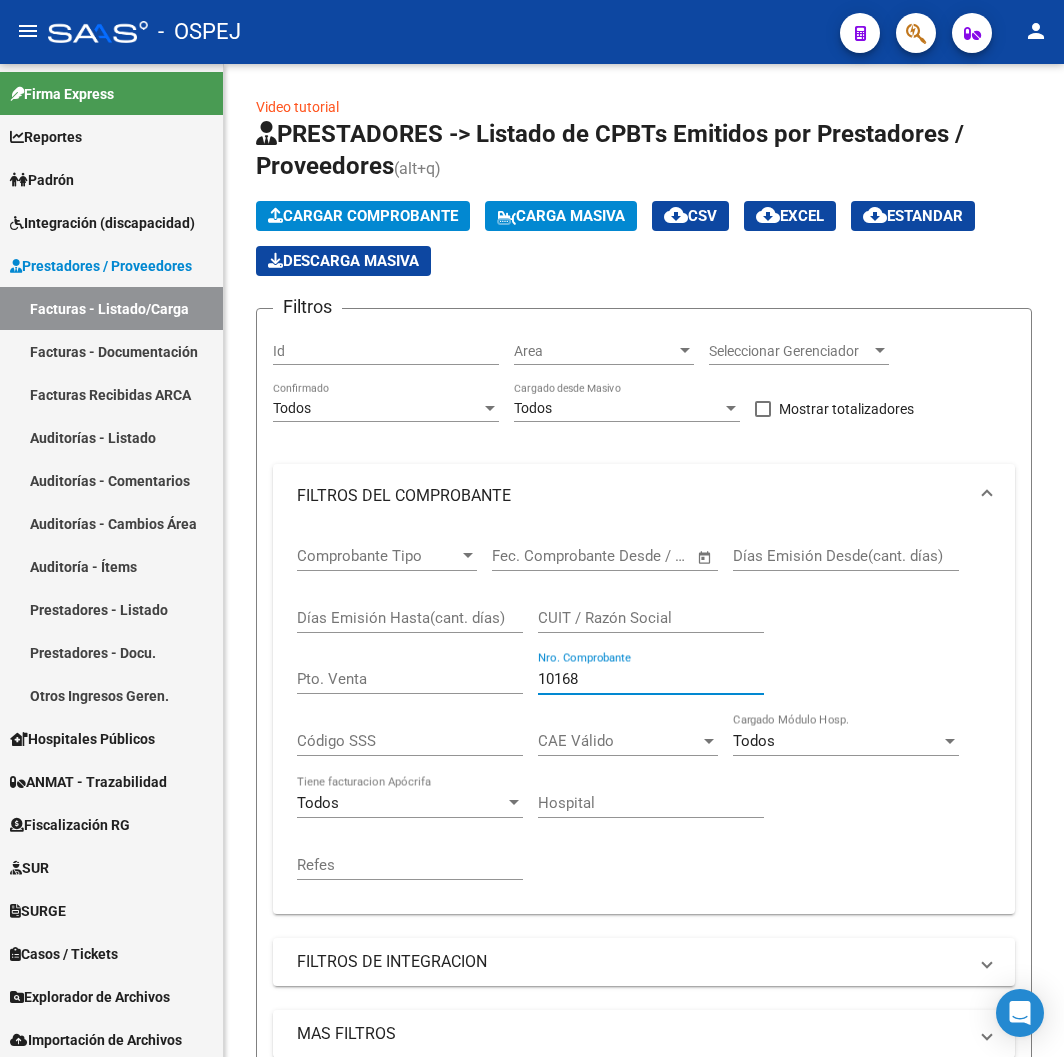scroll, scrollTop: 0, scrollLeft: 0, axis: both 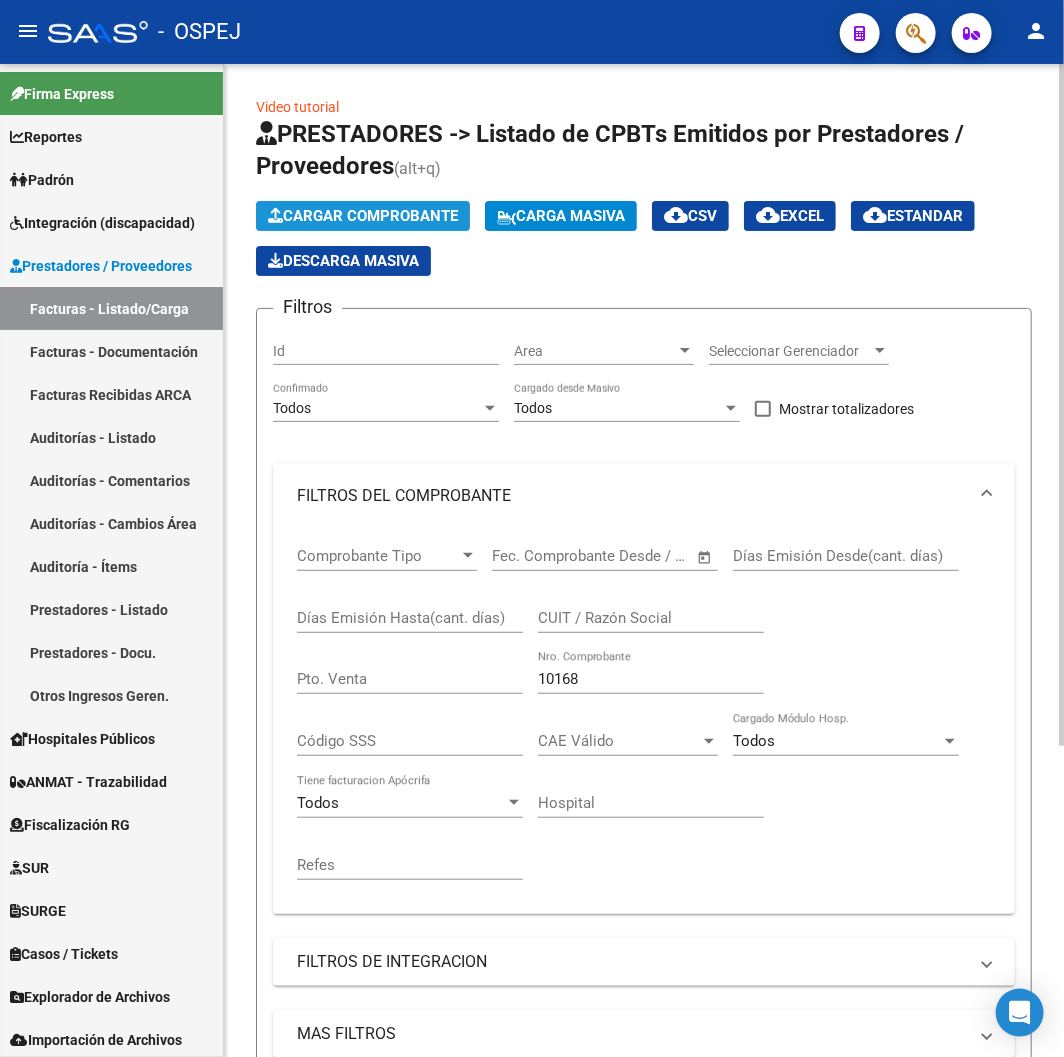 click on "Cargar Comprobante" 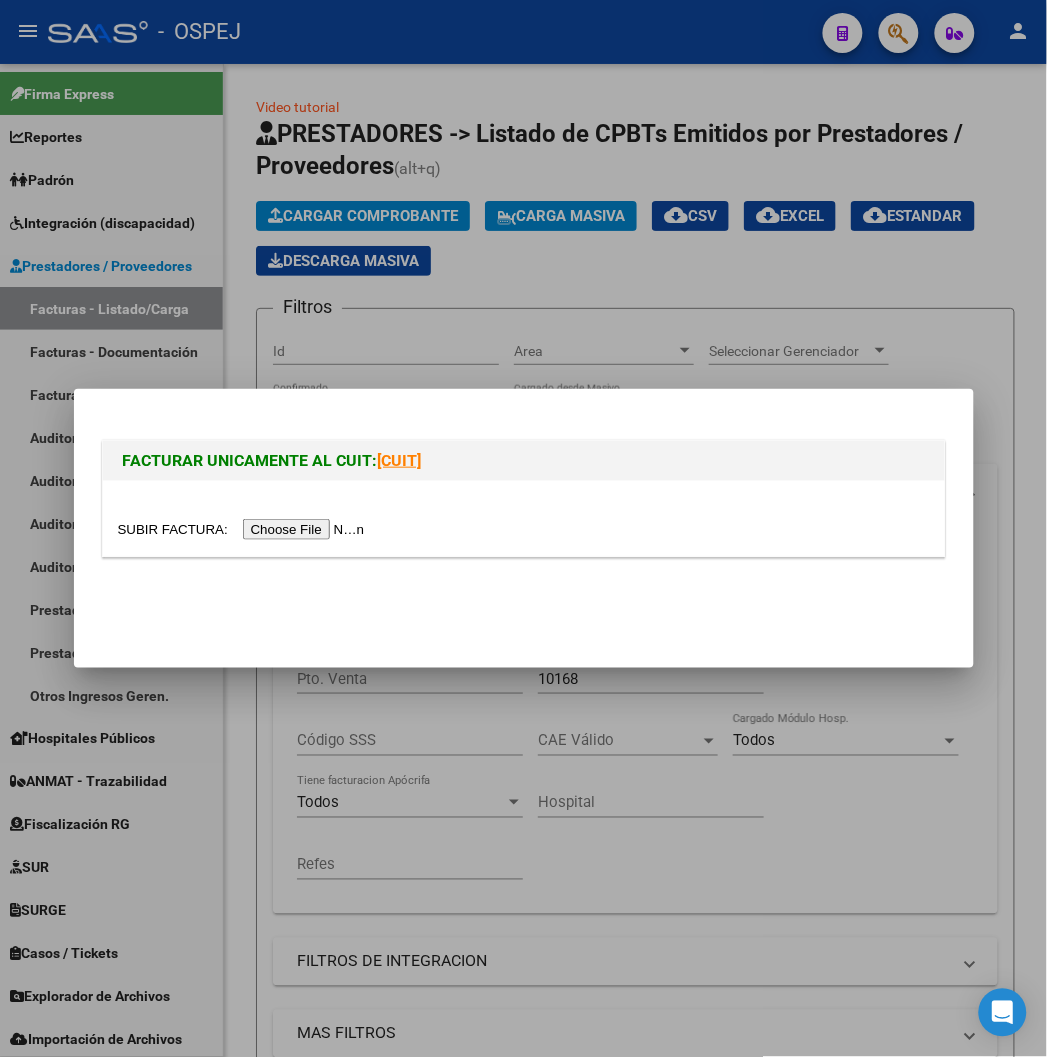 click at bounding box center (524, 518) 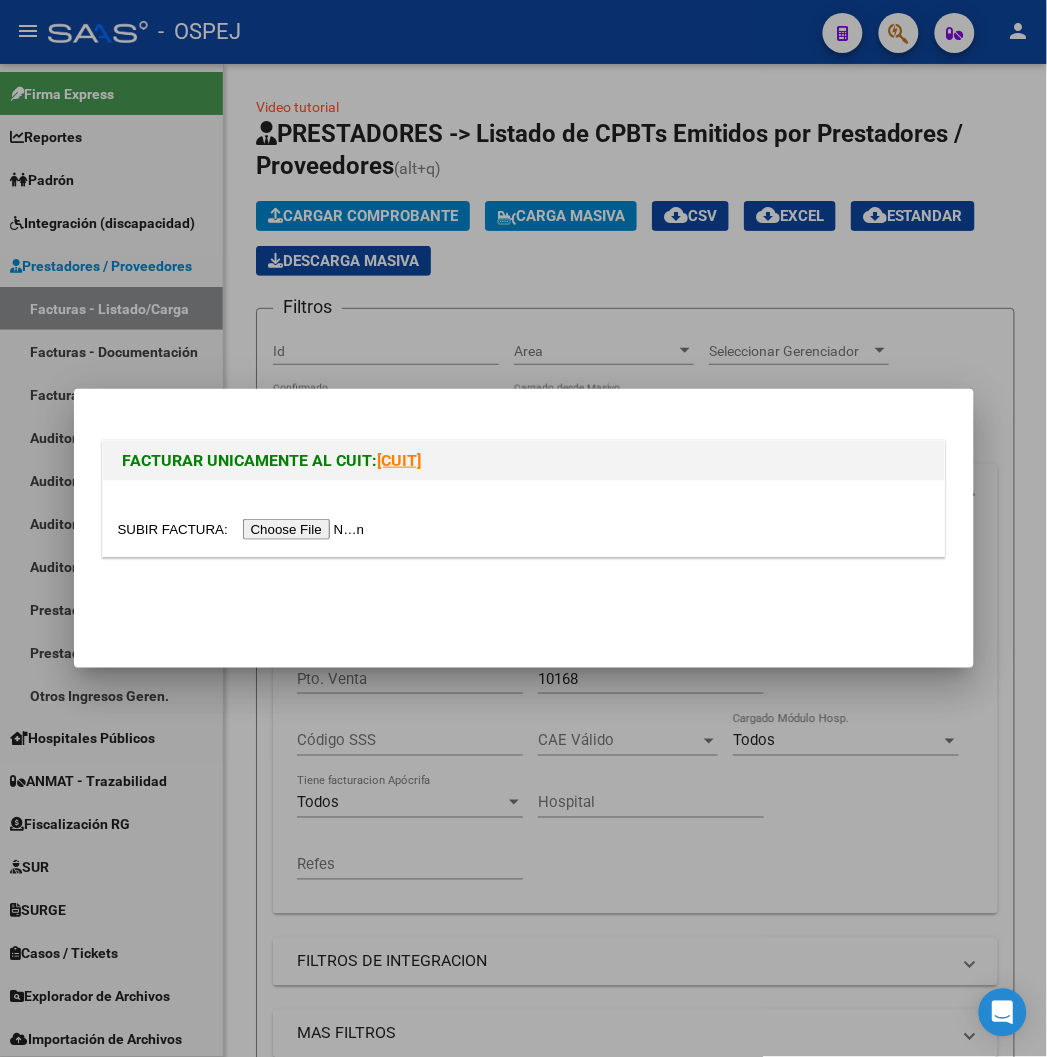 click at bounding box center [524, 518] 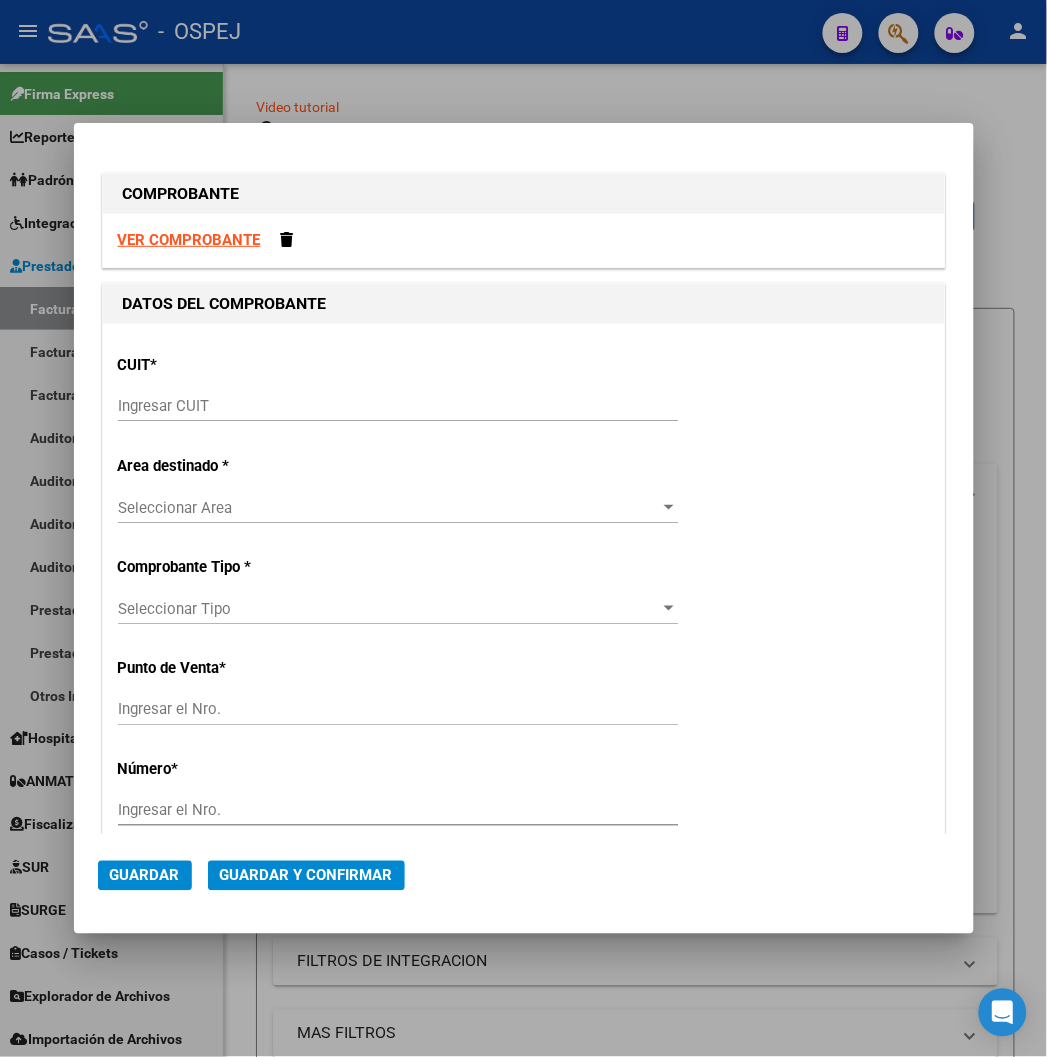 click on "Ingresar CUIT" at bounding box center [398, 406] 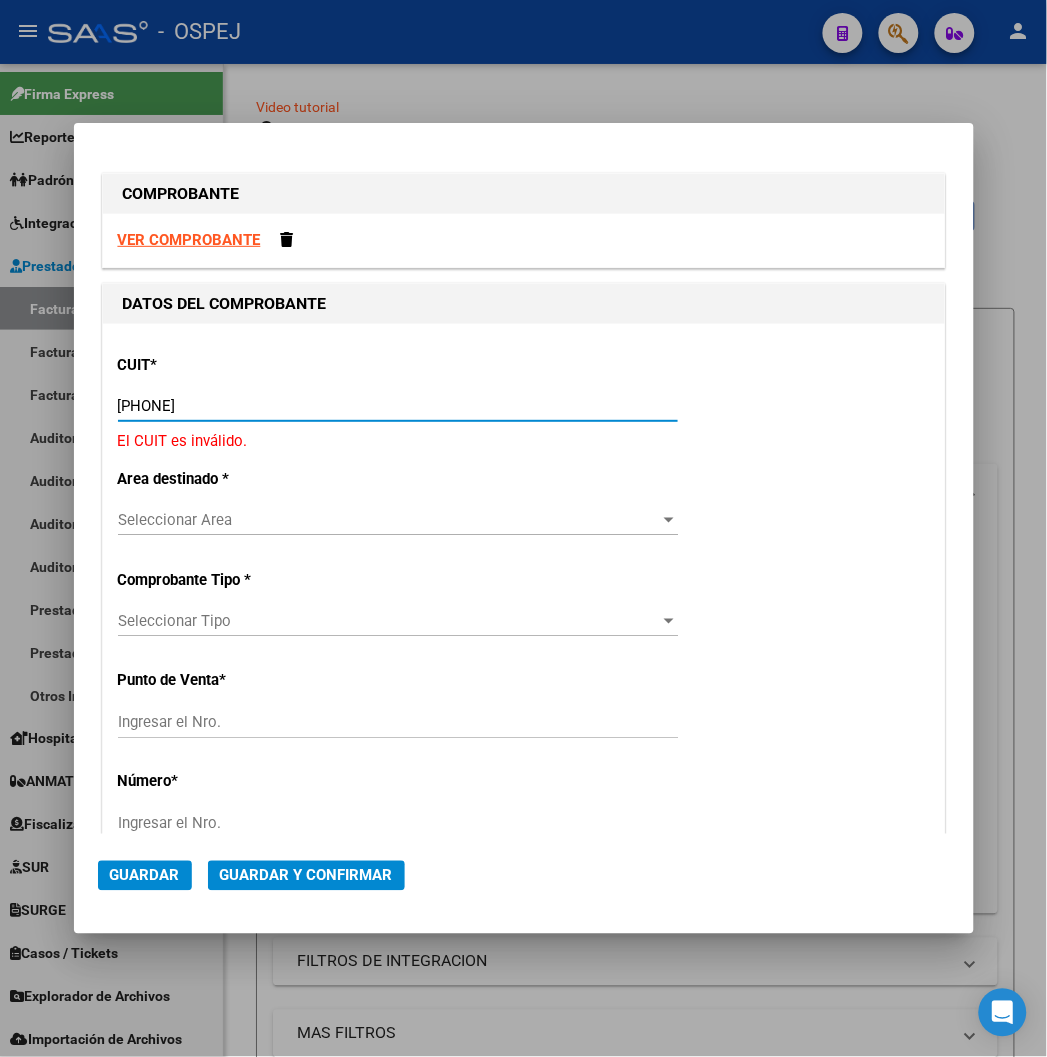 type on "[CUIT]" 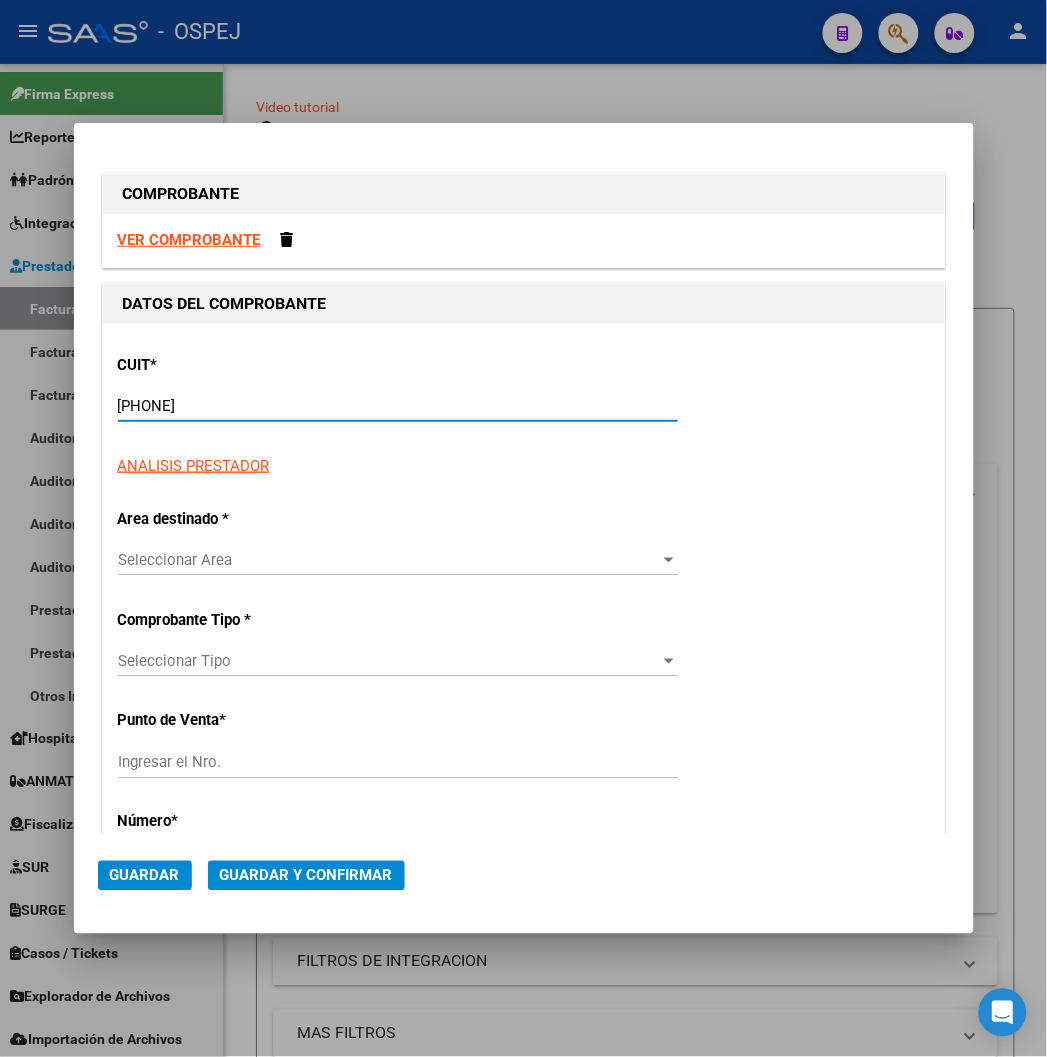 type on "1" 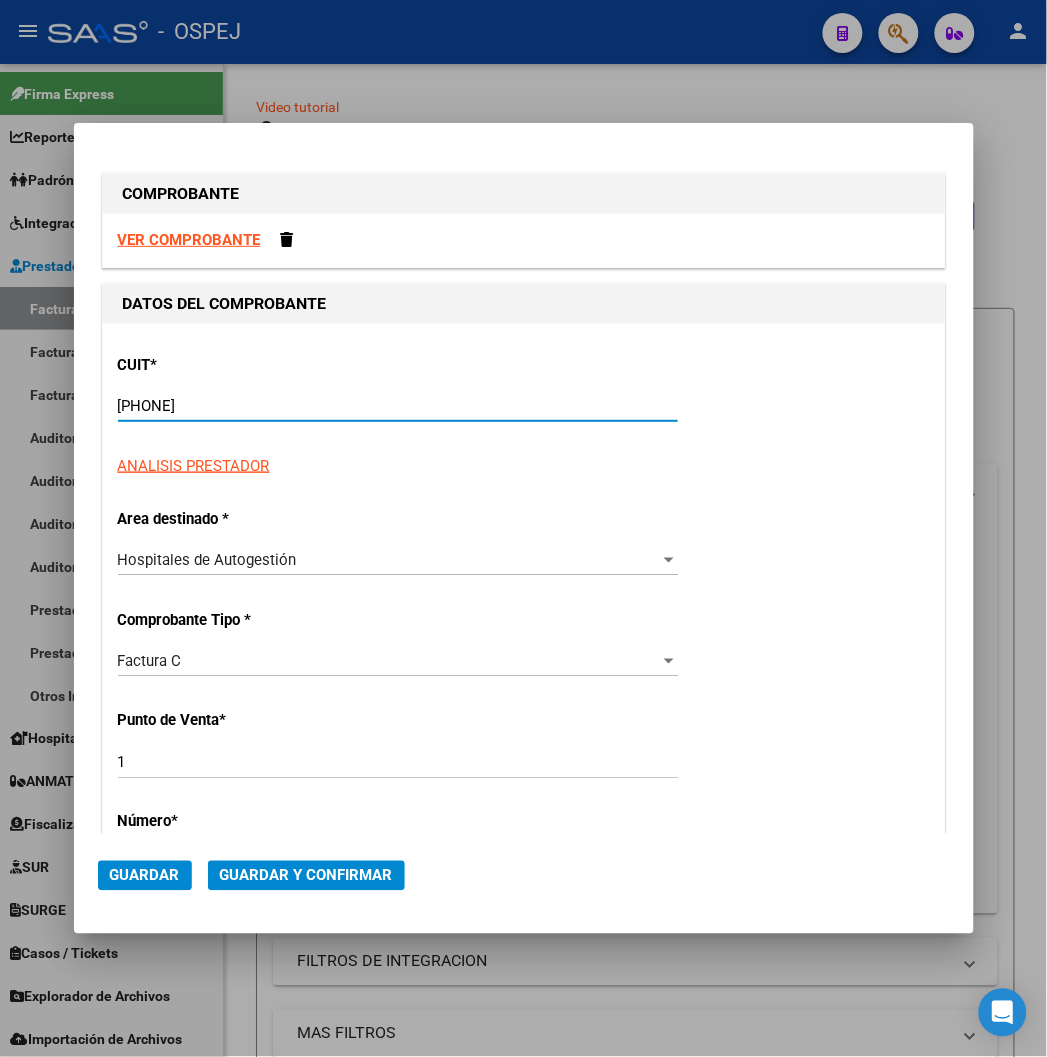 type on "[CUIT]" 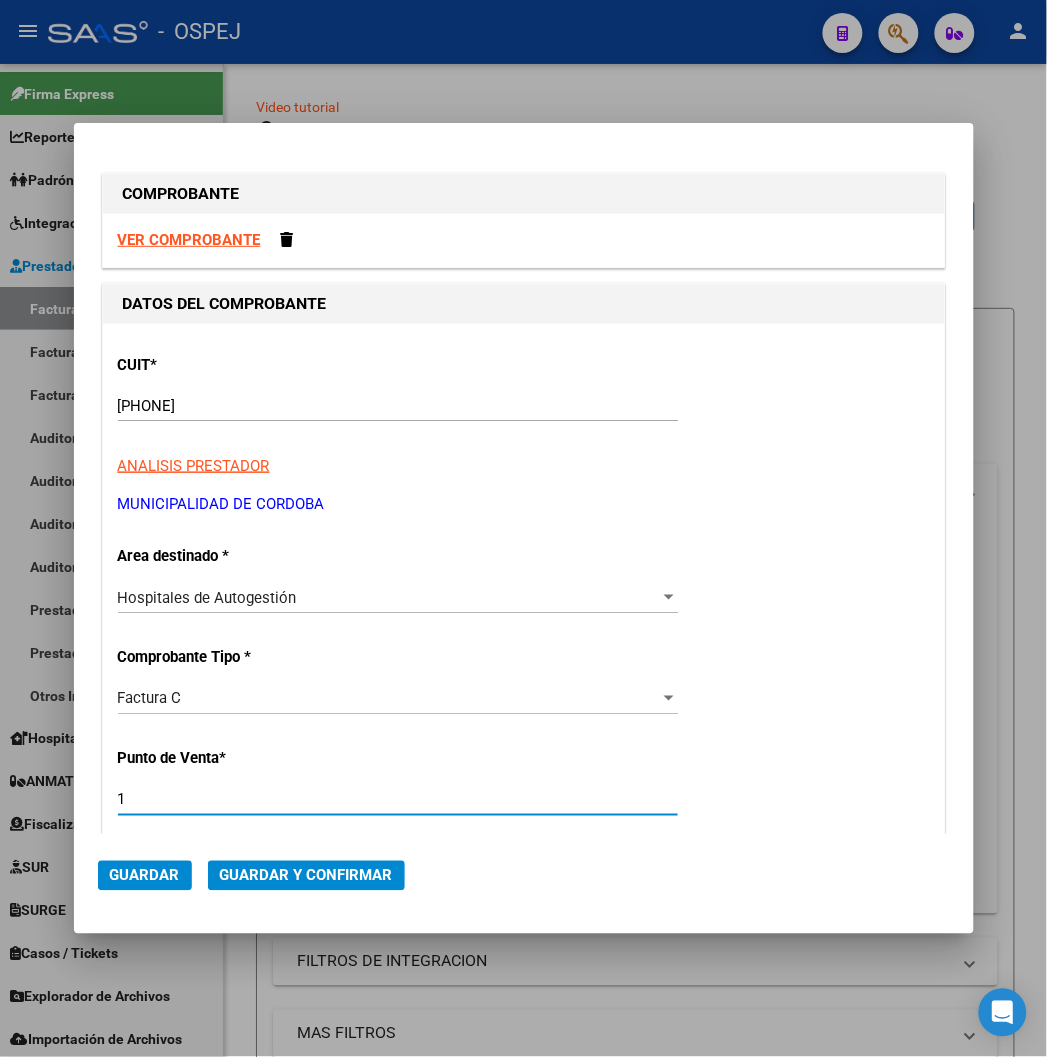 scroll, scrollTop: 411, scrollLeft: 0, axis: vertical 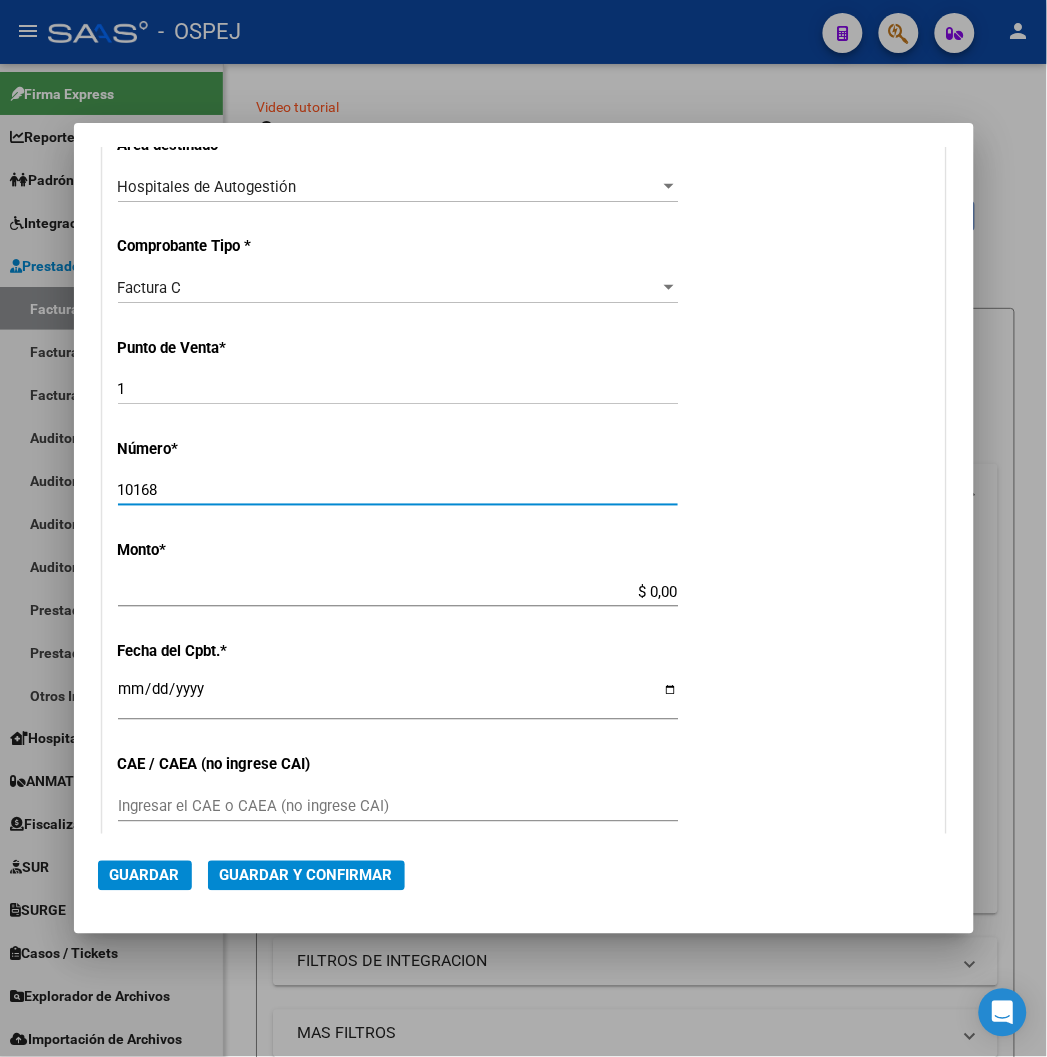 type on "10168" 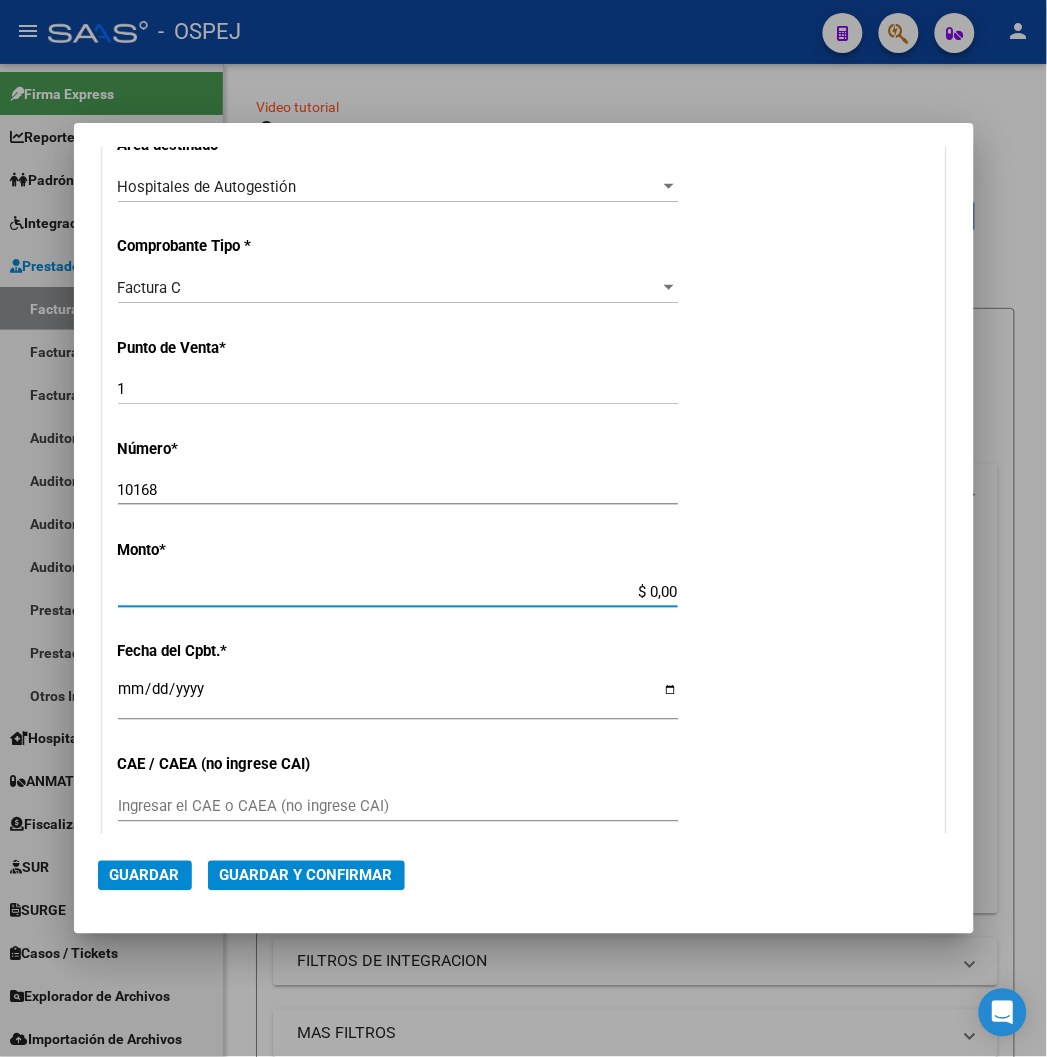 scroll, scrollTop: 502, scrollLeft: 0, axis: vertical 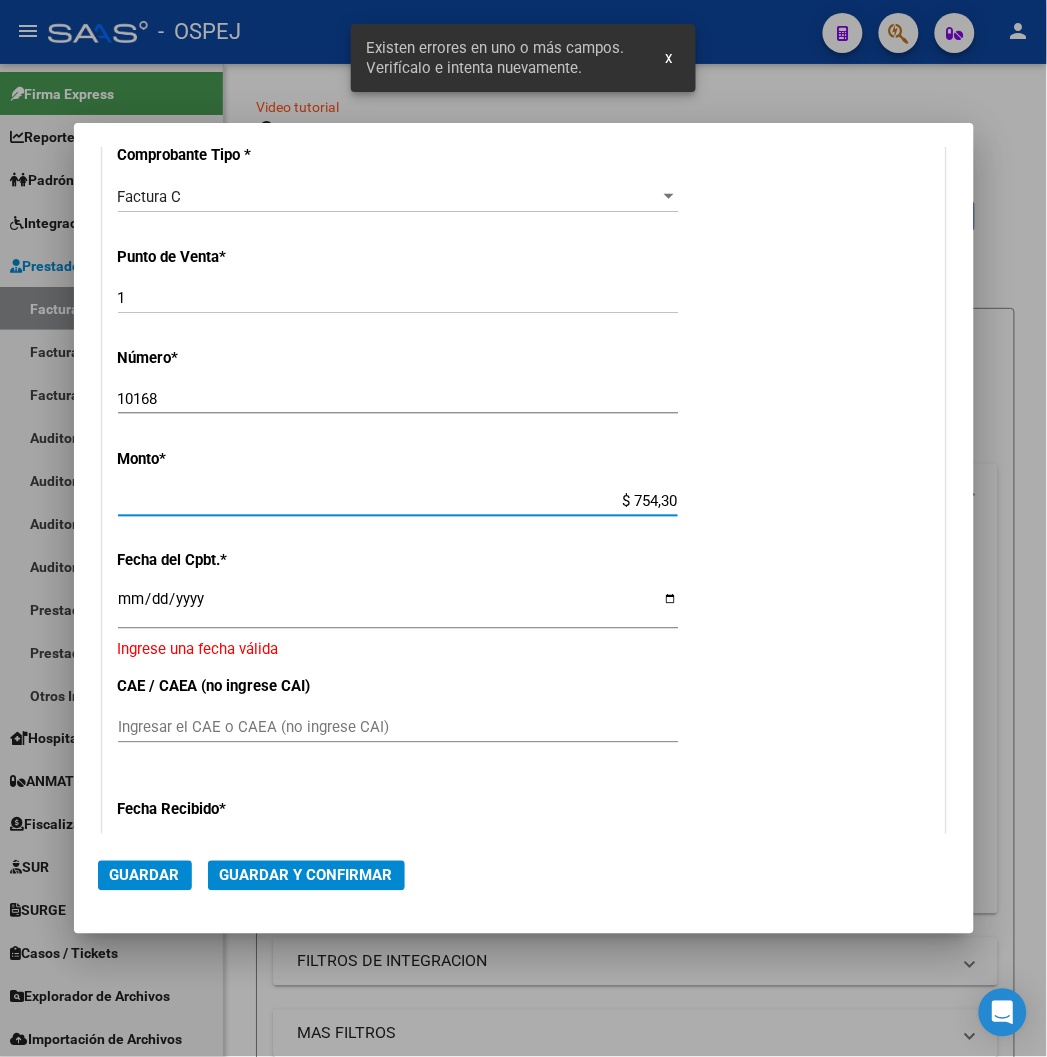 type on "$ 7.543,00" 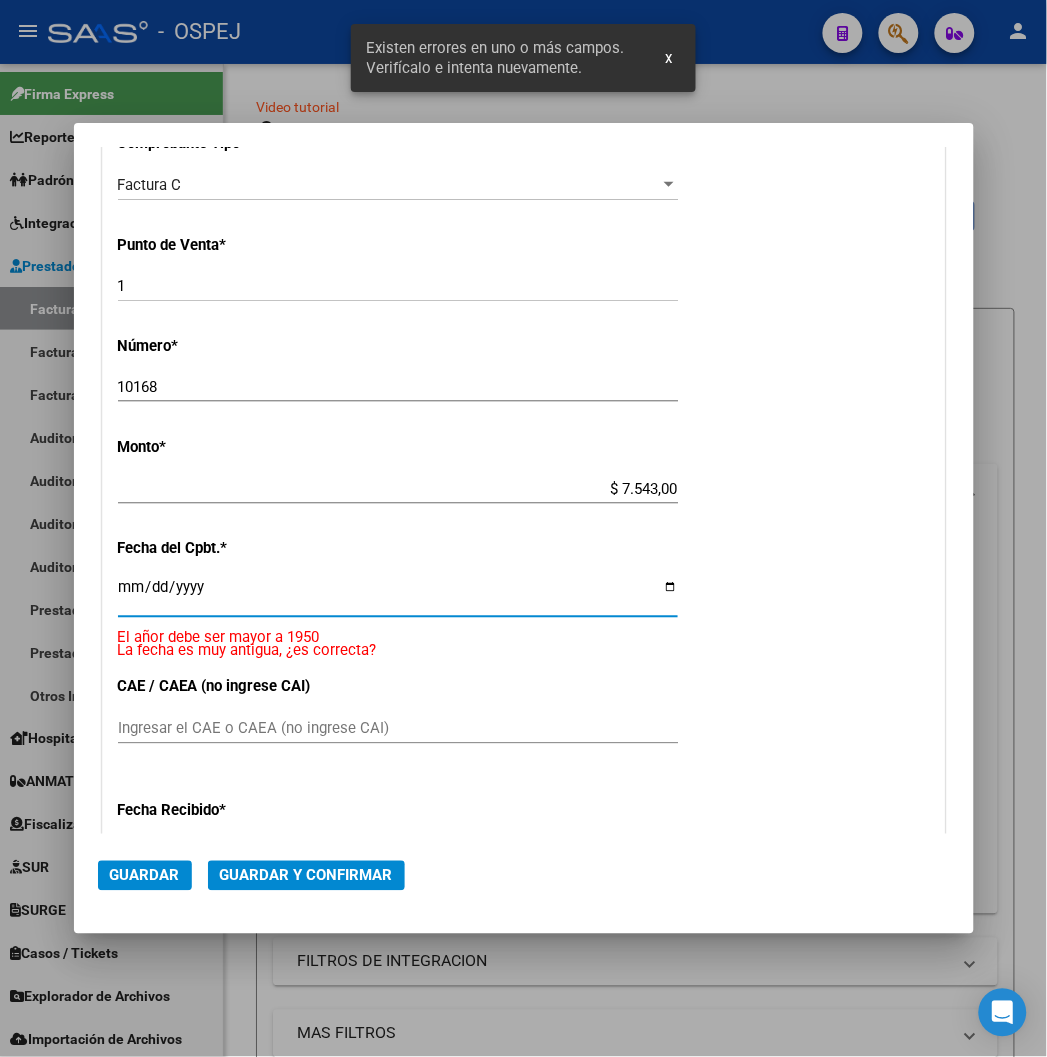 type on "2022-07-28" 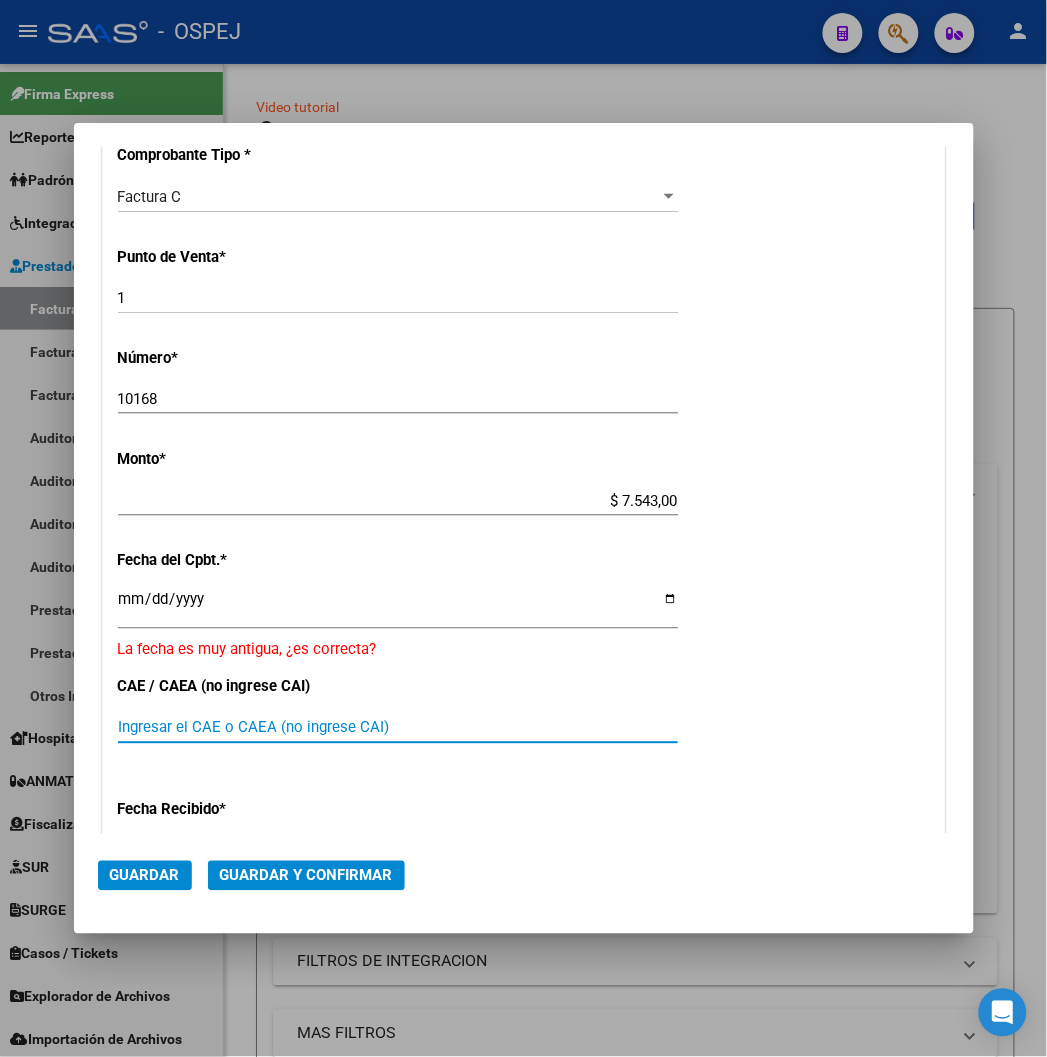 scroll, scrollTop: 724, scrollLeft: 0, axis: vertical 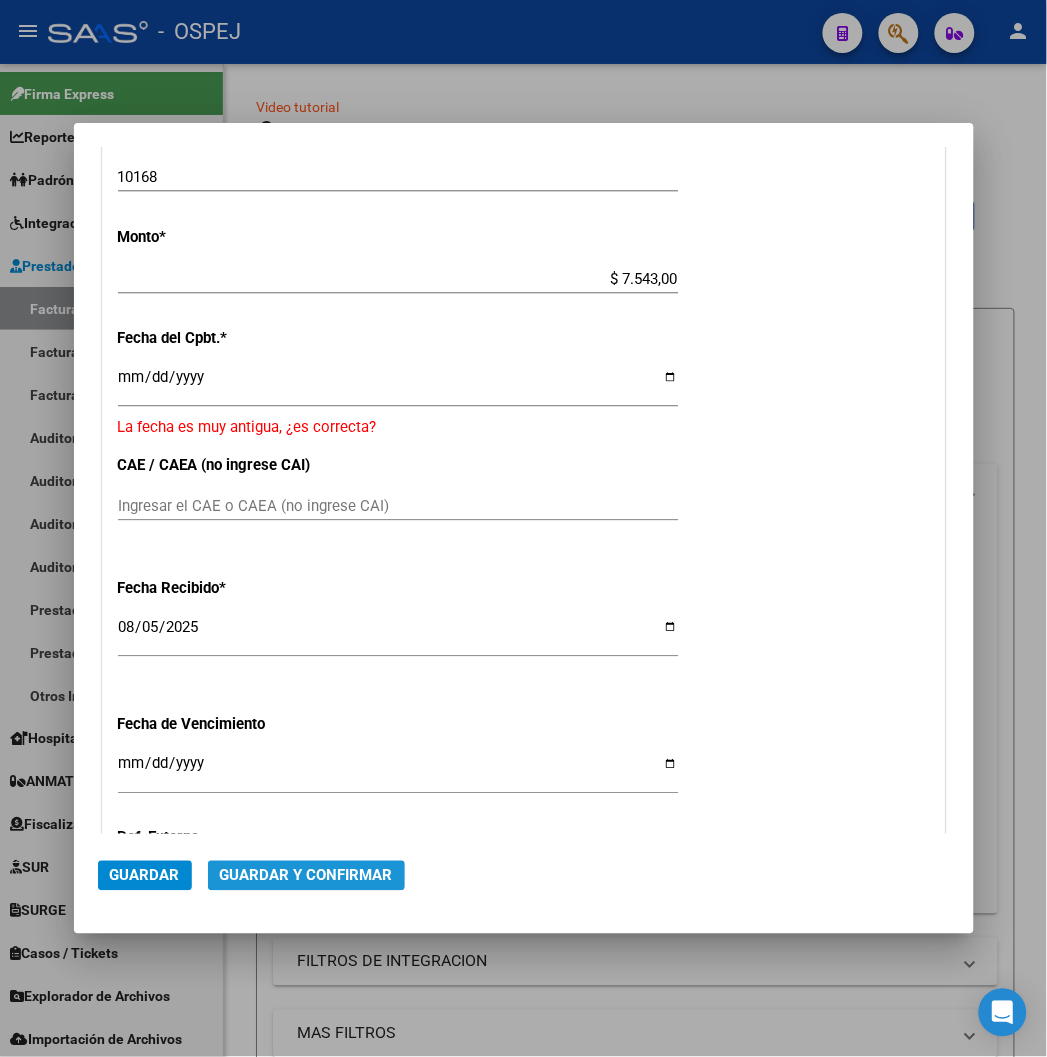 click on "Guardar y Confirmar" 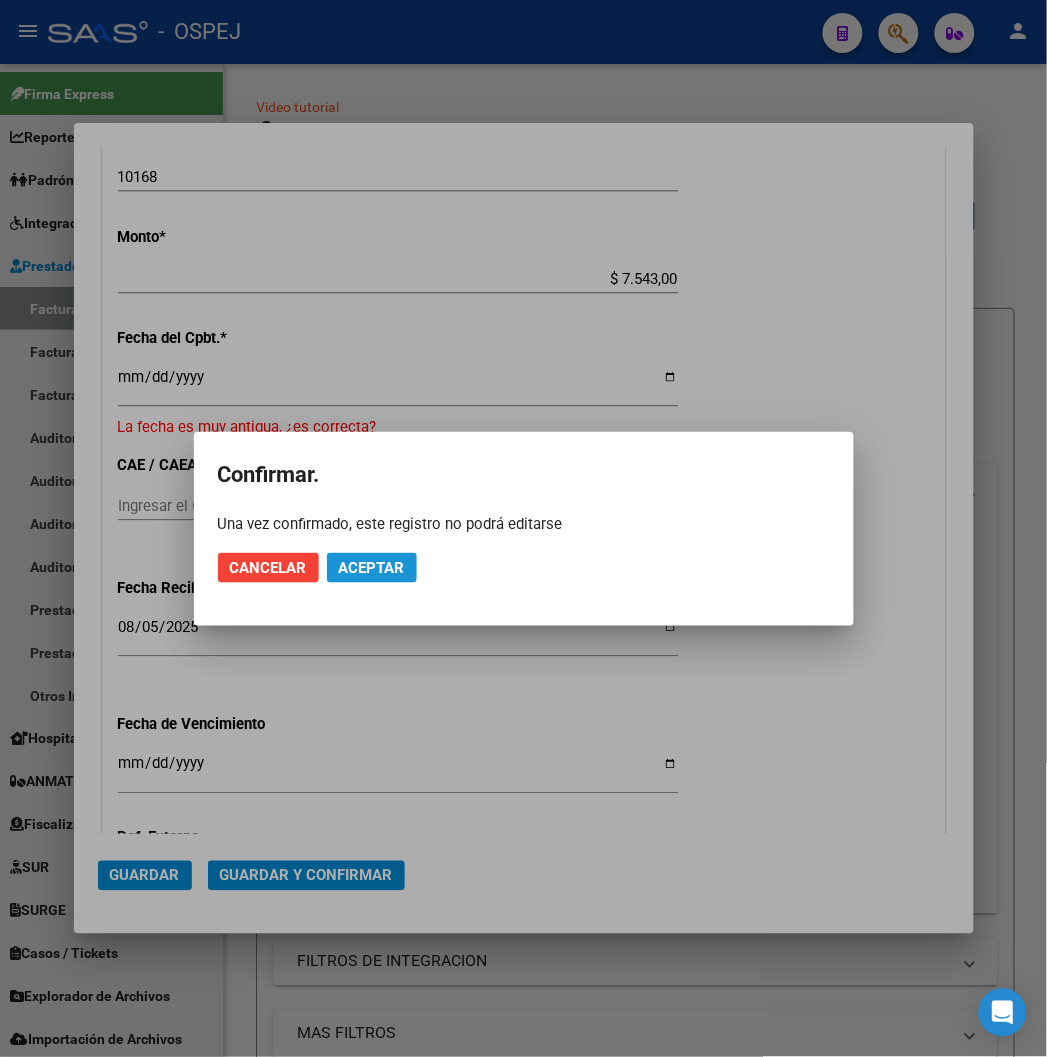 click on "Aceptar" 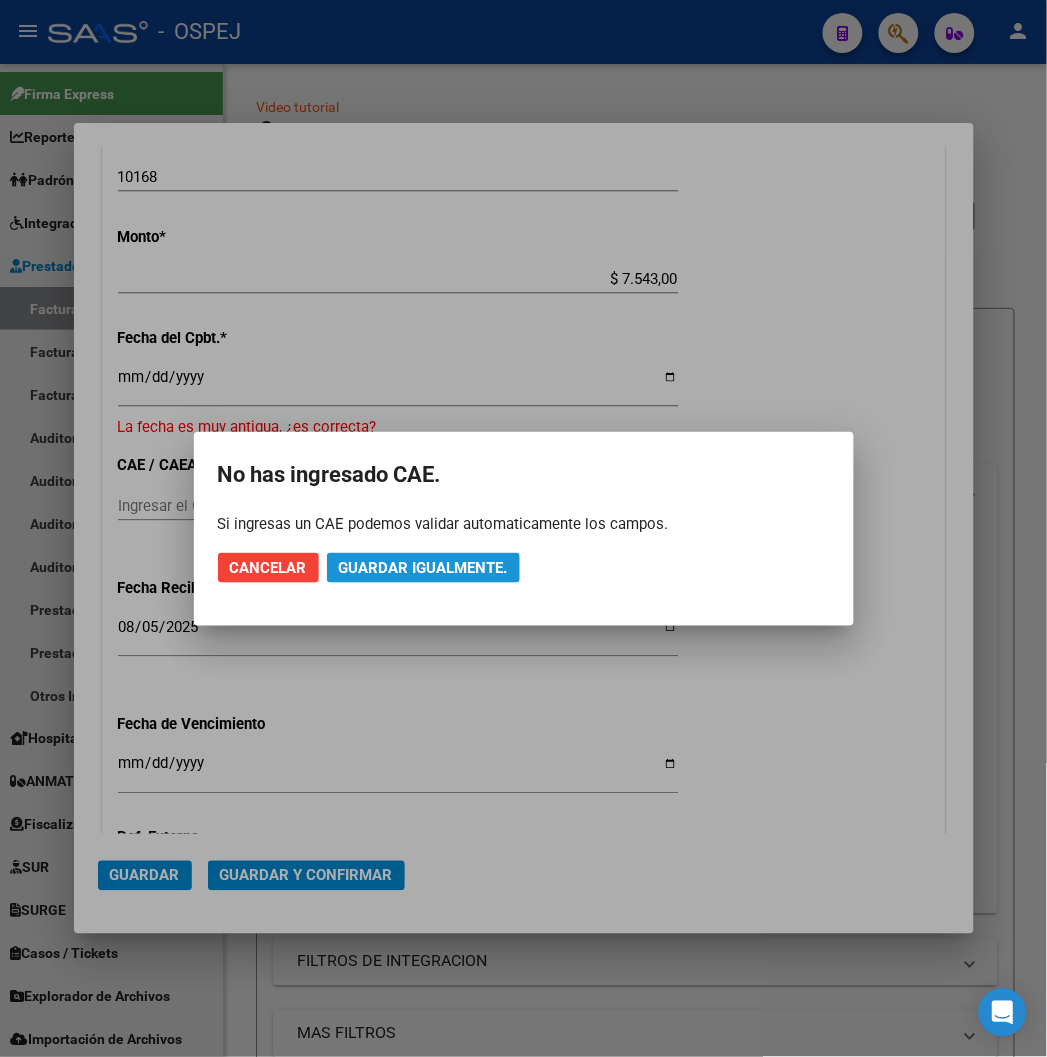 click on "Guardar igualmente." 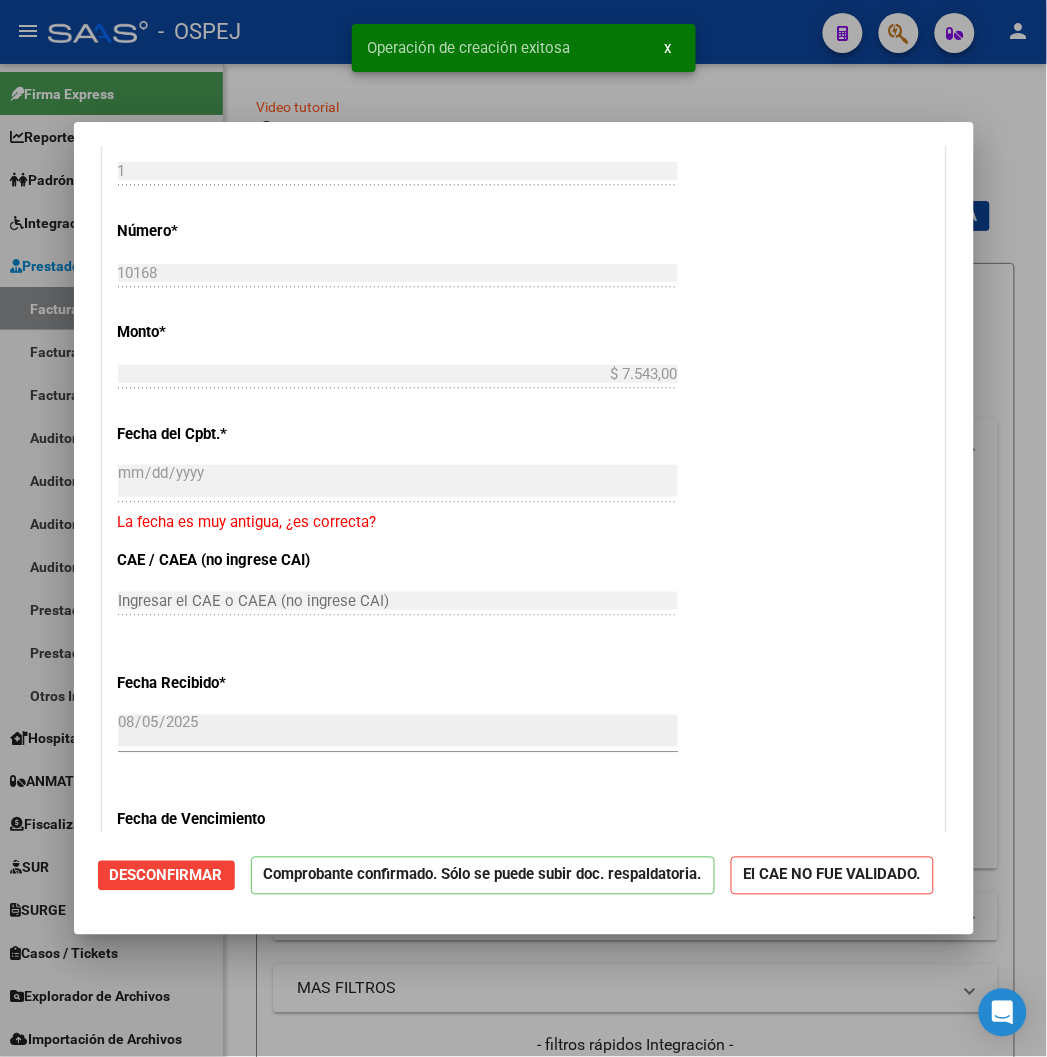 scroll, scrollTop: 1333, scrollLeft: 0, axis: vertical 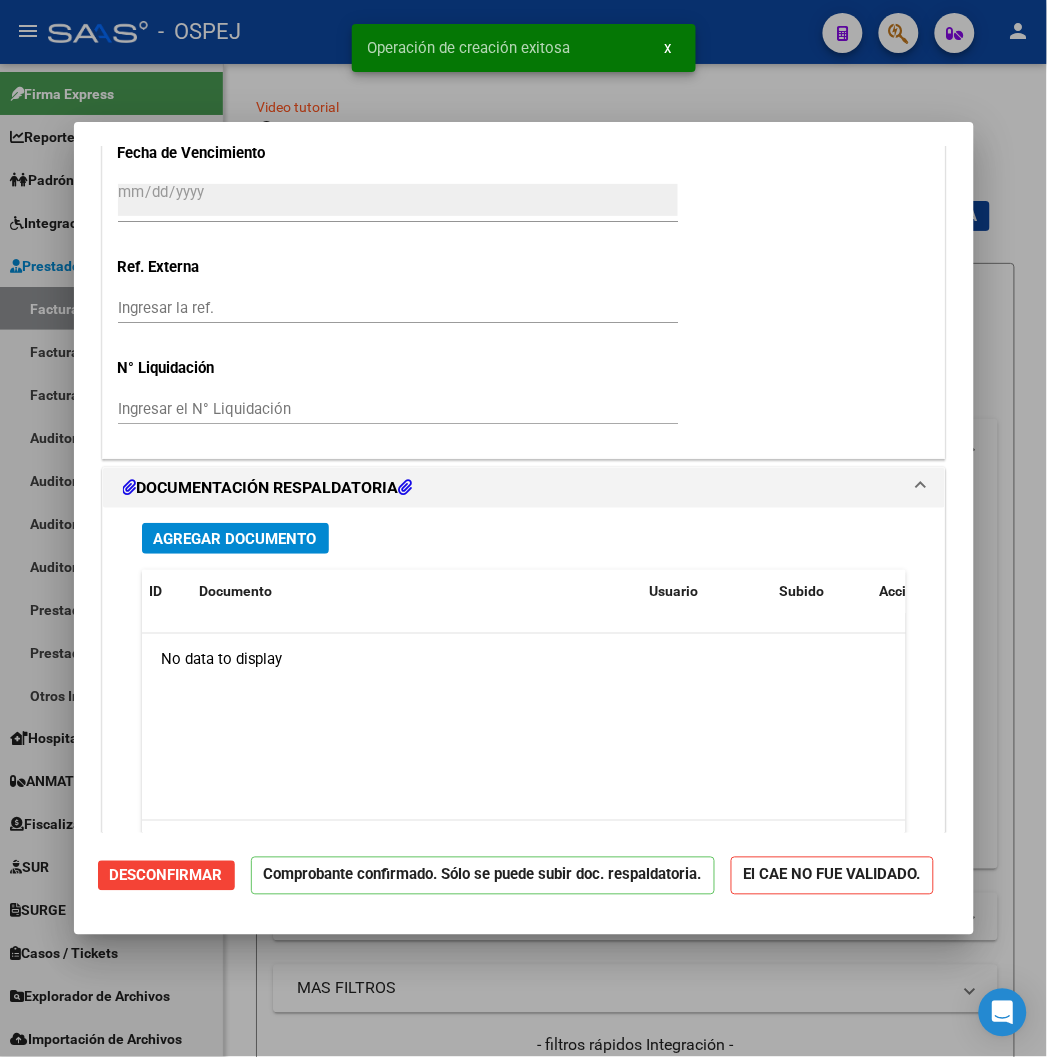 click at bounding box center [523, 528] 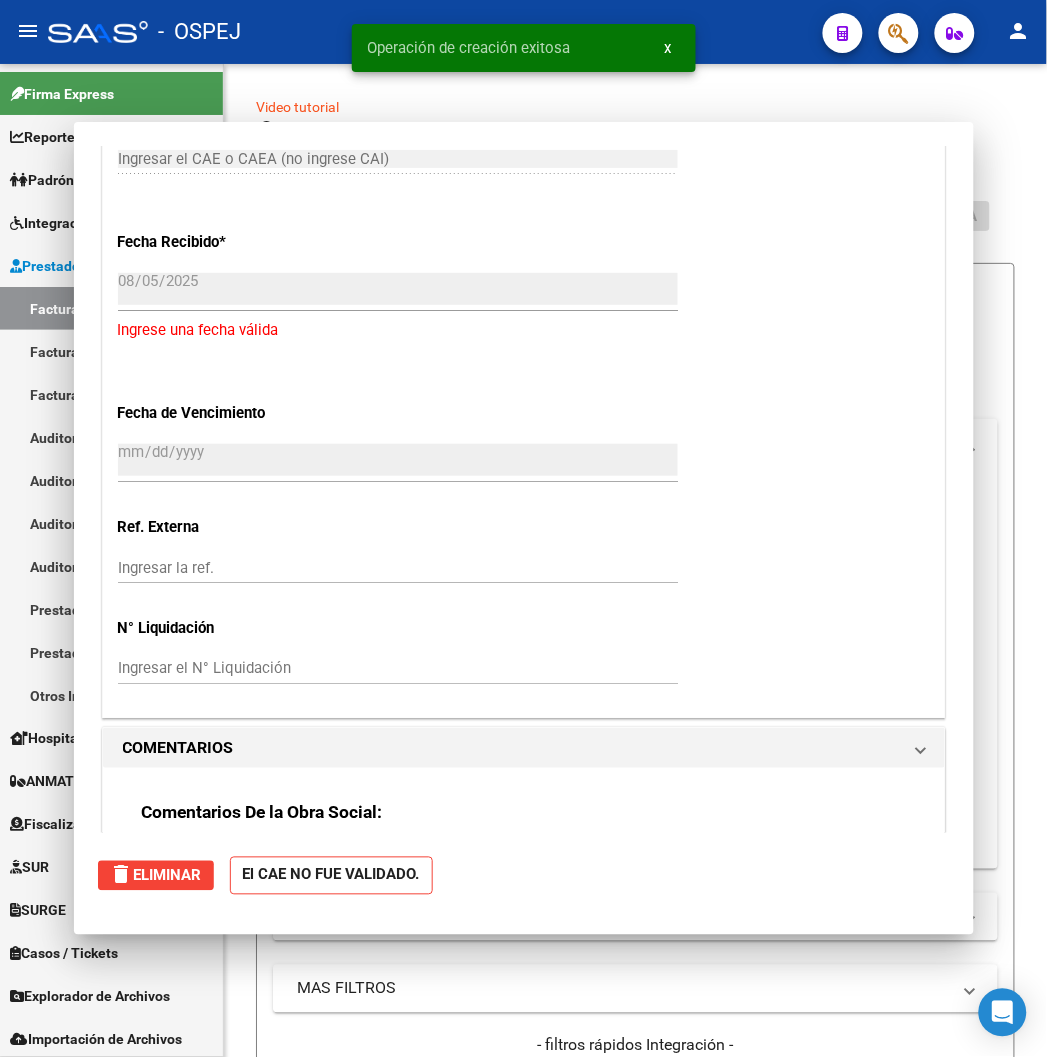 type 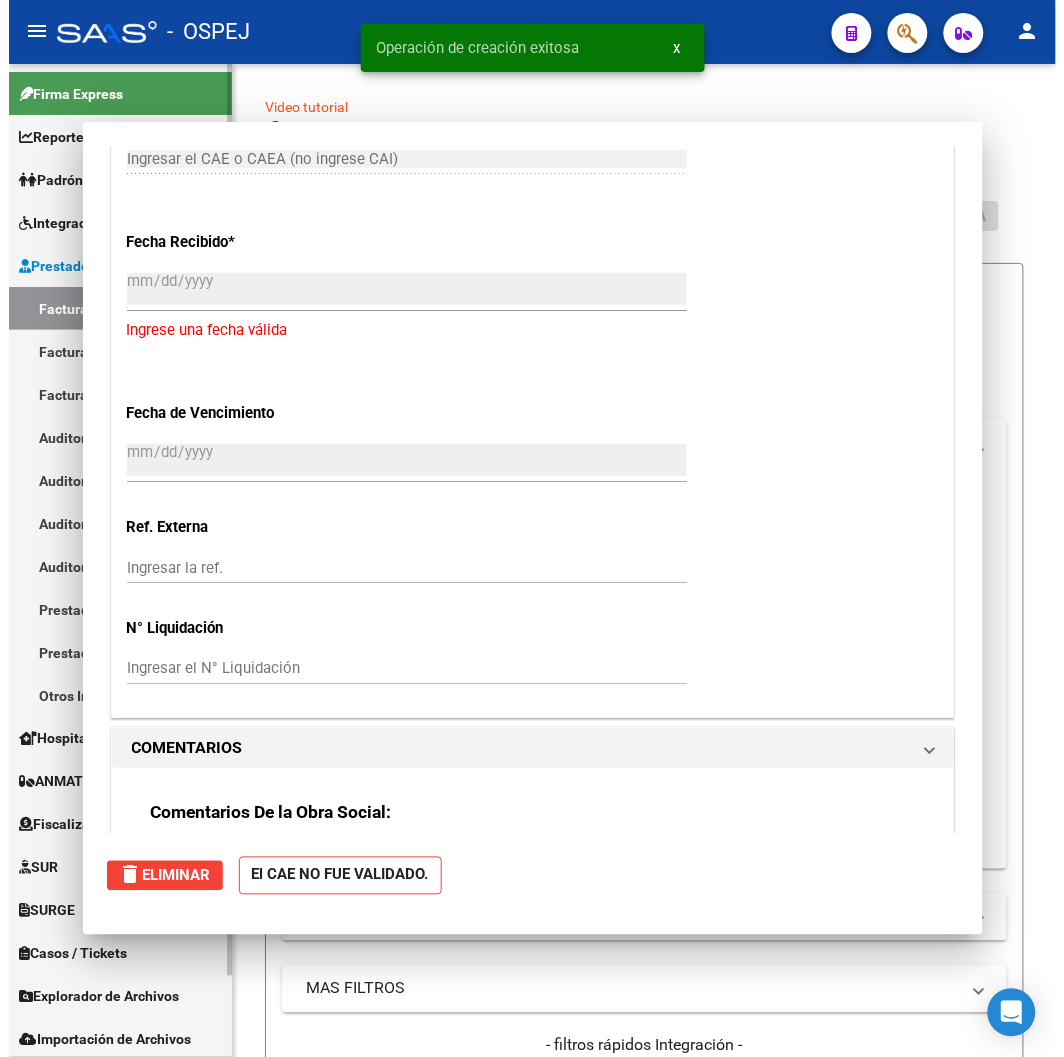 scroll, scrollTop: 0, scrollLeft: 0, axis: both 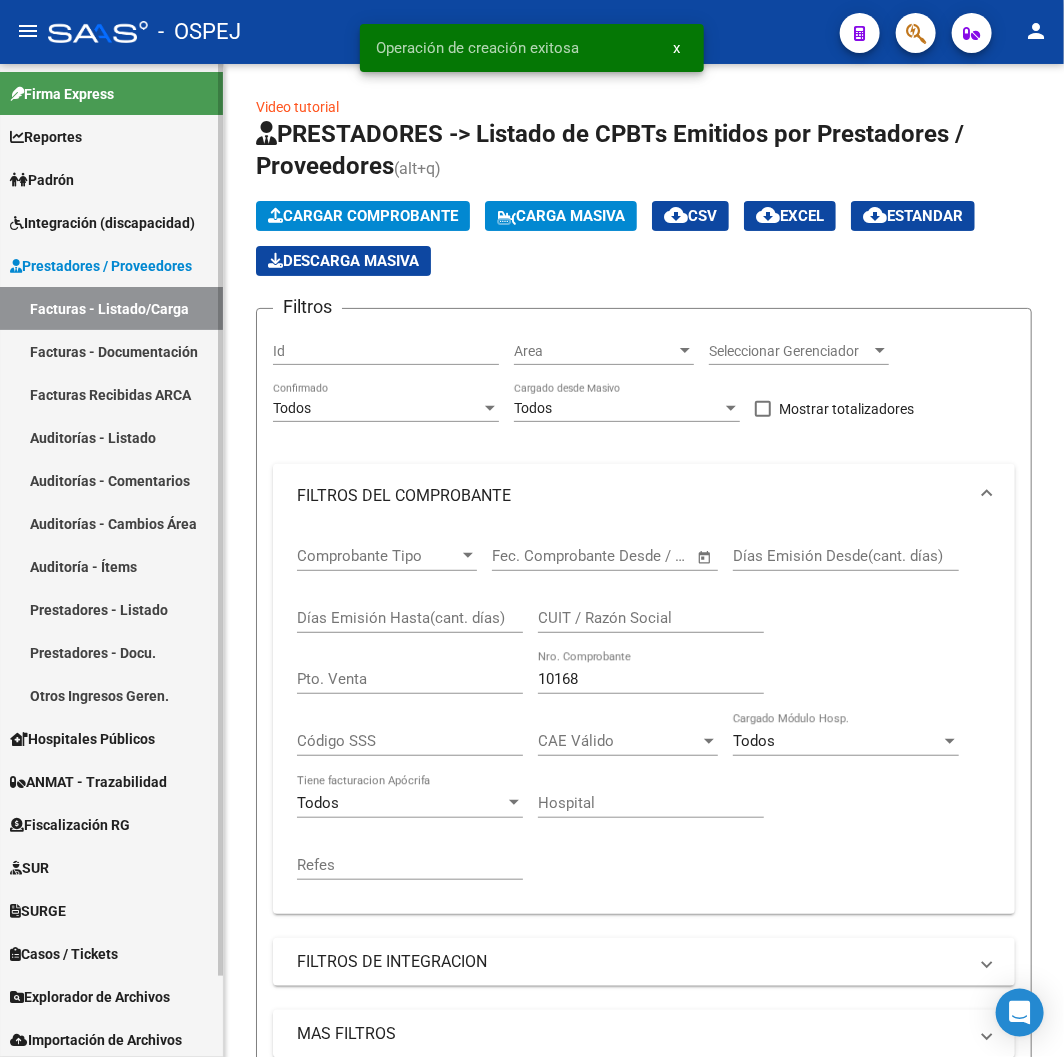 click on "Auditorías - Listado" at bounding box center (111, 437) 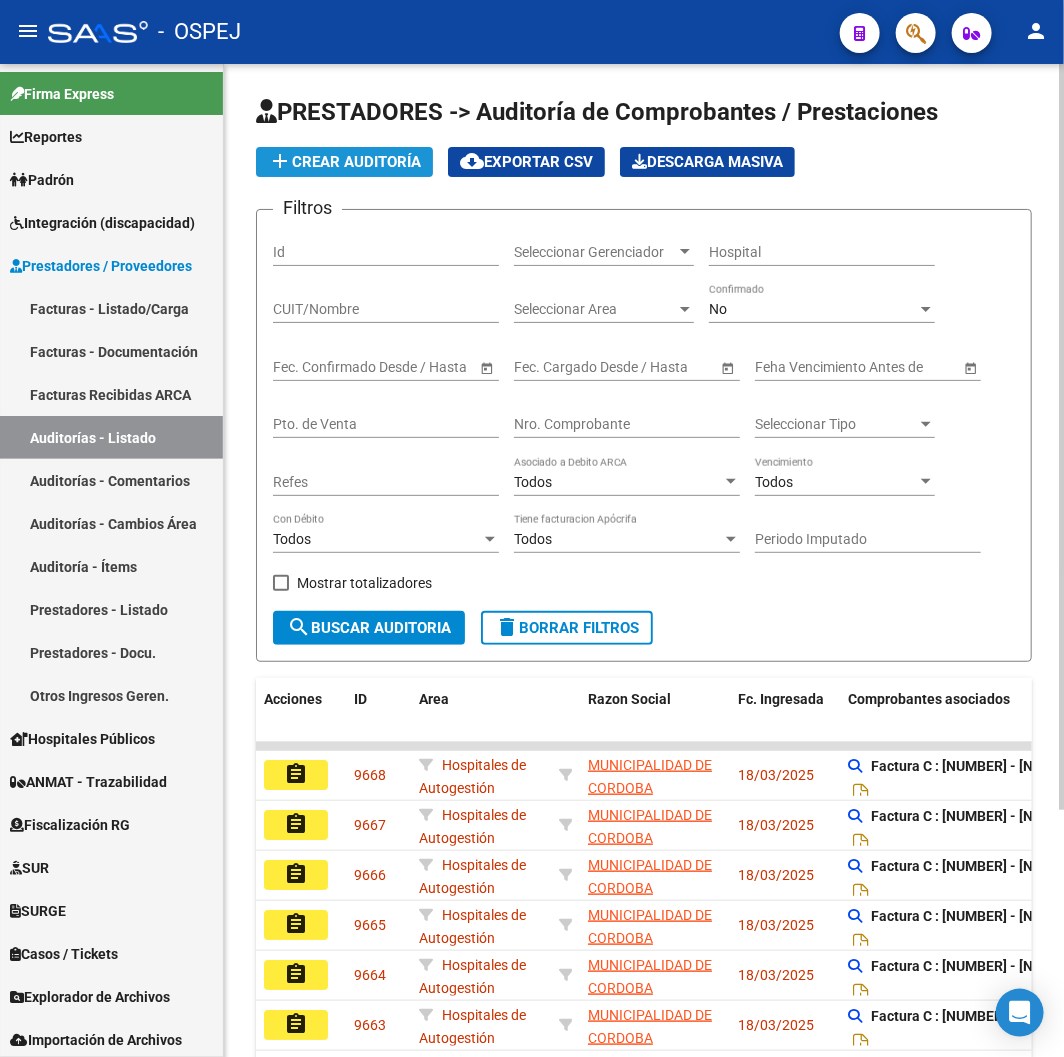 click on "add  Crear Auditoría" 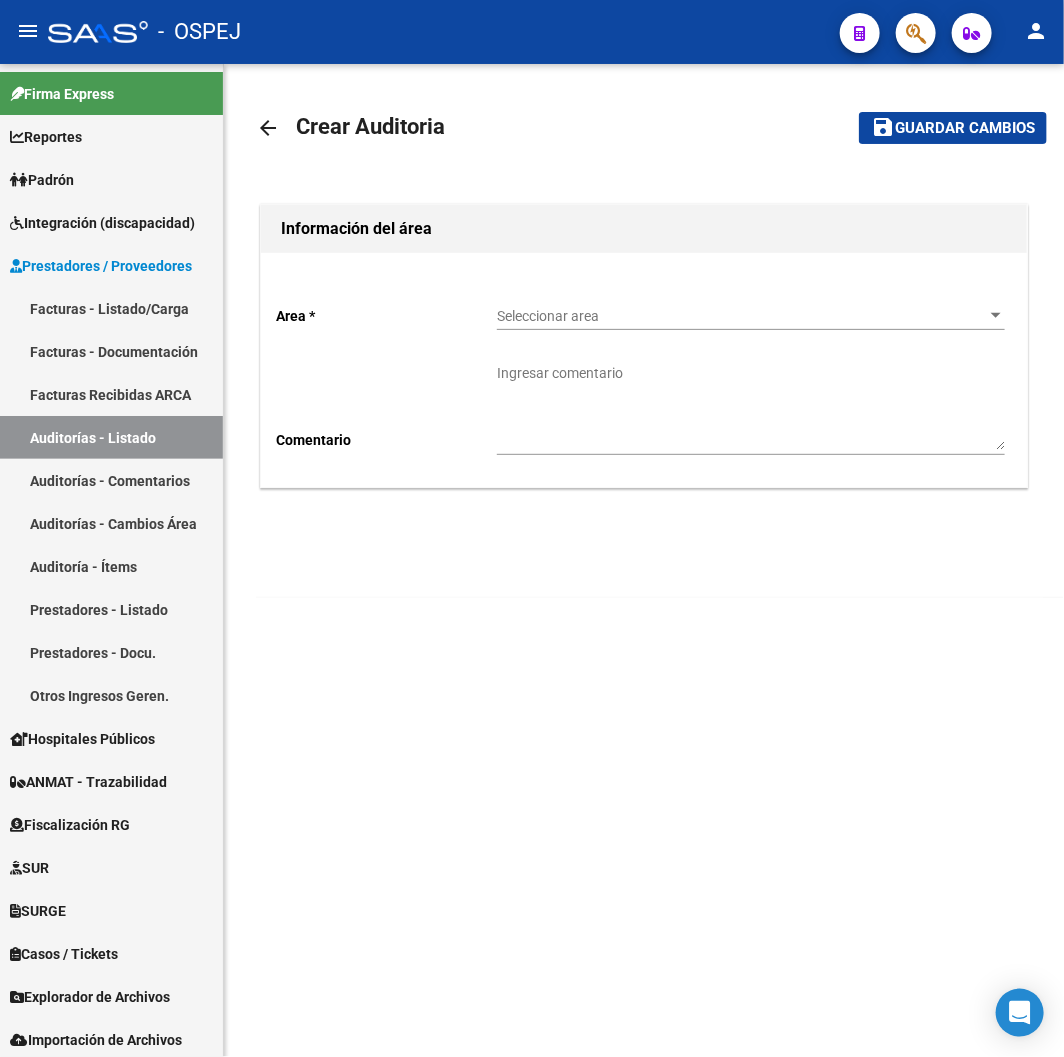 click on "Seleccionar area Seleccionar area" 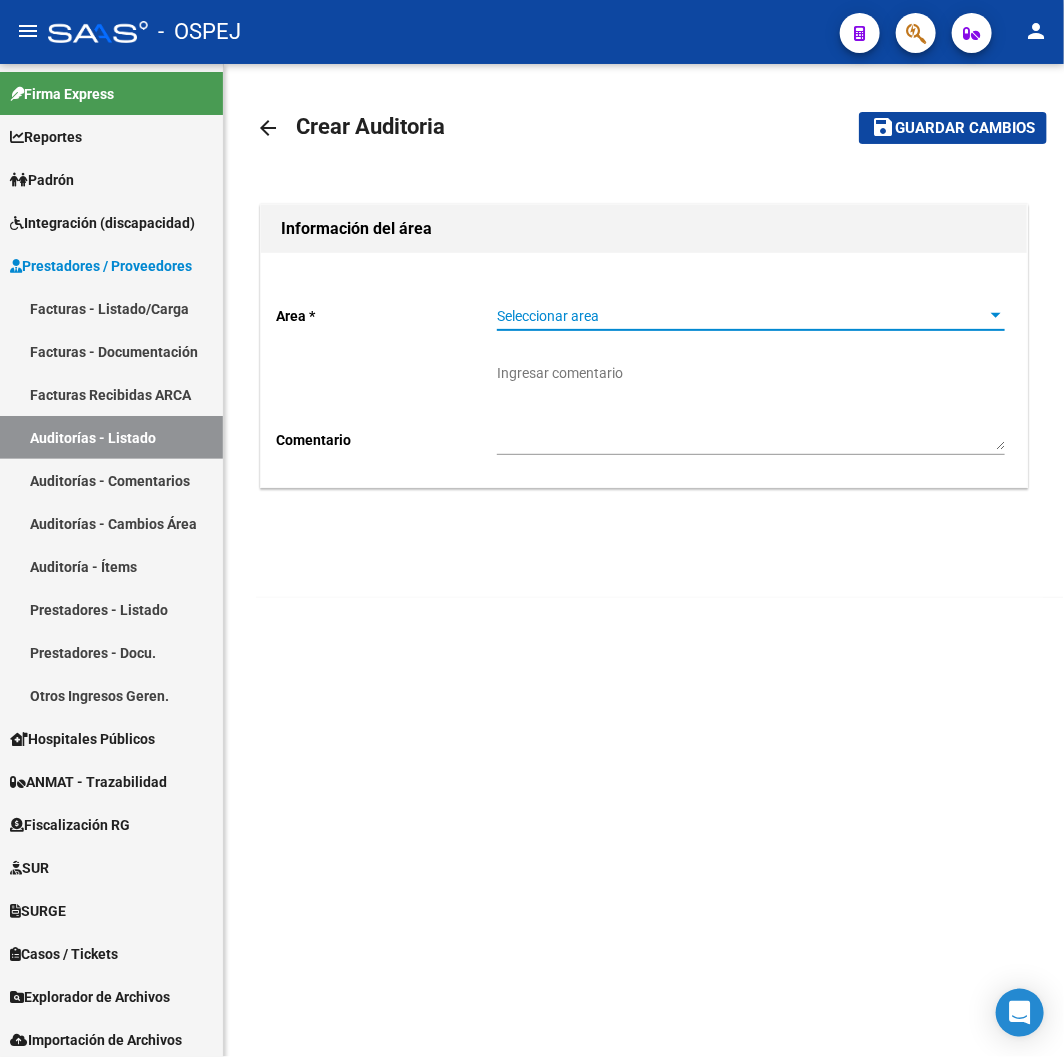 click on "Seleccionar area" at bounding box center (742, 316) 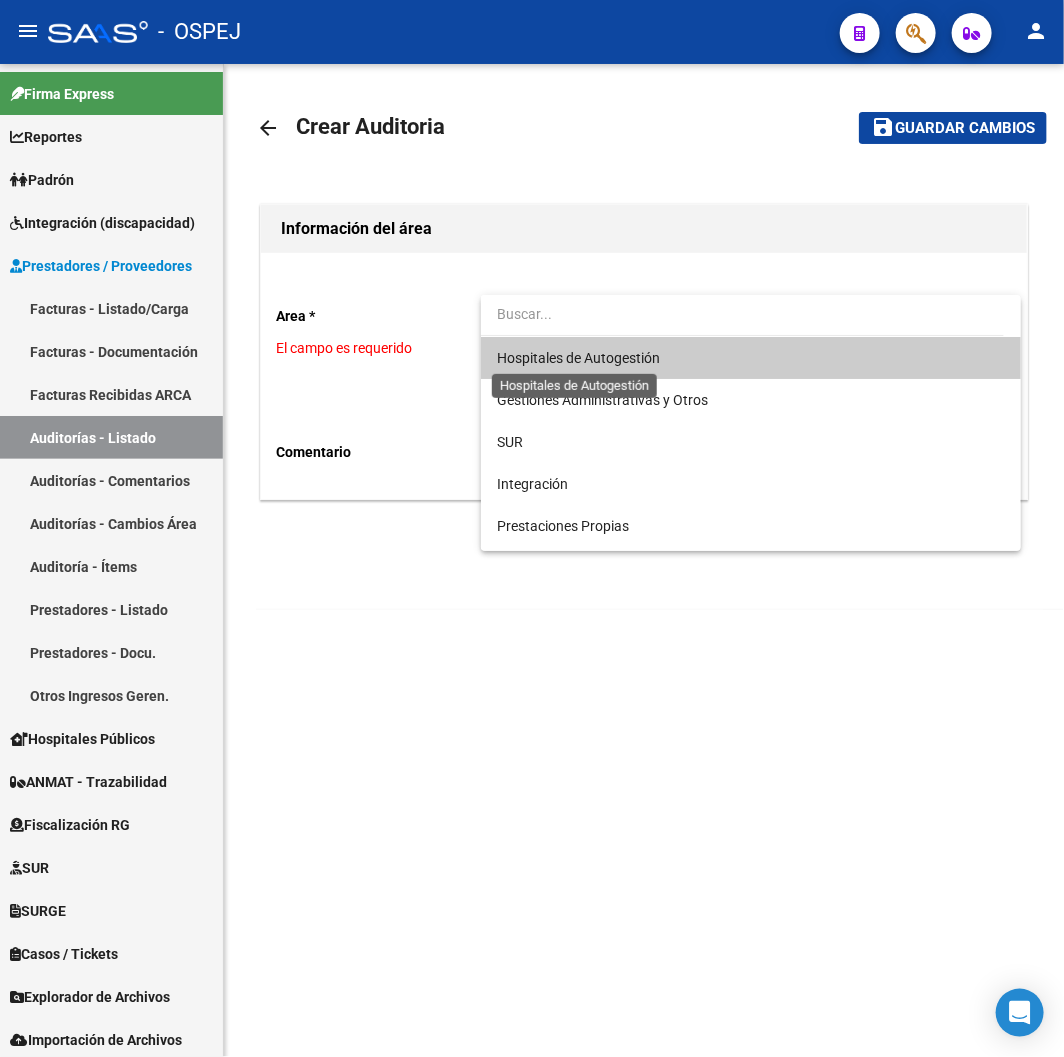 click on "Hospitales de Autogestión" at bounding box center (578, 358) 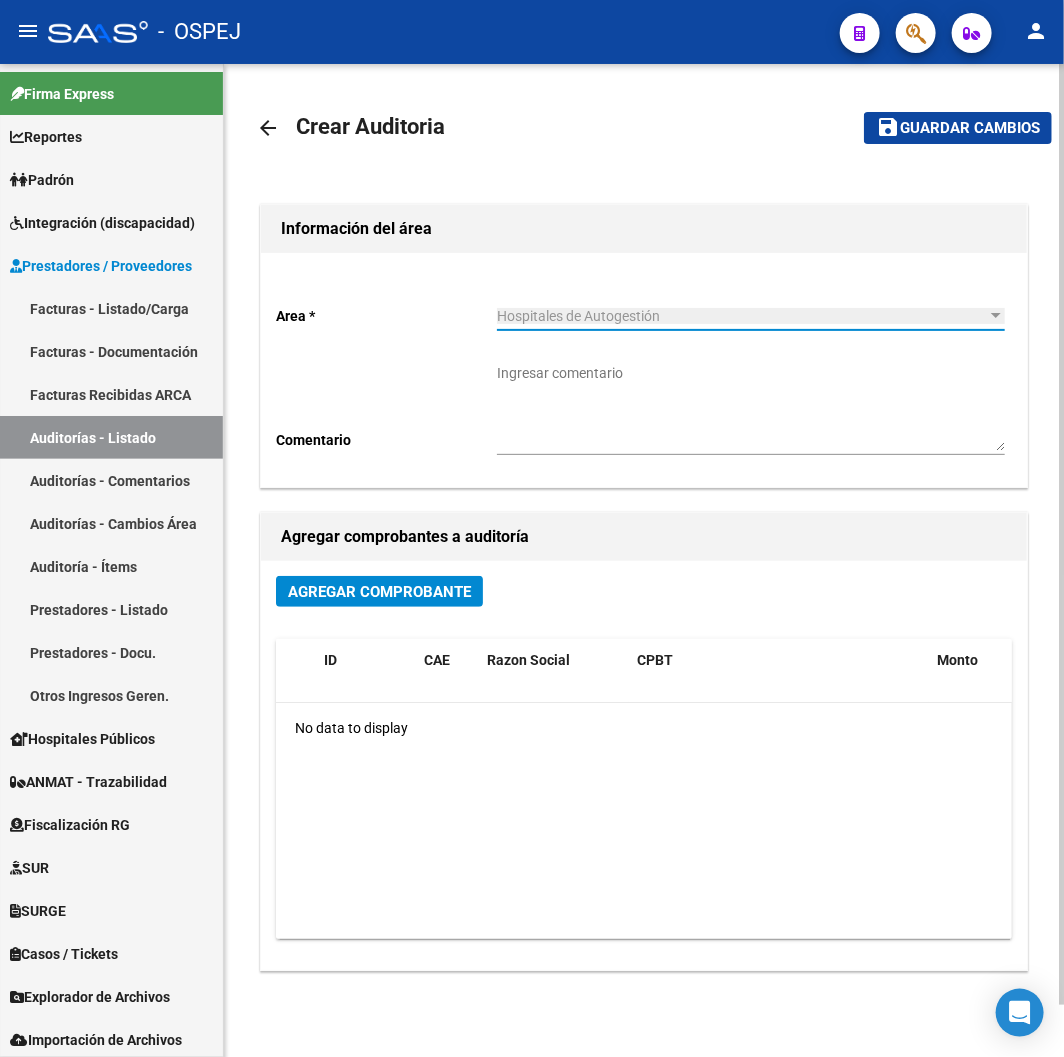 click on "Agregar Comprobante" 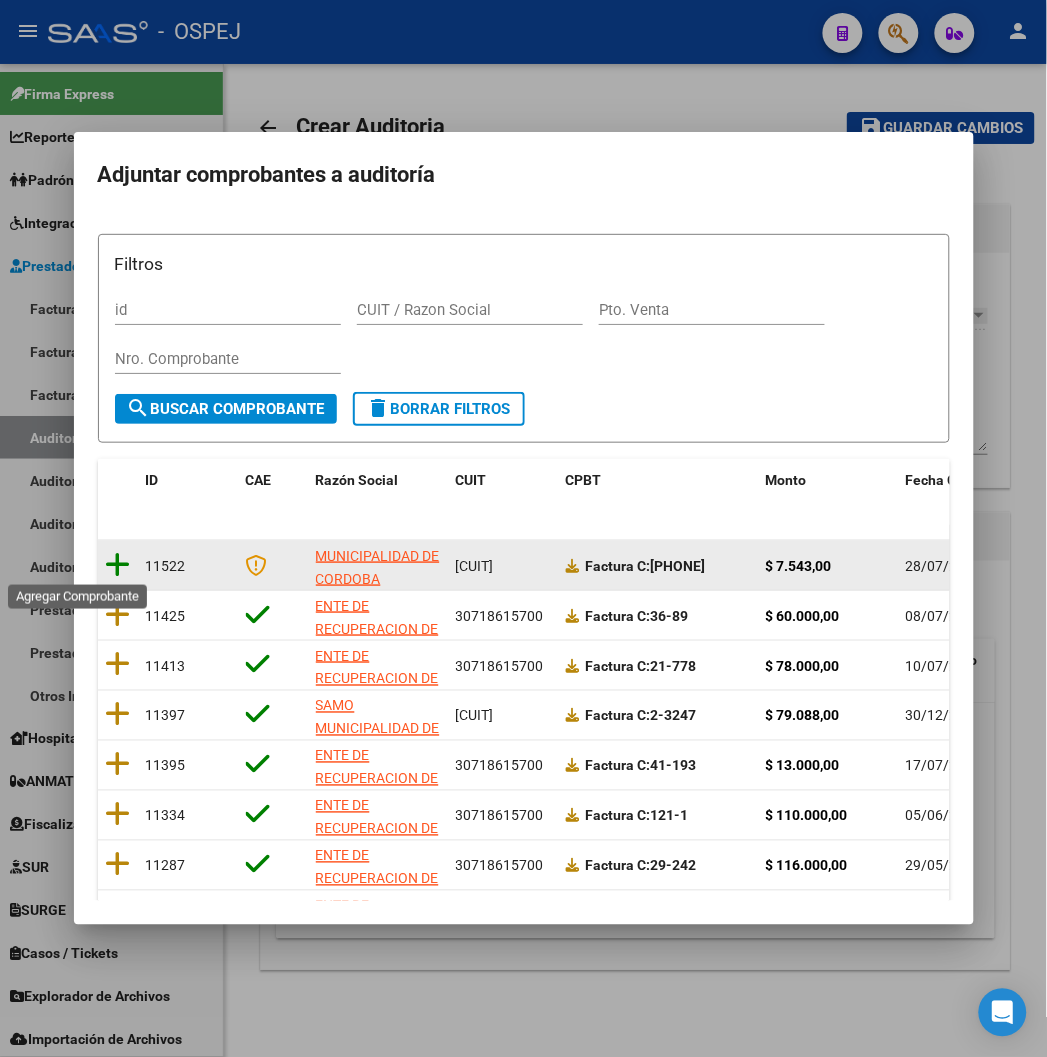 click 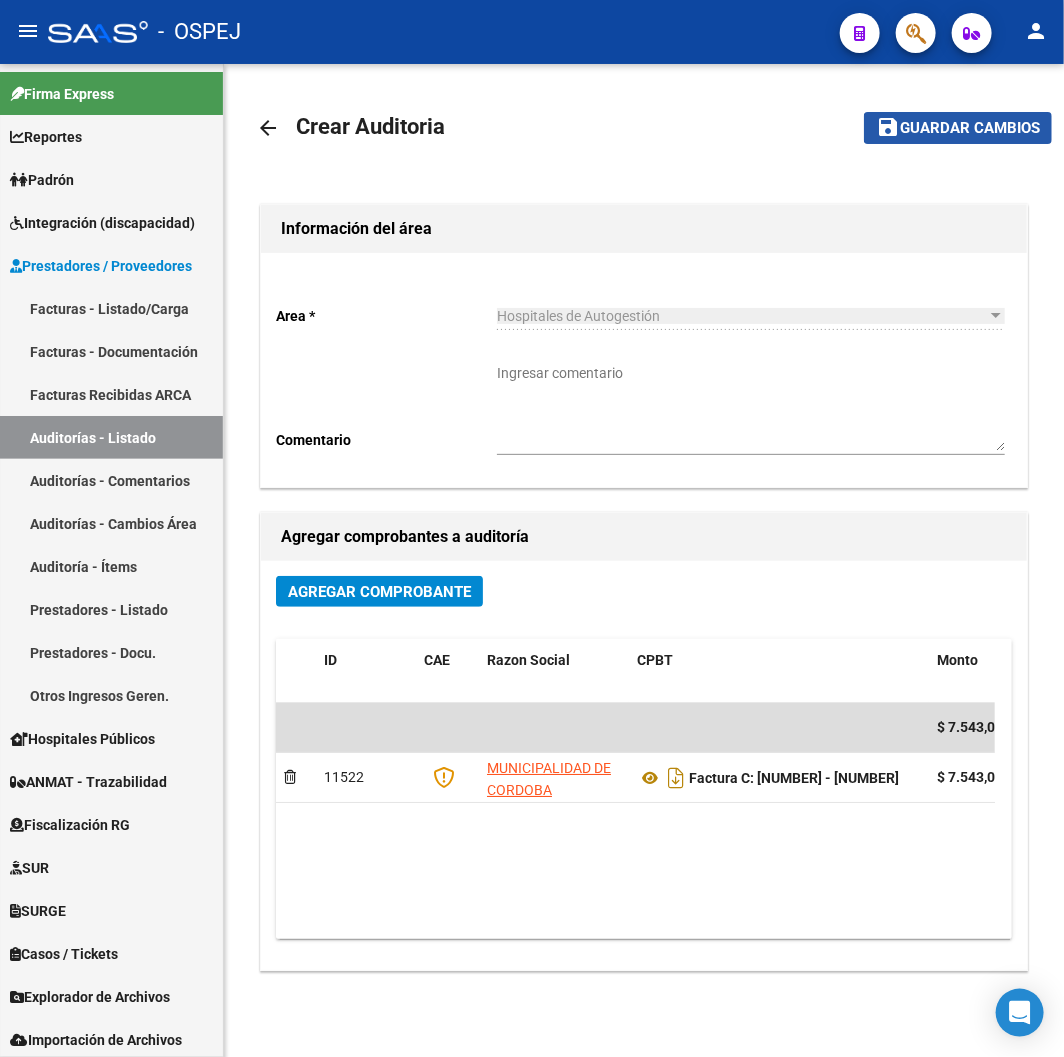 click on "Guardar cambios" 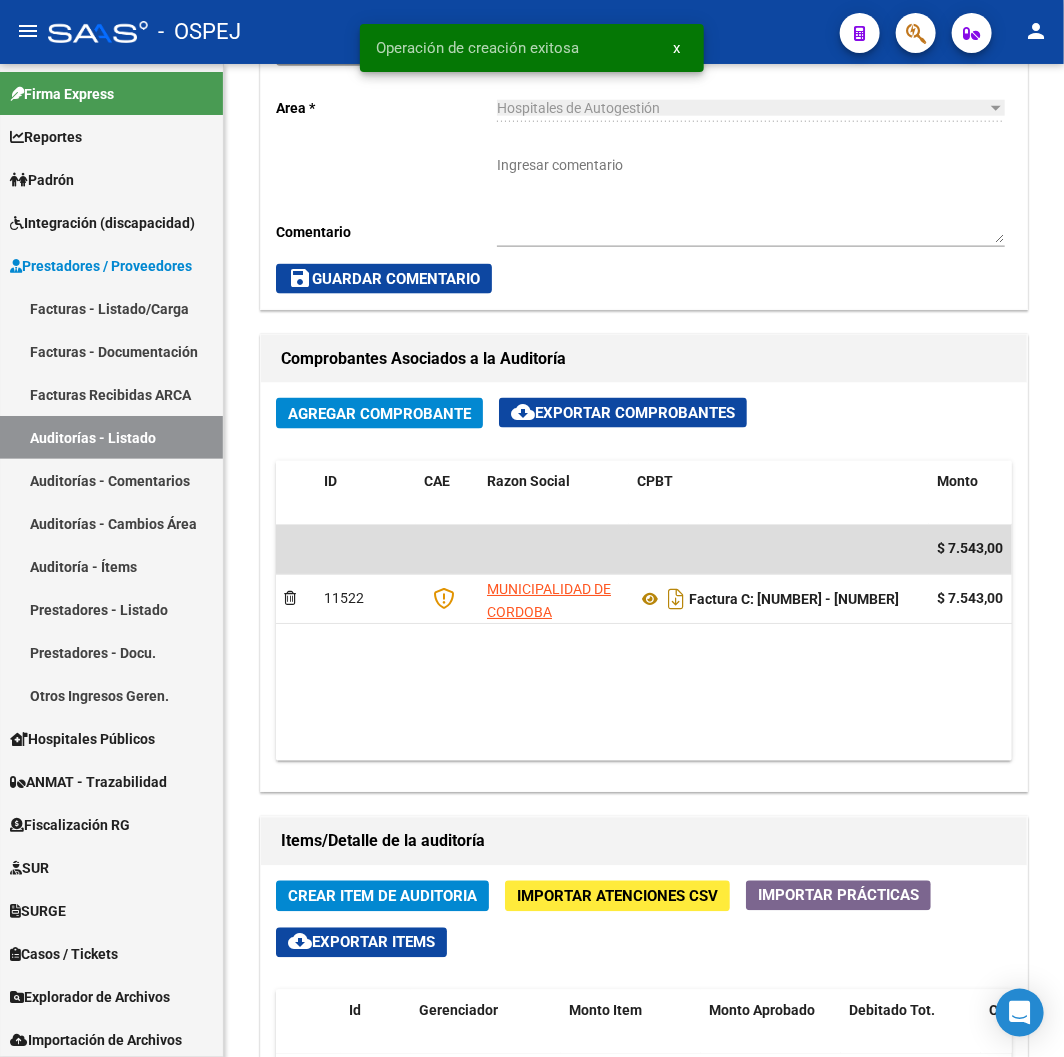 scroll, scrollTop: 1333, scrollLeft: 0, axis: vertical 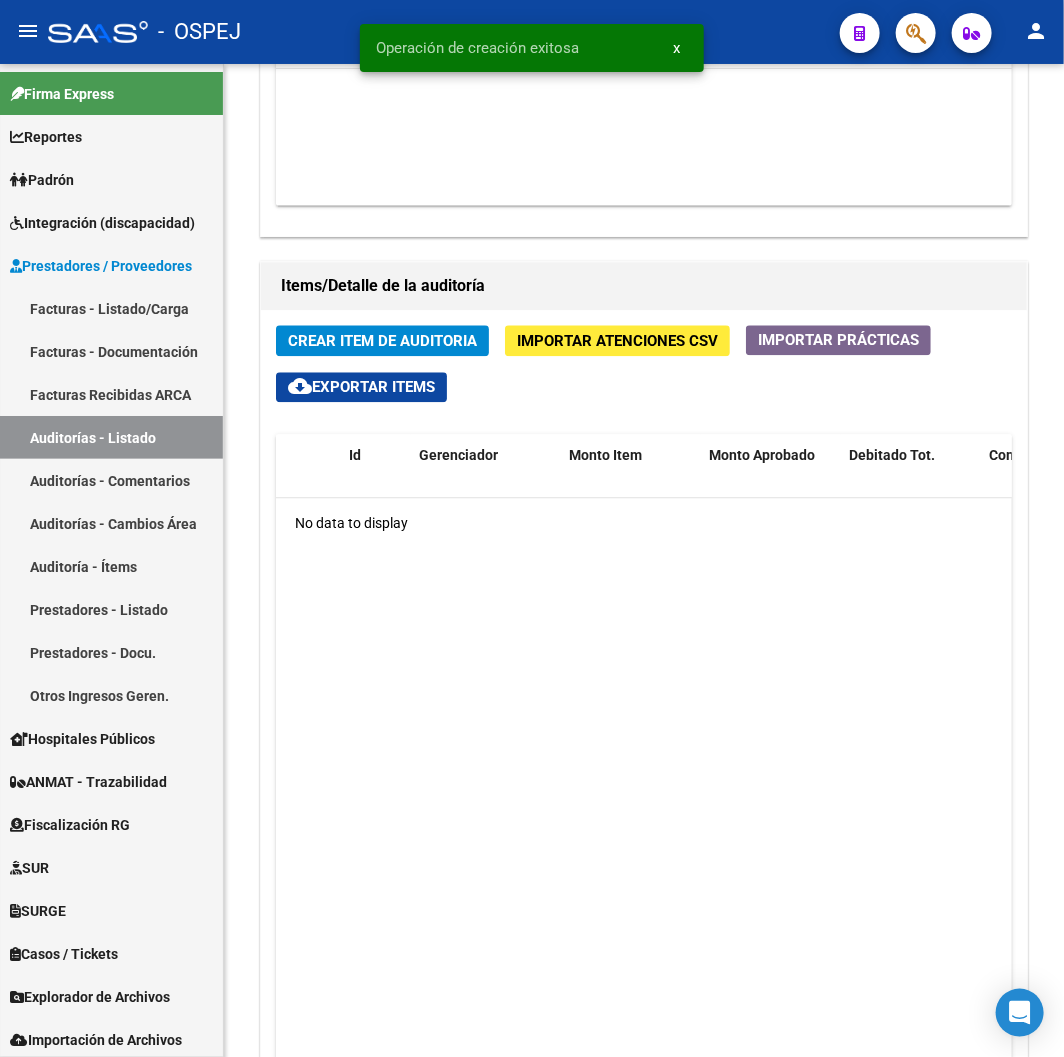 click on "Crear Item de Auditoria" 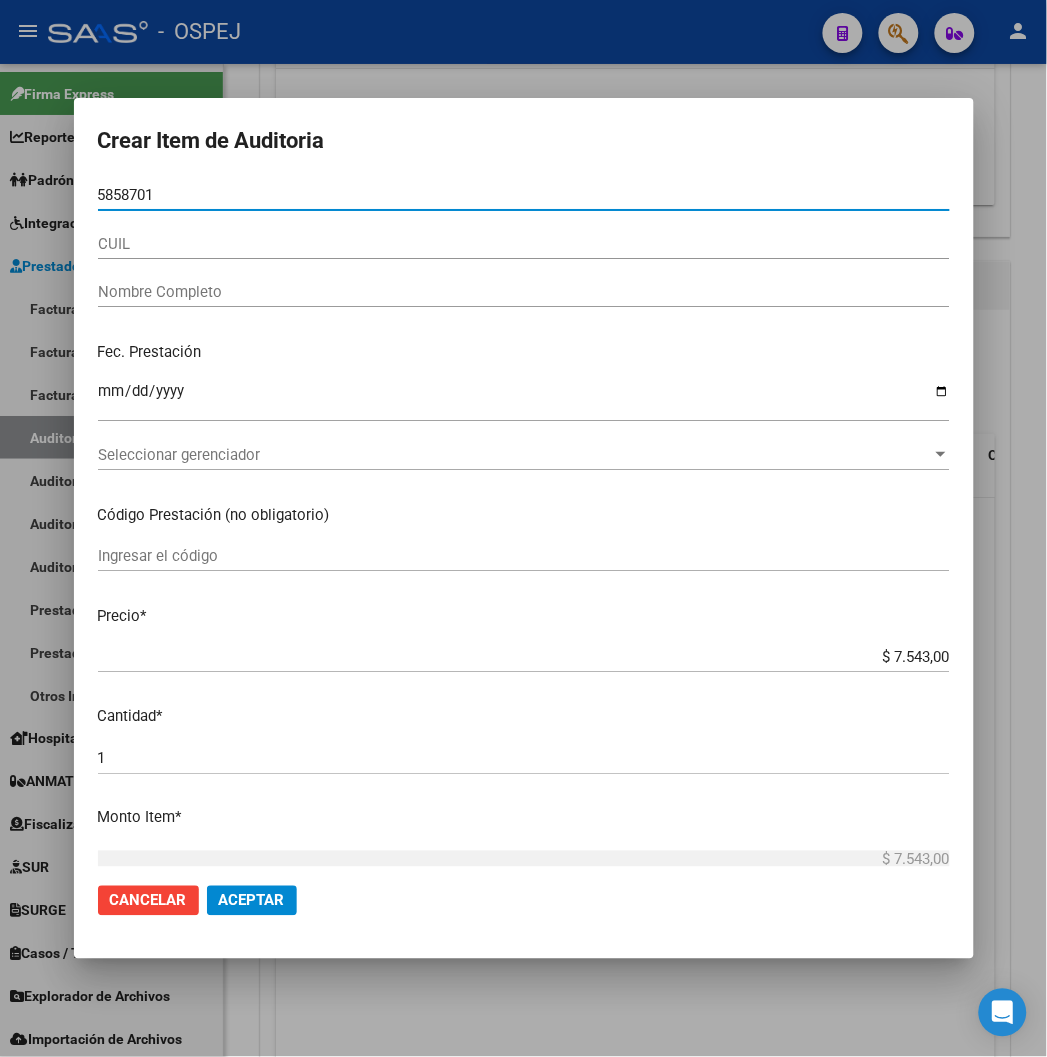 type on "58587016" 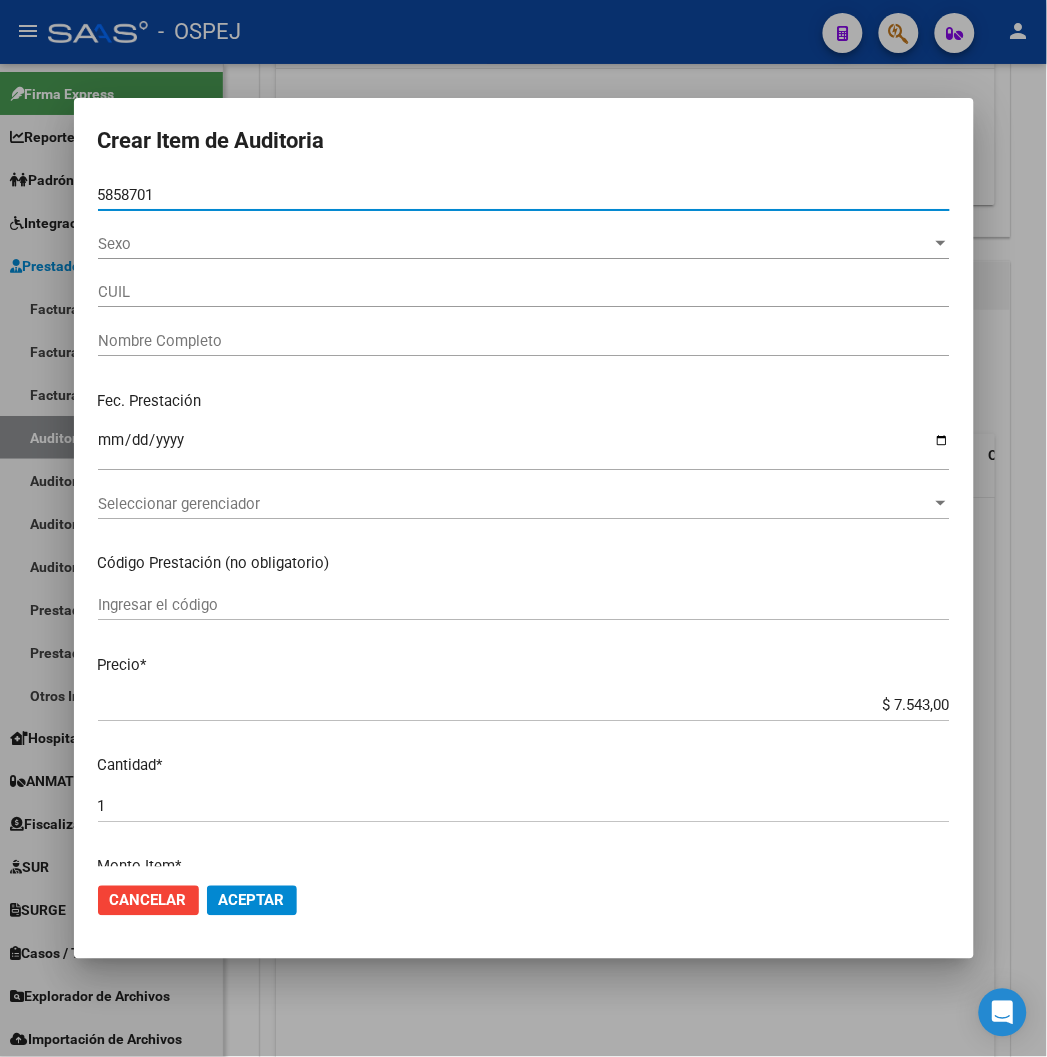 type on "20585870162" 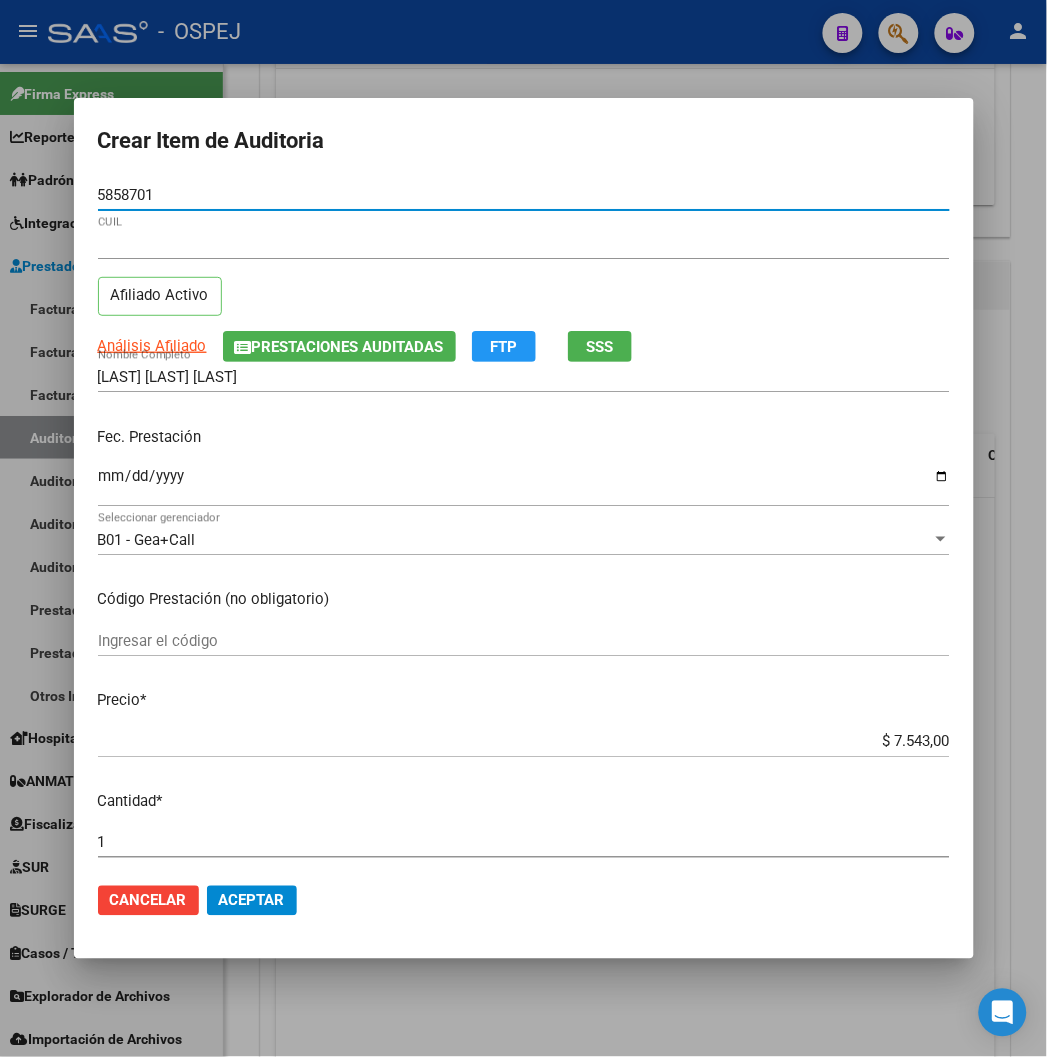 type on "58587016" 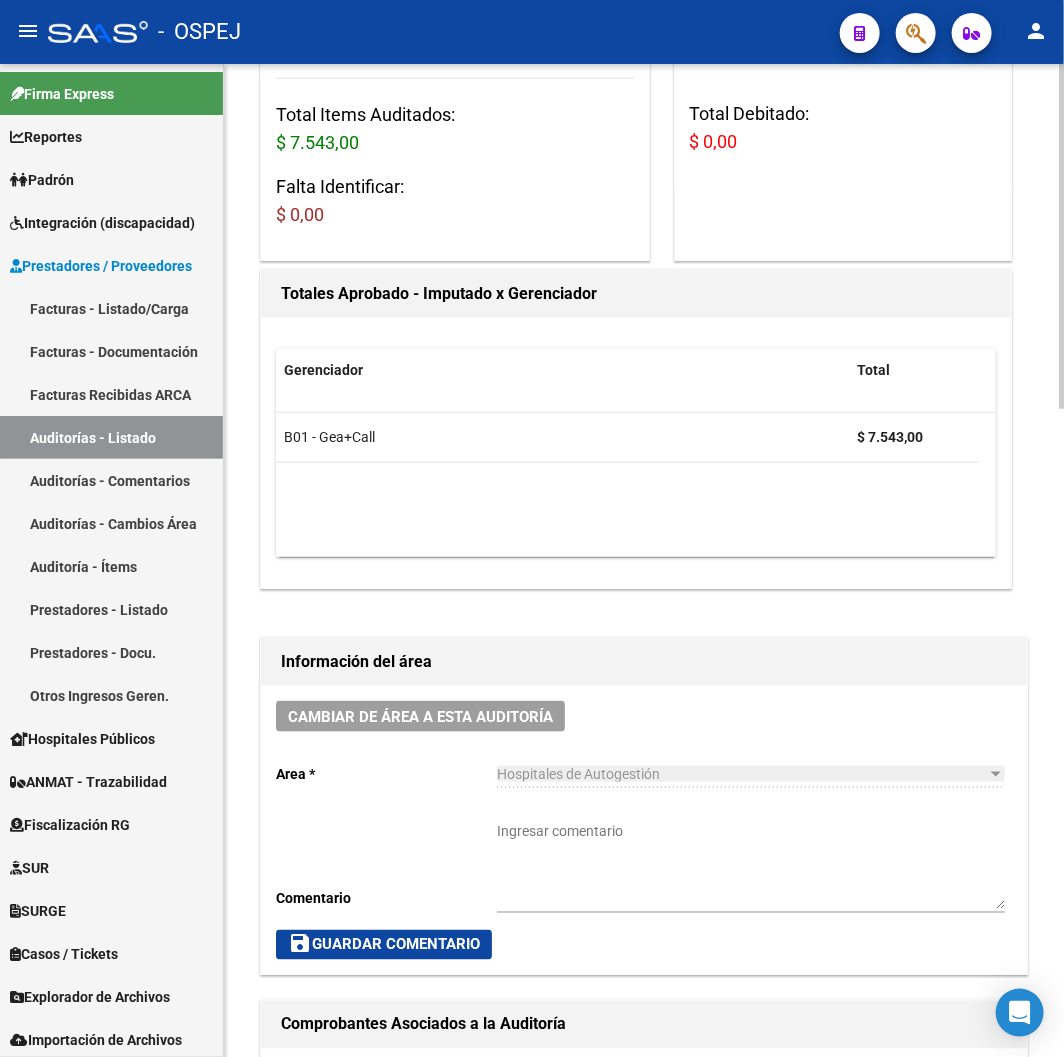 scroll, scrollTop: 0, scrollLeft: 0, axis: both 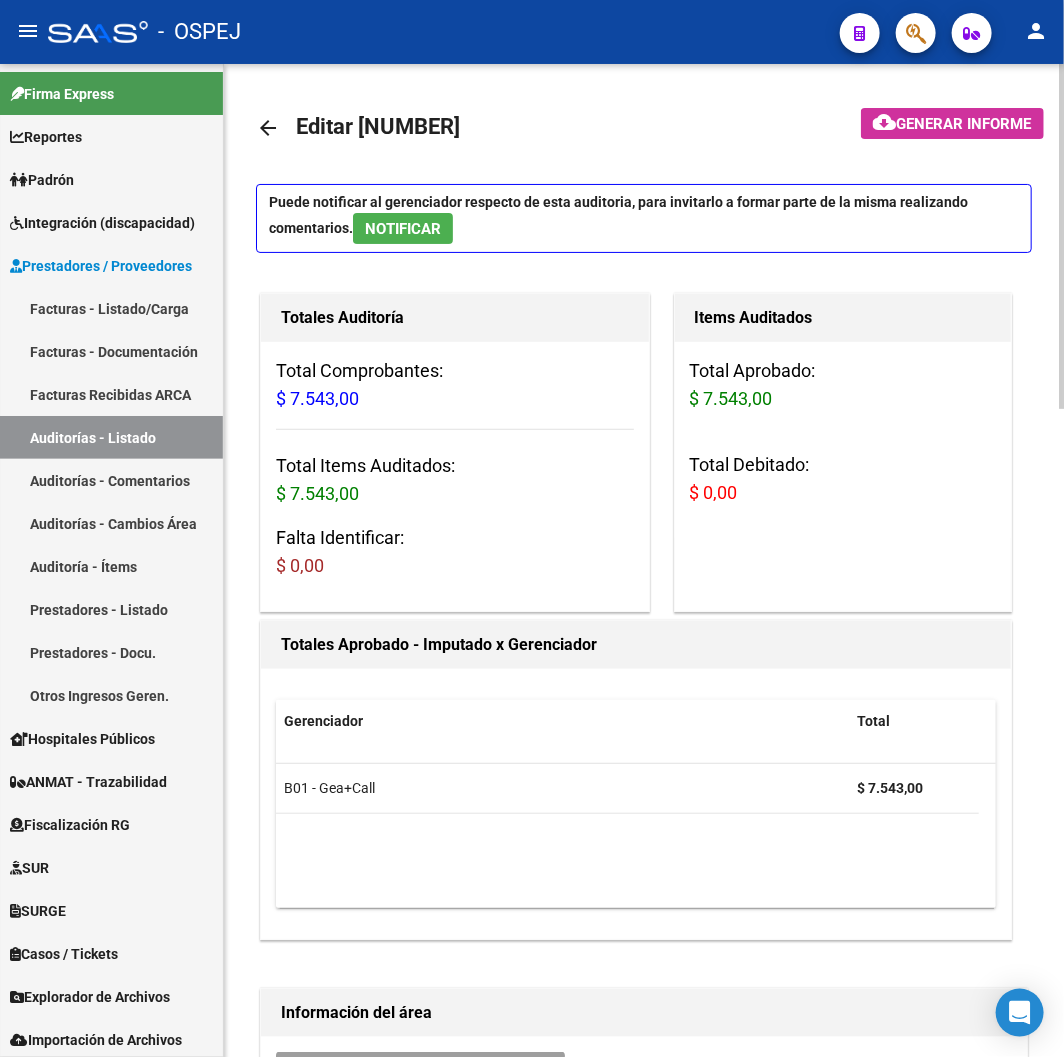 click on "arrow_back" 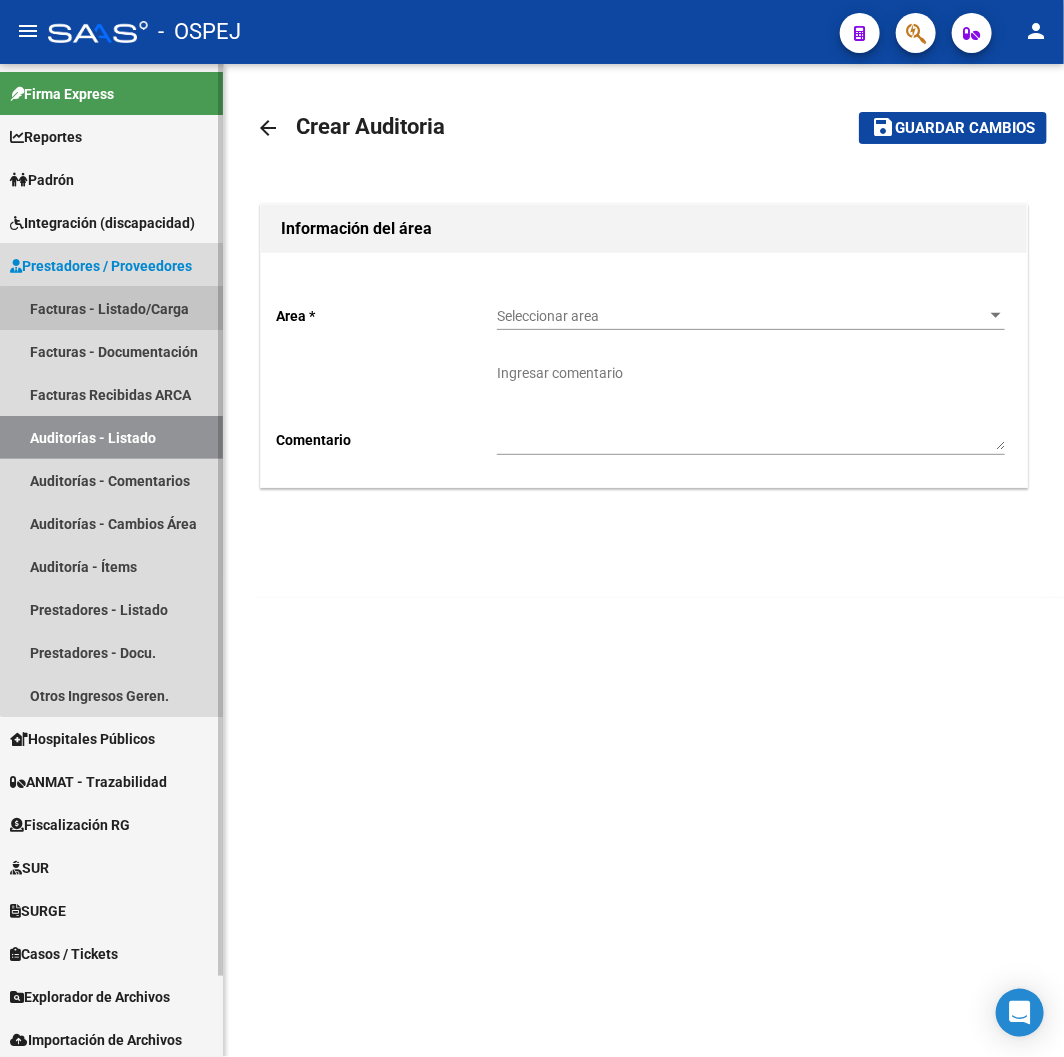 click on "Facturas - Listado/Carga" at bounding box center (111, 308) 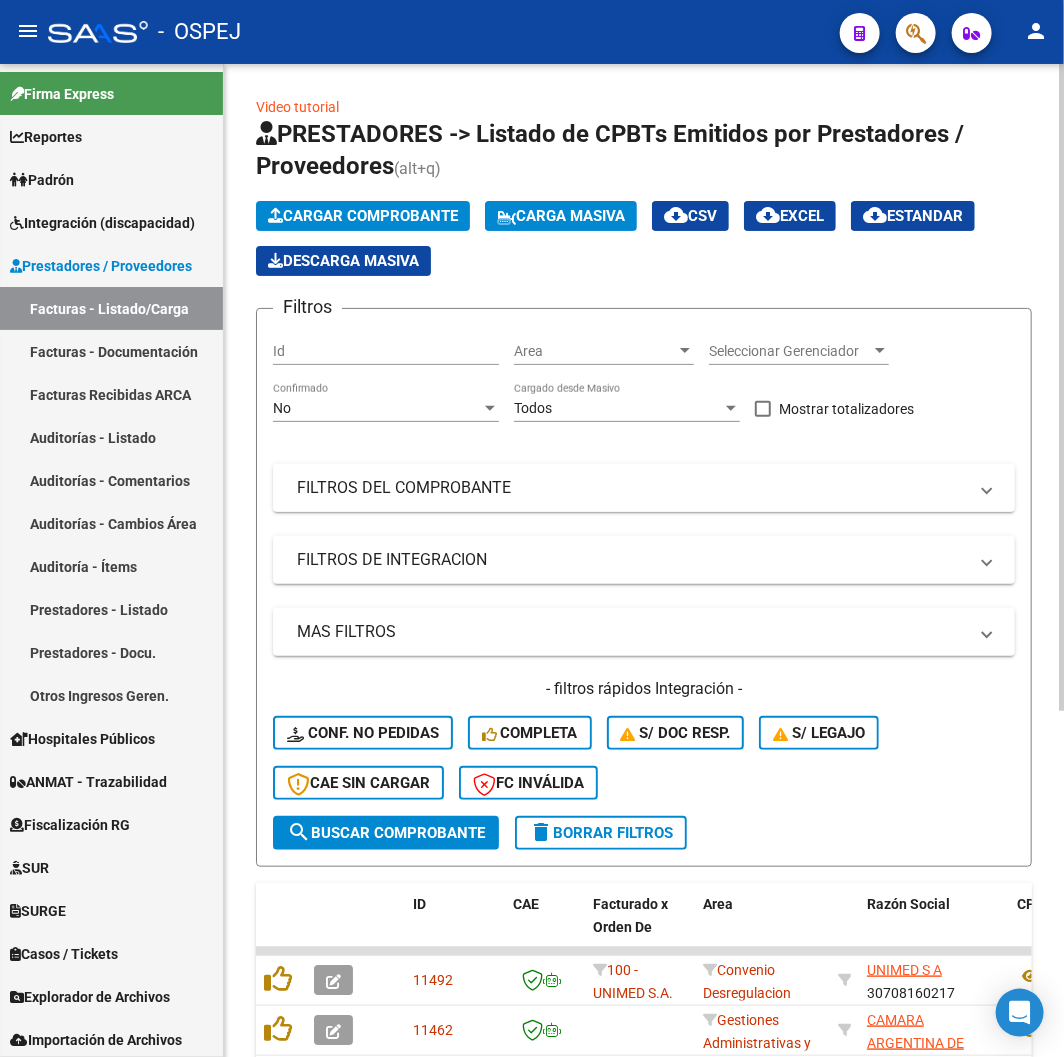click on "FILTROS DEL COMPROBANTE" at bounding box center [632, 488] 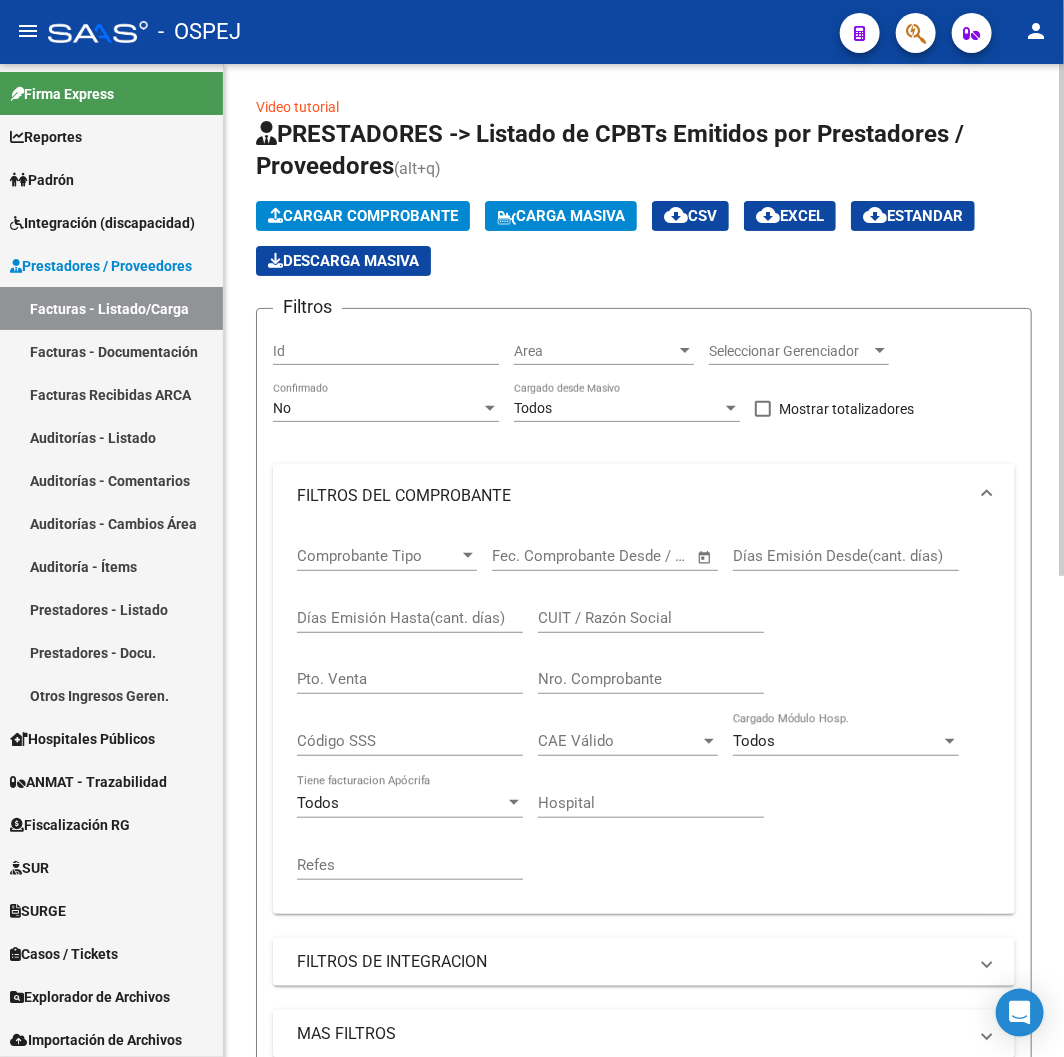 click on "No" at bounding box center (377, 408) 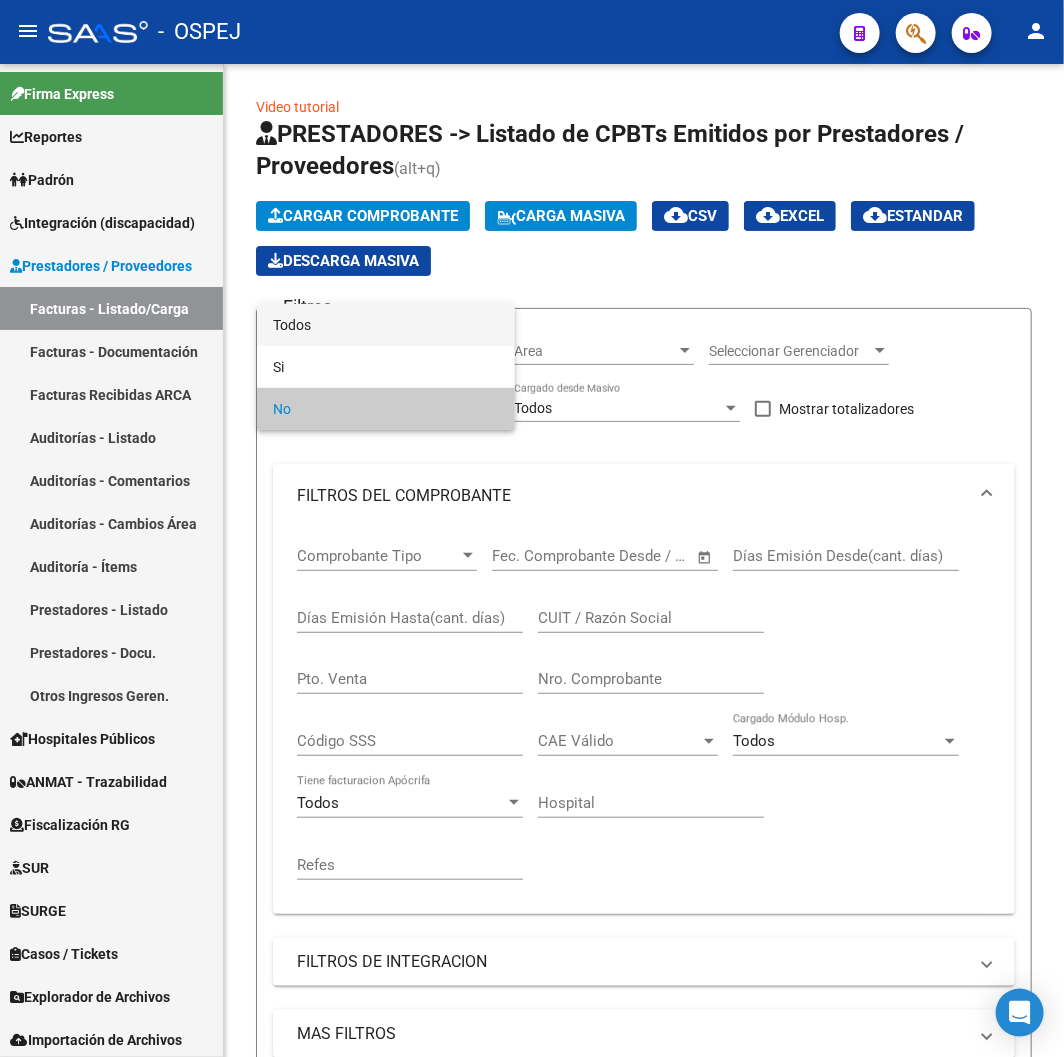 click on "Todos" at bounding box center [386, 325] 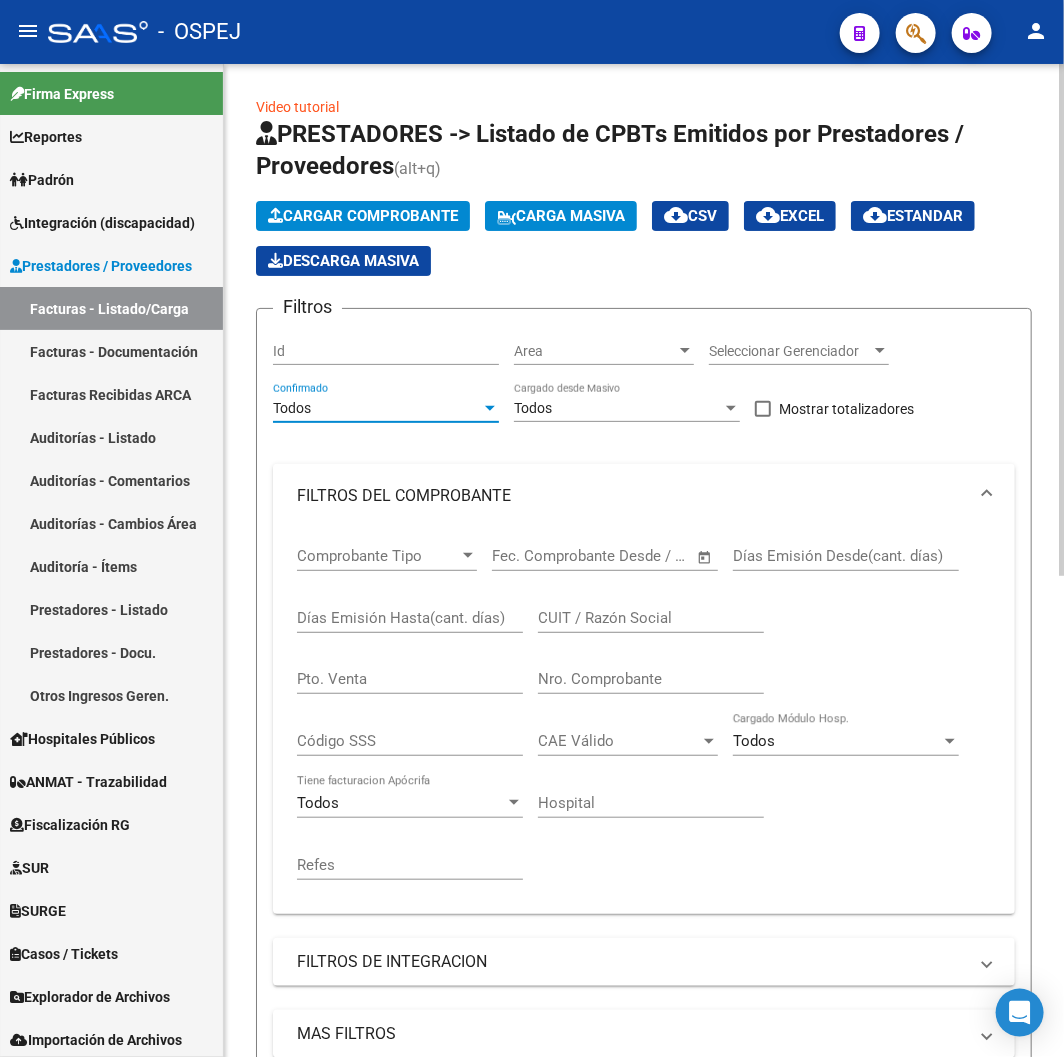 click on "Nro. Comprobante" at bounding box center [651, 679] 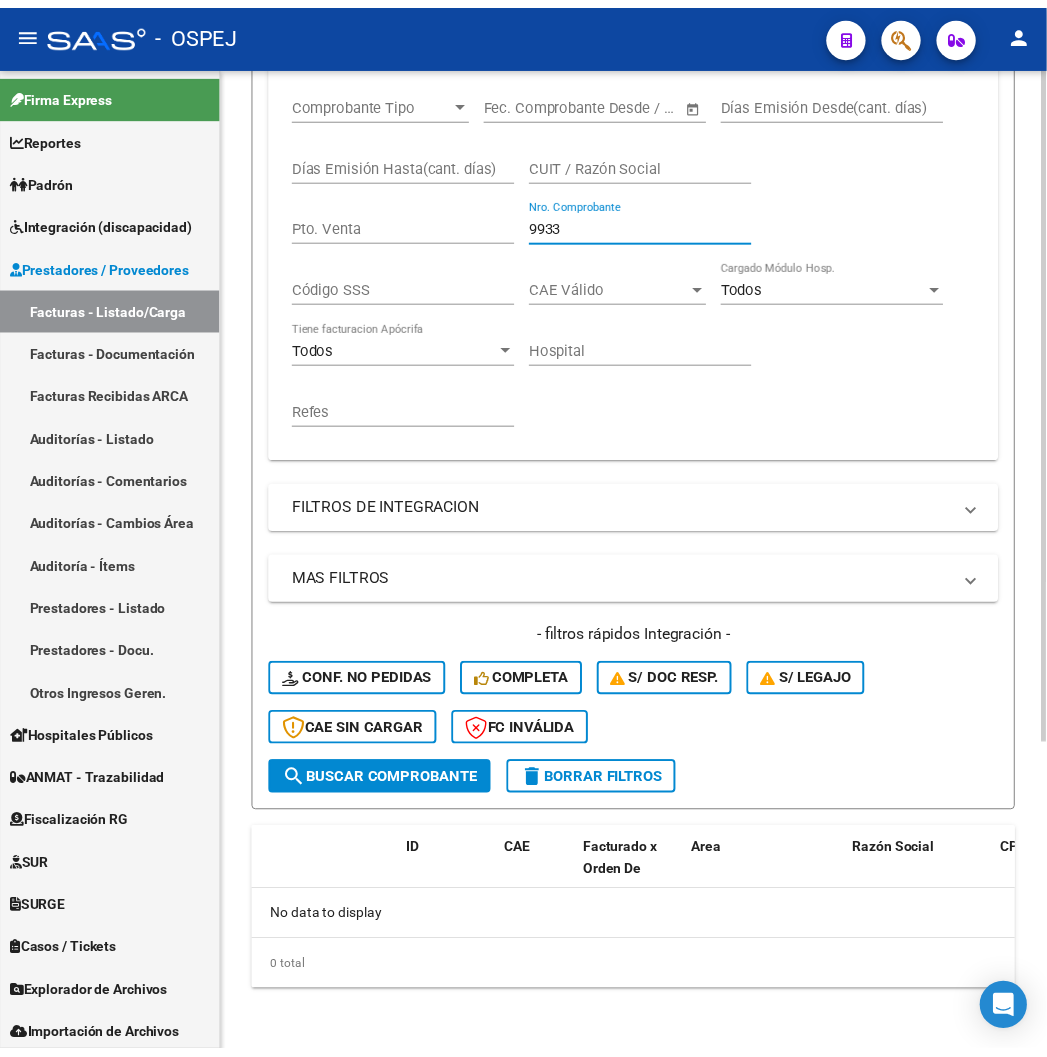 scroll, scrollTop: 0, scrollLeft: 0, axis: both 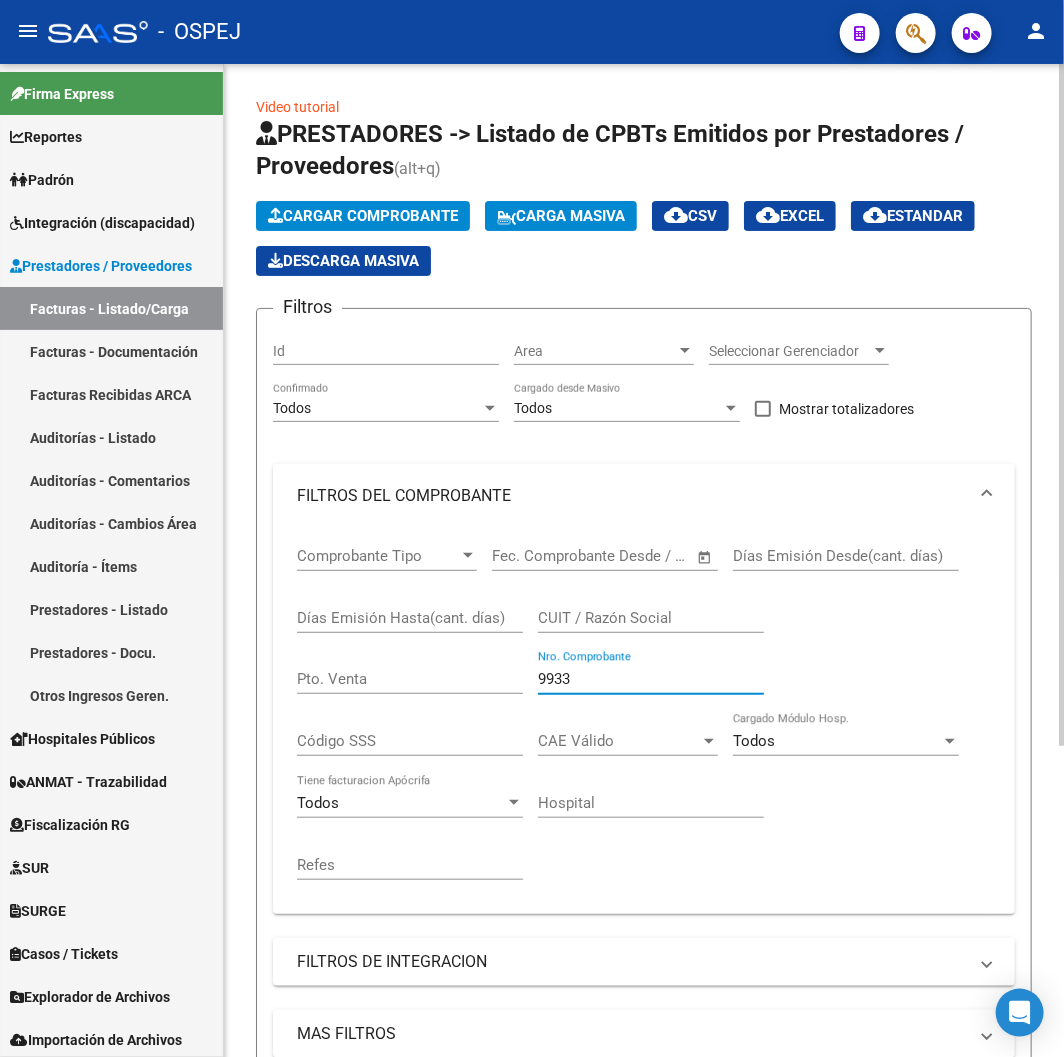 type on "9933" 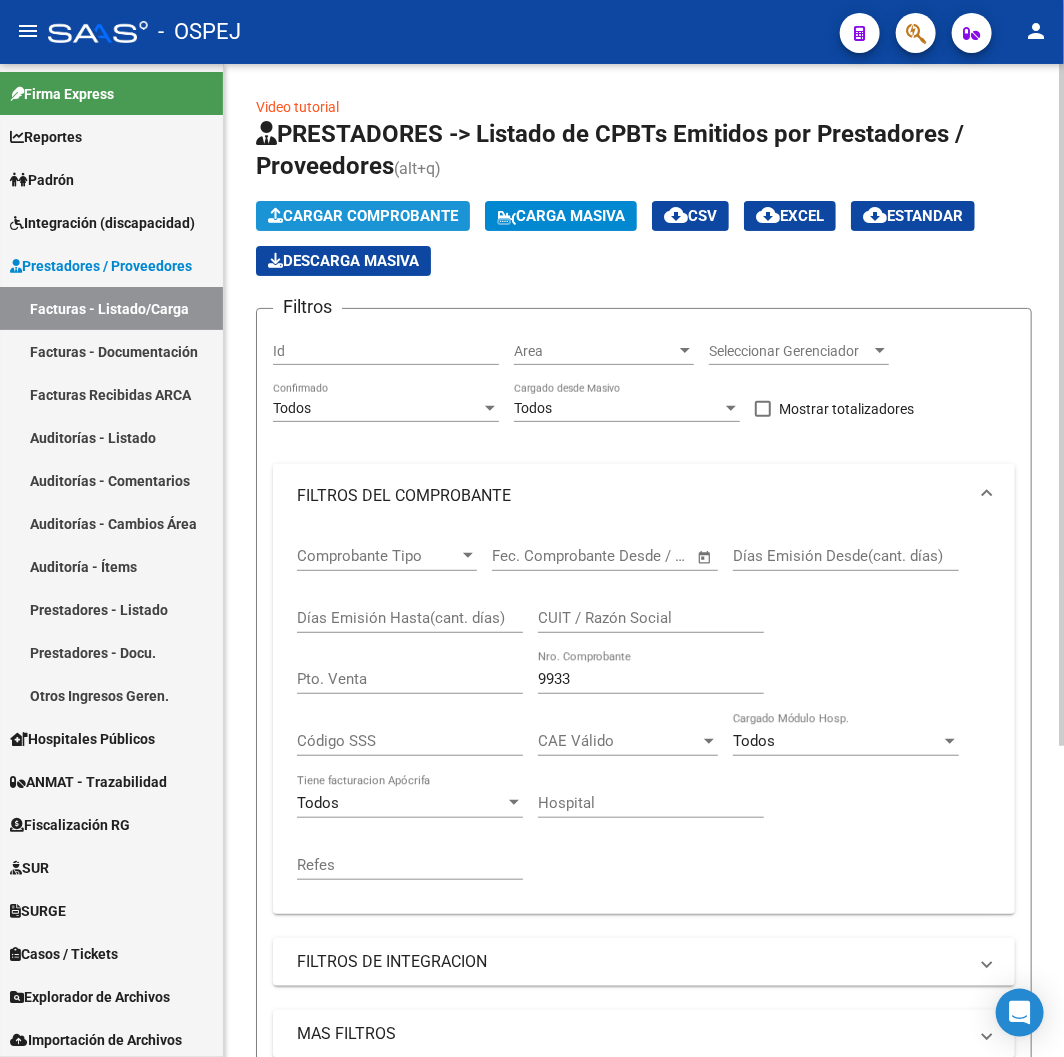 click on "Cargar Comprobante" 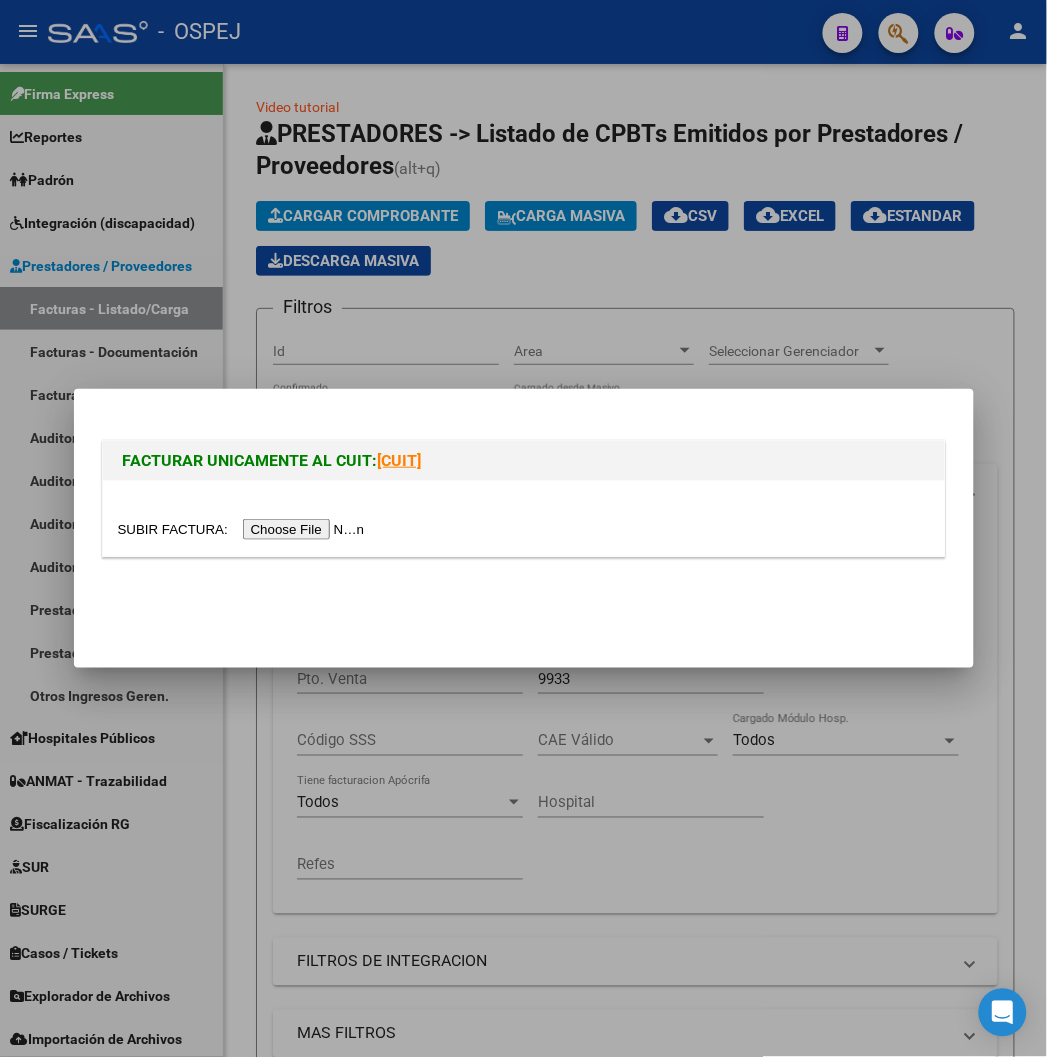 click at bounding box center [244, 529] 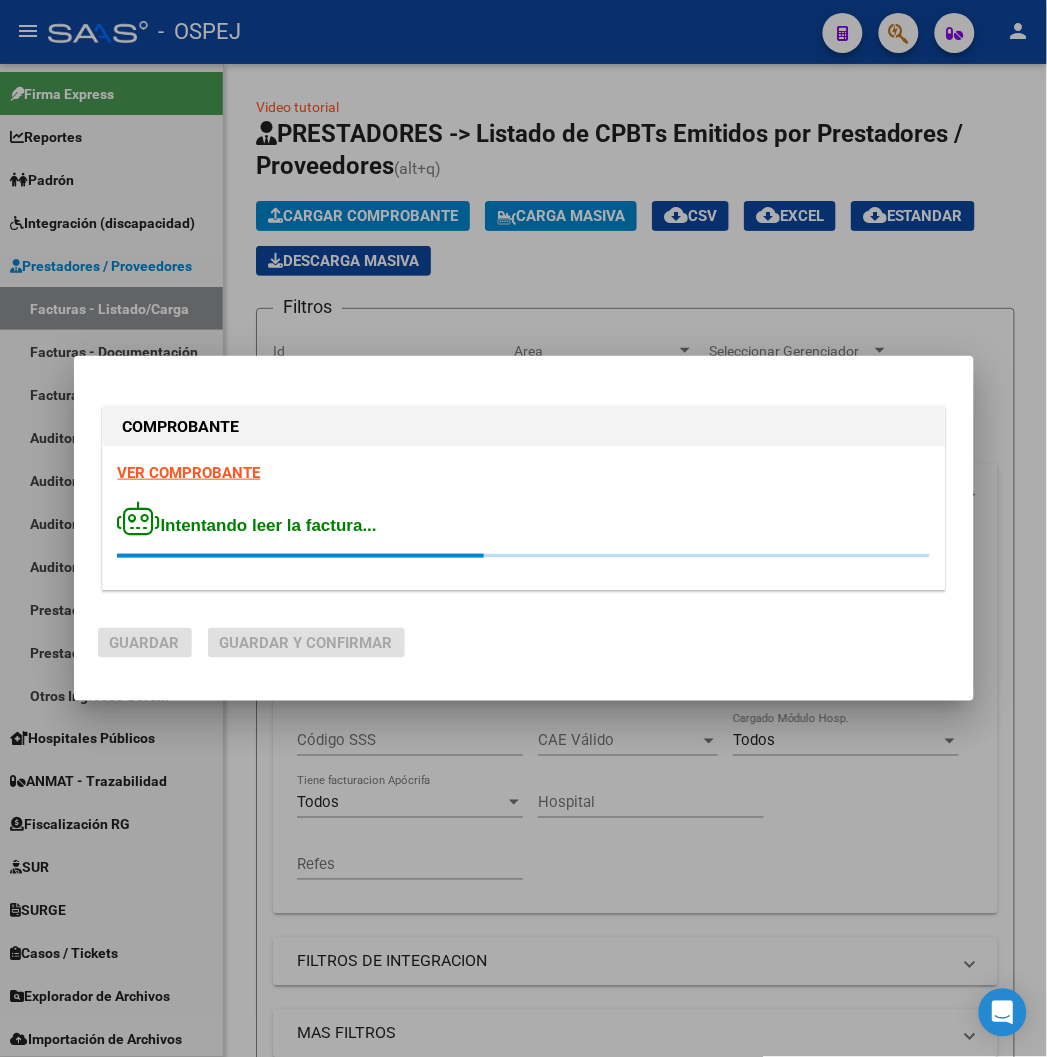 click on "VER COMPROBANTE          Intentando leer la factura..." at bounding box center (524, 518) 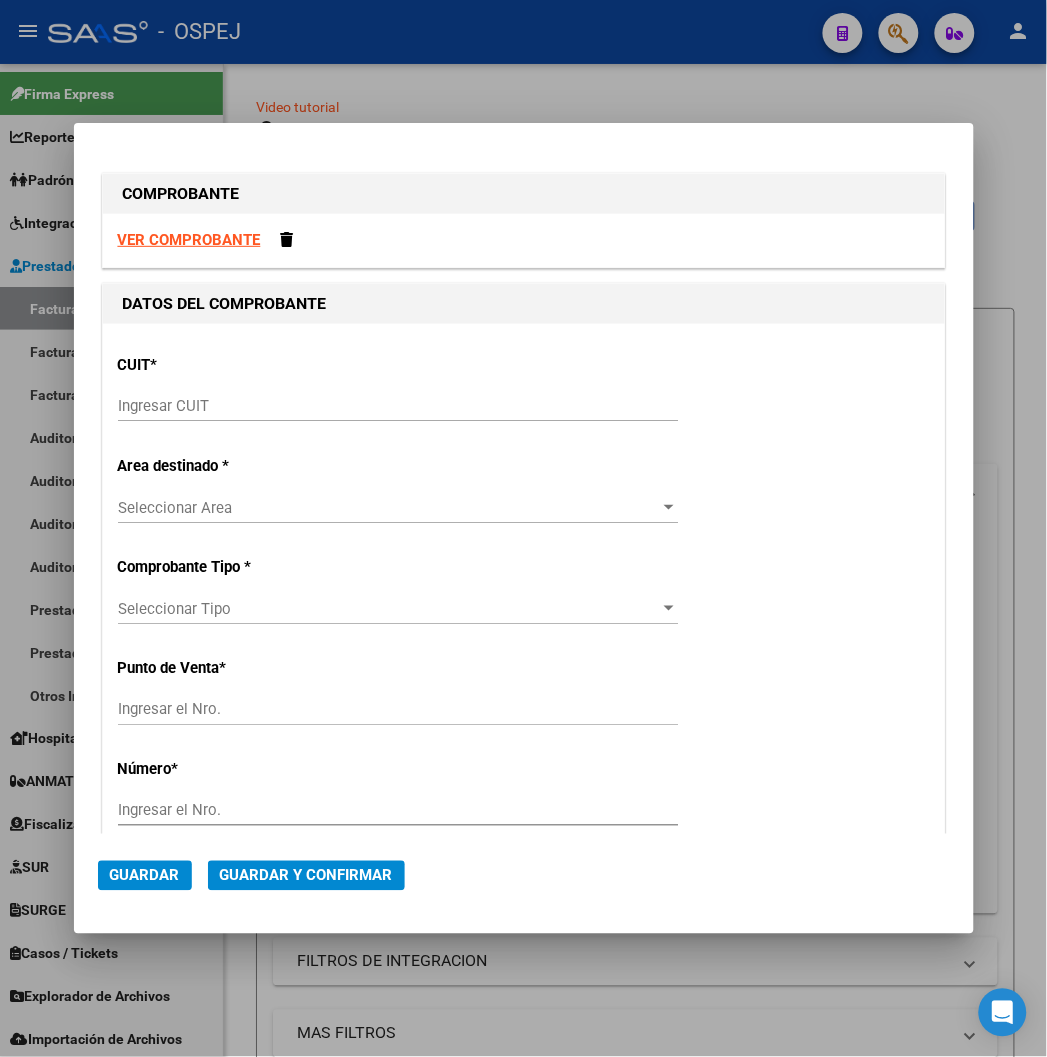 click on "Ingresar CUIT" at bounding box center [398, 406] 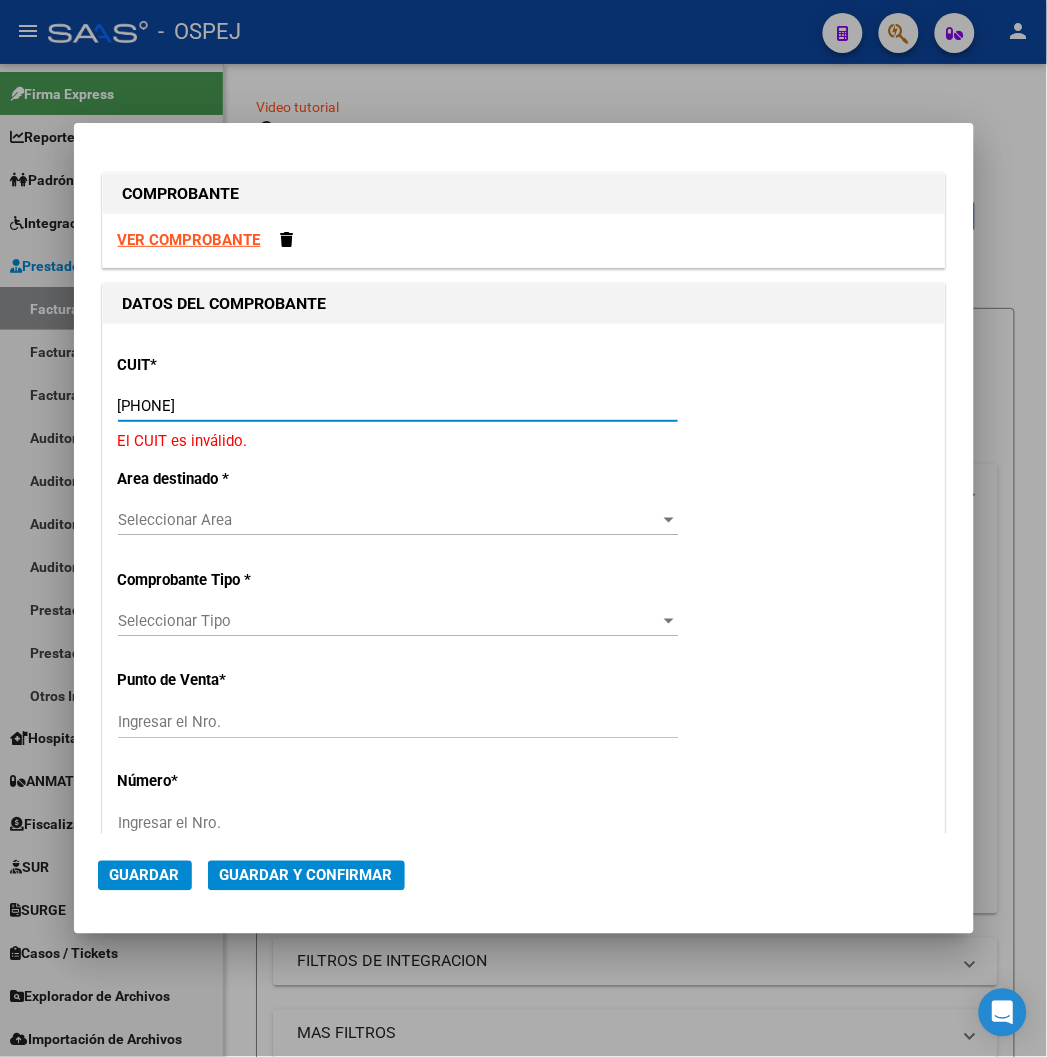 type on "[CUIT]" 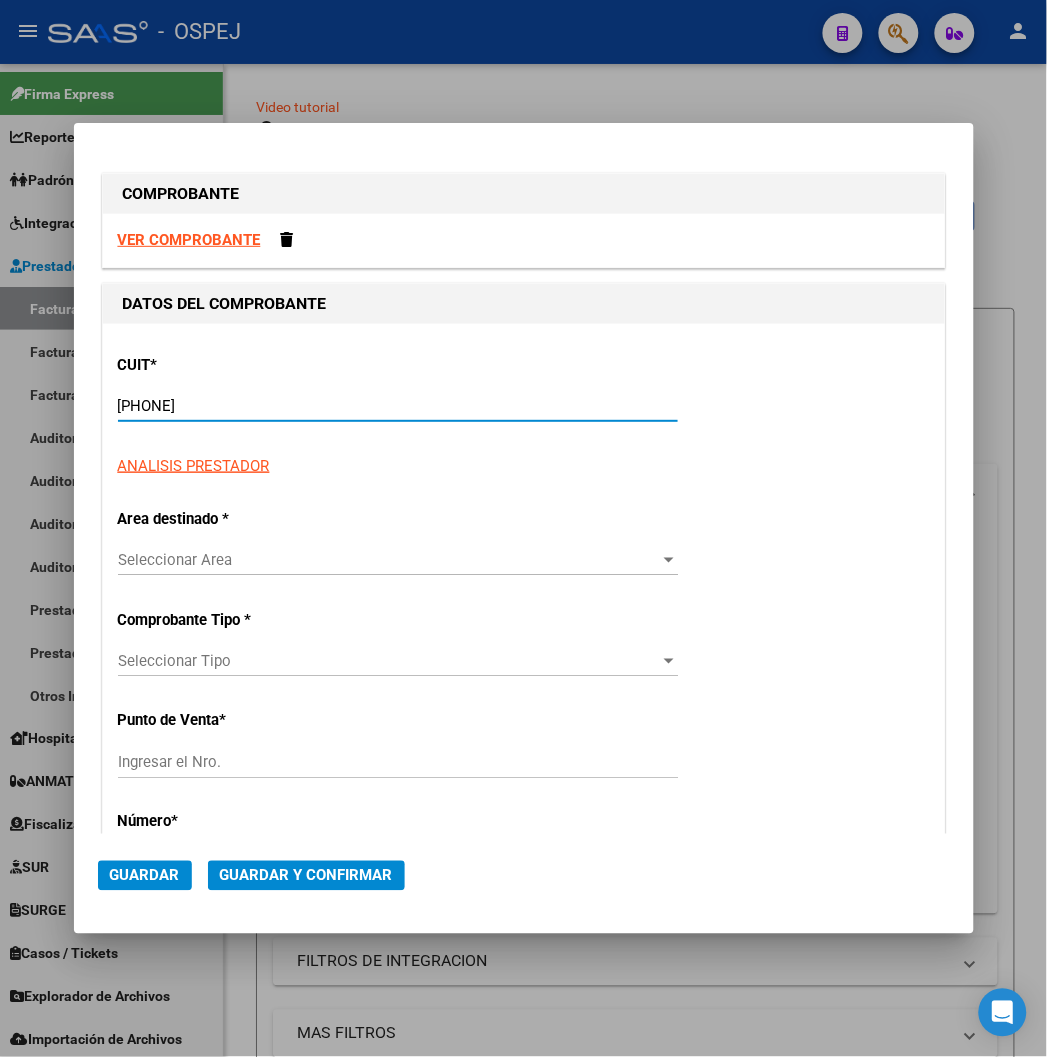 type on "1" 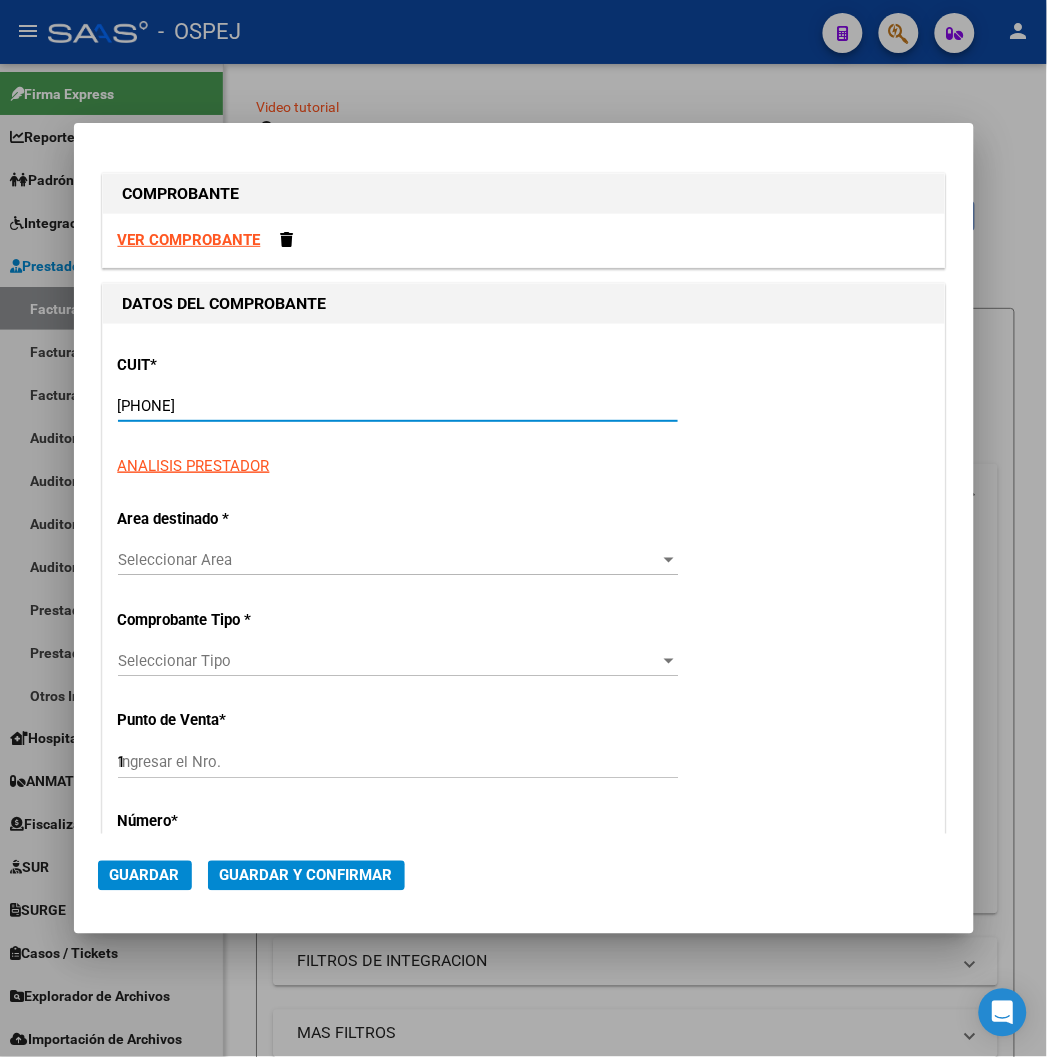 type on "[CUIT]" 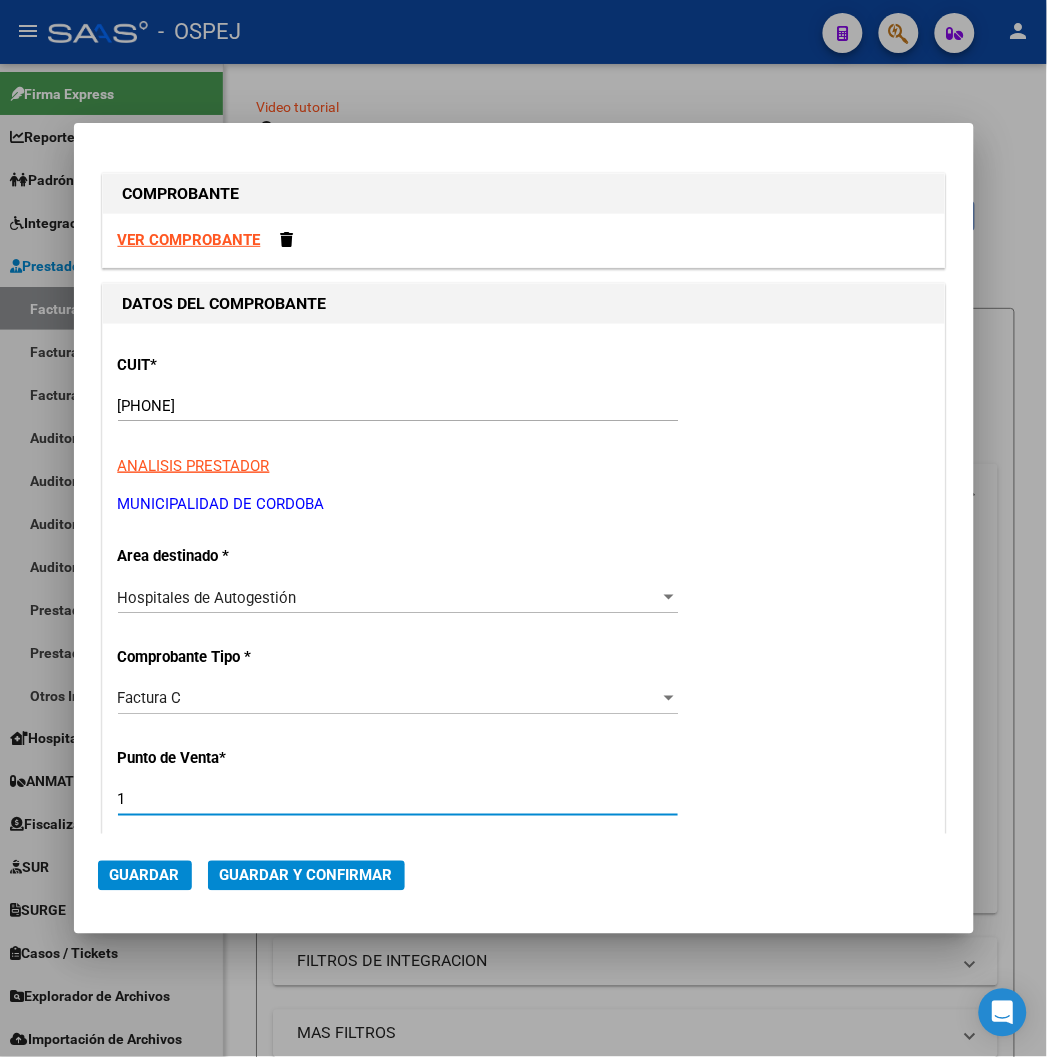 scroll, scrollTop: 411, scrollLeft: 0, axis: vertical 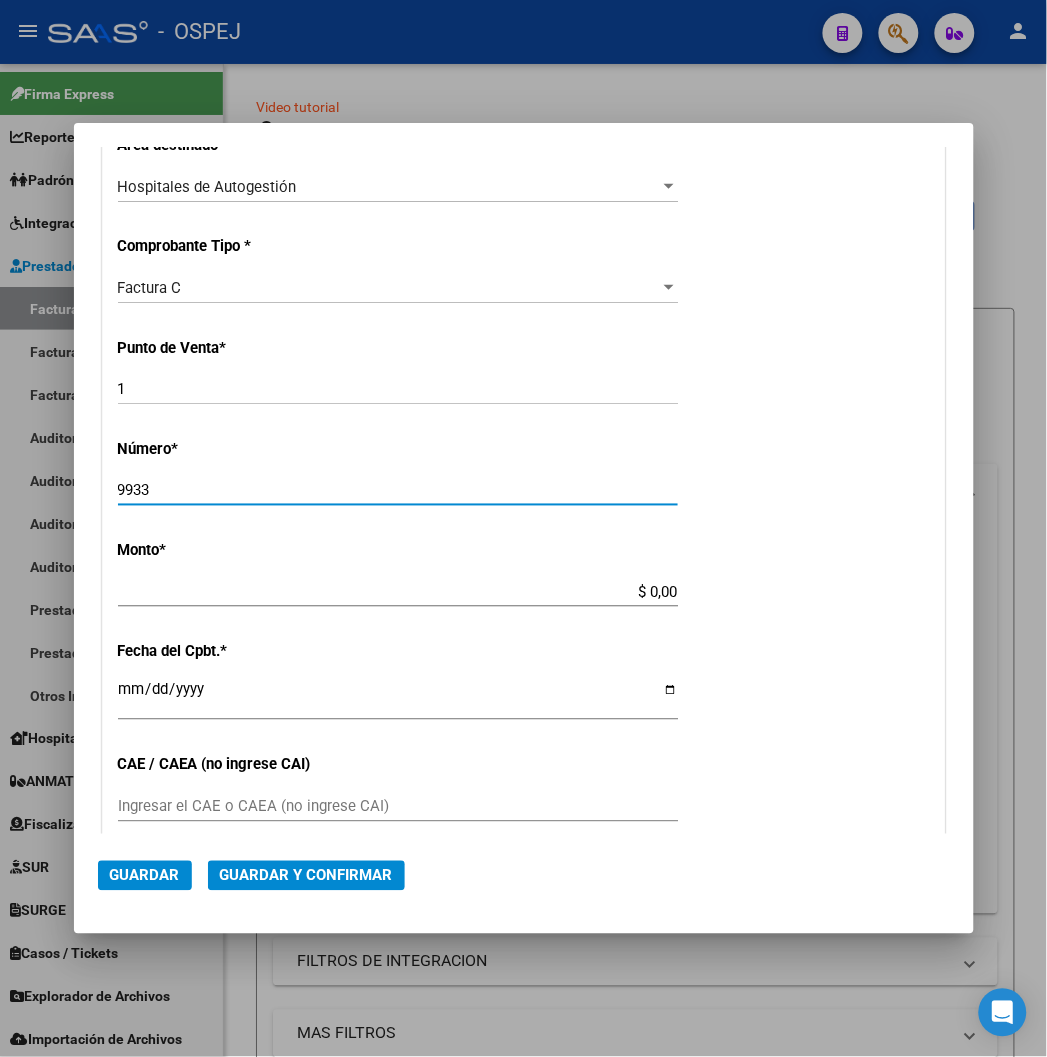 type on "9933" 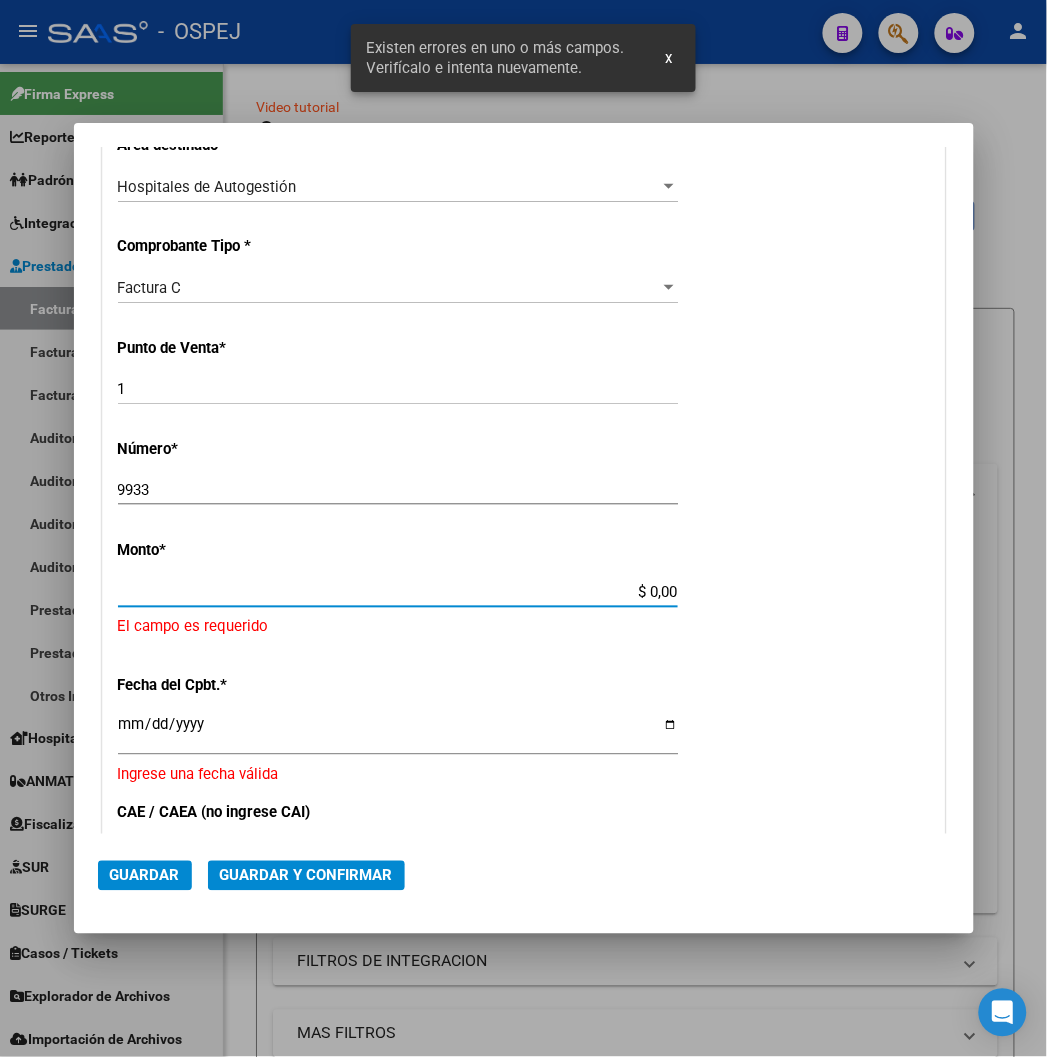 scroll, scrollTop: 502, scrollLeft: 0, axis: vertical 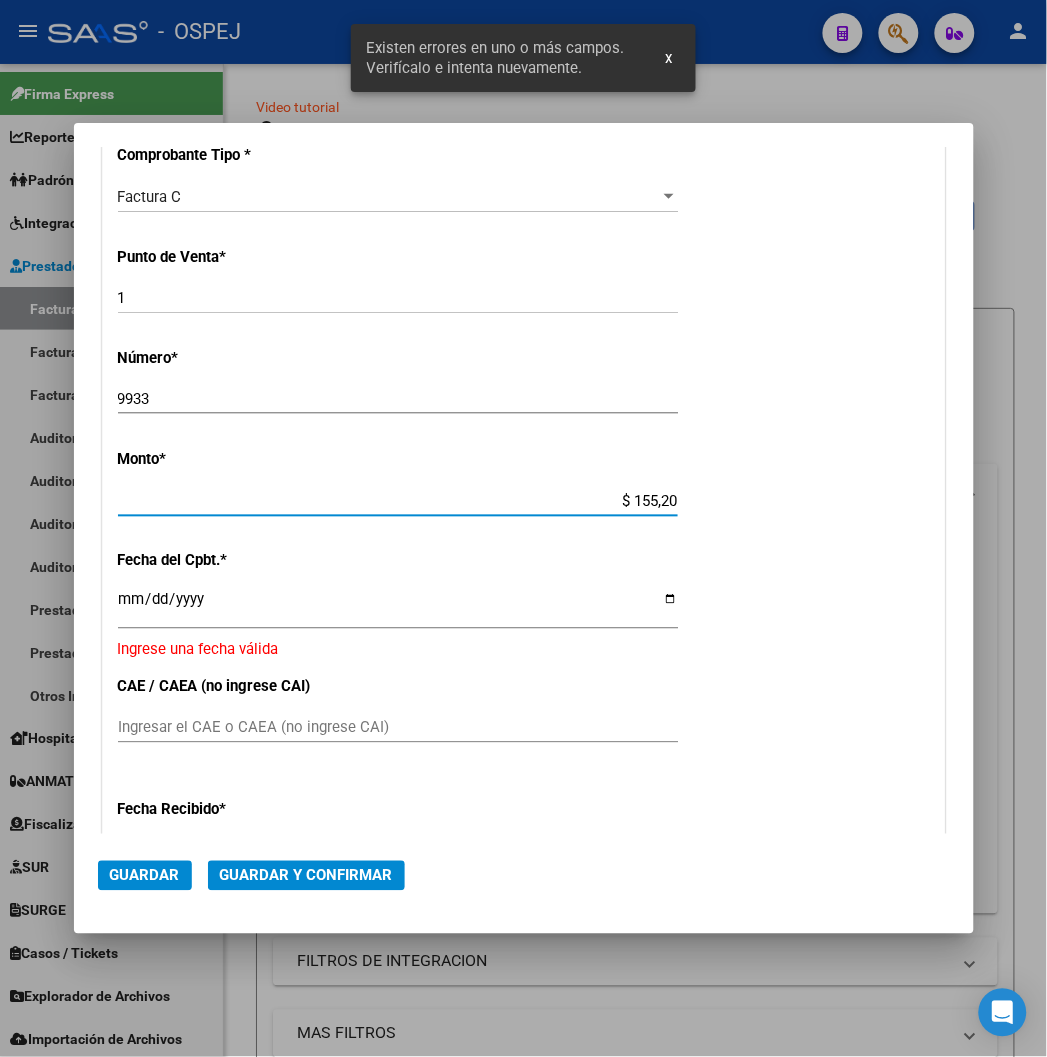 type on "$ 1.552,00" 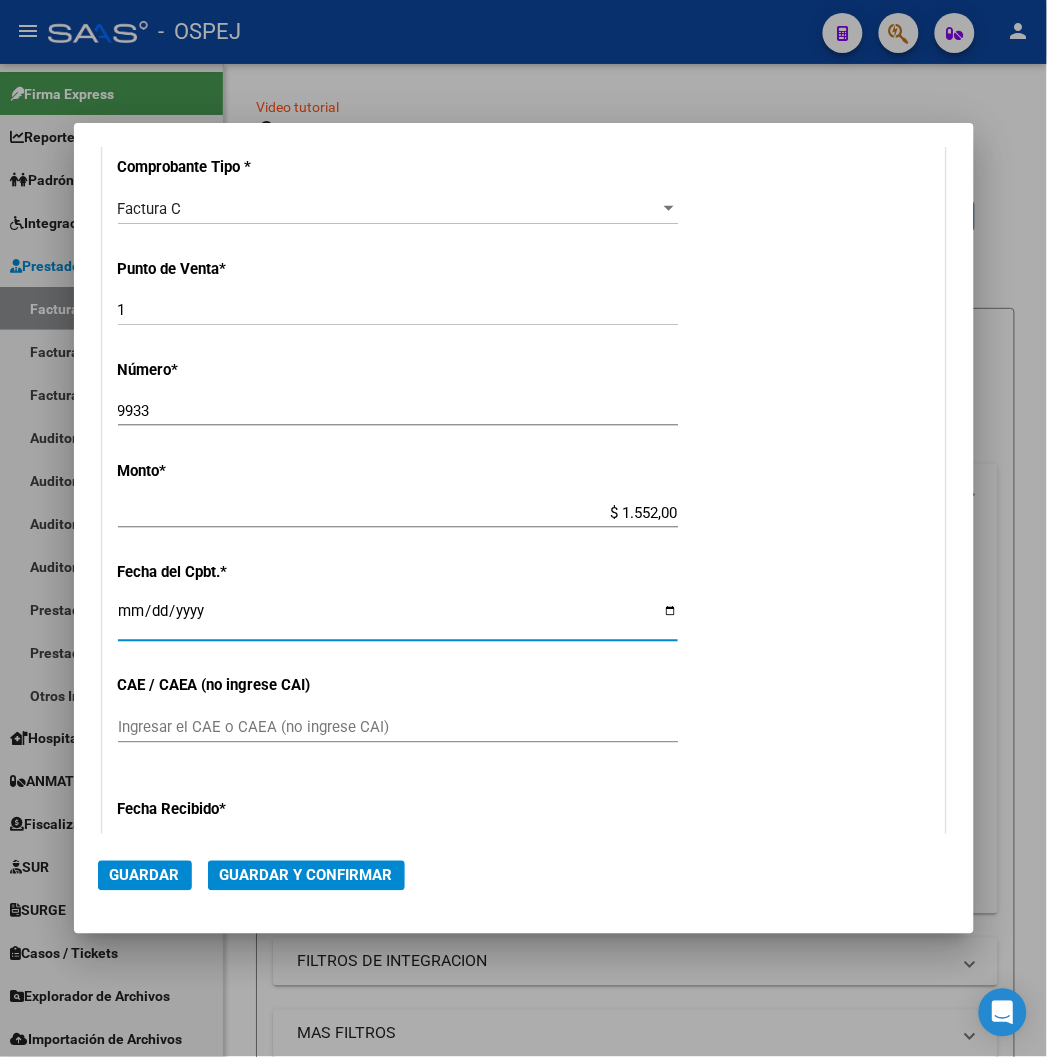 scroll, scrollTop: 502, scrollLeft: 0, axis: vertical 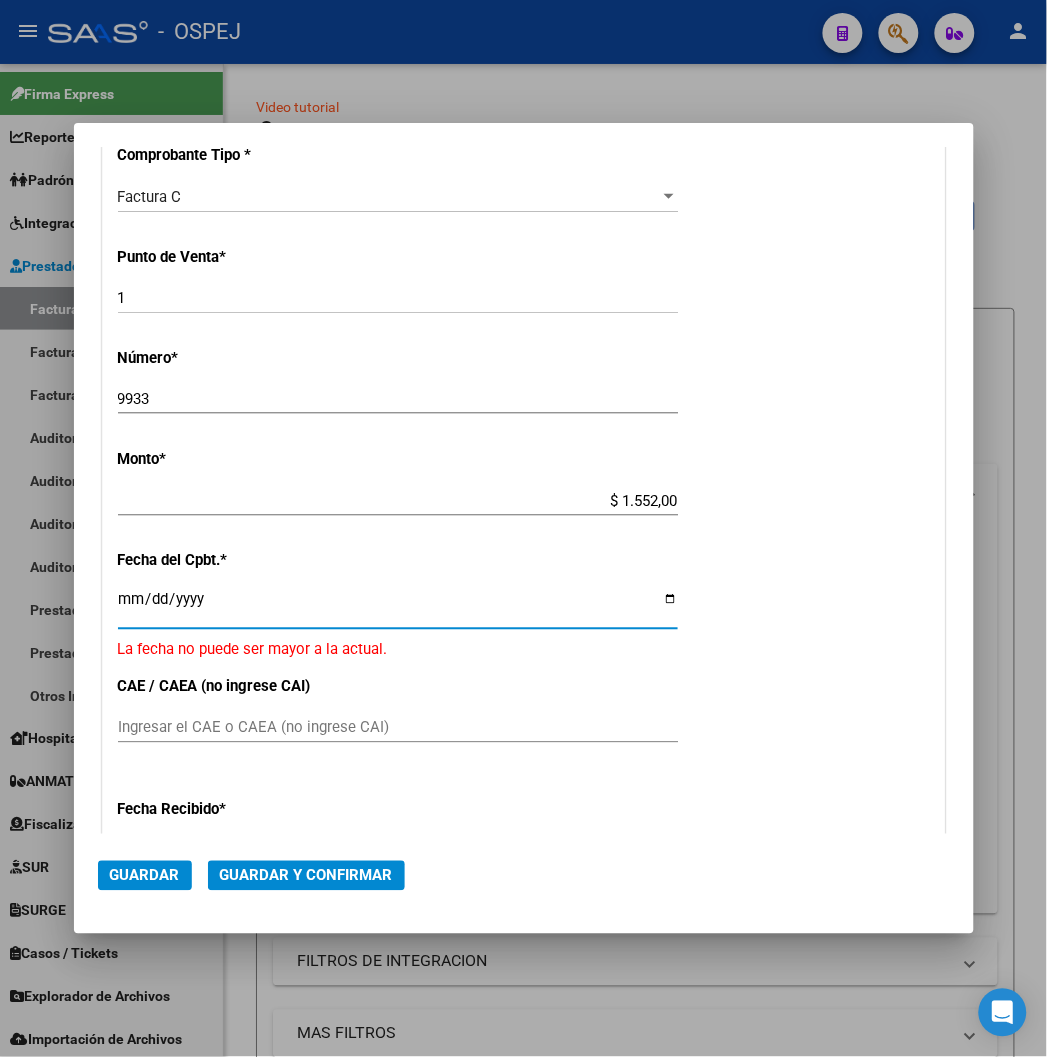 type on "2022-07-27" 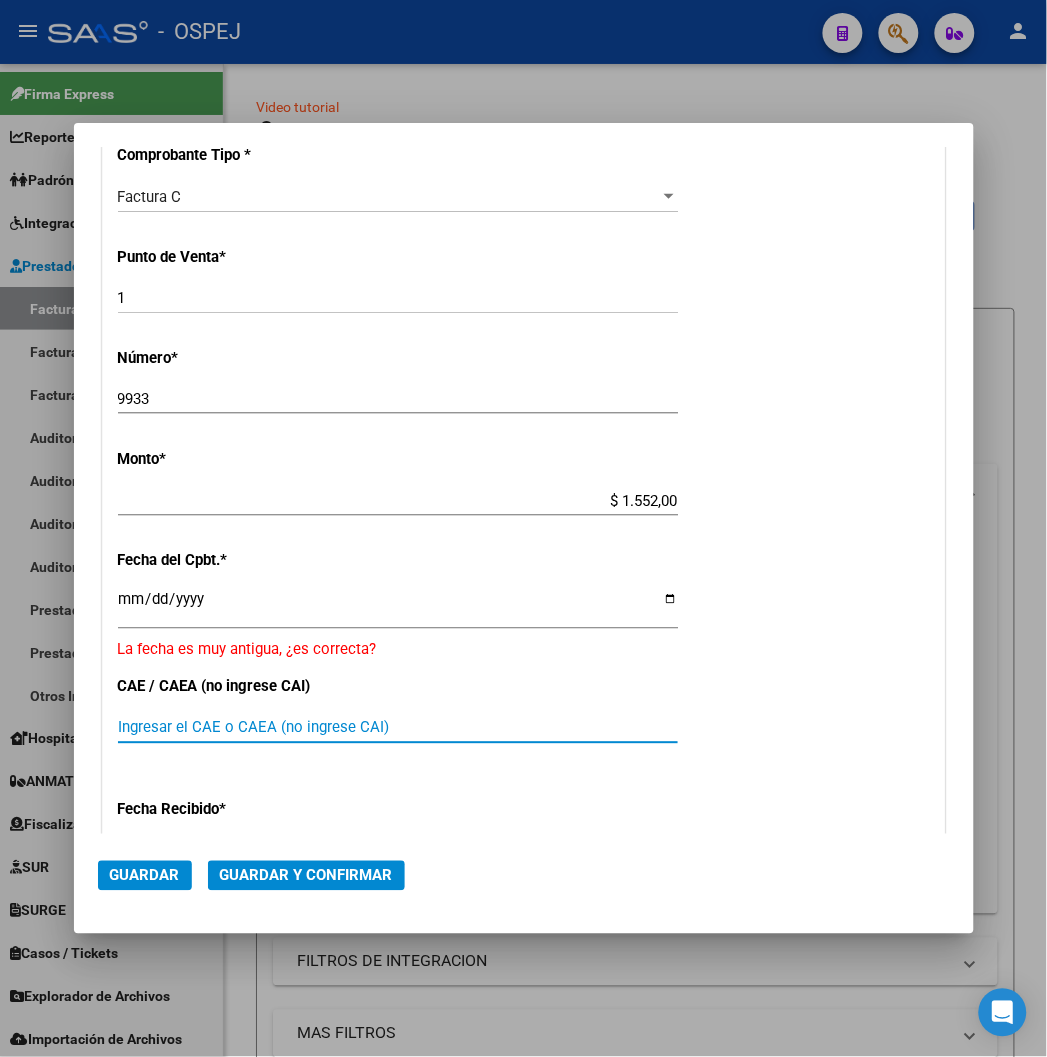 scroll, scrollTop: 724, scrollLeft: 0, axis: vertical 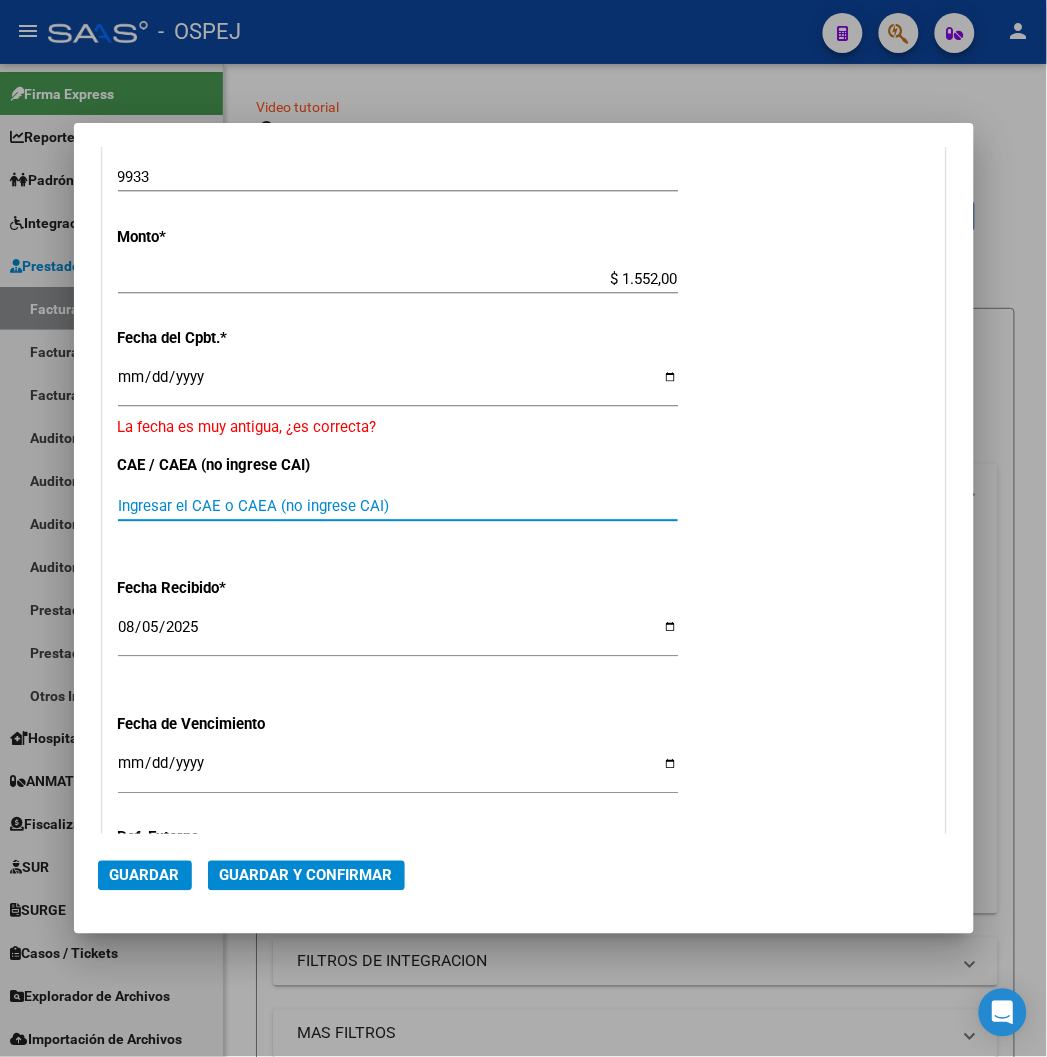 drag, startPoint x: 271, startPoint y: 848, endPoint x: 278, endPoint y: 873, distance: 25.96151 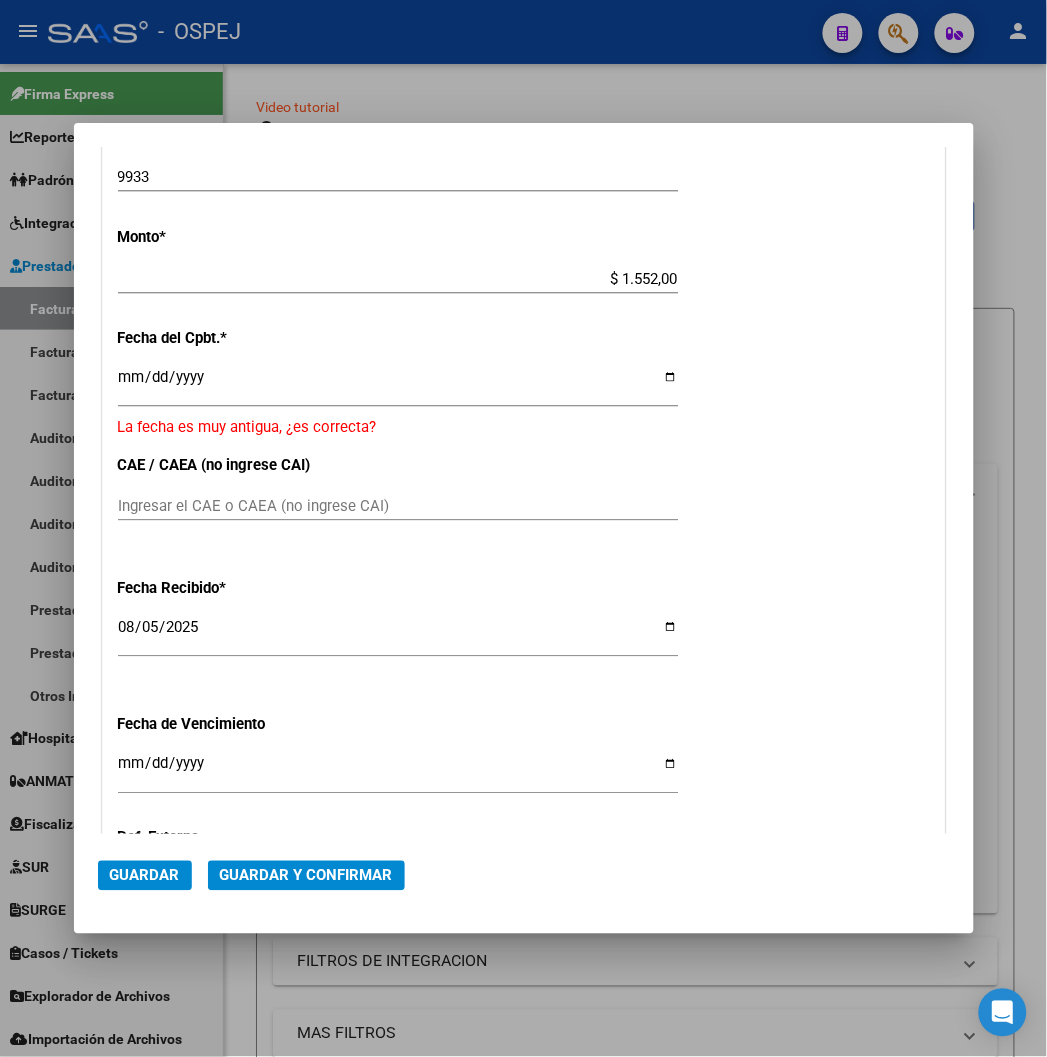 click on "Guardar y Confirmar" 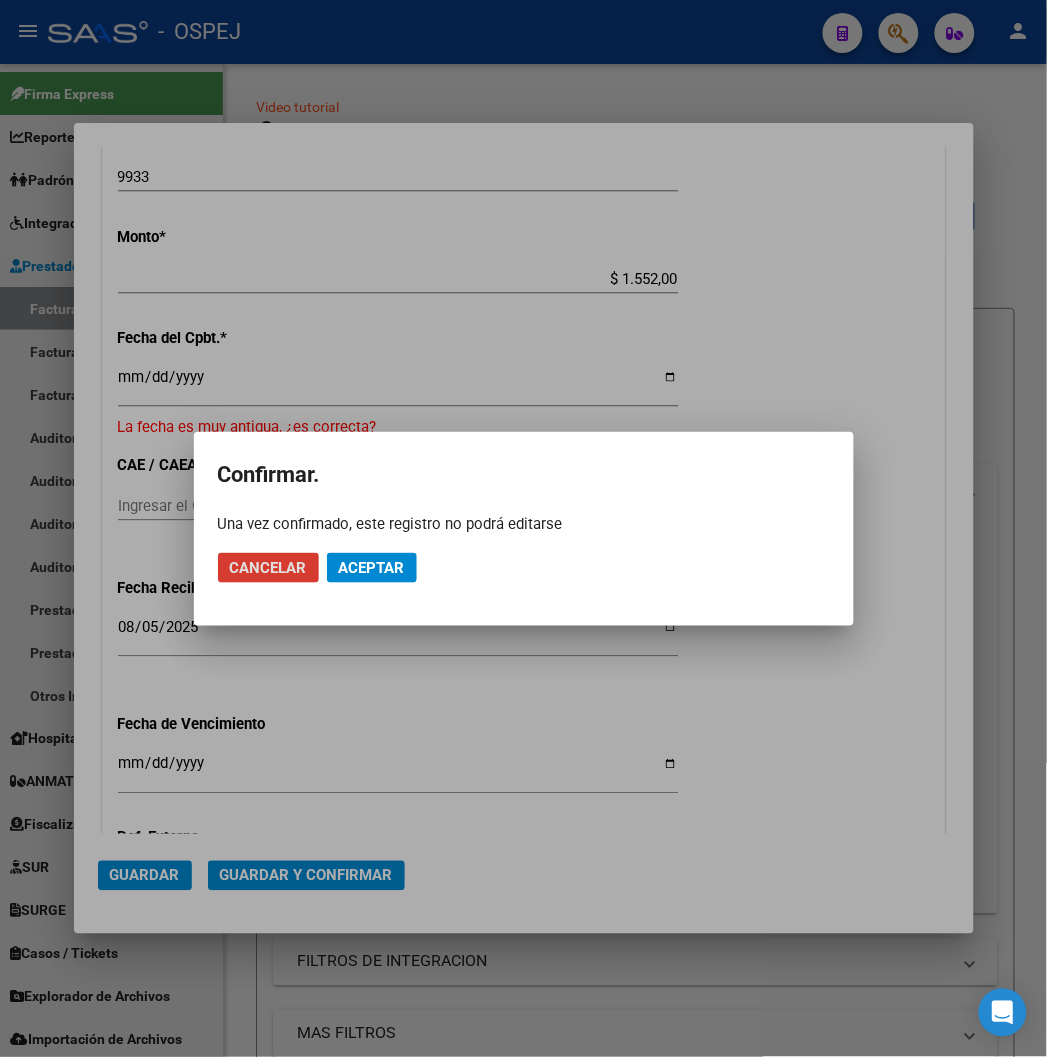 click on "Cancelar Aceptar" 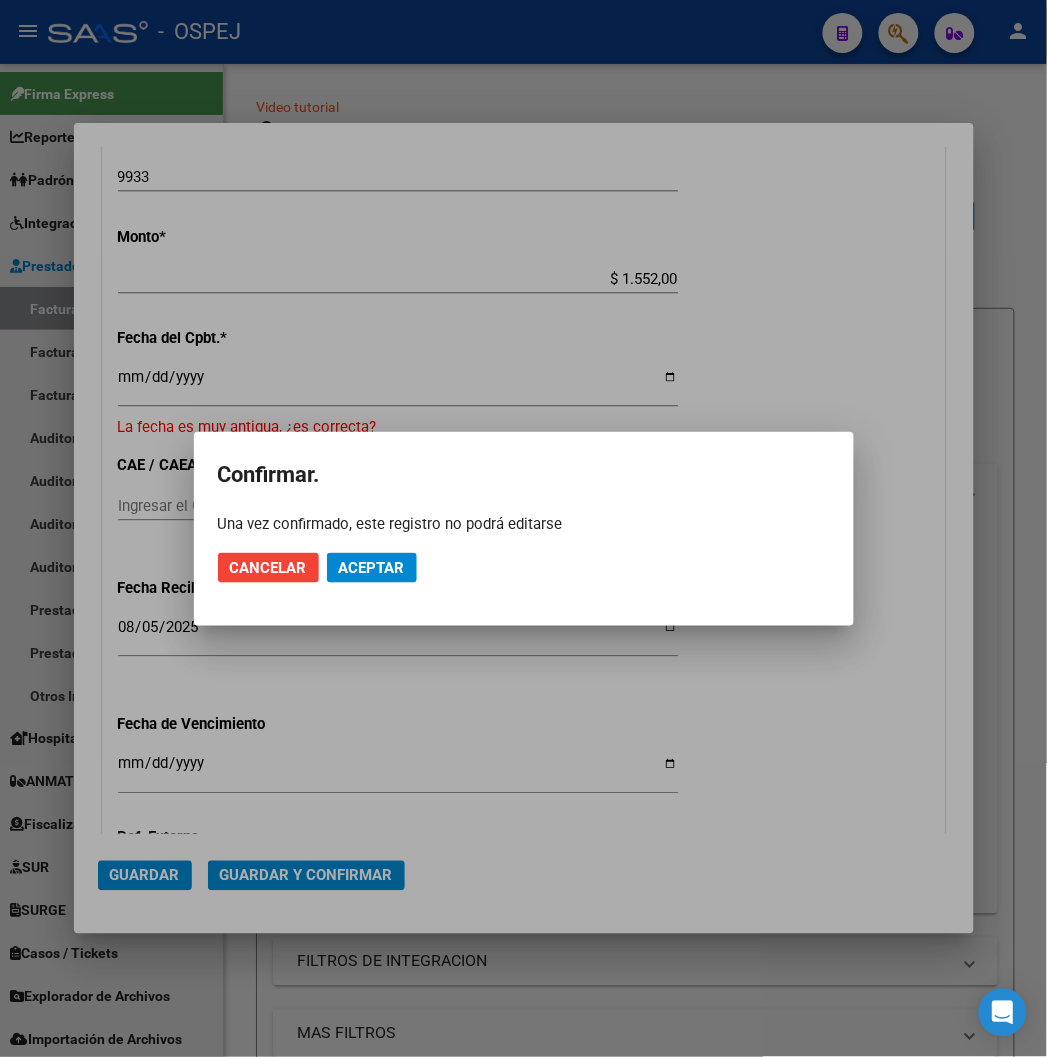 click on "Aceptar" 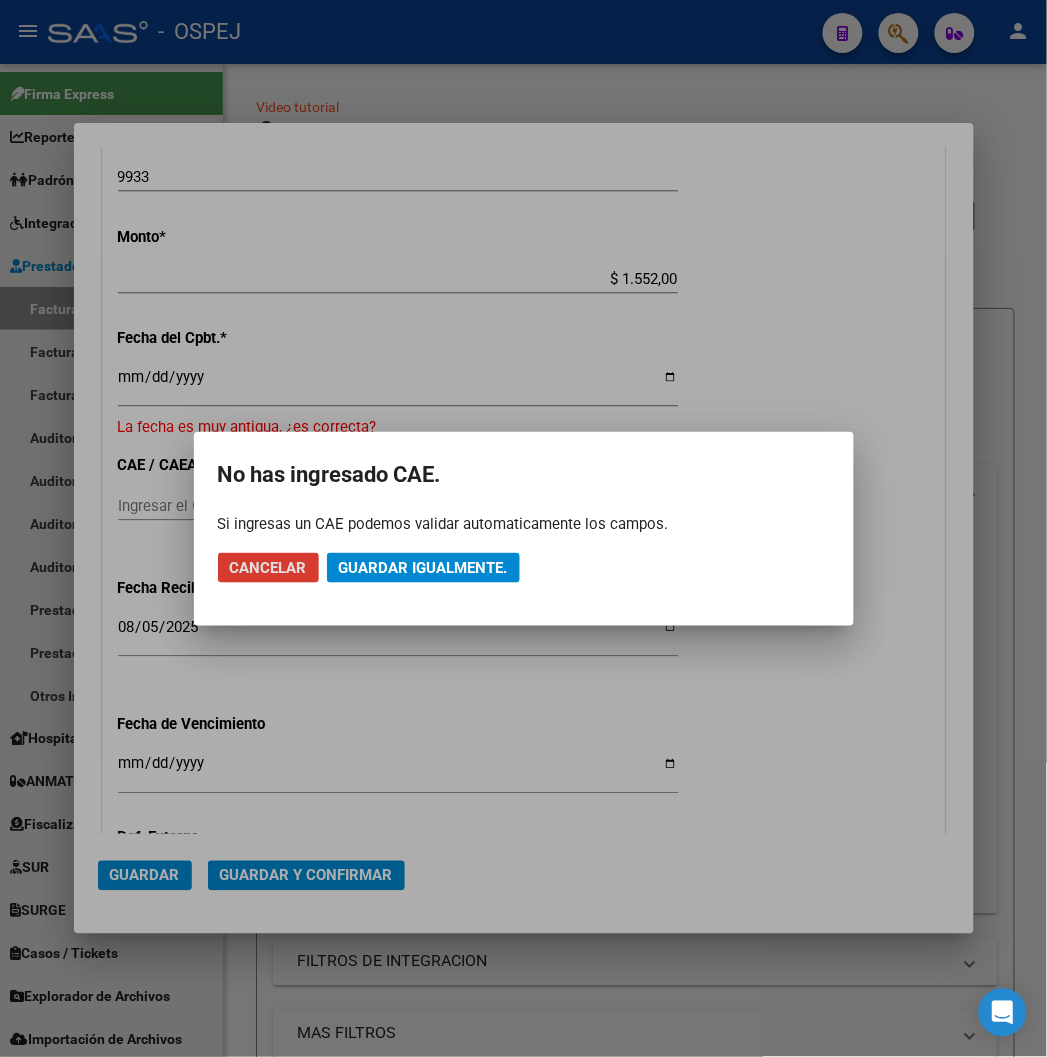 click on "Guardar igualmente." 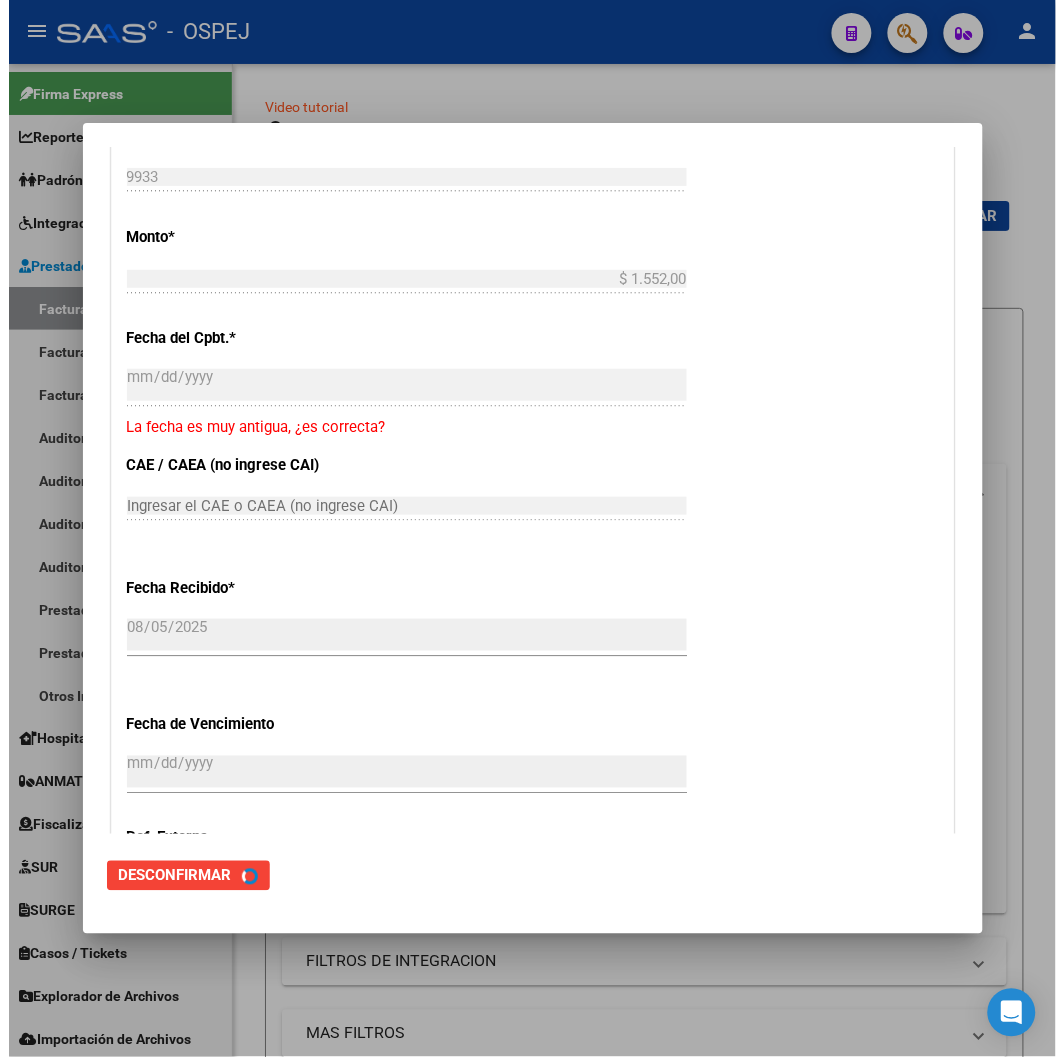 scroll, scrollTop: 0, scrollLeft: 0, axis: both 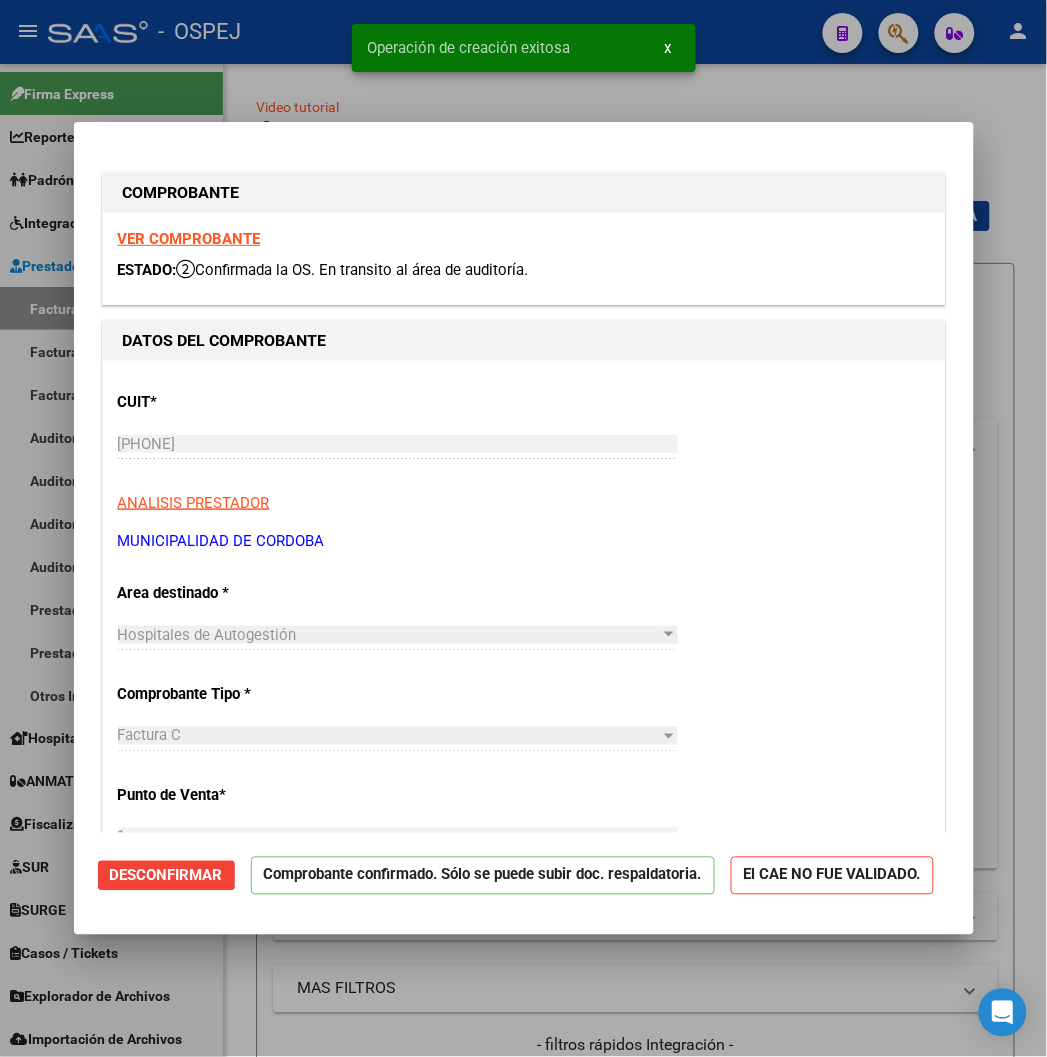 click at bounding box center (523, 528) 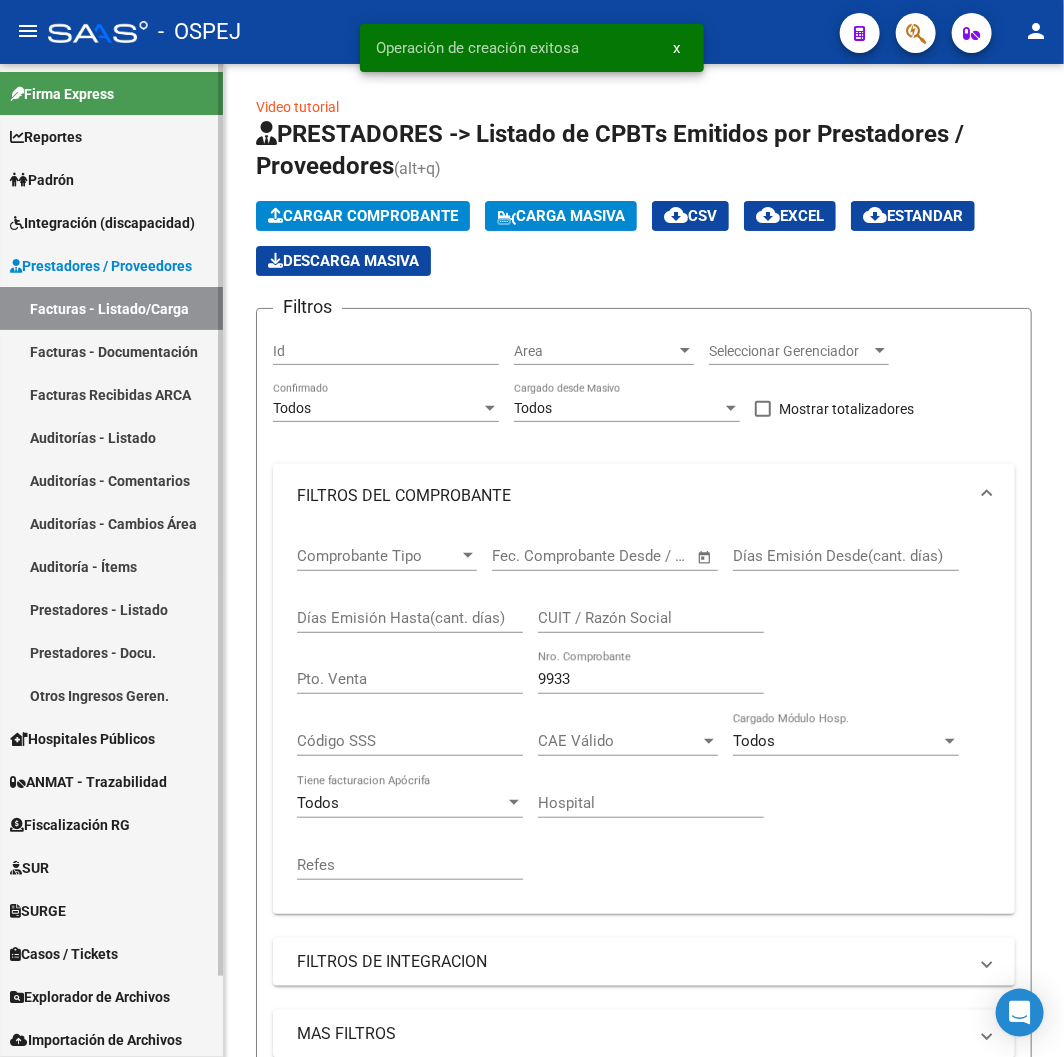 click on "Auditorías - Listado" at bounding box center [111, 437] 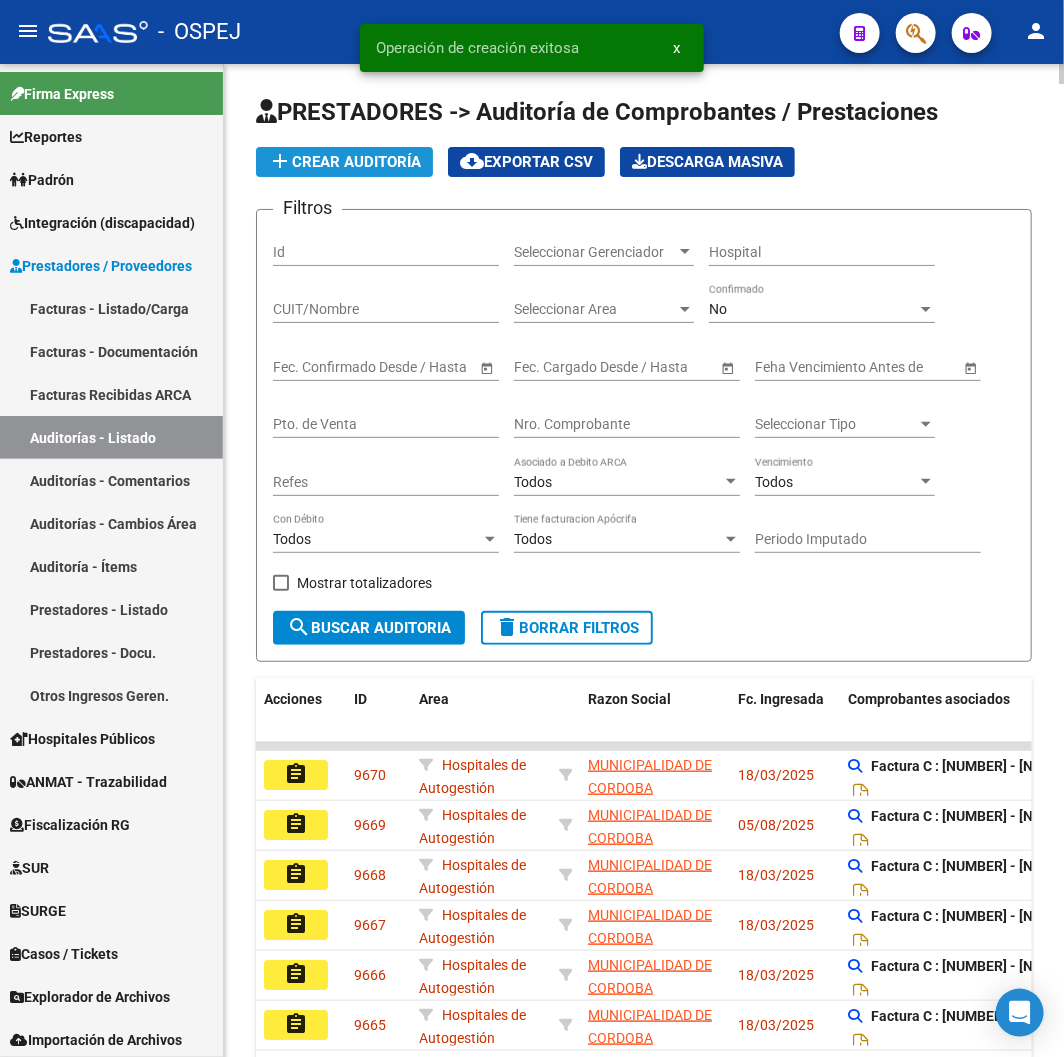 click on "add  Crear Auditoría" 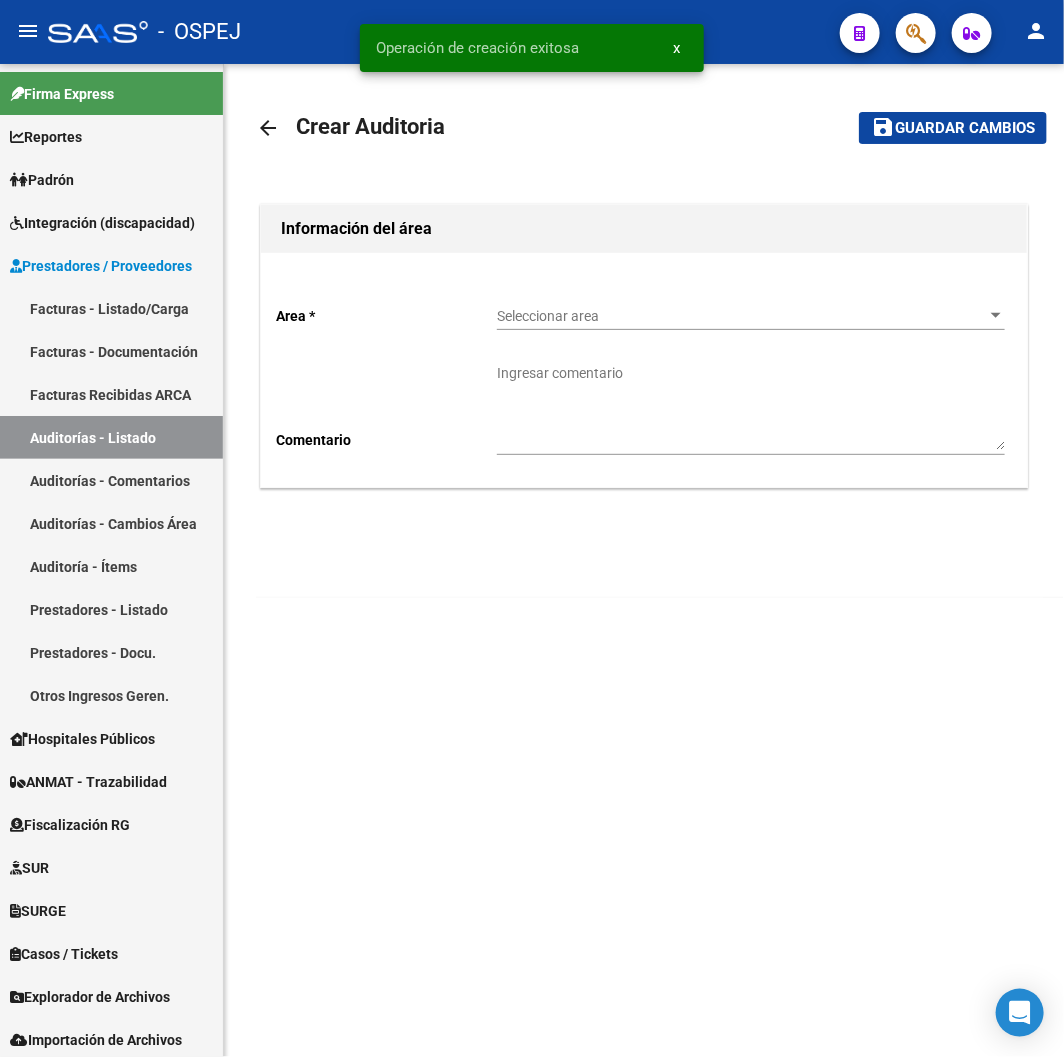 click on "Seleccionar area Seleccionar area" 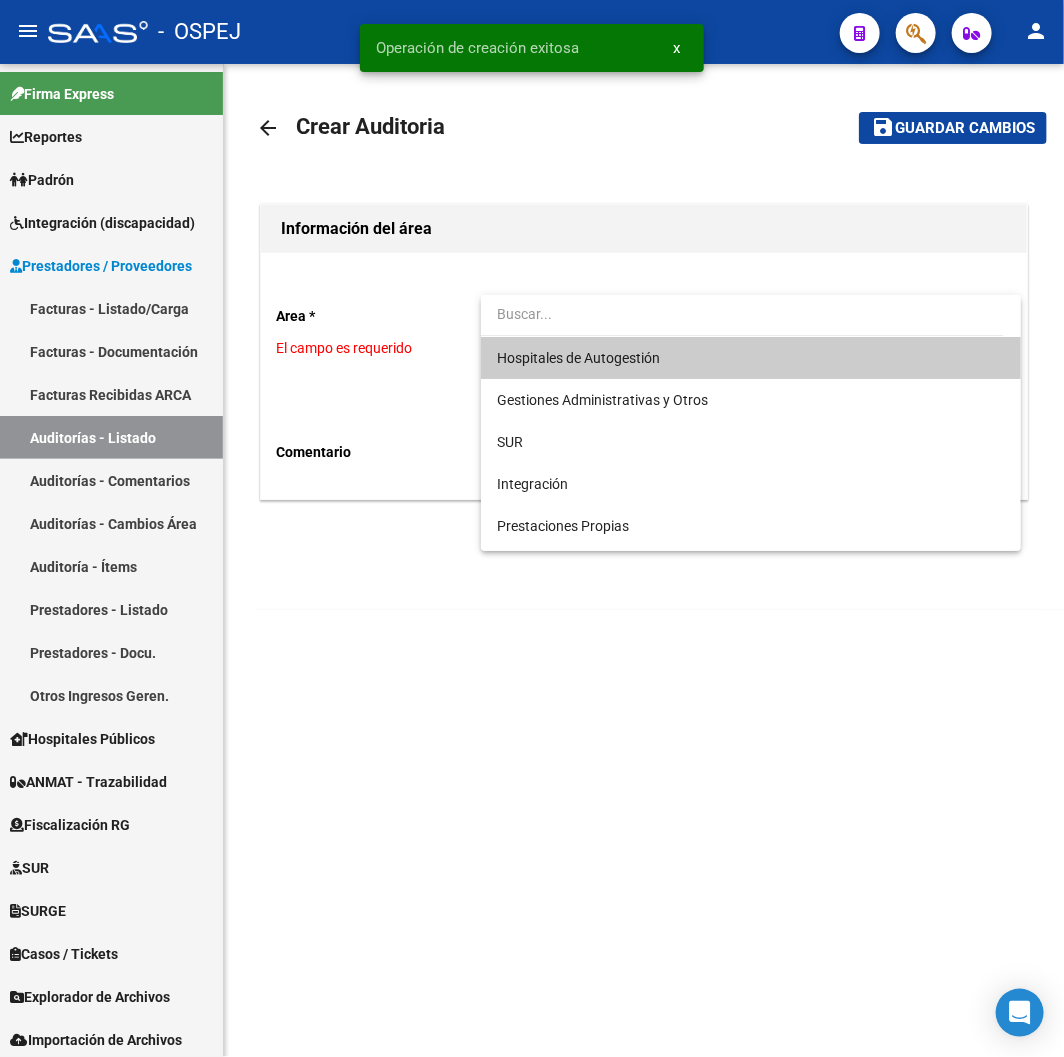 click on "Hospitales de Autogestión" at bounding box center [578, 358] 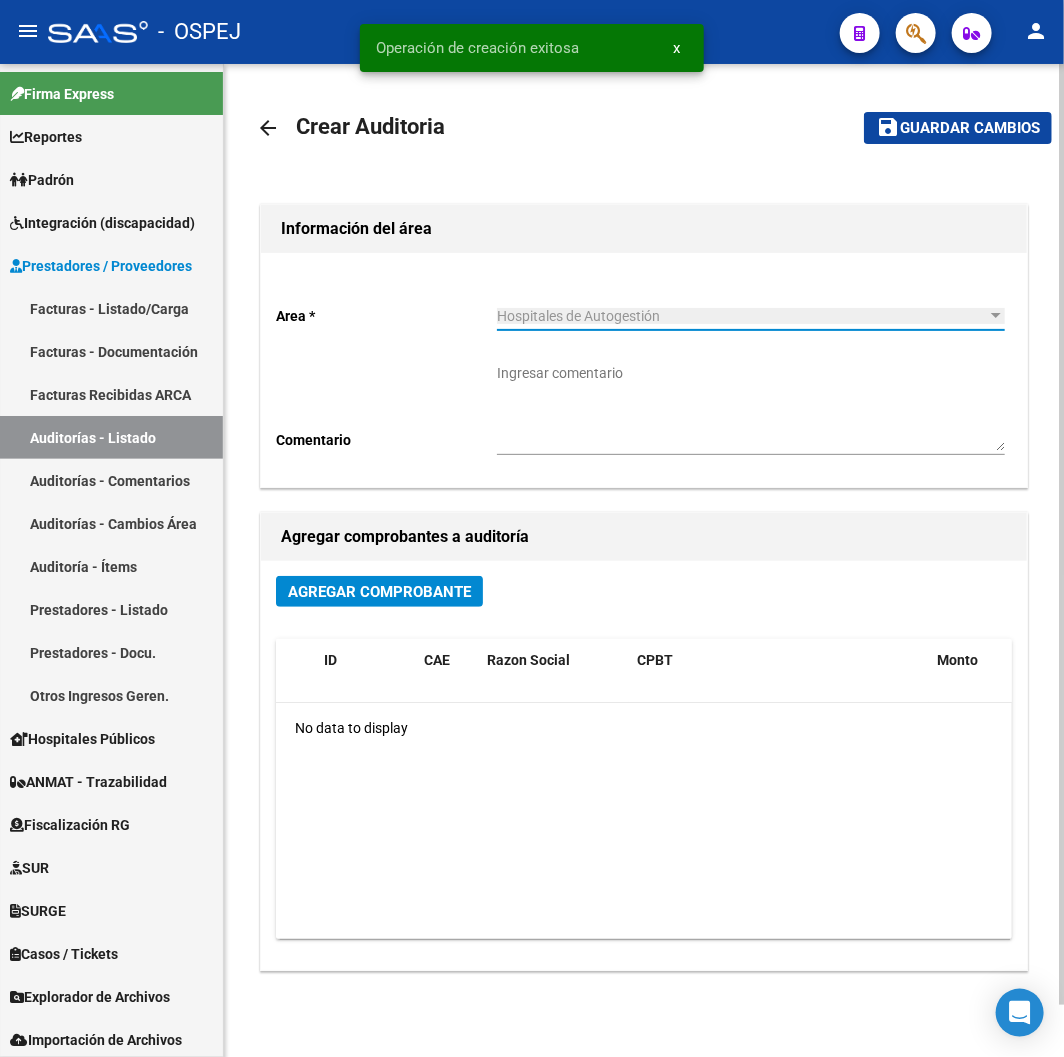 click on "Agregar Comprobante" 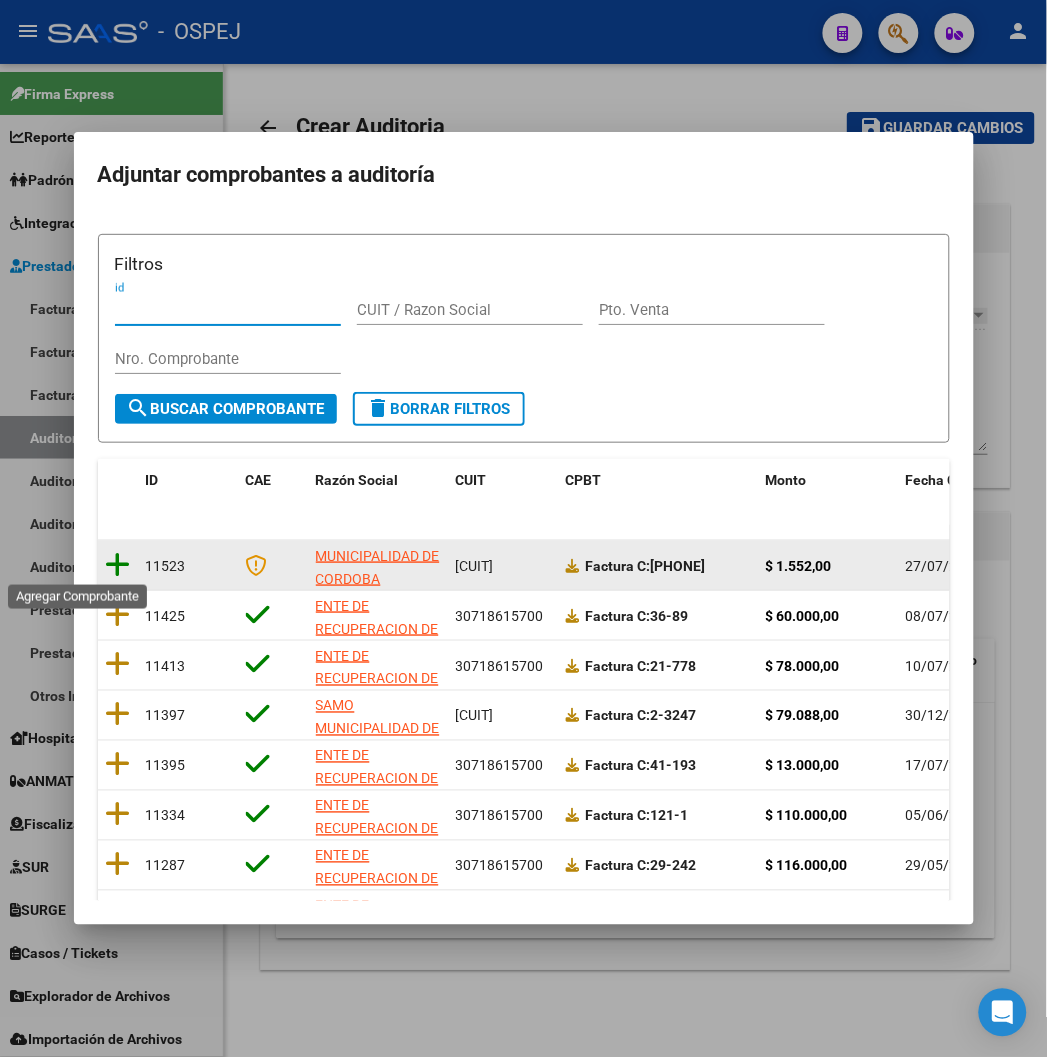 click 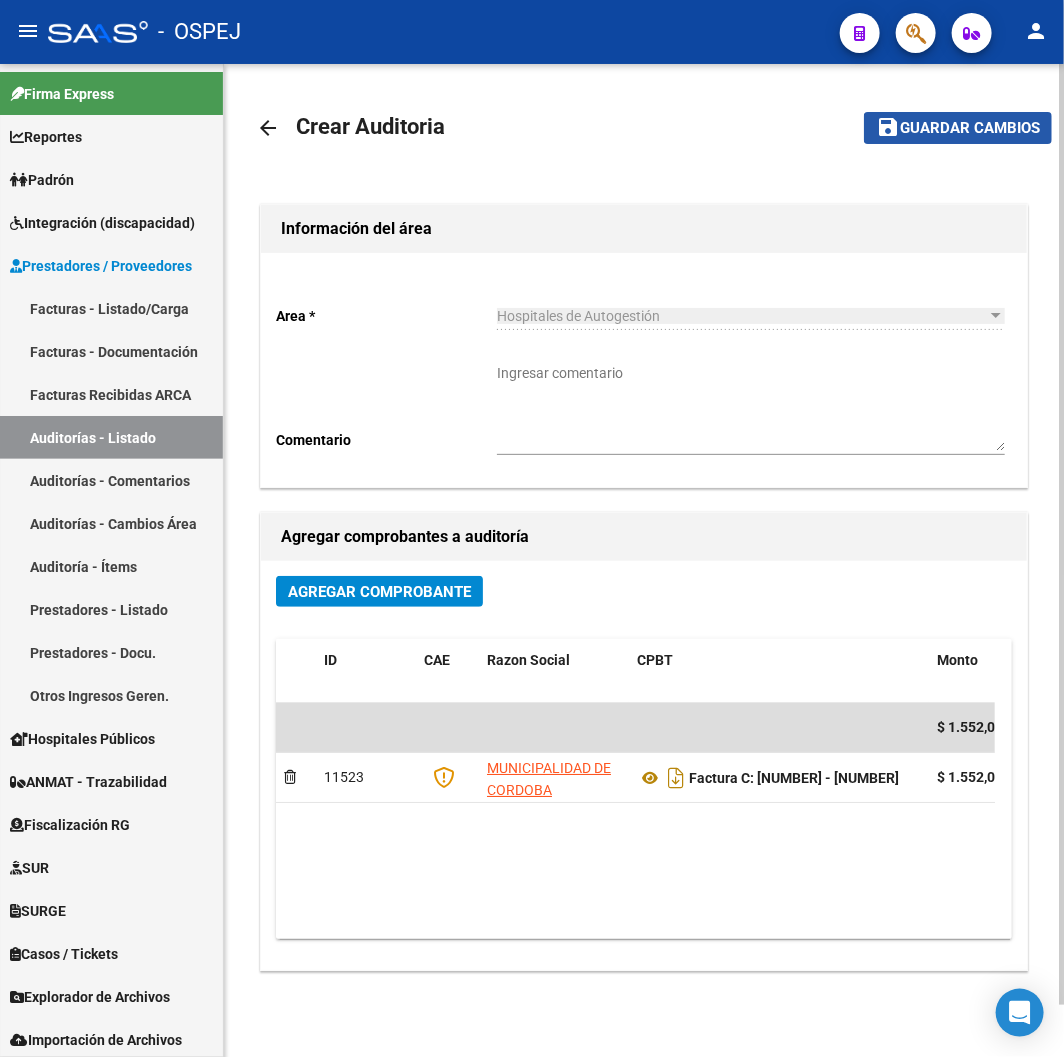 click on "save Guardar cambios" 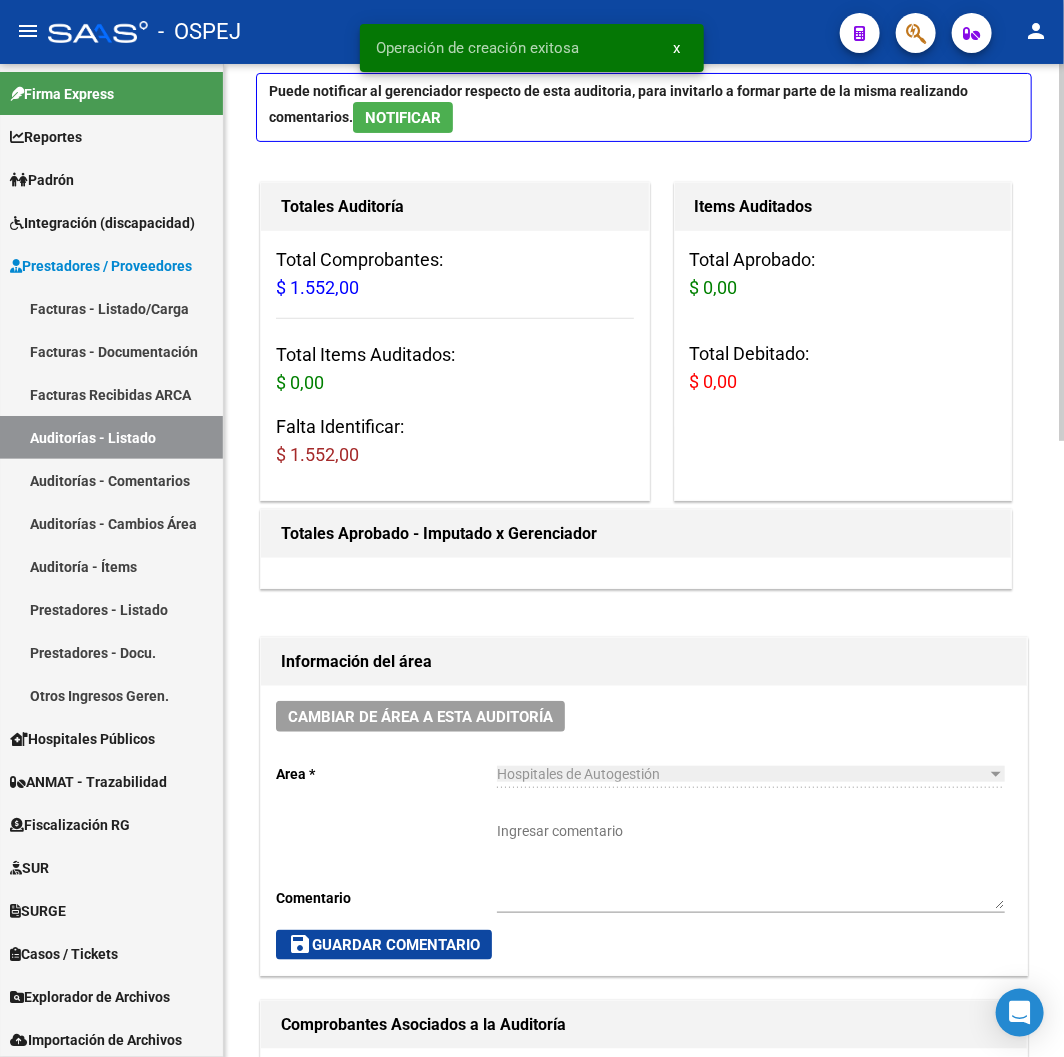 scroll, scrollTop: 888, scrollLeft: 0, axis: vertical 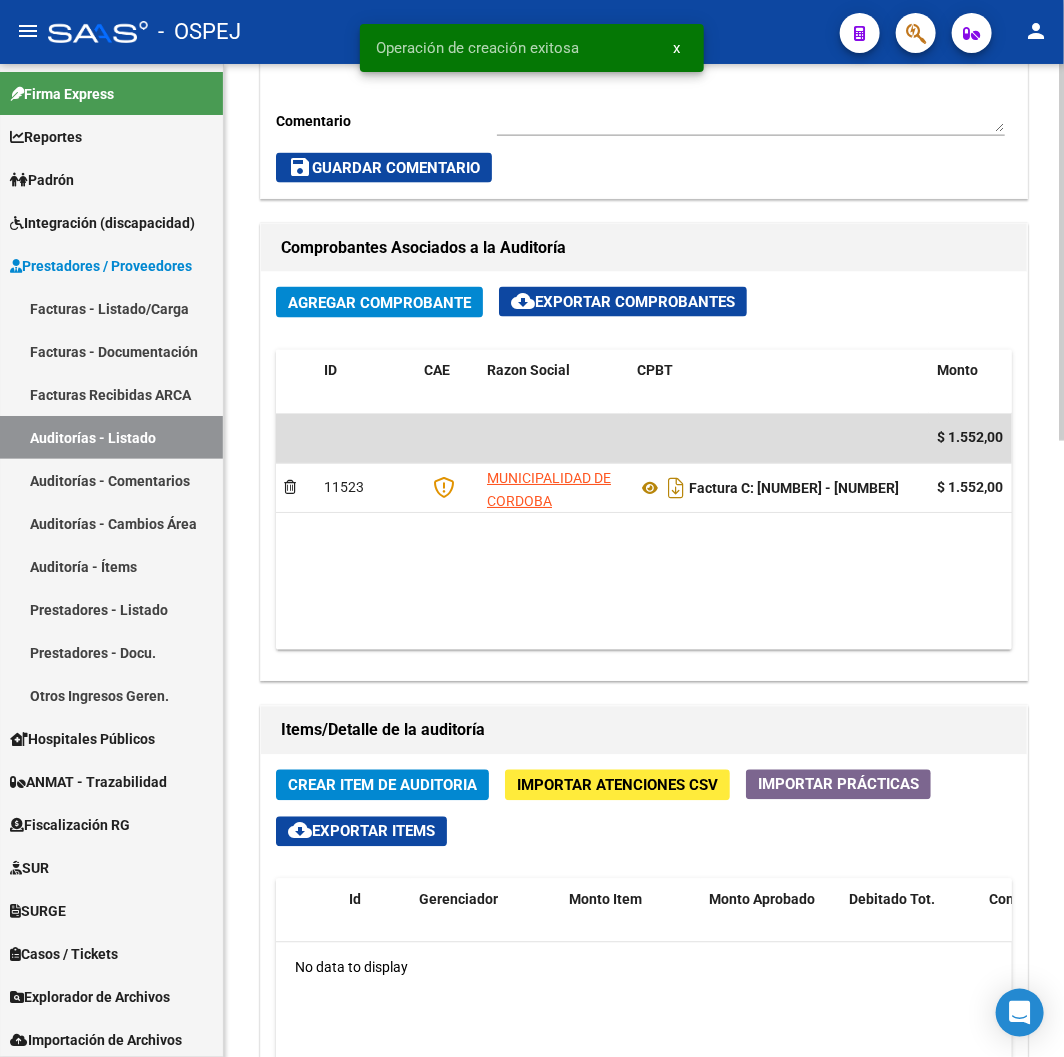 click on "Crear Item de Auditoria" 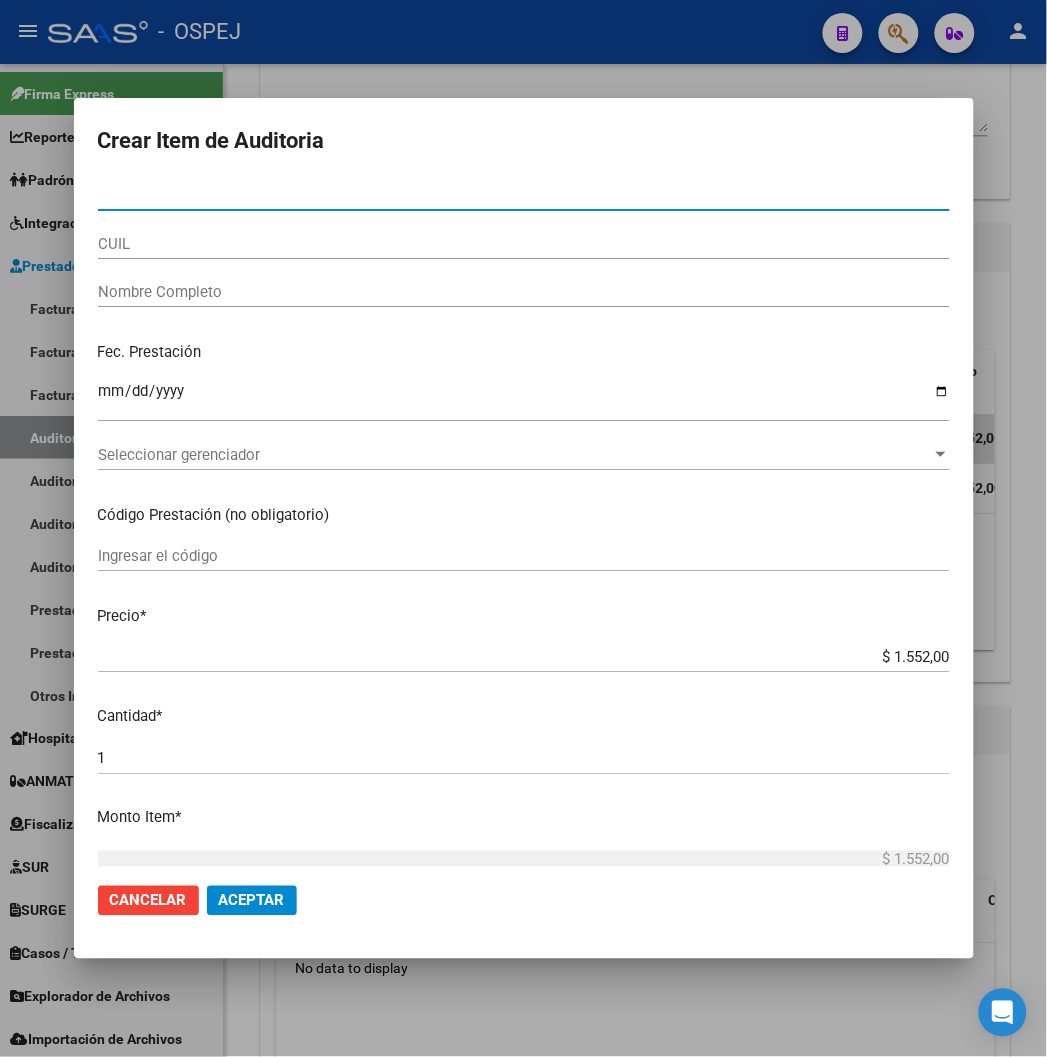 type on "48720823" 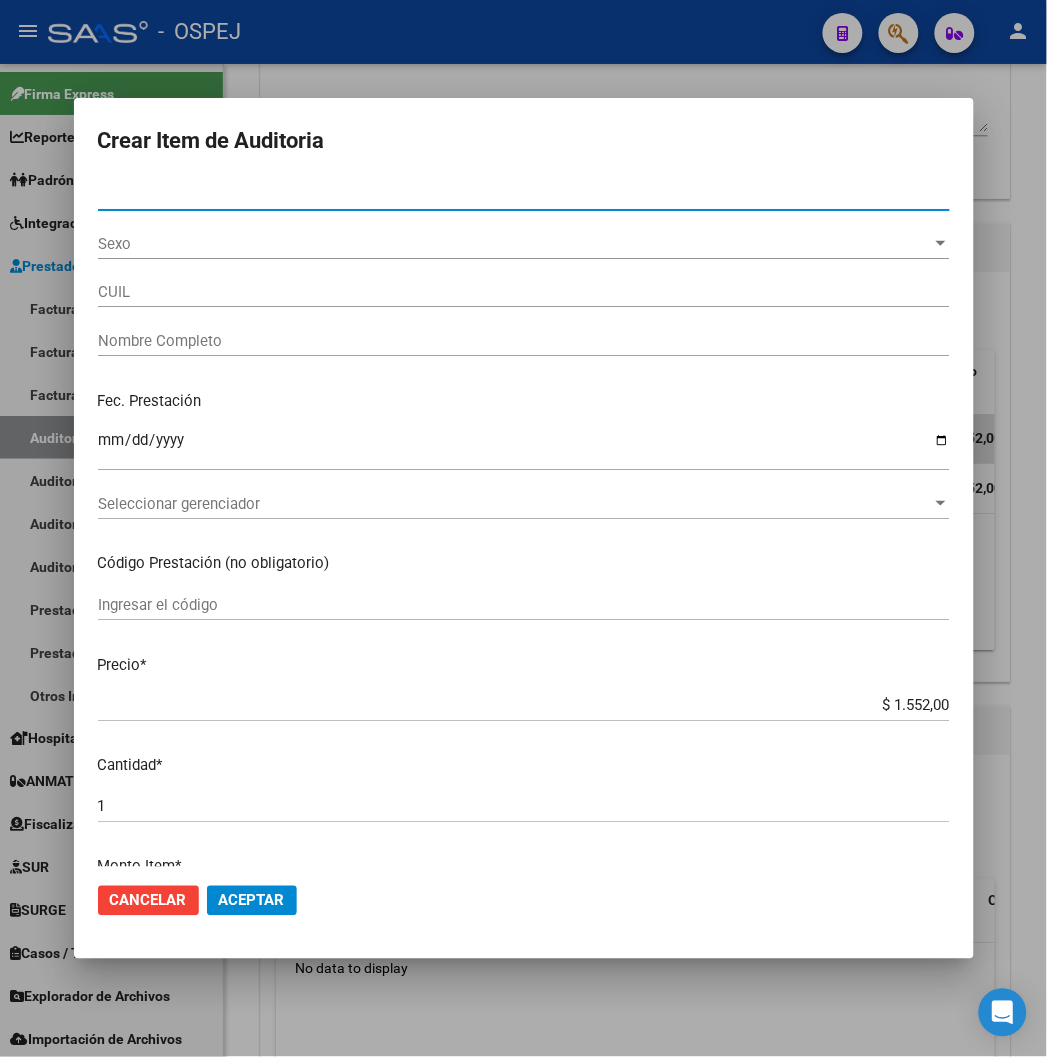type on "27487208235" 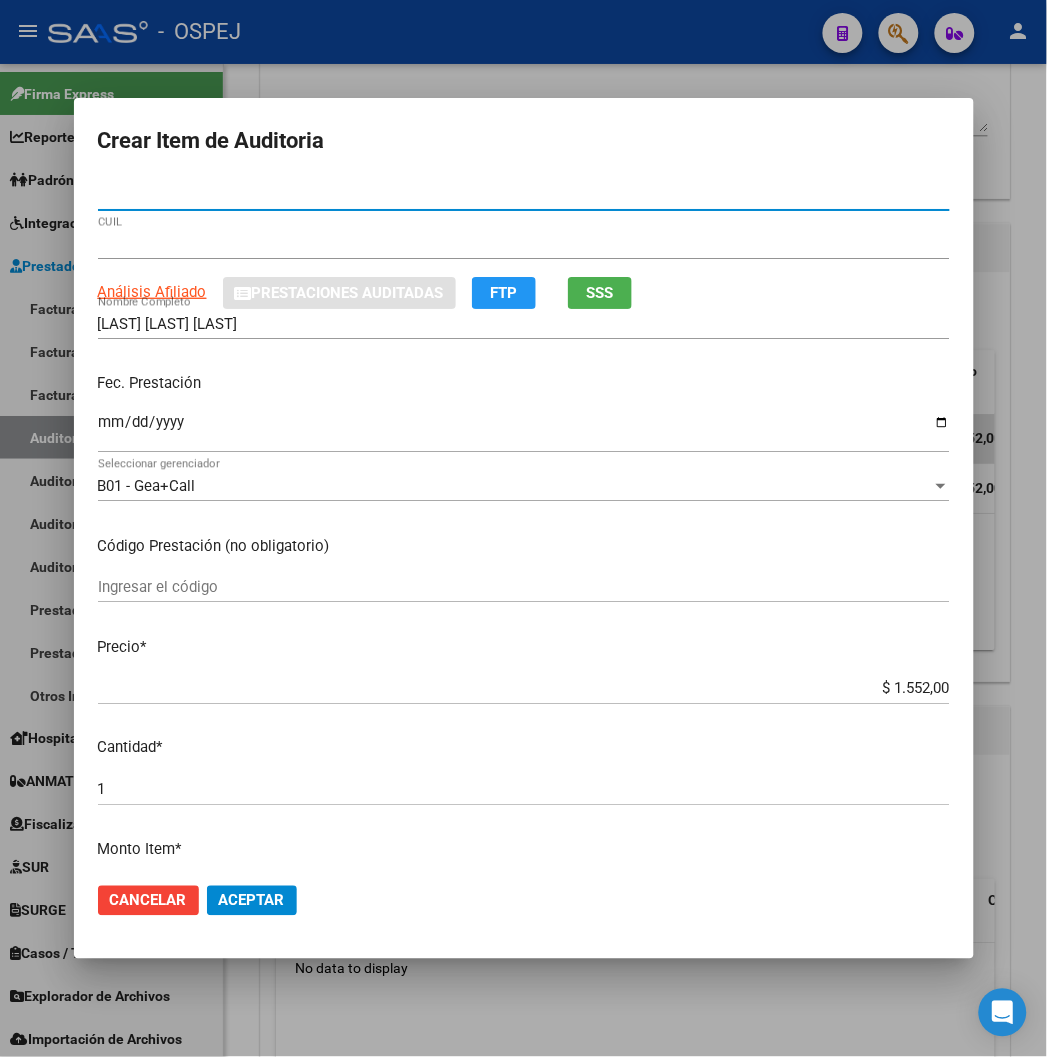 type on "48720823" 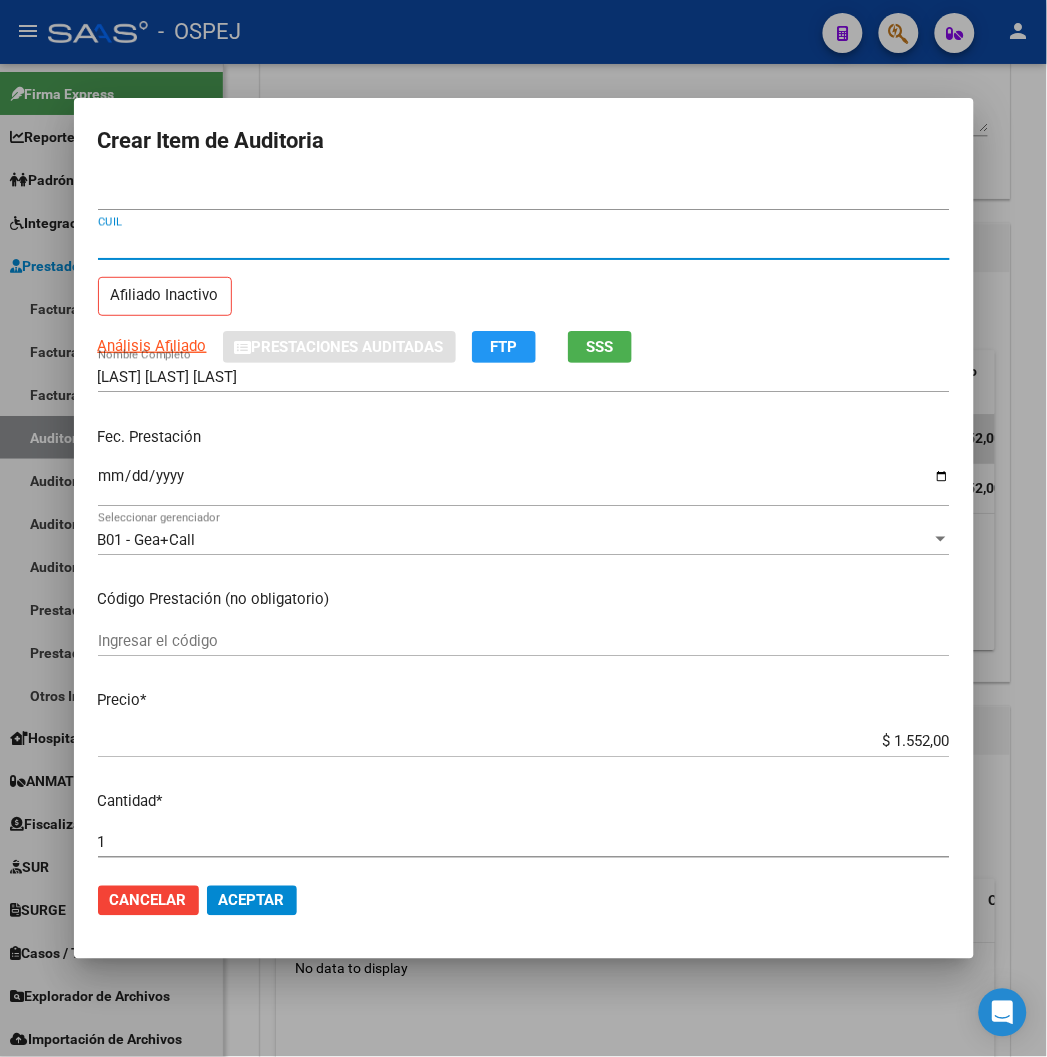 type 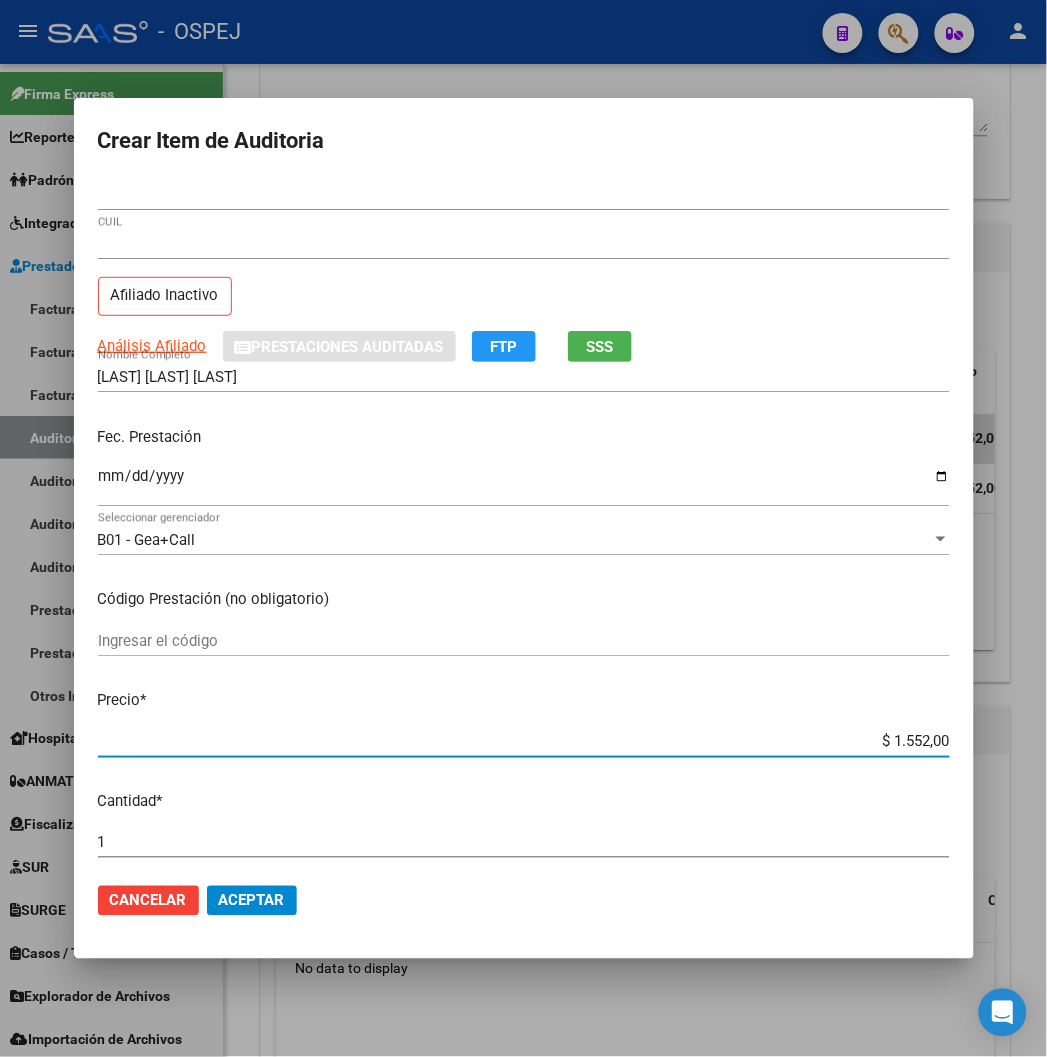 type on "$ 0,07" 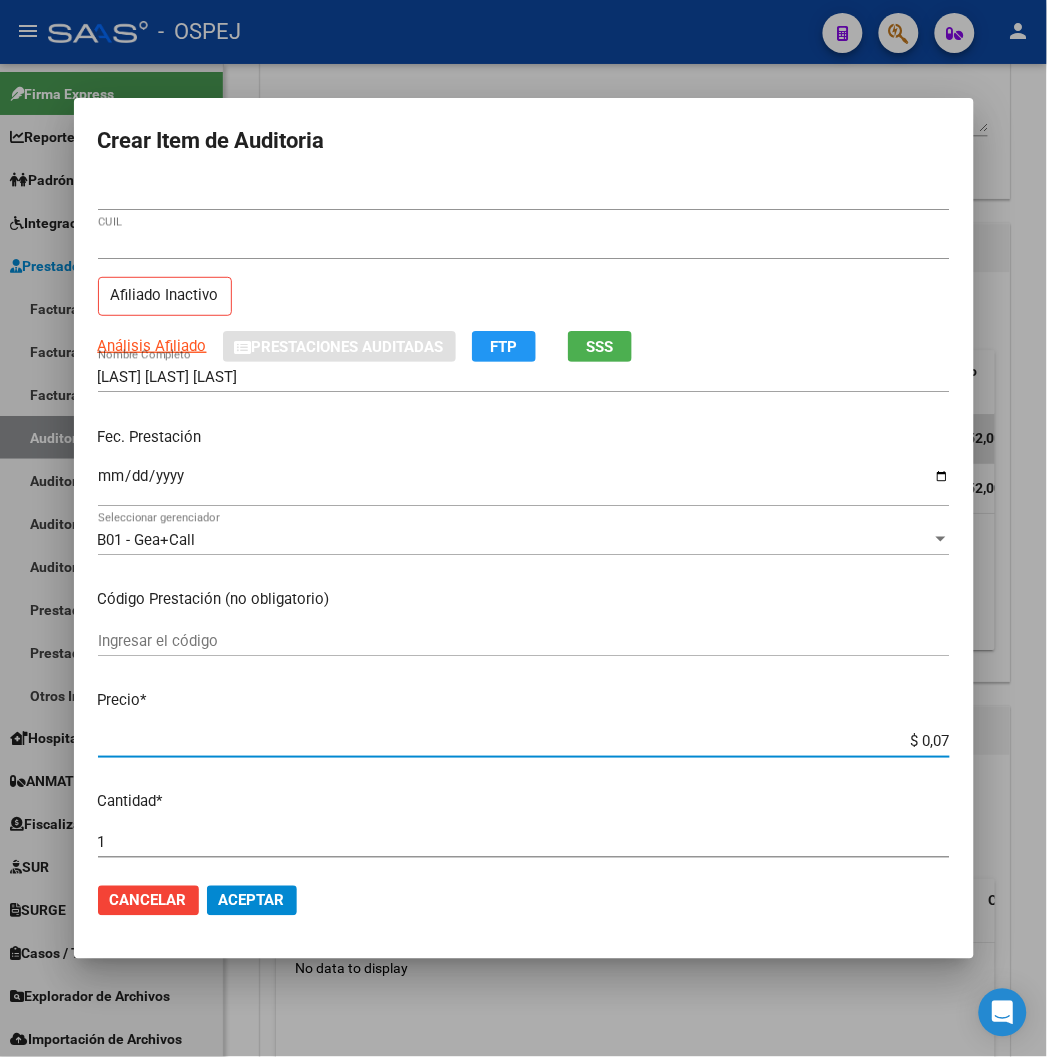 type on "$ 0,77" 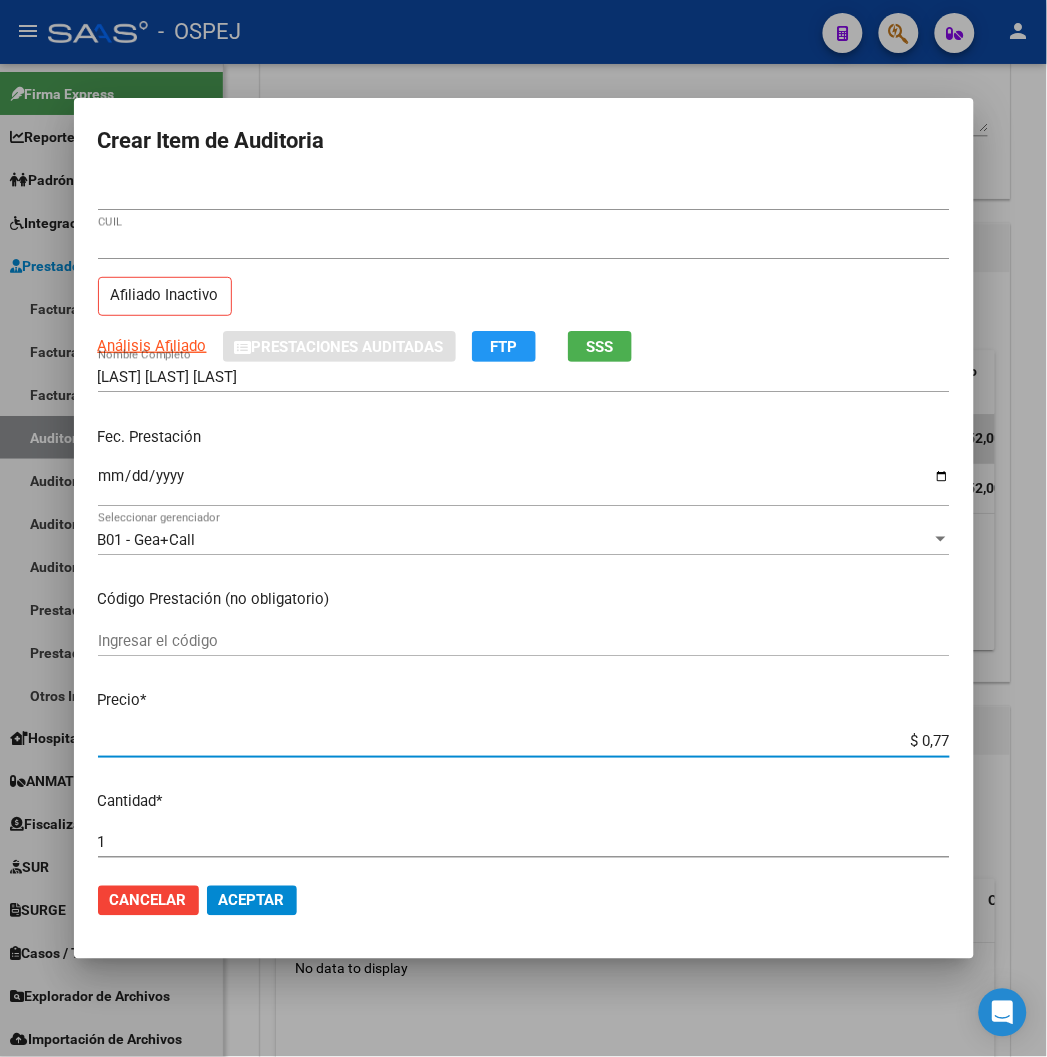 type on "$ 7,76" 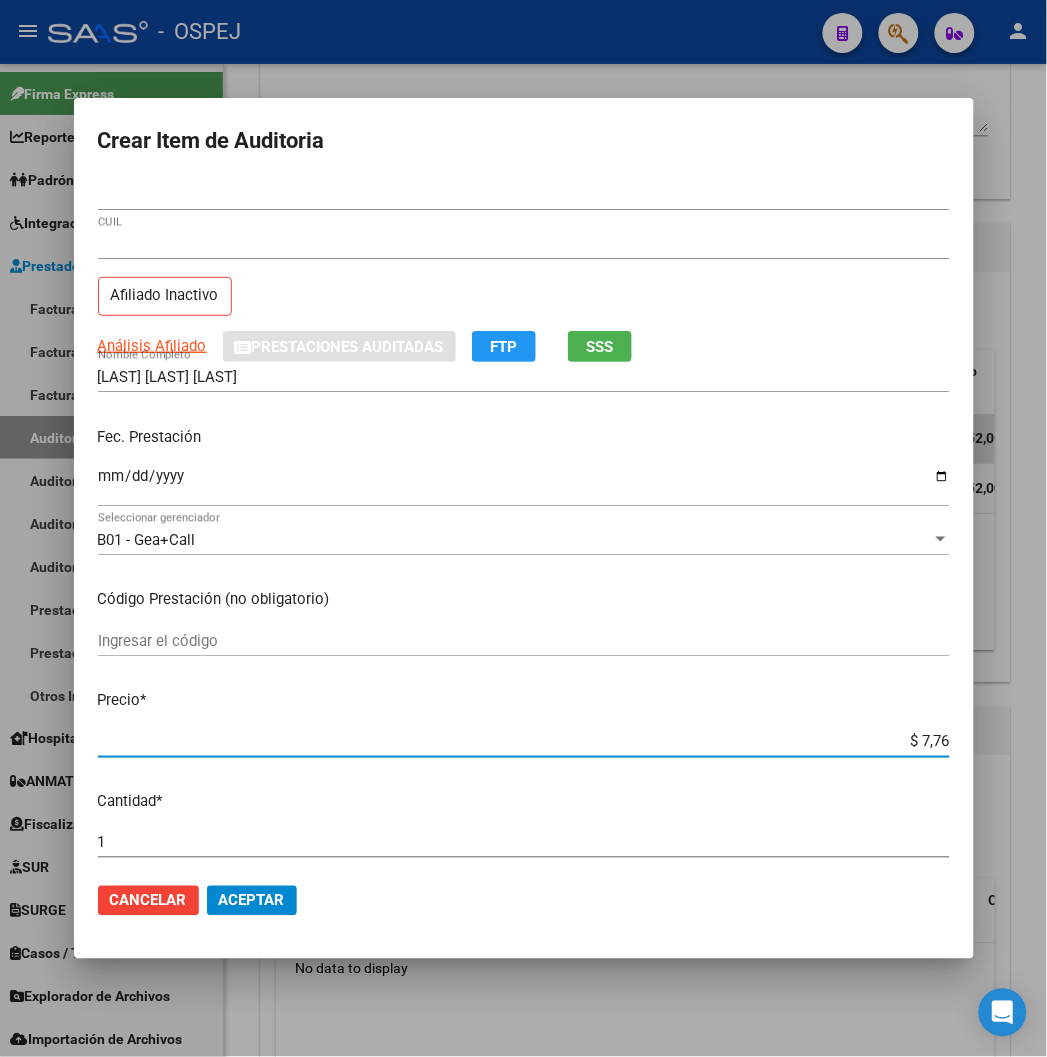 type on "$ 77,60" 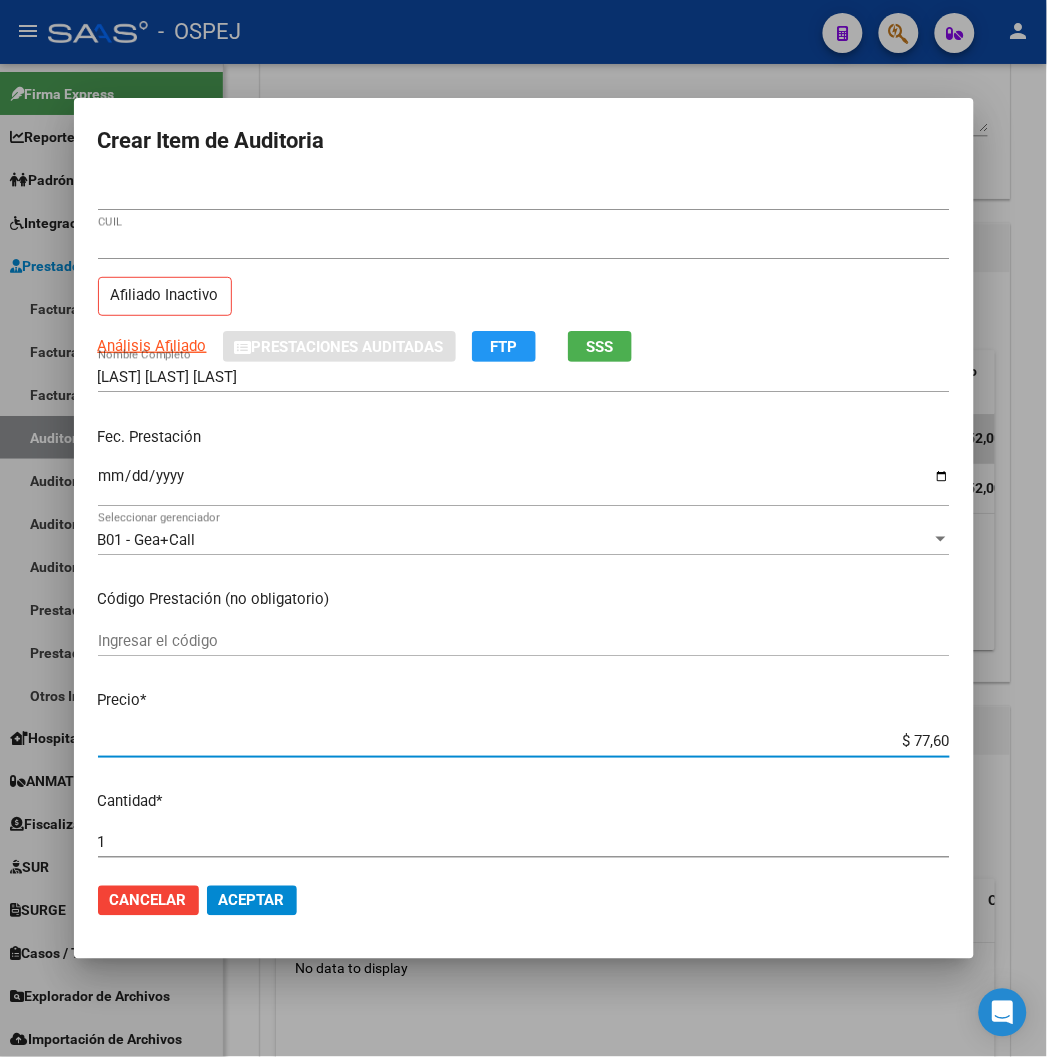 type on "$ 776,00" 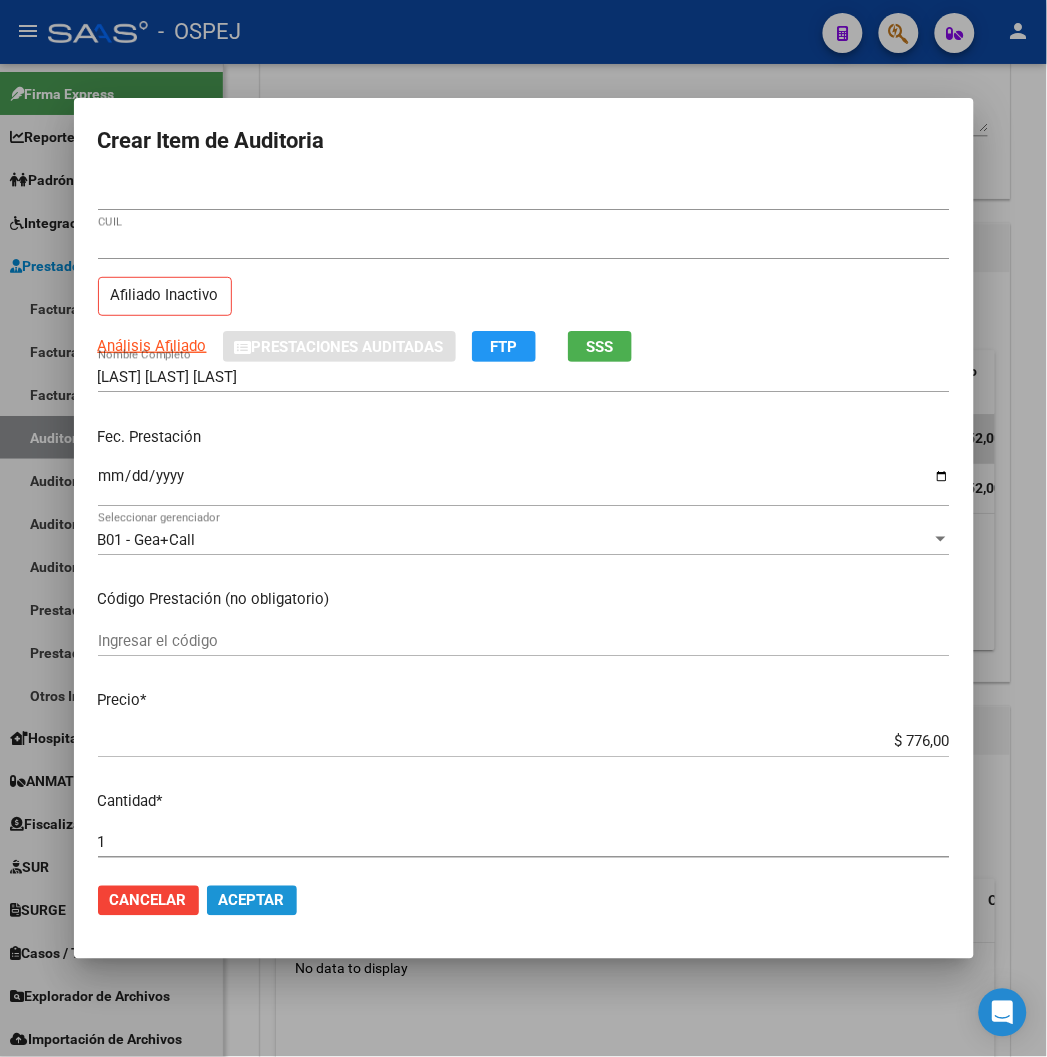 click on "Aceptar" 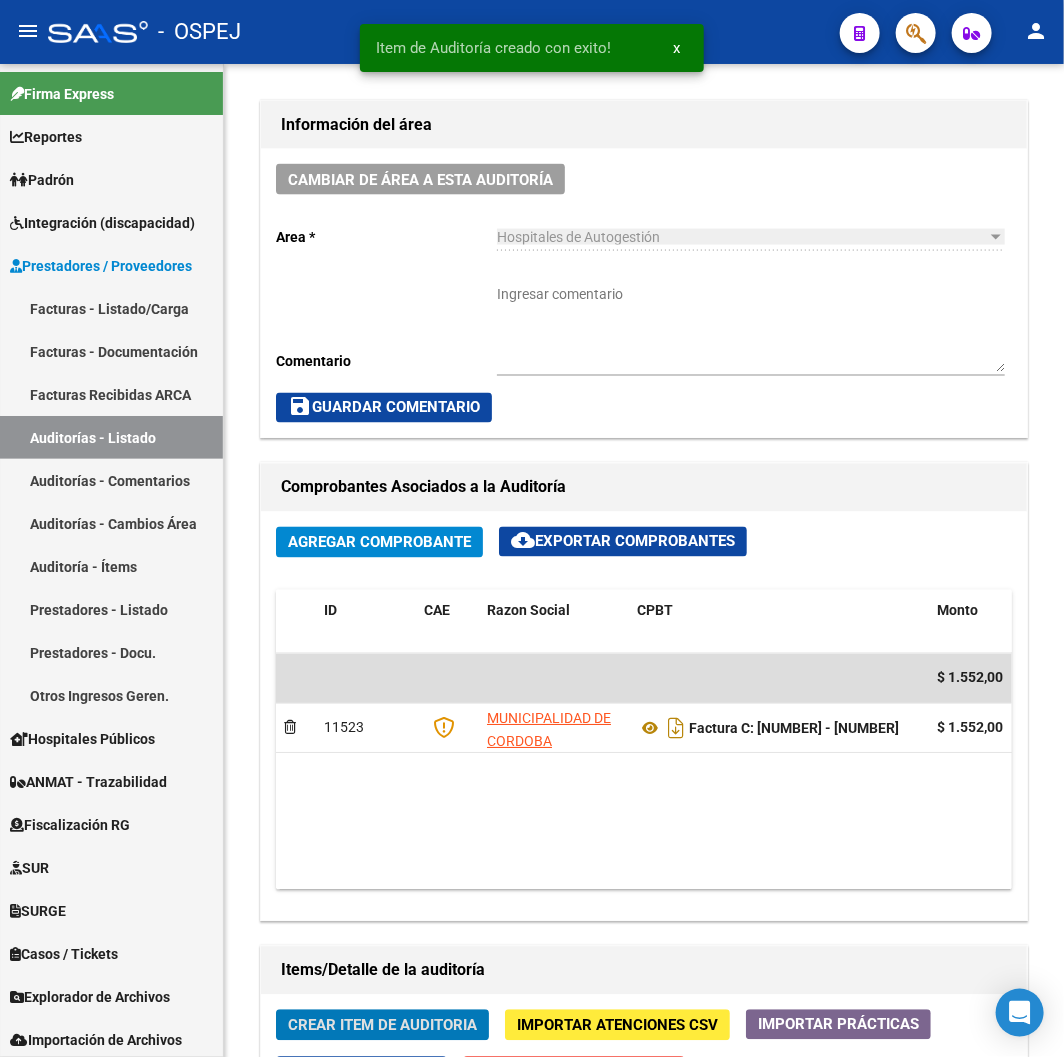 scroll, scrollTop: 1128, scrollLeft: 0, axis: vertical 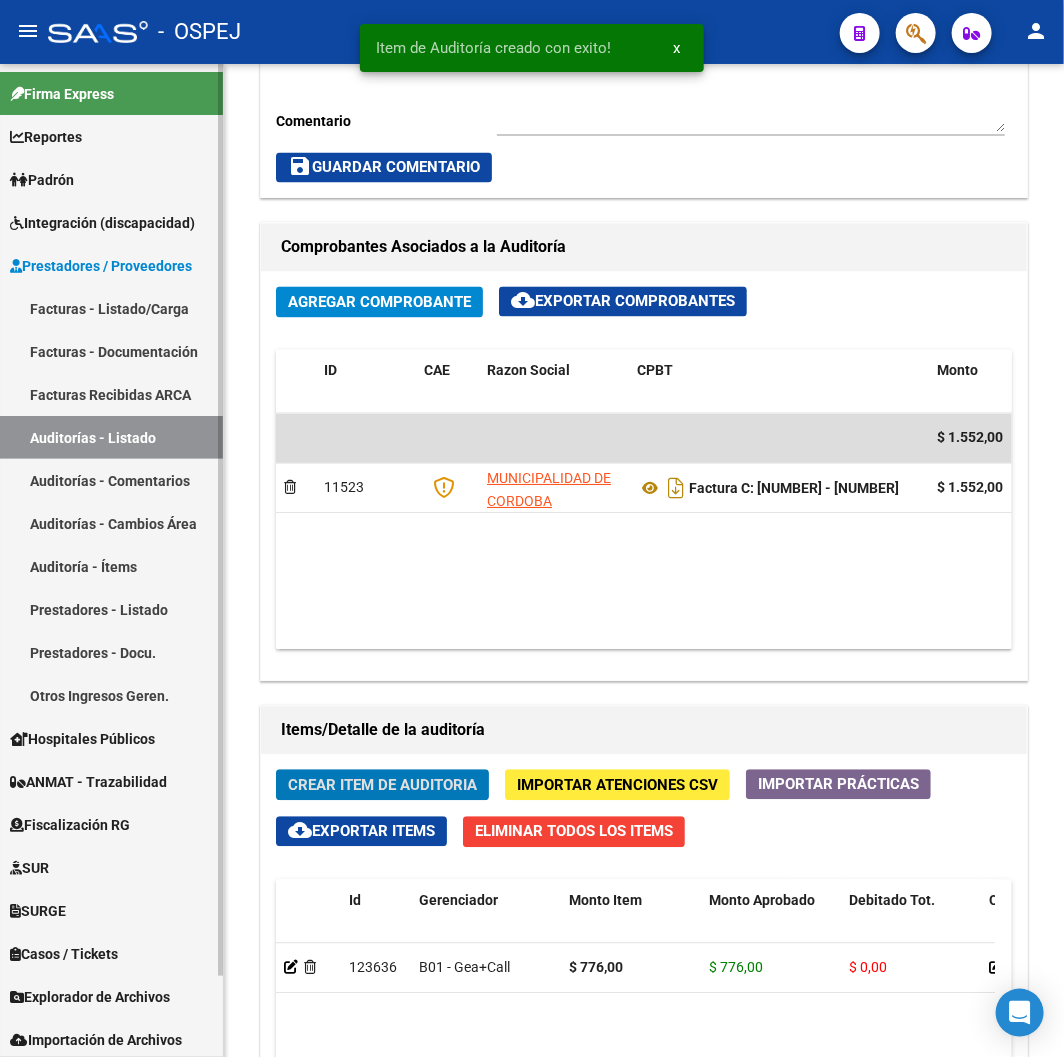 type 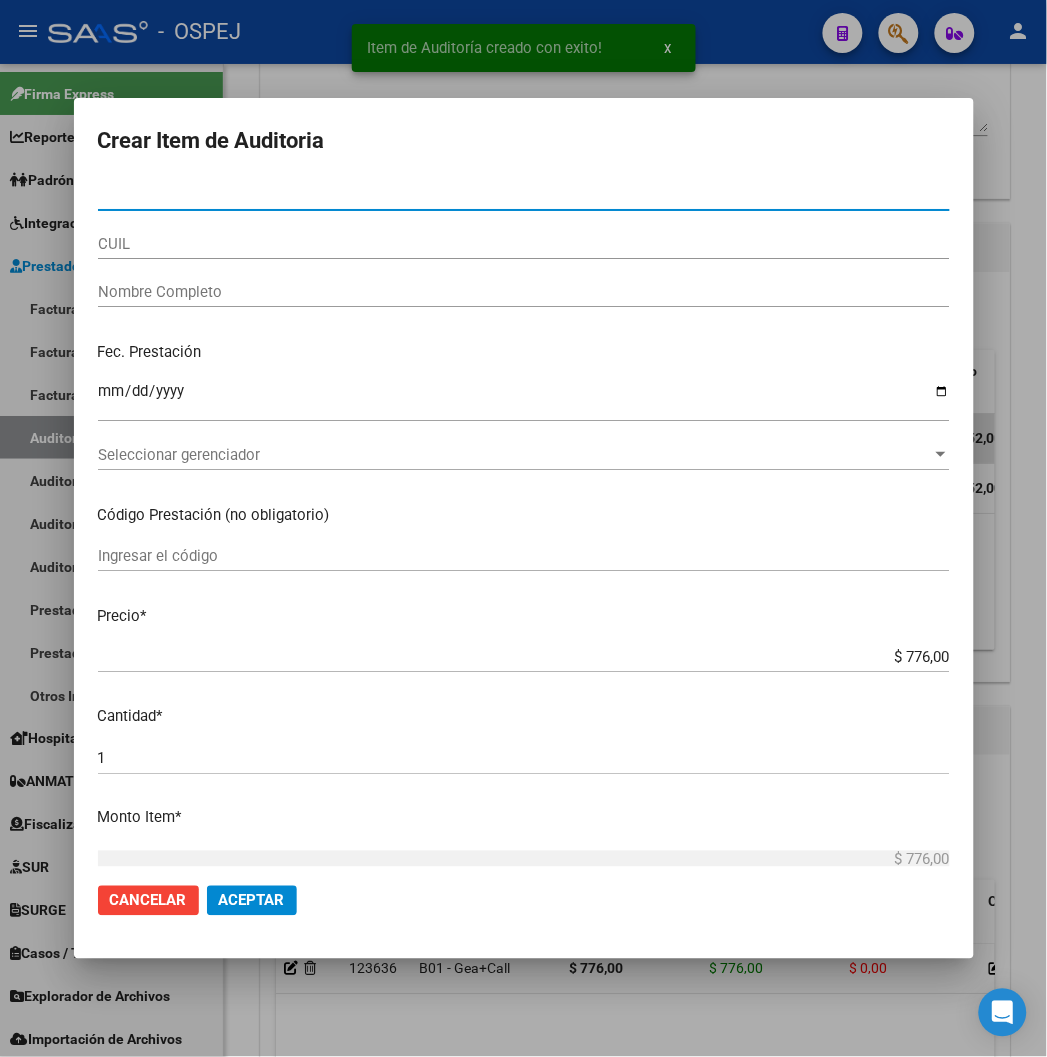 type on "56976060" 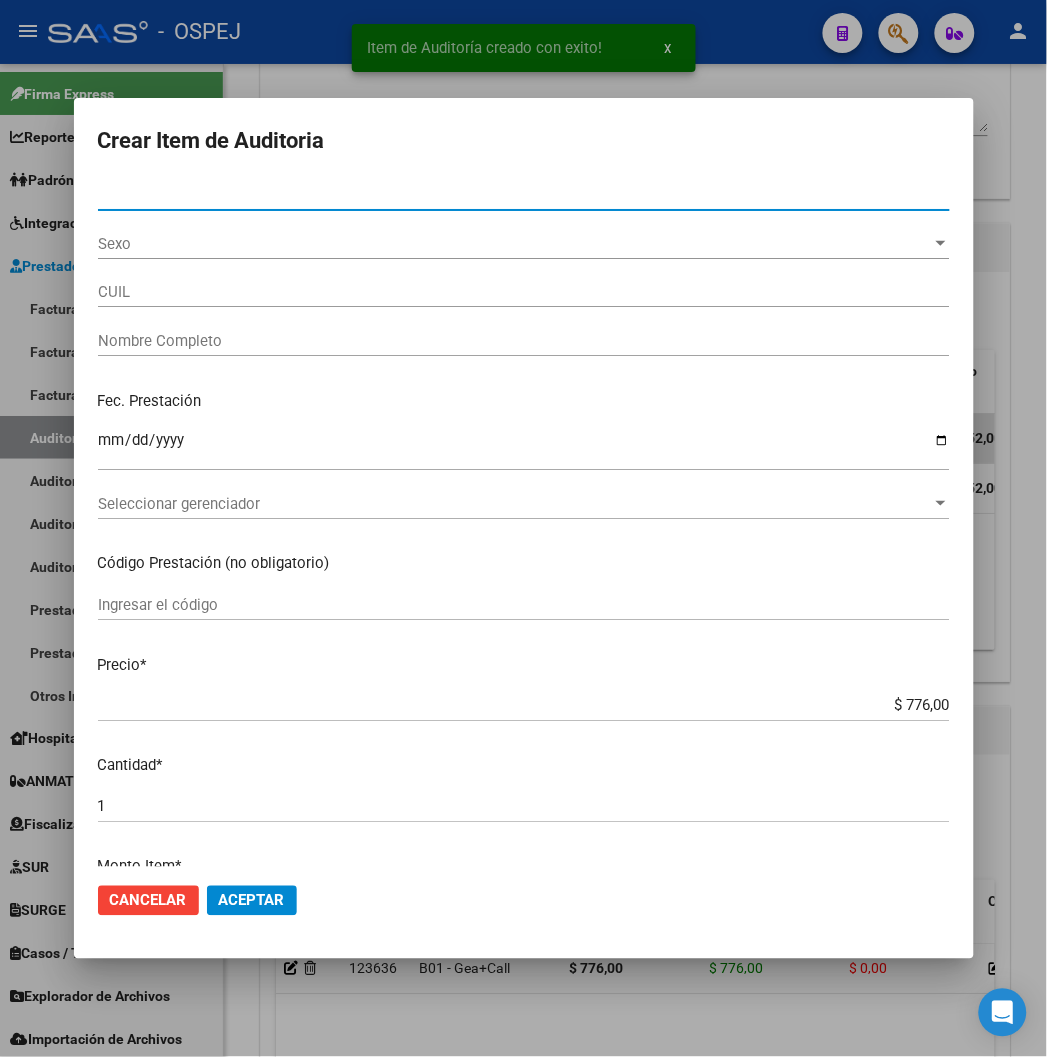 type on "27569760602" 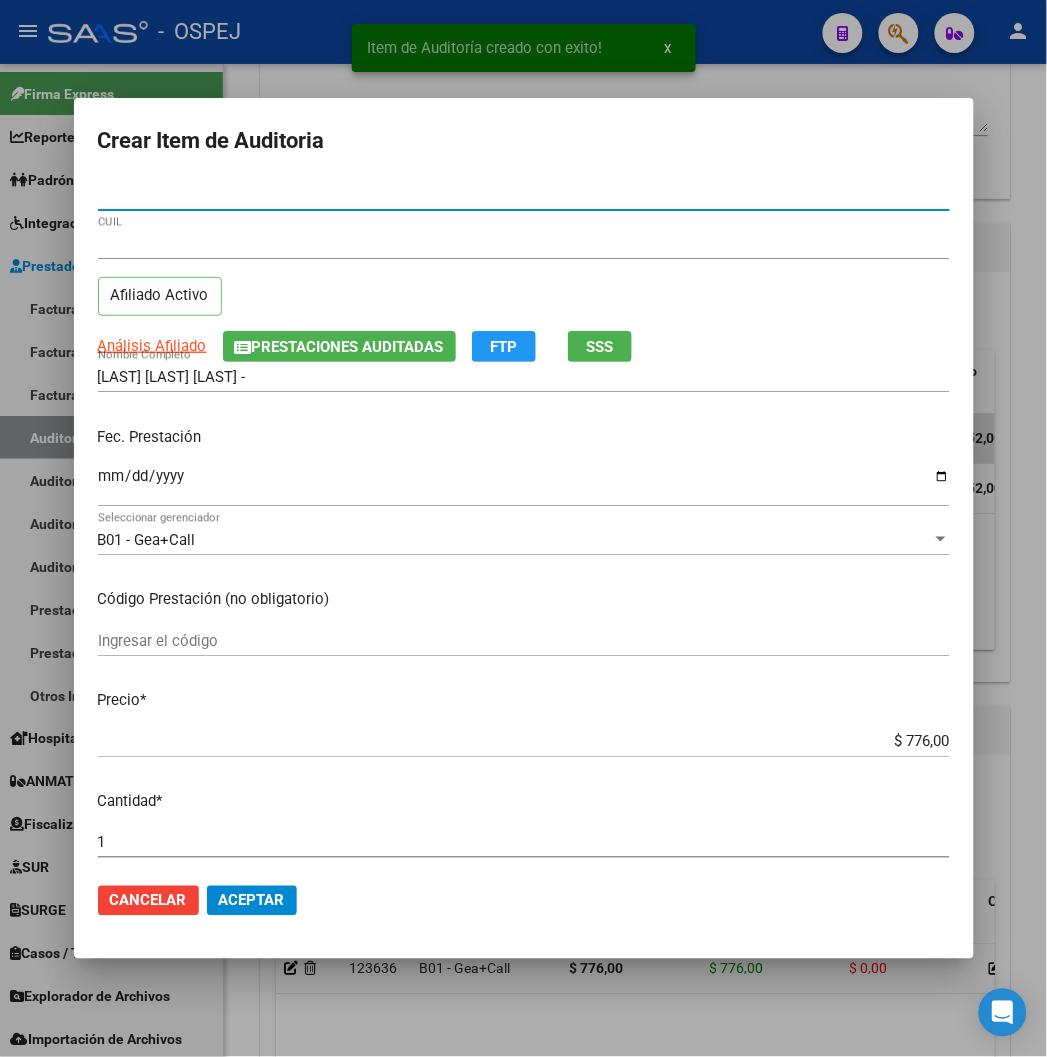type on "56976060" 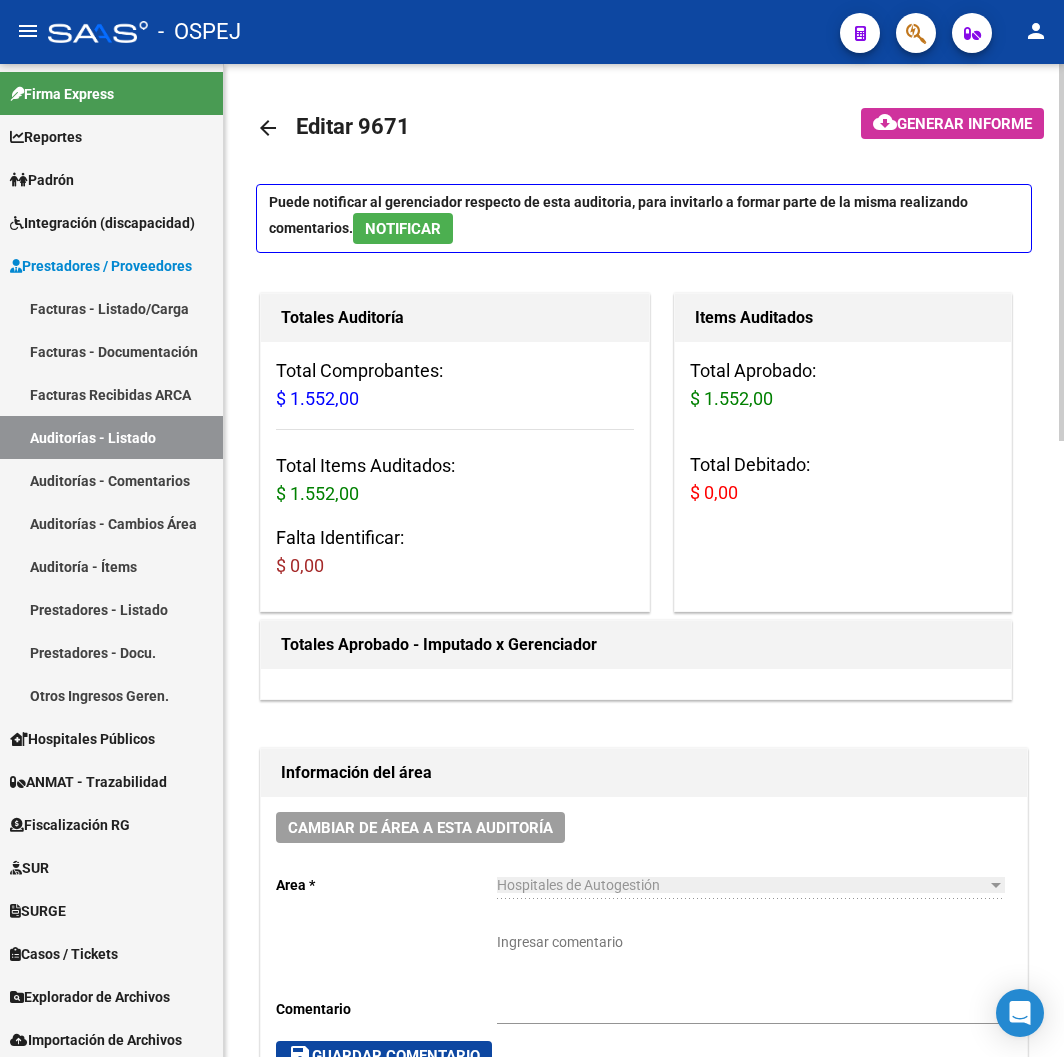 scroll, scrollTop: 0, scrollLeft: 0, axis: both 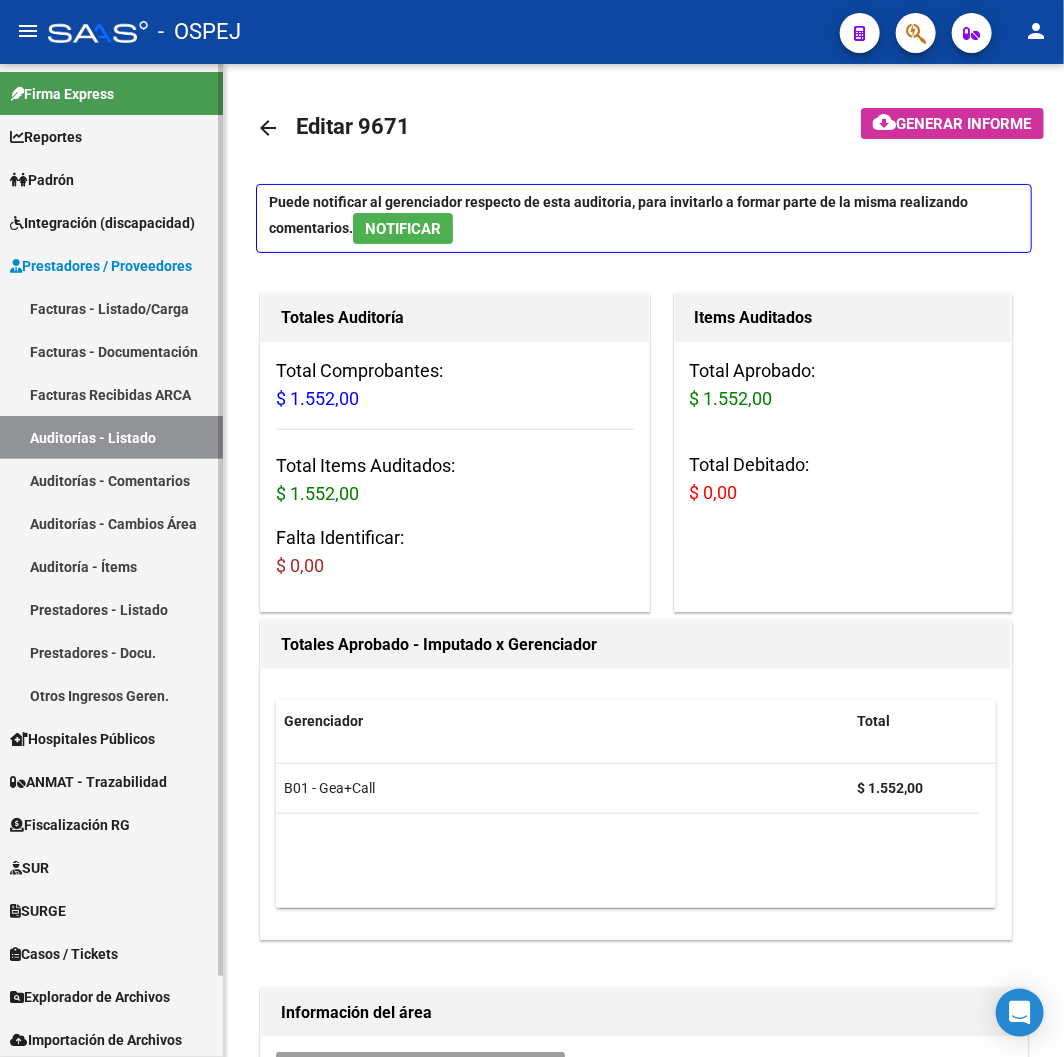 click on "Facturas - Listado/Carga" at bounding box center (111, 308) 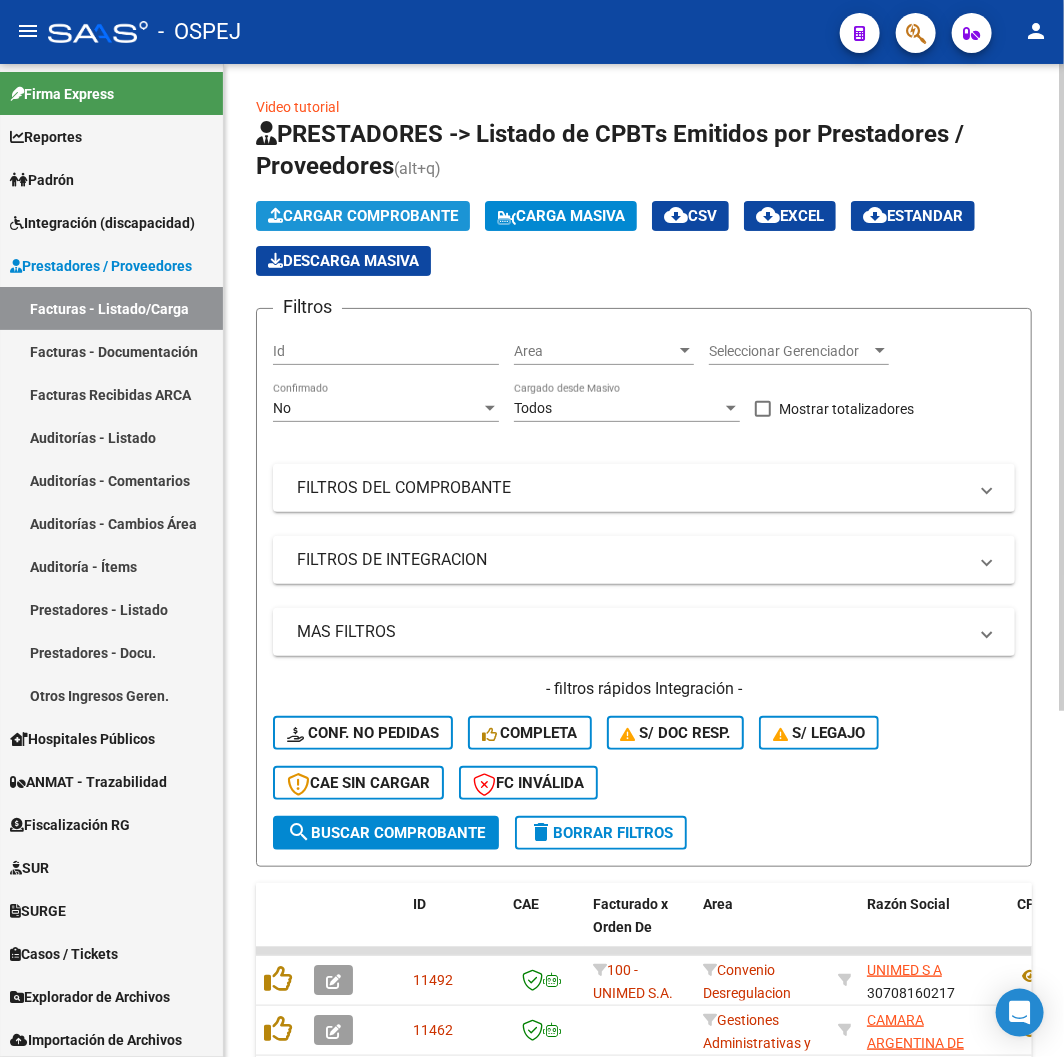 click on "Cargar Comprobante" 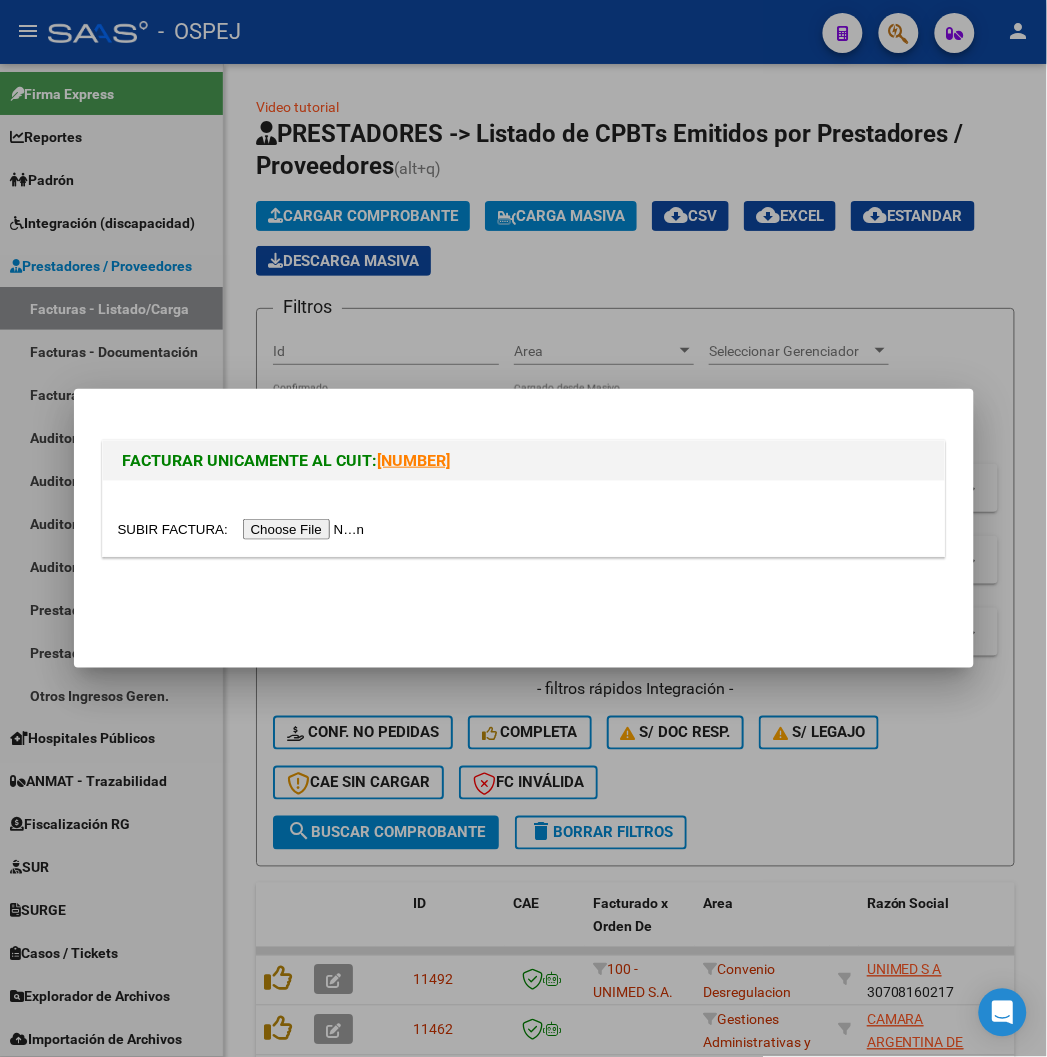 click at bounding box center (244, 529) 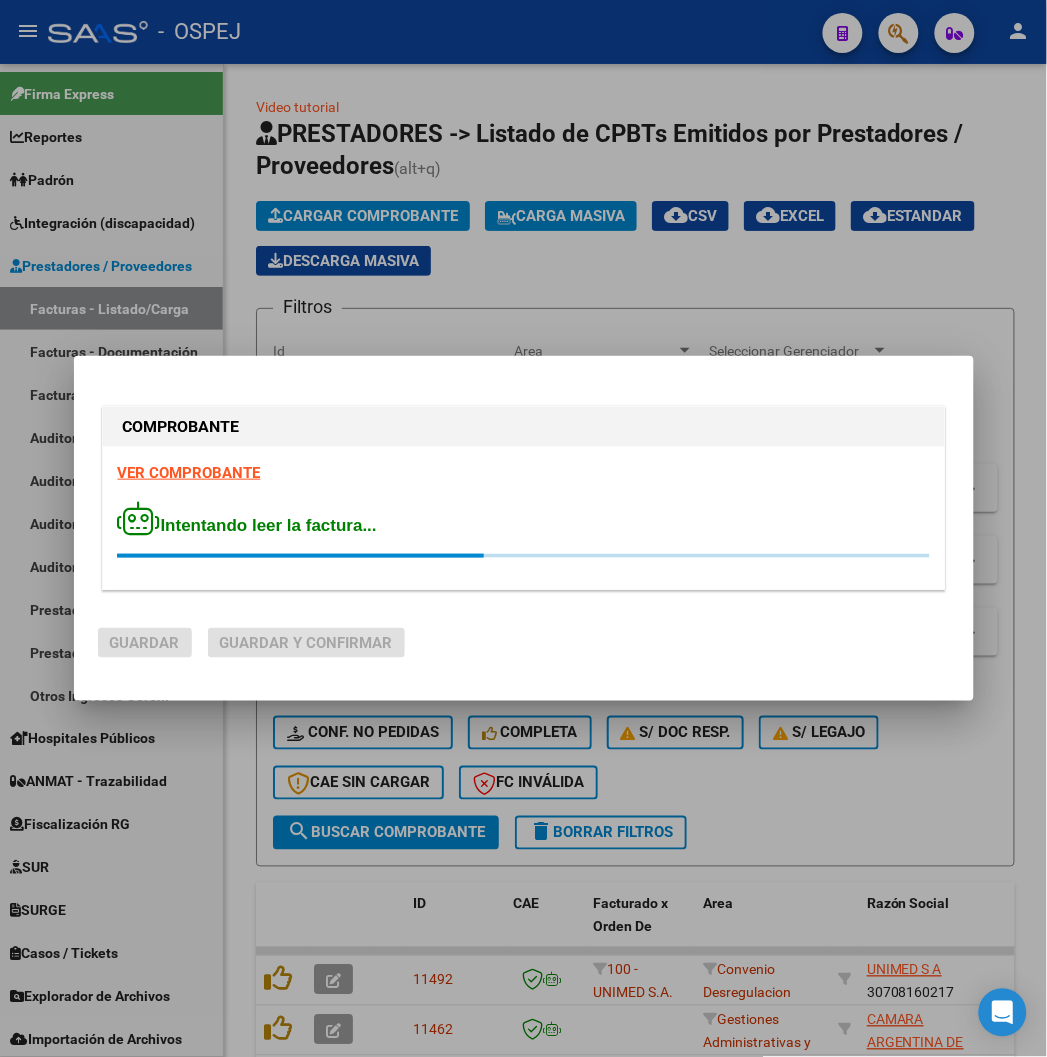click on "VER COMPROBANTE" at bounding box center (189, 473) 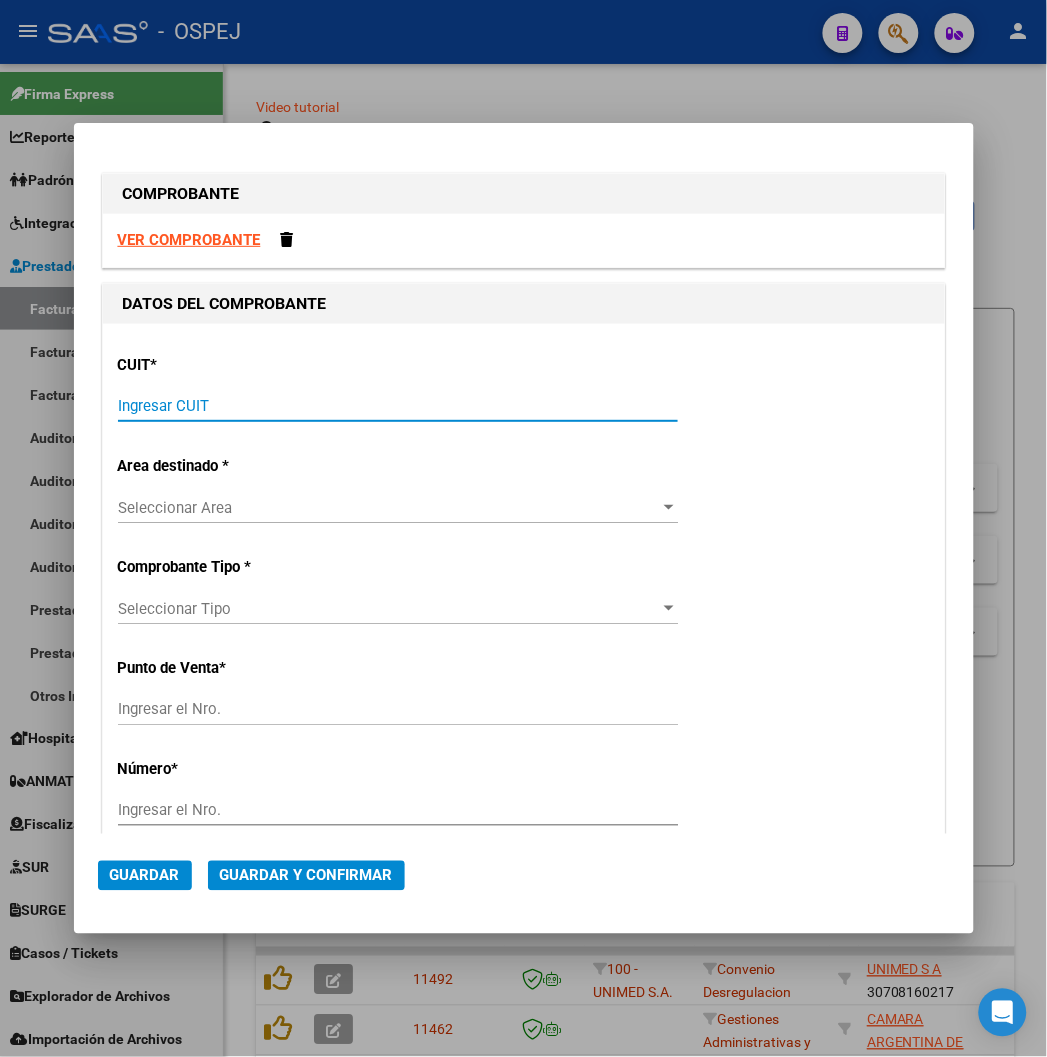 click on "Ingresar CUIT" at bounding box center (398, 406) 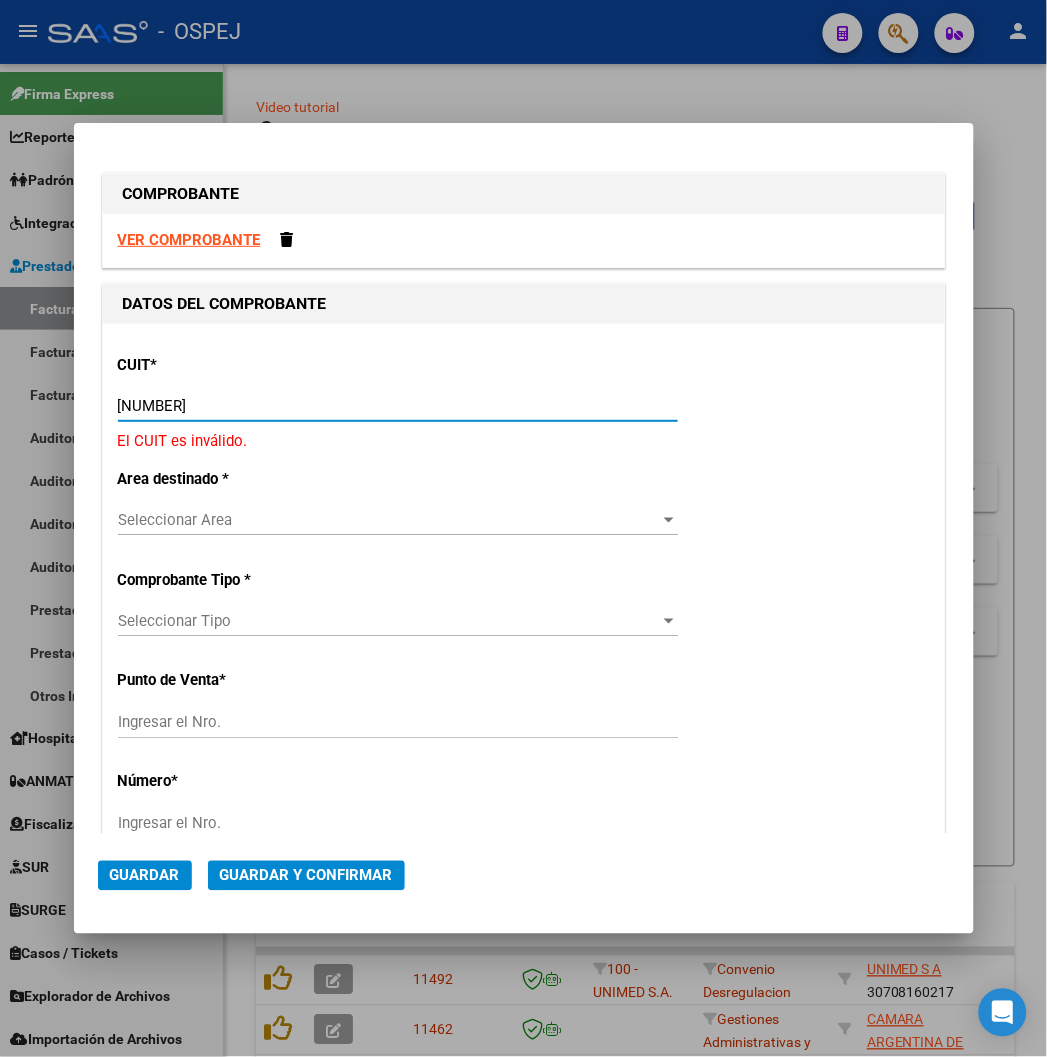 type on "[CUIT]" 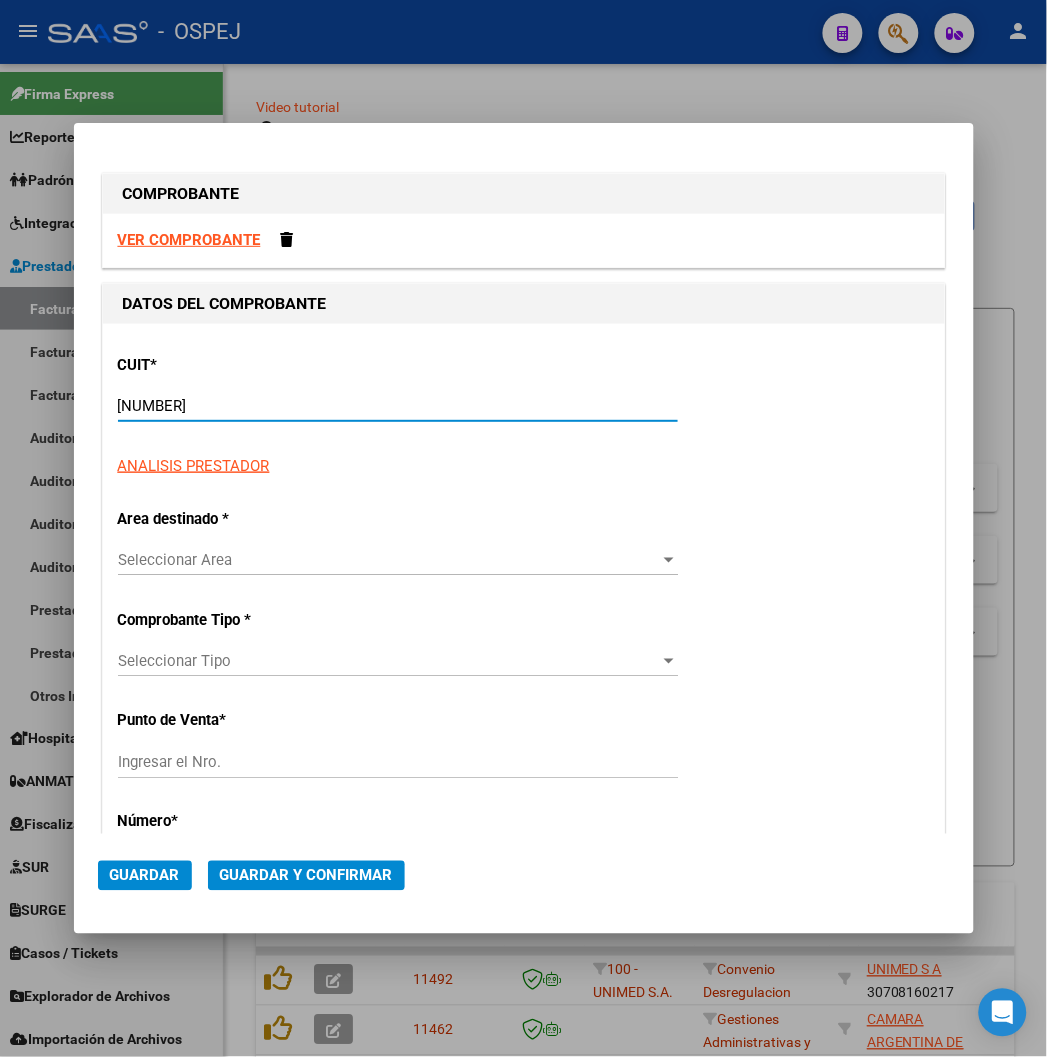 type on "1" 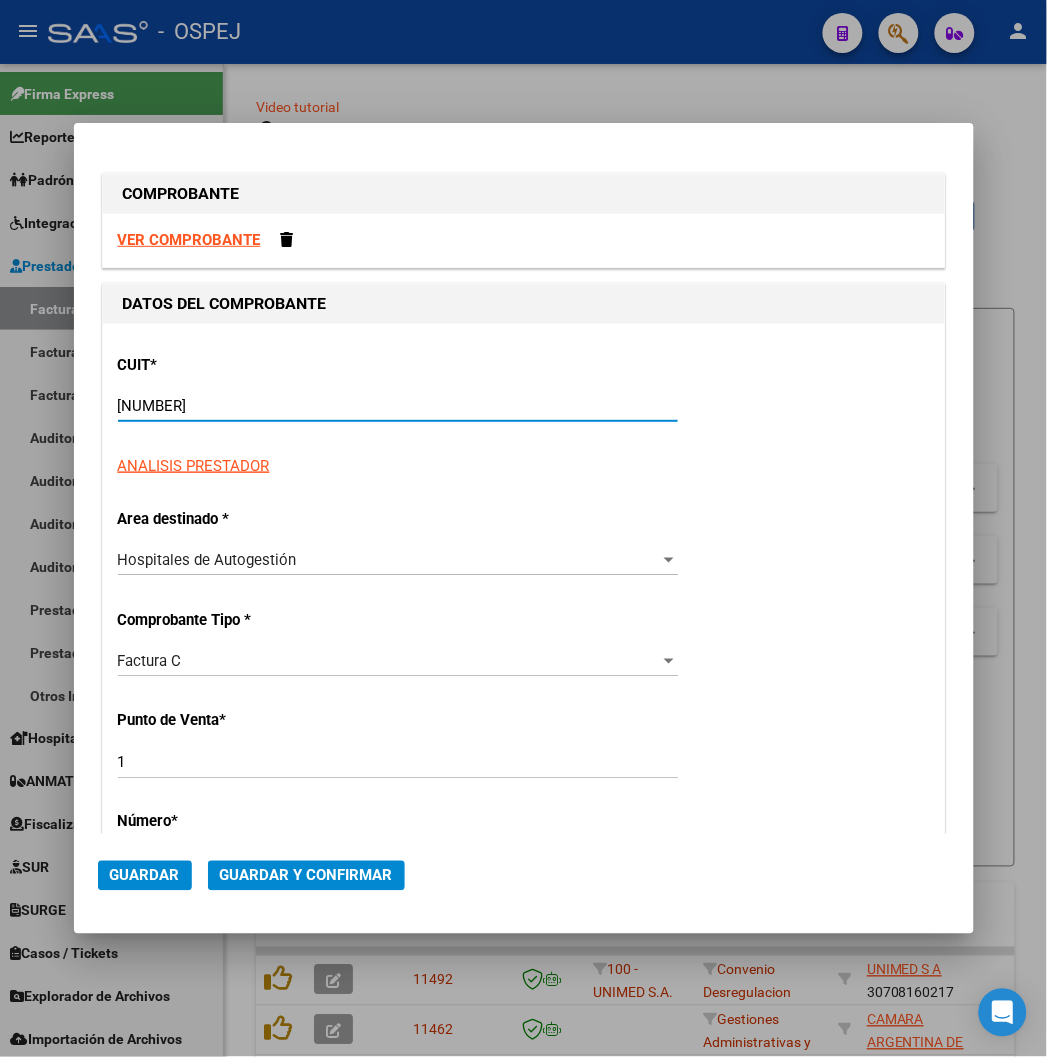 type on "[CUIT]" 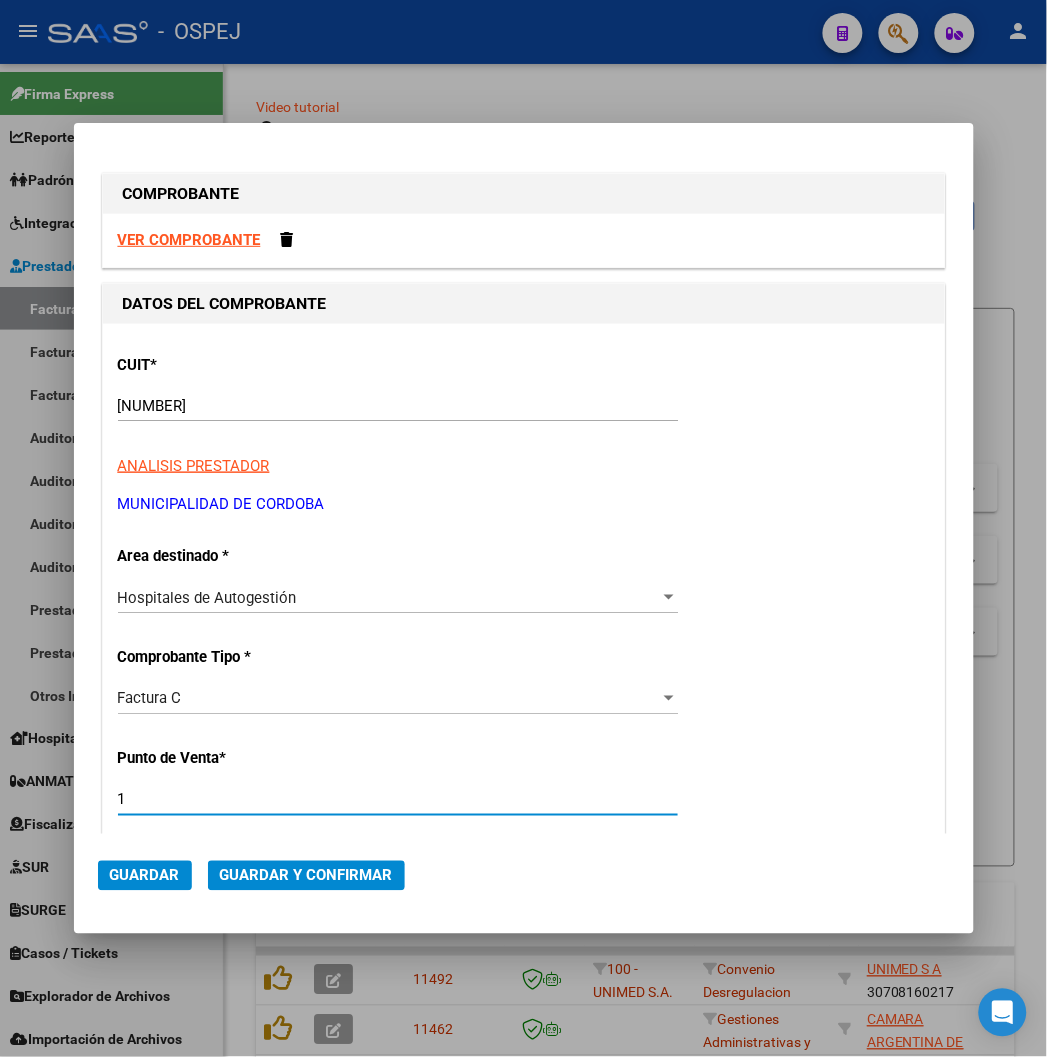 scroll, scrollTop: 411, scrollLeft: 0, axis: vertical 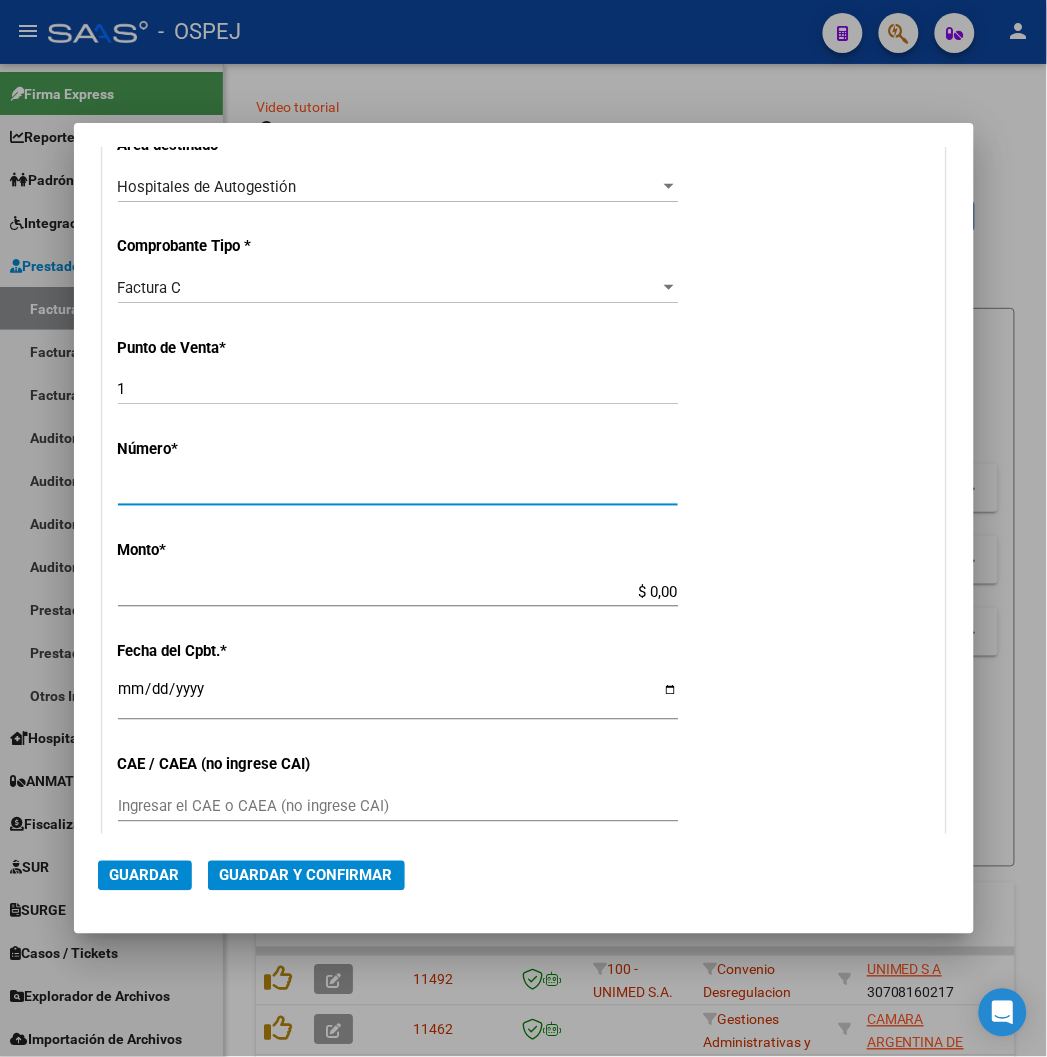 type on "9883" 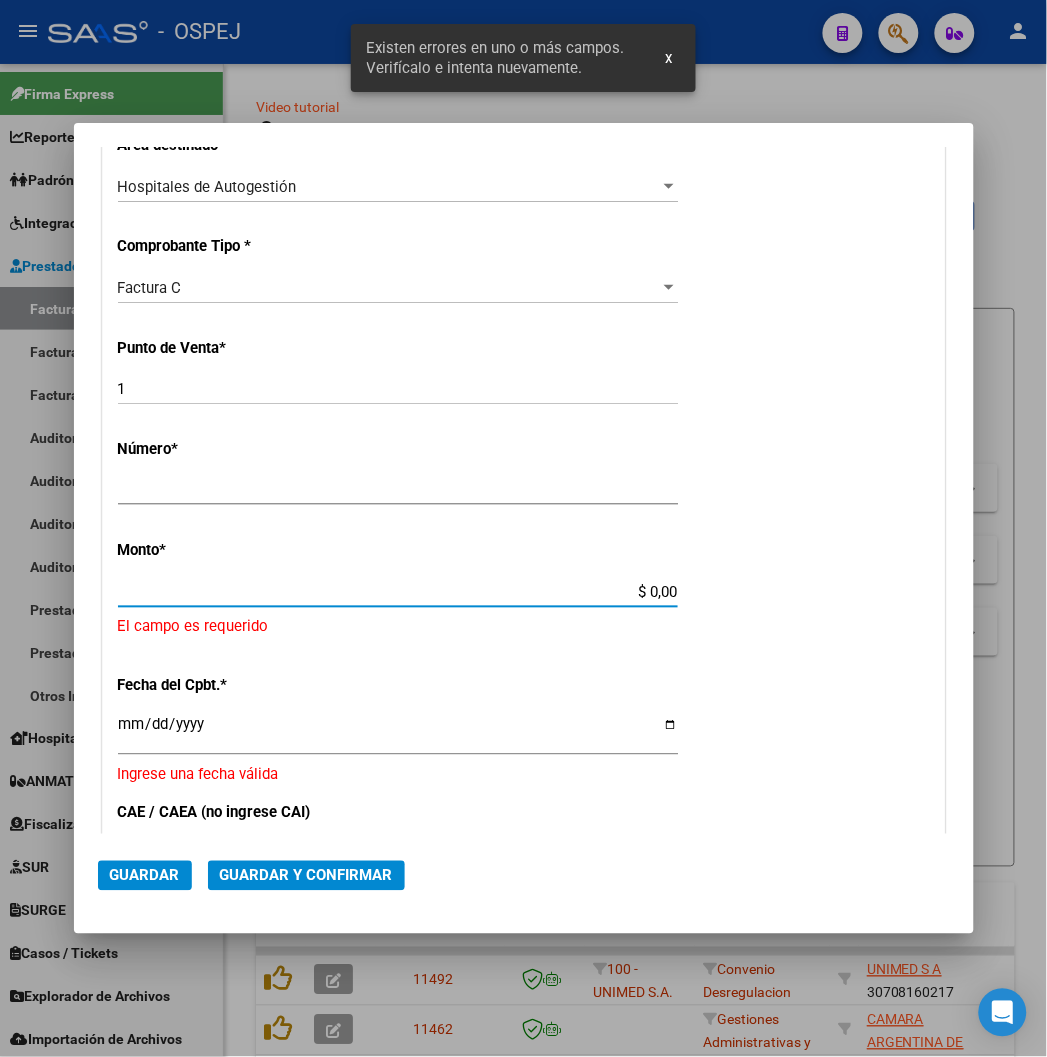 scroll, scrollTop: 502, scrollLeft: 0, axis: vertical 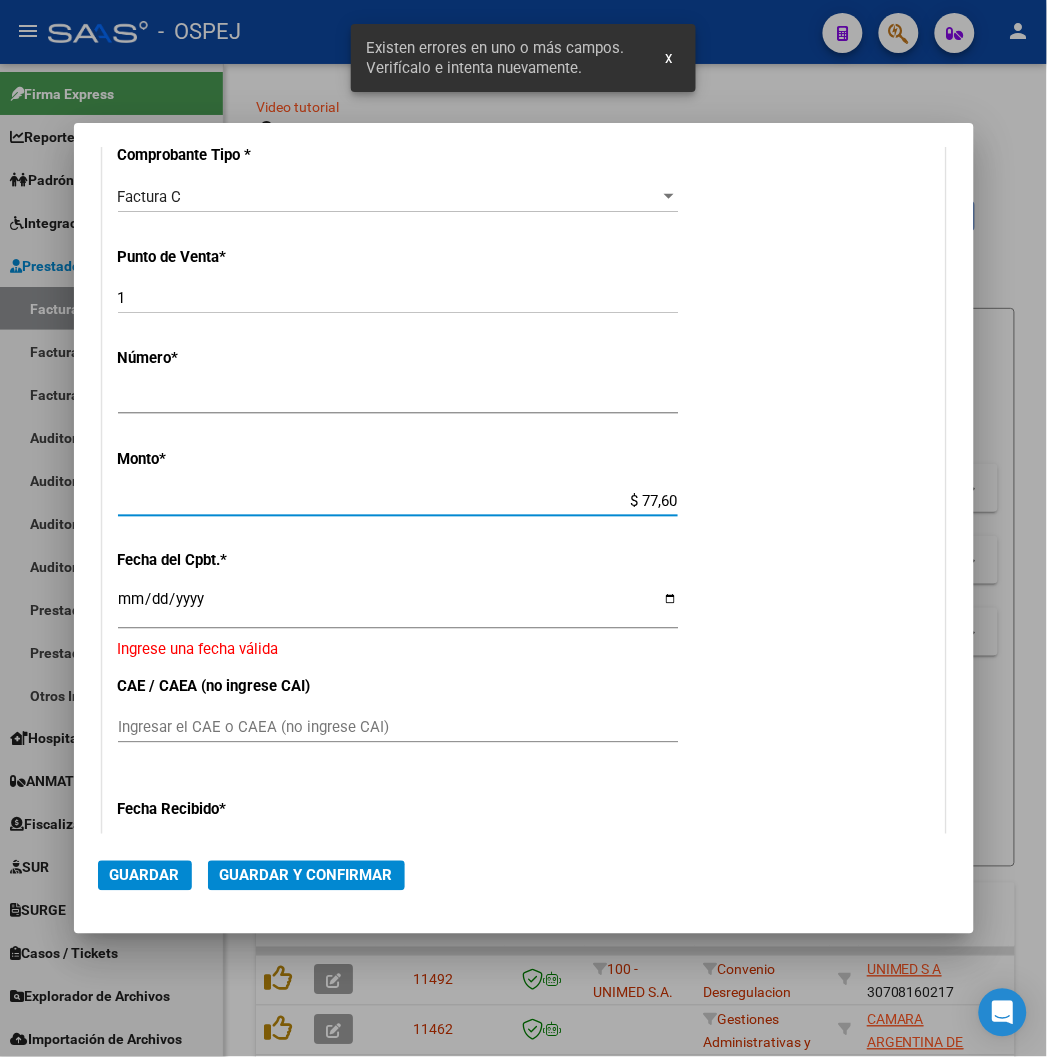 type on "$ 776,00" 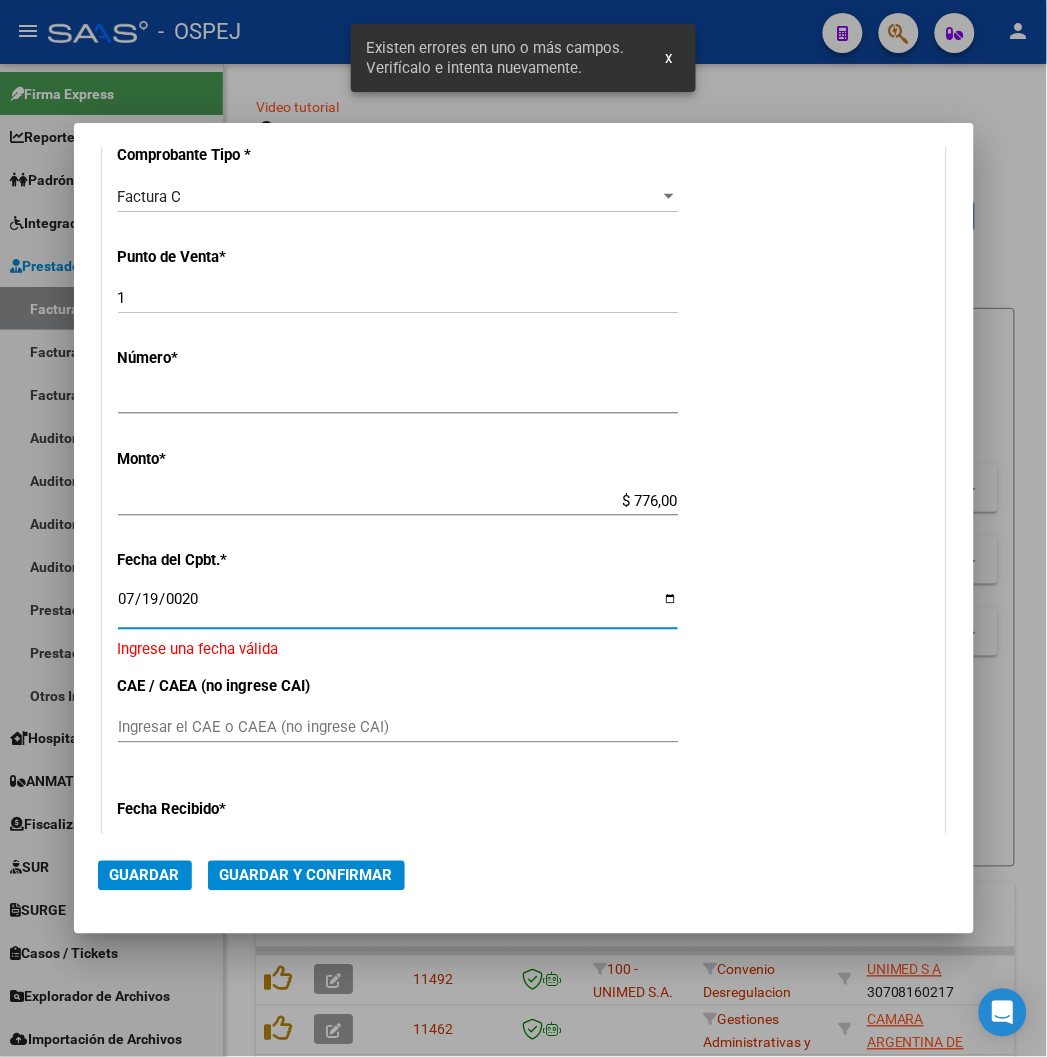 scroll, scrollTop: 514, scrollLeft: 0, axis: vertical 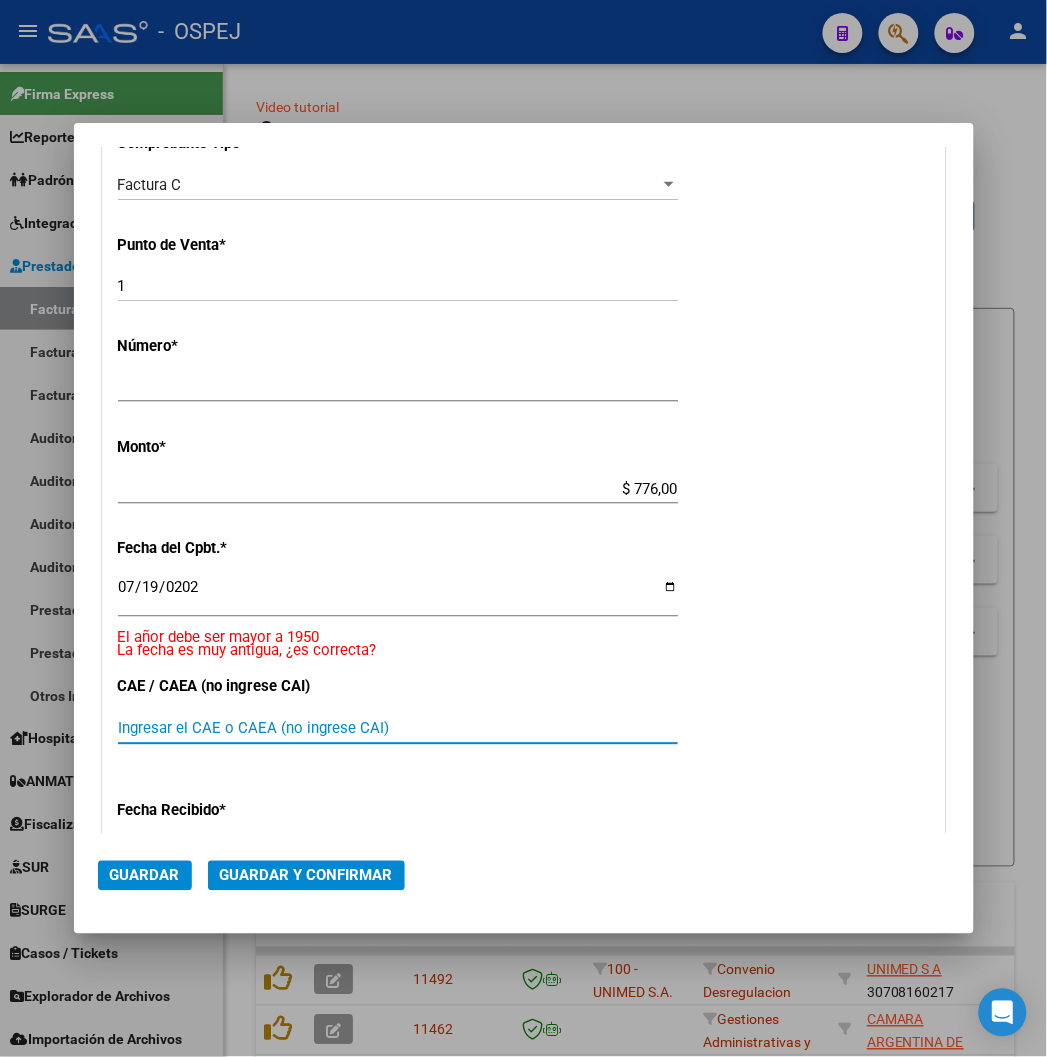 click on "0202-07-19" at bounding box center [398, 595] 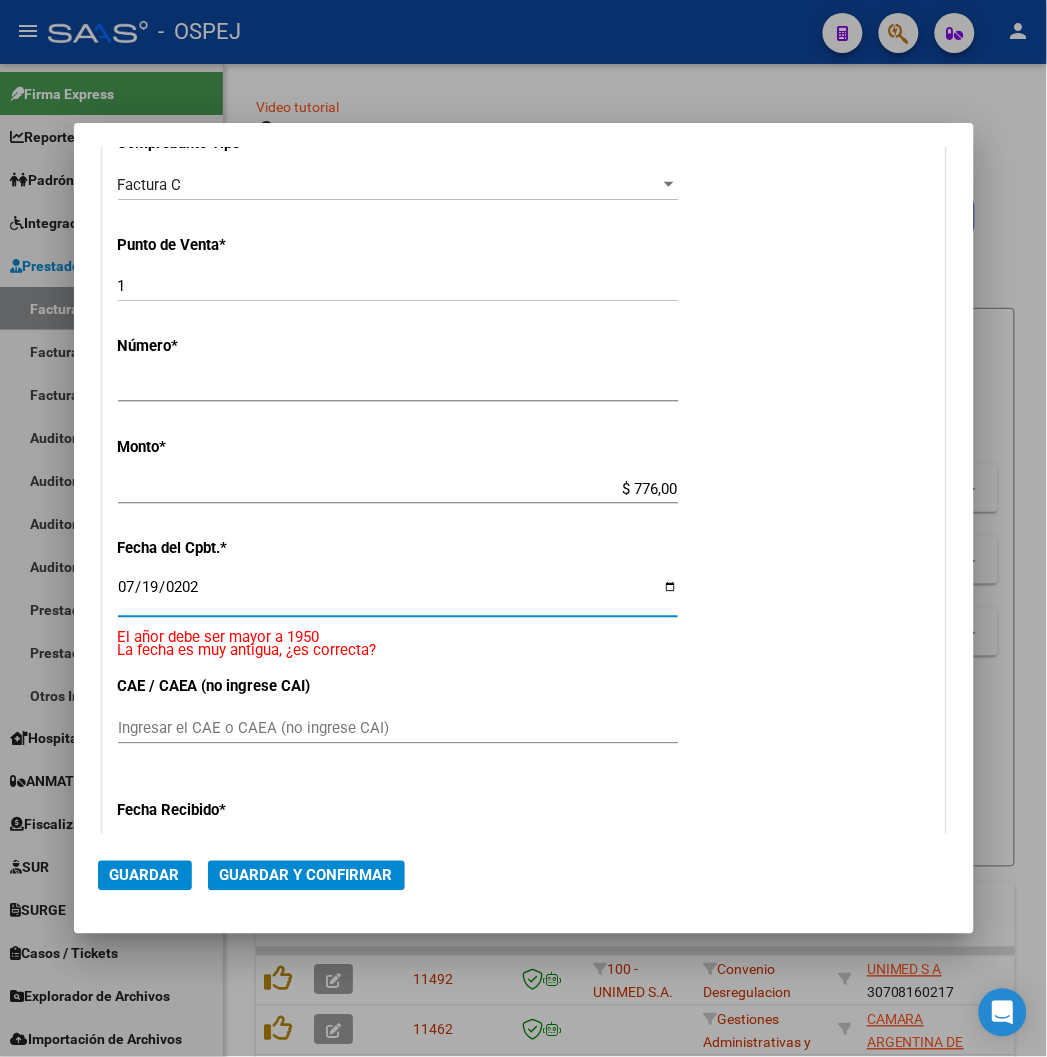 click on "0202-07-19" at bounding box center [398, 595] 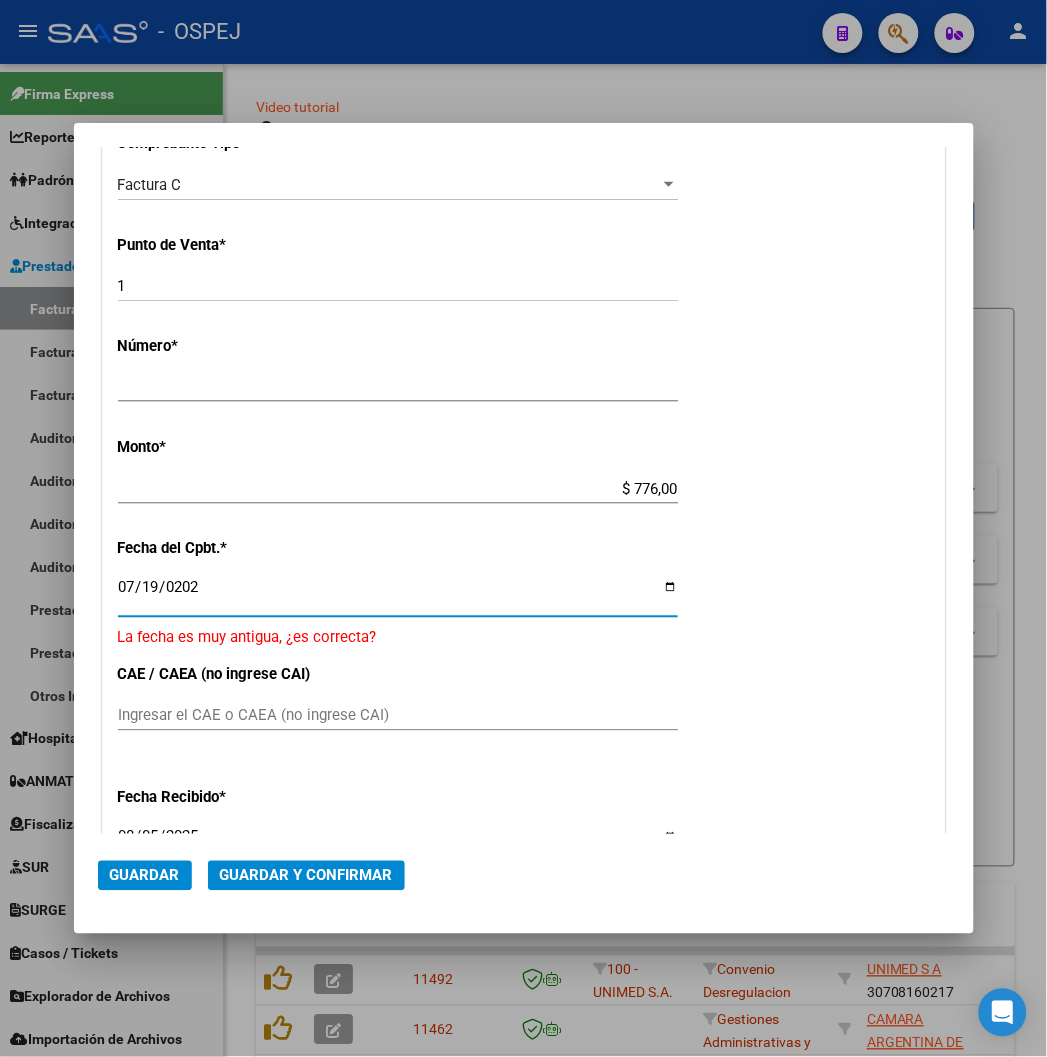 click on "Guardar y Confirmar" 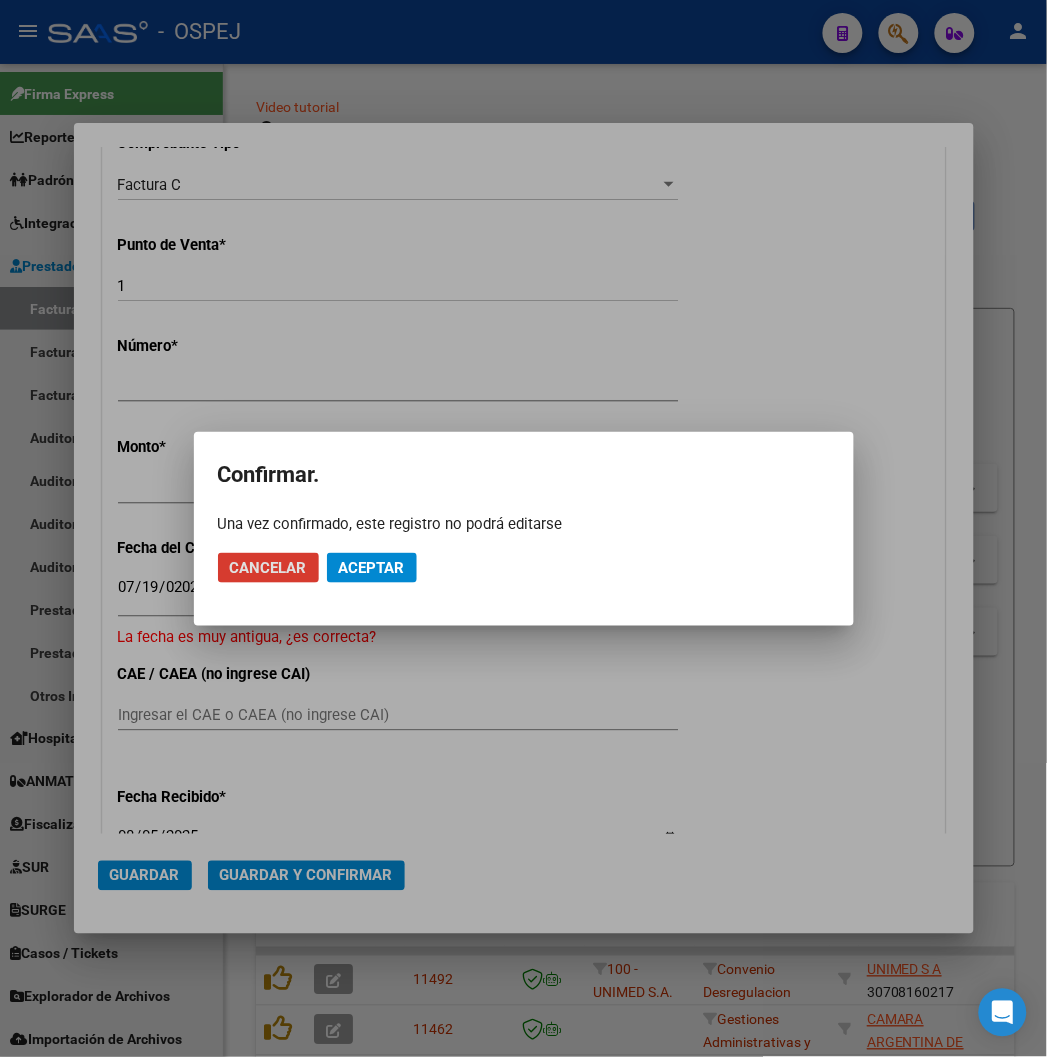 drag, startPoint x: 361, startPoint y: 595, endPoint x: 376, endPoint y: 570, distance: 29.15476 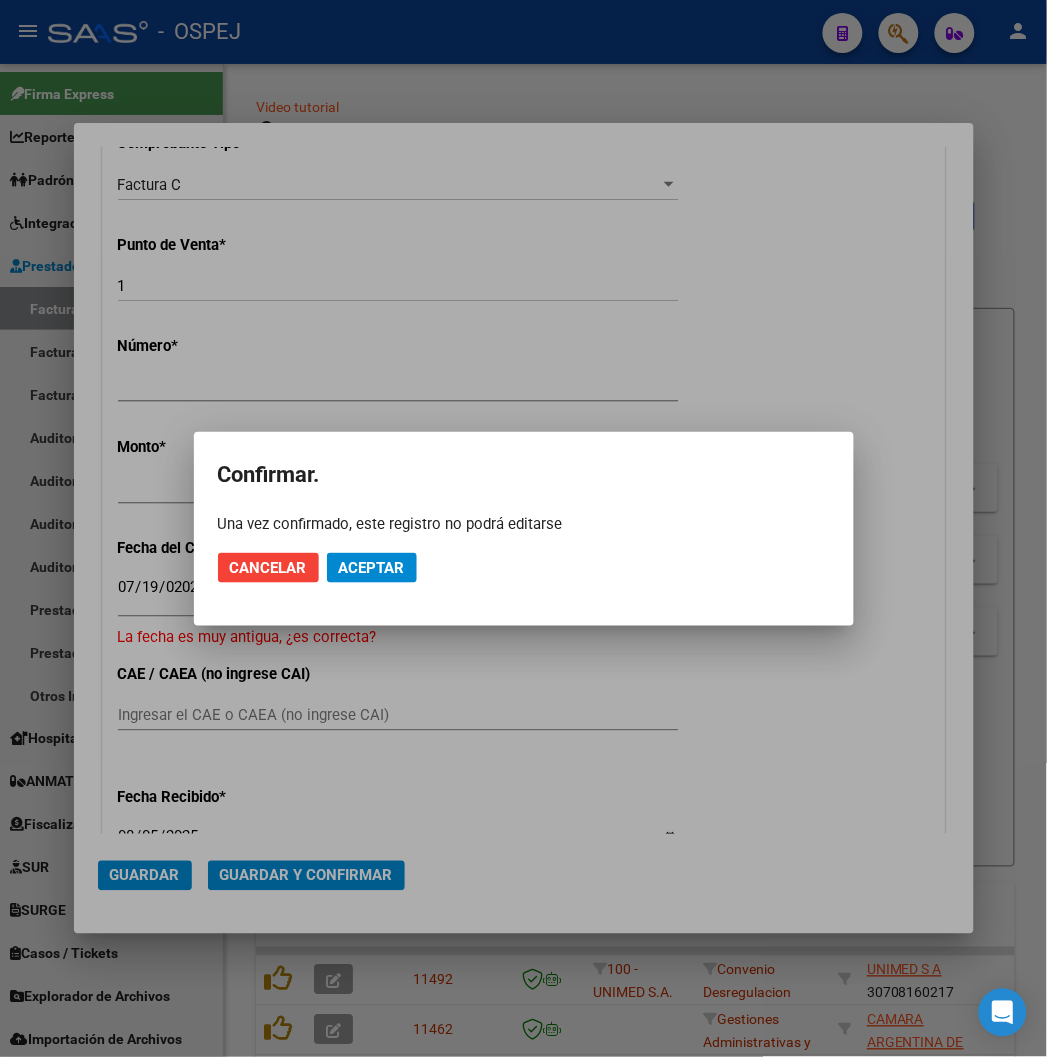 click on "Aceptar" 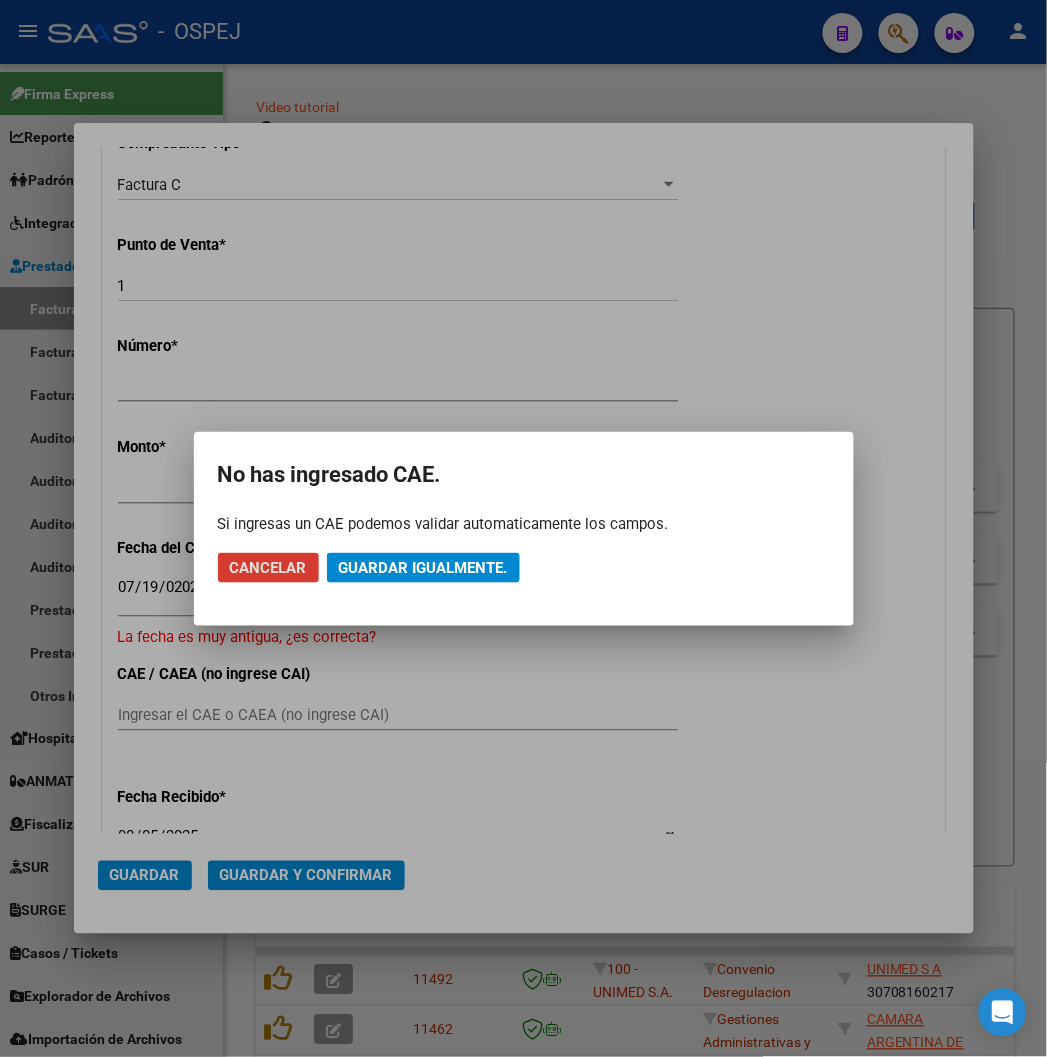 click on "Guardar igualmente." 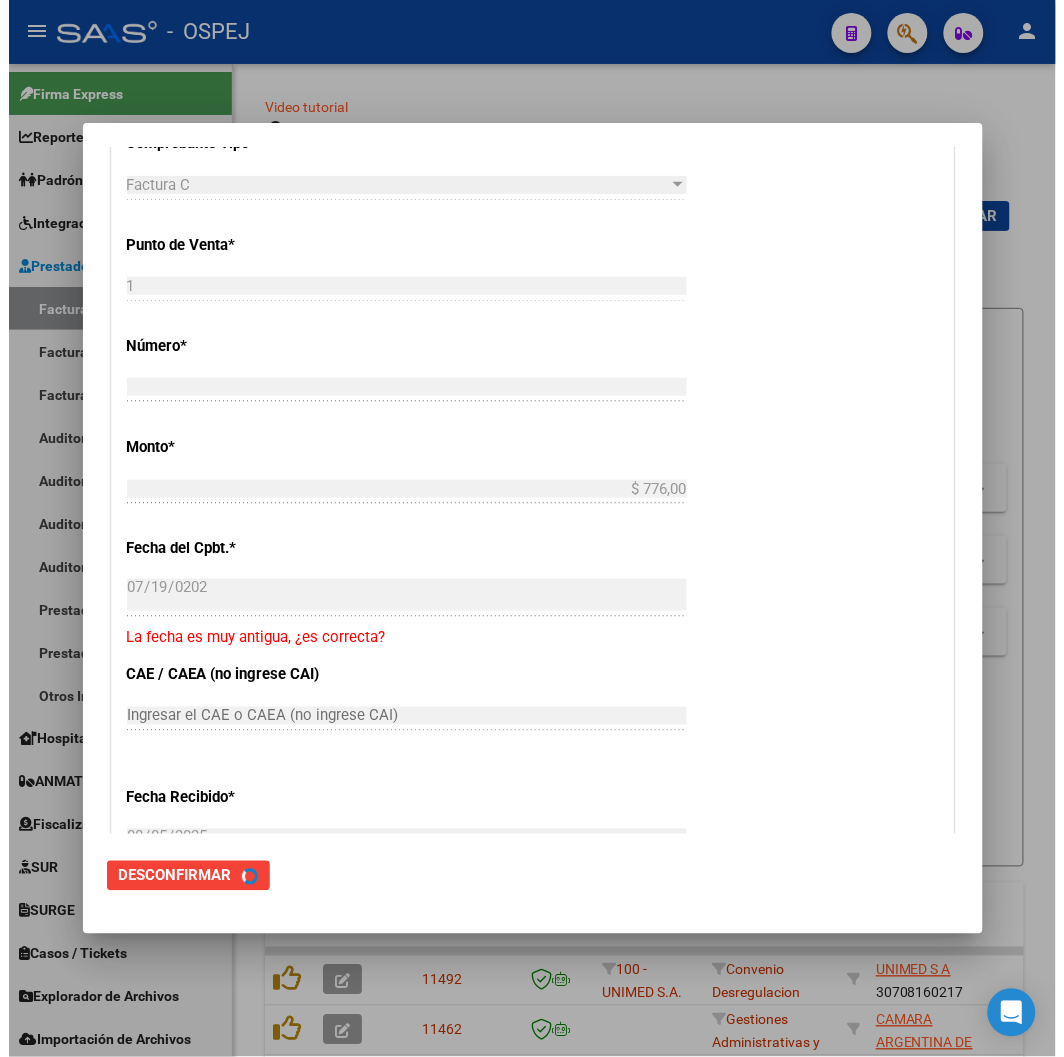 scroll, scrollTop: 0, scrollLeft: 0, axis: both 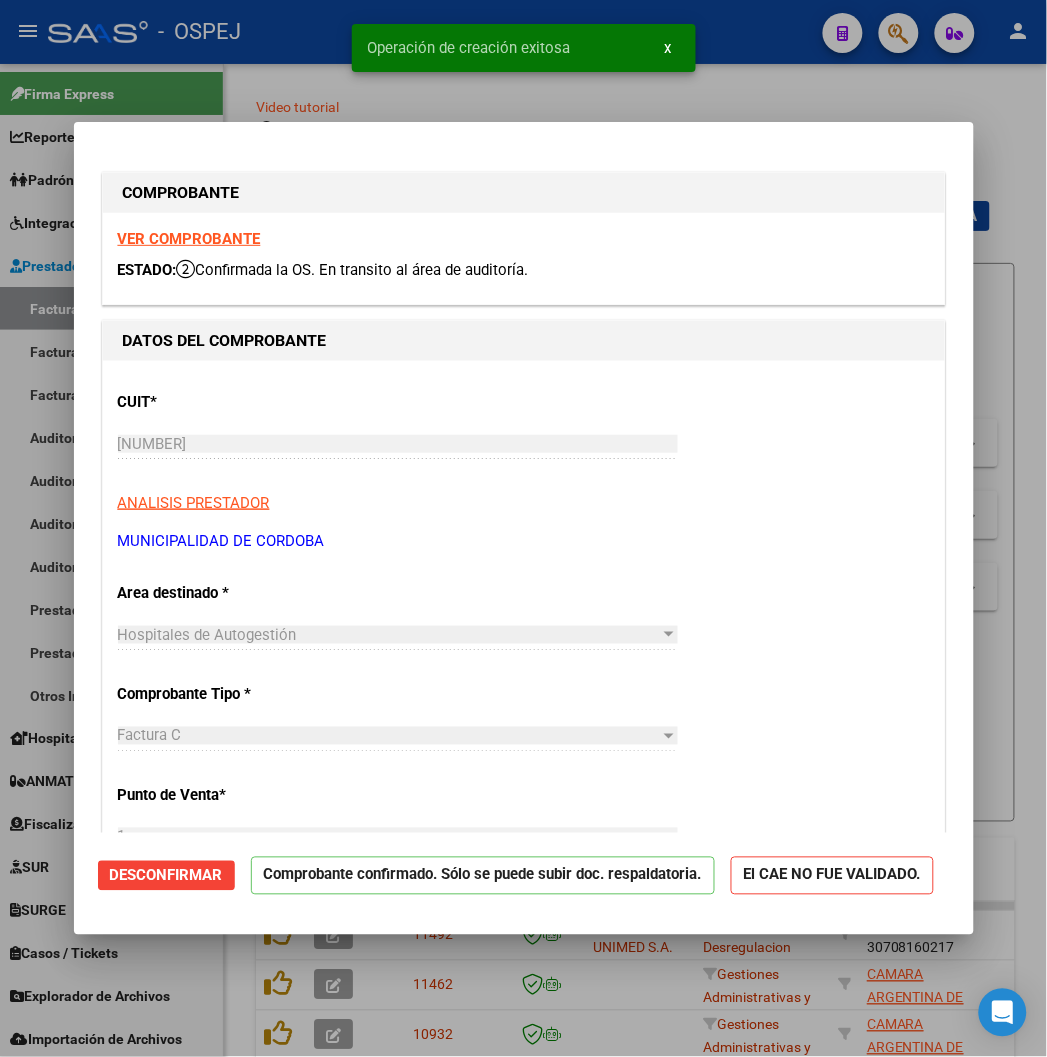click at bounding box center [523, 528] 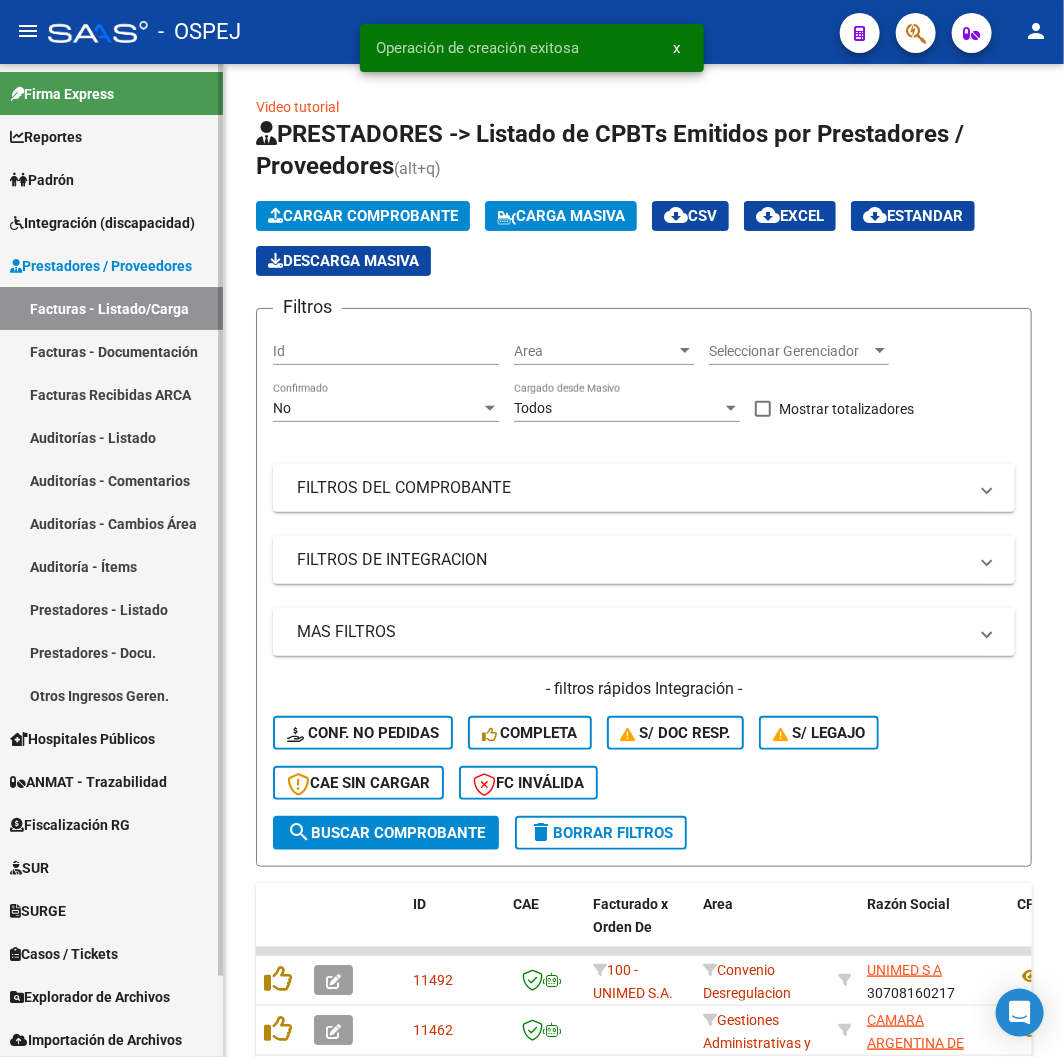 click on "Auditorías - Listado" at bounding box center (111, 437) 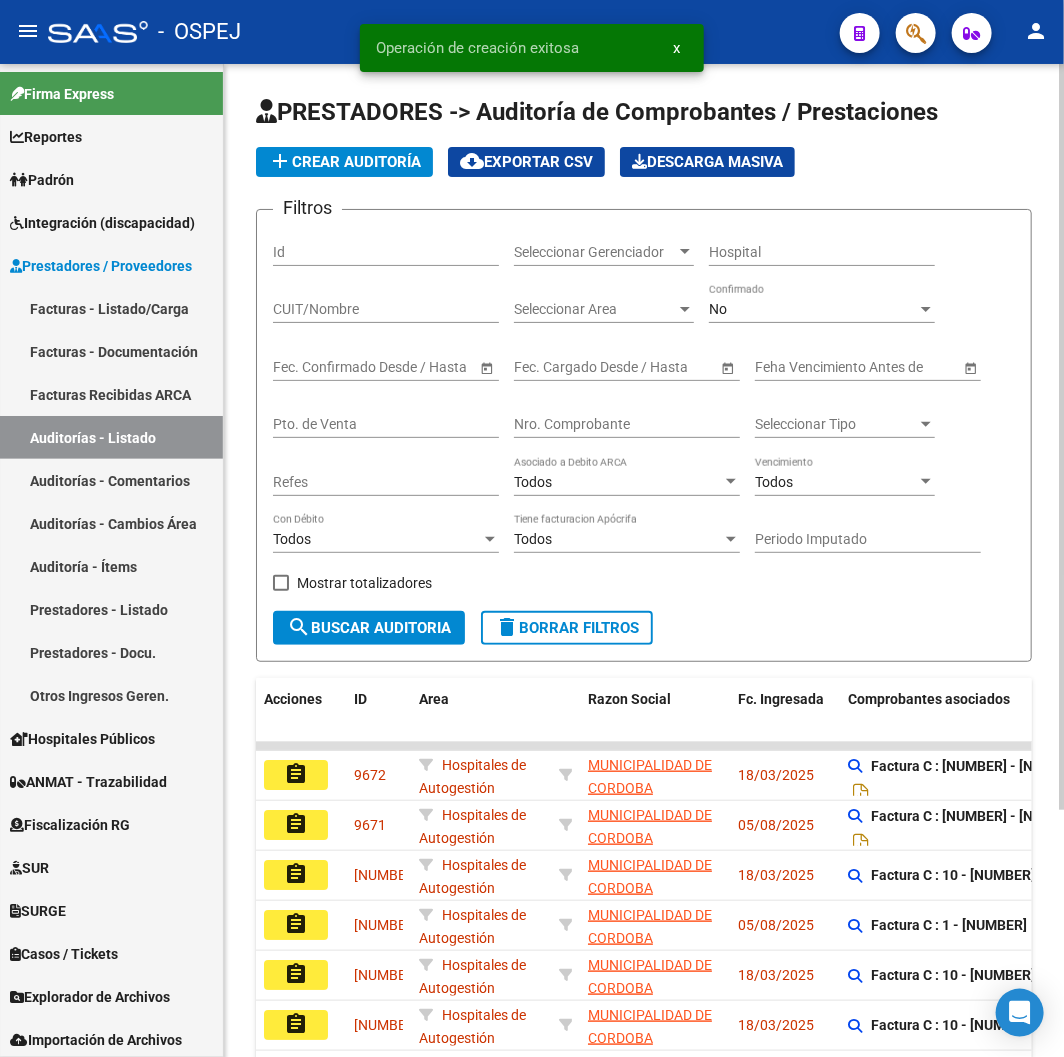 click on "add  Crear Auditoría" 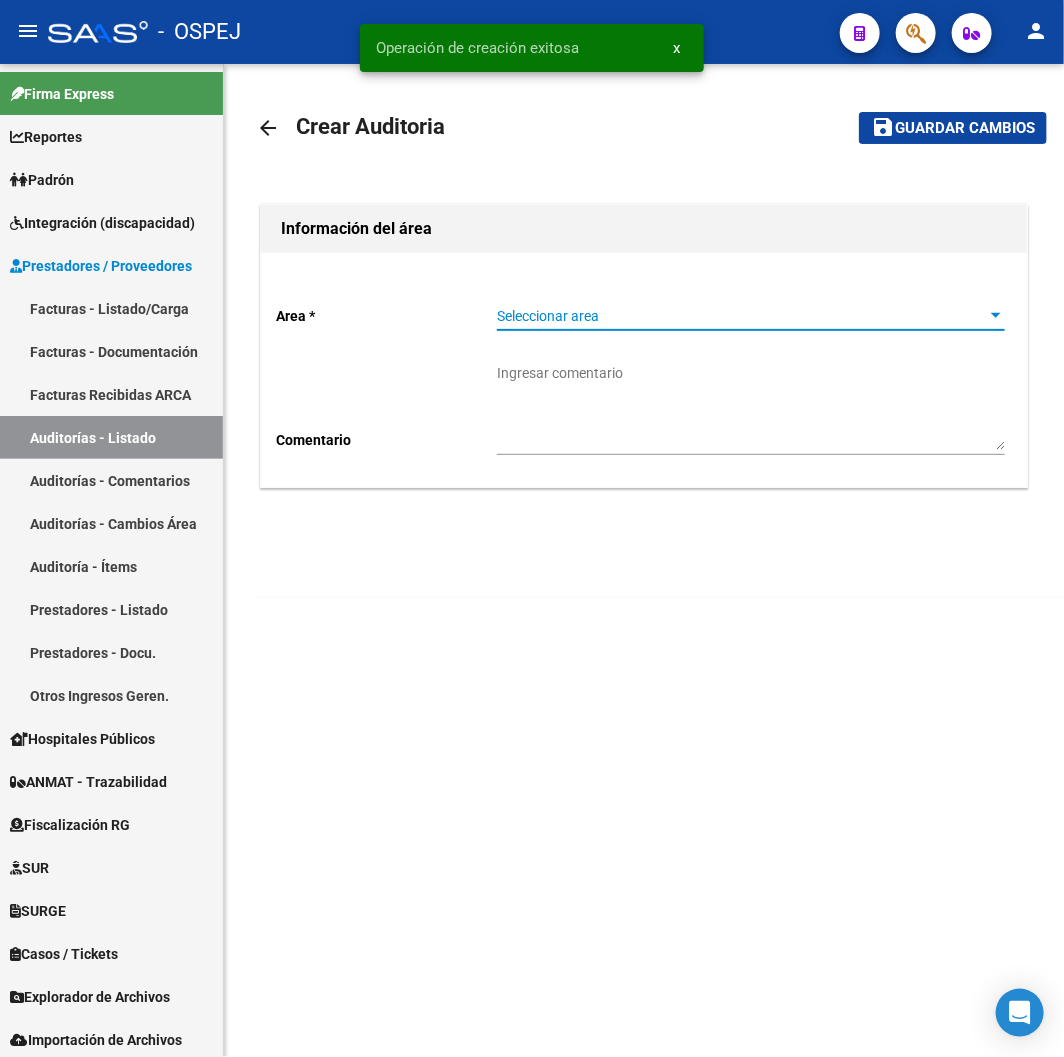 click on "Seleccionar area" at bounding box center [742, 316] 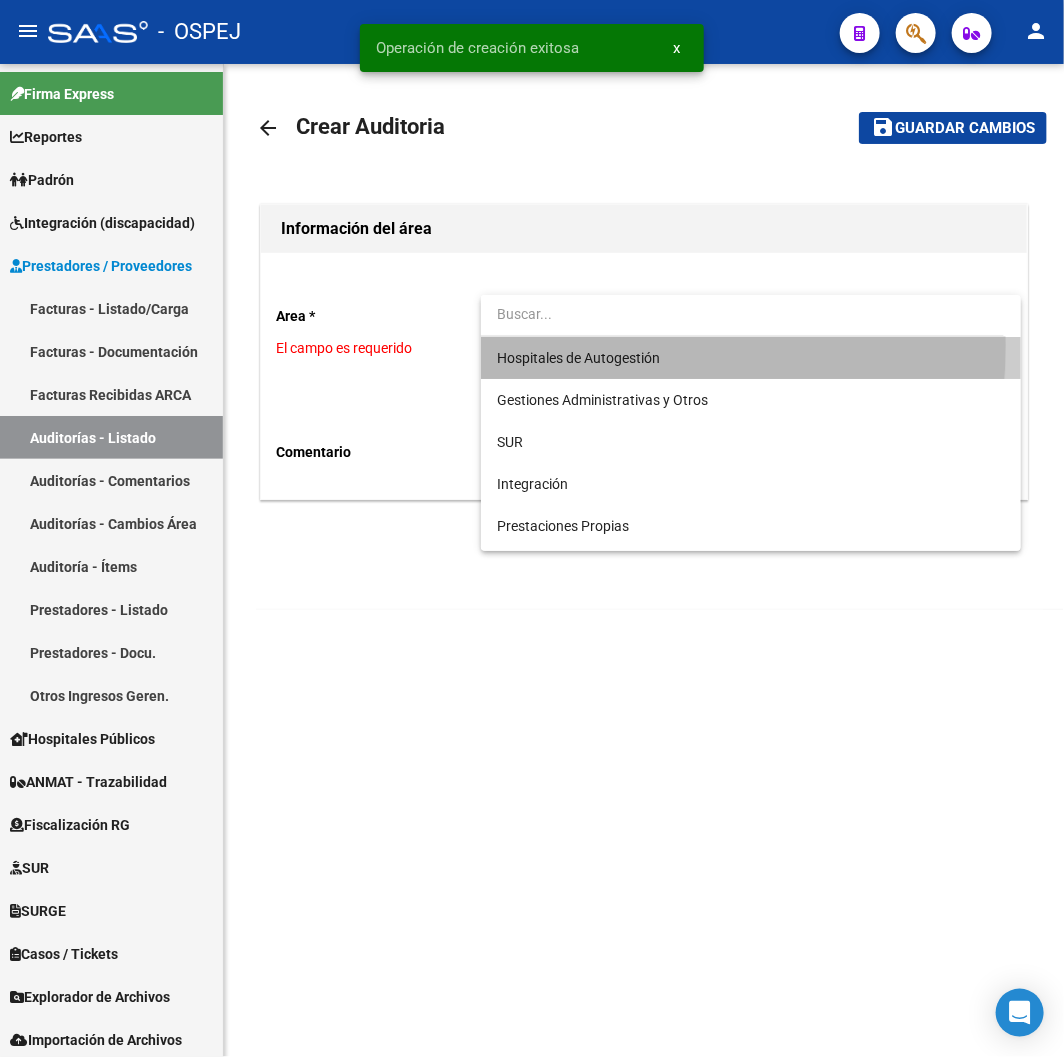 click on "Hospitales de Autogestión" at bounding box center [751, 358] 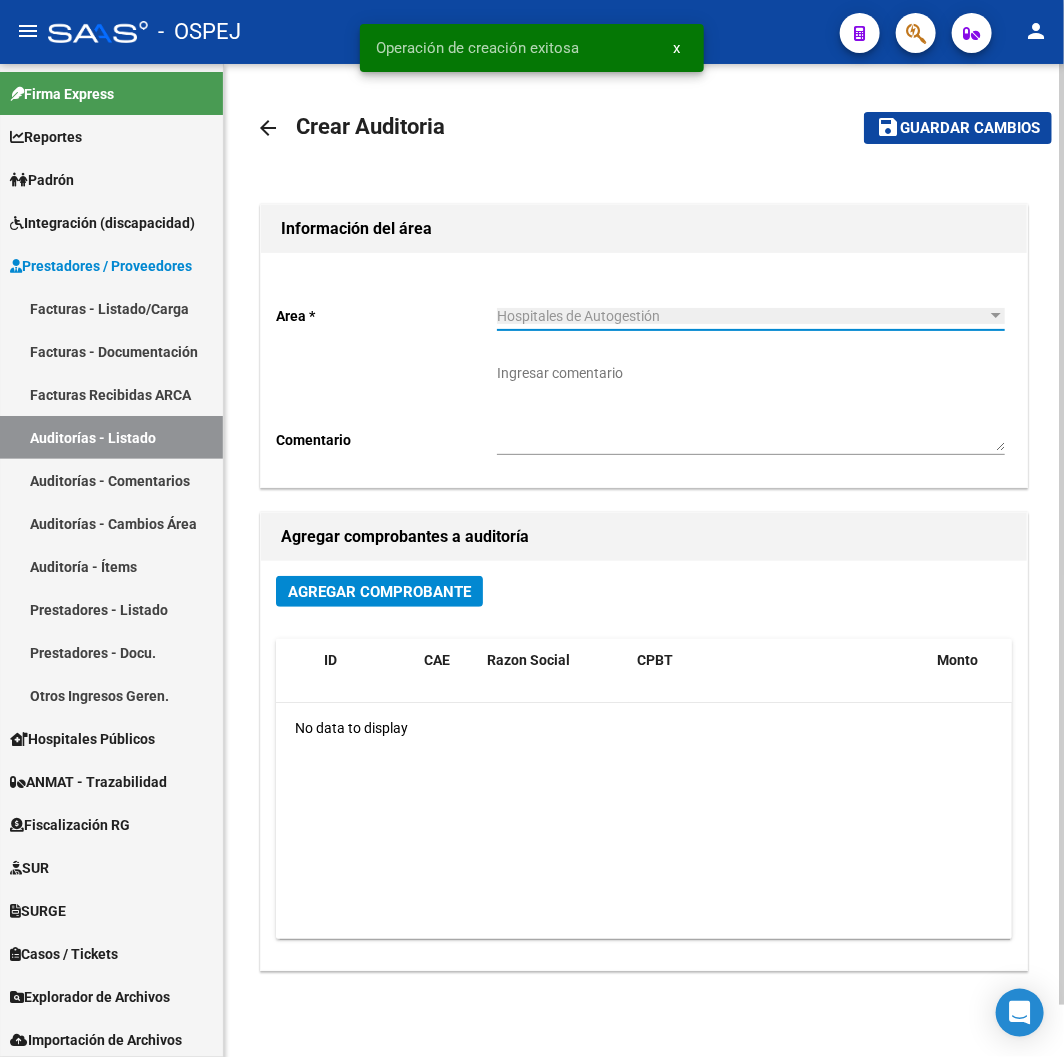 click on "Agregar Comprobante" 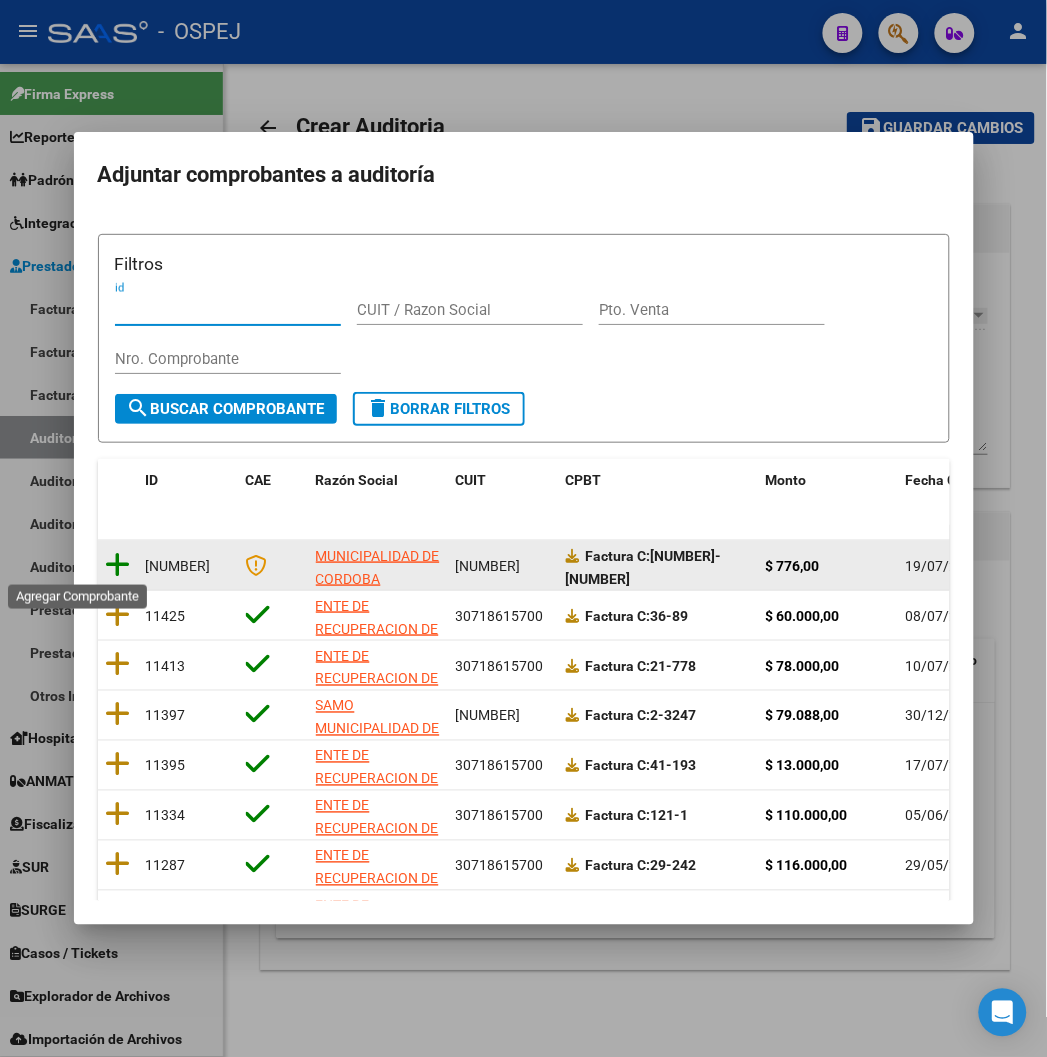 click 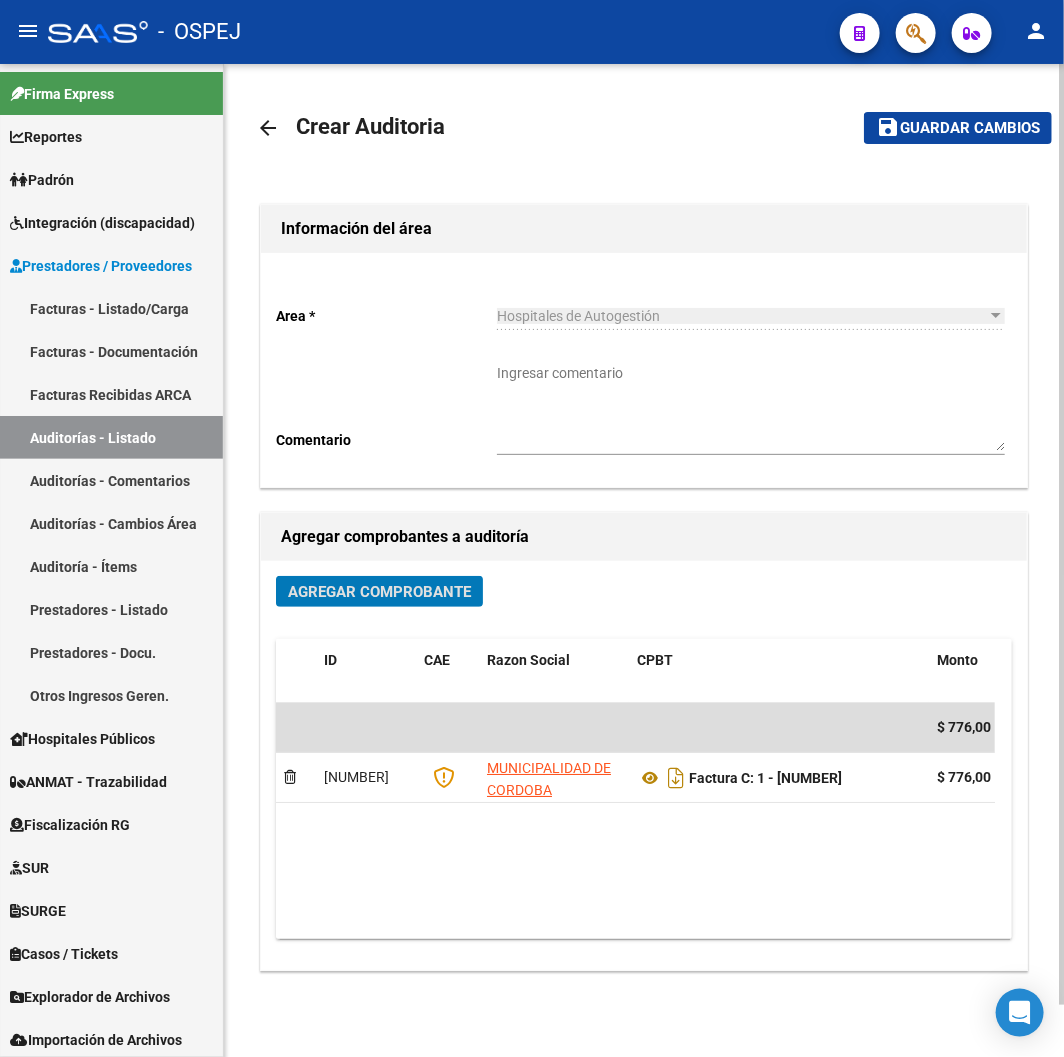 click on "Guardar cambios" 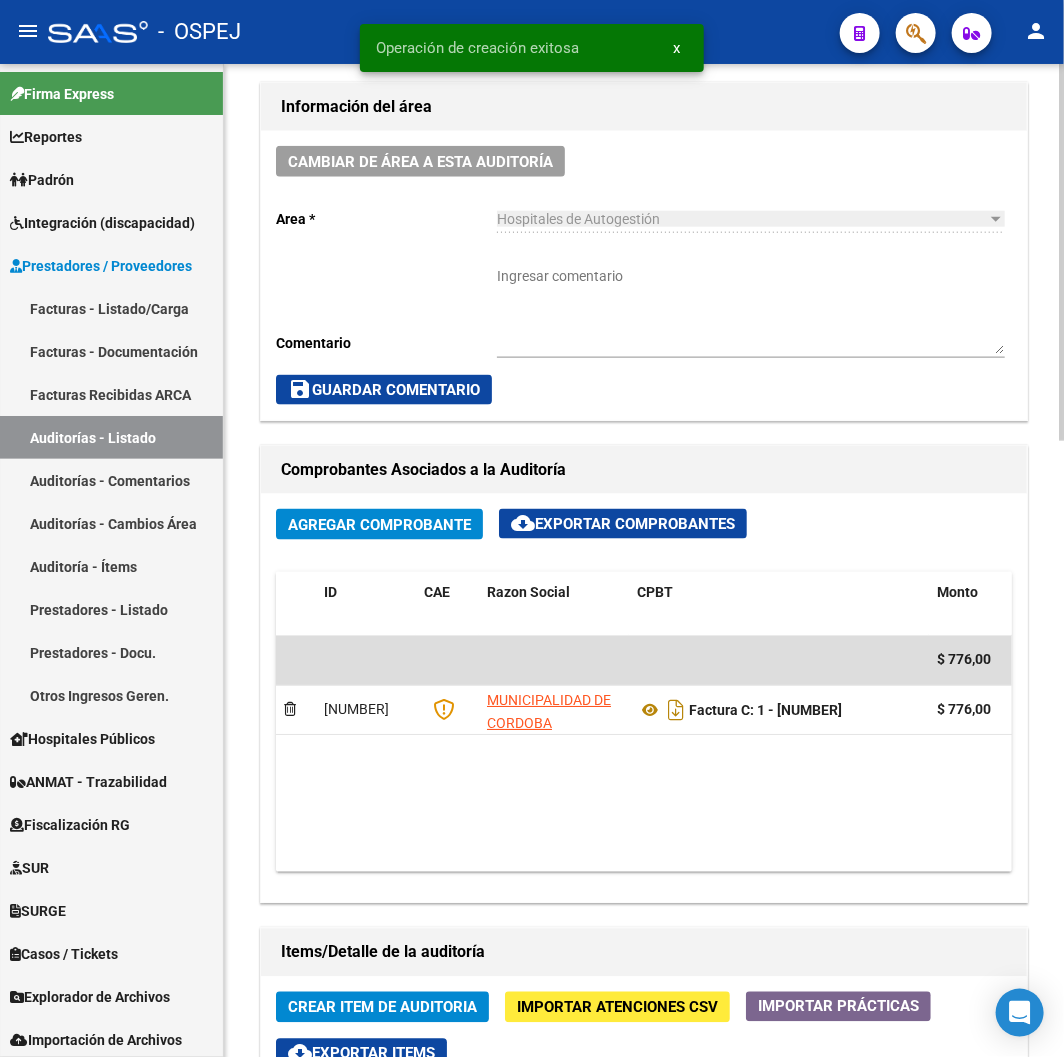 scroll, scrollTop: 1111, scrollLeft: 0, axis: vertical 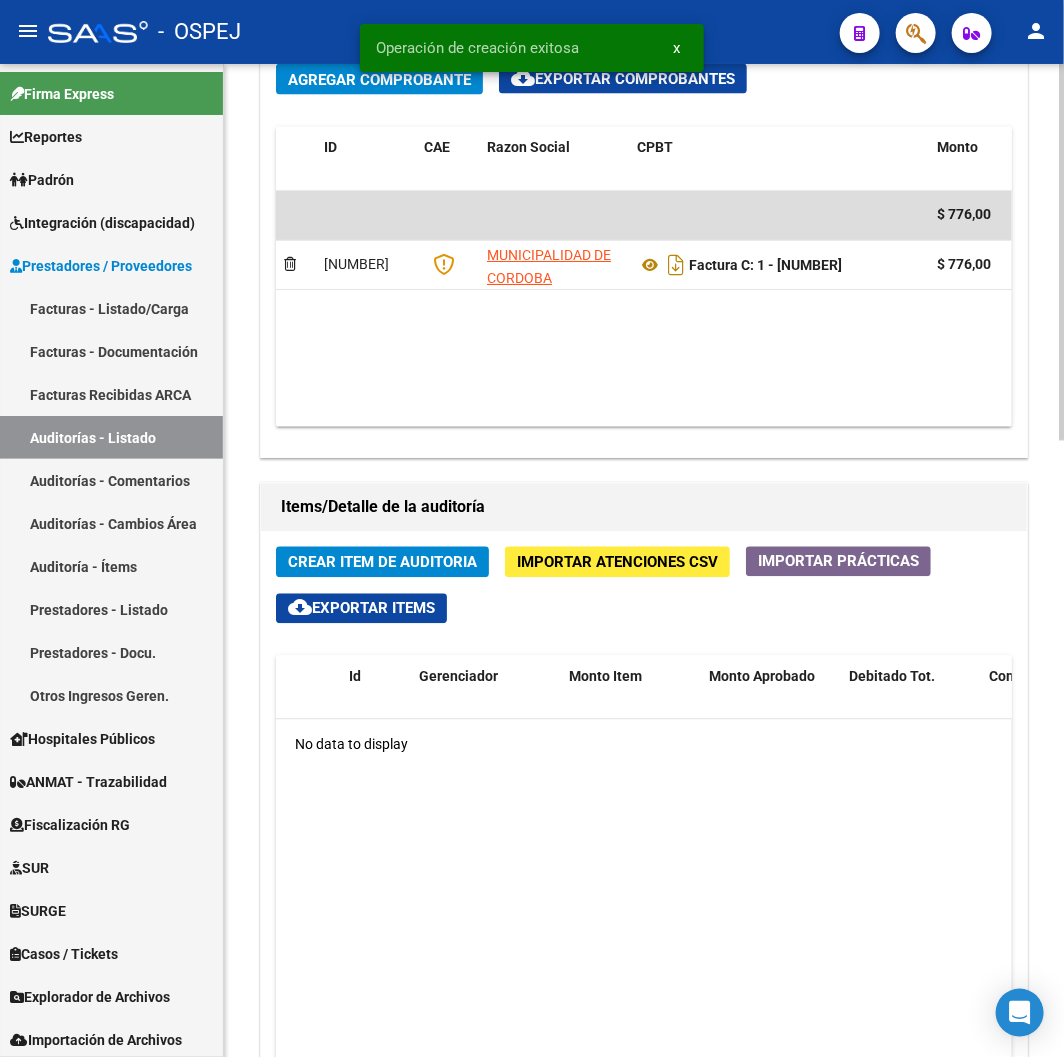 click on "Crear Item de Auditoria Importar Atenciones CSV  Importar Prácticas
cloud_download  Exportar Items  Id Gerenciador Monto Item Monto Aprobado Debitado Tot. Comentario Comentario Gerenciador Descripción Afiliado Estado CUIL Documento Nombre Completo Fec. Prestación Atencion Tipo Nomenclador Código Nomenclador Nombre Usuario Creado Area Creado Area Modificado No data to display  0 total   1" 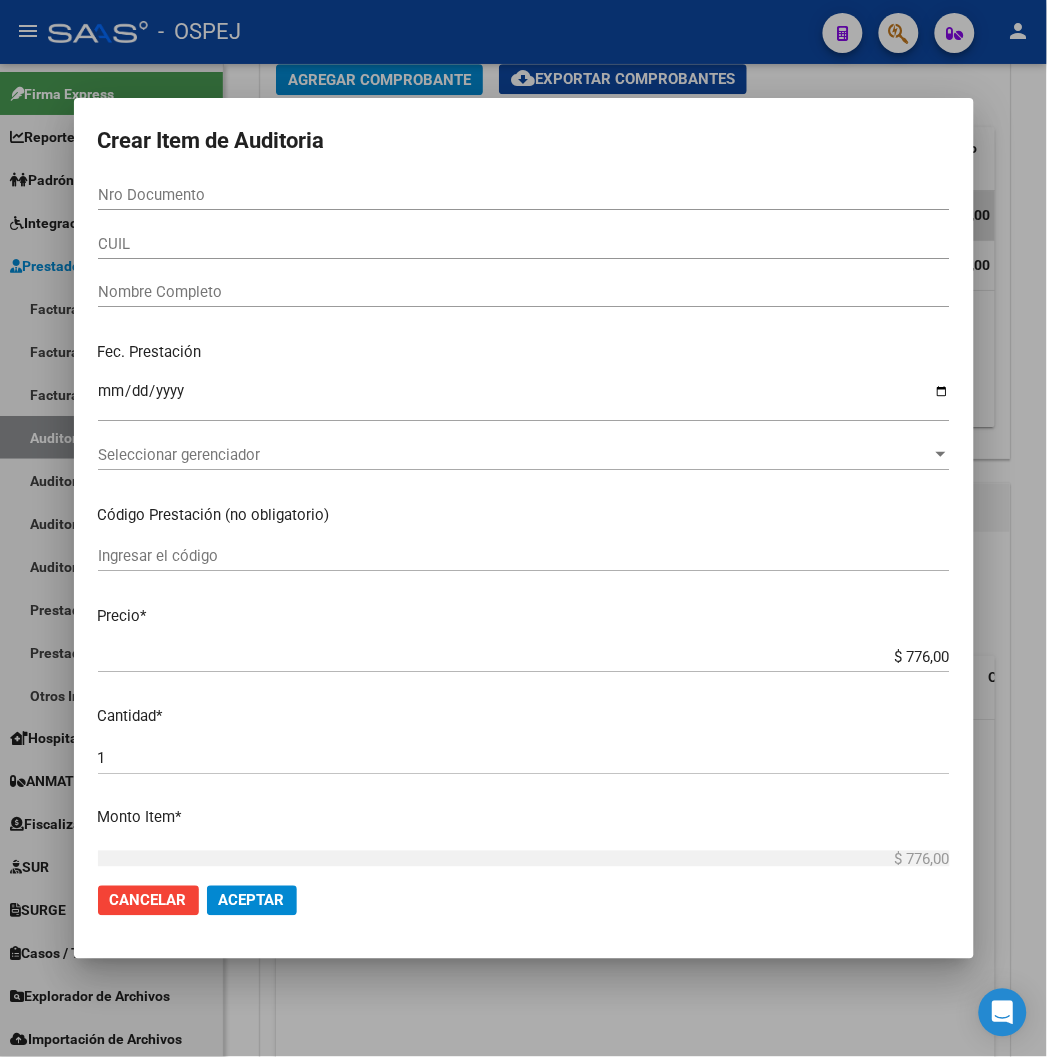 drag, startPoint x: 596, startPoint y: 172, endPoint x: 601, endPoint y: 183, distance: 12.083046 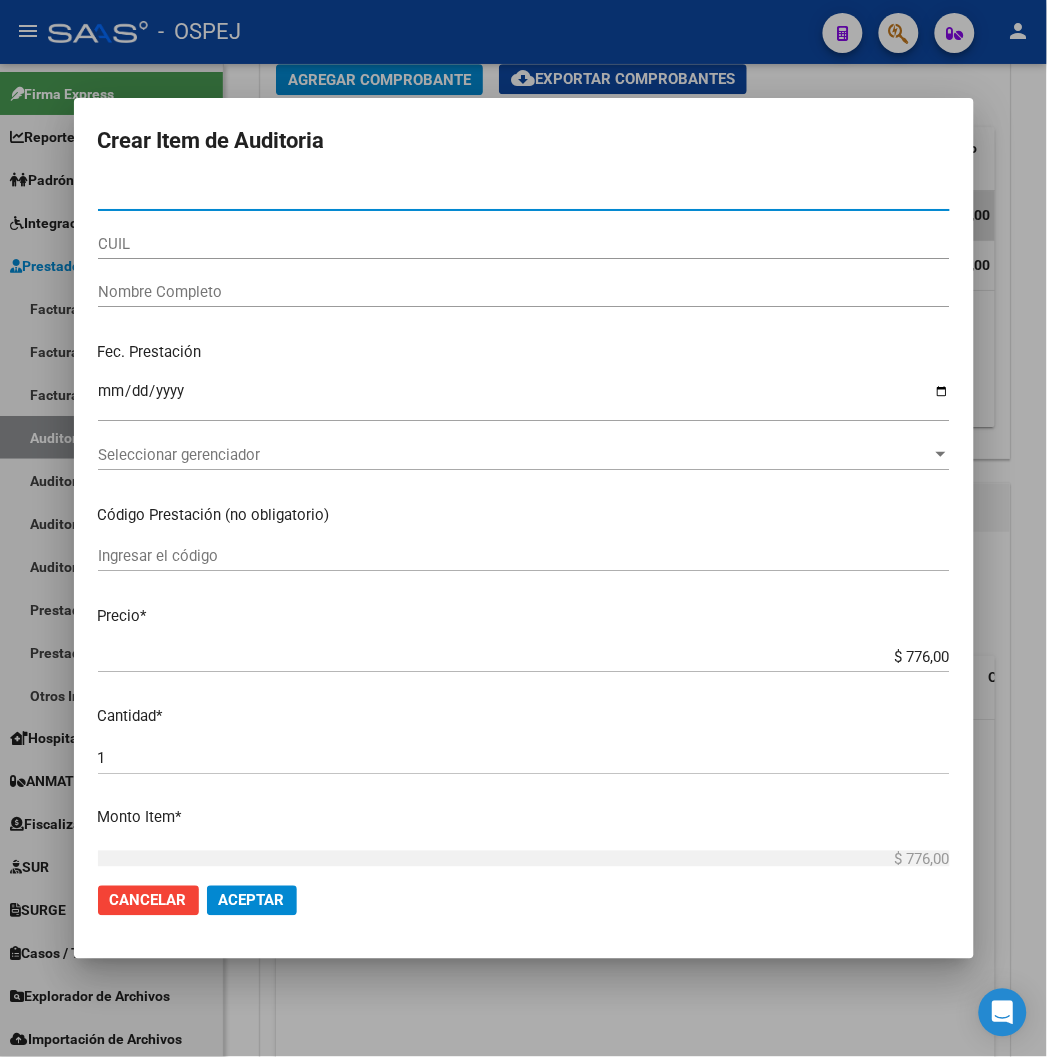 click on "Nro Documento" at bounding box center (524, 195) 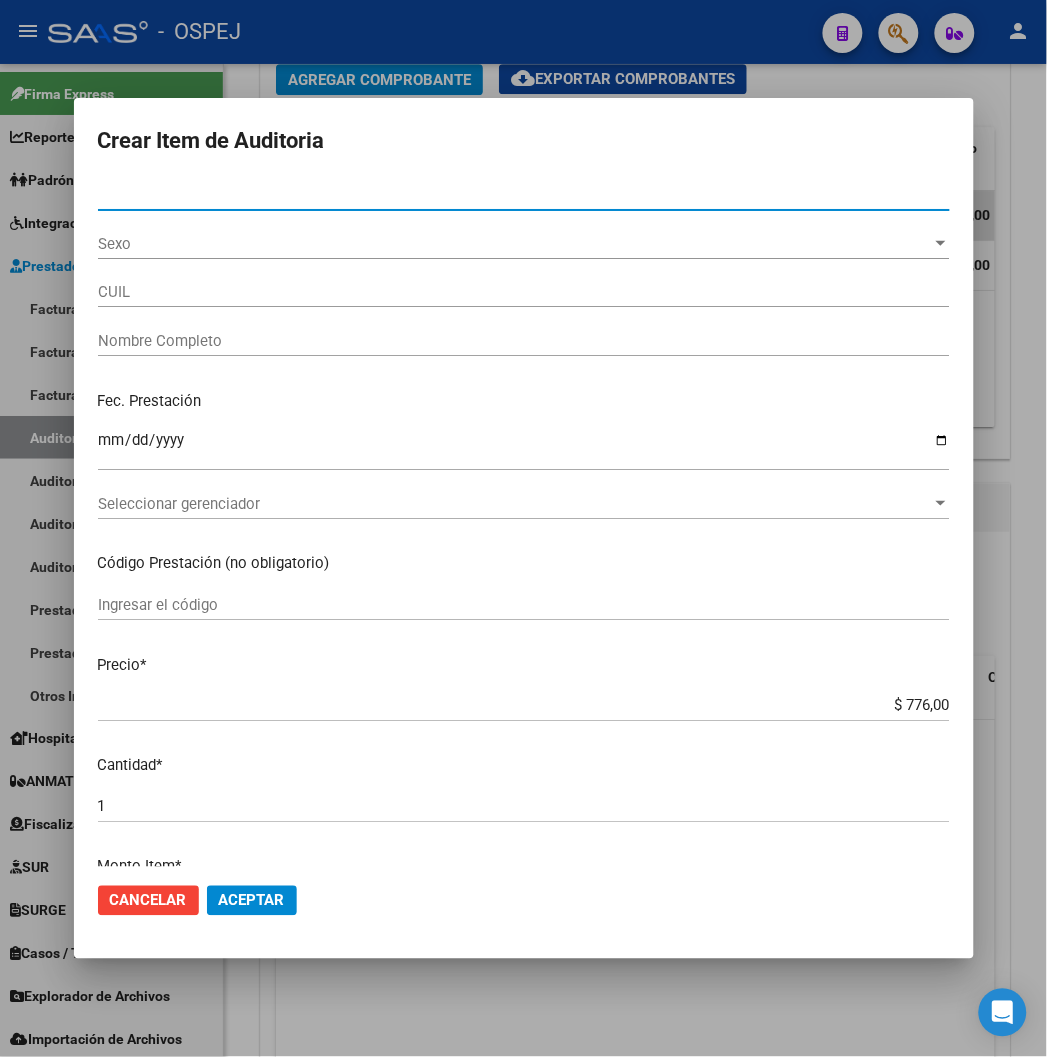 type on "20512781927" 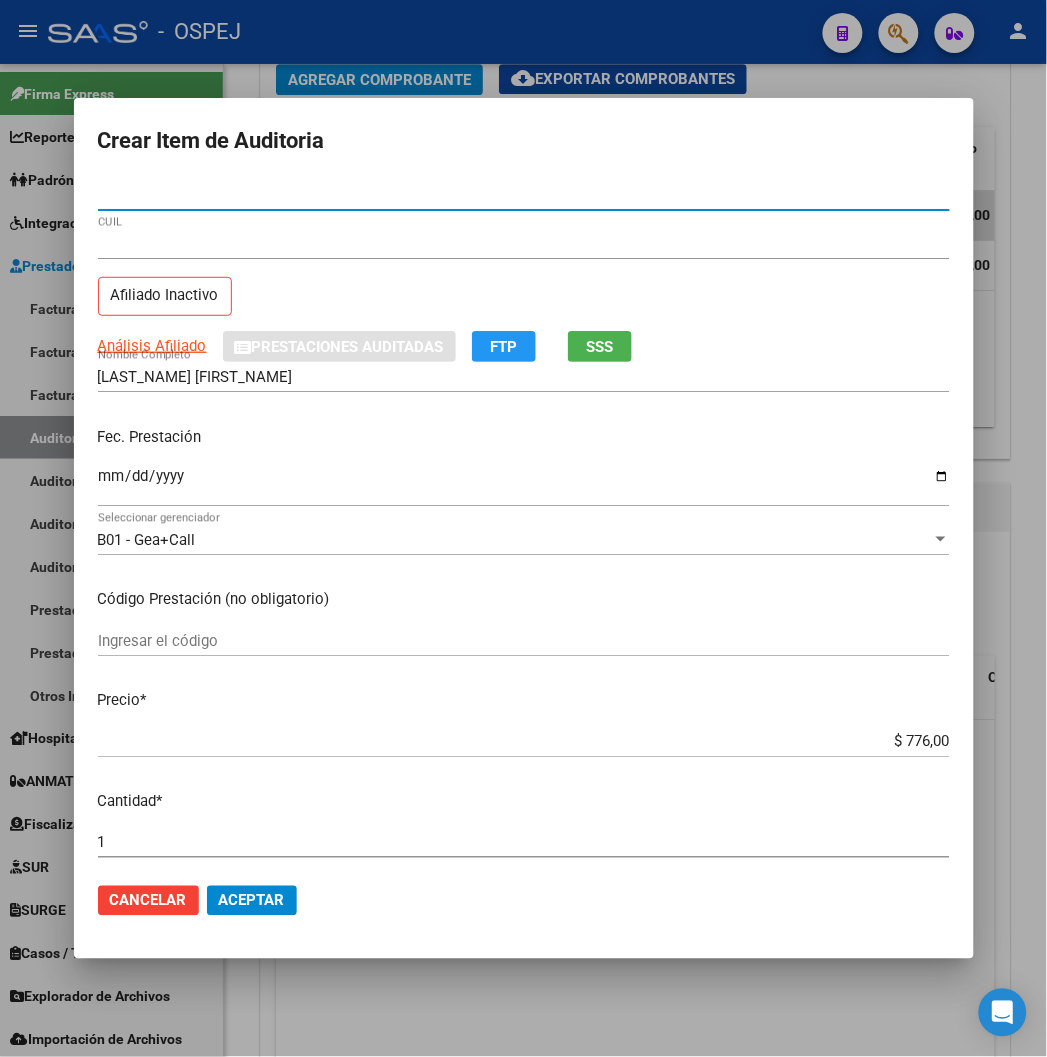 type on "51278192" 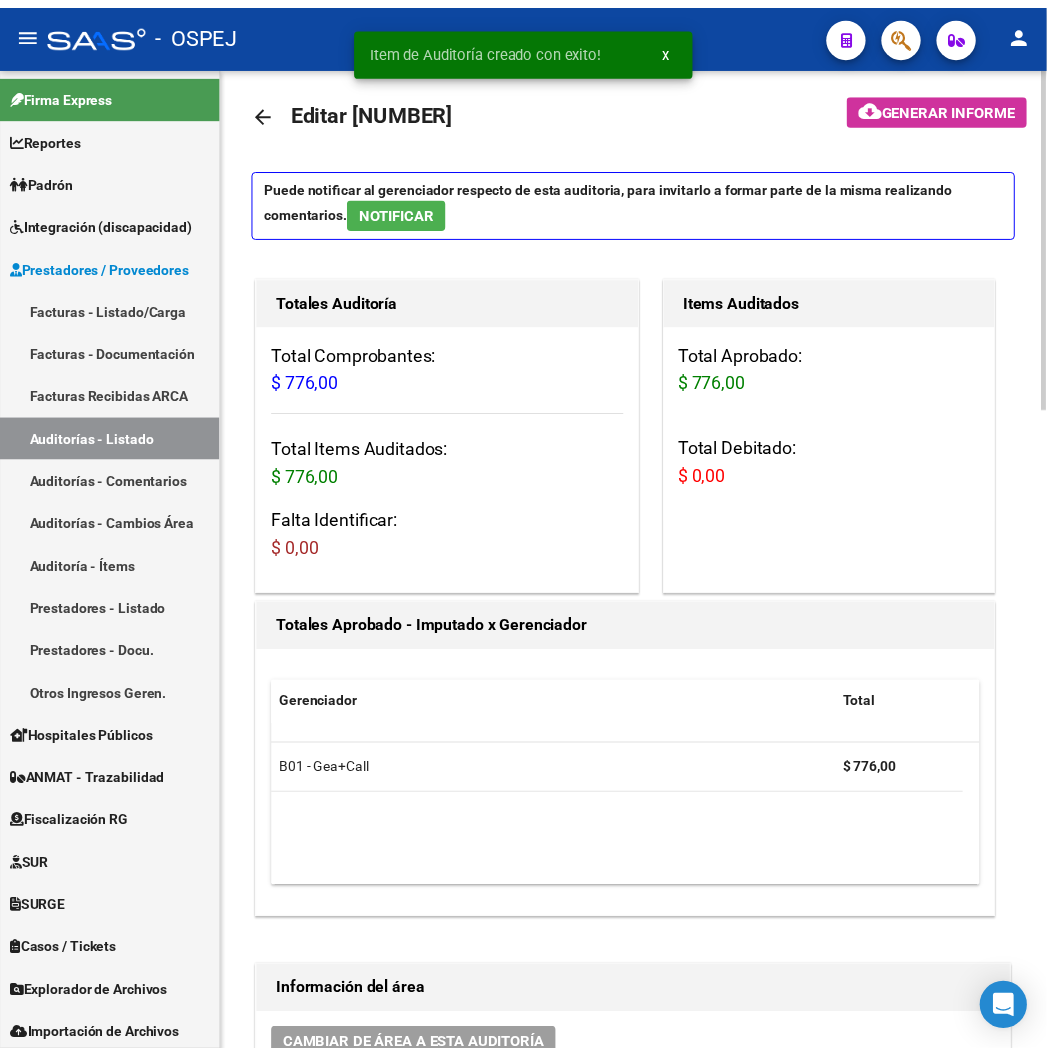 scroll, scrollTop: 0, scrollLeft: 0, axis: both 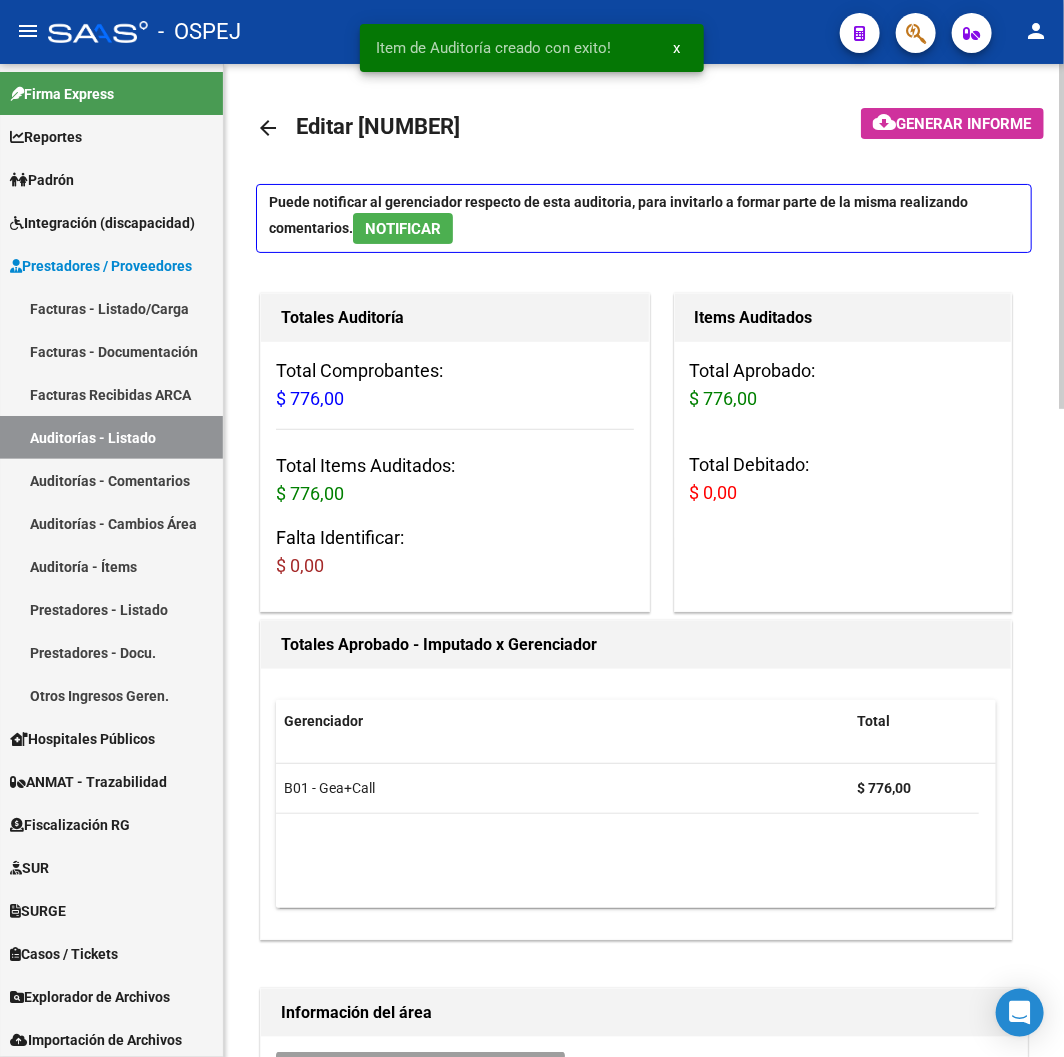 click on "arrow_back" 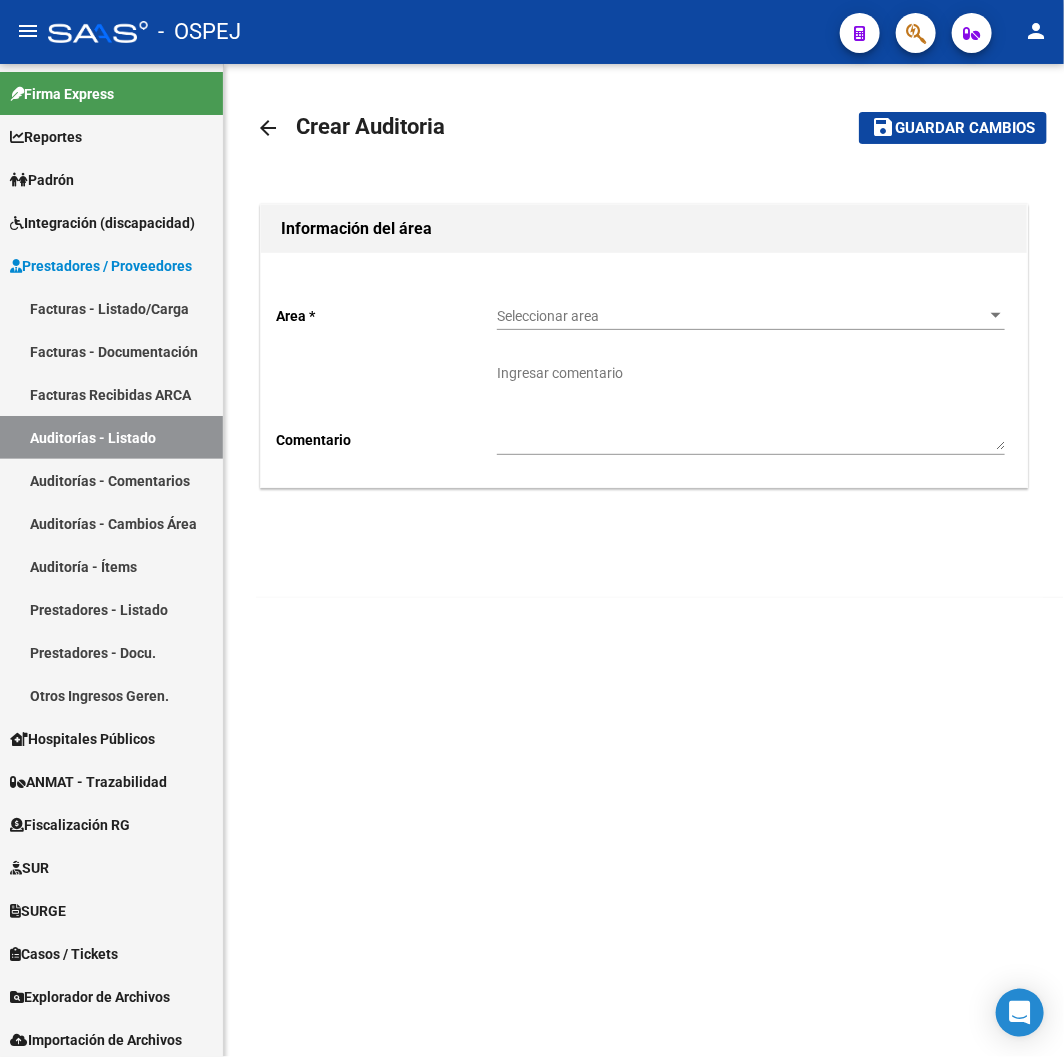 click on "Seleccionar area" at bounding box center [742, 316] 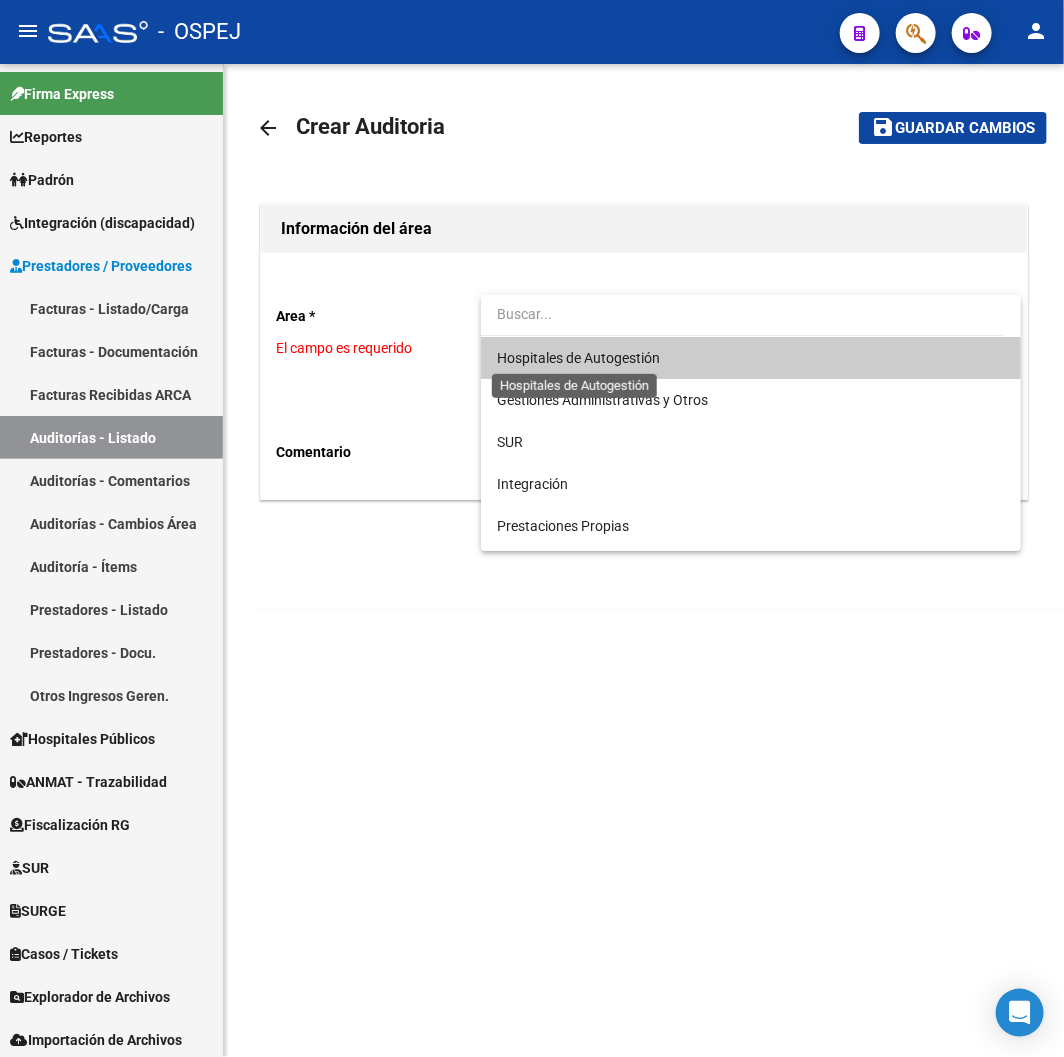 click on "Hospitales de Autogestión" at bounding box center [578, 358] 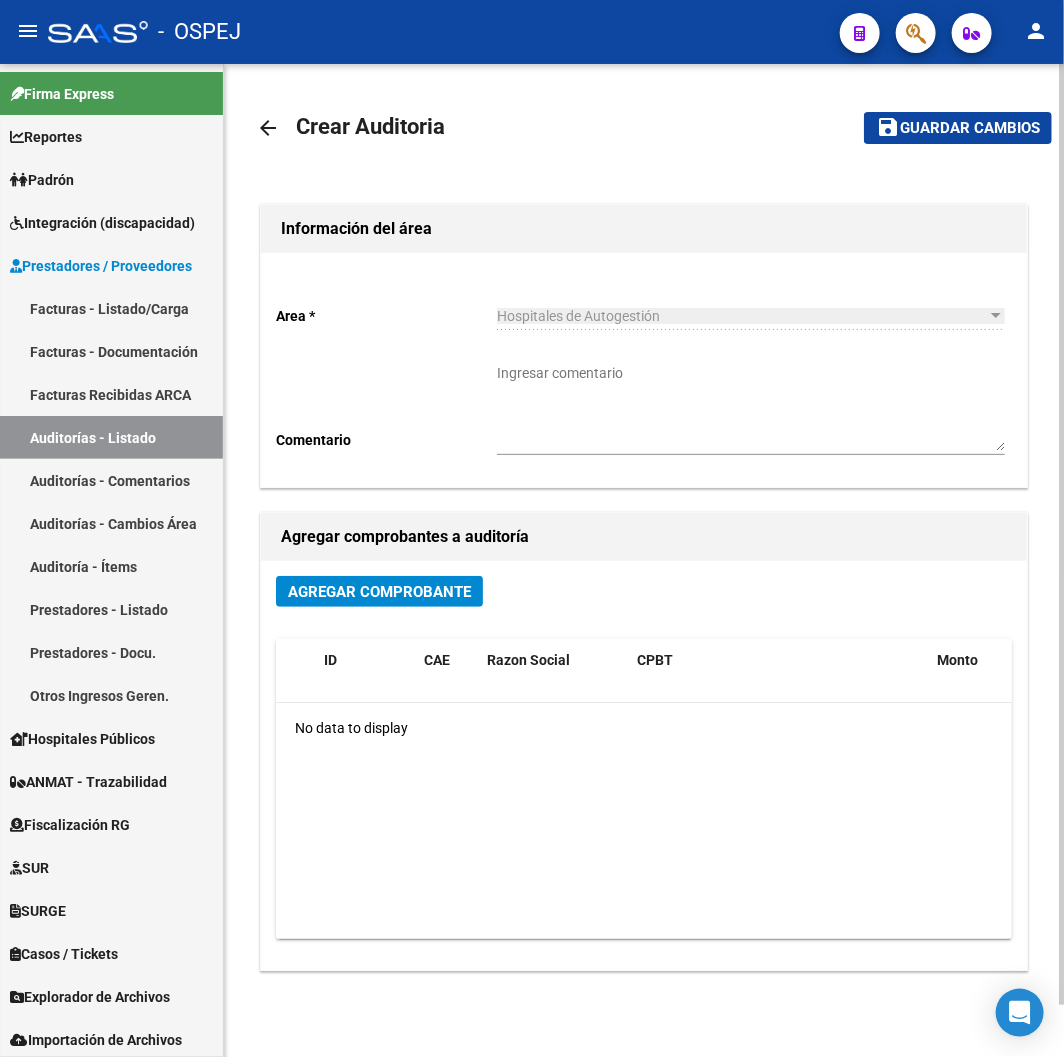 click on "Agregar Comprobante ID CAE Razon Social CPBT Monto Fecha Cpbt Fecha Recibido Doc Respaldatoria Doc Trazabilidad Expte. Interno Creado Usuario No data to display" 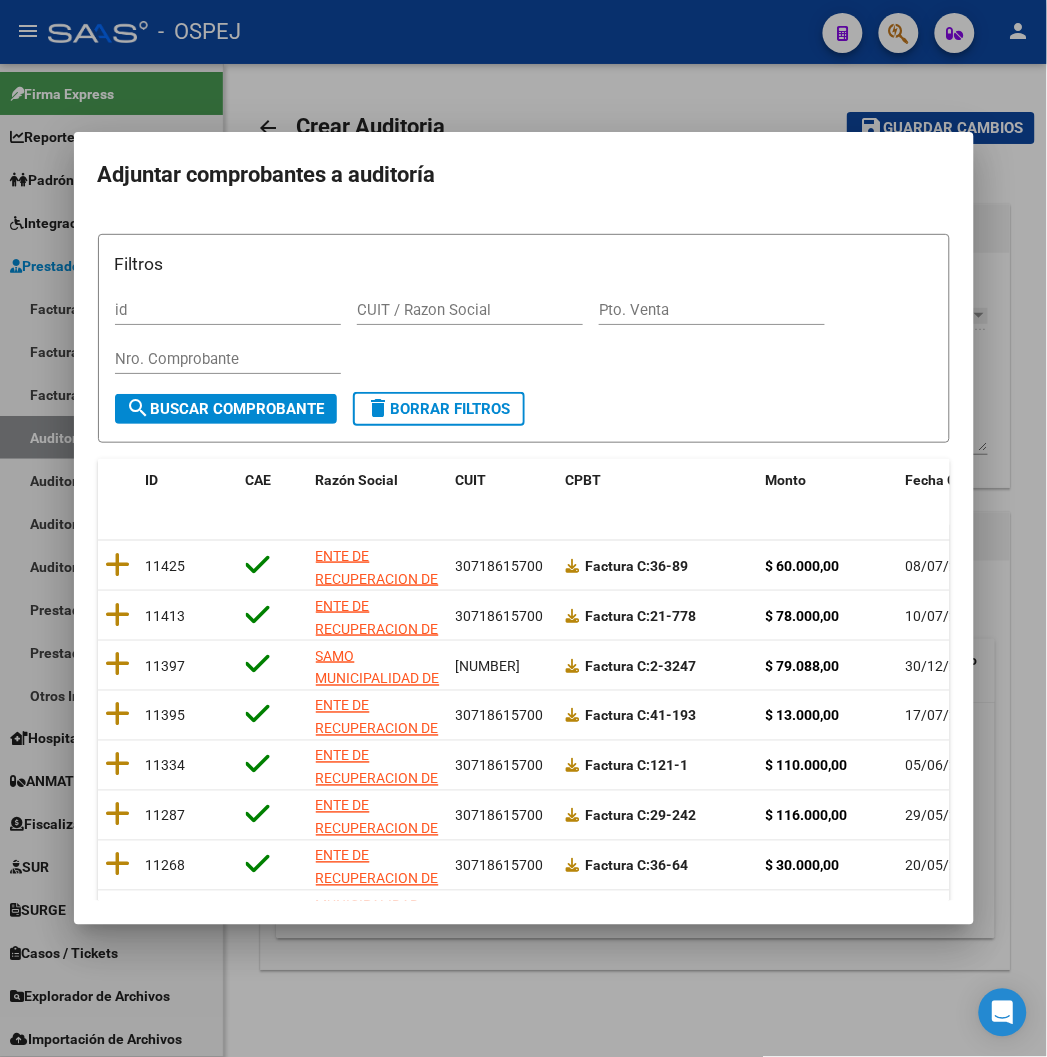 click on "Filtros id CUIT / Razon Social Pto. Venta Nro. Comprobante" at bounding box center [524, 321] 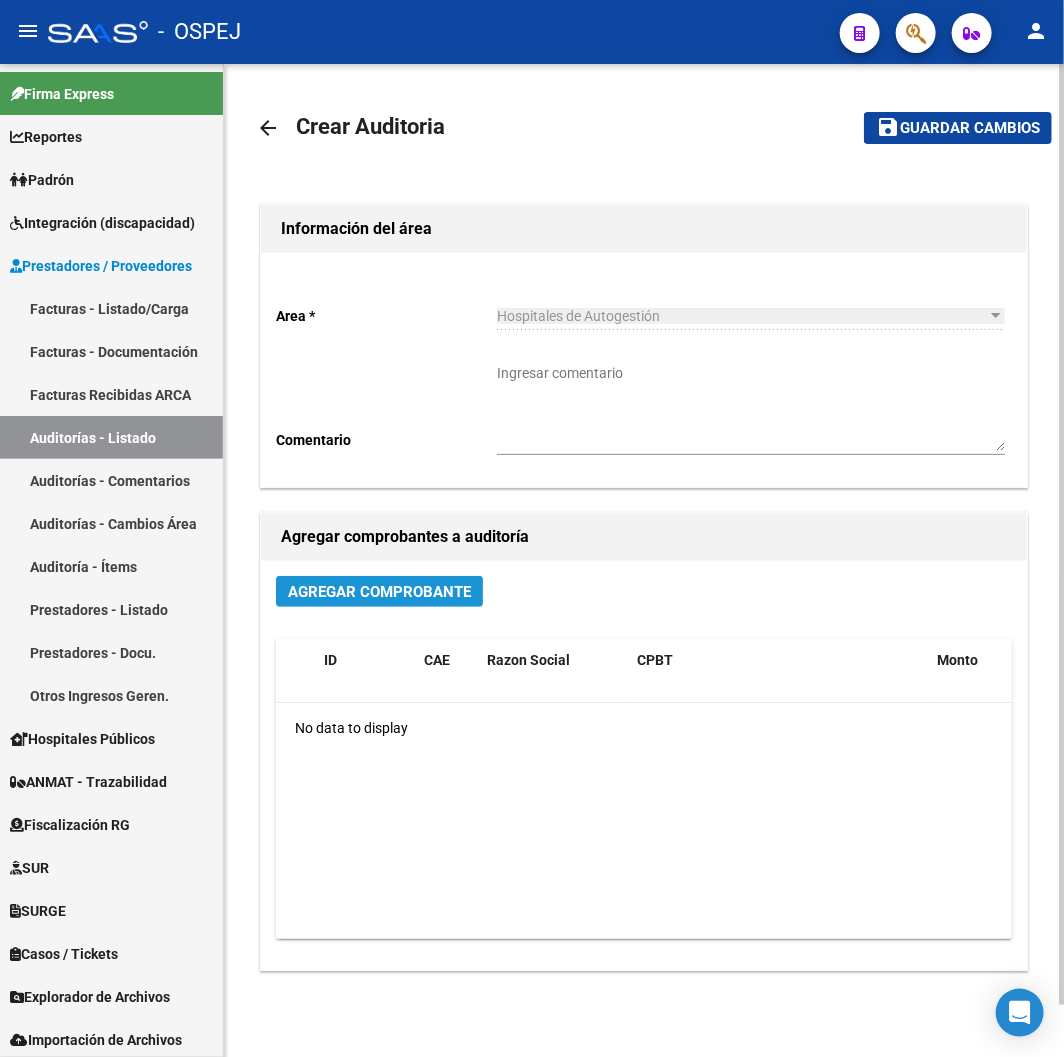 click on "Agregar Comprobante" 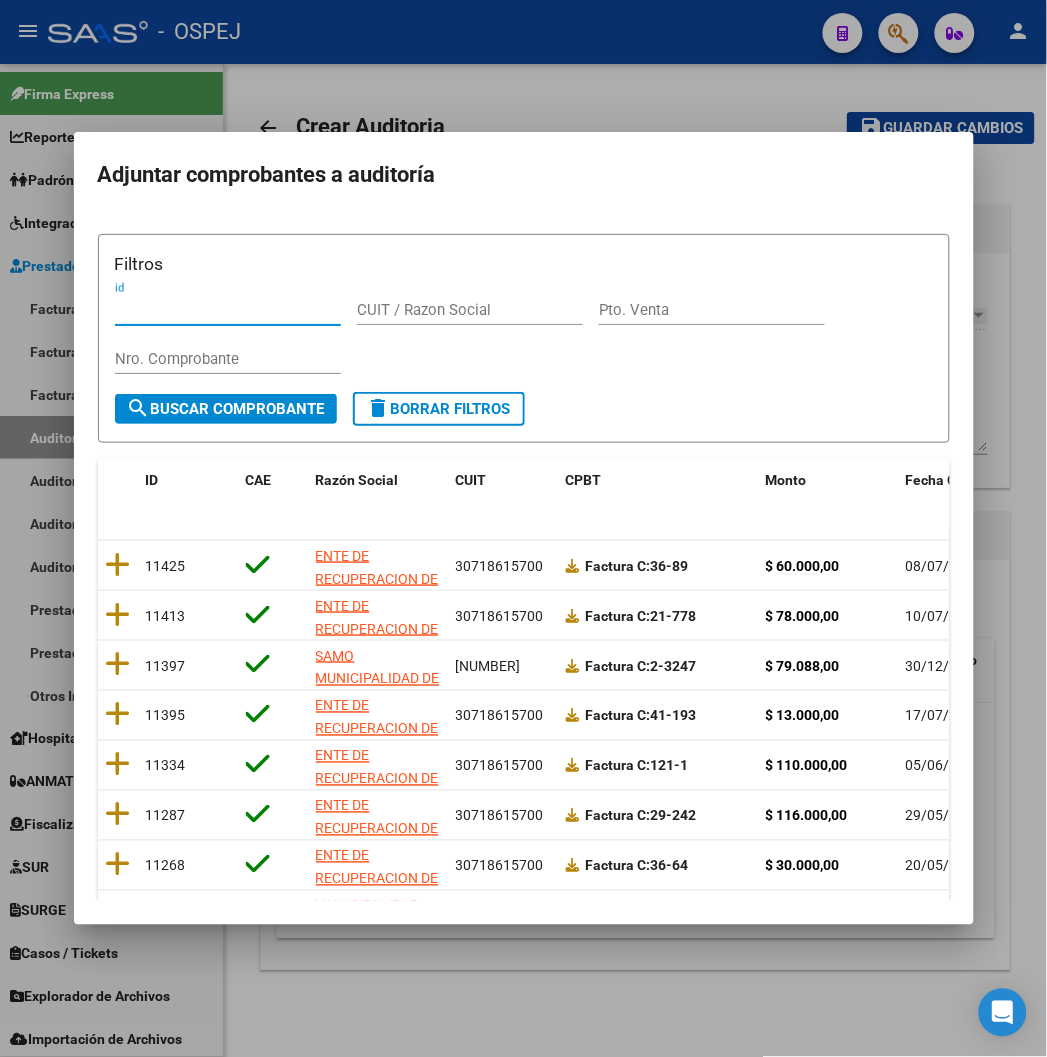drag, startPoint x: 310, startPoint y: 146, endPoint x: 312, endPoint y: 128, distance: 18.110771 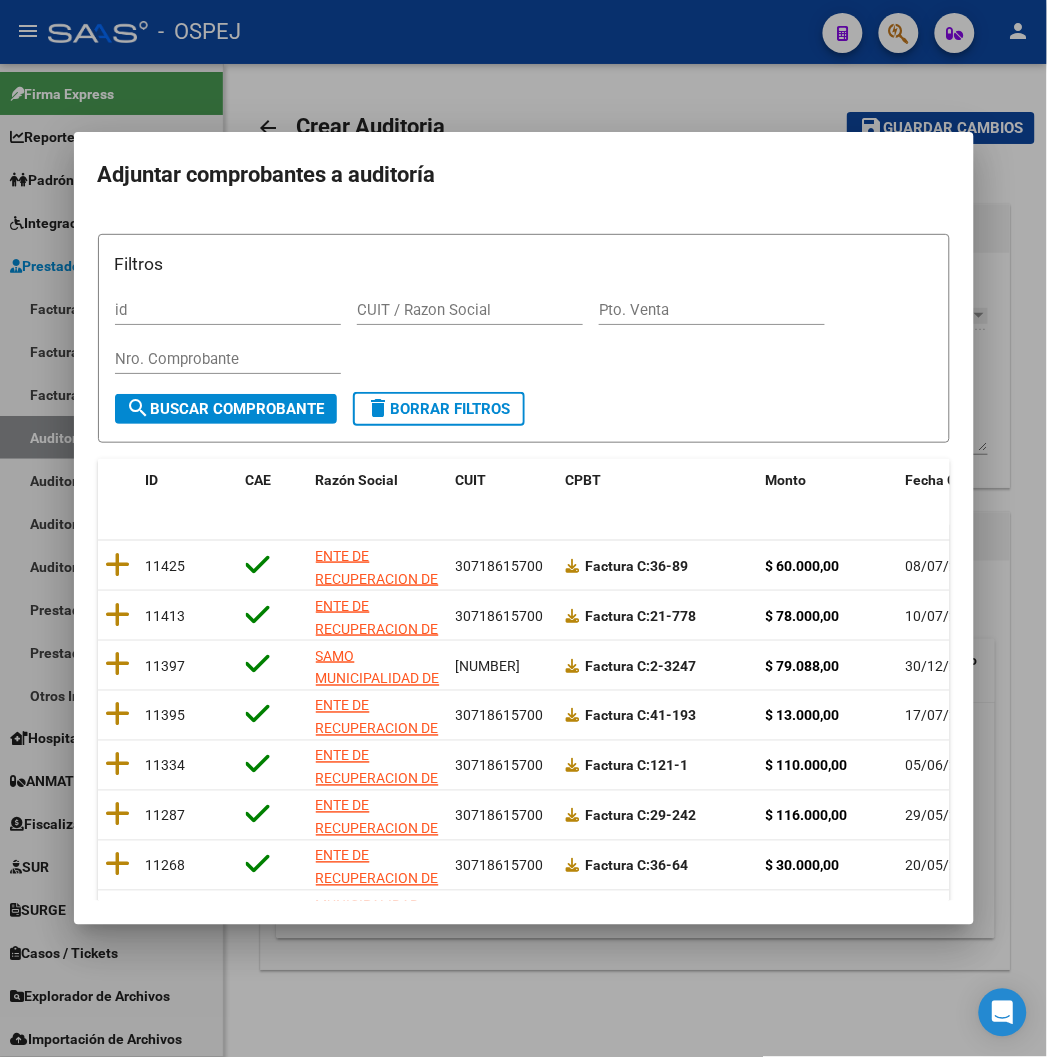 click at bounding box center [523, 528] 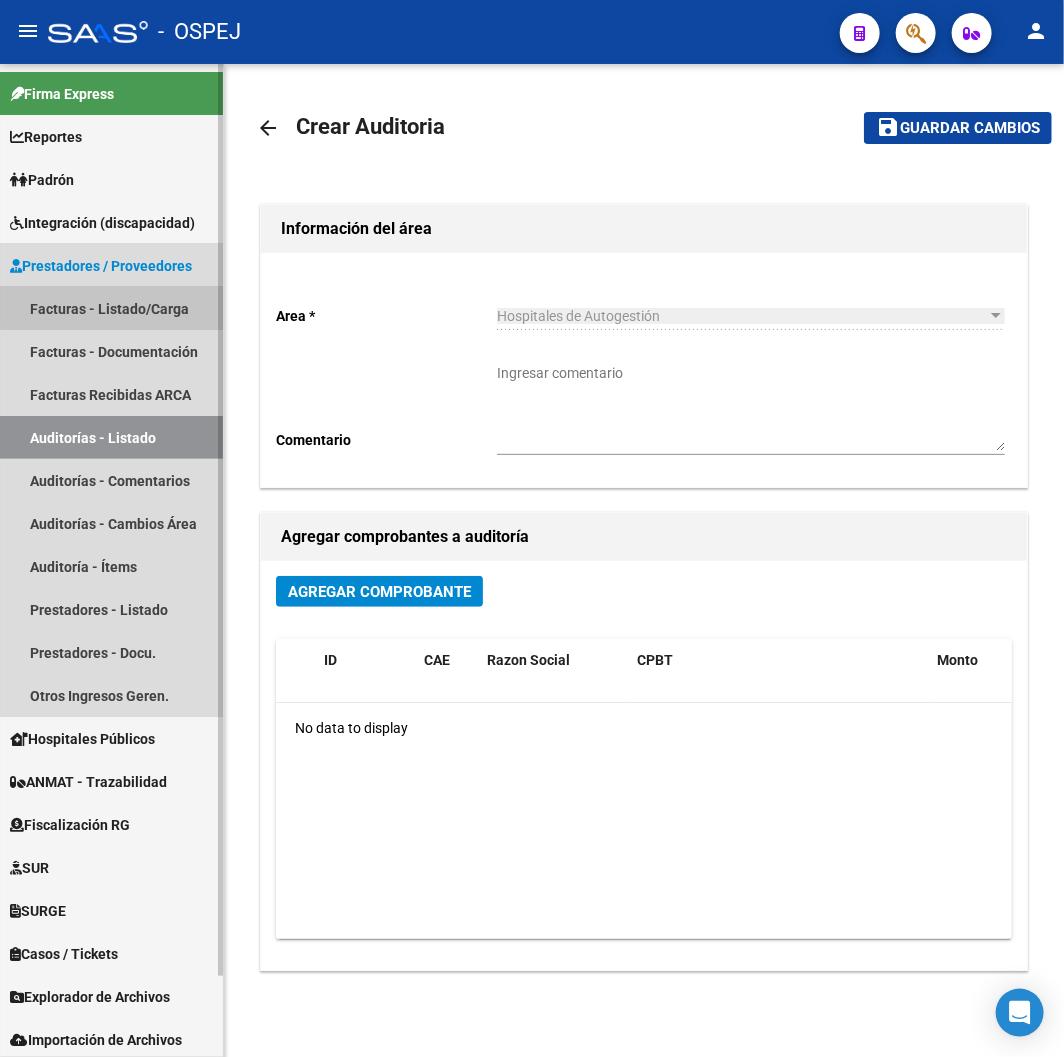 click on "Facturas - Listado/Carga" at bounding box center [111, 308] 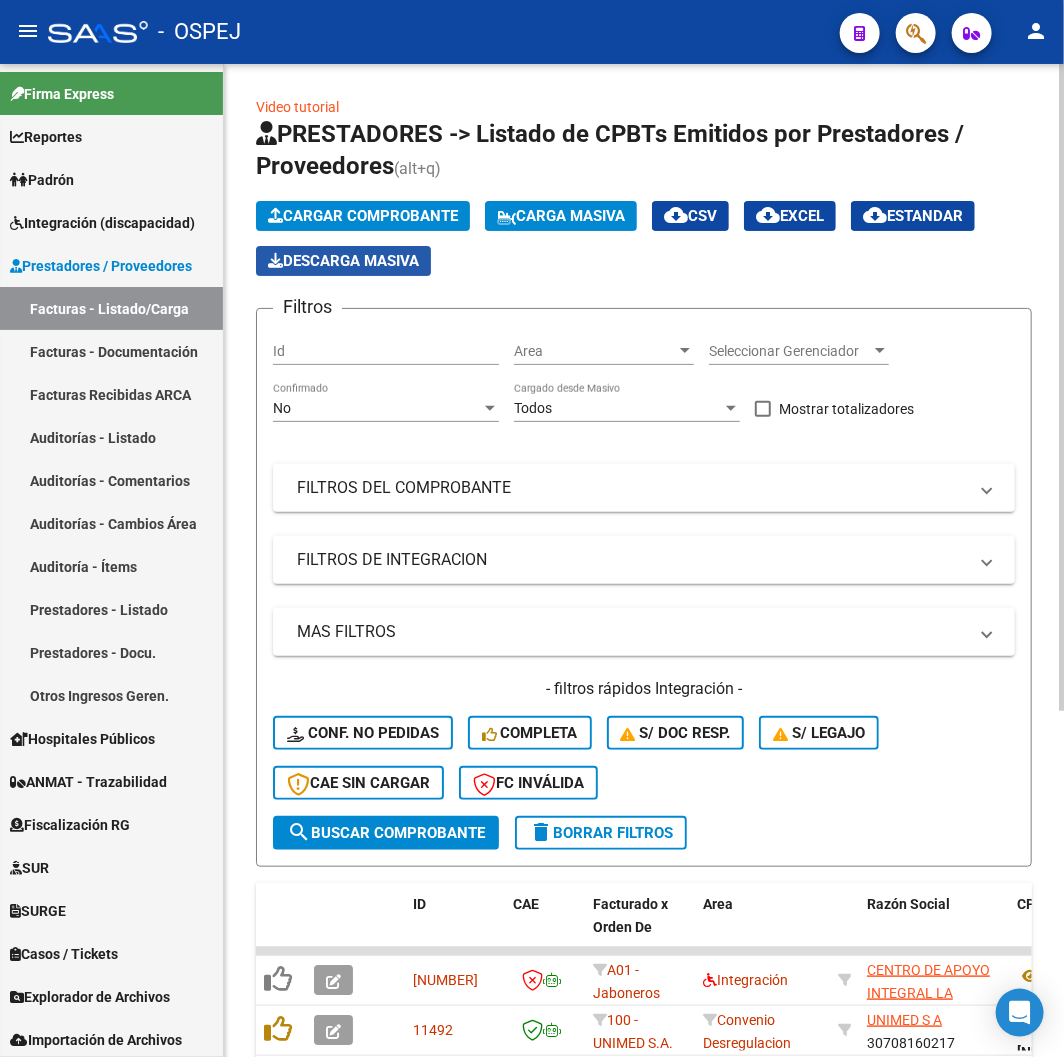 drag, startPoint x: 386, startPoint y: 247, endPoint x: 402, endPoint y: 222, distance: 29.681644 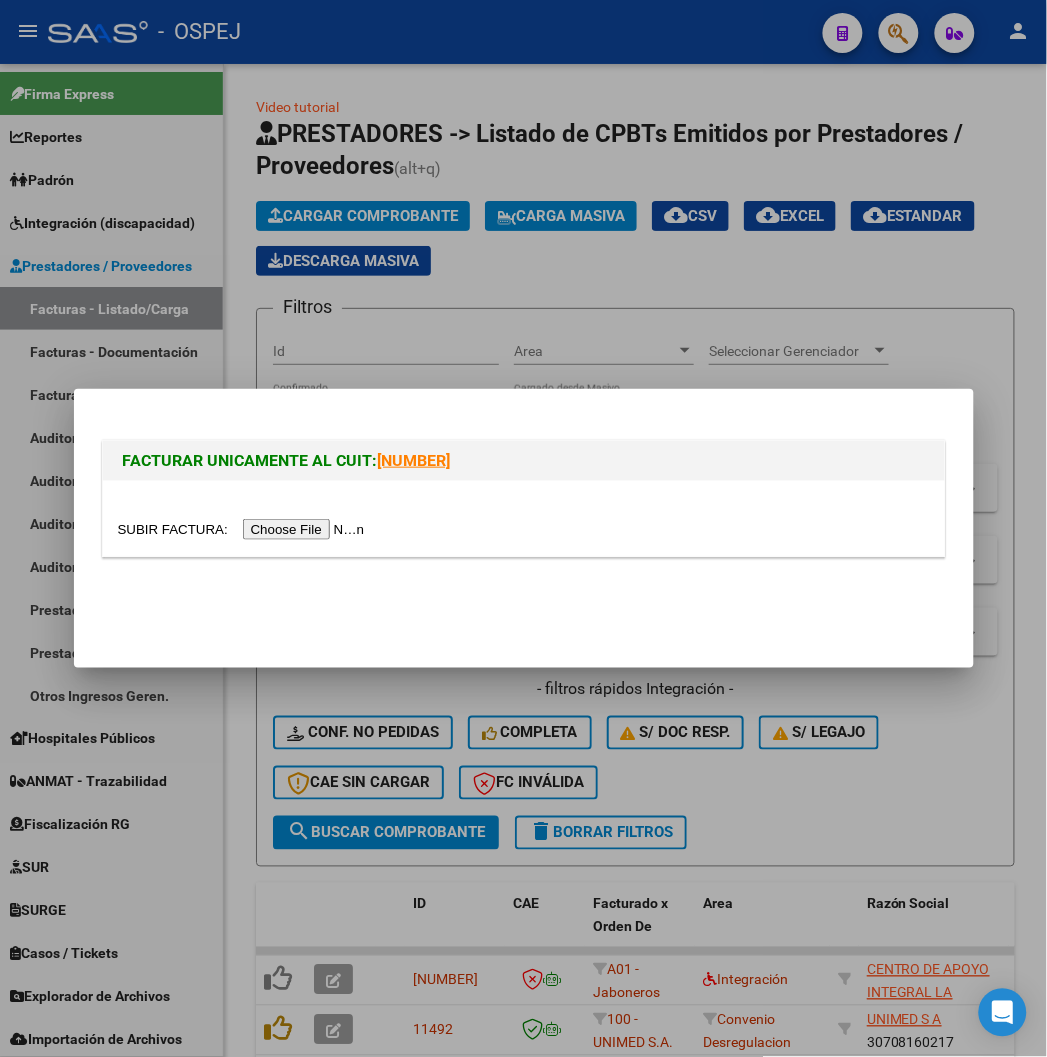 click at bounding box center [524, 518] 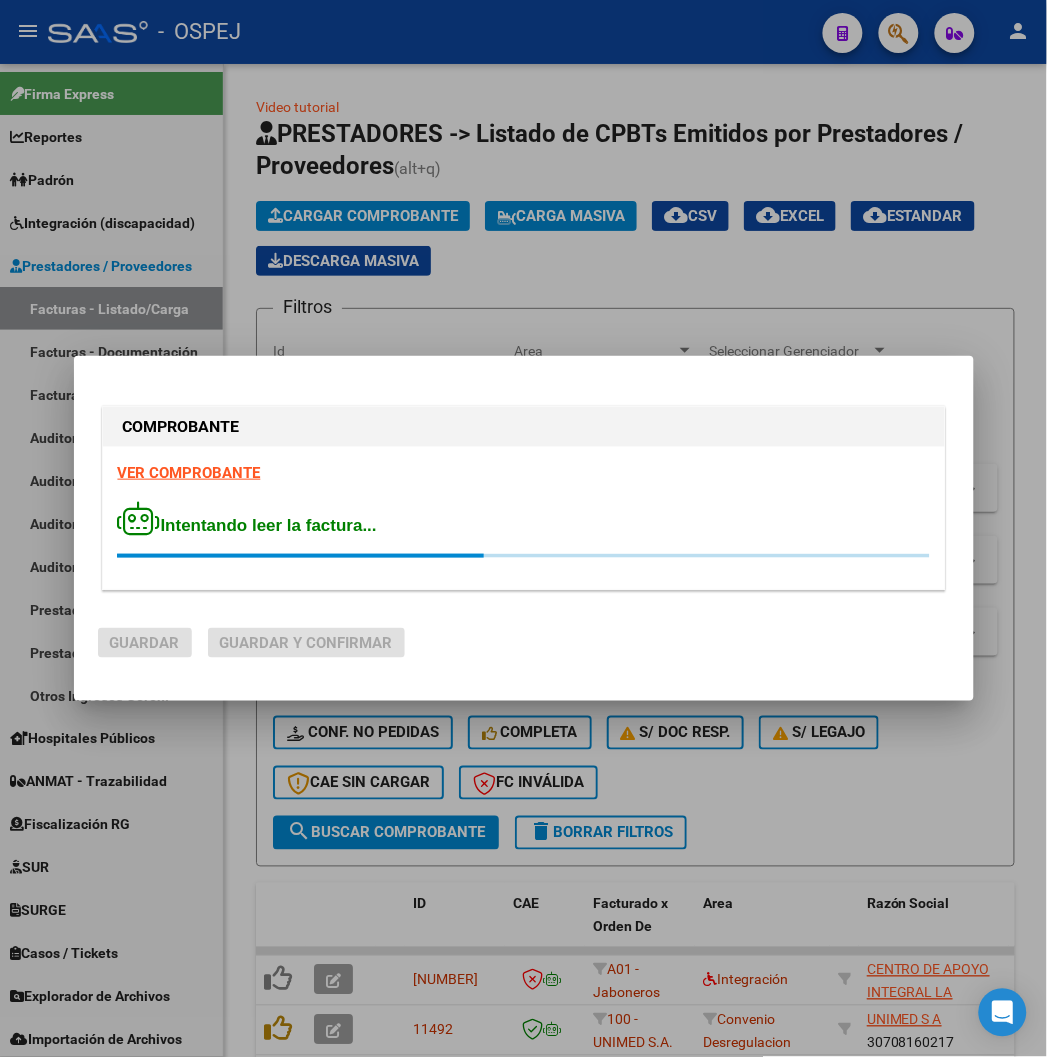 click on "VER COMPROBANTE          Intentando leer la factura..." at bounding box center [524, 518] 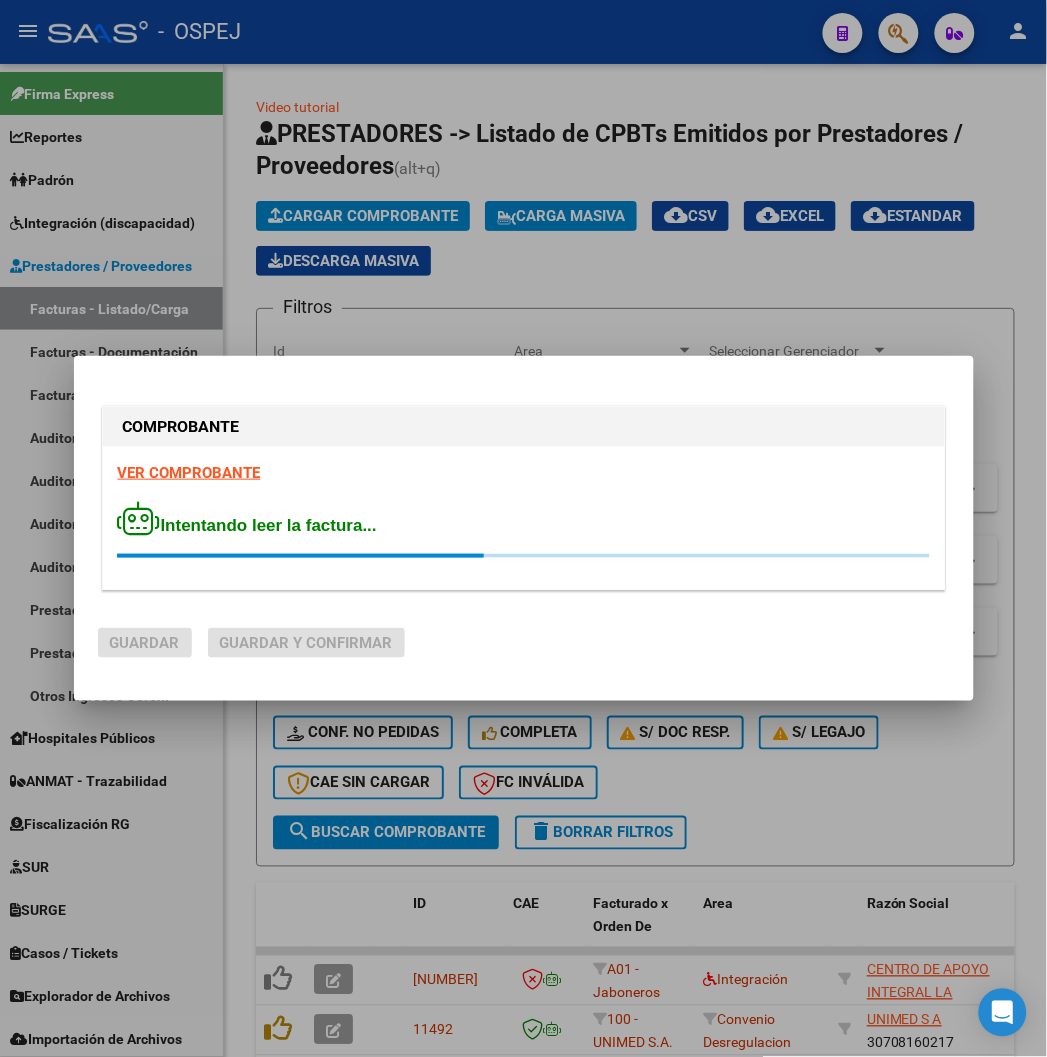 click on "Intentando leer la factura..." at bounding box center [524, 530] 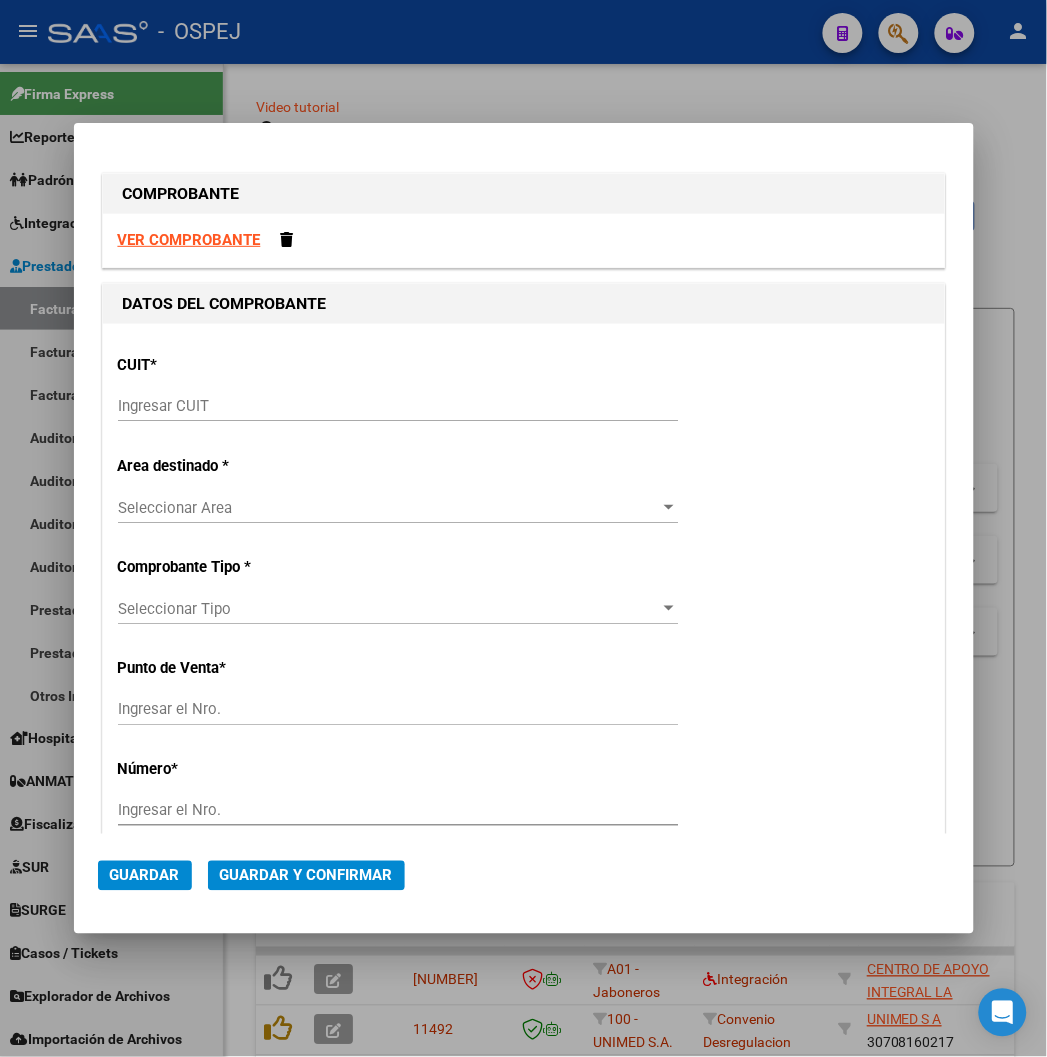 click on "Ingresar CUIT" at bounding box center [398, 406] 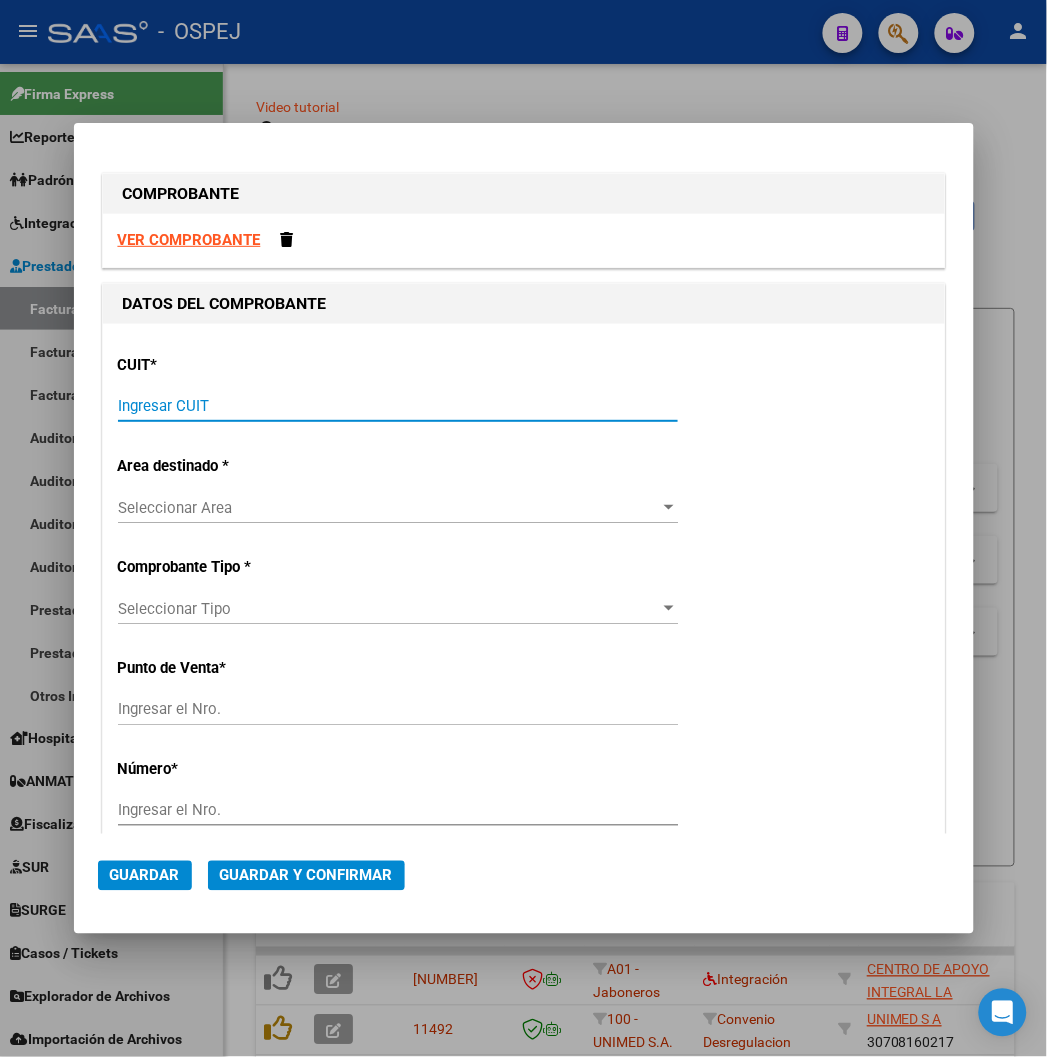click on "Ingresar CUIT" at bounding box center [398, 406] 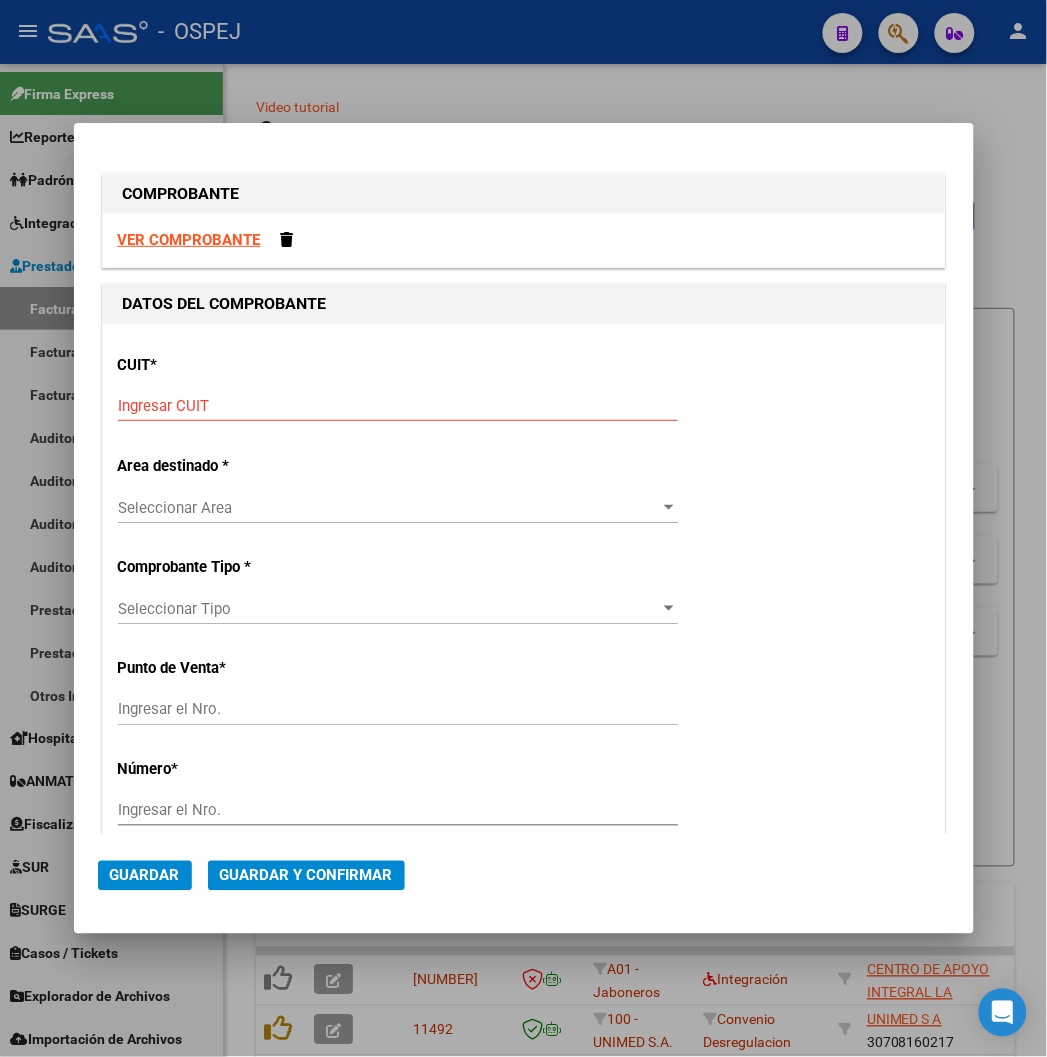 click on "Ingresar CUIT" at bounding box center (398, 406) 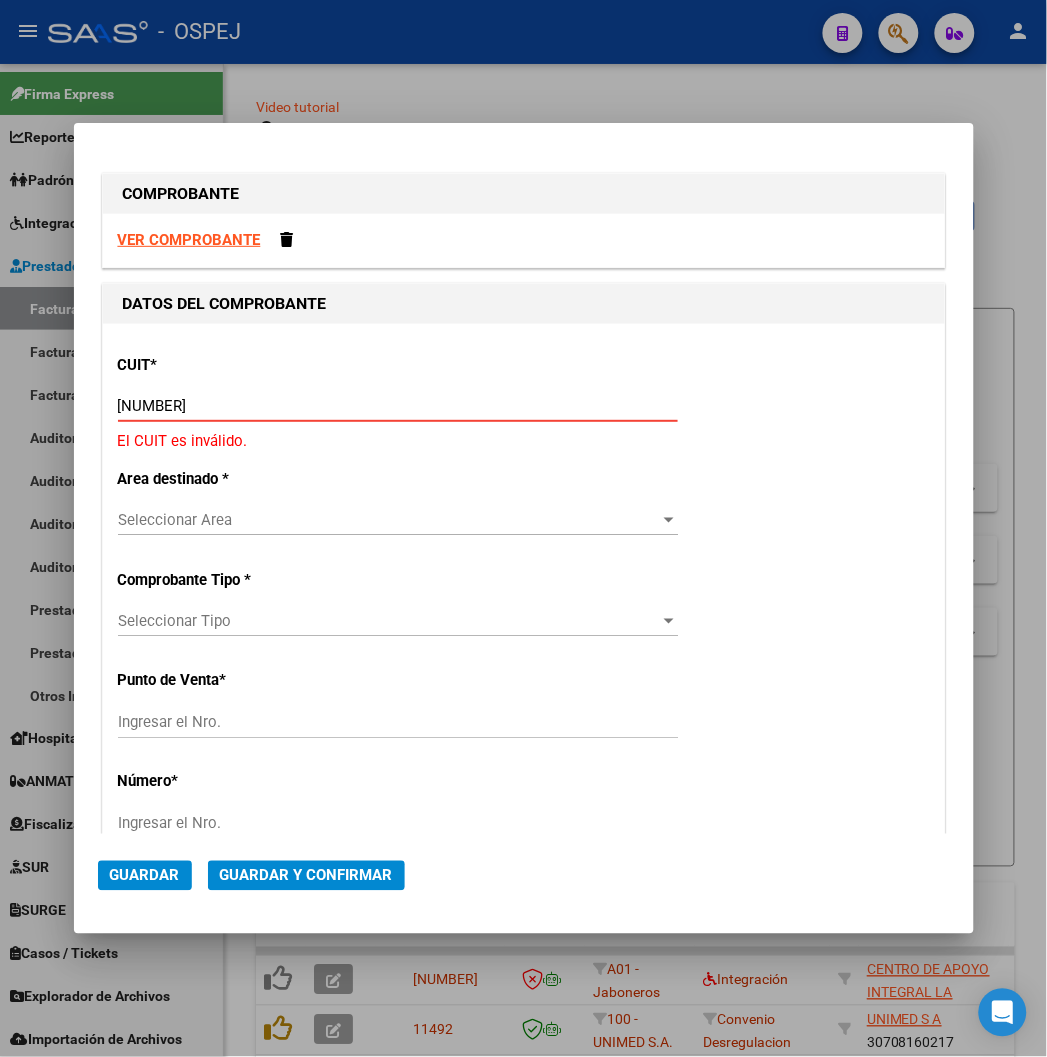 type on "[CUIT]" 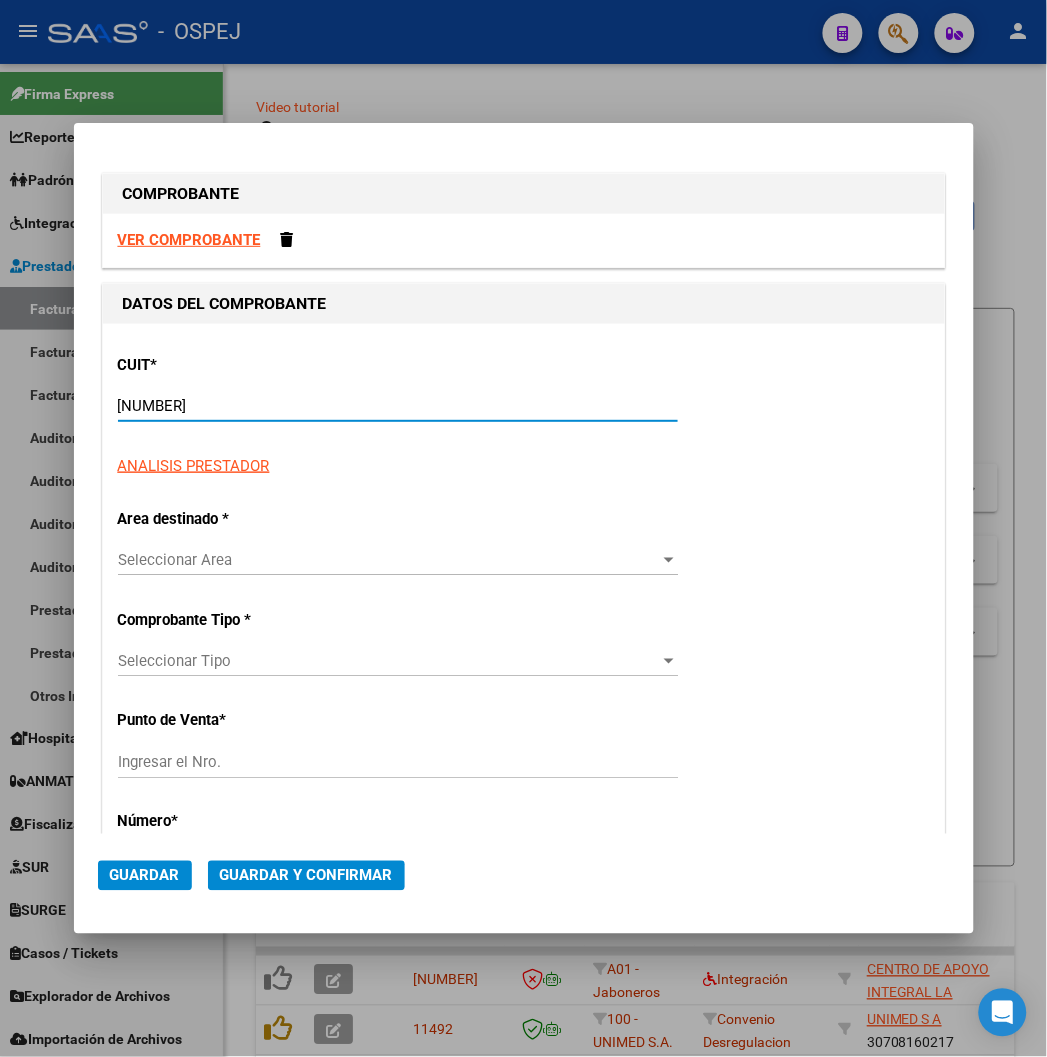type on "1" 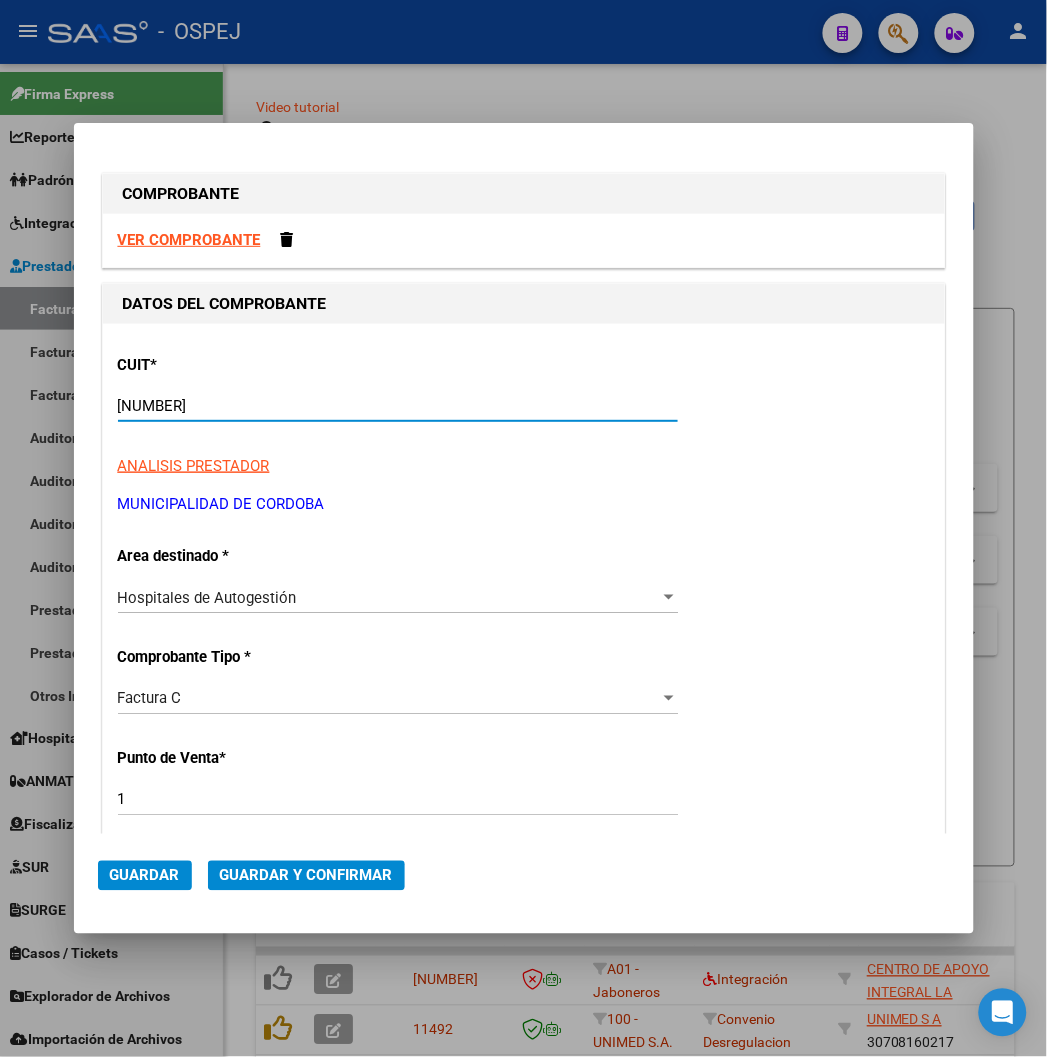 type on "[CUIT]" 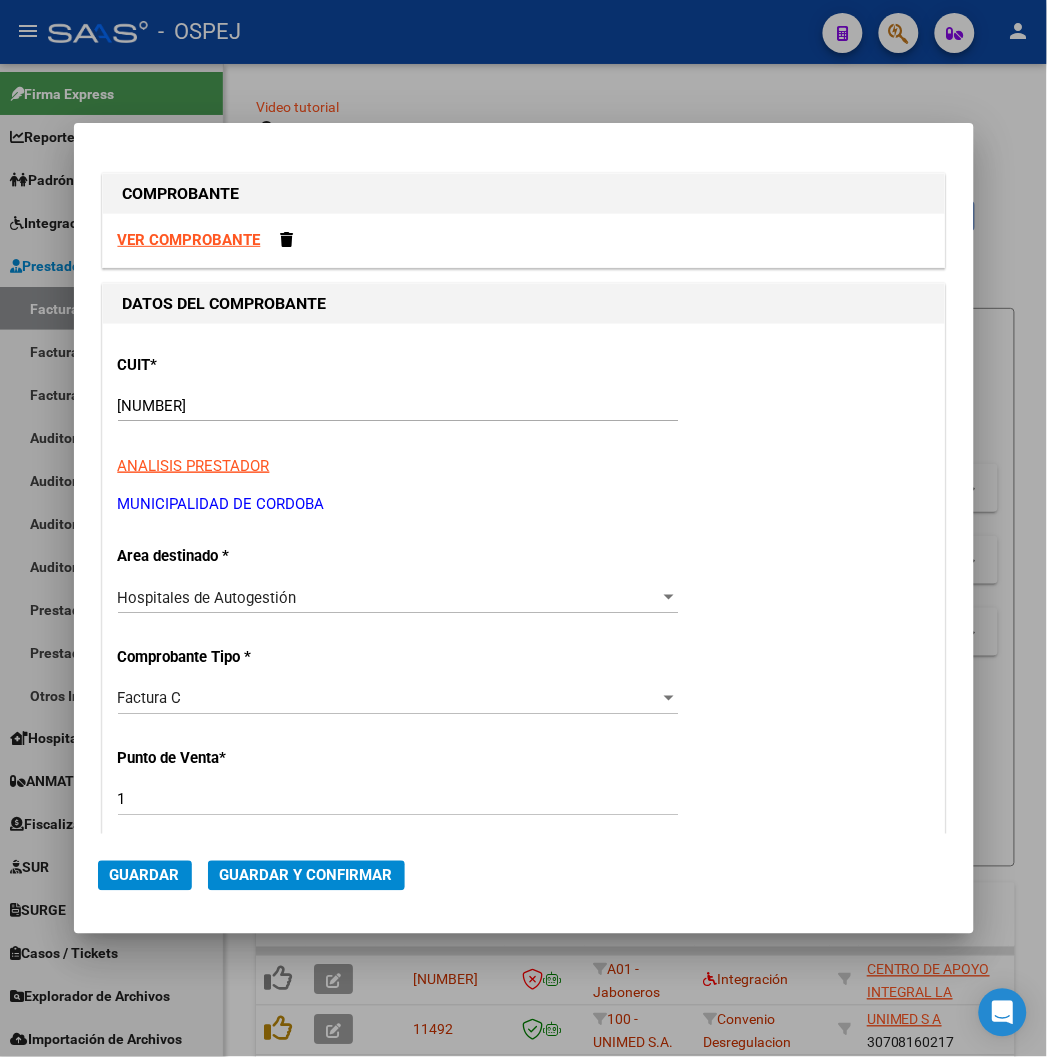 scroll, scrollTop: 411, scrollLeft: 0, axis: vertical 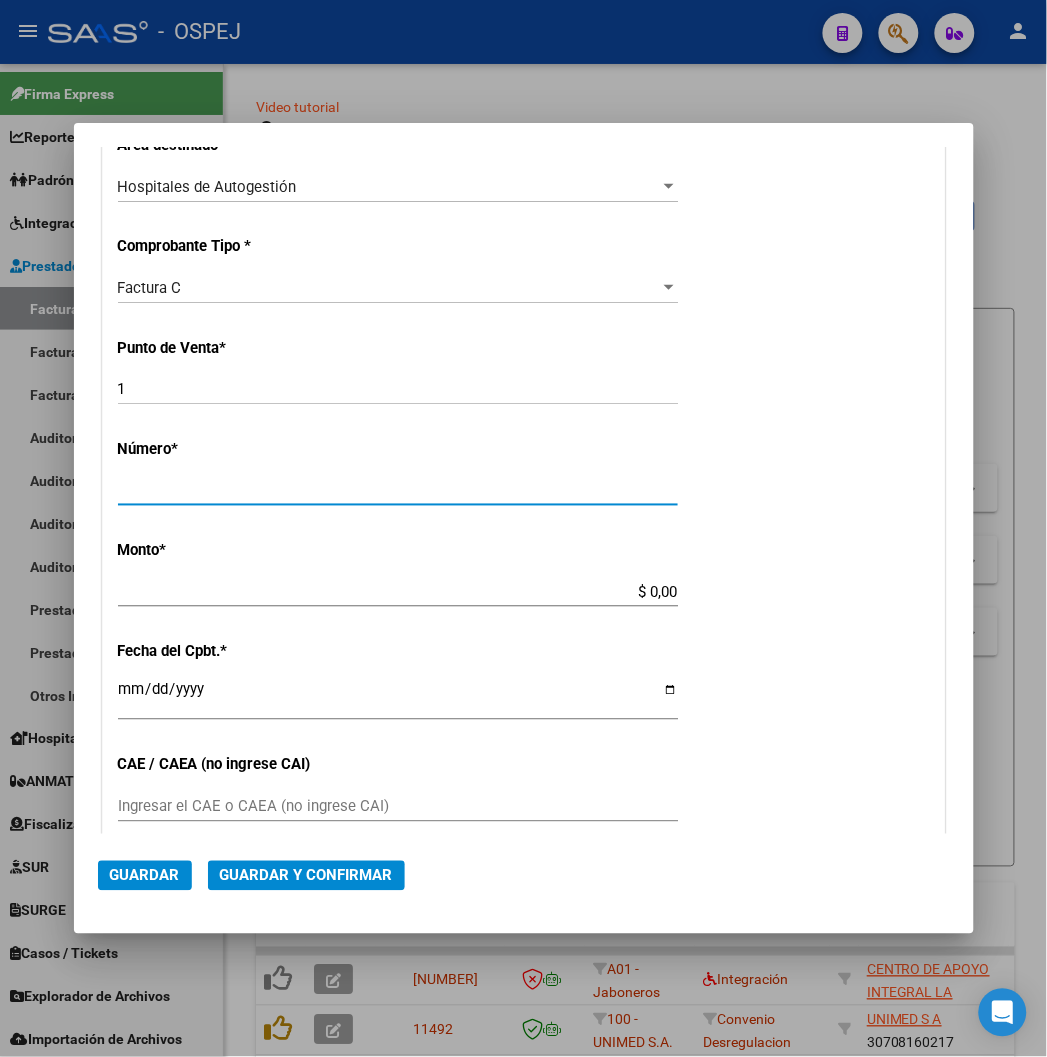 type on "9804" 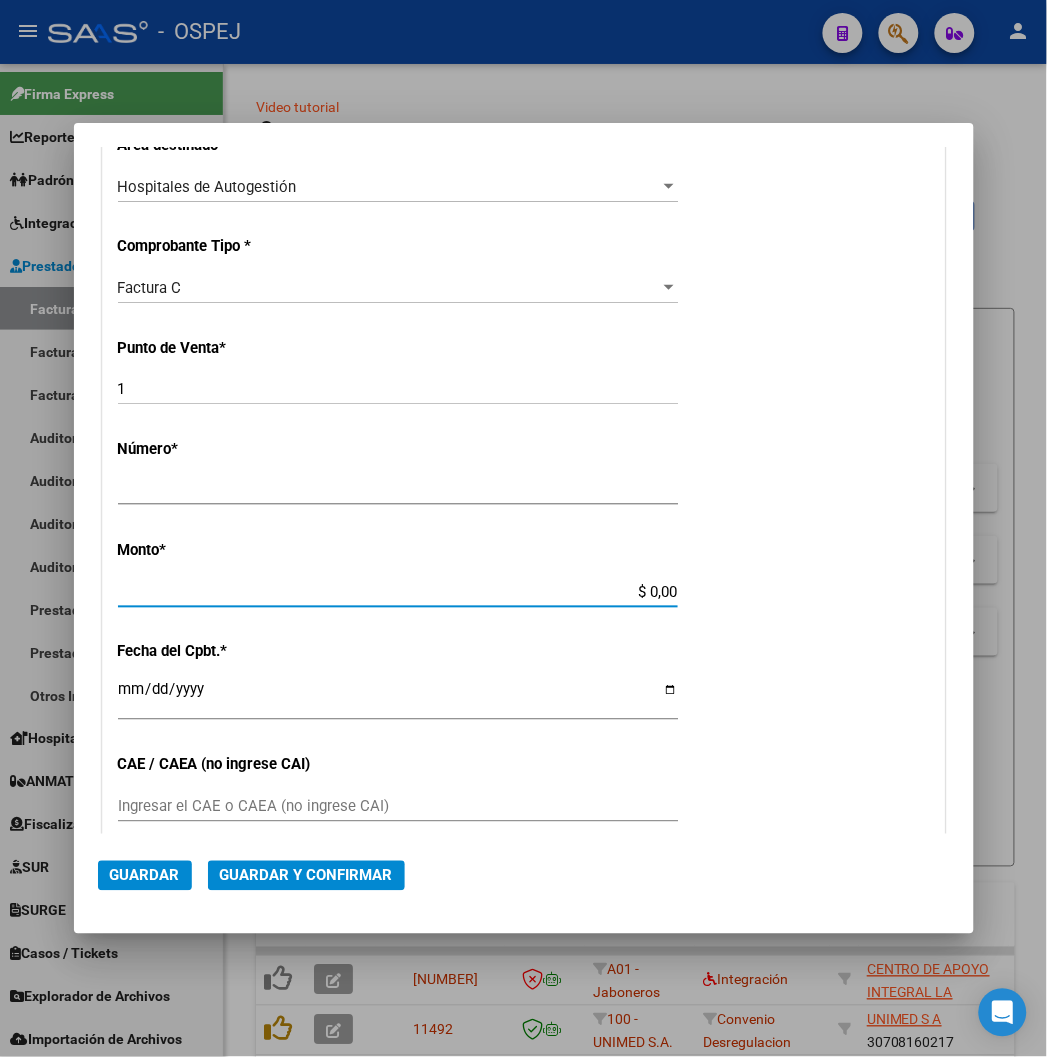 scroll, scrollTop: 502, scrollLeft: 0, axis: vertical 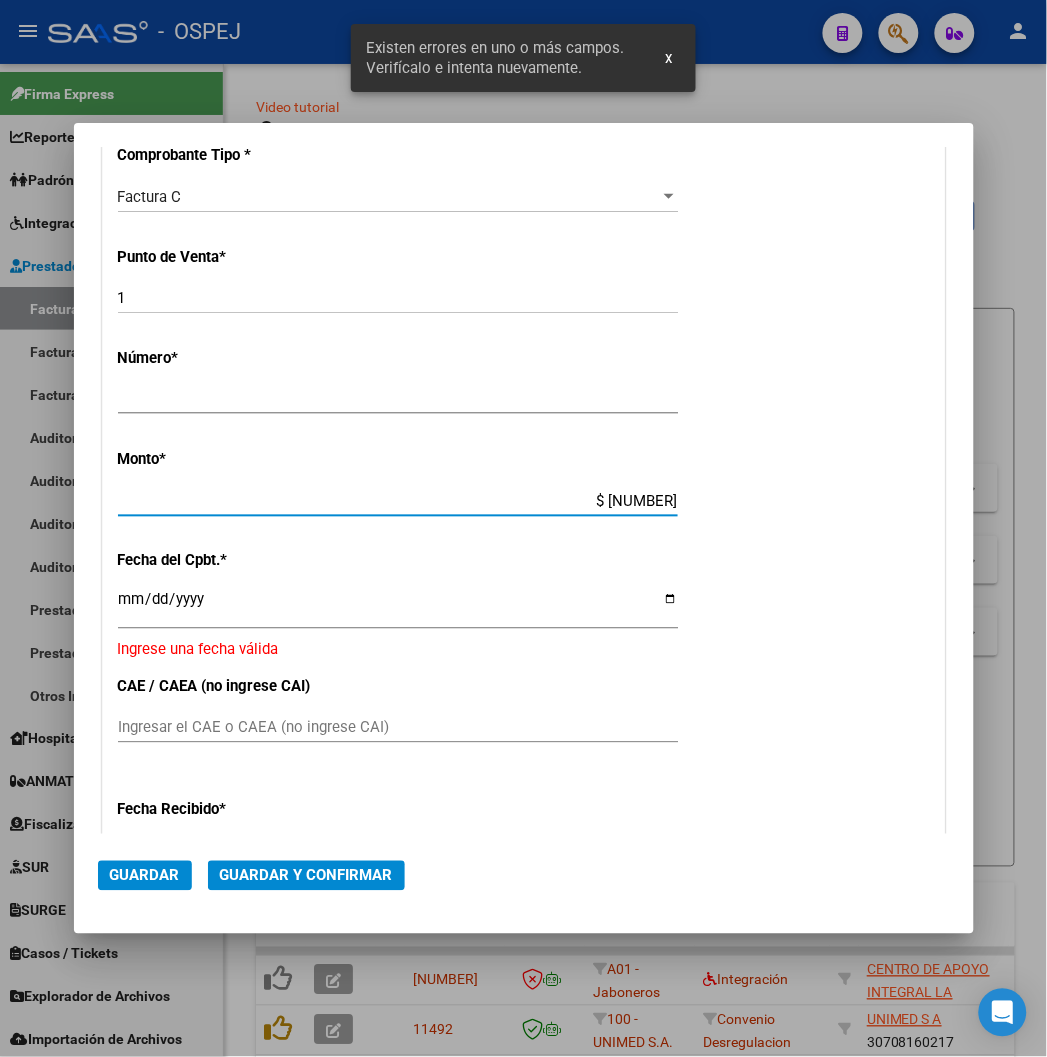 type on "$ 1.552,00" 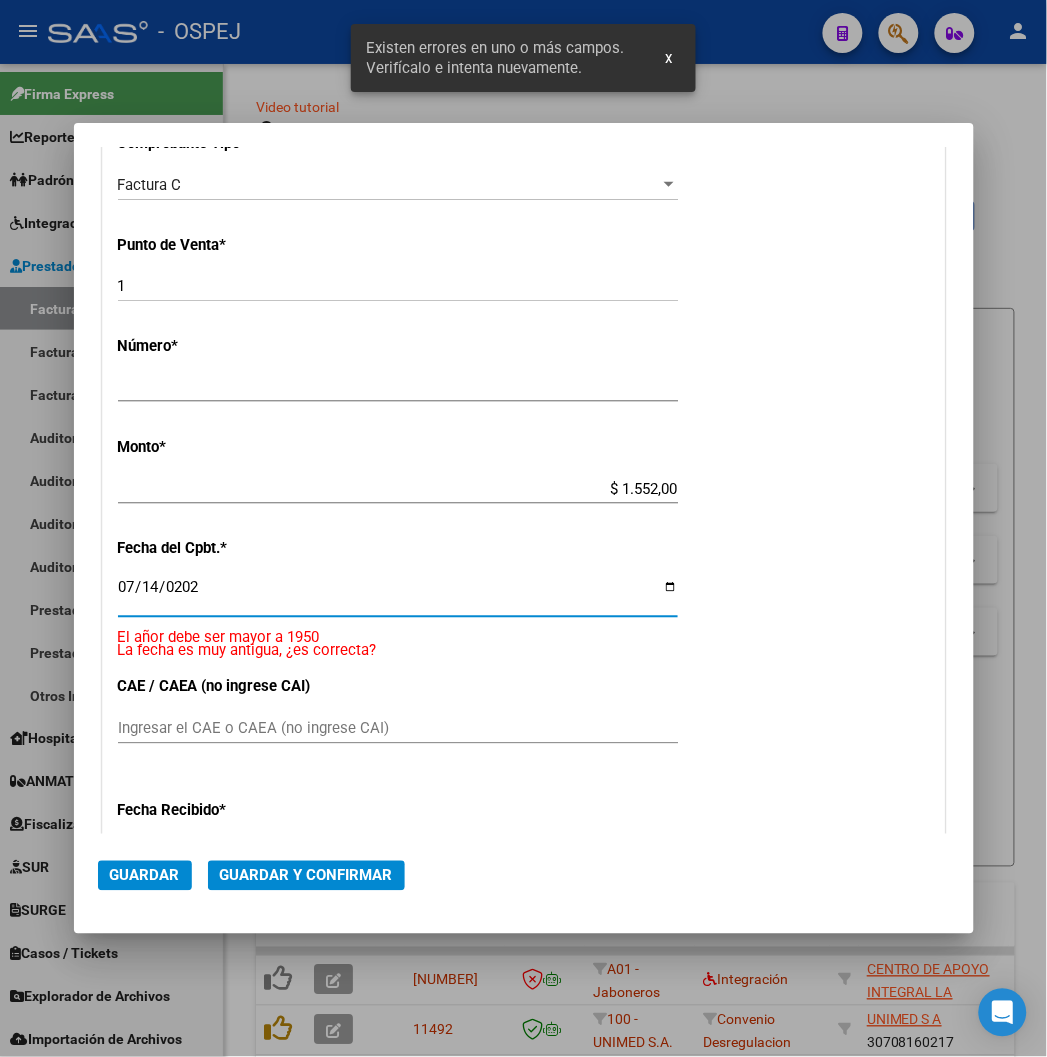 type on "2022-07-14" 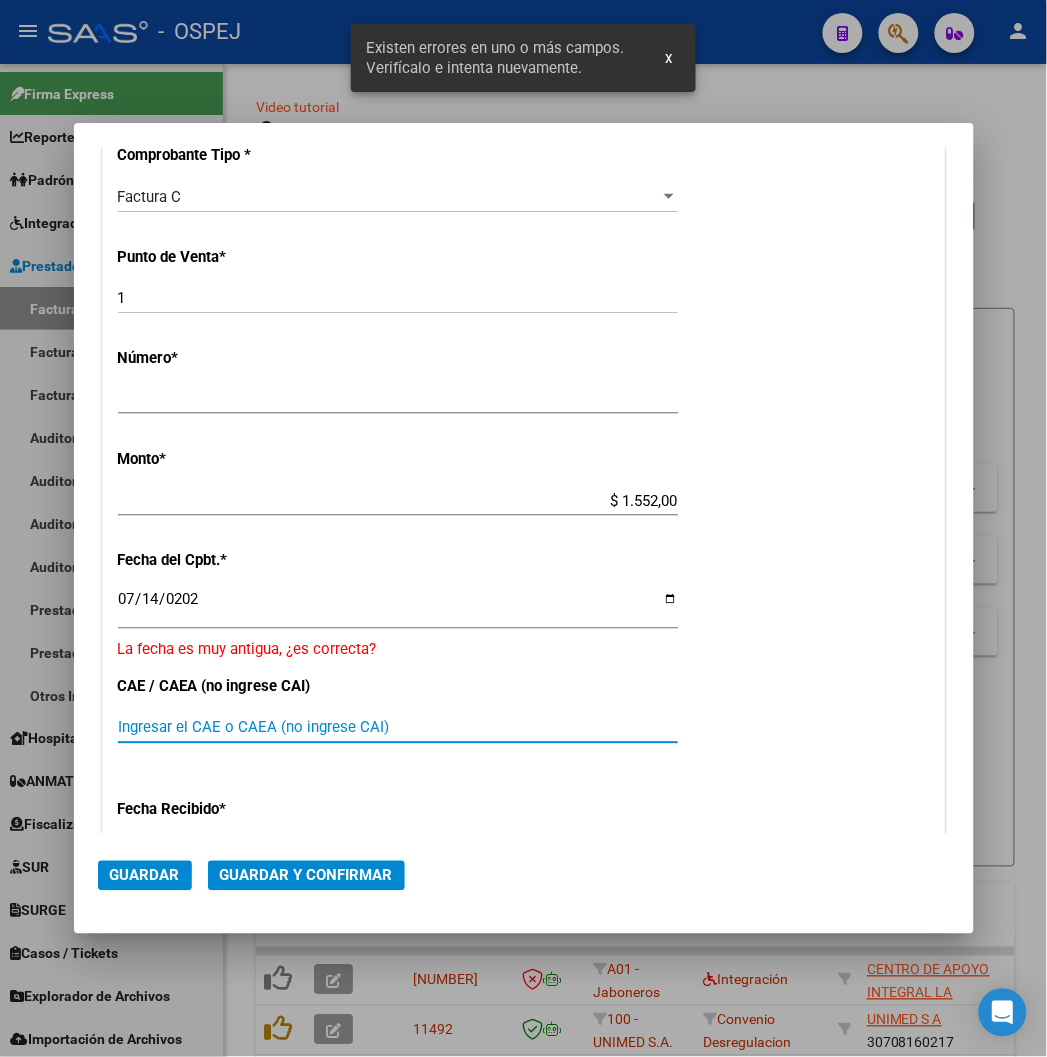 click on "Guardar y Confirmar" 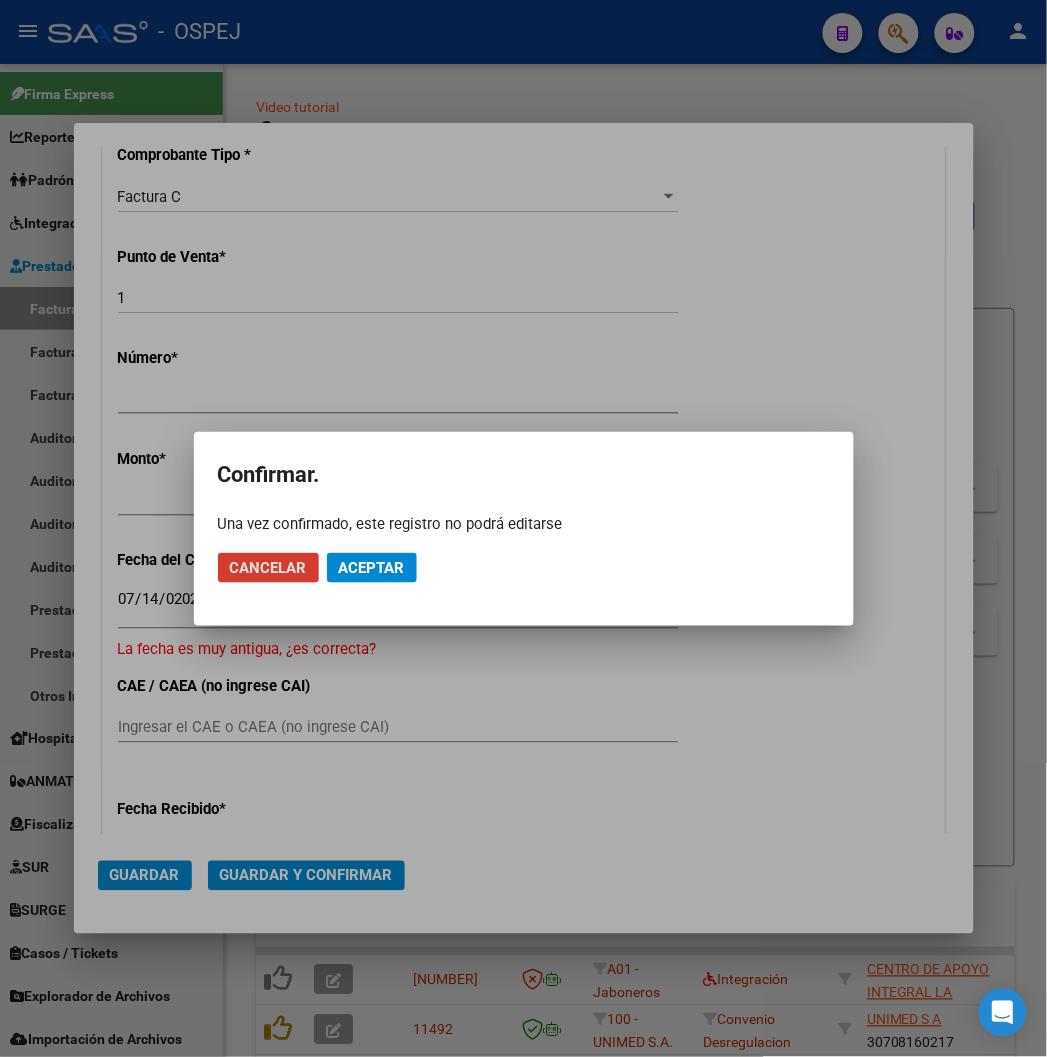 click on "Cancelar Aceptar" 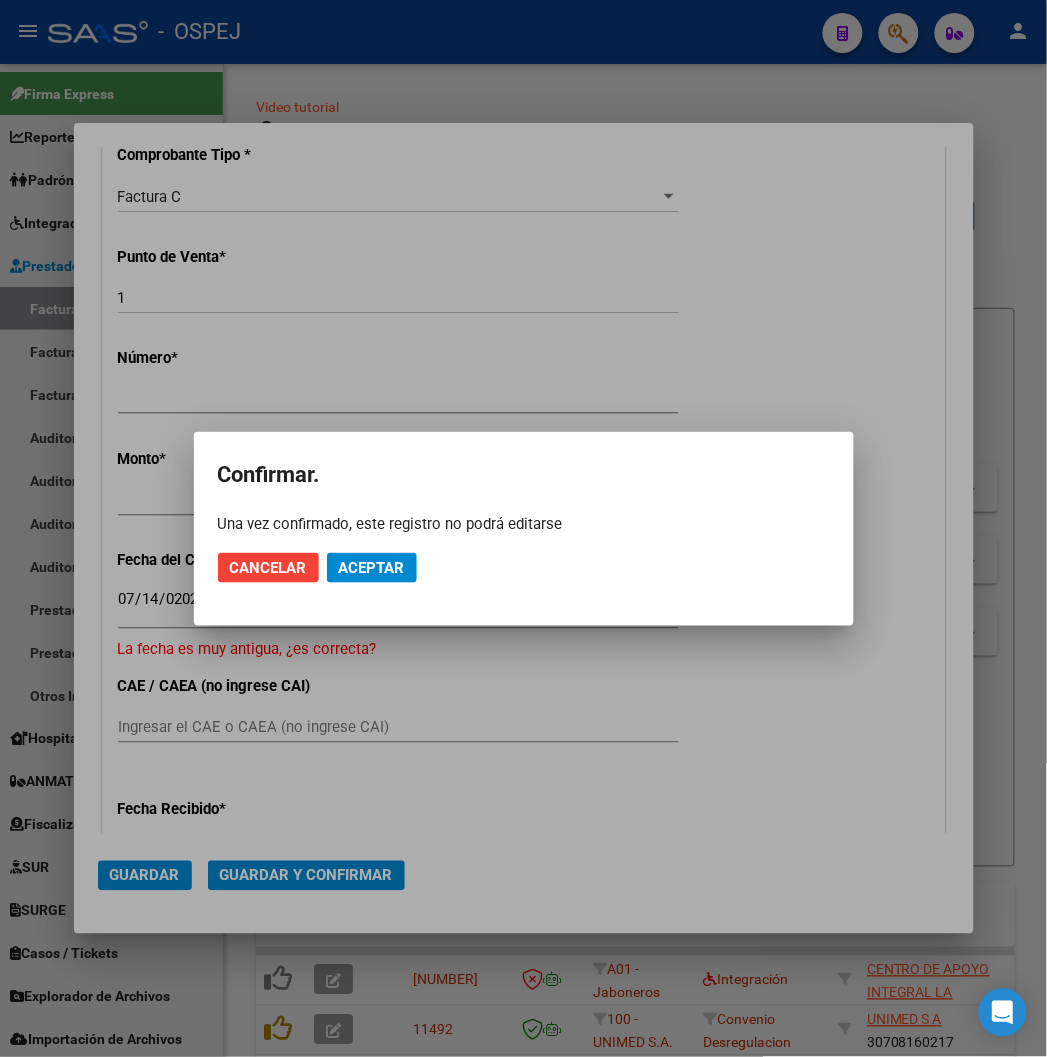 click on "Aceptar" 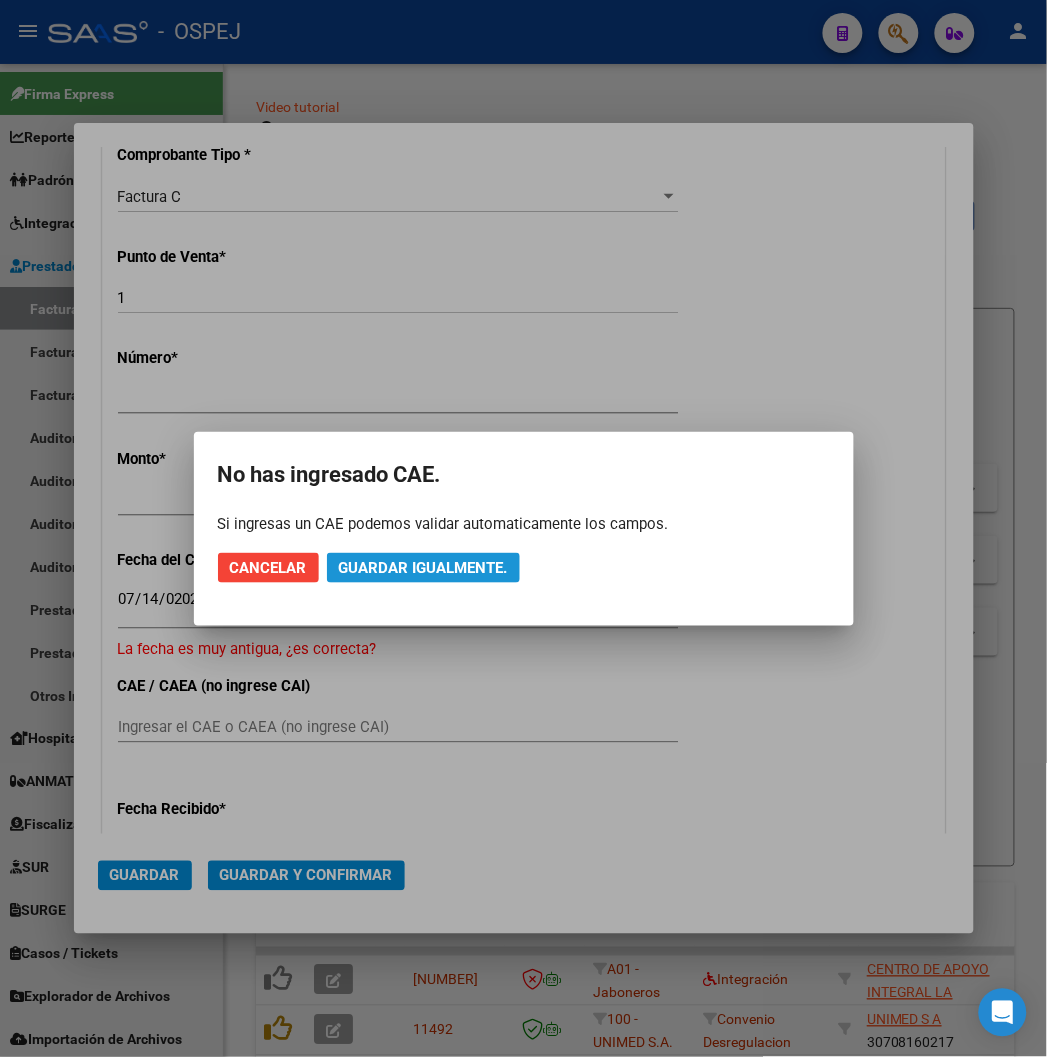 click on "Guardar igualmente." 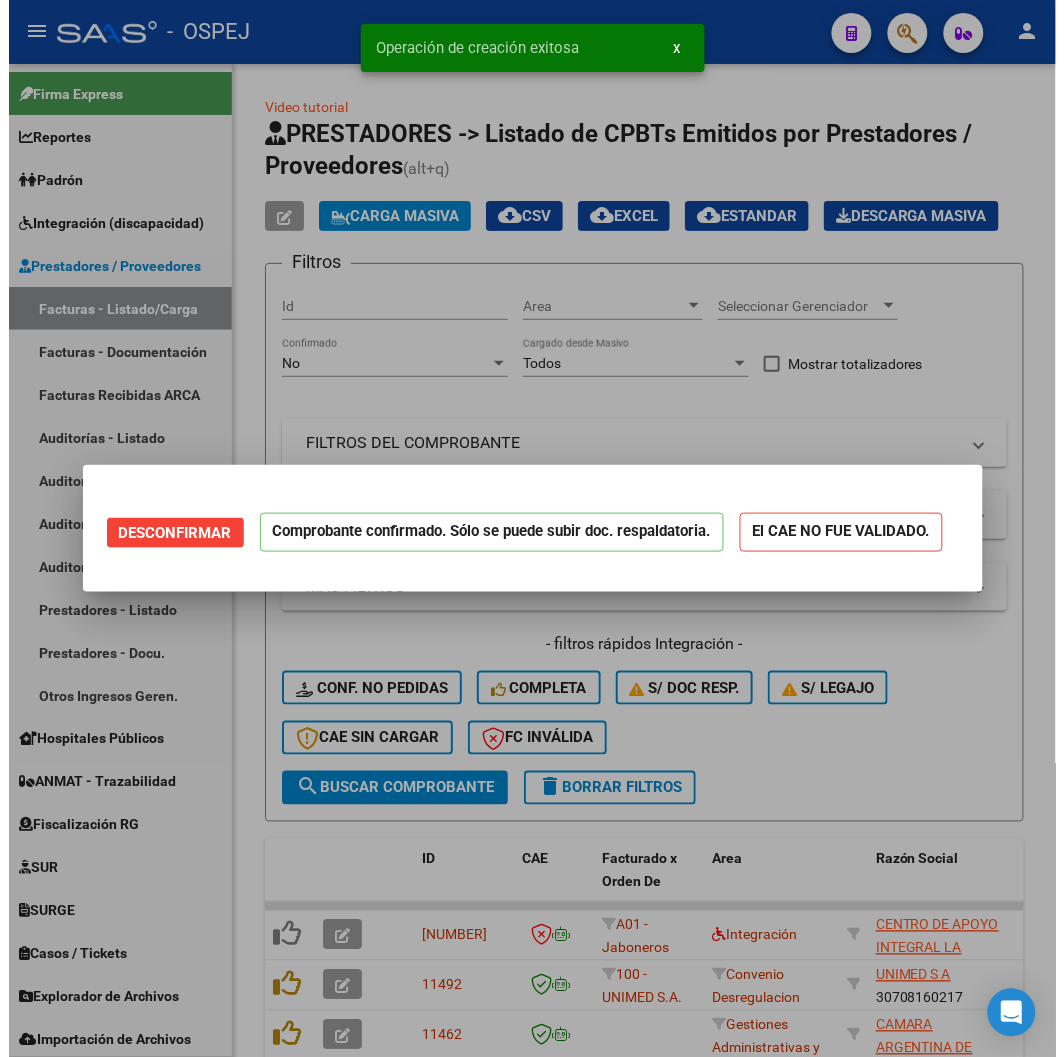 scroll, scrollTop: 0, scrollLeft: 0, axis: both 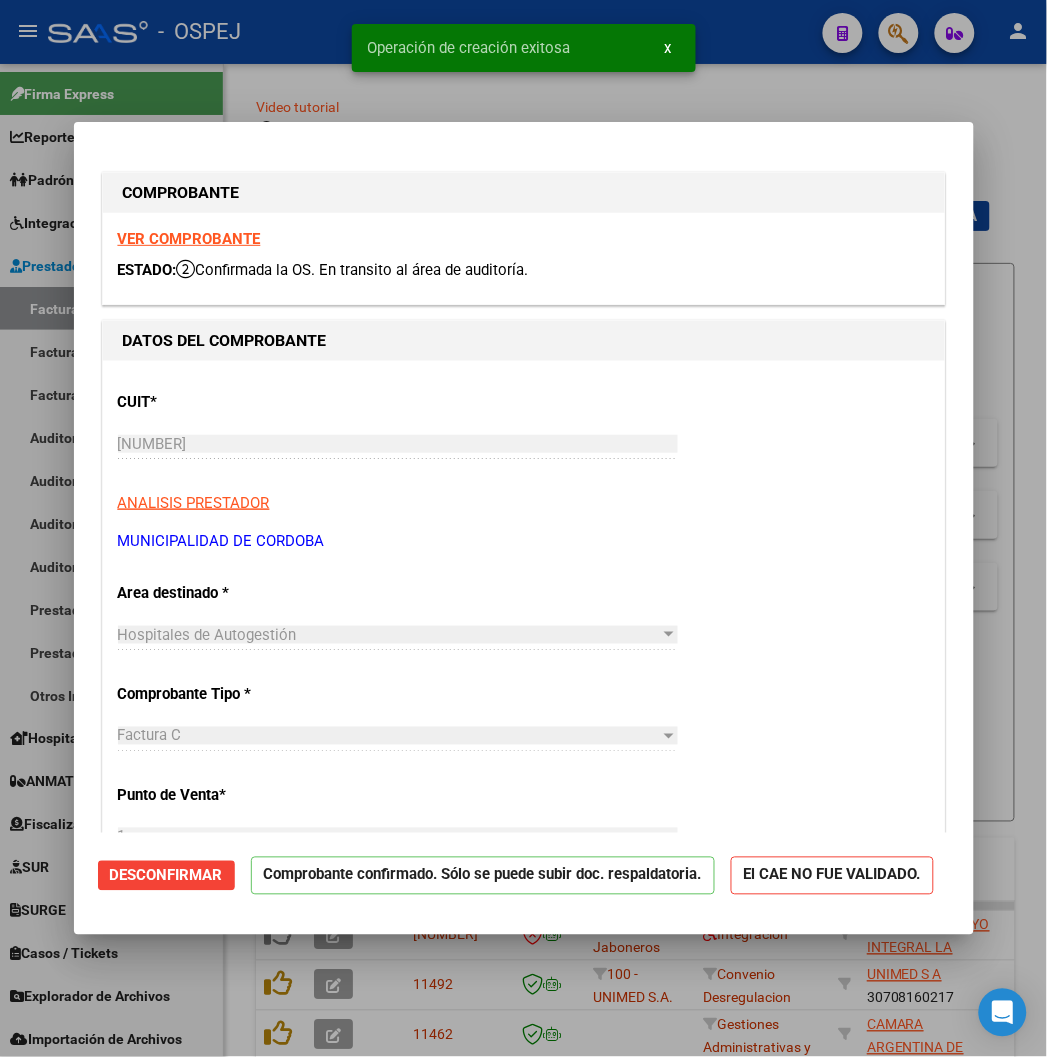 click at bounding box center (523, 528) 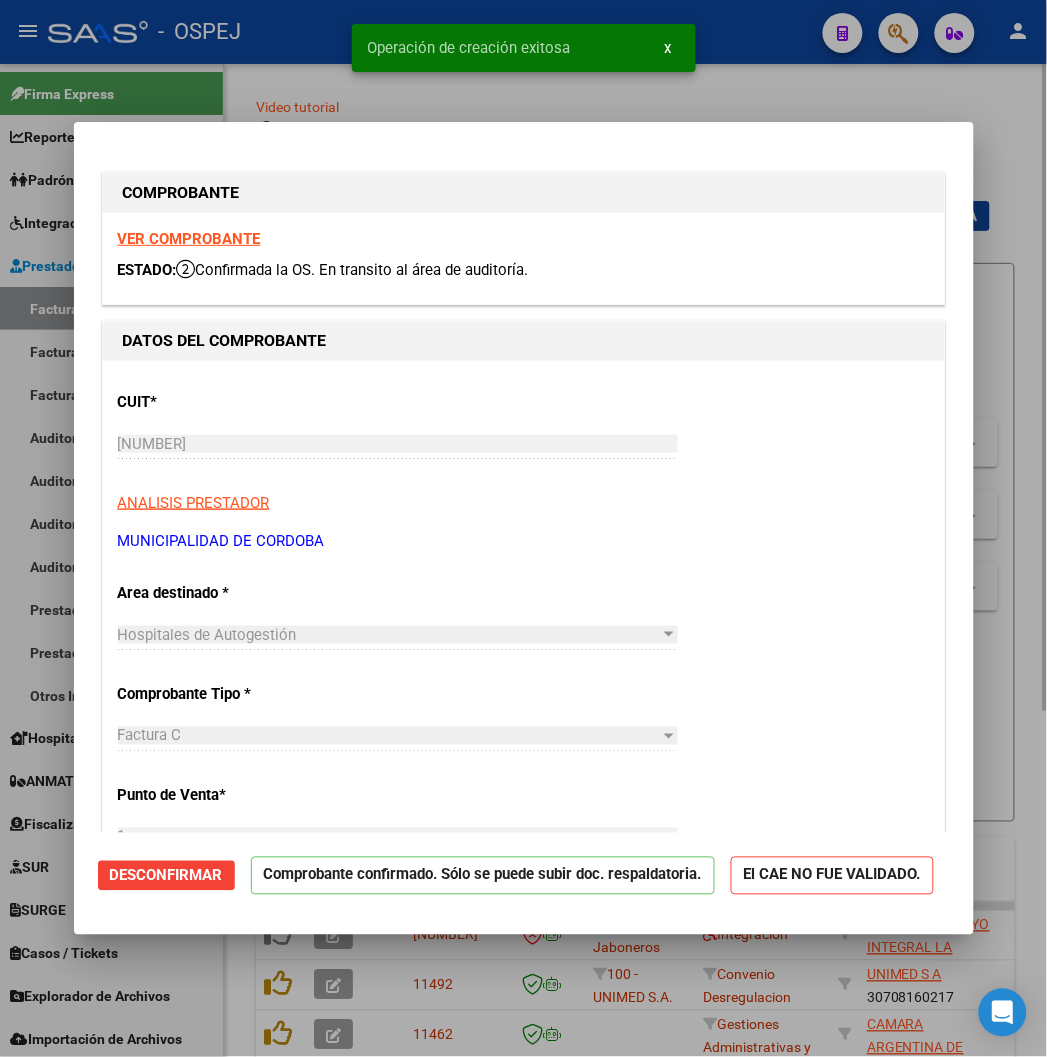 type 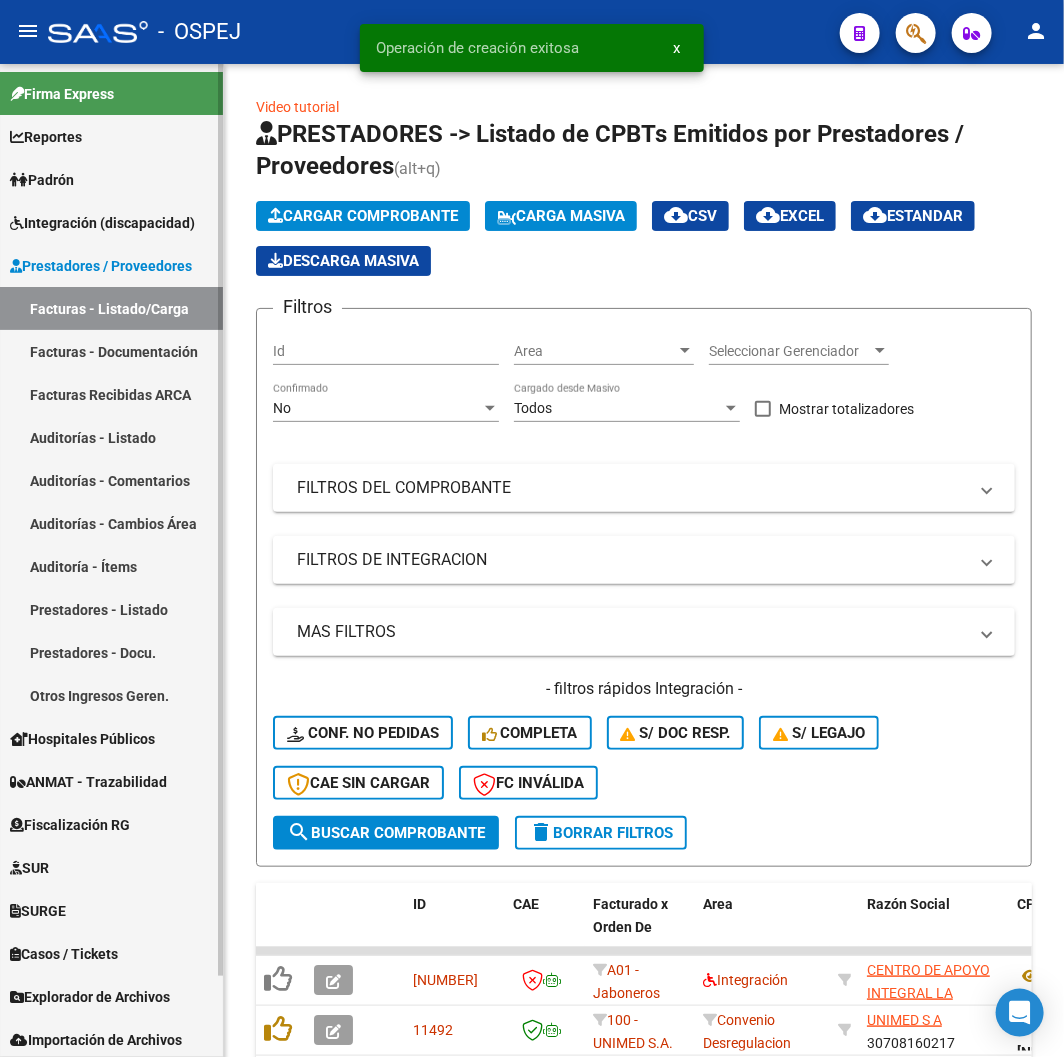 click on "Auditorías - Listado" at bounding box center (111, 437) 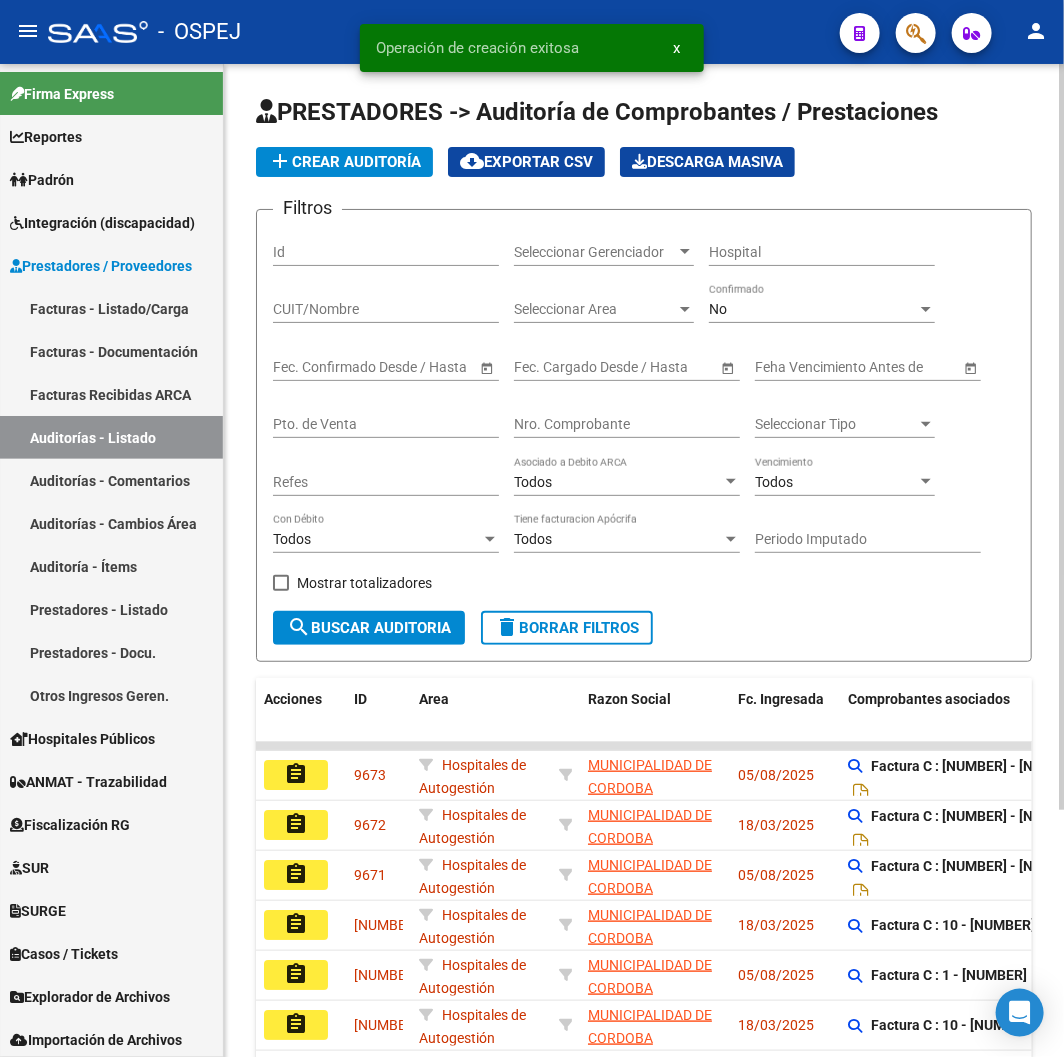 click on "add  Crear Auditoría" 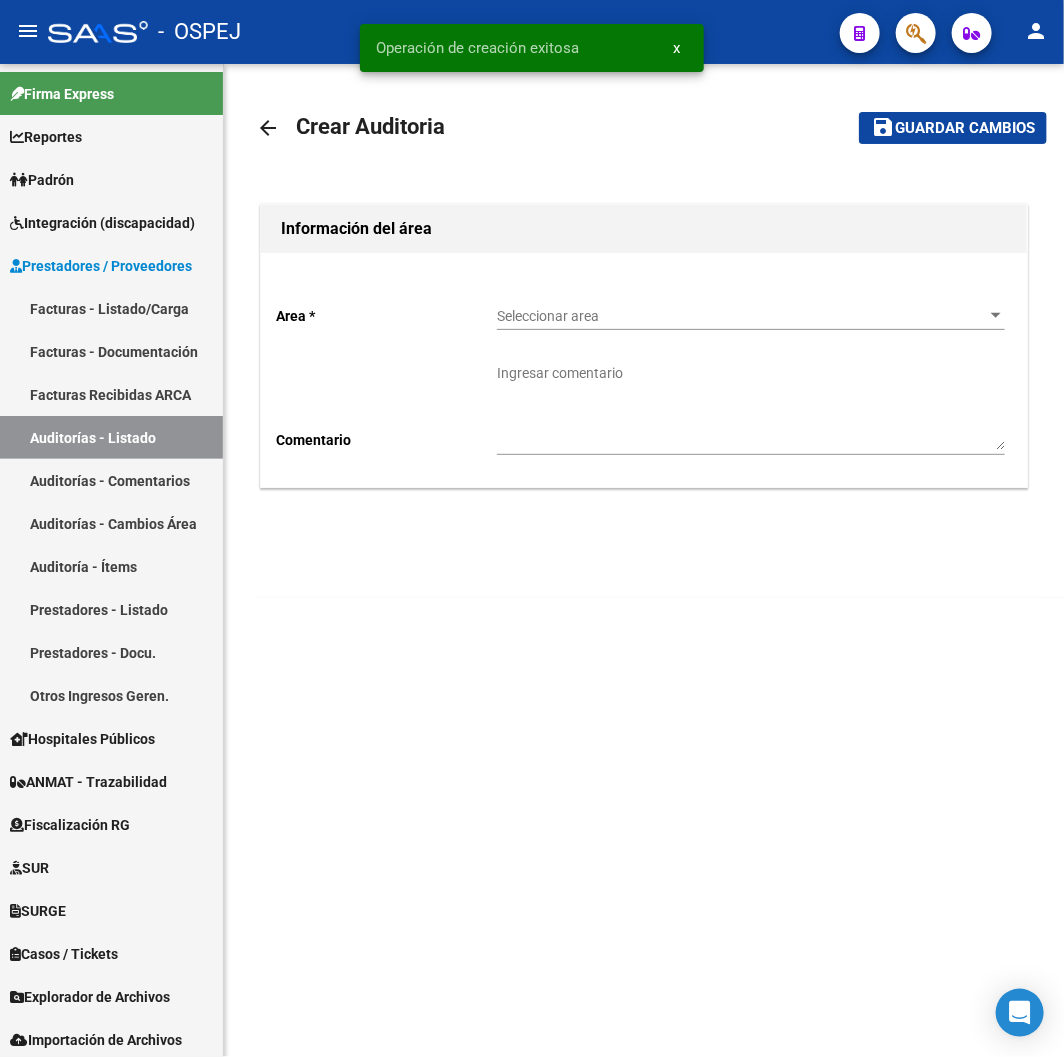 click on "Seleccionar area Seleccionar area" 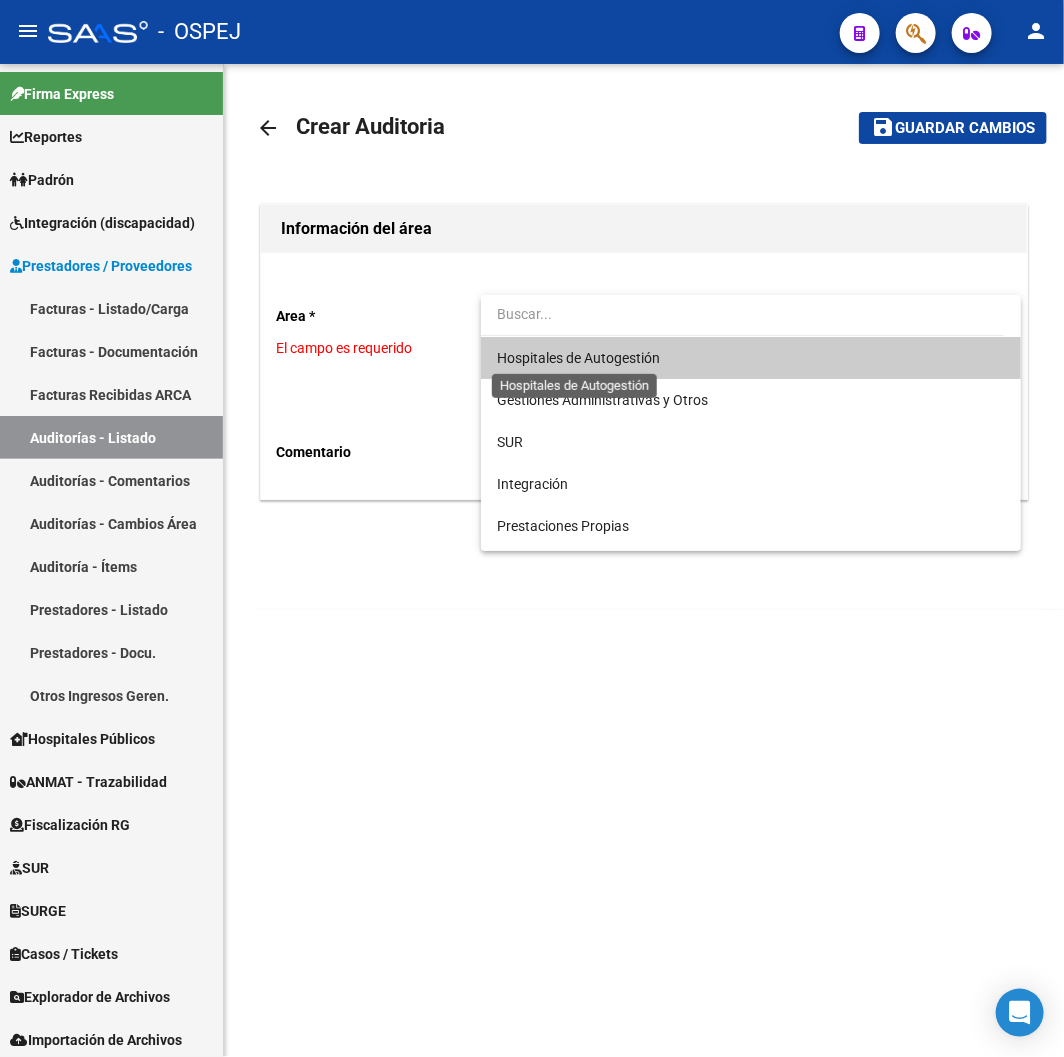 click on "Hospitales de Autogestión" at bounding box center (578, 358) 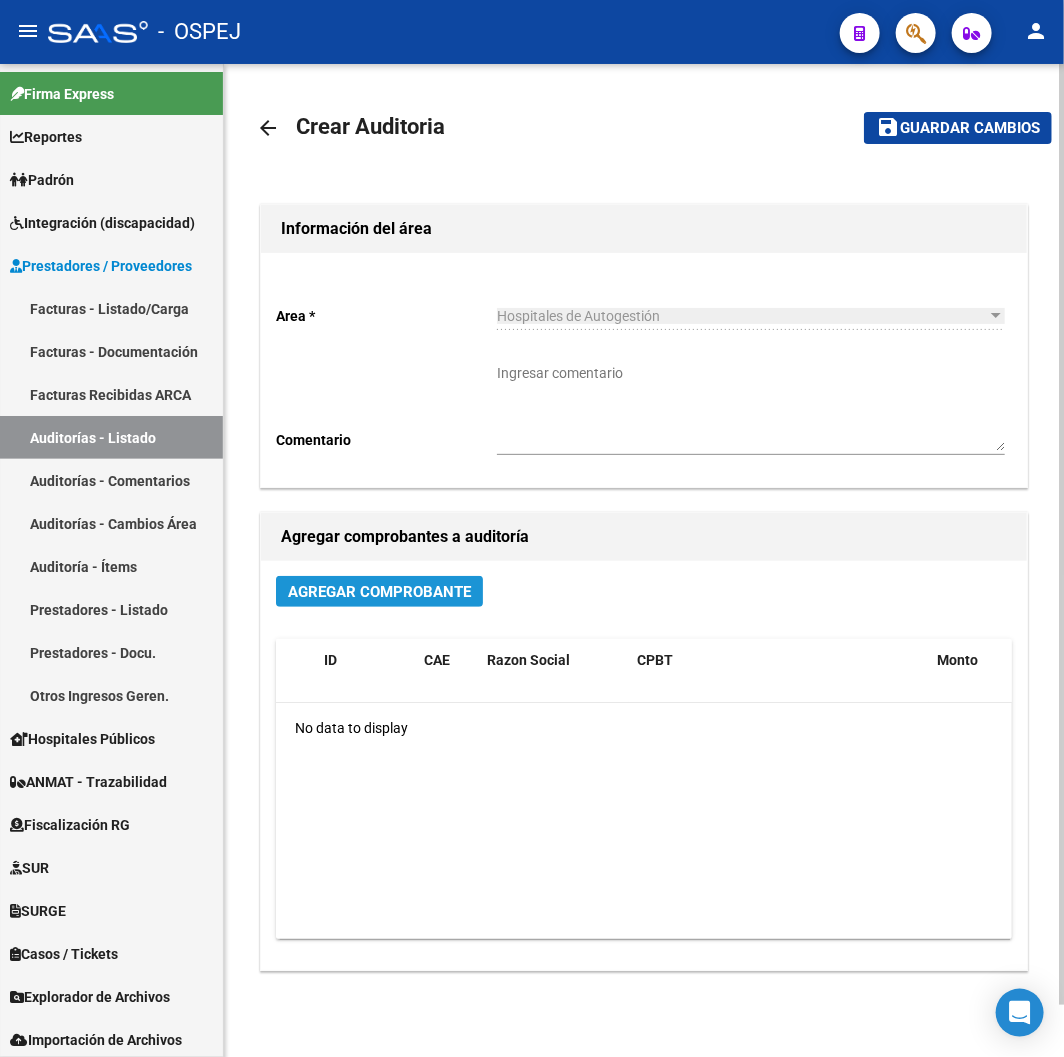 click on "Agregar Comprobante" 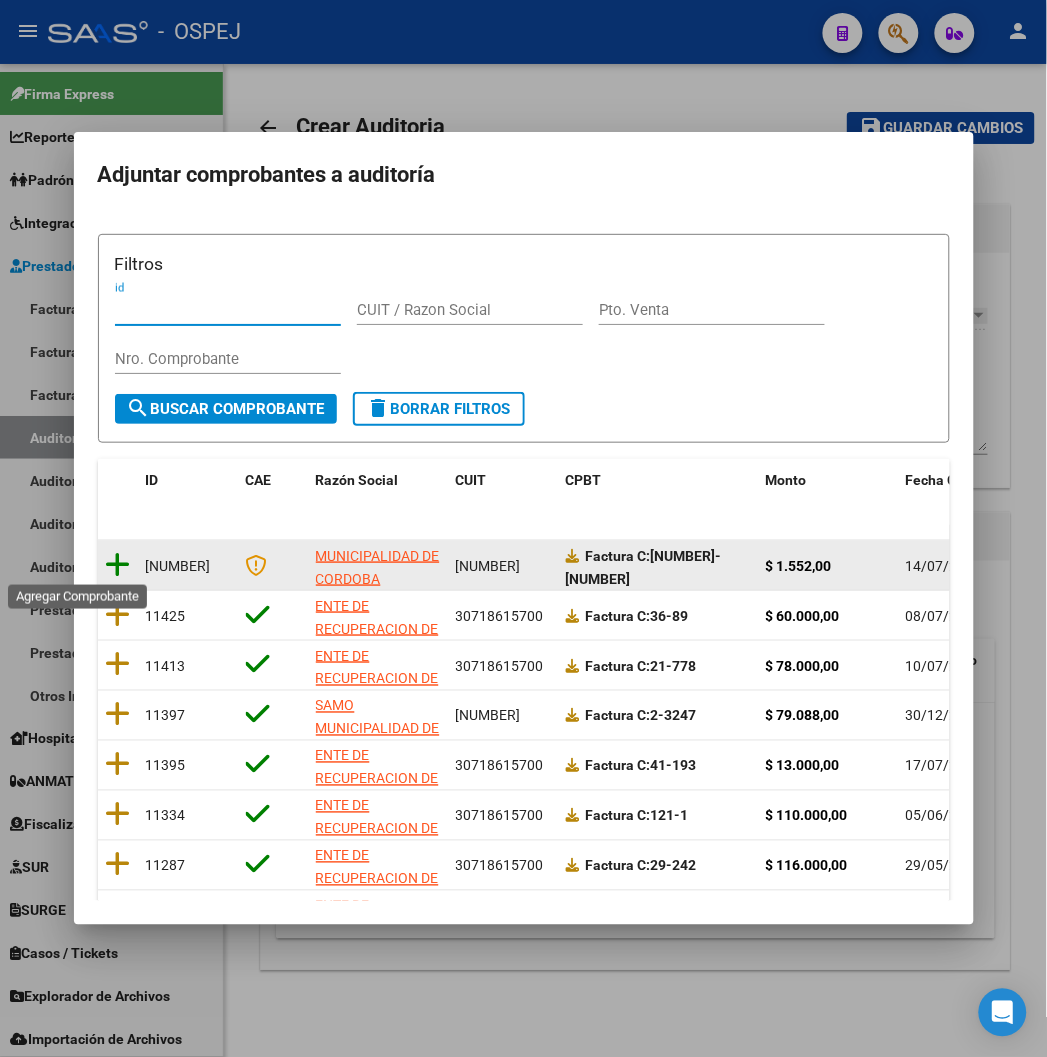 click 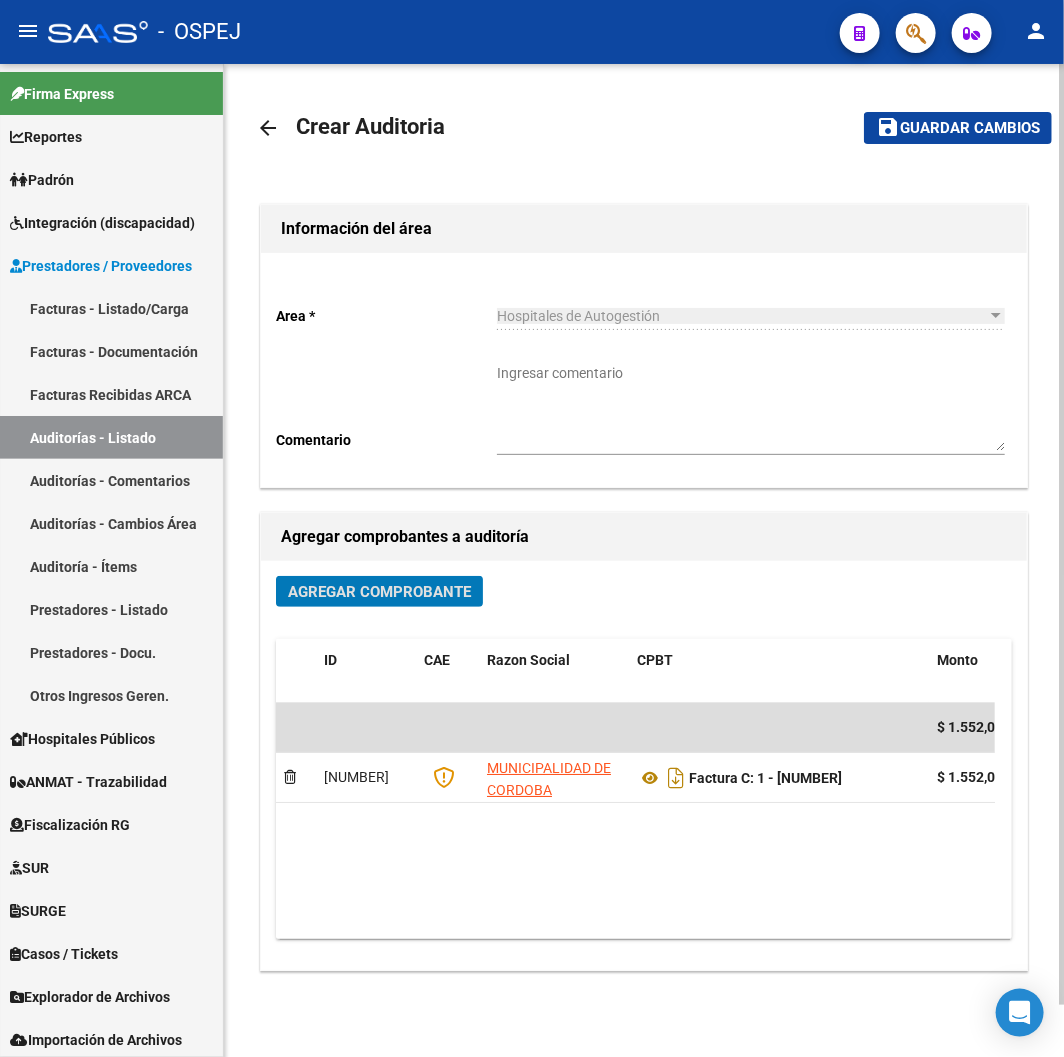 click on "Guardar cambios" 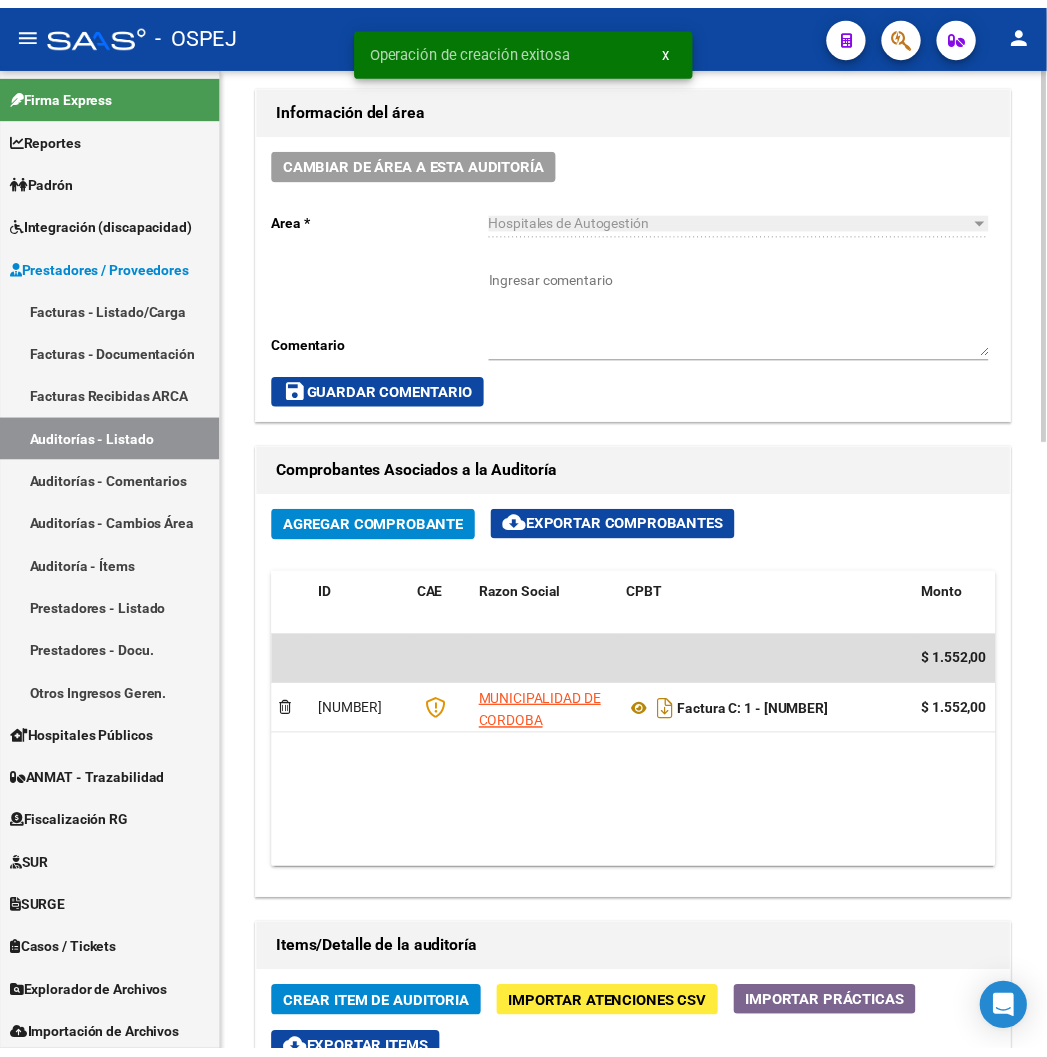 scroll, scrollTop: 1333, scrollLeft: 0, axis: vertical 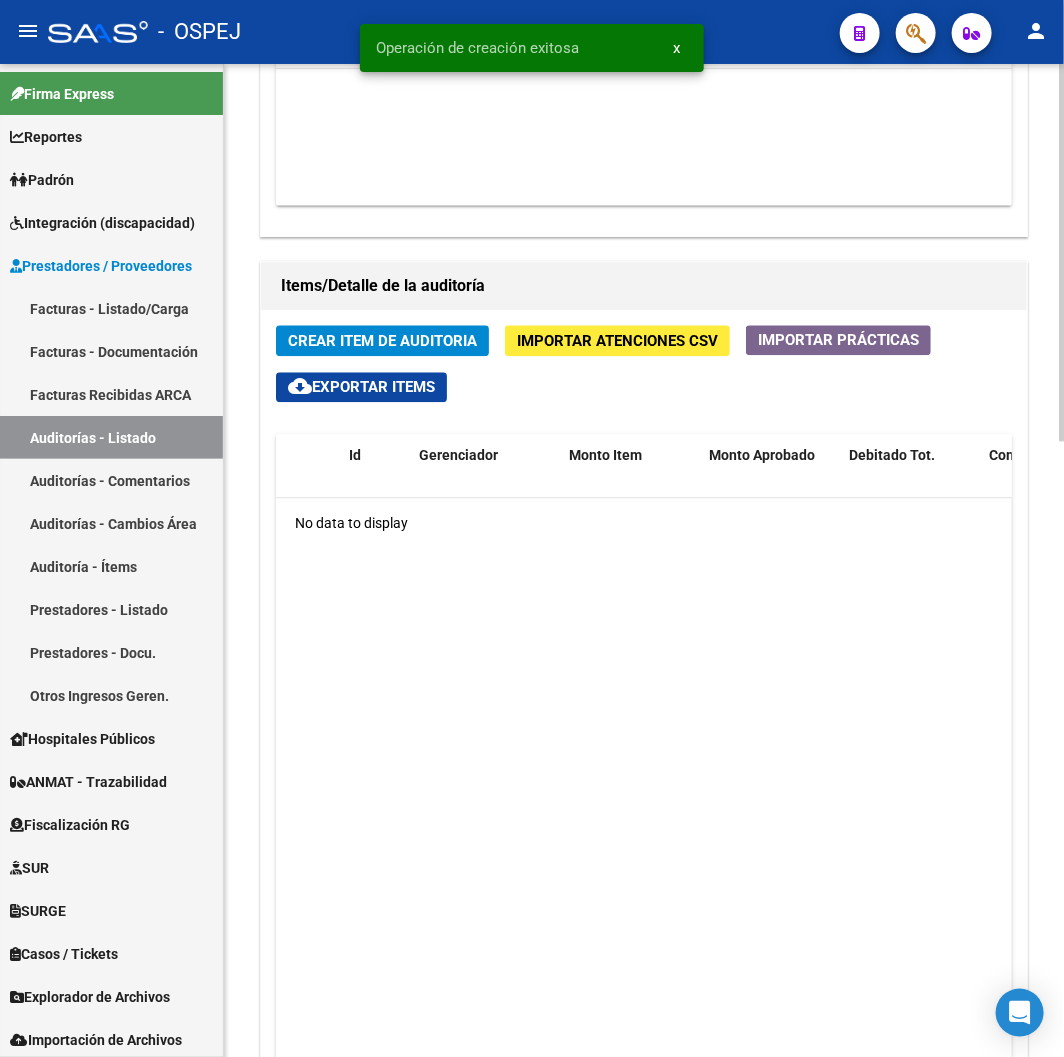 click on "Crear Item de Auditoria" 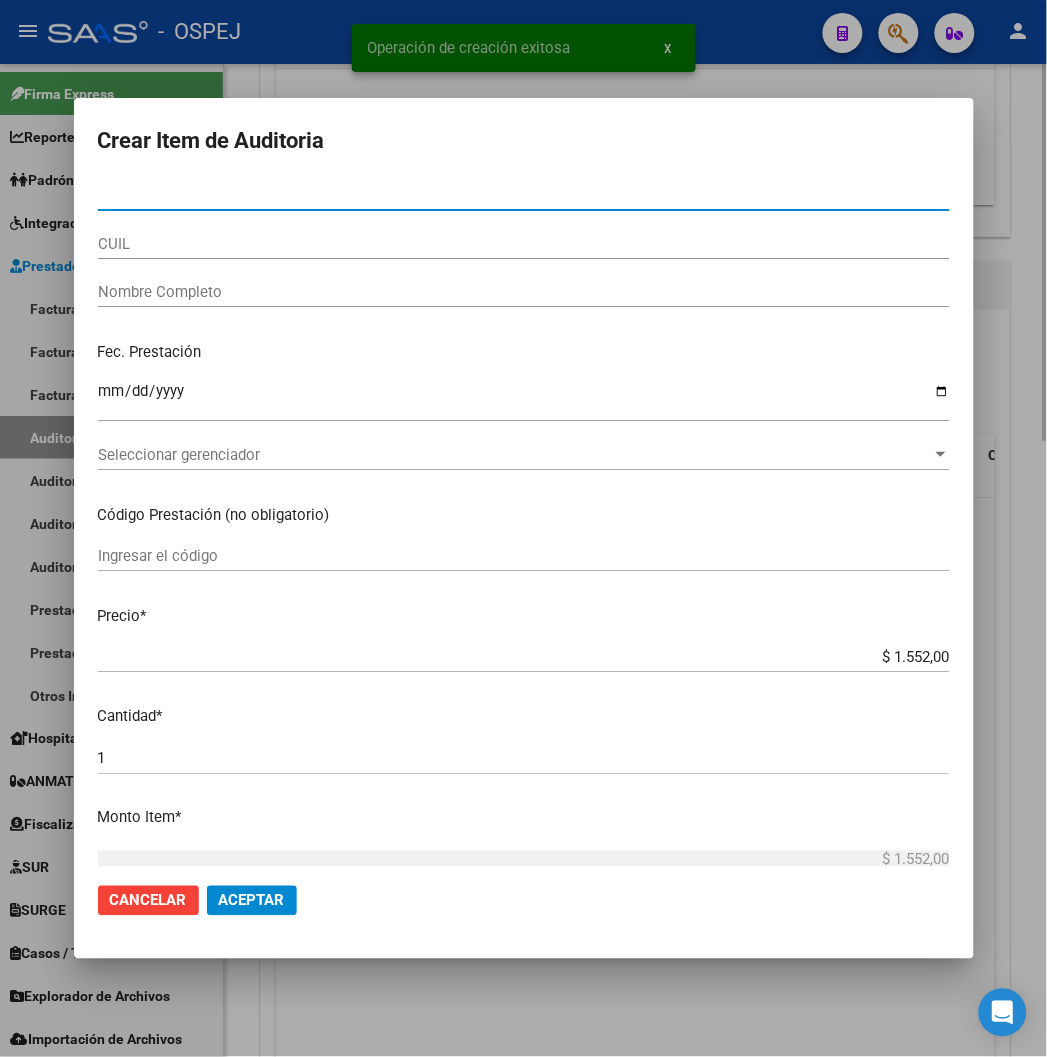 type on "50420389" 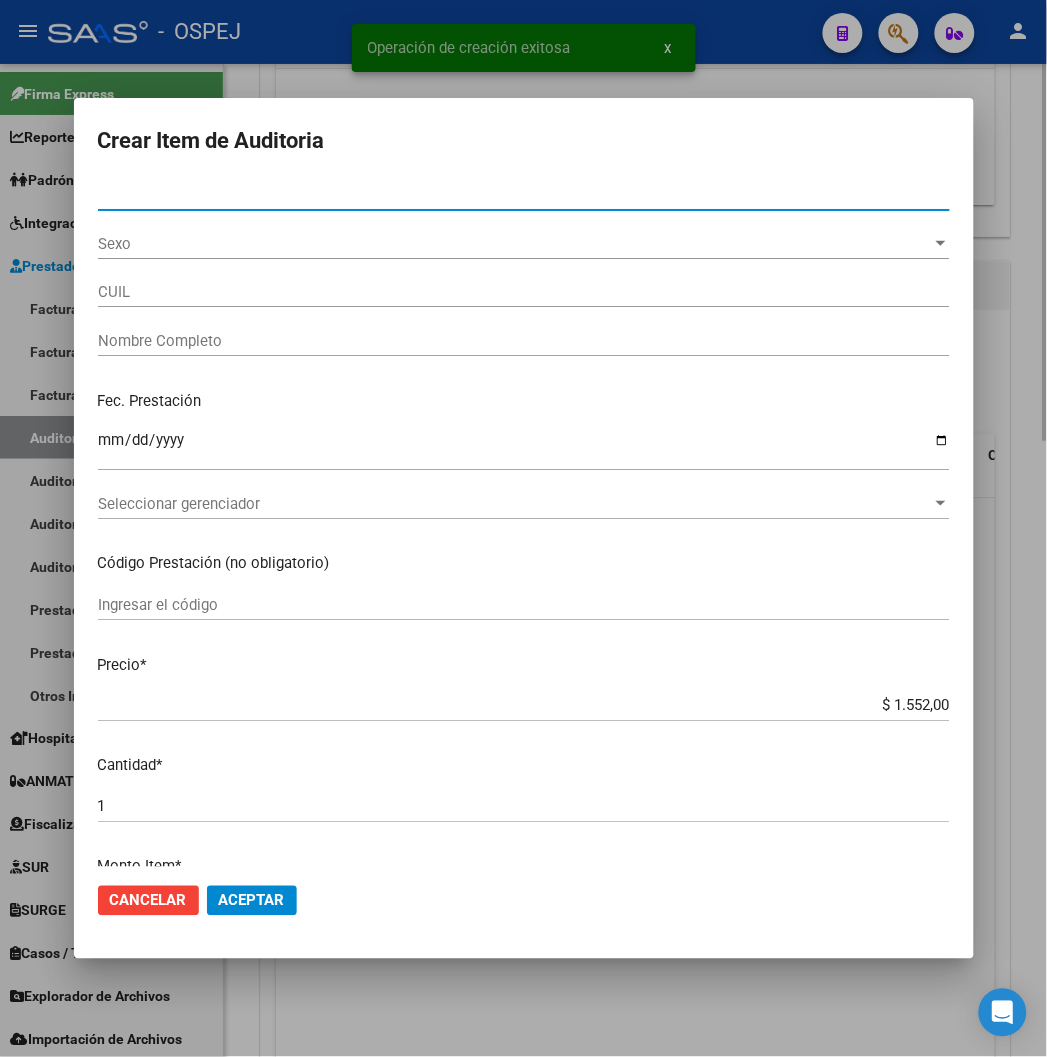 type on "27504203897" 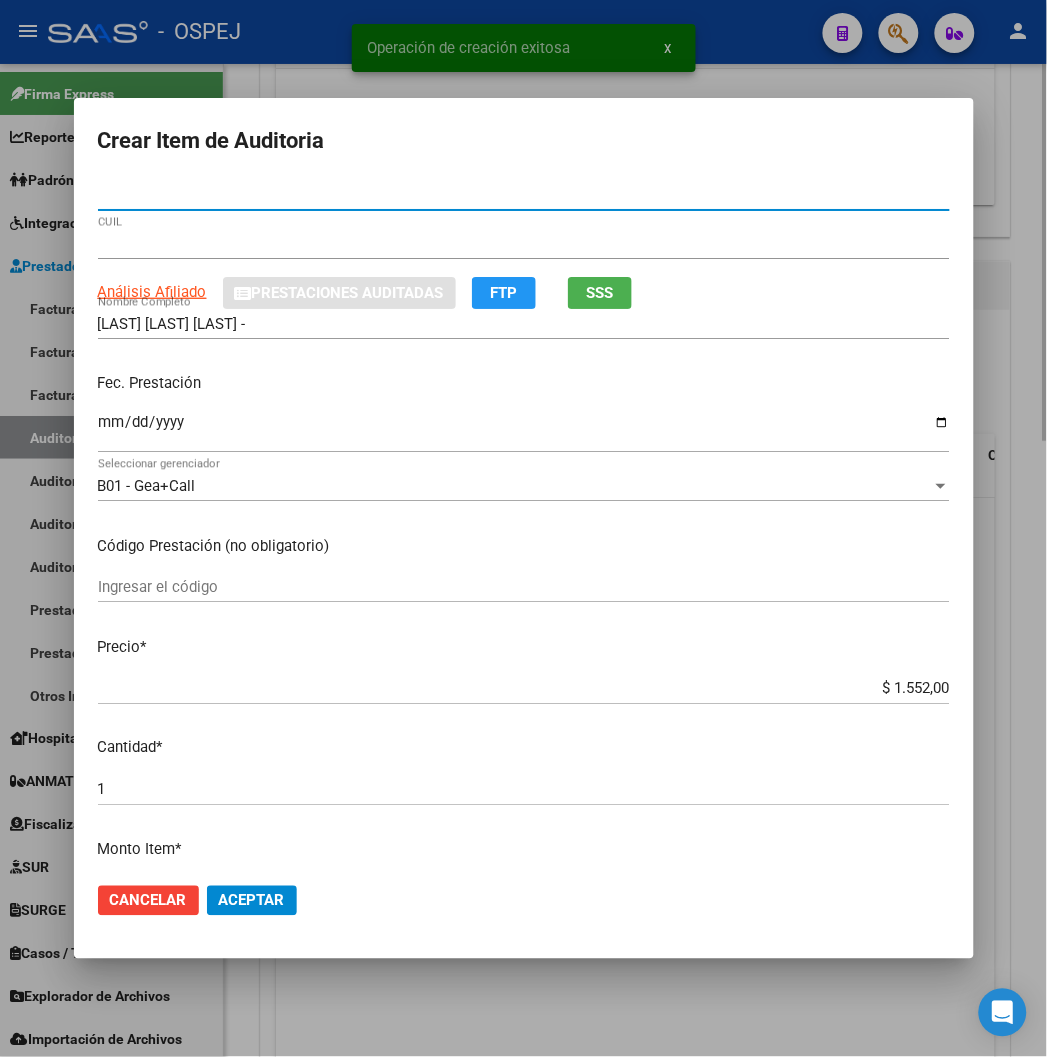 type on "50420389" 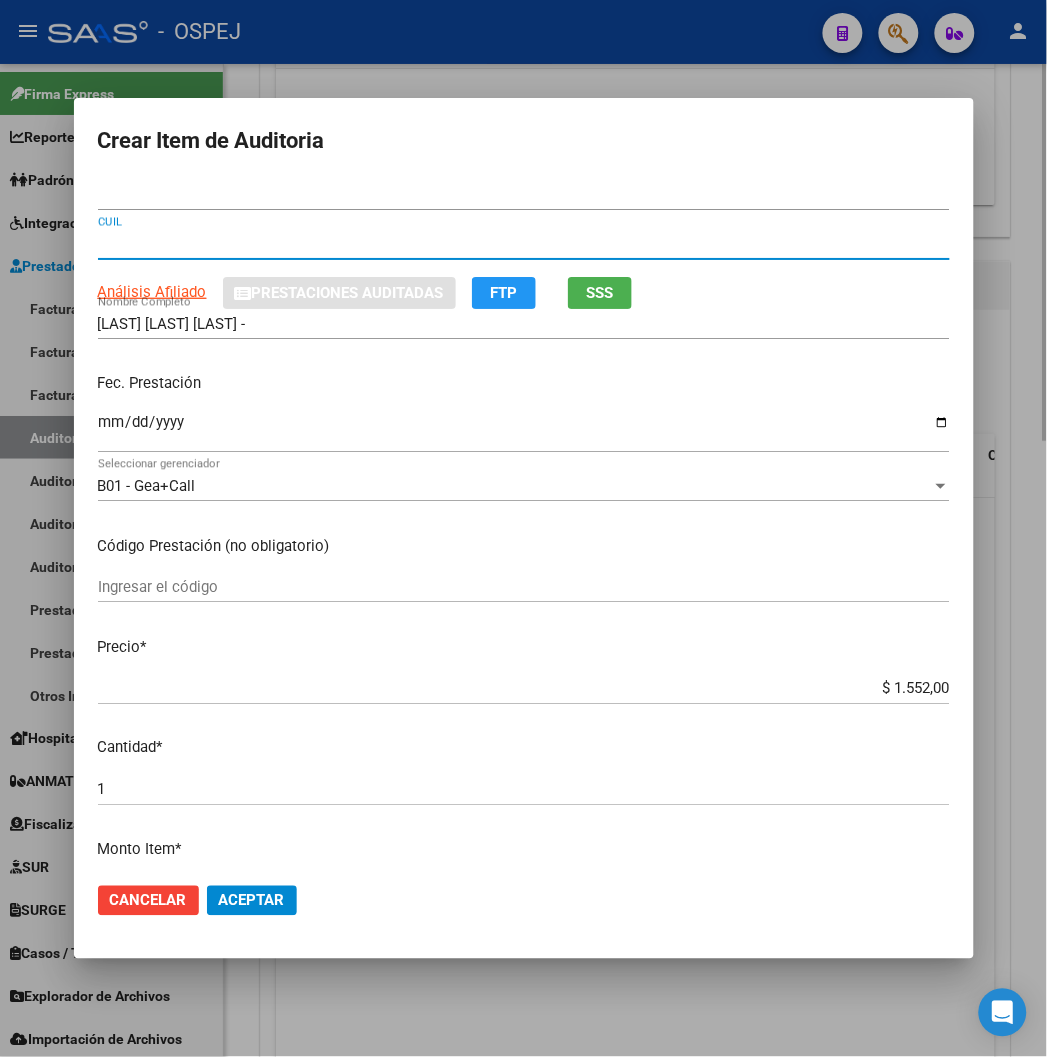 type 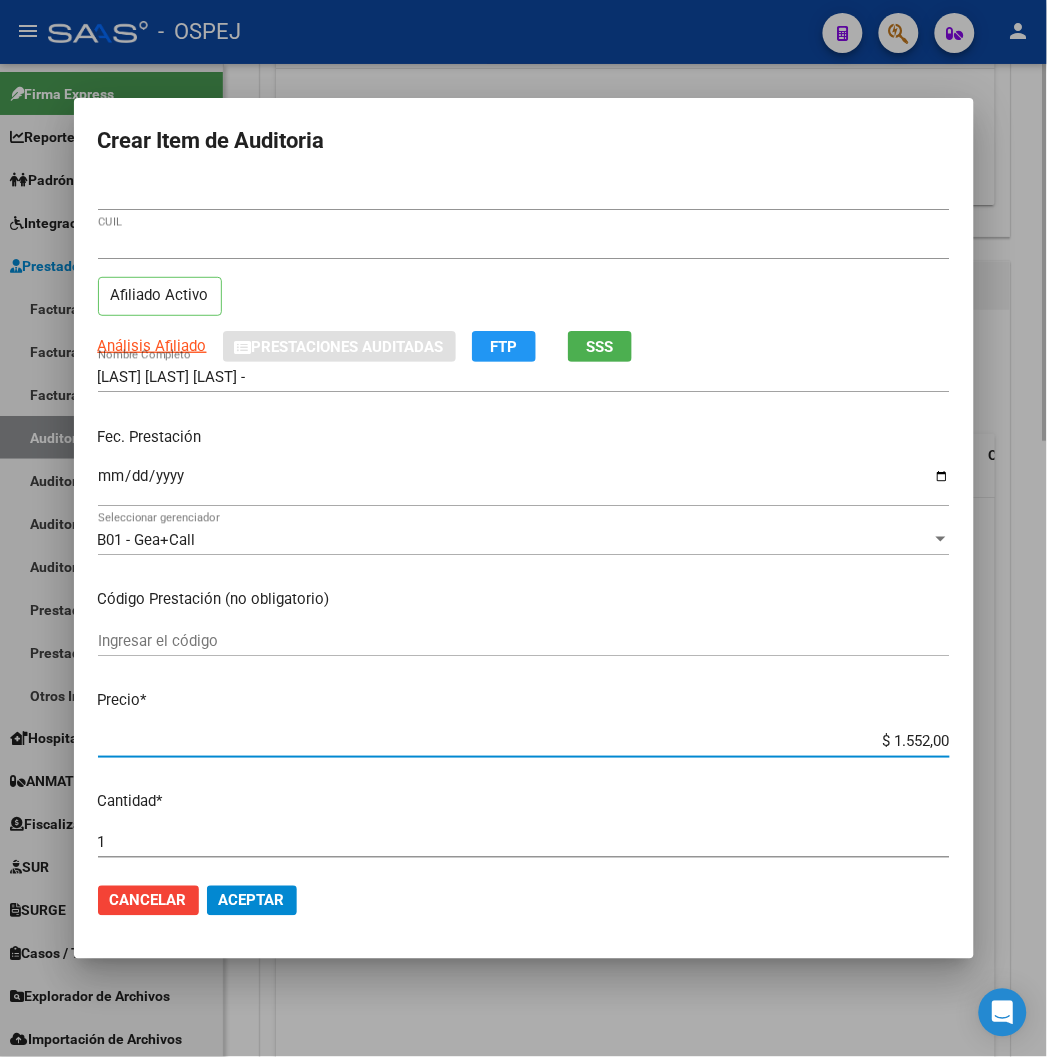 type on "$ 0,07" 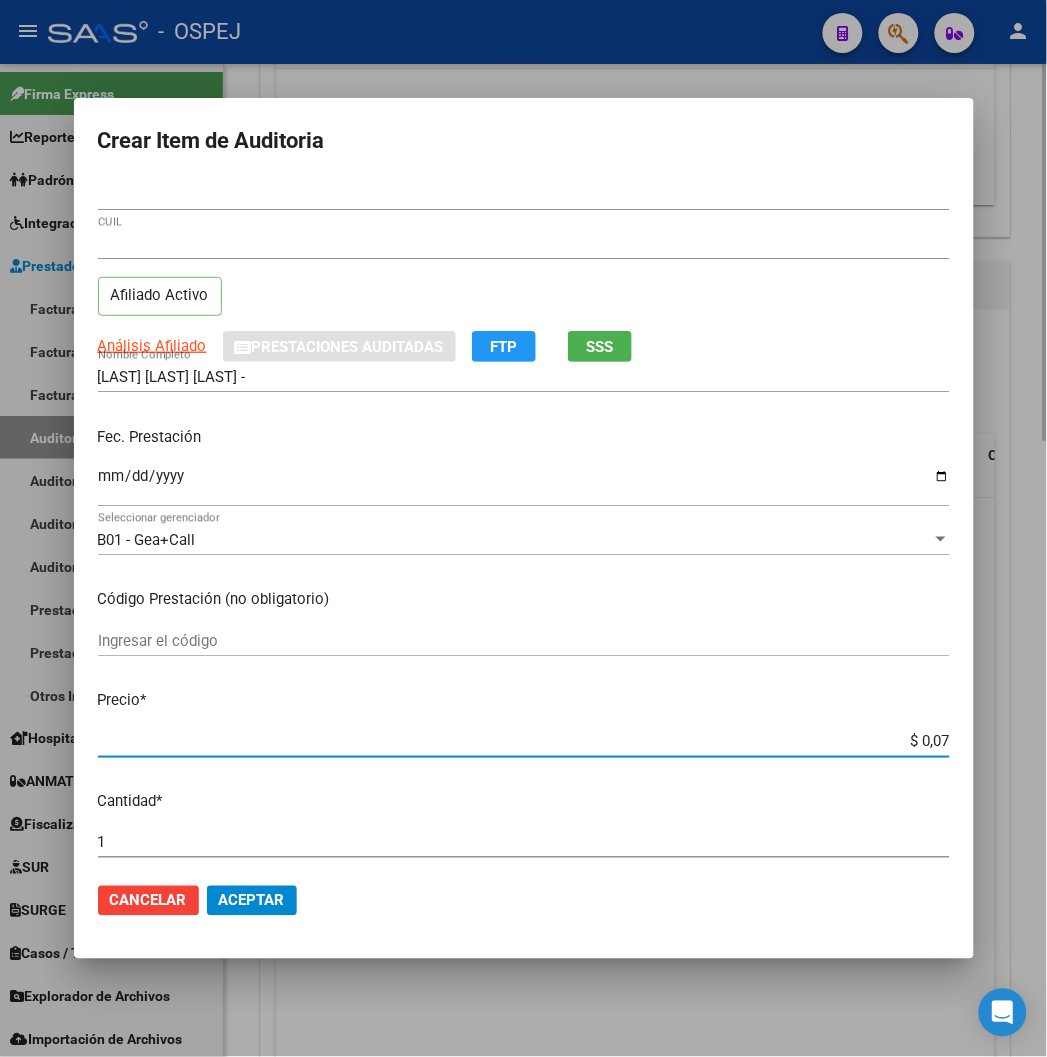 type on "$ 0,77" 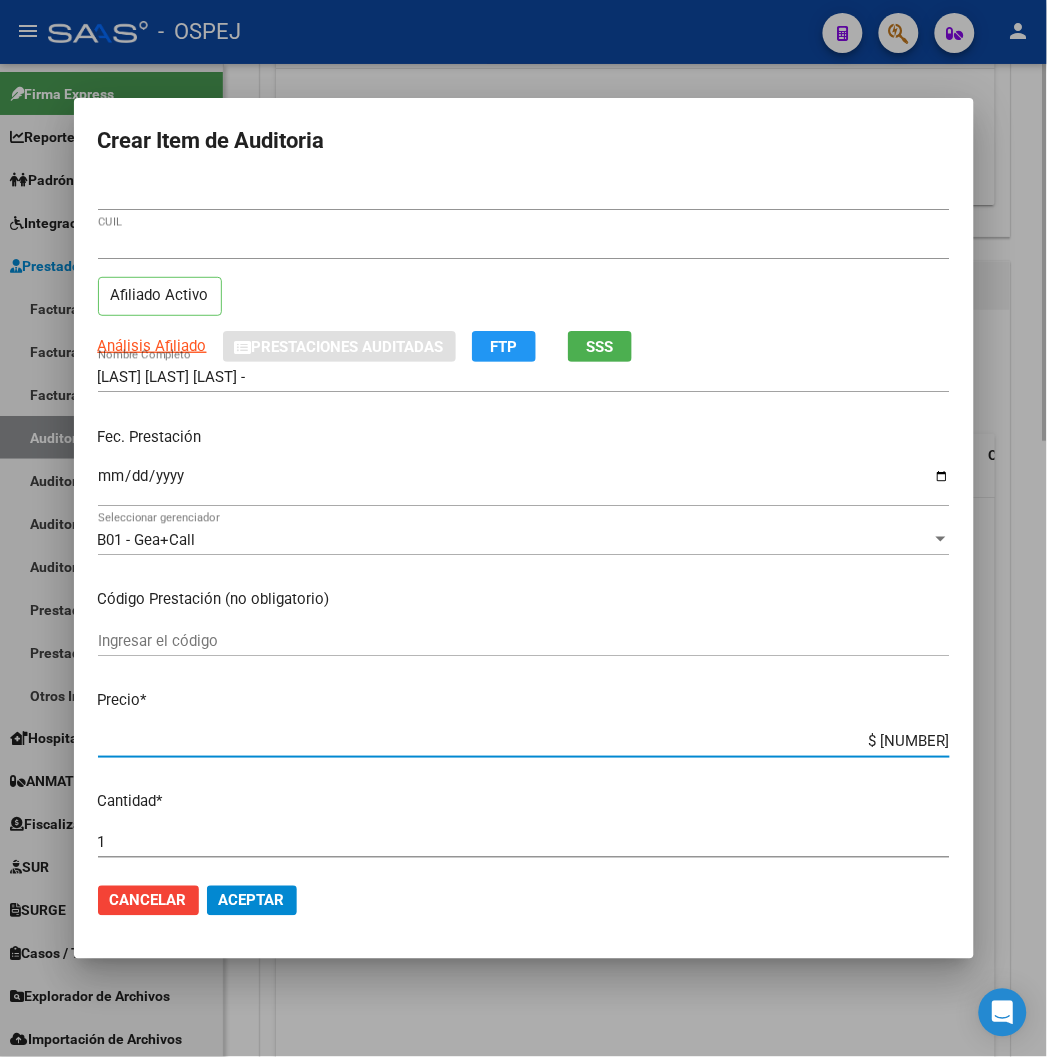 type on "$ 7,76" 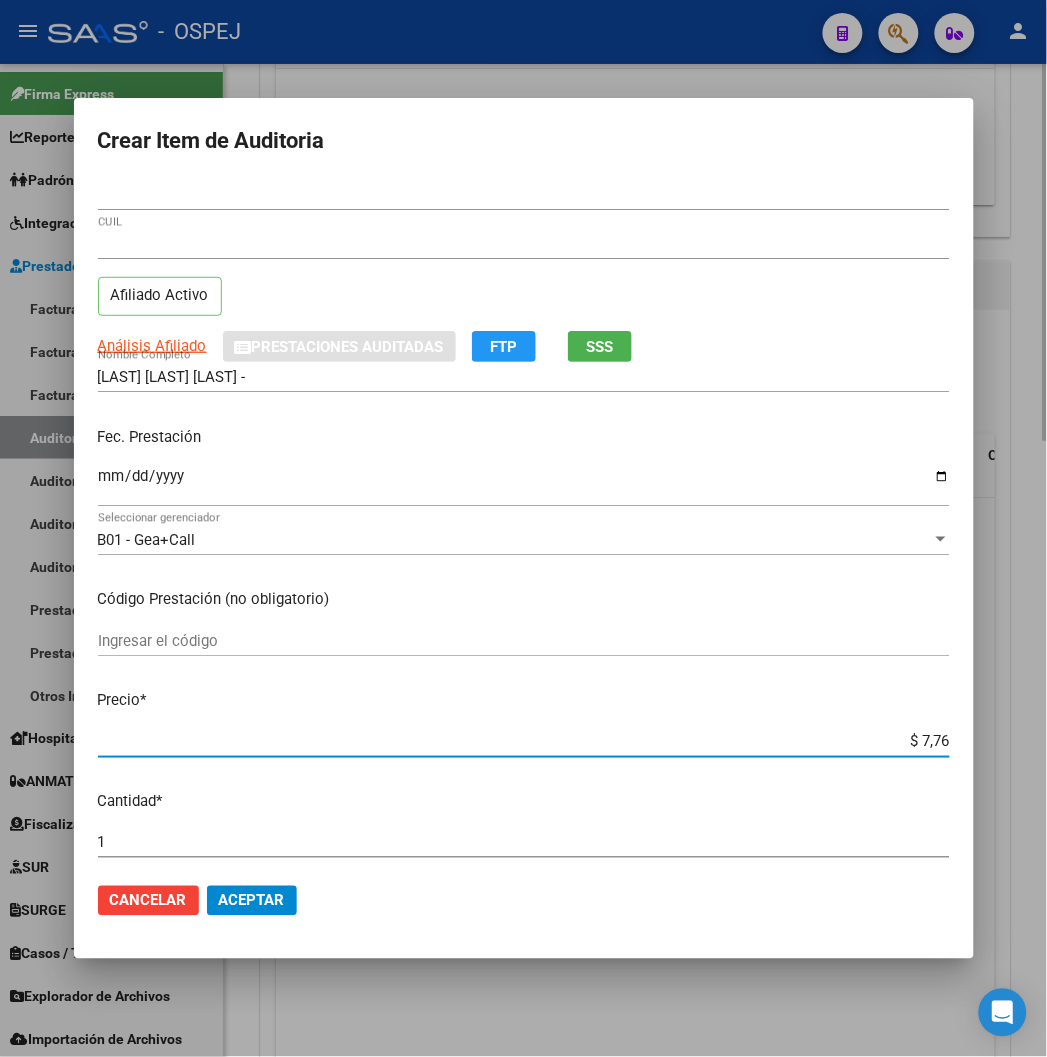 type on "$ 77,60" 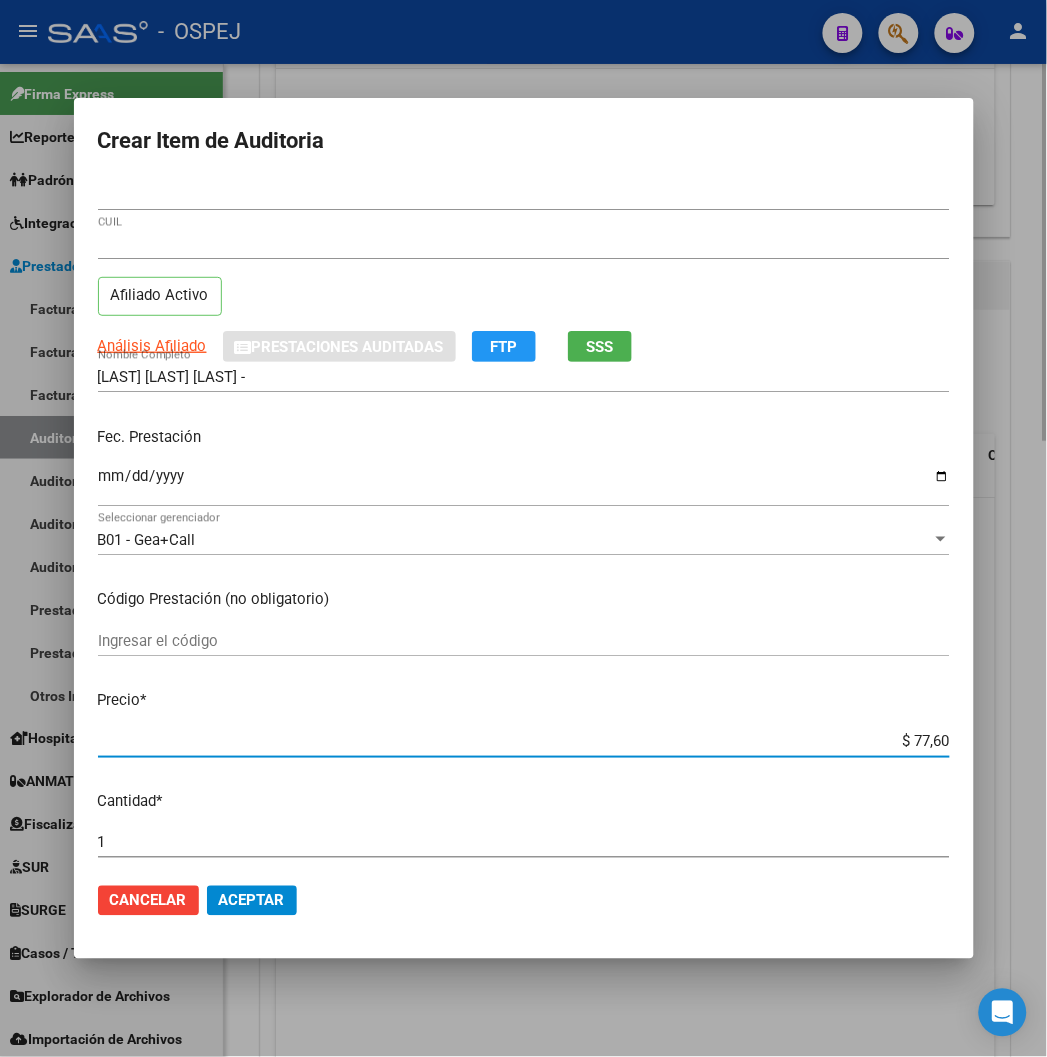 type on "$ 776,00" 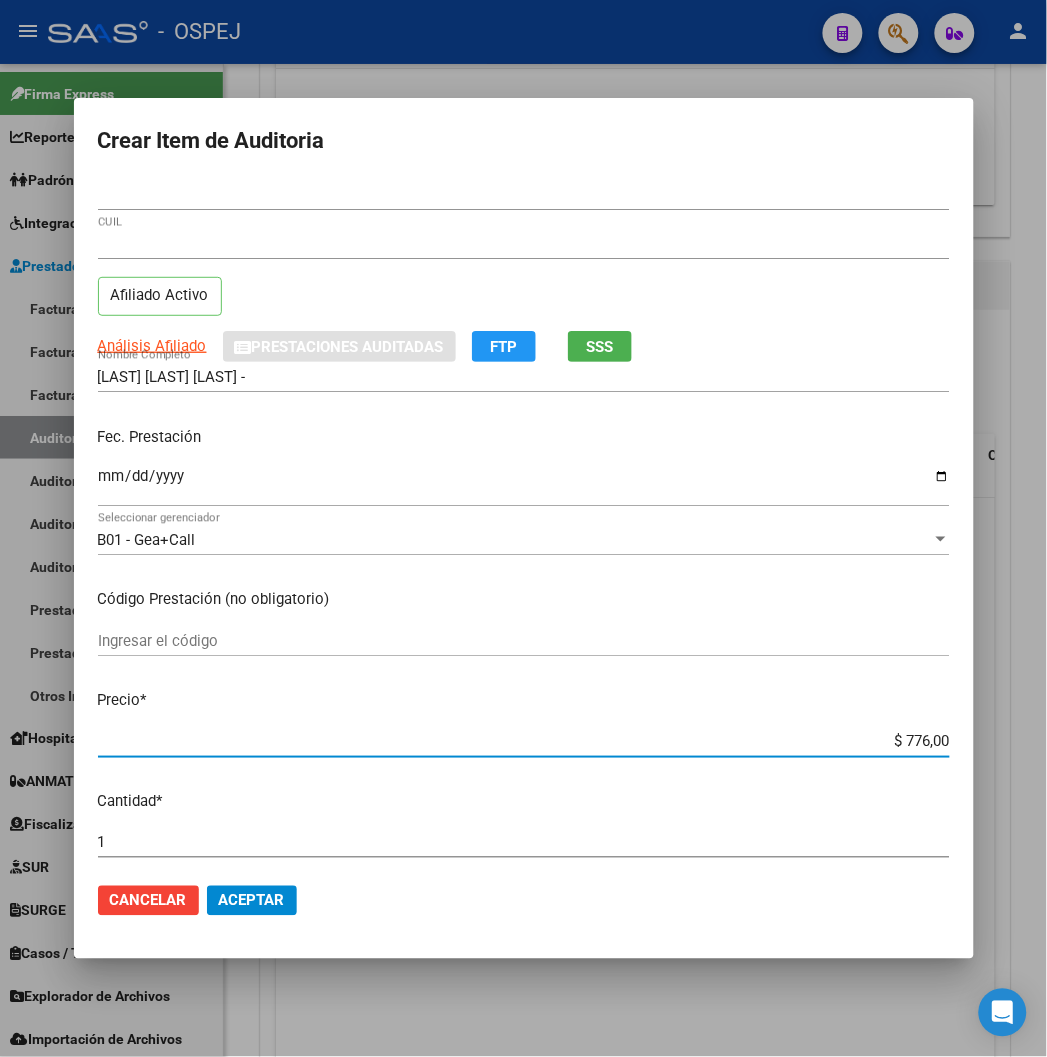 click on "Aceptar" 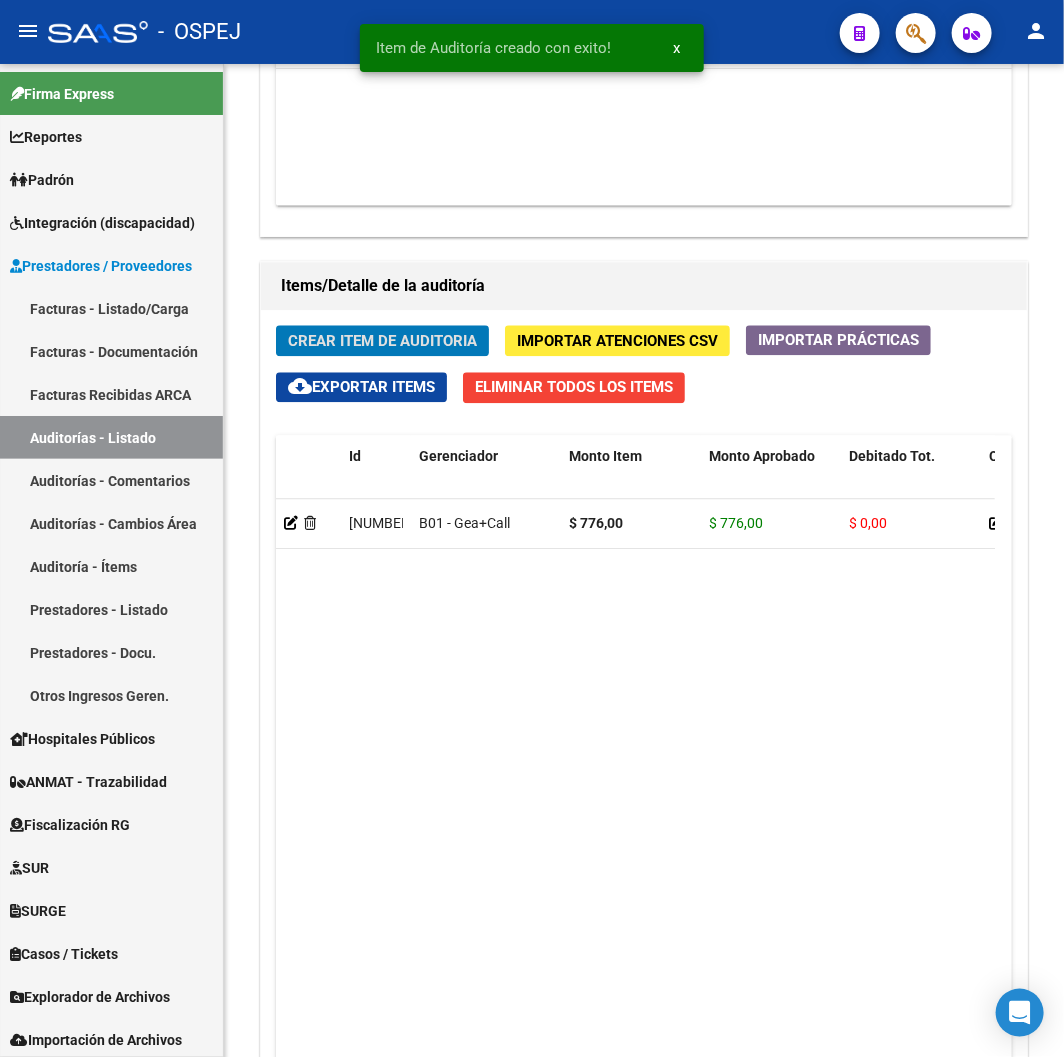 type 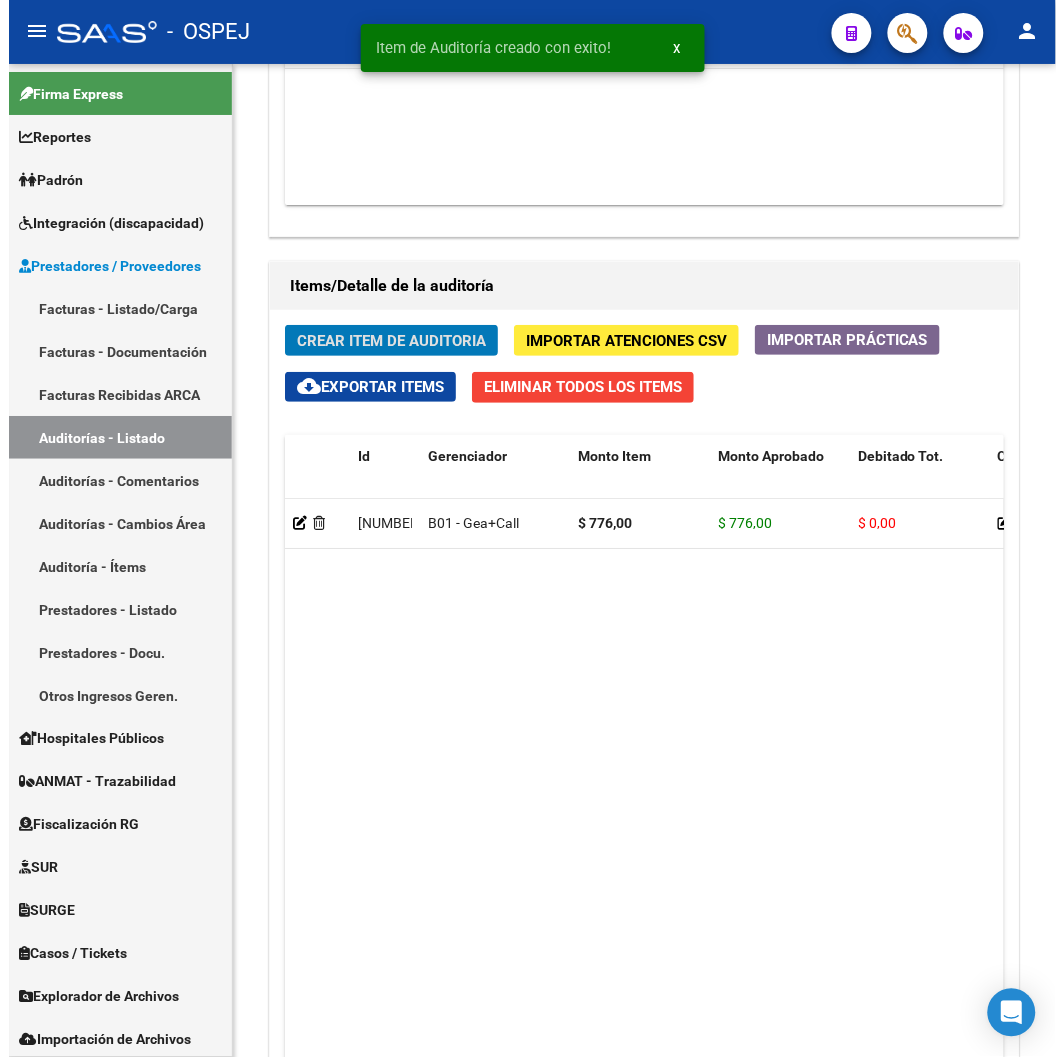 scroll, scrollTop: 1573, scrollLeft: 0, axis: vertical 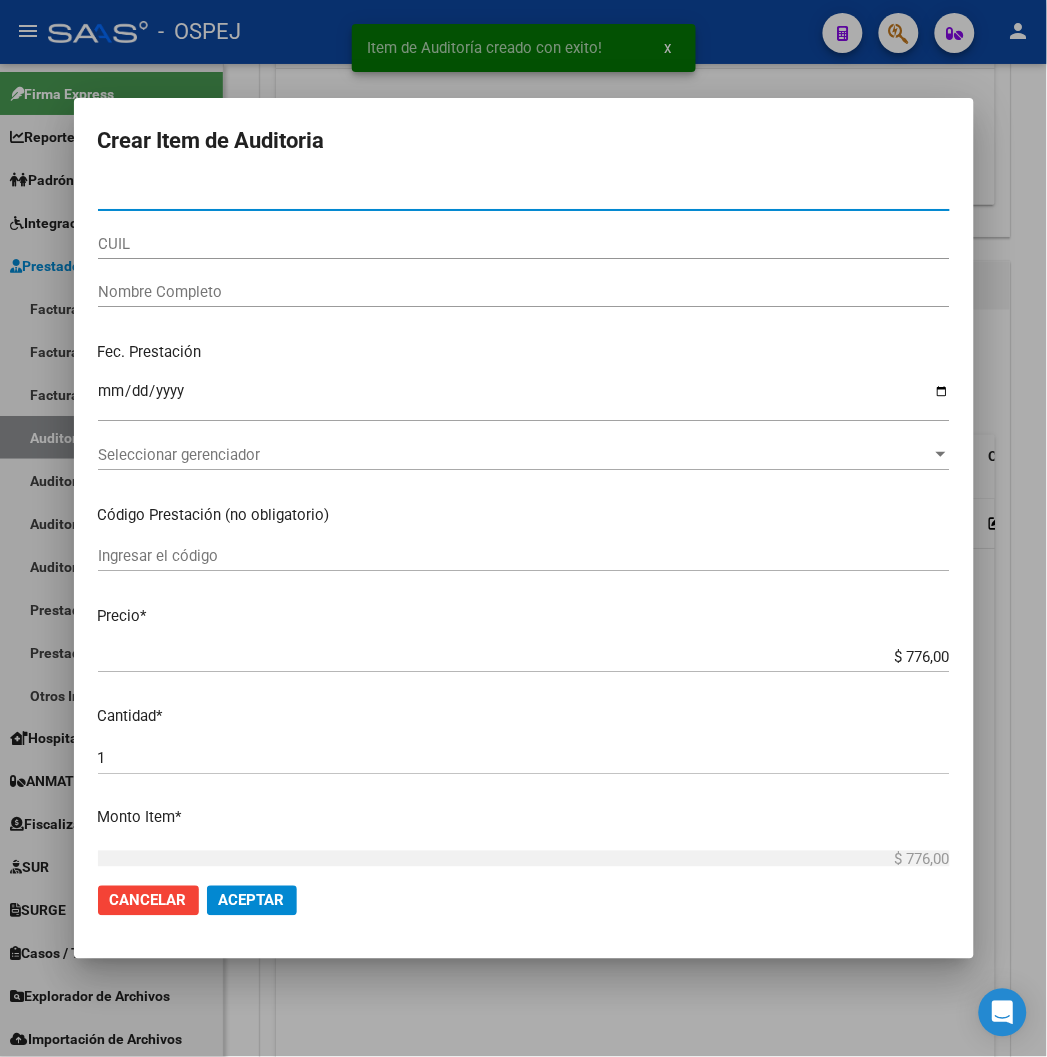 type on "50996873" 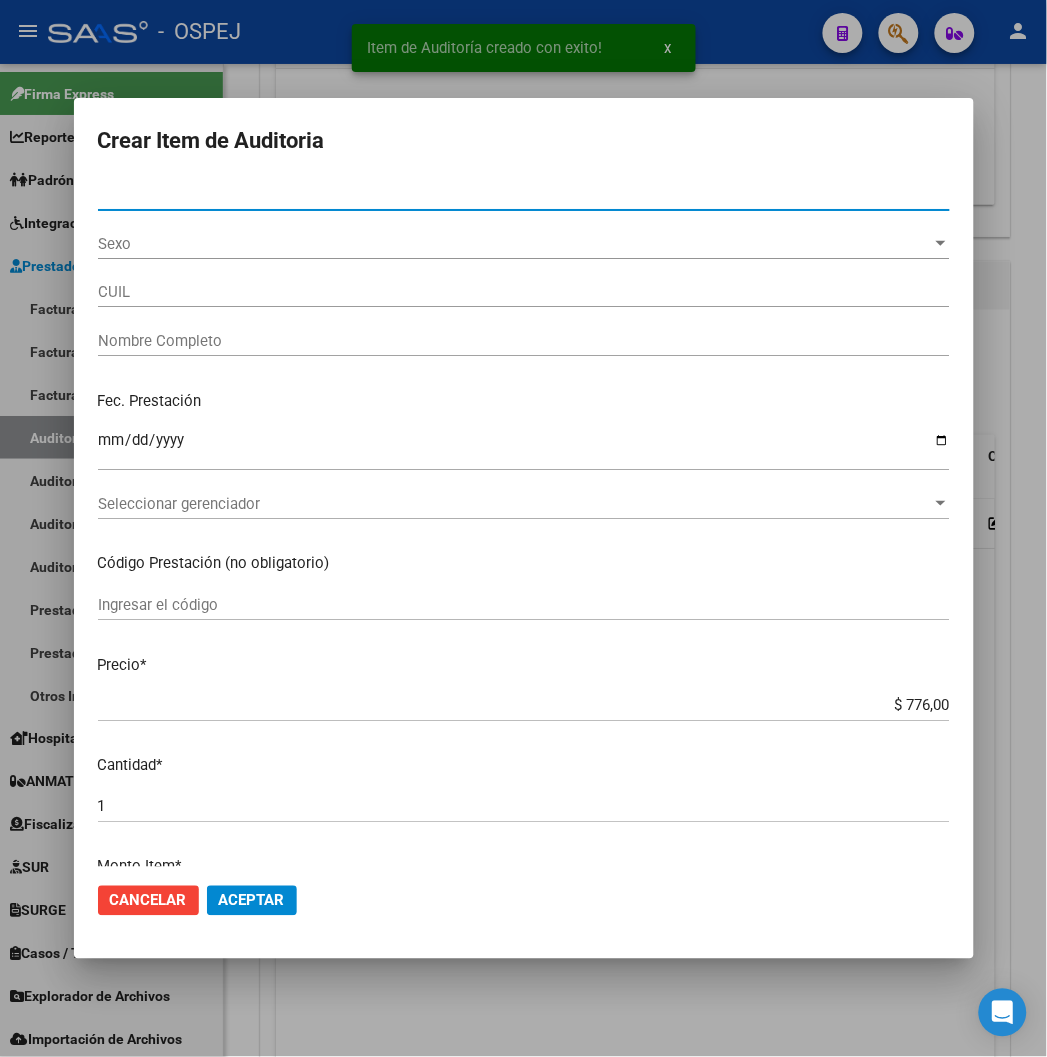 type on "27509968735" 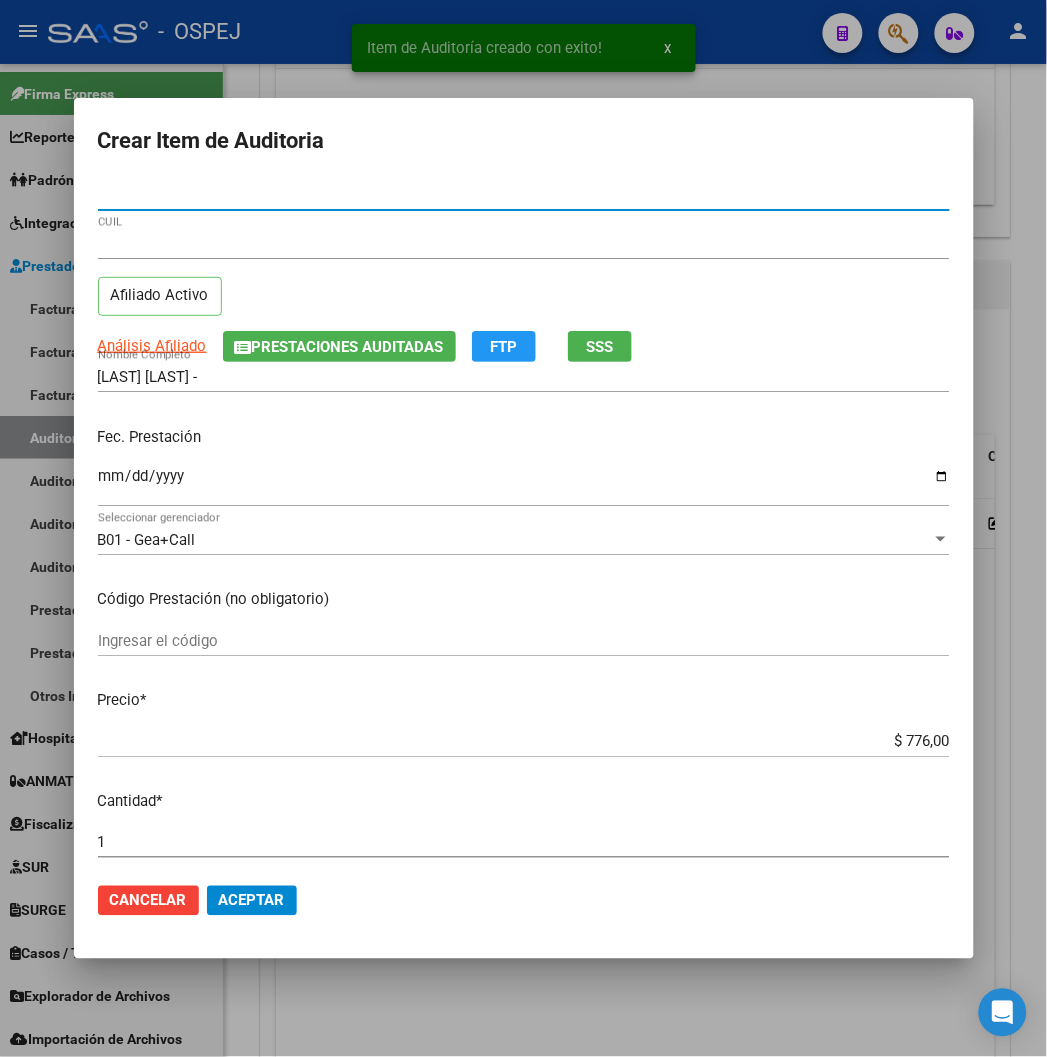 type on "50996873" 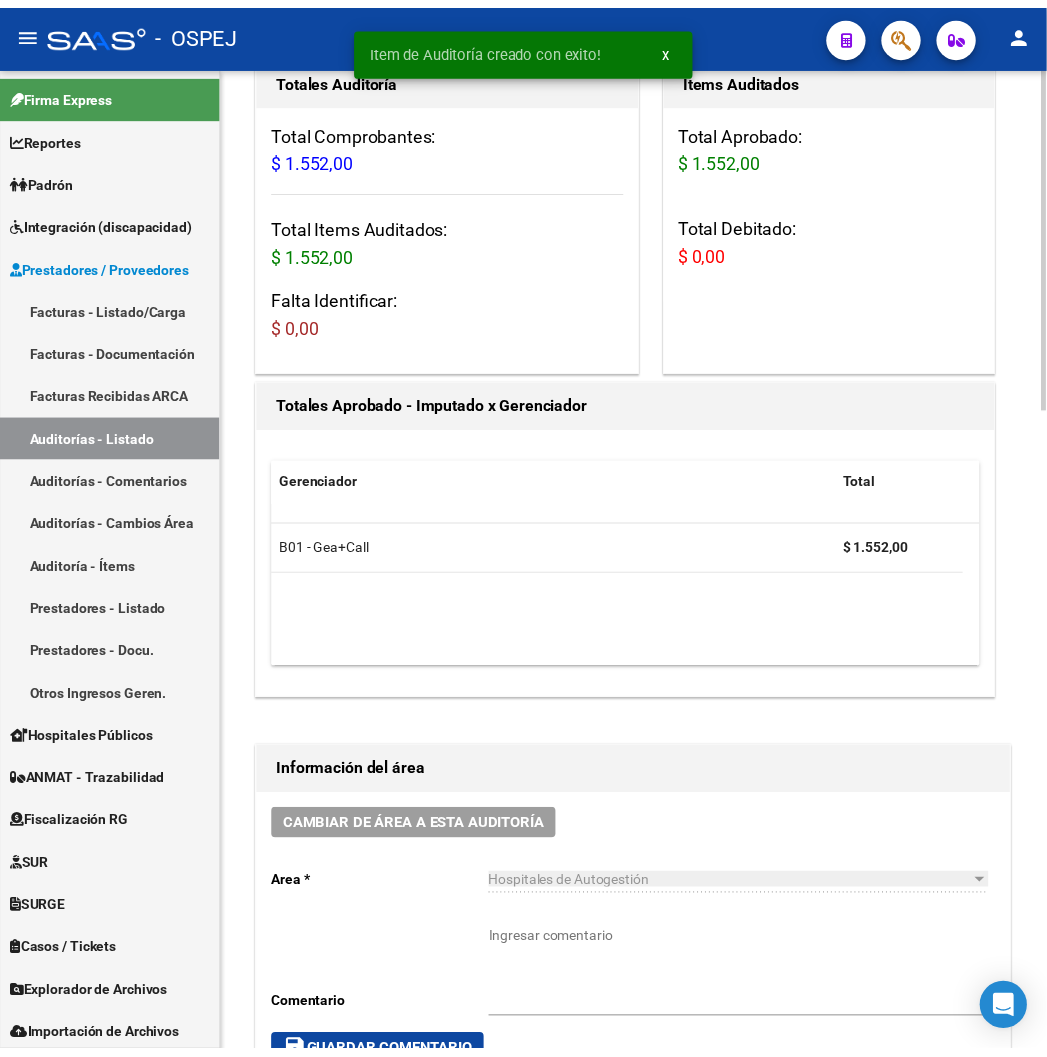 scroll, scrollTop: 0, scrollLeft: 0, axis: both 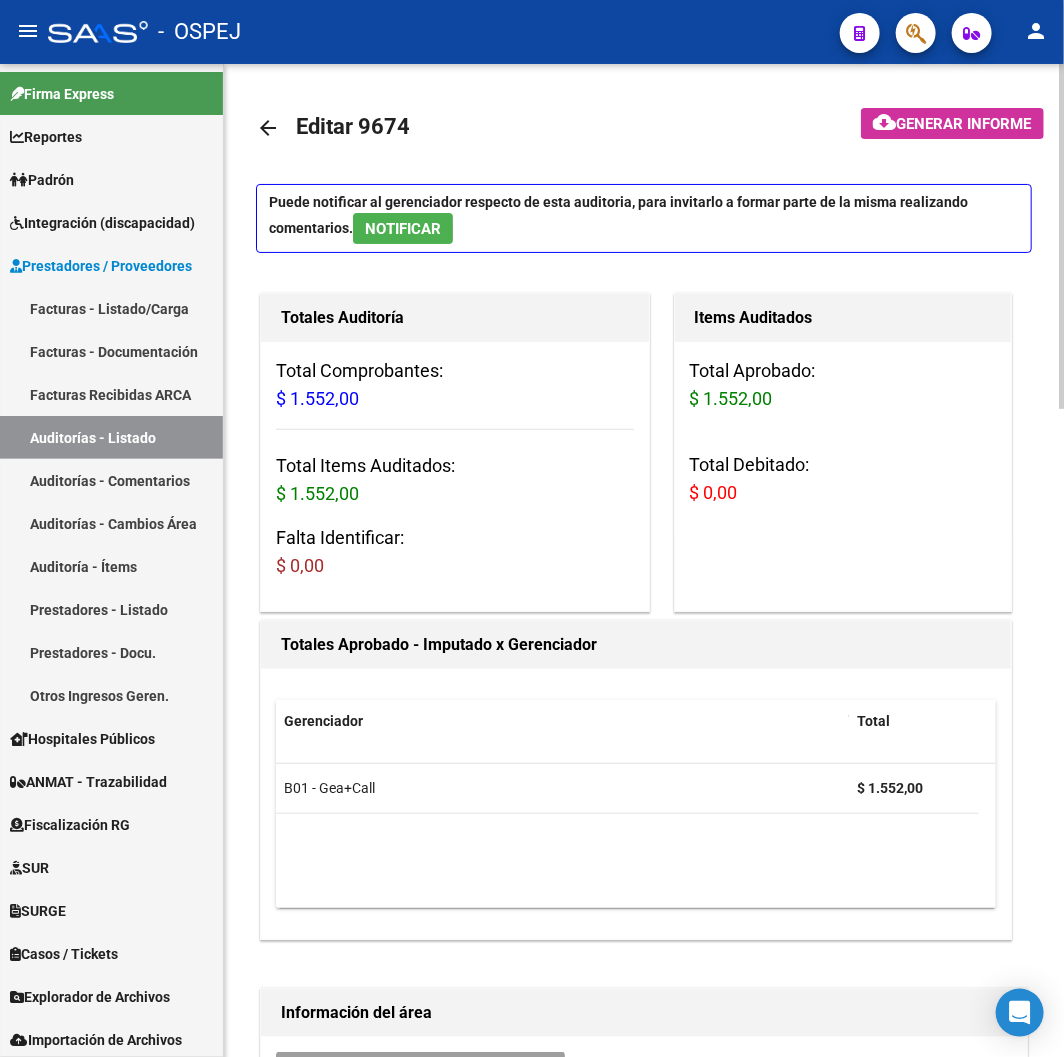 click on "arrow_back" 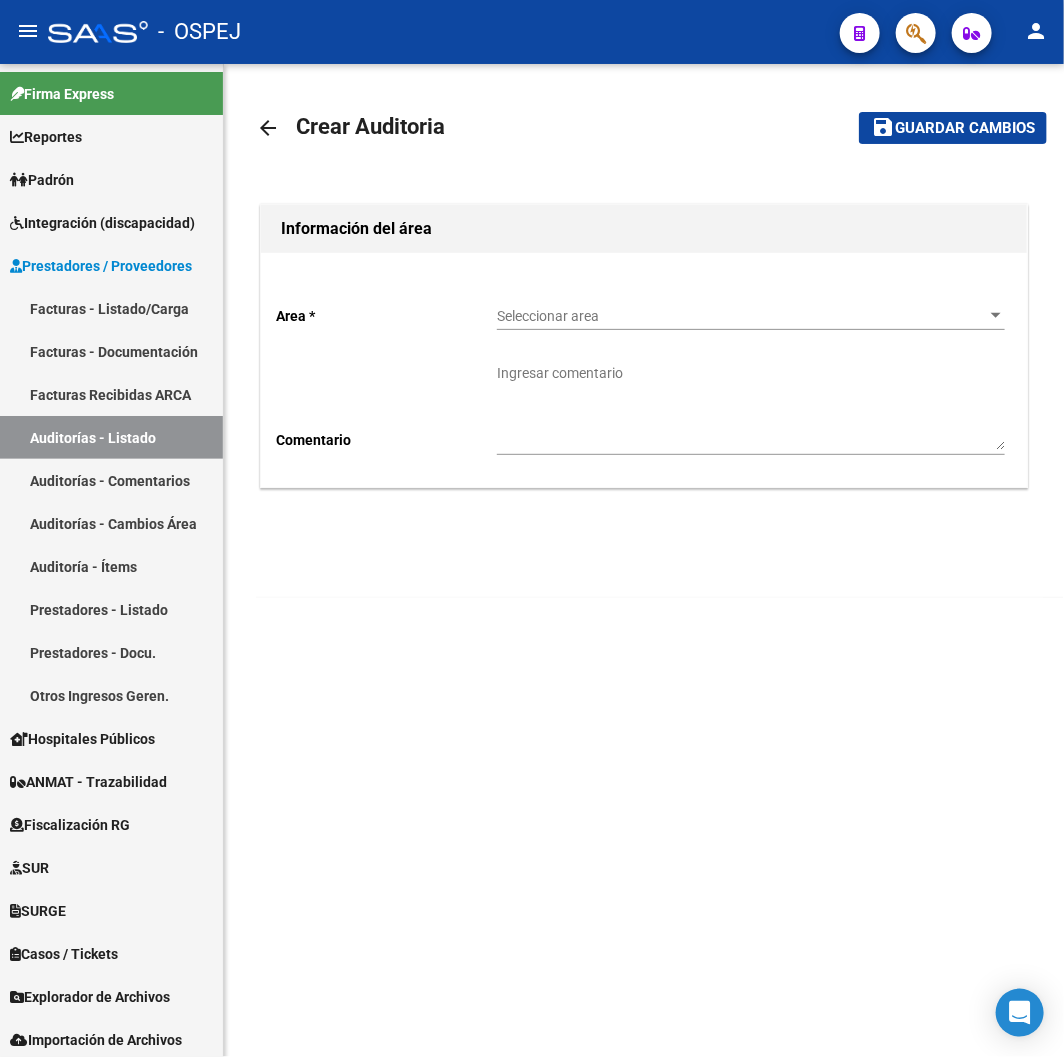 click on "arrow_back" 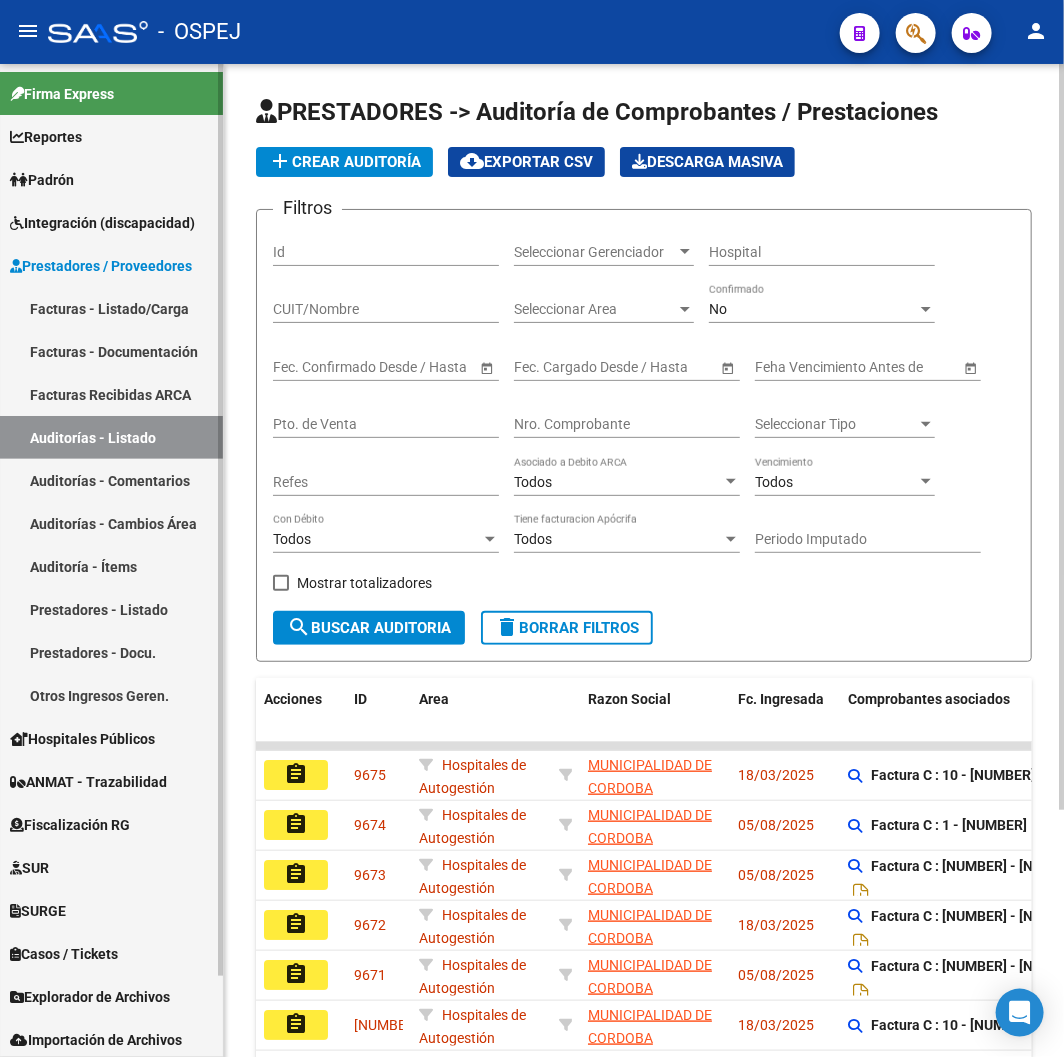click on "Facturas - Listado/Carga" at bounding box center [111, 308] 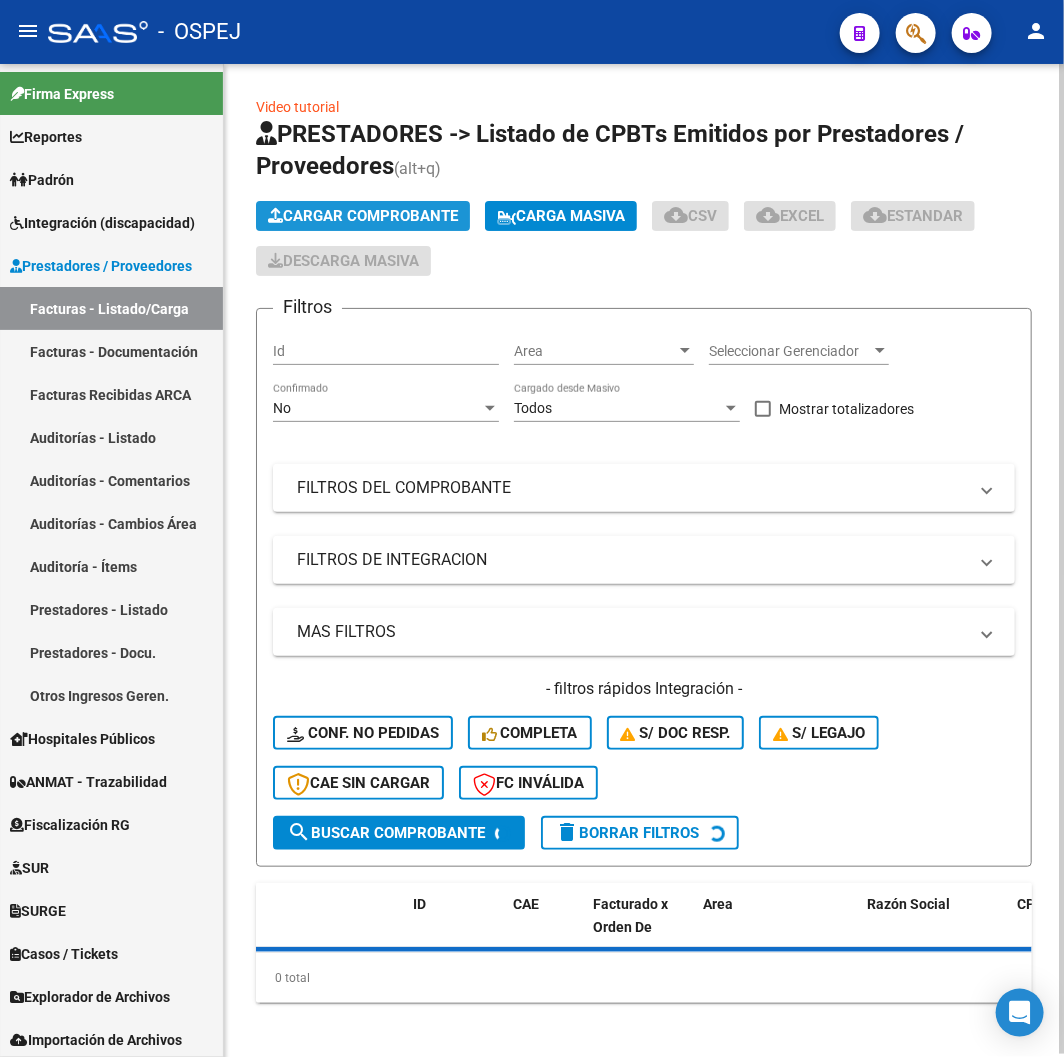 click on "Cargar Comprobante" 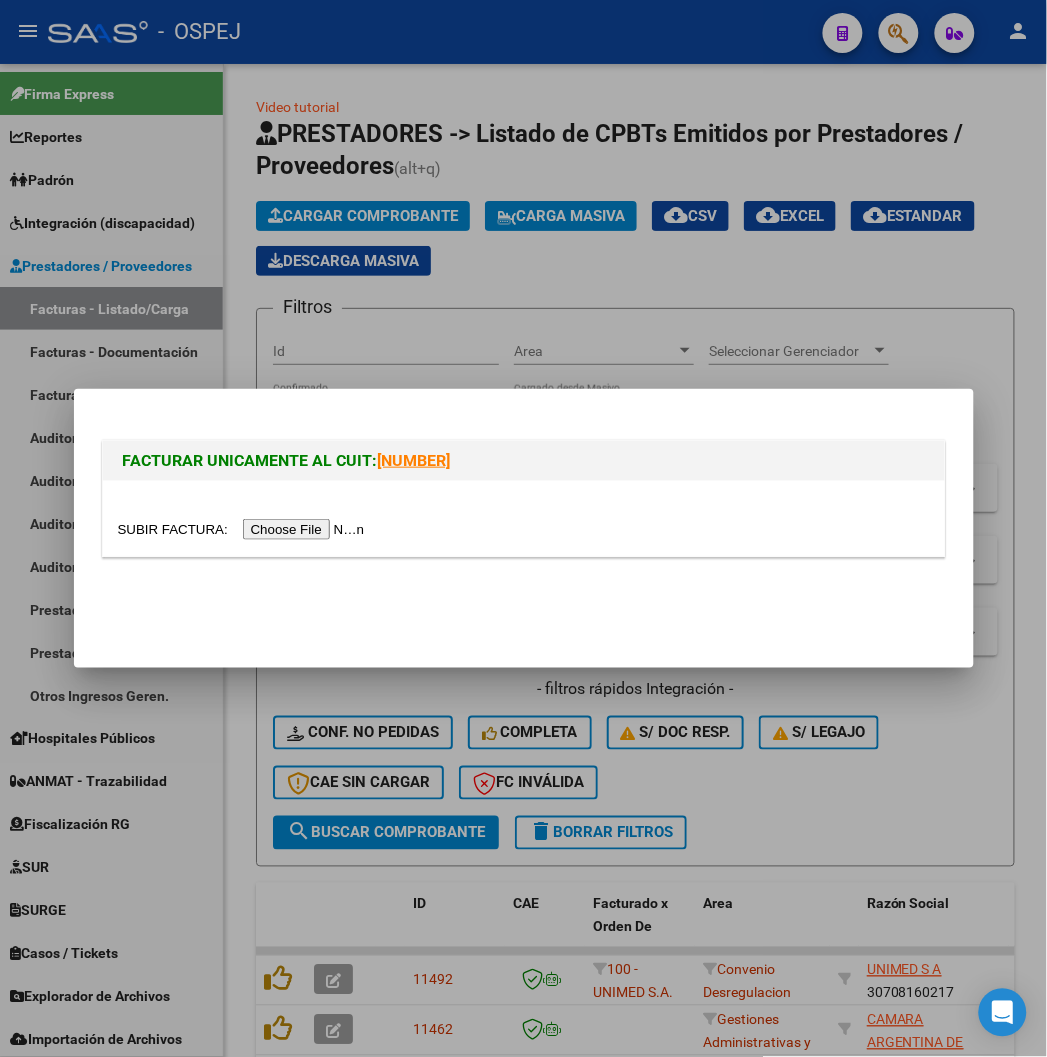 click at bounding box center (244, 529) 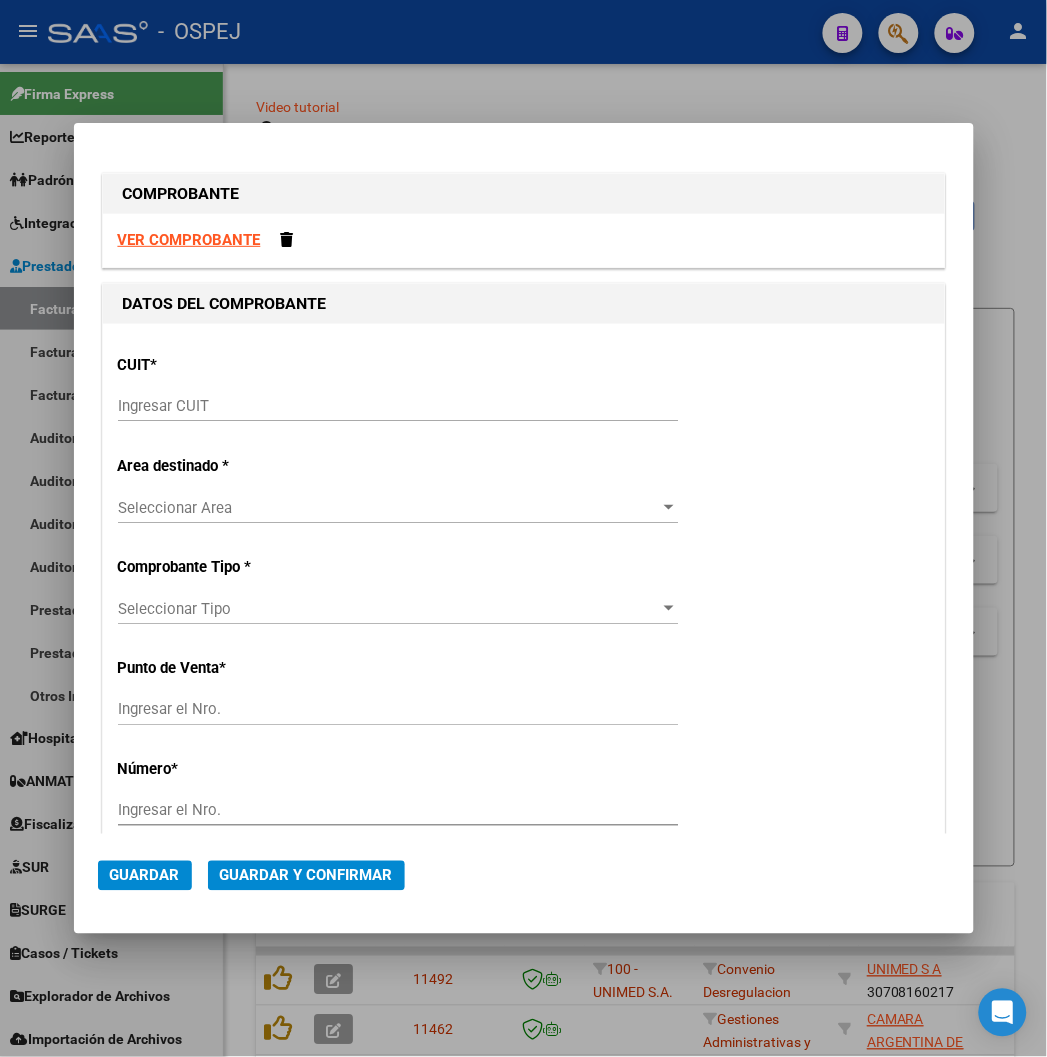 click on "Ingresar CUIT" at bounding box center (398, 406) 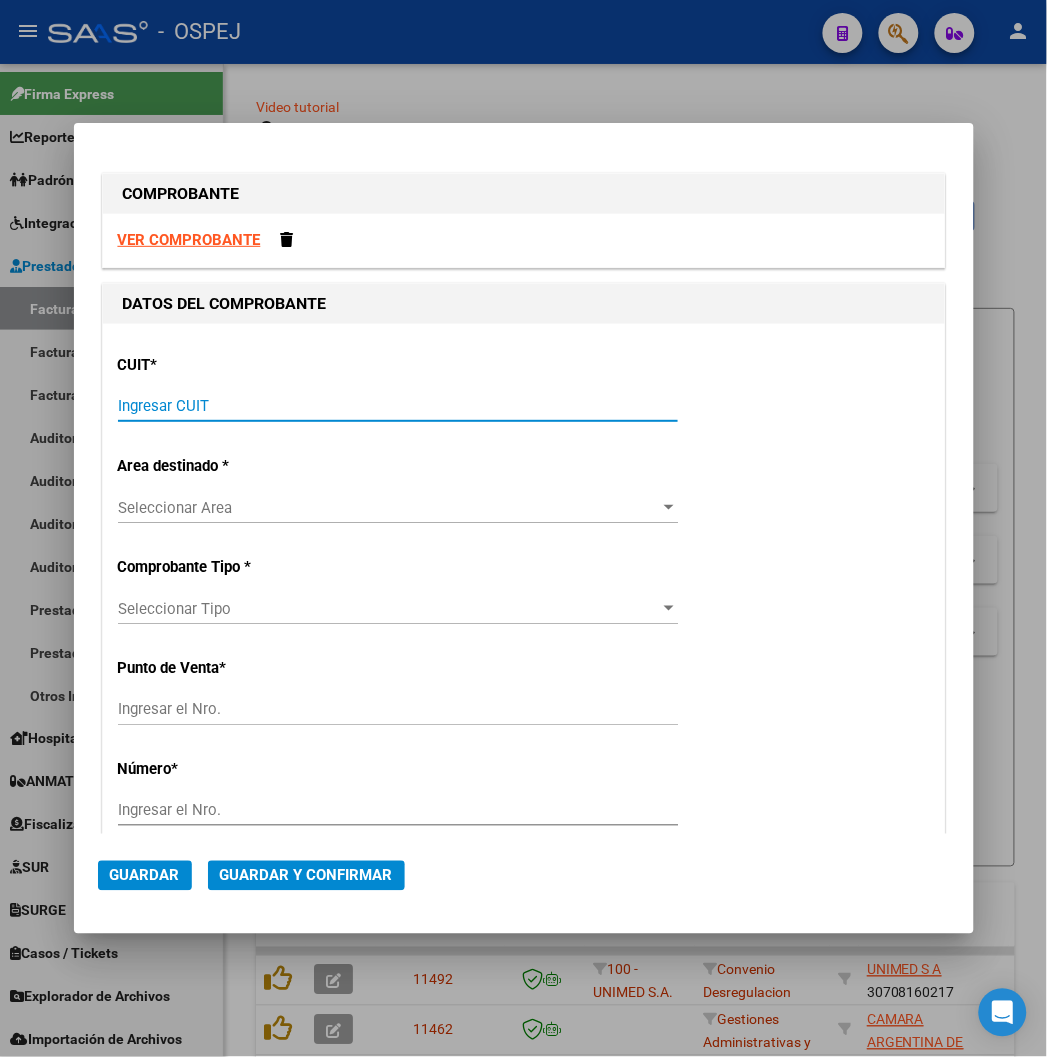 click on "VER COMPROBANTE" at bounding box center [524, 240] 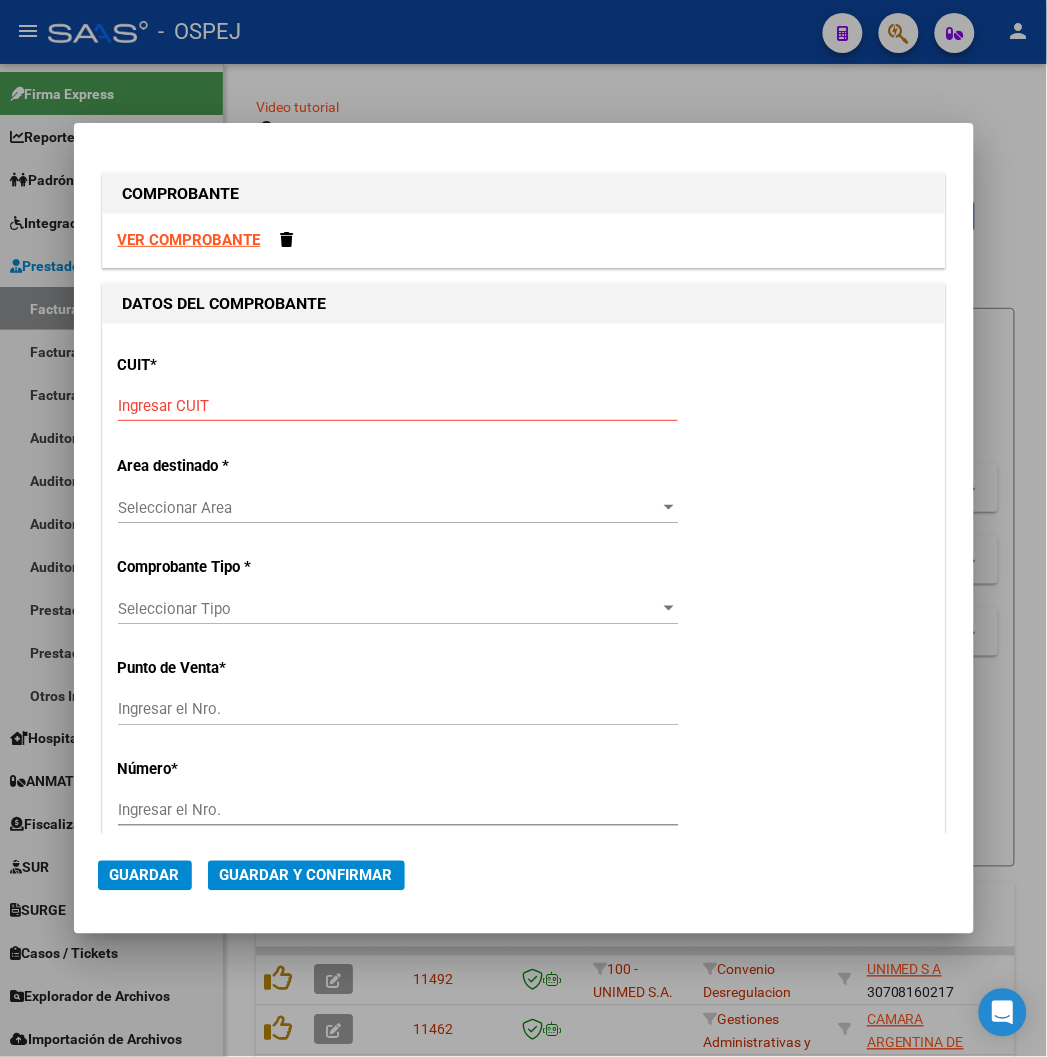 click on "VER COMPROBANTE" at bounding box center (189, 240) 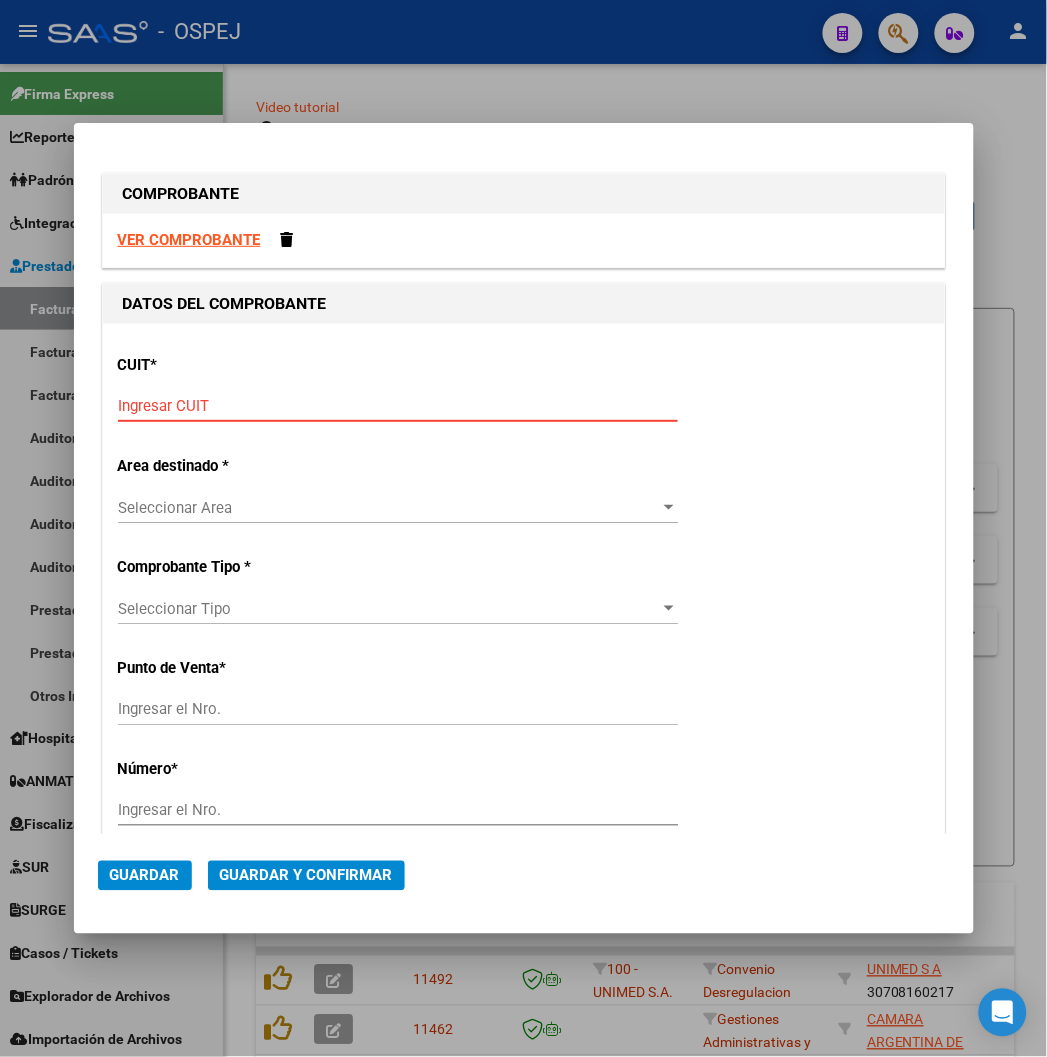 click on "Ingresar CUIT" at bounding box center (398, 406) 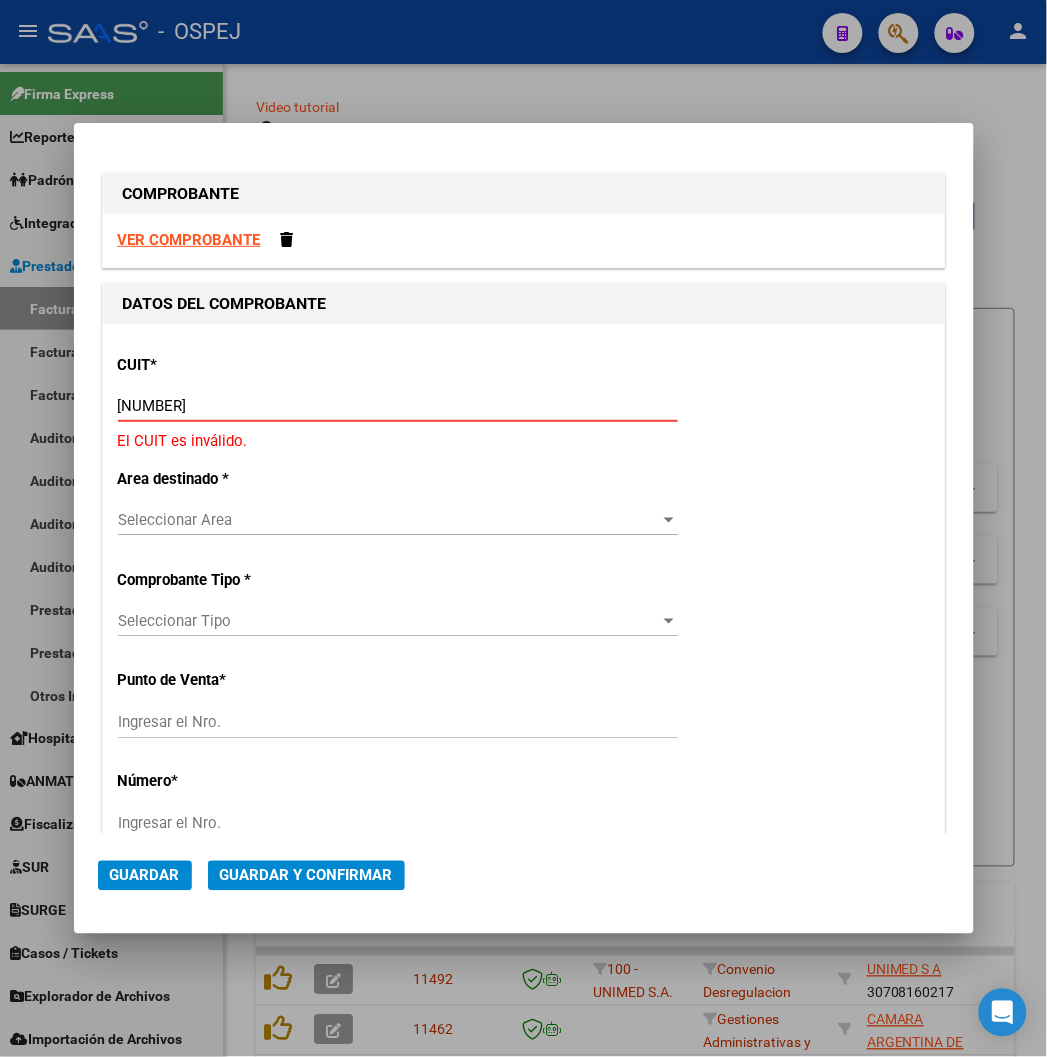 type on "[CUIT]" 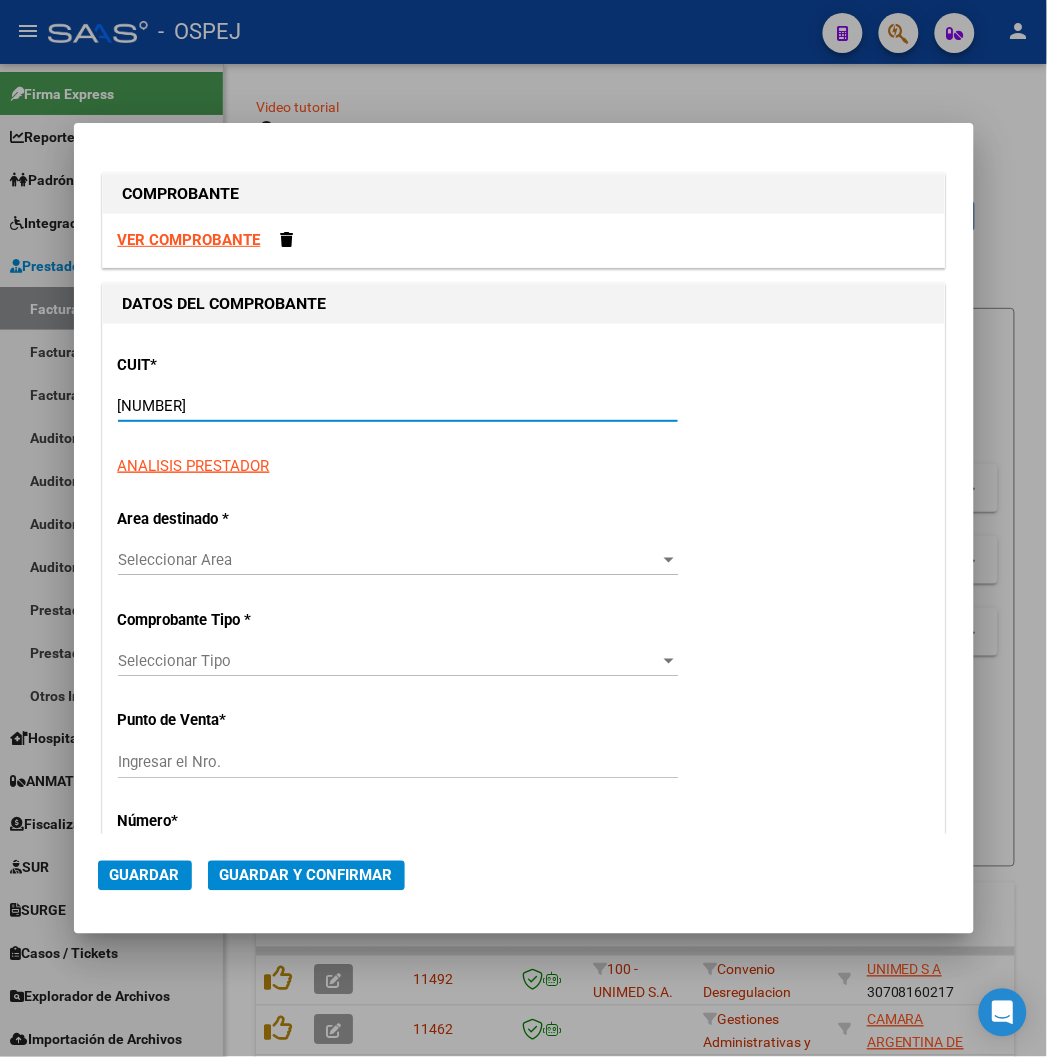 type on "1" 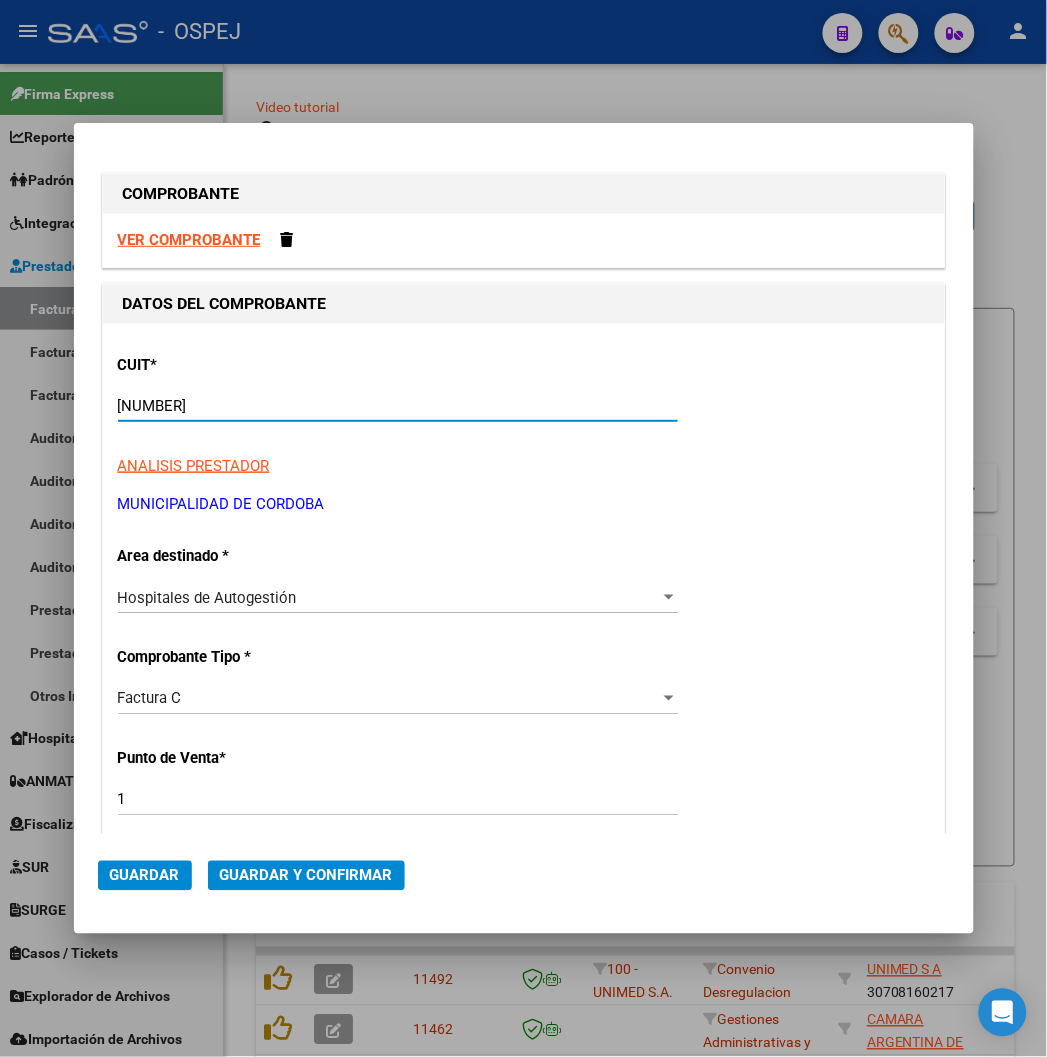 type on "[CUIT]" 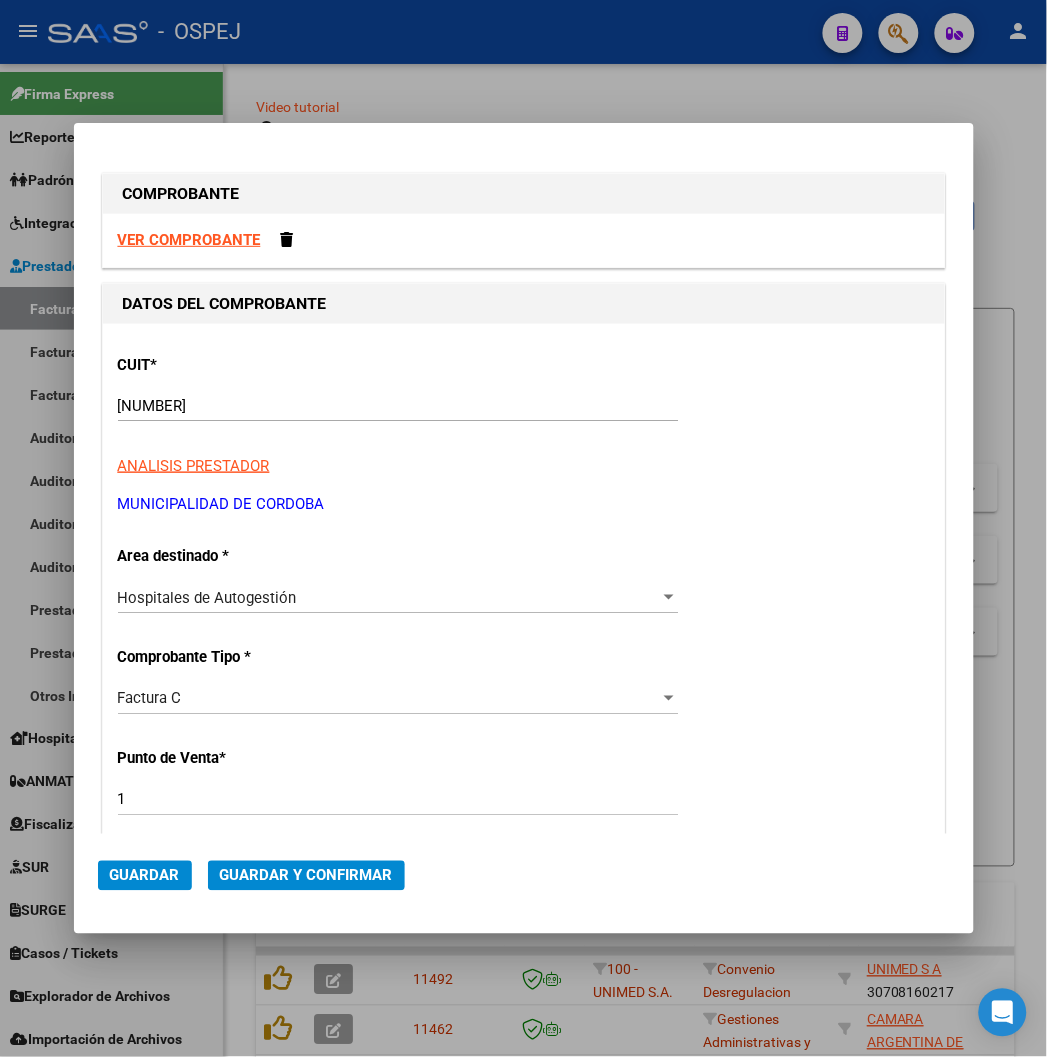 scroll, scrollTop: 411, scrollLeft: 0, axis: vertical 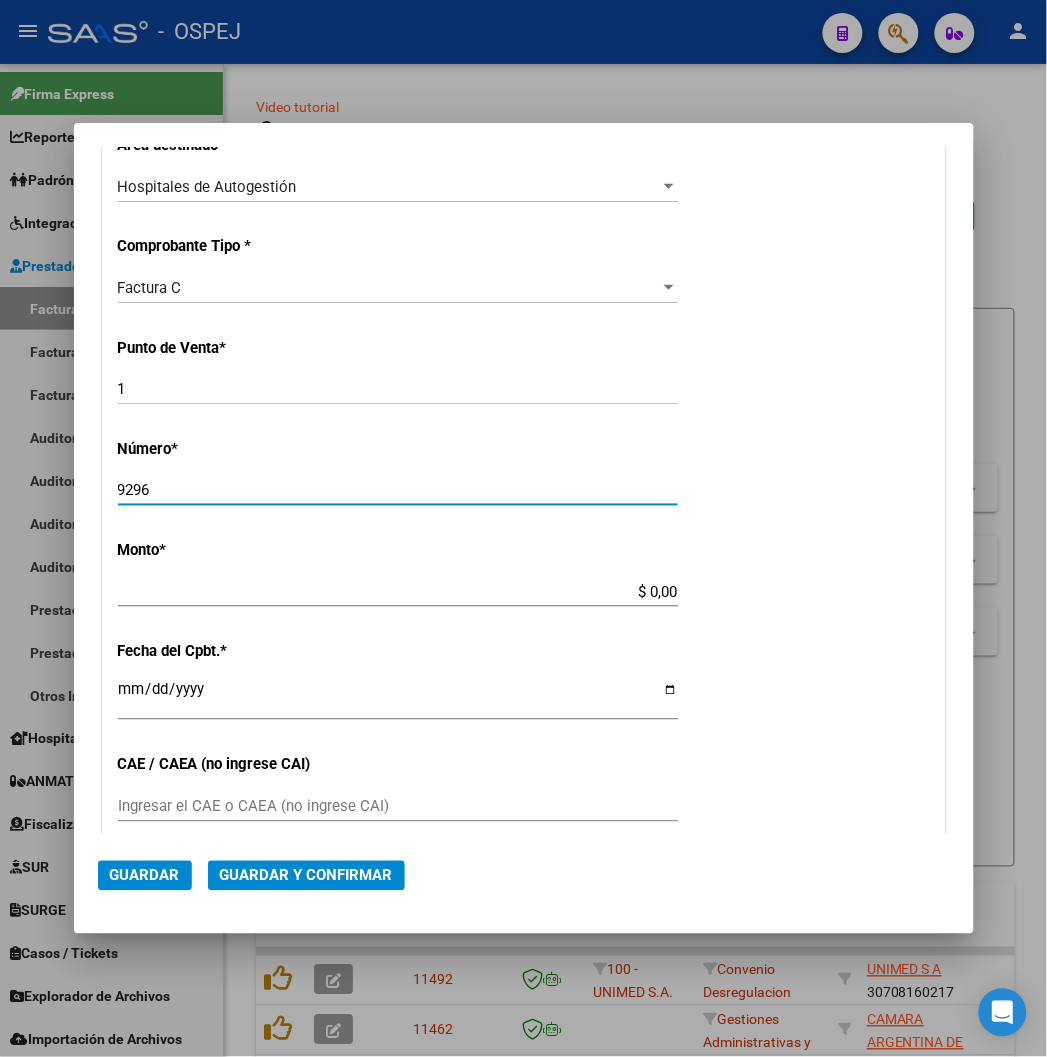 type on "9296" 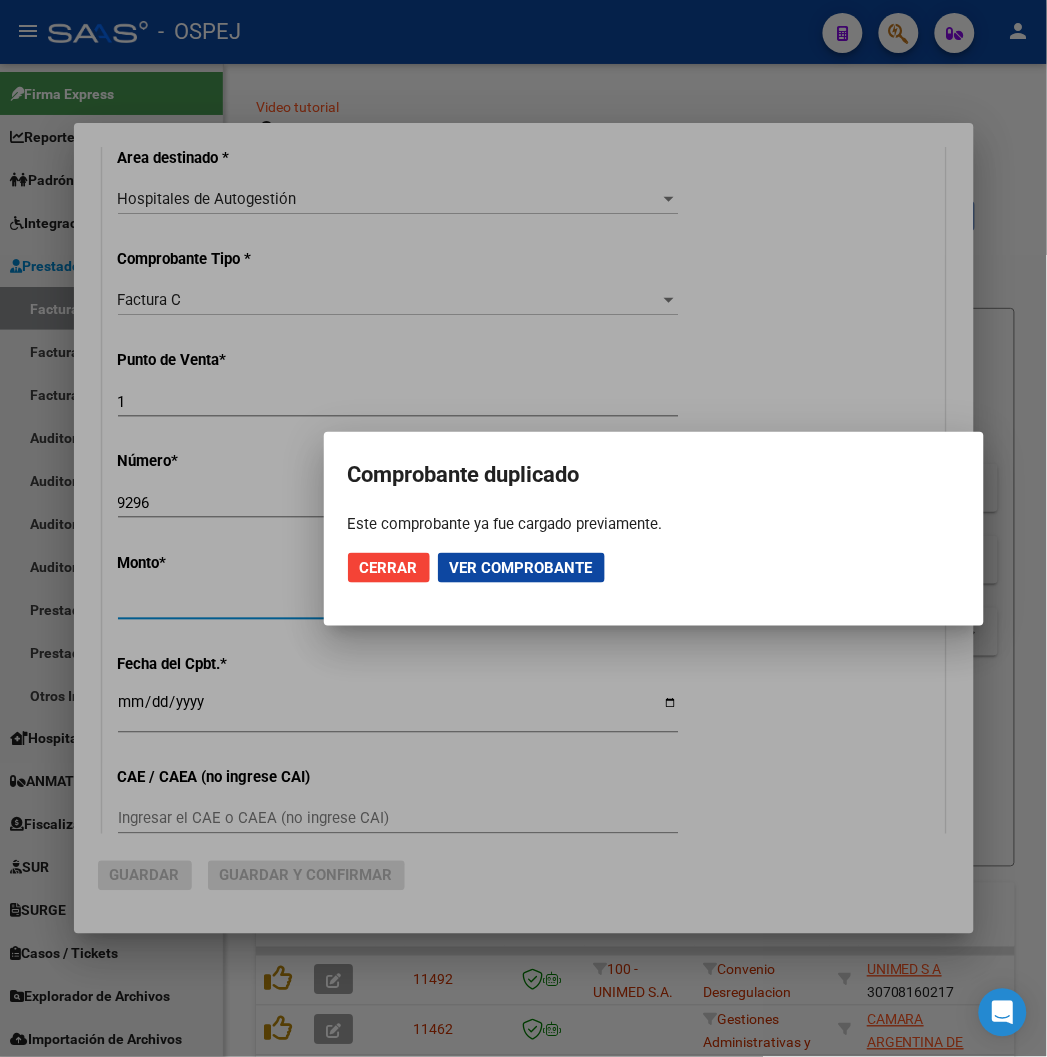 scroll, scrollTop: 423, scrollLeft: 0, axis: vertical 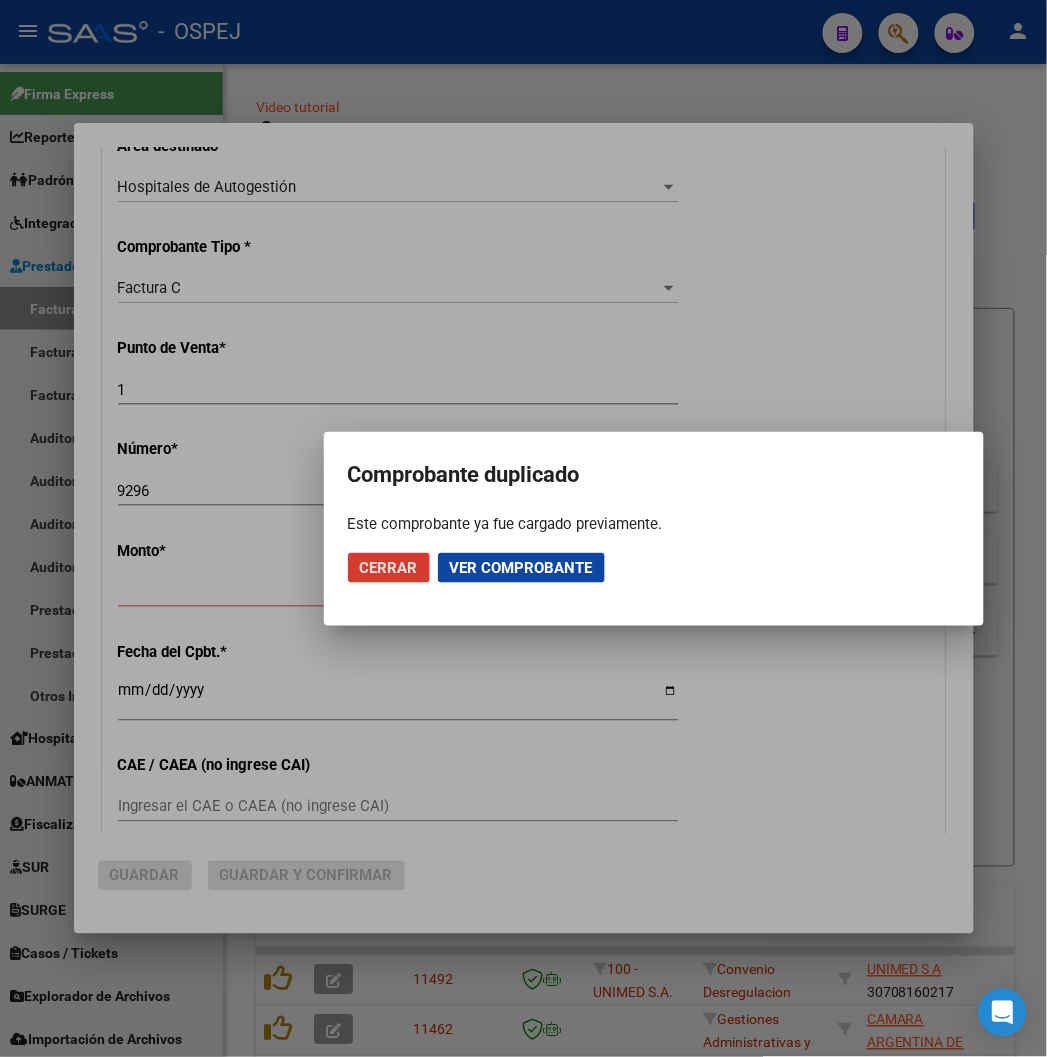 type 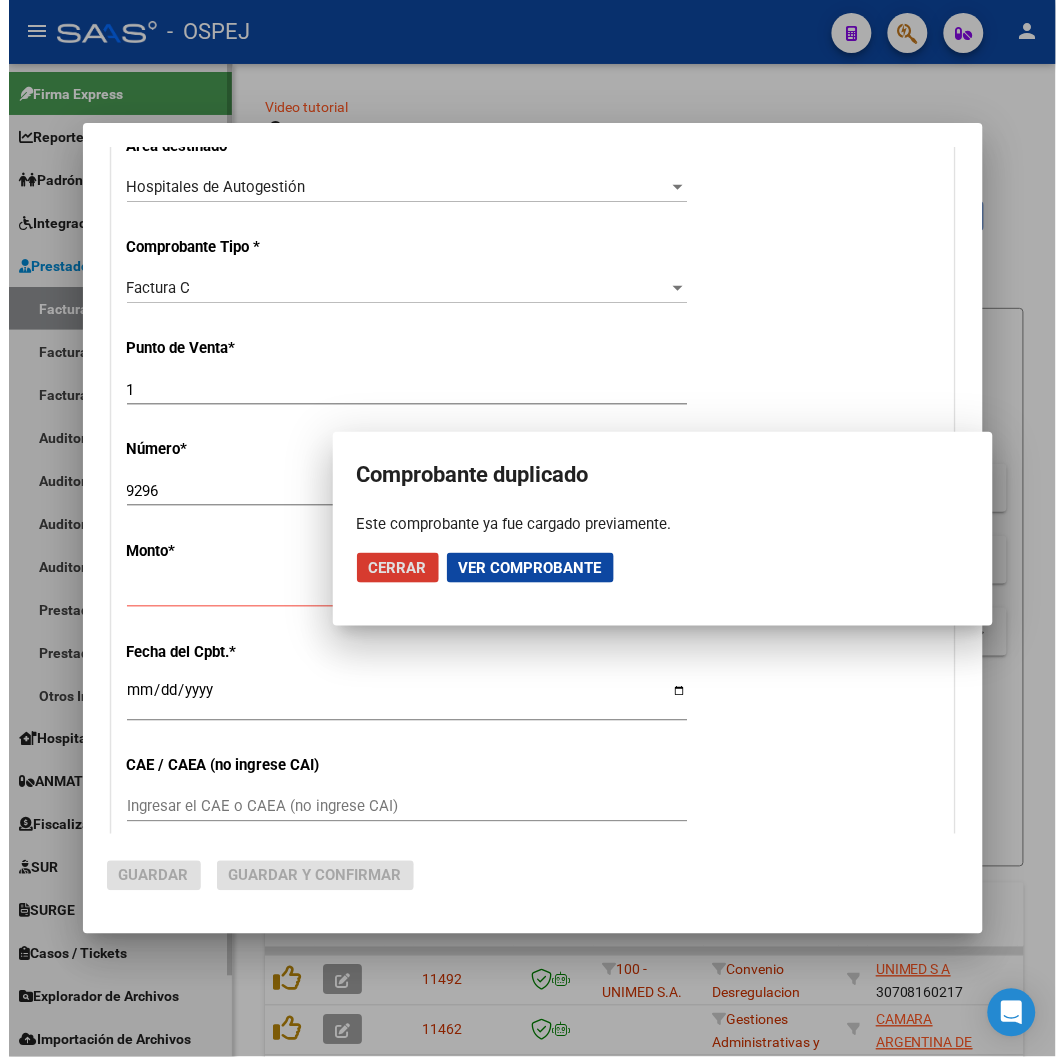 scroll, scrollTop: 0, scrollLeft: 0, axis: both 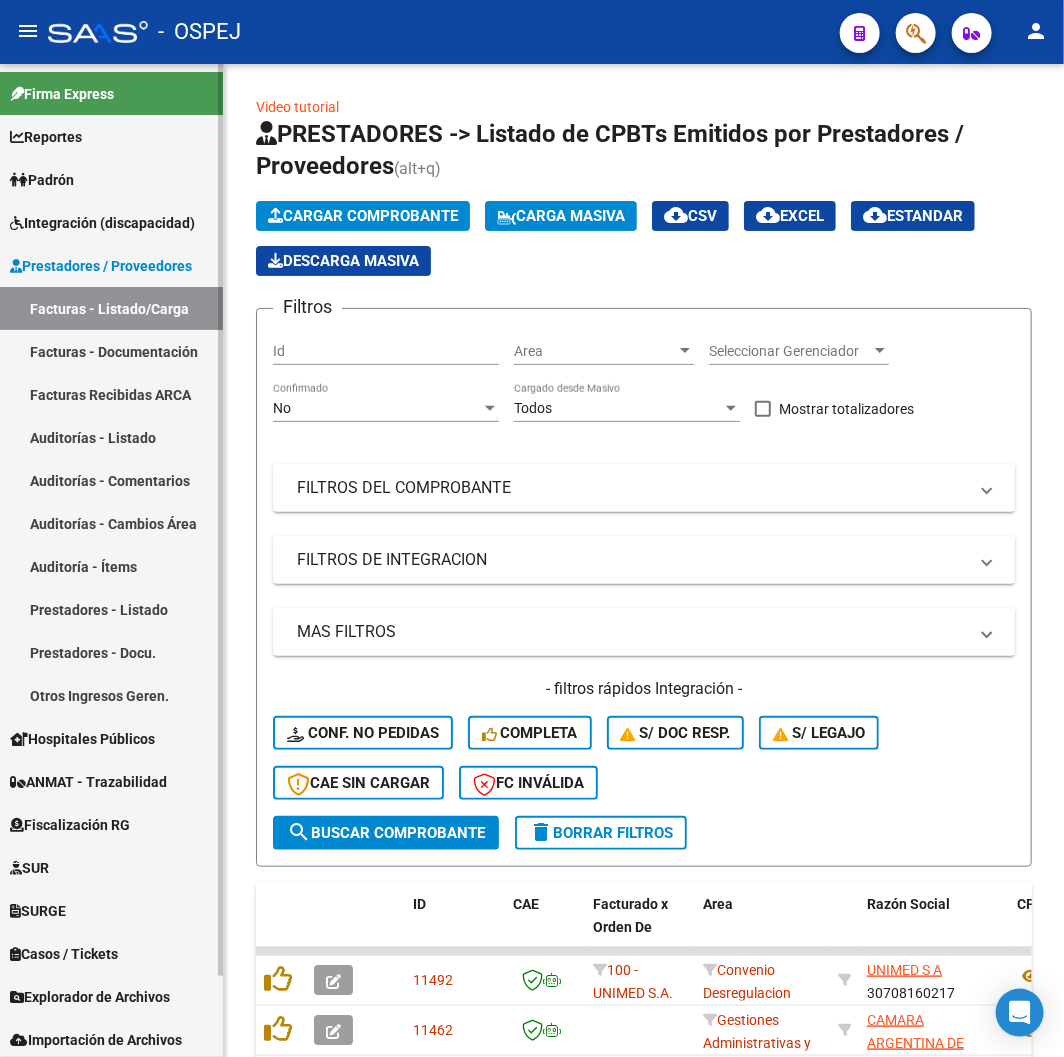 click on "Auditorías - Listado" at bounding box center (111, 437) 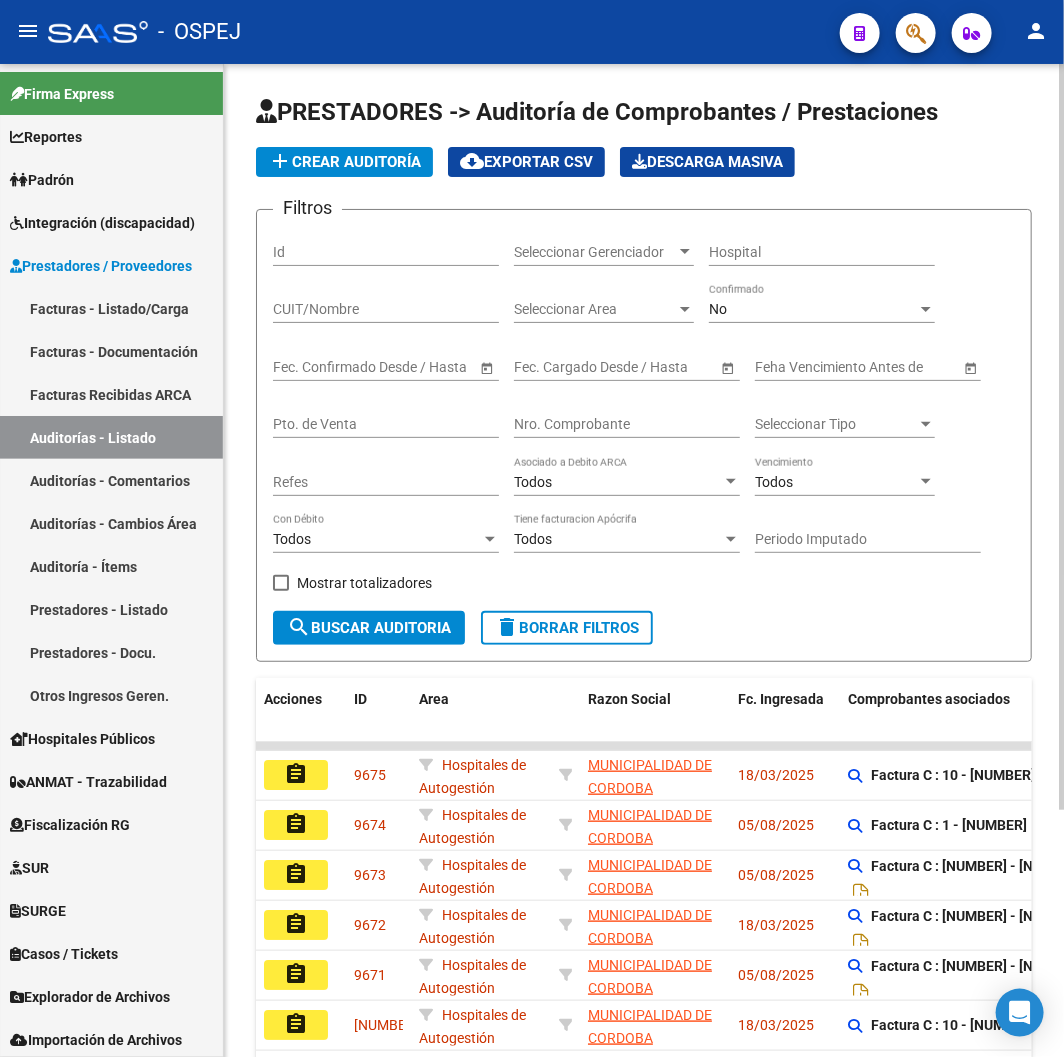 click on "add  Crear Auditoría" 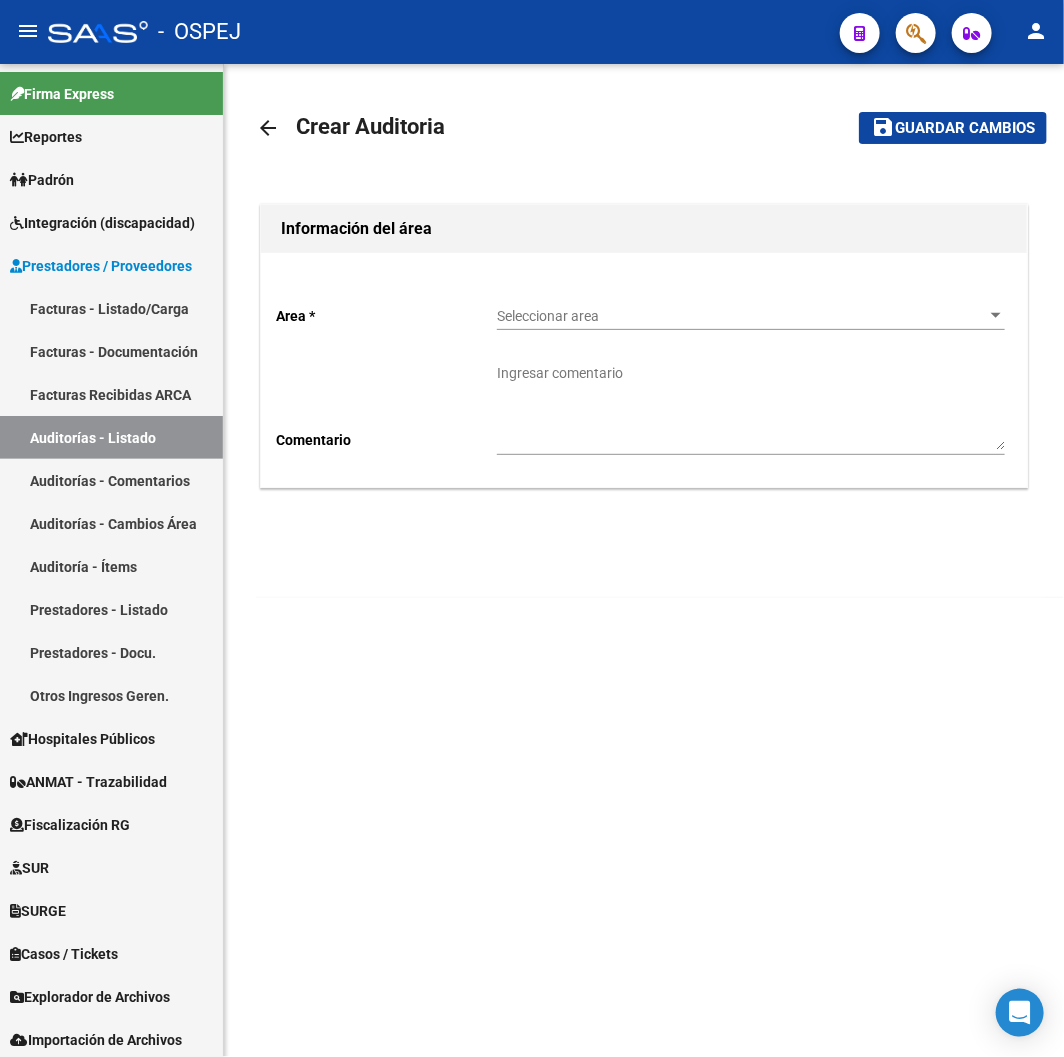 click on "Seleccionar area Seleccionar area" 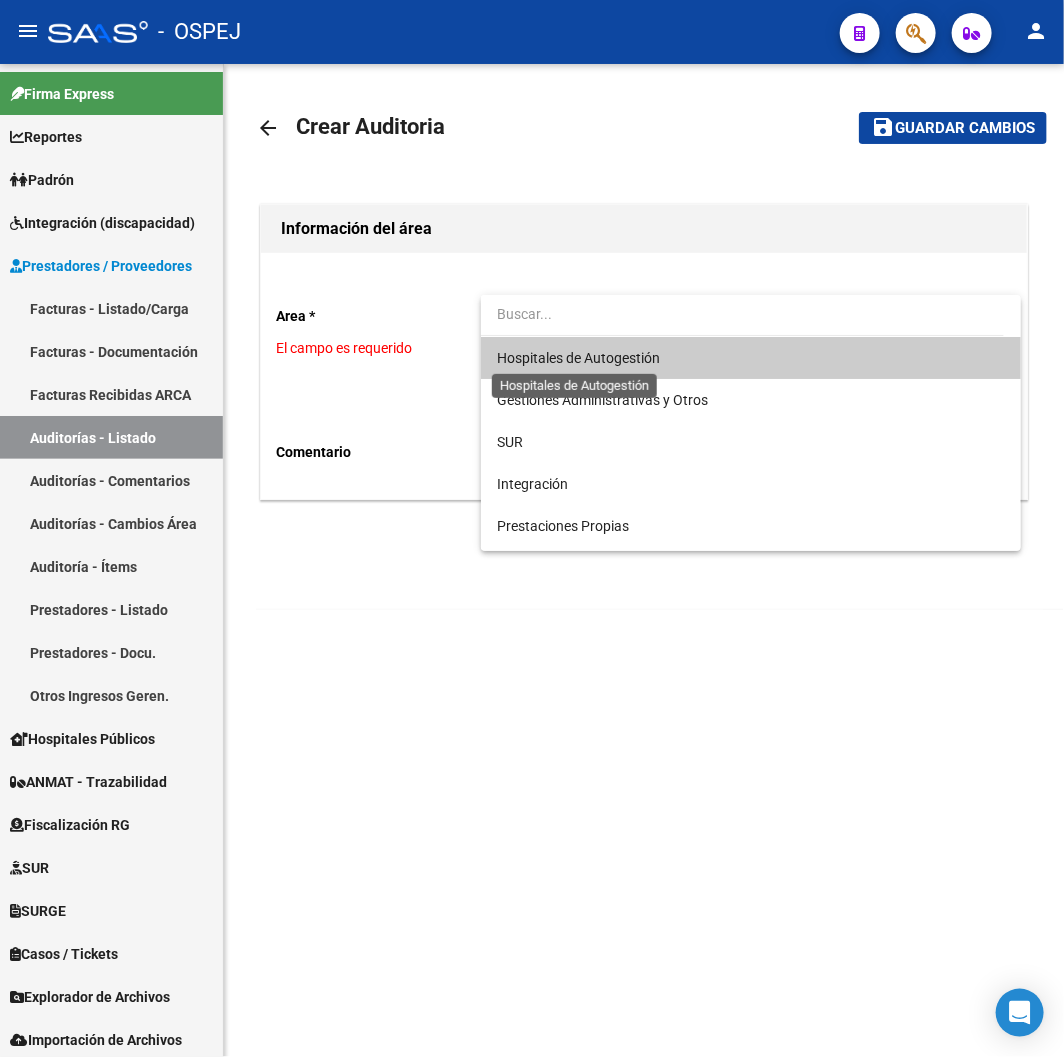 click on "Hospitales de Autogestión" at bounding box center (578, 358) 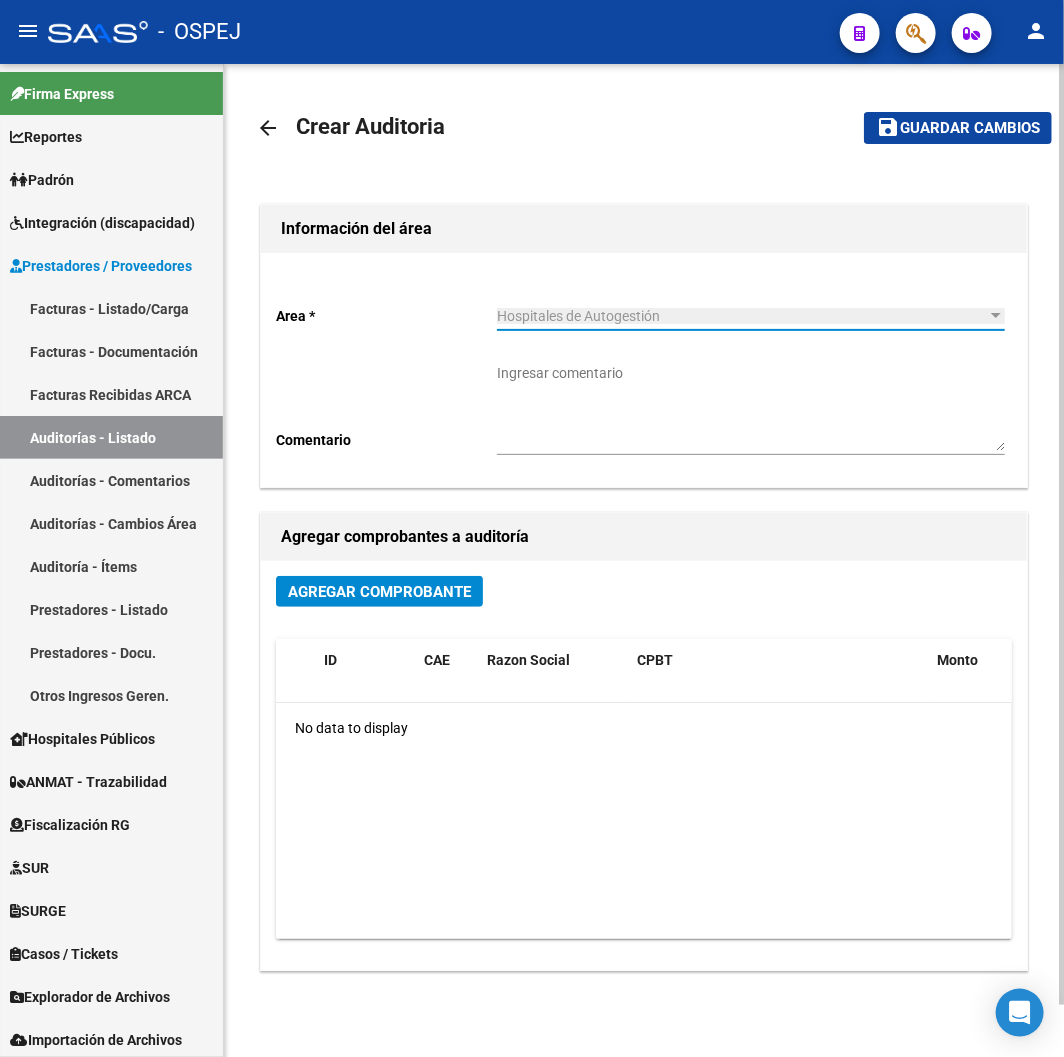 click on "Agregar Comprobante" 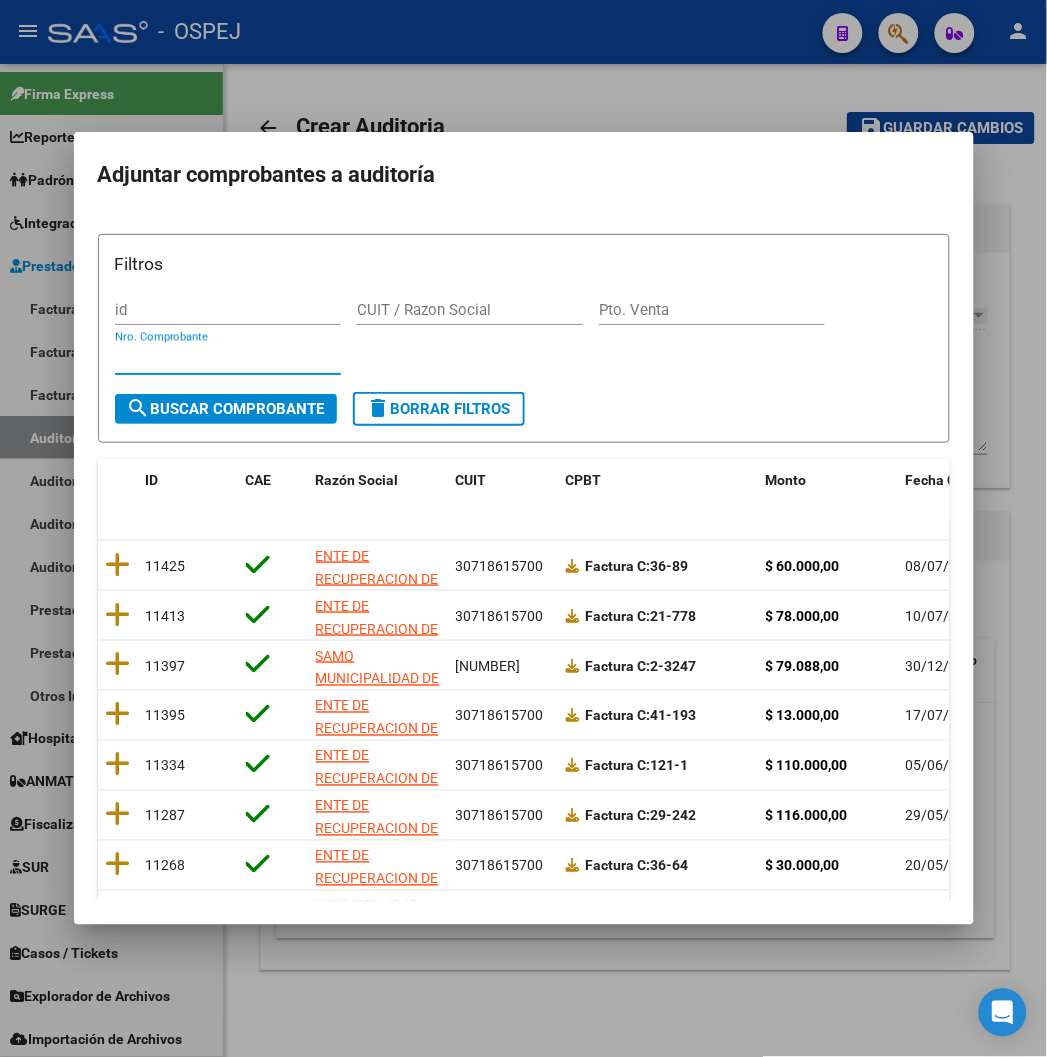 click on "Nro. Comprobante" at bounding box center [228, 359] 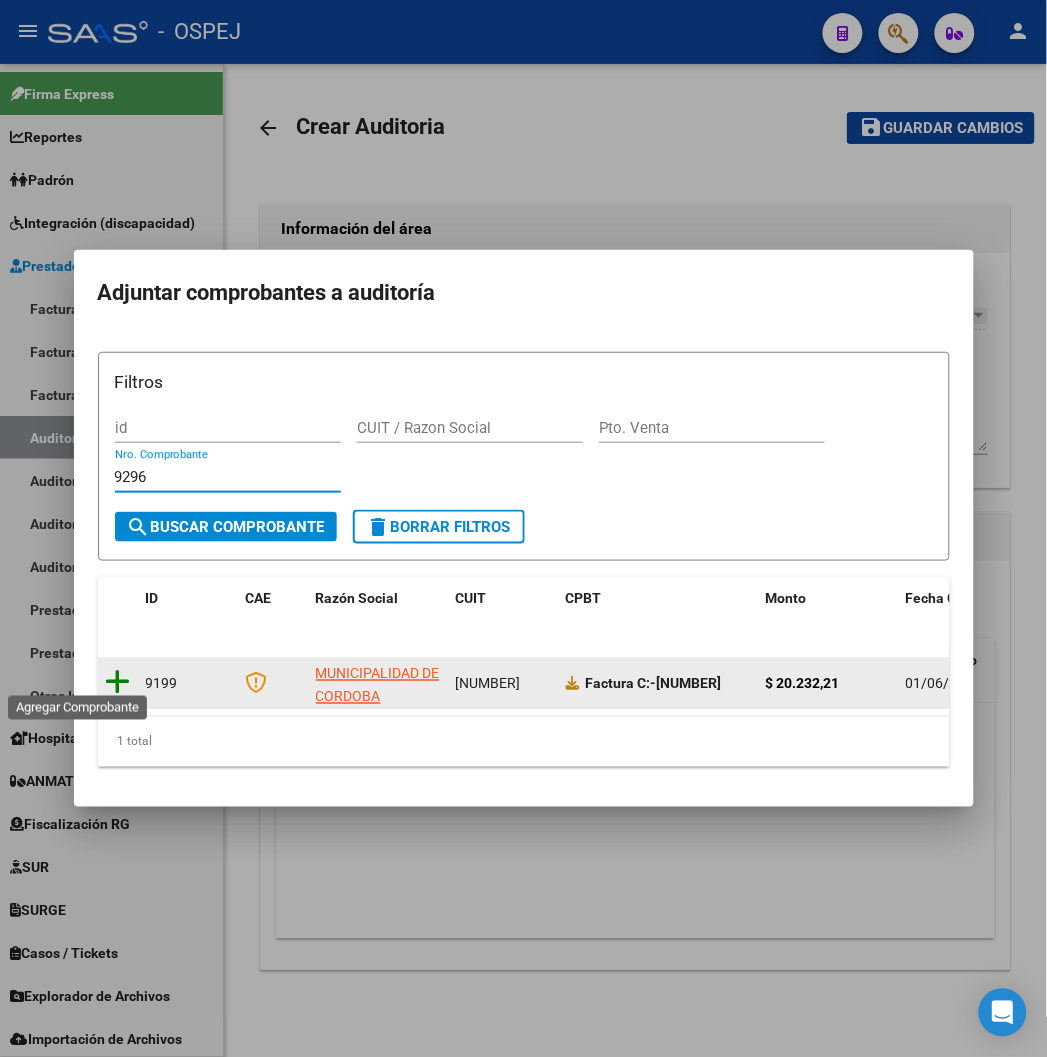 type on "9296" 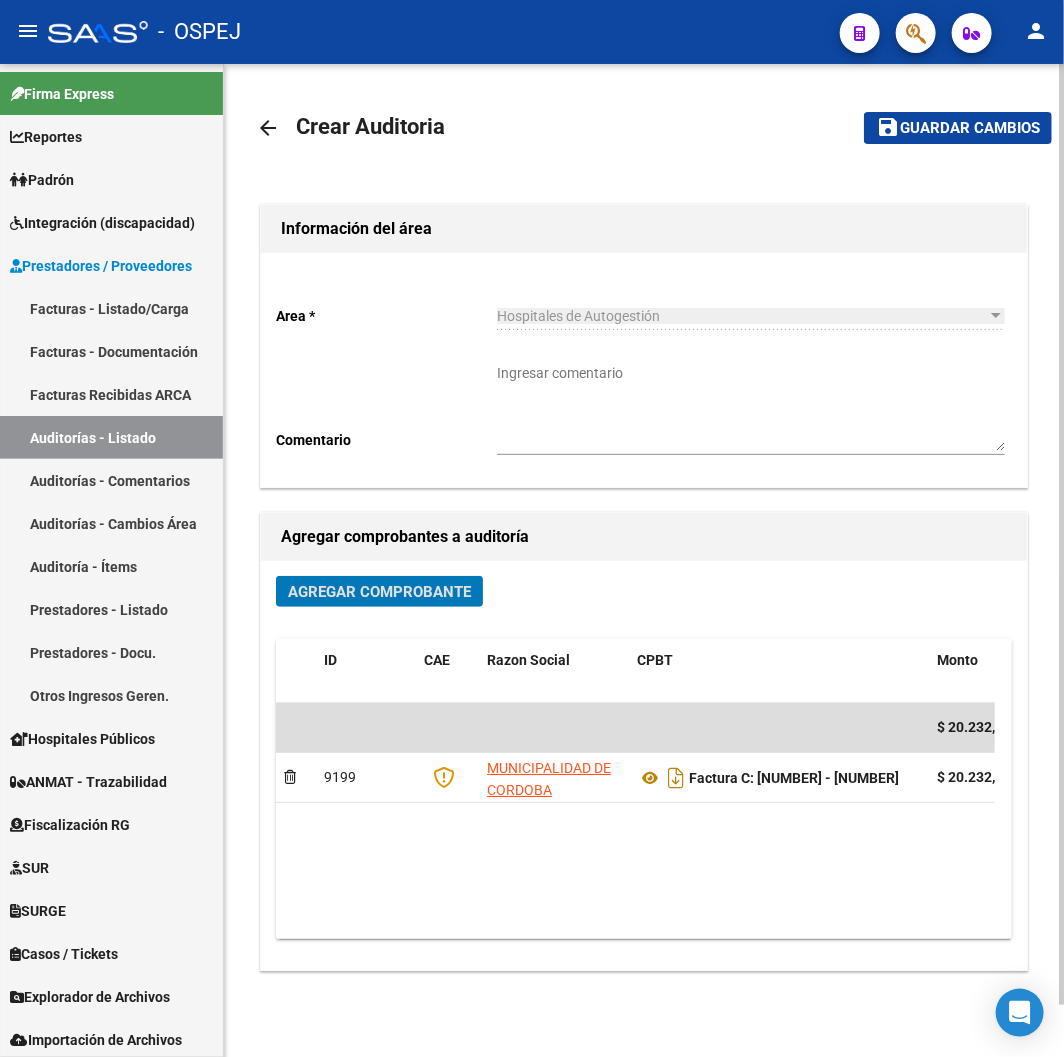 click on "Guardar cambios" 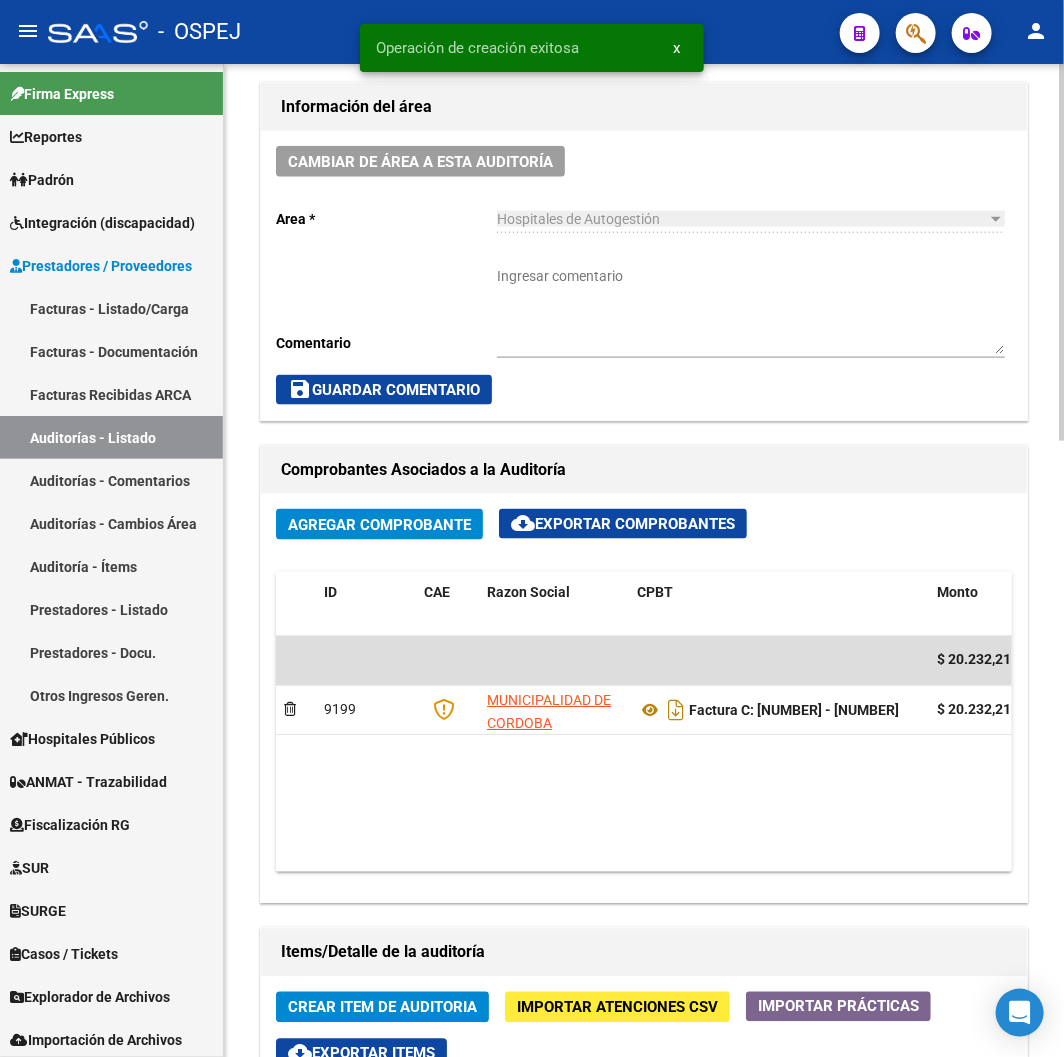 scroll, scrollTop: 1444, scrollLeft: 0, axis: vertical 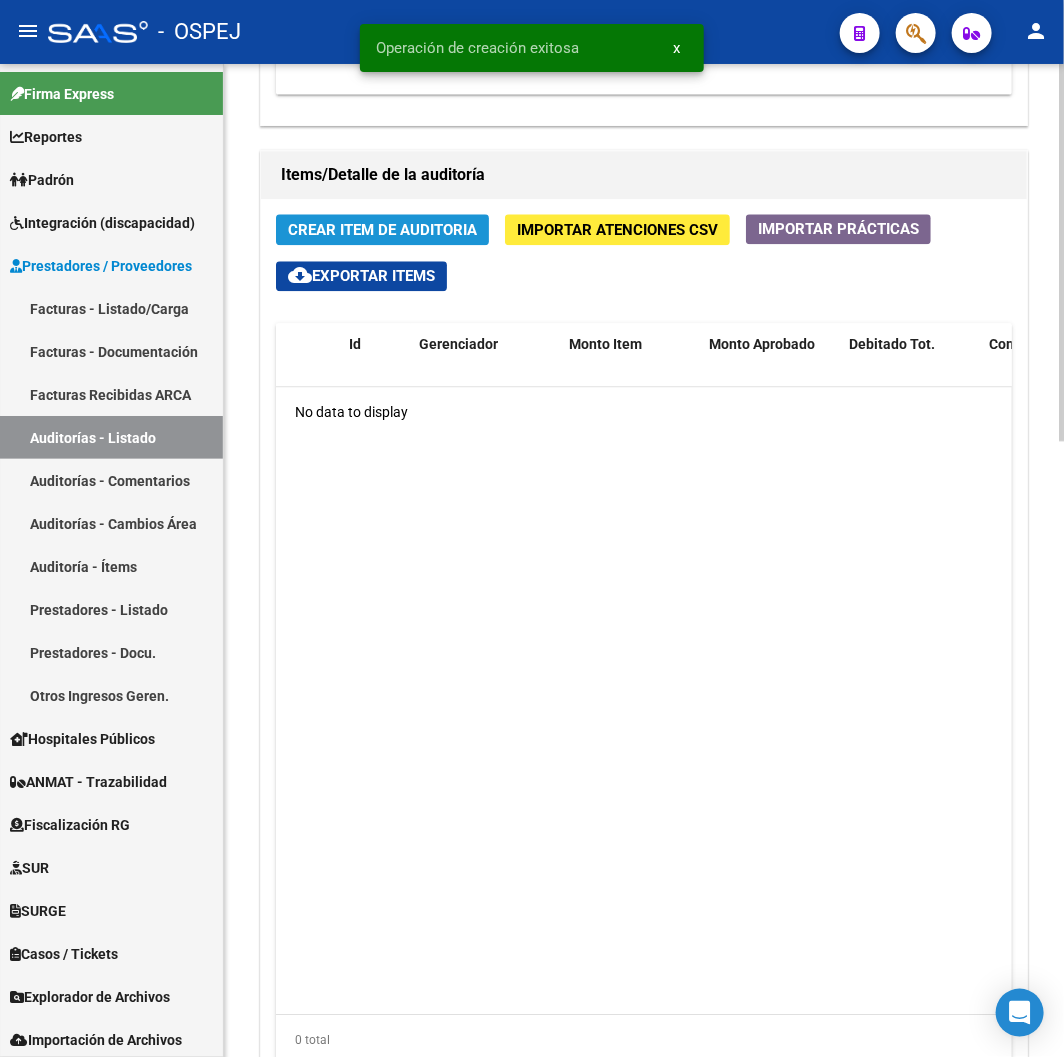click on "Crear Item de Auditoria" 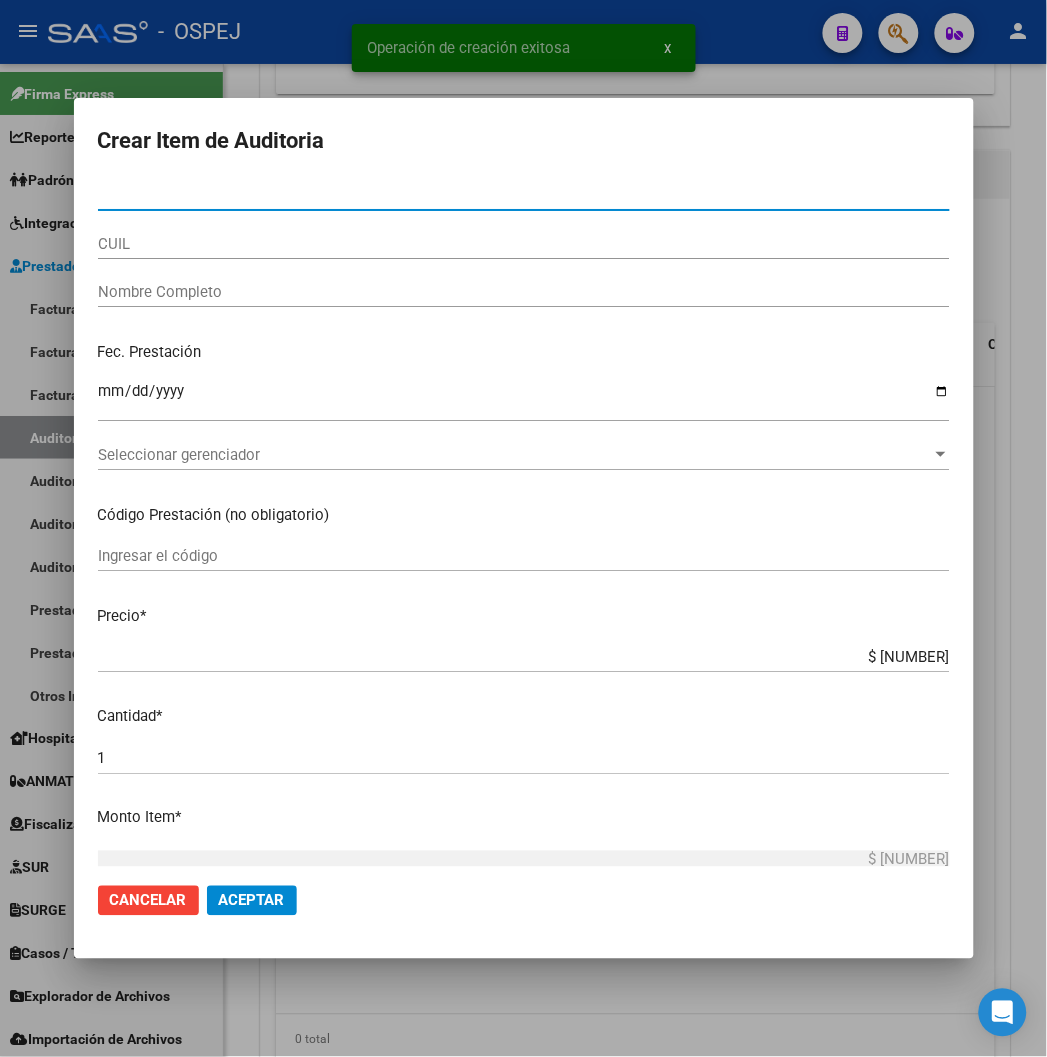 type on "57154999" 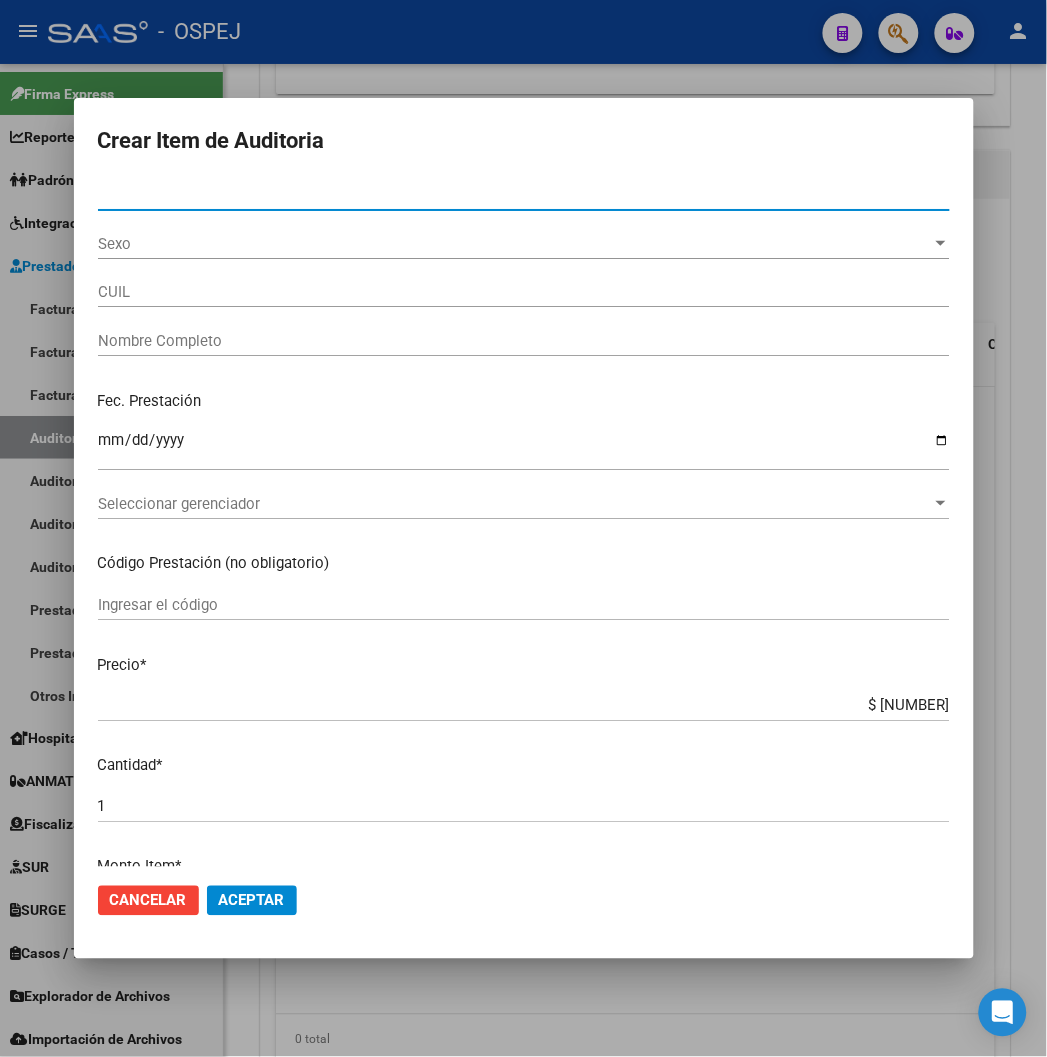 type on "23571549999" 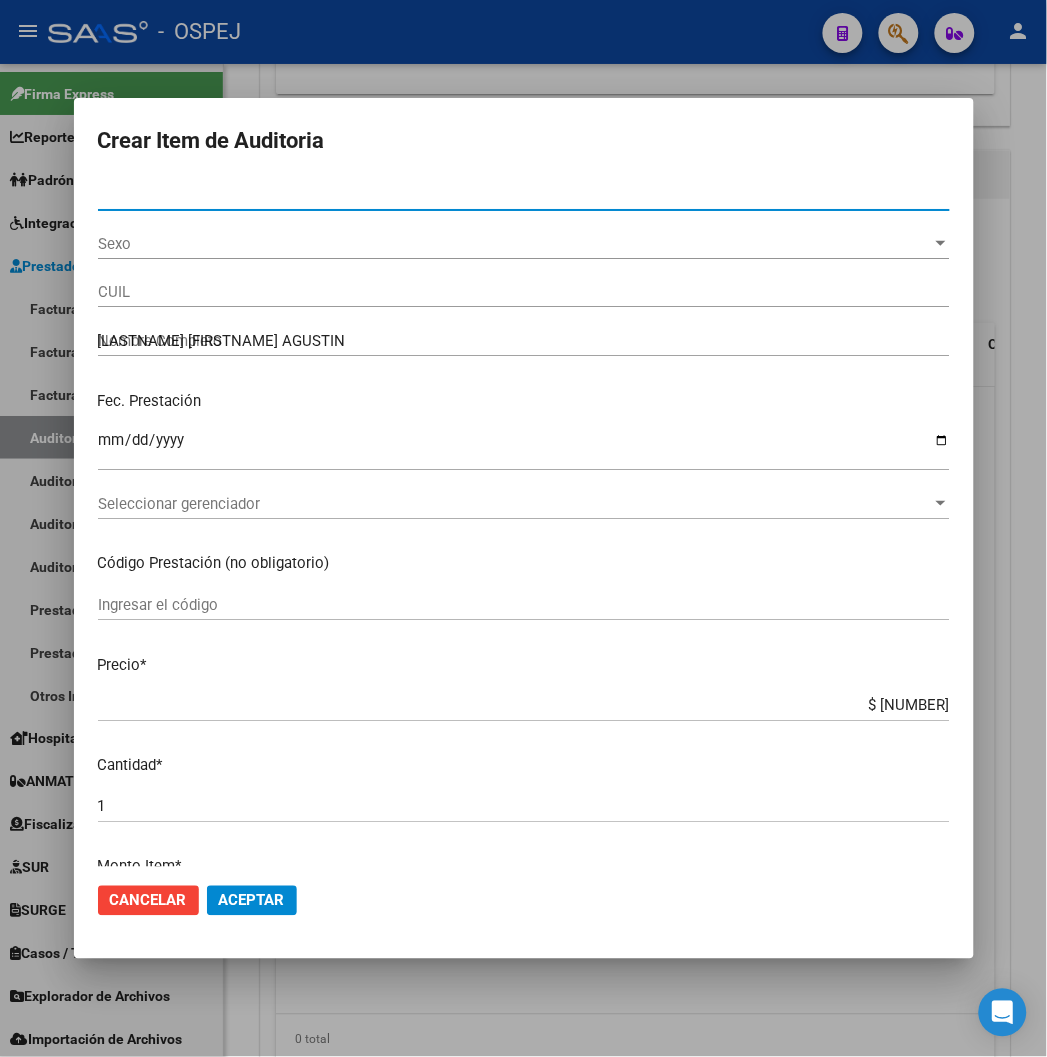 type on "57154999" 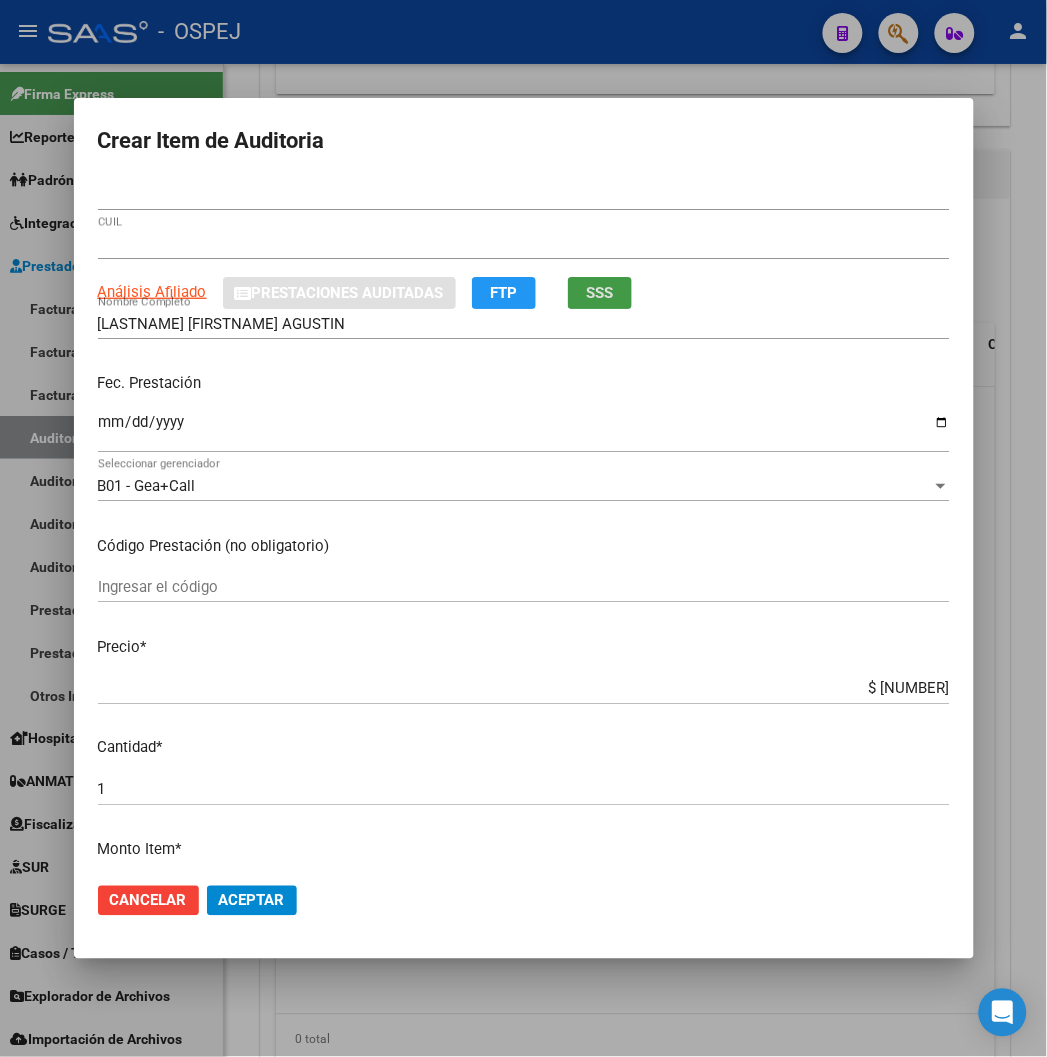 type 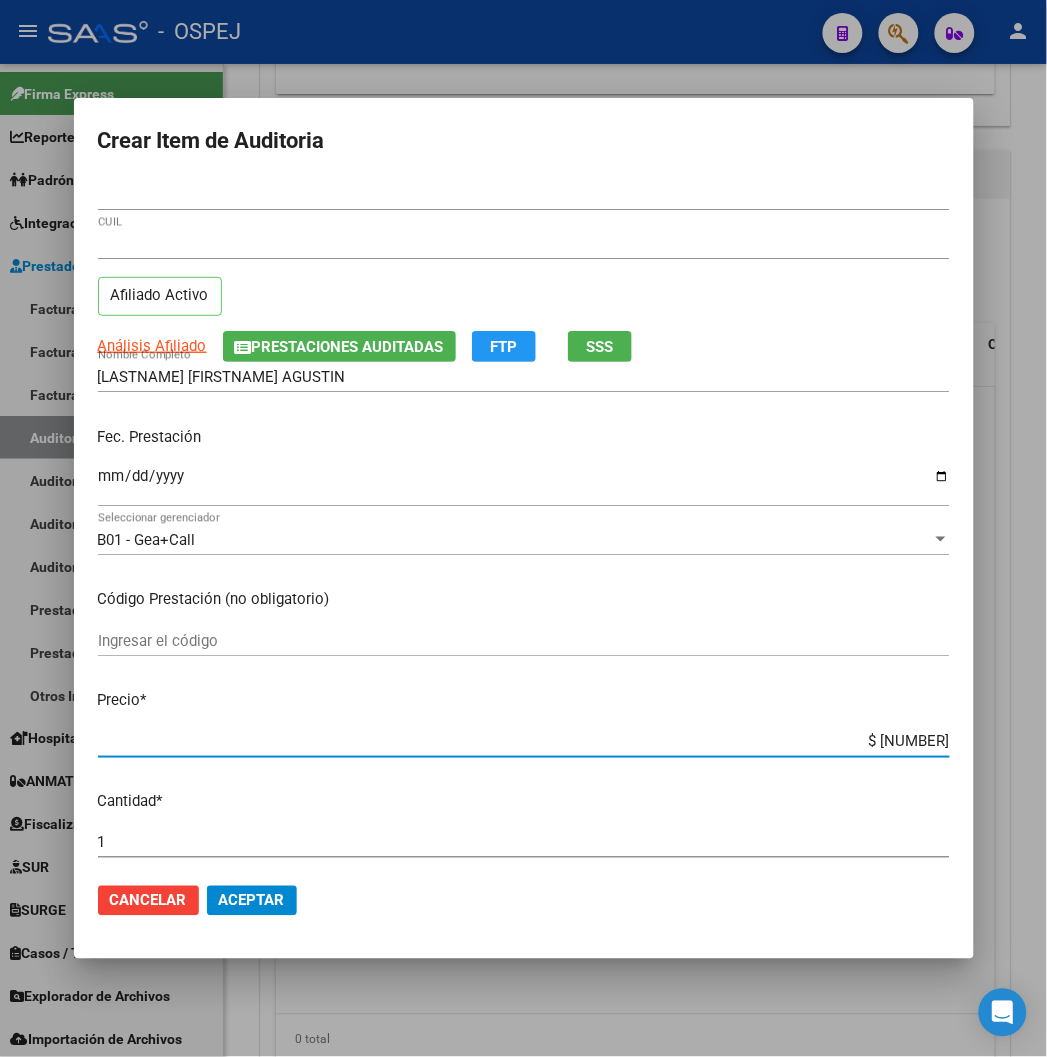 type on "$ 0,01" 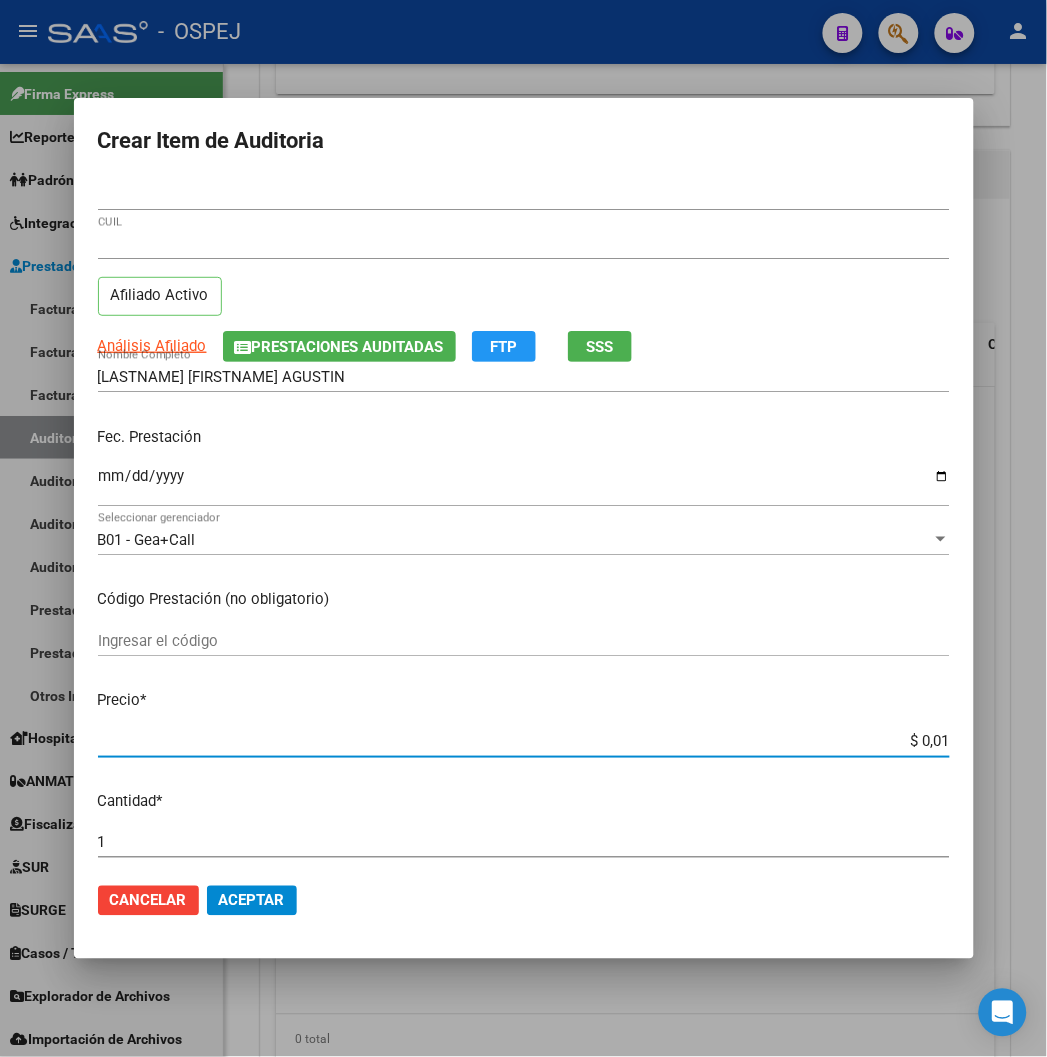 type on "$ 0,10" 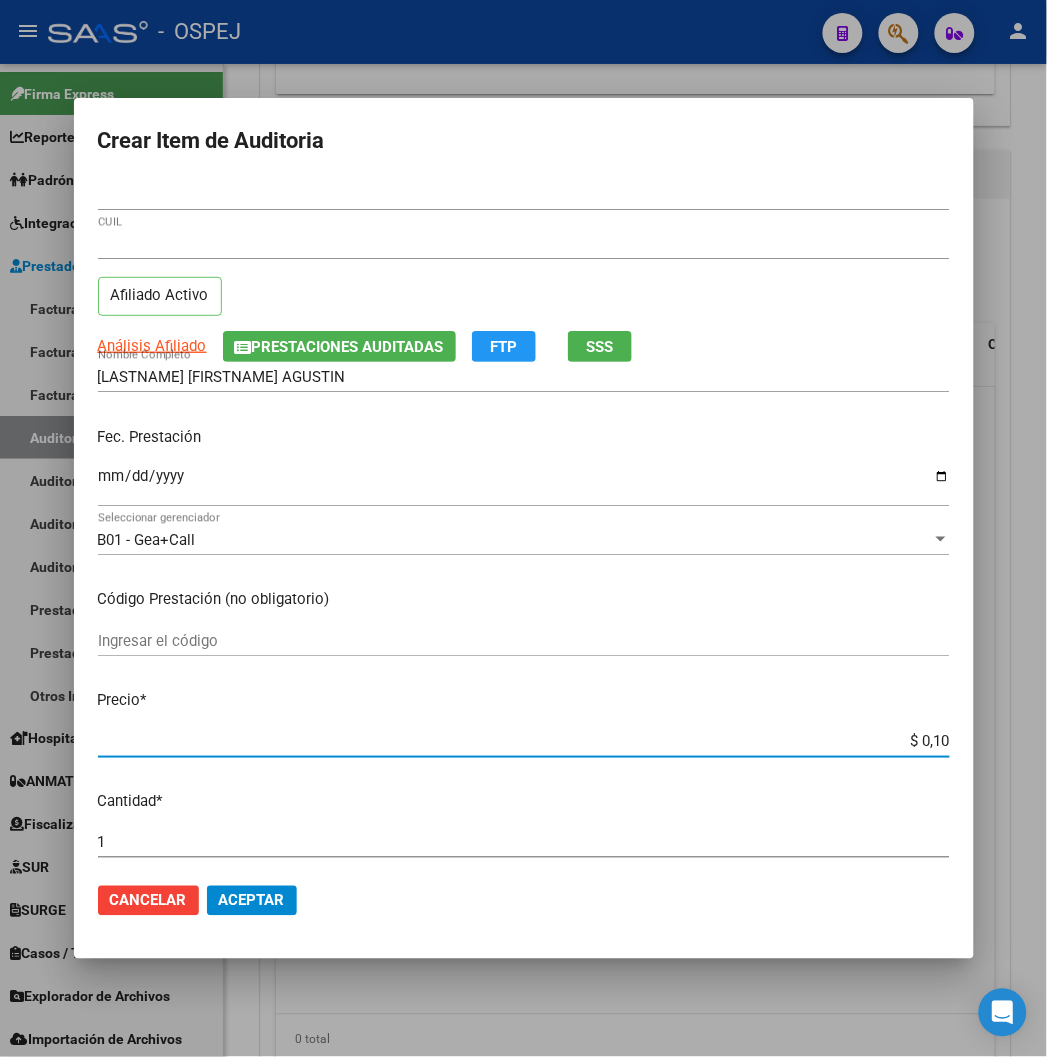 type on "$ 1,07" 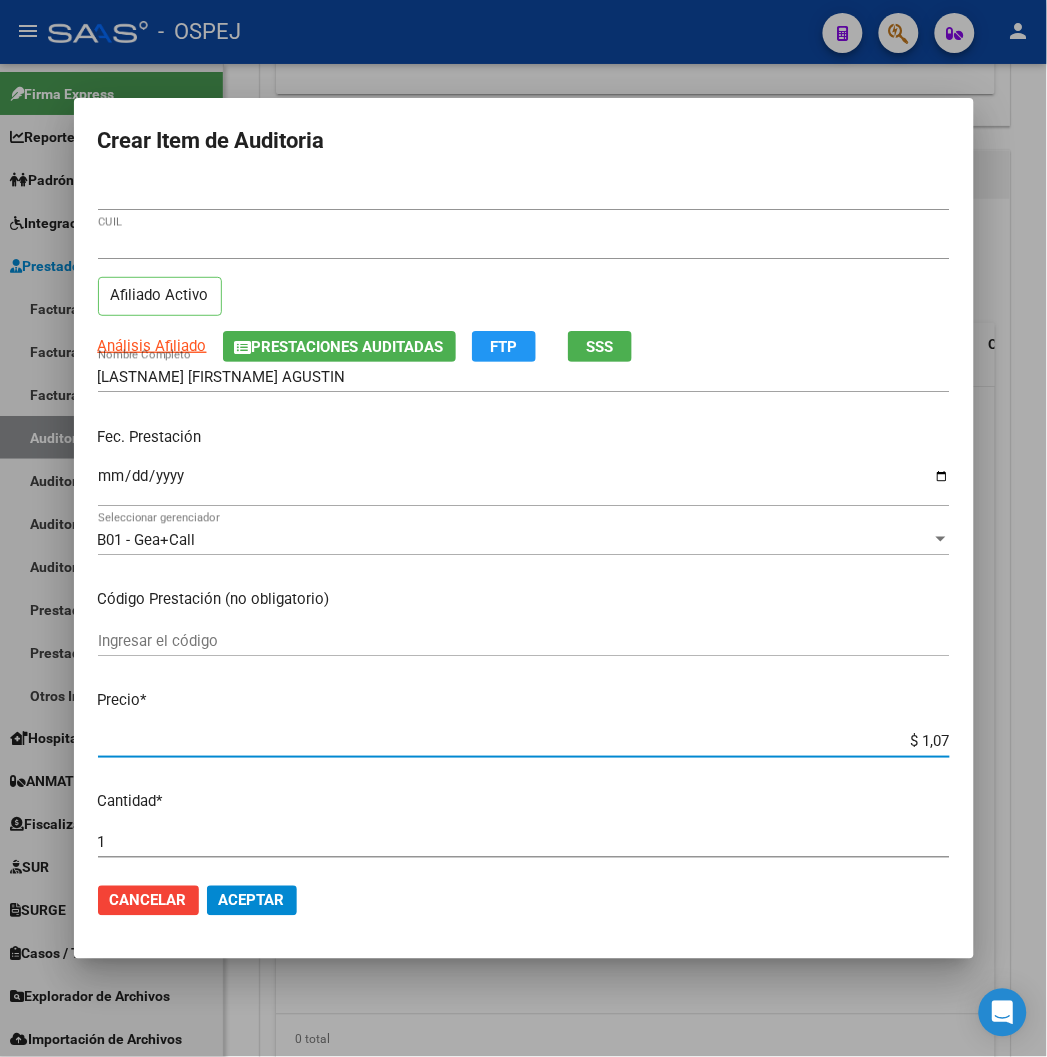type on "$ 10,79" 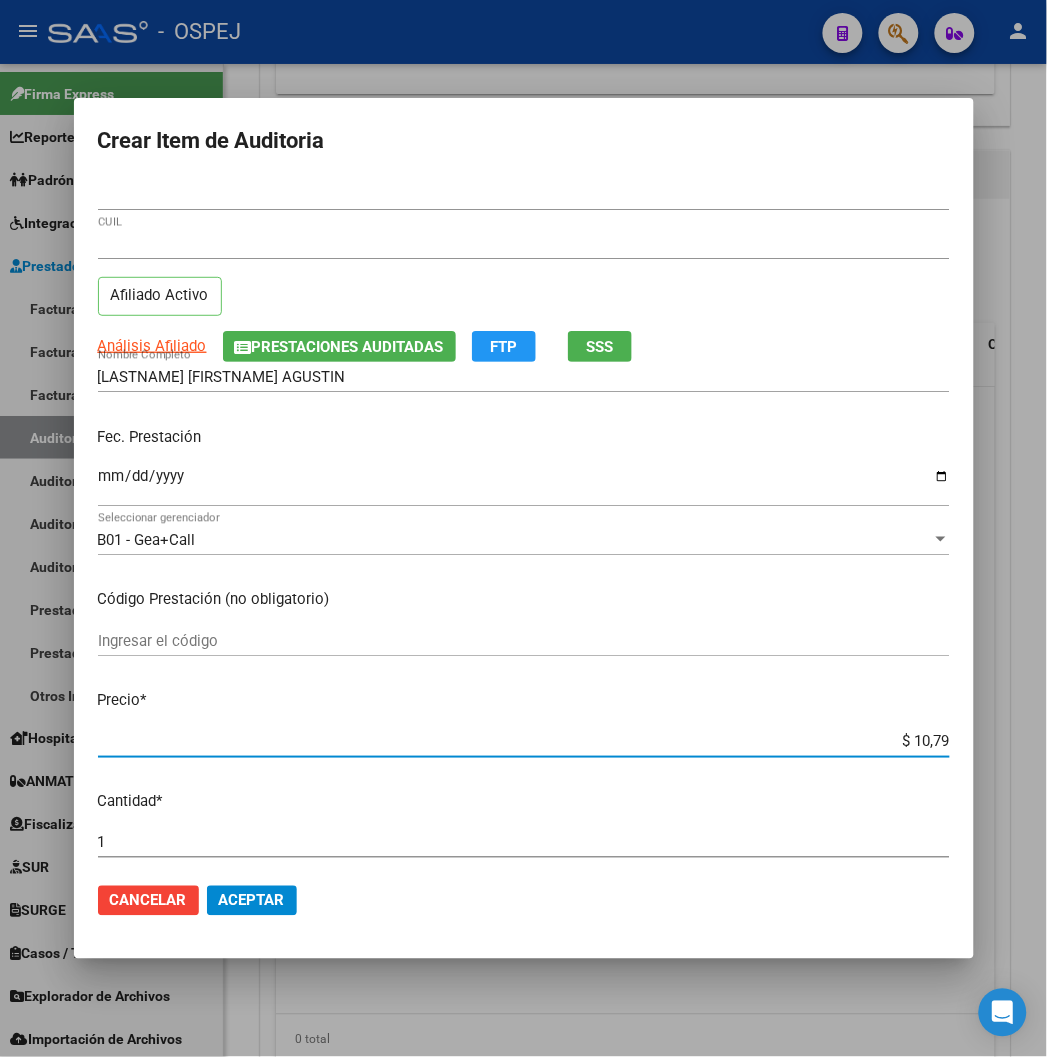 type on "$ 107,98" 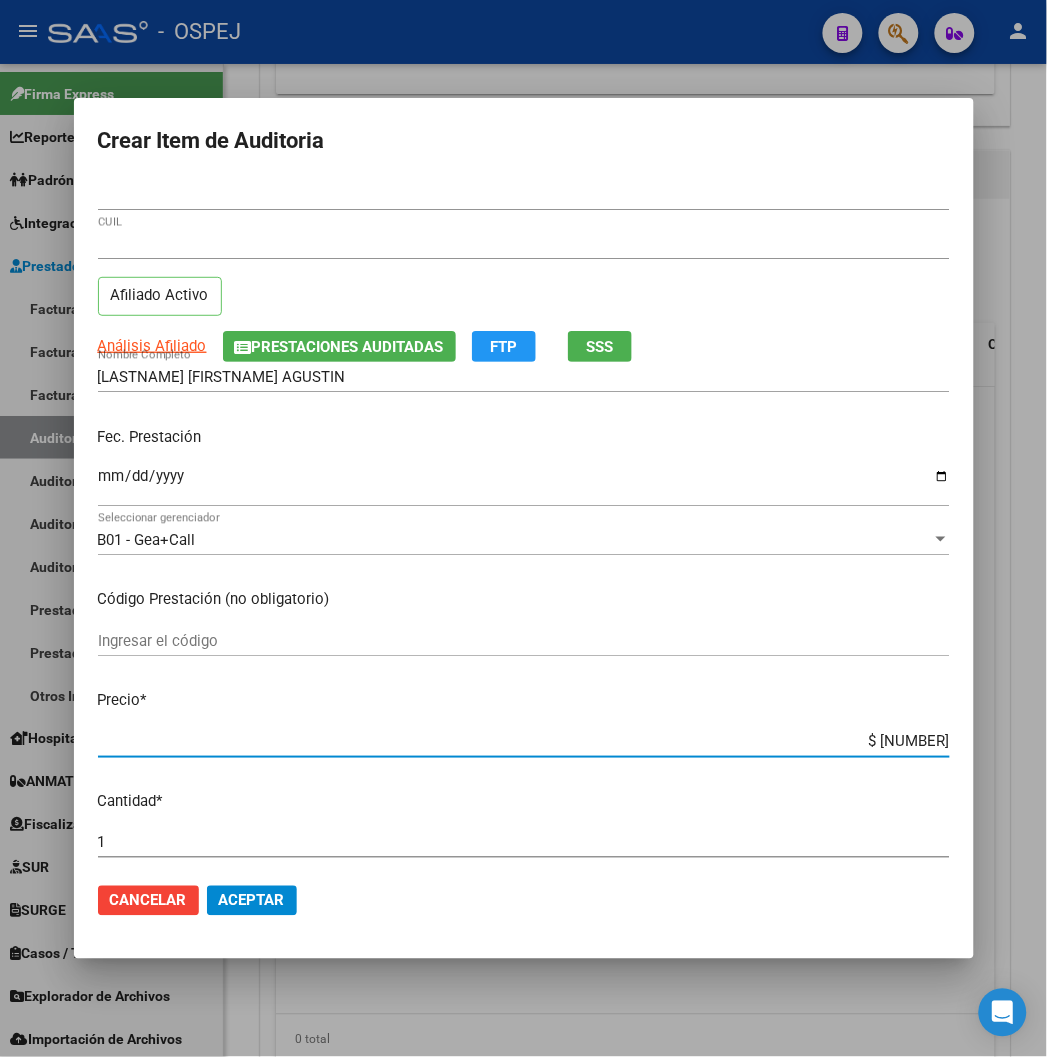type on "$ 107,98" 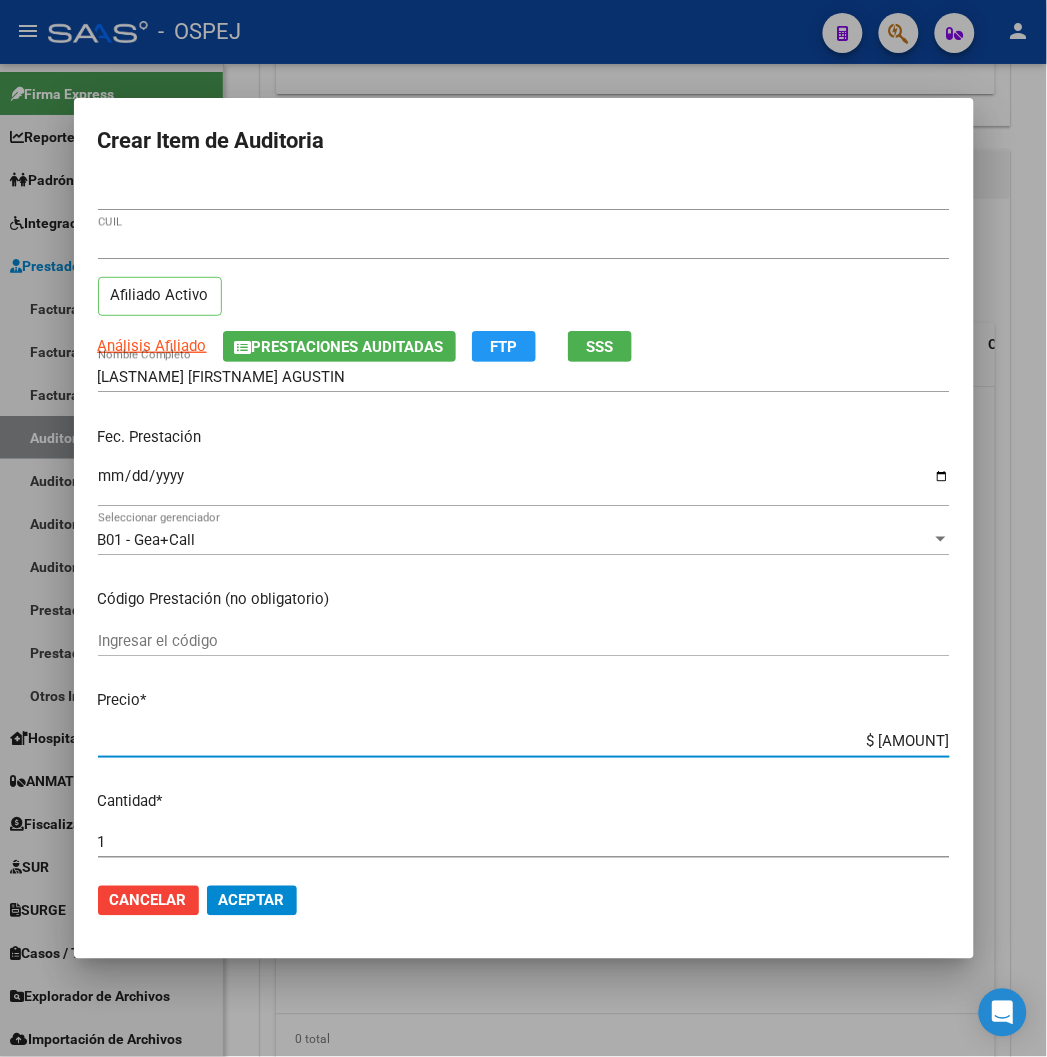 type on "$ 10.798,00" 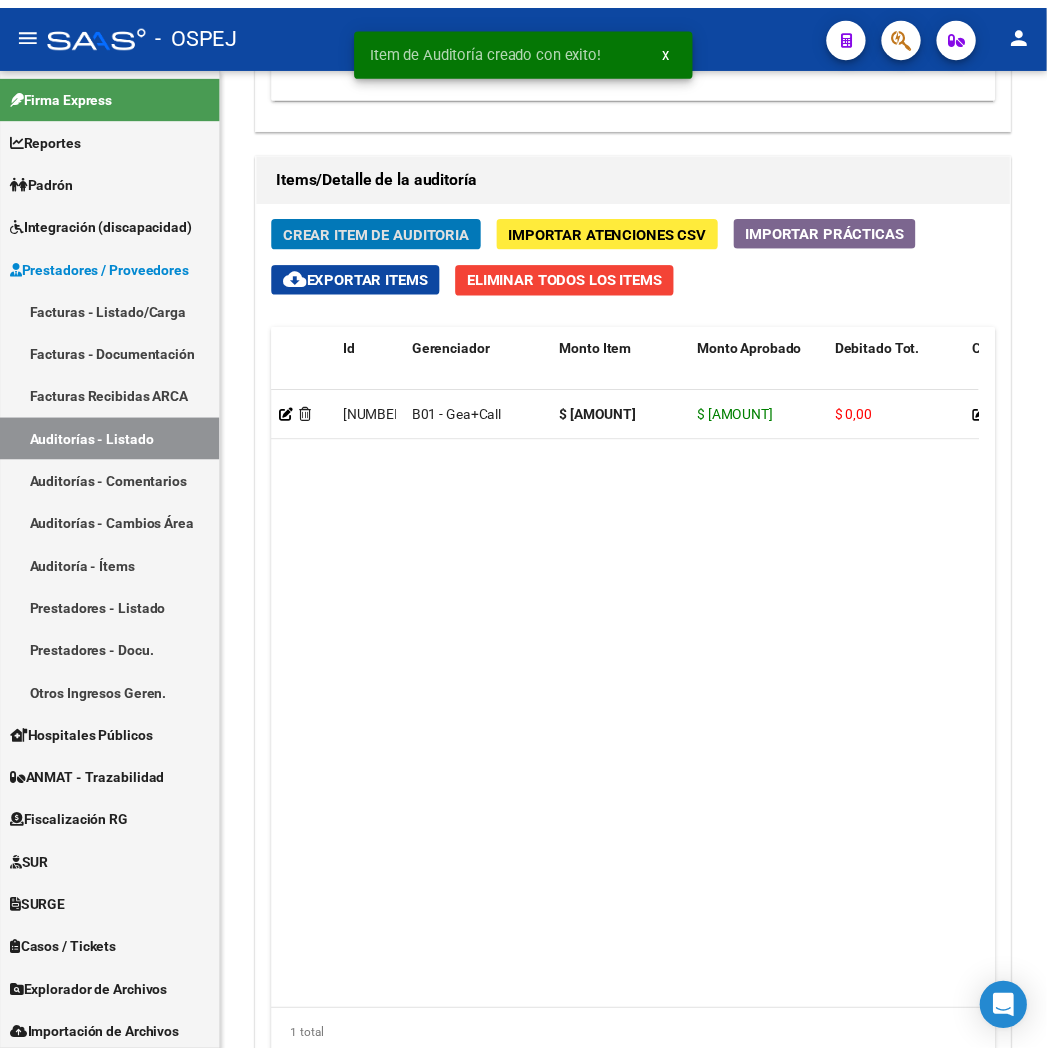 scroll, scrollTop: 1684, scrollLeft: 0, axis: vertical 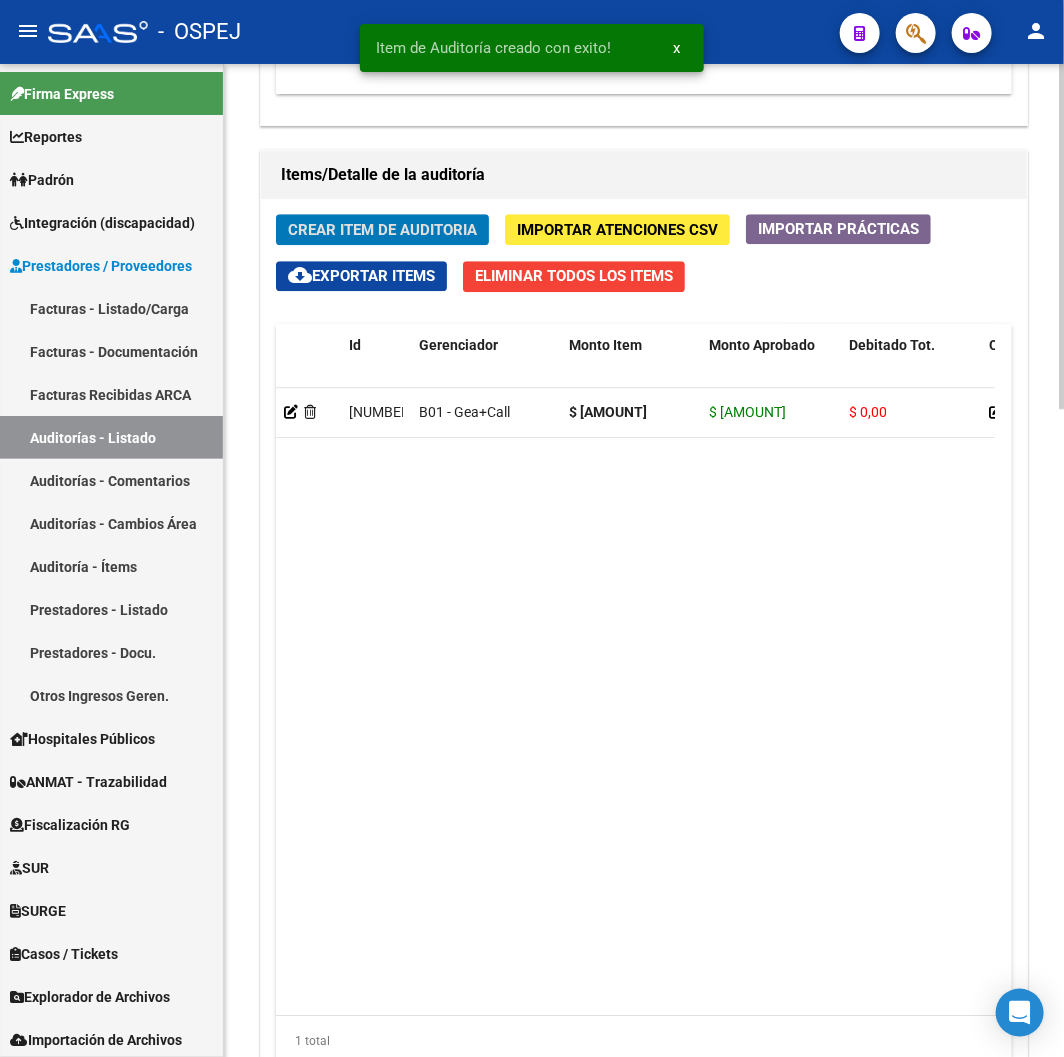 click on "Crear Item de Auditoria" 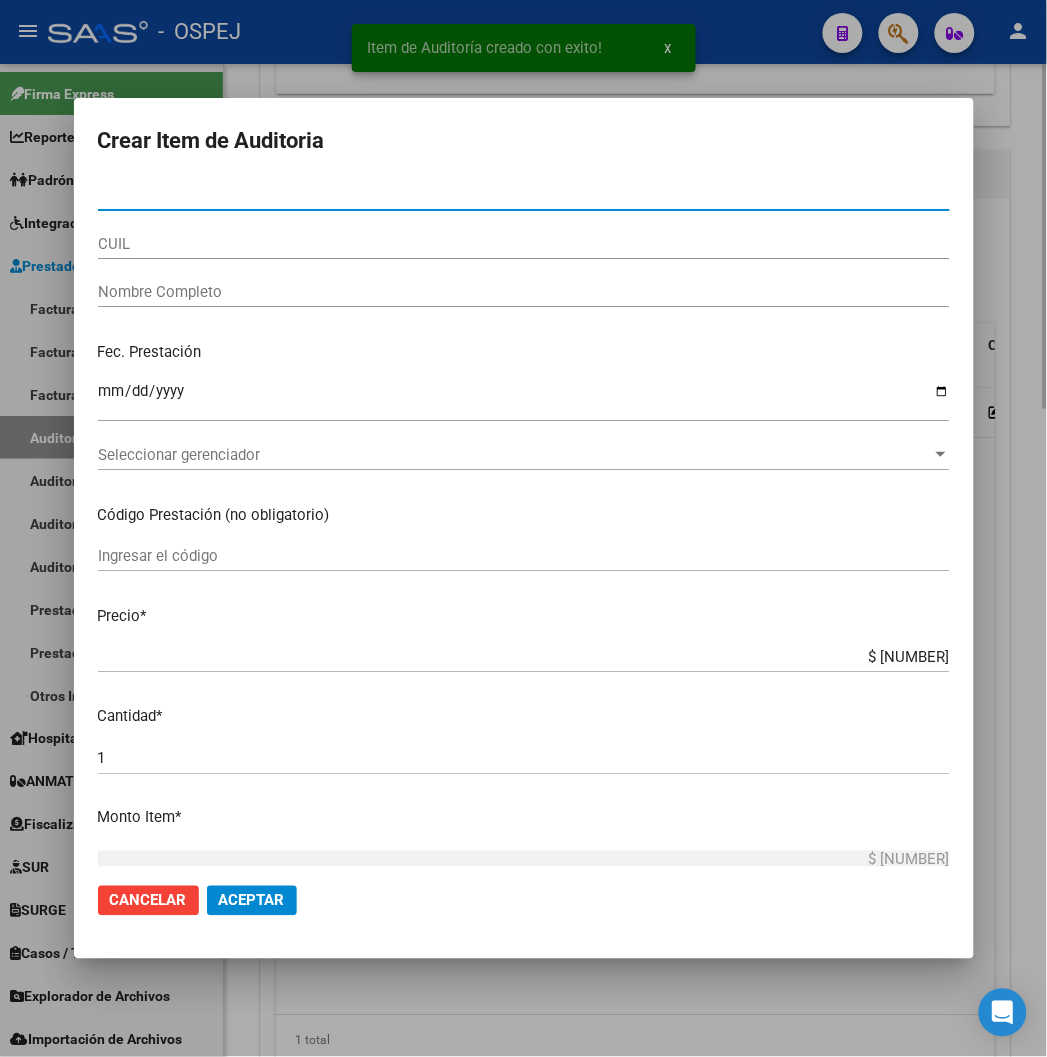 type on "57154999" 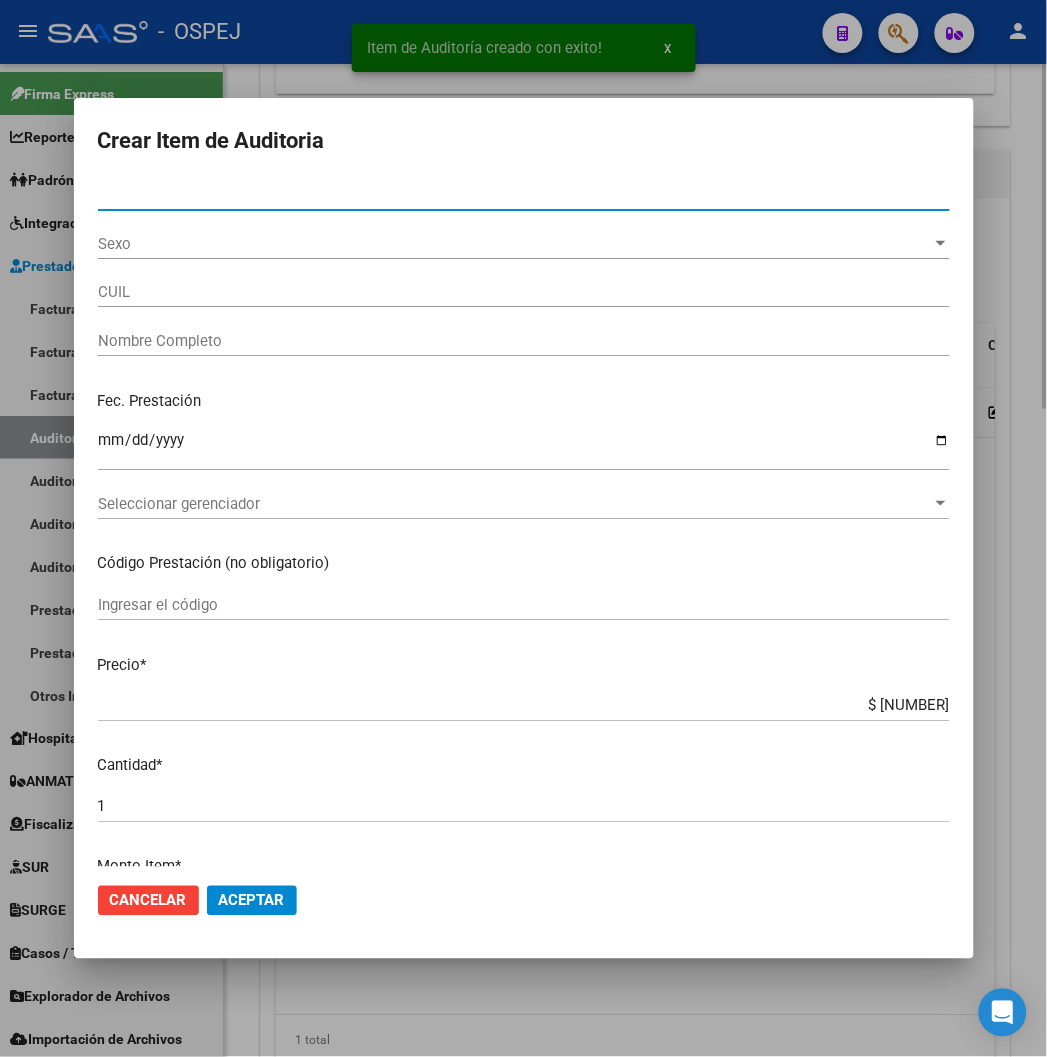 type on "23571549999" 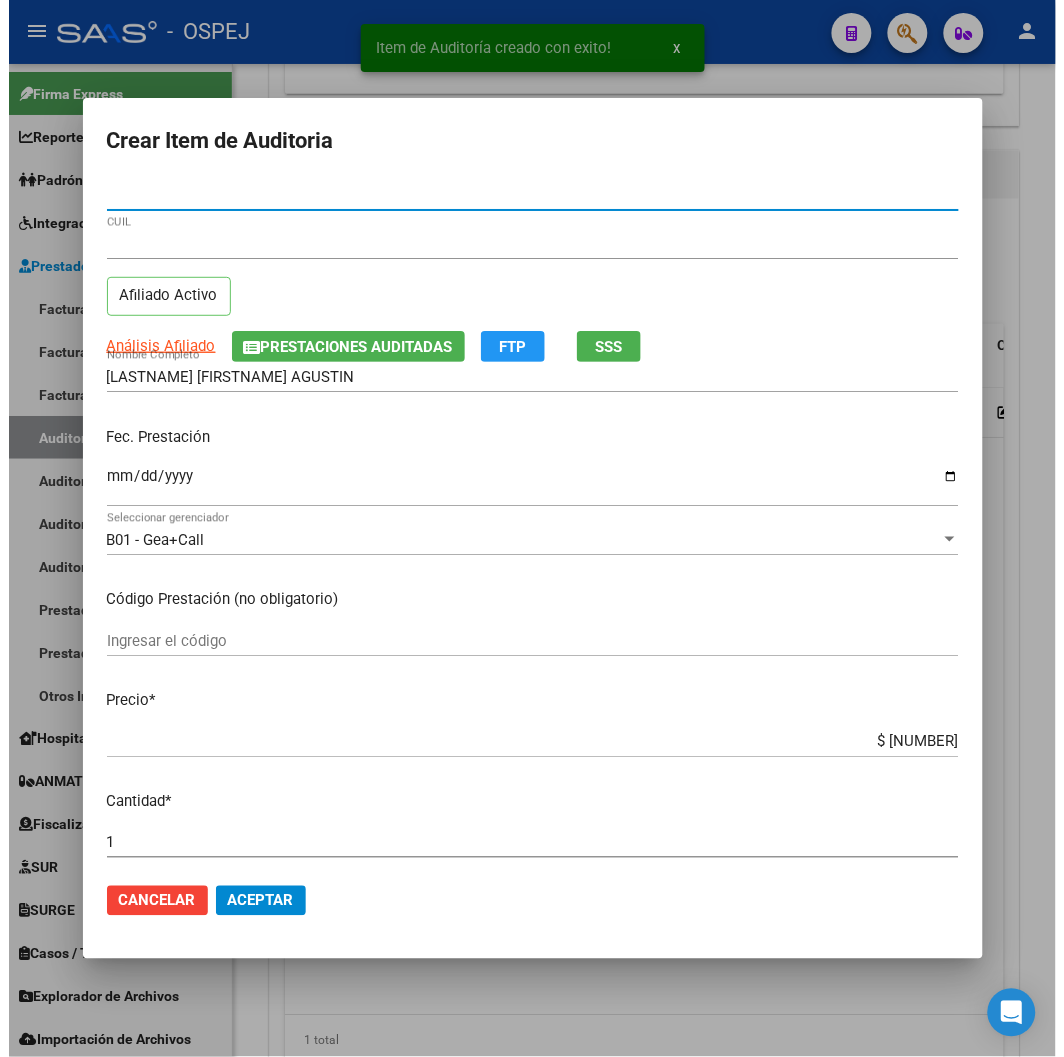 scroll, scrollTop: 555, scrollLeft: 0, axis: vertical 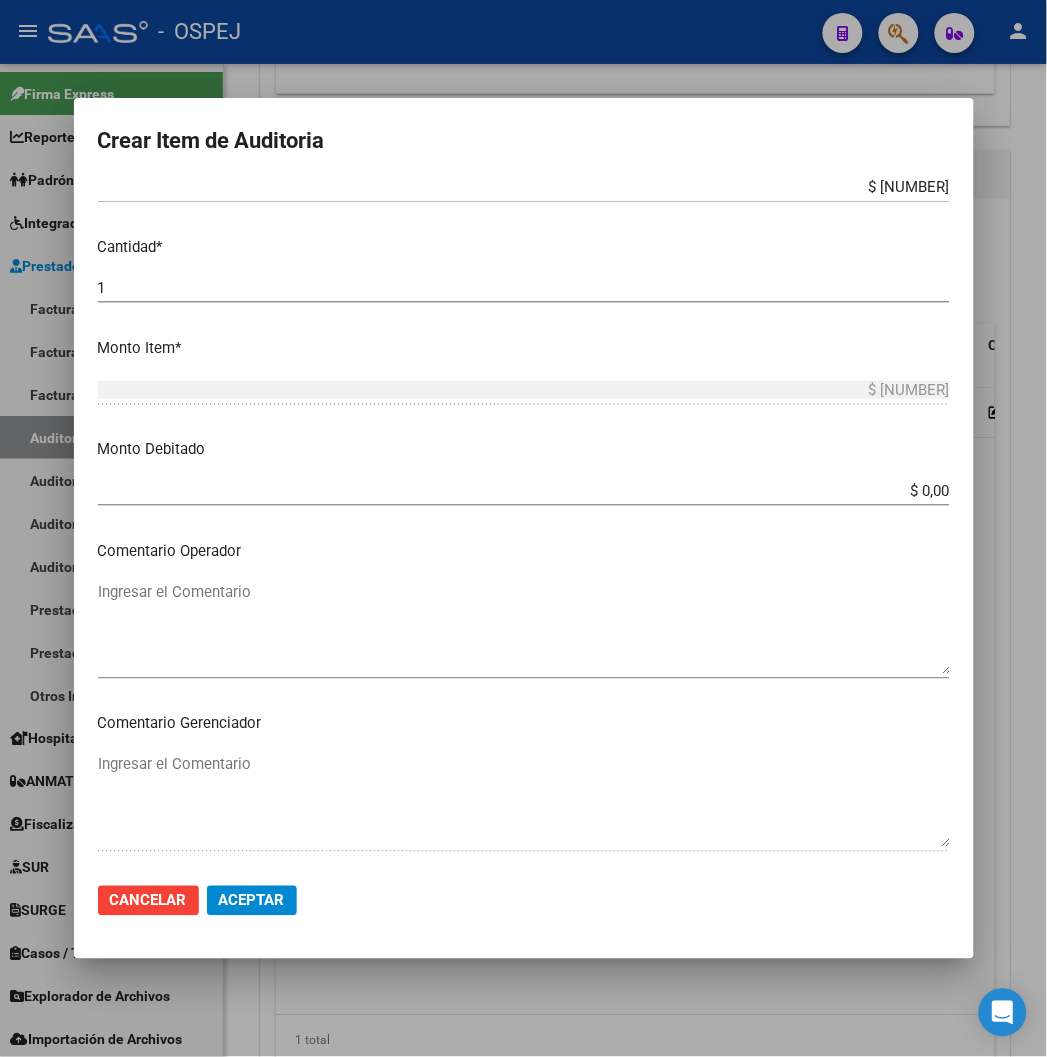 type on "57154999" 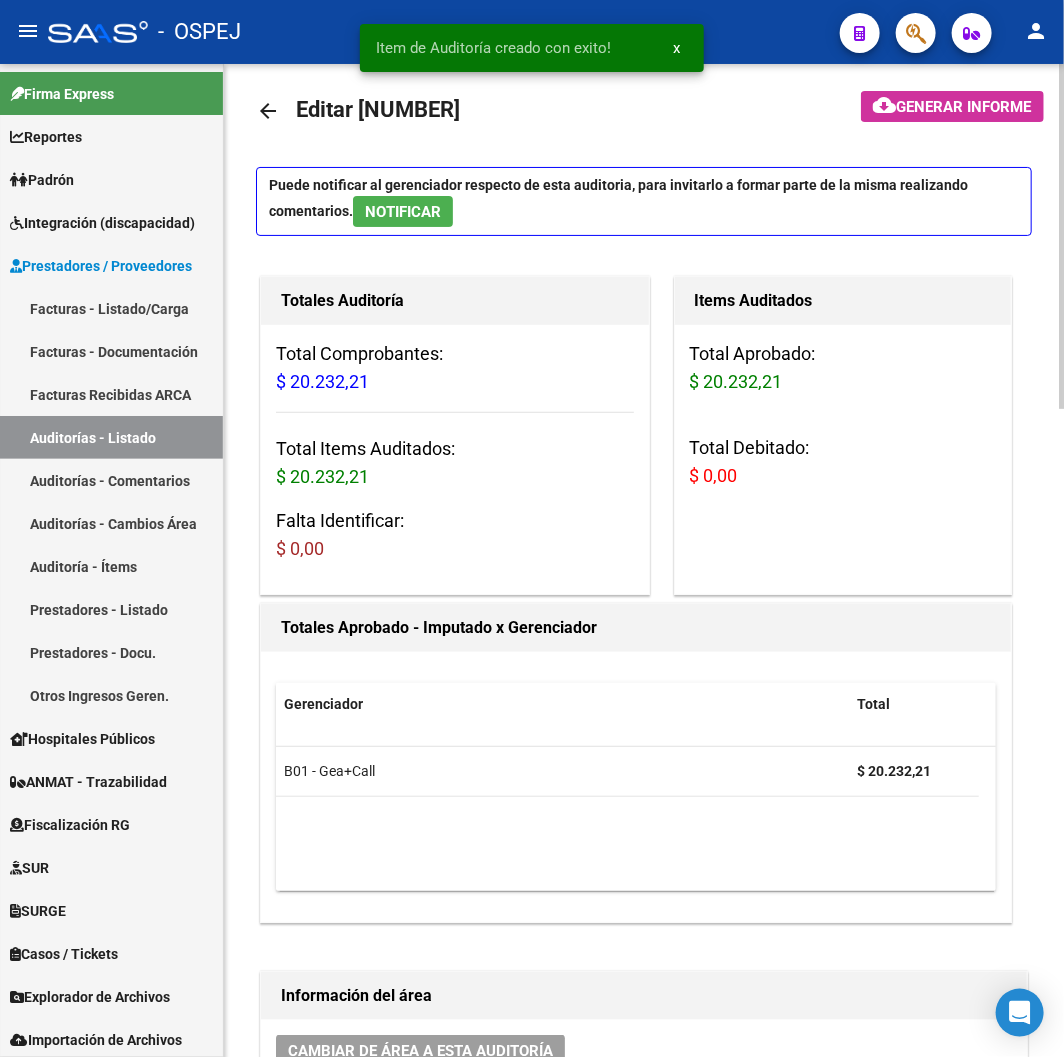 scroll, scrollTop: 0, scrollLeft: 0, axis: both 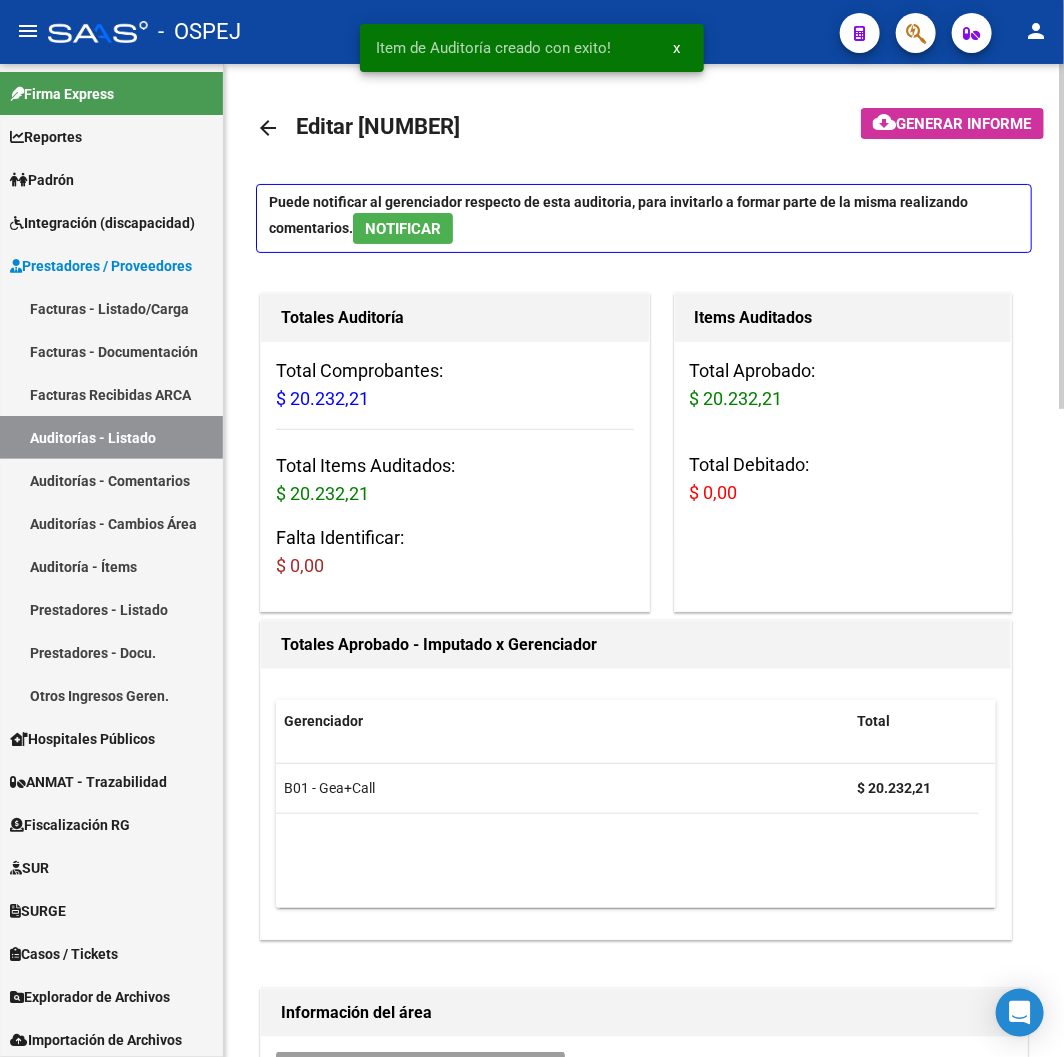click on "arrow_back" 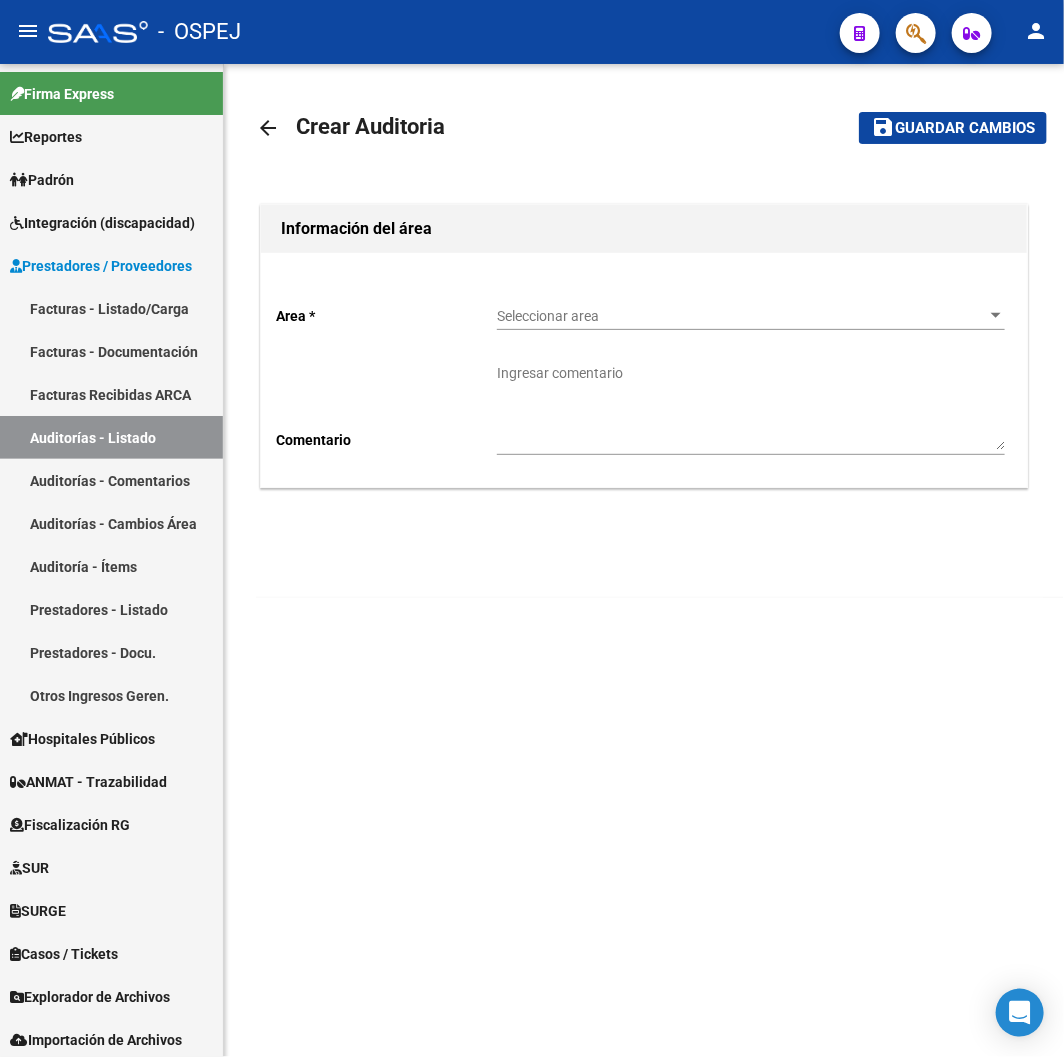 click on "arrow_back" 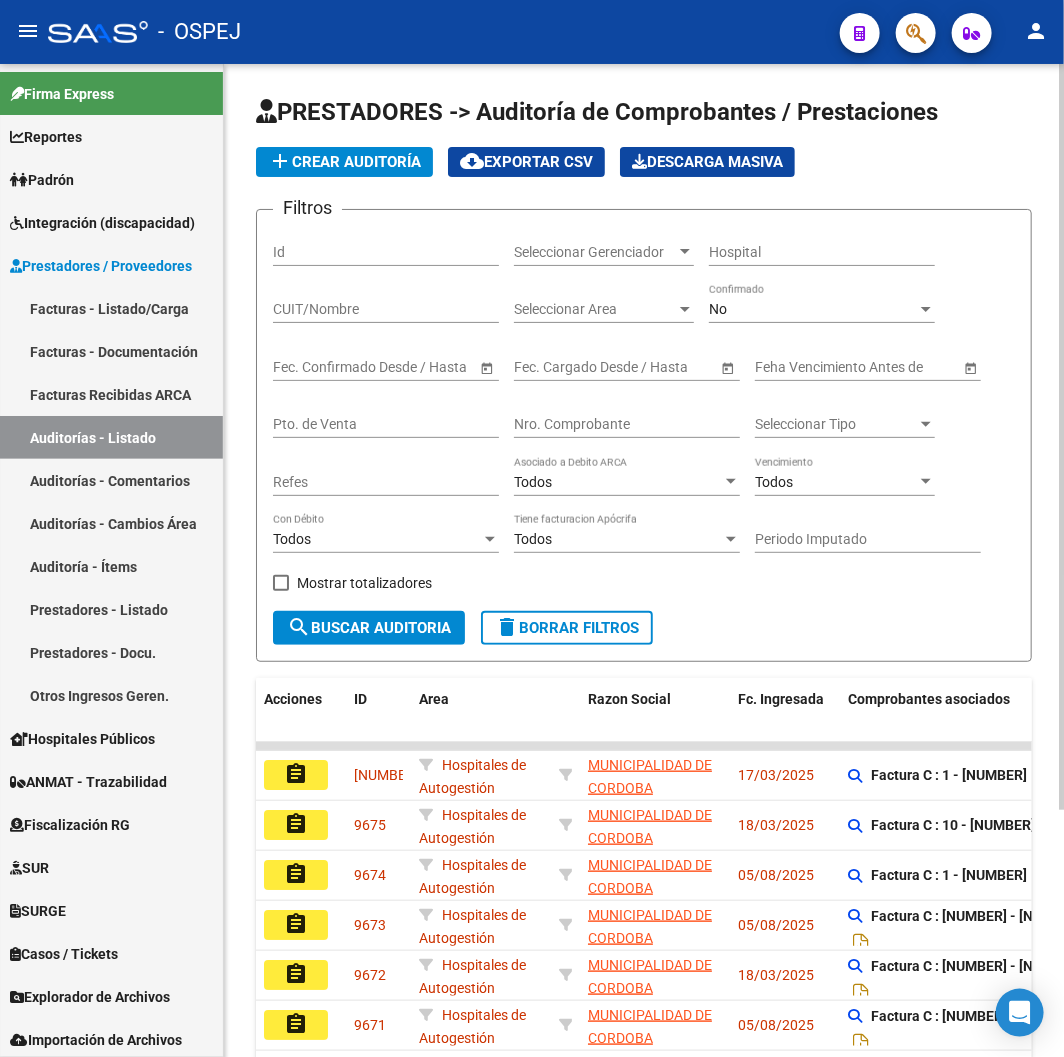 click on "Nro. Comprobante" 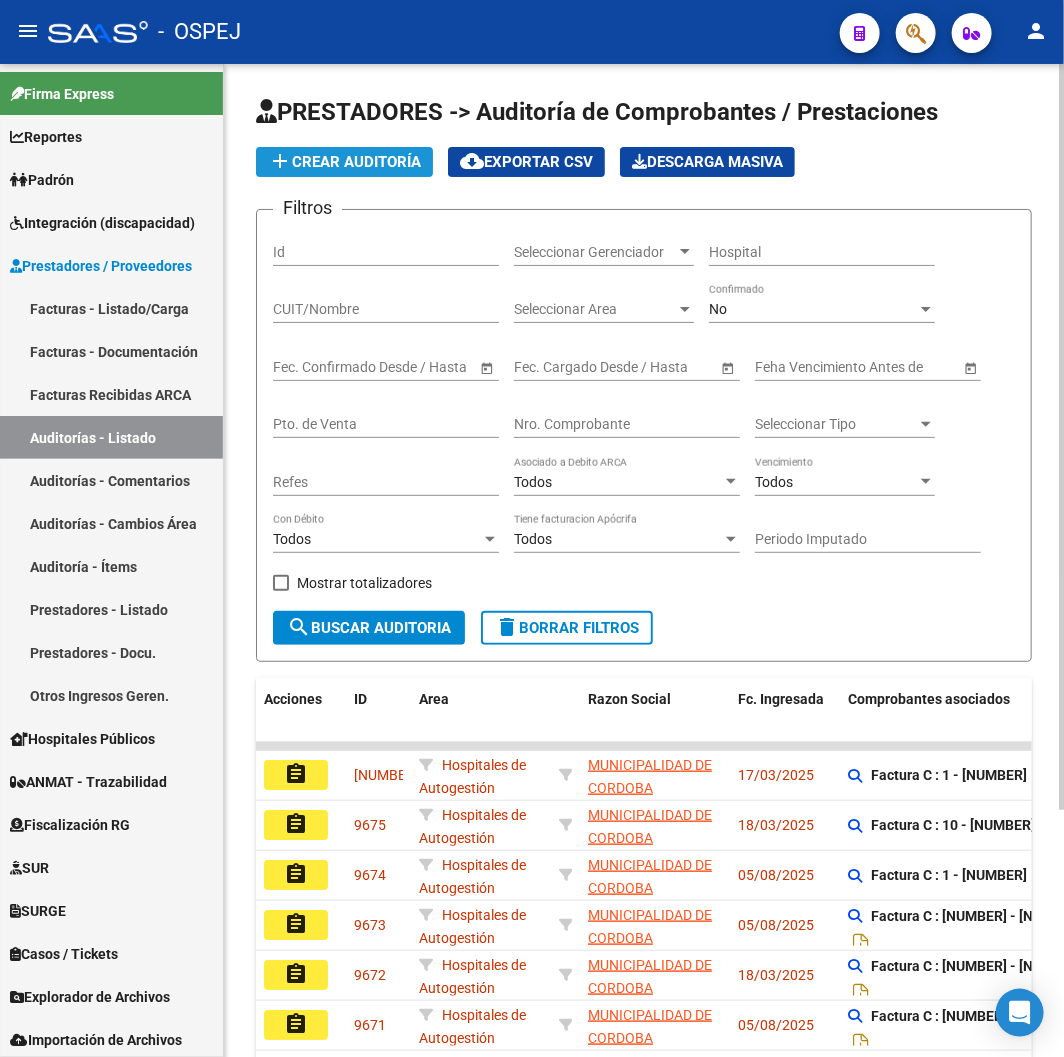 click on "add  Crear Auditoría" 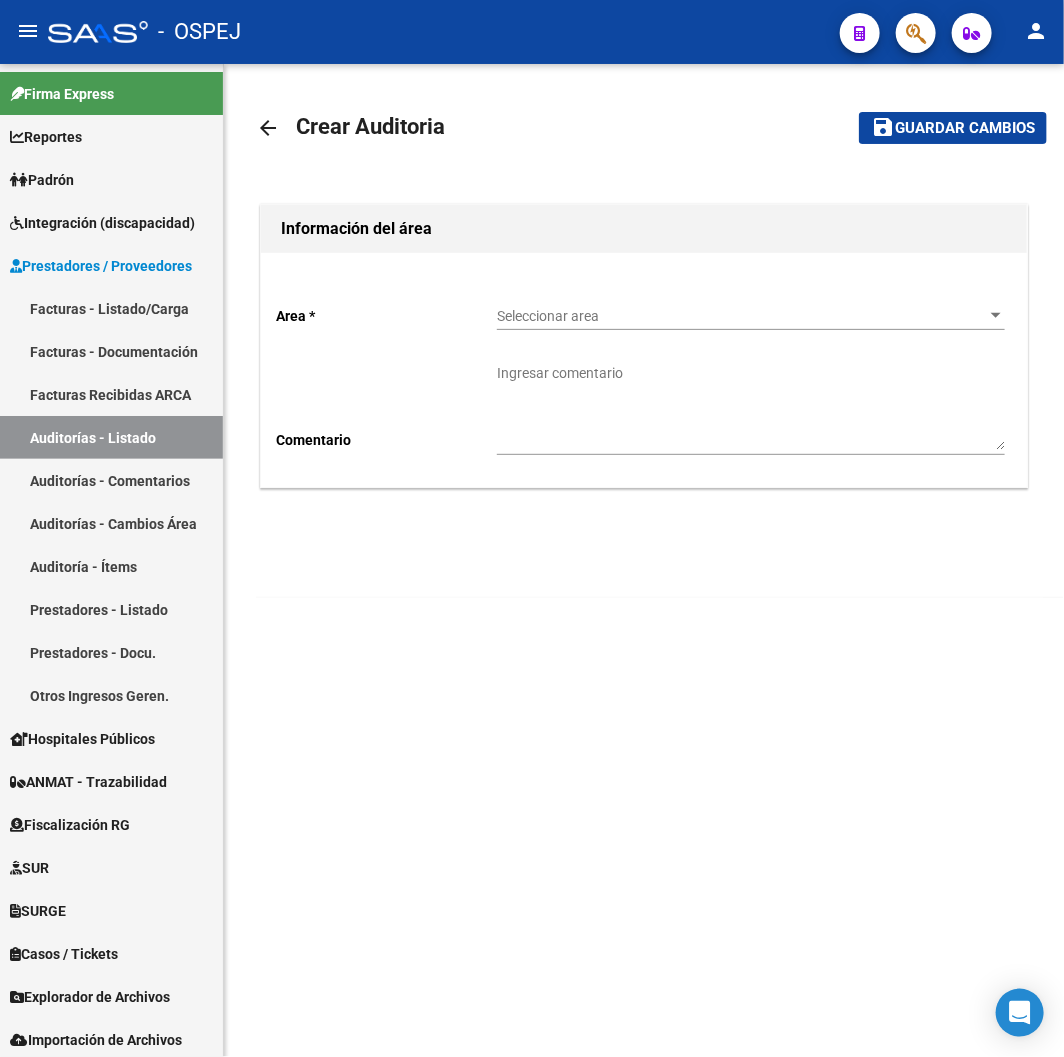 click on "Seleccionar area" at bounding box center [742, 316] 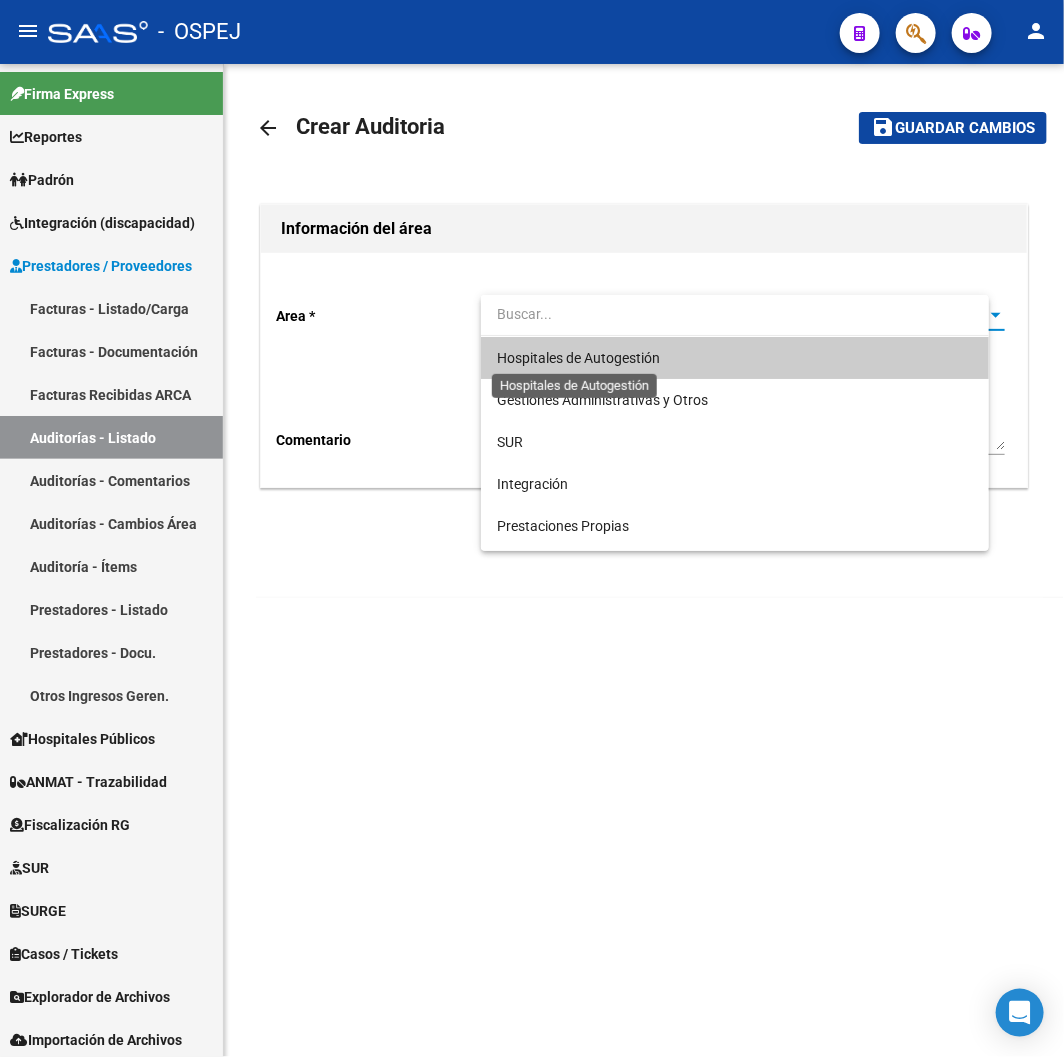 click on "Hospitales de Autogestión" at bounding box center [578, 358] 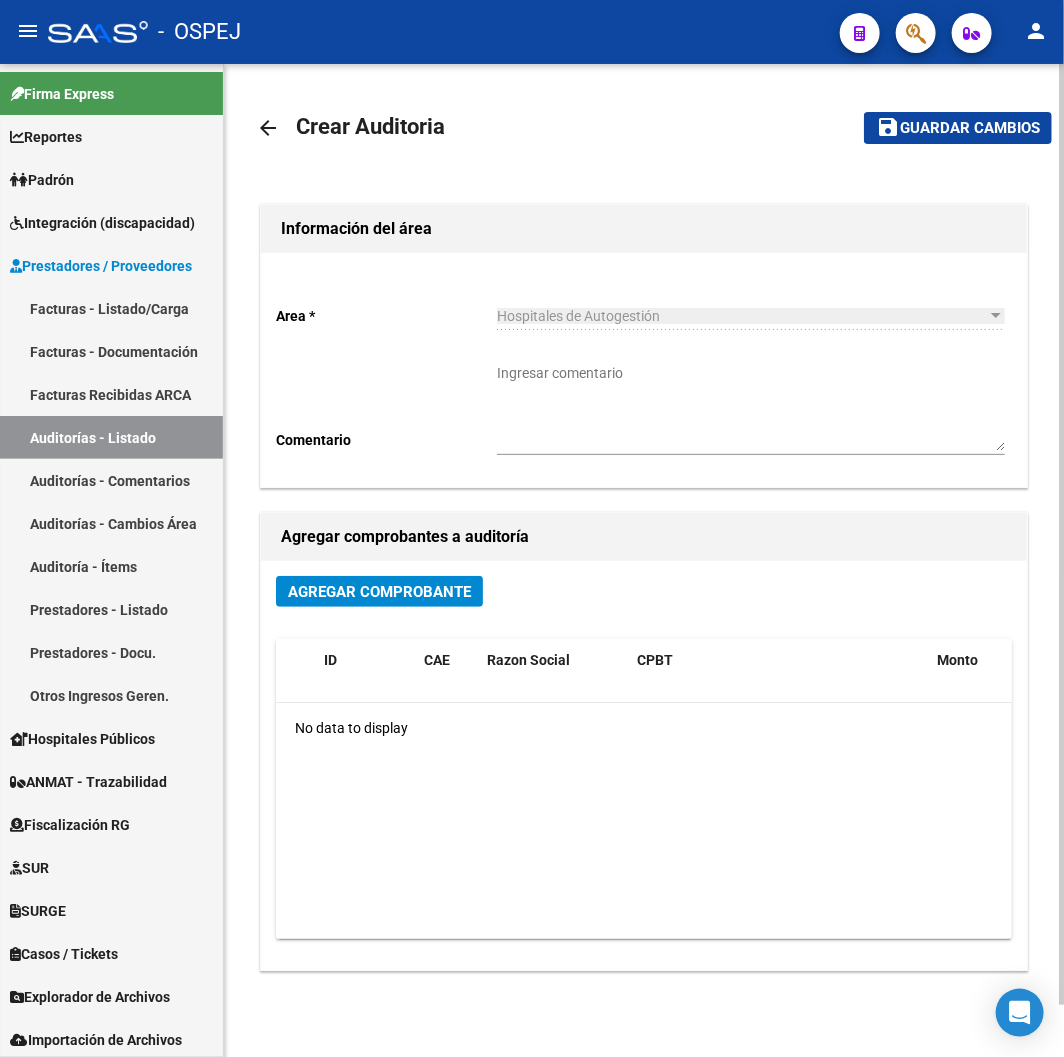 click on "Agregar Comprobante ID CAE Razon Social CPBT Monto Fecha Cpbt Fecha Recibido Doc Respaldatoria Doc Trazabilidad Expte. Interno Creado Usuario No data to display" 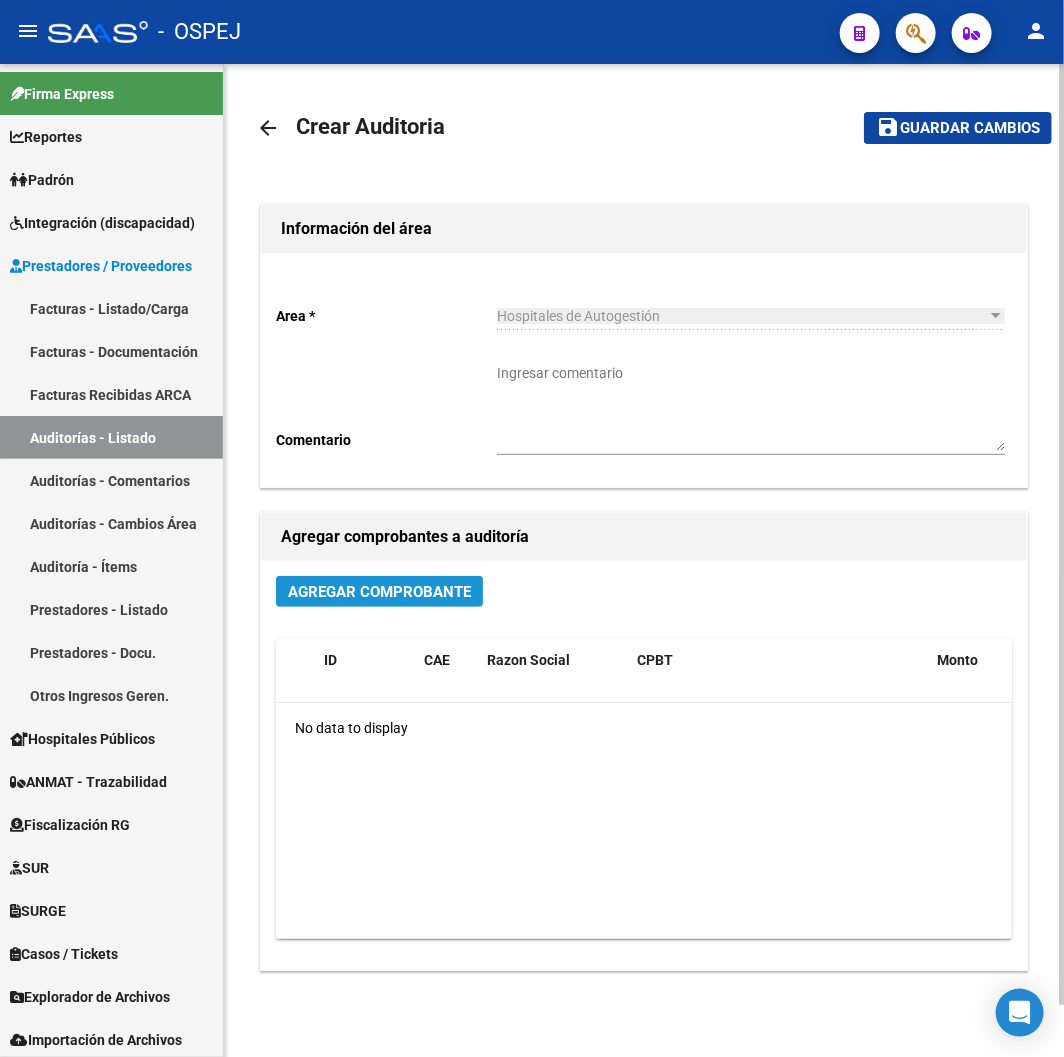 click on "Agregar Comprobante" 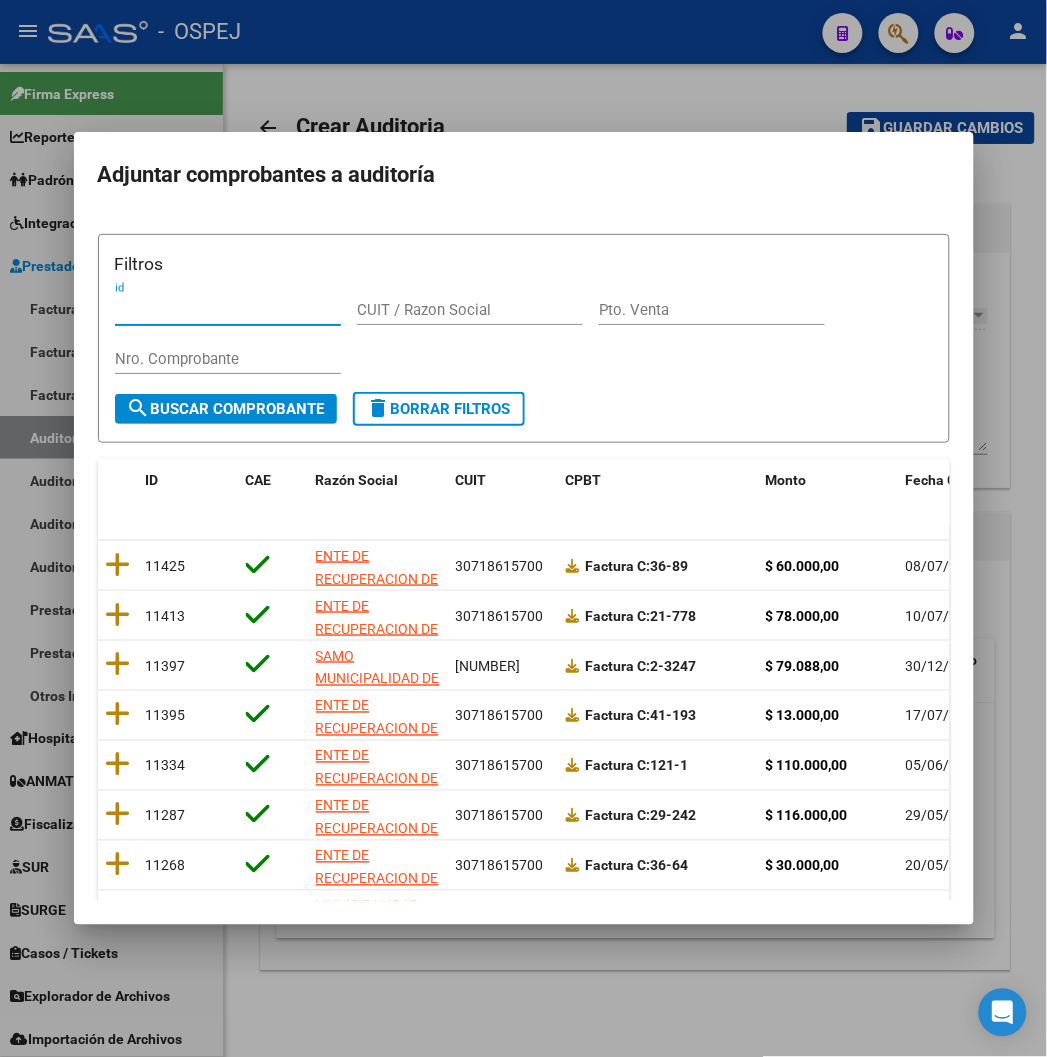 click on "Nro. Comprobante" at bounding box center (228, 359) 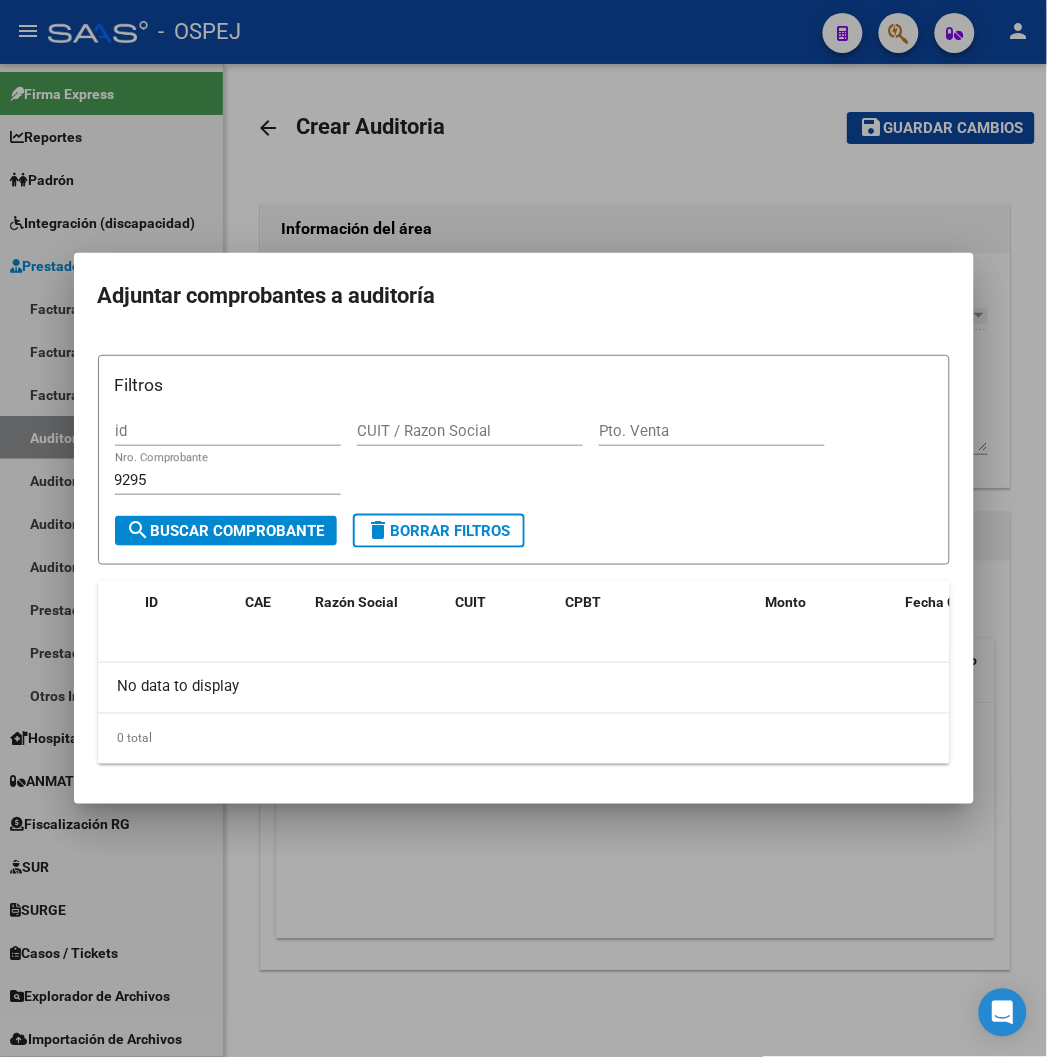click on "Adjuntar comprobantes a auditoría" at bounding box center (524, 296) 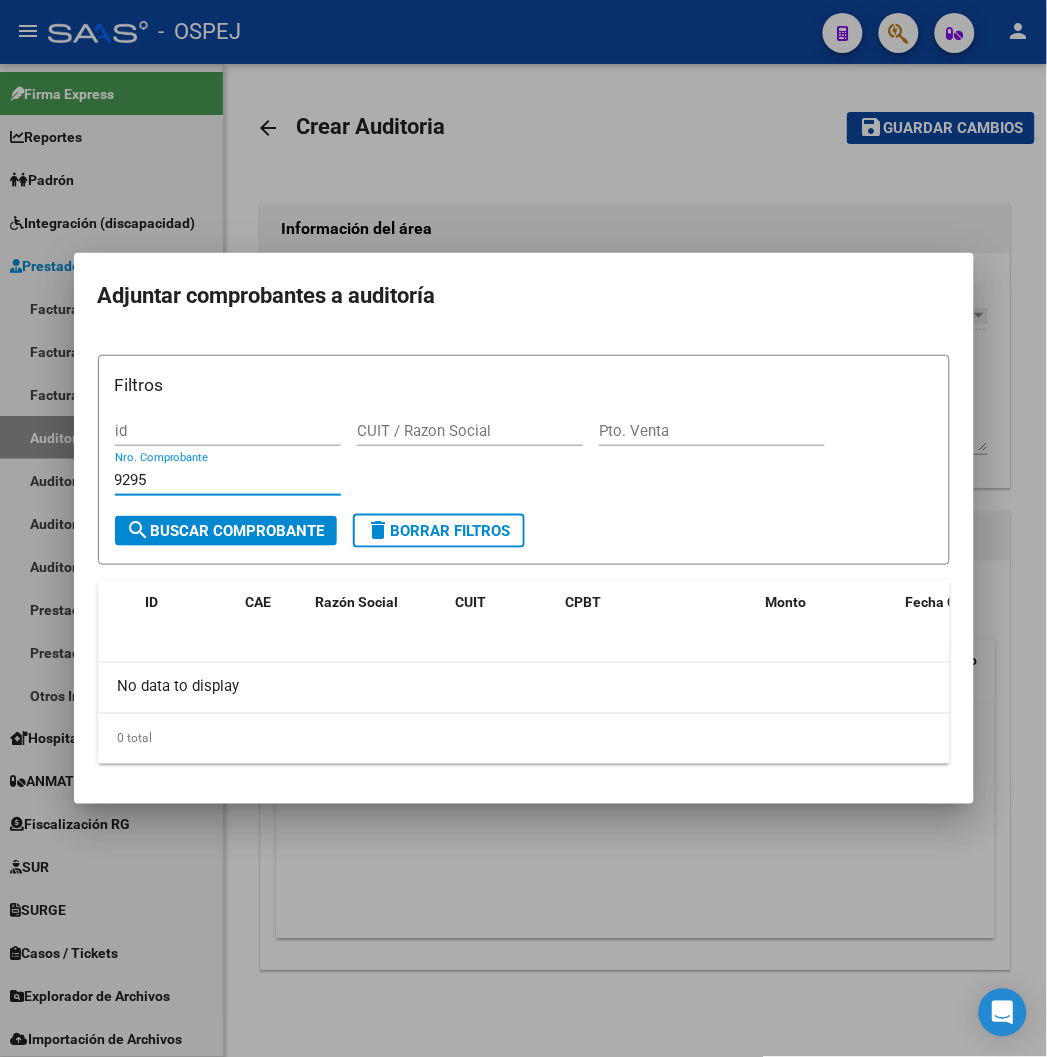 click on "9295" at bounding box center (228, 480) 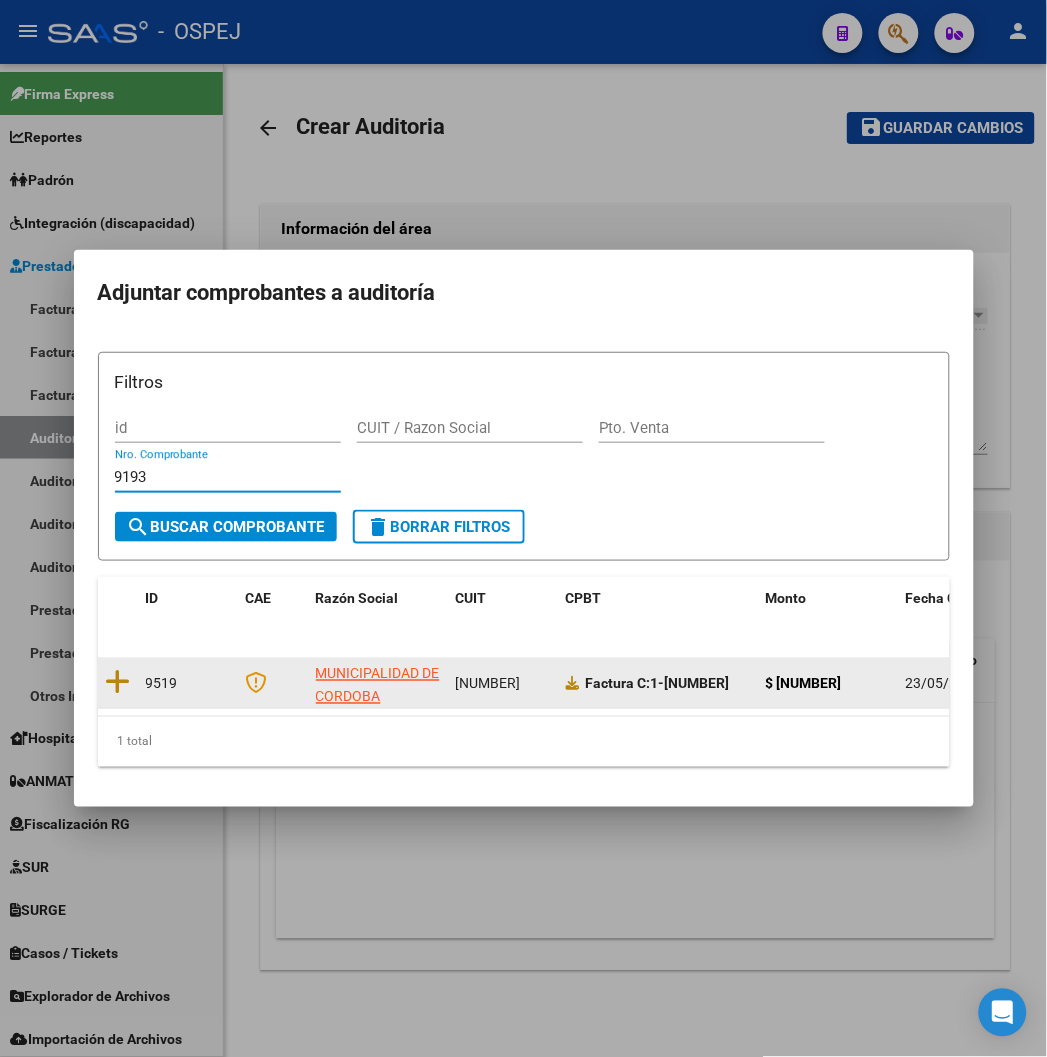 type on "9193" 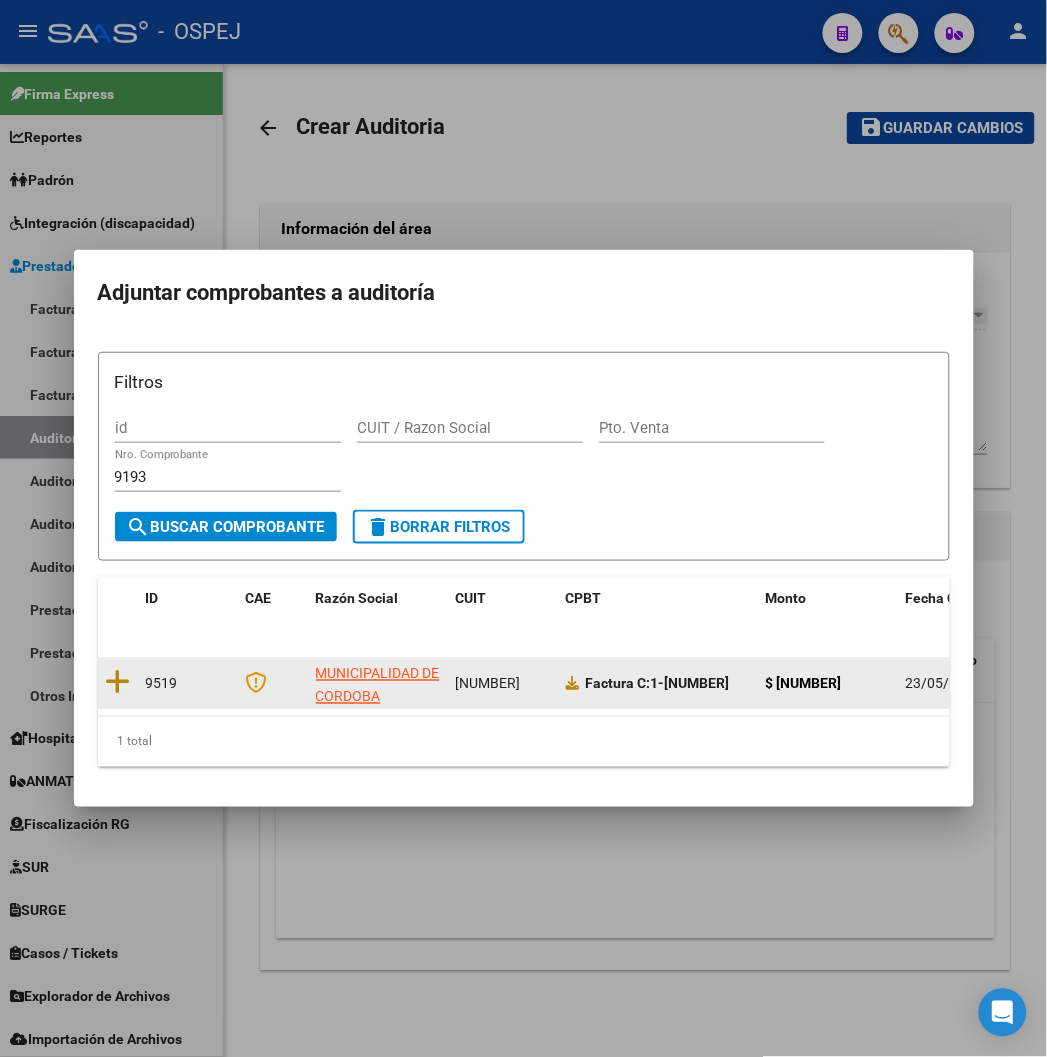 click 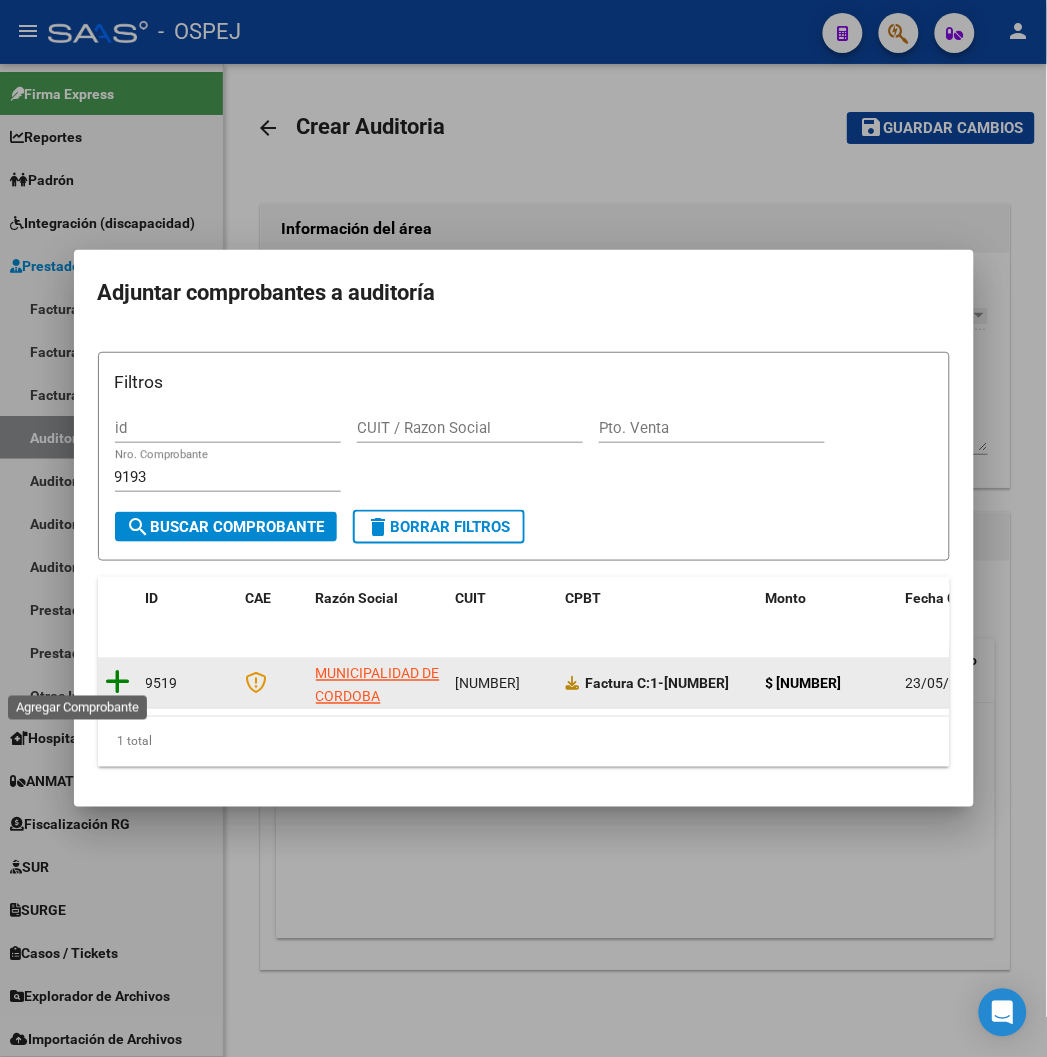 click 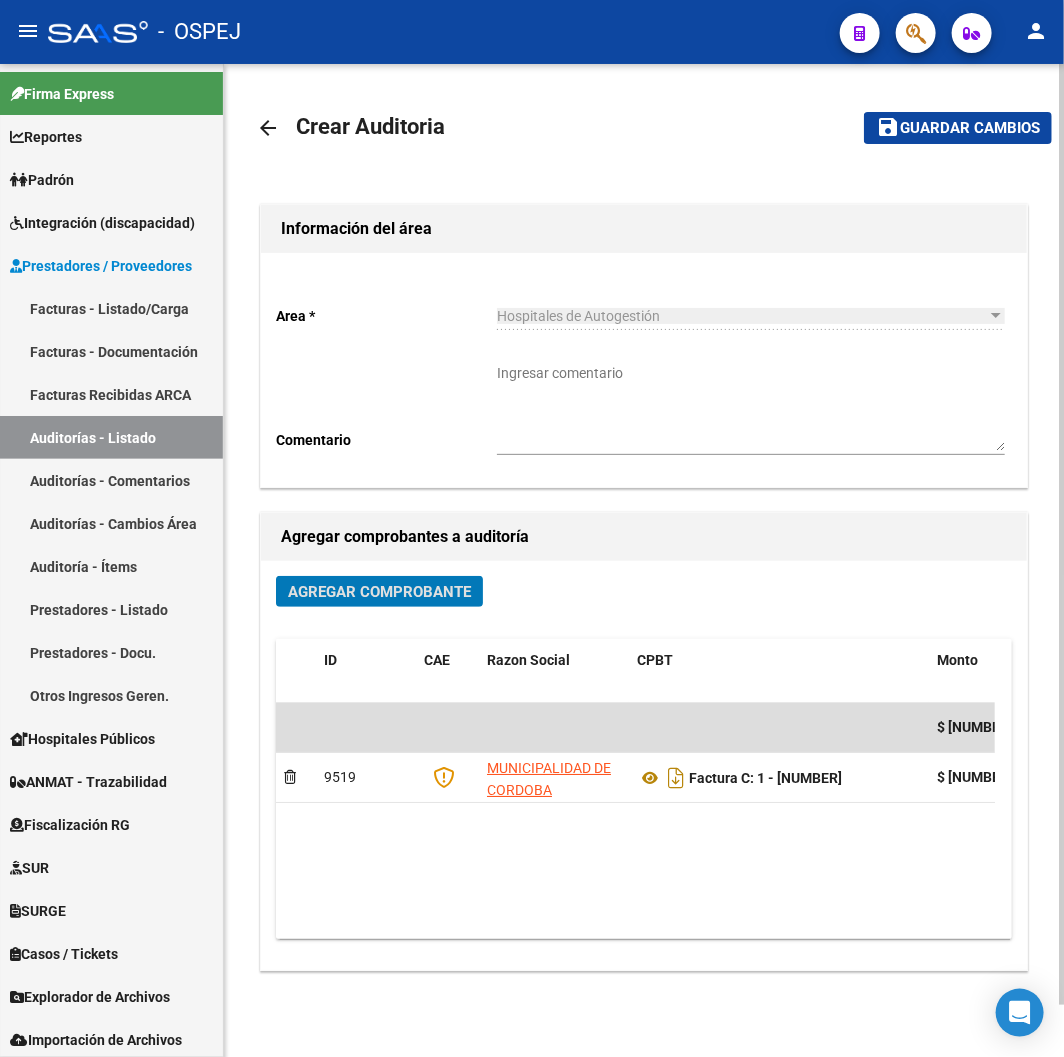 click on "Guardar cambios" 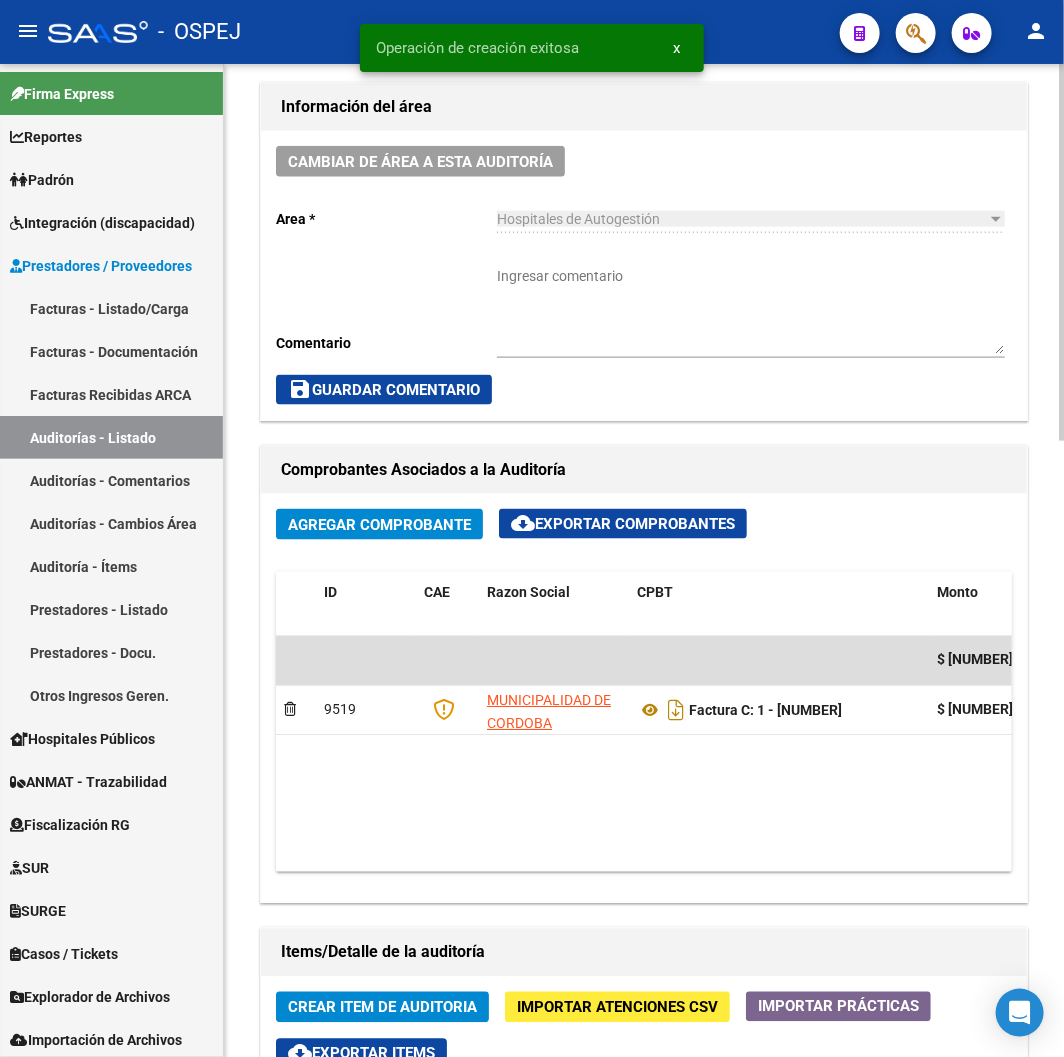 scroll, scrollTop: 1111, scrollLeft: 0, axis: vertical 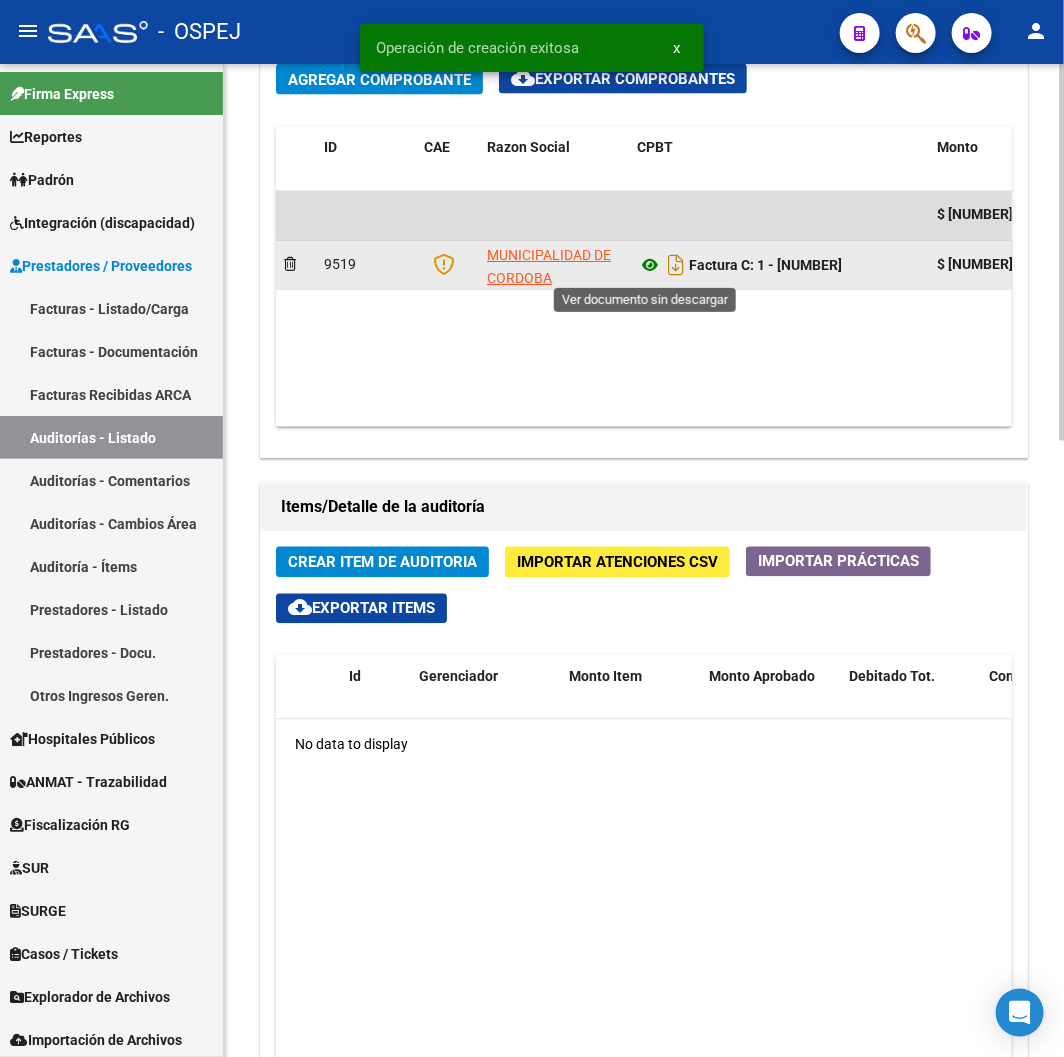 click 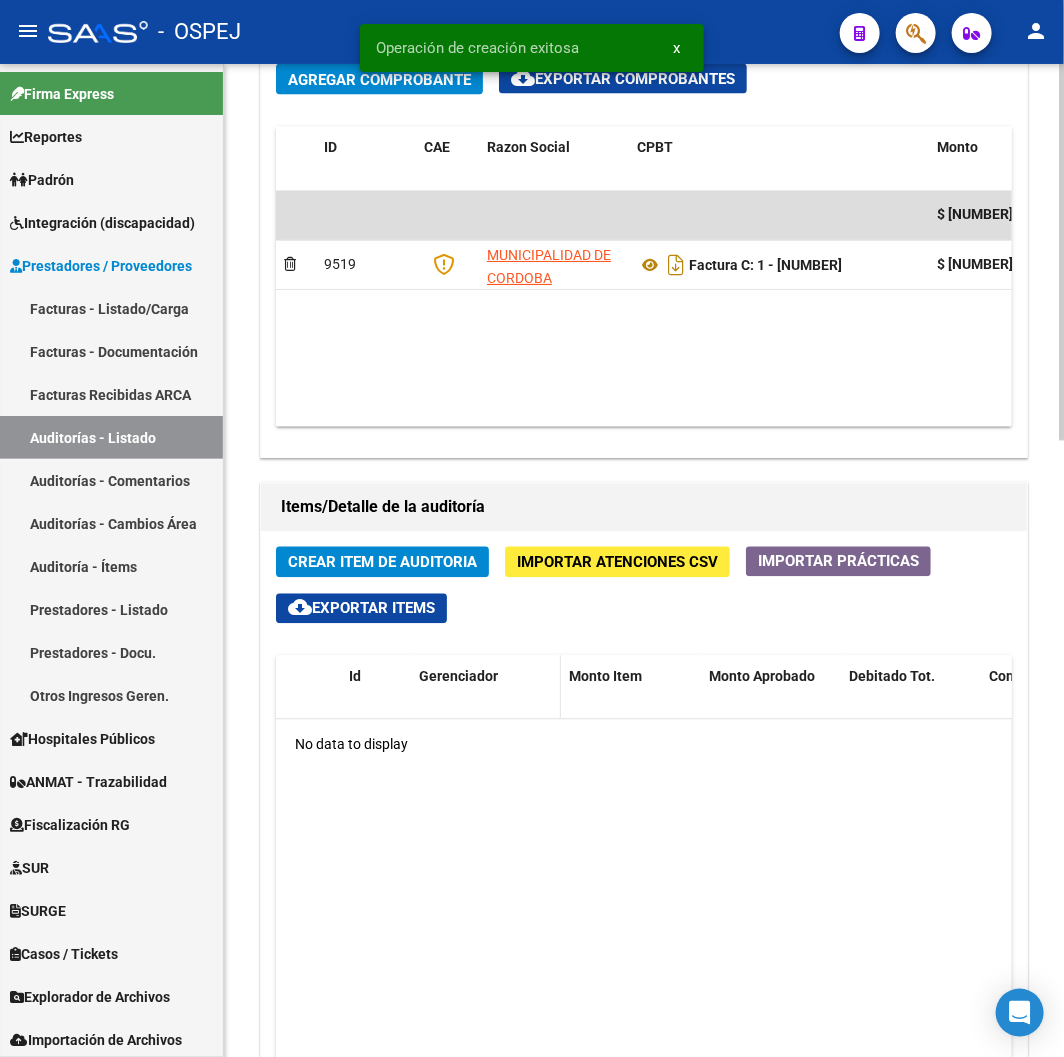 scroll, scrollTop: 1222, scrollLeft: 0, axis: vertical 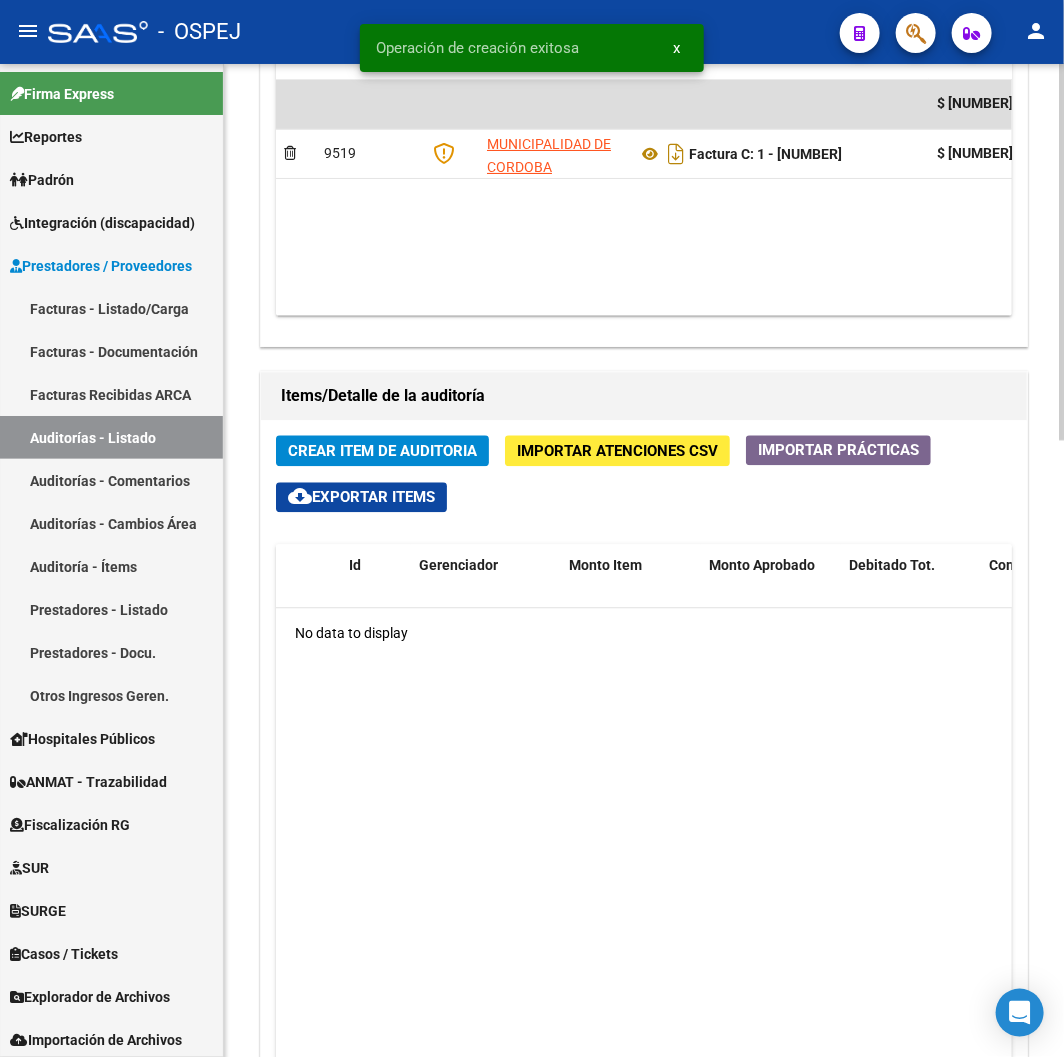 click on "Crear Item de Auditoria" 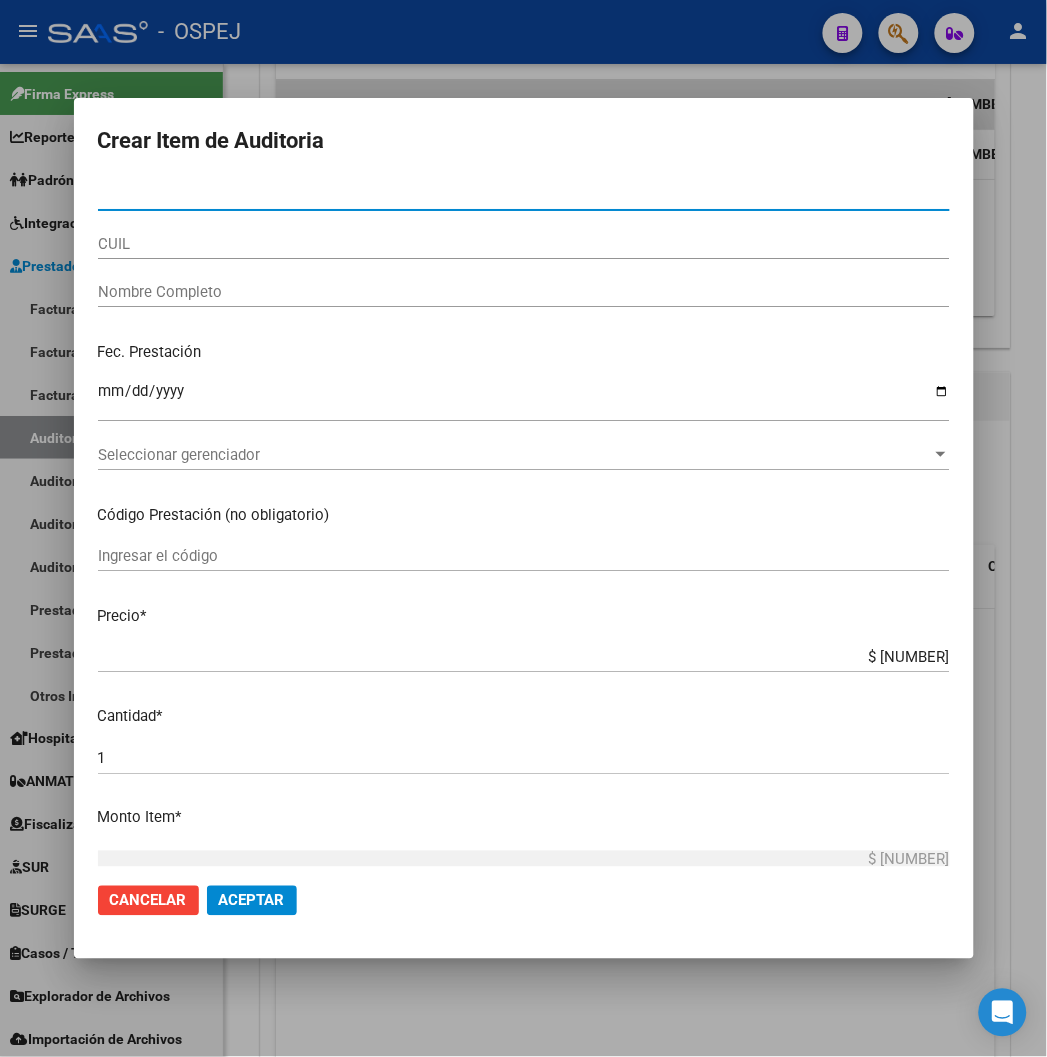type on "57154999" 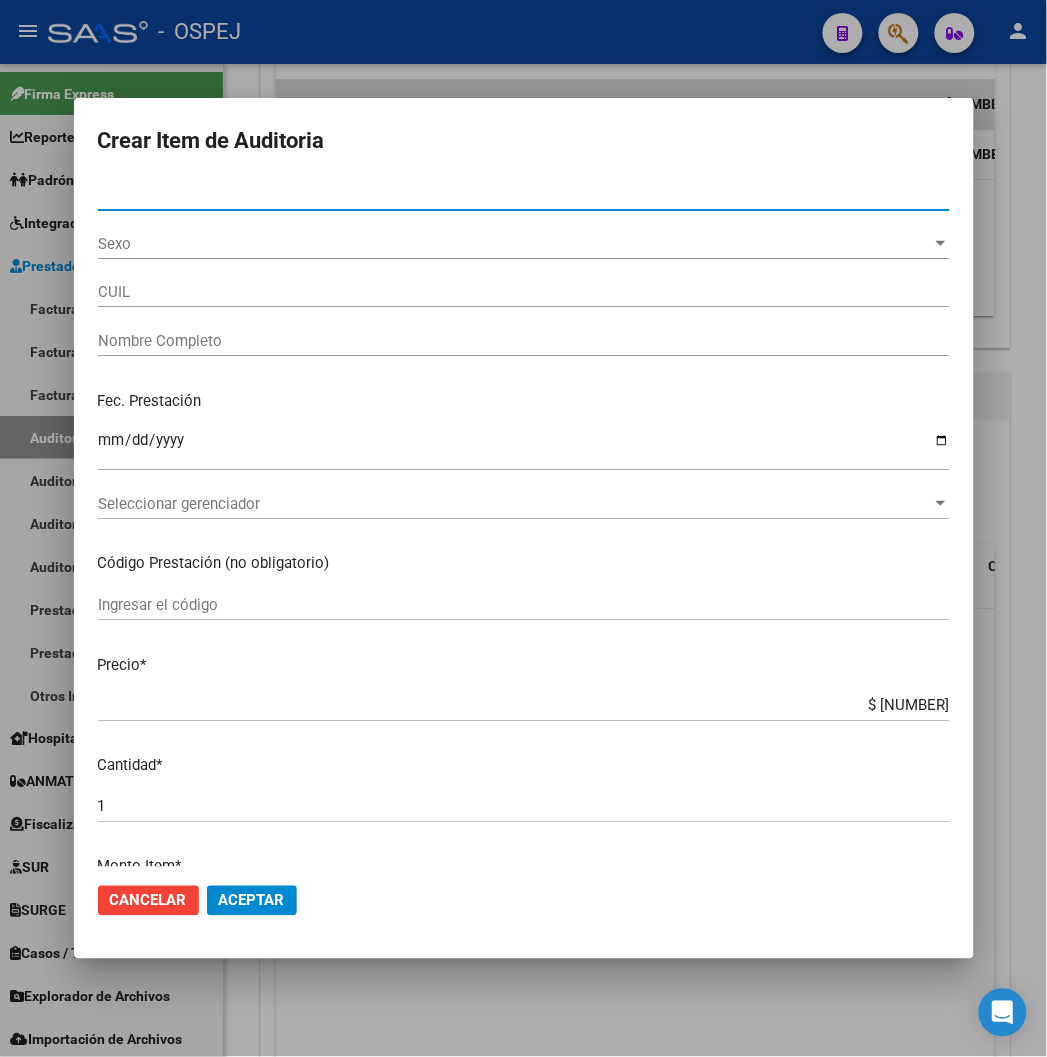 type on "23571549999" 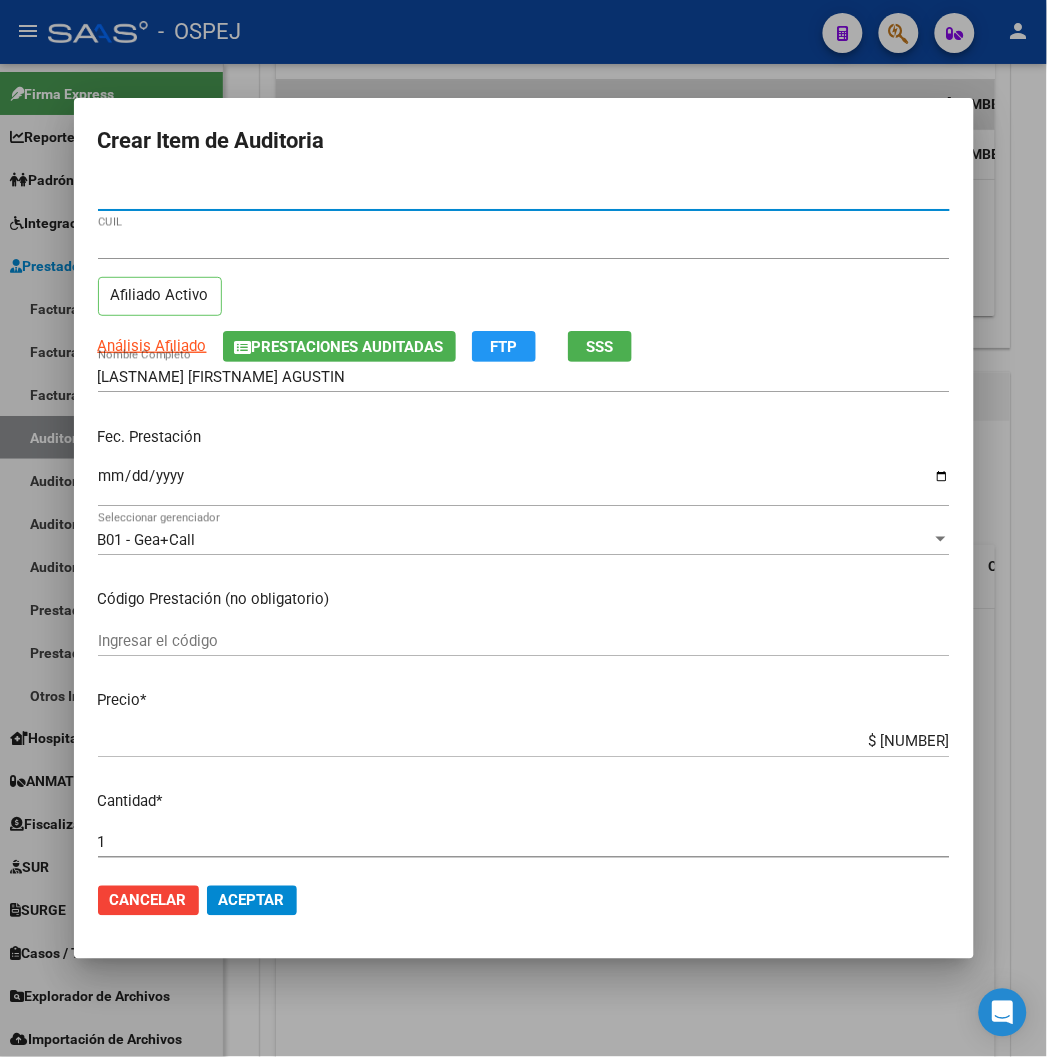 type on "57154999" 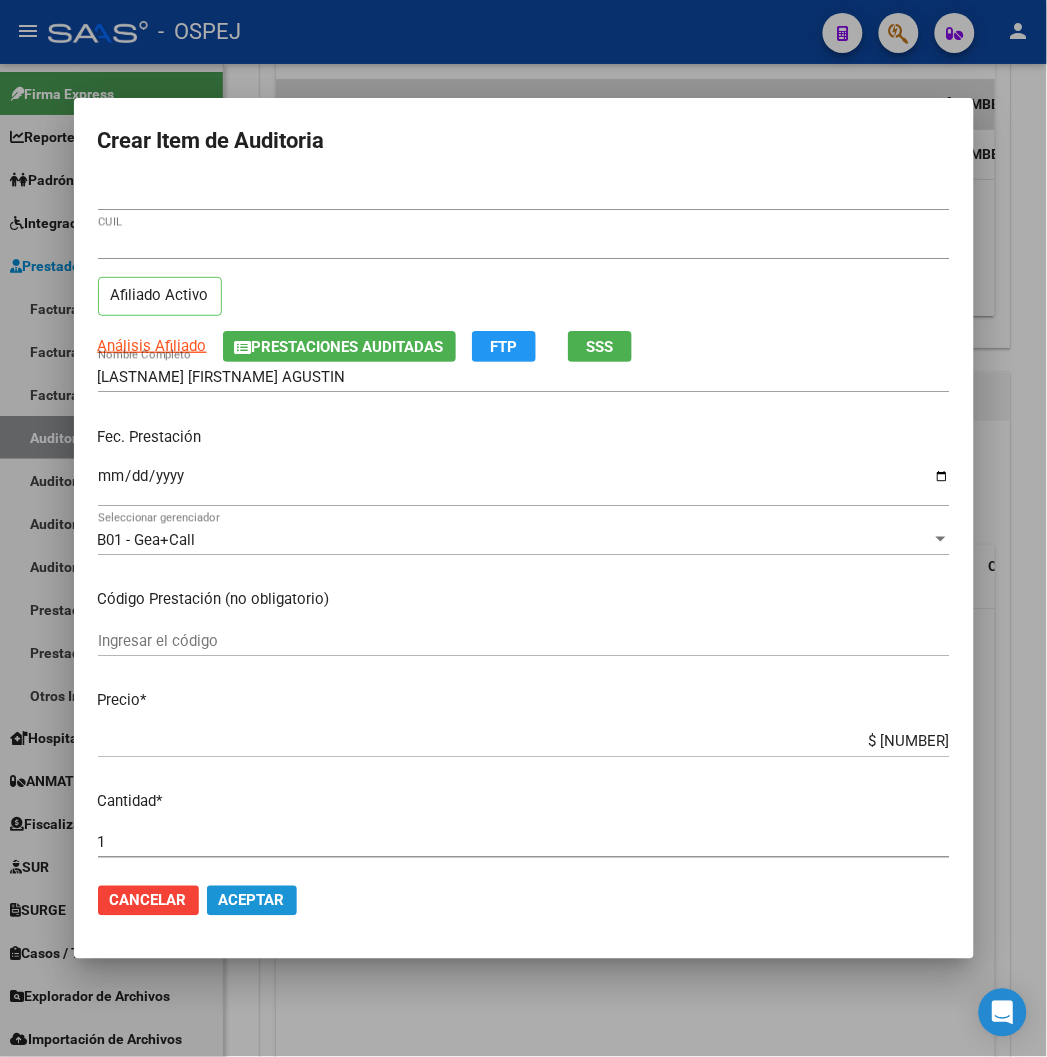 click on "Aceptar" 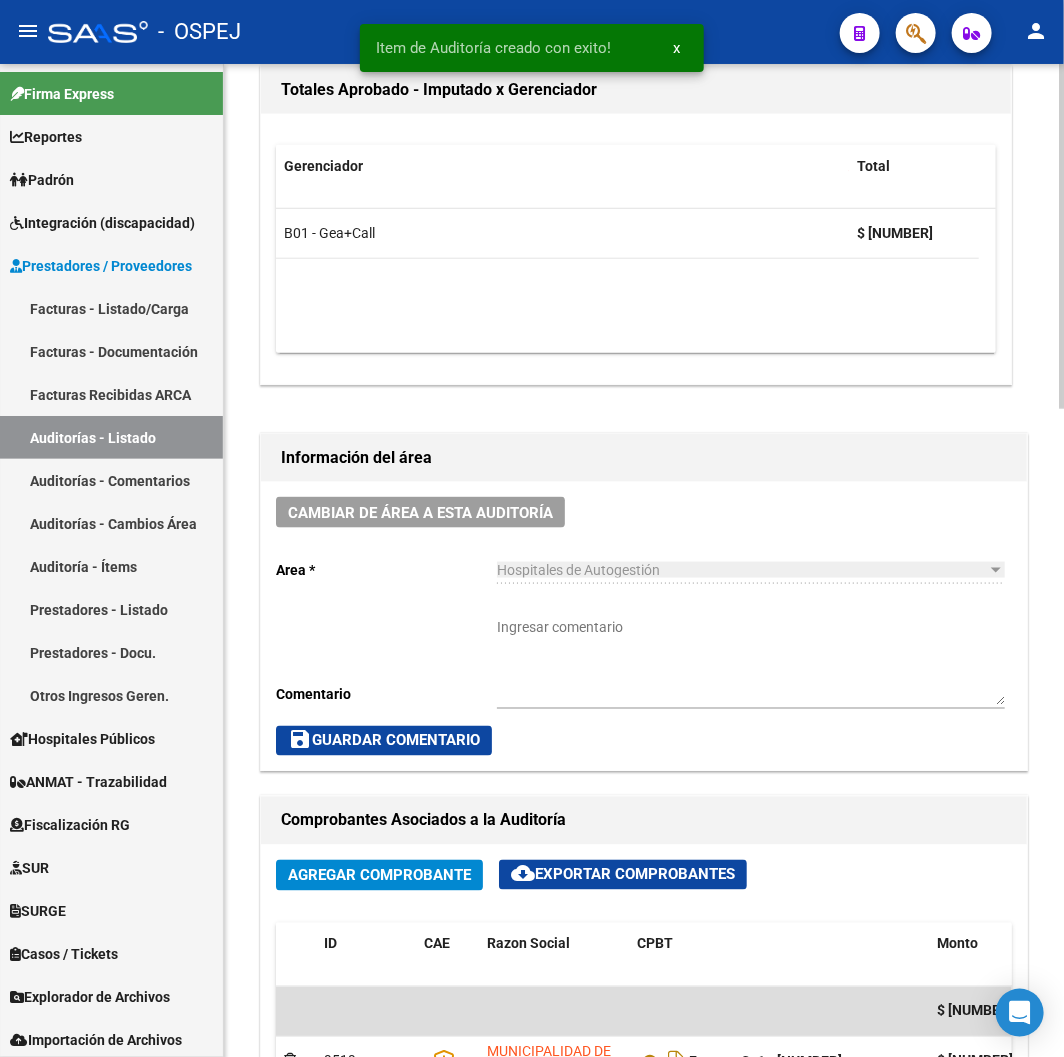 scroll, scrollTop: 0, scrollLeft: 0, axis: both 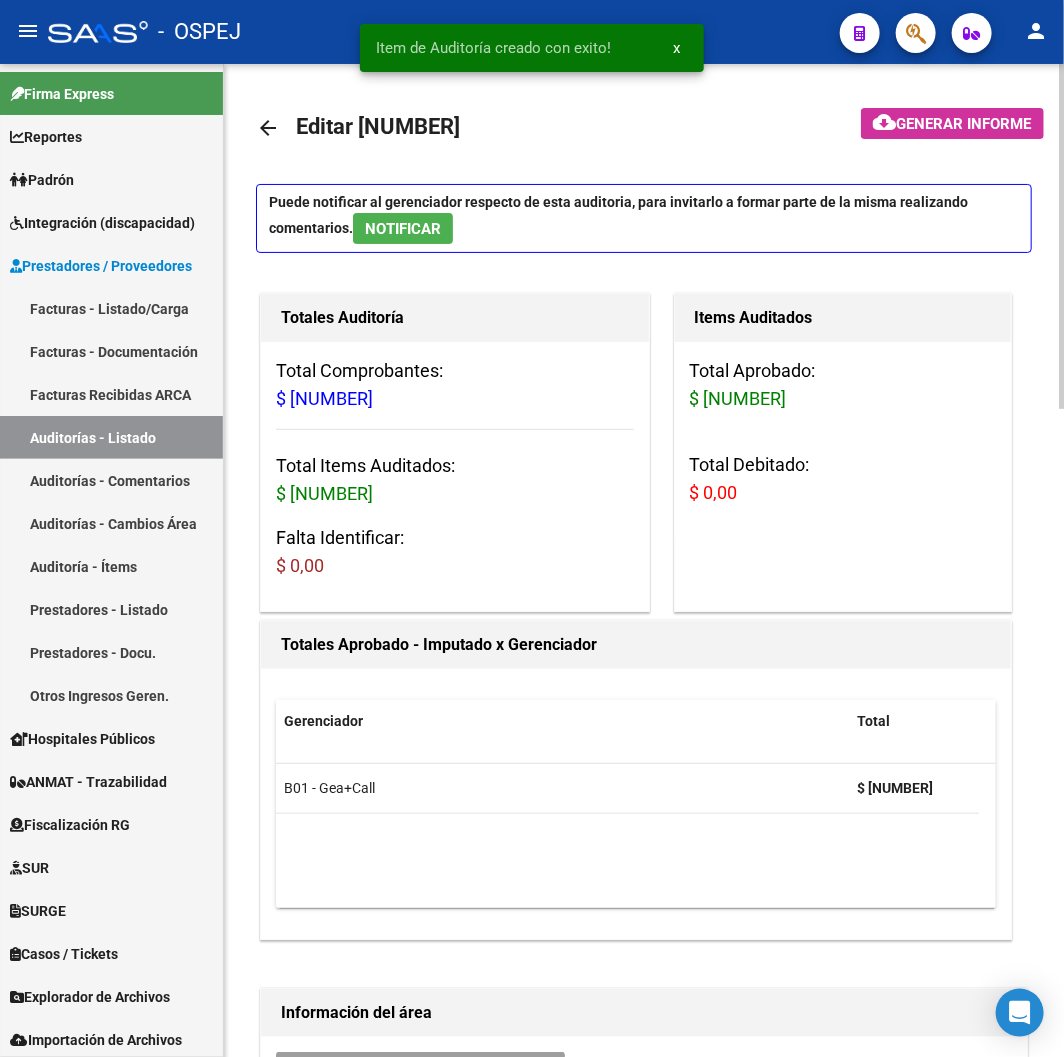 click on "arrow_back" 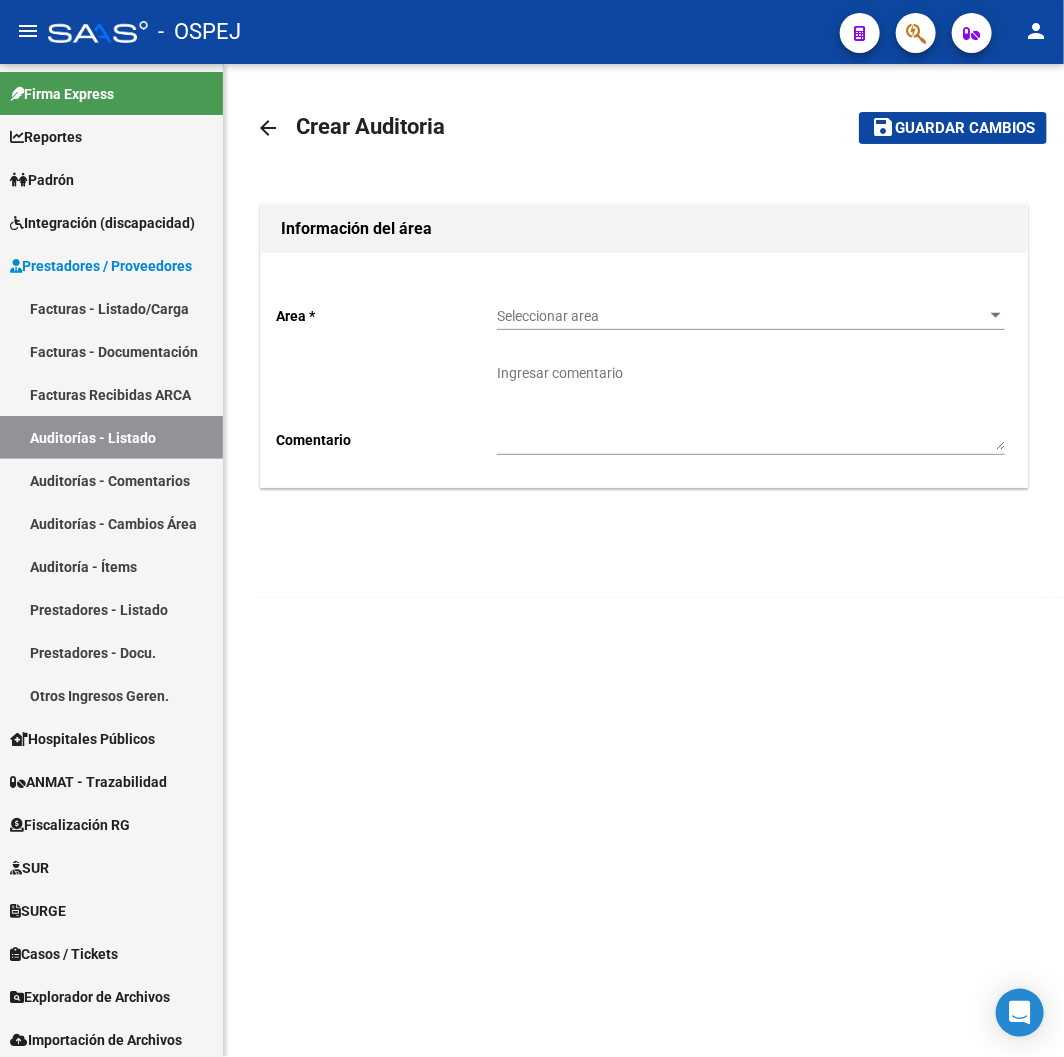 click on "Seleccionar area" at bounding box center [742, 316] 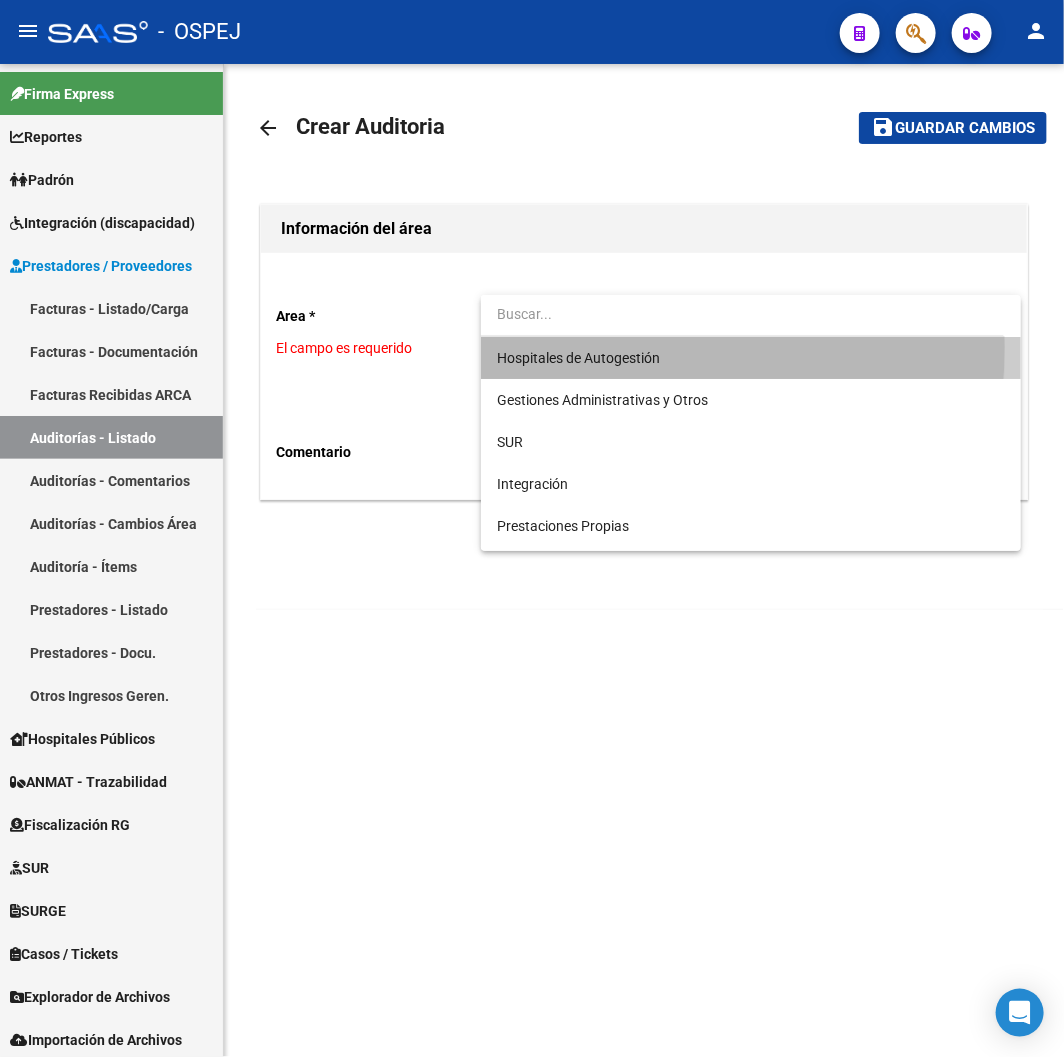 click on "Hospitales de Autogestión" at bounding box center [751, 358] 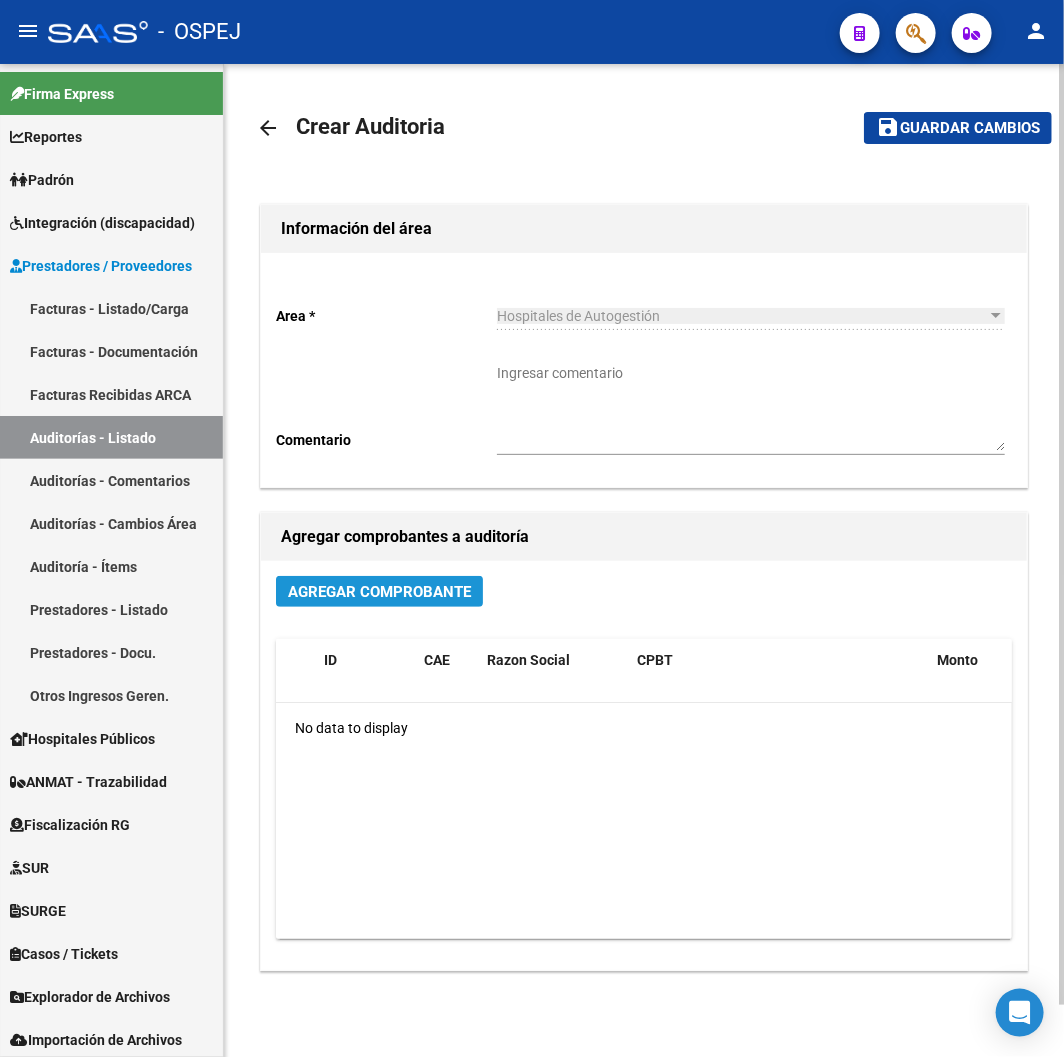click on "Agregar Comprobante" 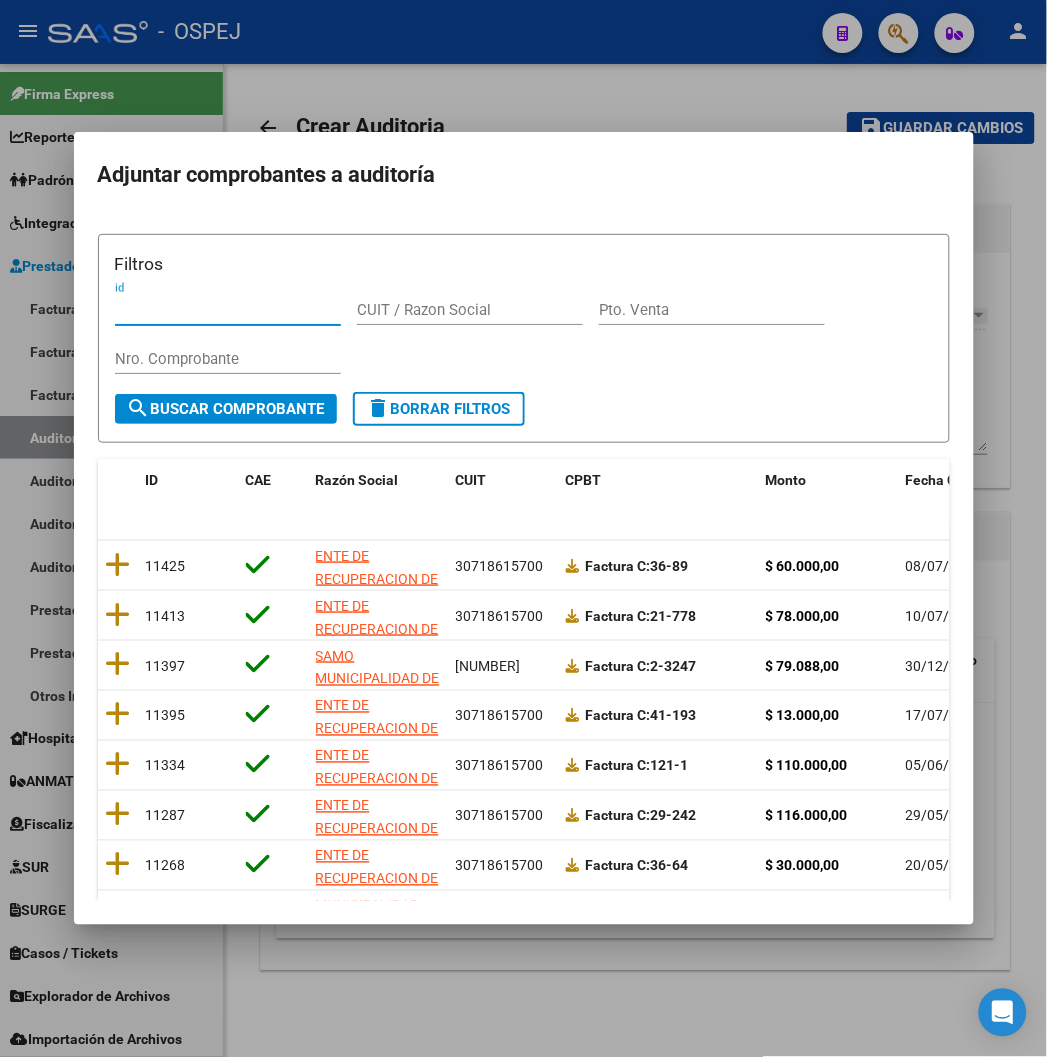 click on "Nro. Comprobante" at bounding box center [228, 359] 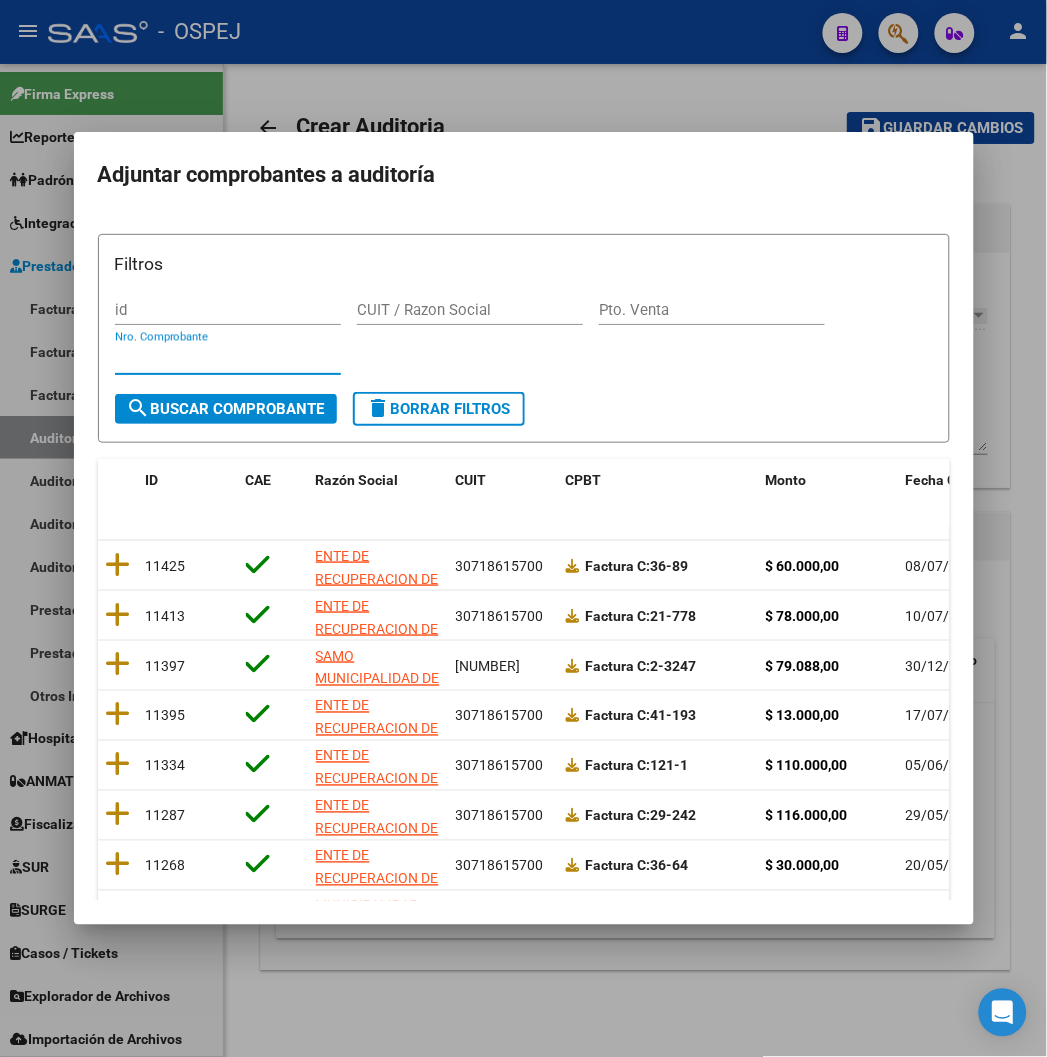 click on "Nro. Comprobante" at bounding box center (228, 359) 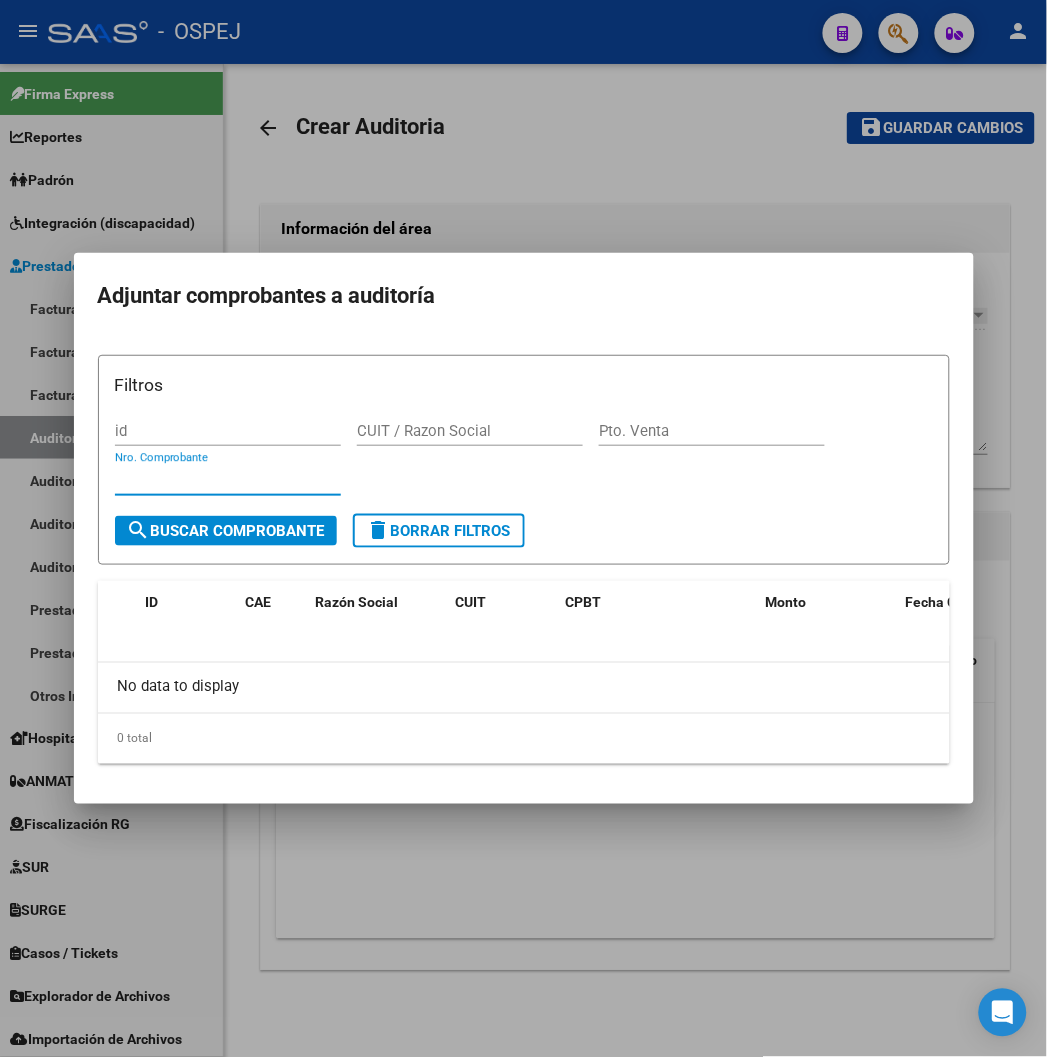 type on "9101" 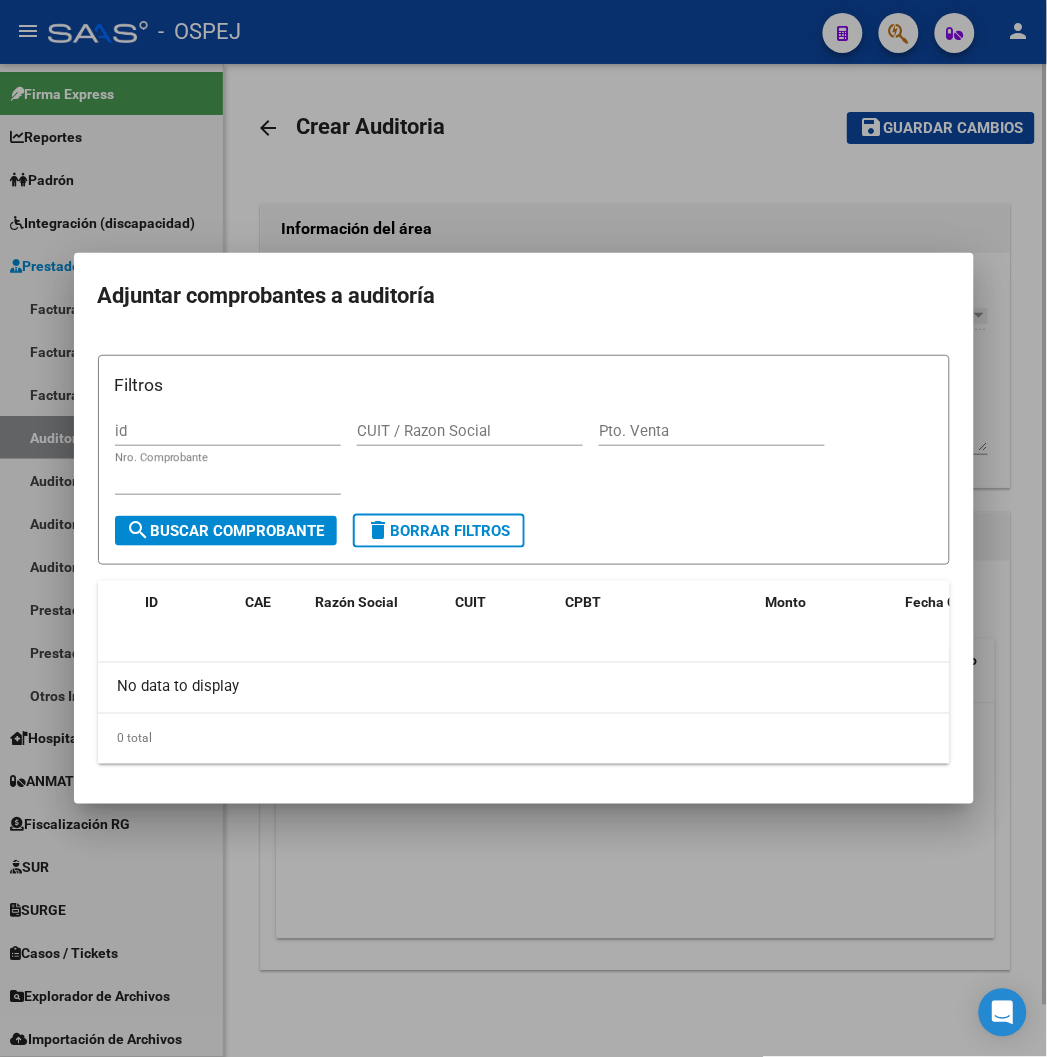 drag, startPoint x: 510, startPoint y: 102, endPoint x: 458, endPoint y: 151, distance: 71.44928 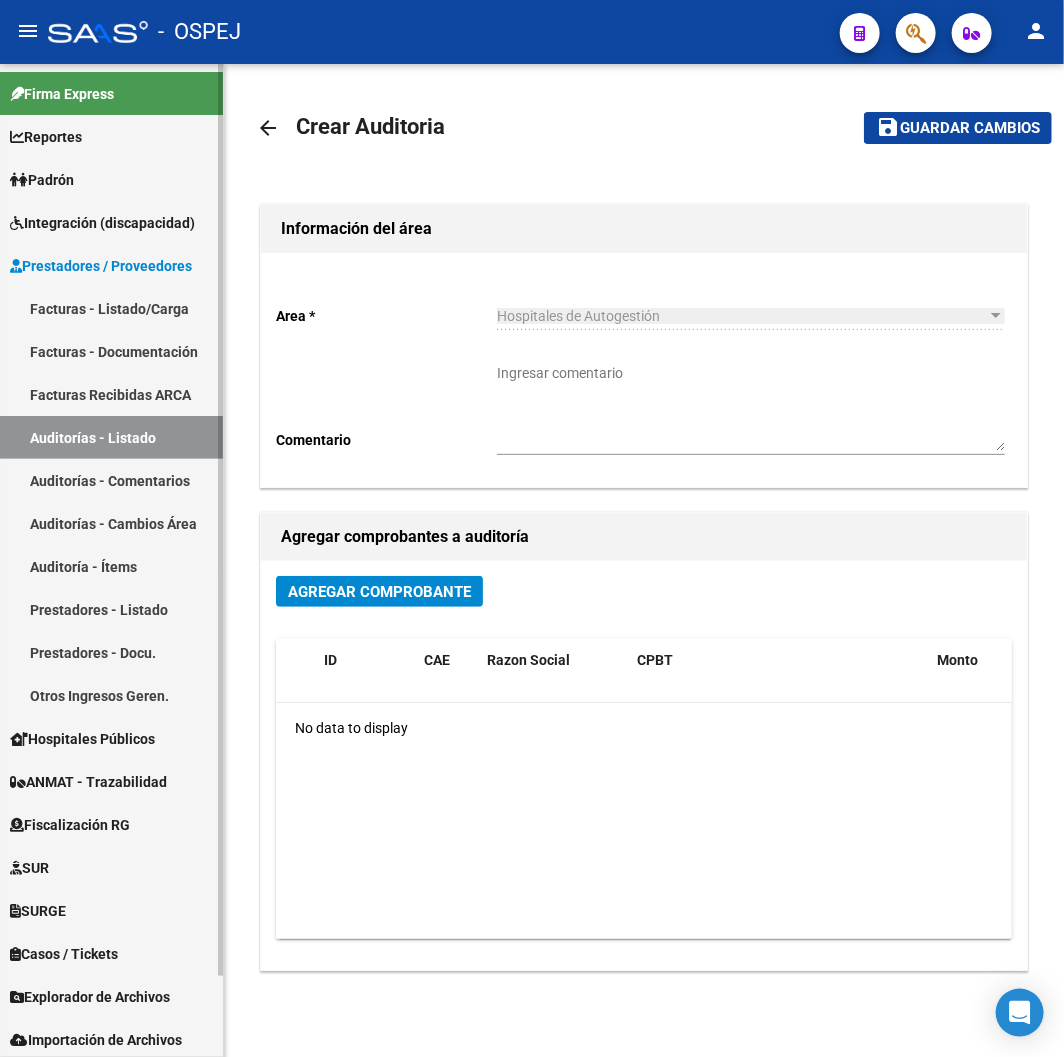 click on "Facturas - Listado/Carga" at bounding box center [111, 308] 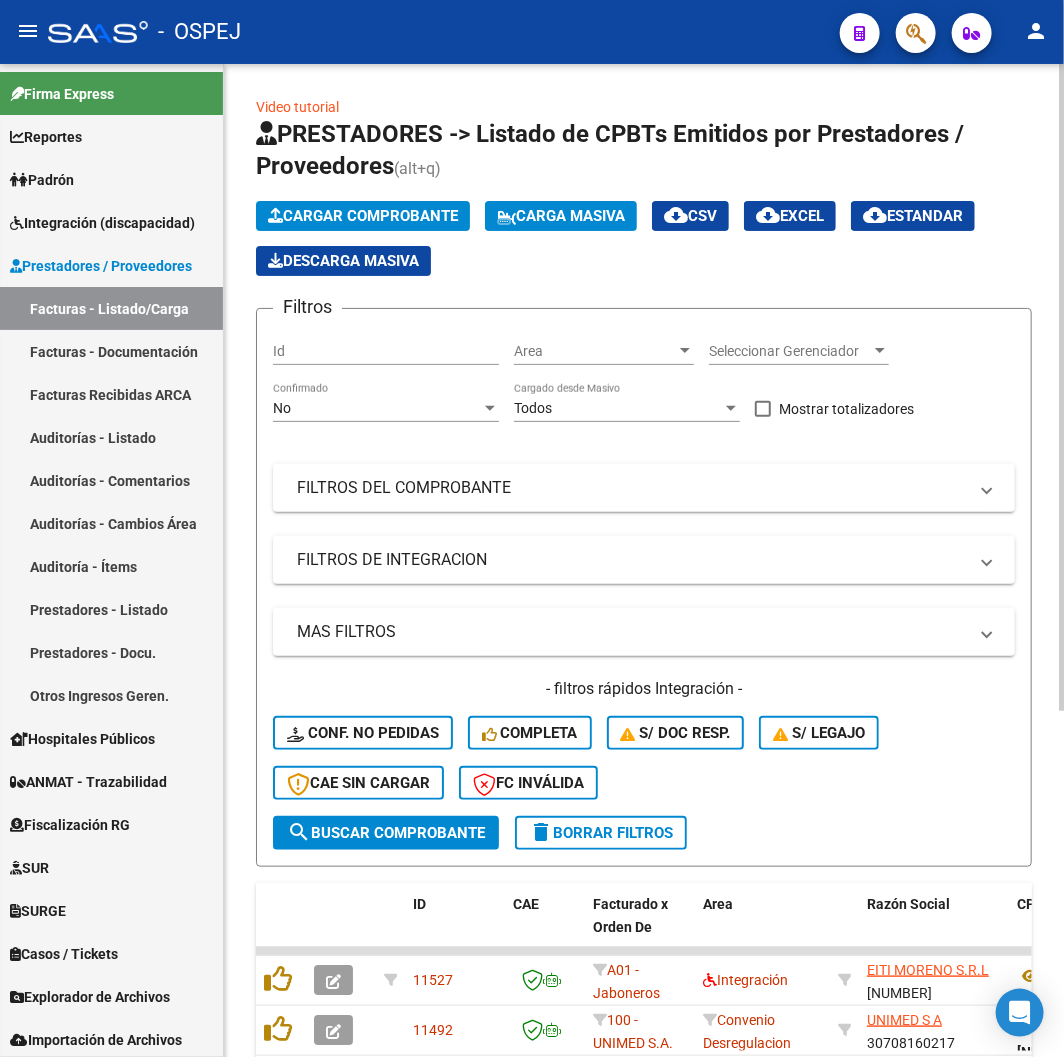 click on "No" at bounding box center (377, 408) 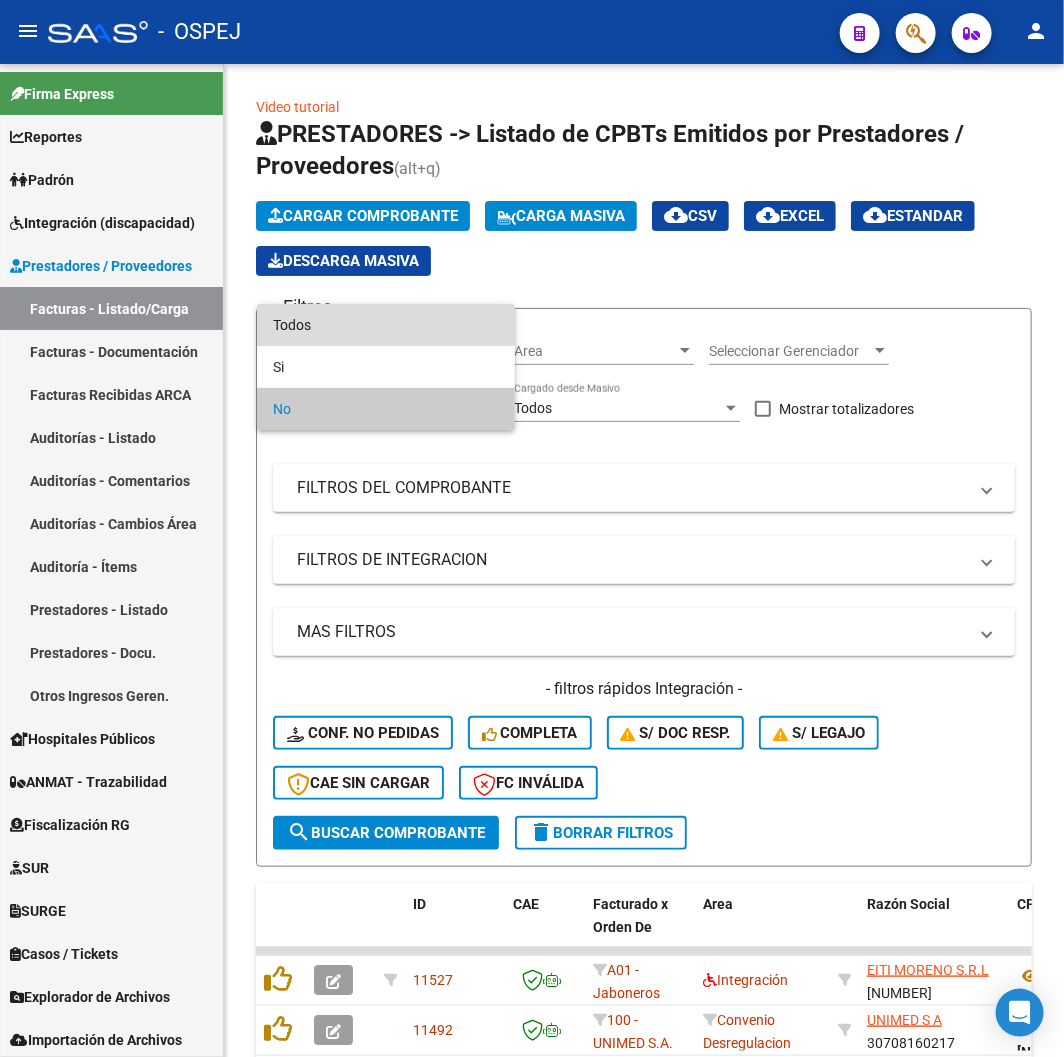 click on "Todos" at bounding box center (386, 325) 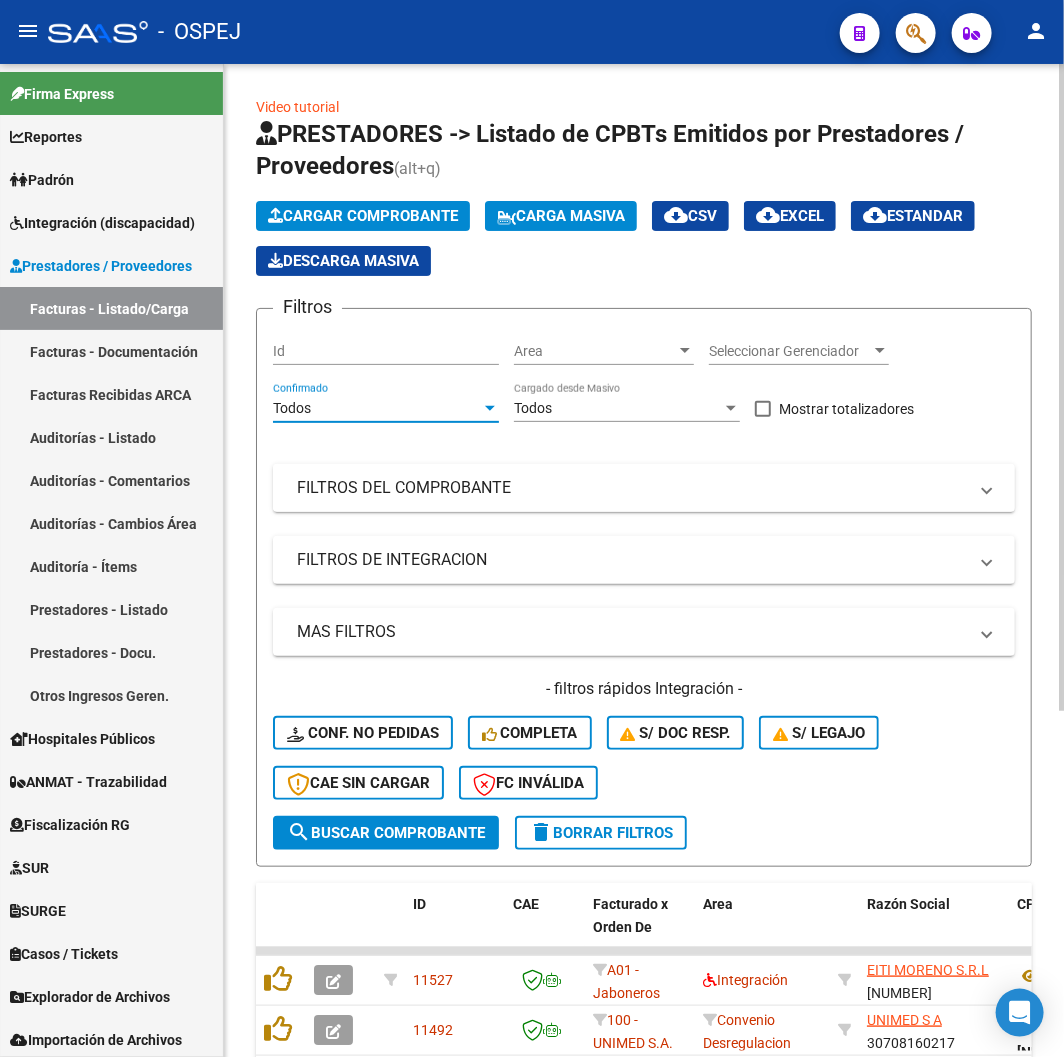click on "FILTROS DEL COMPROBANTE" at bounding box center (644, 488) 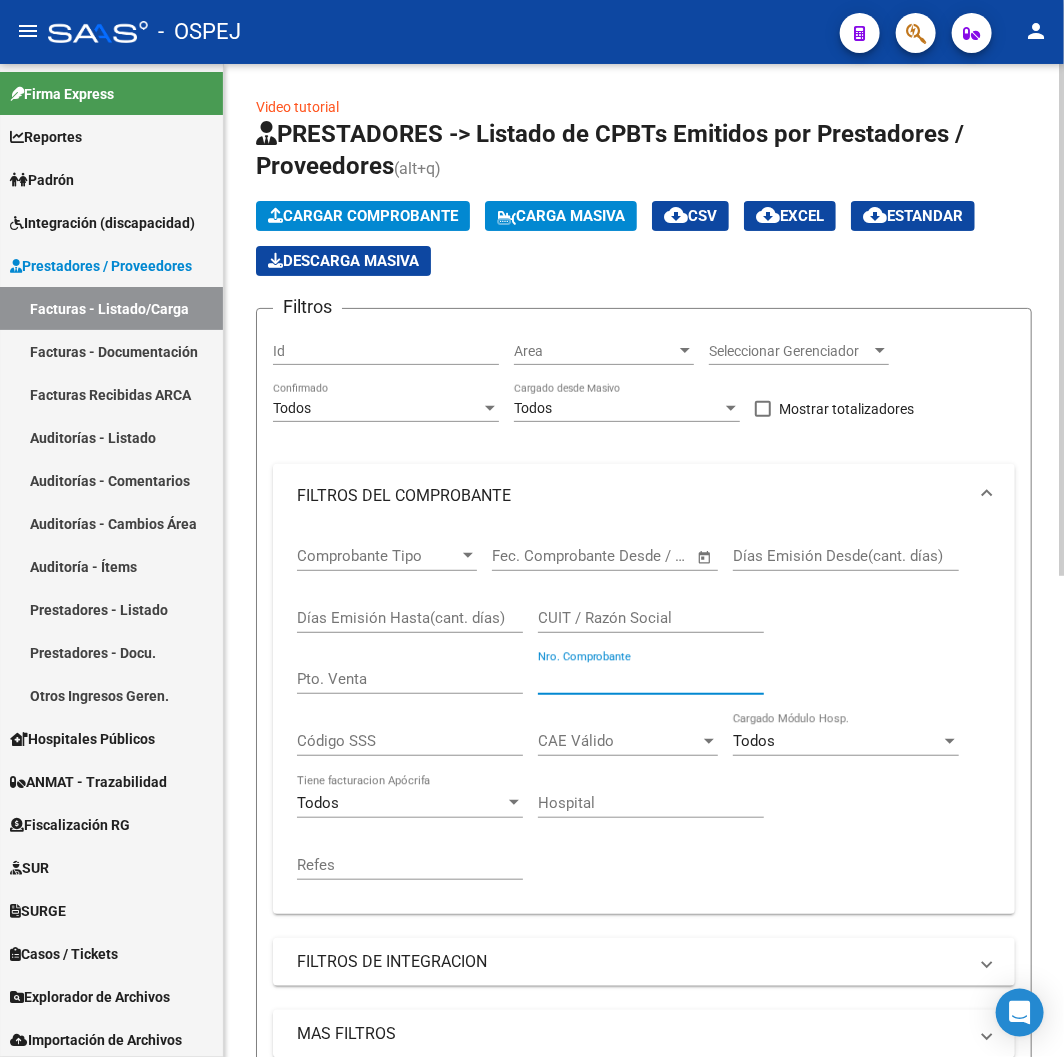 click on "Nro. Comprobante" at bounding box center [651, 679] 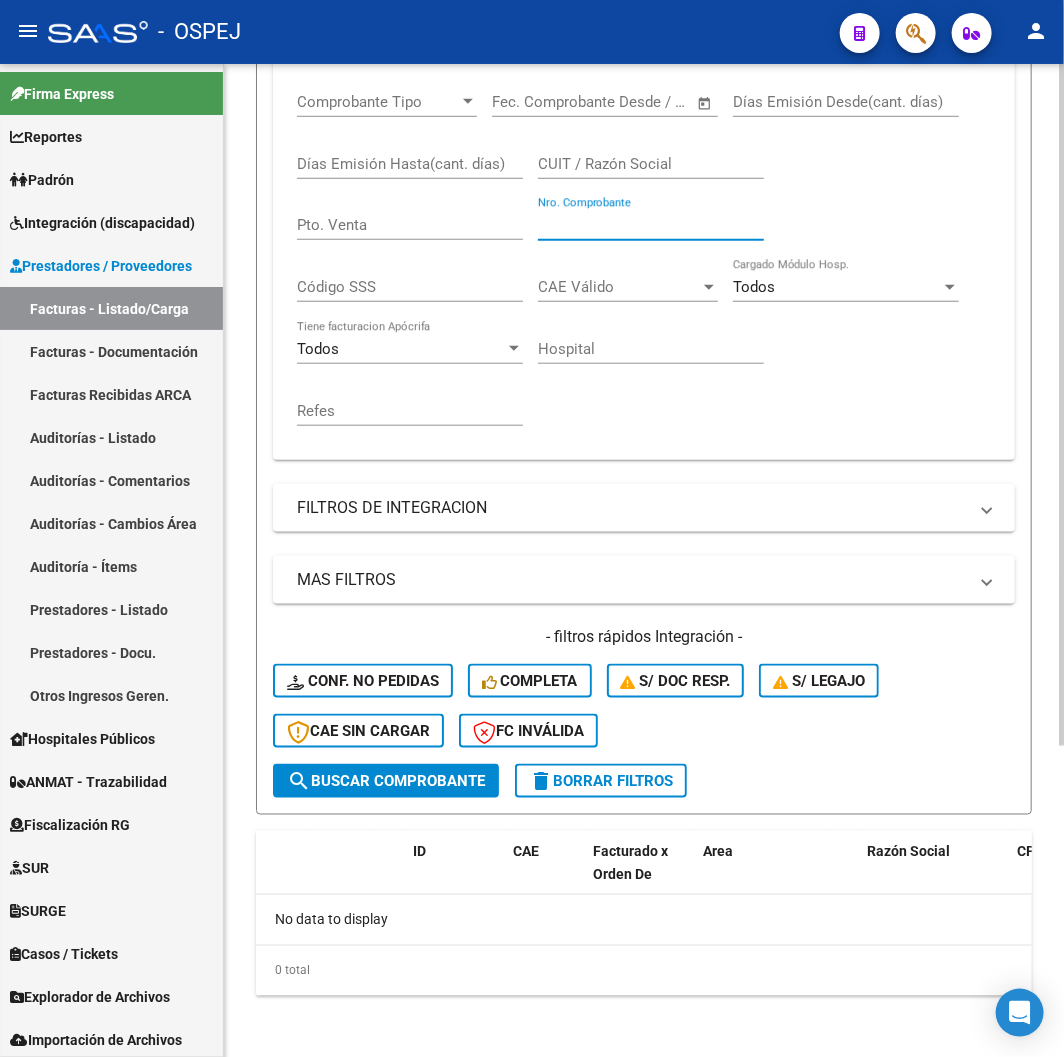scroll, scrollTop: 10, scrollLeft: 0, axis: vertical 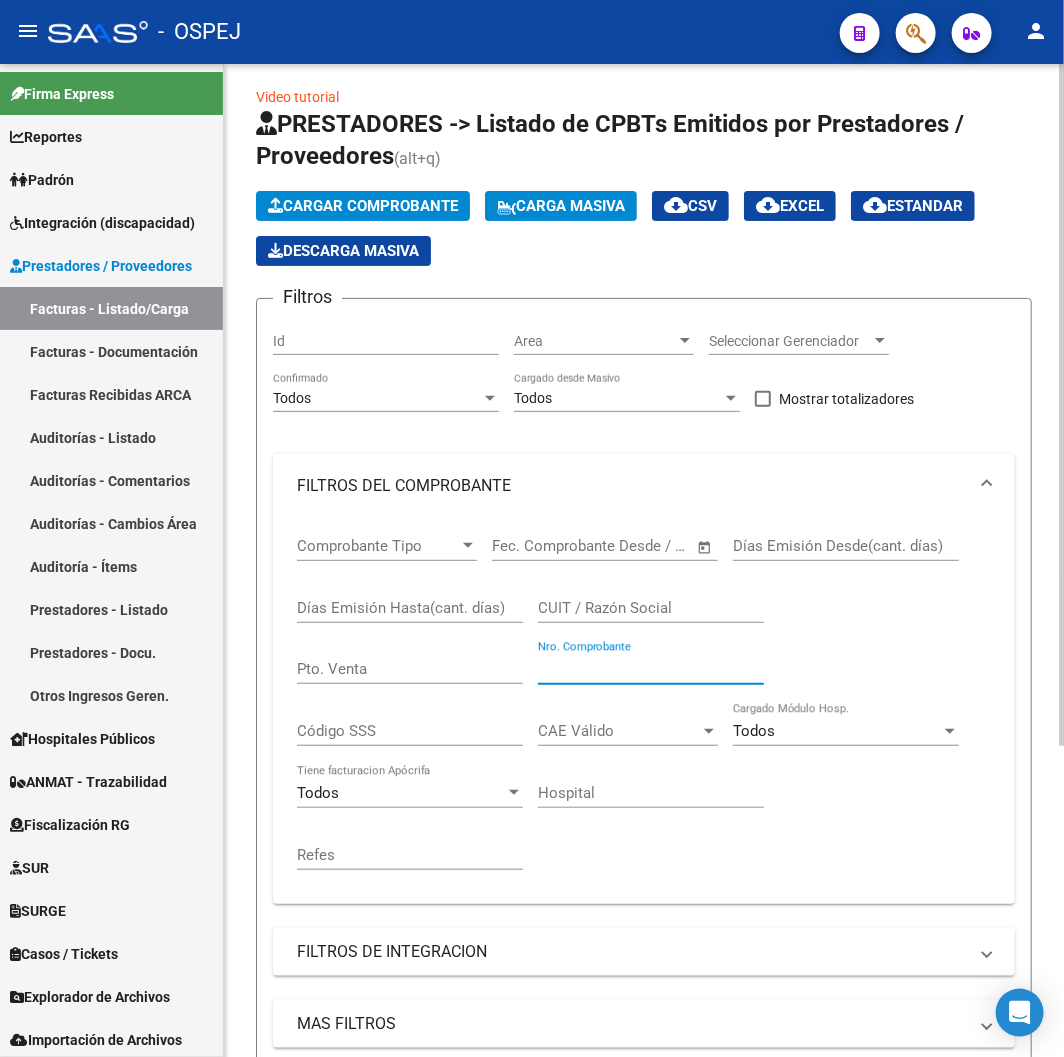 click on "Cargar Comprobante" 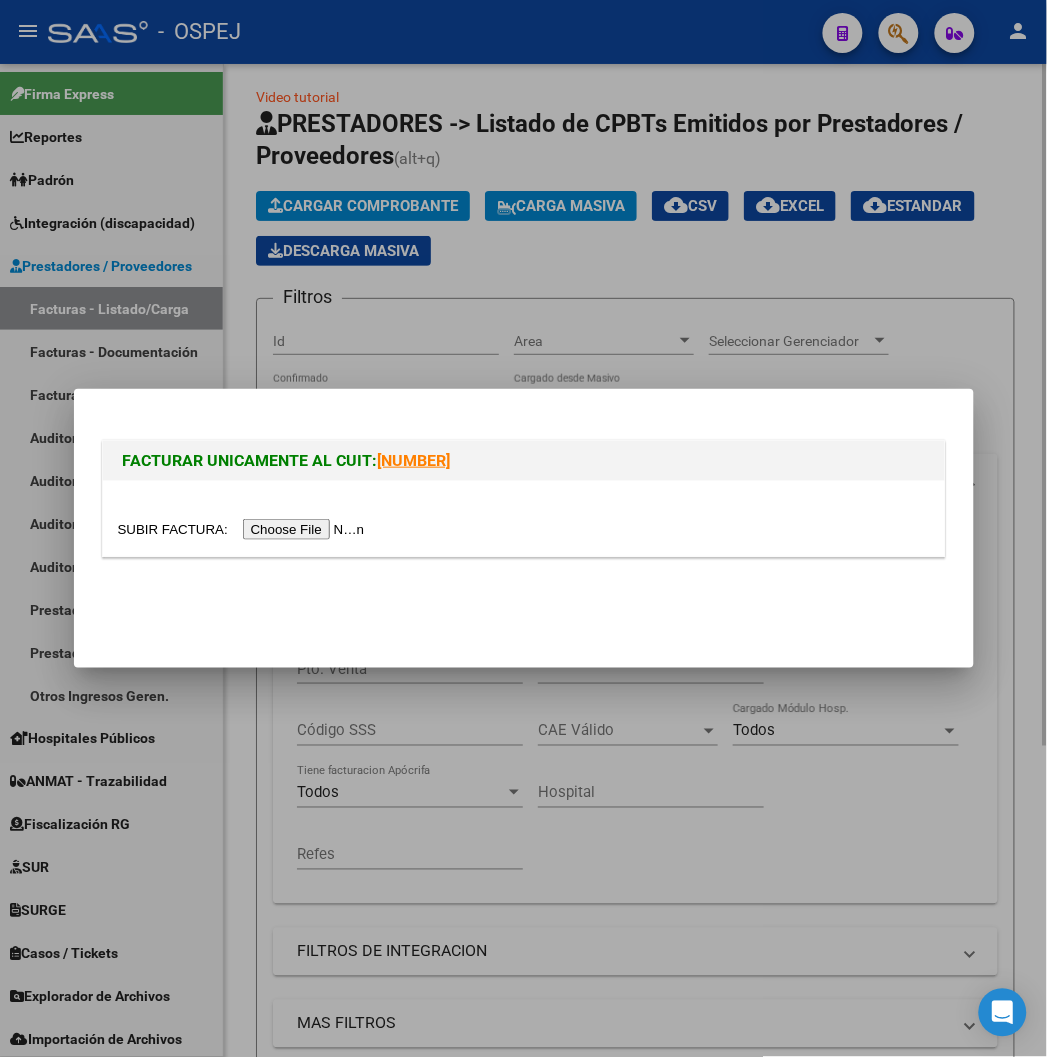 drag, startPoint x: 313, startPoint y: 311, endPoint x: 281, endPoint y: 325, distance: 34.928497 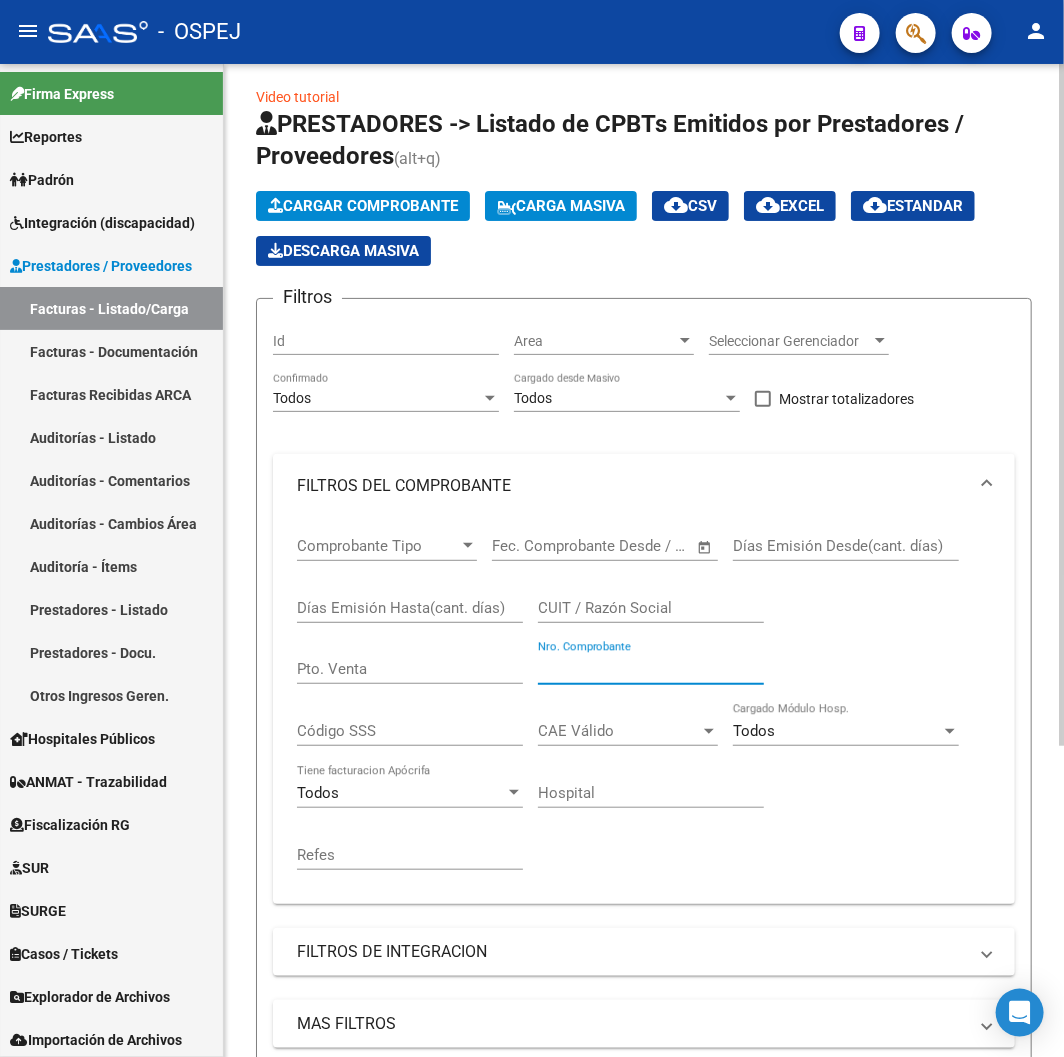 drag, startPoint x: 612, startPoint y: 671, endPoint x: 266, endPoint y: 666, distance: 346.03613 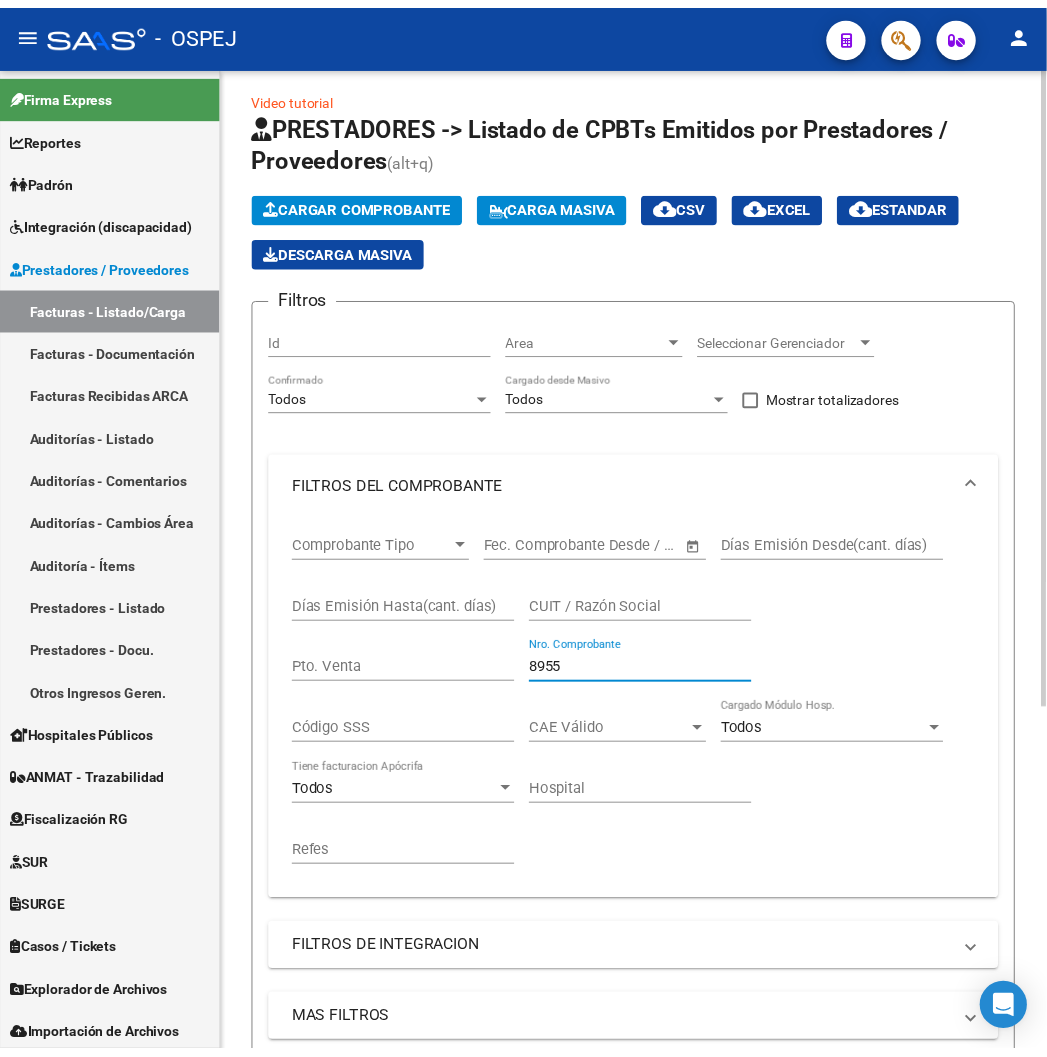 scroll, scrollTop: 536, scrollLeft: 0, axis: vertical 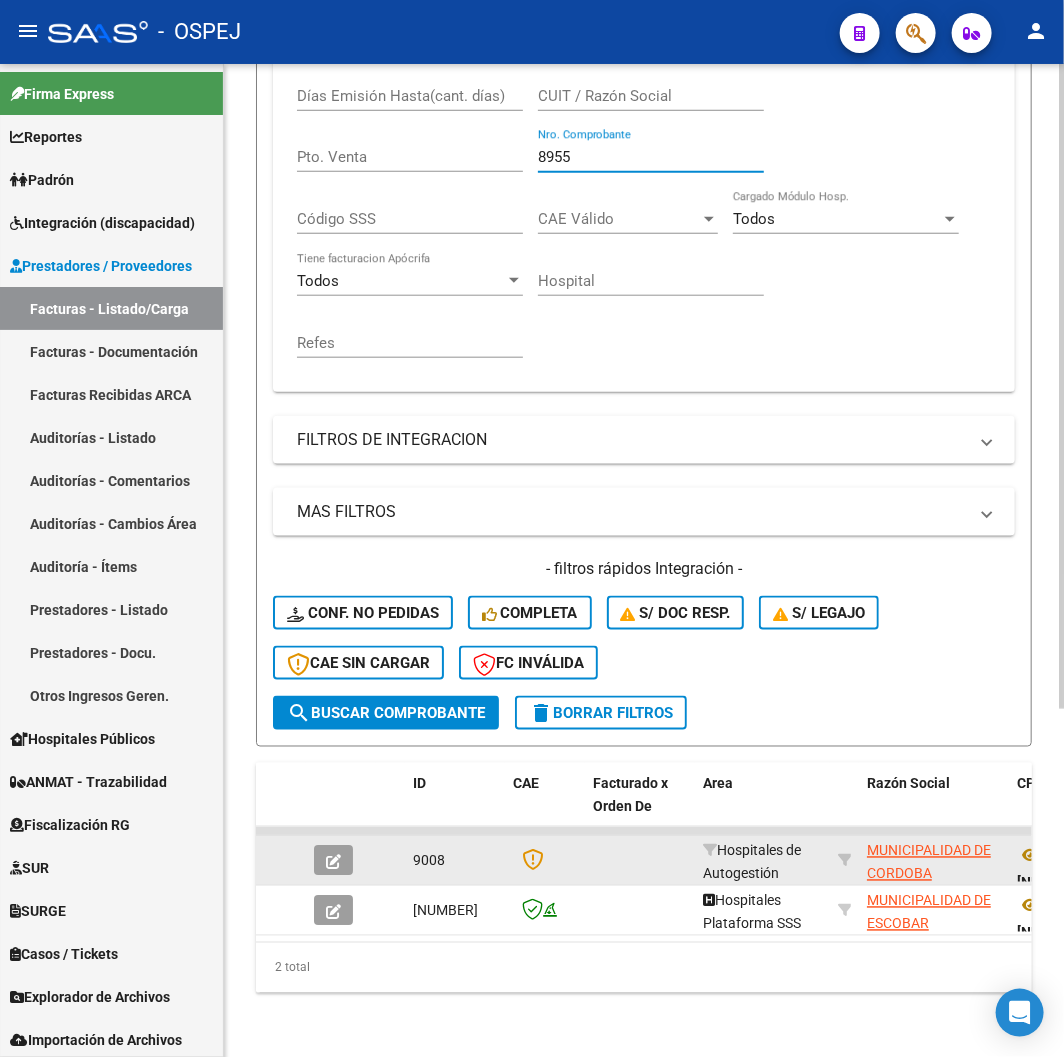 type on "8955" 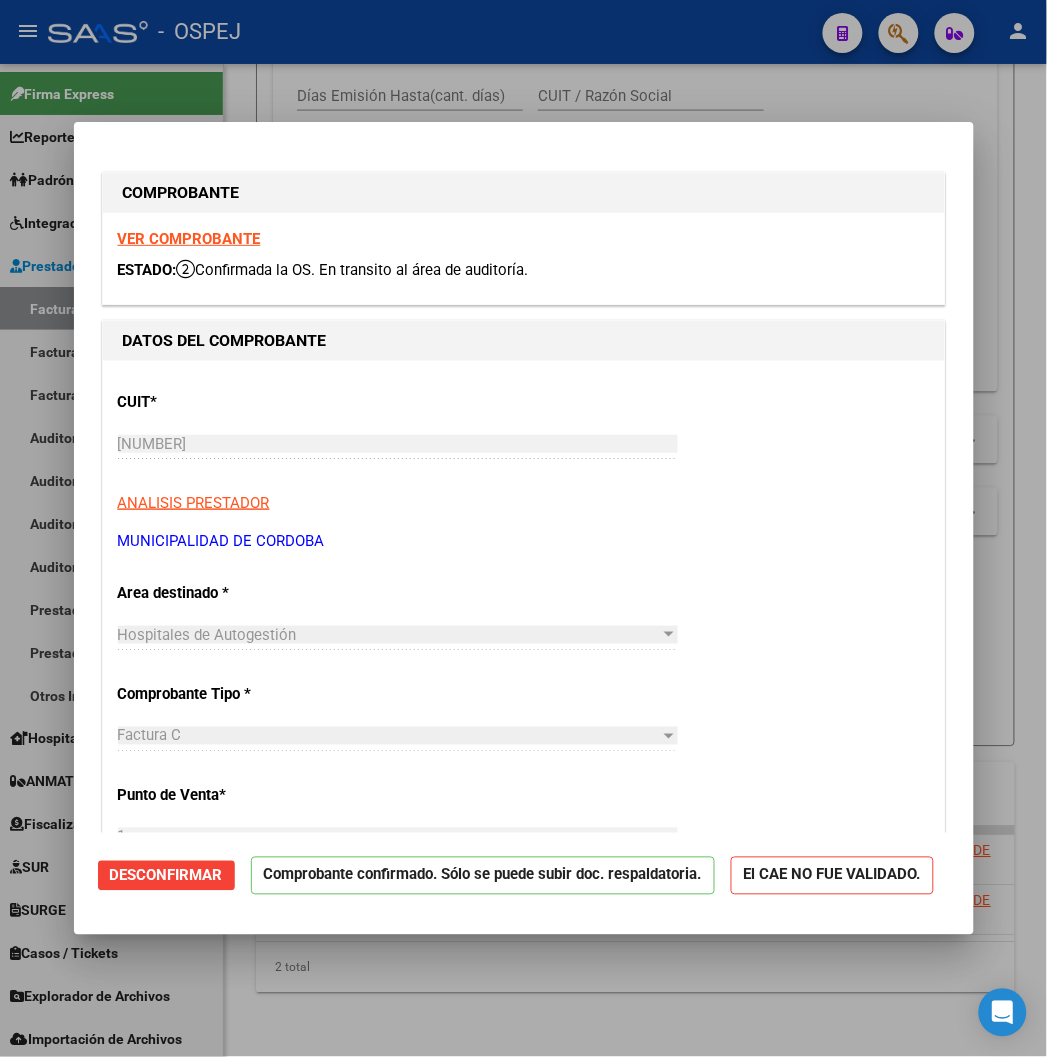 scroll, scrollTop: 222, scrollLeft: 0, axis: vertical 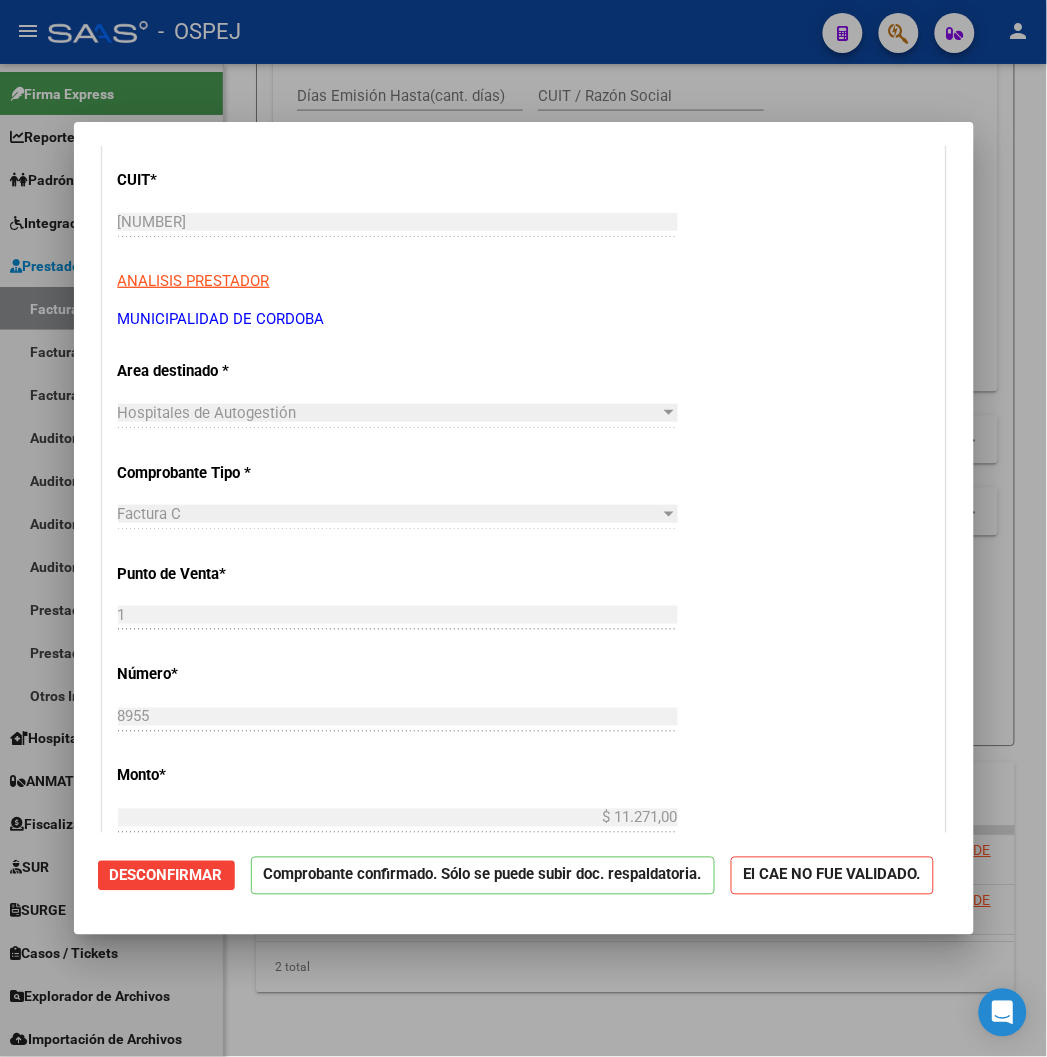 click at bounding box center (523, 528) 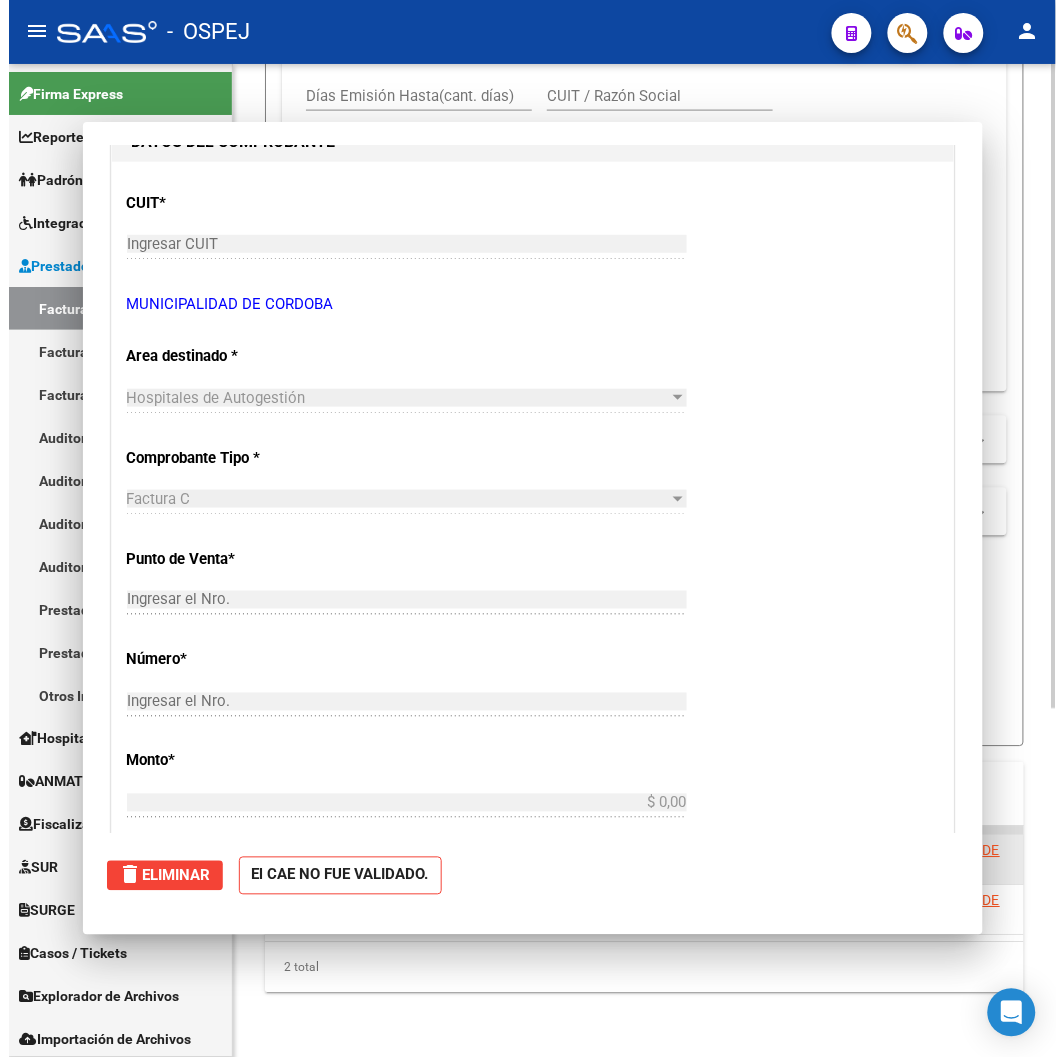 scroll, scrollTop: 0, scrollLeft: 0, axis: both 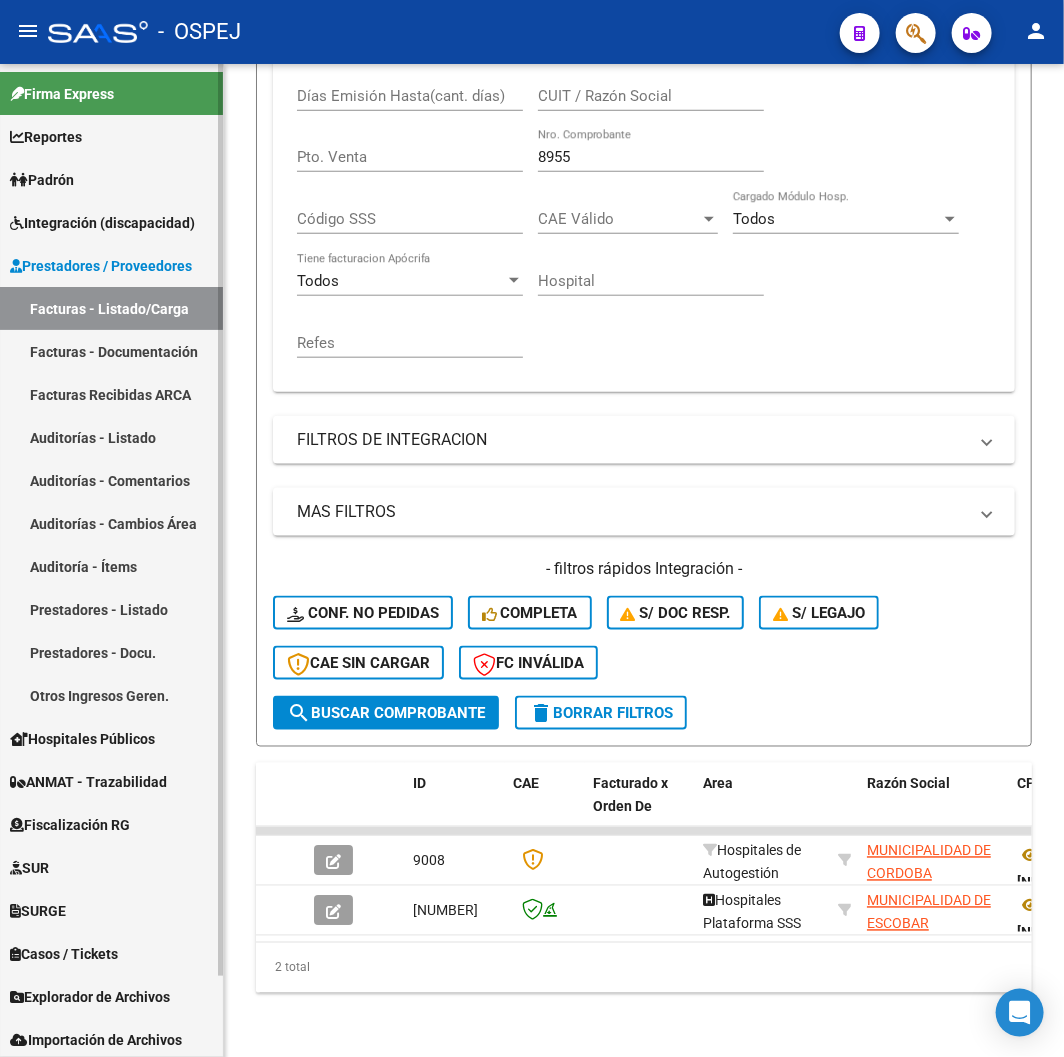 click on "Auditorías - Listado" at bounding box center (111, 437) 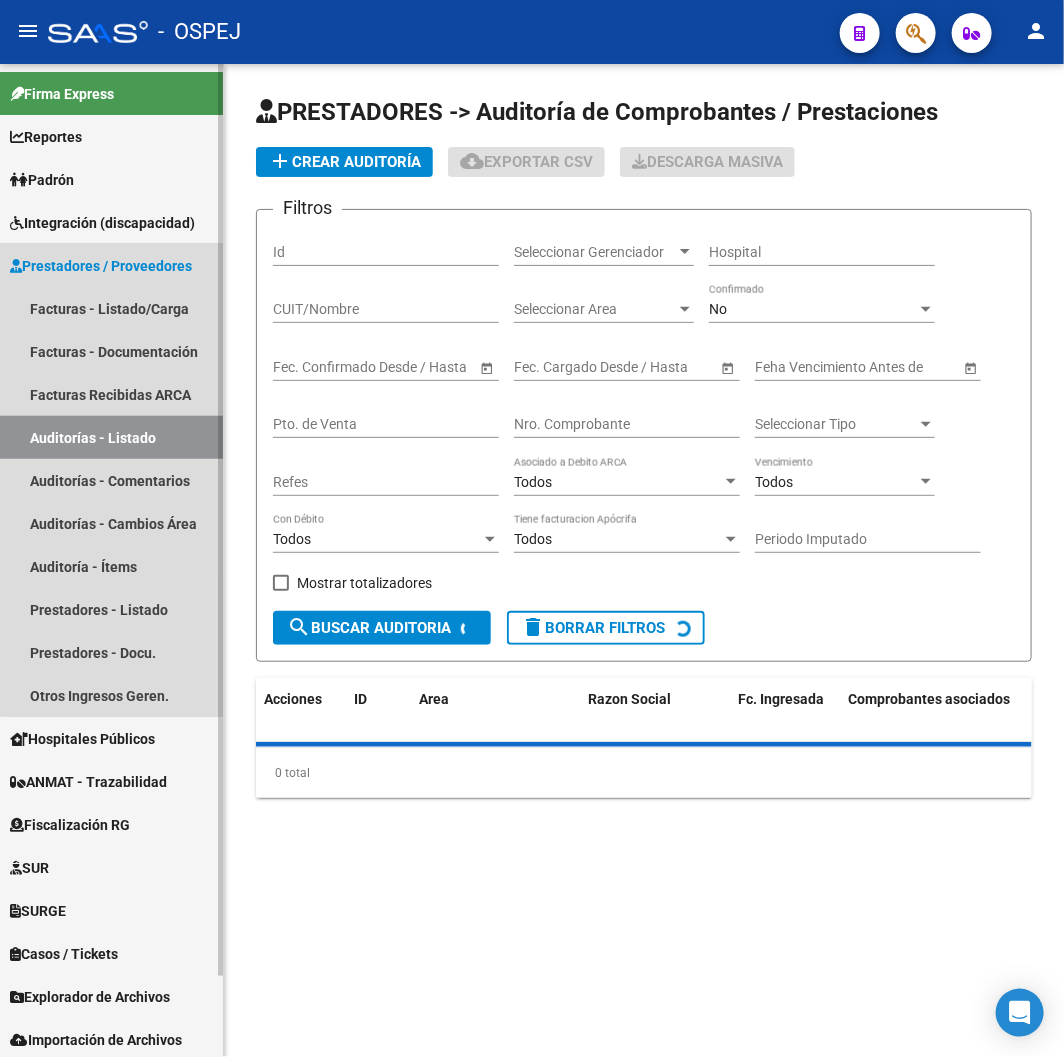 scroll, scrollTop: 0, scrollLeft: 0, axis: both 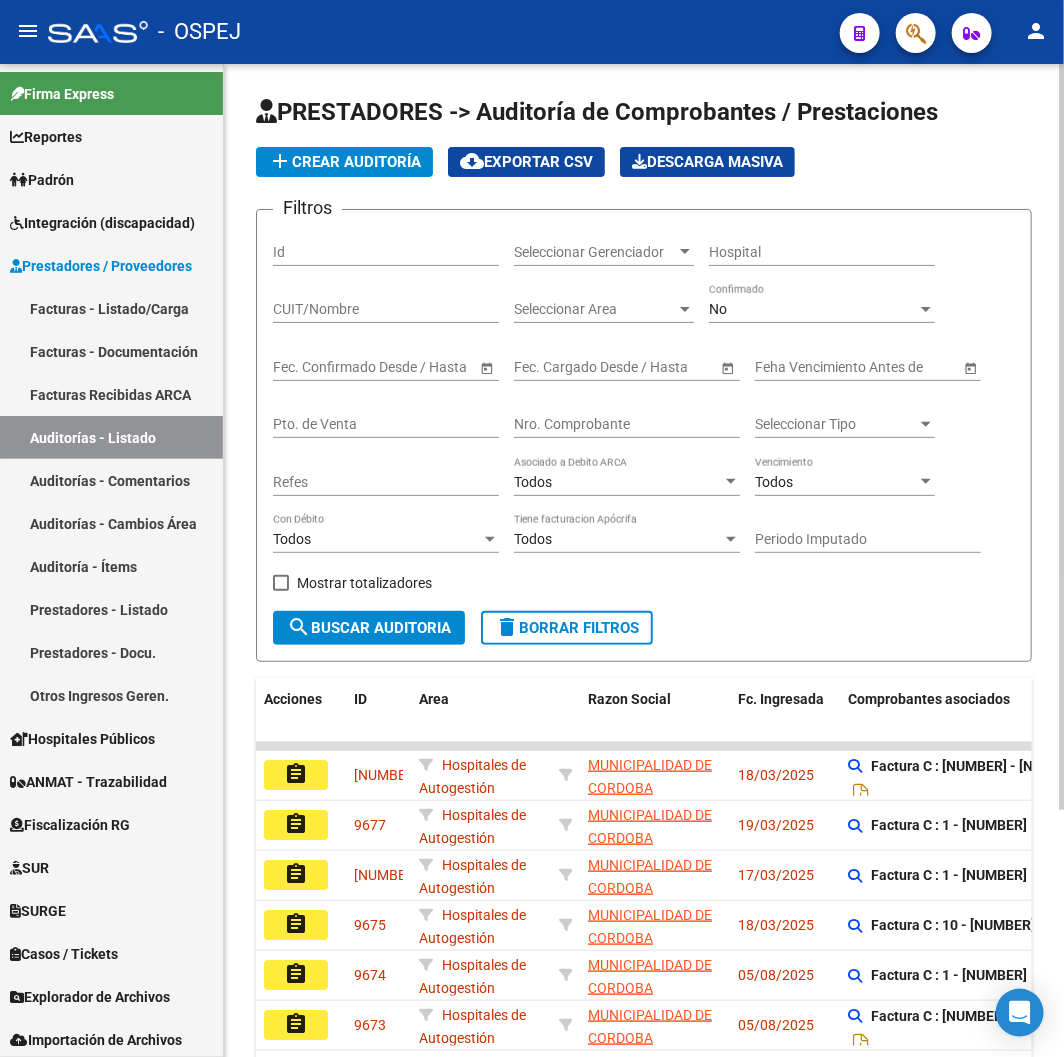 click on "PRESTADORES -> Auditoría de Comprobantes / Prestaciones add  Crear Auditoría
cloud_download  Exportar CSV   Descarga Masiva
Filtros Id Seleccionar Gerenciador Seleccionar Gerenciador Hospital CUIT/Nombre Seleccionar Area Seleccionar Area No Confirmado Start date – End date Fec. Confirmado Desde / Hasta Start date – End date Fec. Cargado Desde / Hasta Feha Vencimiento Antes de Pto. de Venta Nro. Comprobante Seleccionar Tipo Seleccionar Tipo Refes Todos Asociado a Debito ARCA Todos Vencimiento Todos Con Débito Todos Tiene facturacion Apócrifa Periodo Imputado    Mostrar totalizadores search  Buscar Auditoria  delete  Borrar Filtros" 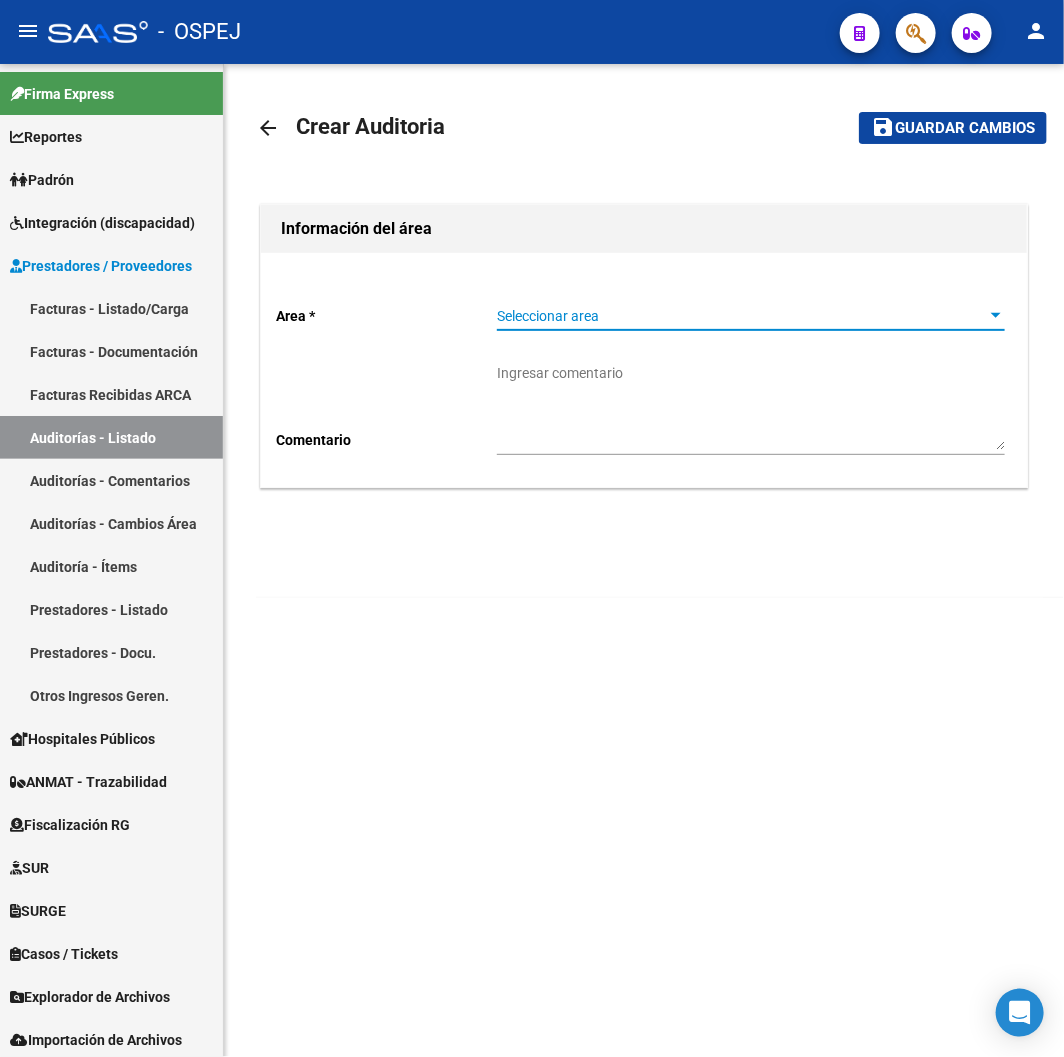 click on "Seleccionar area" at bounding box center (742, 316) 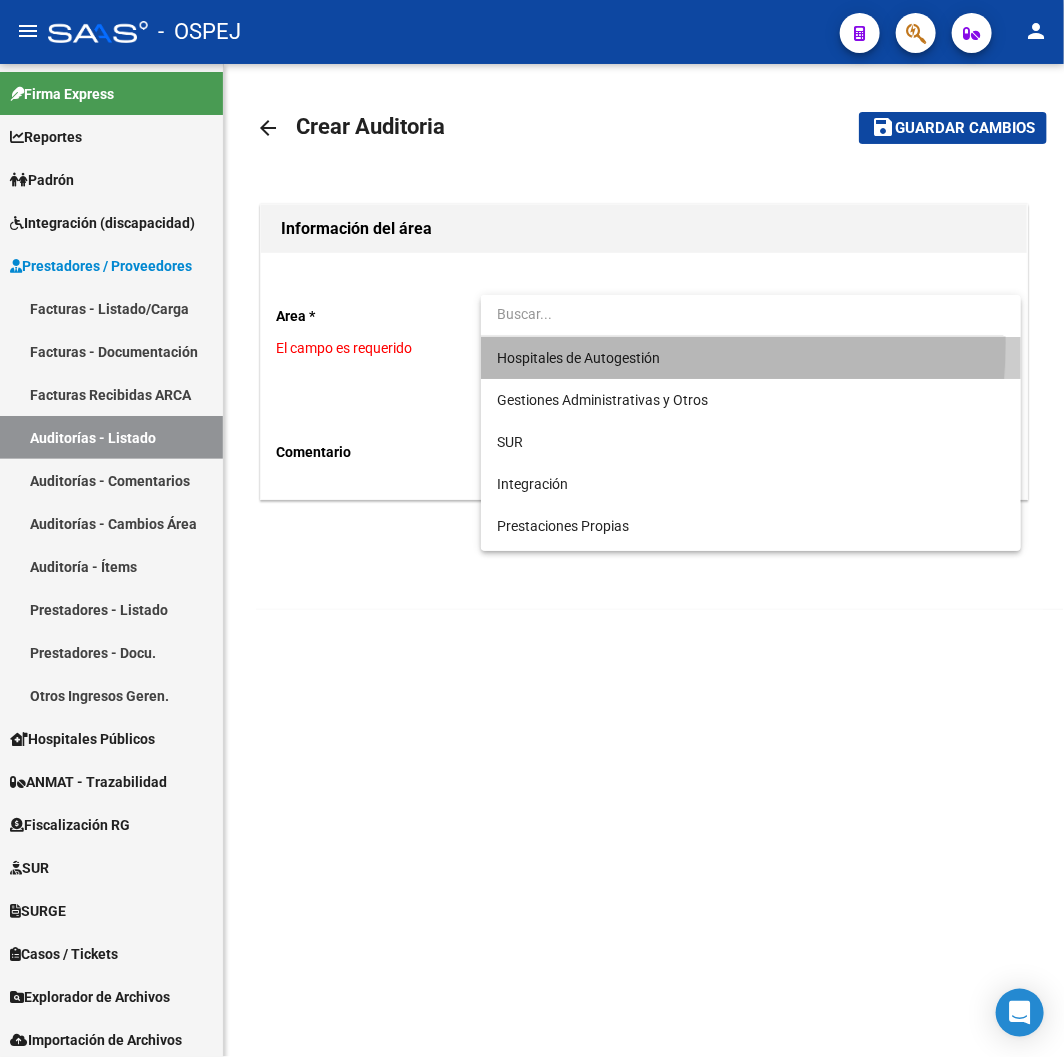 click on "Hospitales de Autogestión" at bounding box center (751, 358) 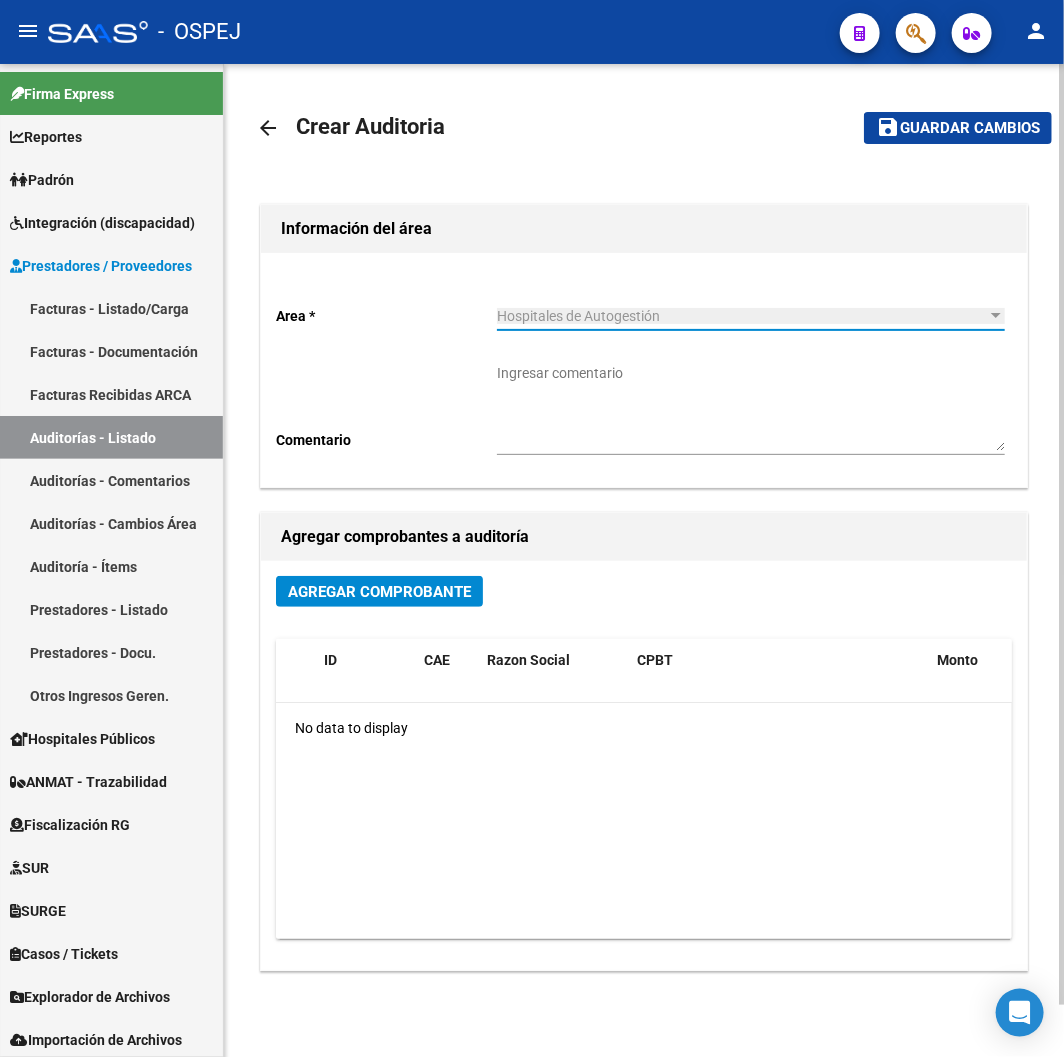 click on "Agregar Comprobante ID CAE Razon Social CPBT Monto Fecha Cpbt Fecha Recibido Doc Respaldatoria Doc Trazabilidad Expte. Interno Creado Usuario No data to display" 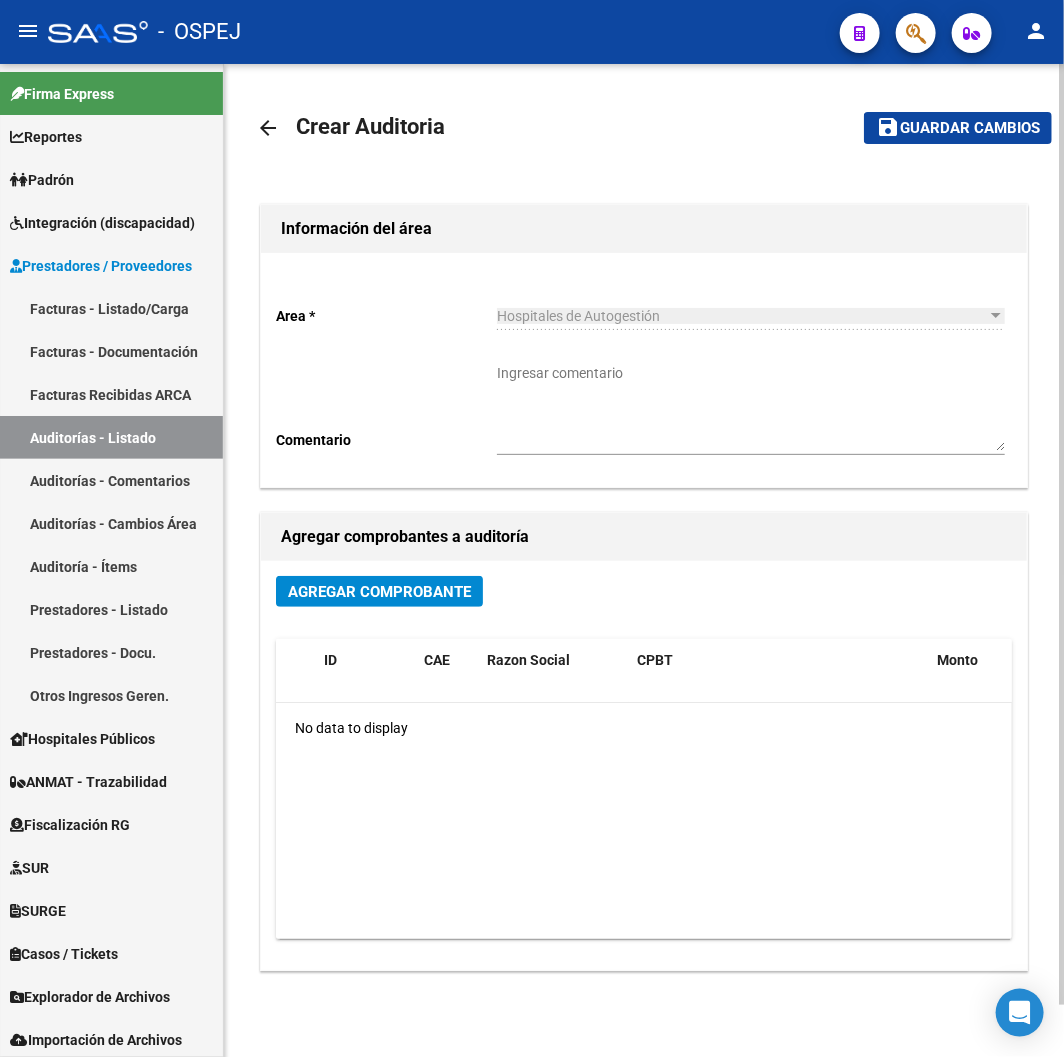 click on "Agregar Comprobante" 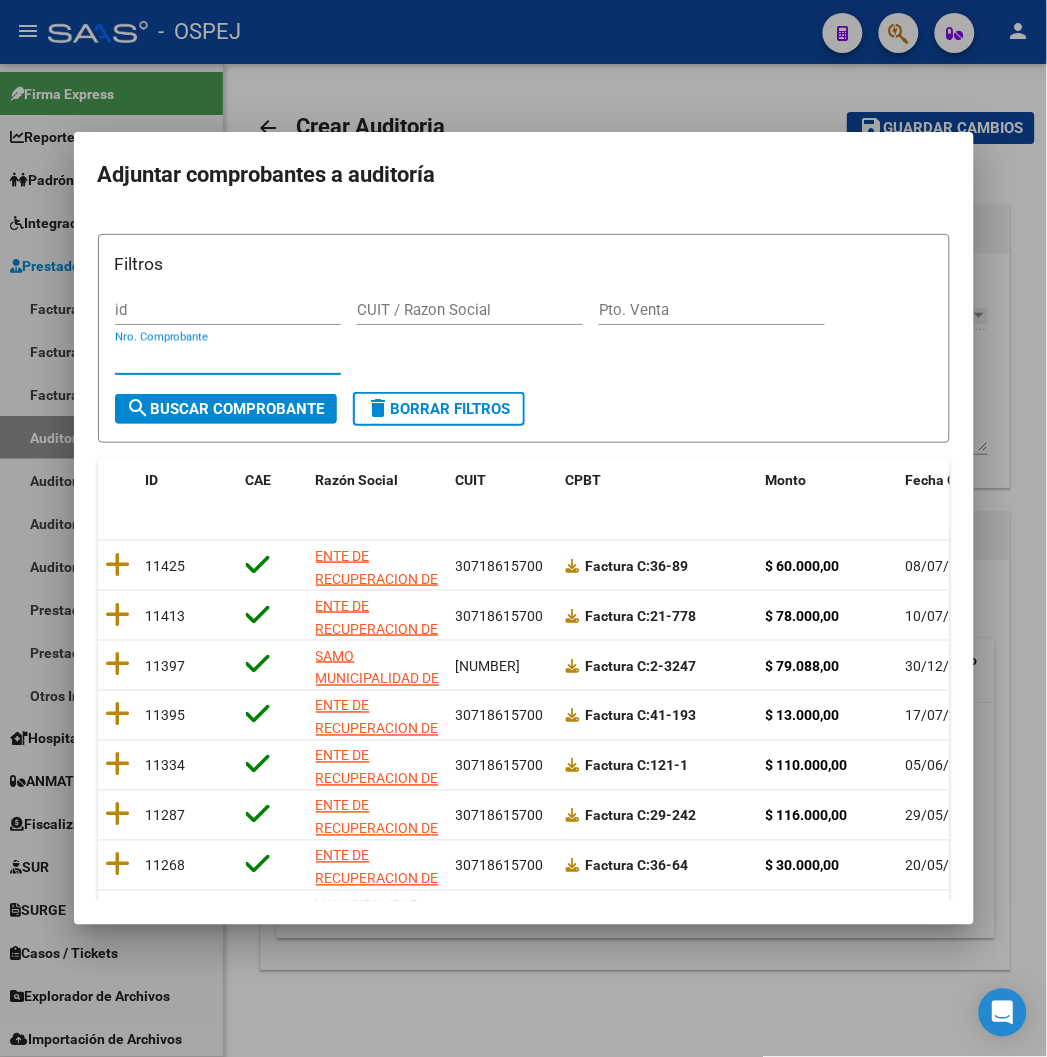 click on "Nro. Comprobante" at bounding box center [228, 359] 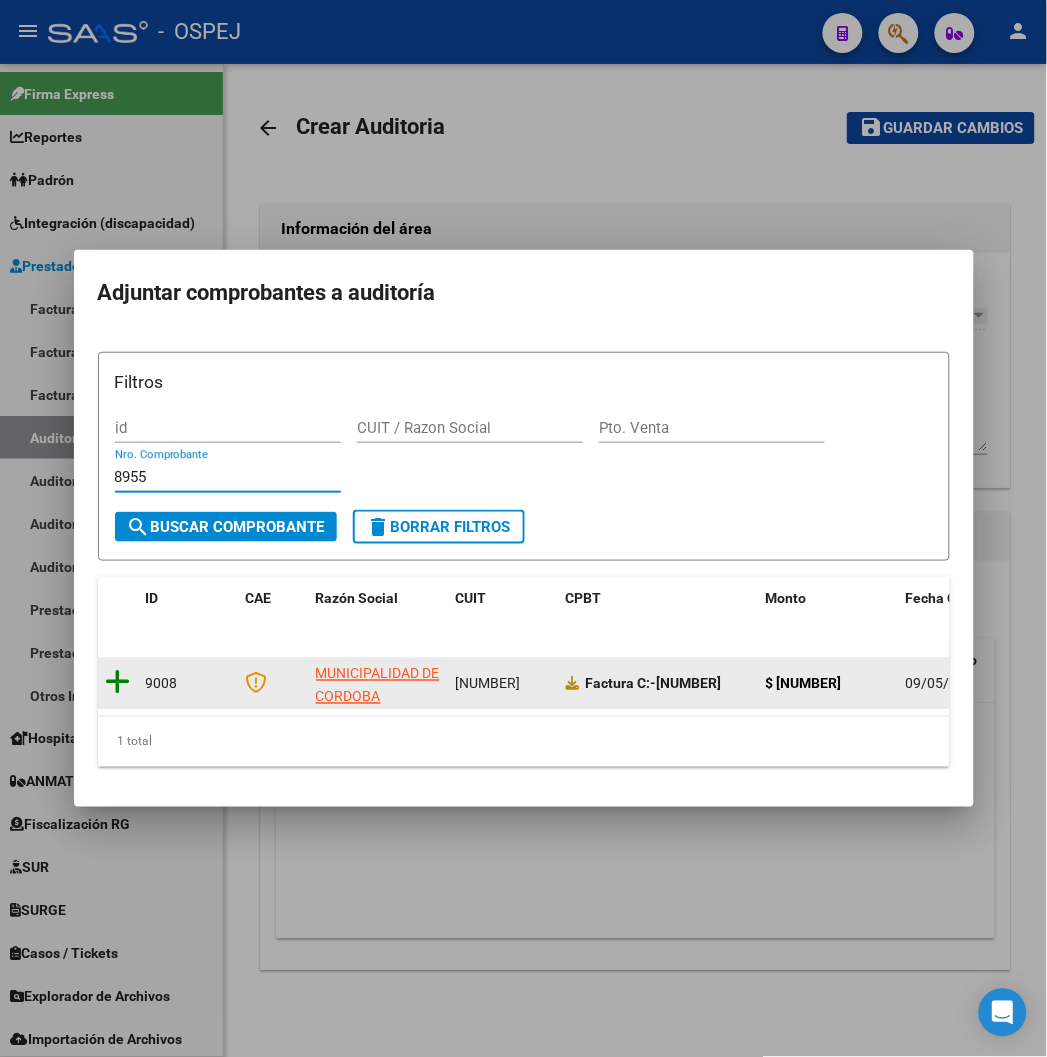 type on "8955" 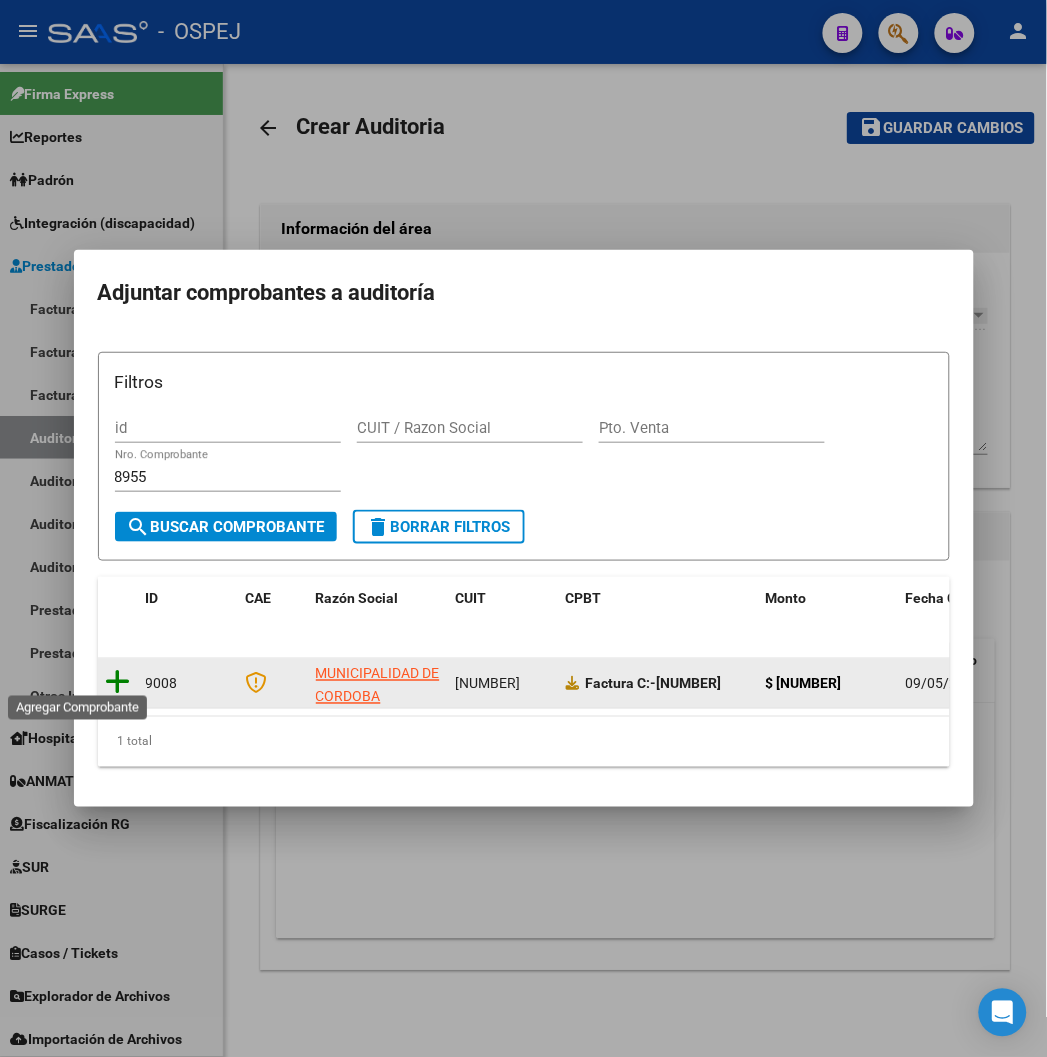 click 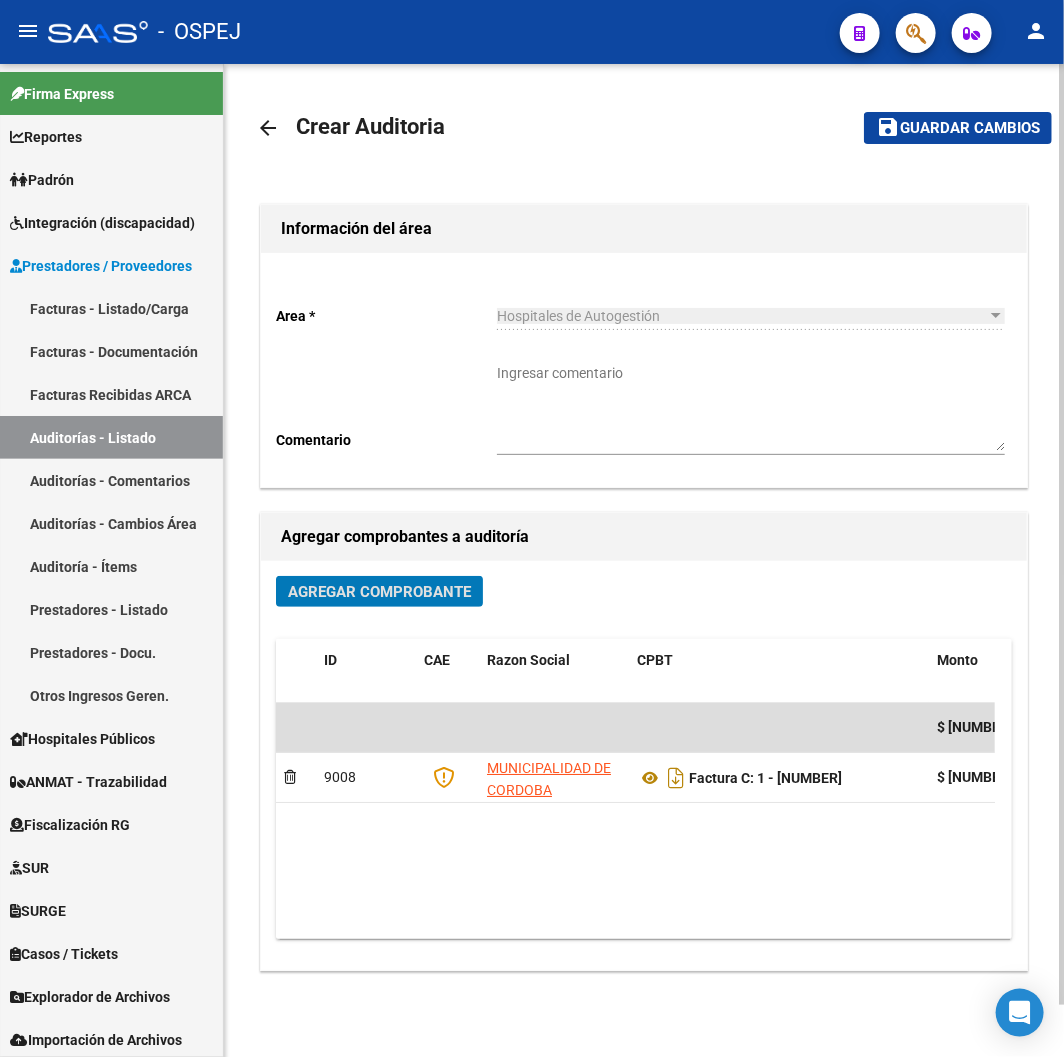 click on "Guardar cambios" 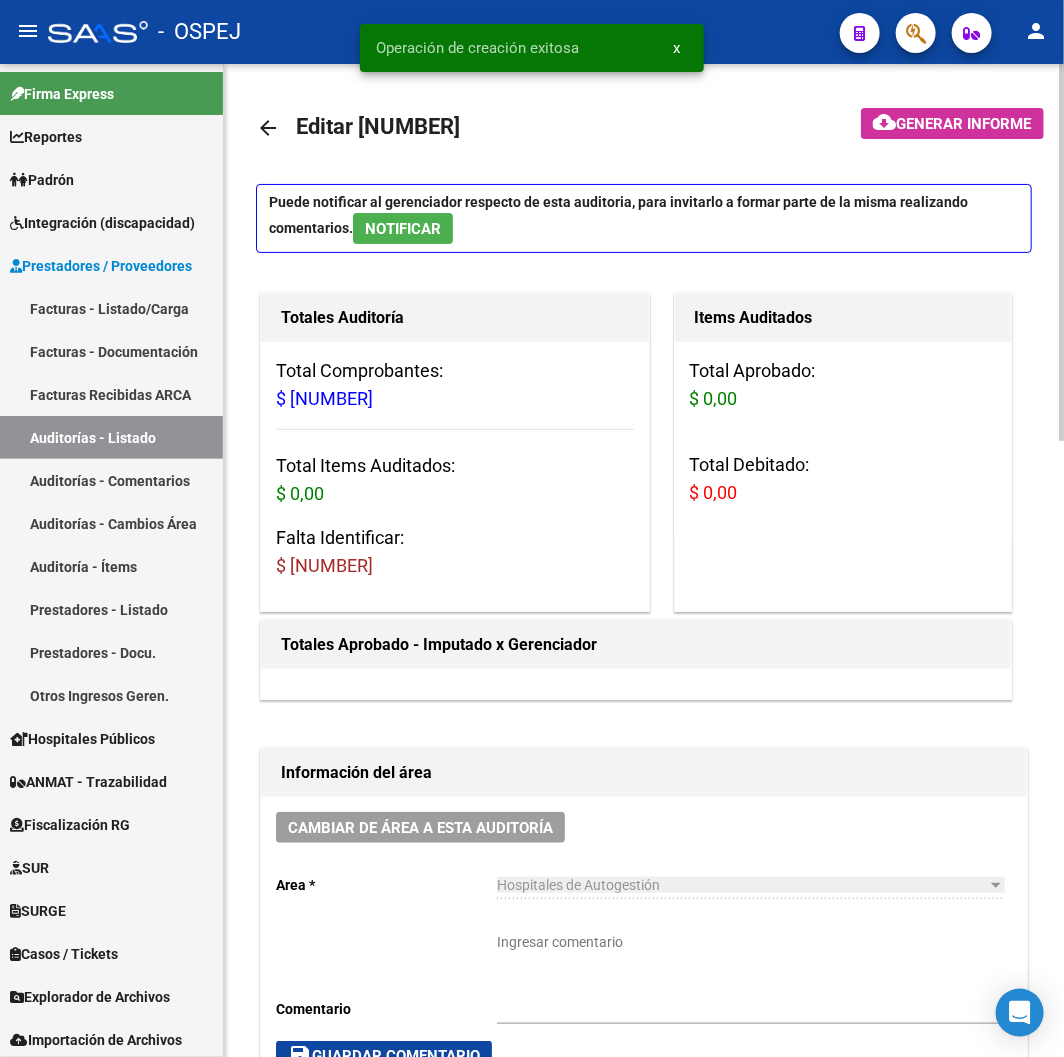 scroll, scrollTop: 666, scrollLeft: 0, axis: vertical 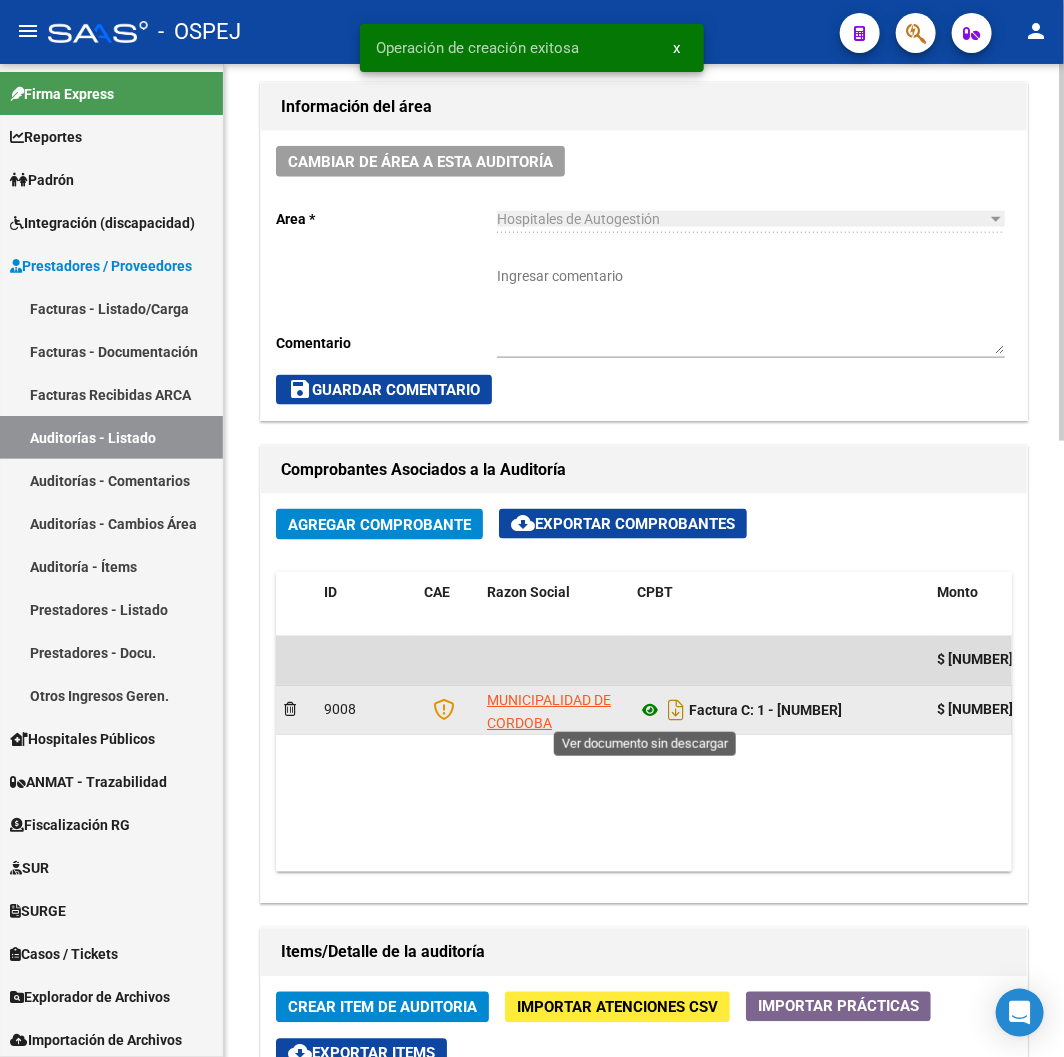 click 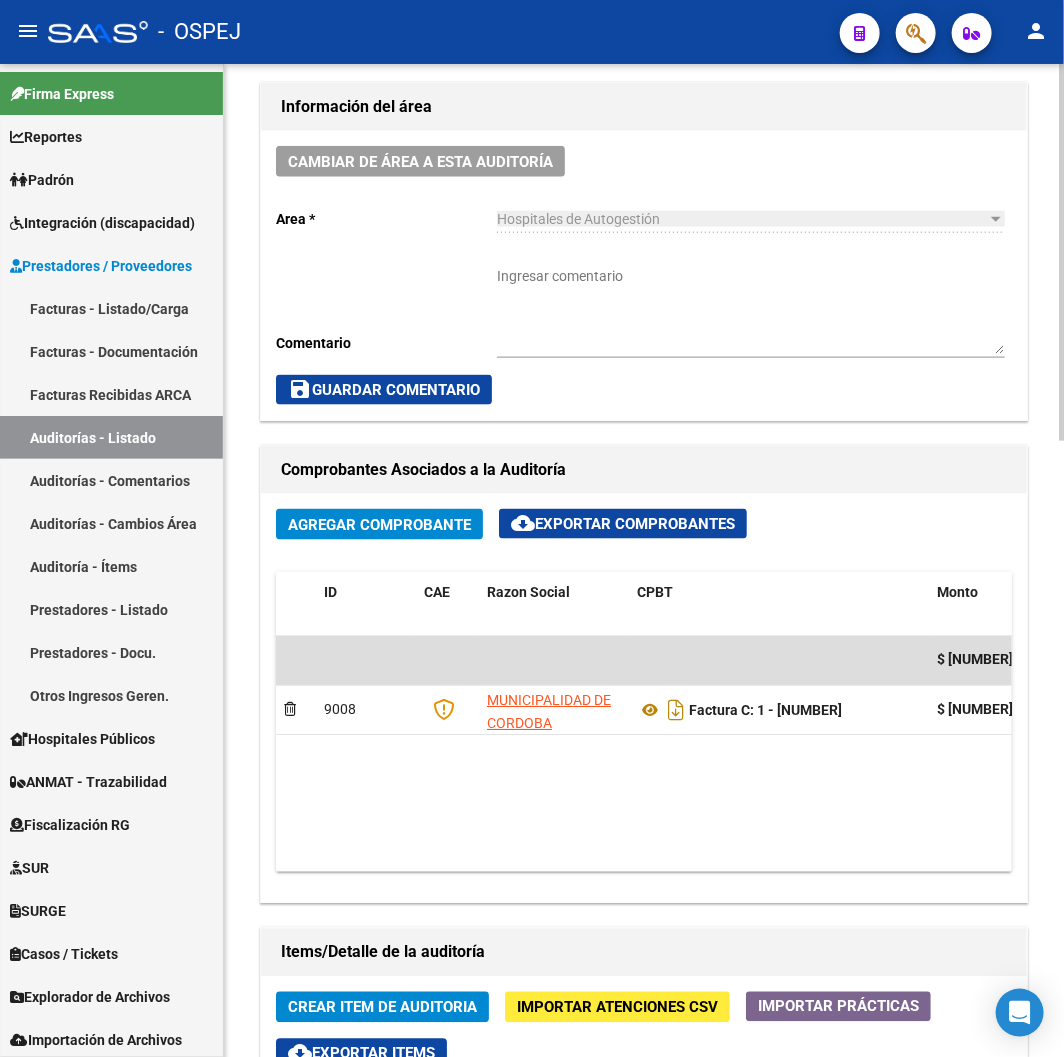 scroll, scrollTop: 1333, scrollLeft: 0, axis: vertical 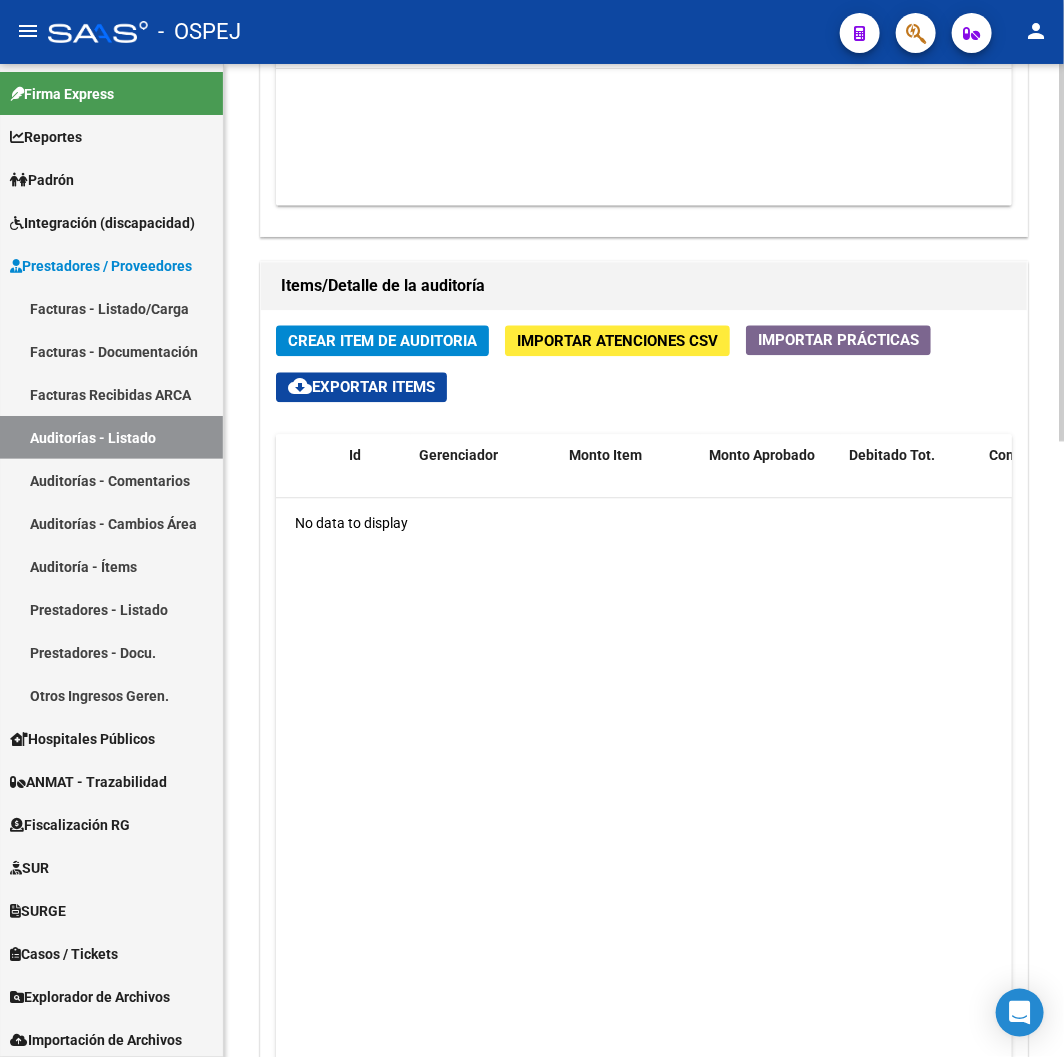 click on "Crear Item de Auditoria" 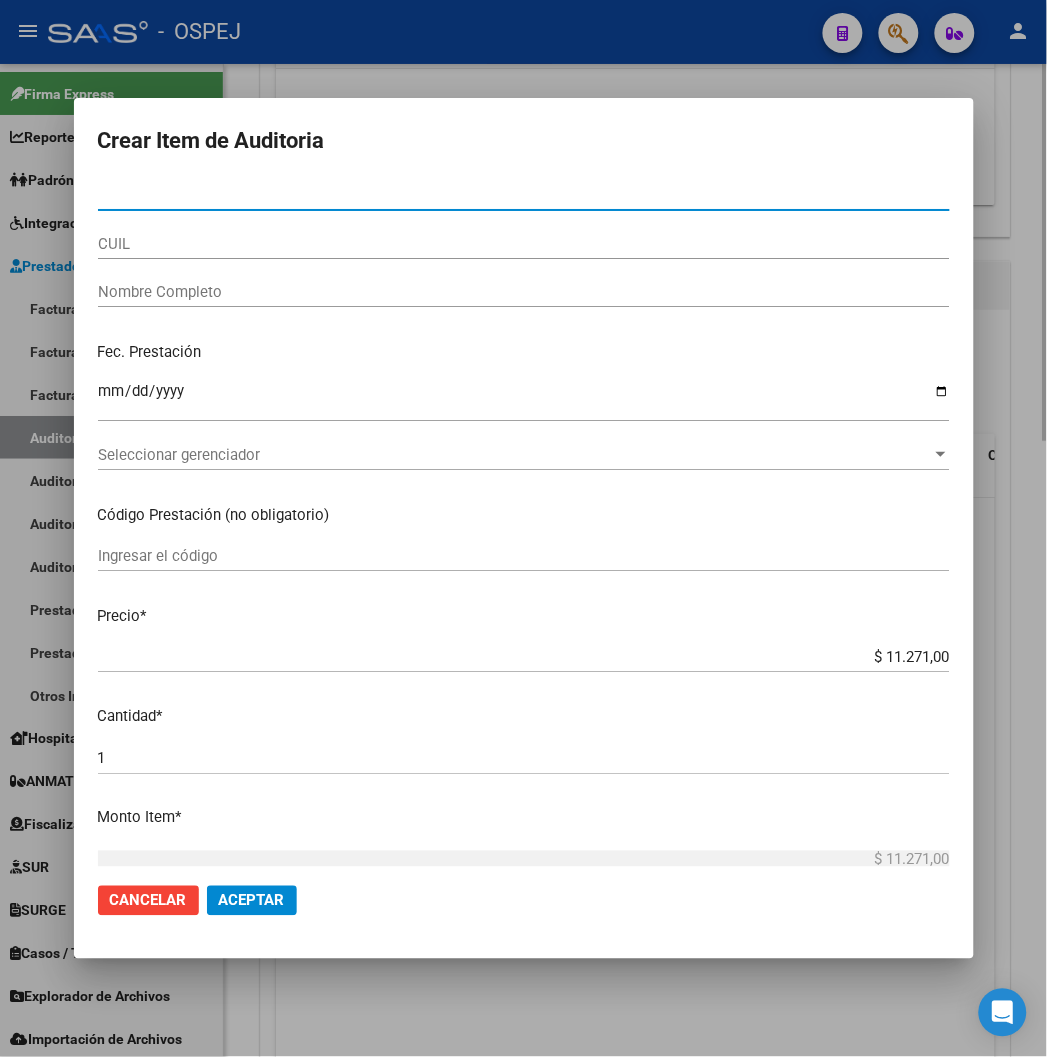 type on "32739750" 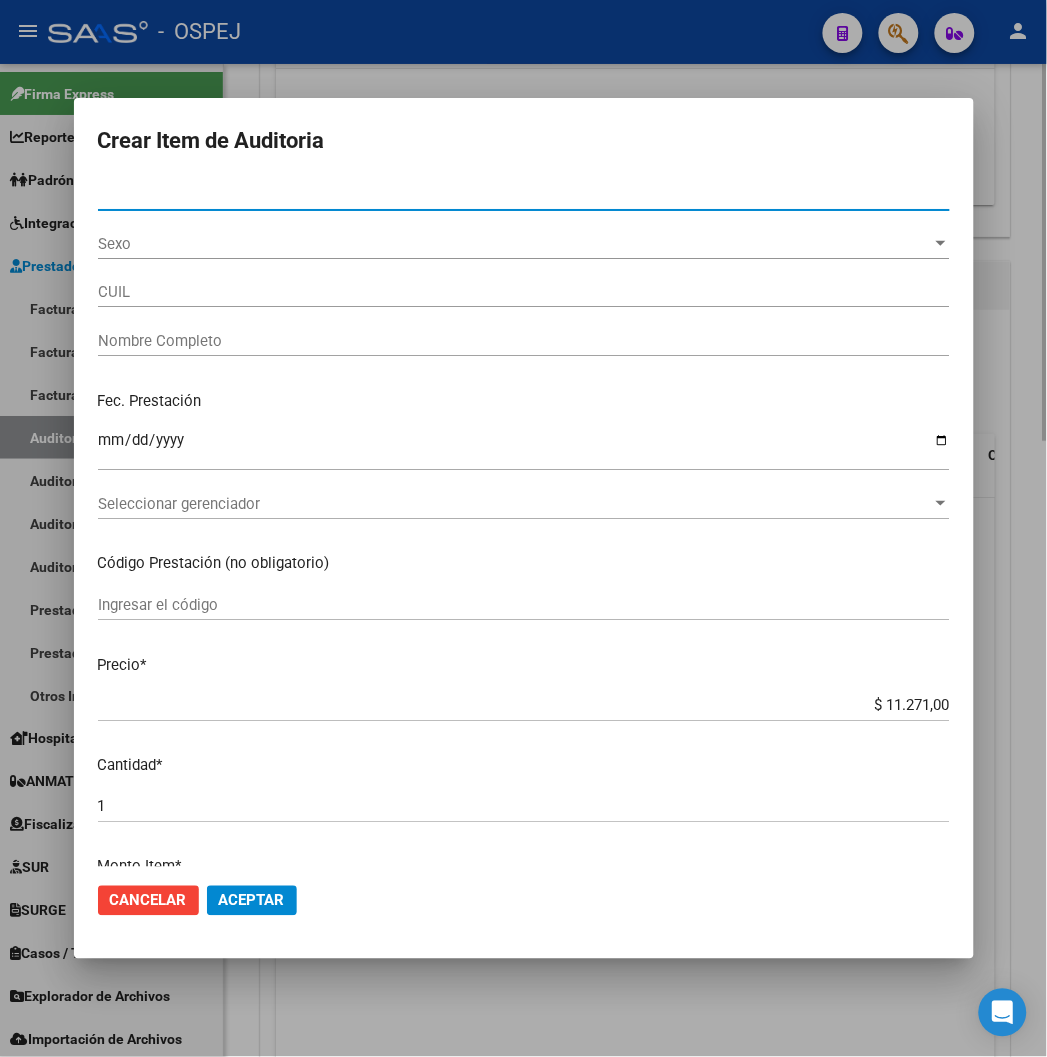 type on "20327397509" 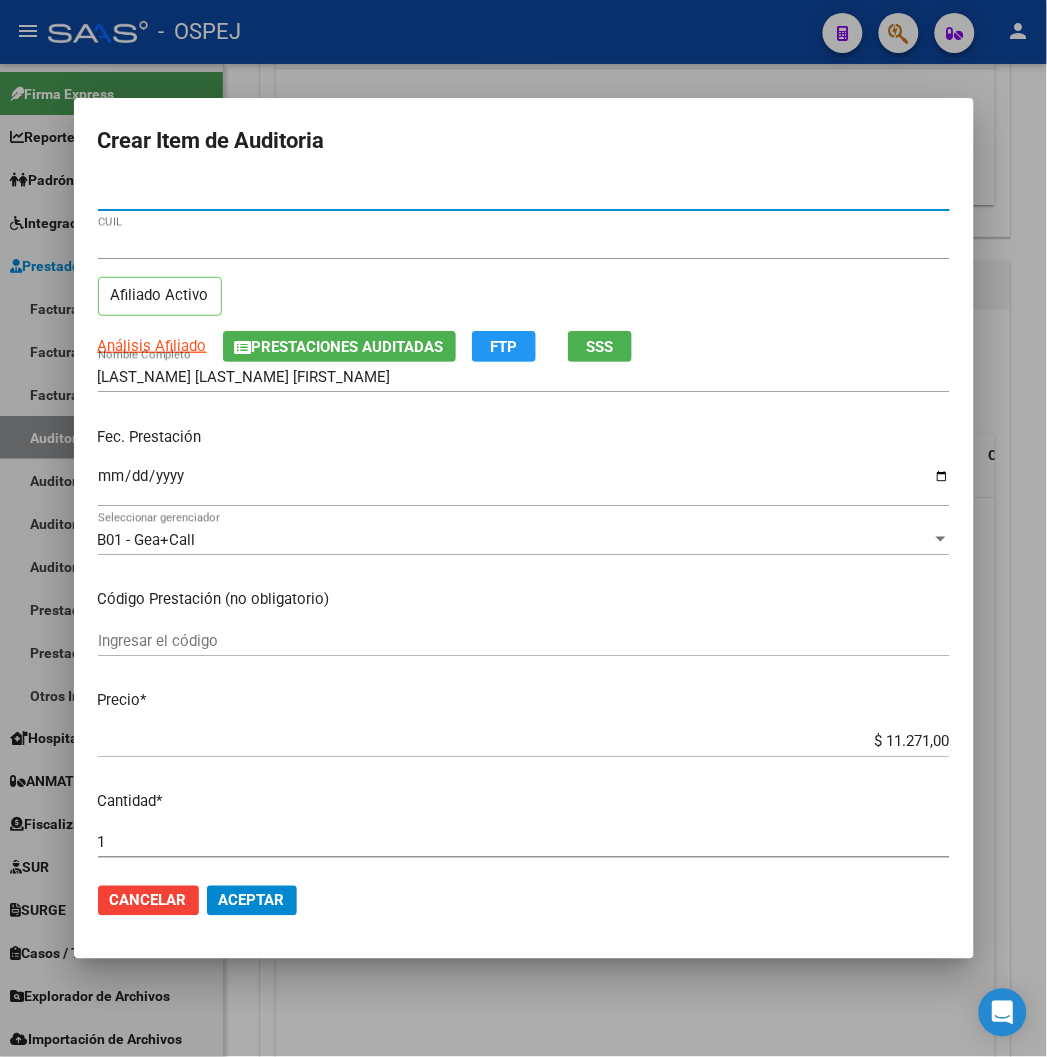 type on "32739750" 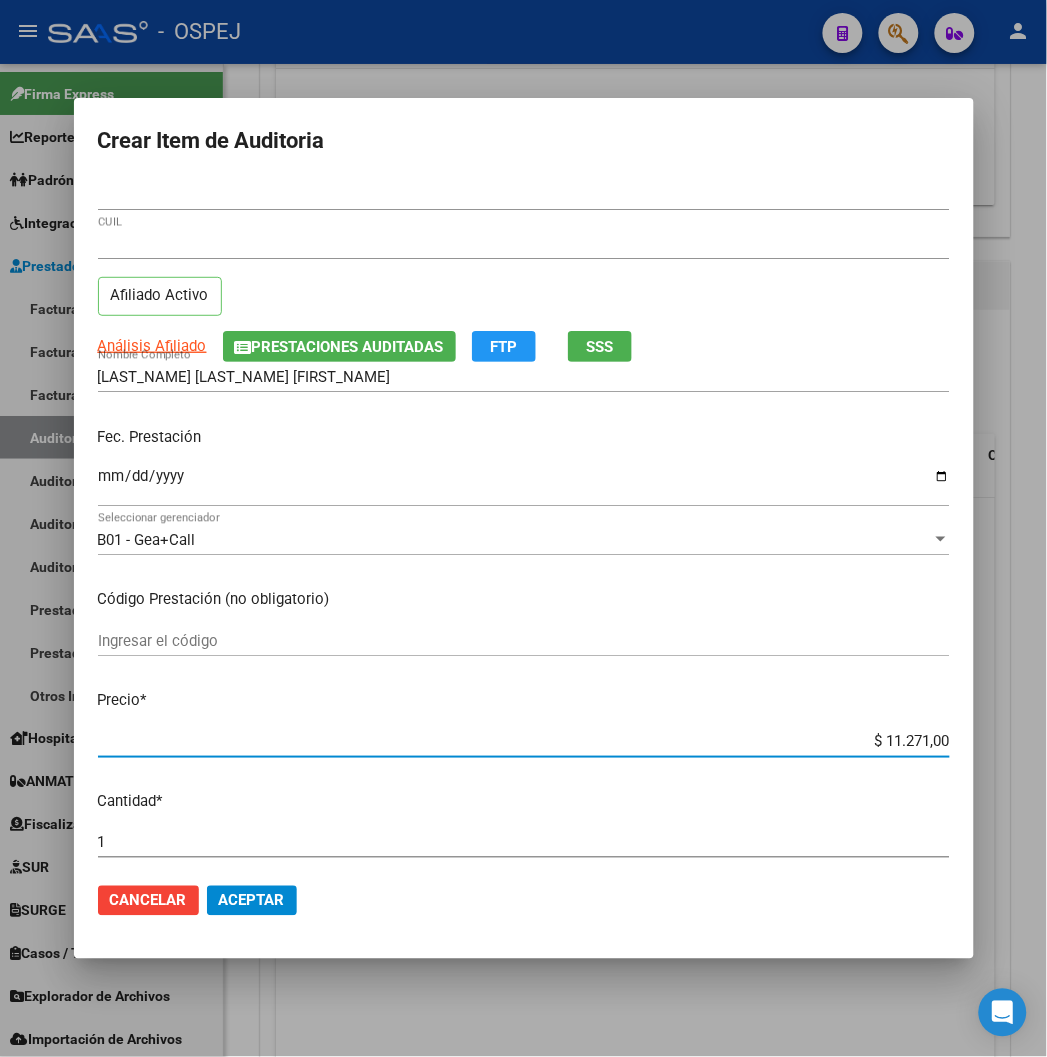 click on "$ 11.271,00" at bounding box center [524, 742] 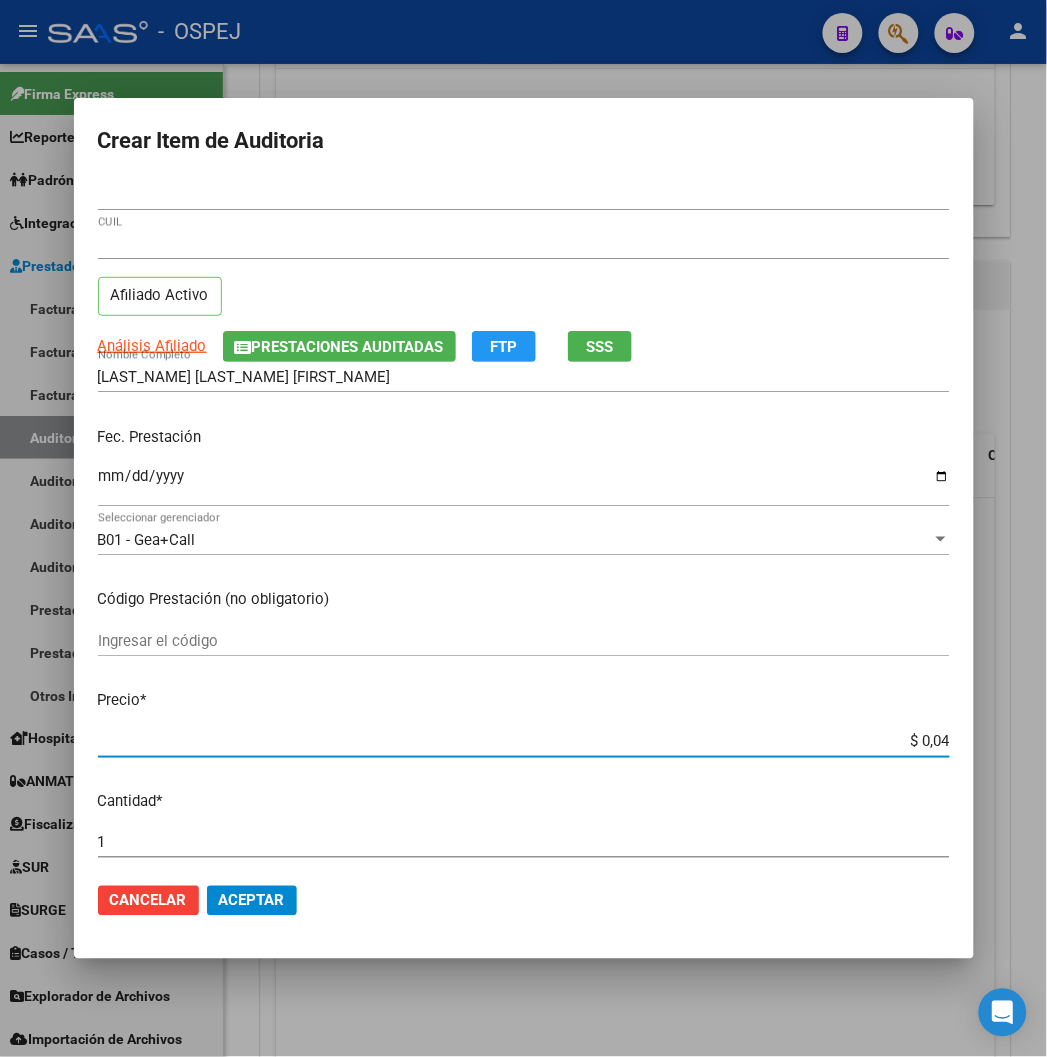 type on "$ 0,49" 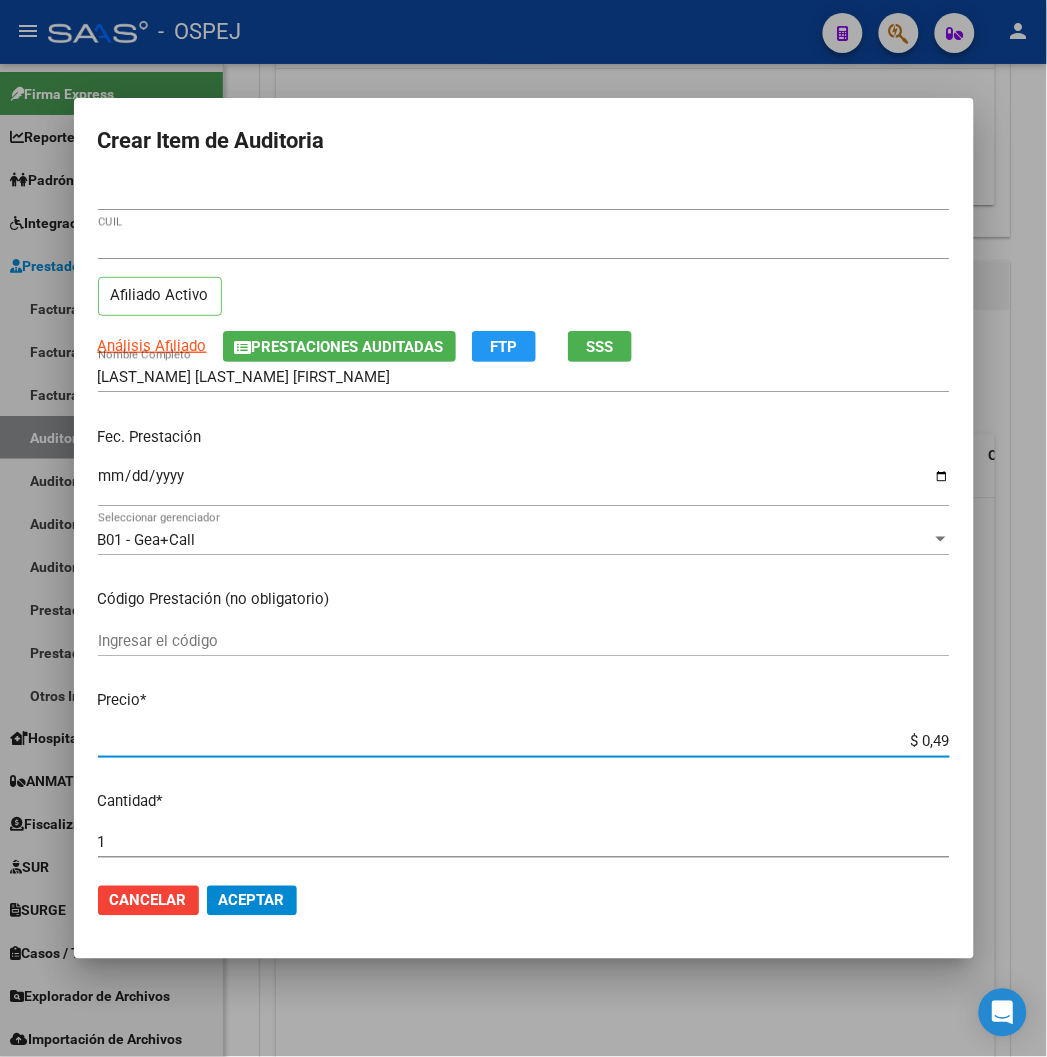 type on "$ 4,98" 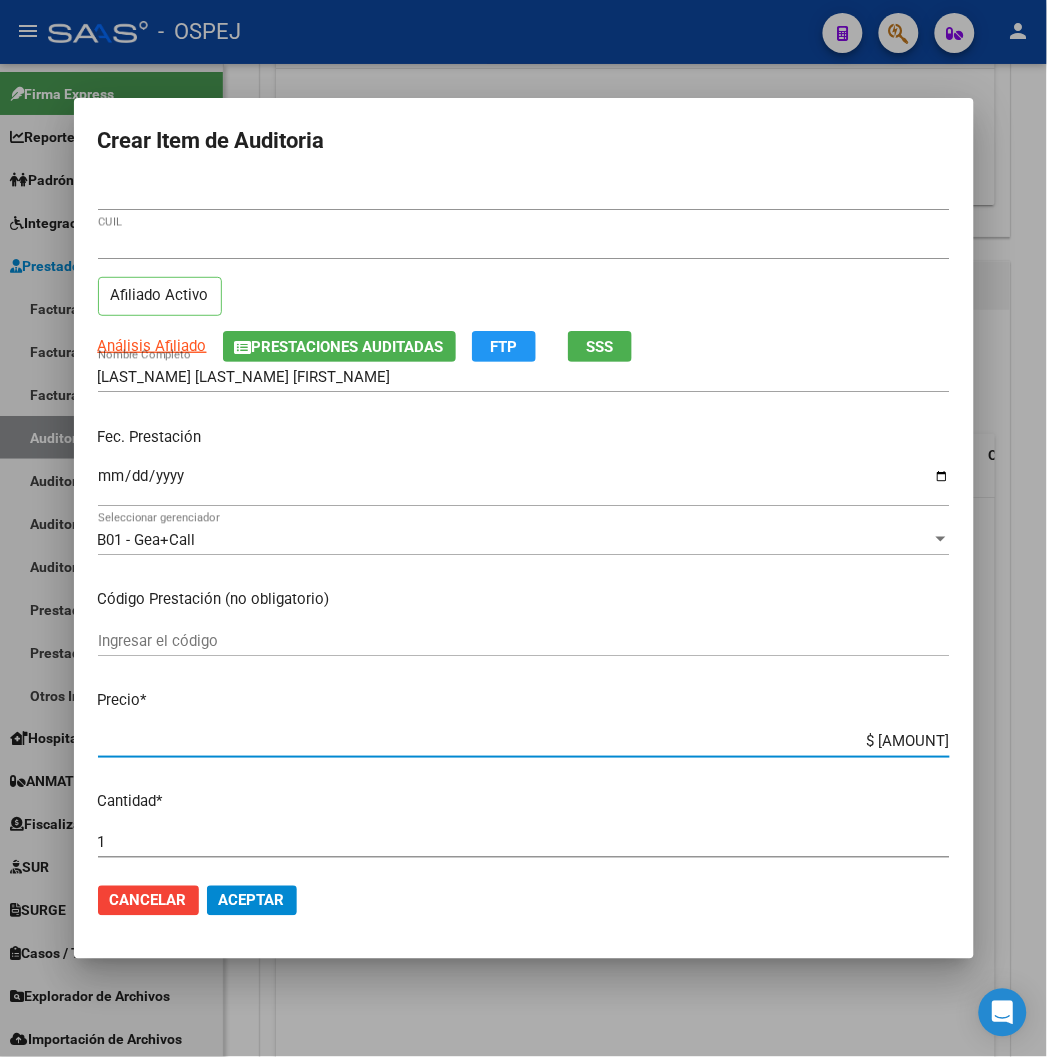 type on "$ 49,85" 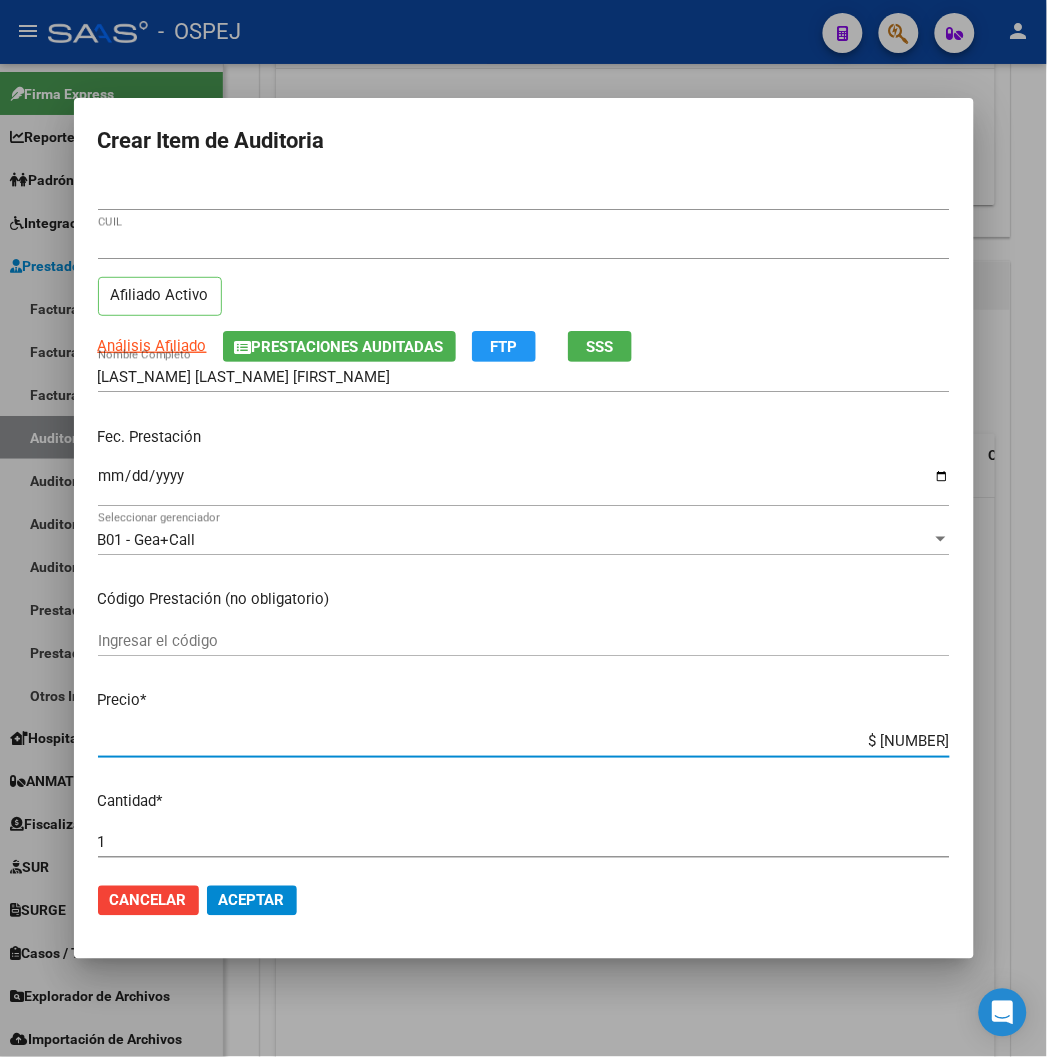 type on "$ 4,98" 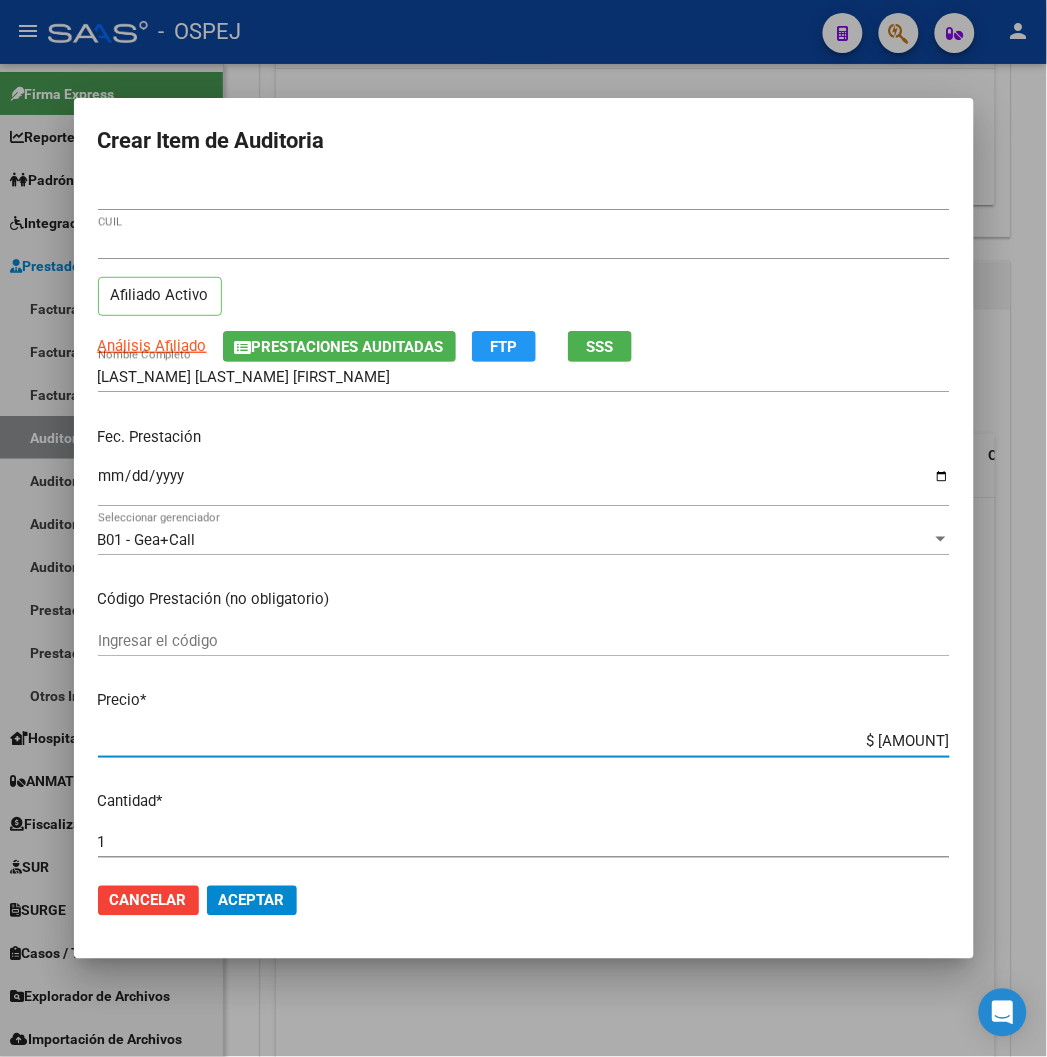 type on "$ 49,84" 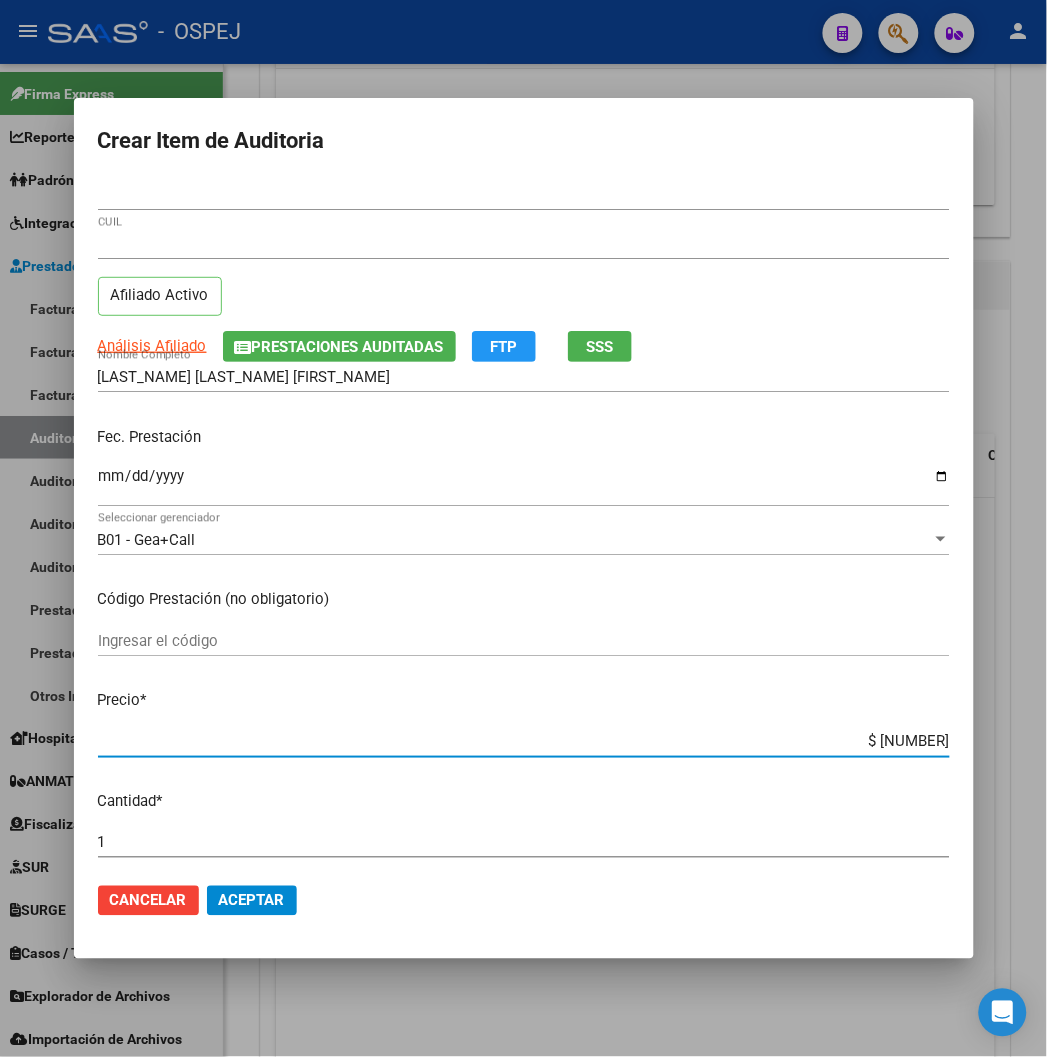 type on "$ 4.984,00" 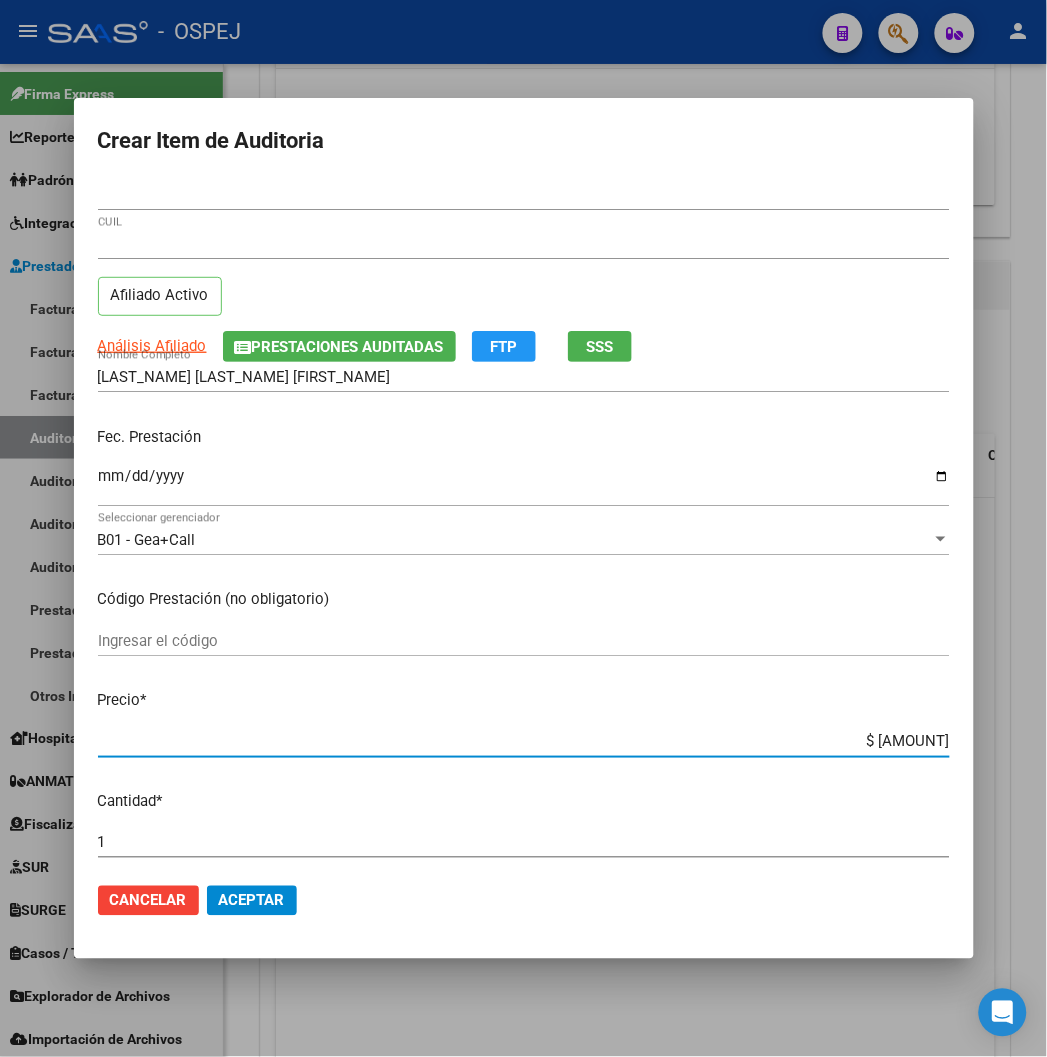 click on "Aceptar" 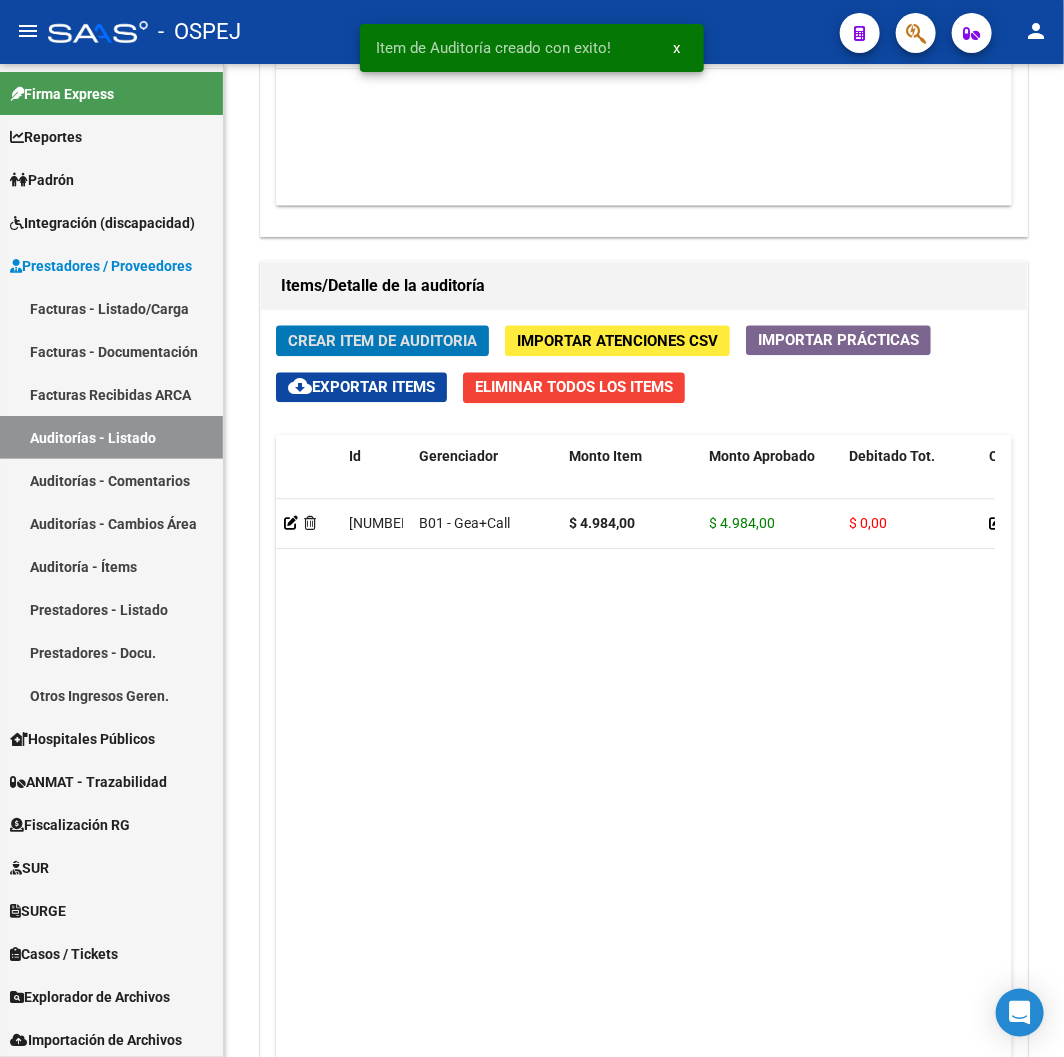 scroll, scrollTop: 1573, scrollLeft: 0, axis: vertical 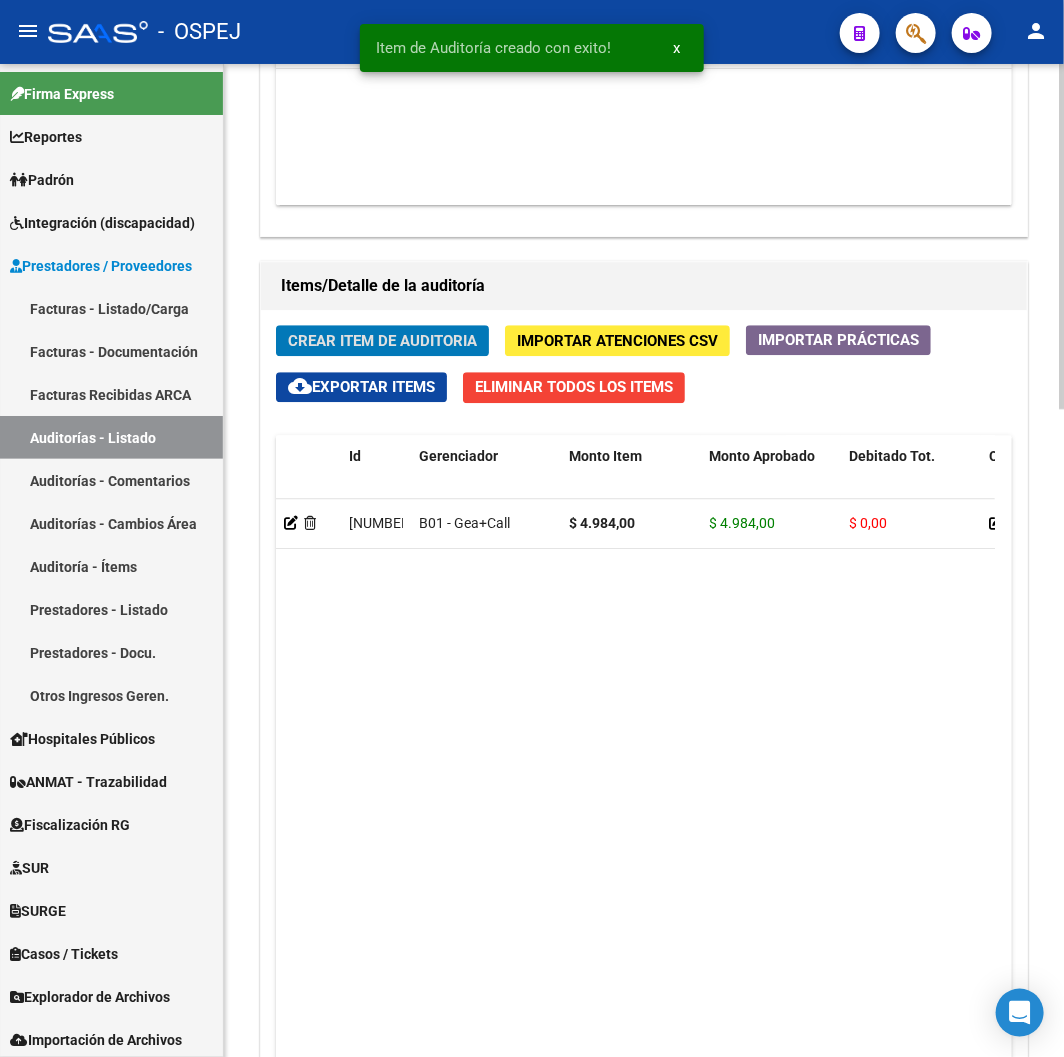 click on "Crear Item de Auditoria" 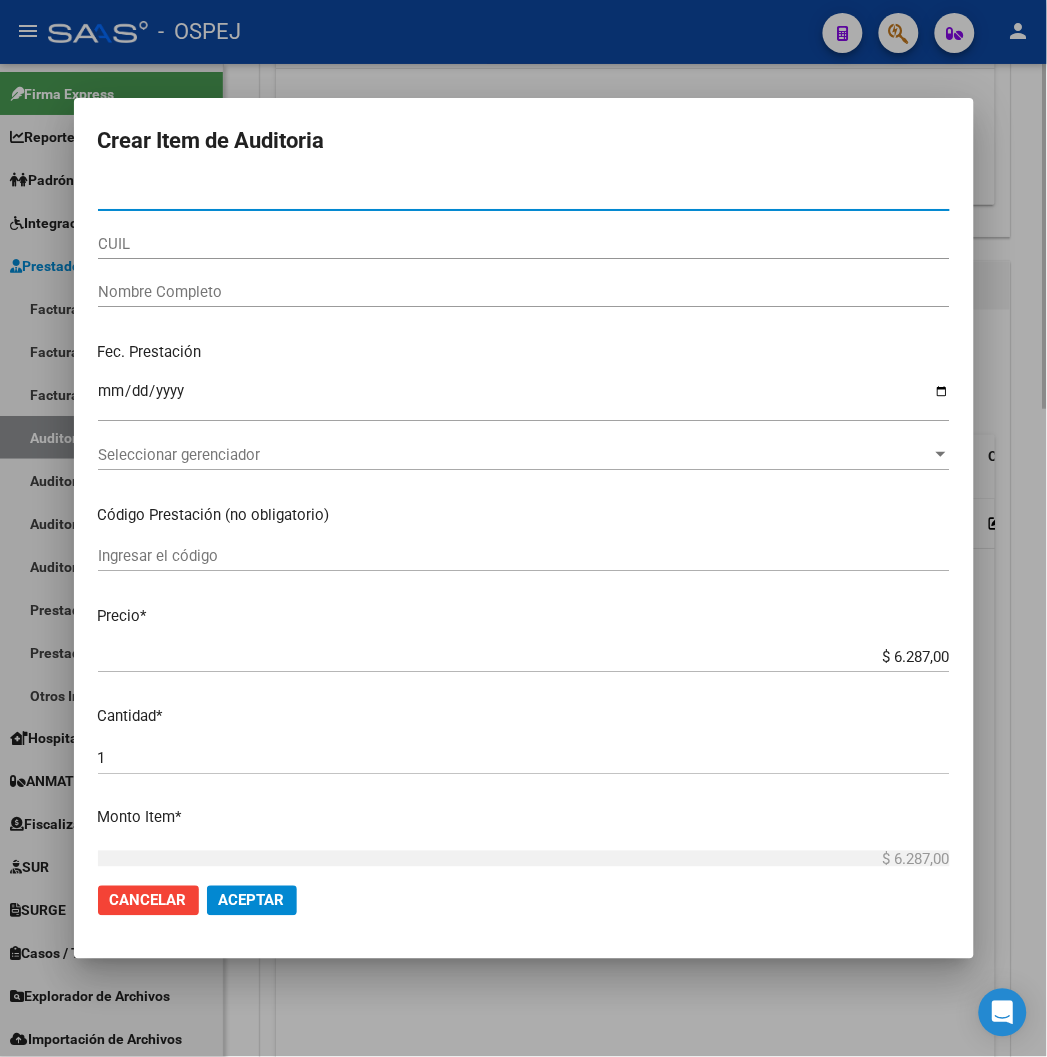 type on "32739750" 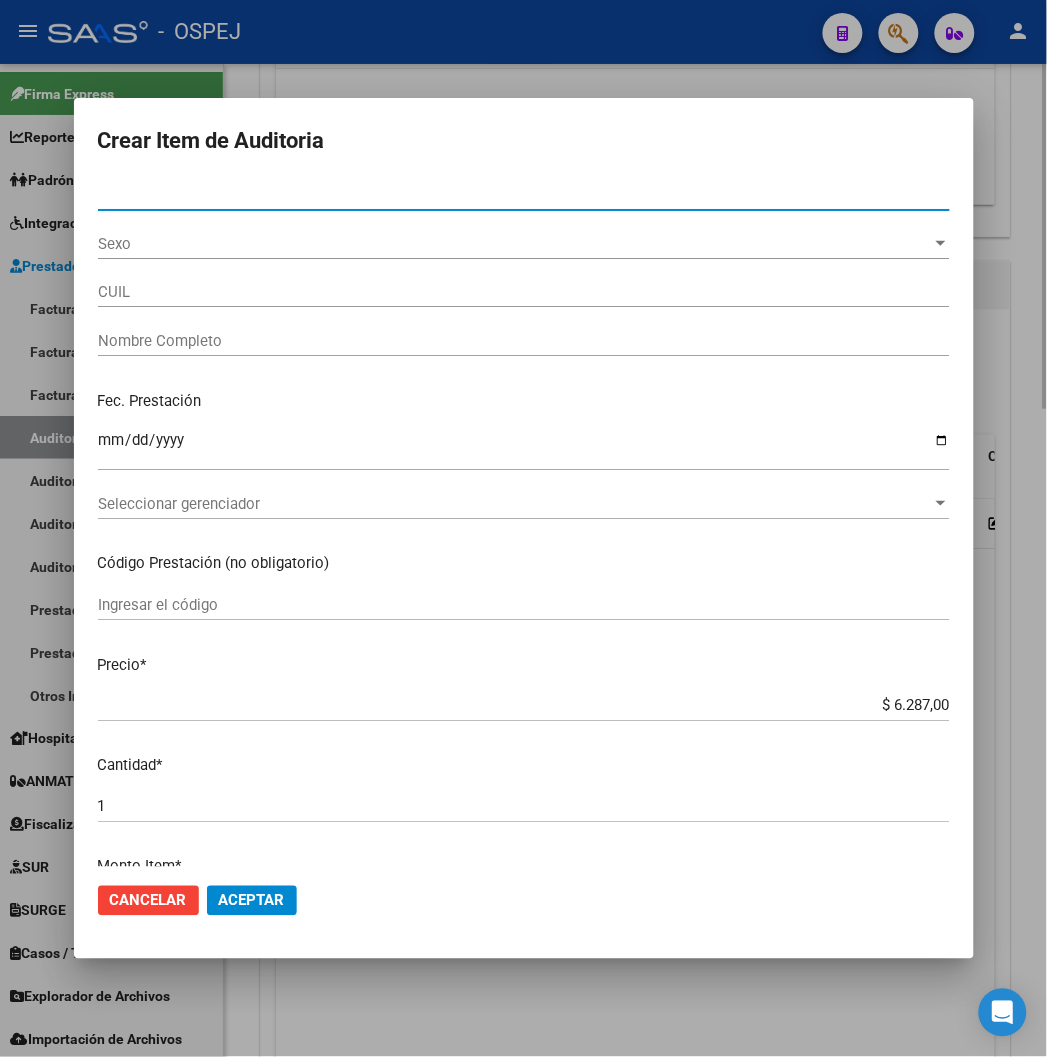type on "20327397509" 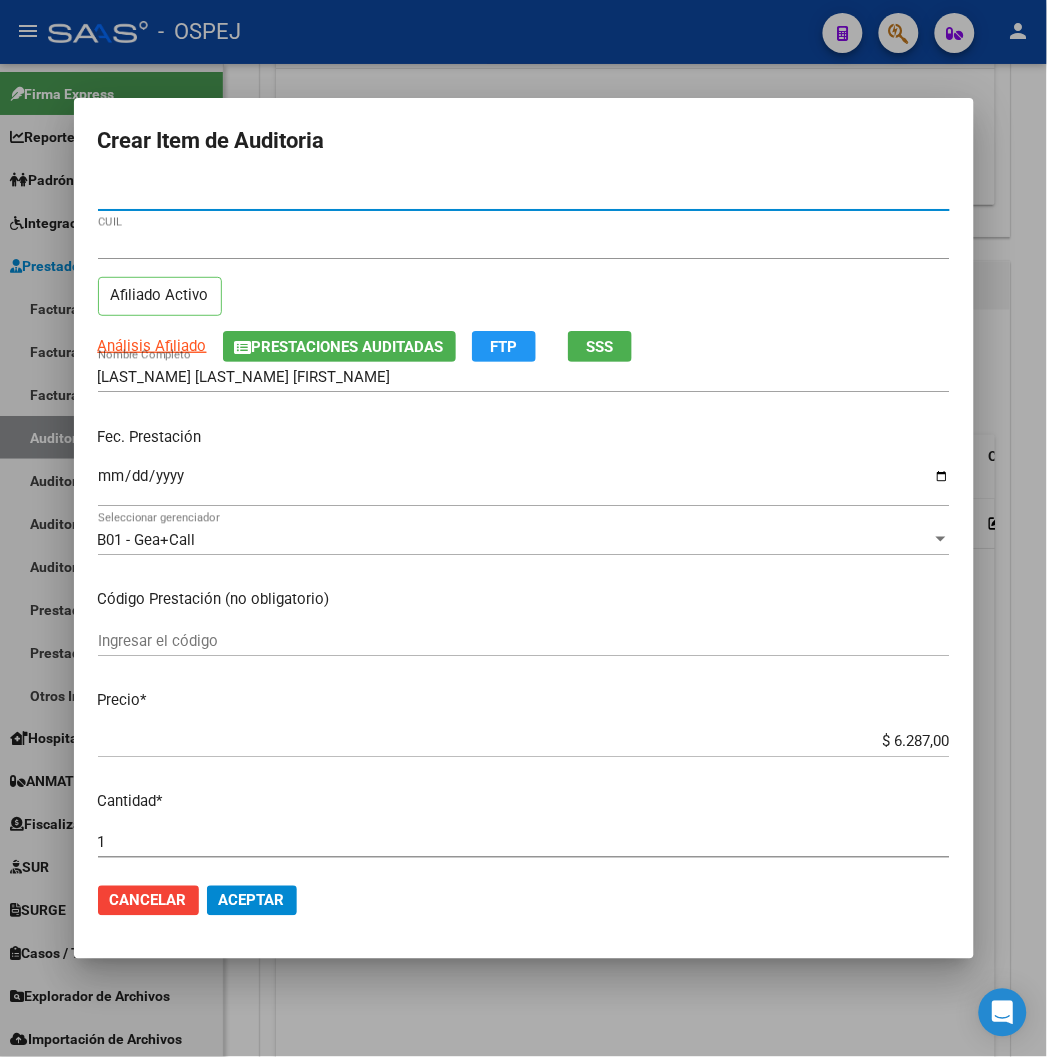 type on "32739750" 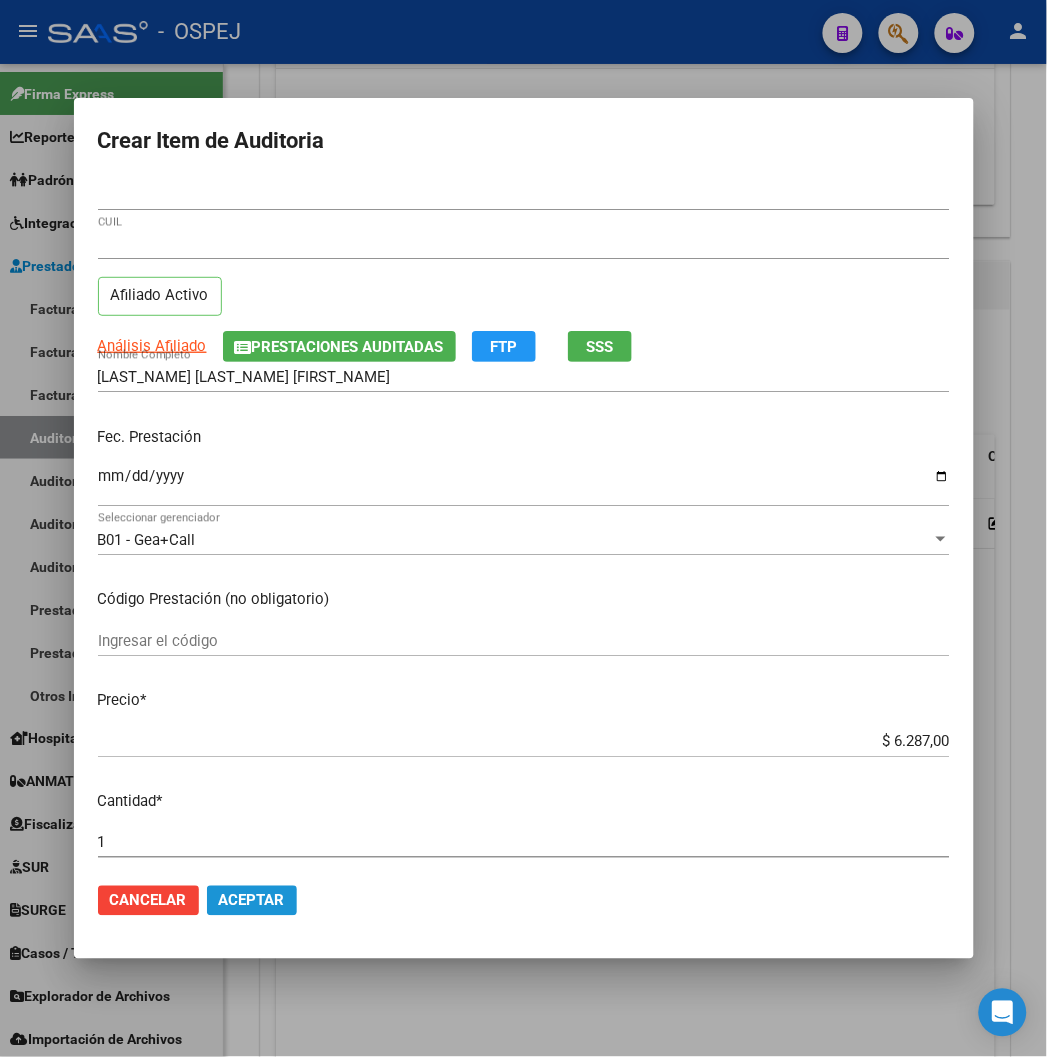 click on "Aceptar" 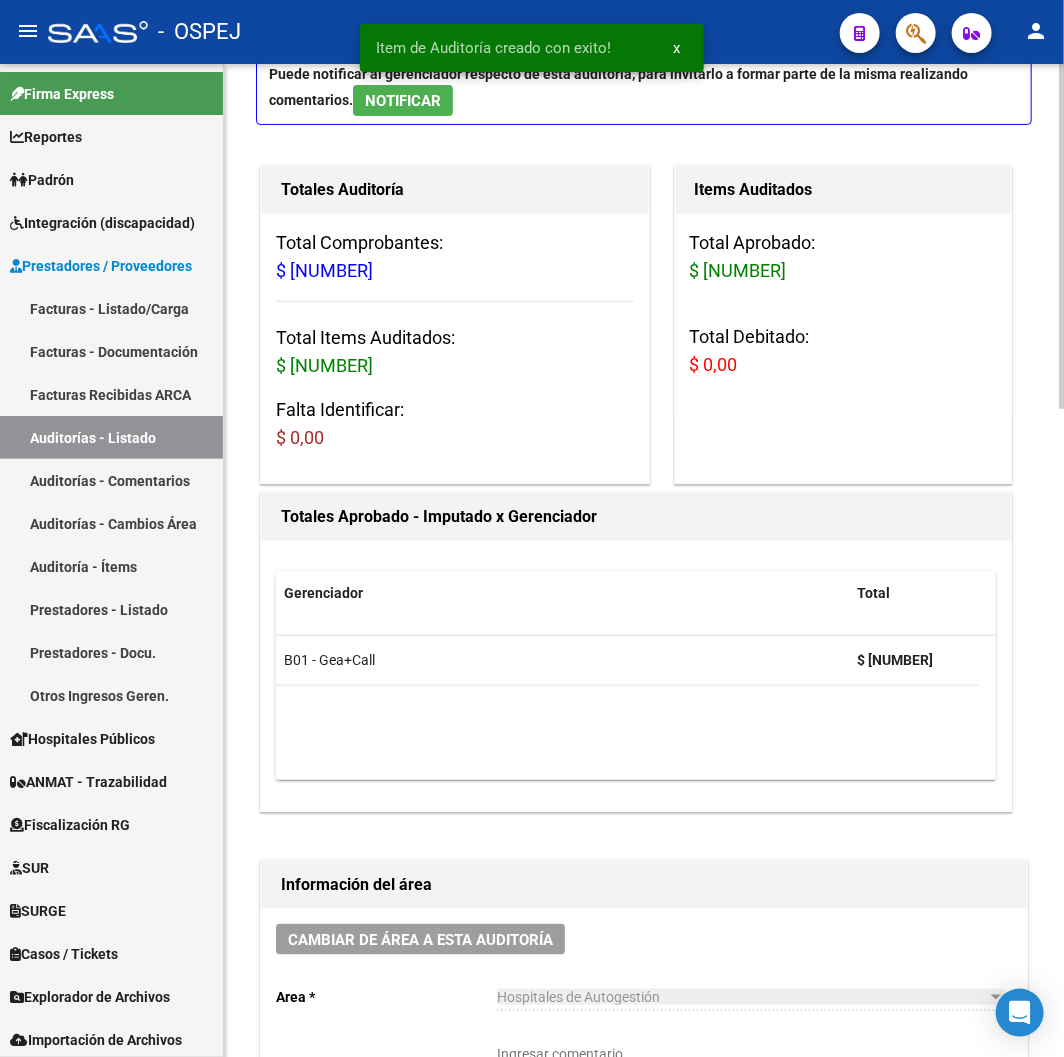 scroll, scrollTop: 0, scrollLeft: 0, axis: both 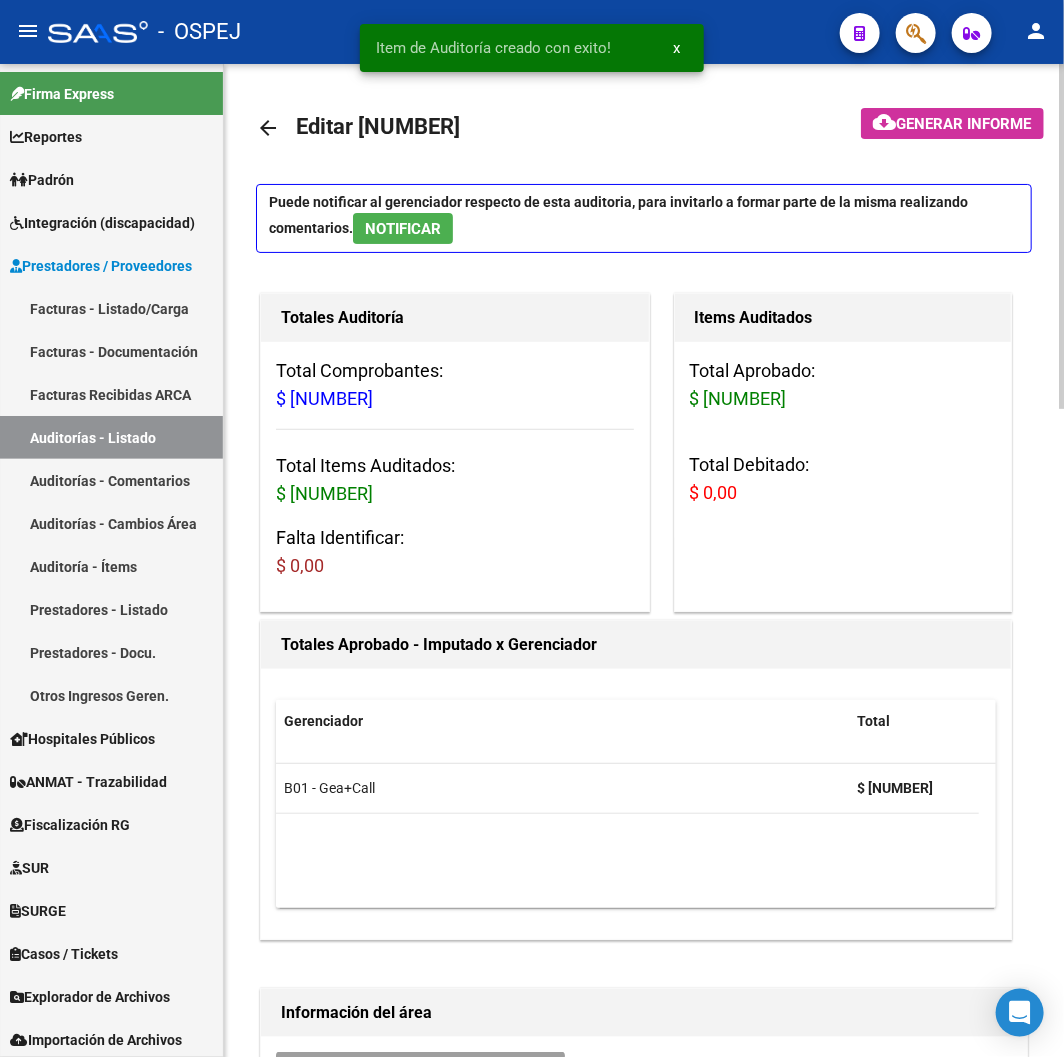 click on "arrow_back" 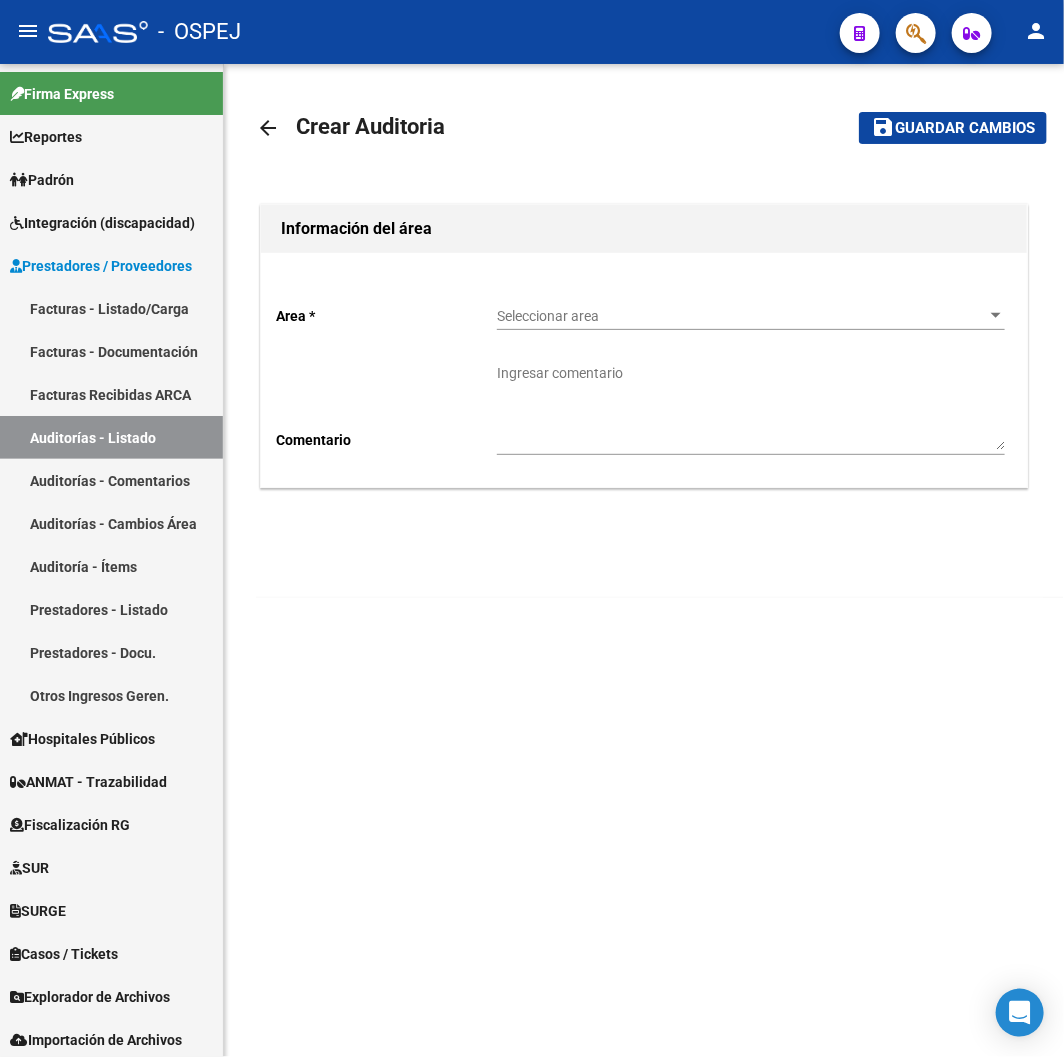 click on "Seleccionar area Seleccionar area" 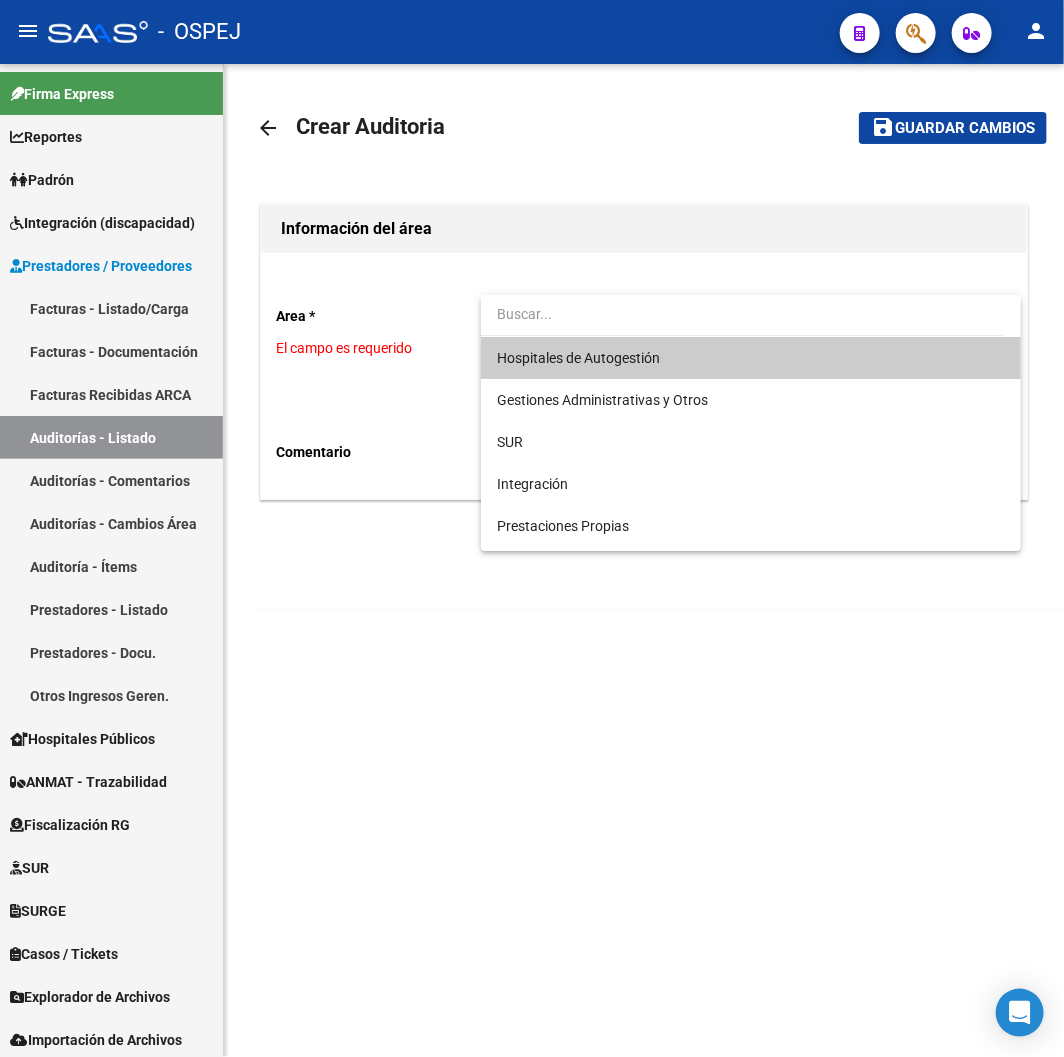 click on "Hospitales de Autogestión" at bounding box center [578, 358] 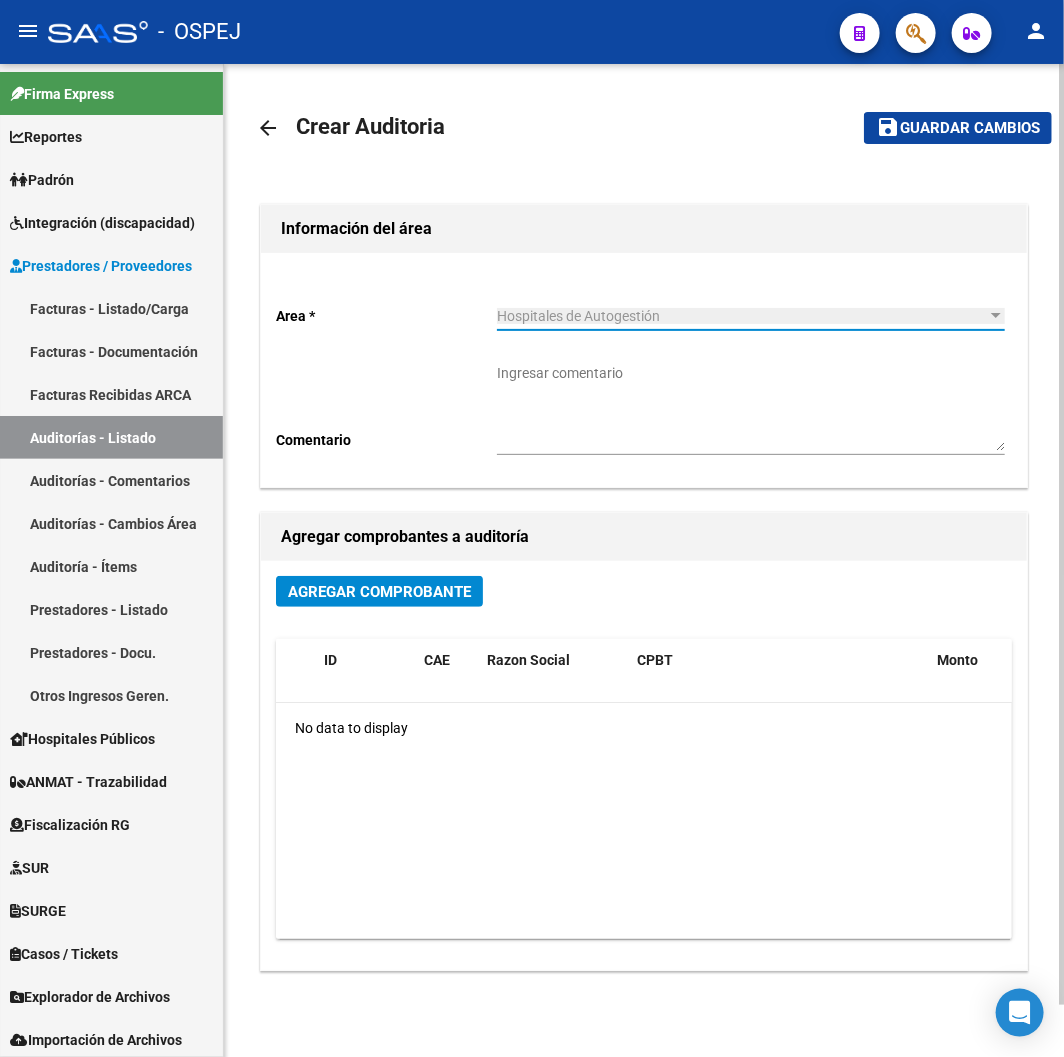 click on "Agregar Comprobante ID CAE Razon Social CPBT Monto Fecha Cpbt Fecha Recibido Doc Respaldatoria Doc Trazabilidad Expte. Interno Creado Usuario No data to display" 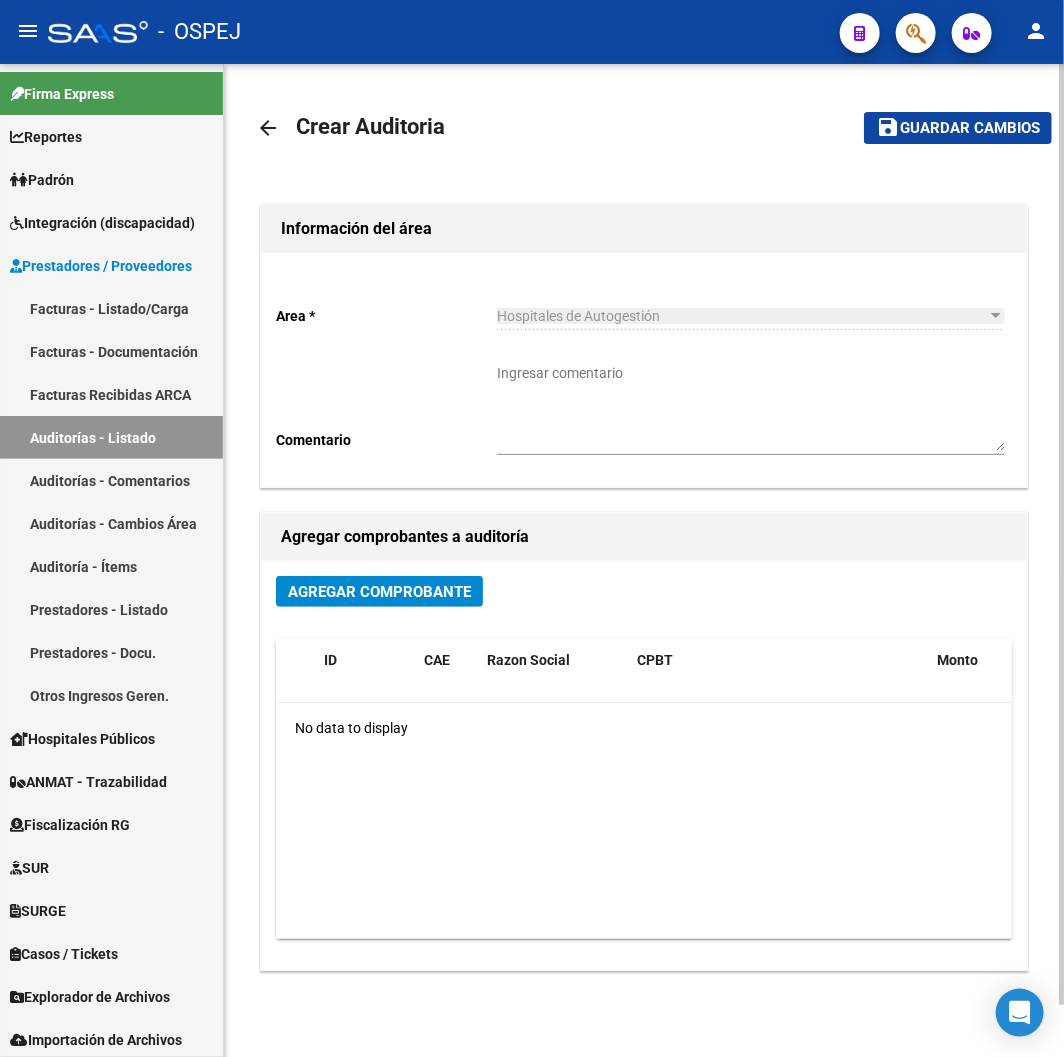 click on "Agregar Comprobante" 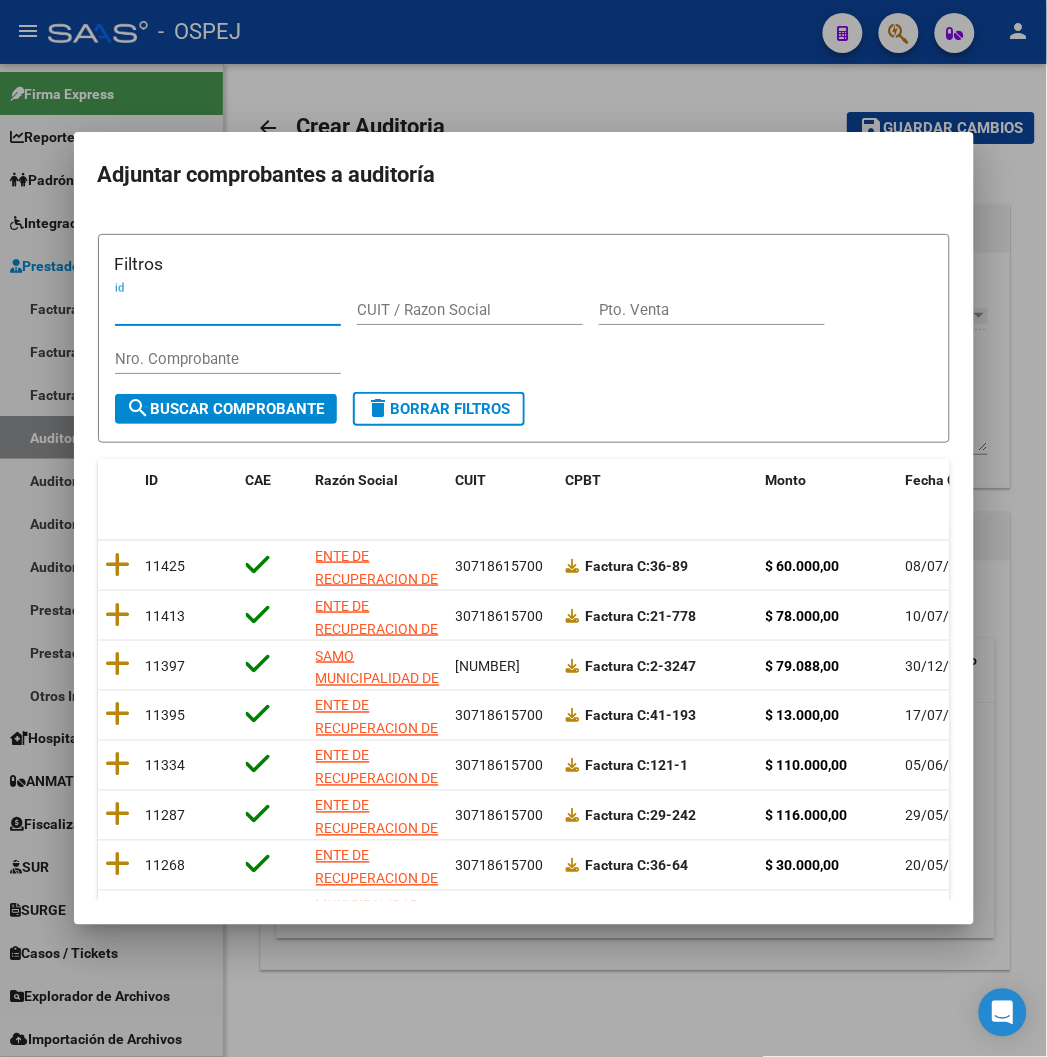 click on "Nro. Comprobante" at bounding box center (228, 359) 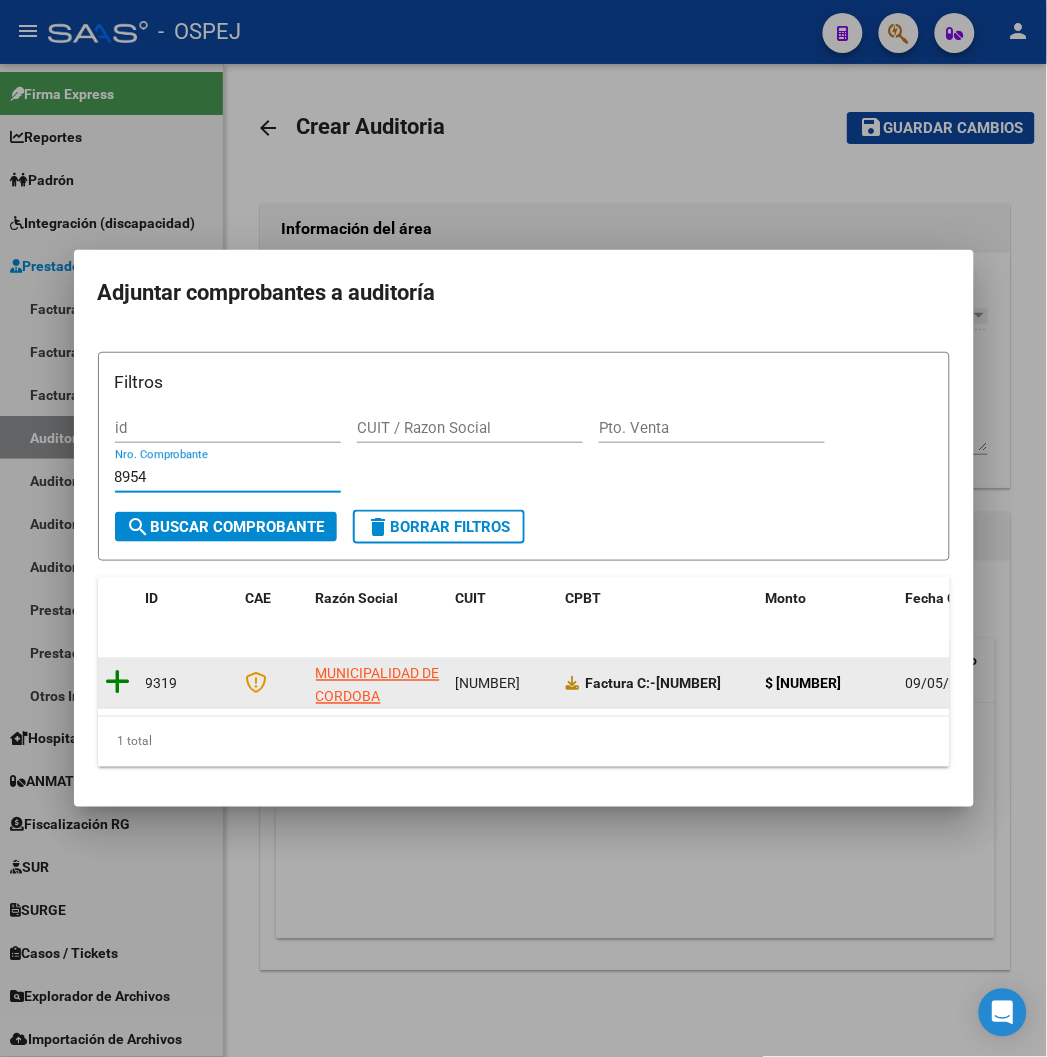 type on "8954" 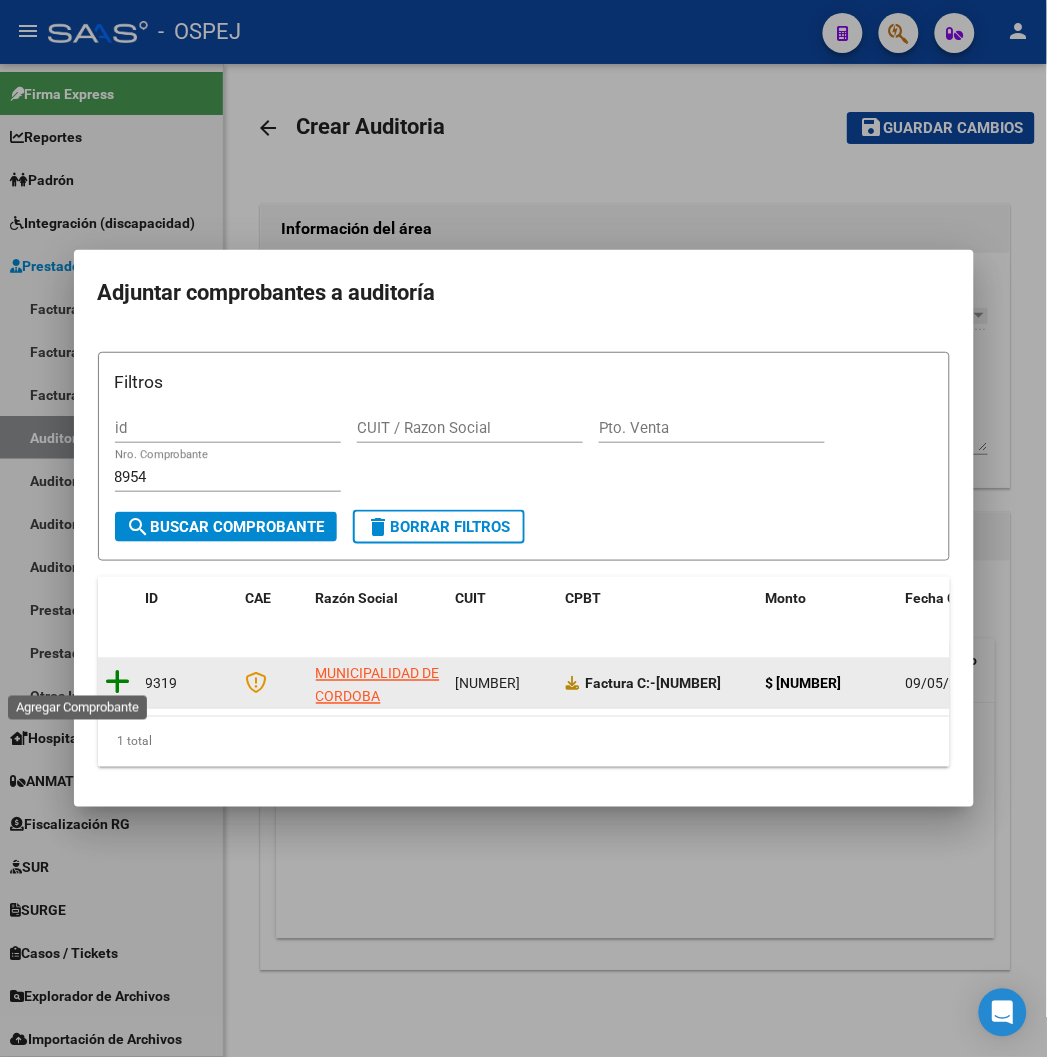 click 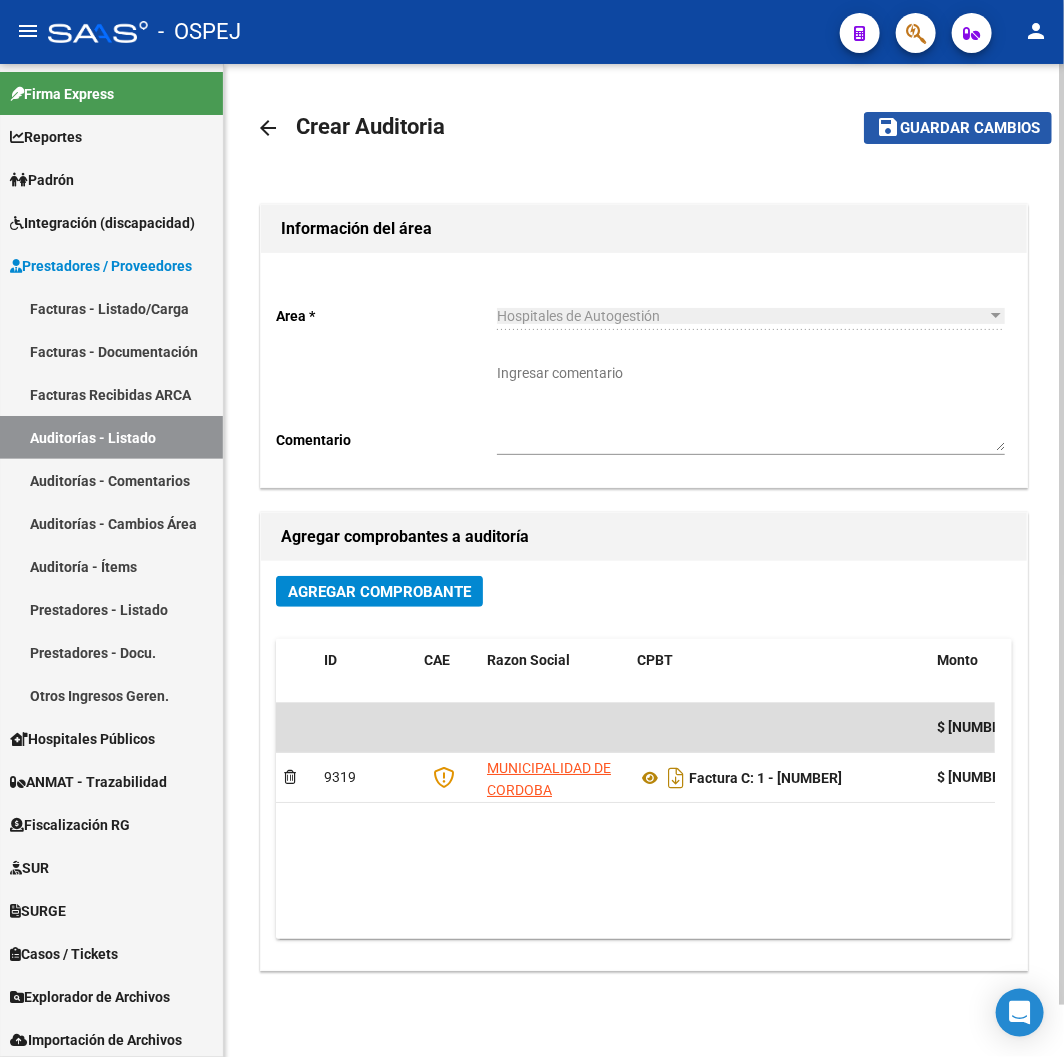 click on "Guardar cambios" 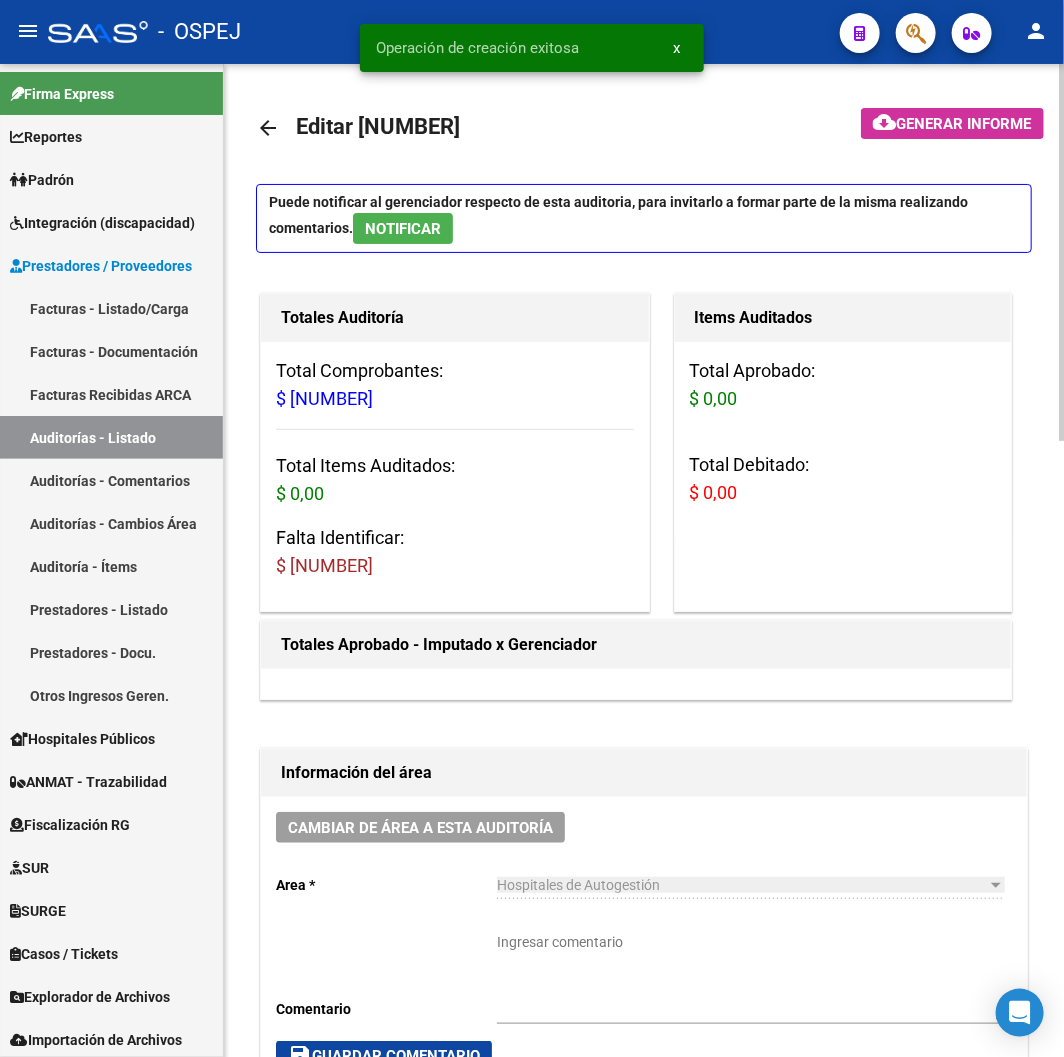 scroll, scrollTop: 555, scrollLeft: 0, axis: vertical 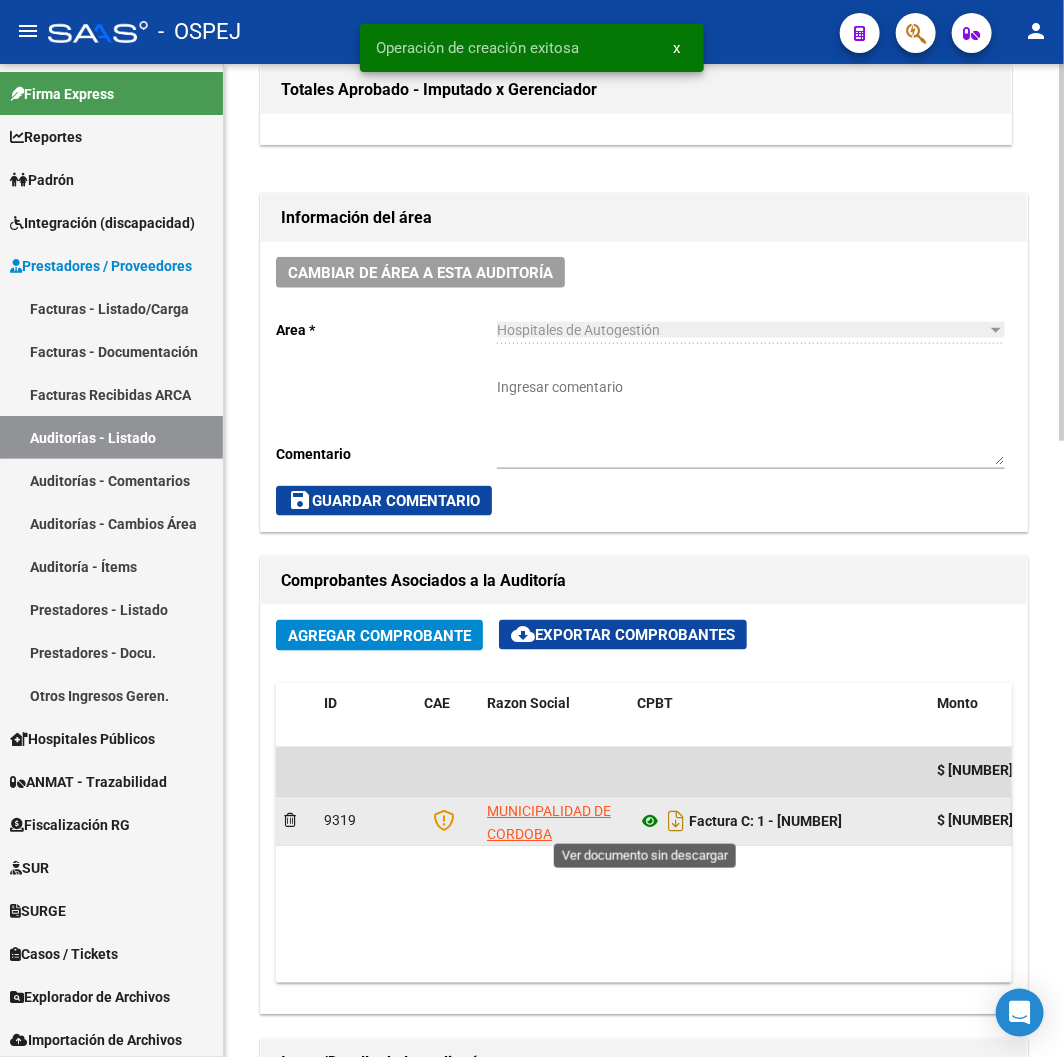 click 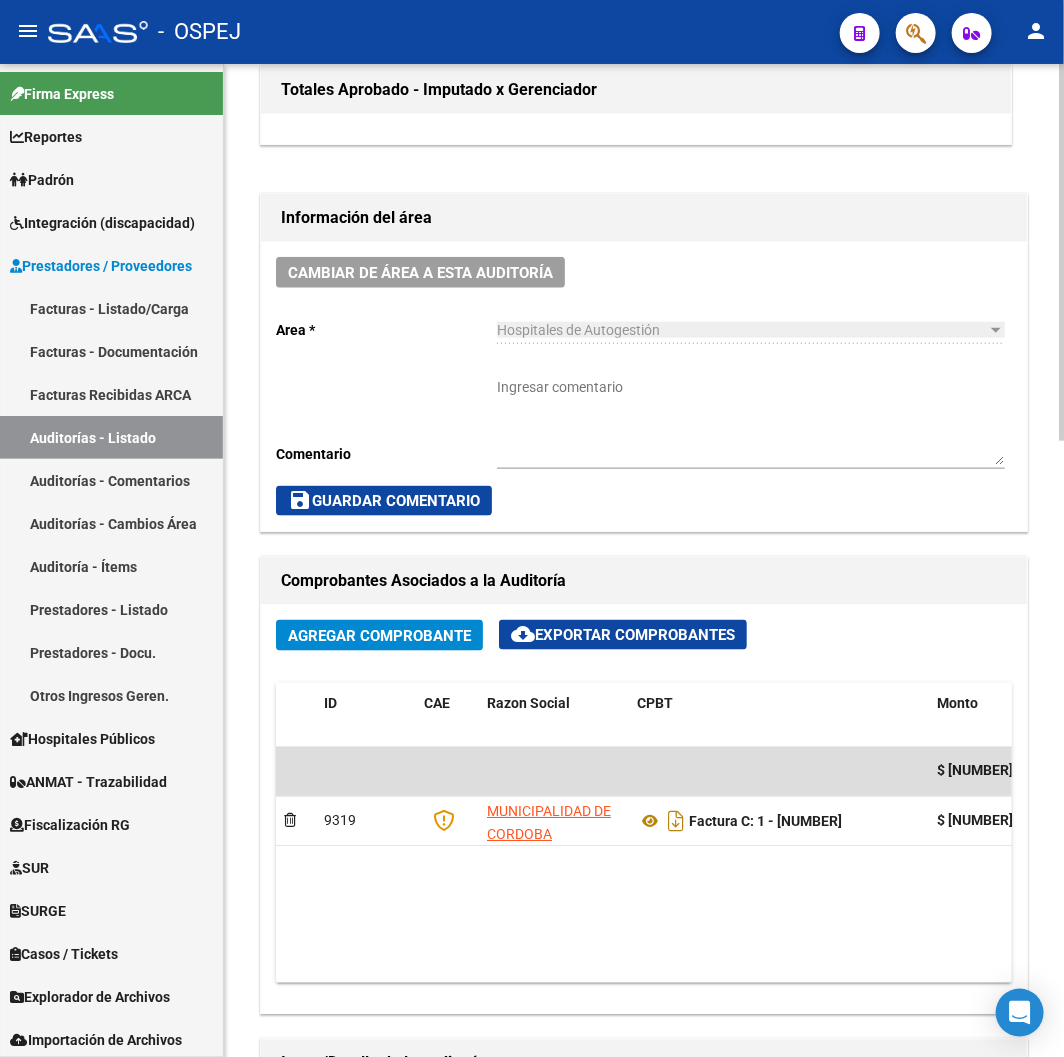 scroll, scrollTop: 1222, scrollLeft: 0, axis: vertical 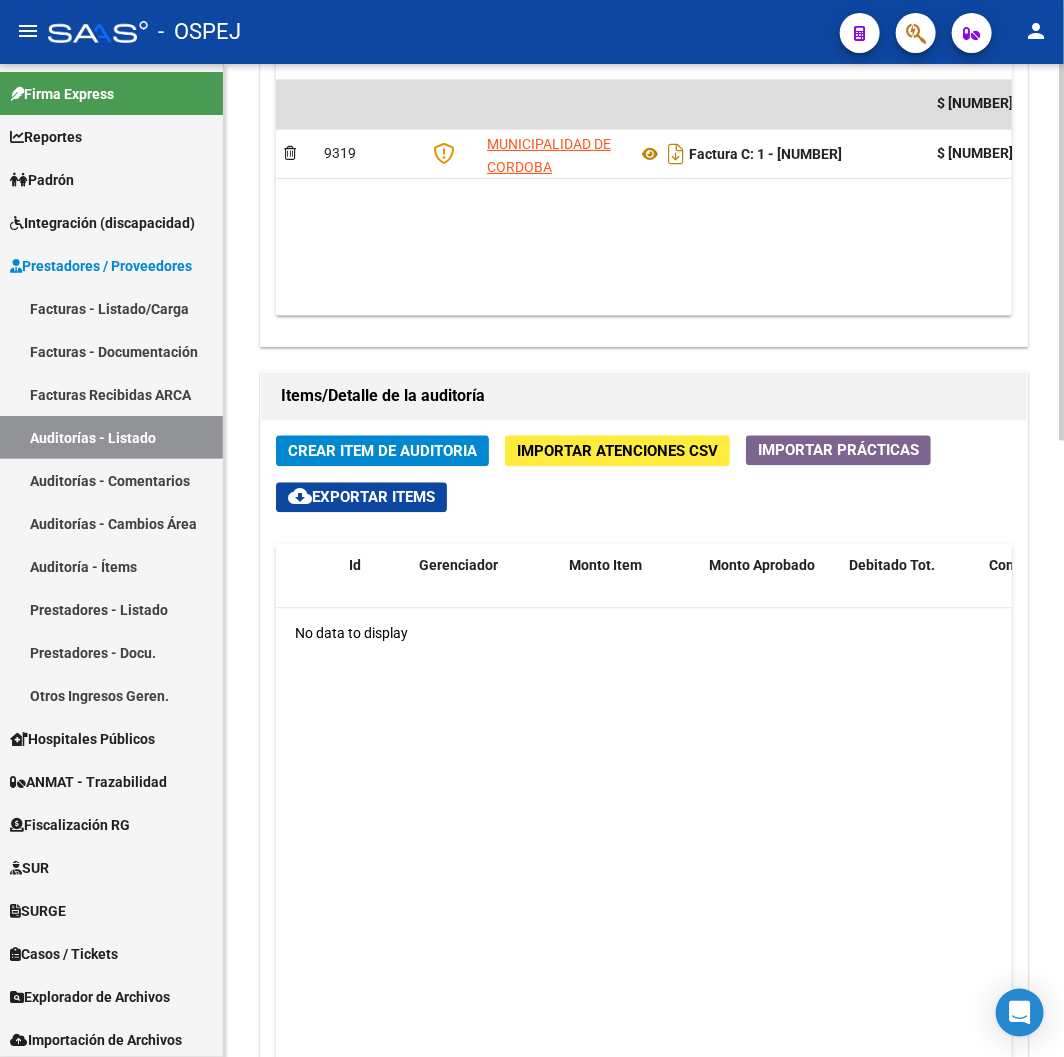 click on "Crear Item de Auditoria" 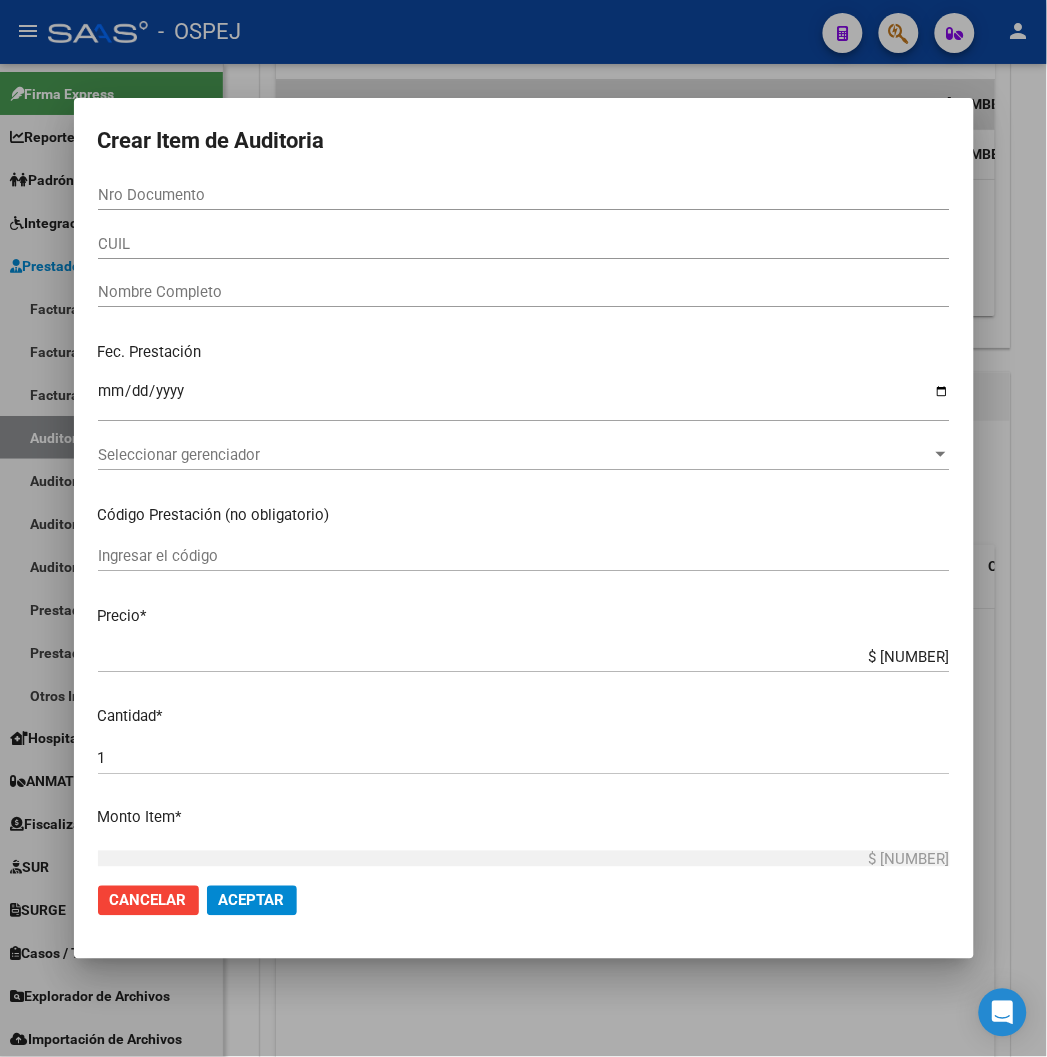 click on "Nro Documento" at bounding box center [524, 195] 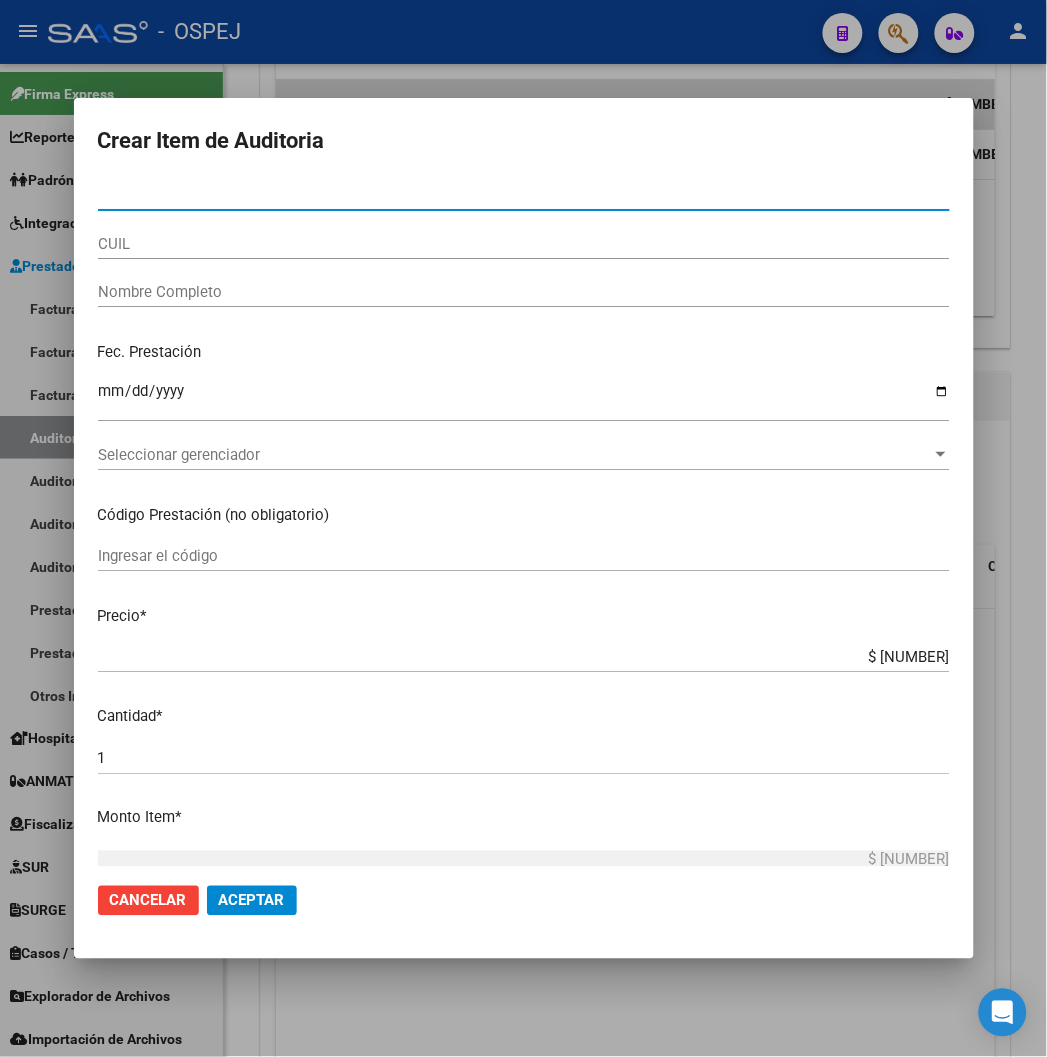 type on "32739750" 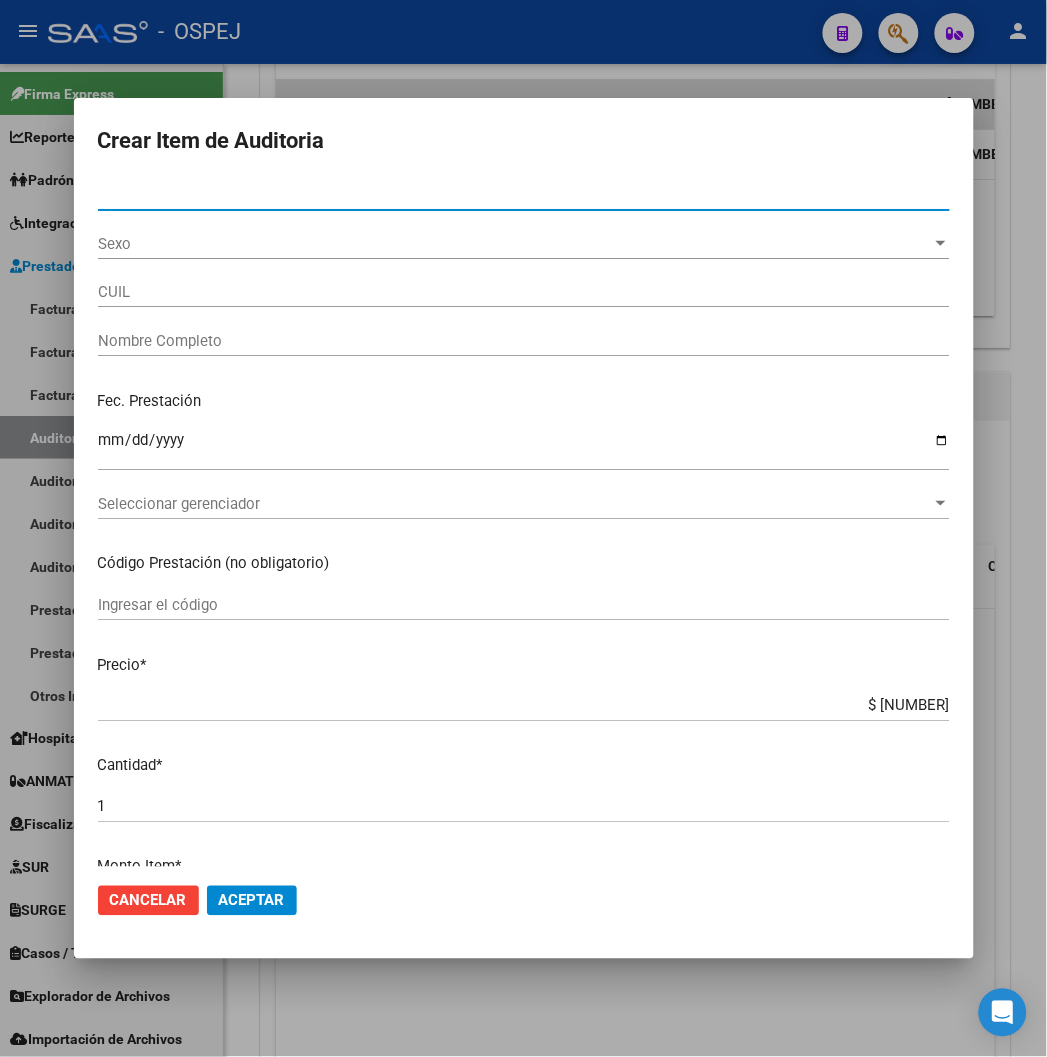 type on "20327397509" 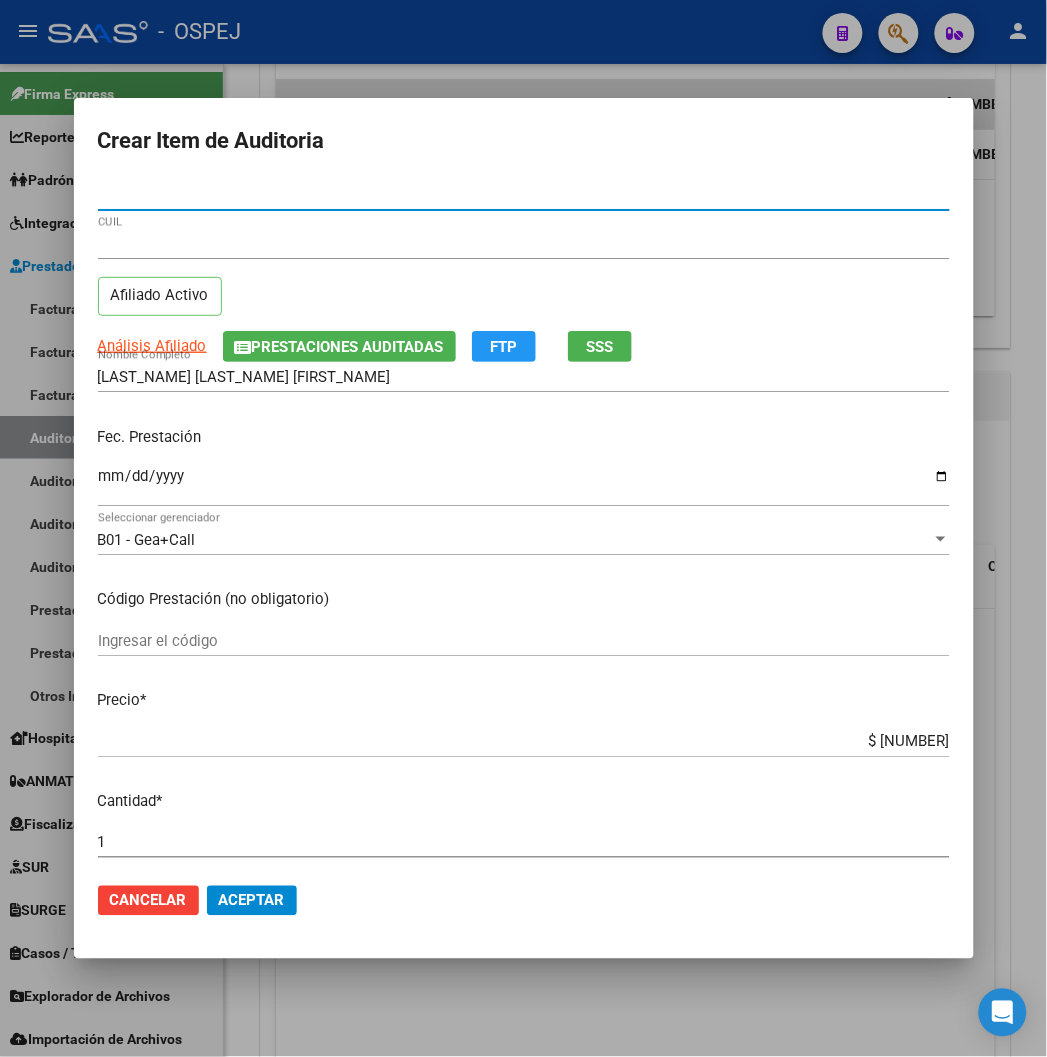 type on "32739750" 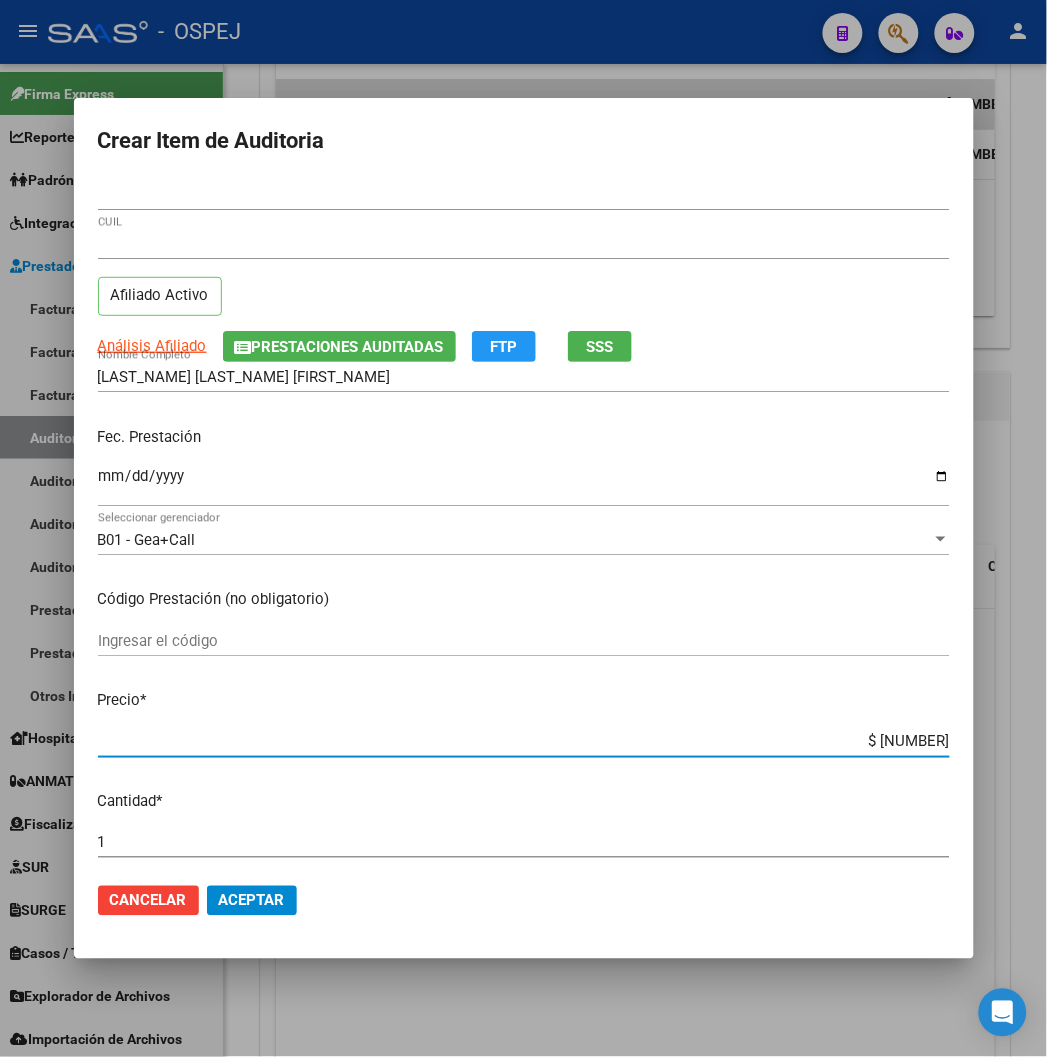 click on "Cancelar Aceptar" 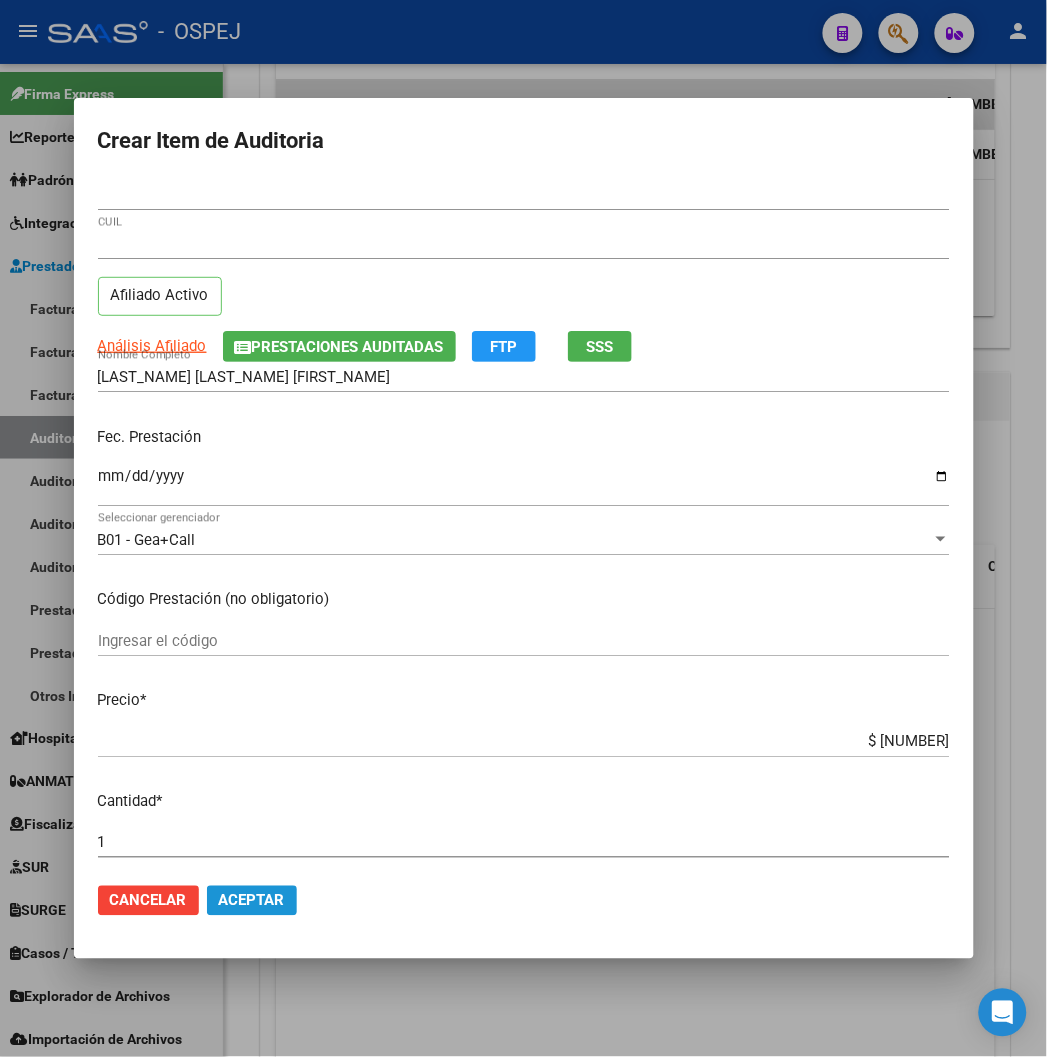 click on "Aceptar" 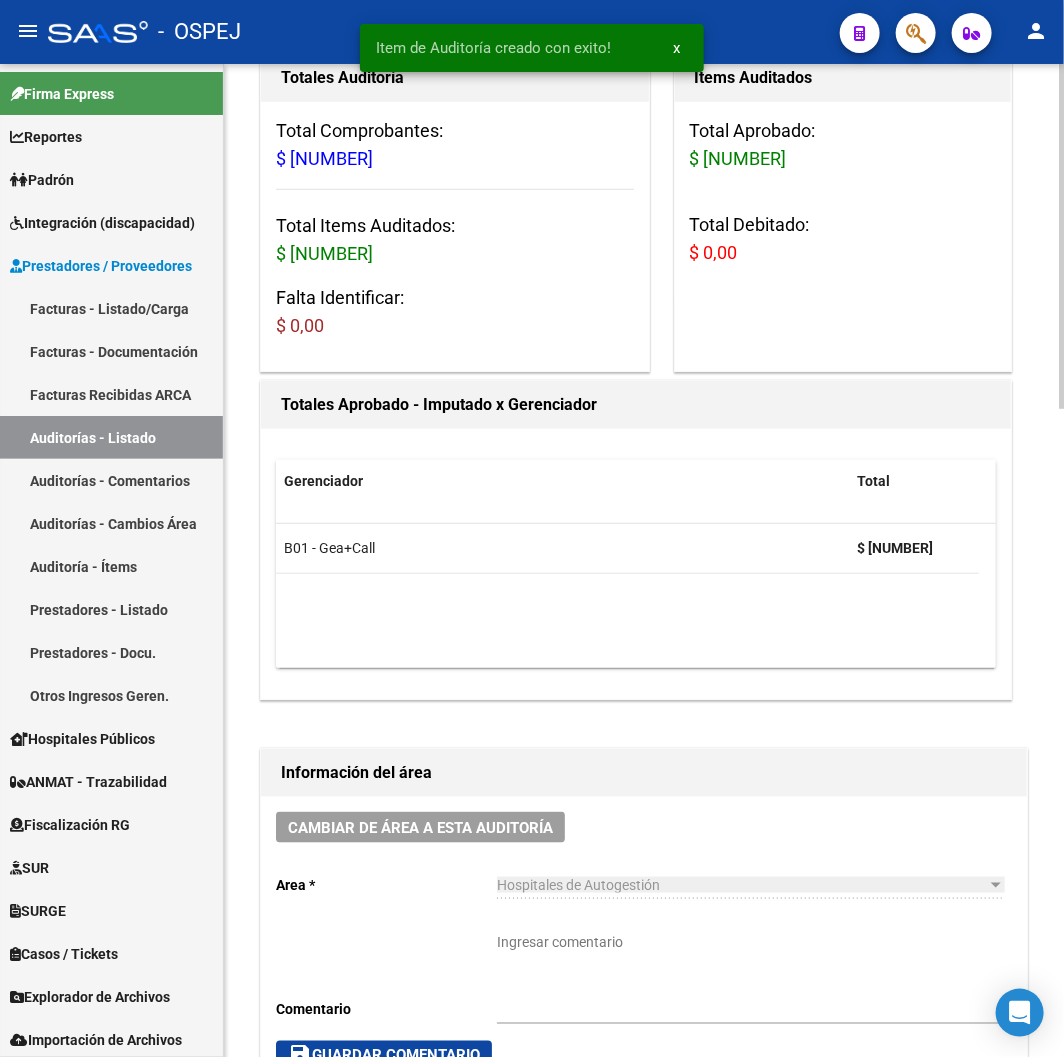 scroll, scrollTop: 0, scrollLeft: 0, axis: both 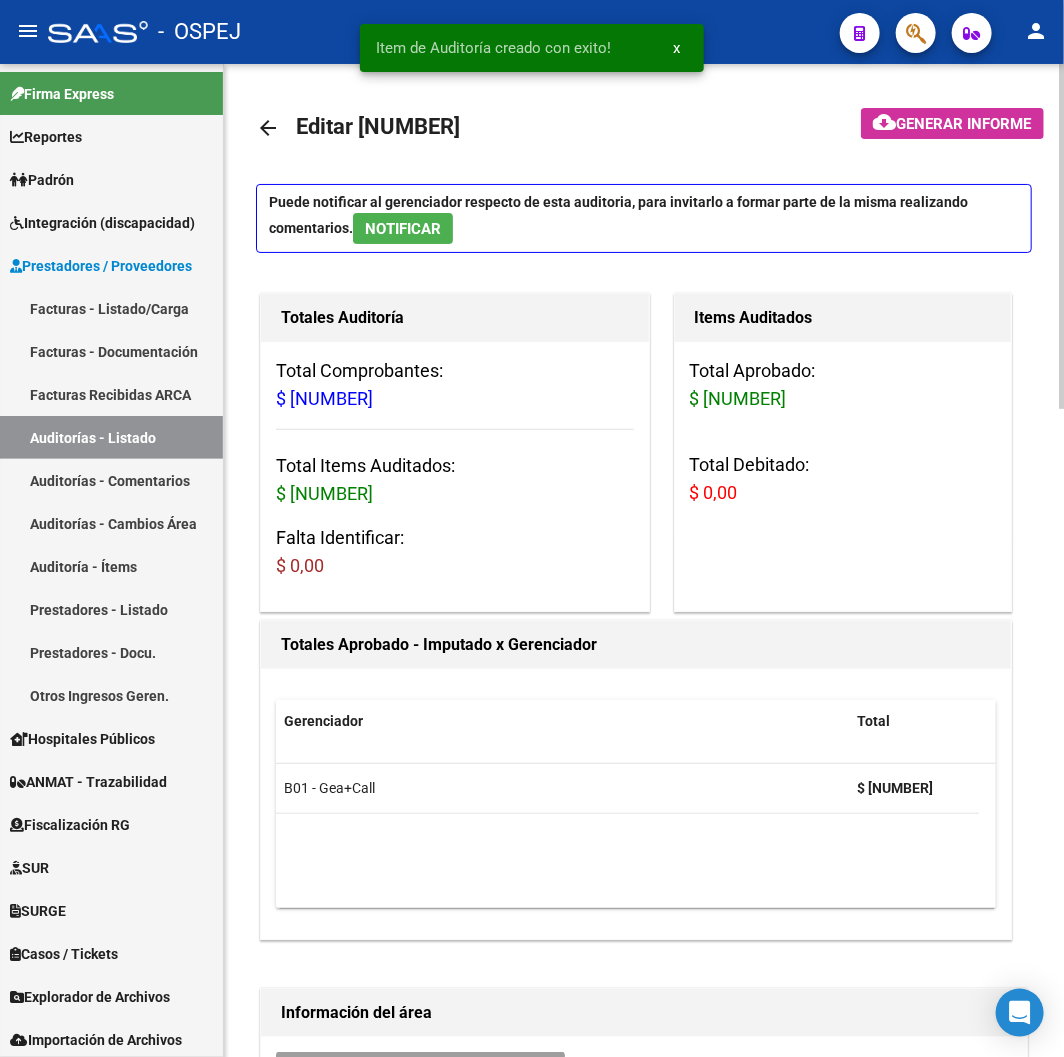 click on "arrow_back" 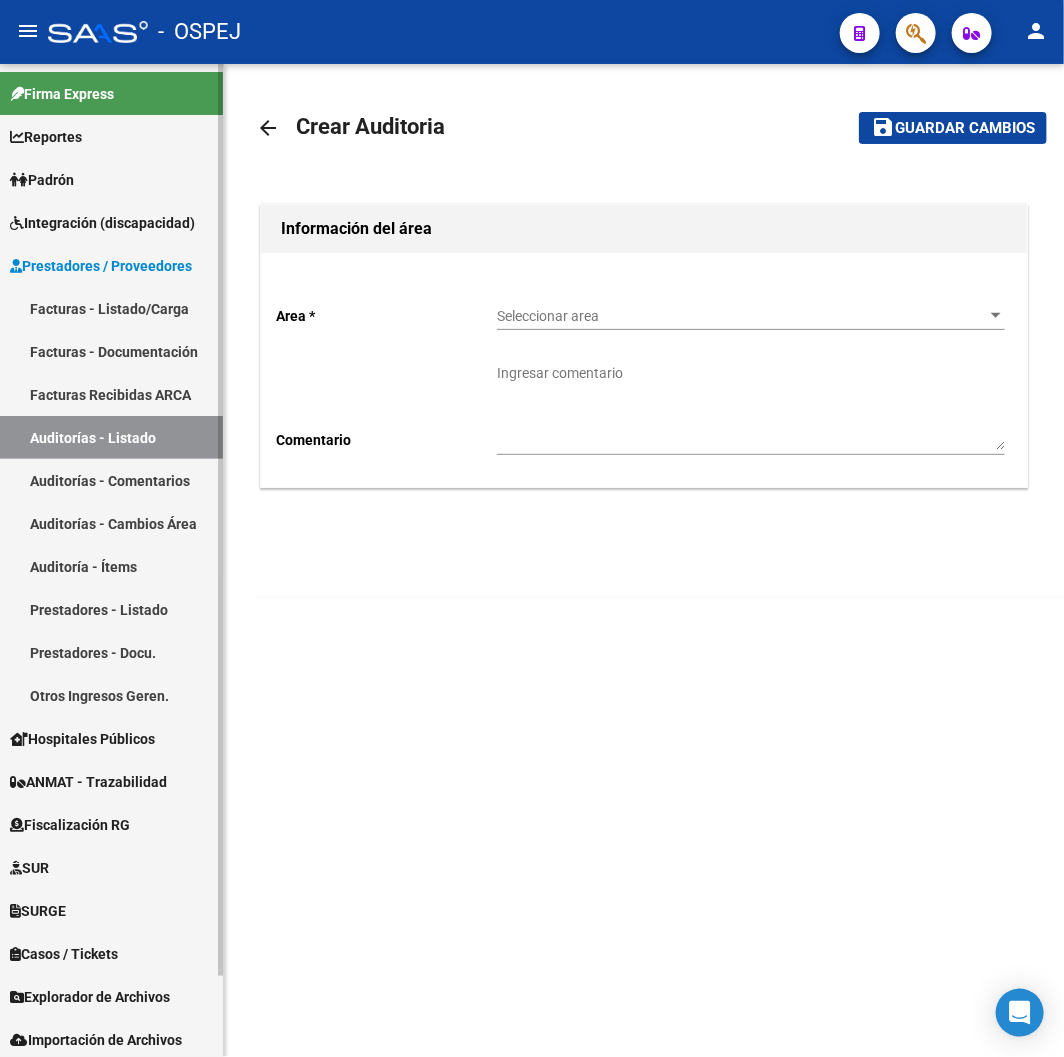 click on "Facturas - Listado/Carga" at bounding box center [111, 308] 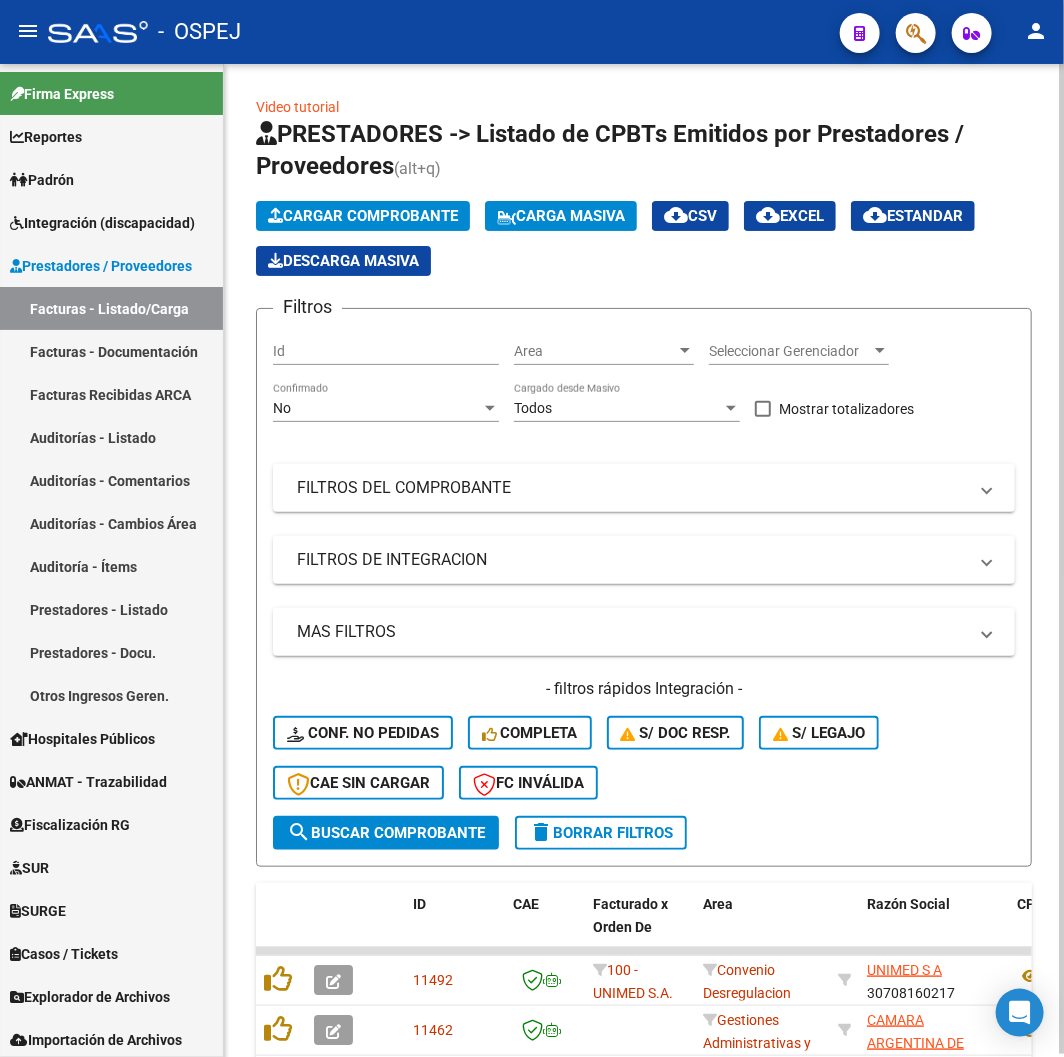 click on "No" at bounding box center (377, 408) 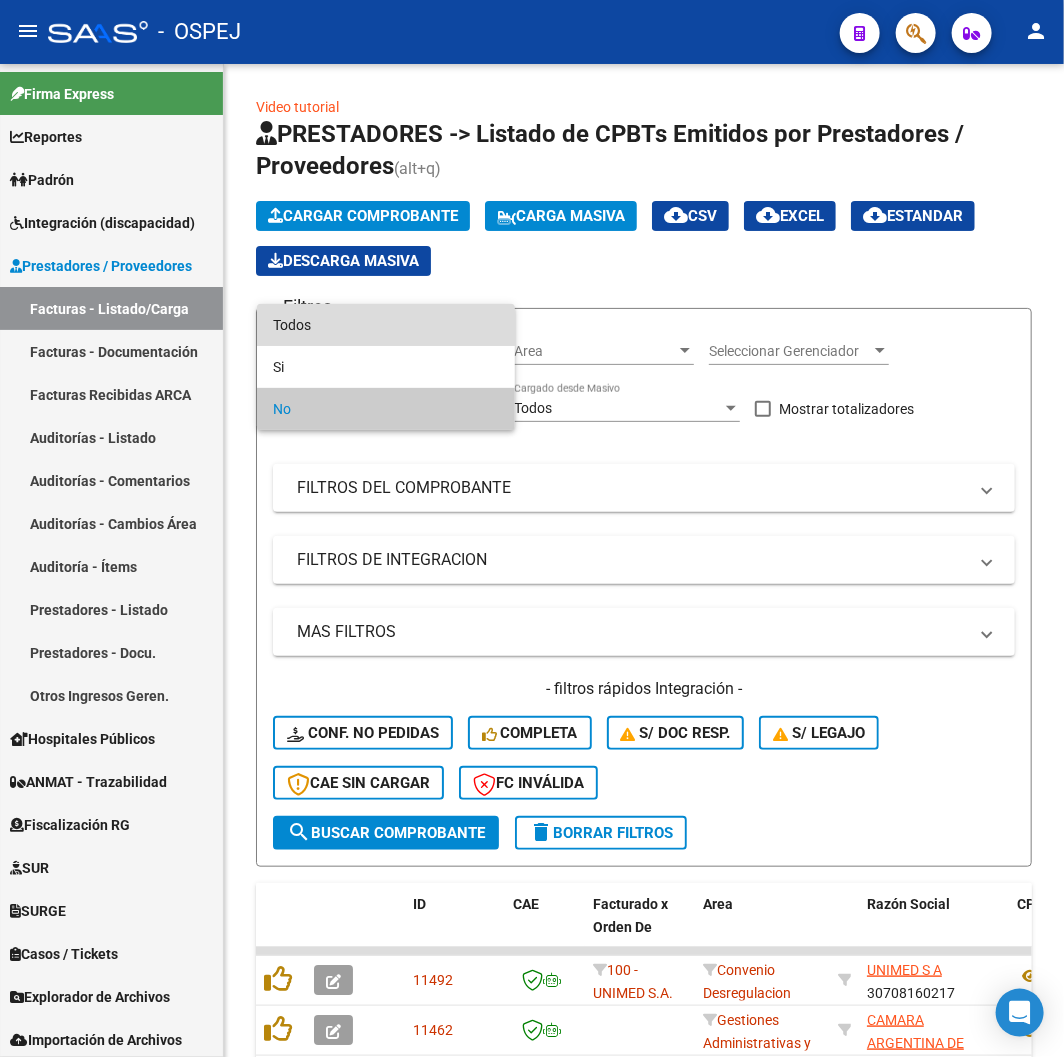 click on "Todos" at bounding box center [386, 325] 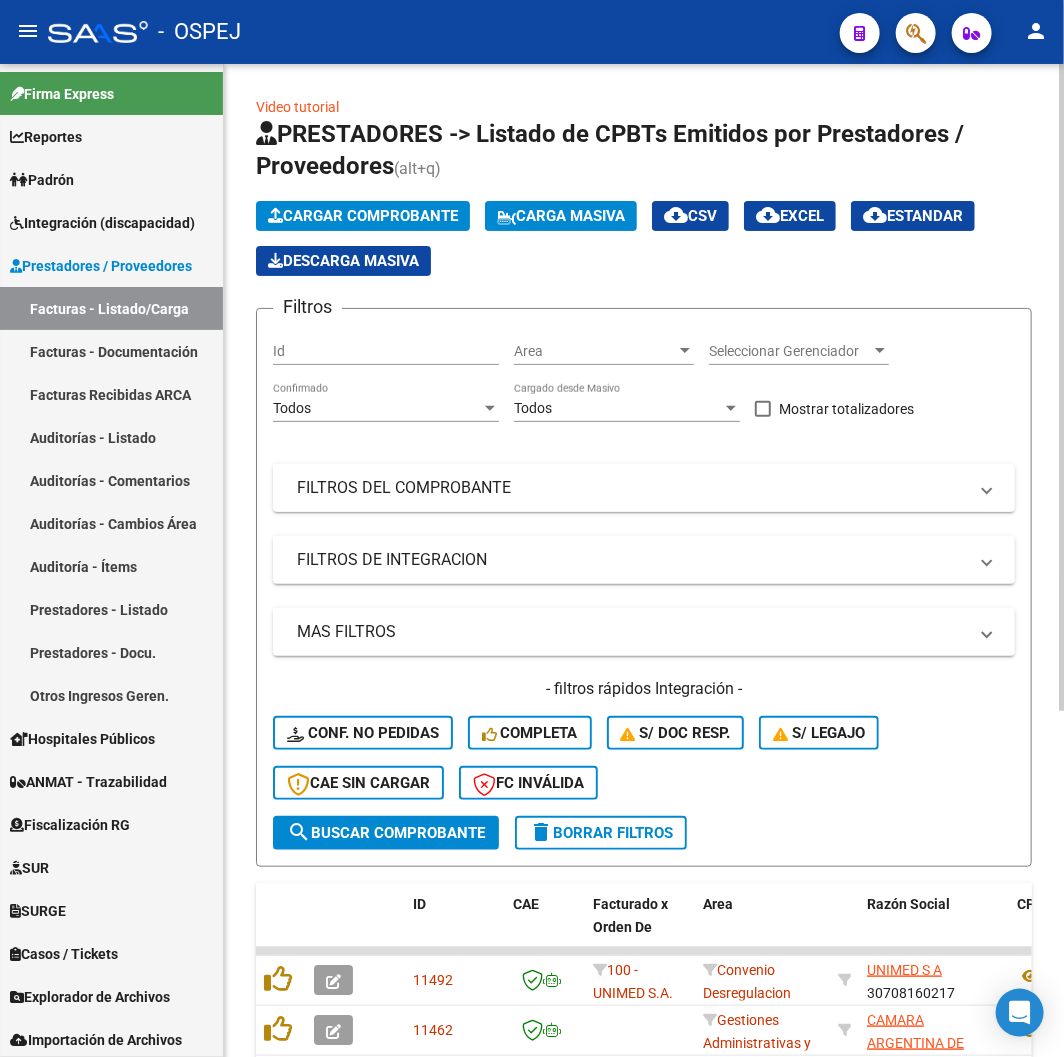 click on "FILTROS DEL COMPROBANTE" at bounding box center (644, 488) 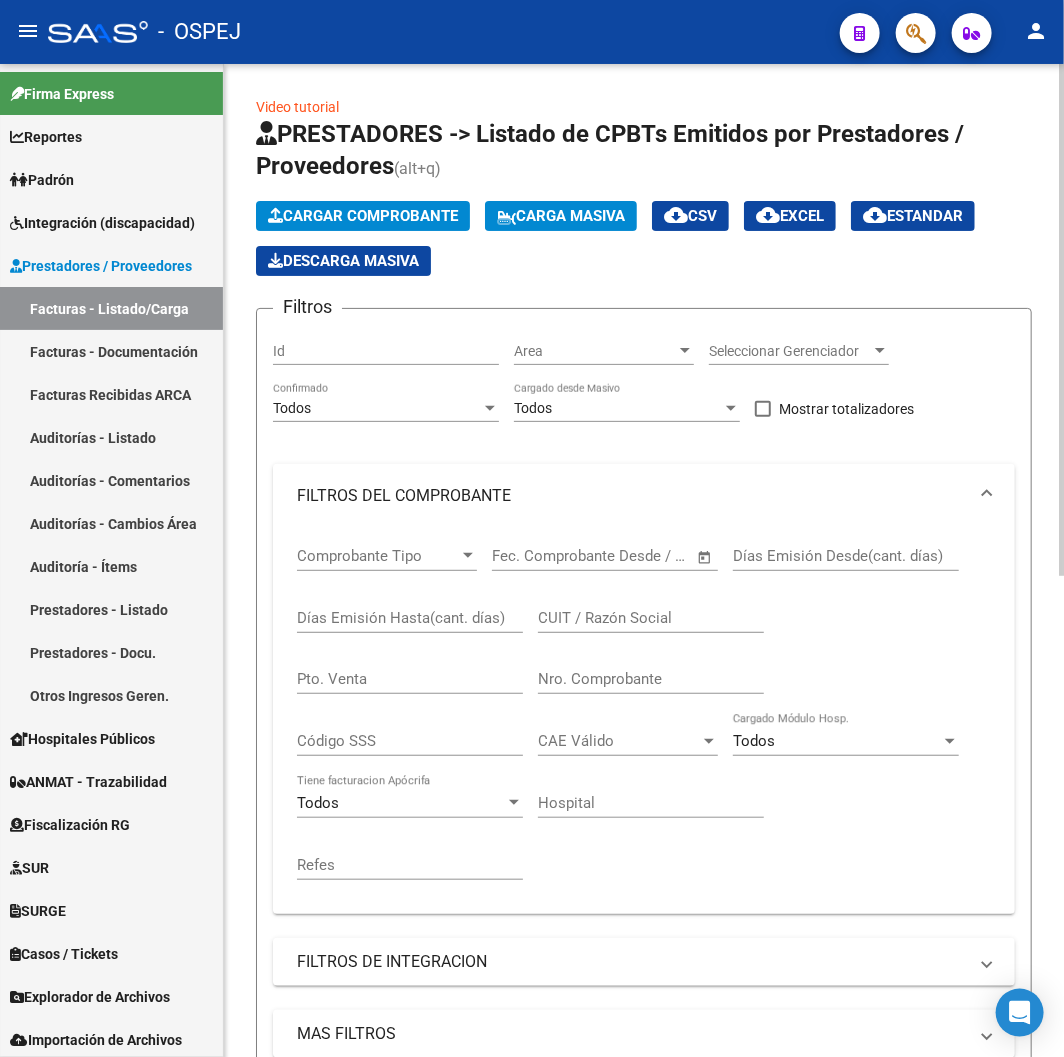 click on "Nro. Comprobante" at bounding box center (651, 679) 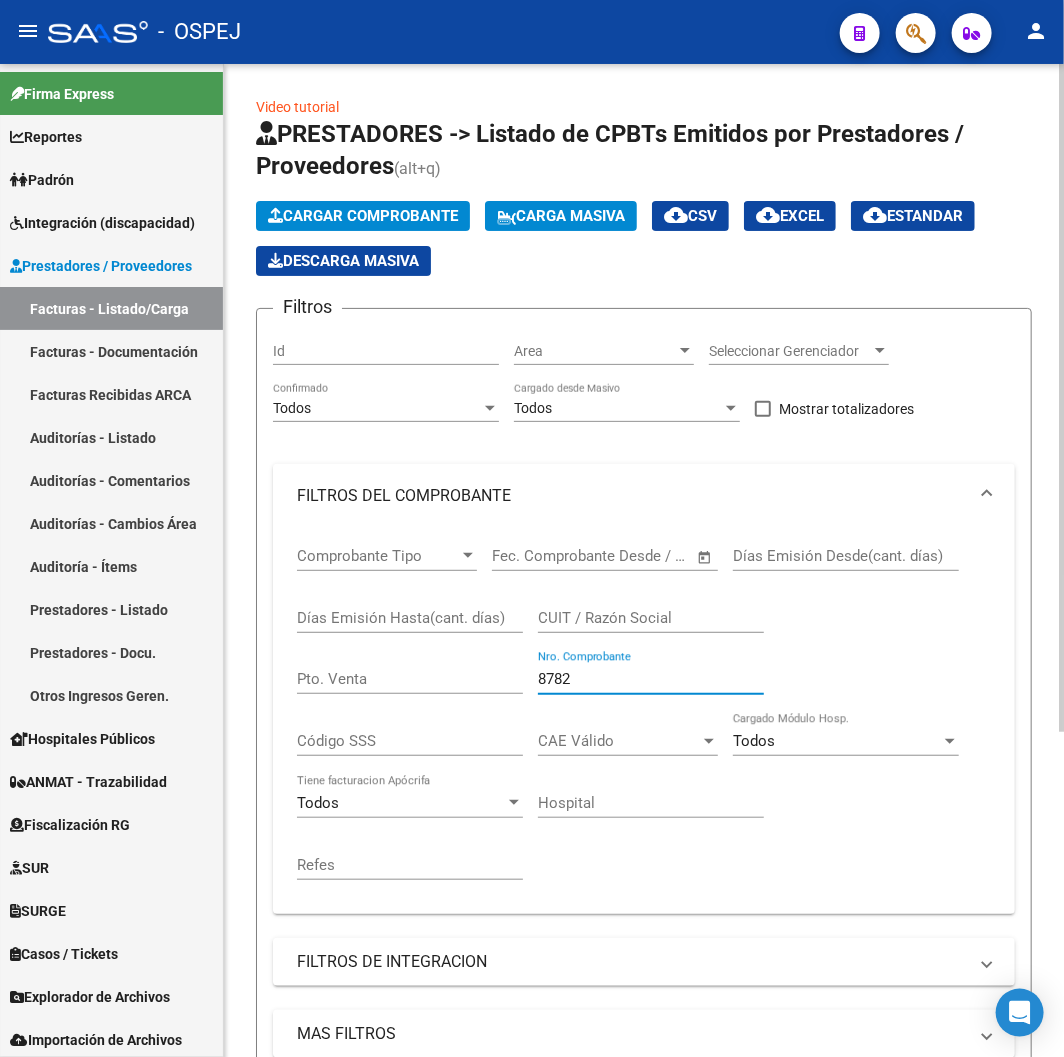 scroll, scrollTop: 486, scrollLeft: 0, axis: vertical 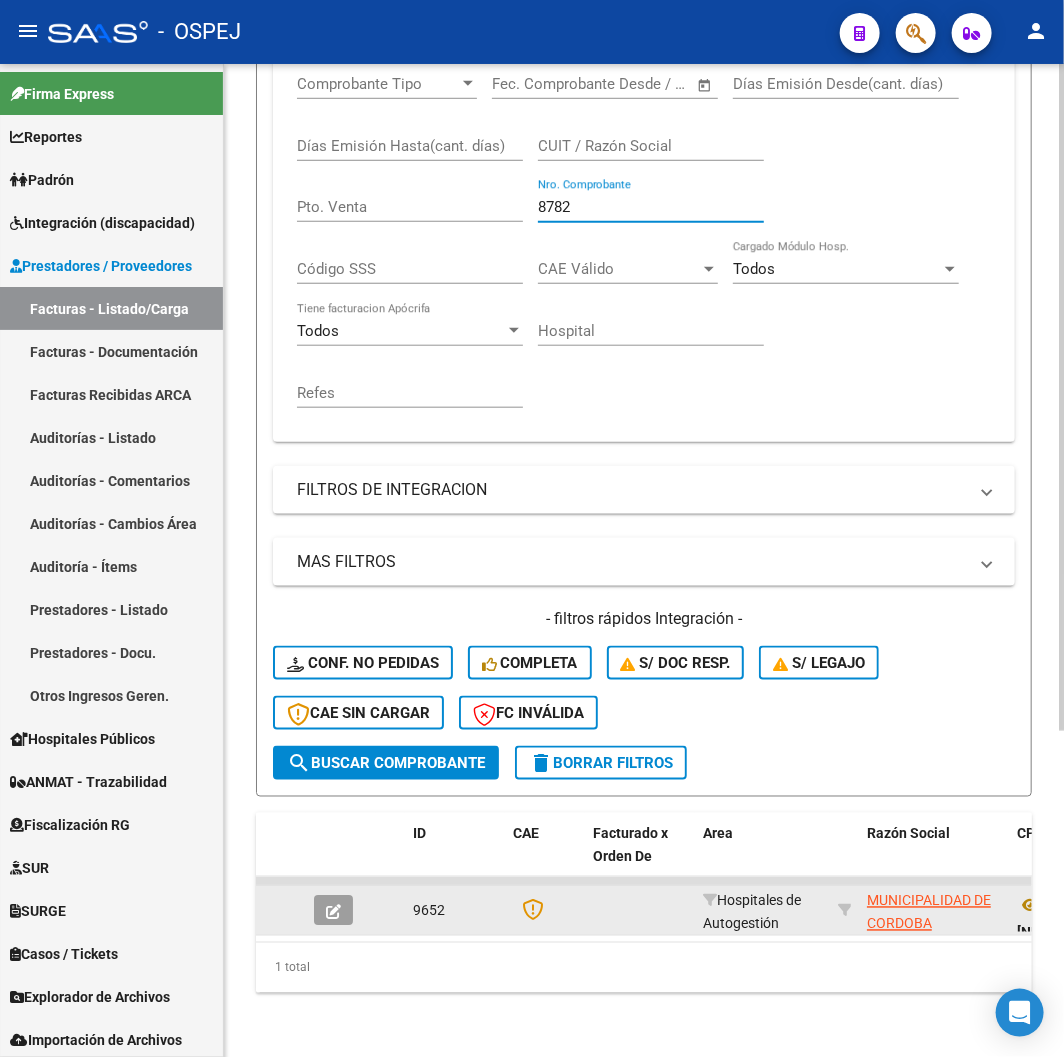 type on "8782" 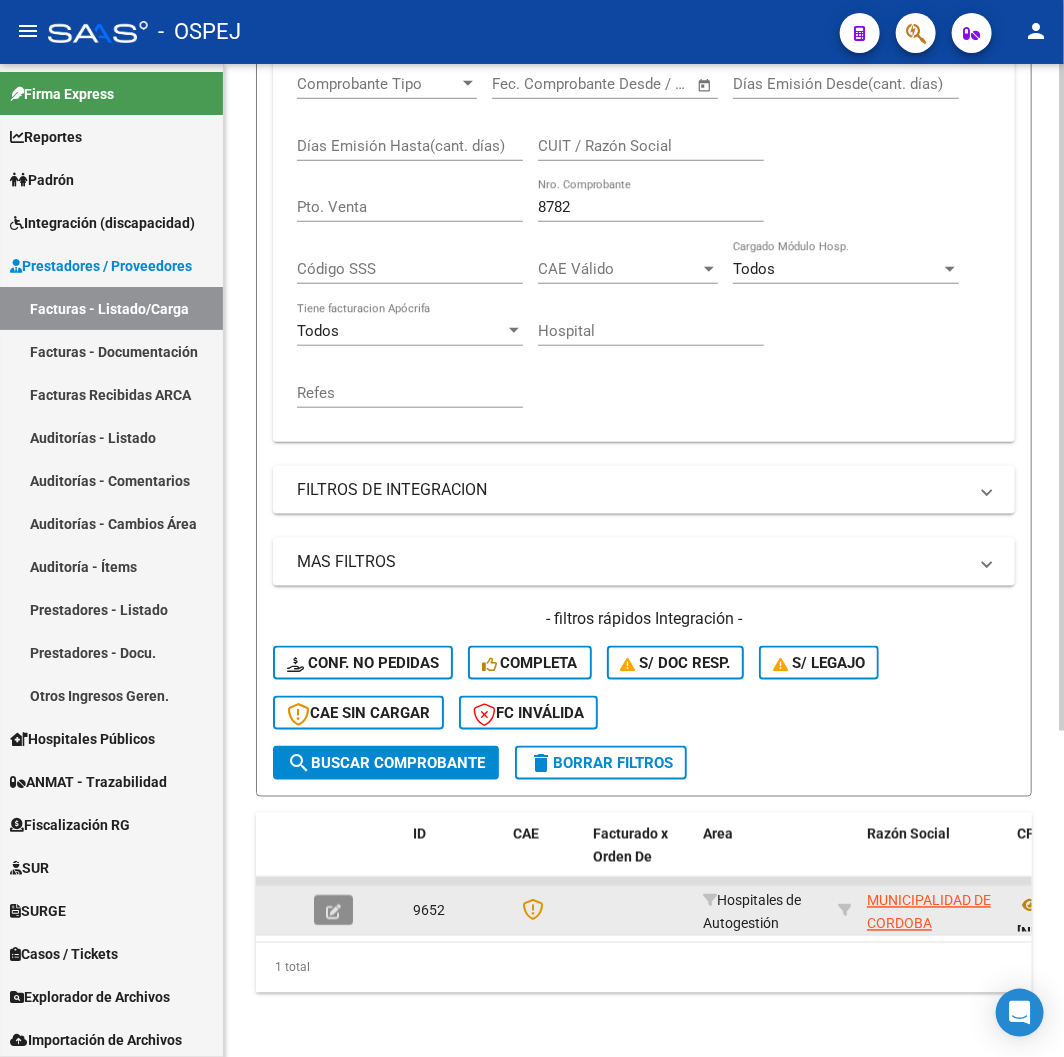 click 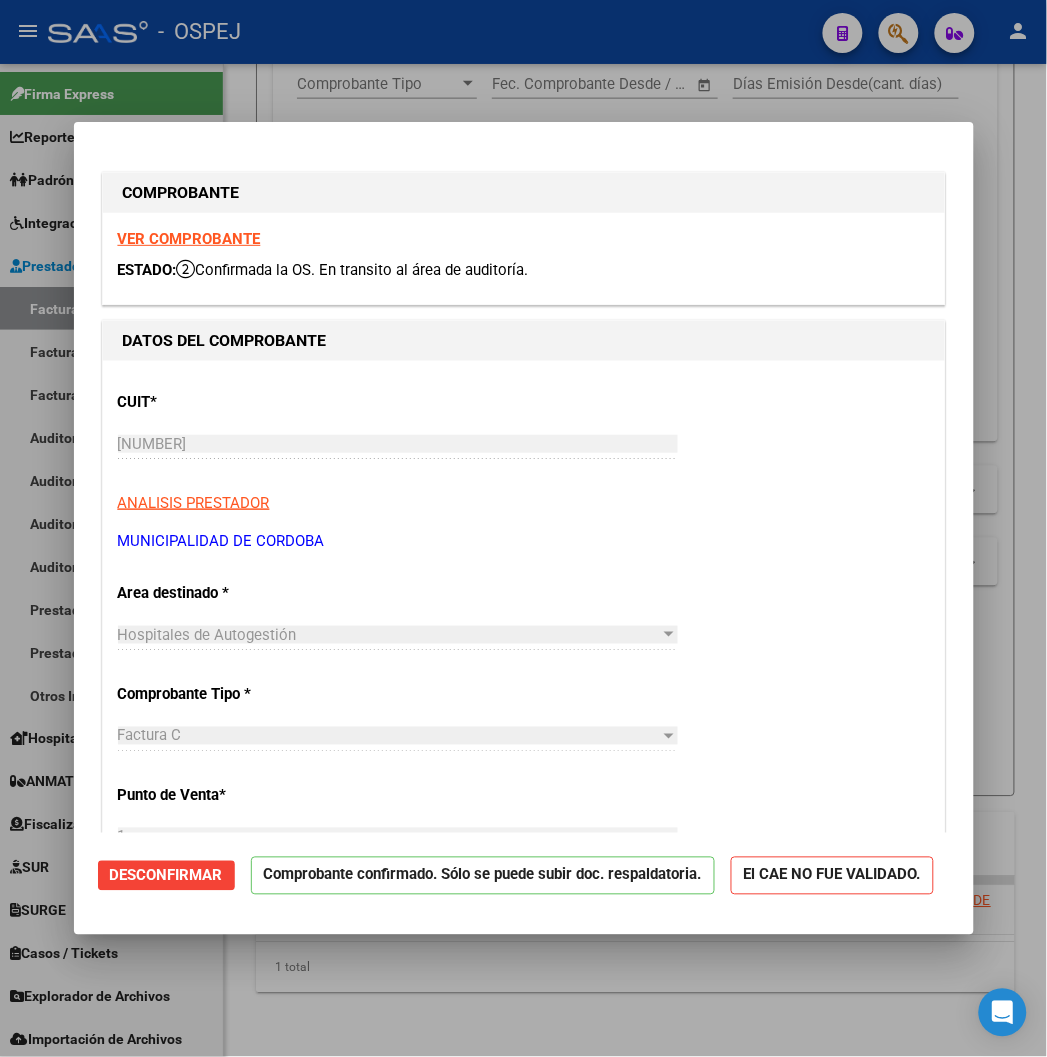 click at bounding box center (523, 528) 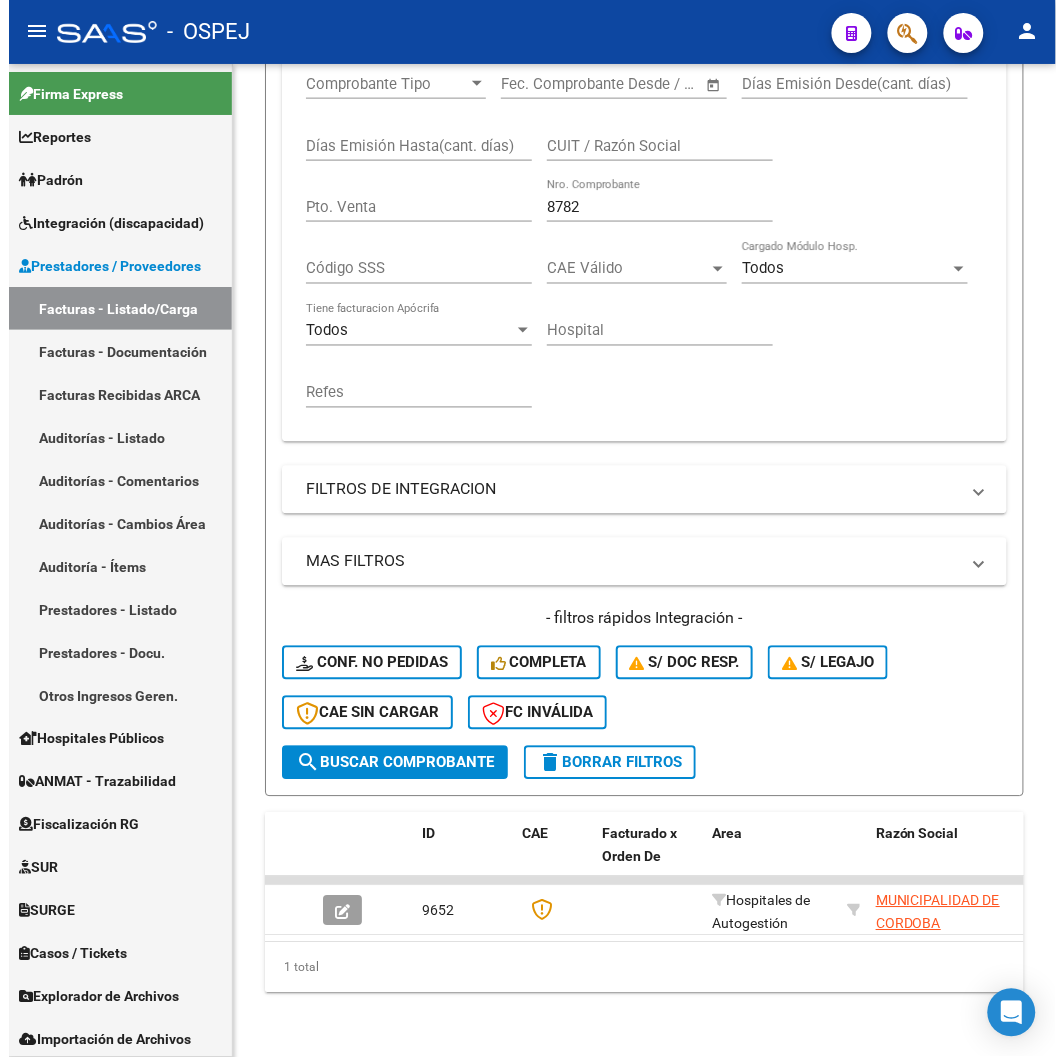 scroll, scrollTop: 486, scrollLeft: 0, axis: vertical 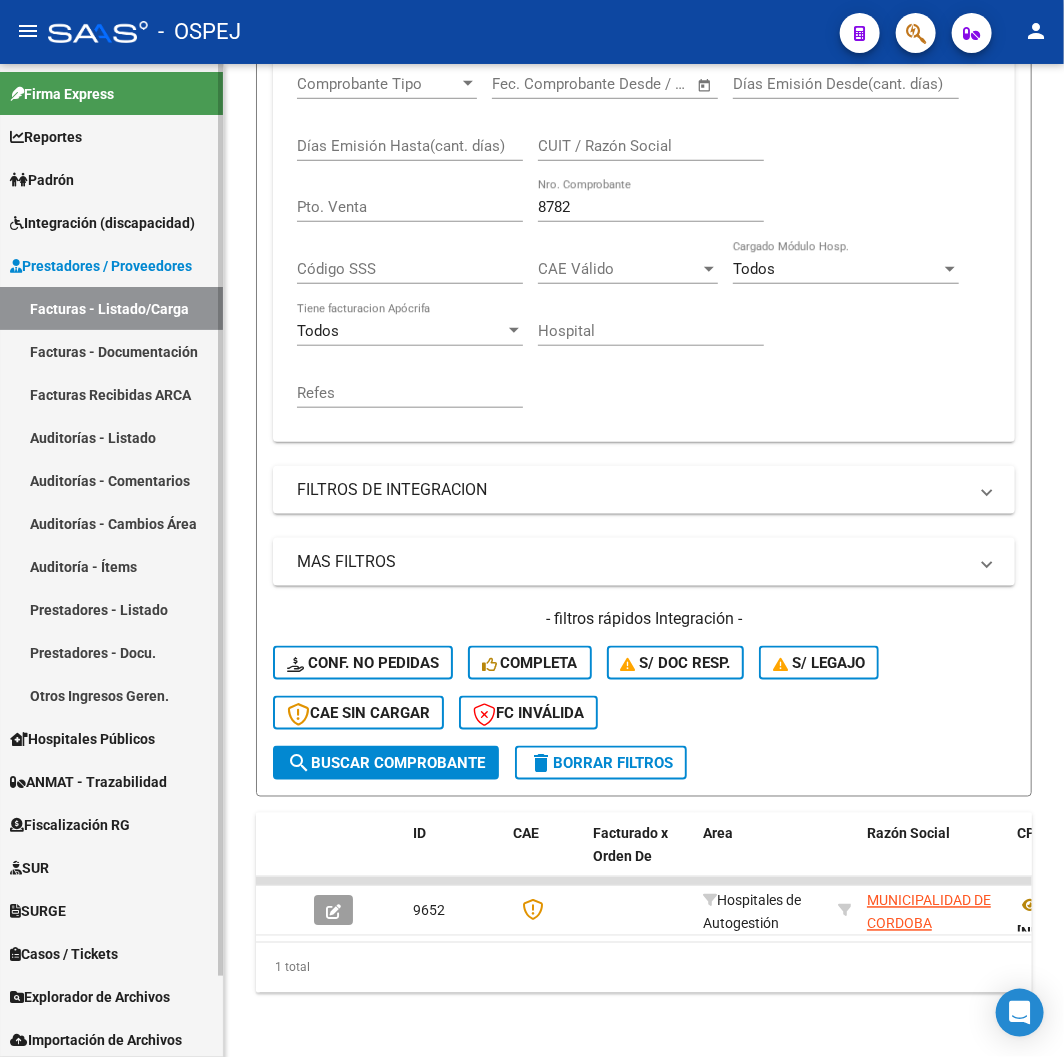 click on "Auditorías - Listado" at bounding box center (111, 437) 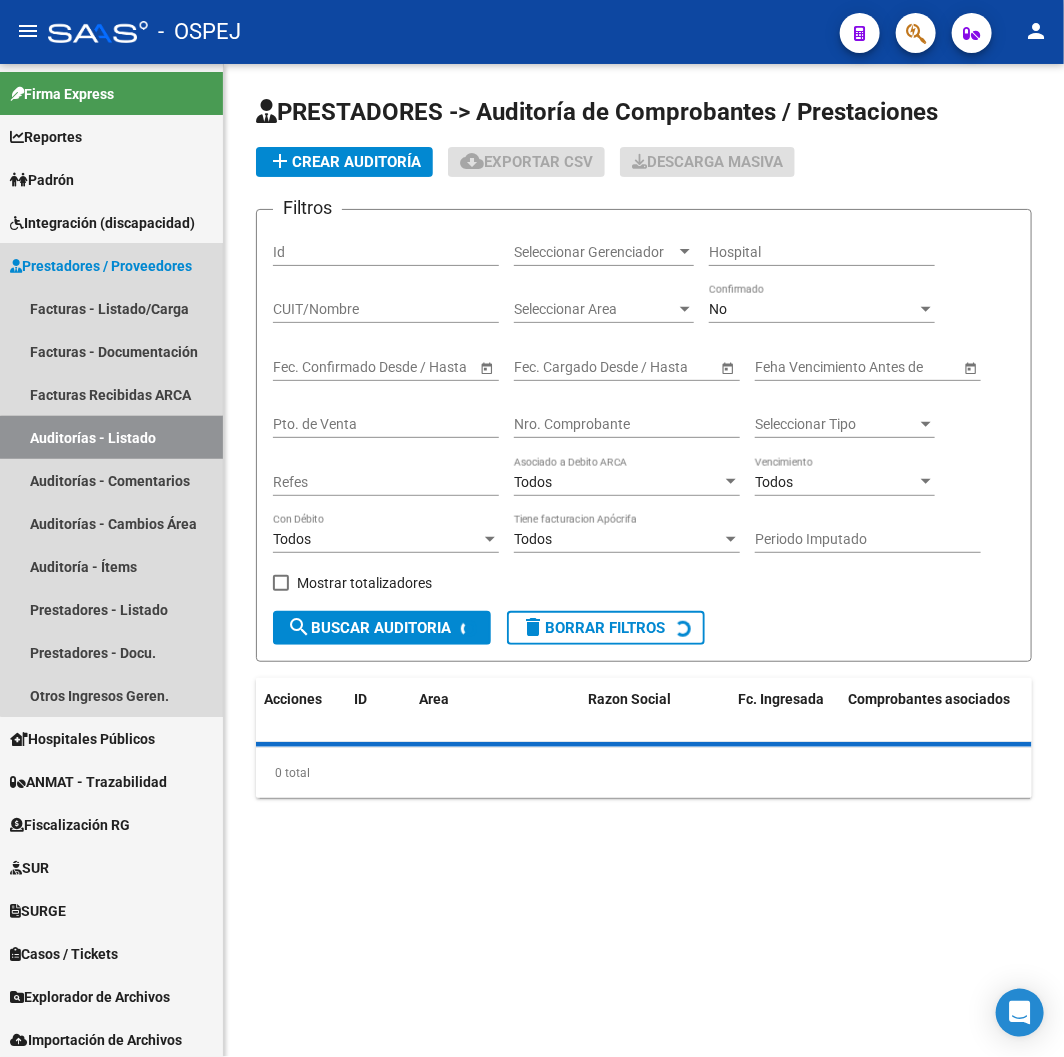 scroll, scrollTop: 0, scrollLeft: 0, axis: both 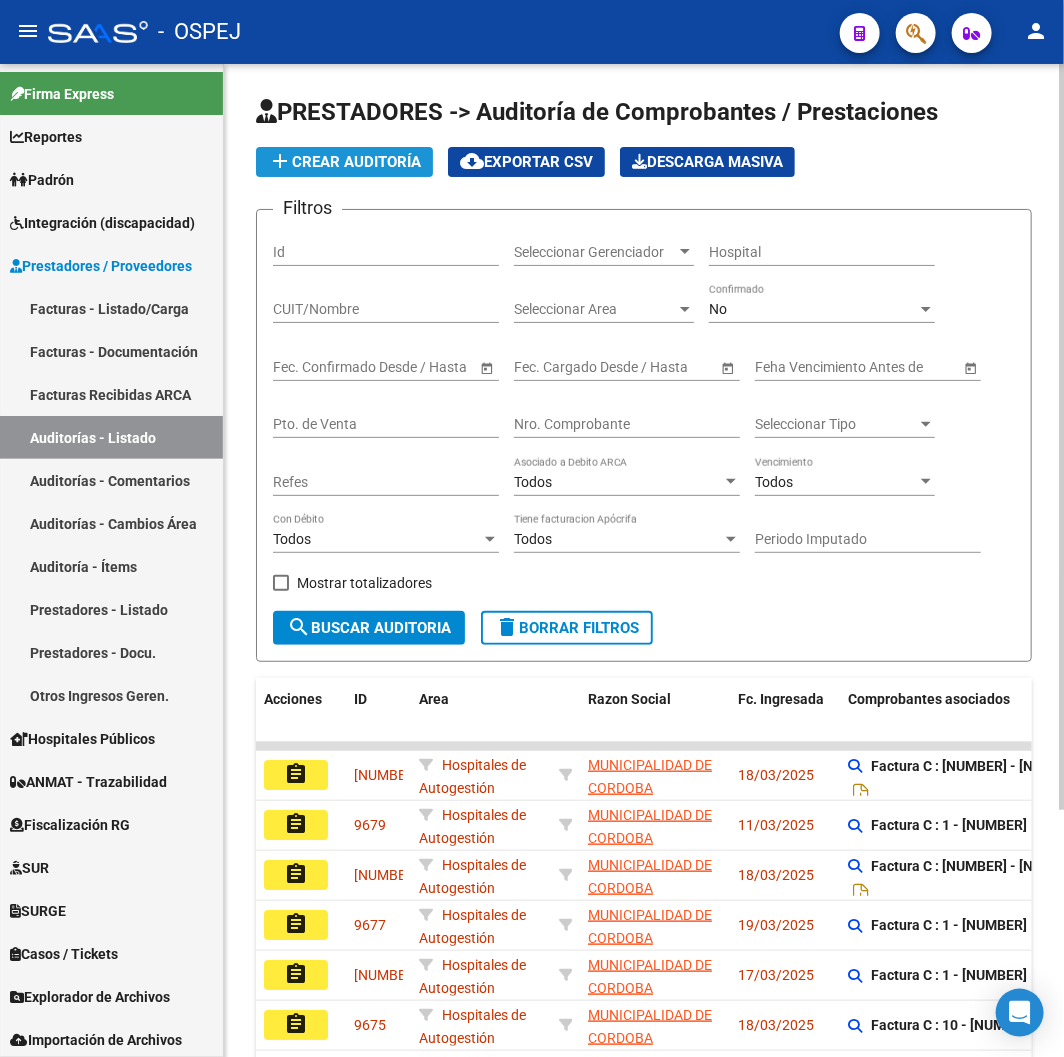 click on "add  Crear Auditoría" 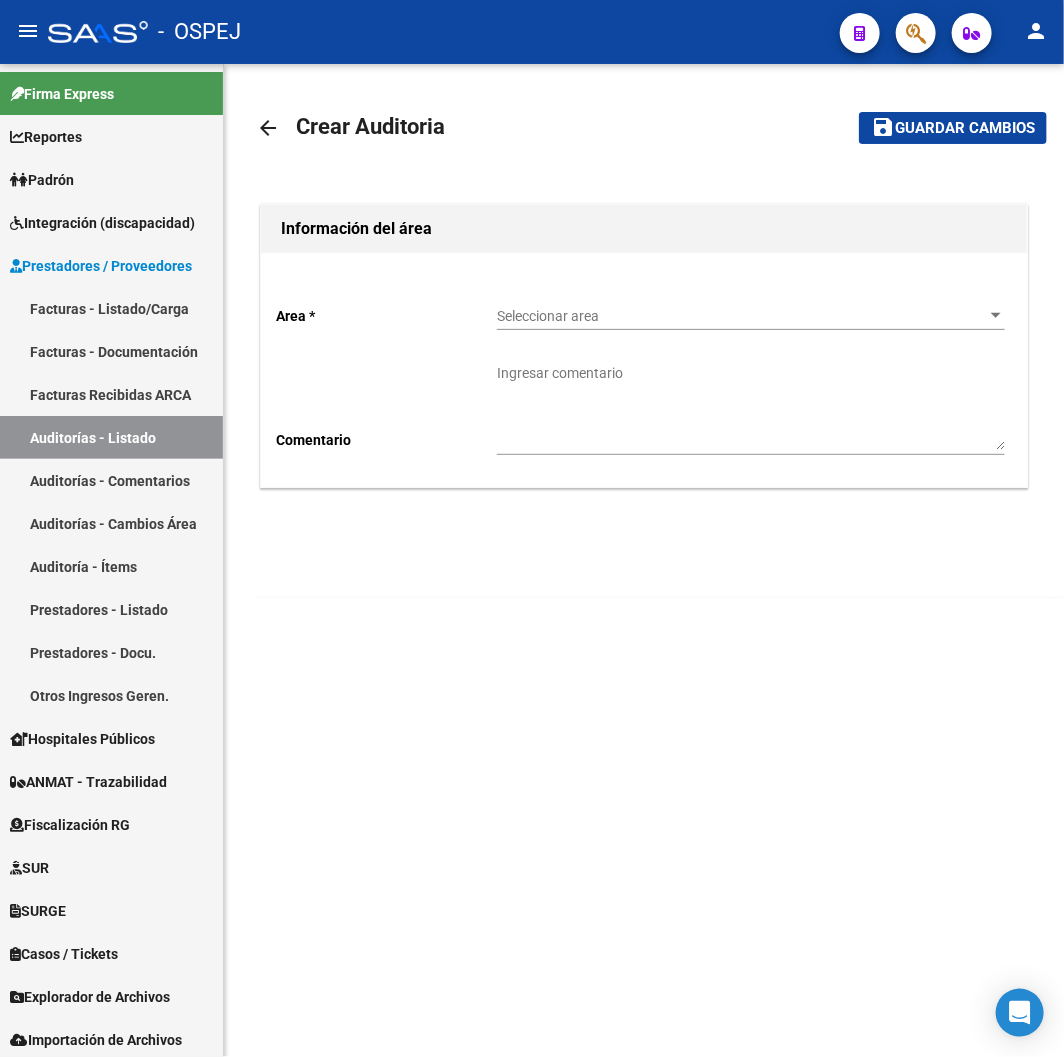 click on "Seleccionar area" at bounding box center (742, 316) 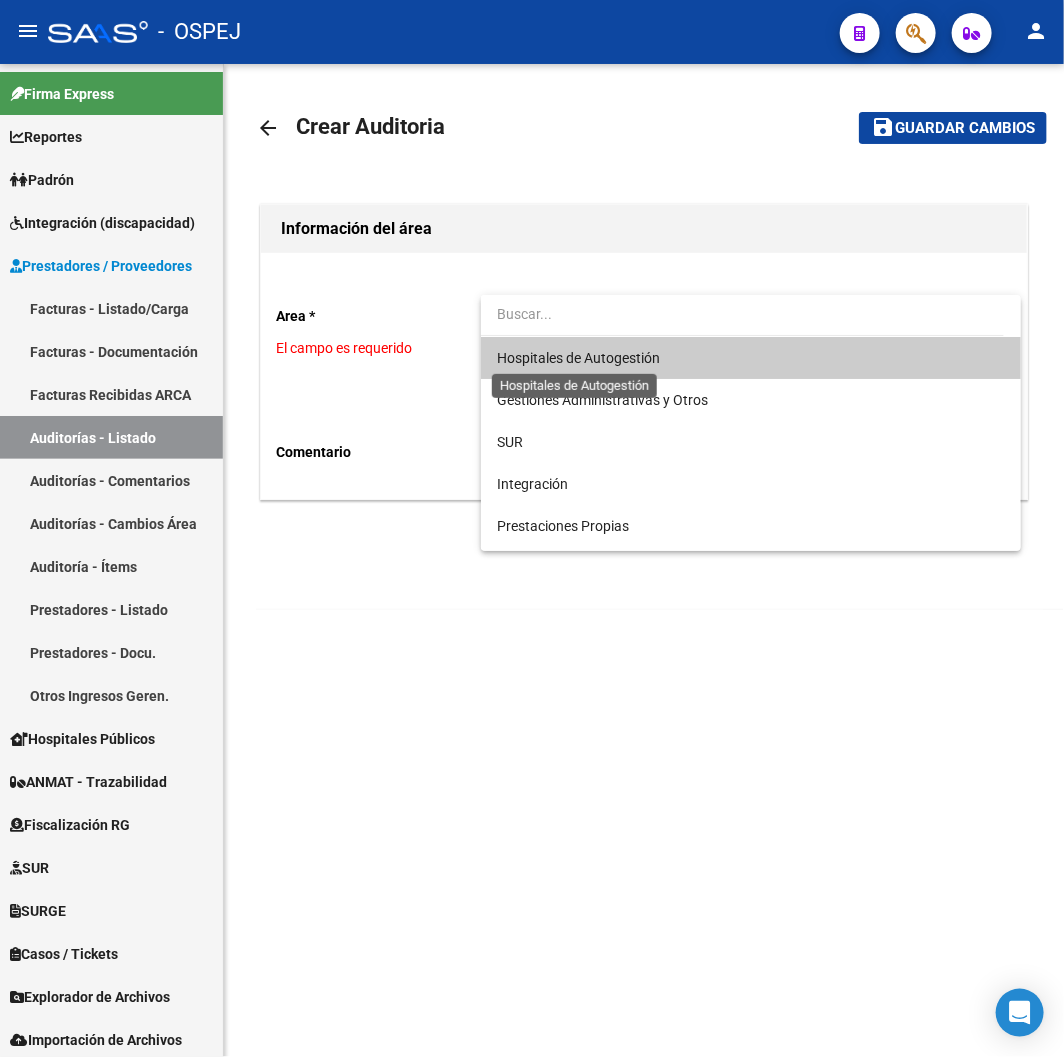click on "Hospitales de Autogestión" at bounding box center [578, 358] 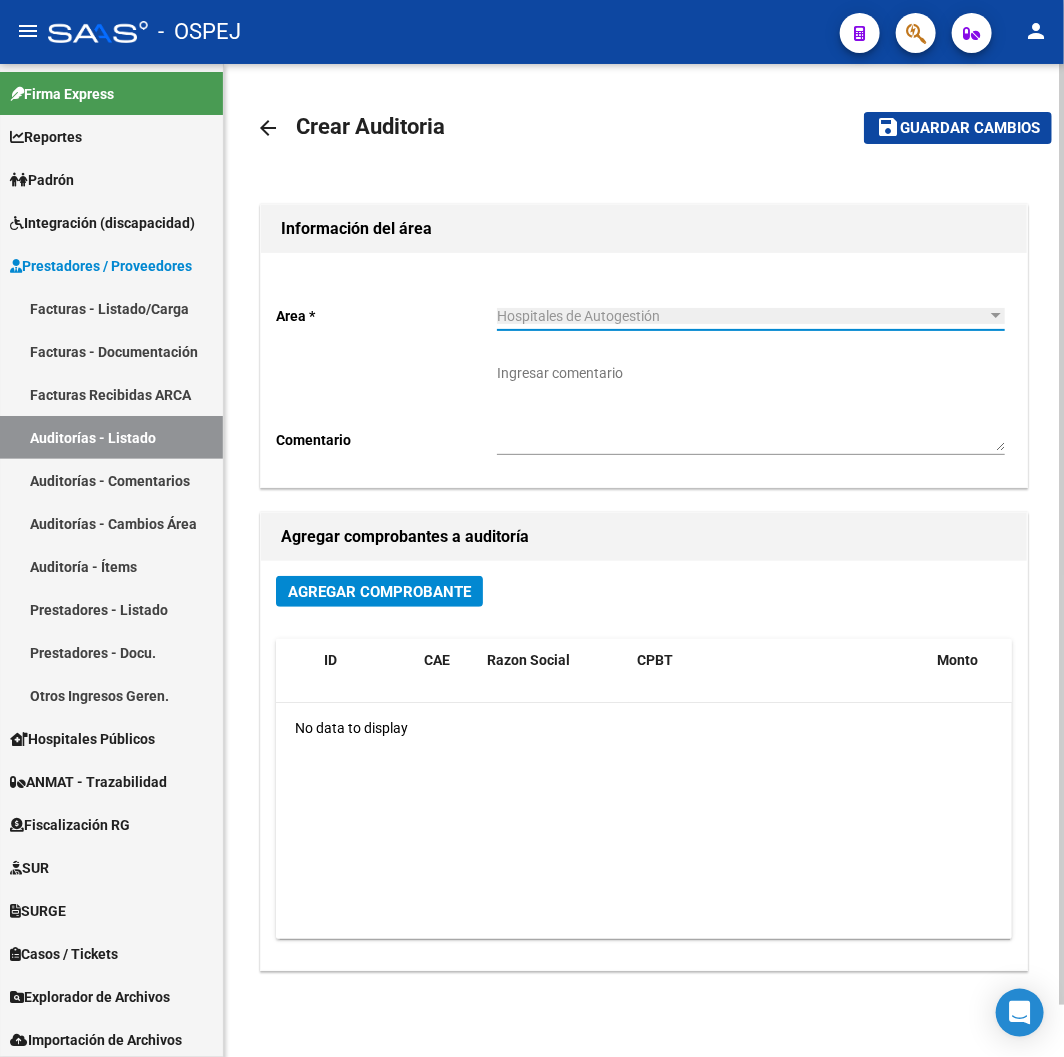 click on "Agregar Comprobante ID CAE Razon Social CPBT Monto Fecha Cpbt Fecha Recibido Doc Respaldatoria Doc Trazabilidad Expte. Interno Creado Usuario No data to display" 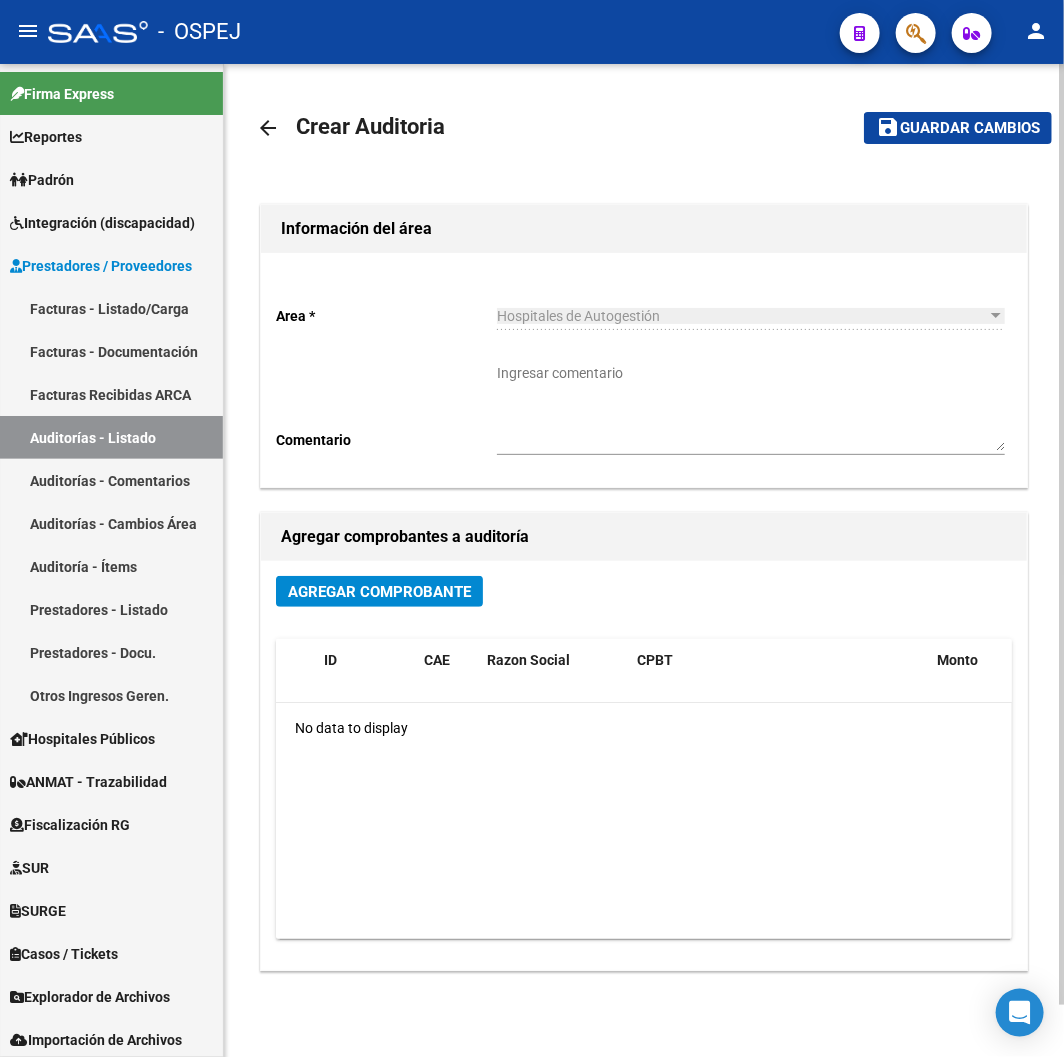 click on "Agregar Comprobante" 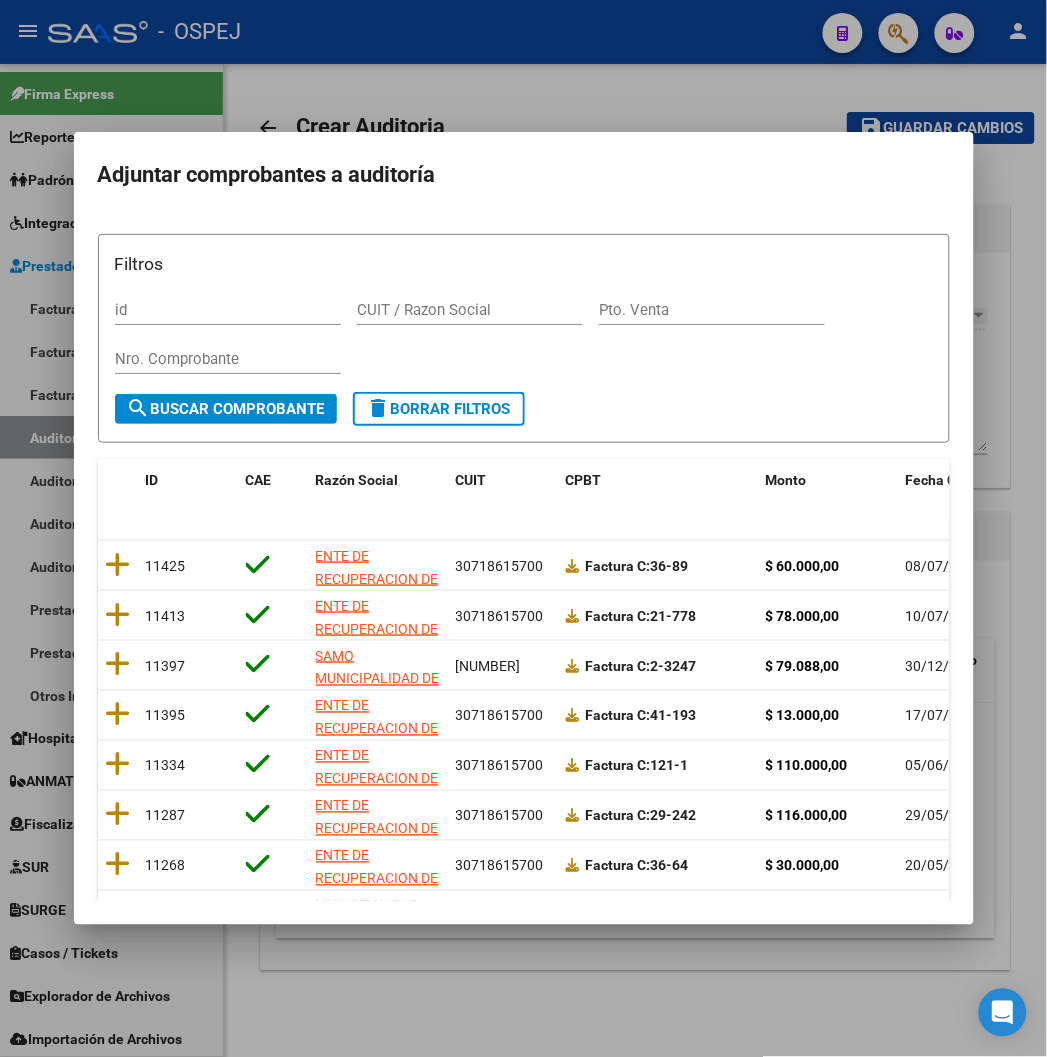 click on "Nro. Comprobante" at bounding box center [228, 359] 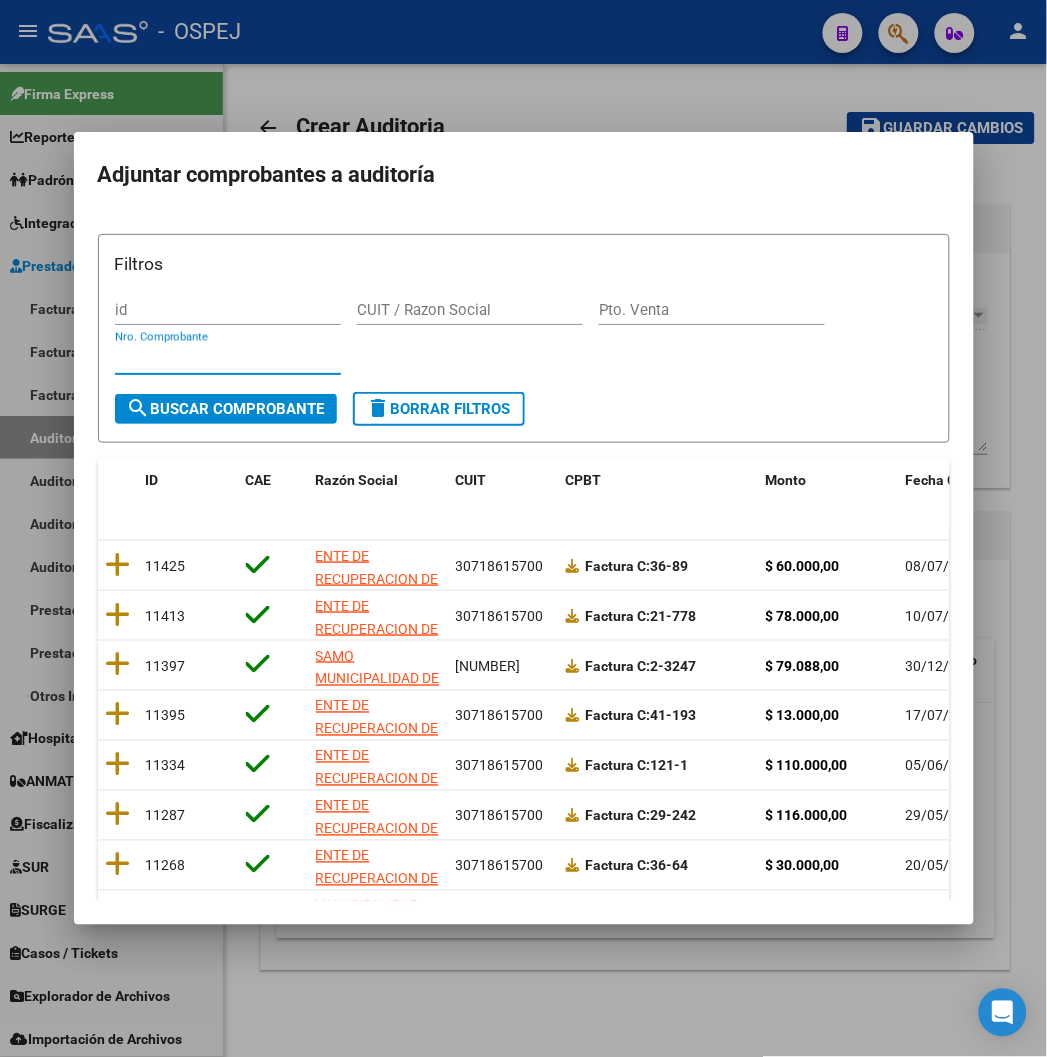 click on "Nro. Comprobante" at bounding box center (228, 359) 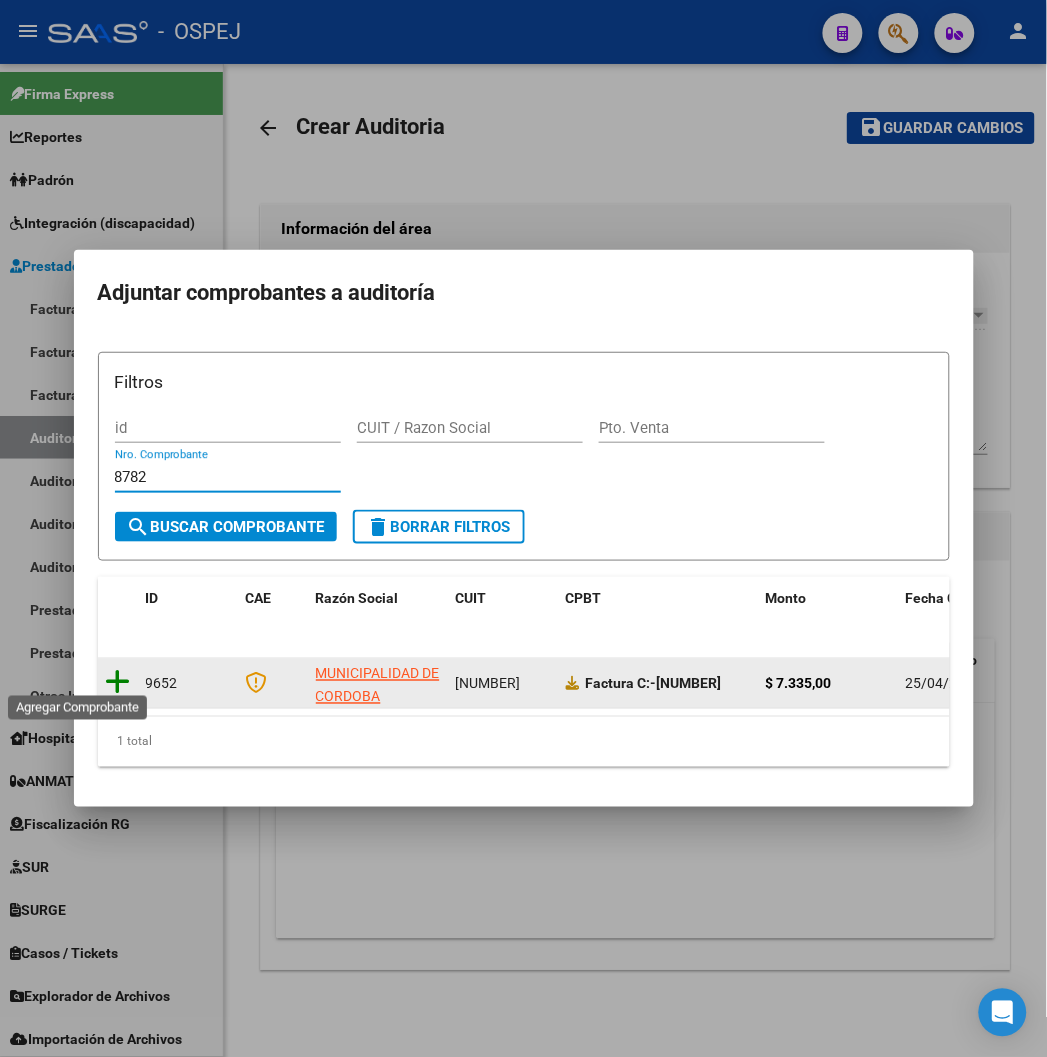 type on "8782" 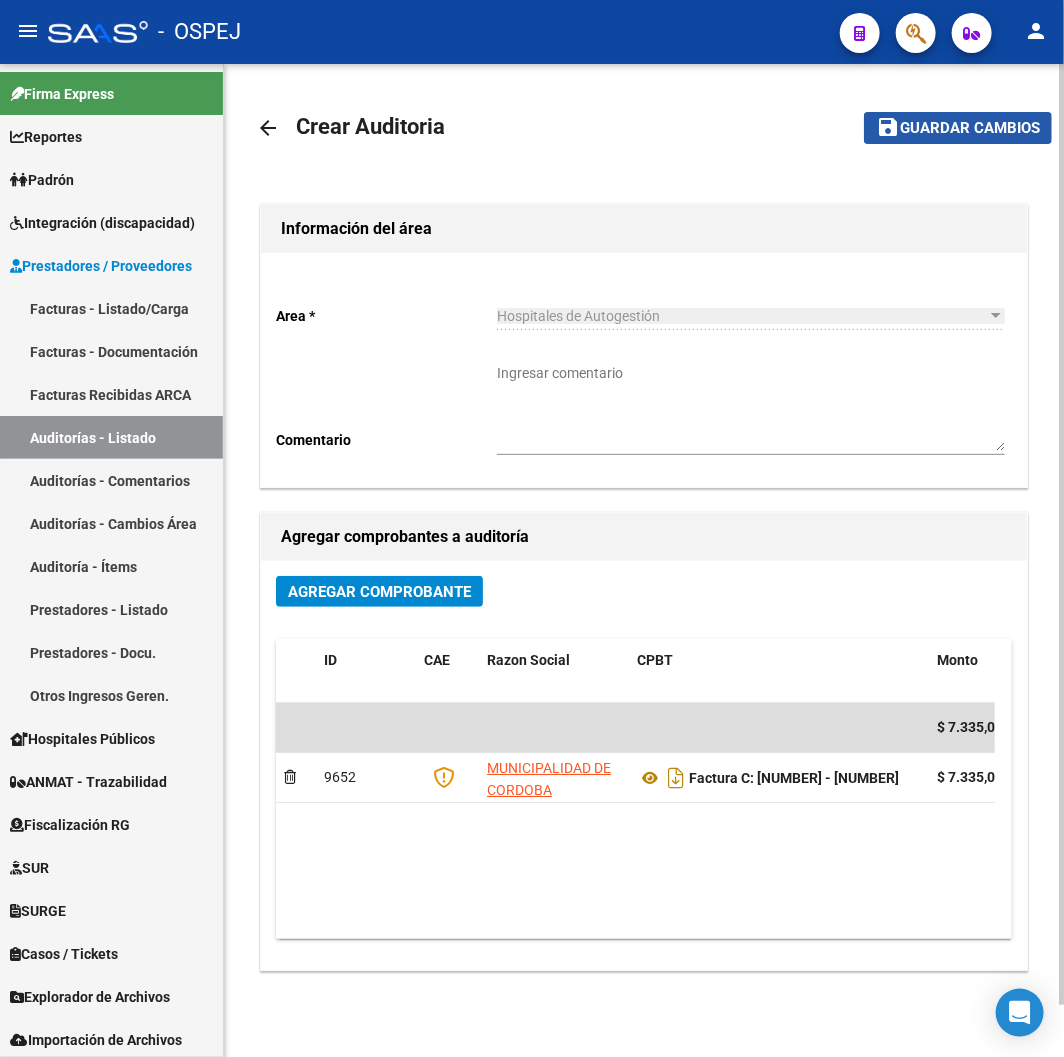 click on "save Guardar cambios" 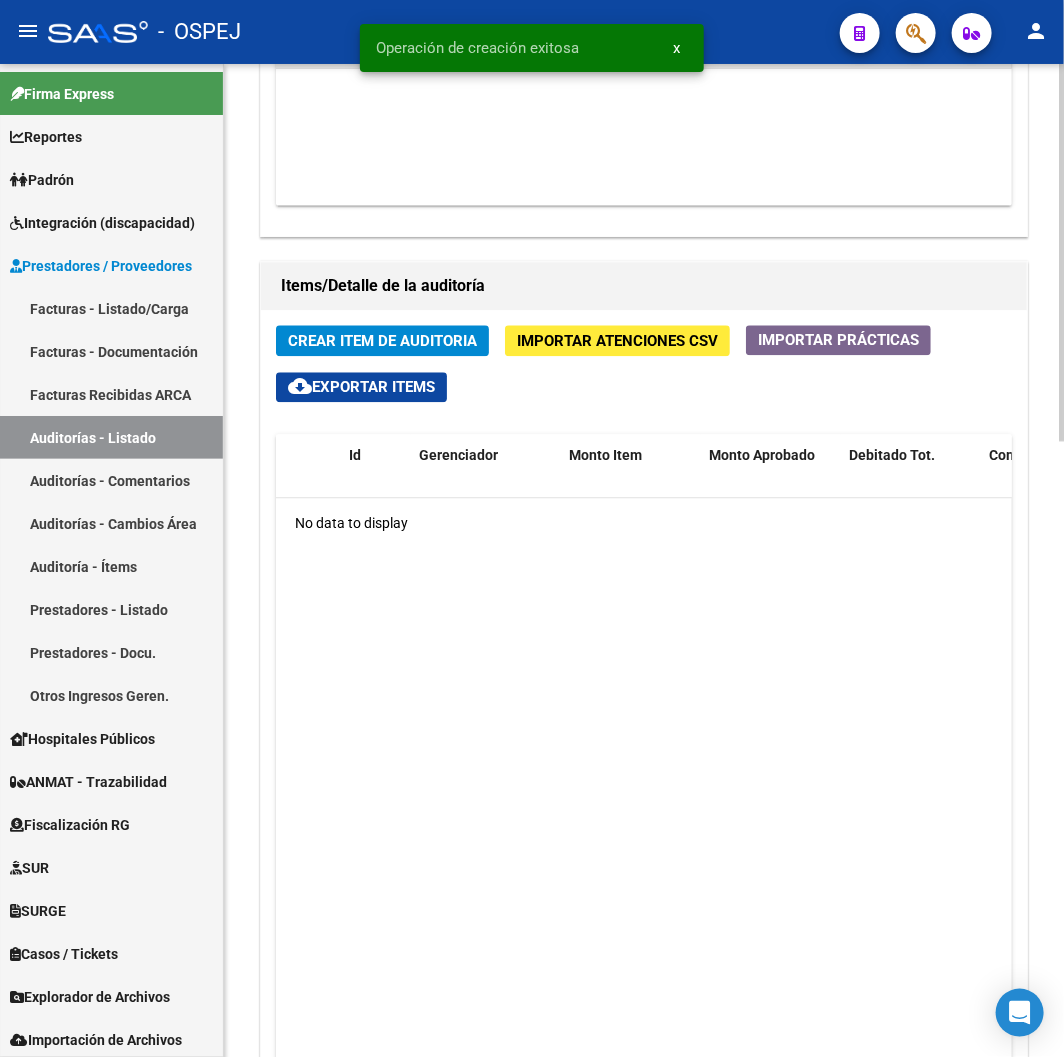scroll, scrollTop: 1111, scrollLeft: 0, axis: vertical 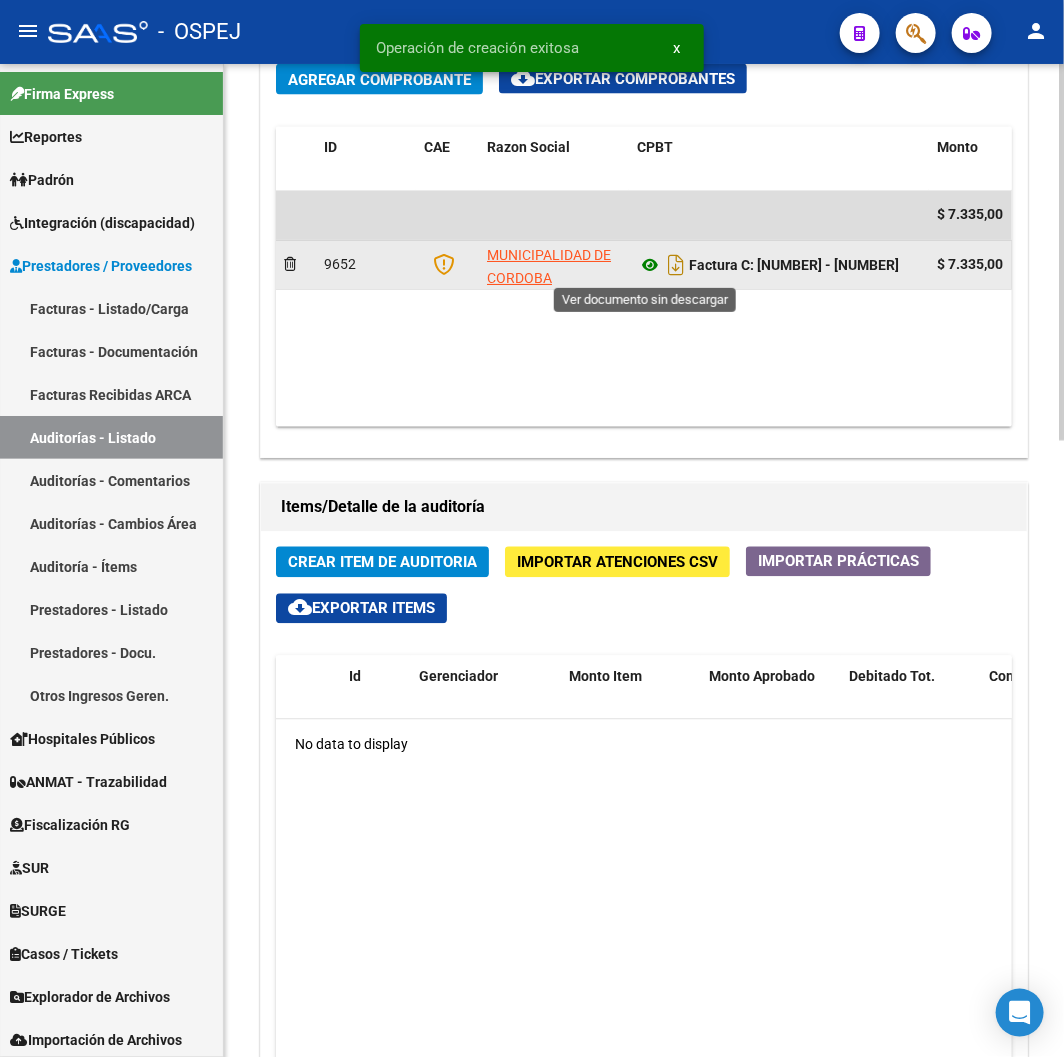 click 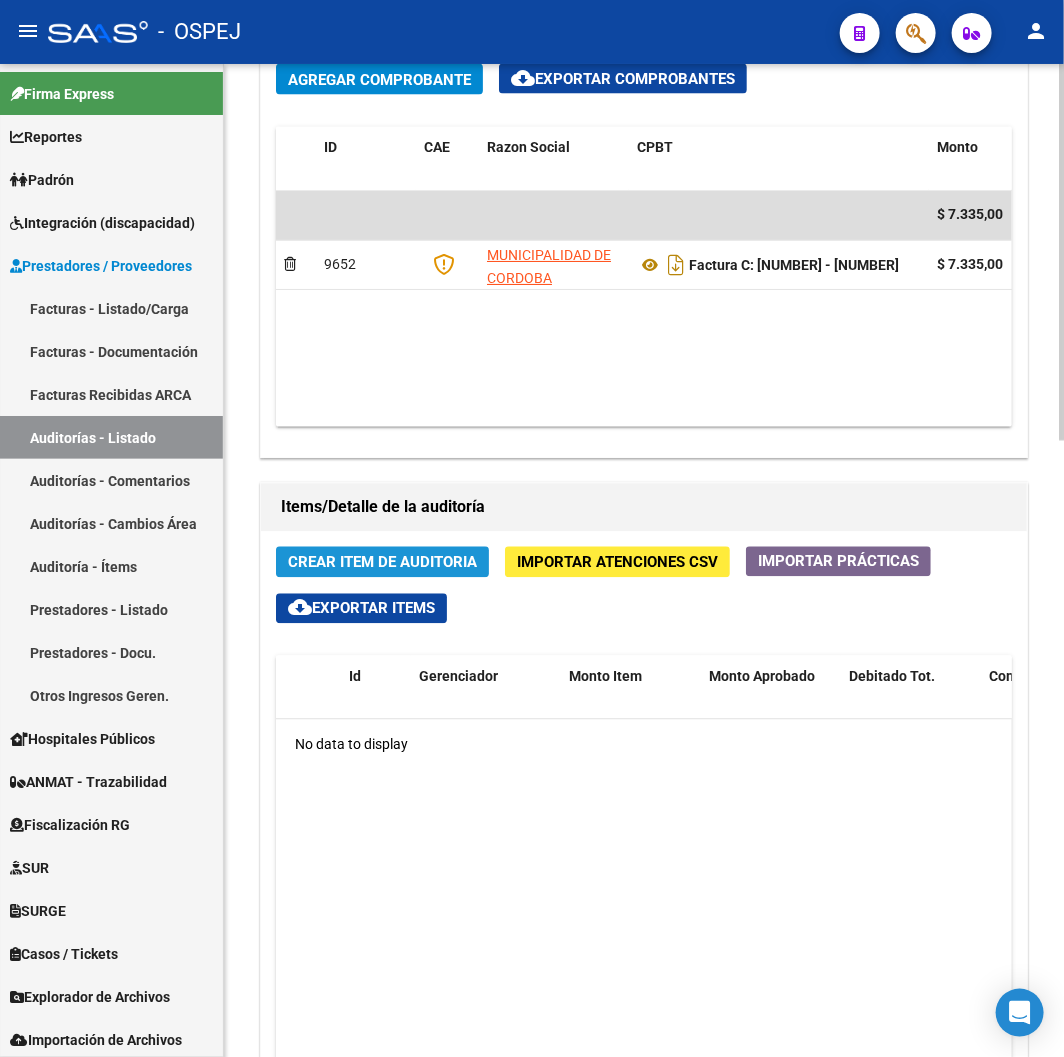 click on "Crear Item de Auditoria" 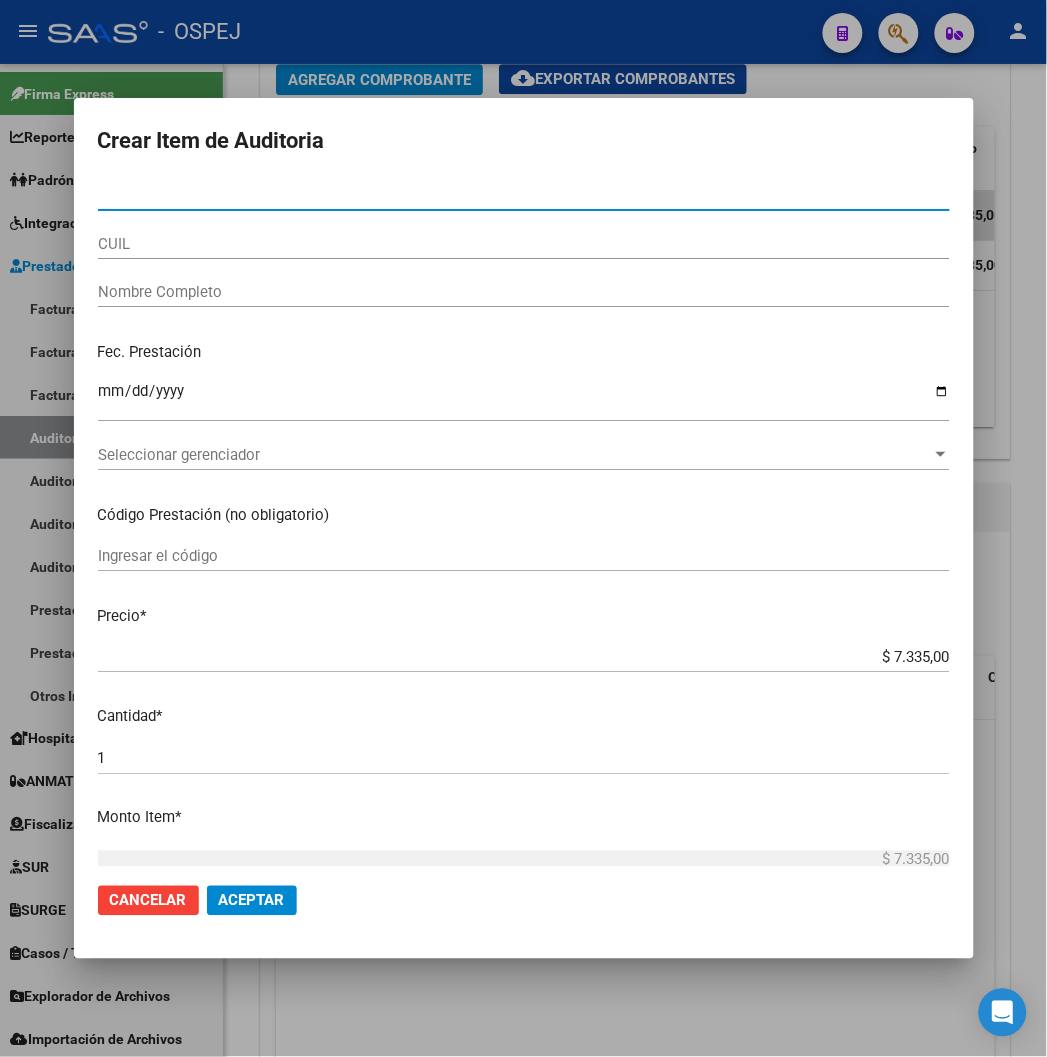 type on "55521588" 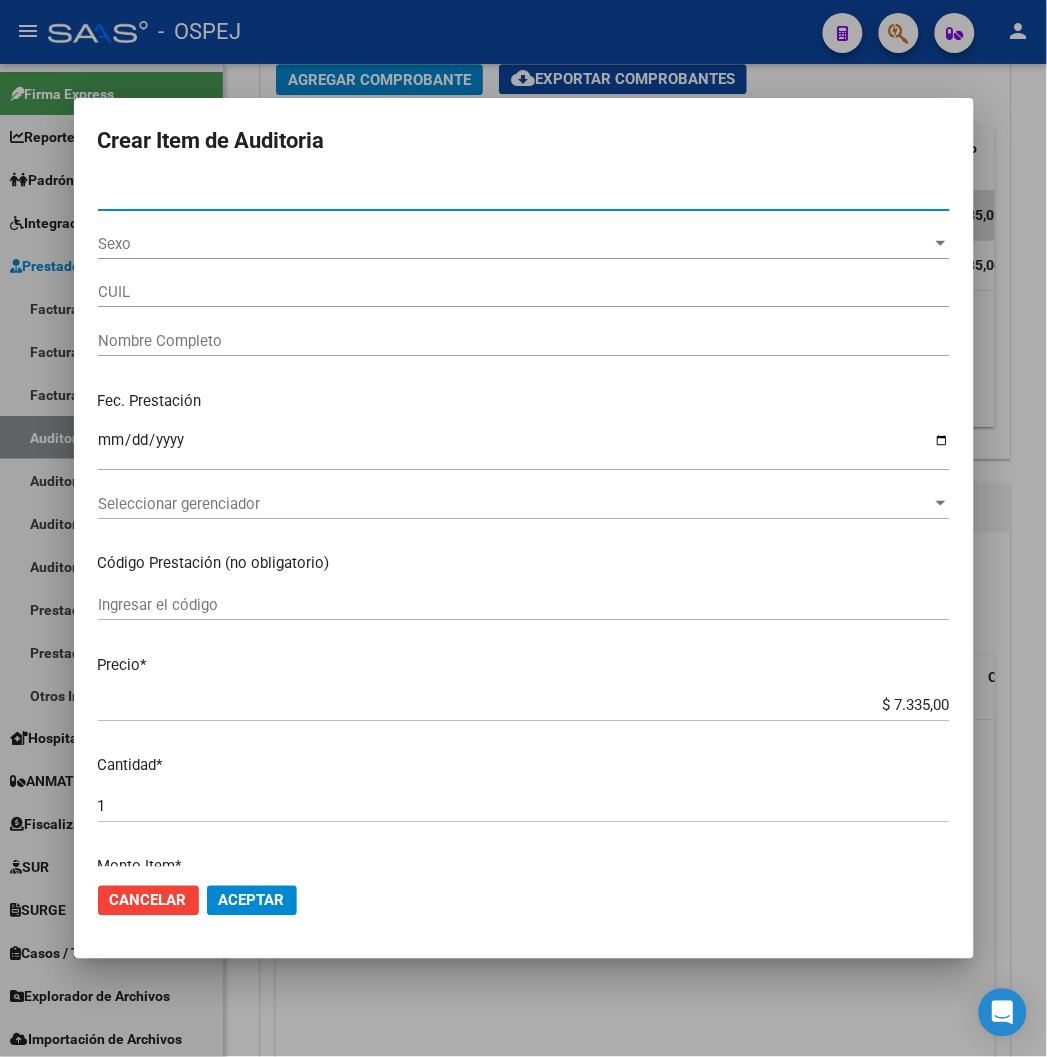 type on "20555215887" 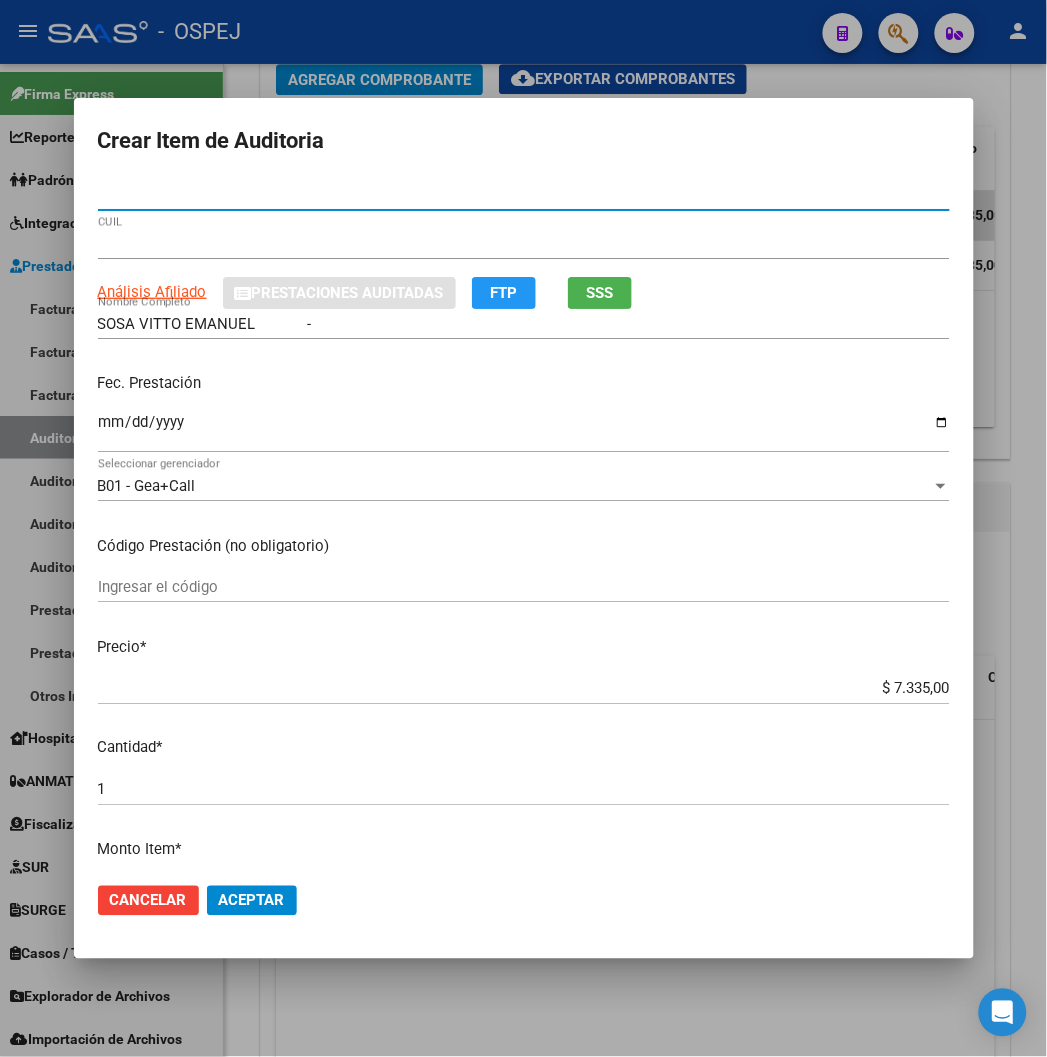 type on "55521588" 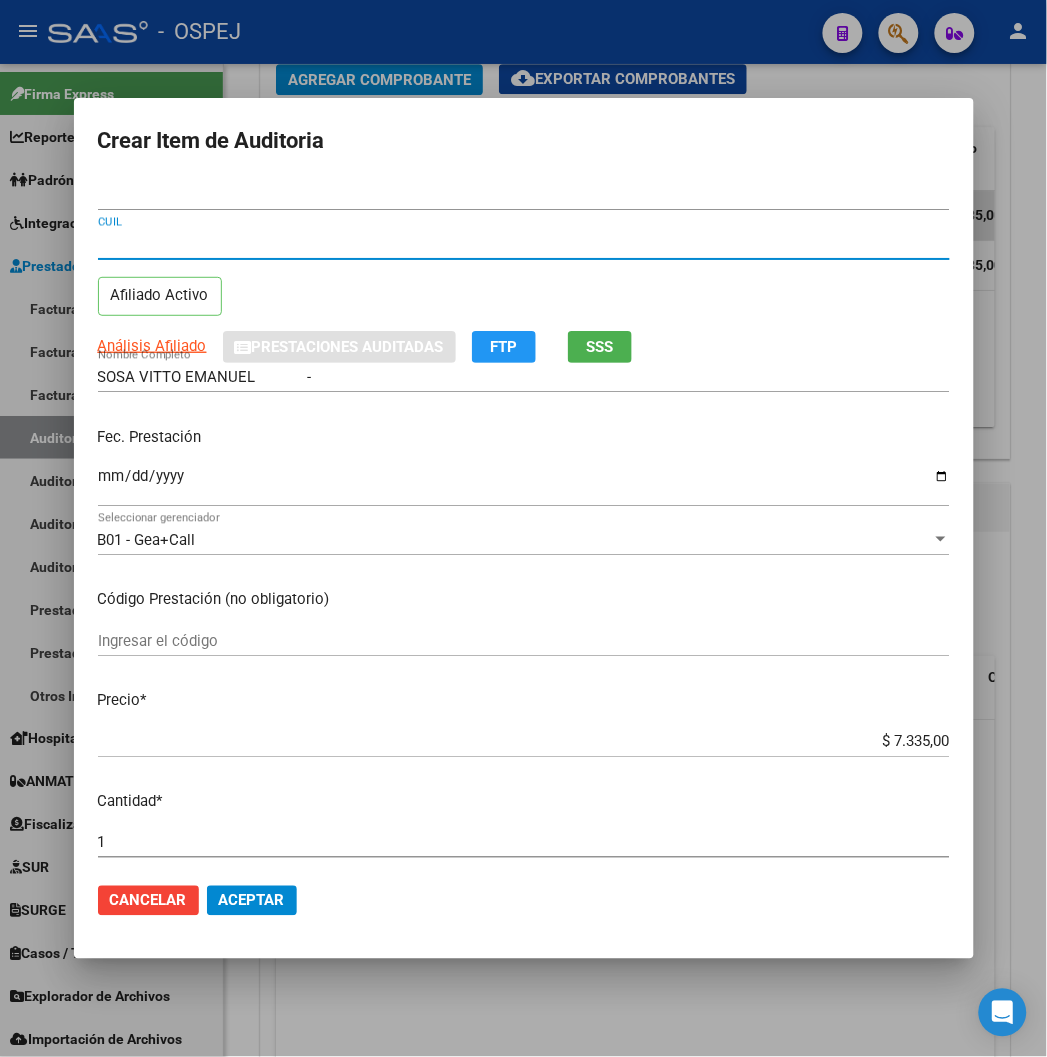 type 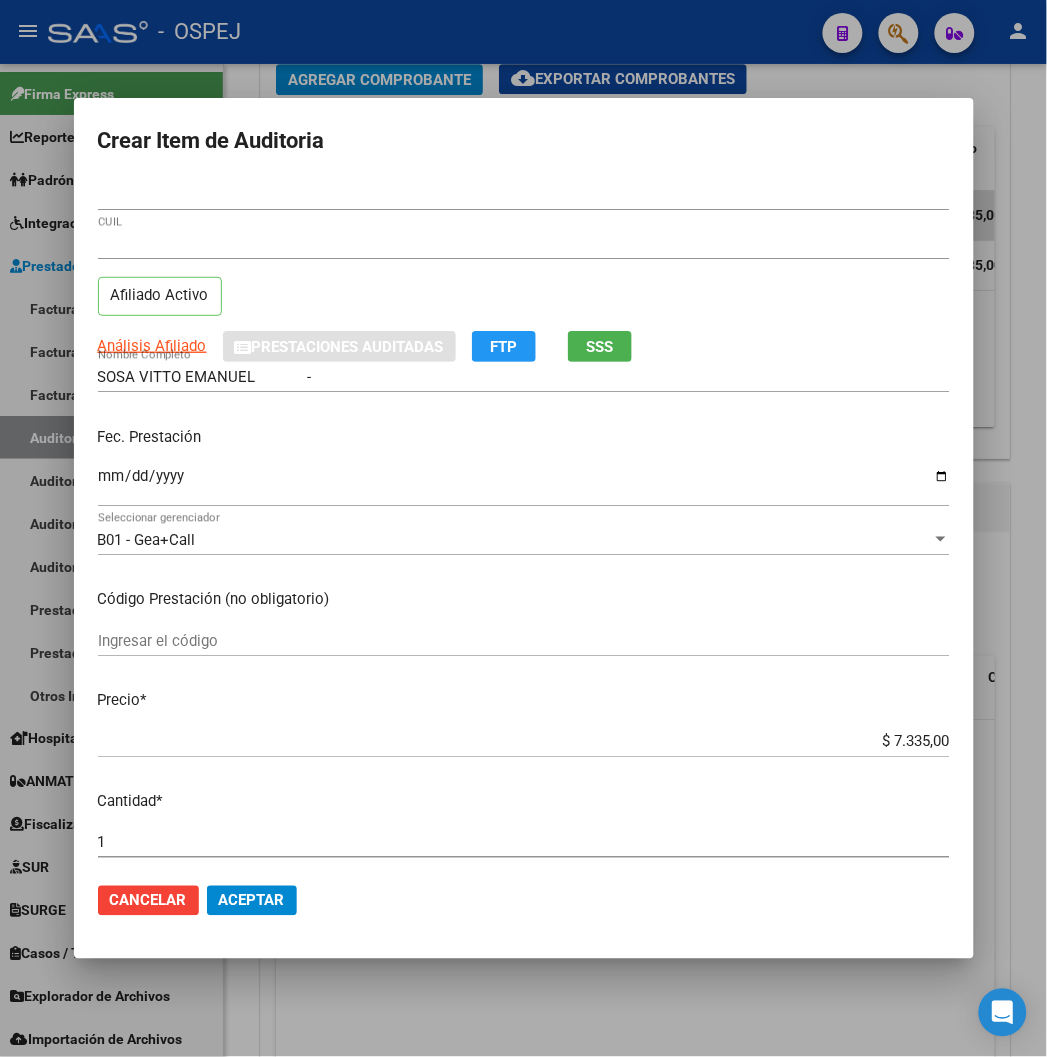 click on "$ 7.335,00" at bounding box center [524, 742] 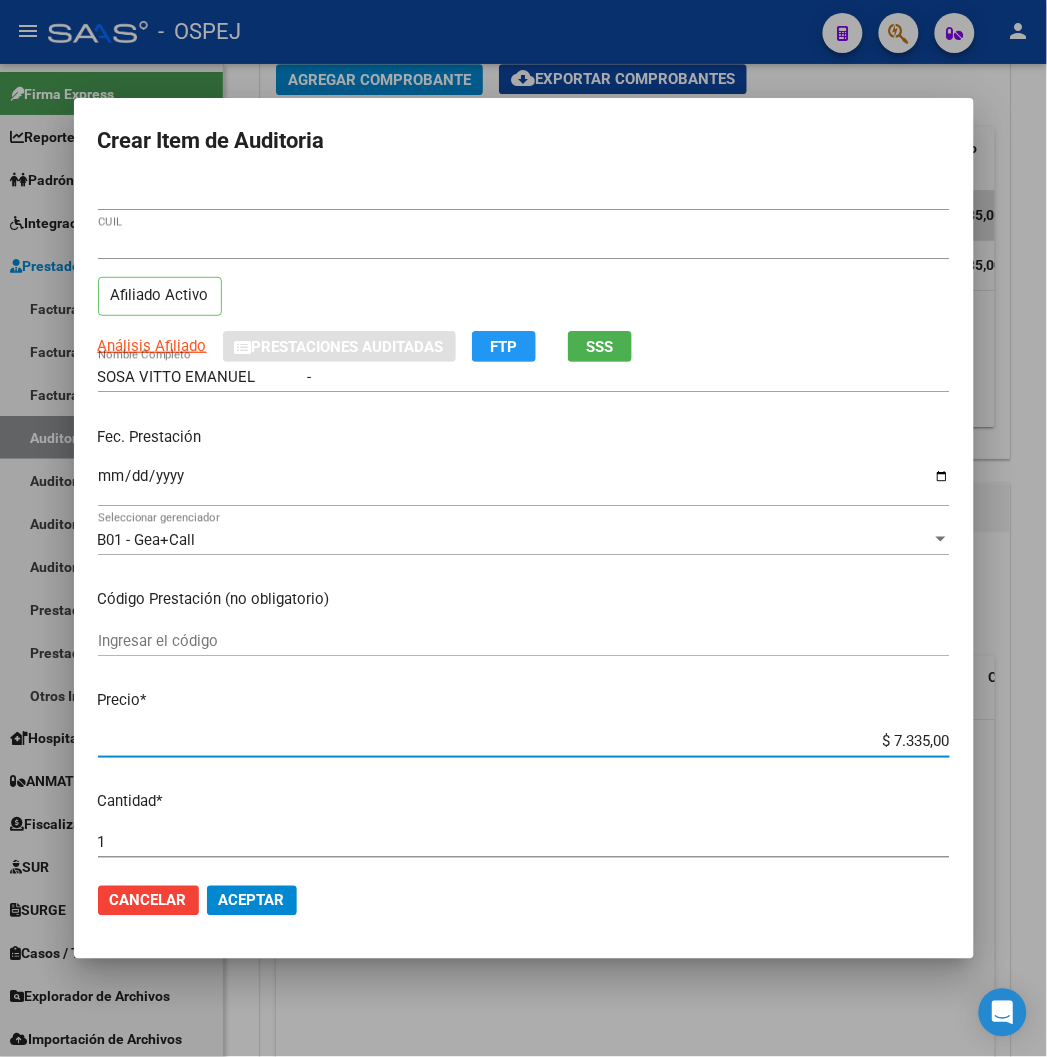 click on "$ 7.335,00 Ingresar el precio" at bounding box center (524, 742) 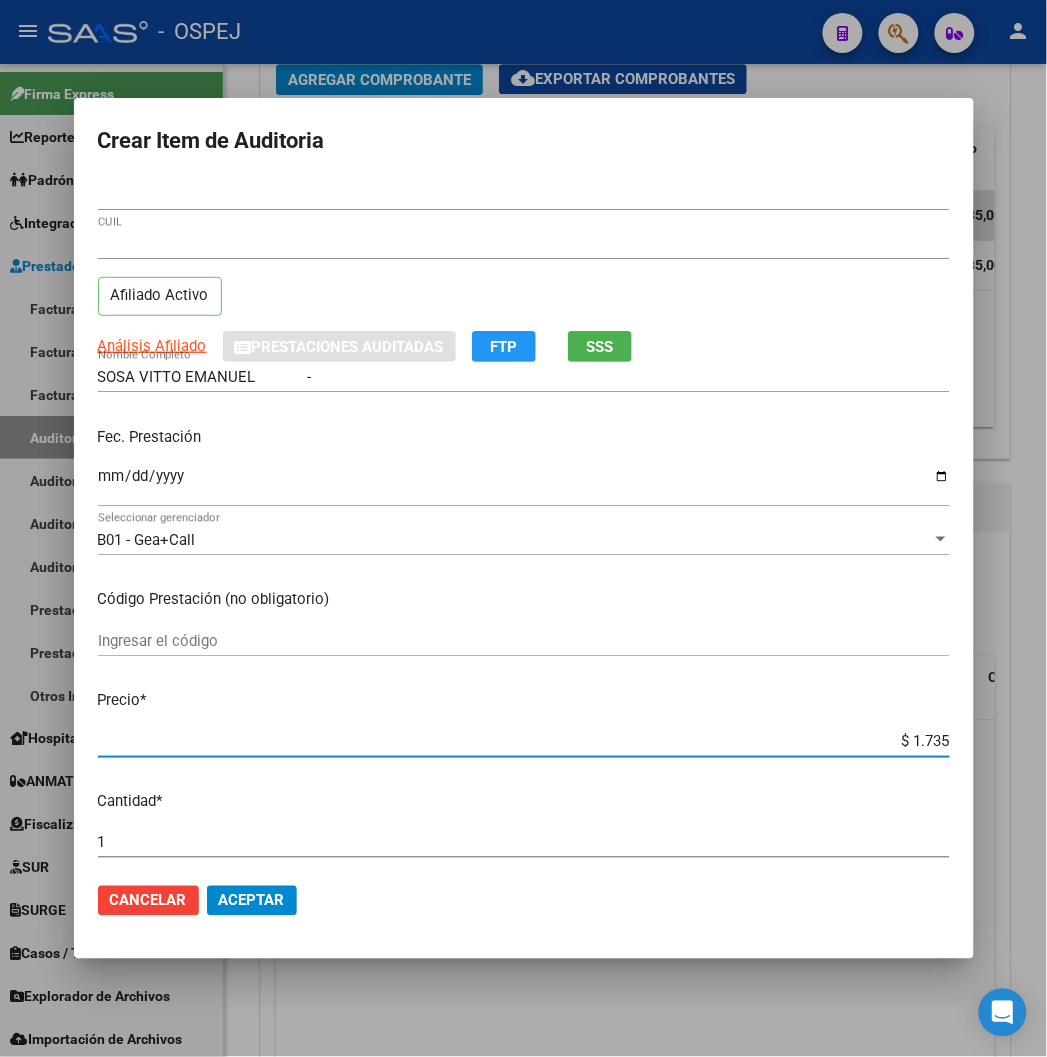type on "$ 17,35" 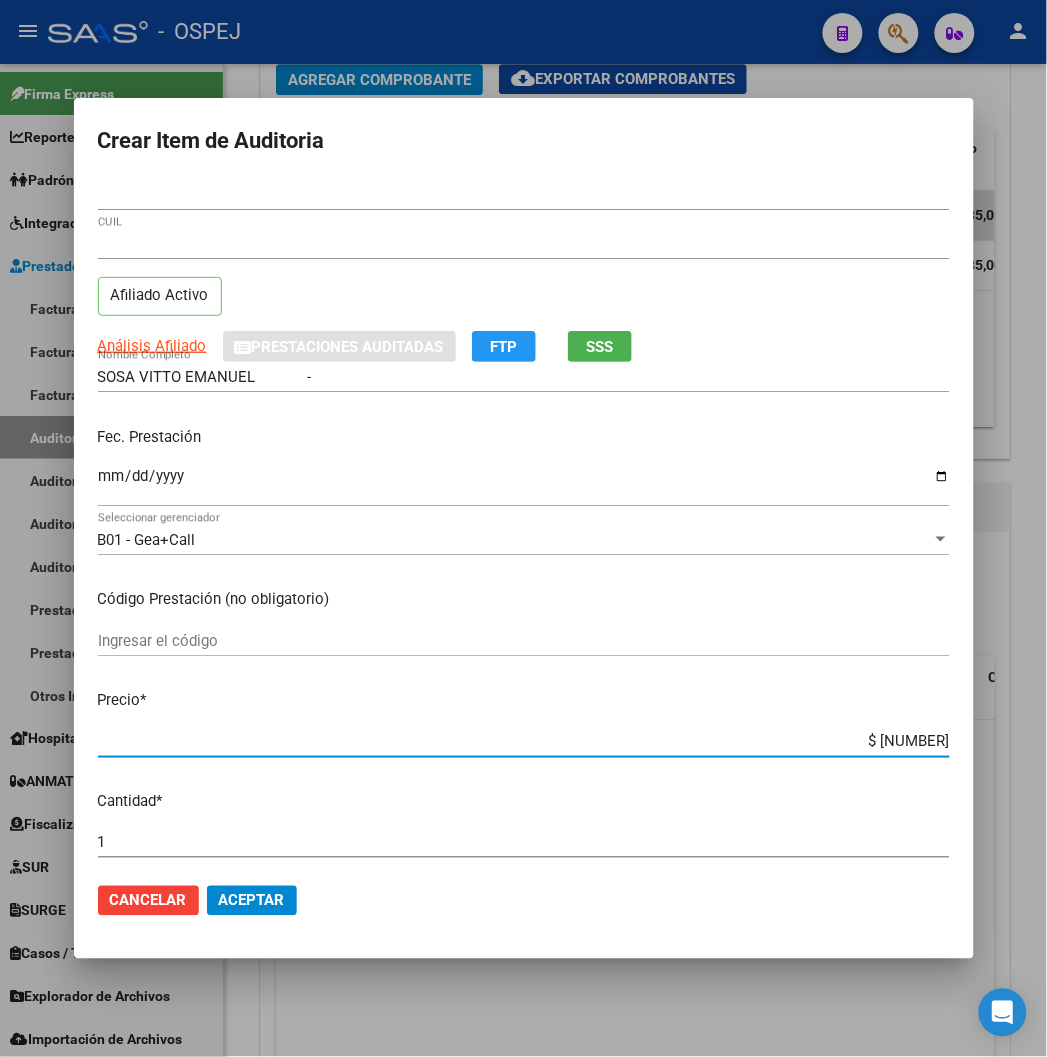 type on "$ 173,50" 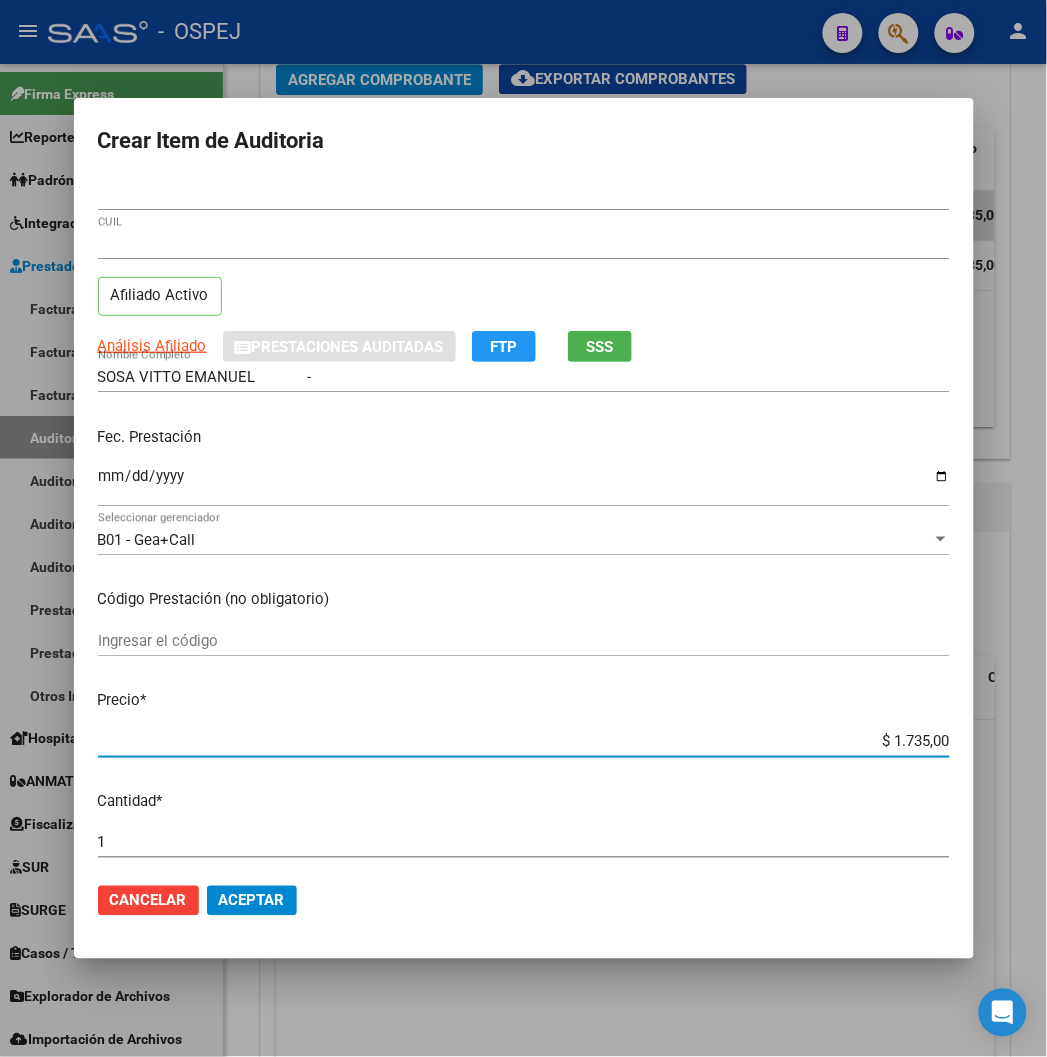 type on "$ 1.735,00" 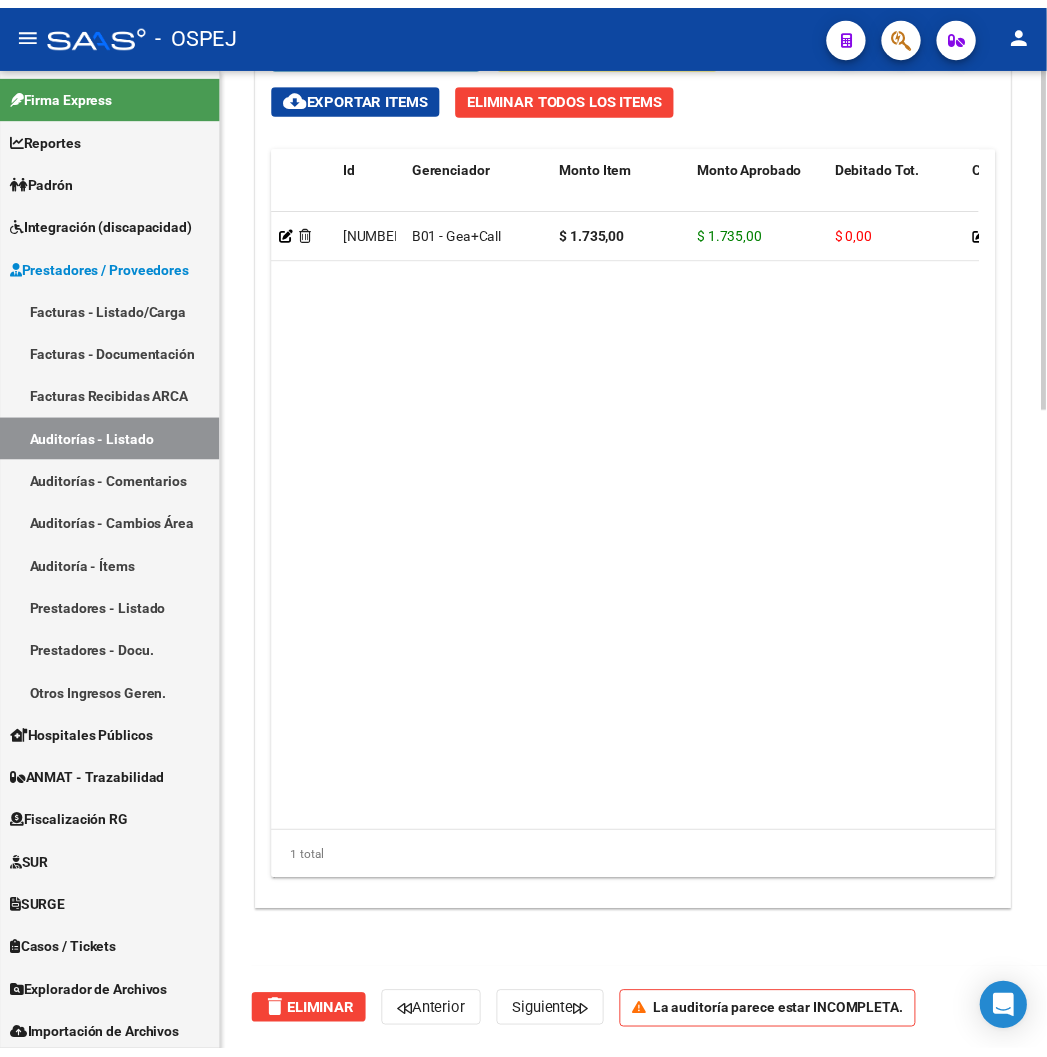 scroll, scrollTop: 1422, scrollLeft: 0, axis: vertical 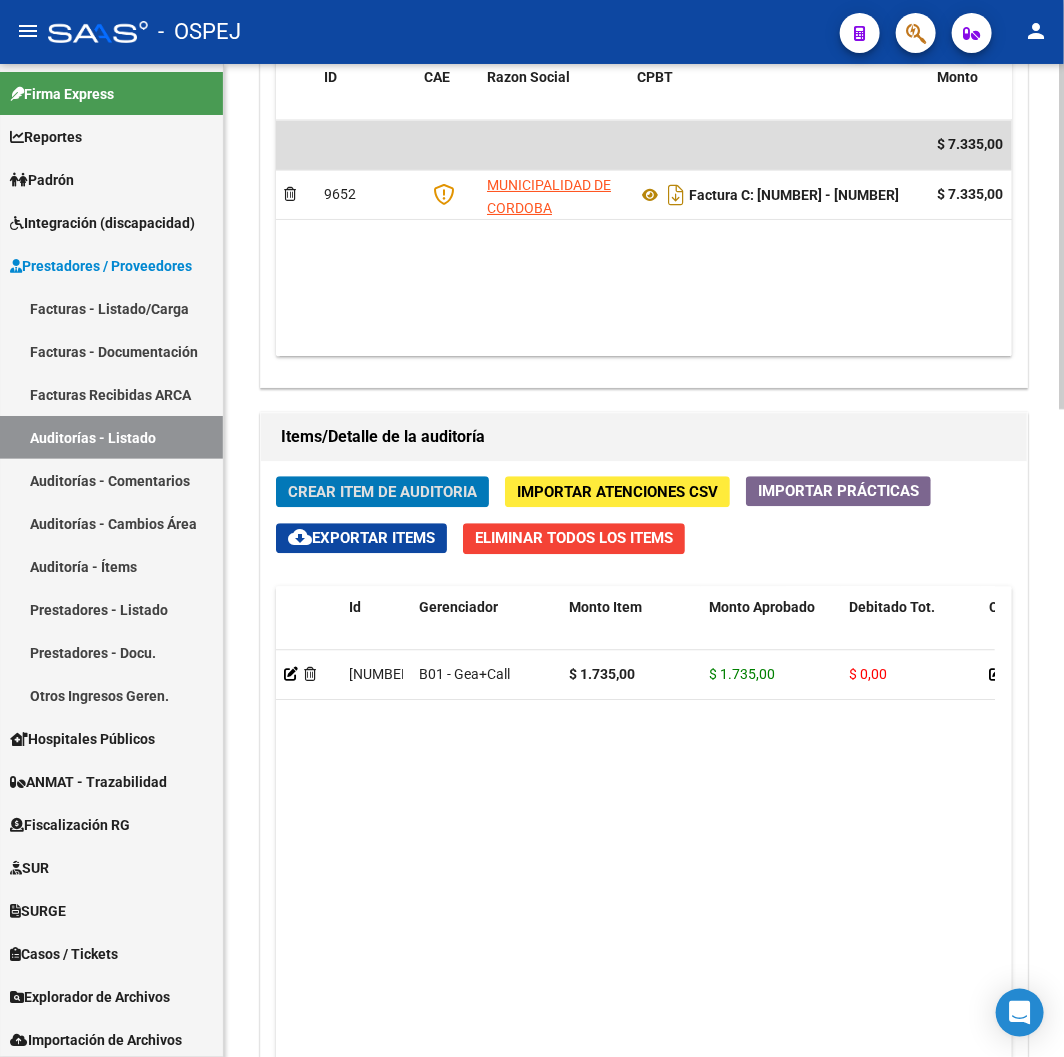 type 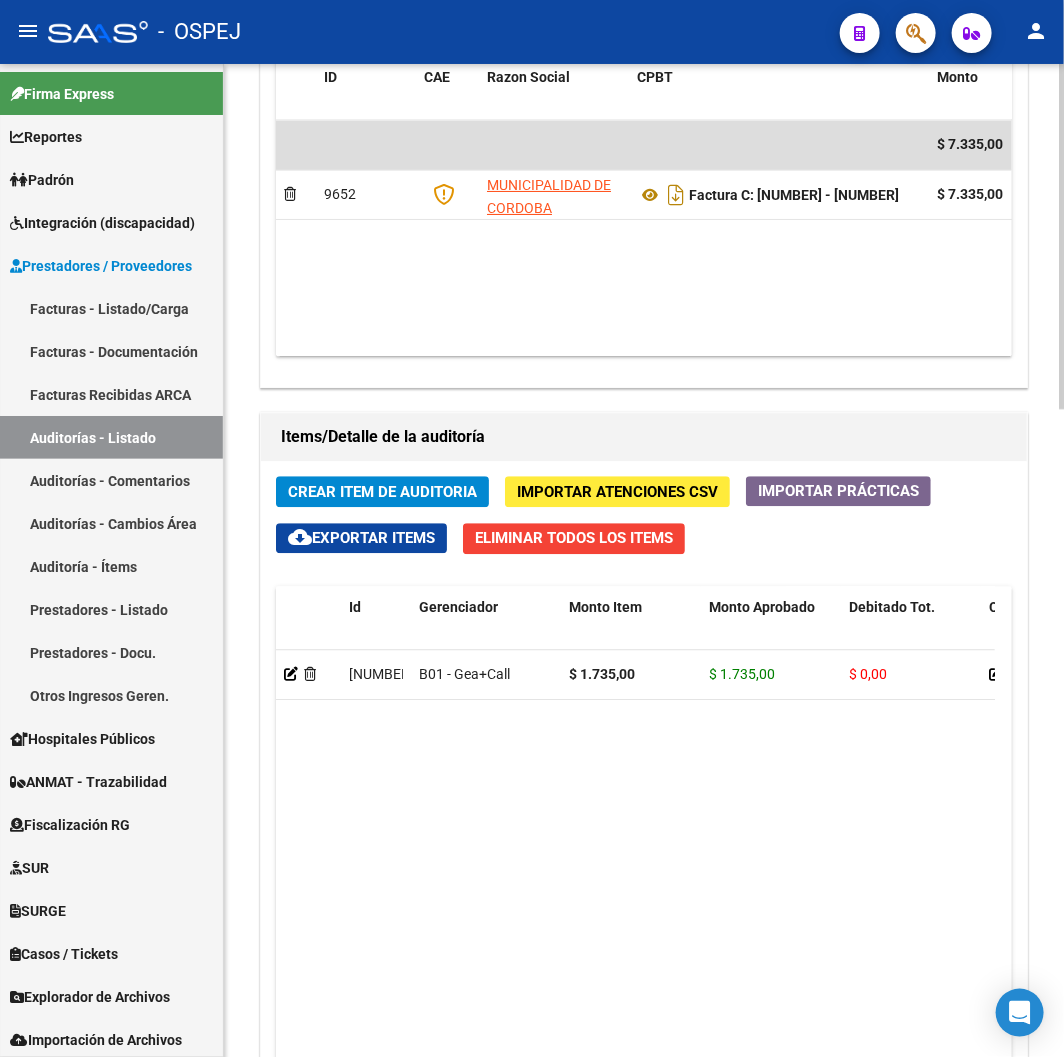 click on "123686  B01 - Gea+Call $ 1.735,00 $ 1.735,00 $ 0,00         20555215887  55521588   SOSA VITTO EMANUEL             -  Enzo Toro   05/08/2025" 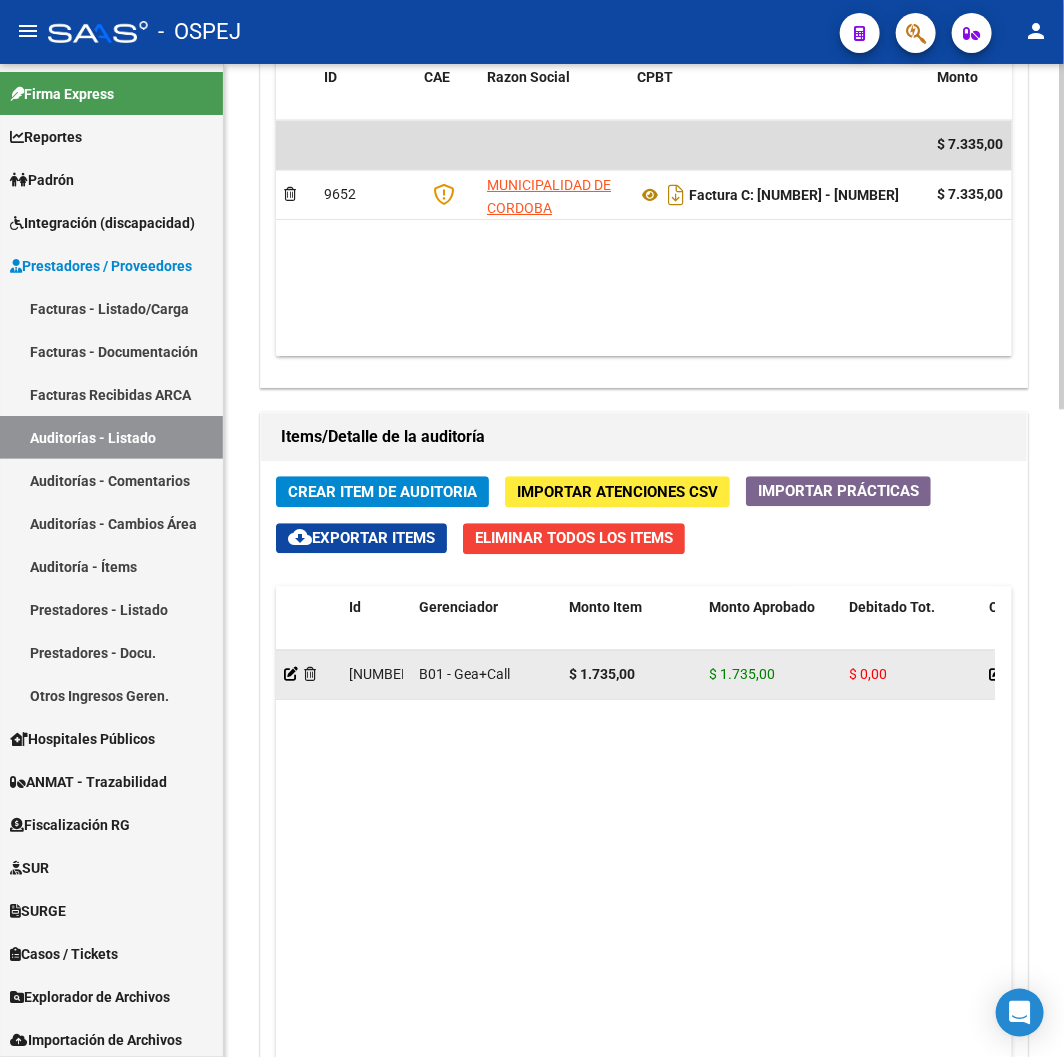 click 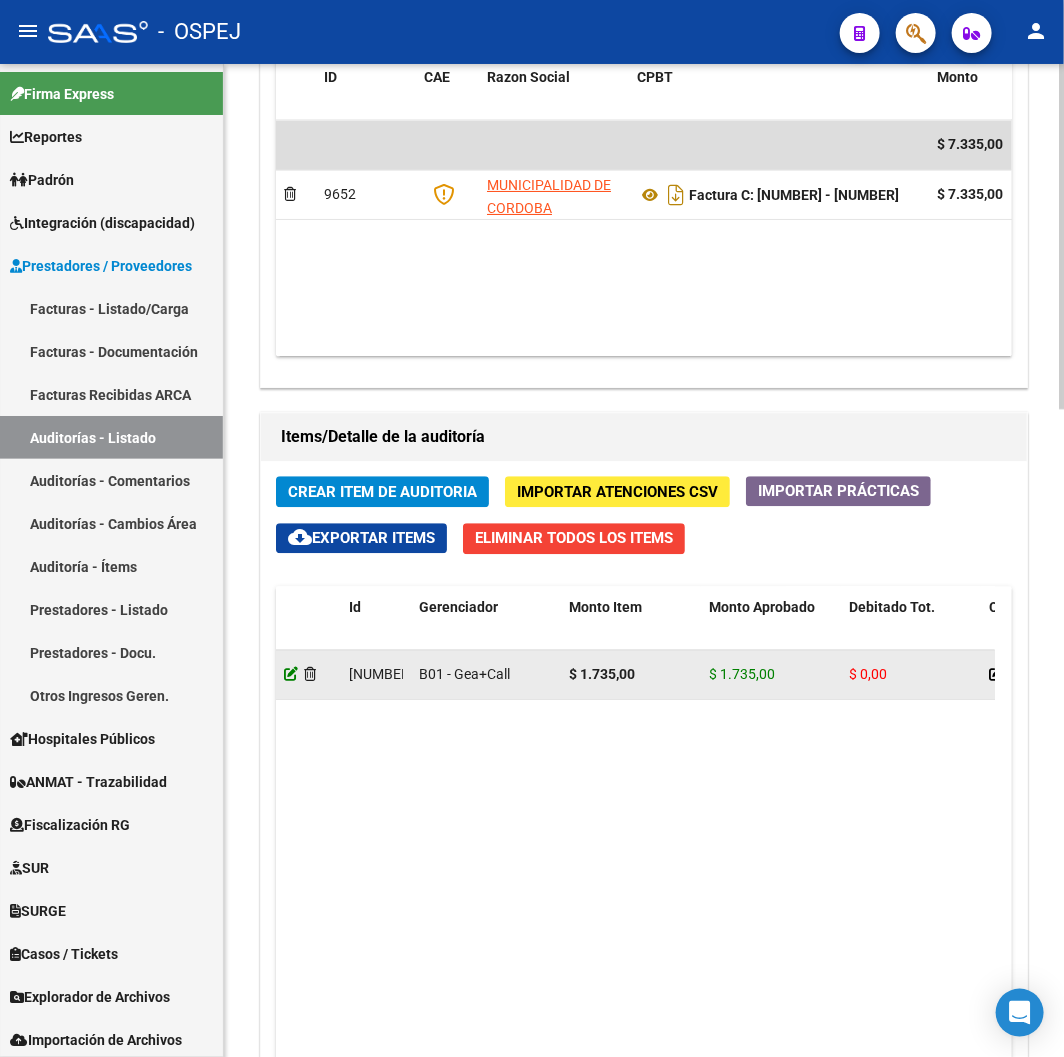 click 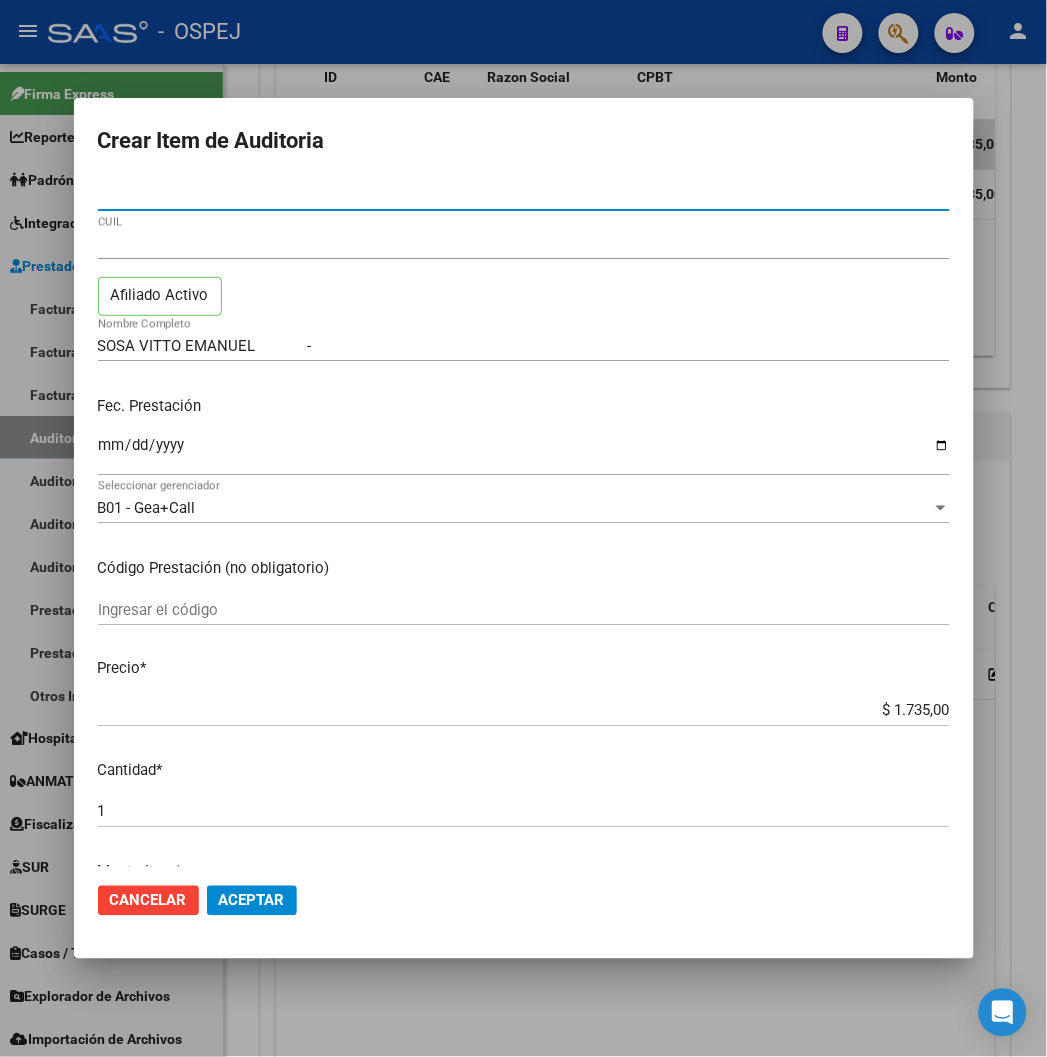 click on "$ 1.735,00" at bounding box center (524, 711) 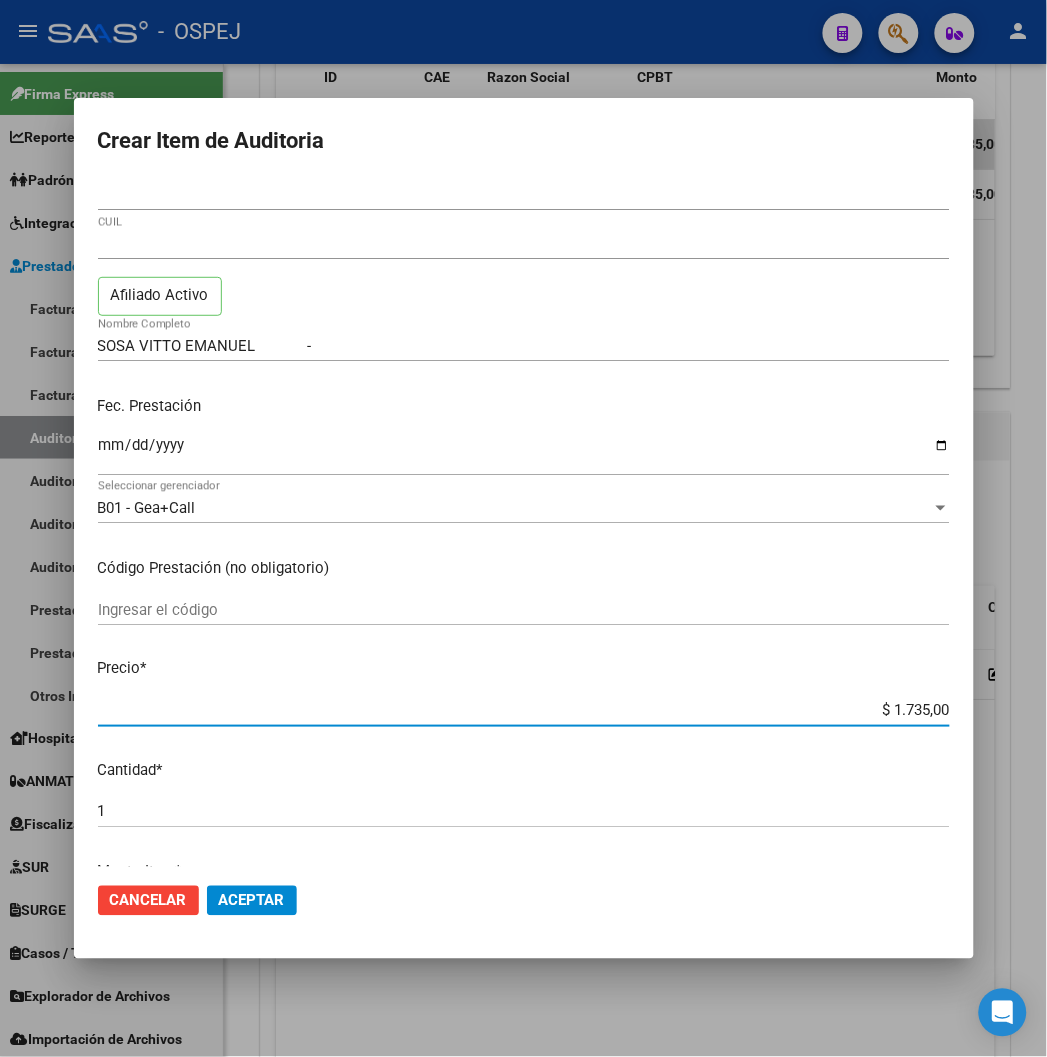 click on "$ 1.735,00" at bounding box center [524, 711] 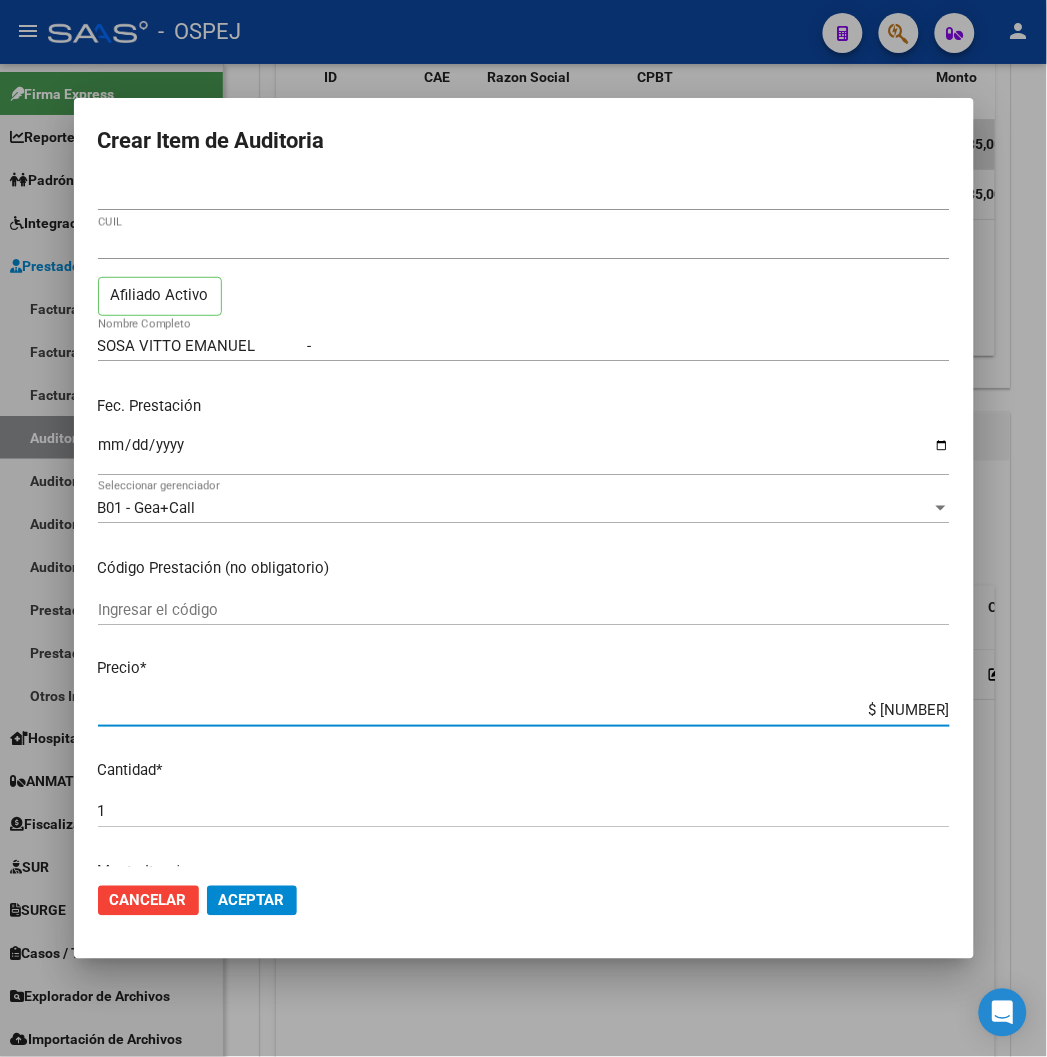 type on "$ 24,45" 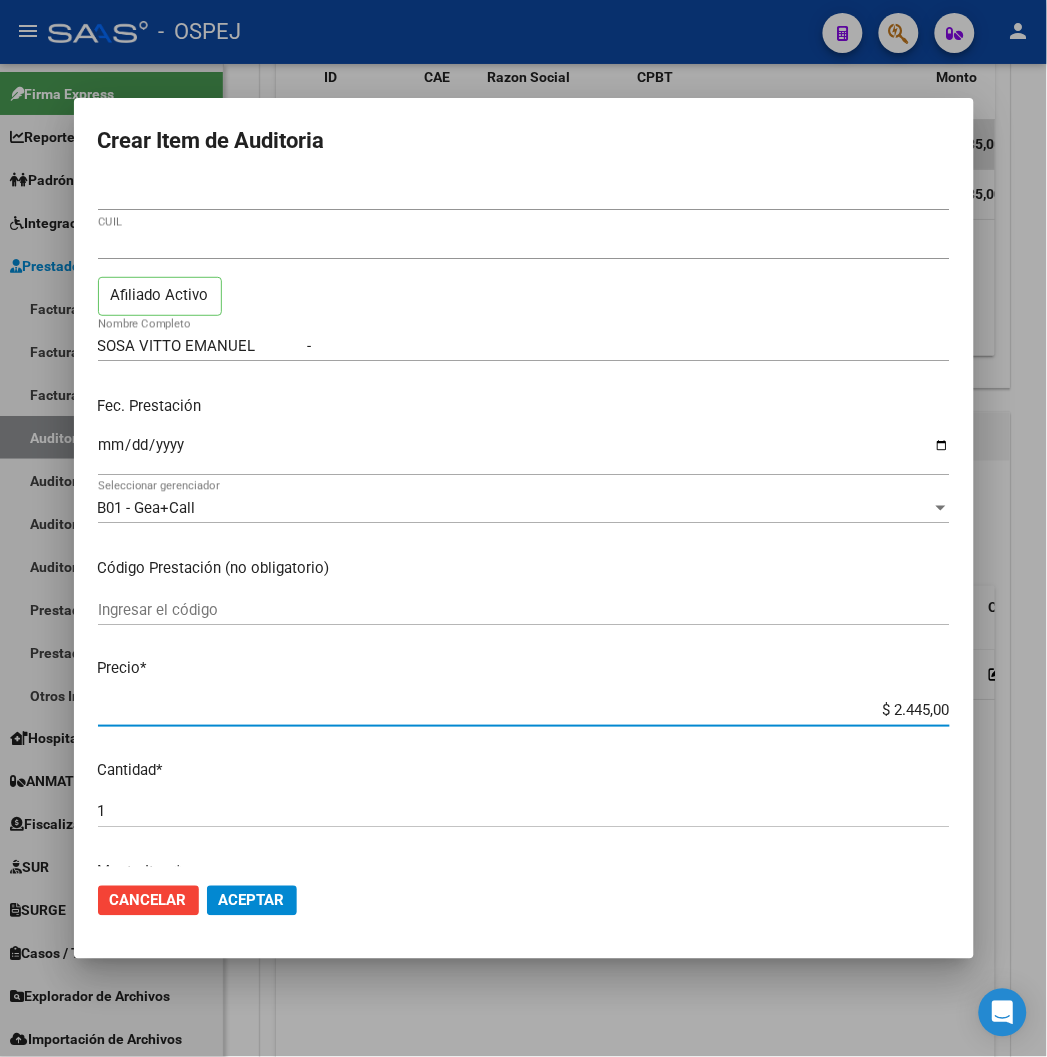 type on "$ 2.445,00" 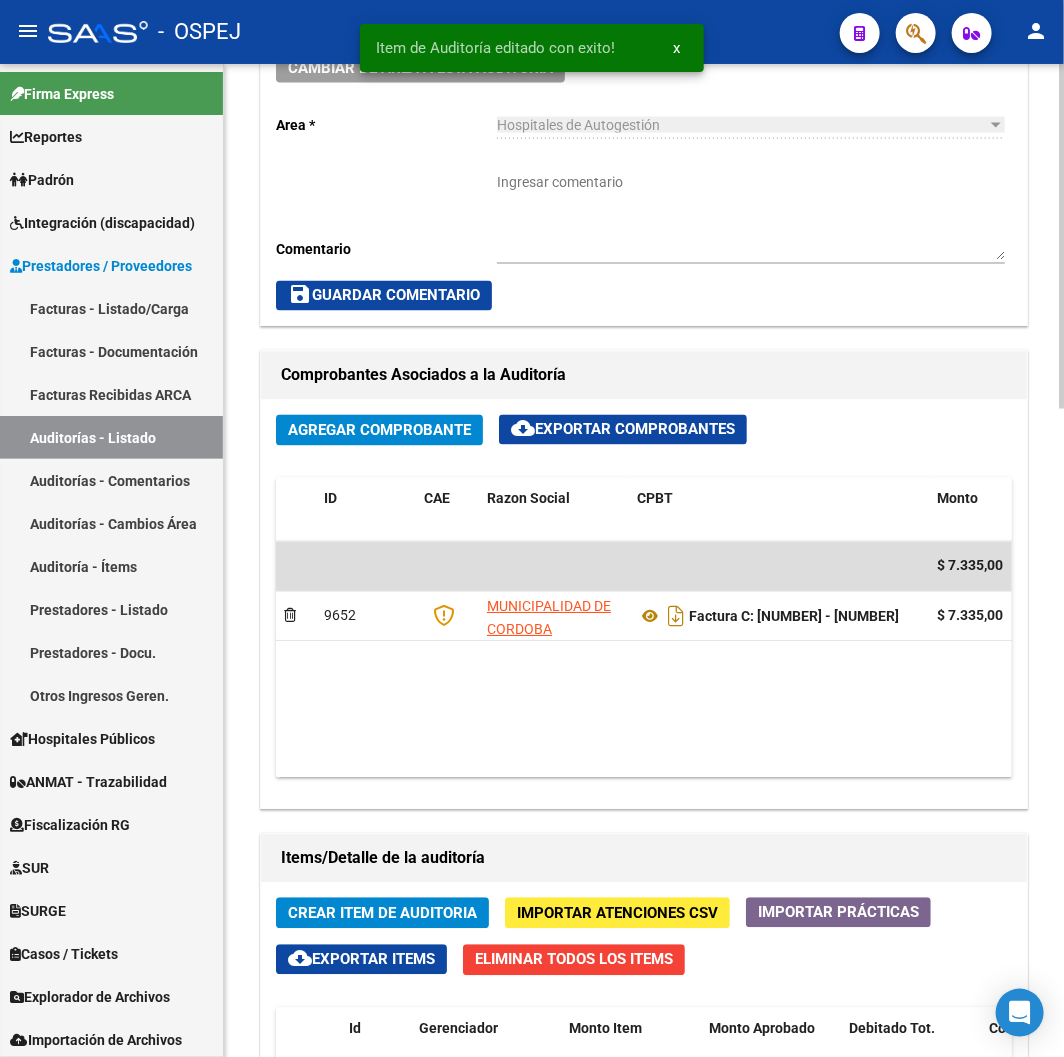 scroll, scrollTop: 1222, scrollLeft: 0, axis: vertical 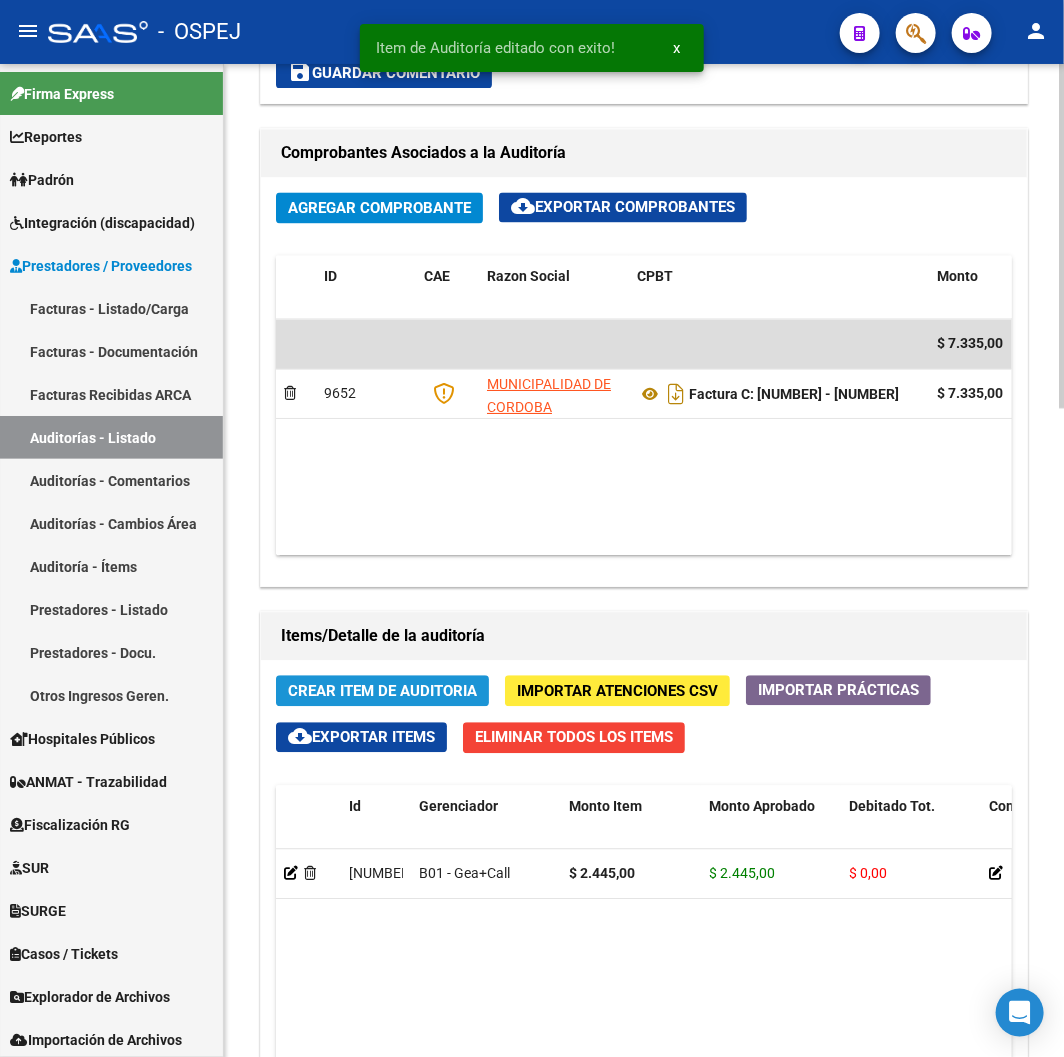 click on "Crear Item de Auditoria" 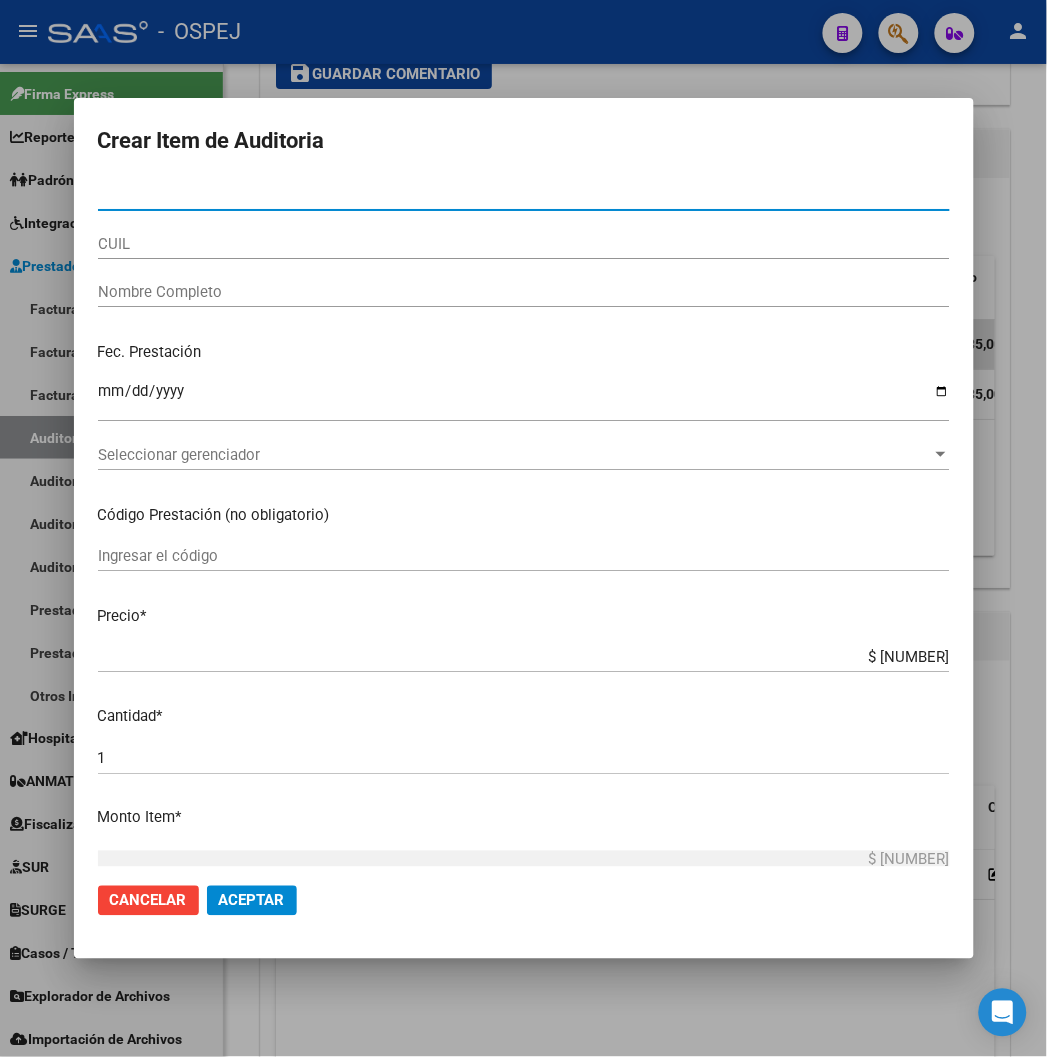 type on "37618918" 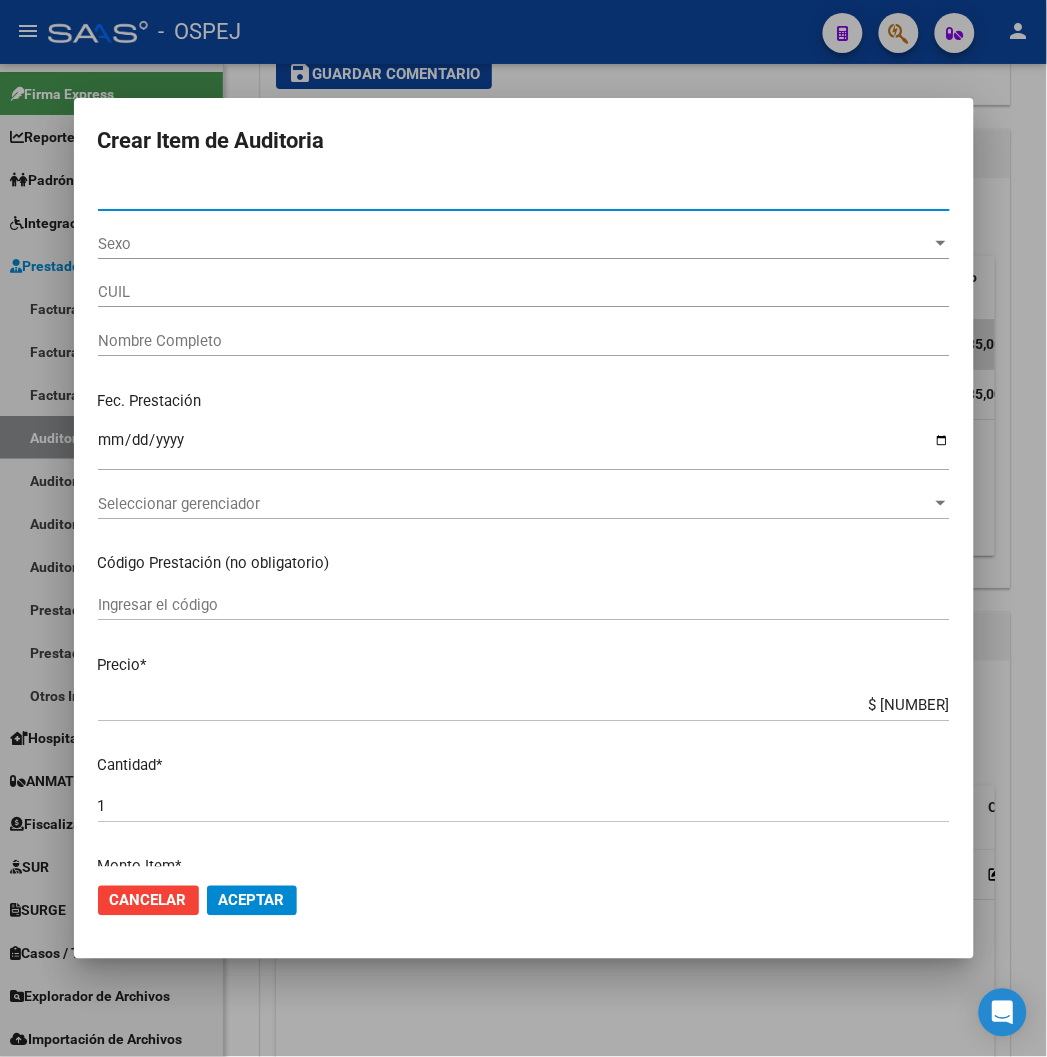 type on "27376189185" 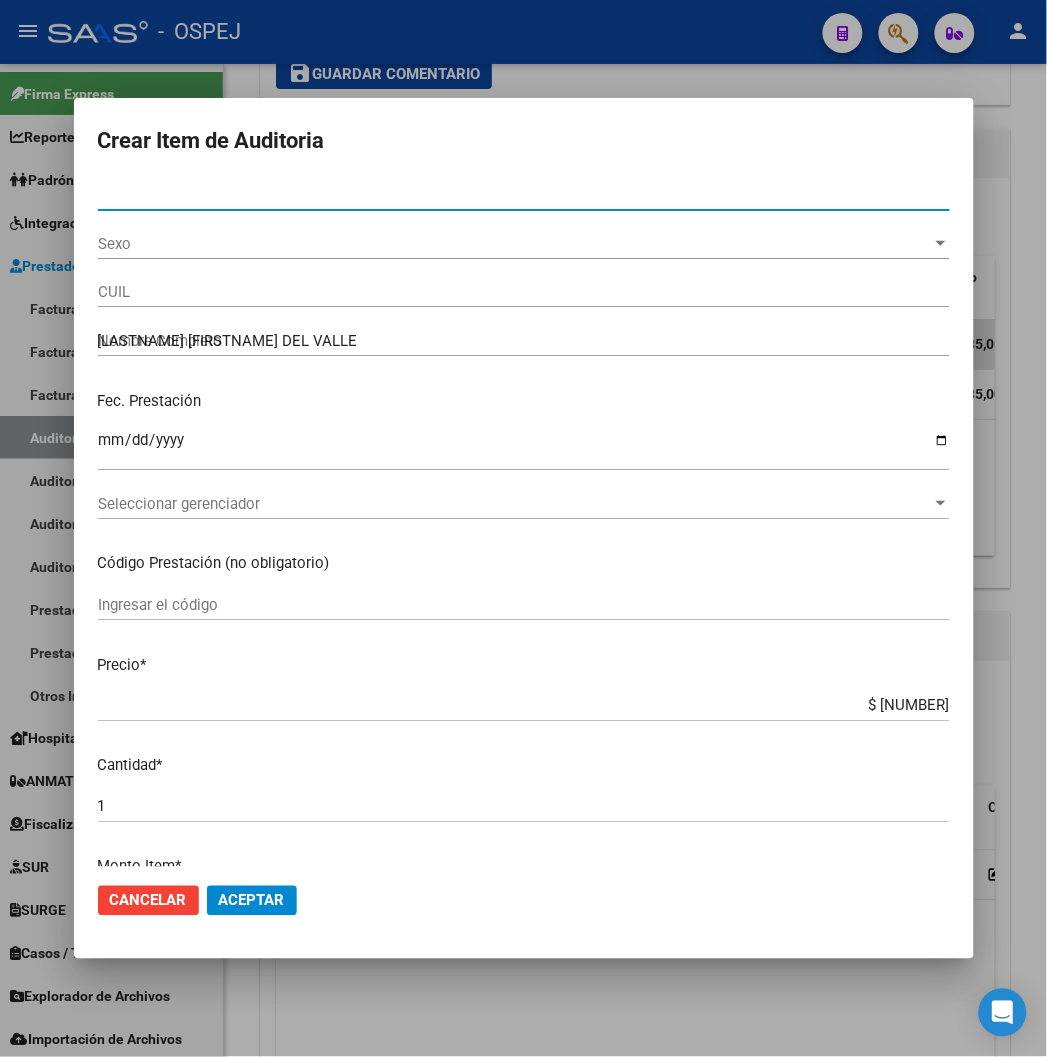 type on "37618918" 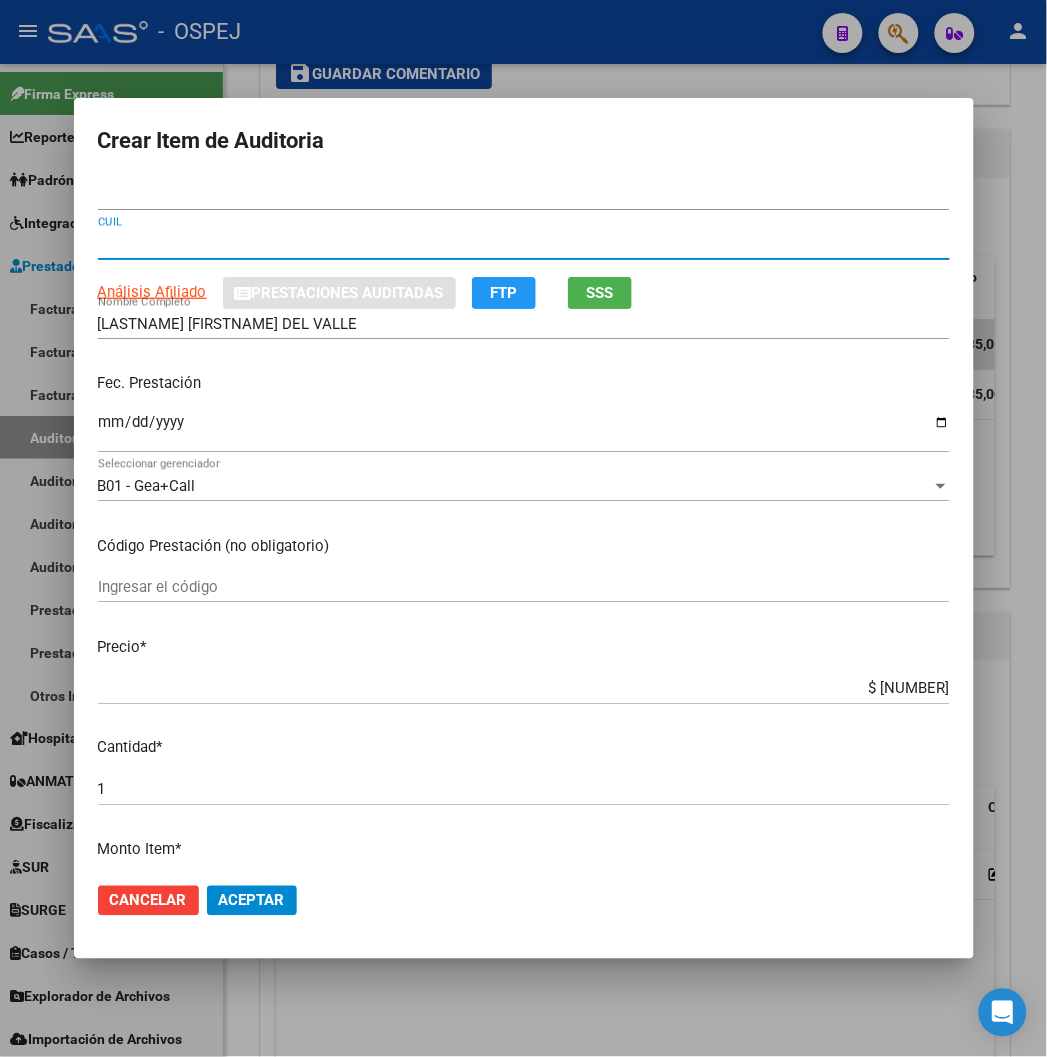 type 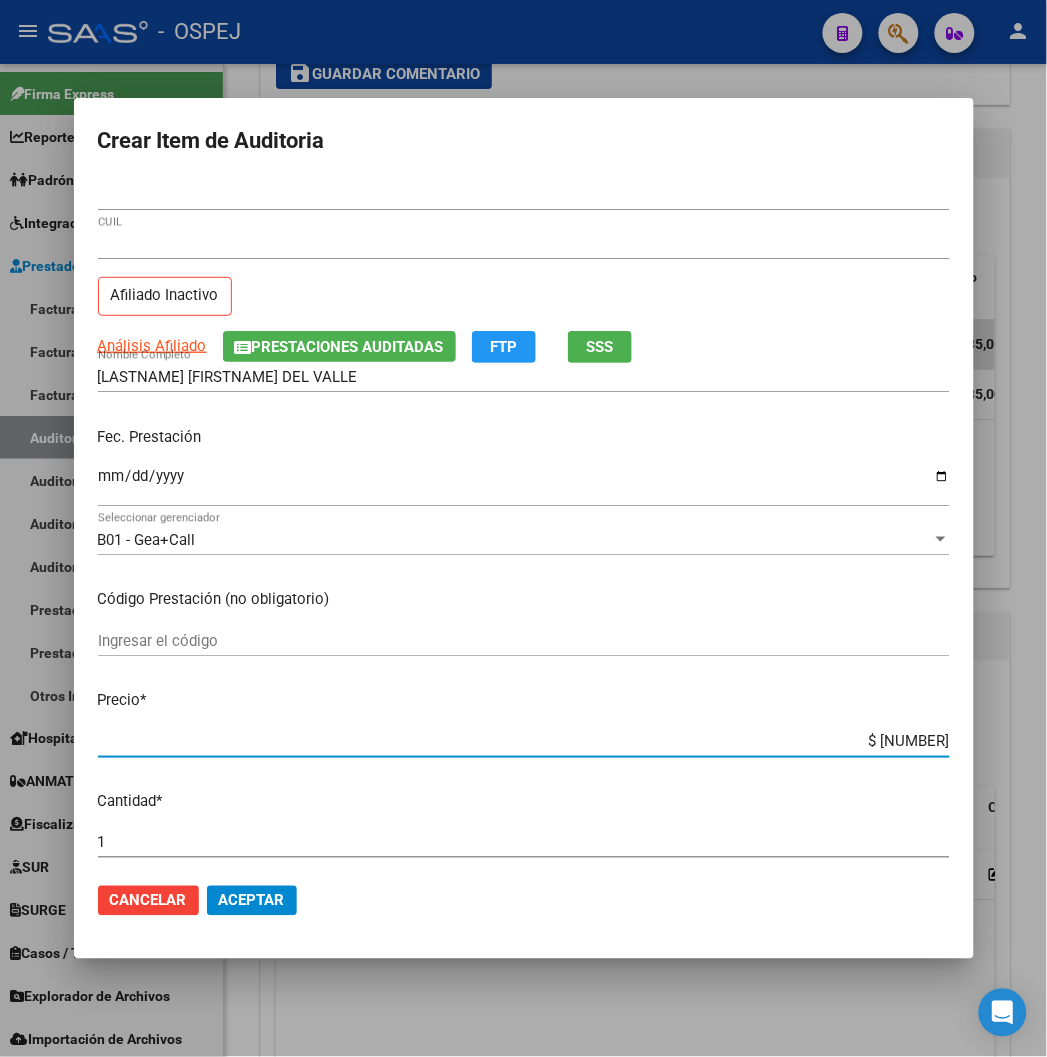 paste on "2.445" 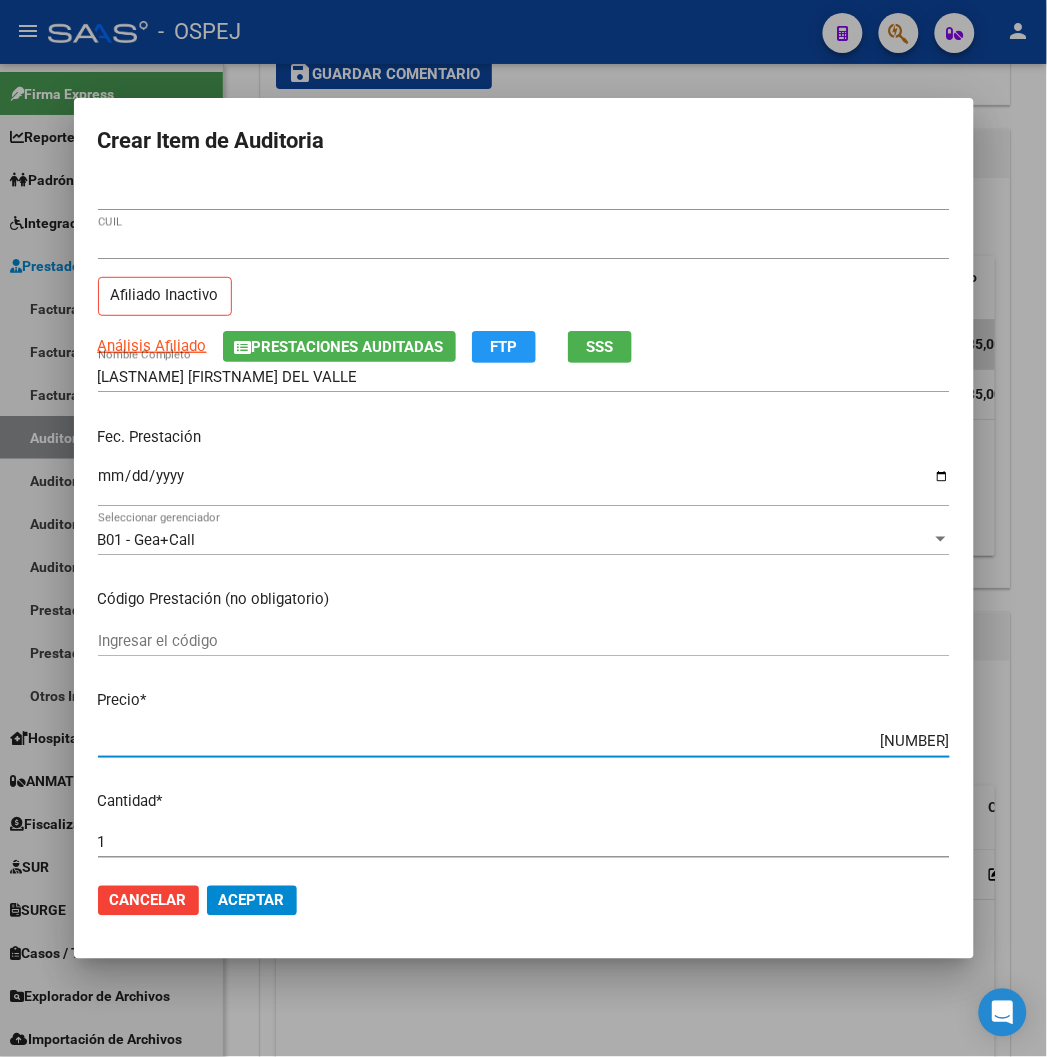type on "$ 24,45" 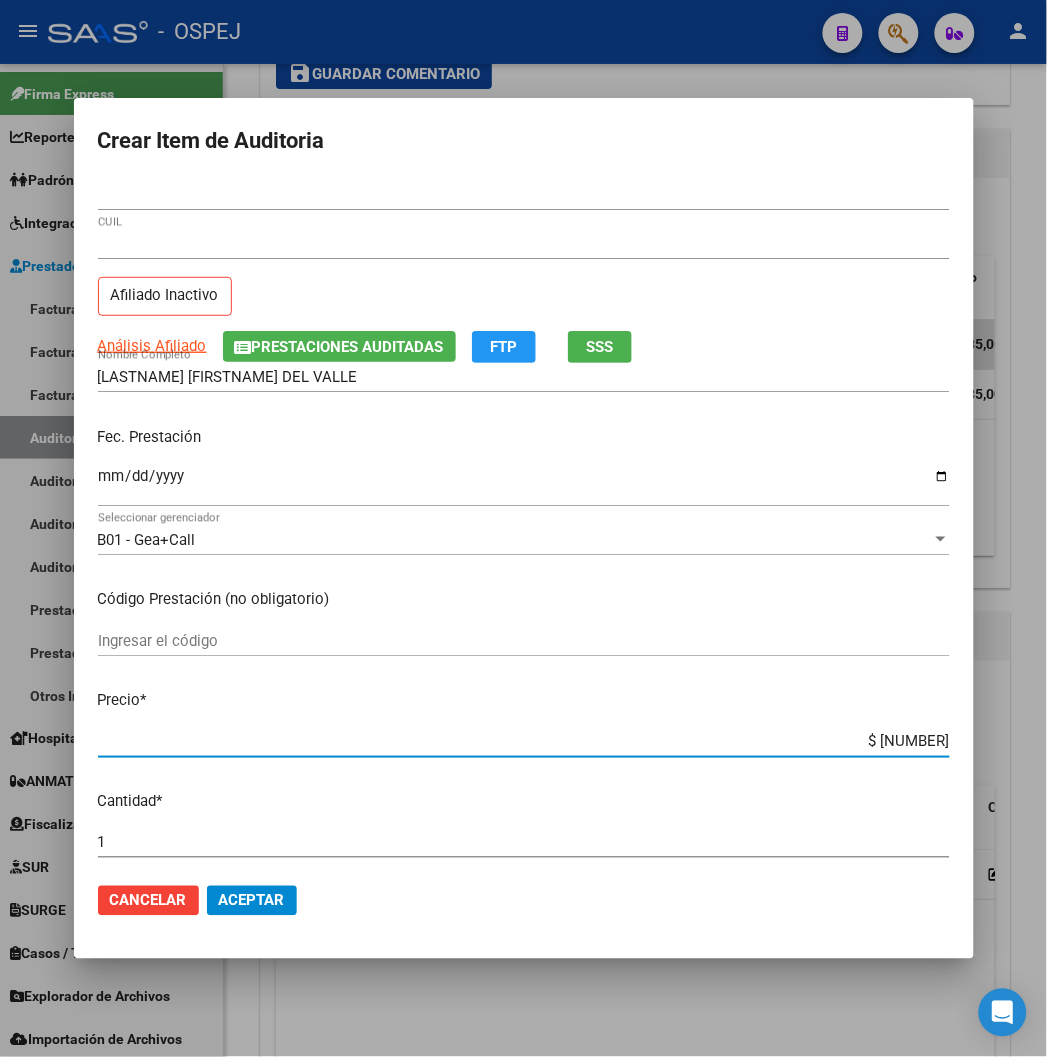type on "$ 244,50" 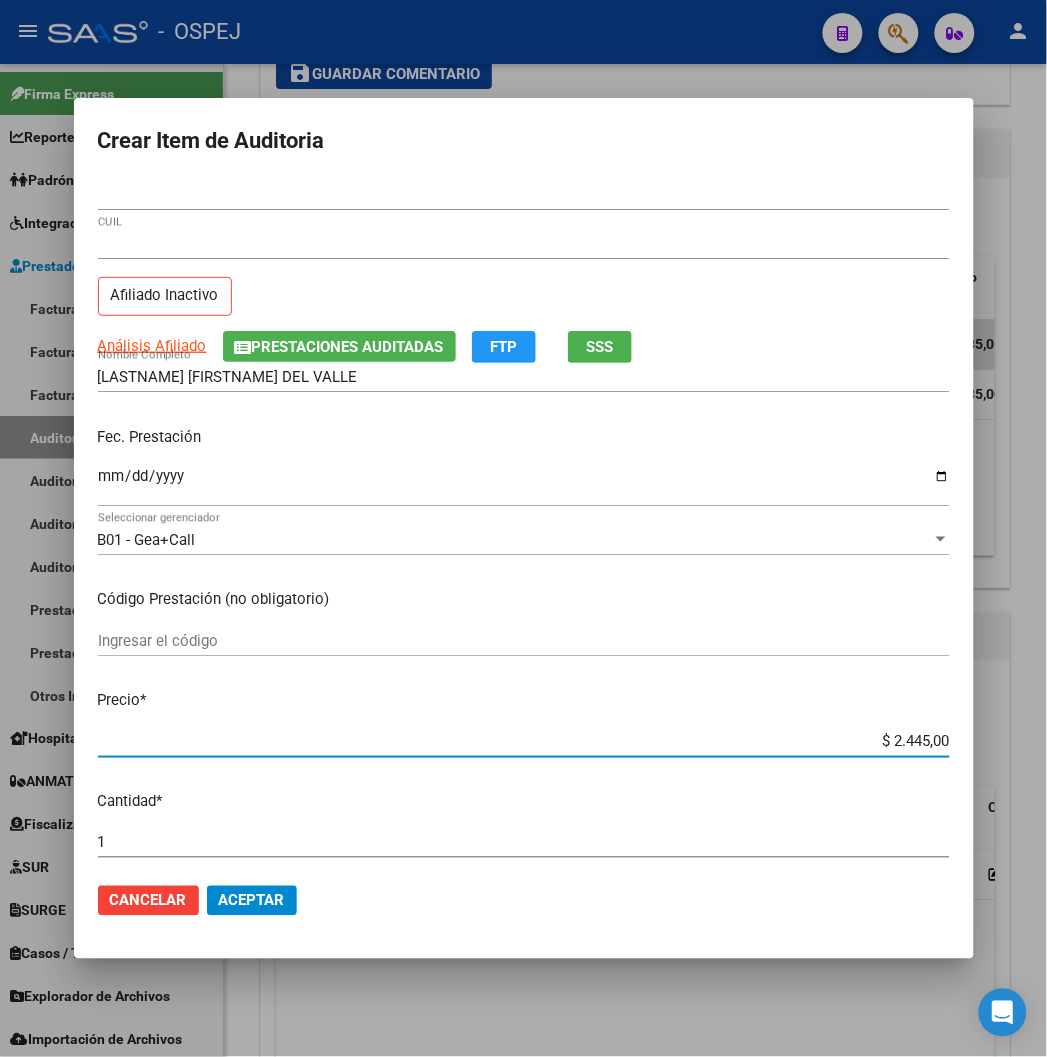 type on "$ 2.445,00" 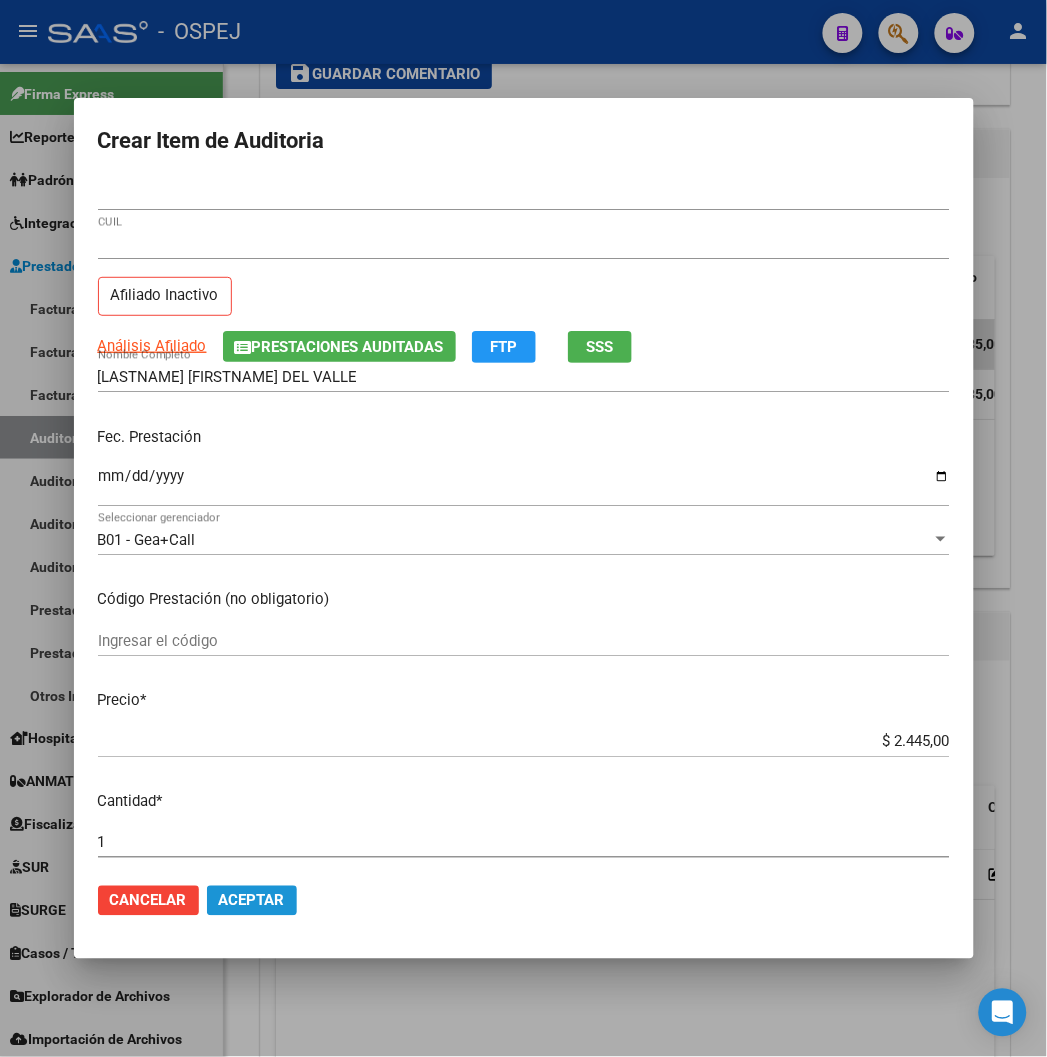 click on "Aceptar" 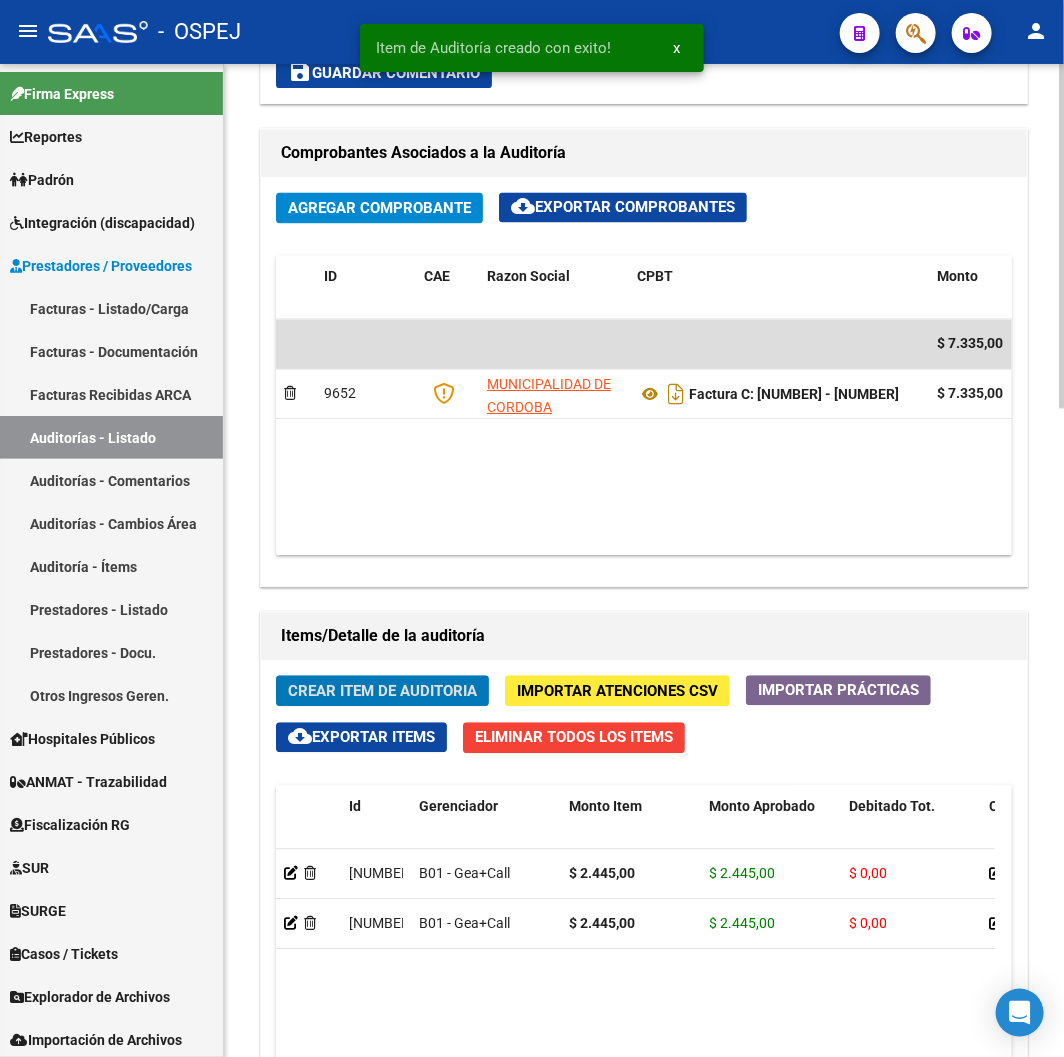 click on "Crear Item de Auditoria" 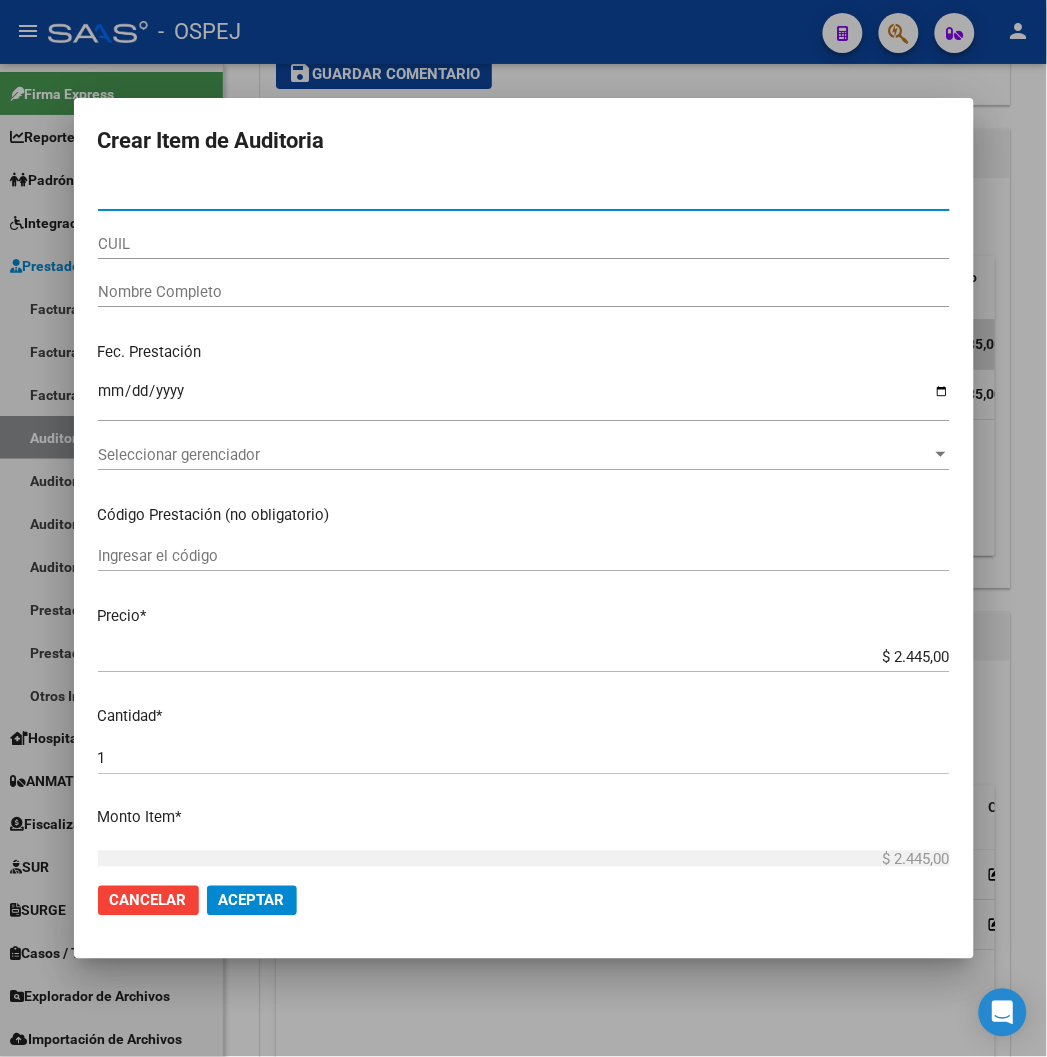 type on "32739750" 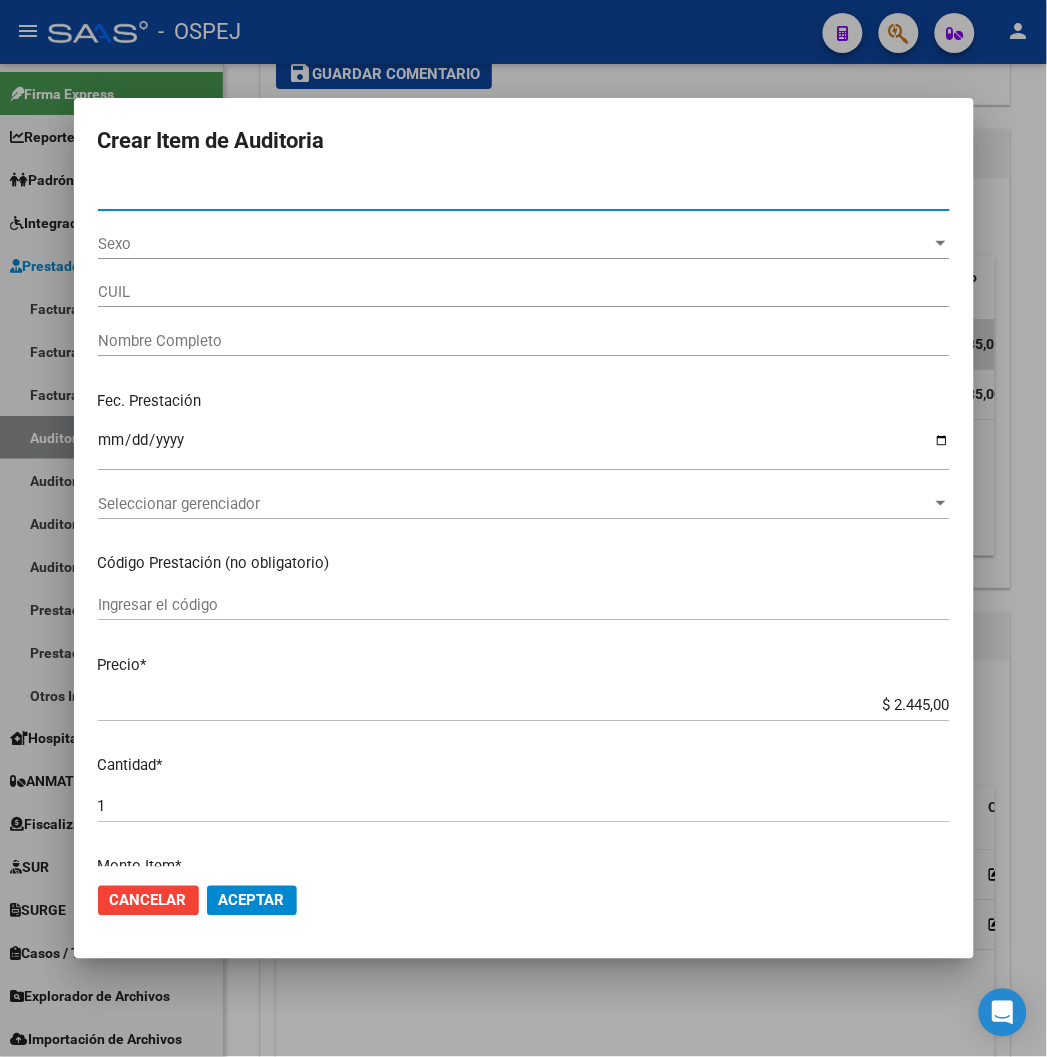 type on "20327397509" 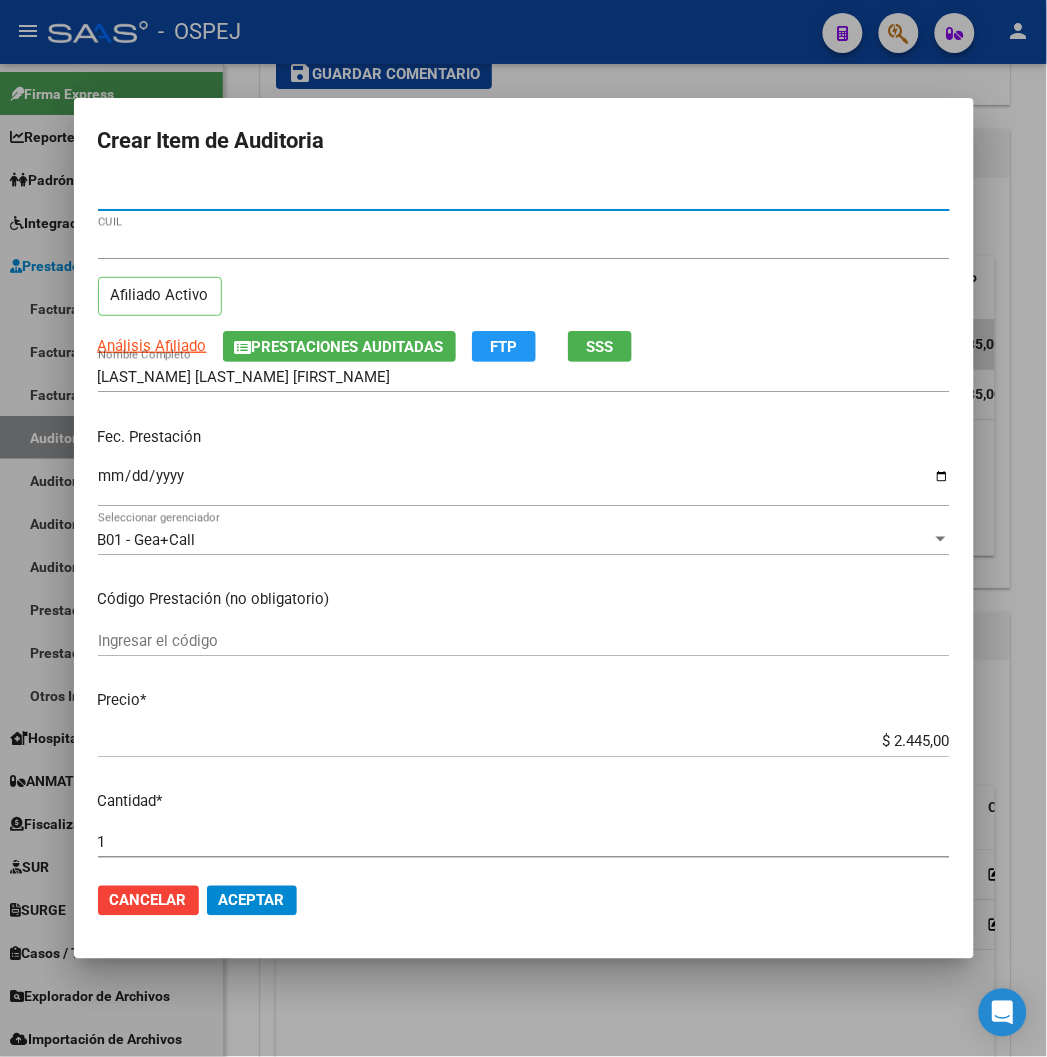 type on "32739750" 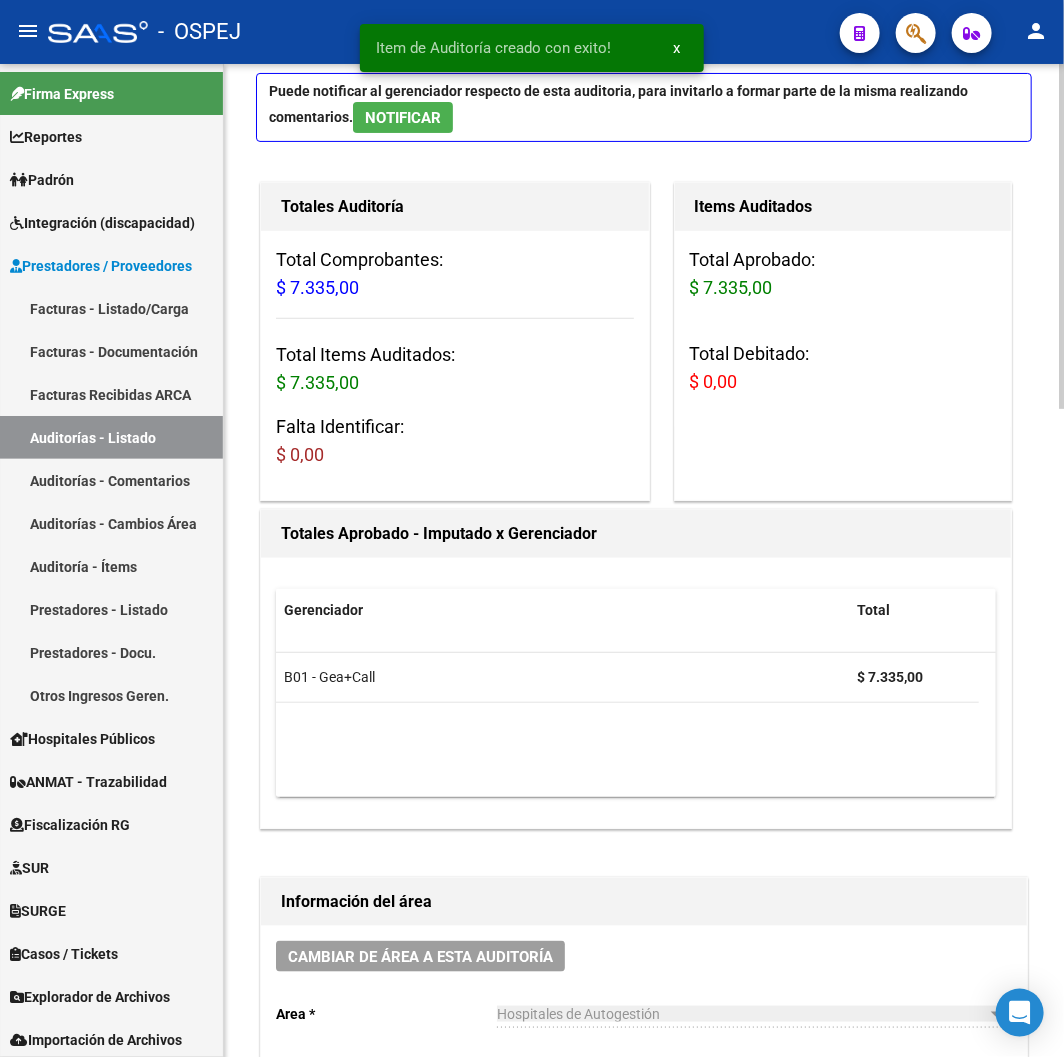 scroll, scrollTop: 0, scrollLeft: 0, axis: both 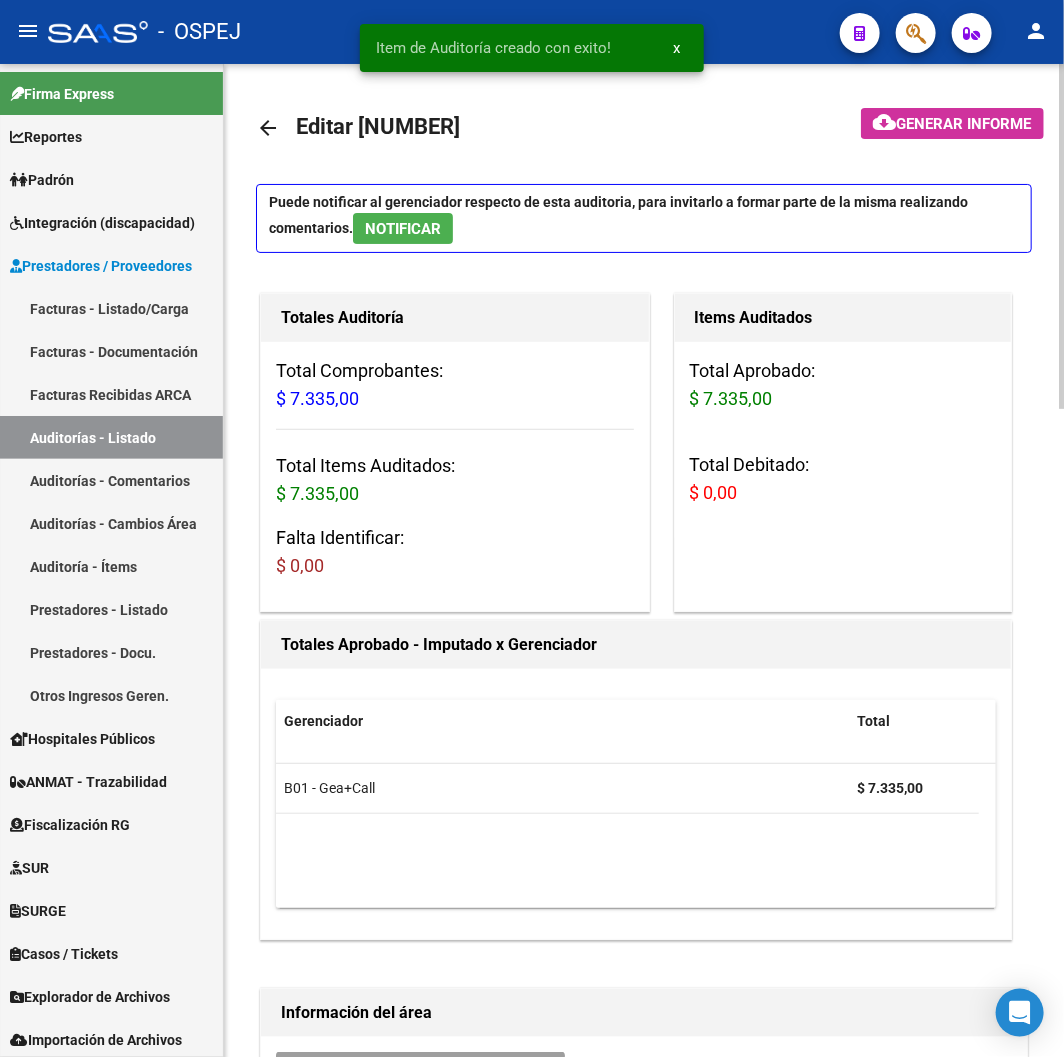 click on "arrow_back" 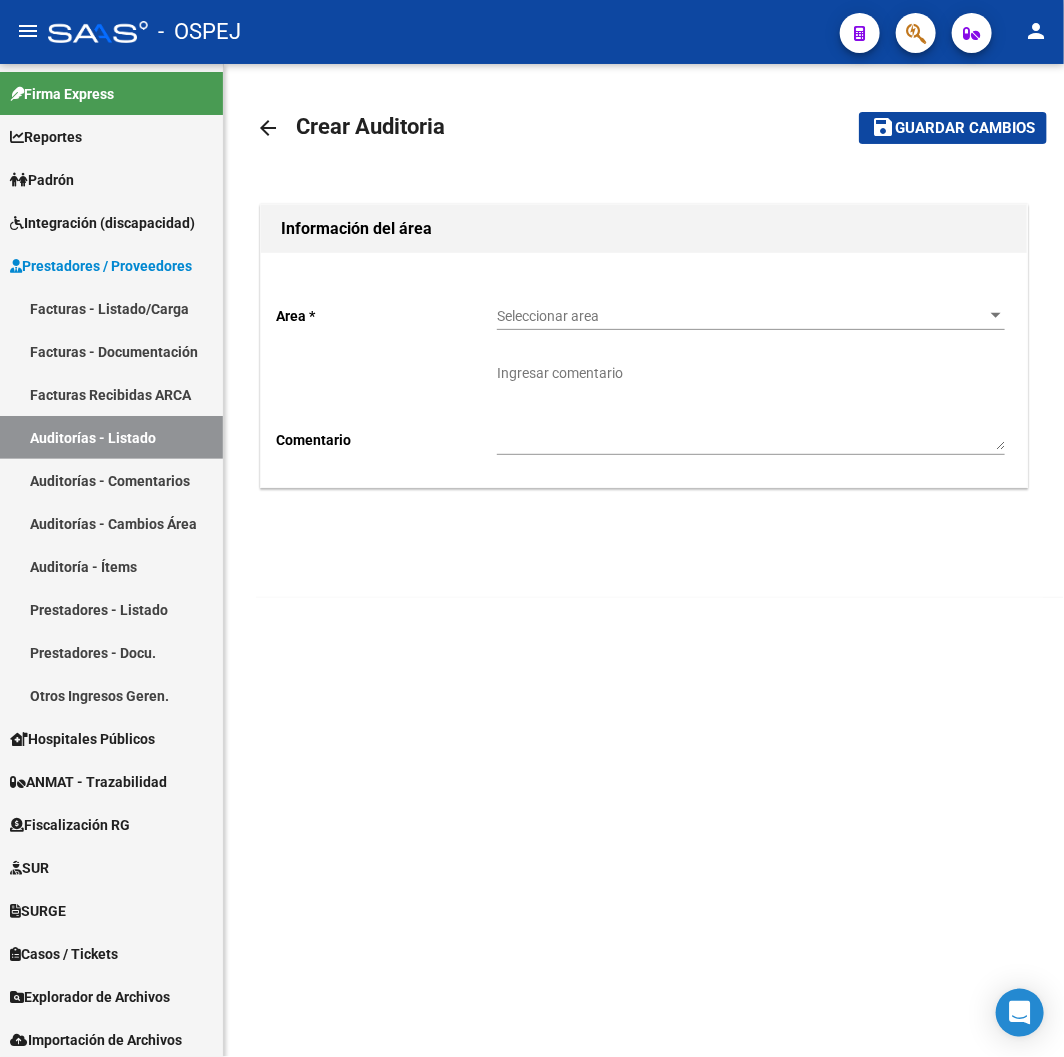 click on "Seleccionar area Seleccionar area" 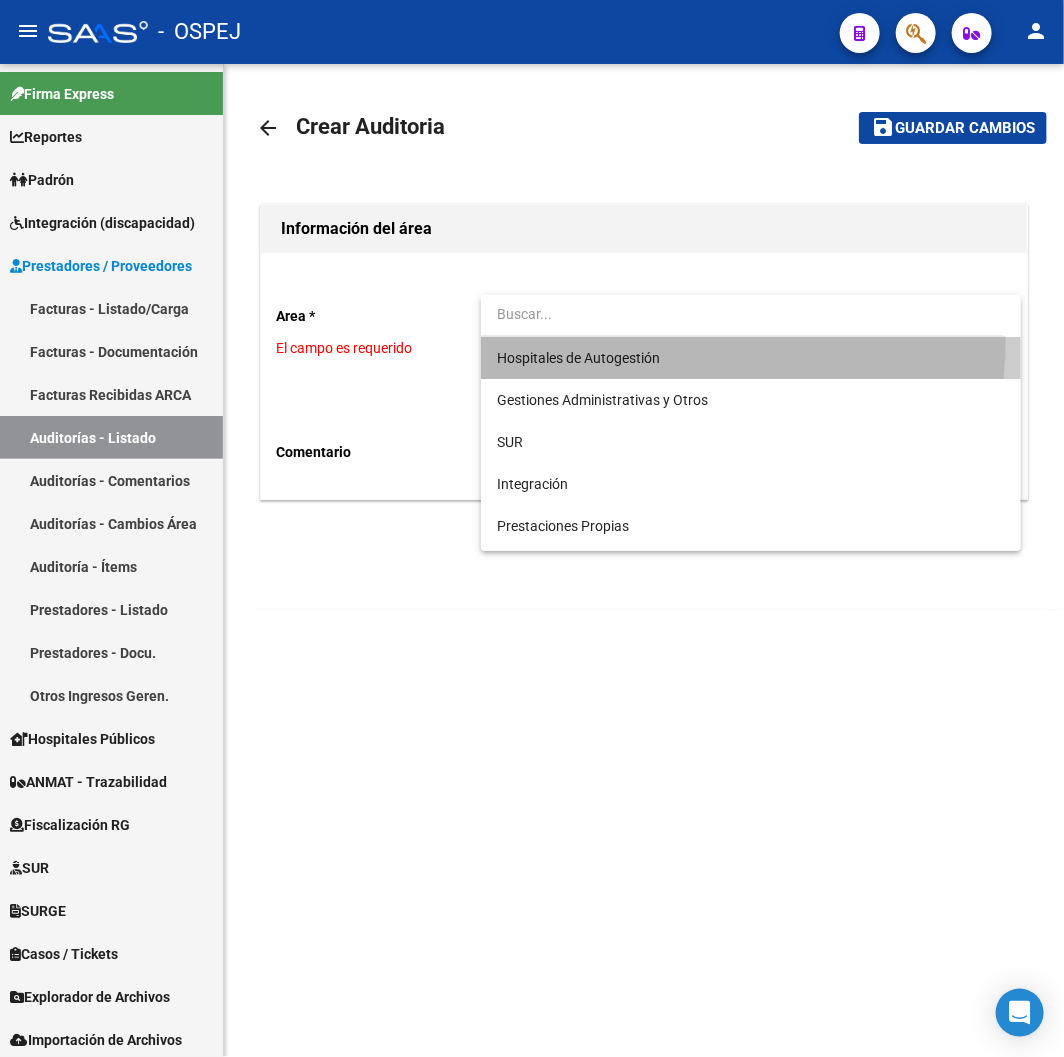 click on "Hospitales de Autogestión" at bounding box center [751, 358] 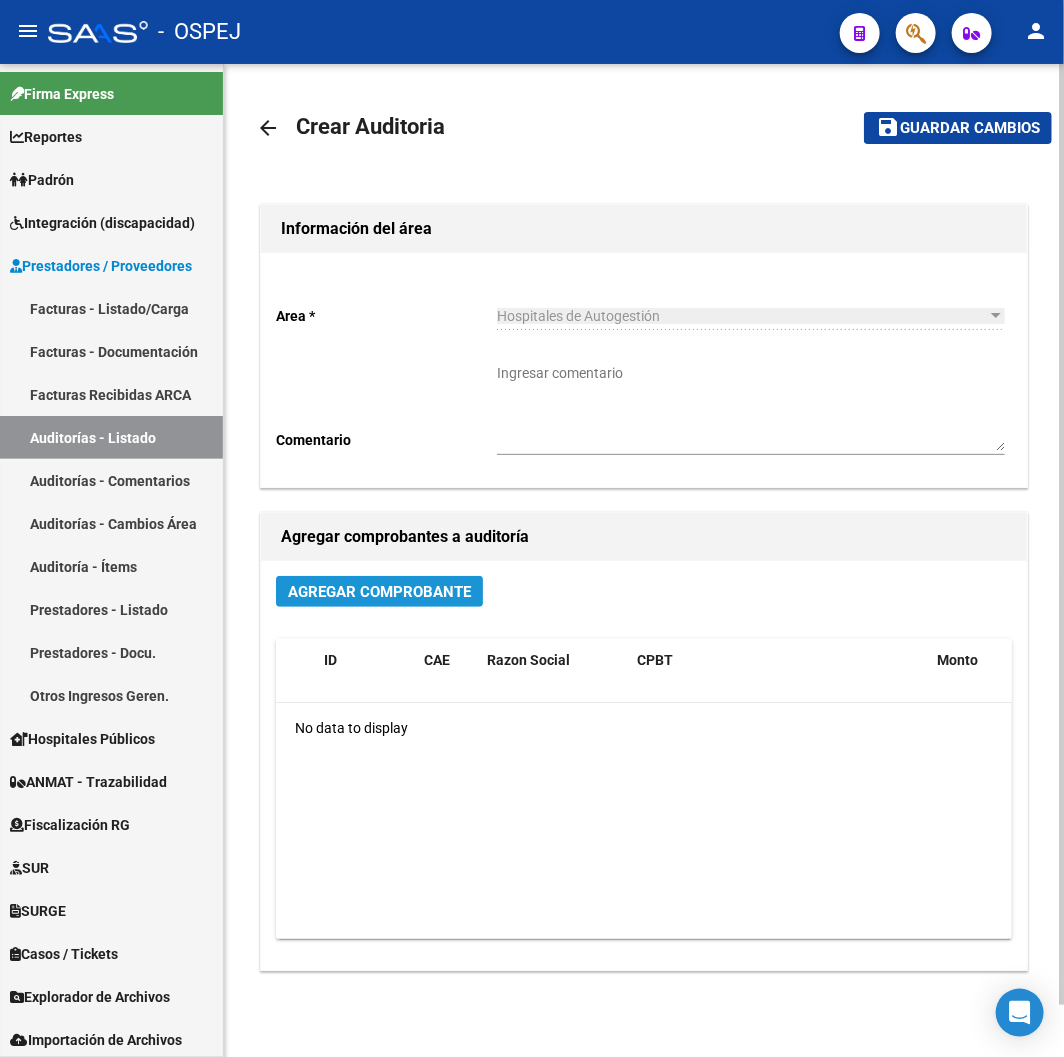 click on "Agregar Comprobante" 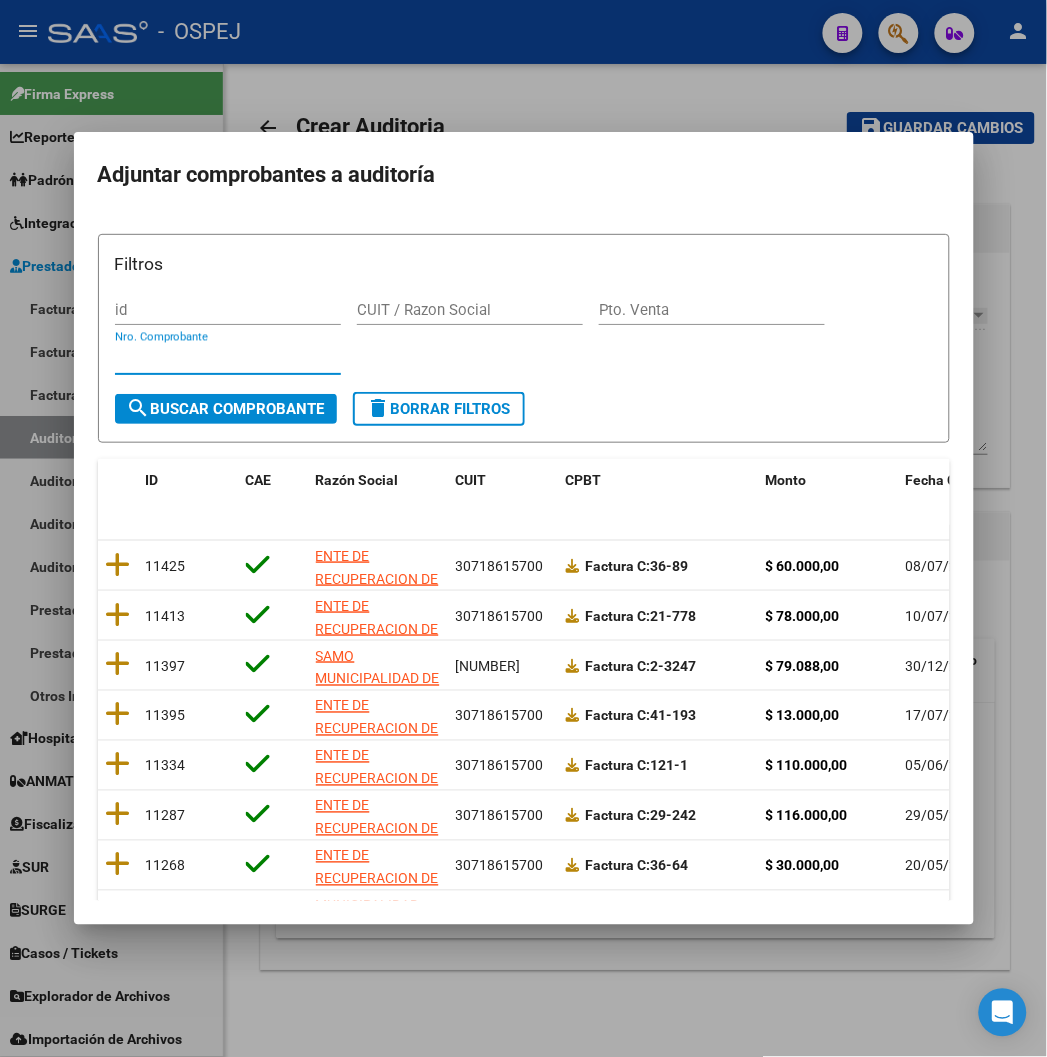 click on "Nro. Comprobante" at bounding box center (228, 359) 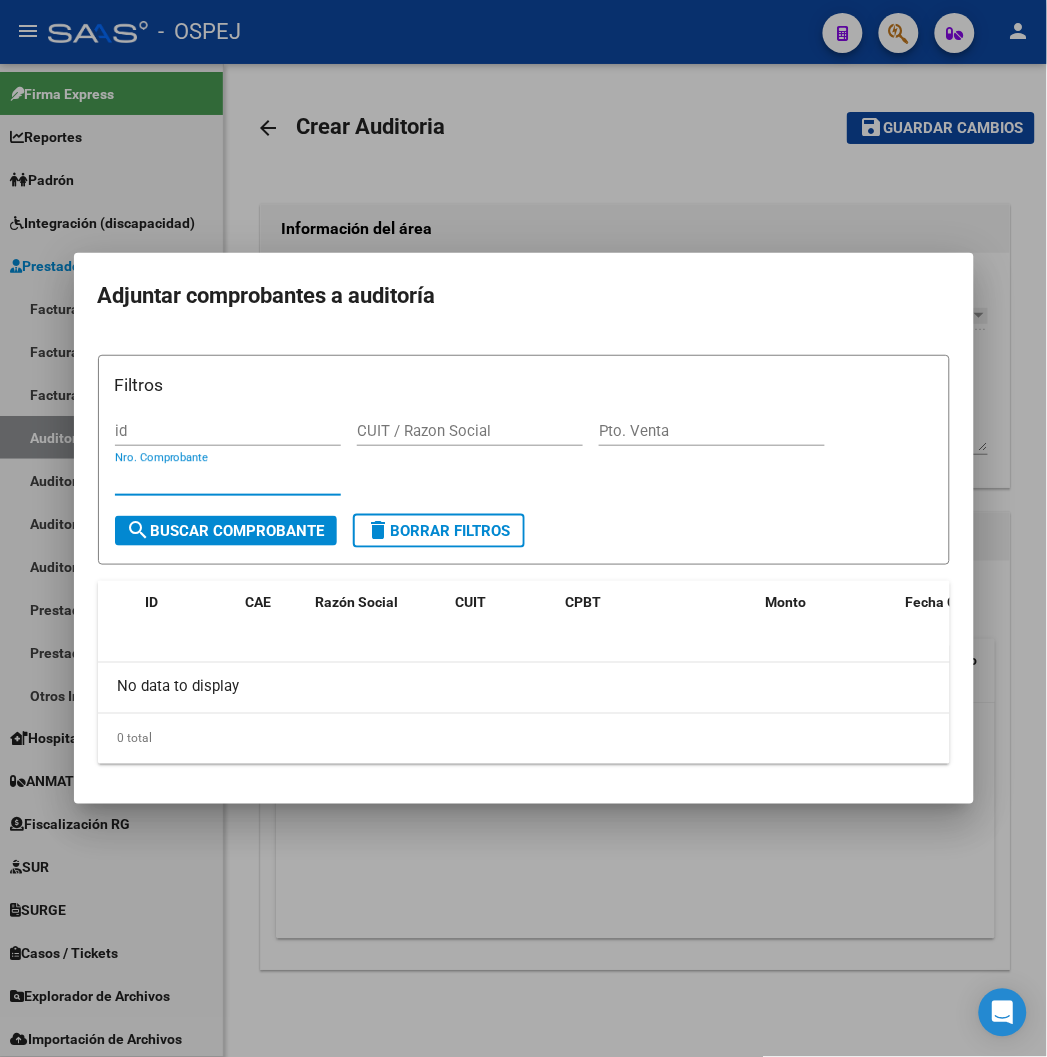type on "8741" 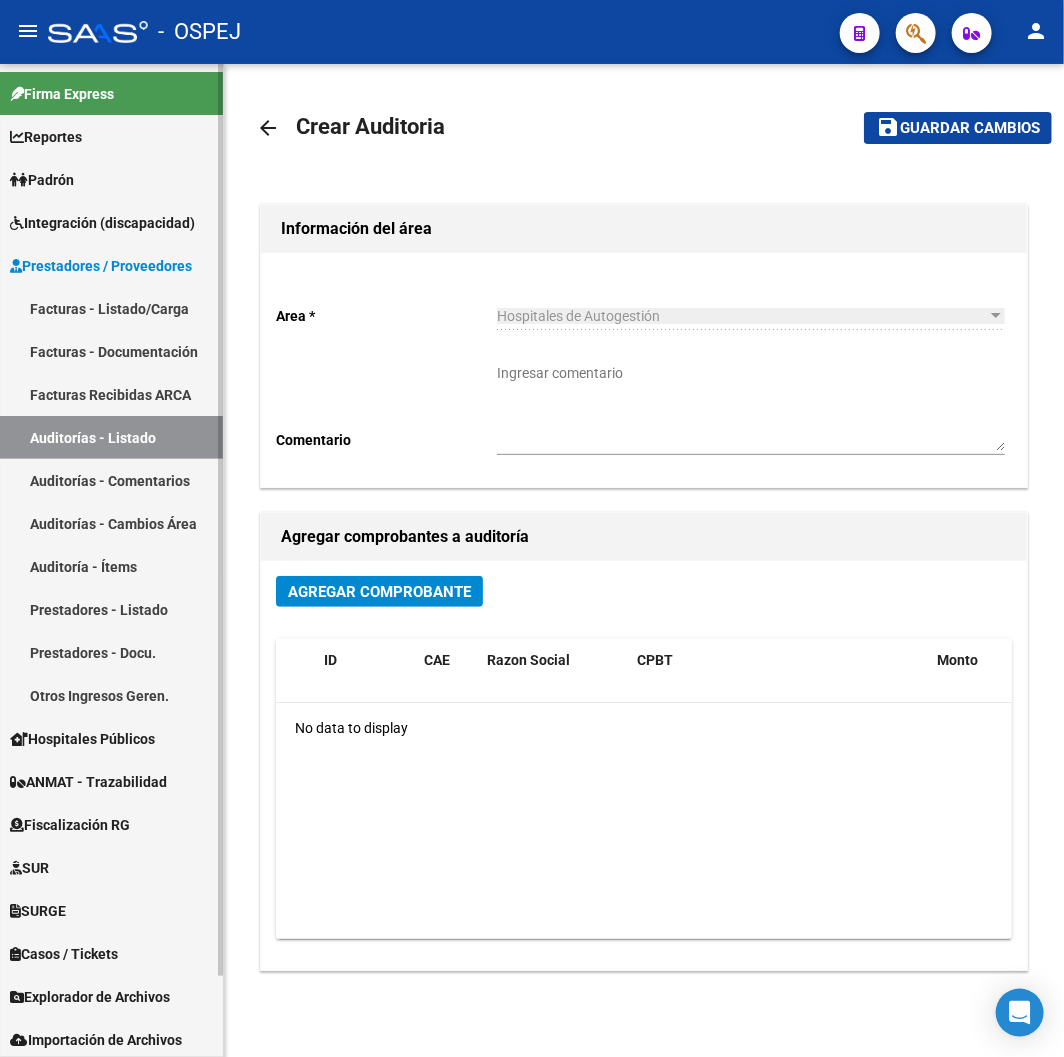 click on "Facturas - Listado/Carga" at bounding box center (111, 308) 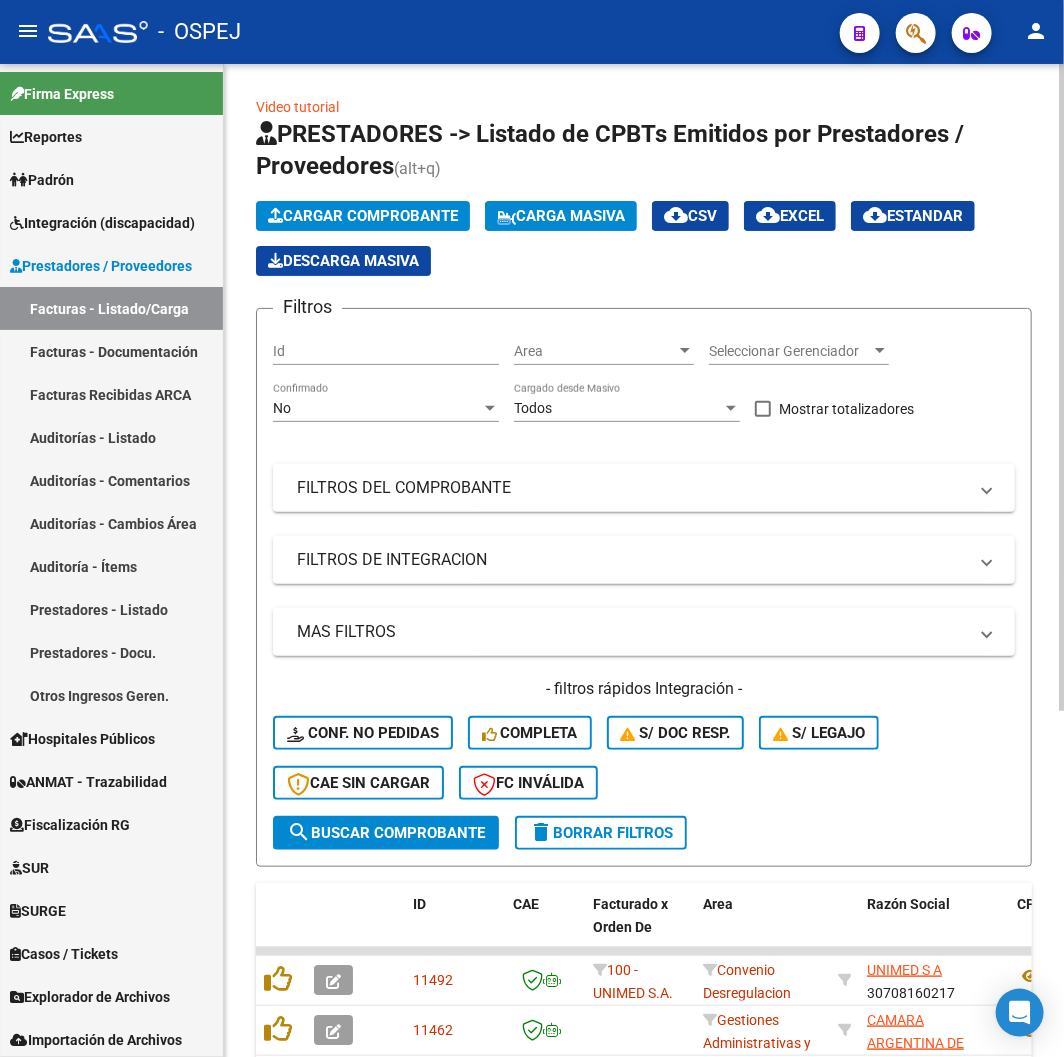 click on "No Confirmado" 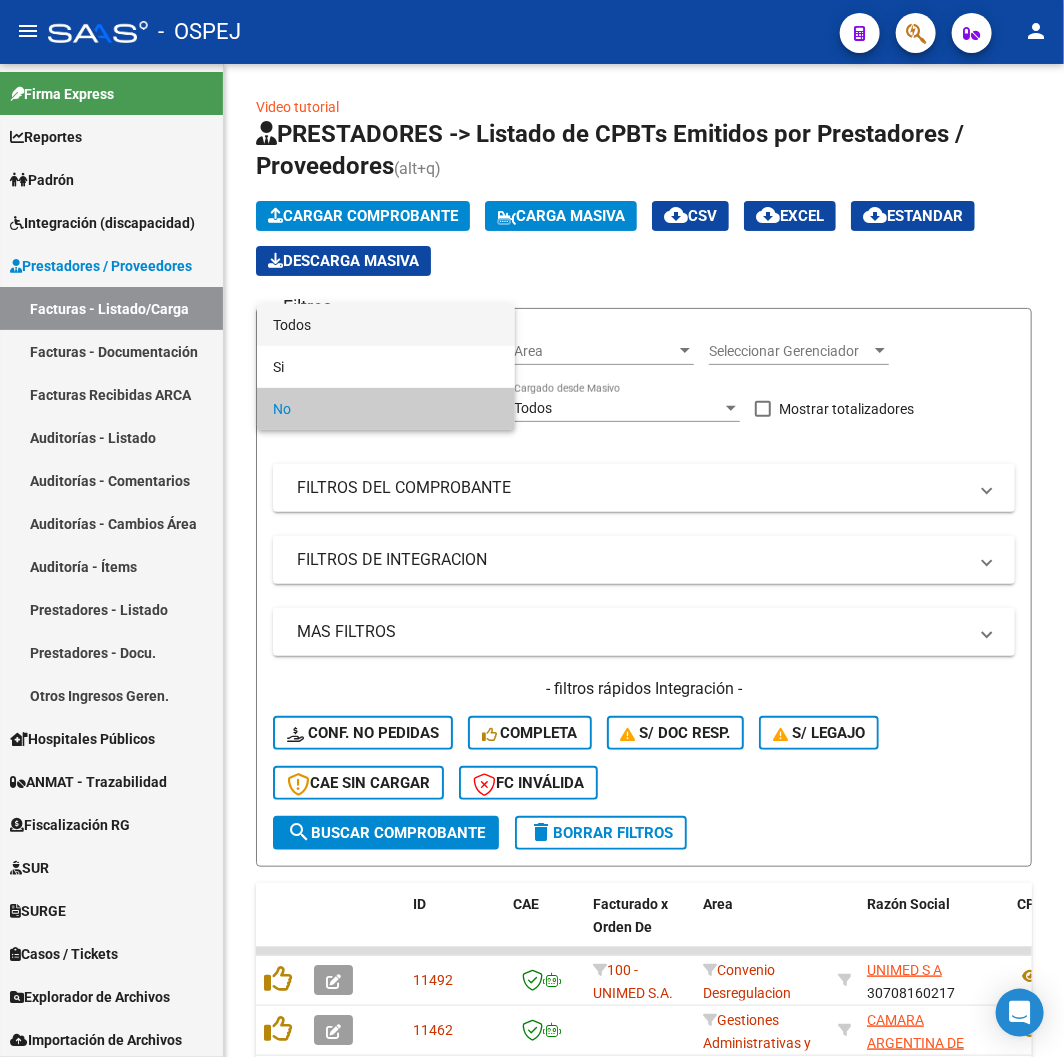 click on "Todos" at bounding box center [386, 325] 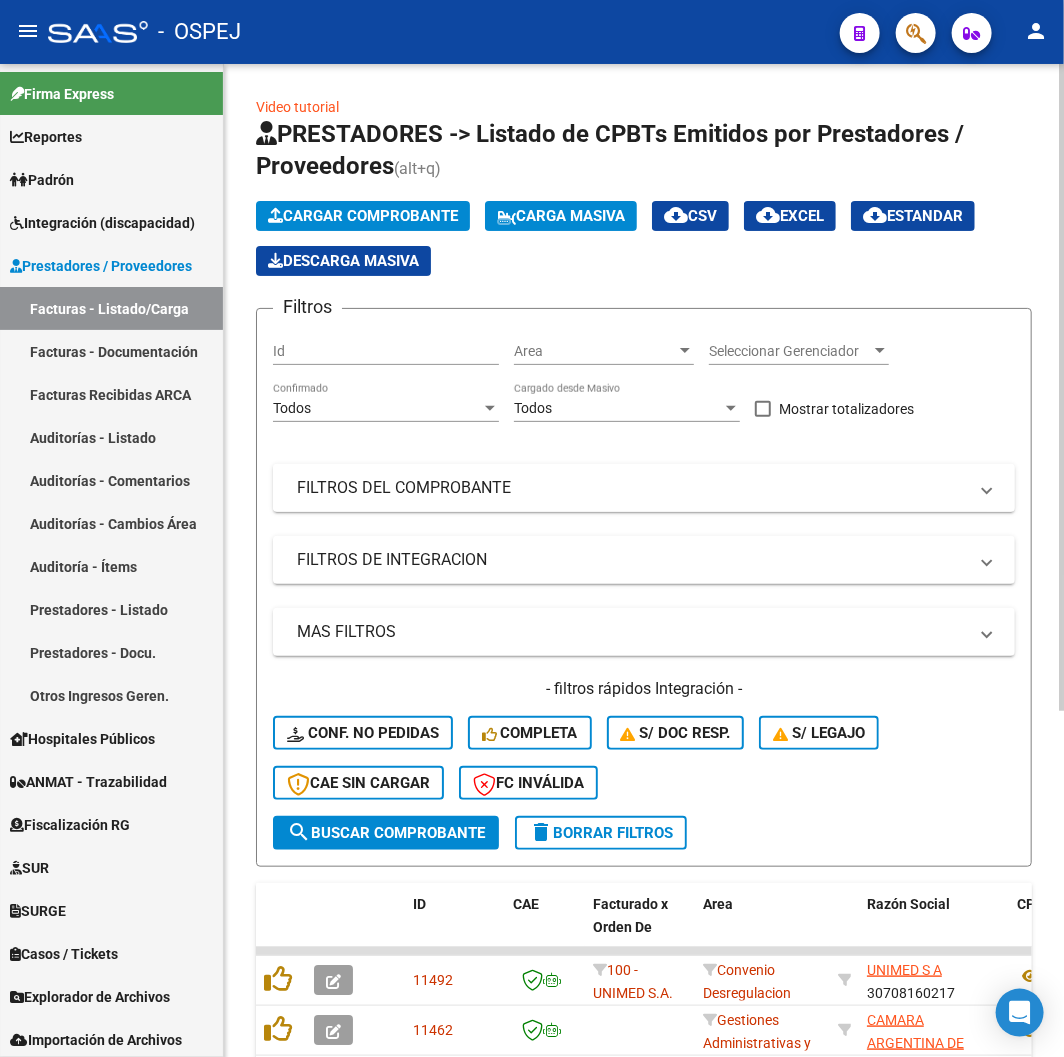 click on "FILTROS DEL COMPROBANTE" at bounding box center [644, 488] 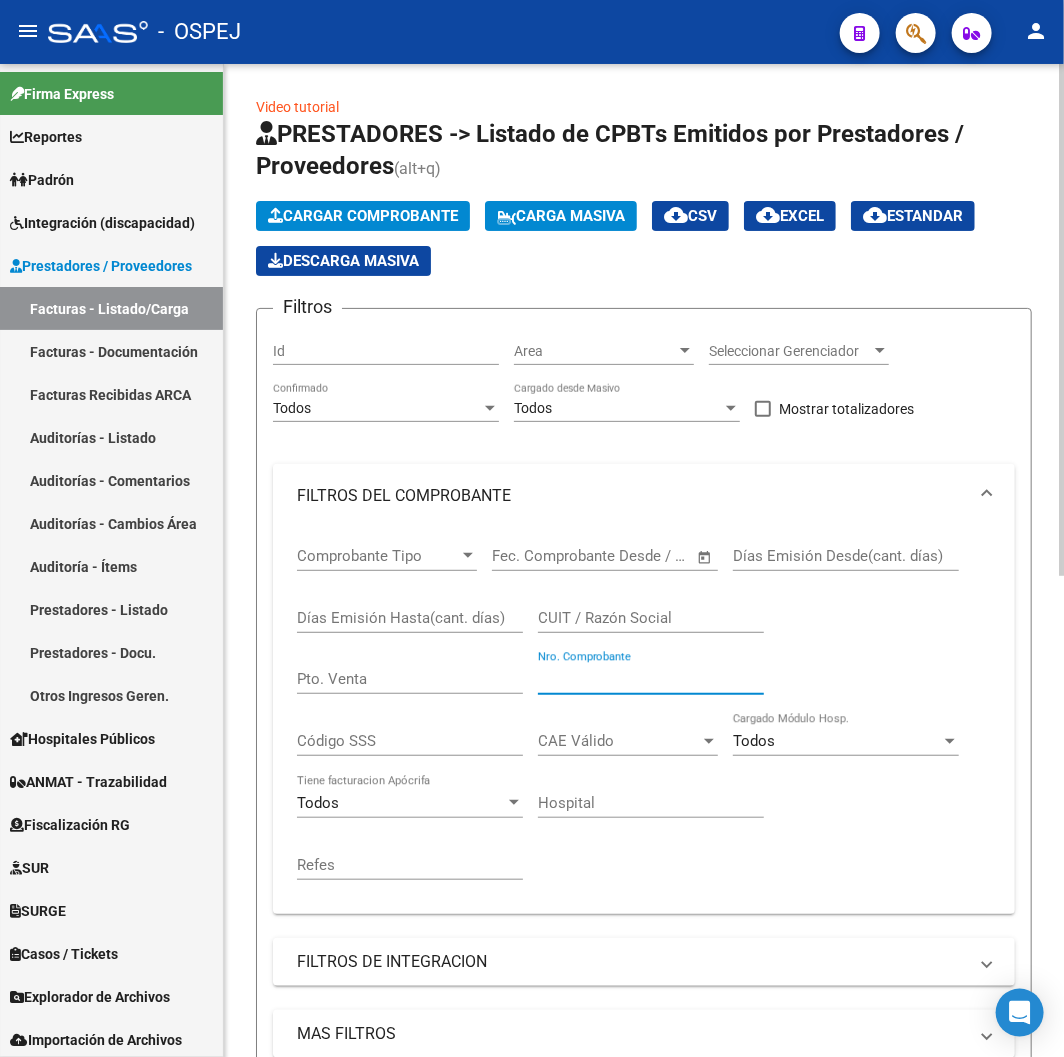 click on "Nro. Comprobante" at bounding box center (651, 679) 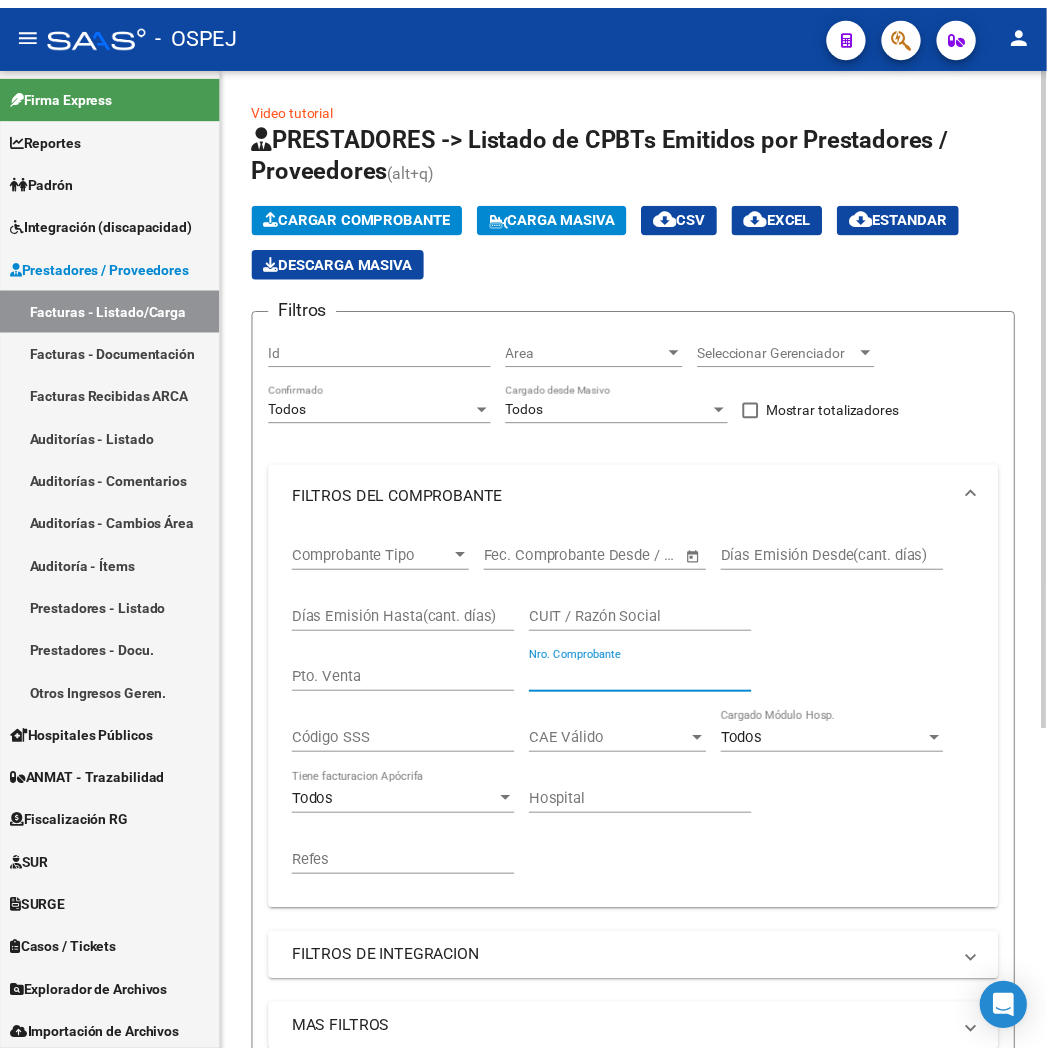 scroll, scrollTop: 486, scrollLeft: 0, axis: vertical 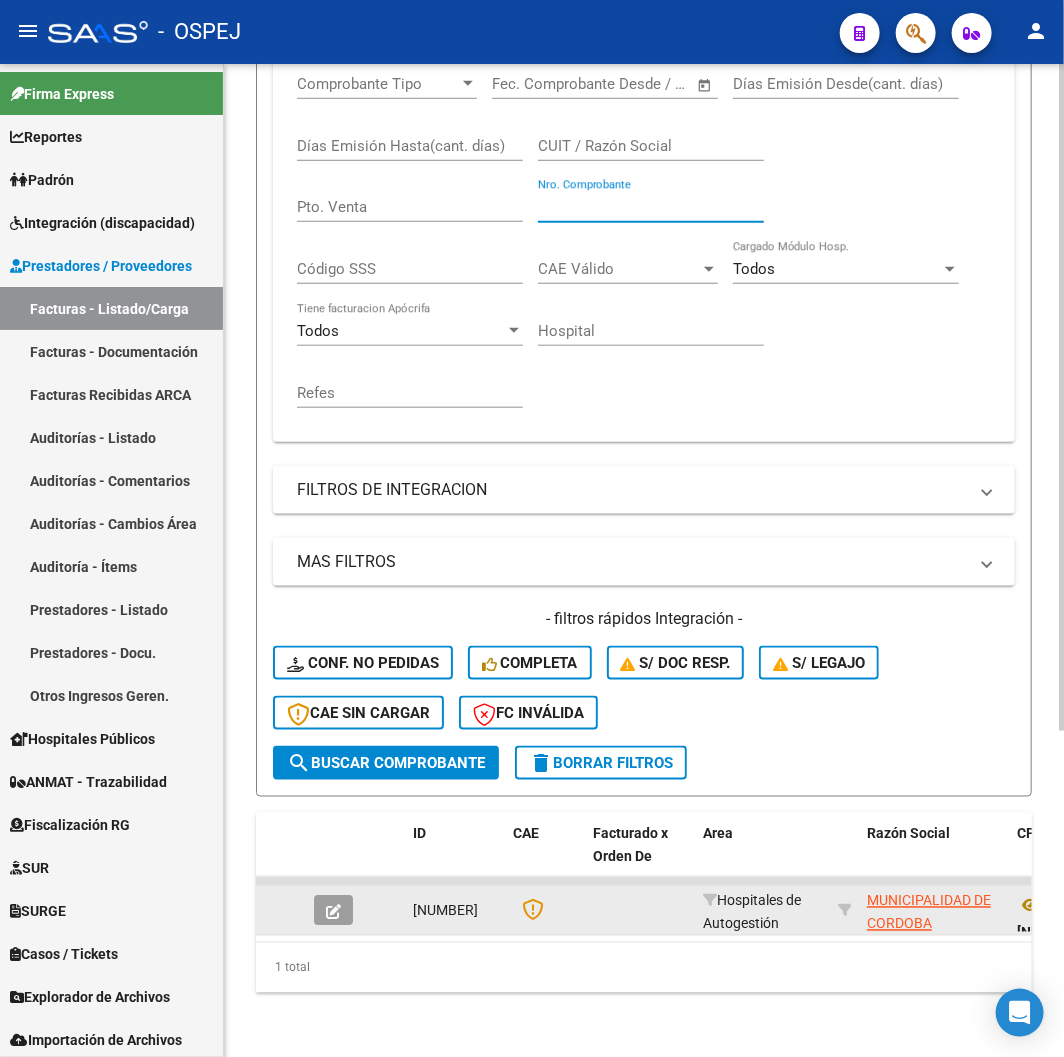 type on "8741" 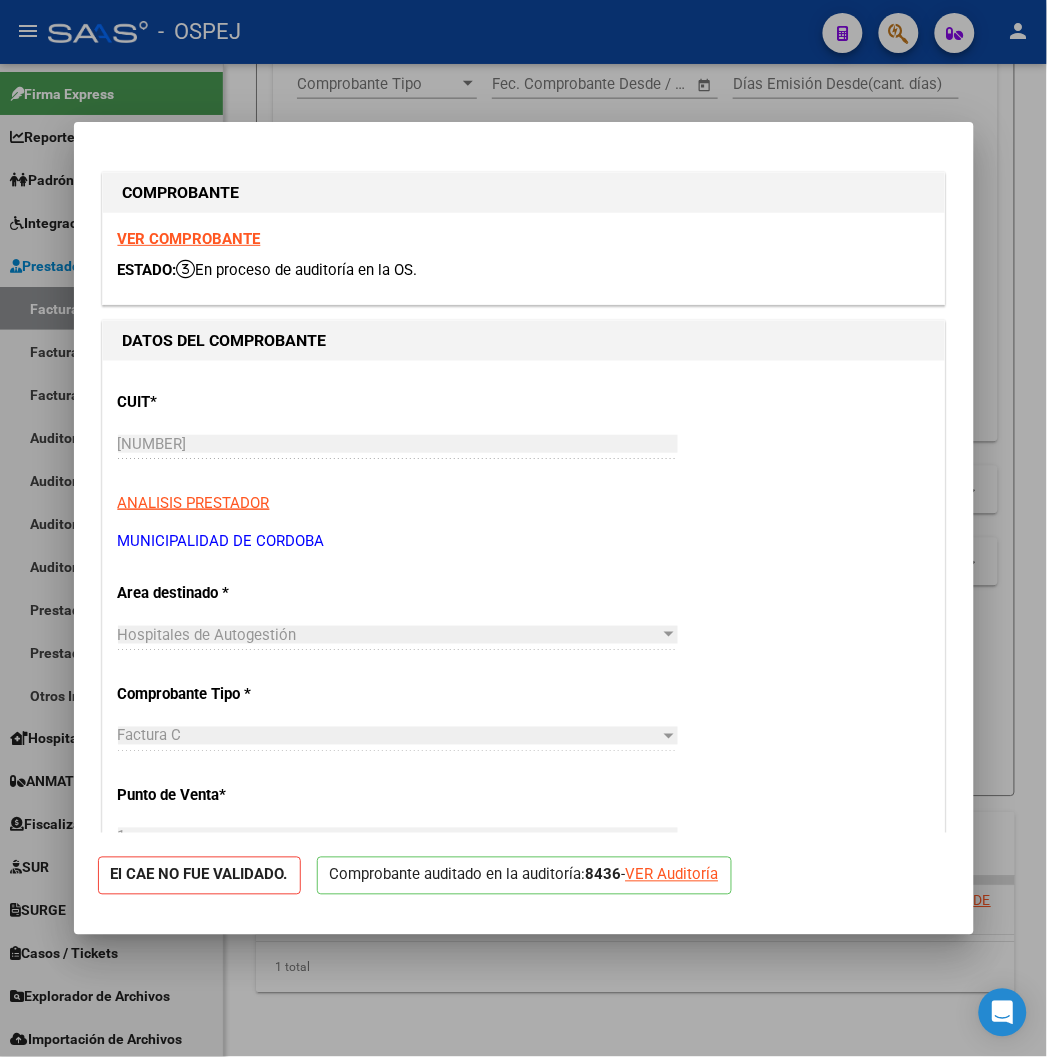 click on "VER Auditoría" 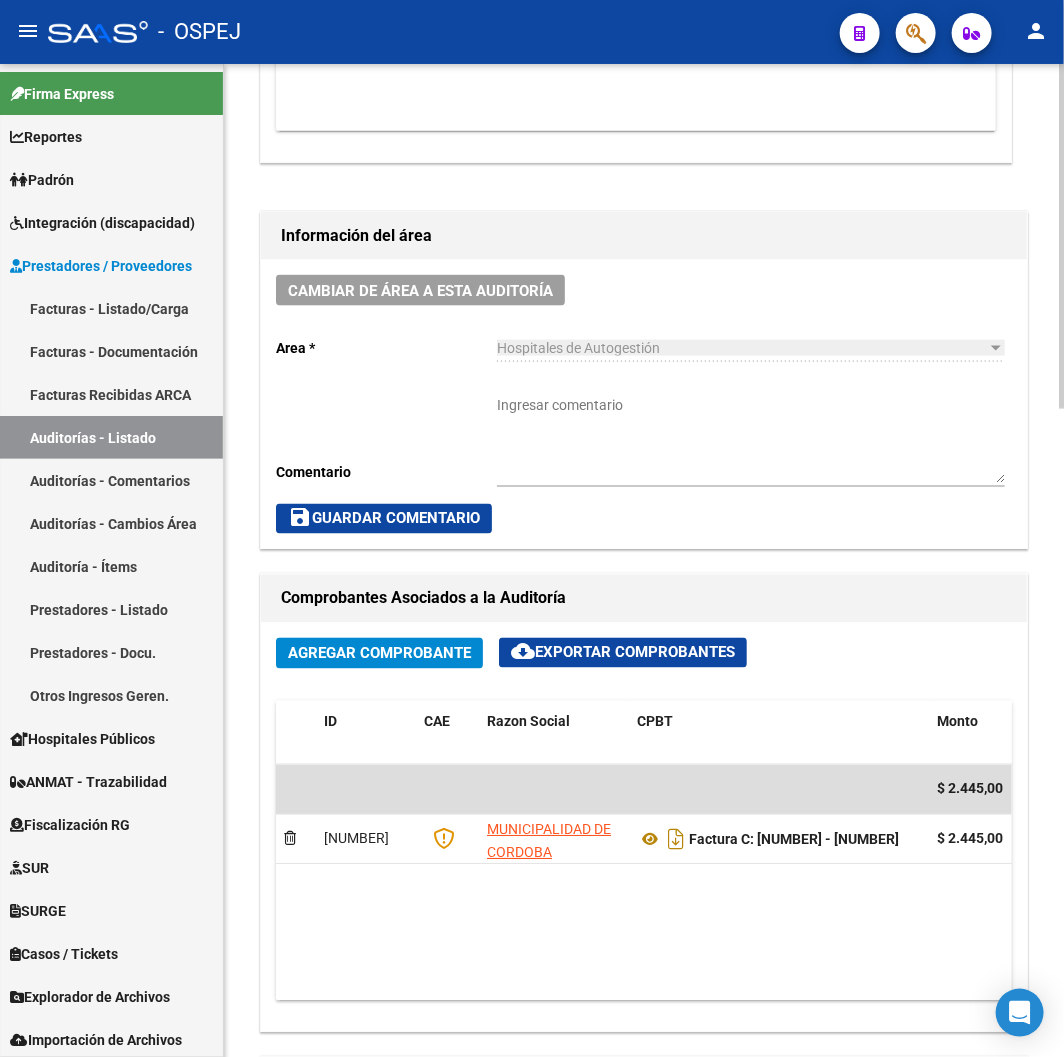 scroll, scrollTop: 1222, scrollLeft: 0, axis: vertical 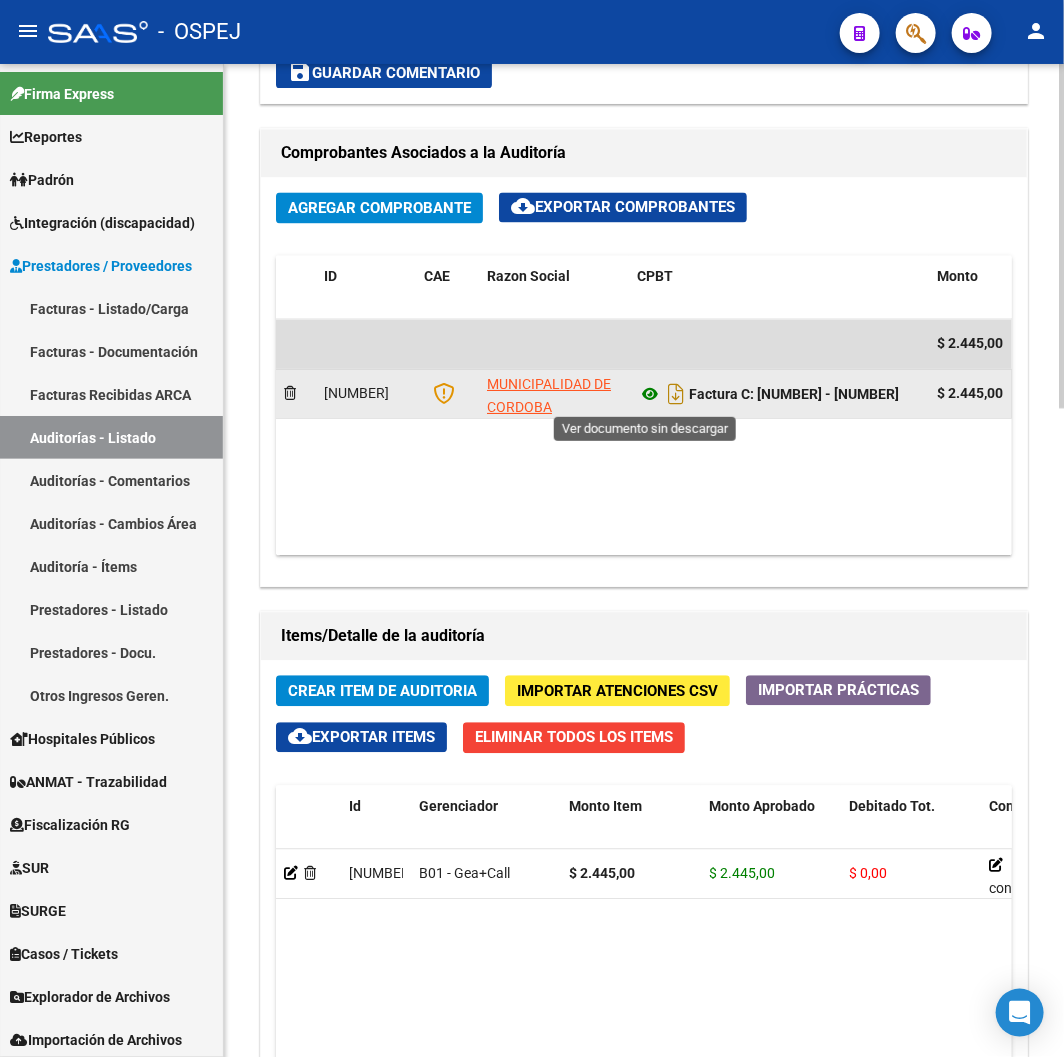 click 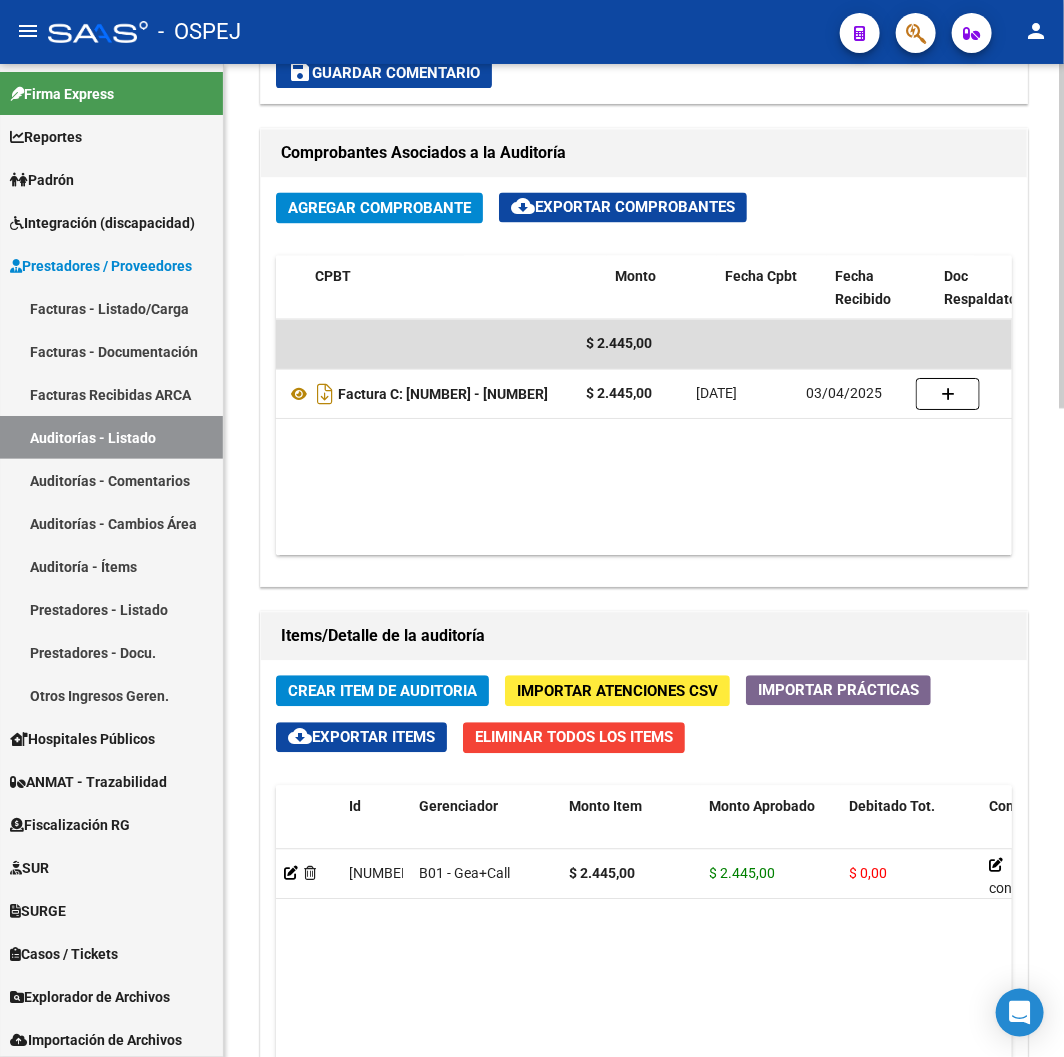 scroll, scrollTop: 0, scrollLeft: 641, axis: horizontal 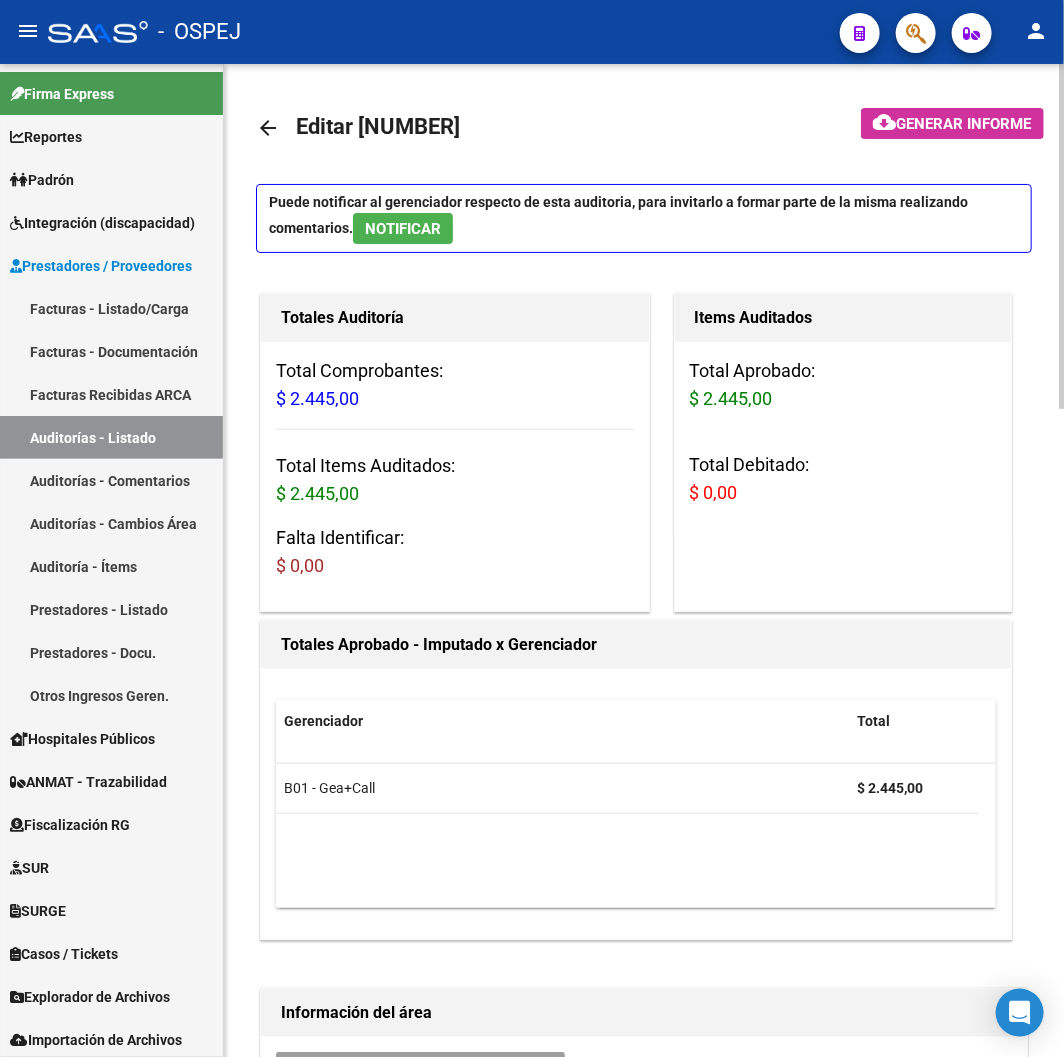 click on "arrow_back" 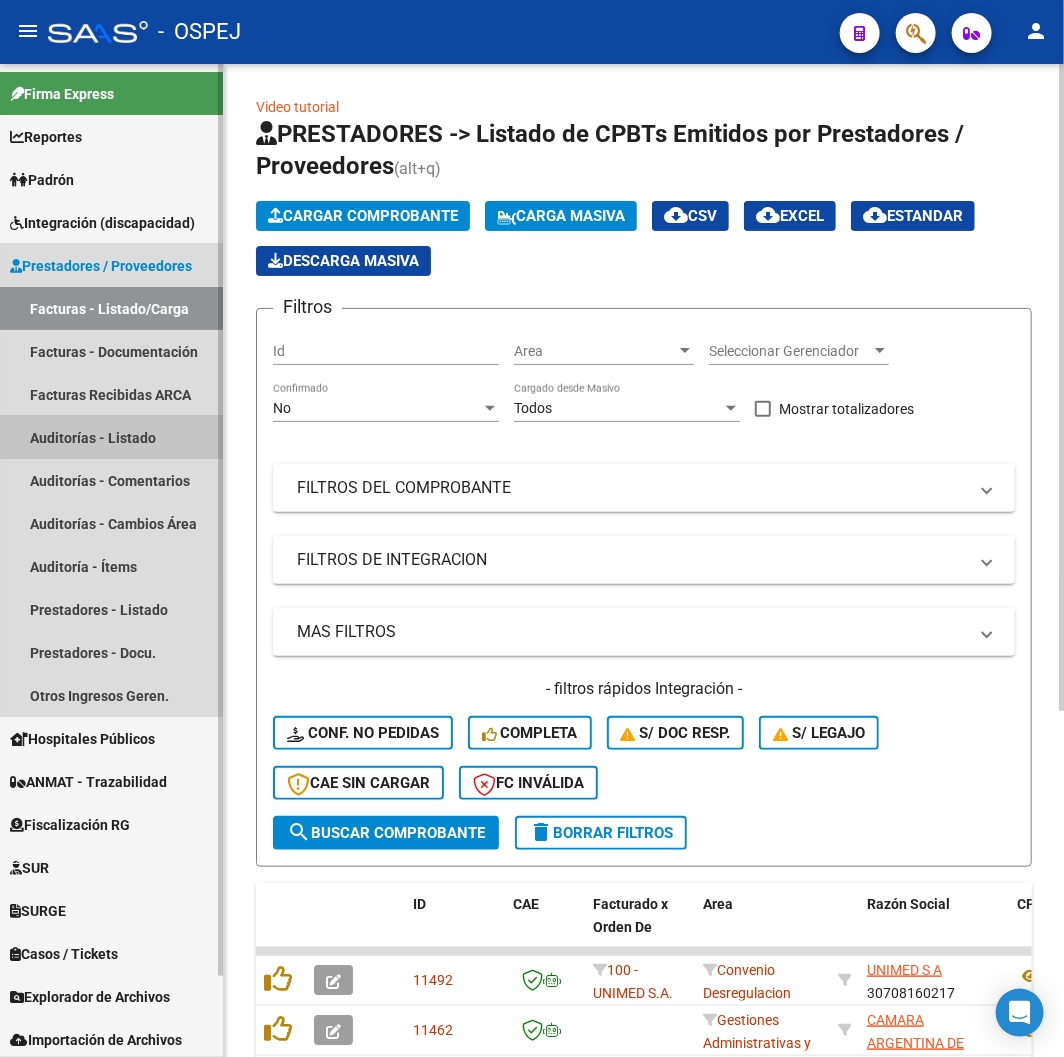 click on "Auditorías - Listado" at bounding box center [111, 437] 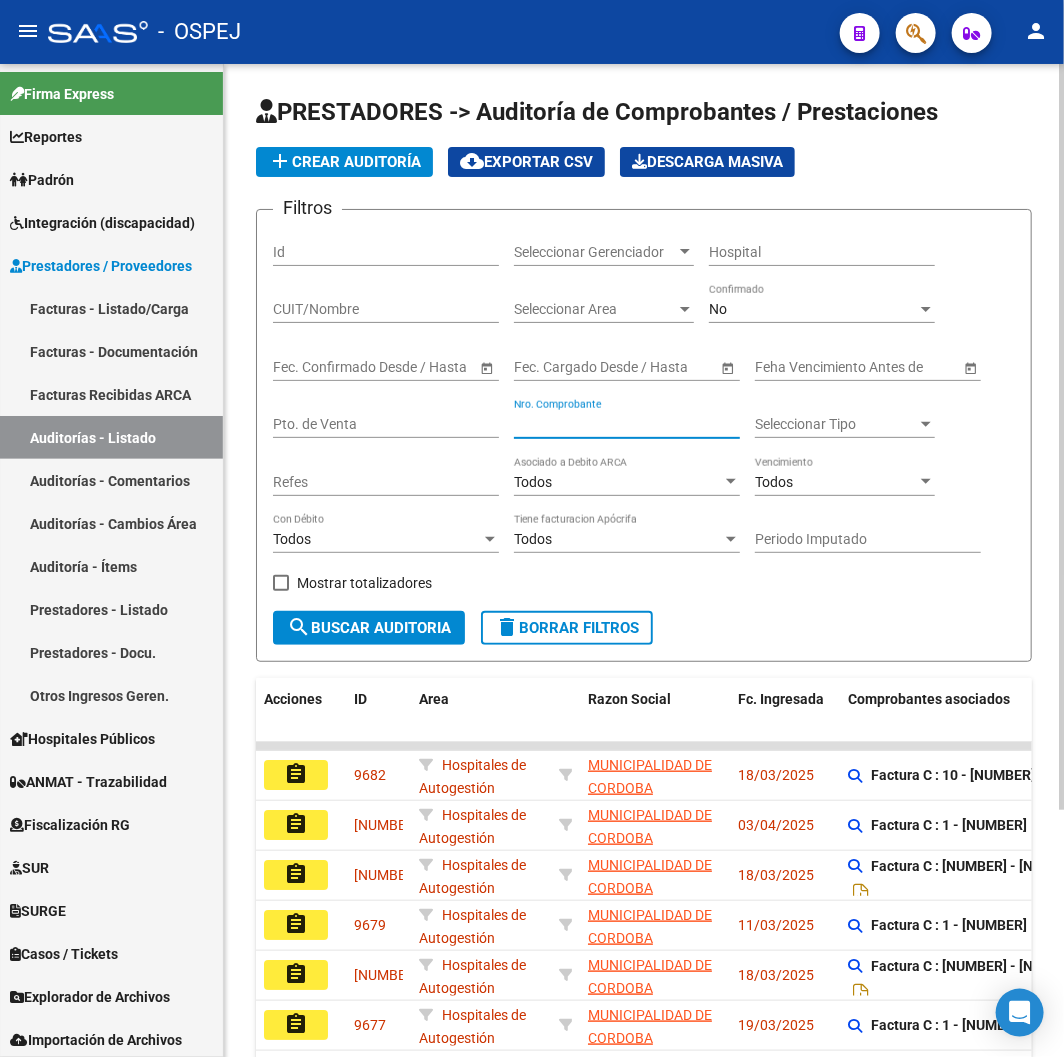 click on "Nro. Comprobante" at bounding box center (627, 424) 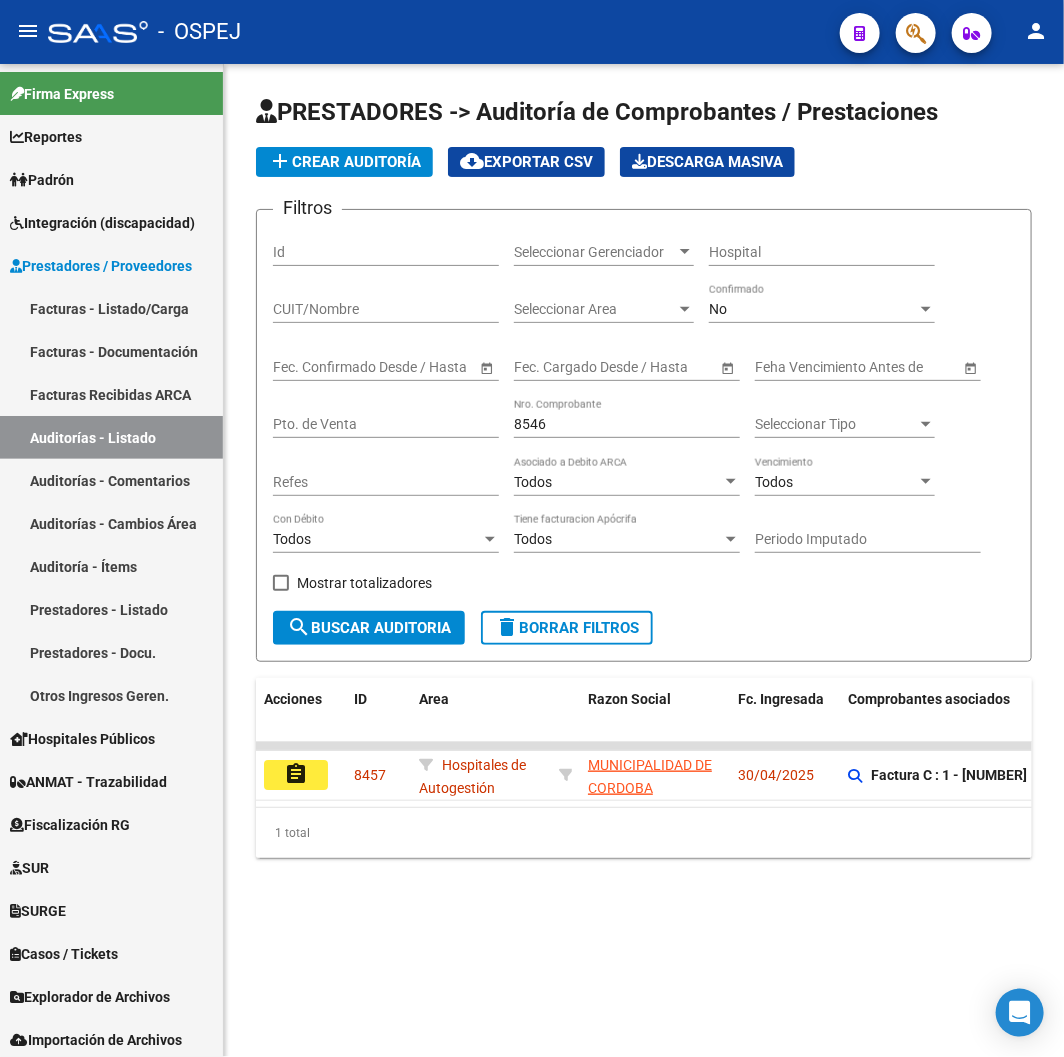 drag, startPoint x: 585, startPoint y: 434, endPoint x: 255, endPoint y: 430, distance: 330.02423 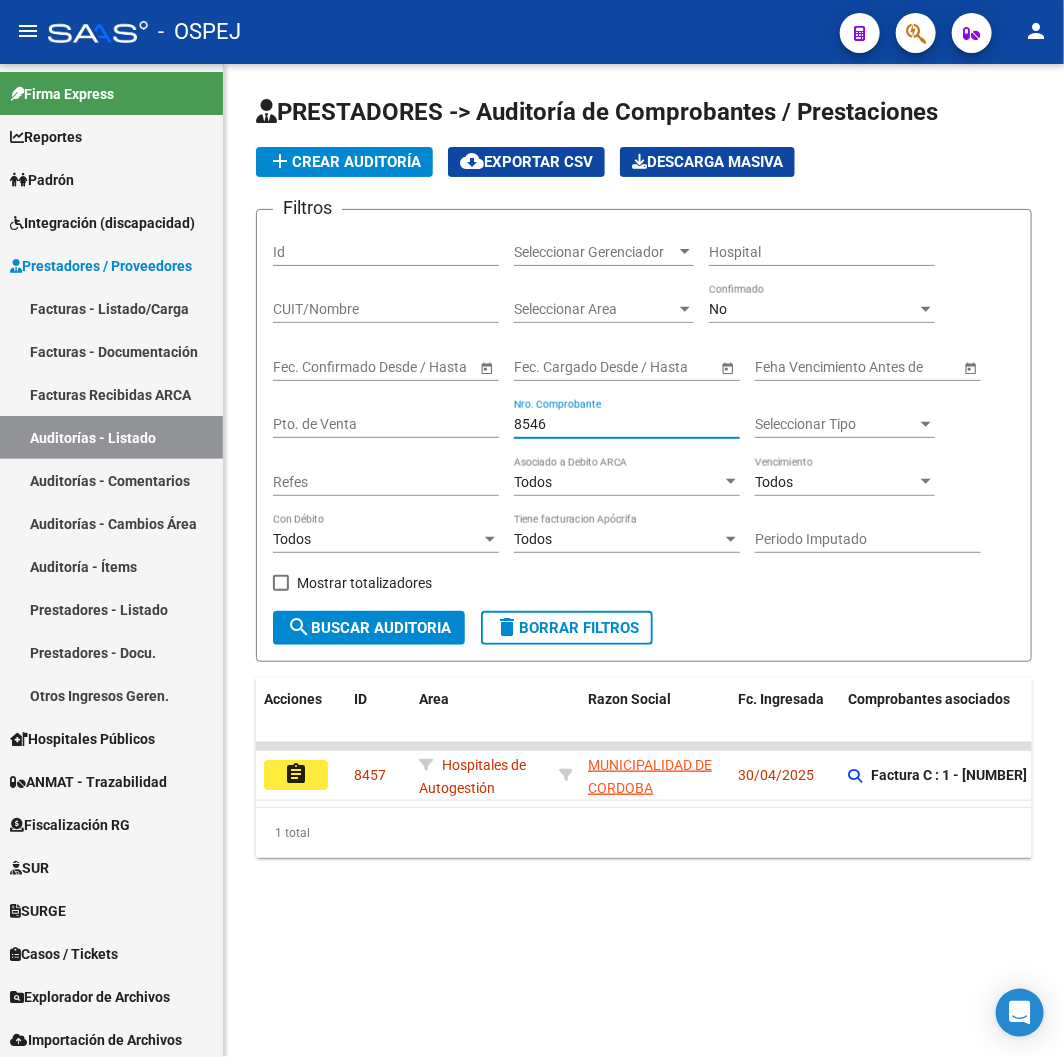 click on "8546" at bounding box center (627, 424) 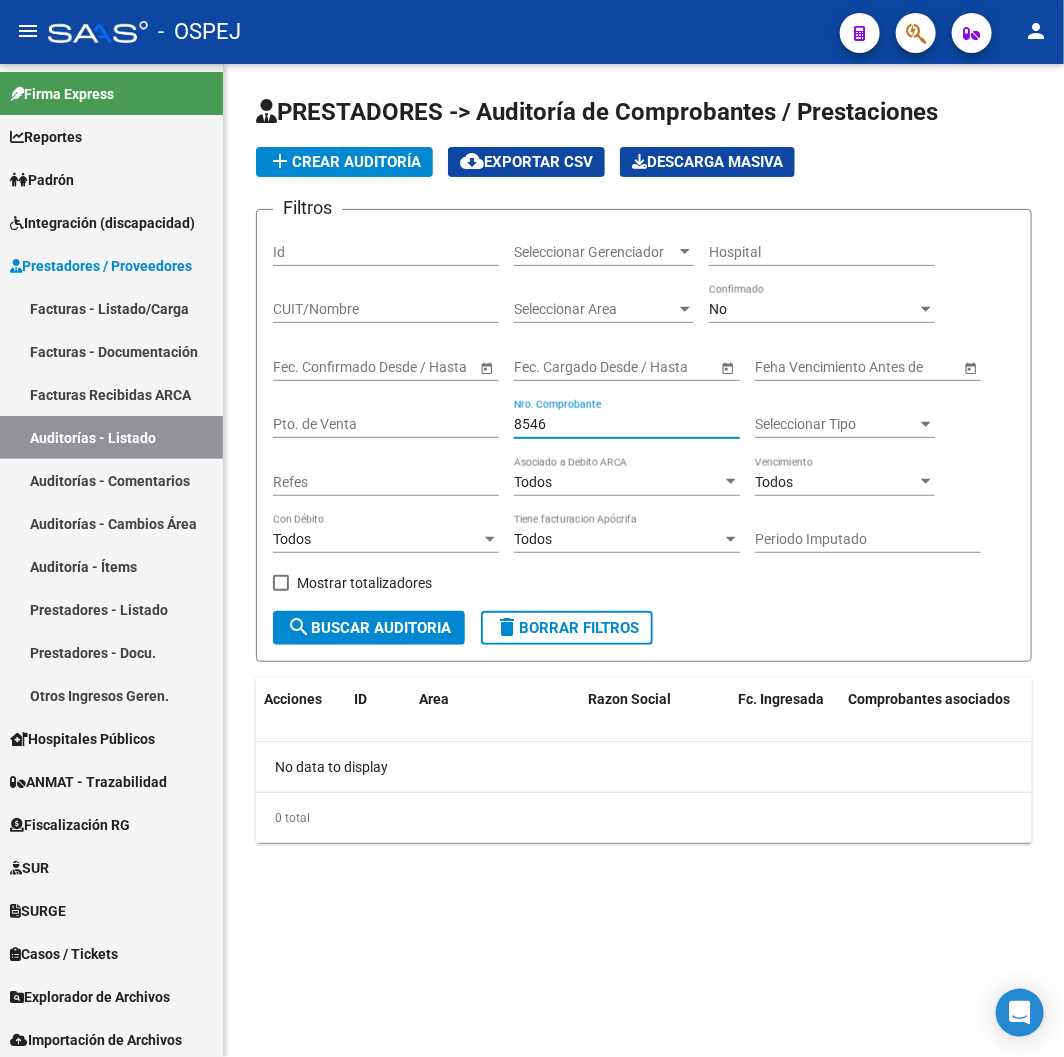 type on "8425" 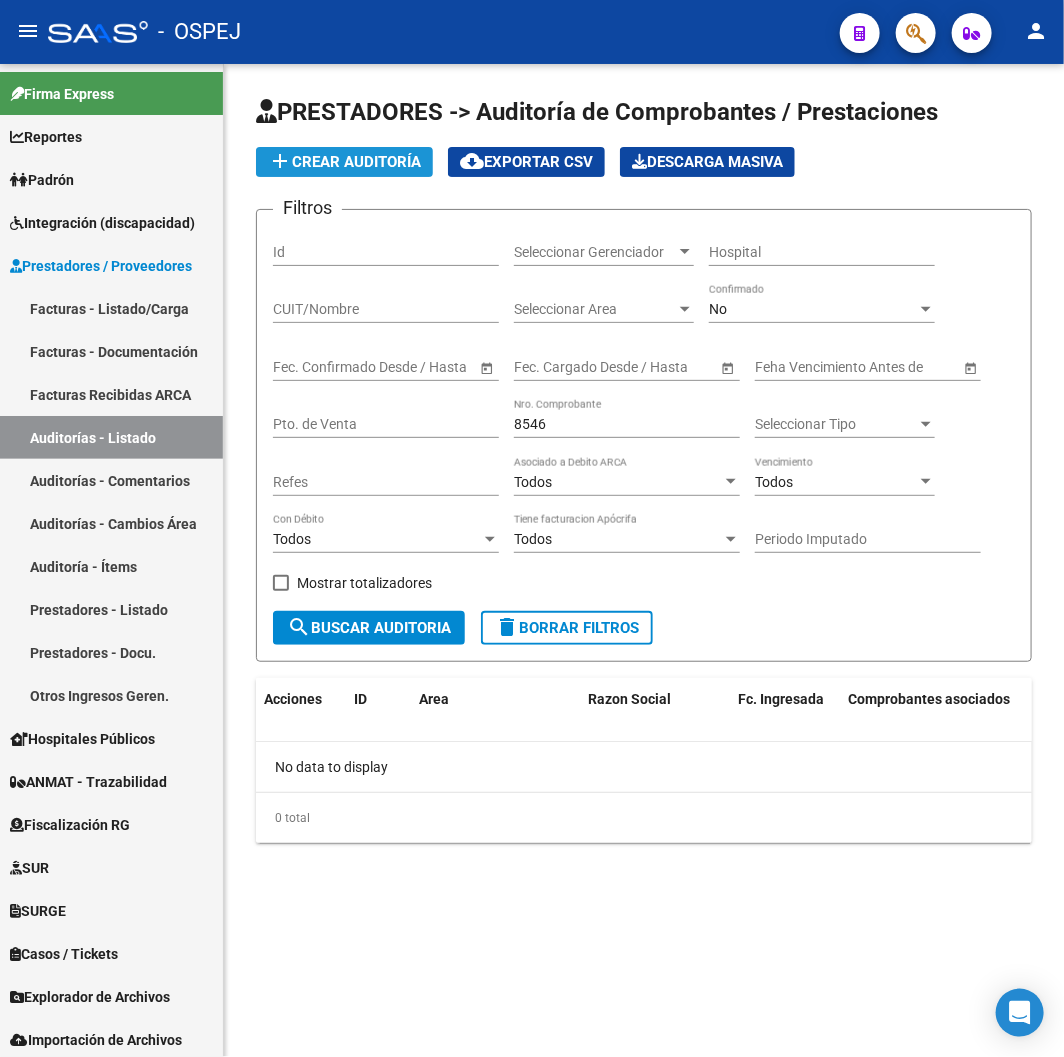 click on "add  Crear Auditoría" 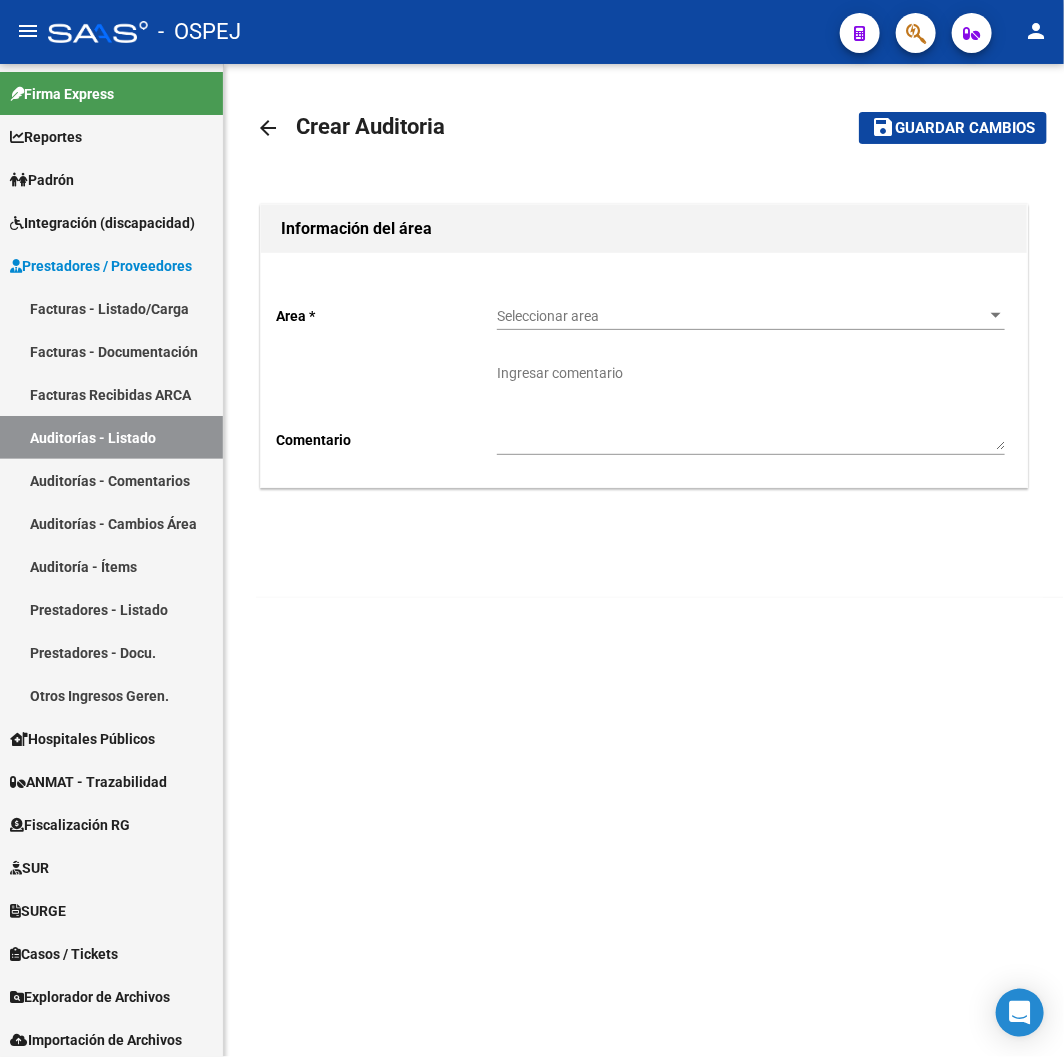 click on "Seleccionar area" at bounding box center (742, 316) 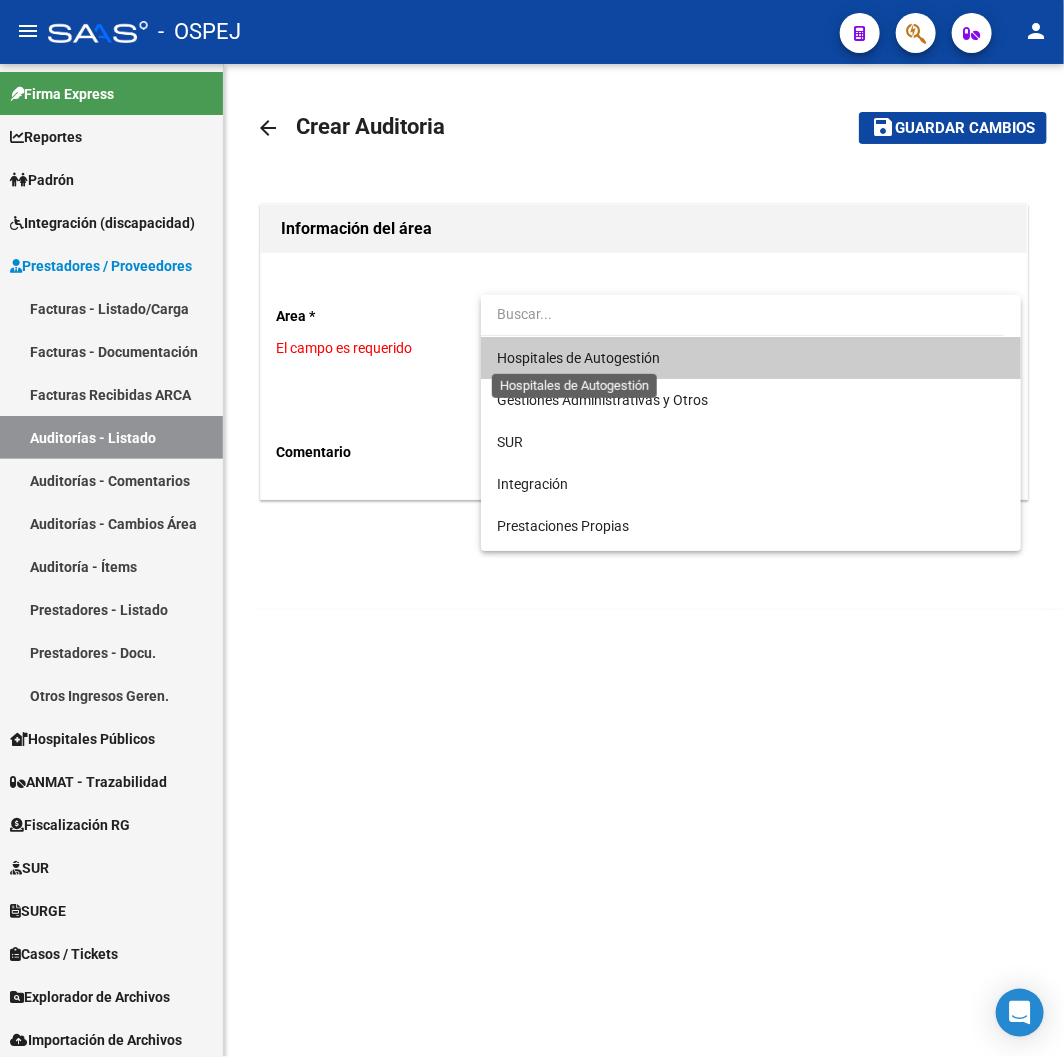 click on "Hospitales de Autogestión" at bounding box center [578, 358] 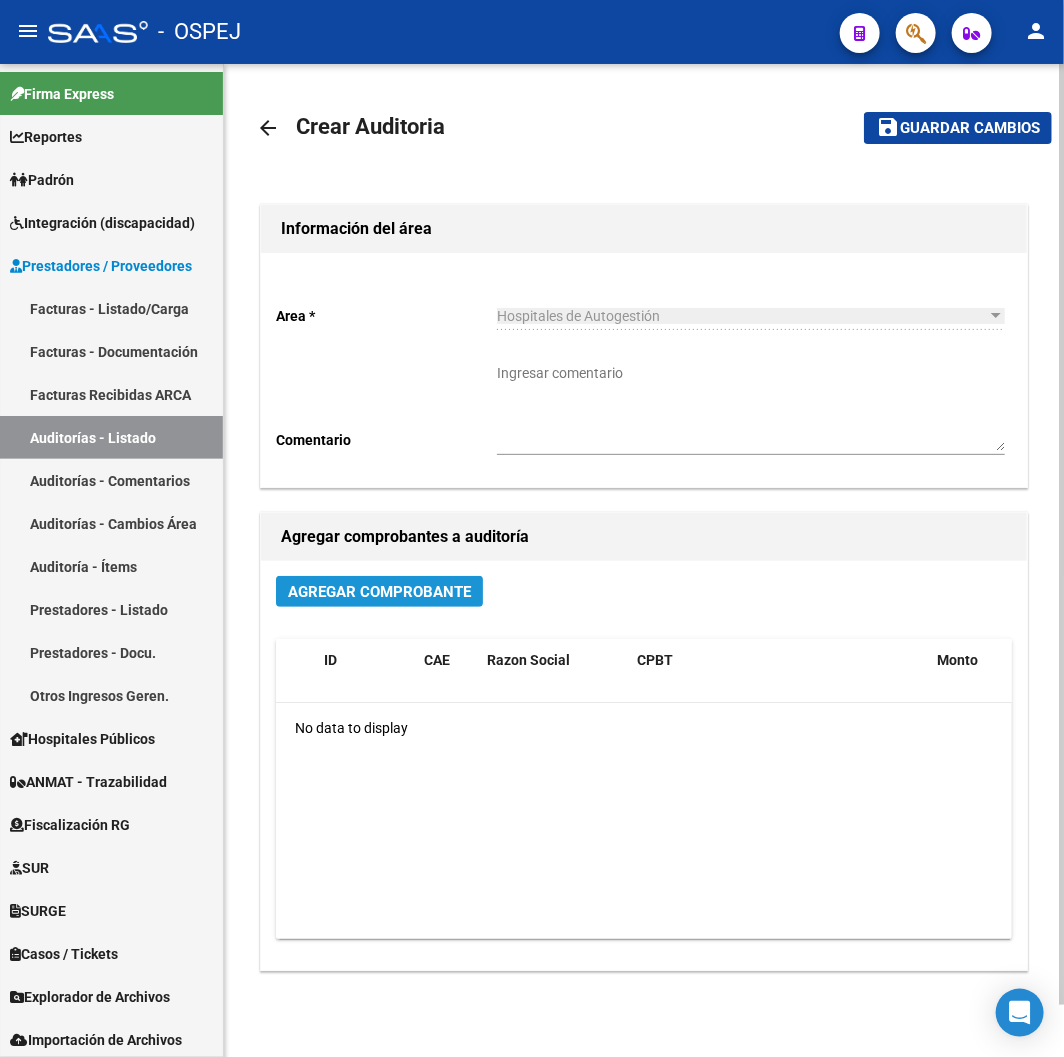 click on "Agregar Comprobante" 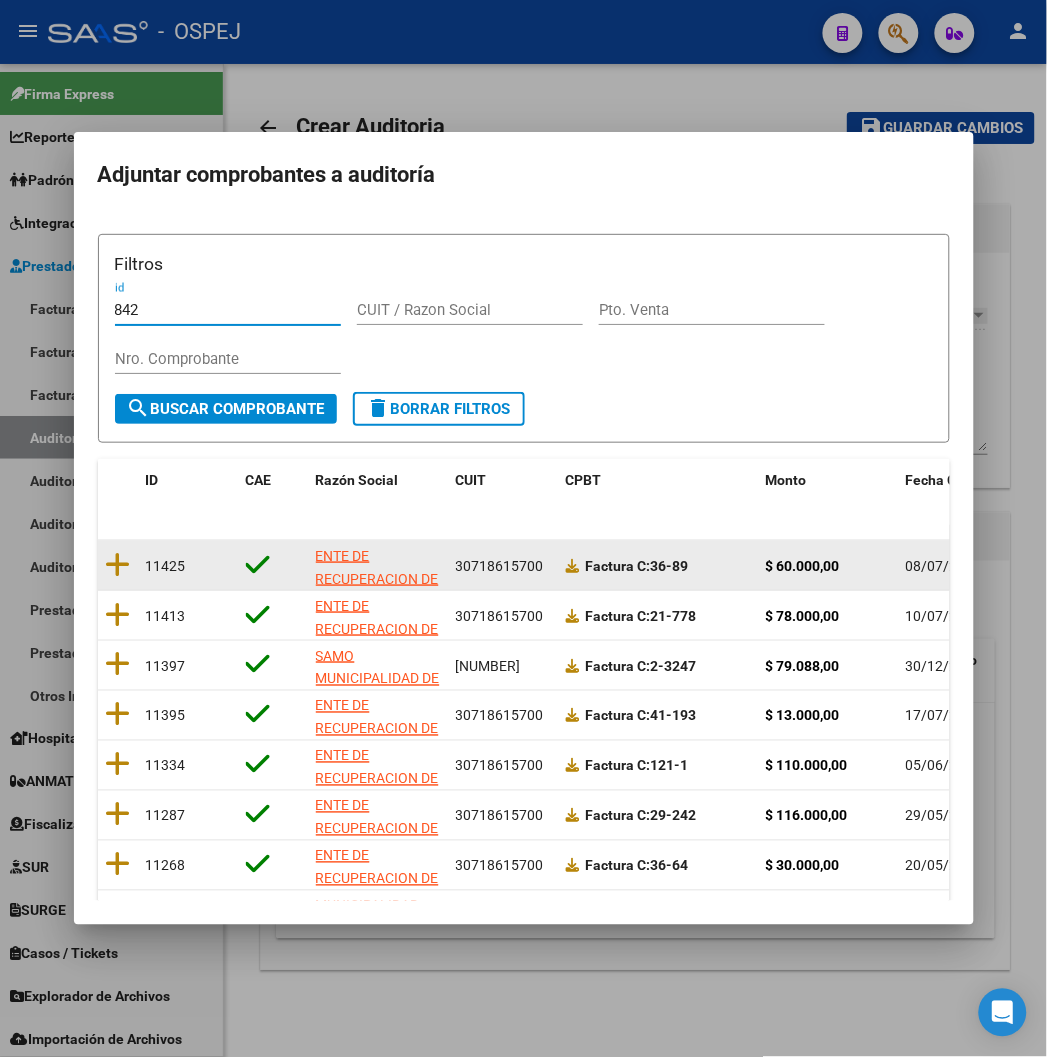 type on "8425" 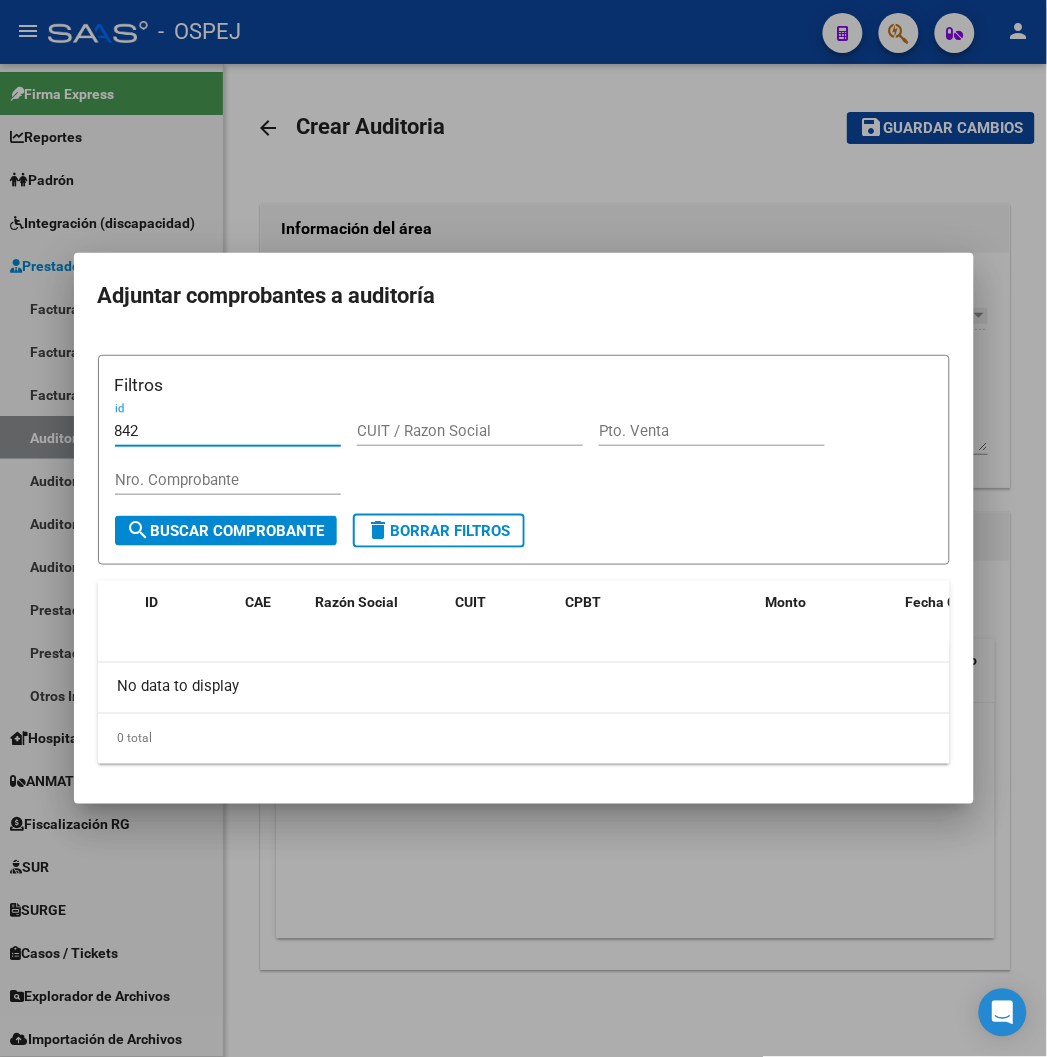 type 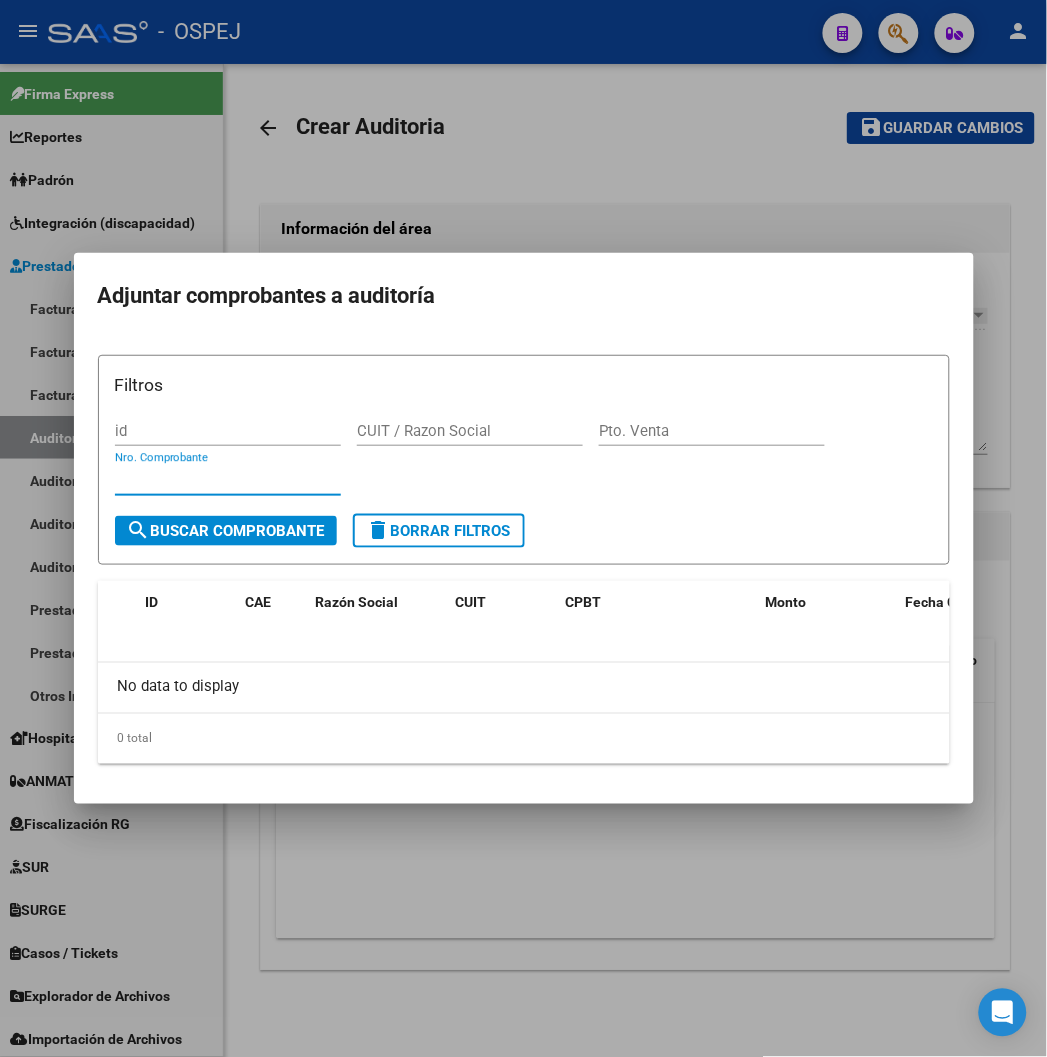 paste on "8425" 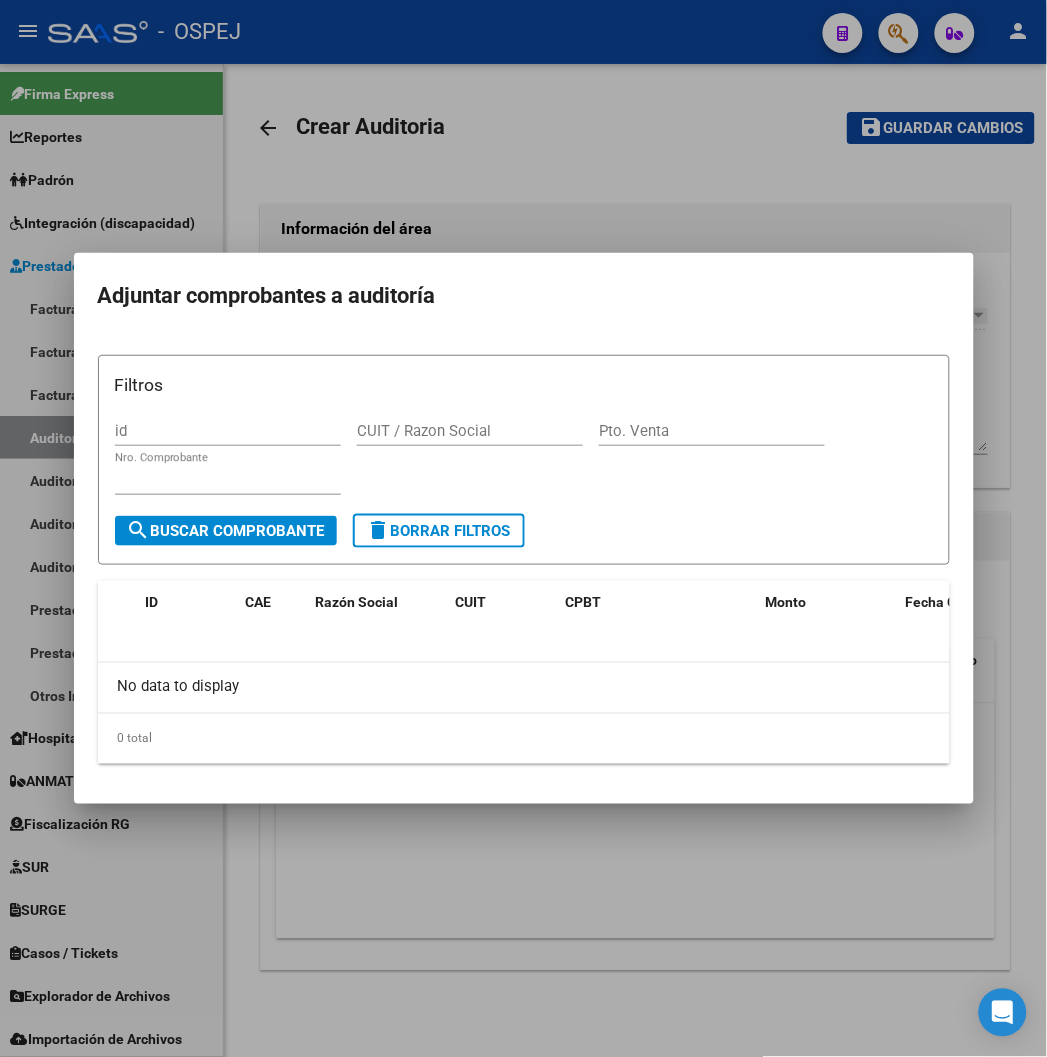 click at bounding box center (523, 528) 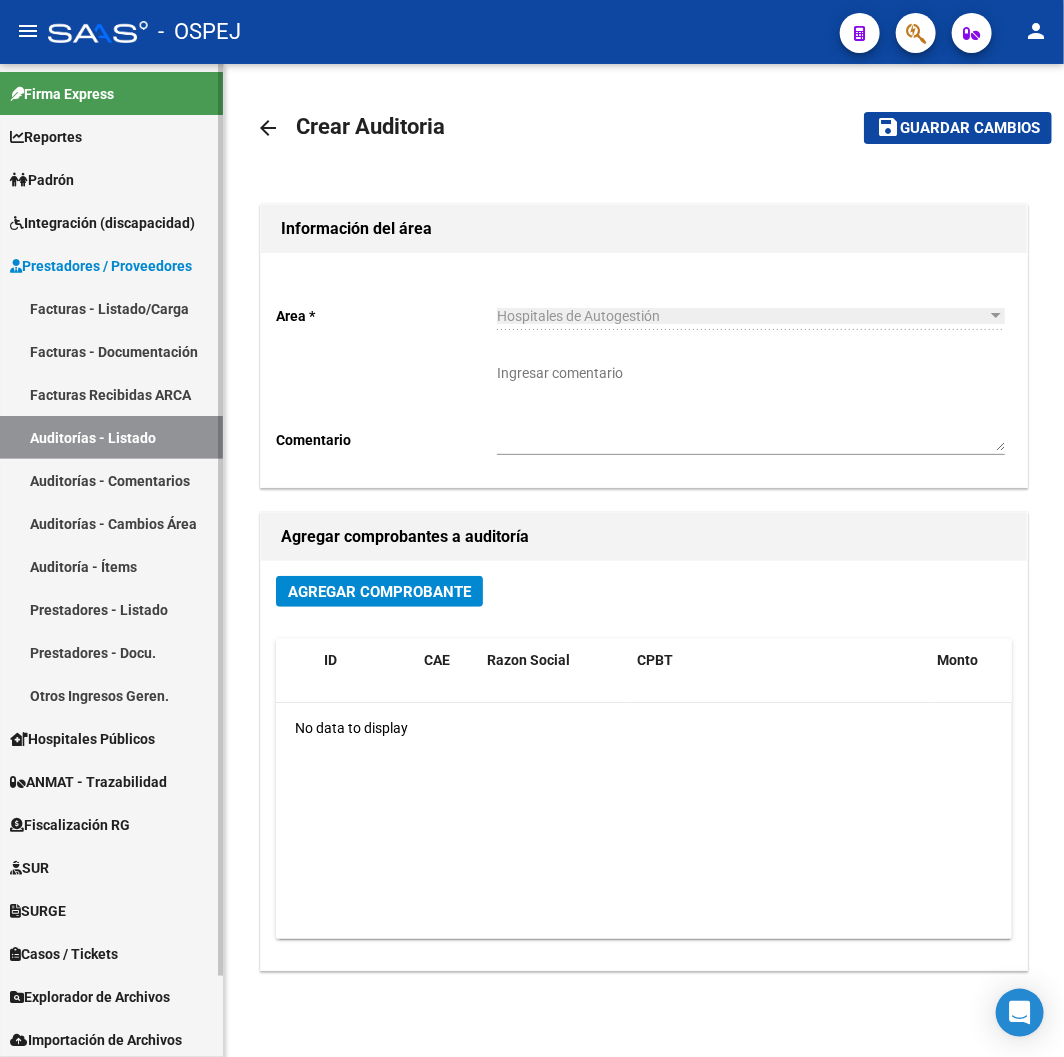 click on "Facturas - Listado/Carga" at bounding box center (111, 308) 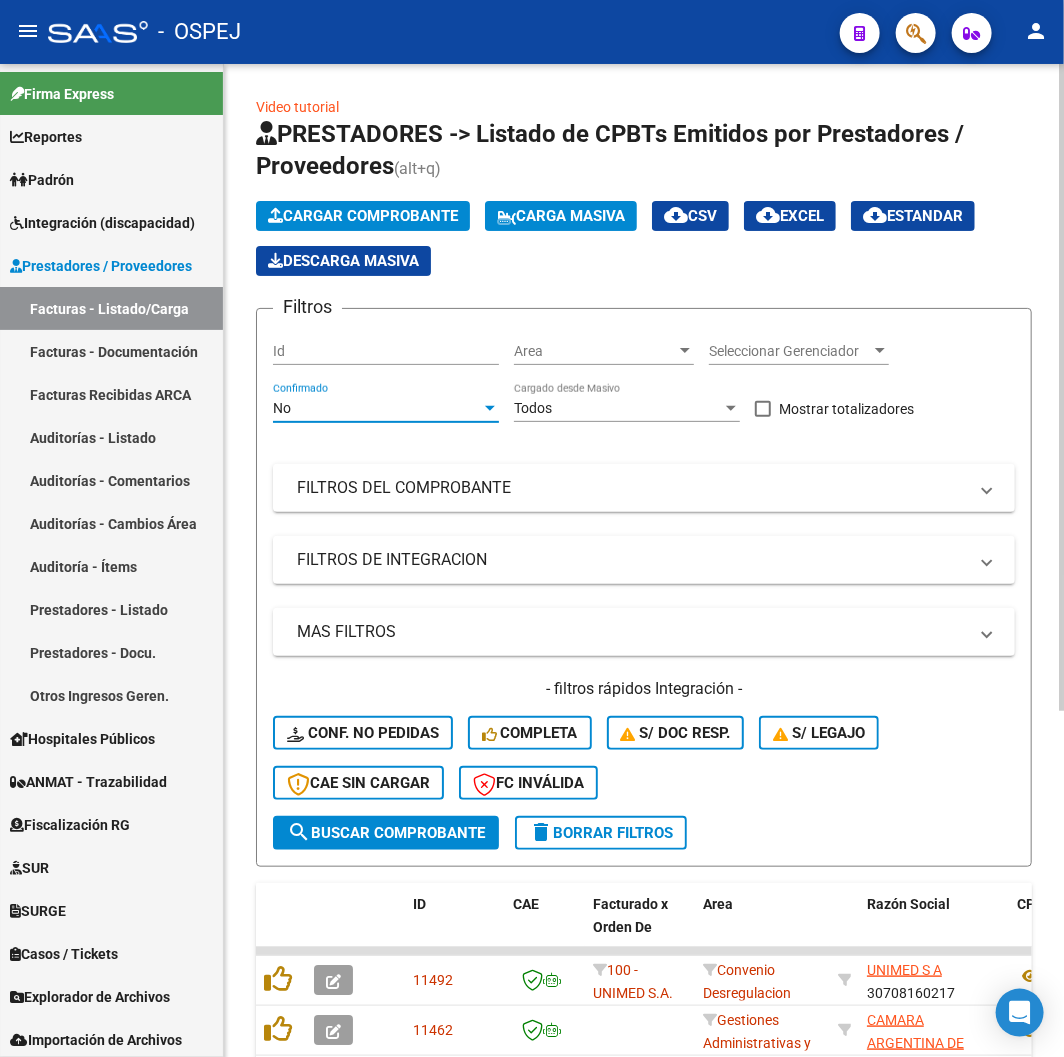 click on "No" at bounding box center [377, 408] 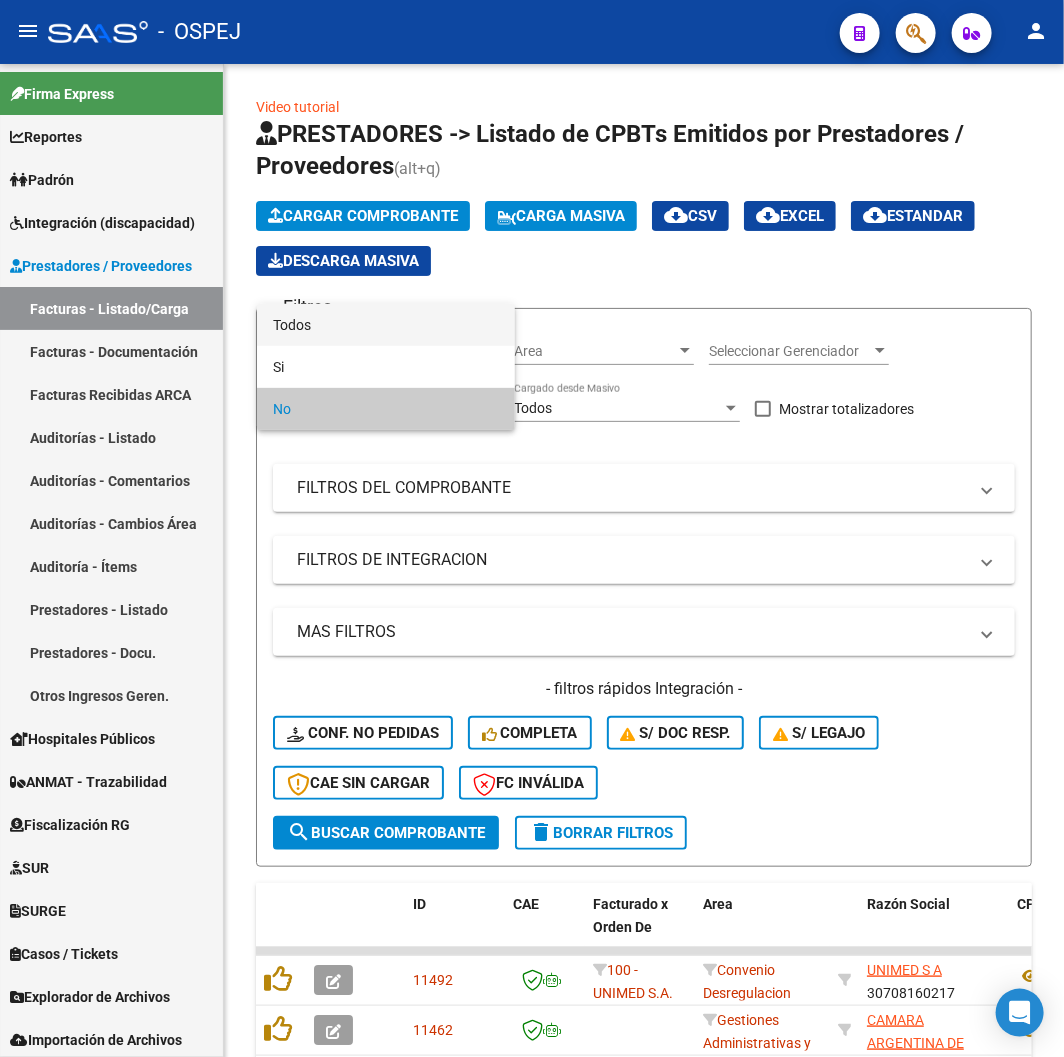 click on "Todos" at bounding box center [386, 325] 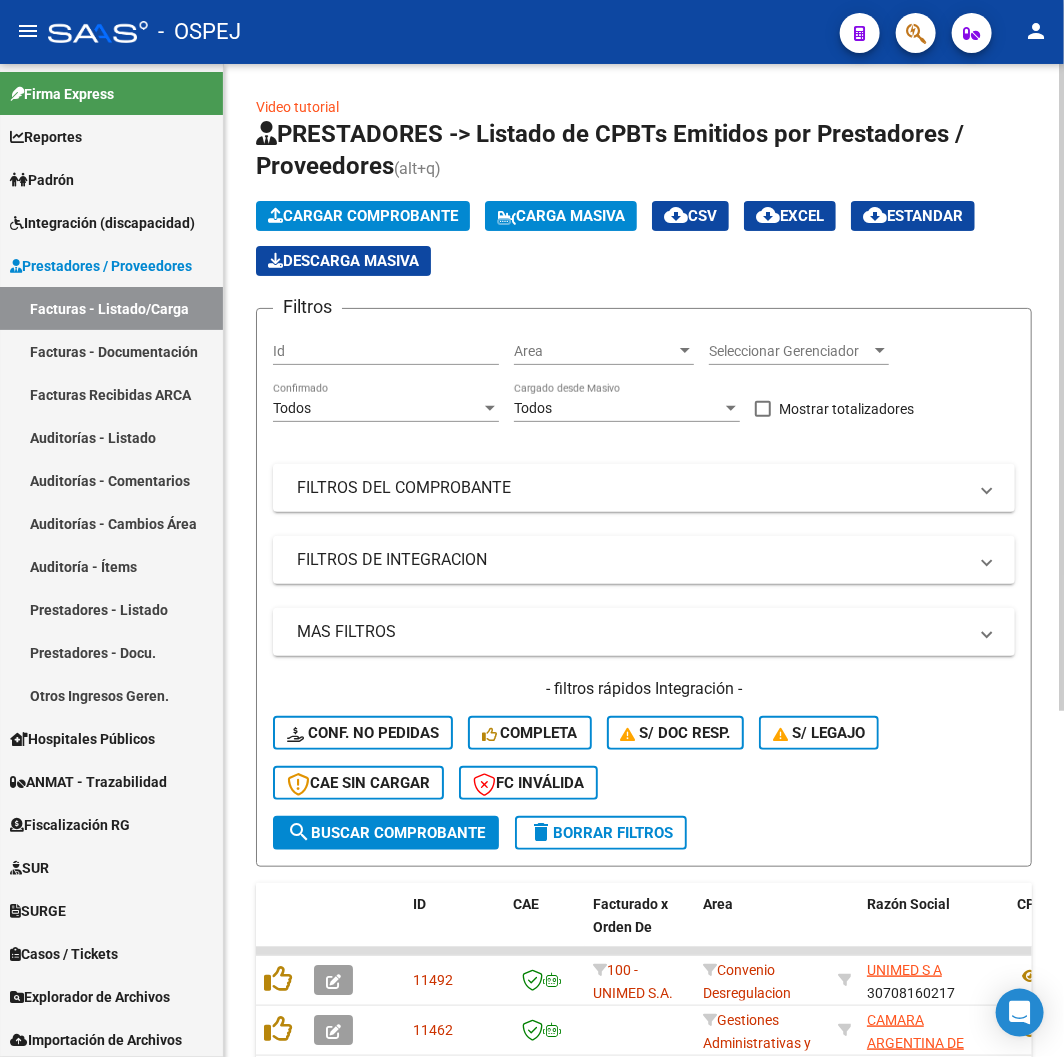 click on "Filtros Id Area Area Seleccionar Gerenciador Seleccionar Gerenciador Todos Confirmado Todos Cargado desde Masivo   Mostrar totalizadores   FILTROS DEL COMPROBANTE  Comprobante Tipo Comprobante Tipo Start date – End date Fec. Comprobante Desde / Hasta Días Emisión Desde(cant. días) Días Emisión Hasta(cant. días) CUIT / Razón Social Pto. Venta Nro. Comprobante Código SSS CAE Válido CAE Válido Todos Cargado Módulo Hosp. Todos Tiene facturacion Apócrifa Hospital Refes  FILTROS DE INTEGRACION  Todos Cargado en Para Enviar SSS Período De Prestación Campos del Archivo de Rendición Devuelto x SSS (dr_envio) Todos Rendido x SSS (dr_envio) Tipo de Registro Tipo de Registro Período Presentación Período Presentación Campos del Legajo Asociado (preaprobación) Afiliado Legajo (cuil/nombre) Todos Solo facturas preaprobadas  MAS FILTROS  Todos Con Doc. Respaldatoria Todos Con Trazabilidad Todos Asociado a Expediente Sur Auditoría Auditoría Auditoría Id Start date – End date Start date – End date" 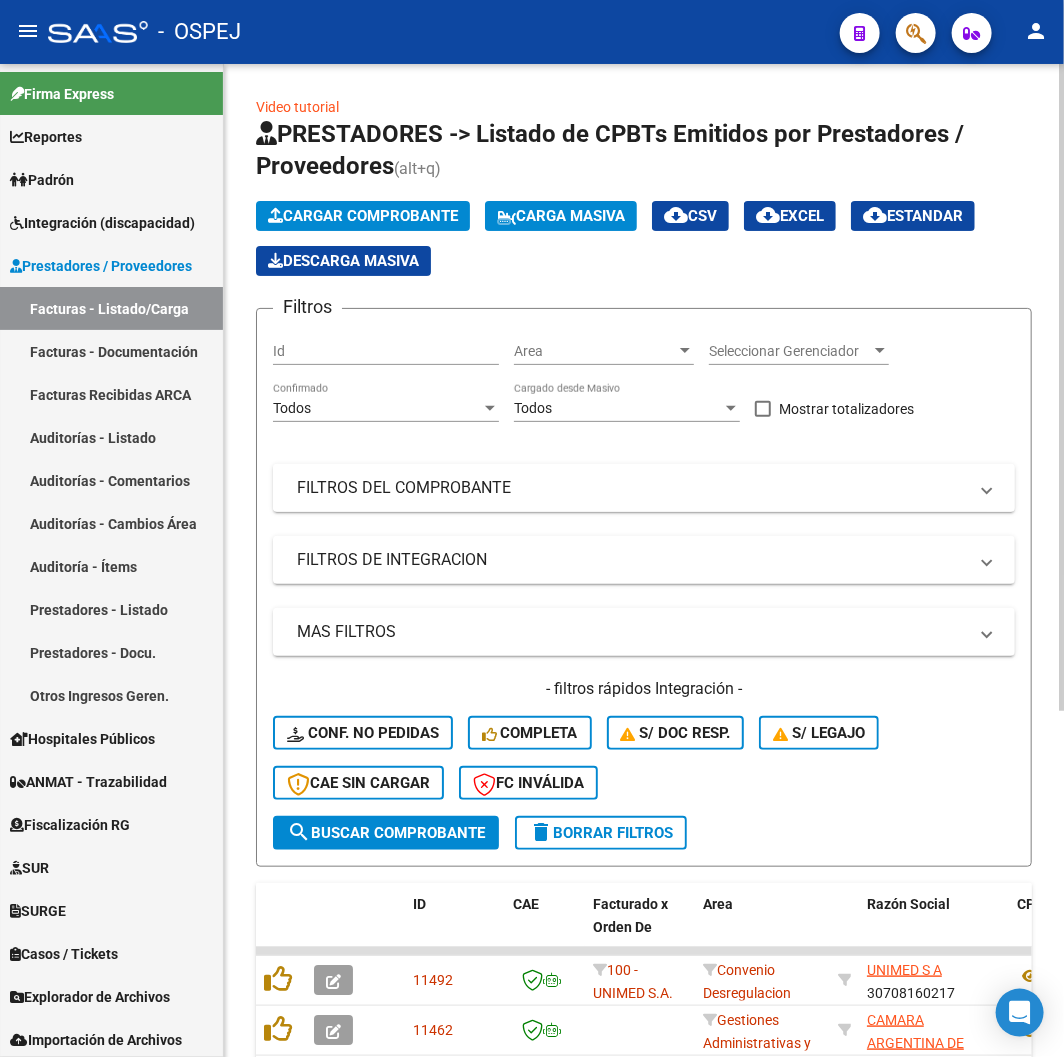 click on "FILTROS DEL COMPROBANTE" at bounding box center [644, 488] 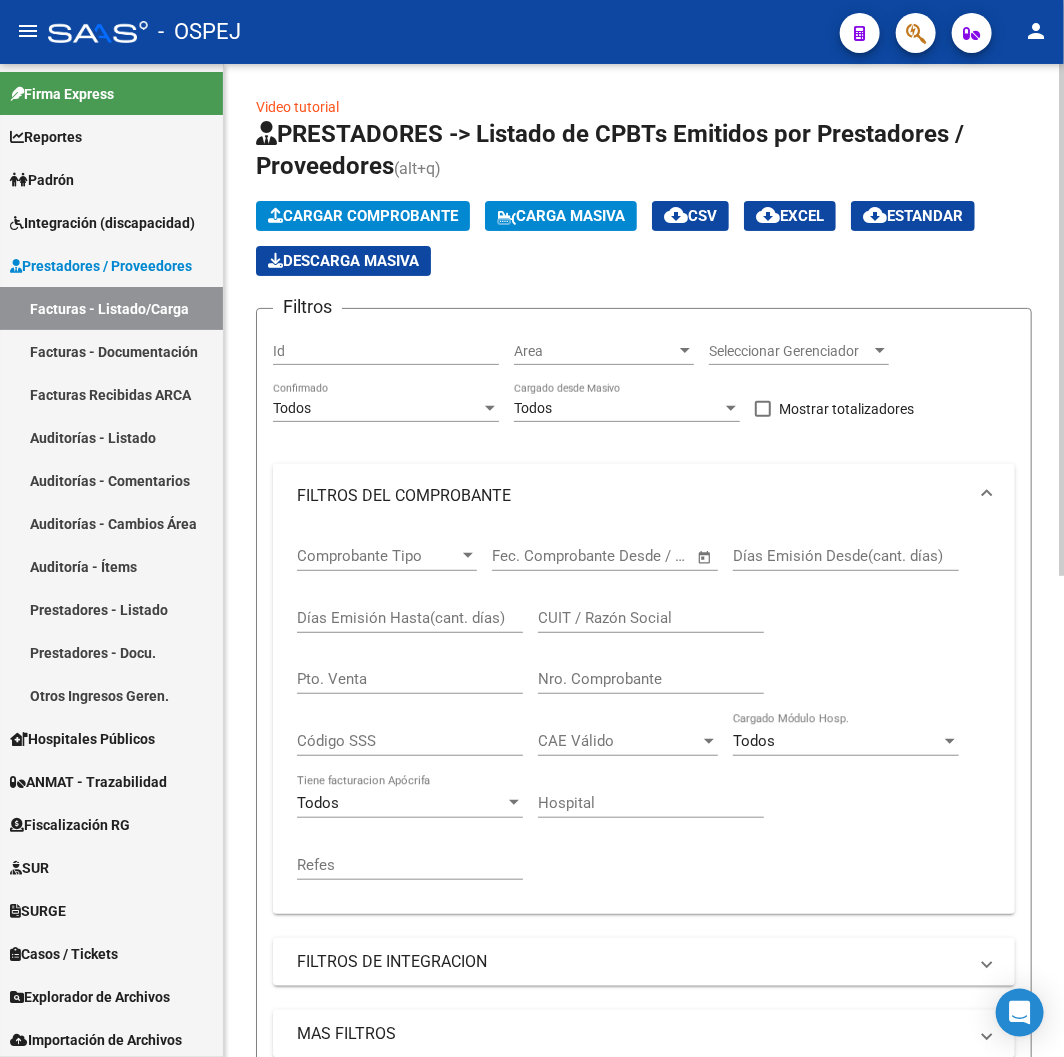 click on "Nro. Comprobante" 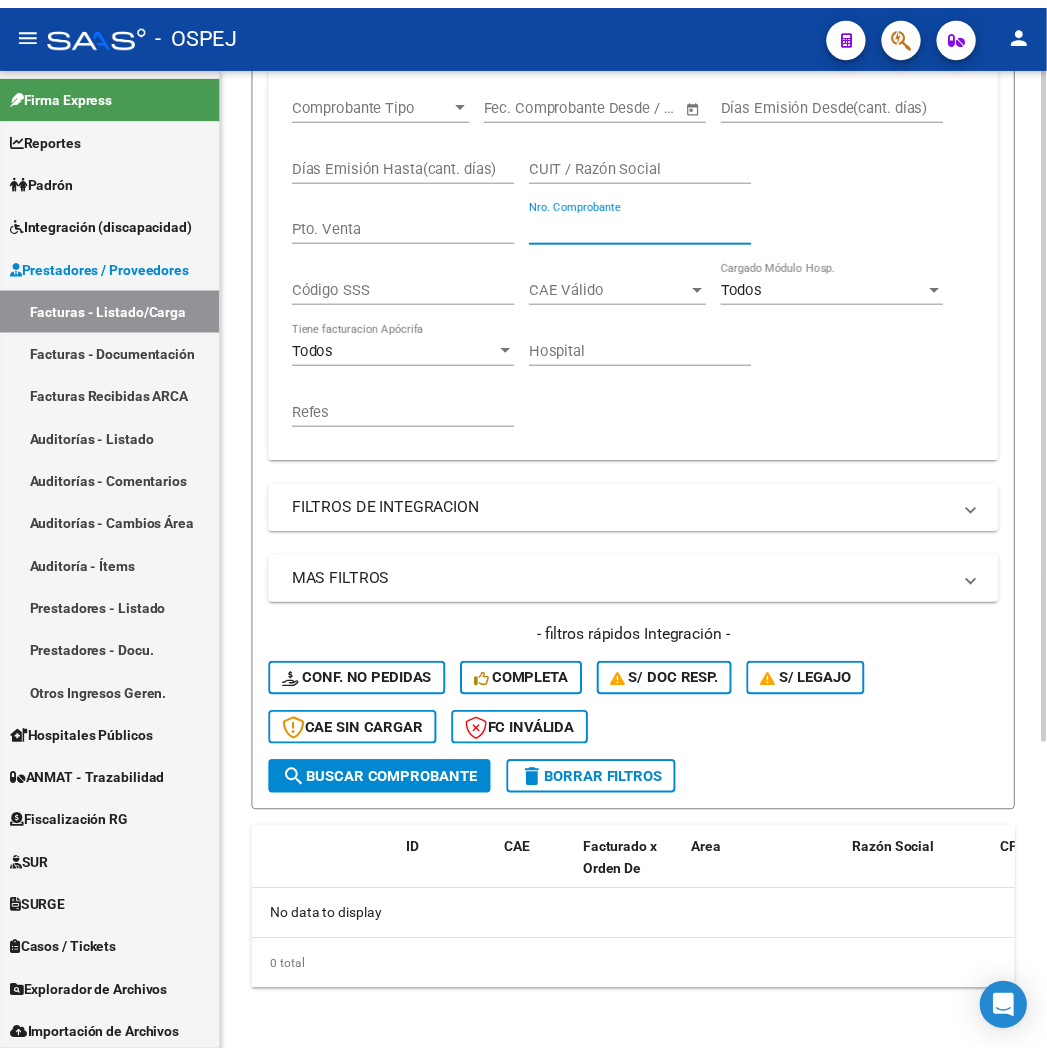 scroll, scrollTop: 0, scrollLeft: 0, axis: both 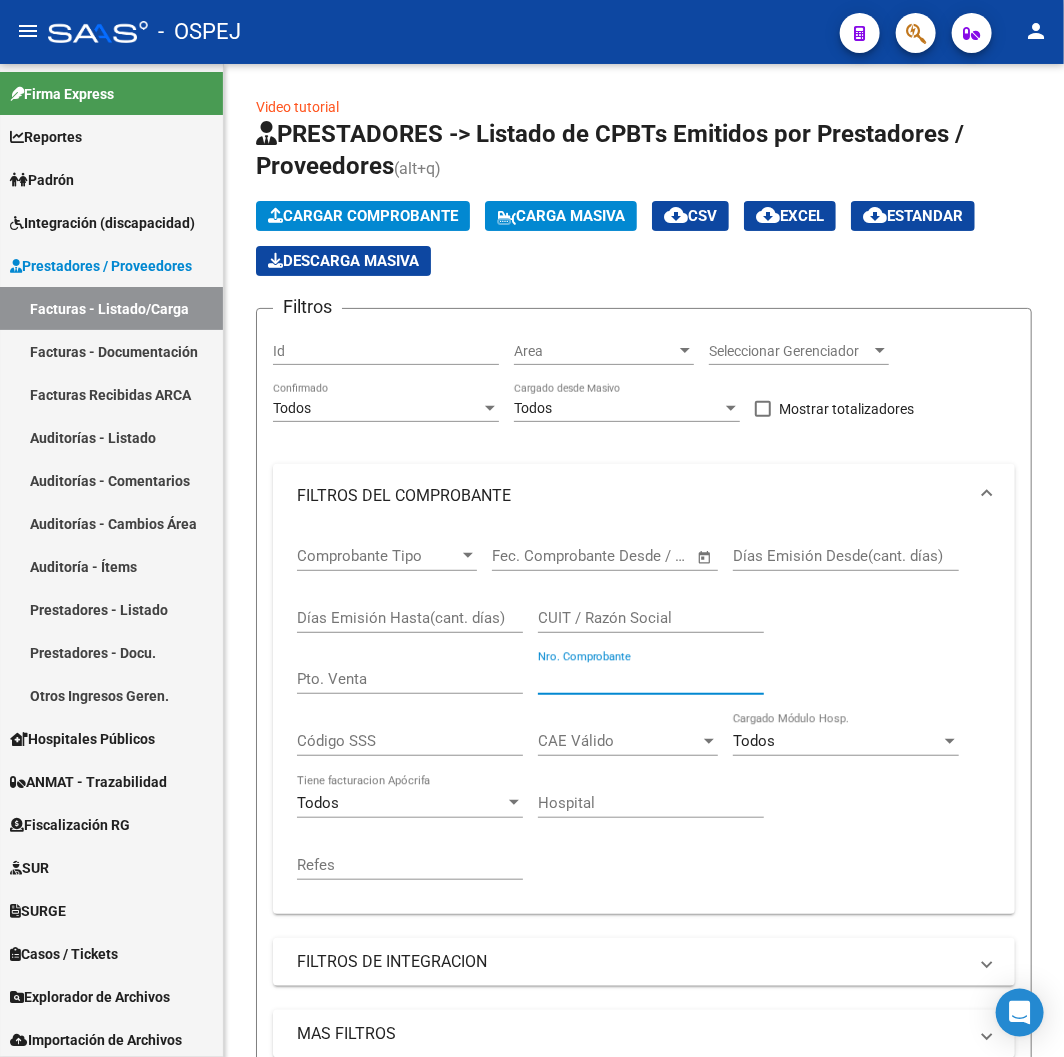 type on "8425" 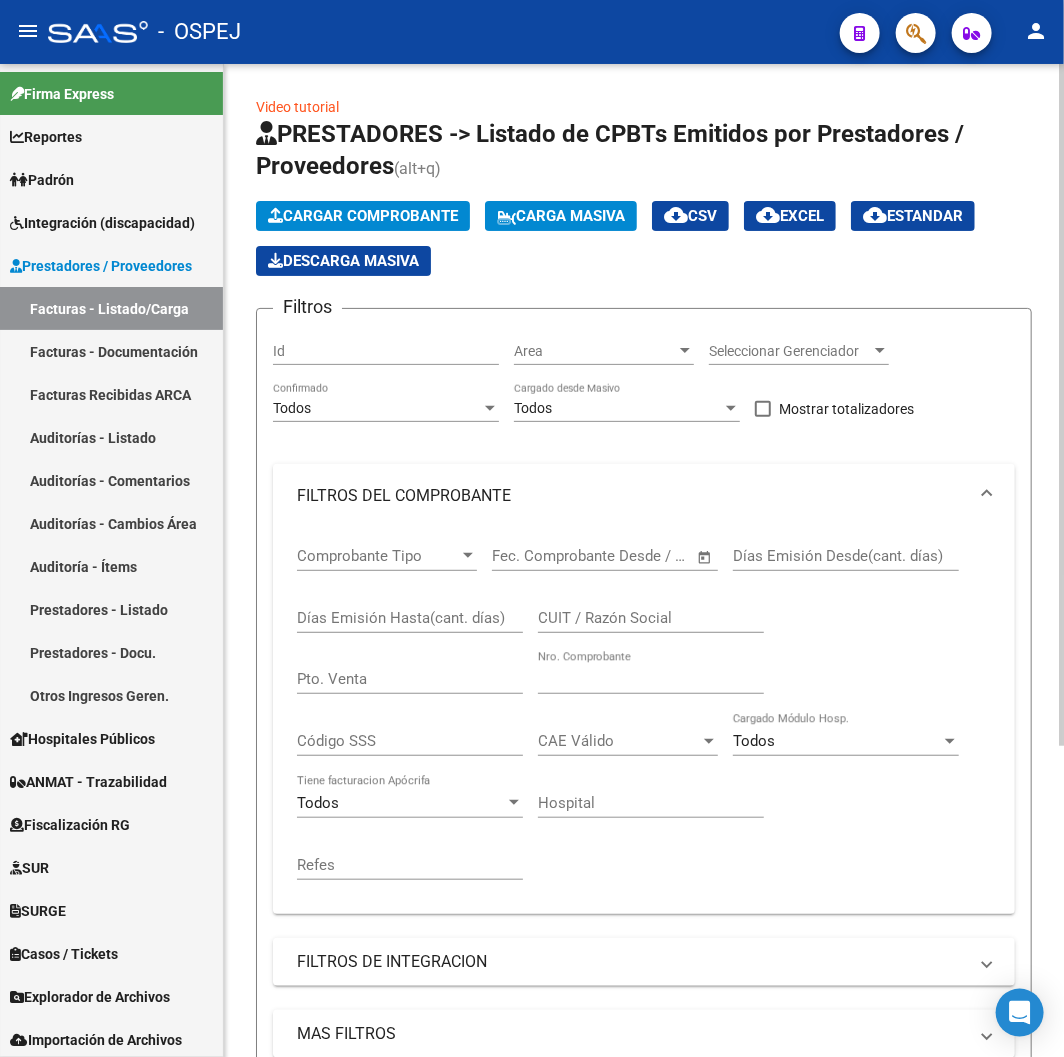 click on "Cargar Comprobante" 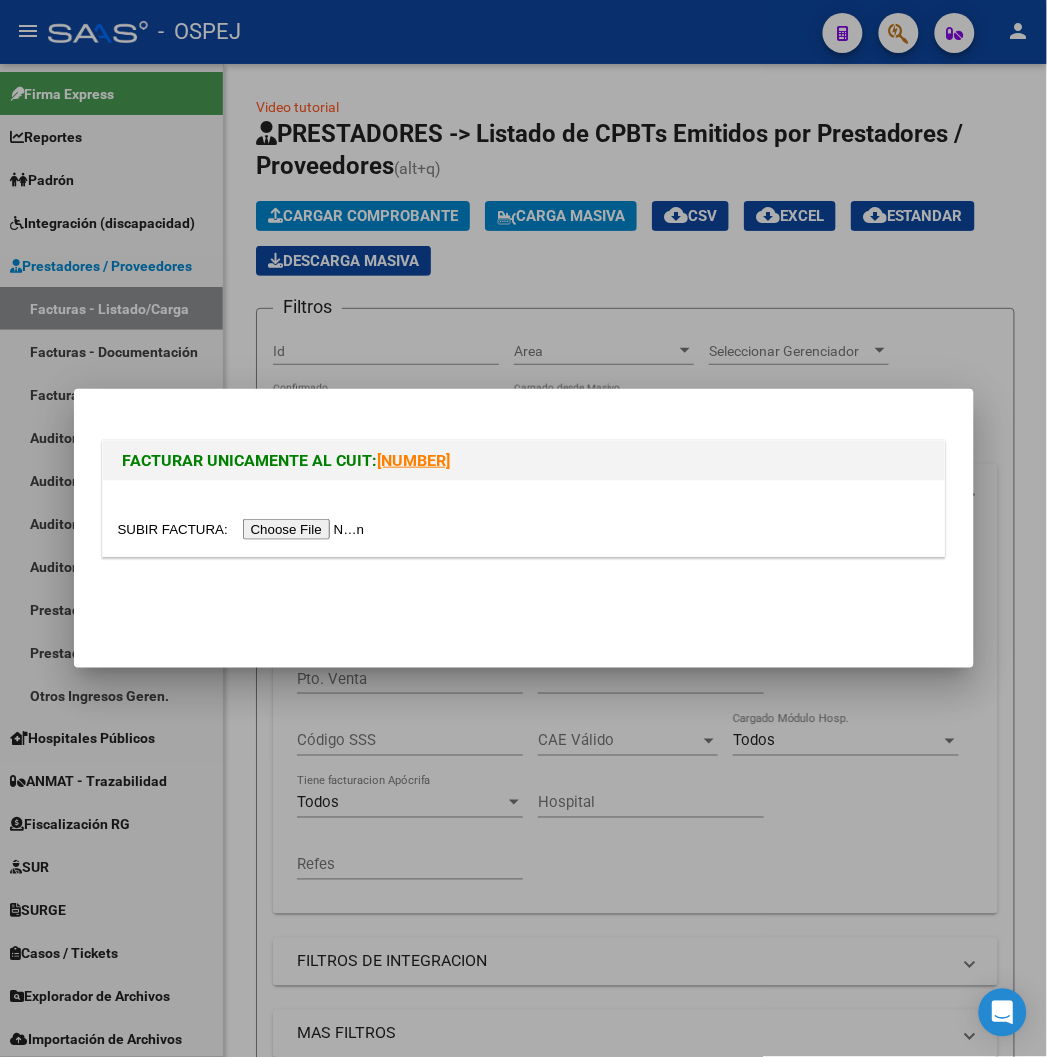 click at bounding box center [244, 529] 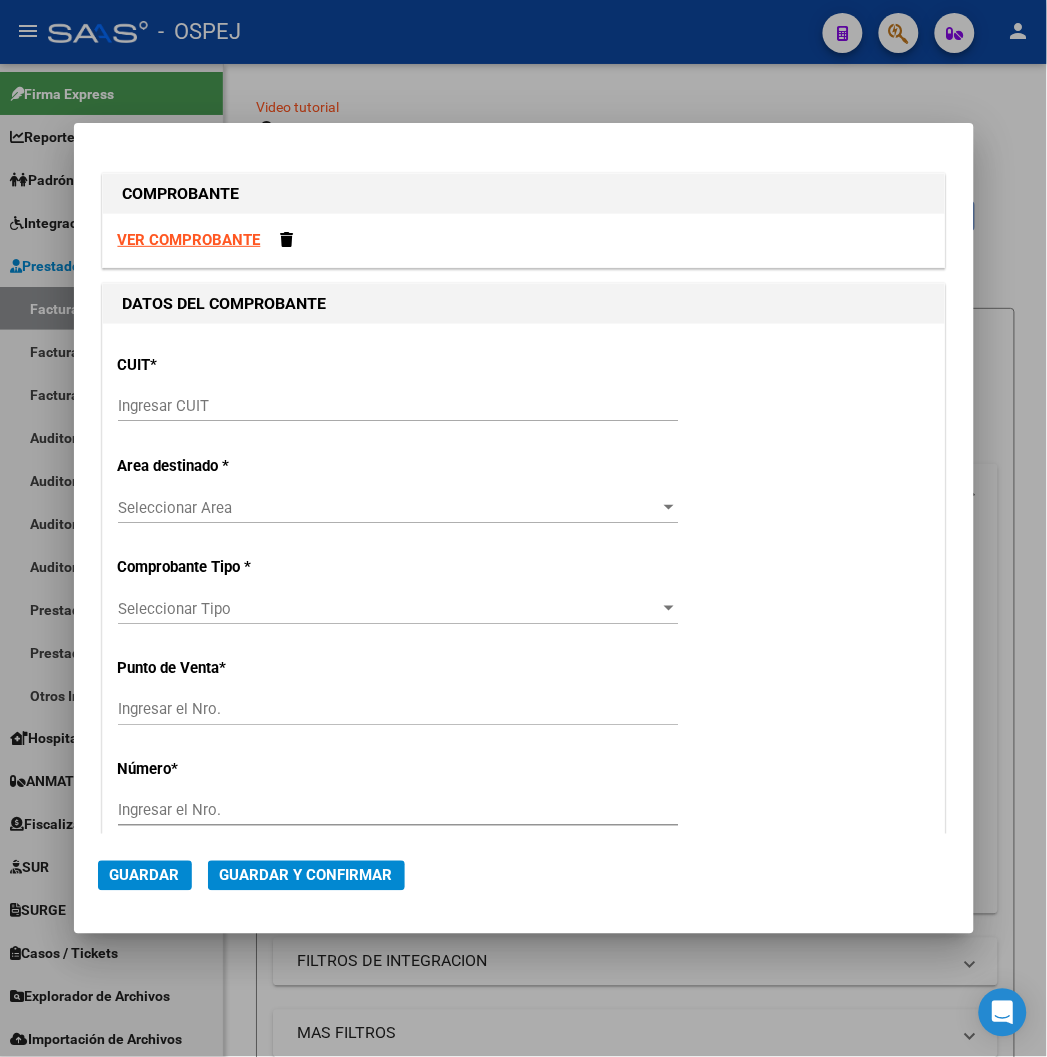 click on "VER COMPROBANTE" at bounding box center [189, 240] 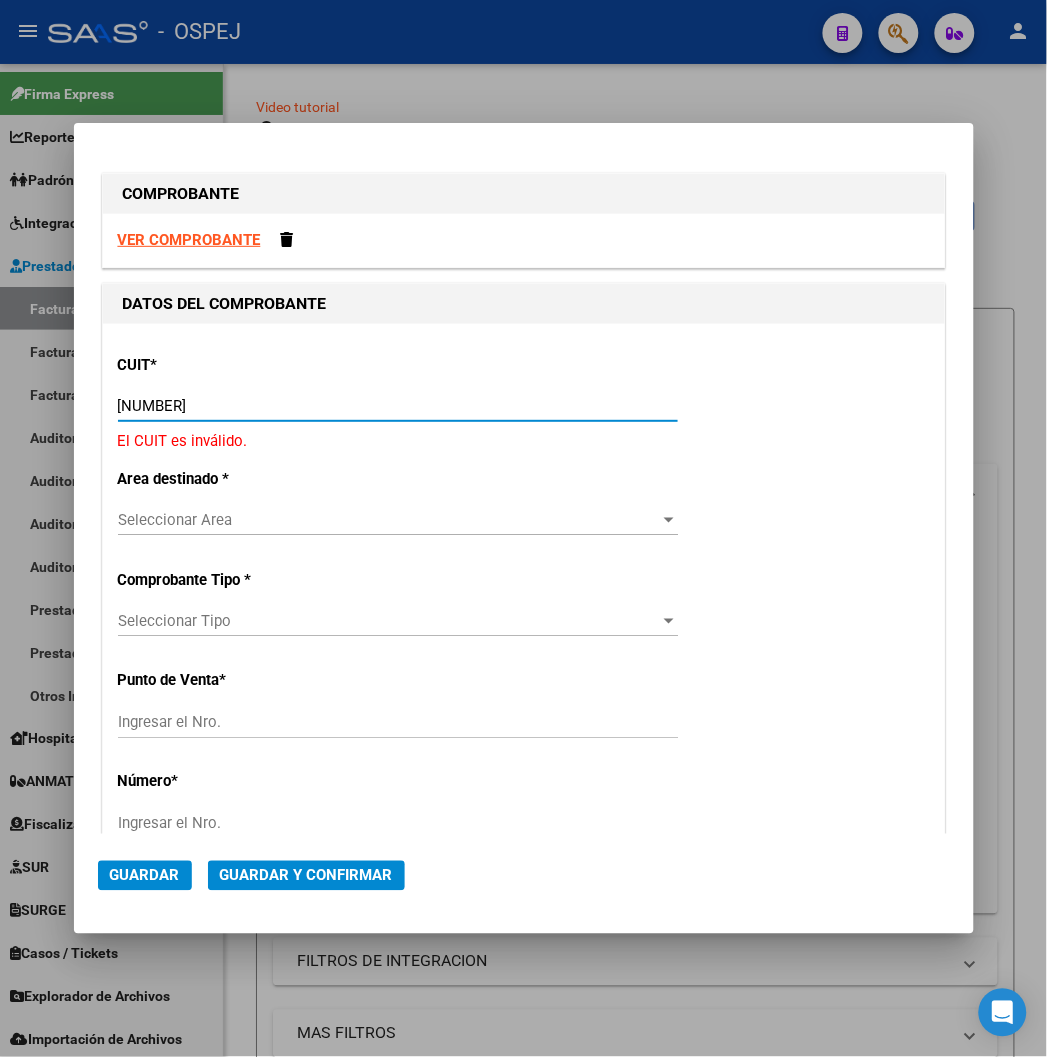 type on "[CUIT]" 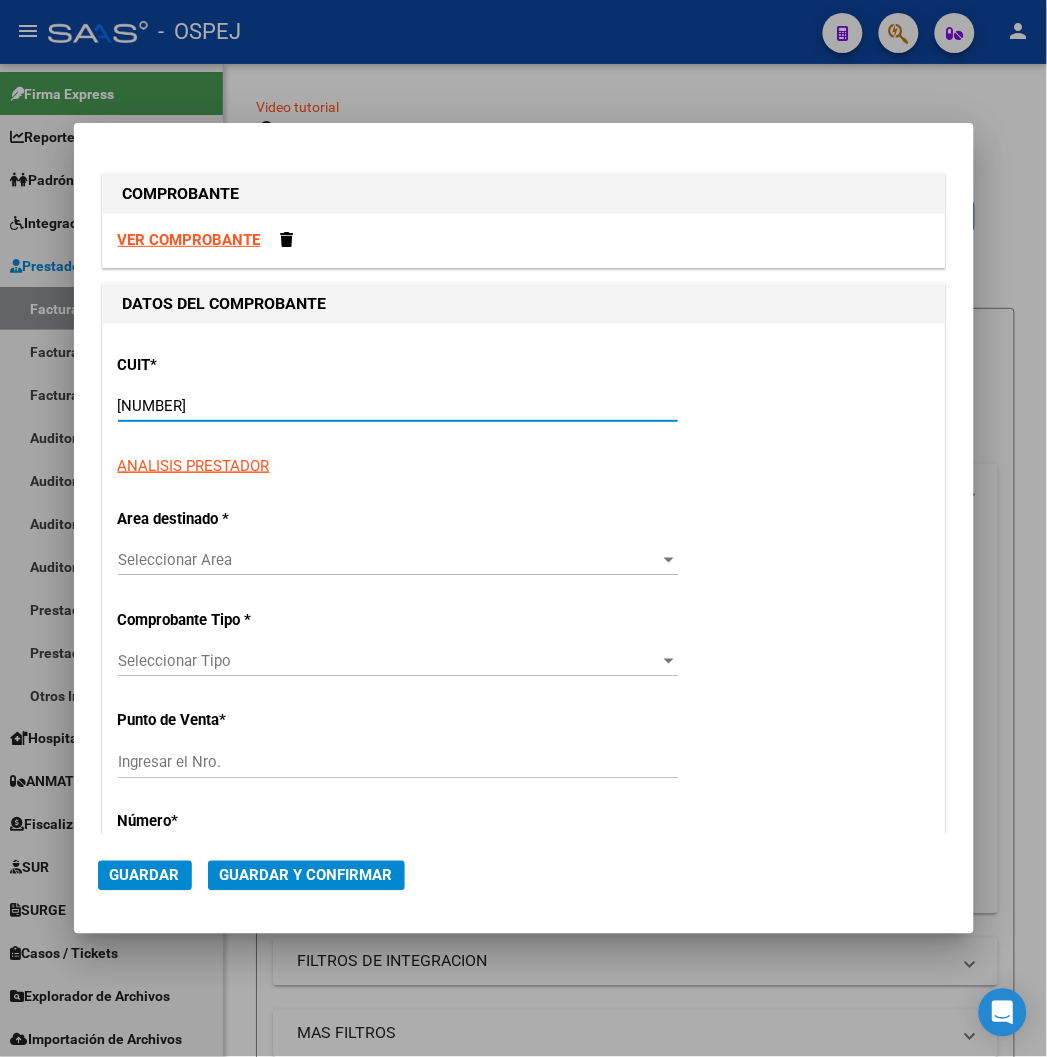 type on "1" 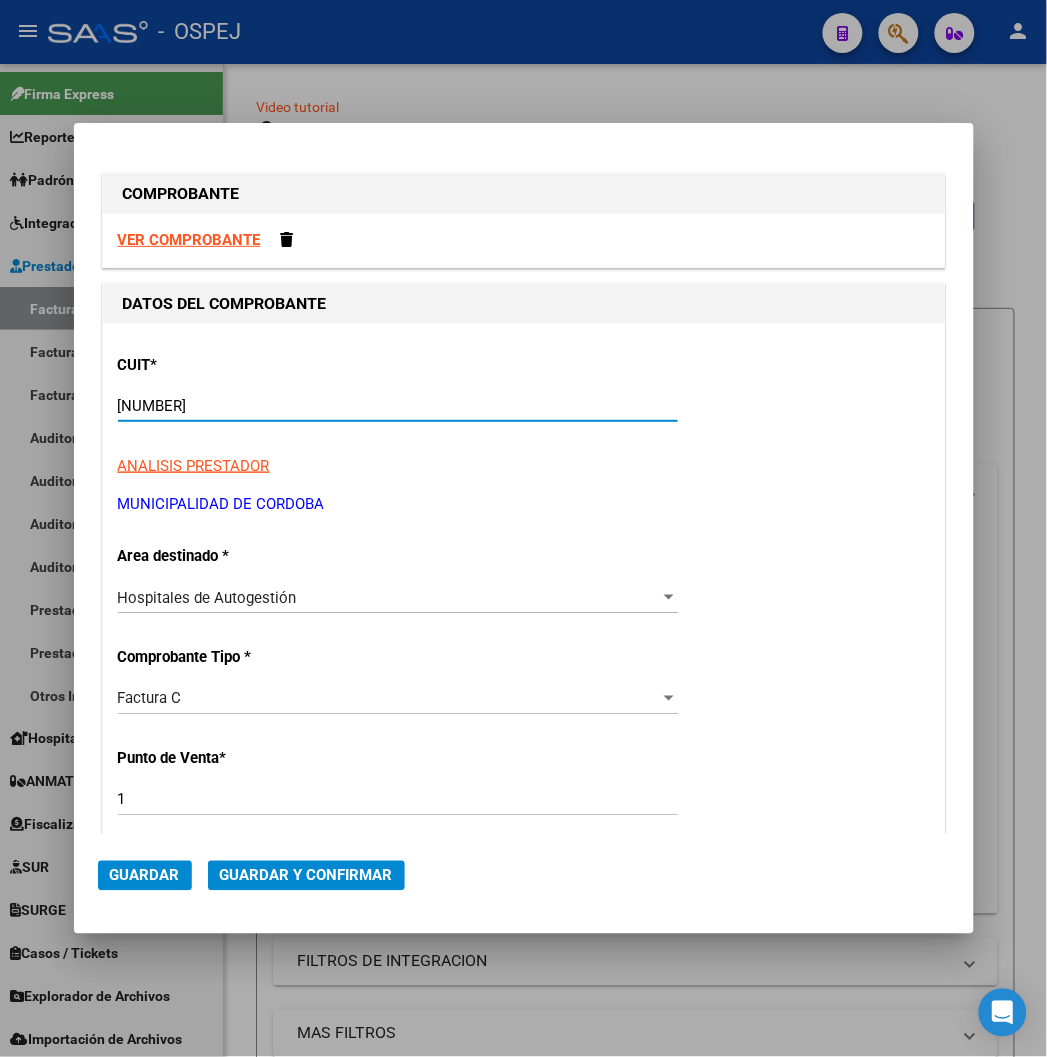 type on "[CUIT]" 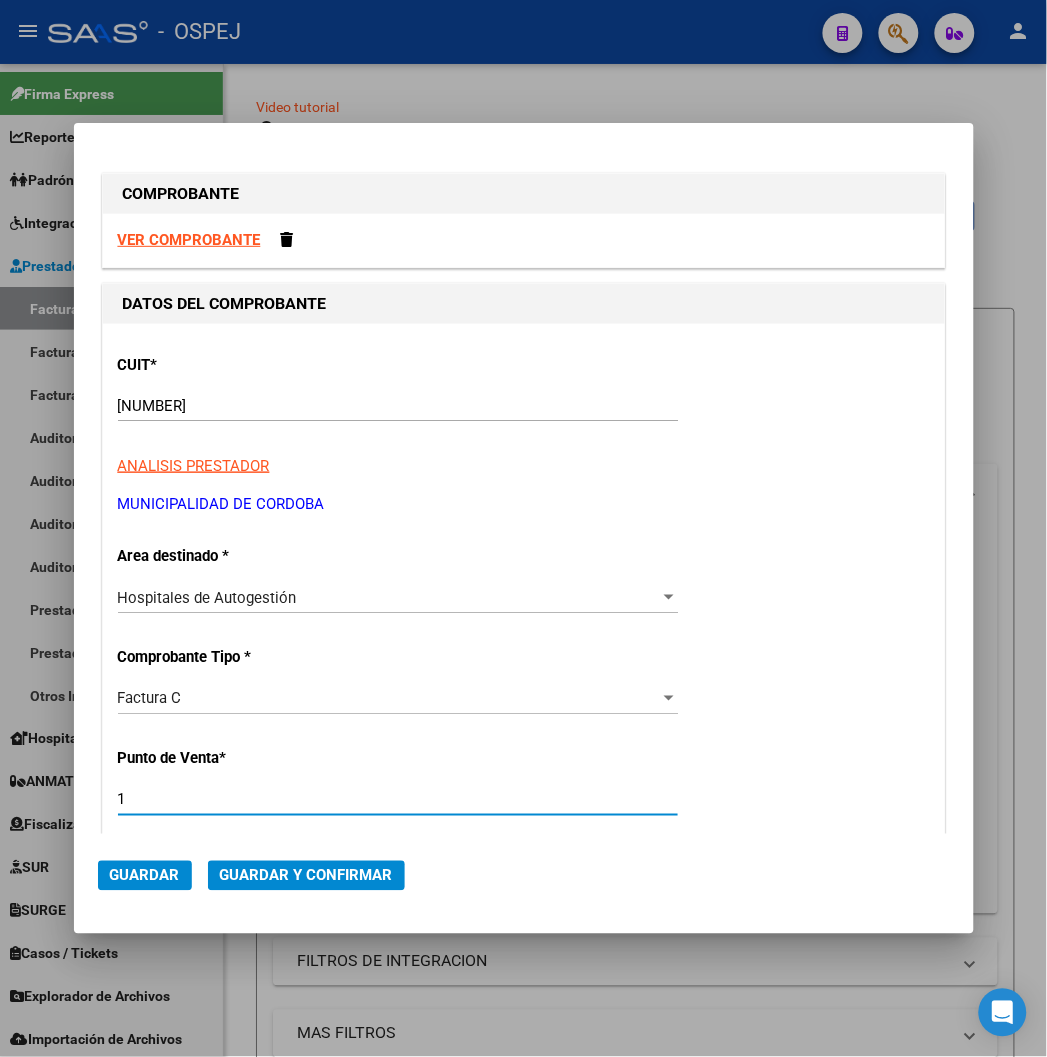 scroll, scrollTop: 411, scrollLeft: 0, axis: vertical 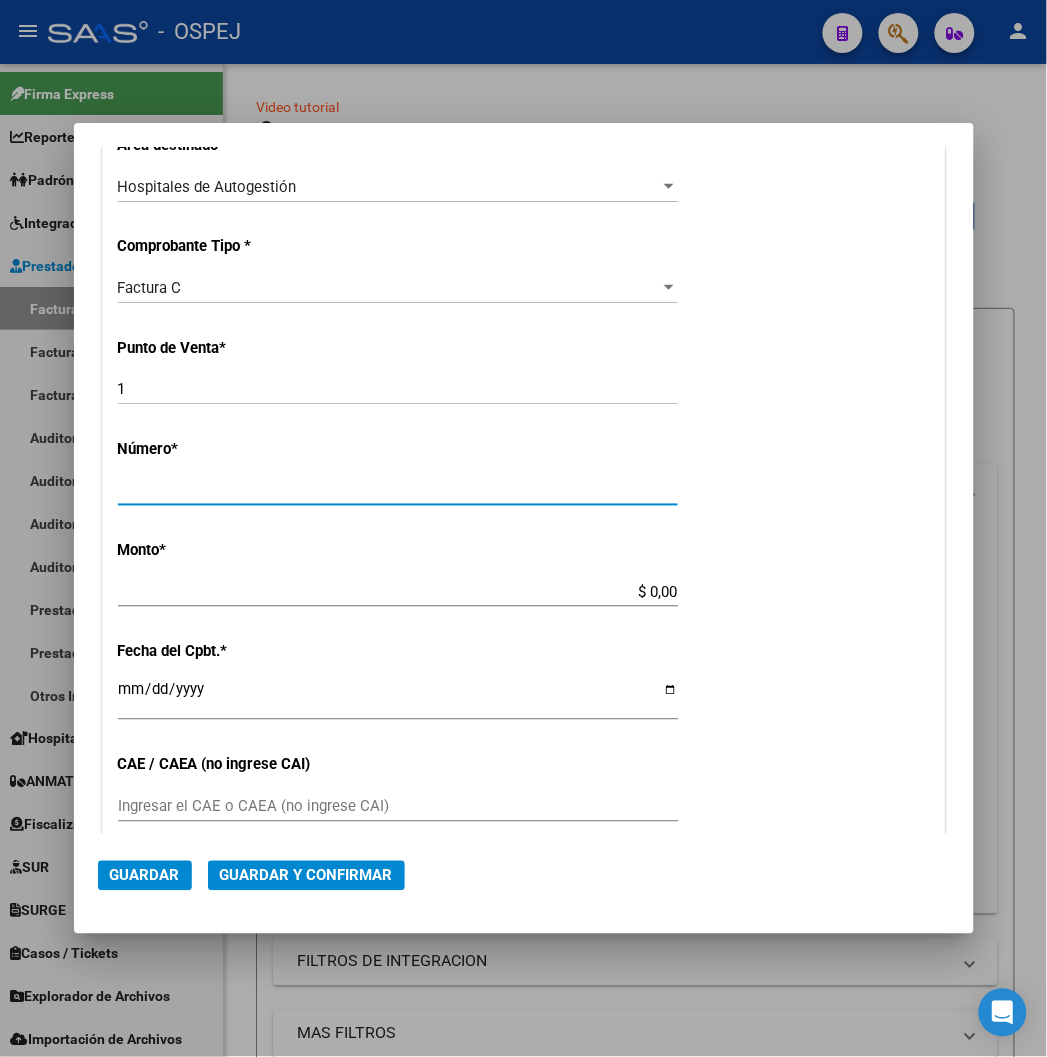 type on "8425" 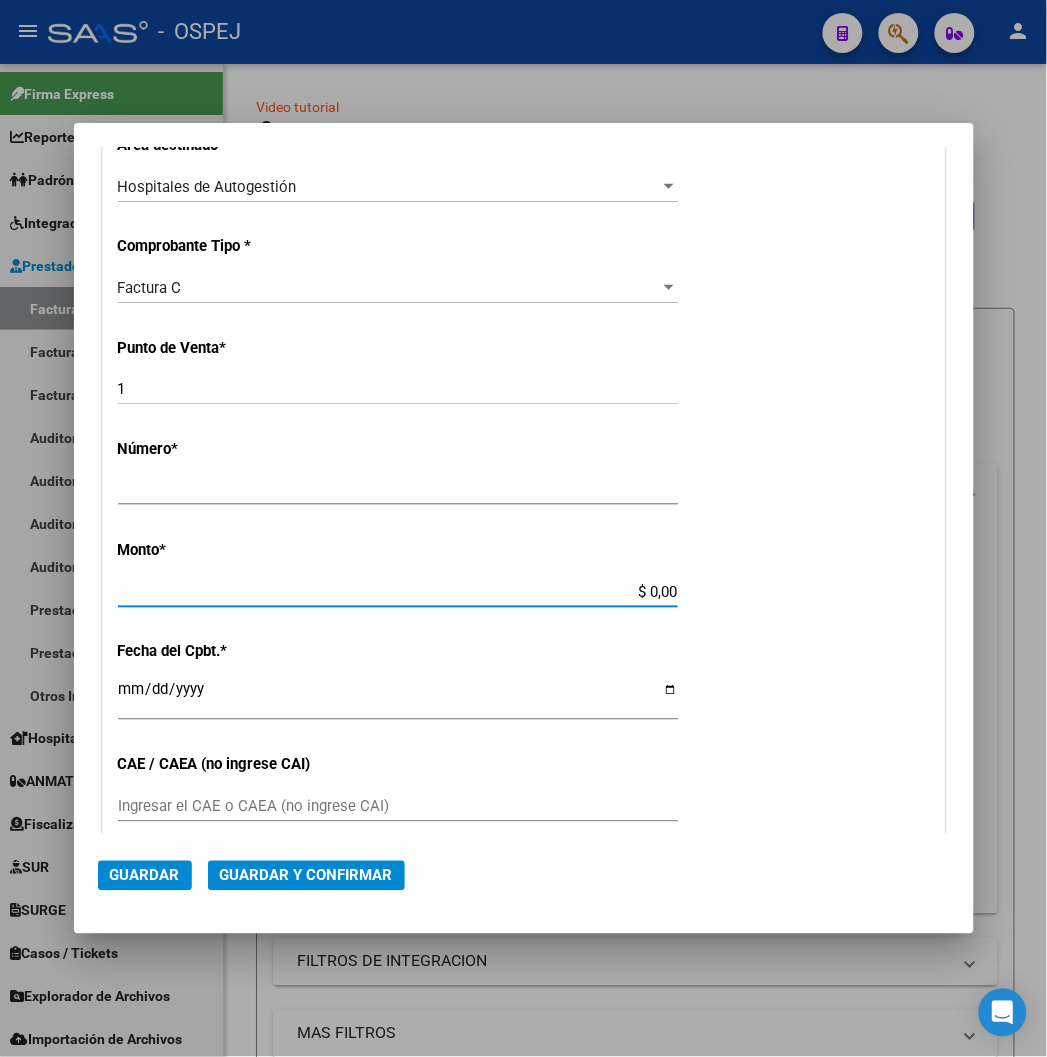 scroll, scrollTop: 502, scrollLeft: 0, axis: vertical 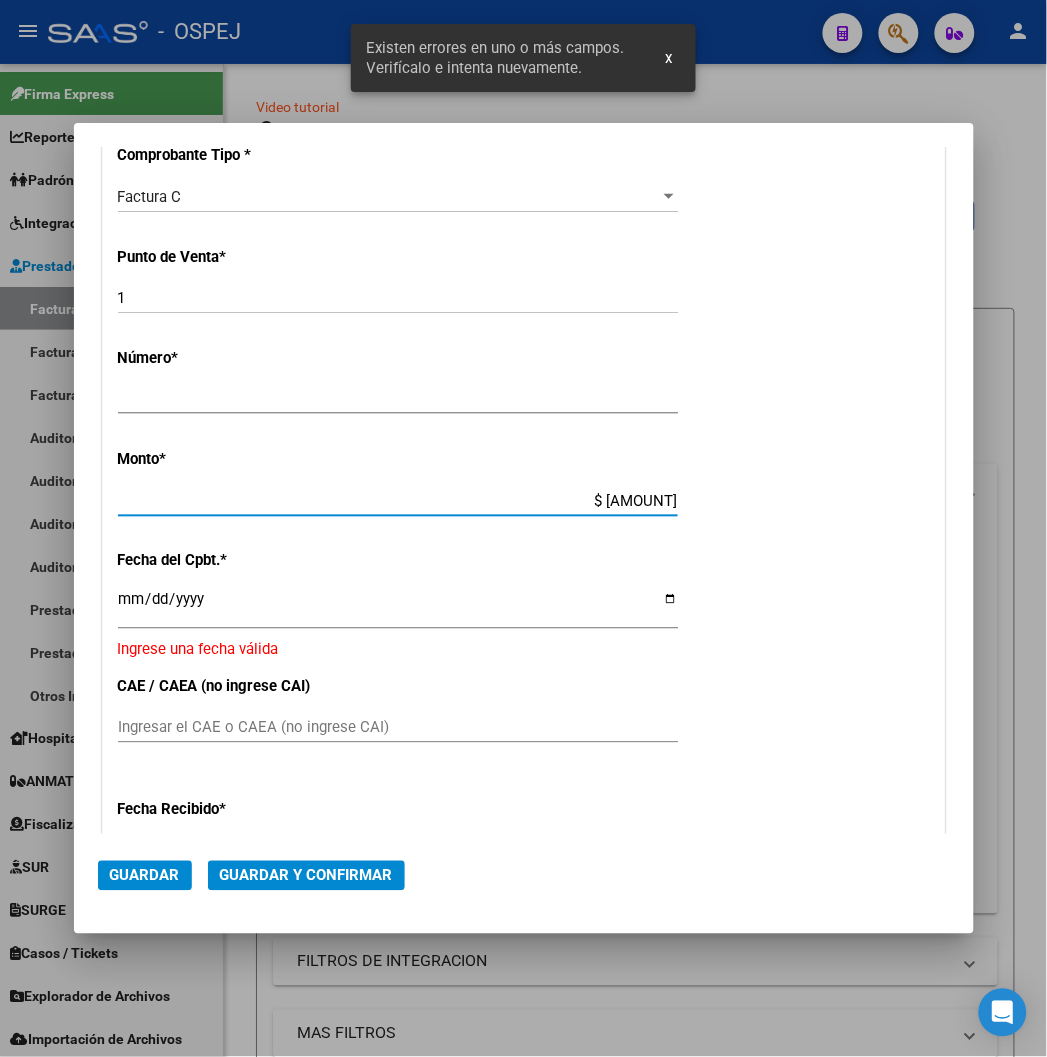 type on "$ 9.748,00" 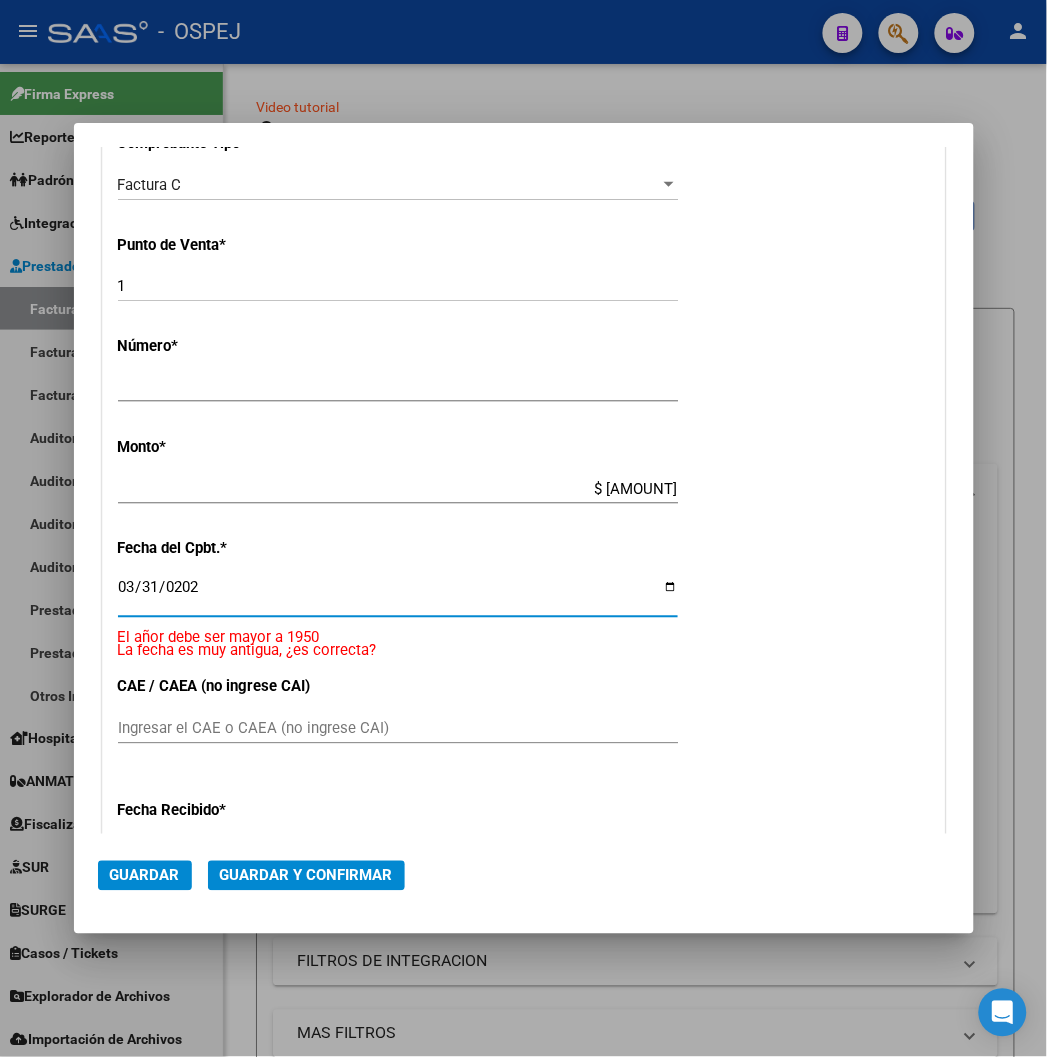 type on "2022-03-31" 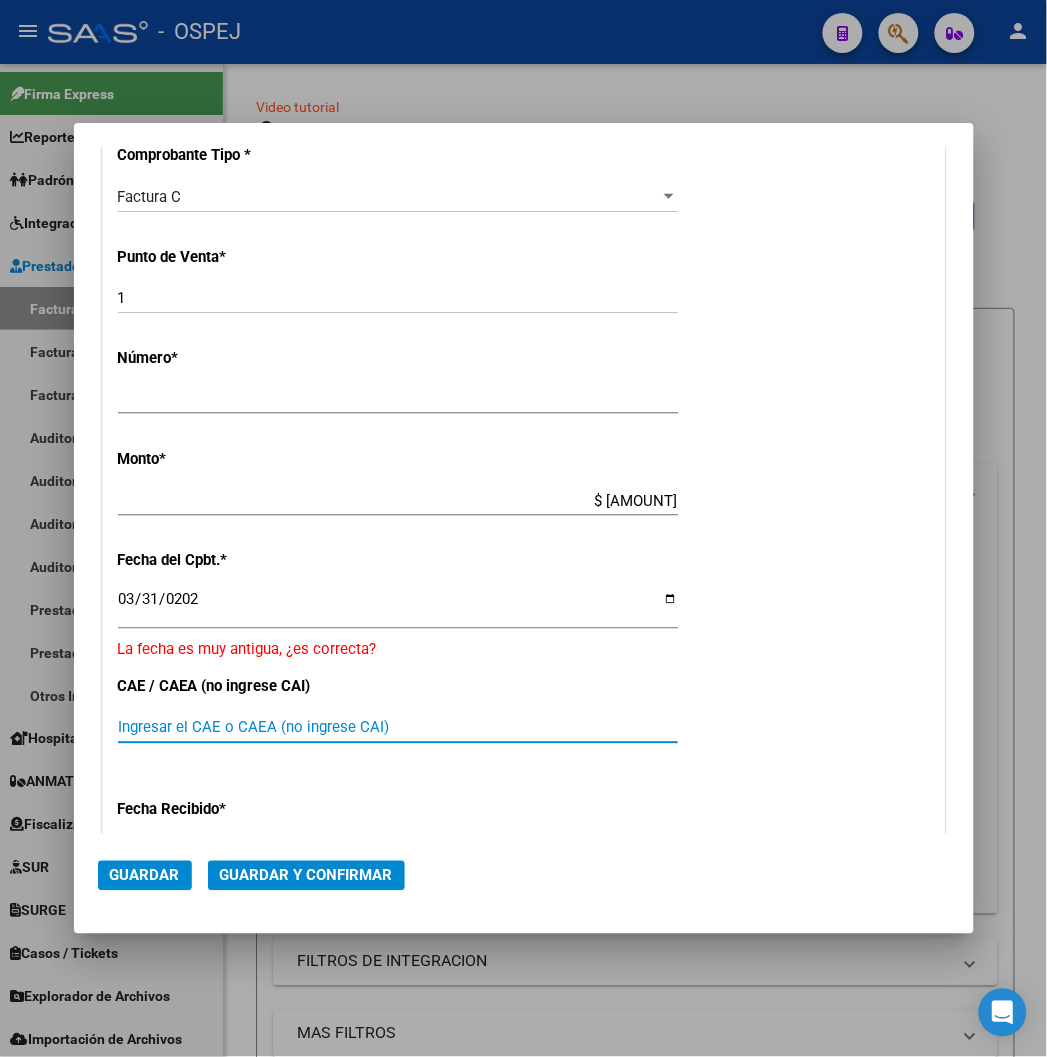 scroll, scrollTop: 724, scrollLeft: 0, axis: vertical 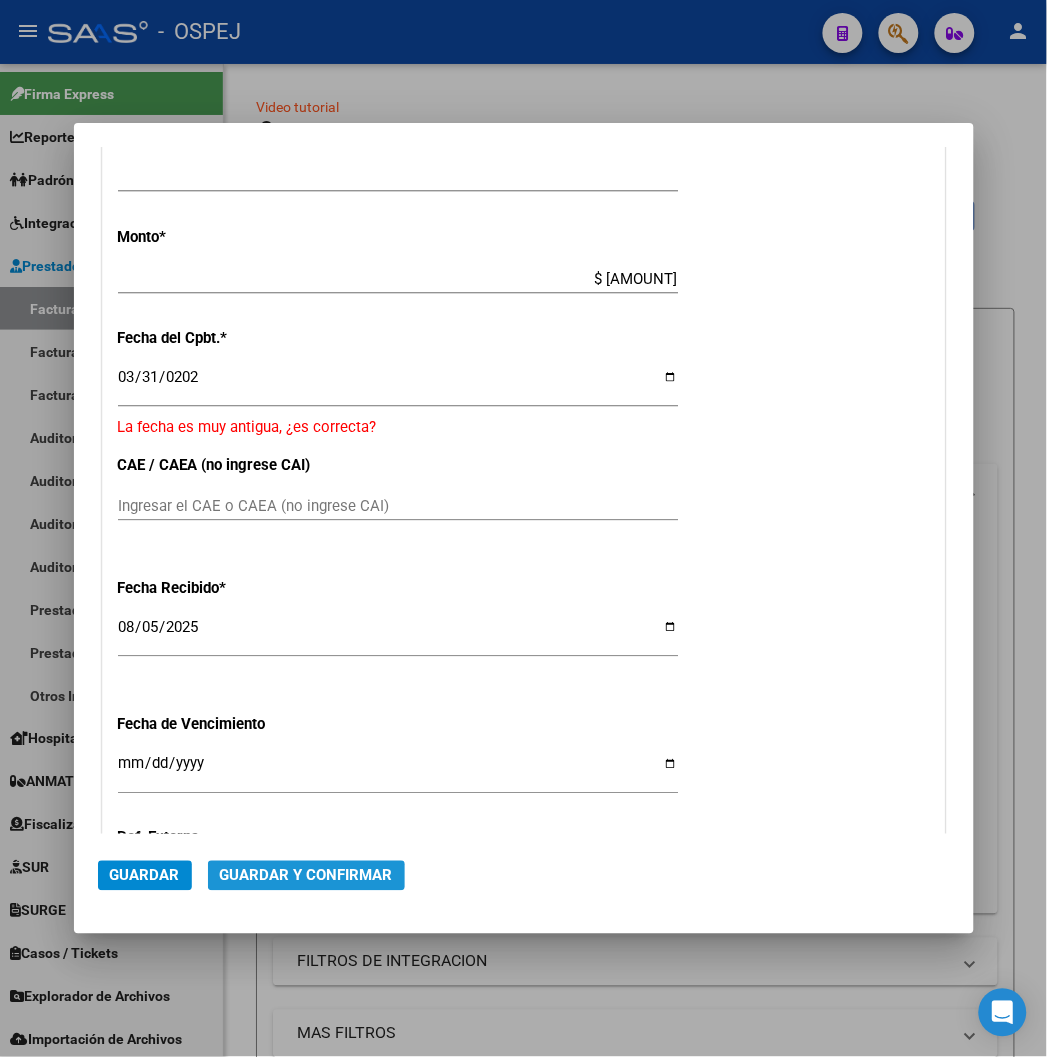 click on "Guardar y Confirmar" 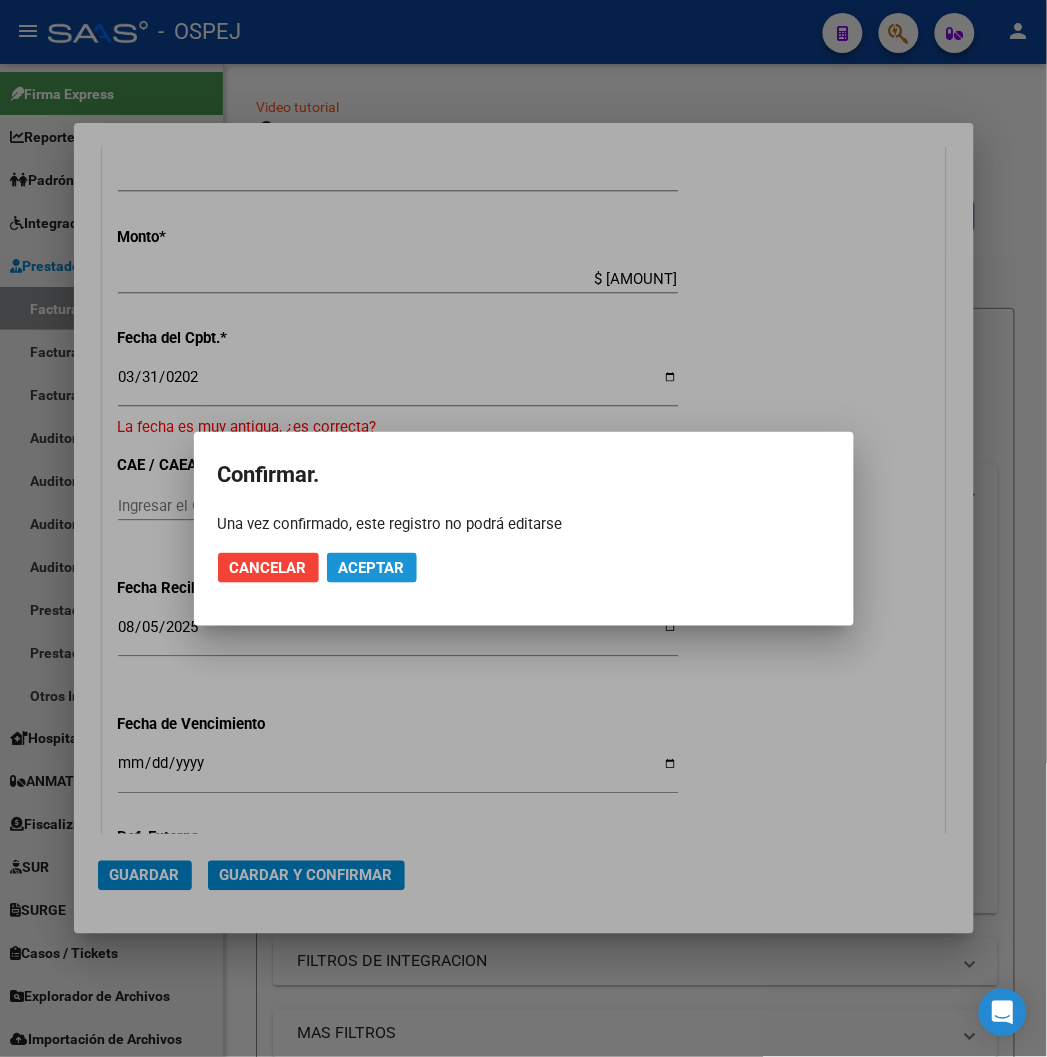 click on "Aceptar" 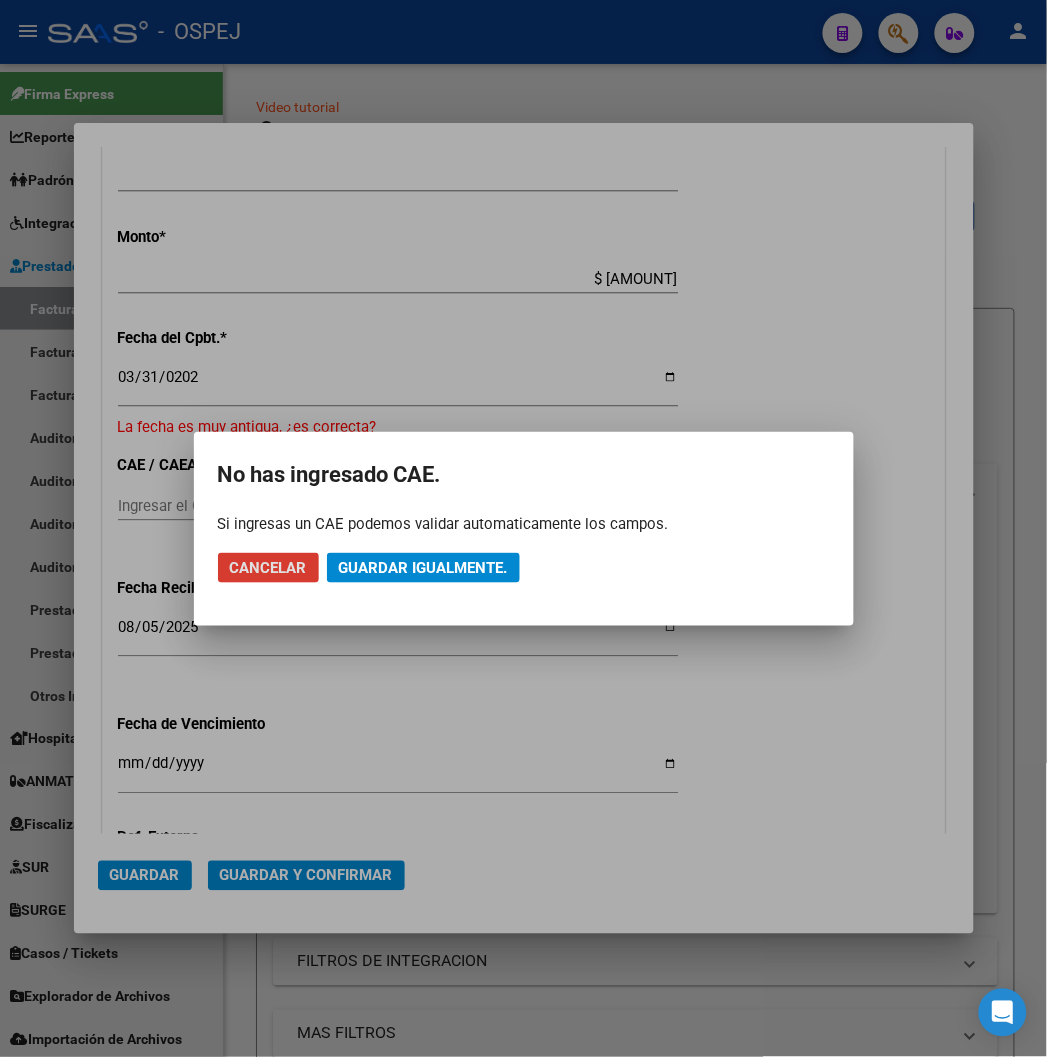 click on "Guardar igualmente." 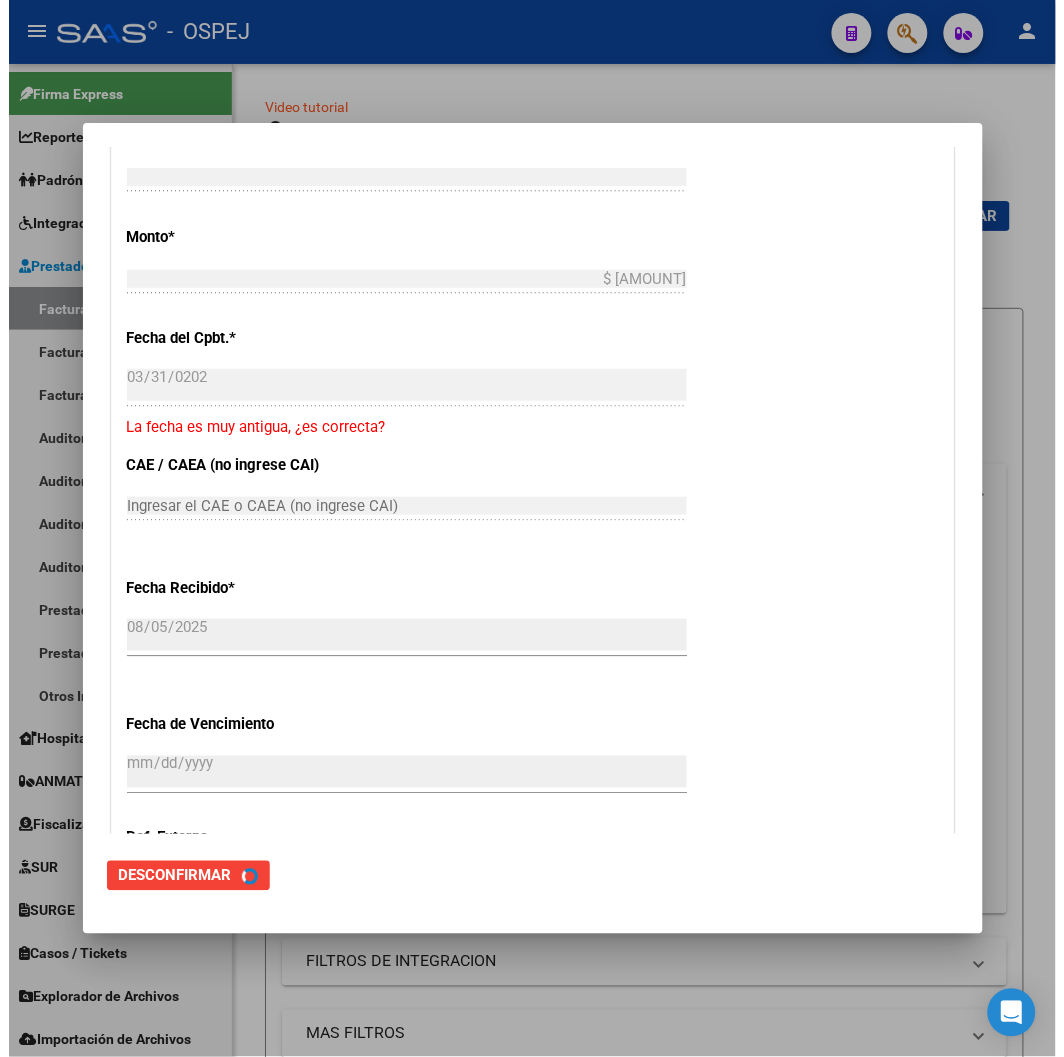 scroll, scrollTop: 0, scrollLeft: 0, axis: both 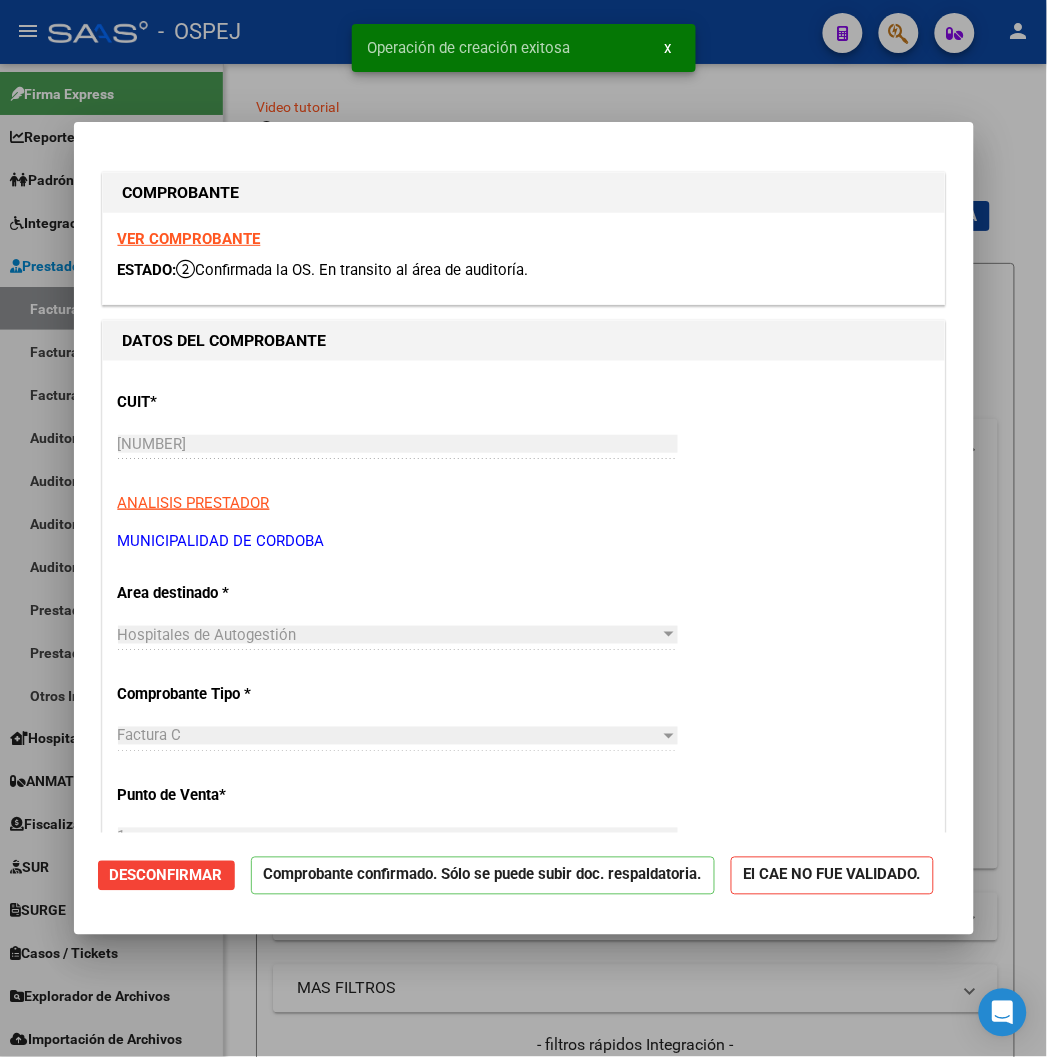 click at bounding box center [523, 528] 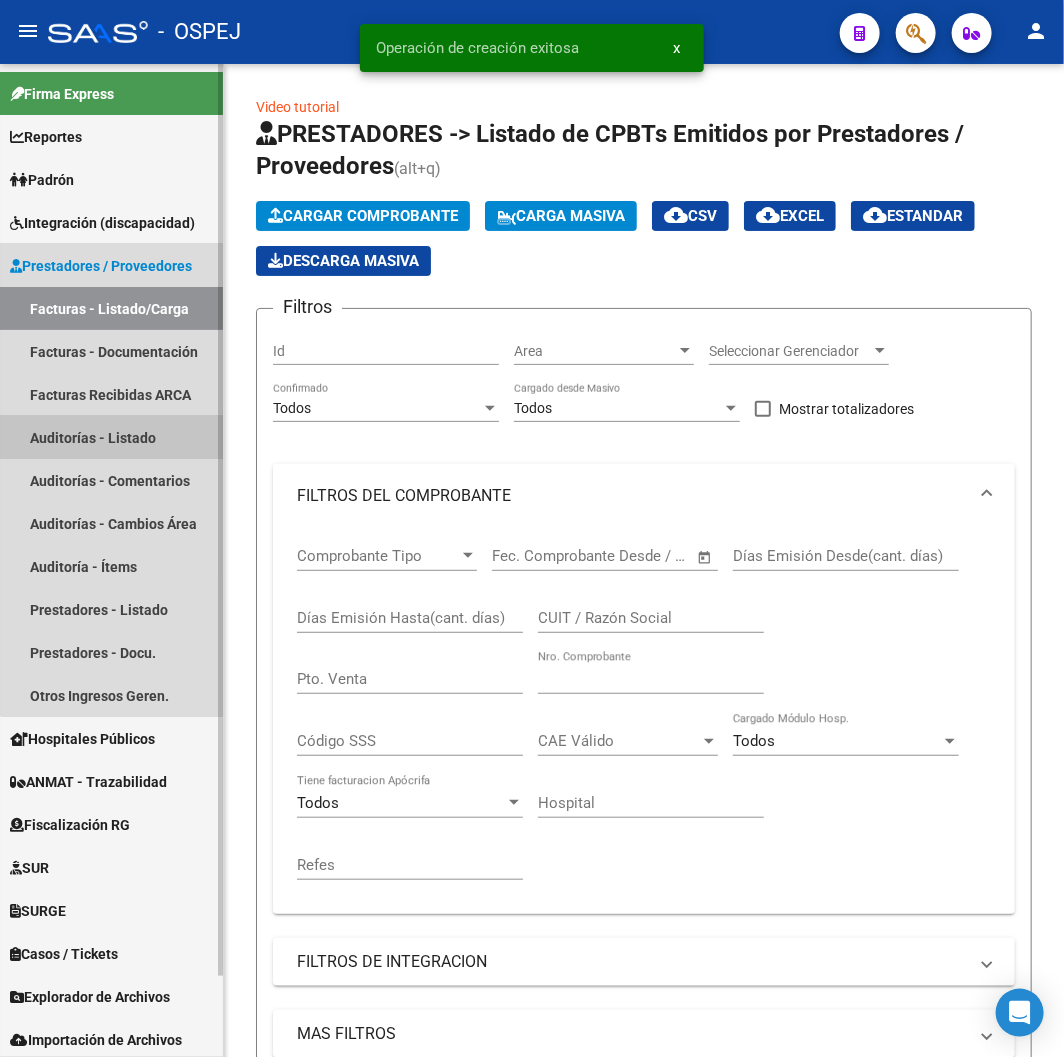 click on "Auditorías - Listado" at bounding box center (111, 437) 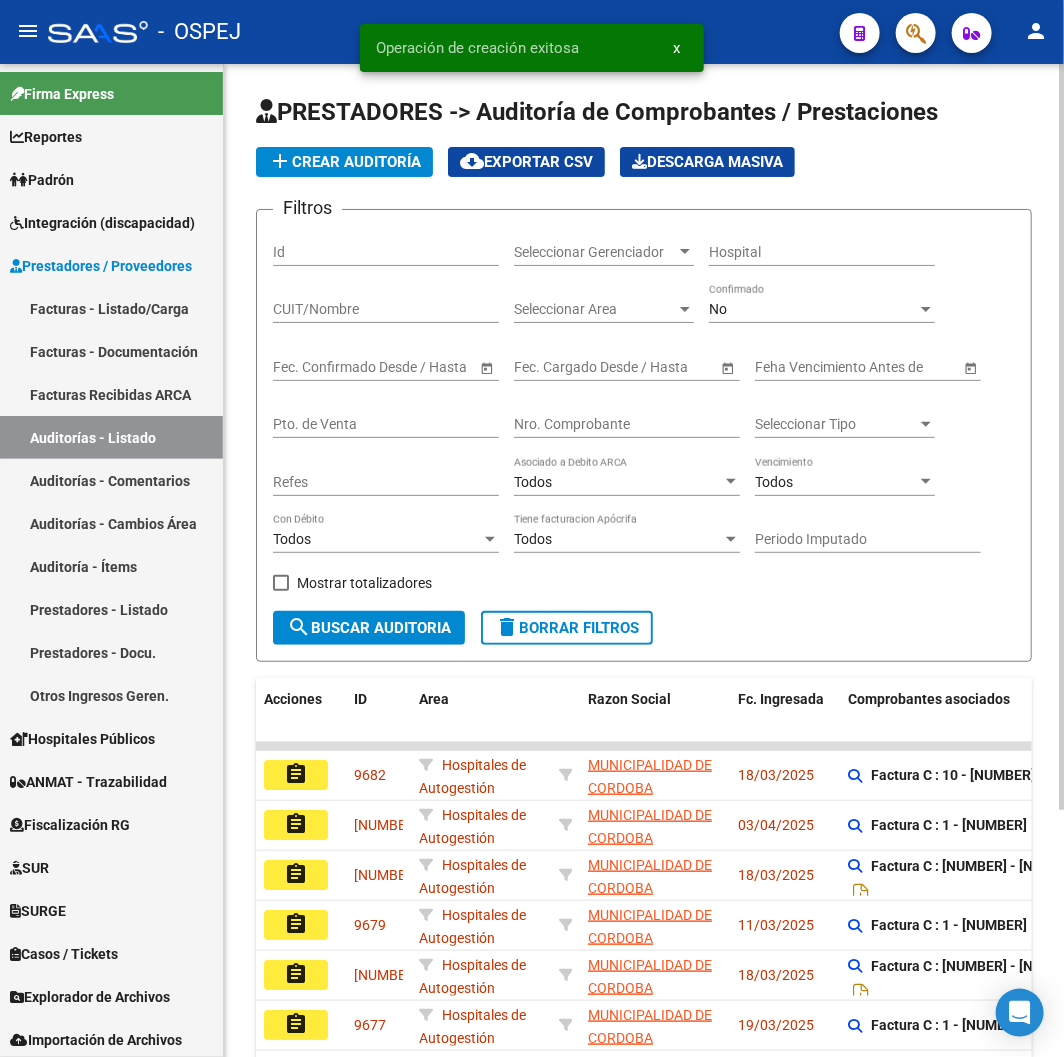 click on "add  Crear Auditoría" 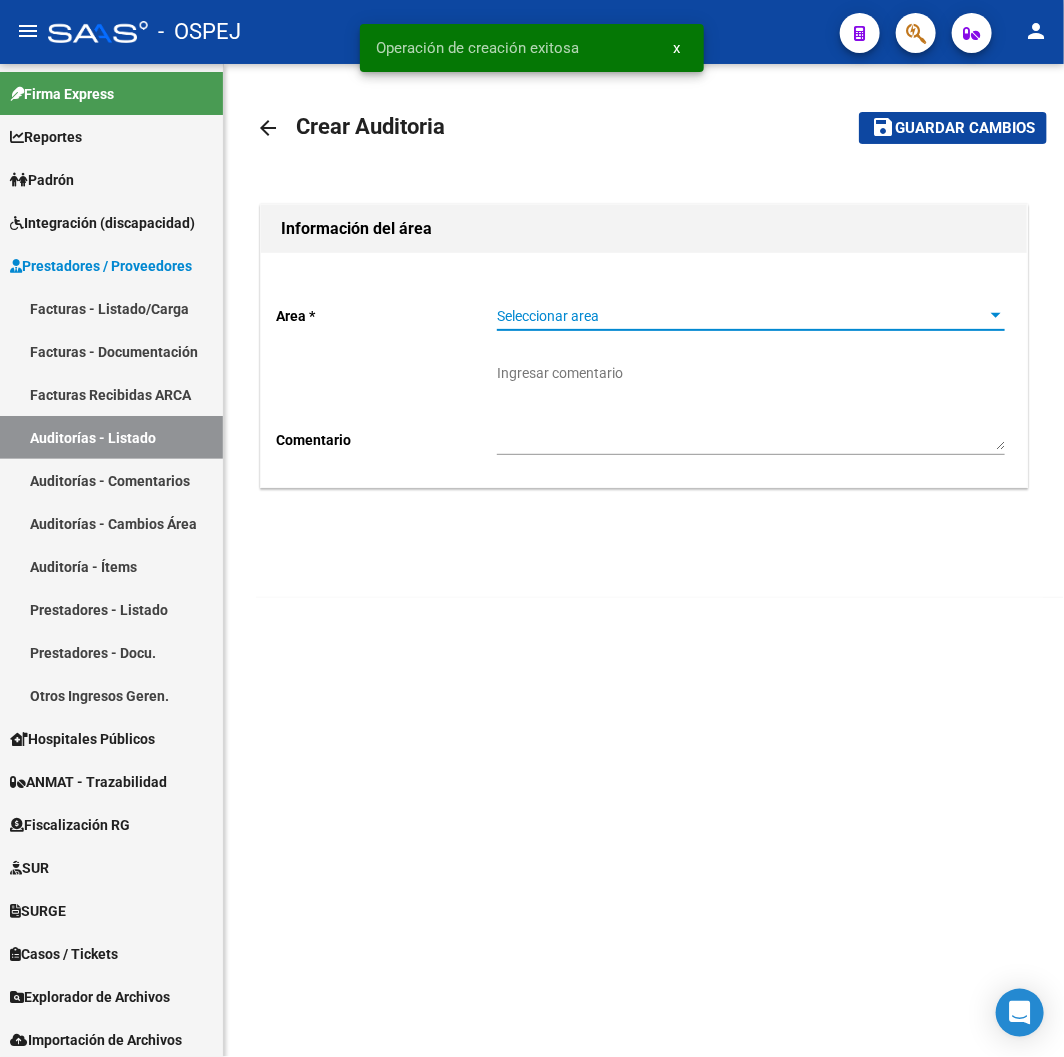 click on "Seleccionar area" at bounding box center (742, 316) 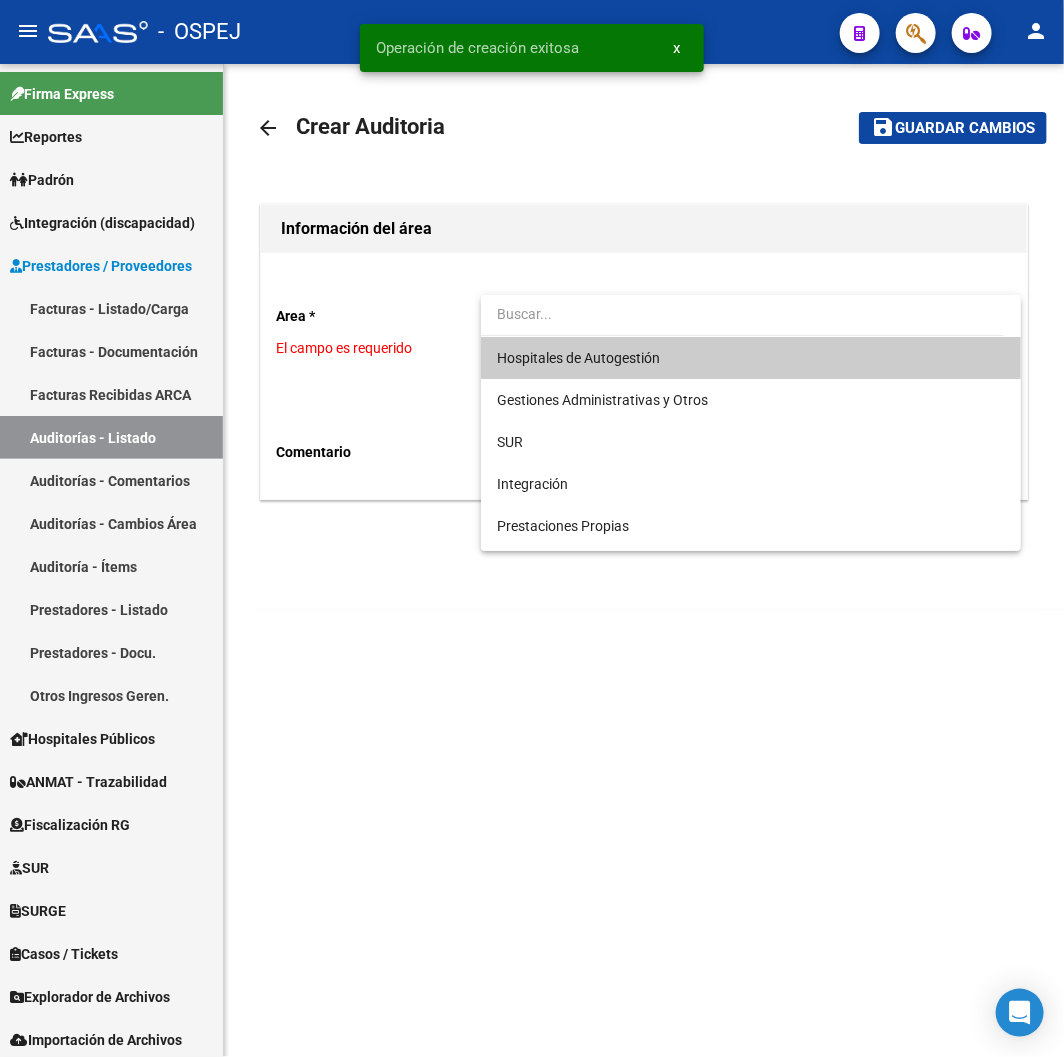click on "Hospitales de Autogestión" at bounding box center (751, 358) 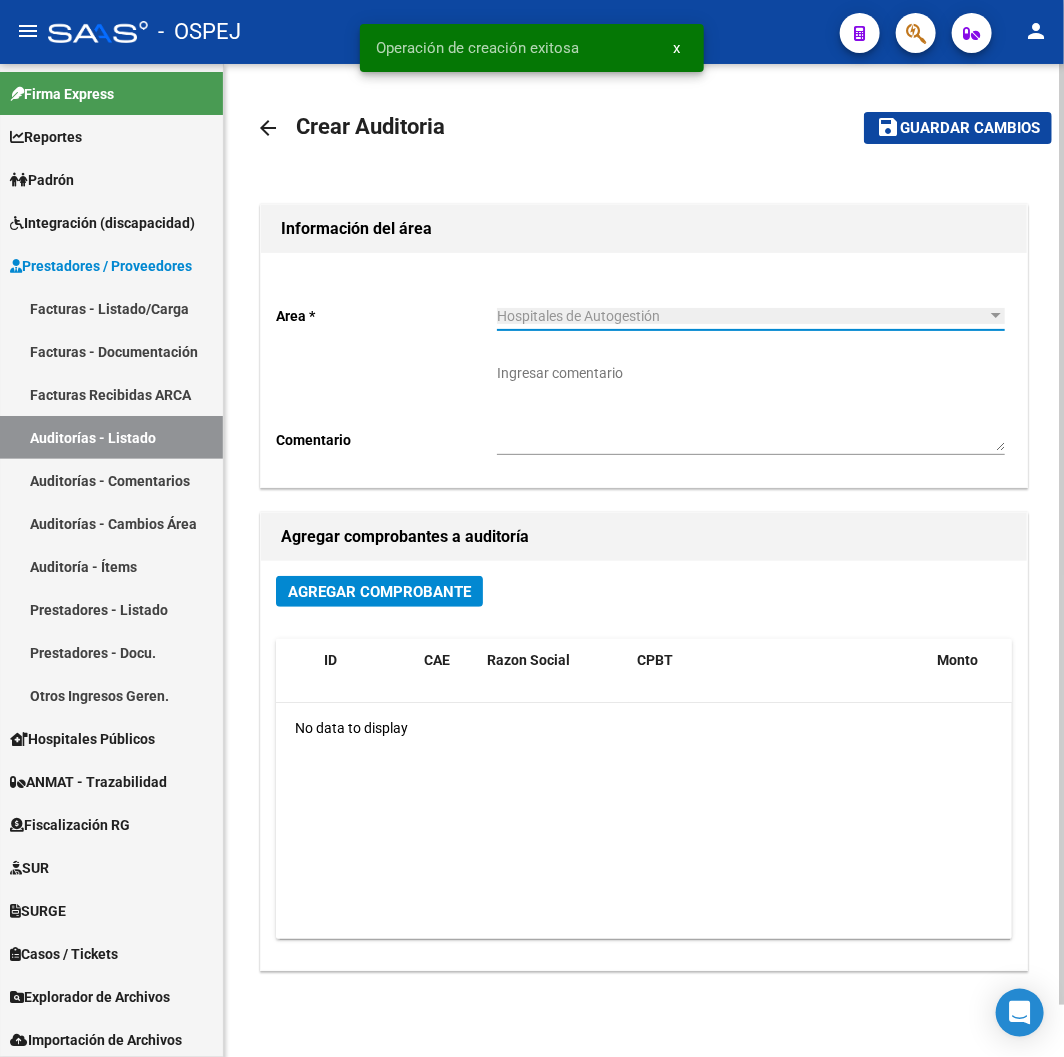 click on "Agregar Comprobante" 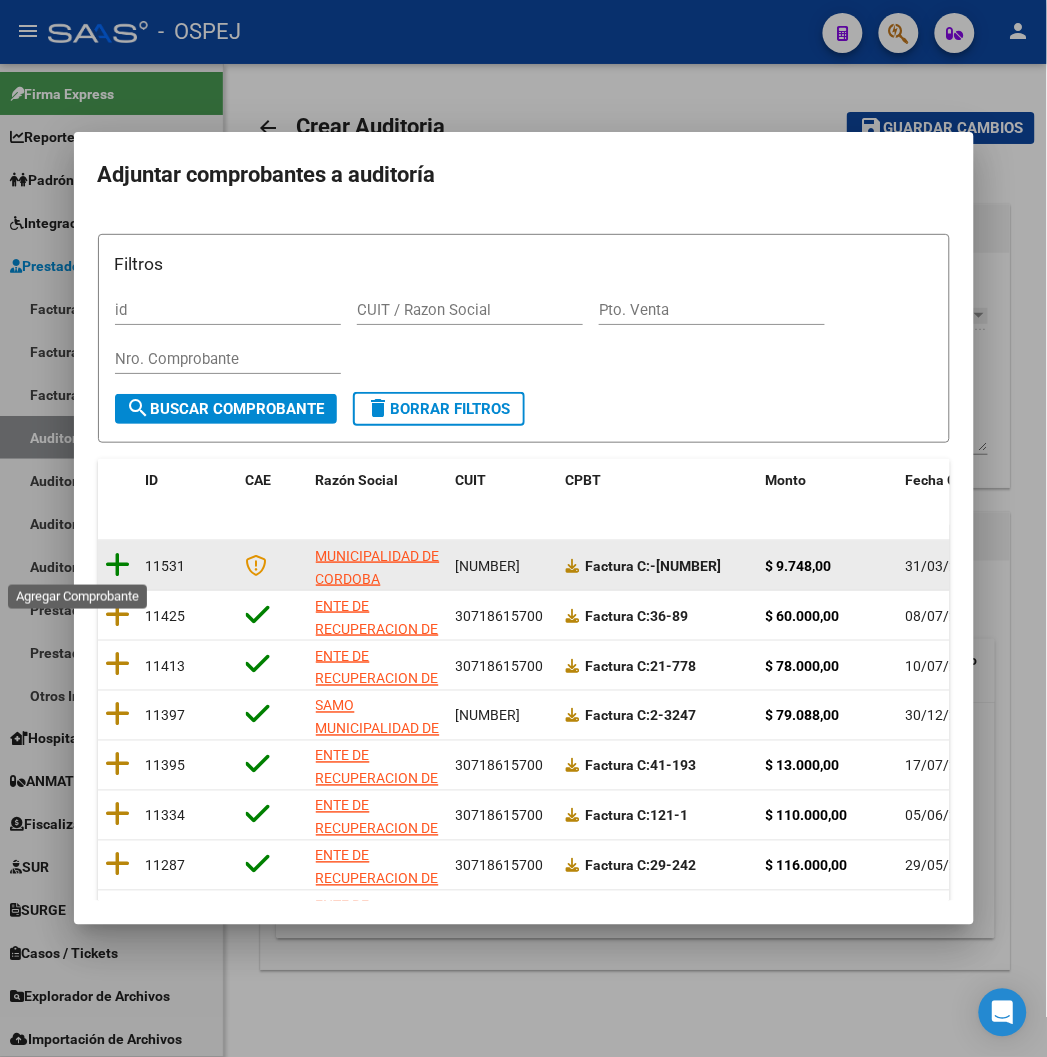 click 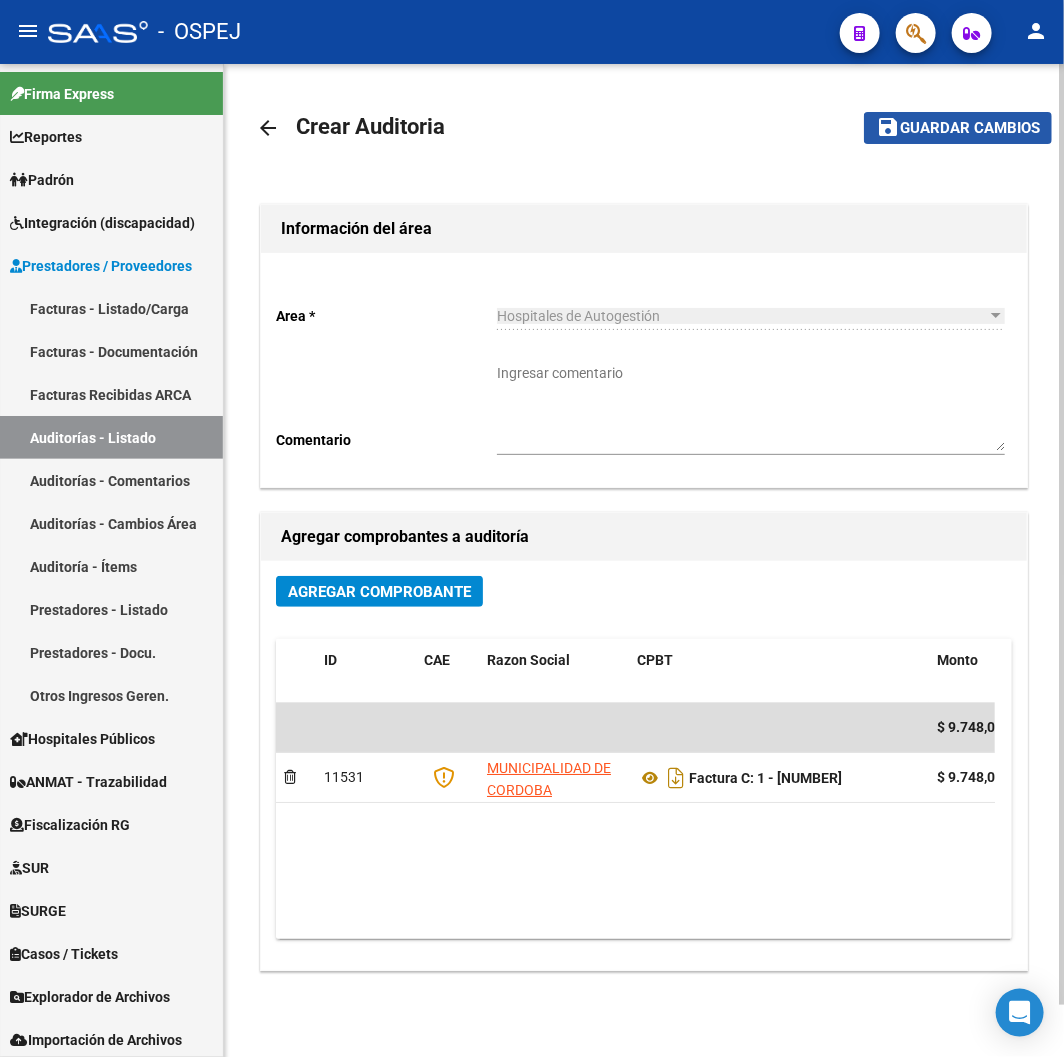 click on "Guardar cambios" 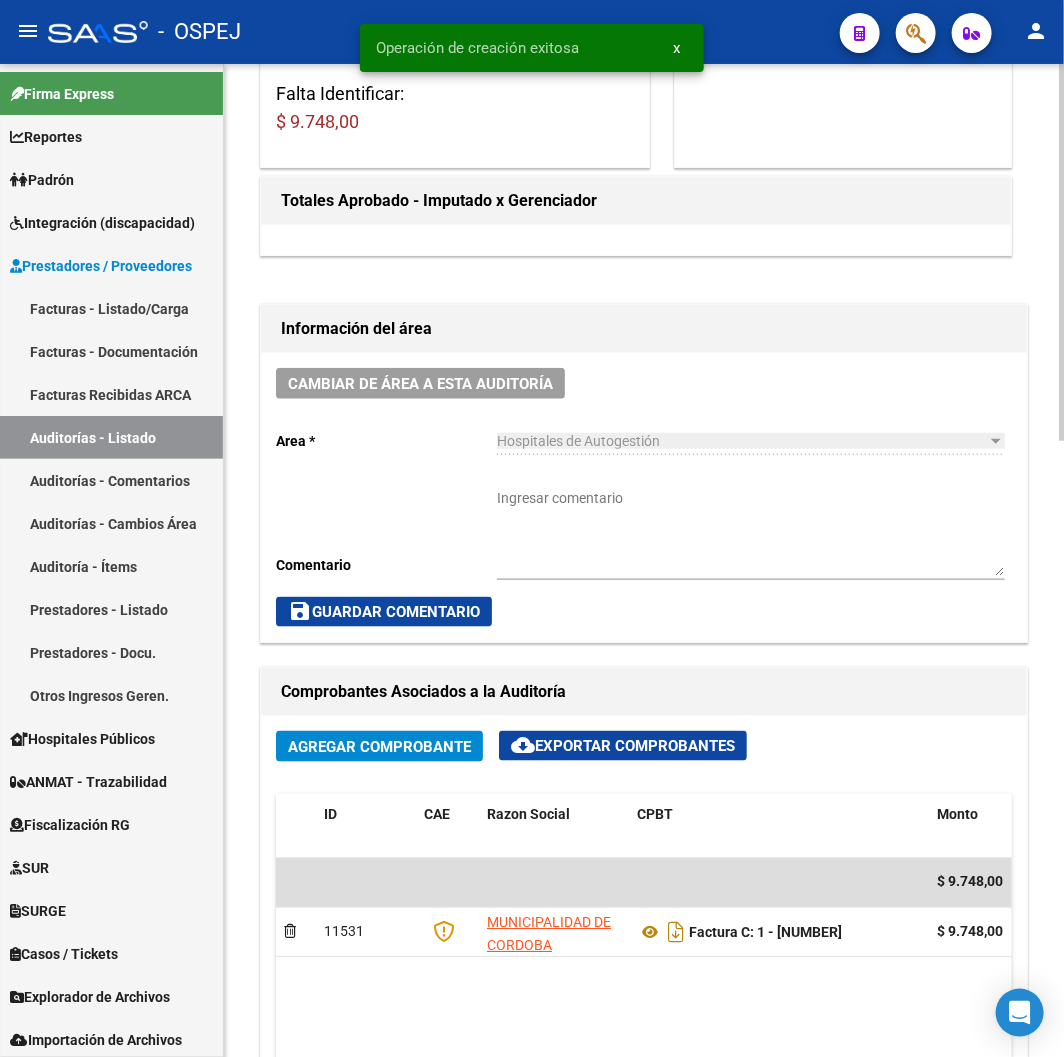 scroll, scrollTop: 888, scrollLeft: 0, axis: vertical 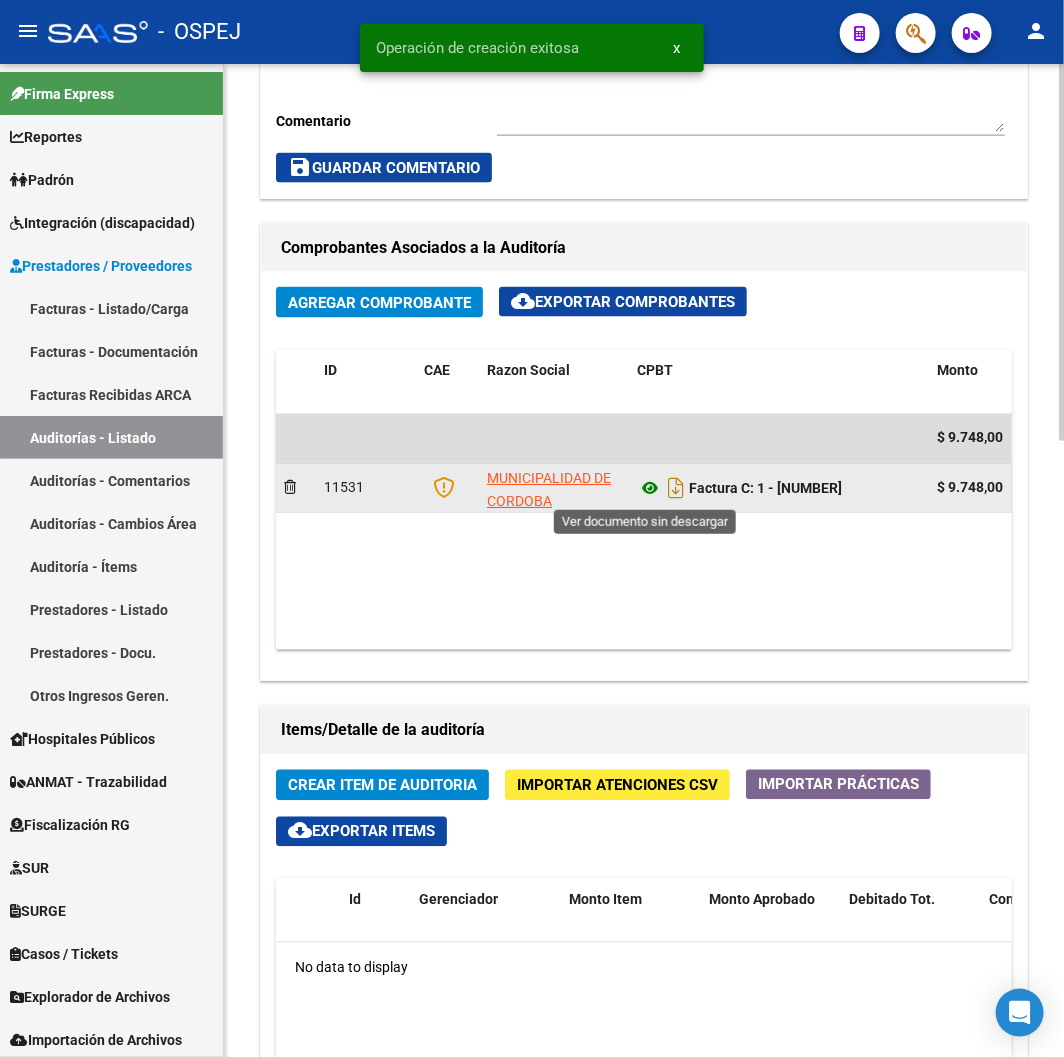 click 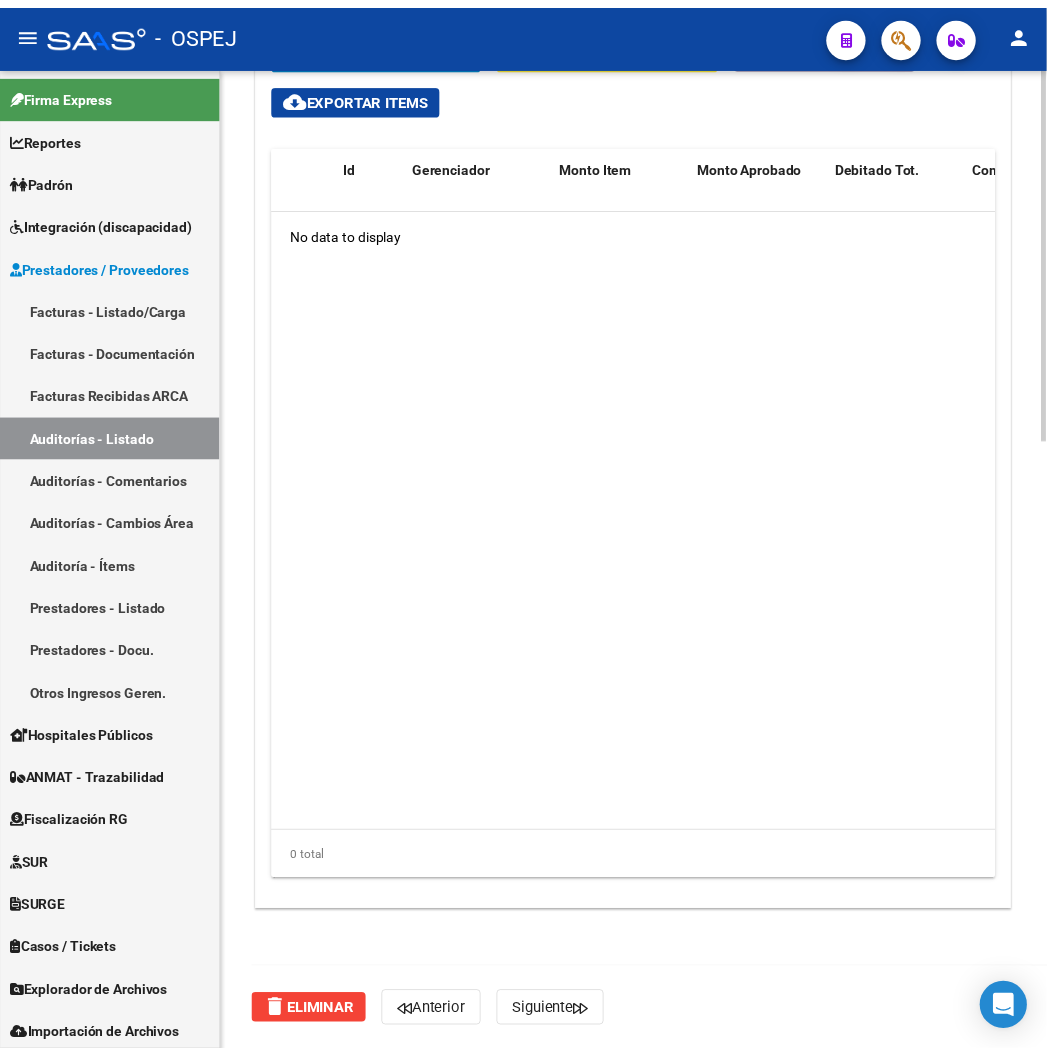 scroll, scrollTop: 1403, scrollLeft: 0, axis: vertical 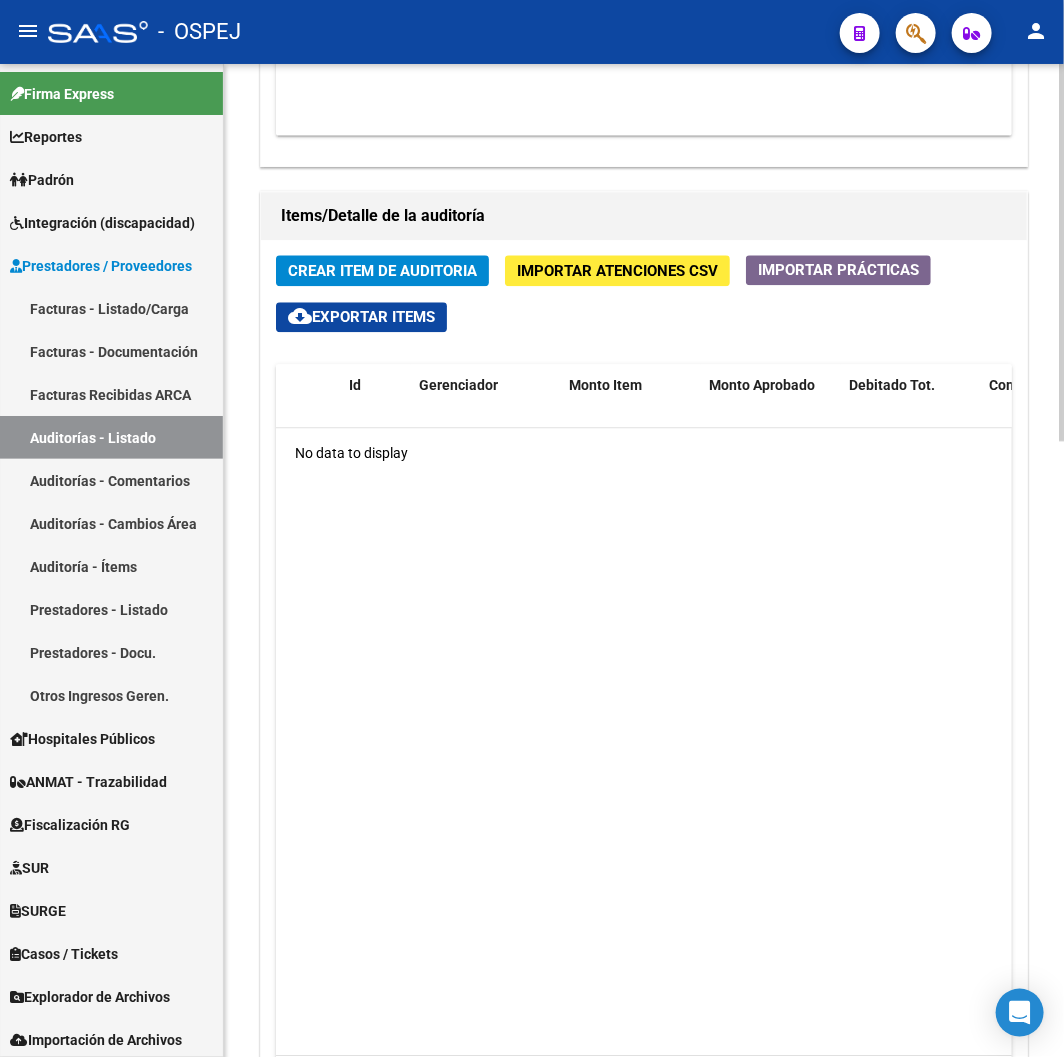 click on "Crear Item de Auditoria" 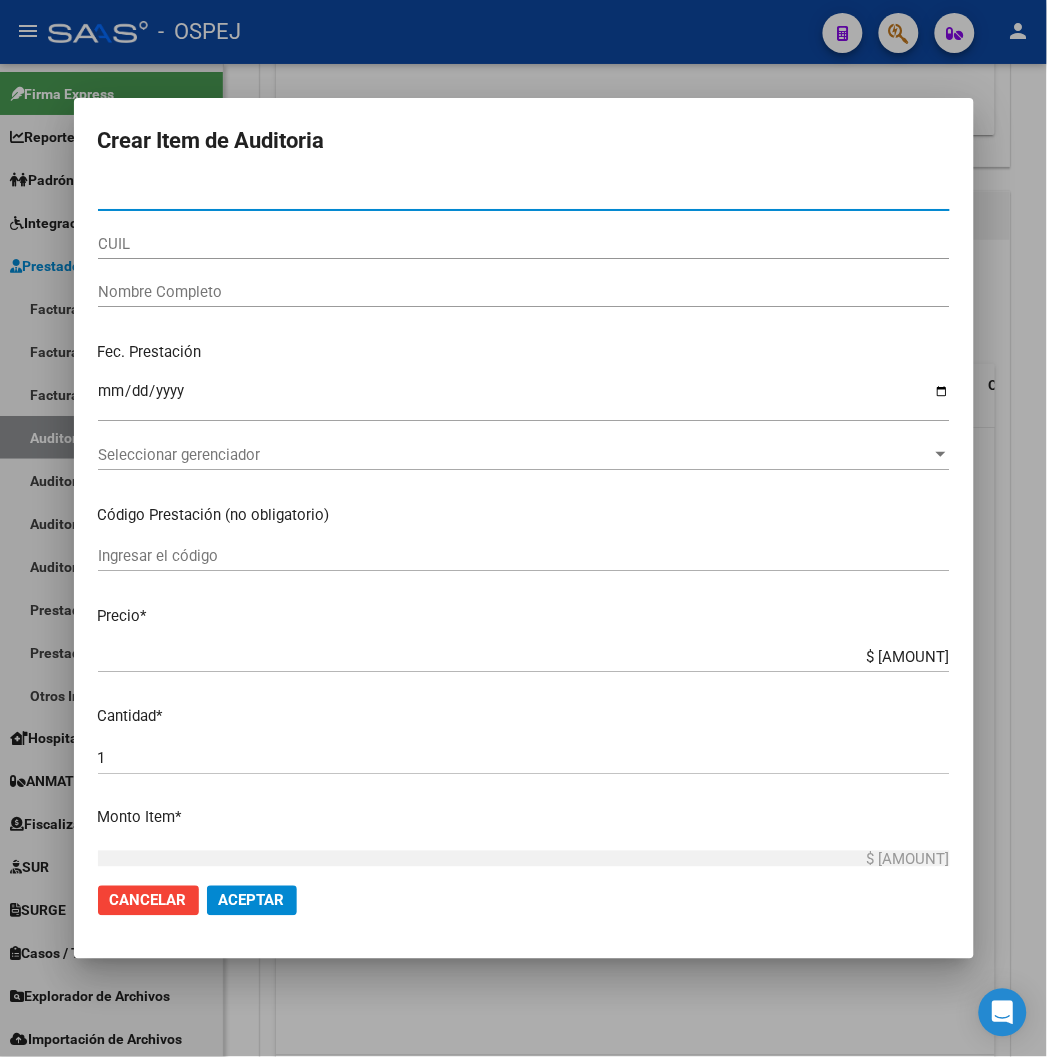 type on "50627523" 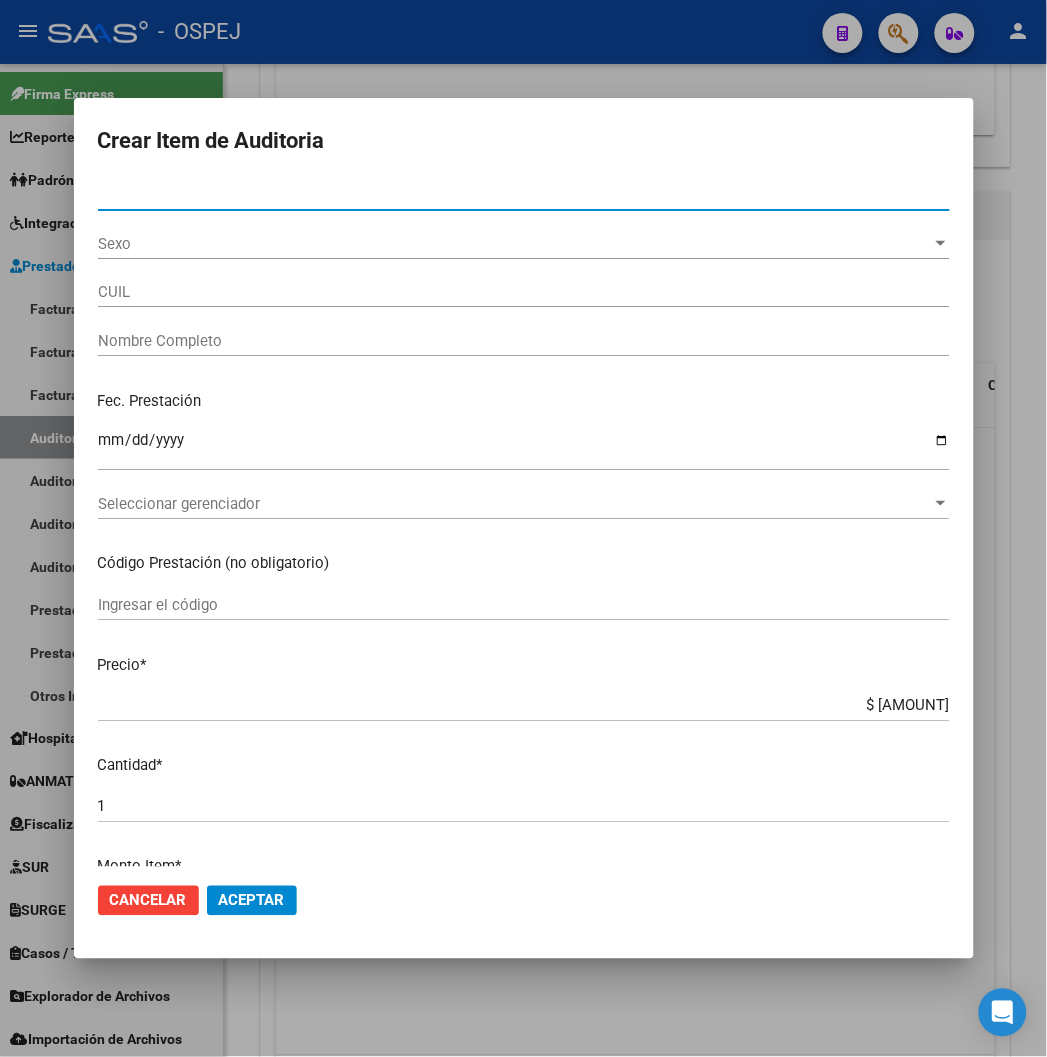 type on "20506275238" 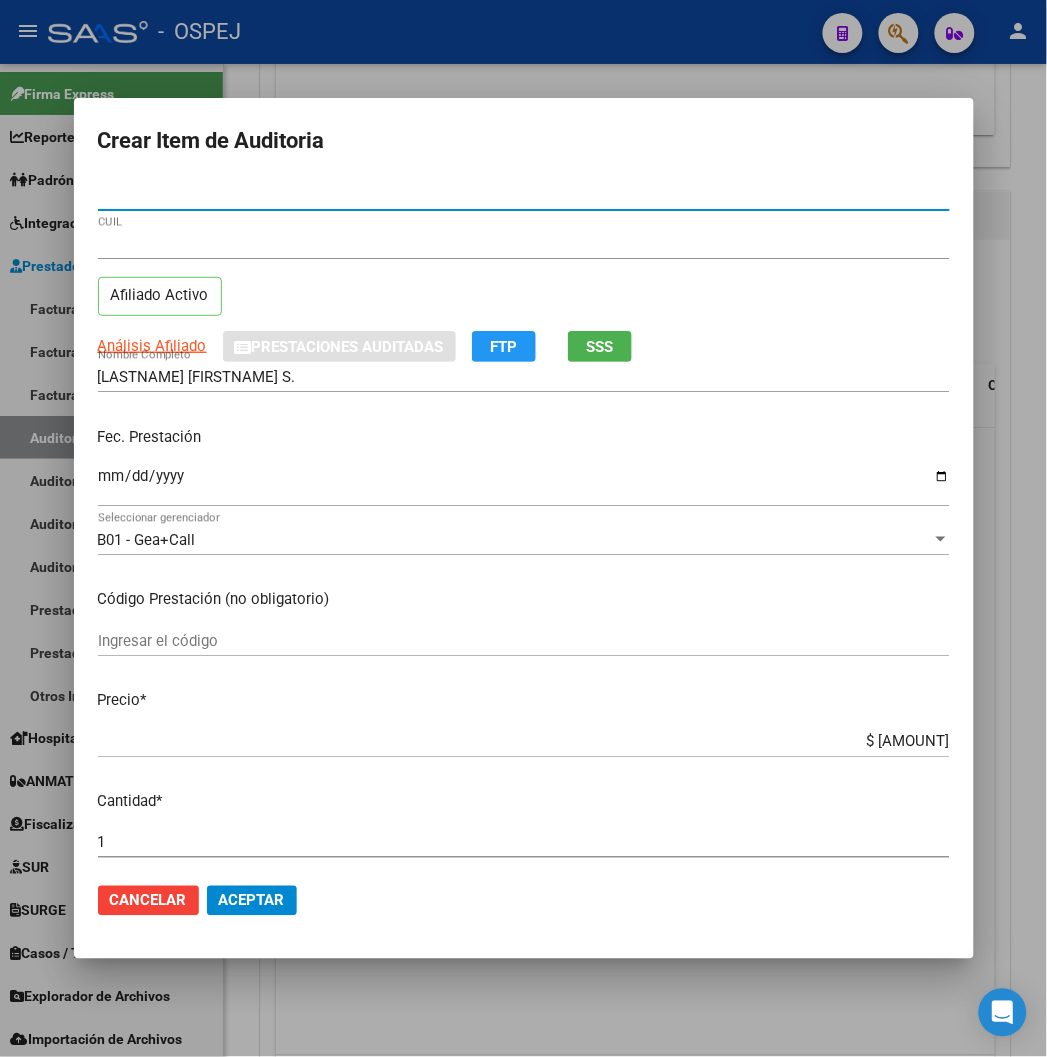 type on "50627523" 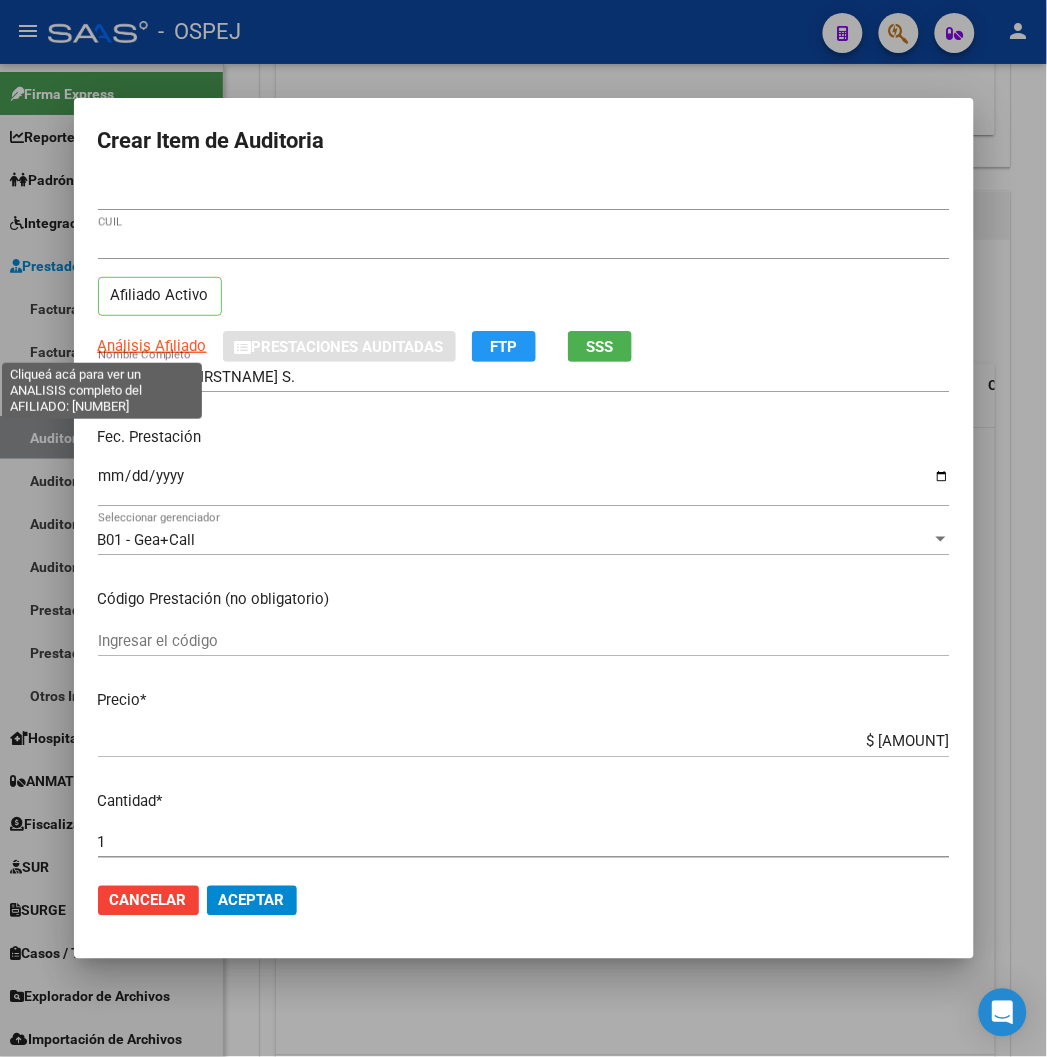 click on "Análisis Afiliado" at bounding box center (152, 346) 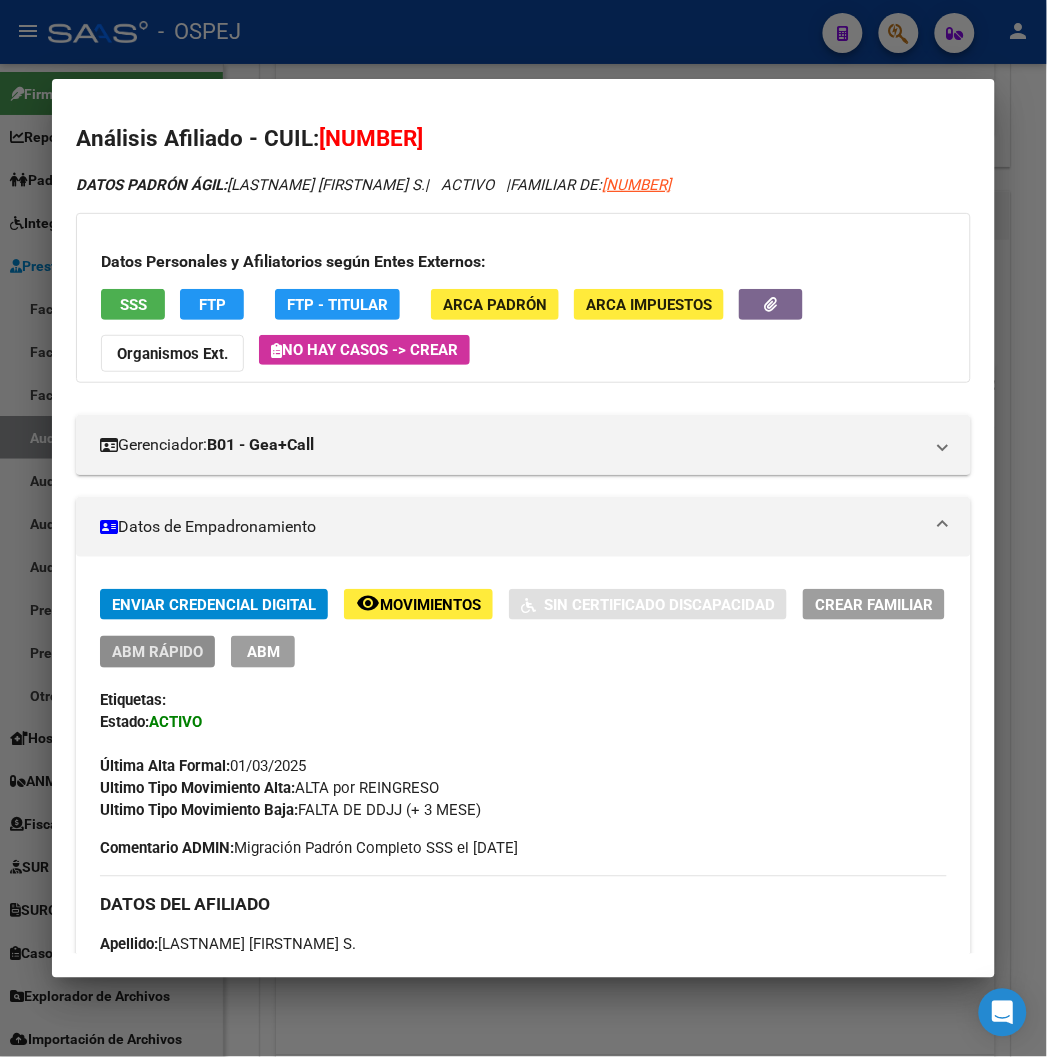 click on "ABM Rápido" 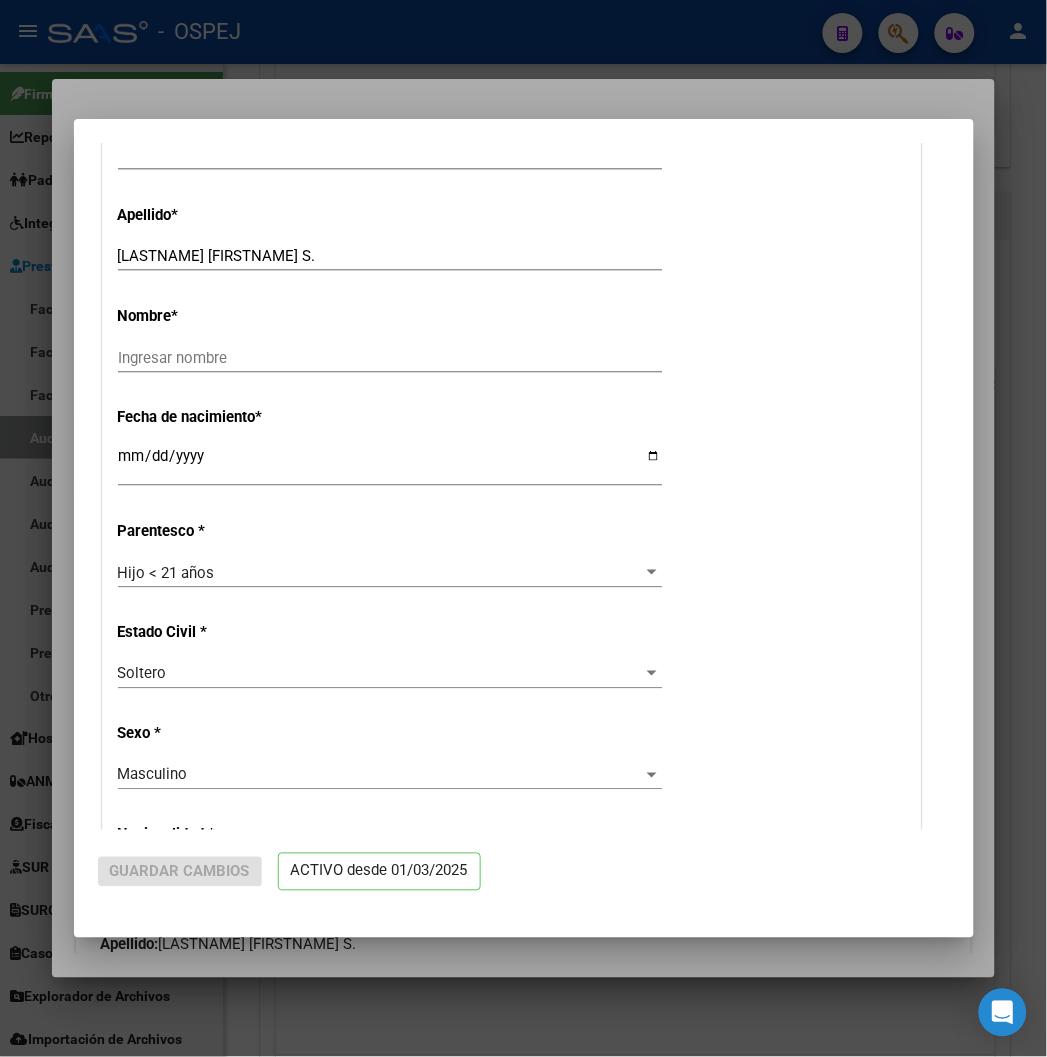 radio on "true" 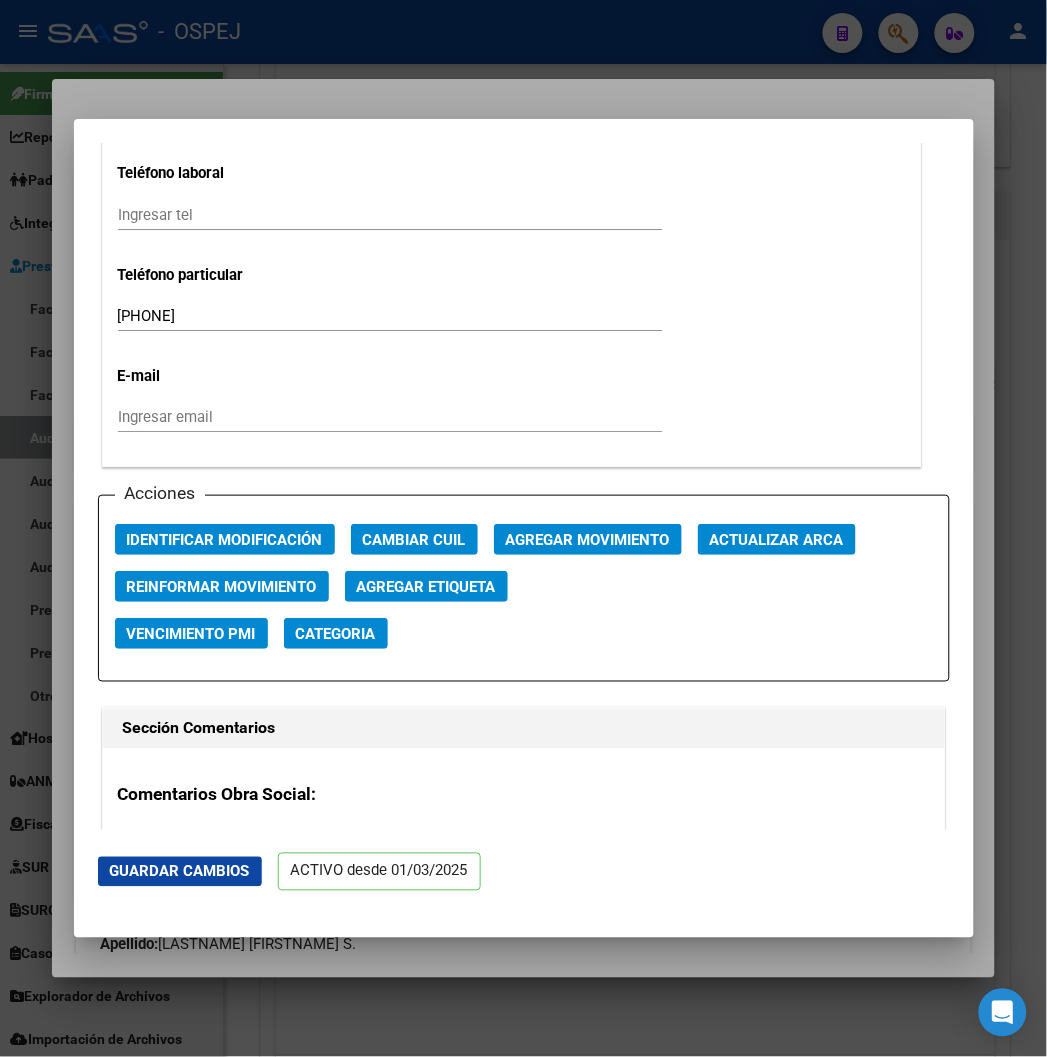 click on "Actualizar ARCA" at bounding box center (777, 540) 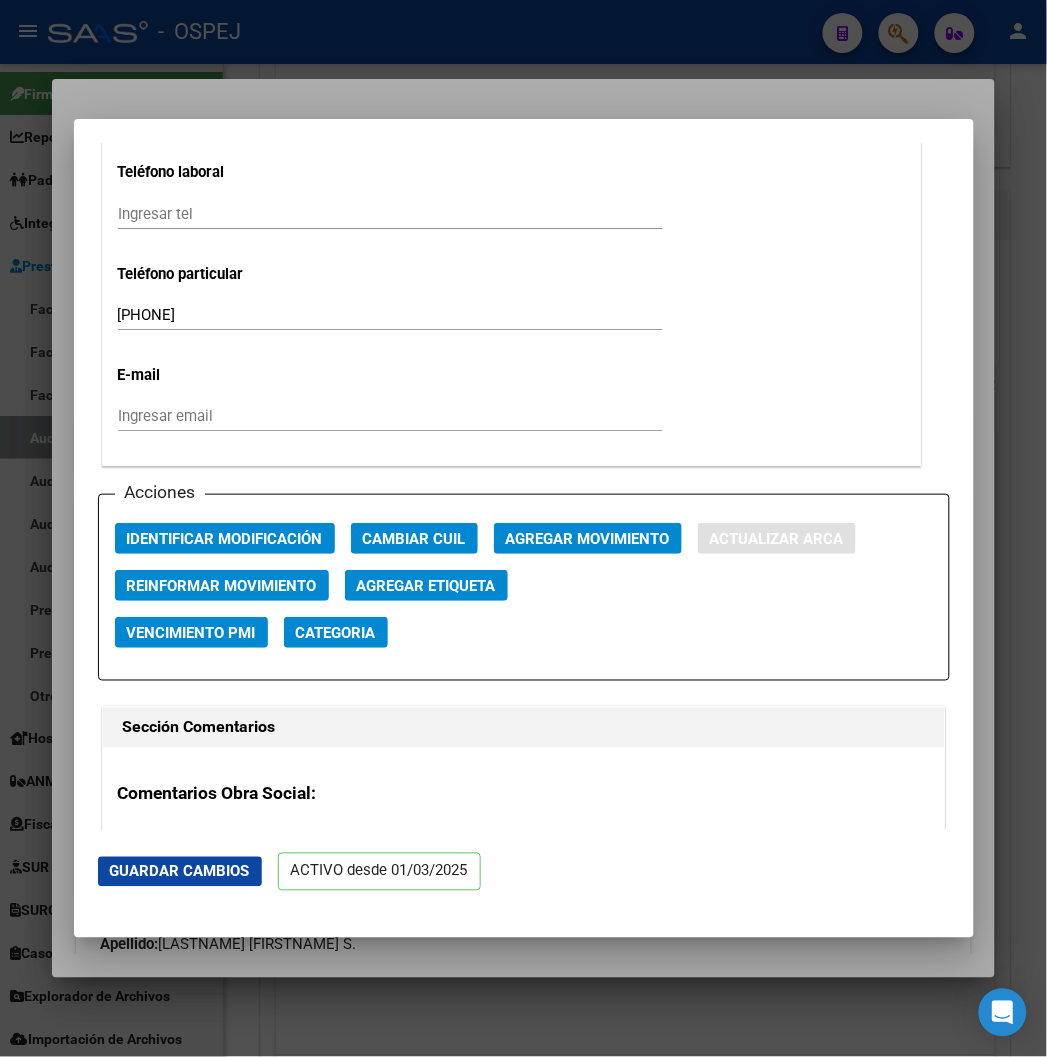 type on "GALIANO OYOLA" 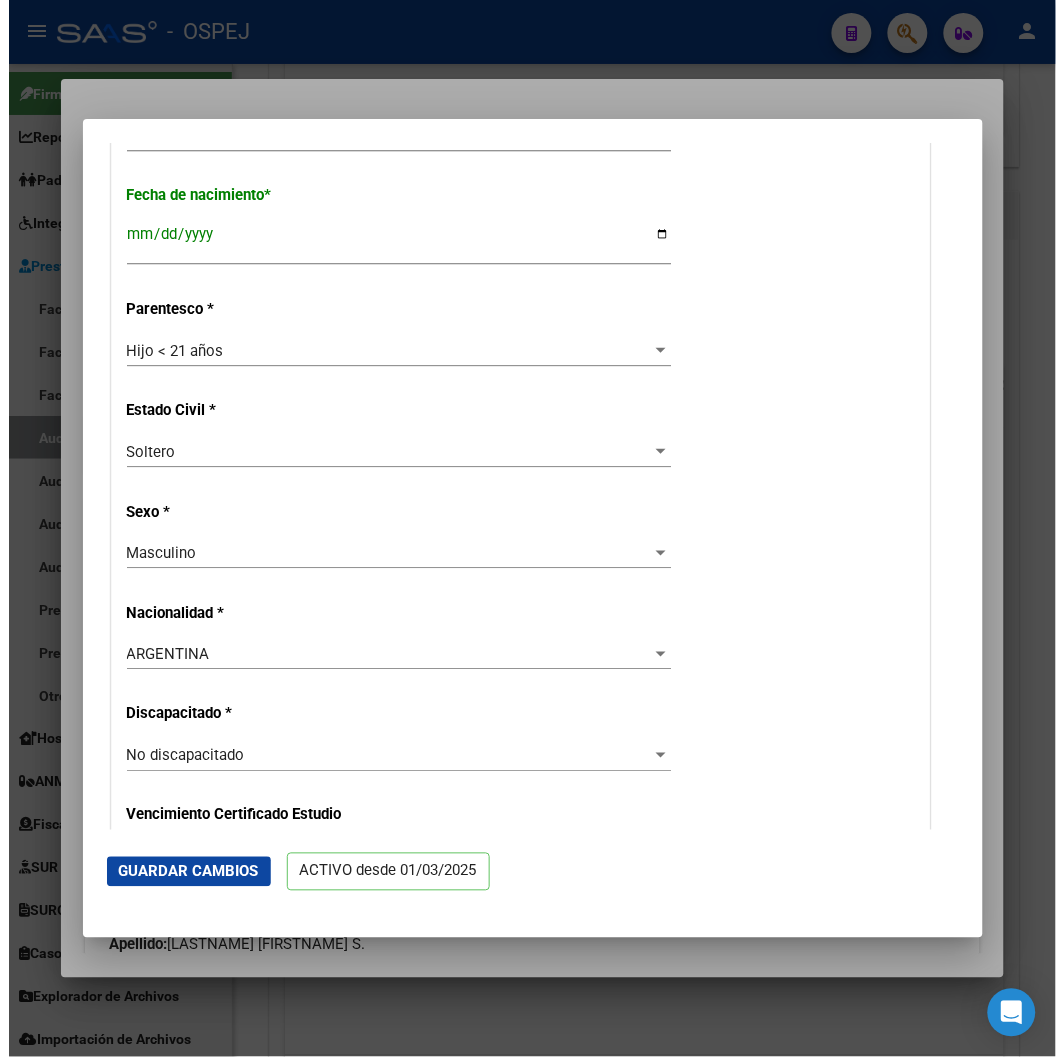 scroll, scrollTop: 444, scrollLeft: 0, axis: vertical 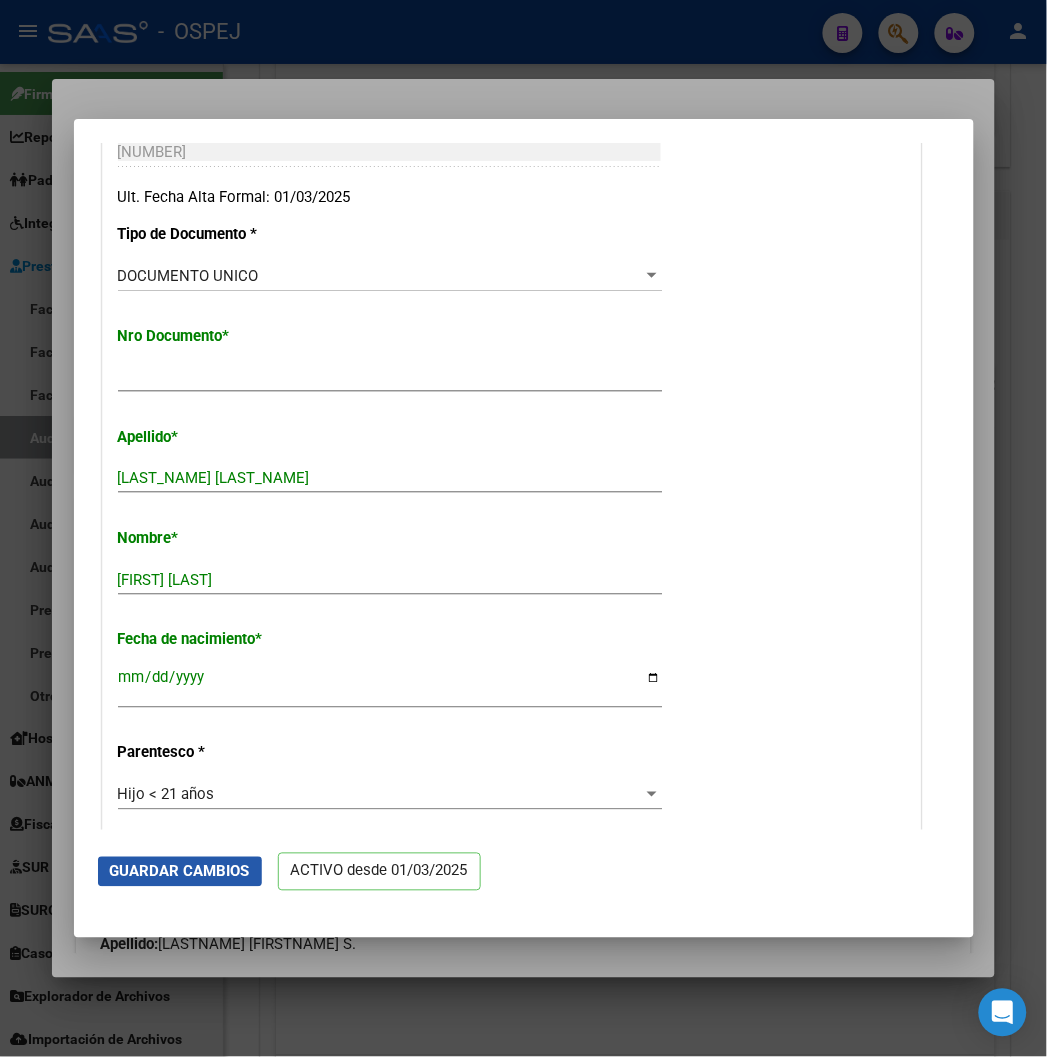 click on "Guardar Cambios" 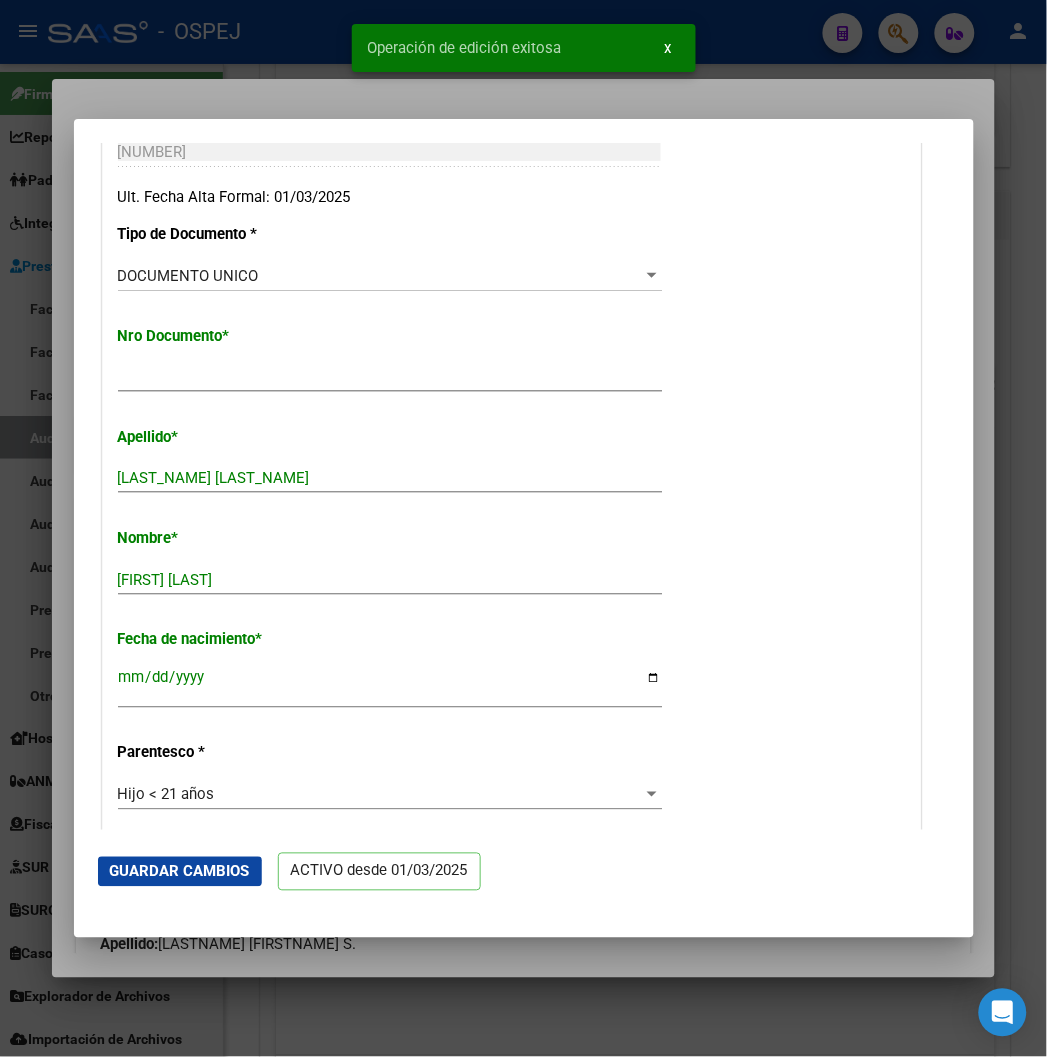 click at bounding box center [523, 528] 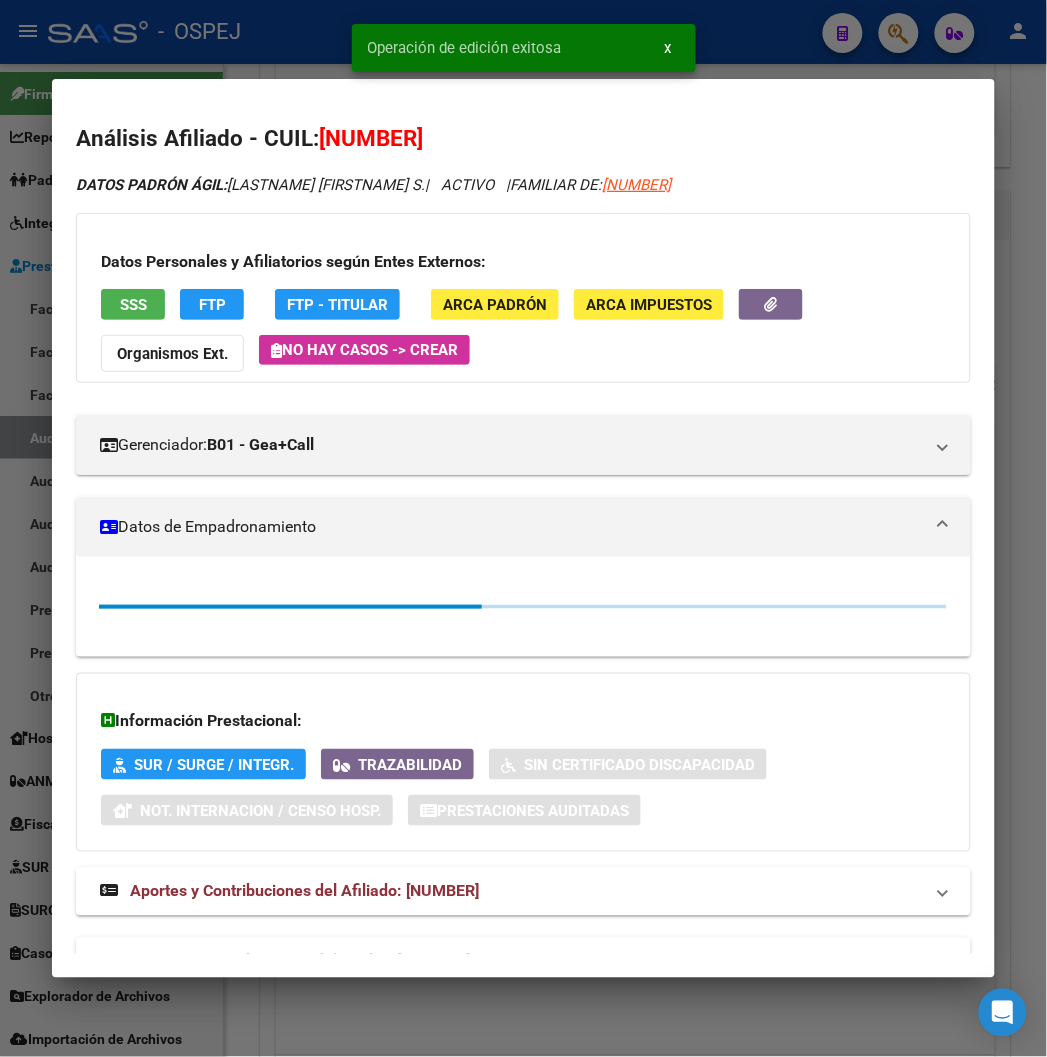 click at bounding box center (523, 528) 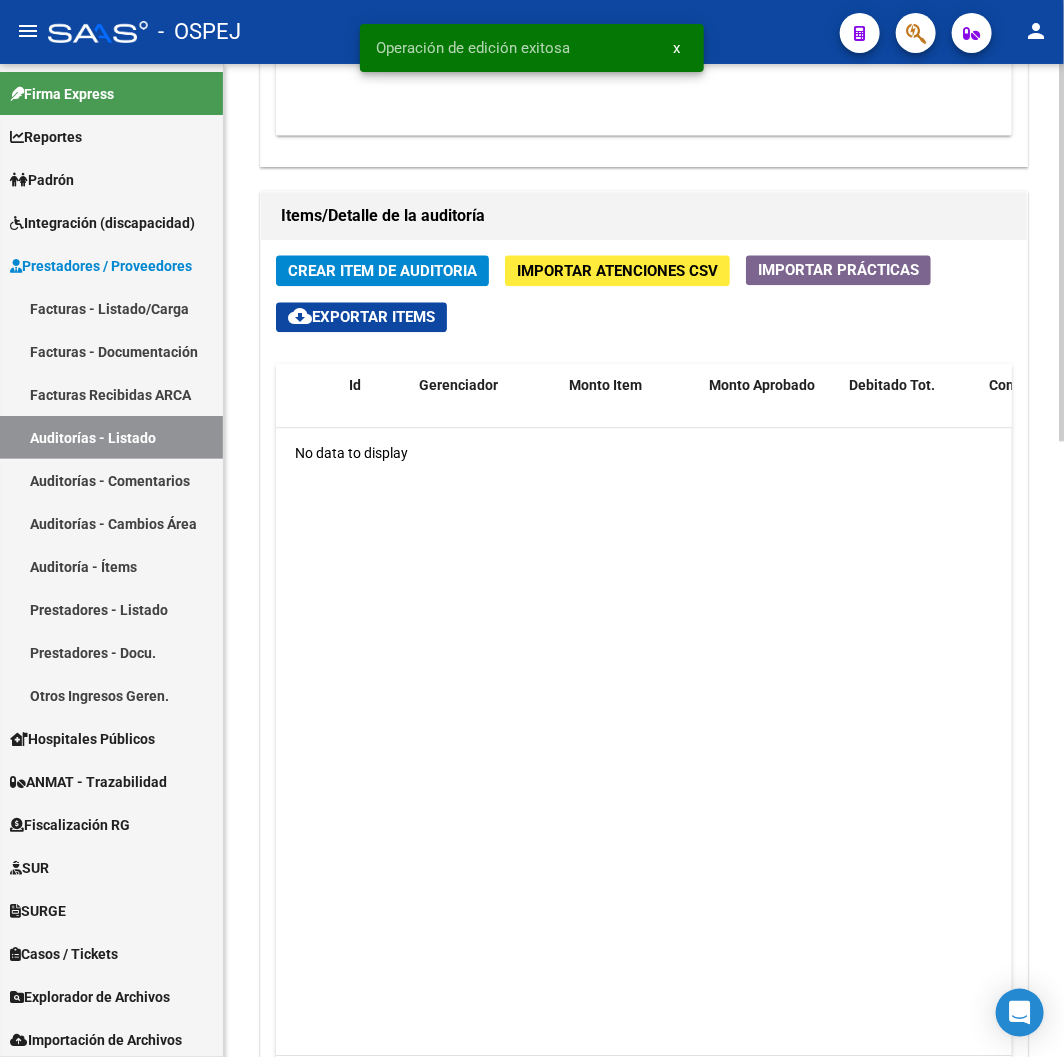 click on "Crear Item de Auditoria" 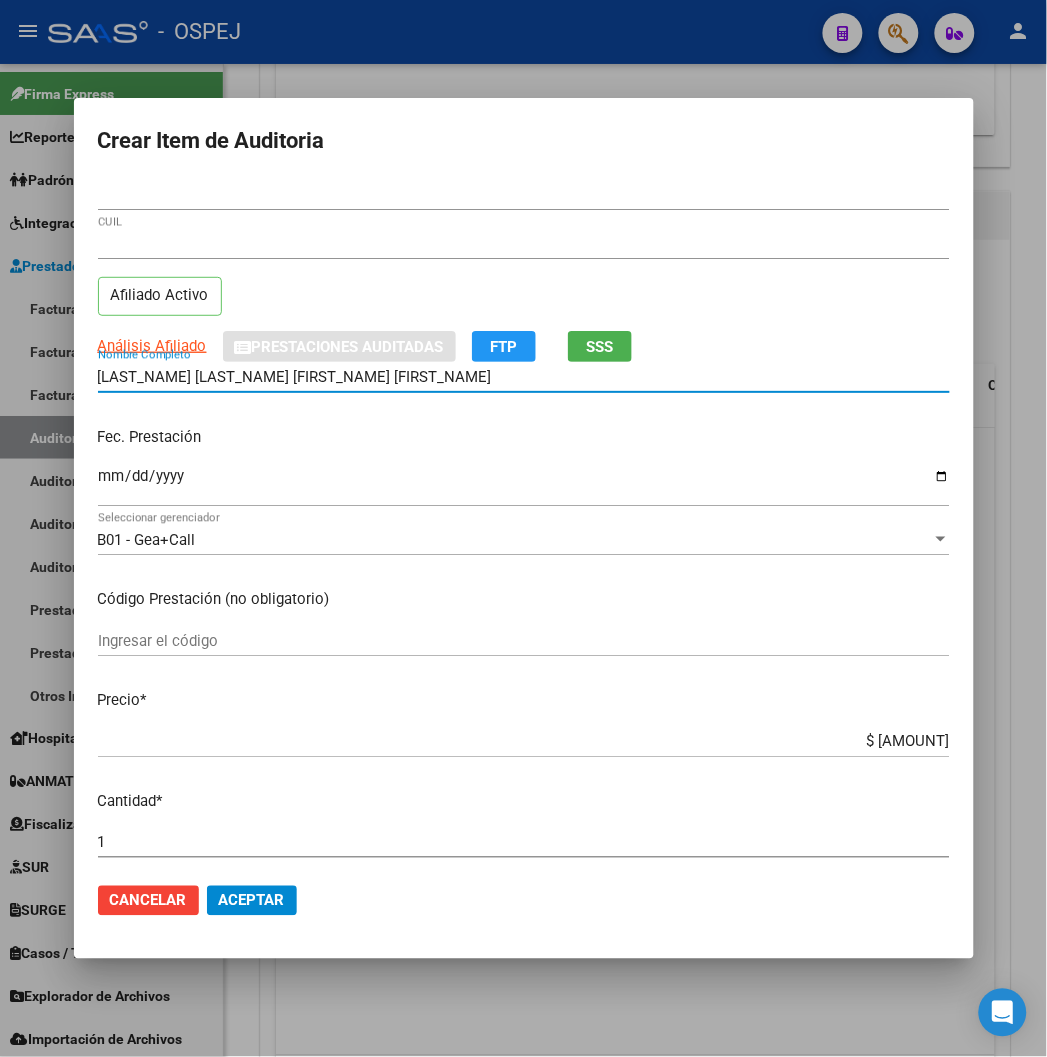 click on "GALIANO OYOLA IGNACIO SEBASTIAN" at bounding box center (524, 377) 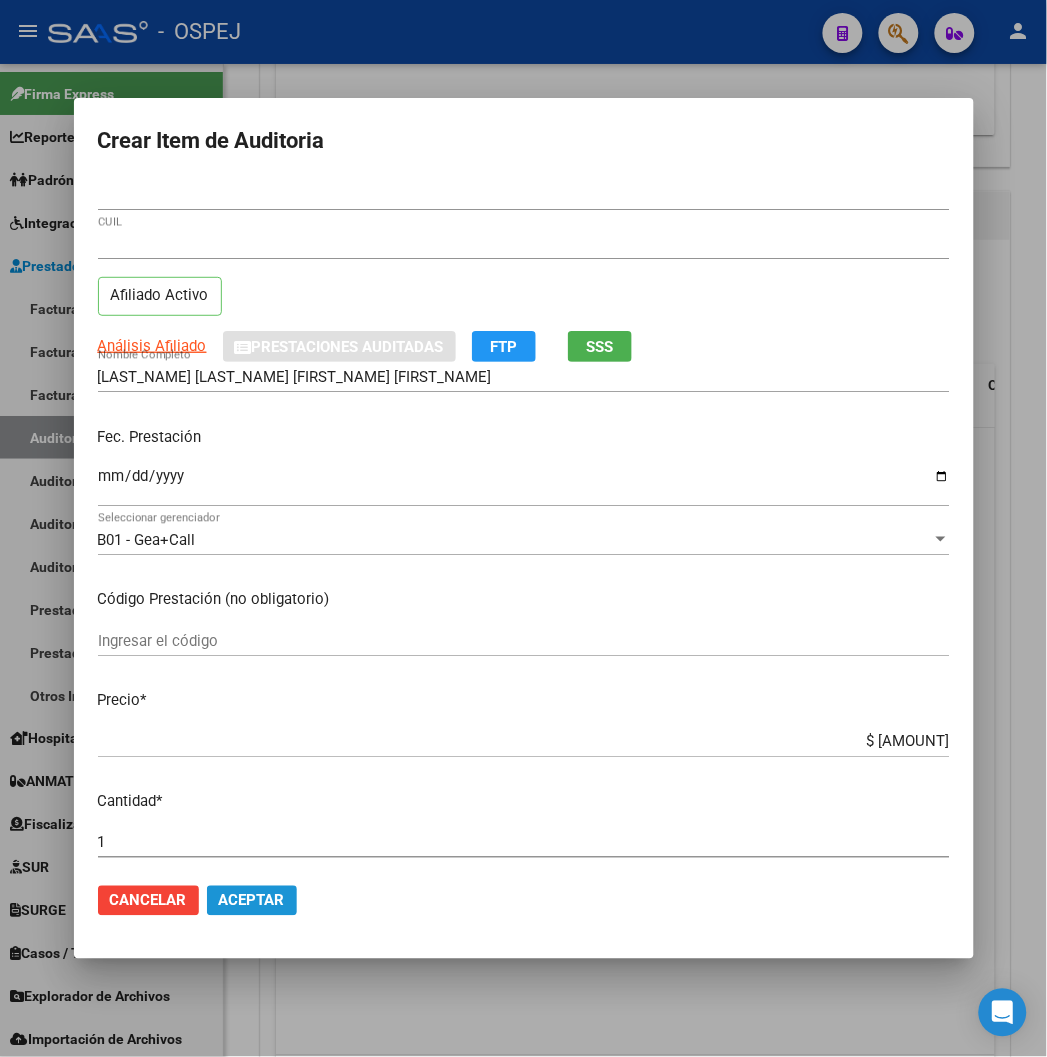 click on "Aceptar" 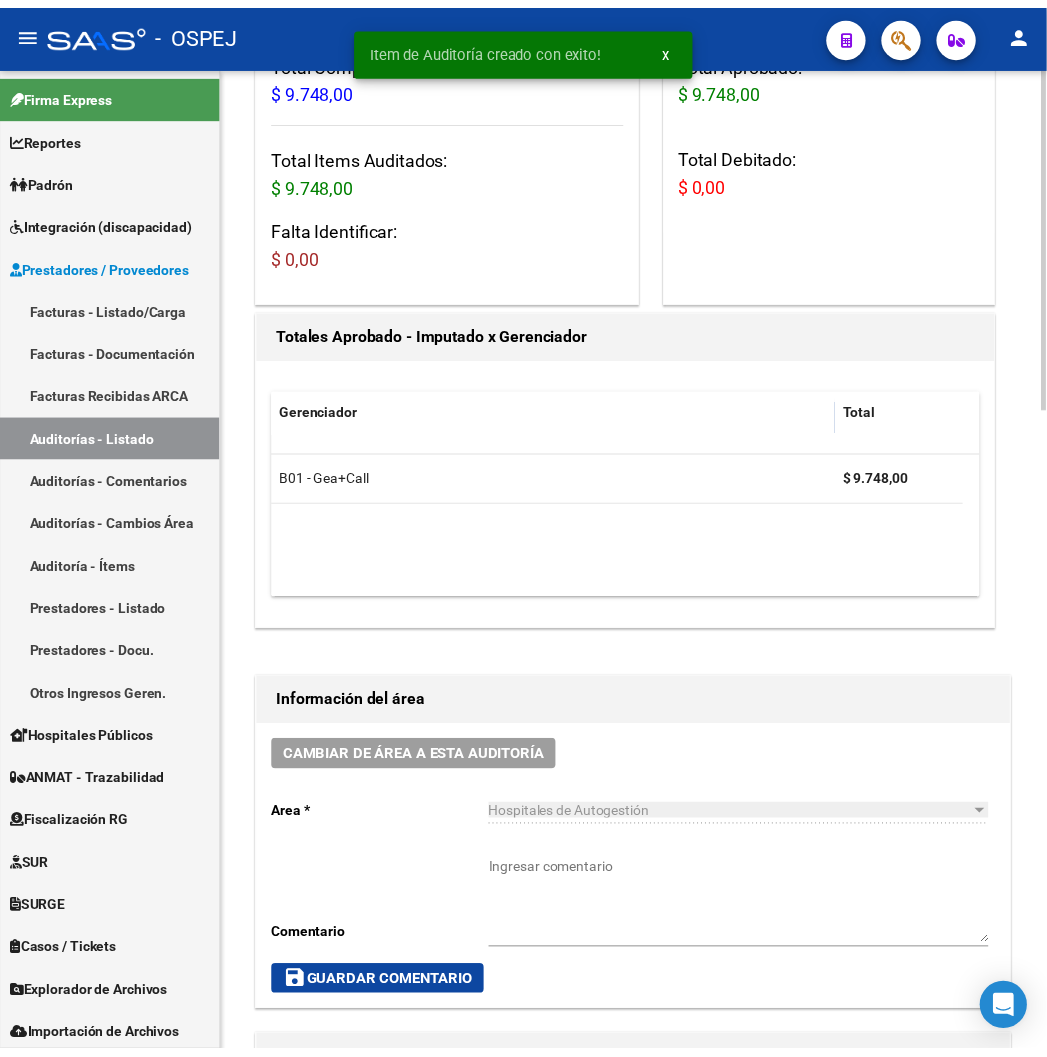 scroll, scrollTop: 0, scrollLeft: 0, axis: both 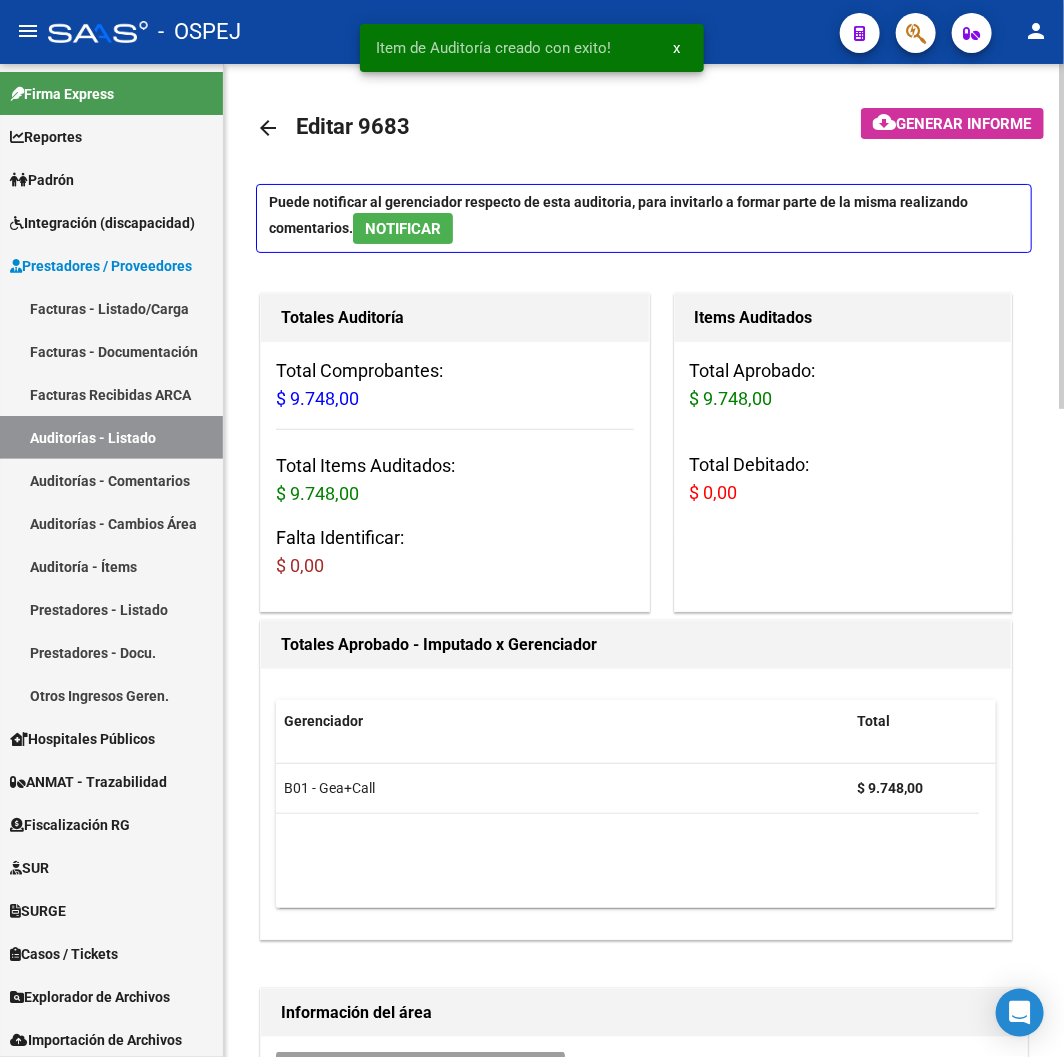 click on "arrow_back" 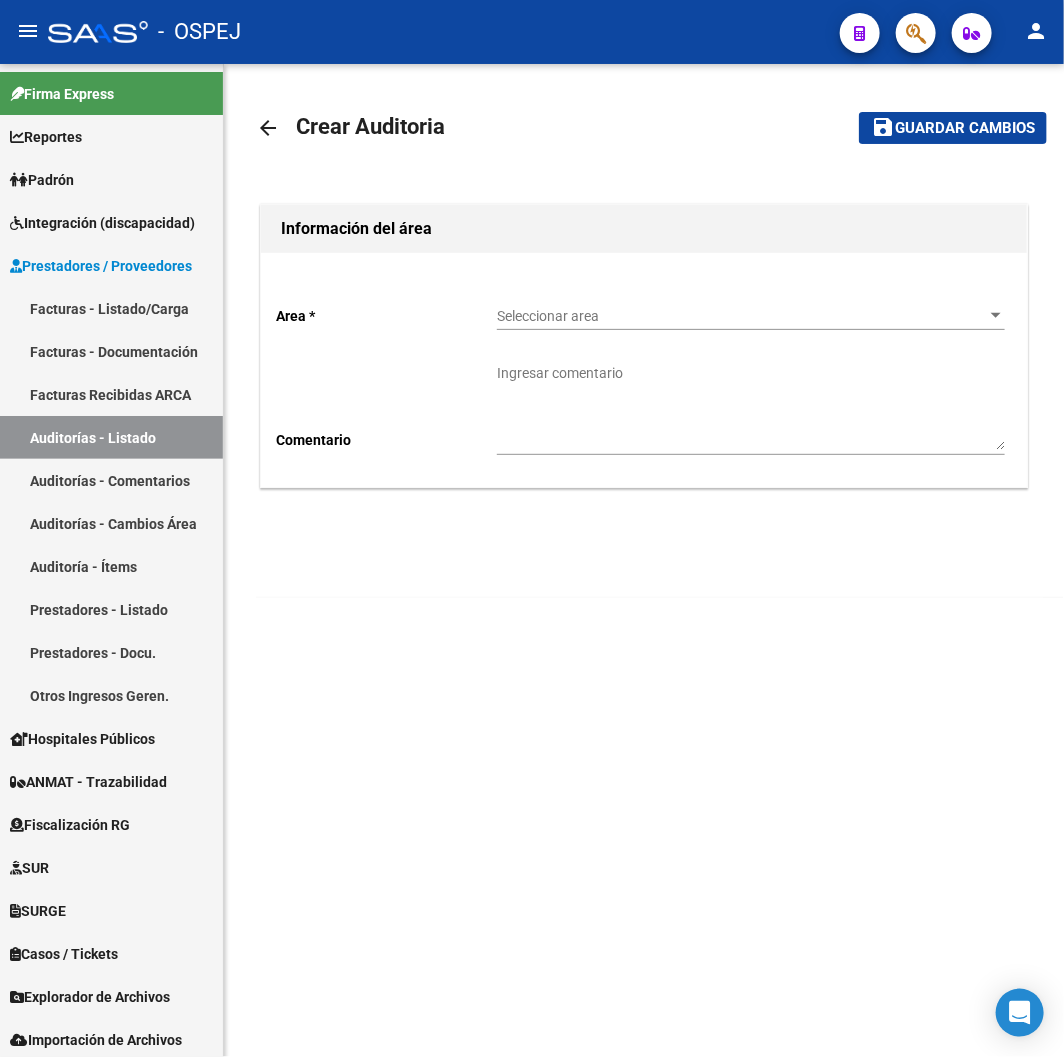 click on "arrow_back" 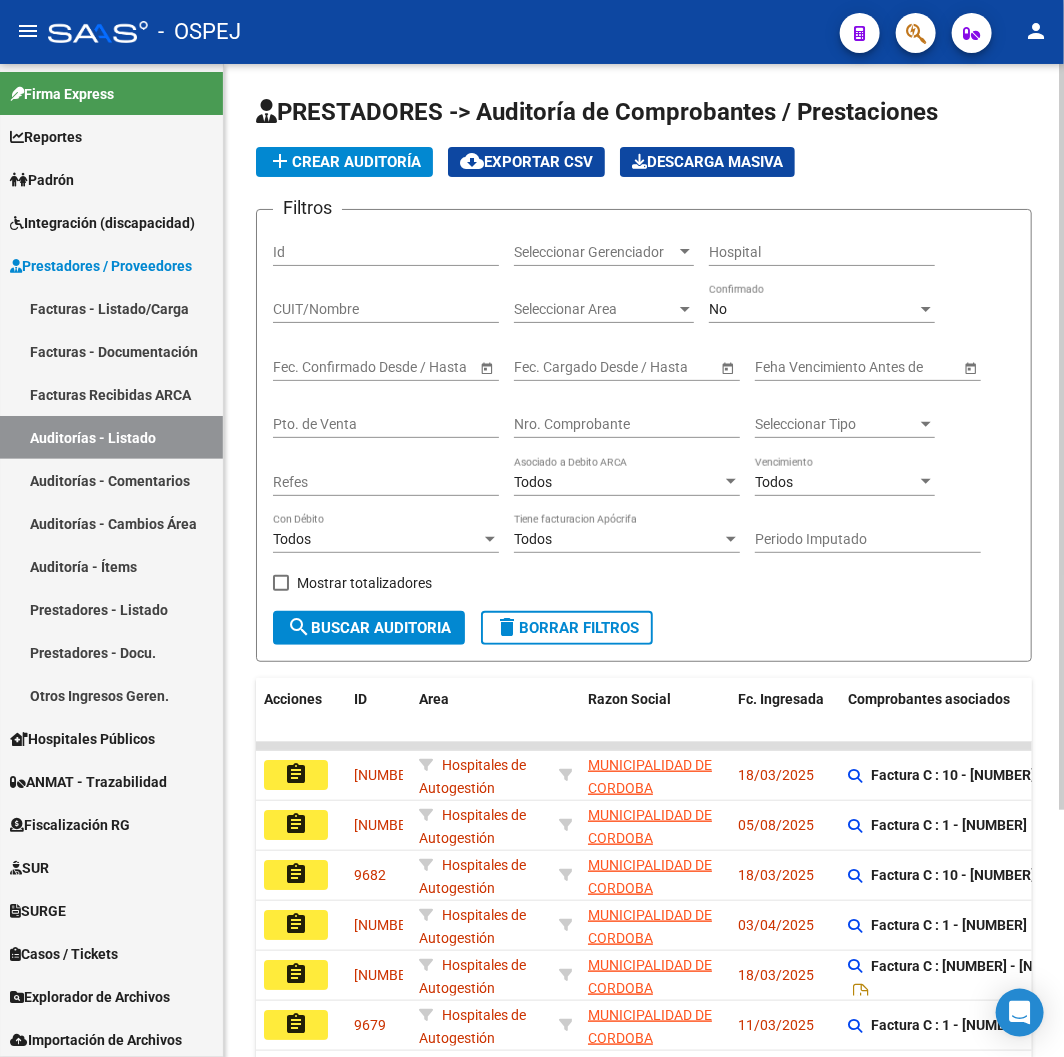 click on "add  Crear Auditoría" 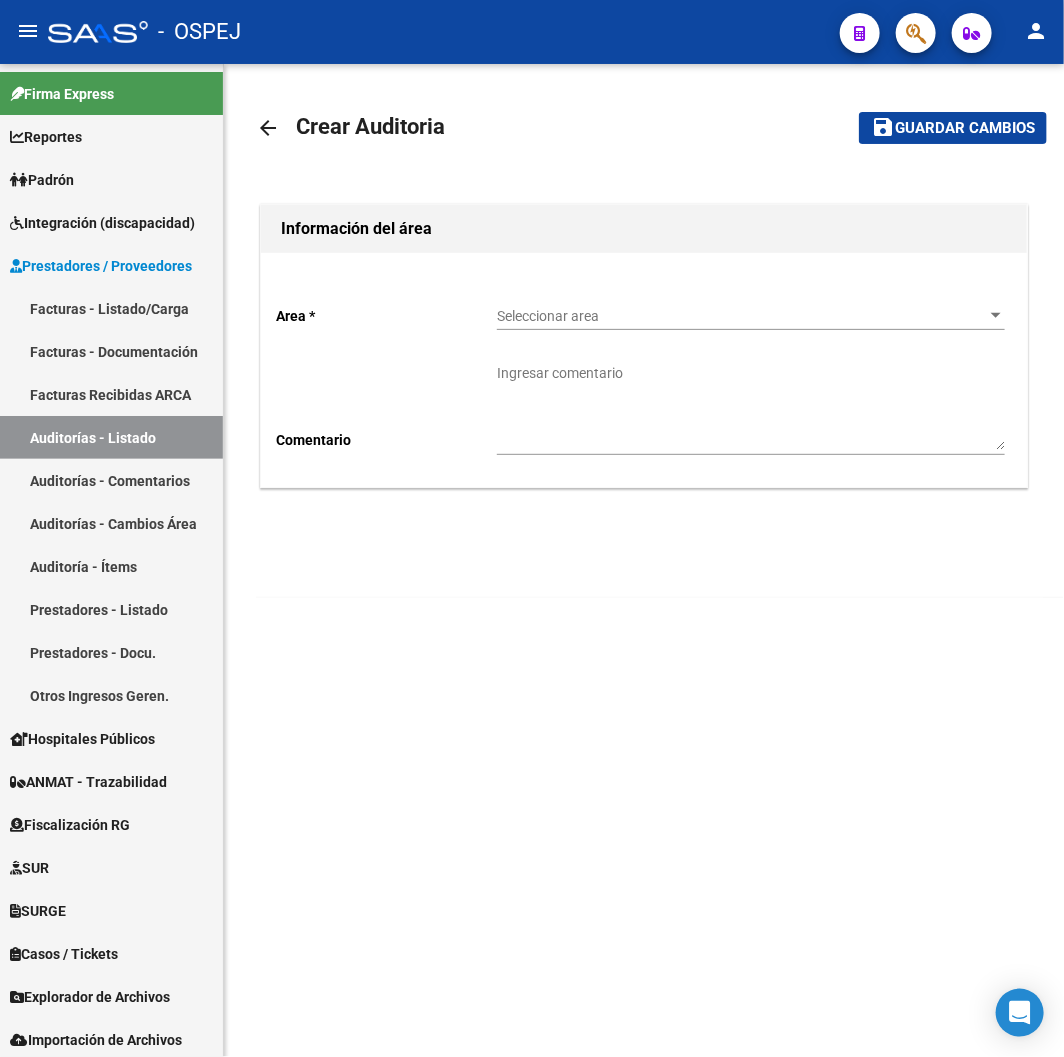 click on "Seleccionar area Seleccionar area" 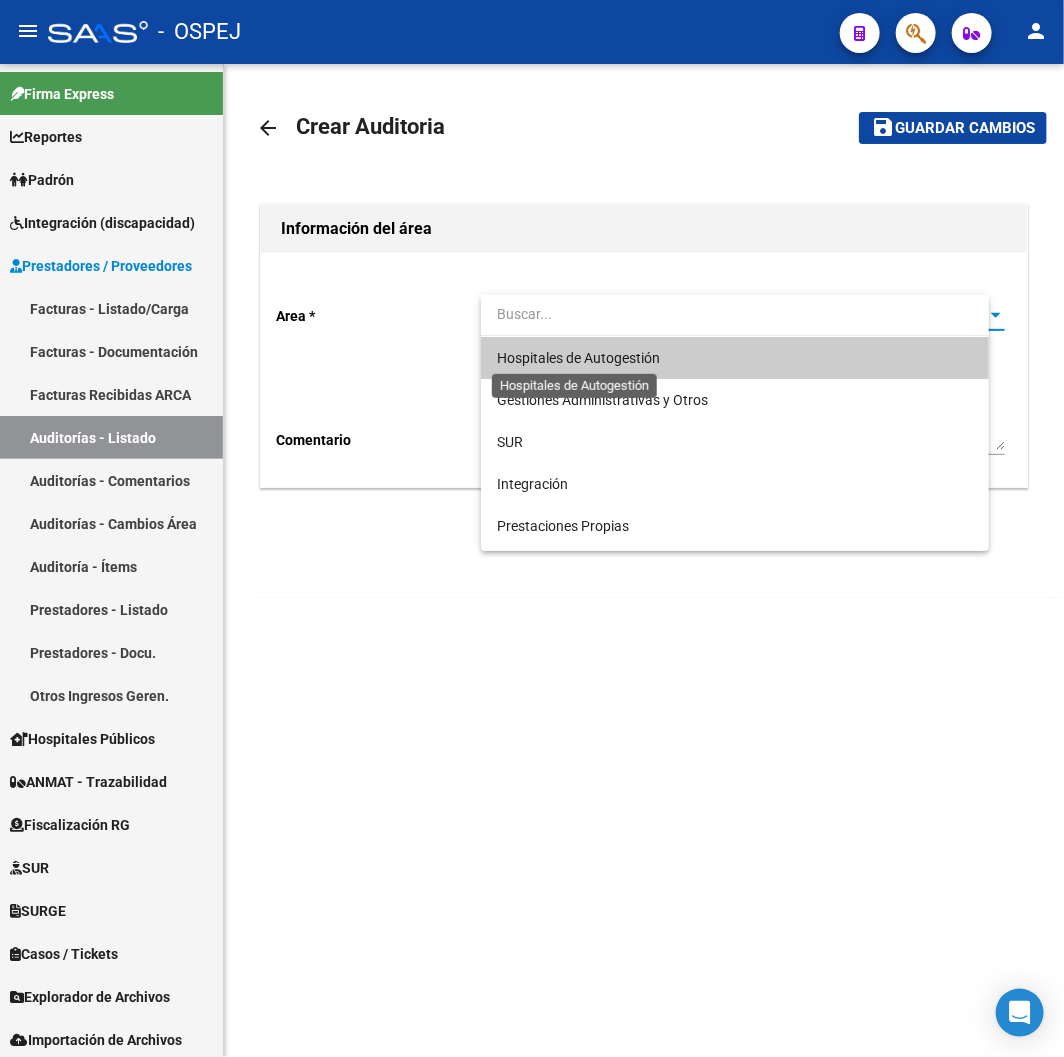 click on "Hospitales de Autogestión" at bounding box center (578, 358) 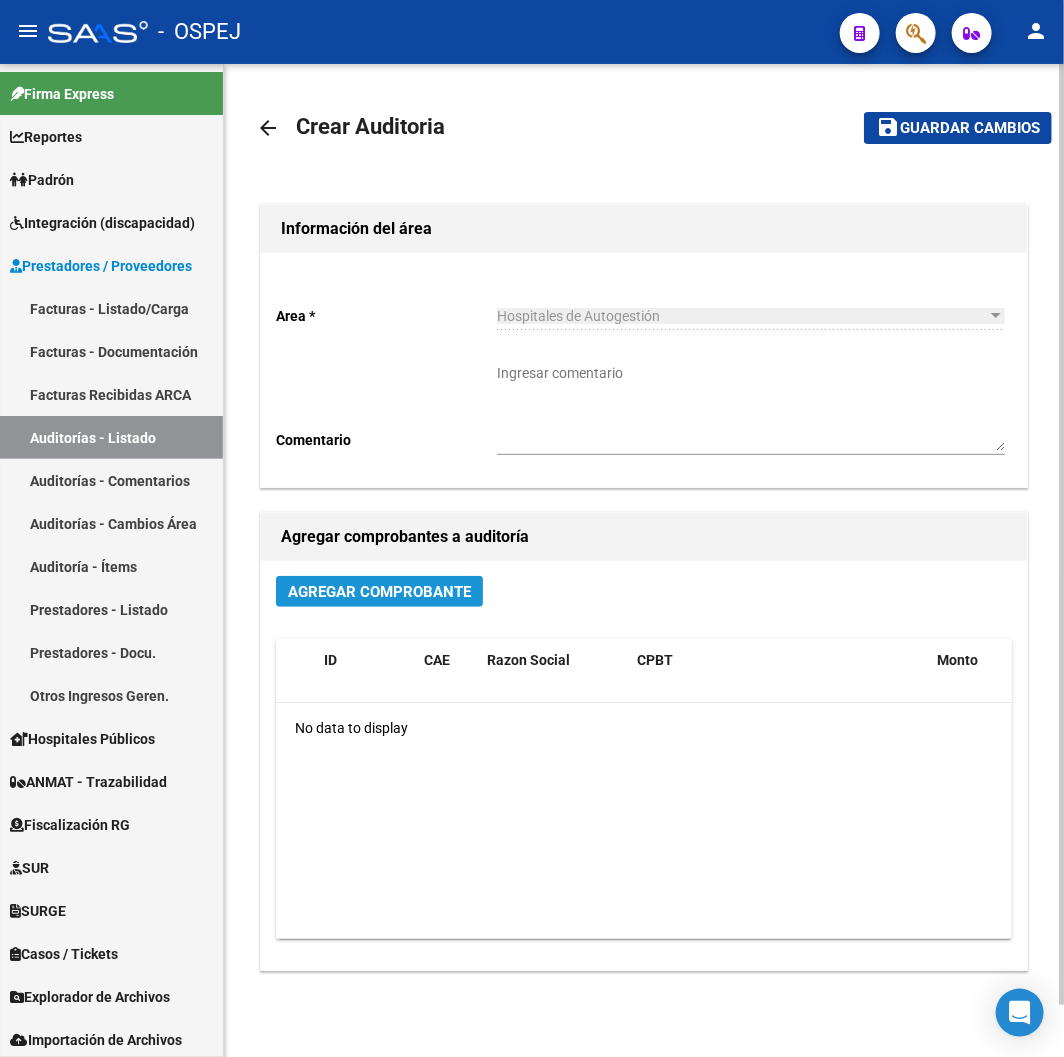 click on "Agregar Comprobante" 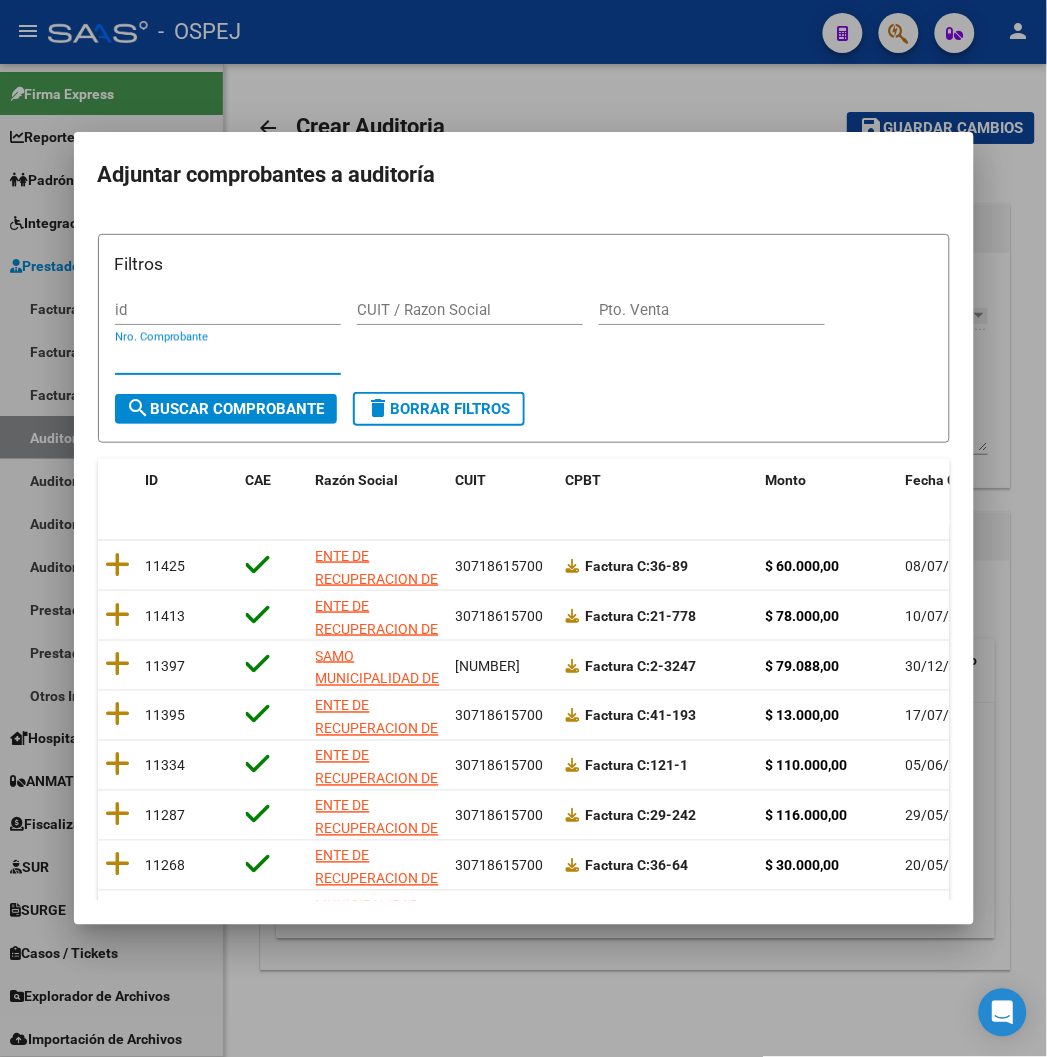 click on "Nro. Comprobante" at bounding box center [228, 359] 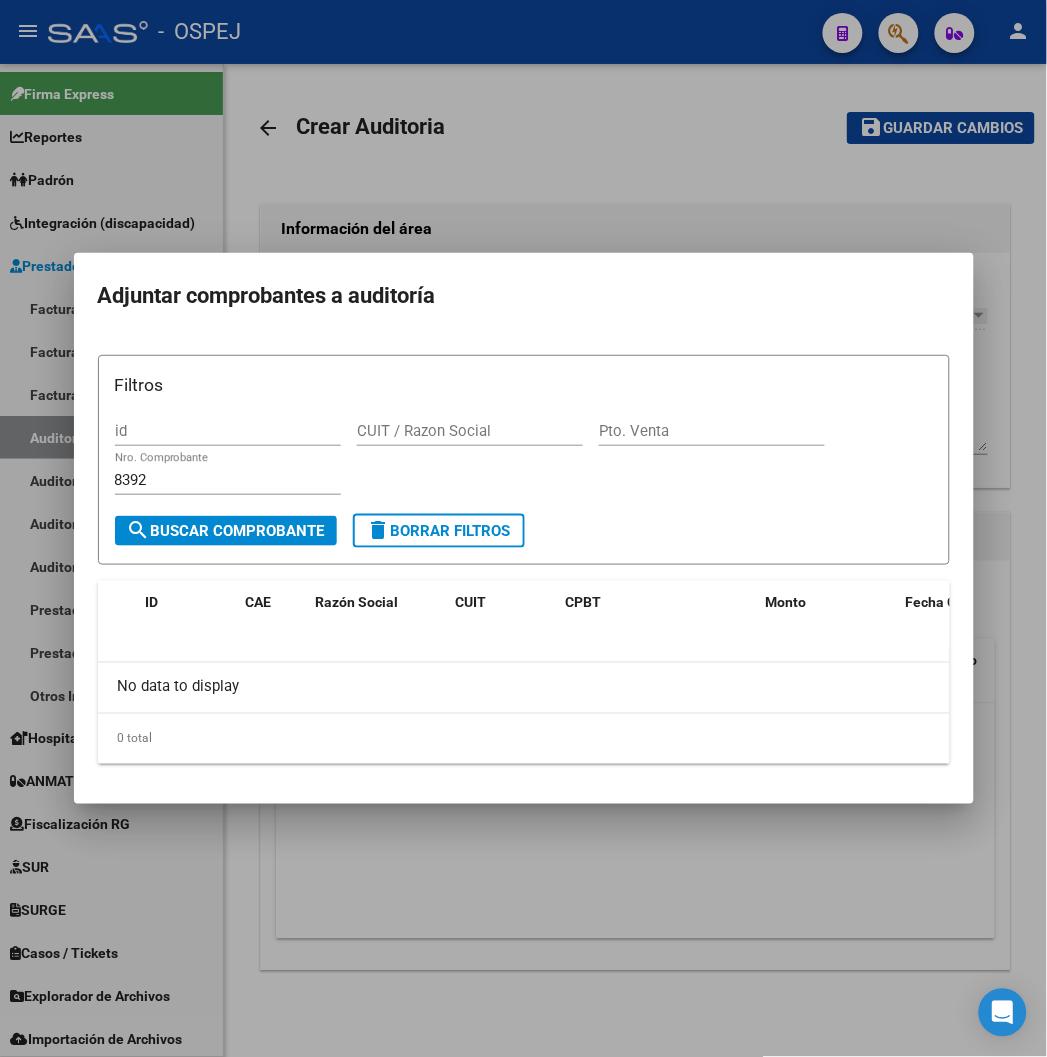 click at bounding box center (523, 528) 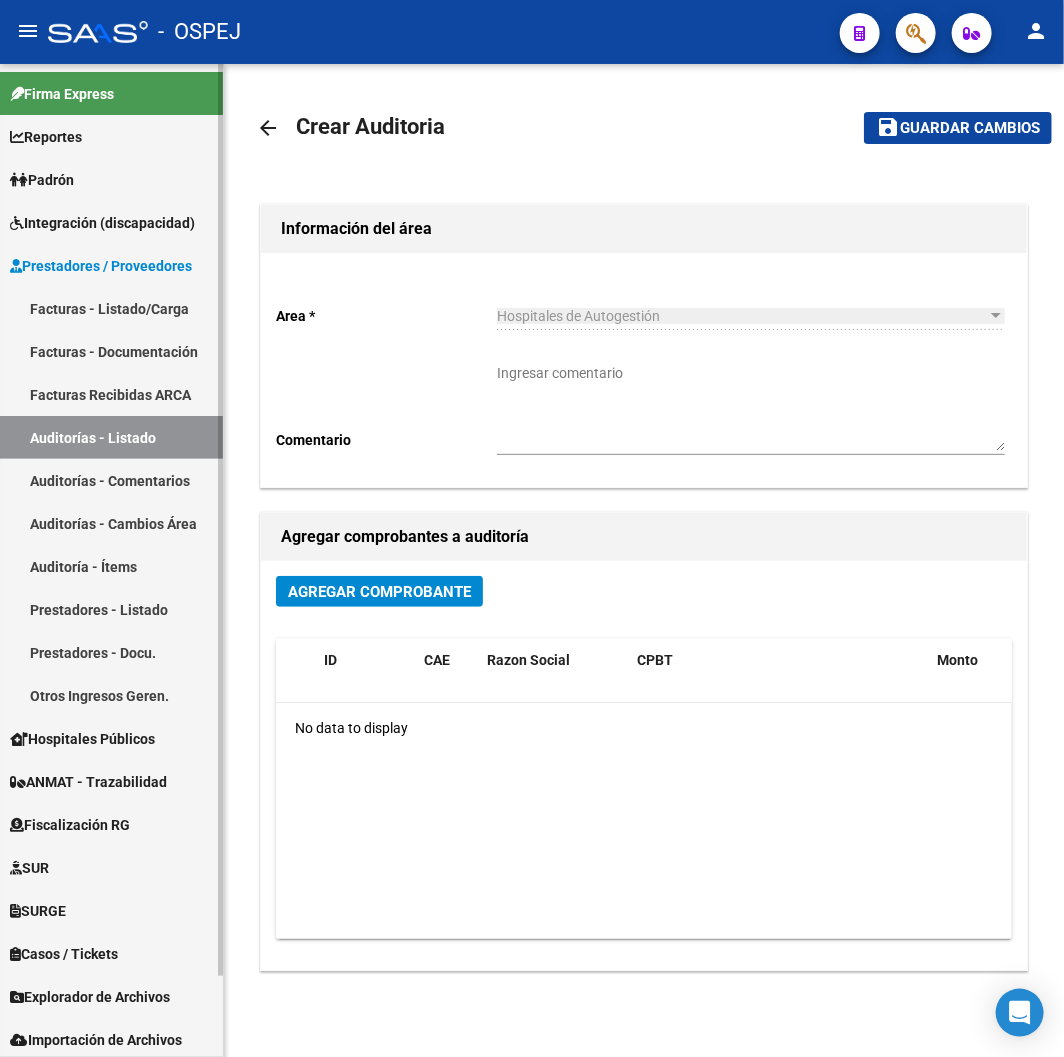 click on "Facturas - Listado/Carga" at bounding box center (111, 308) 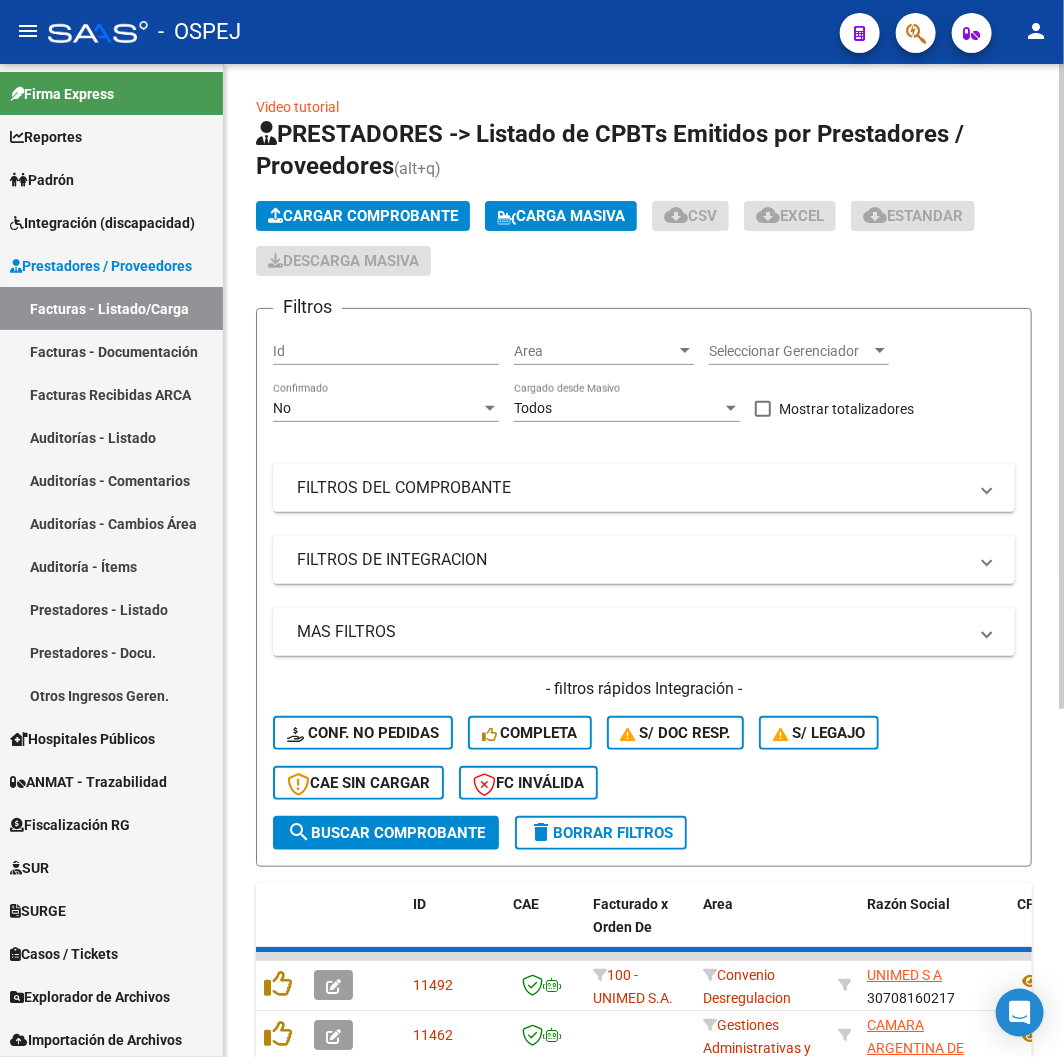 click on "Cargar Comprobante" 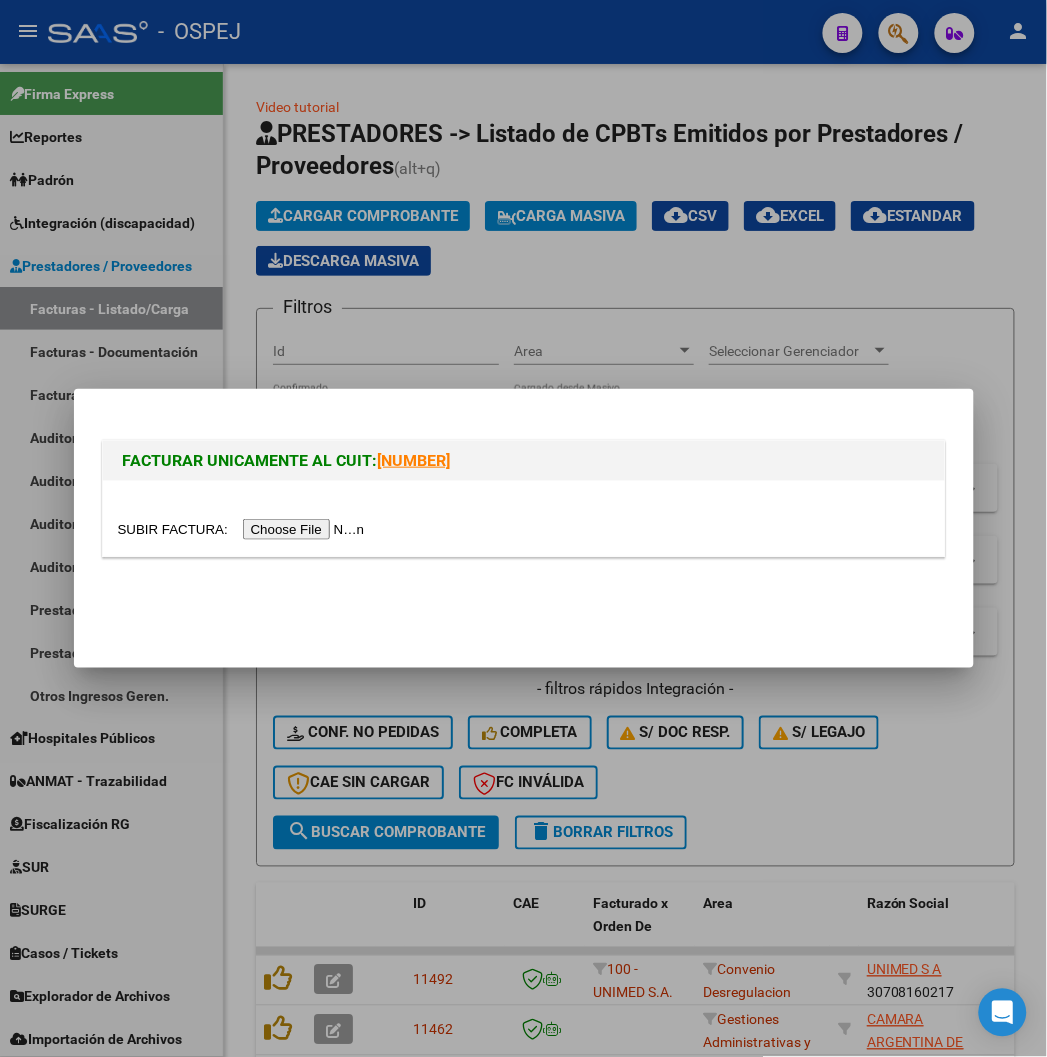 click at bounding box center [244, 529] 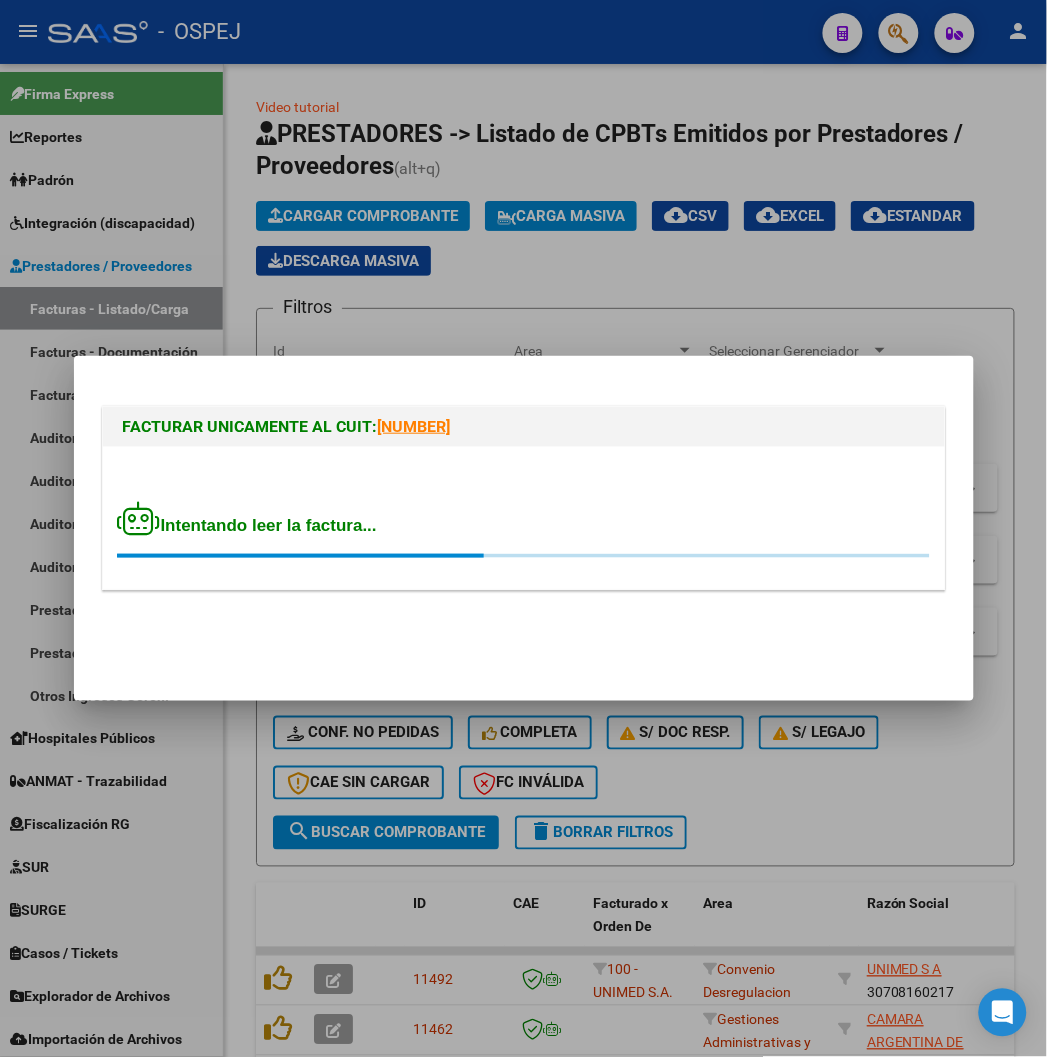 click on "Intentando leer la factura..." at bounding box center [524, 518] 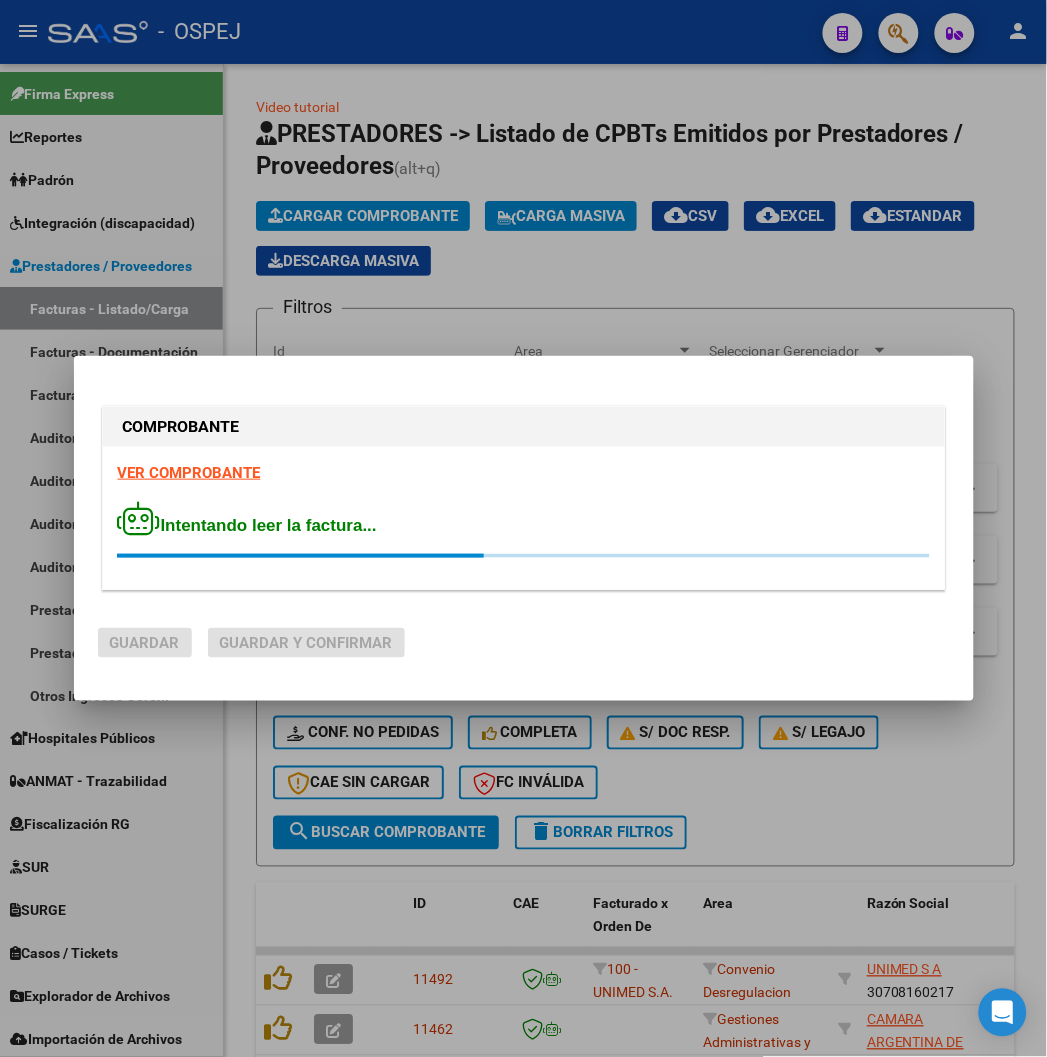 click on "VER COMPROBANTE          Intentando leer la factura..." at bounding box center (524, 518) 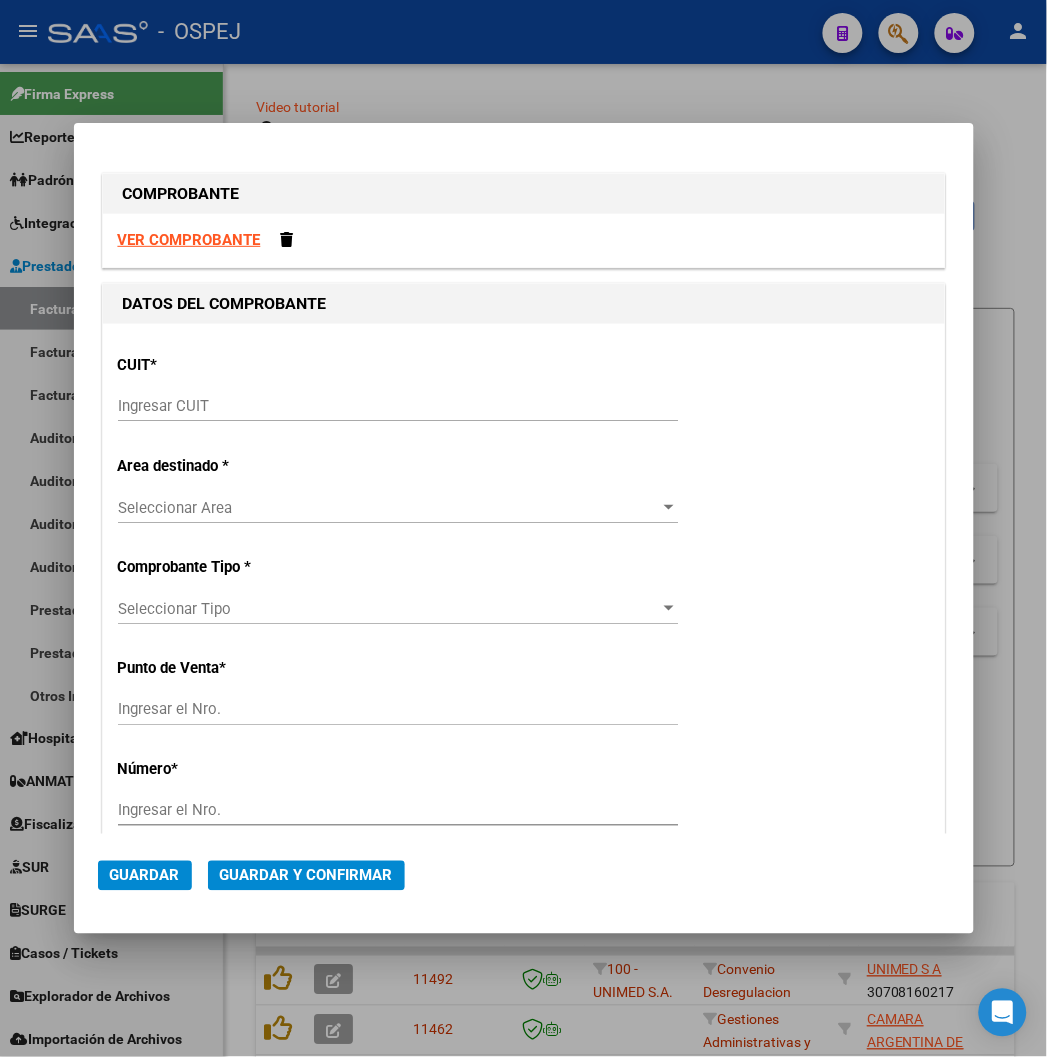 click on "VER COMPROBANTE" at bounding box center (189, 240) 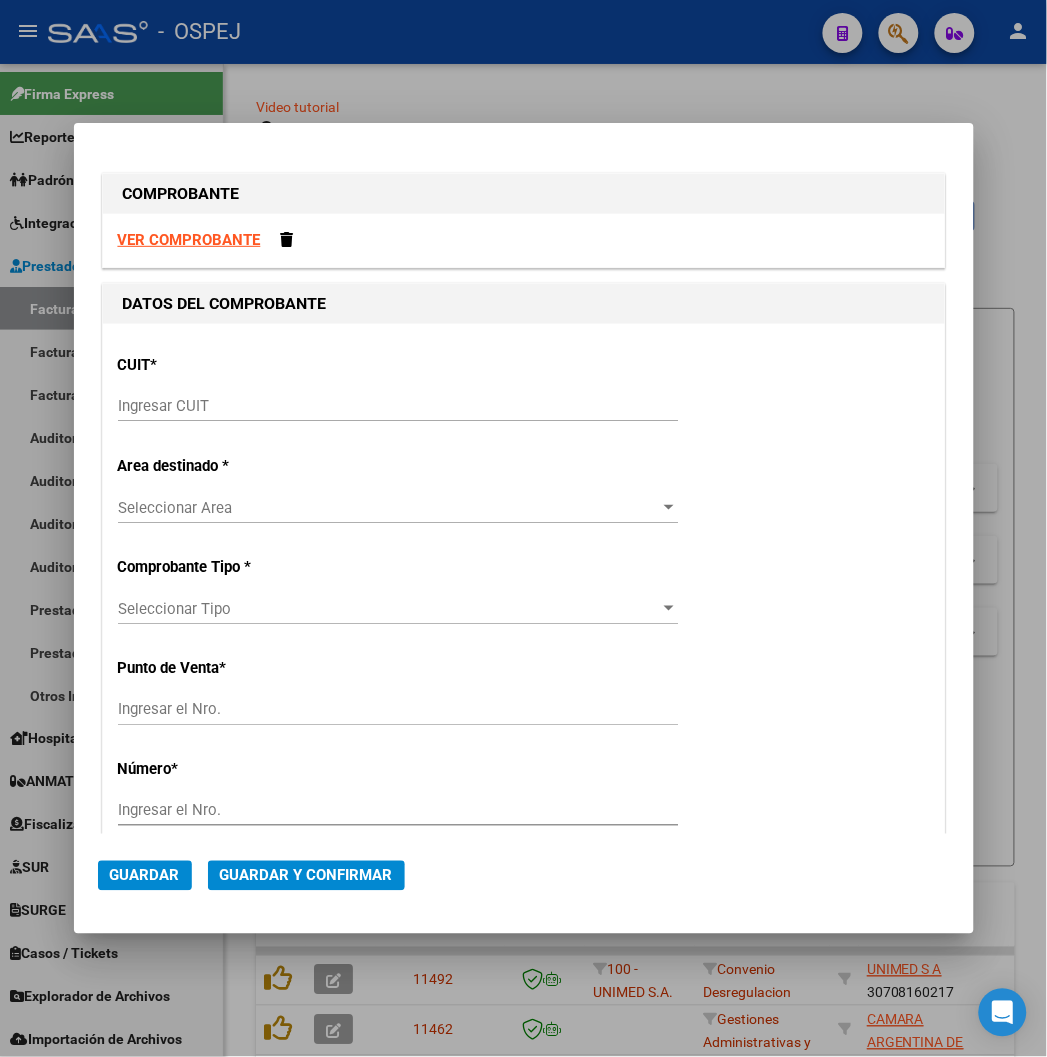 click on "Ingresar CUIT" at bounding box center (398, 406) 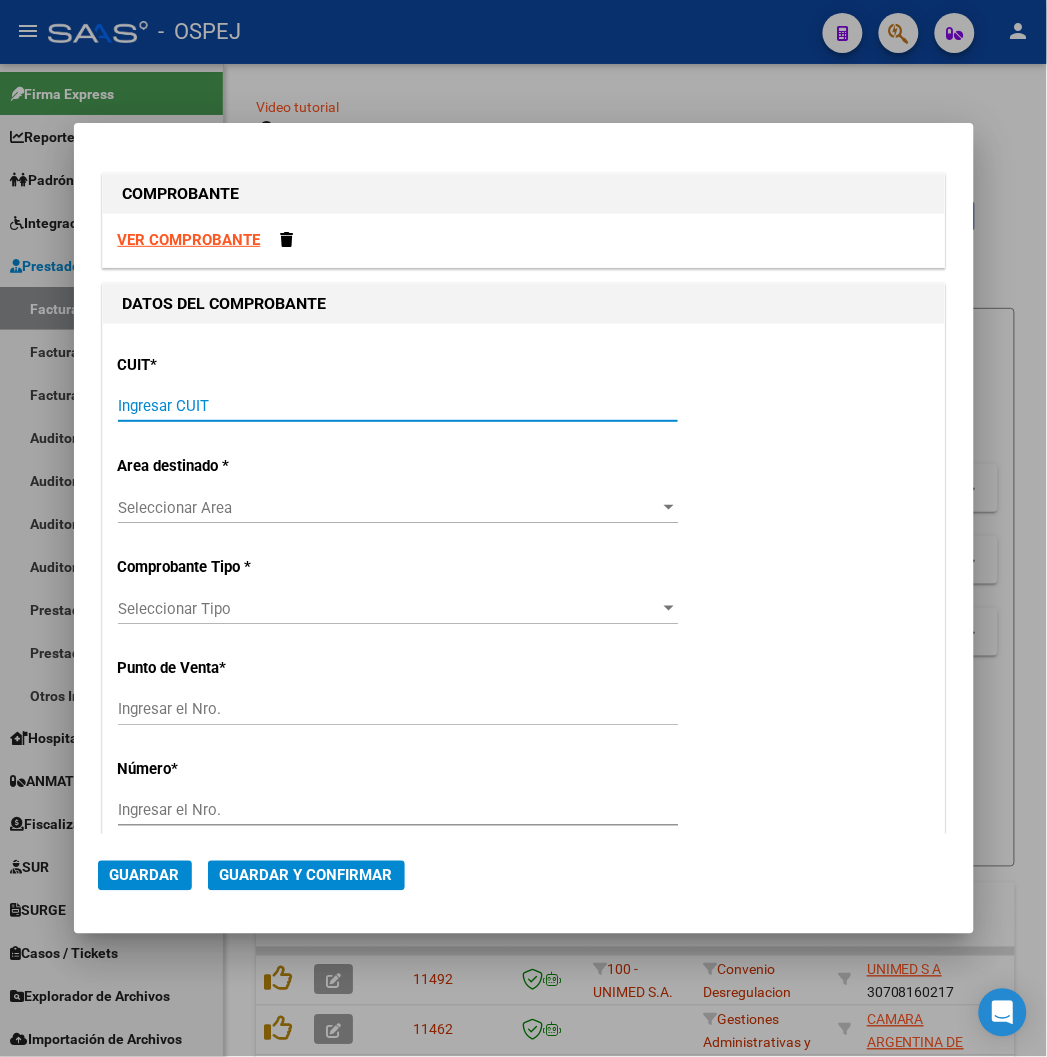click on "Ingresar CUIT" at bounding box center [398, 406] 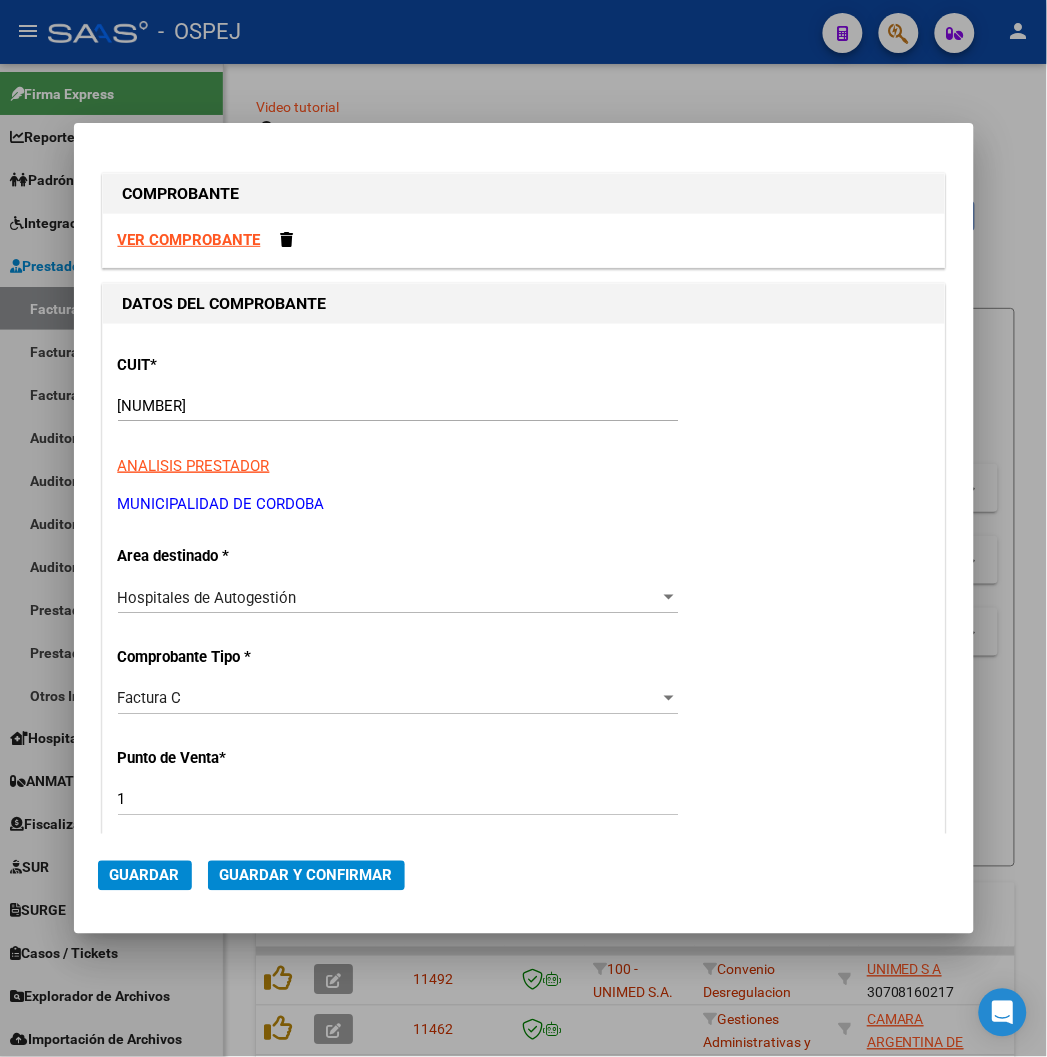 scroll, scrollTop: 411, scrollLeft: 0, axis: vertical 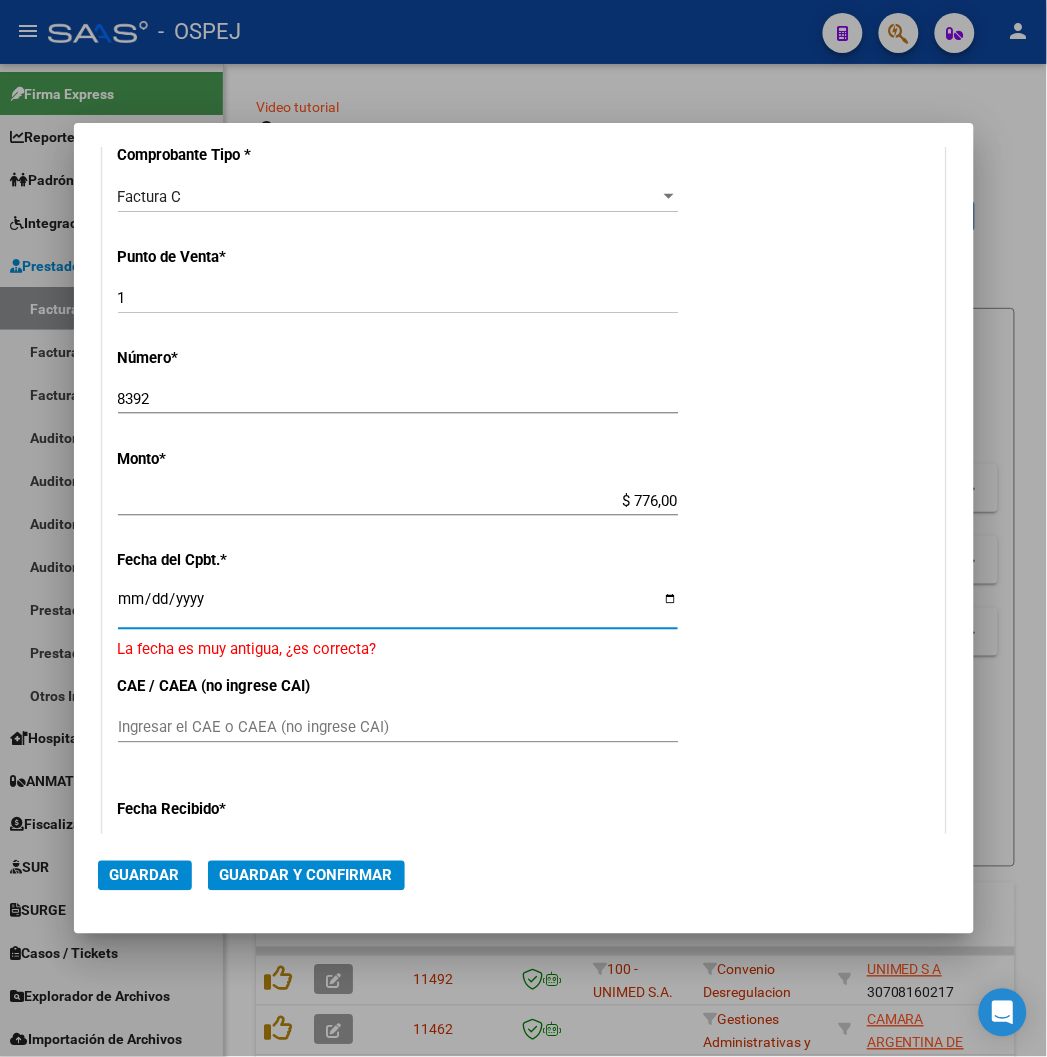 click on "Guardar y Confirmar" 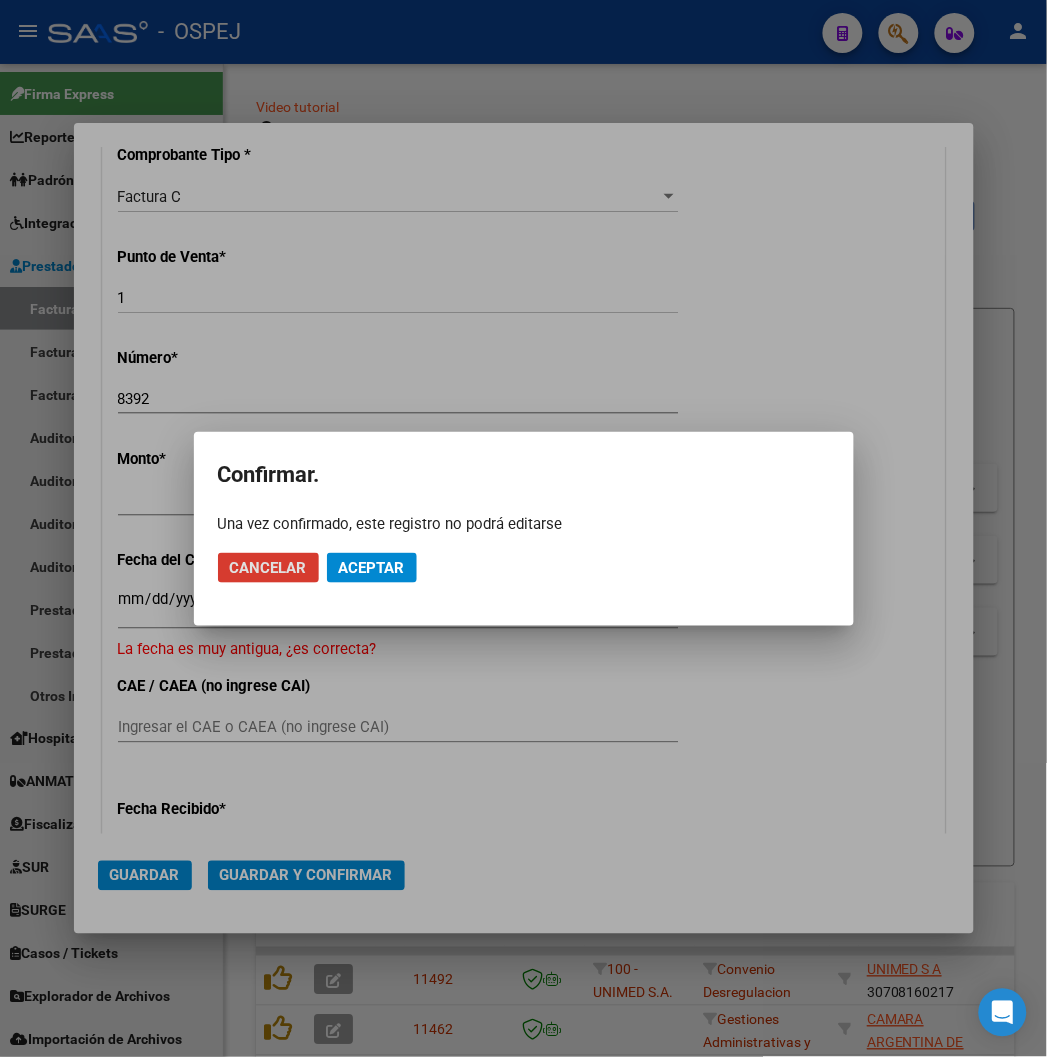 click on "Aceptar" 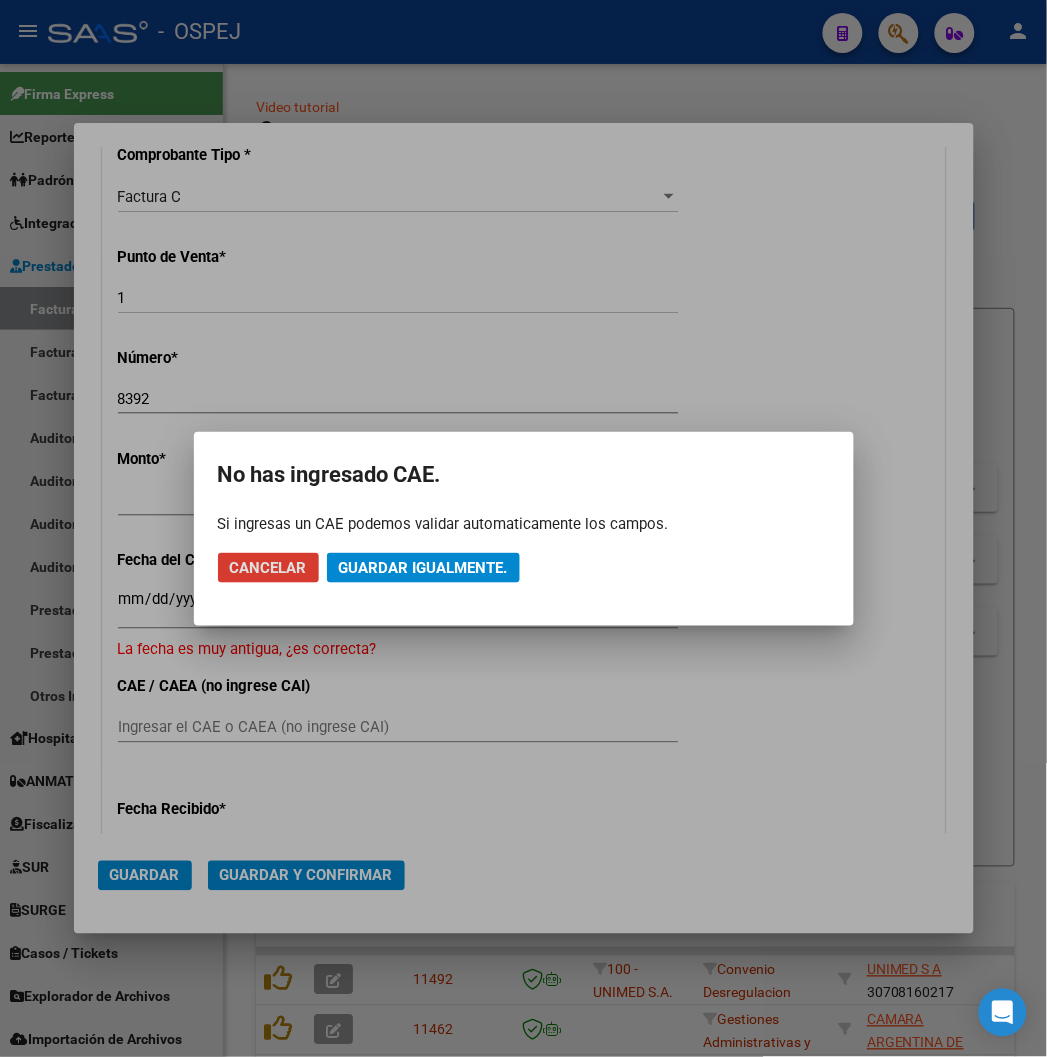 click on "Guardar igualmente." 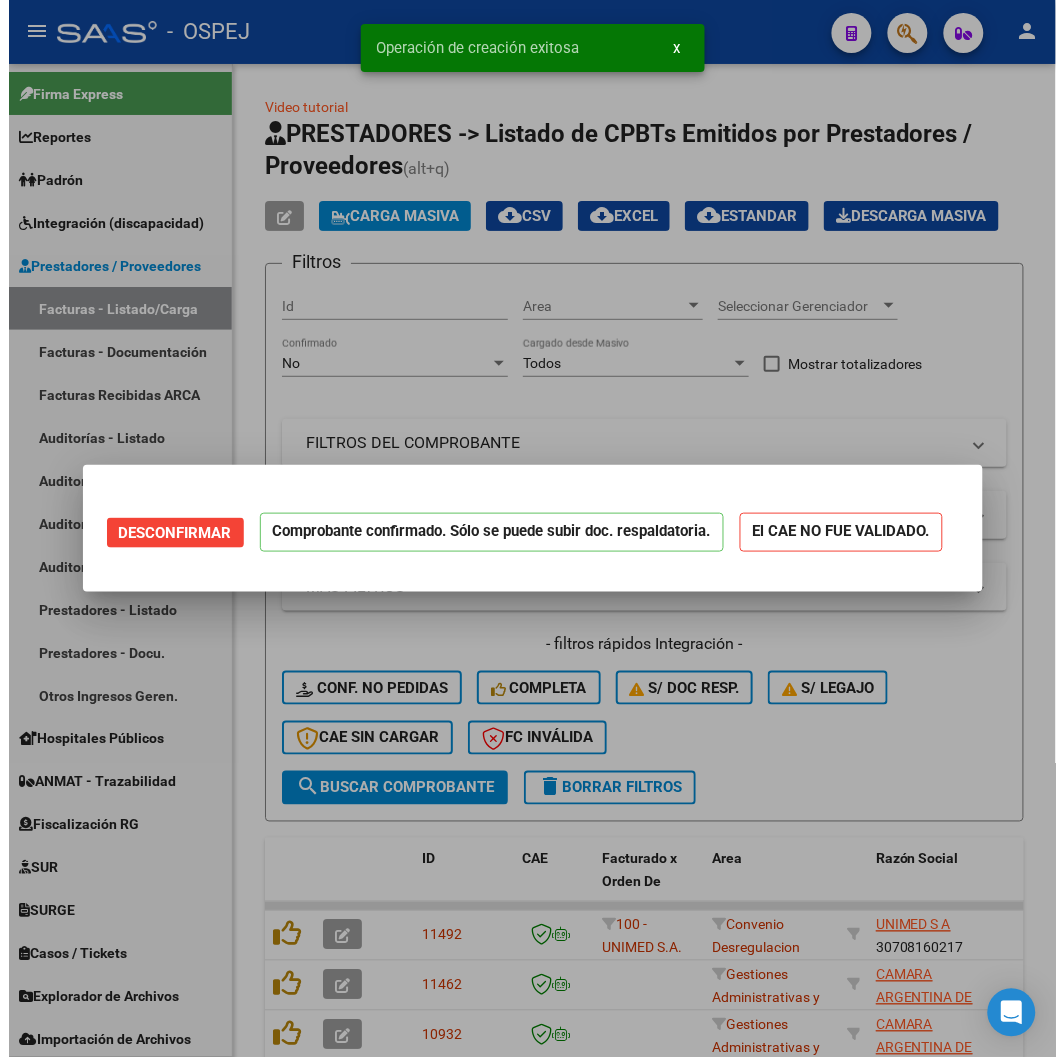 scroll, scrollTop: 0, scrollLeft: 0, axis: both 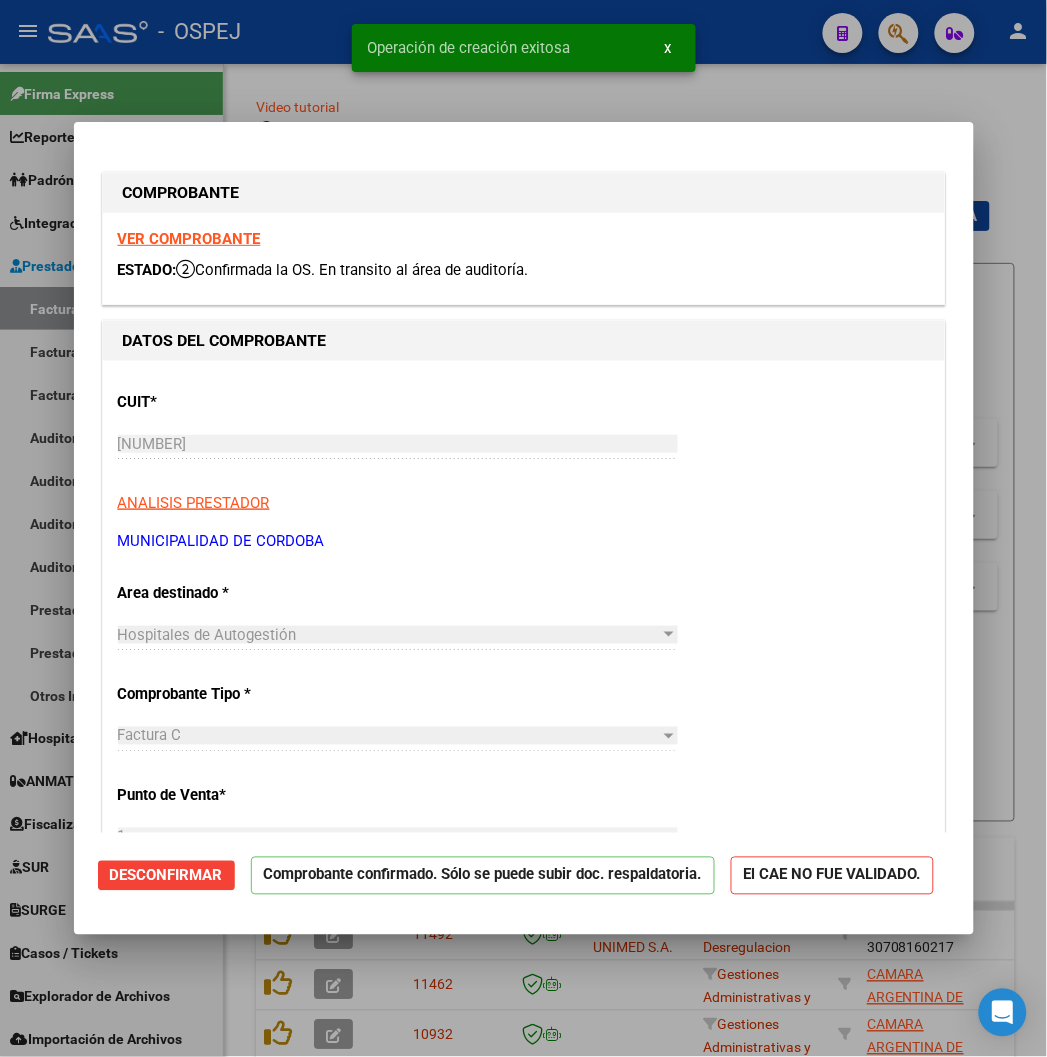 click at bounding box center [523, 528] 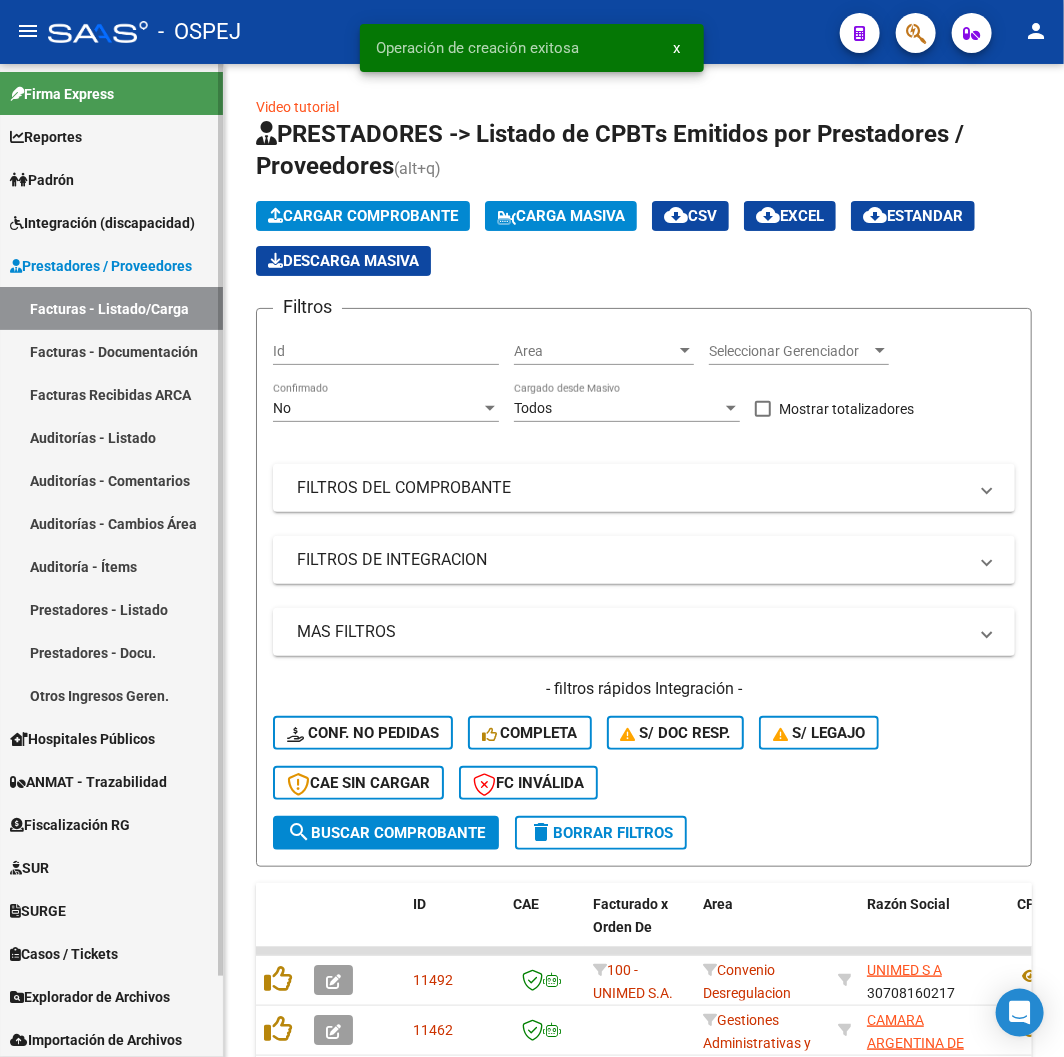 click on "Auditorías - Listado" at bounding box center (111, 437) 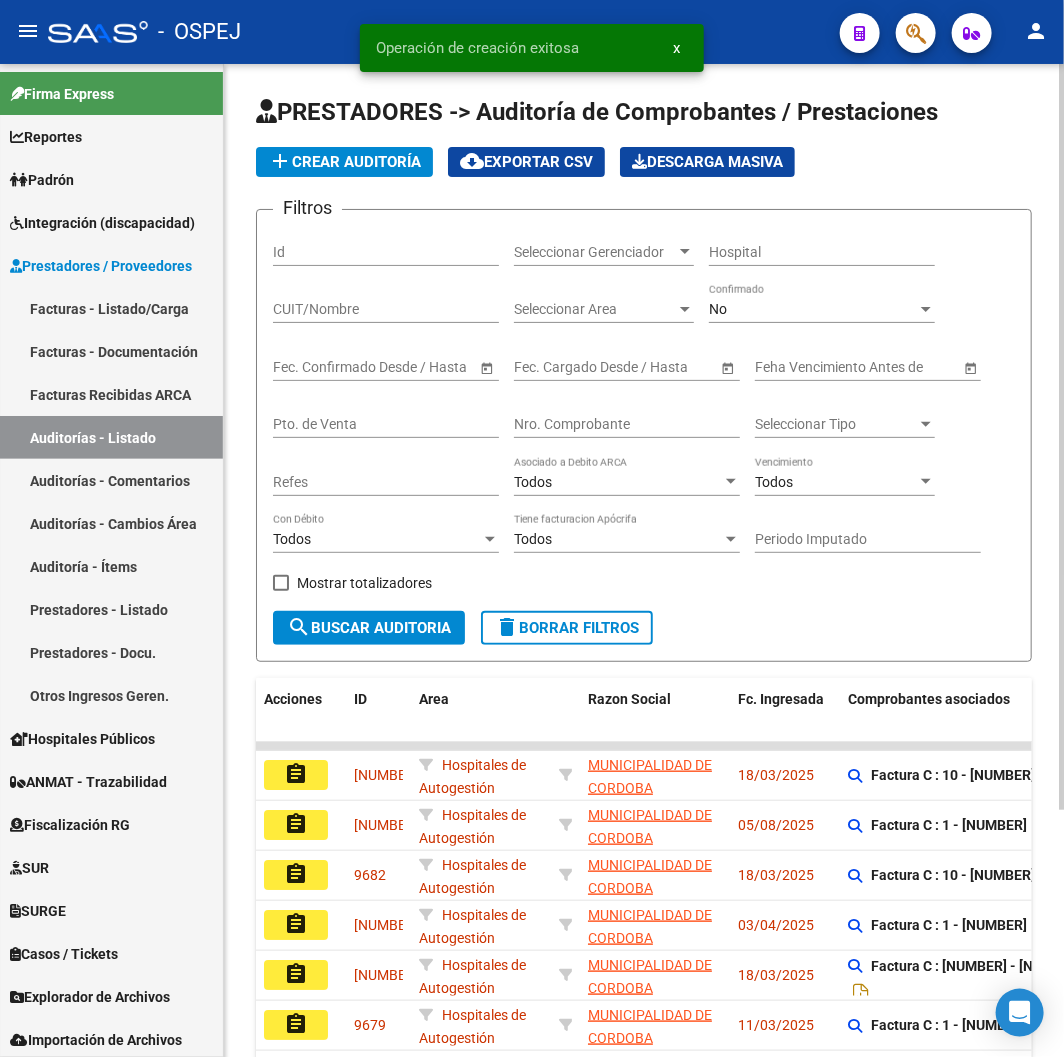 click on "add  Crear Auditoría" 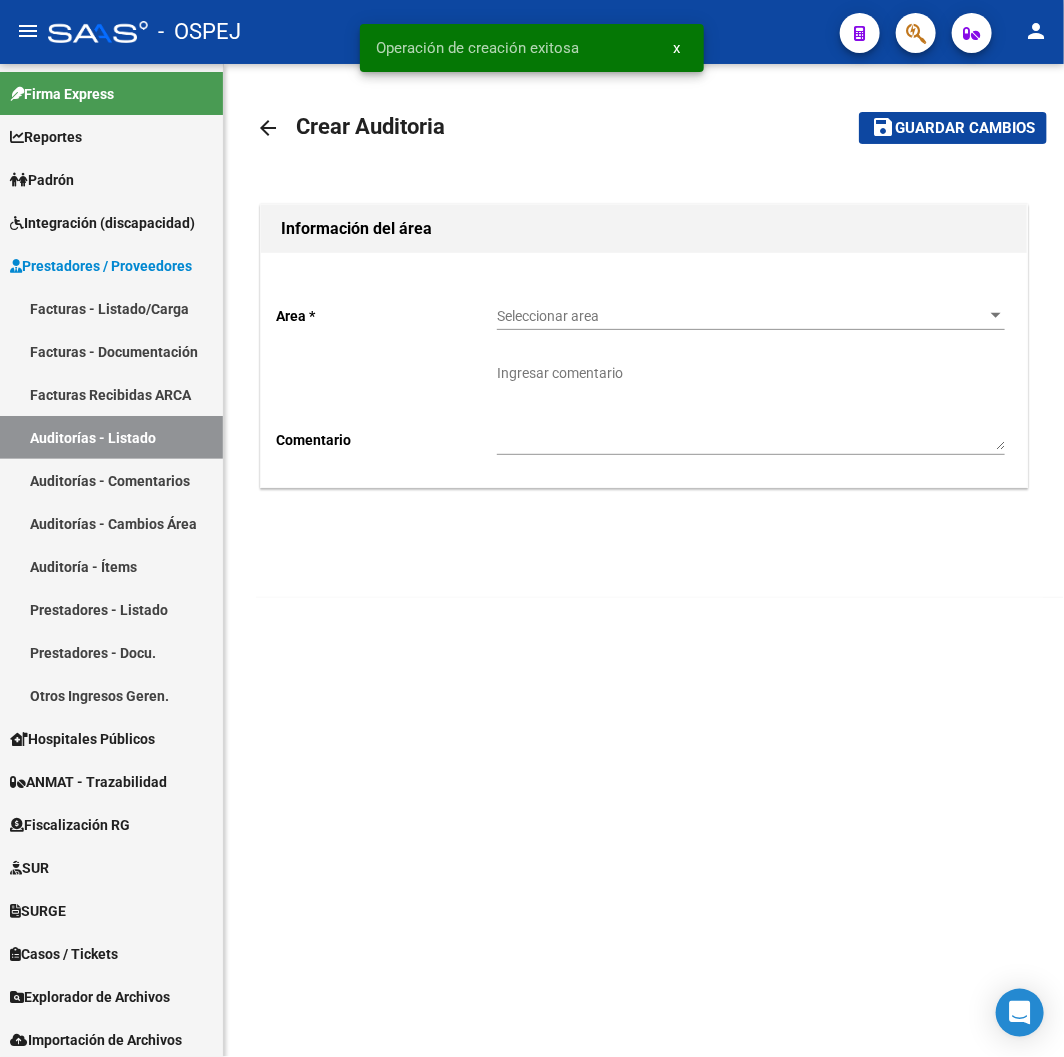 click on "Seleccionar area" at bounding box center (742, 316) 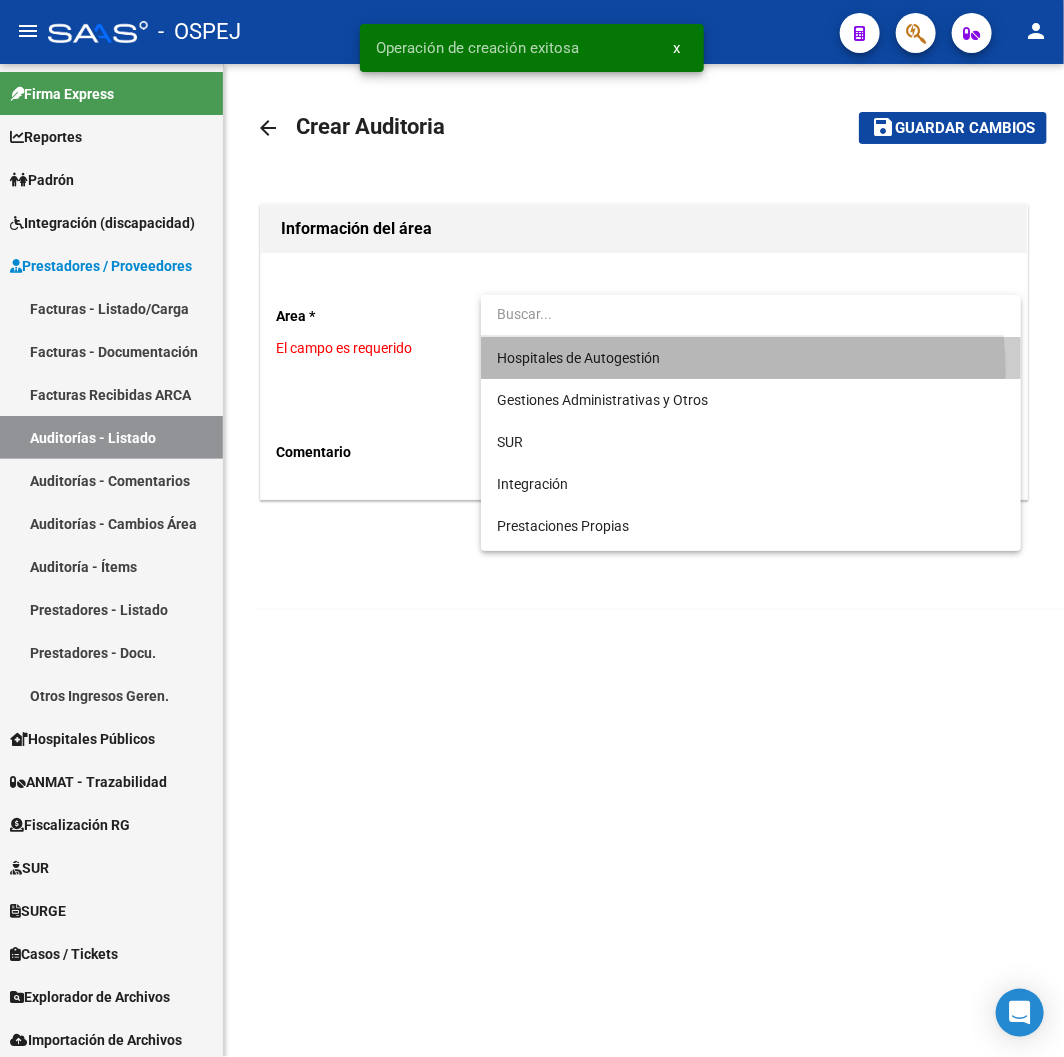 click on "Hospitales de Autogestión" at bounding box center (751, 358) 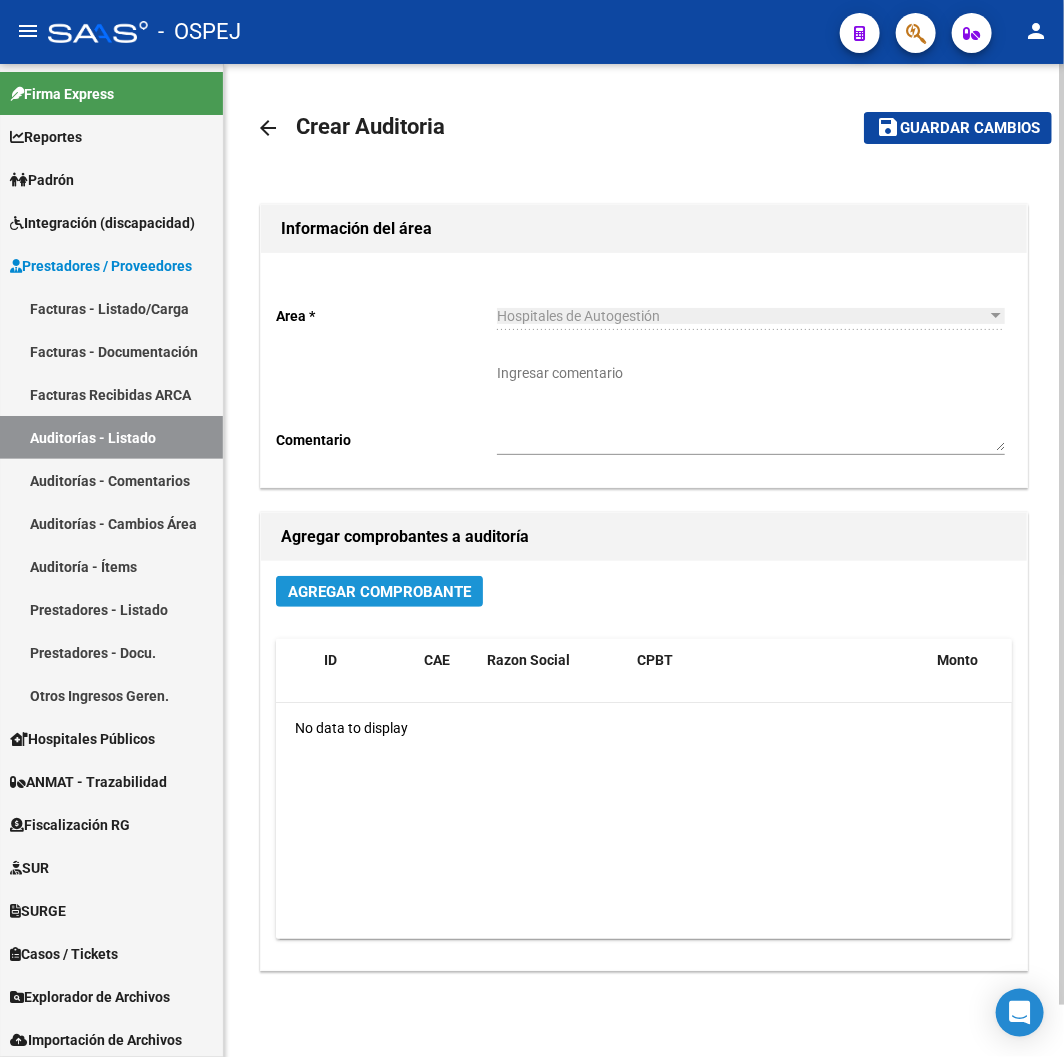 click on "Agregar Comprobante" 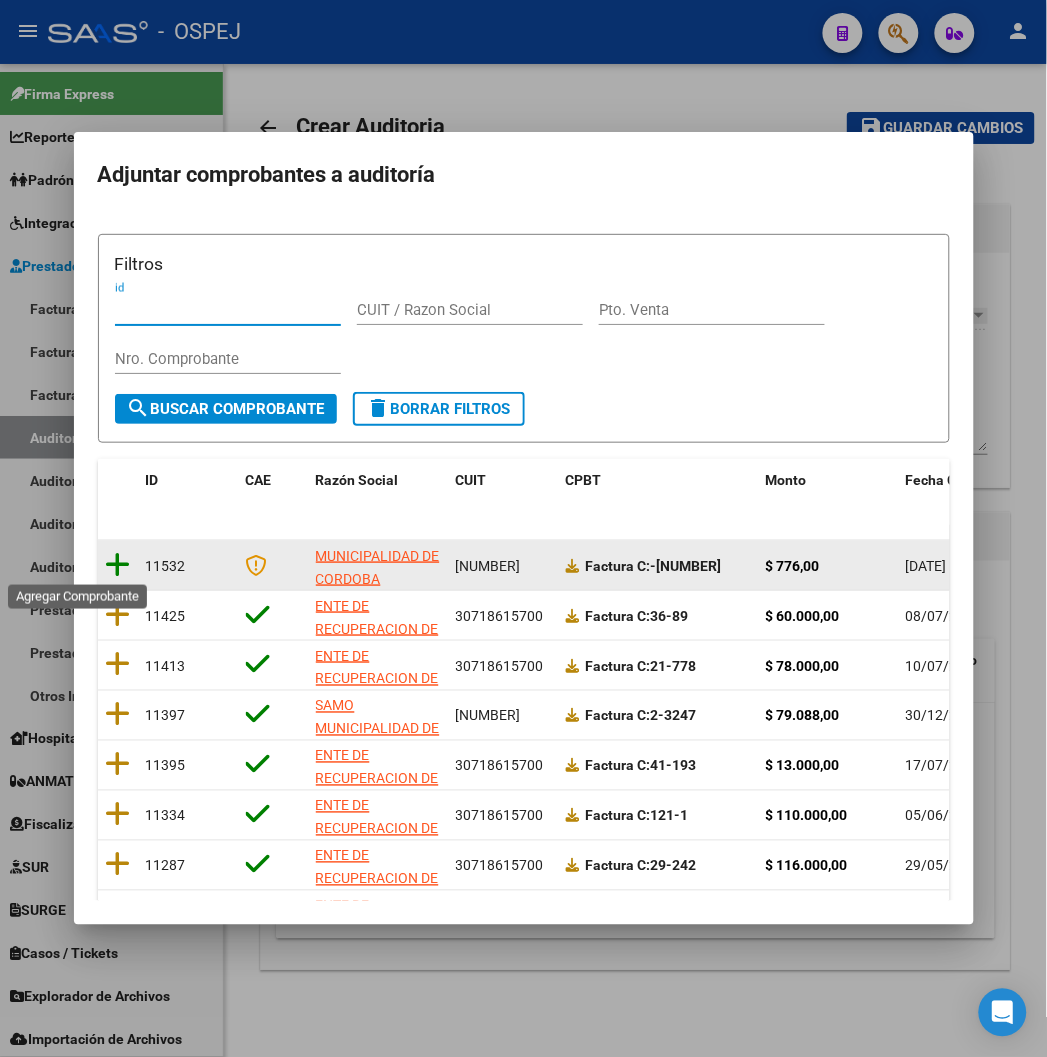 click 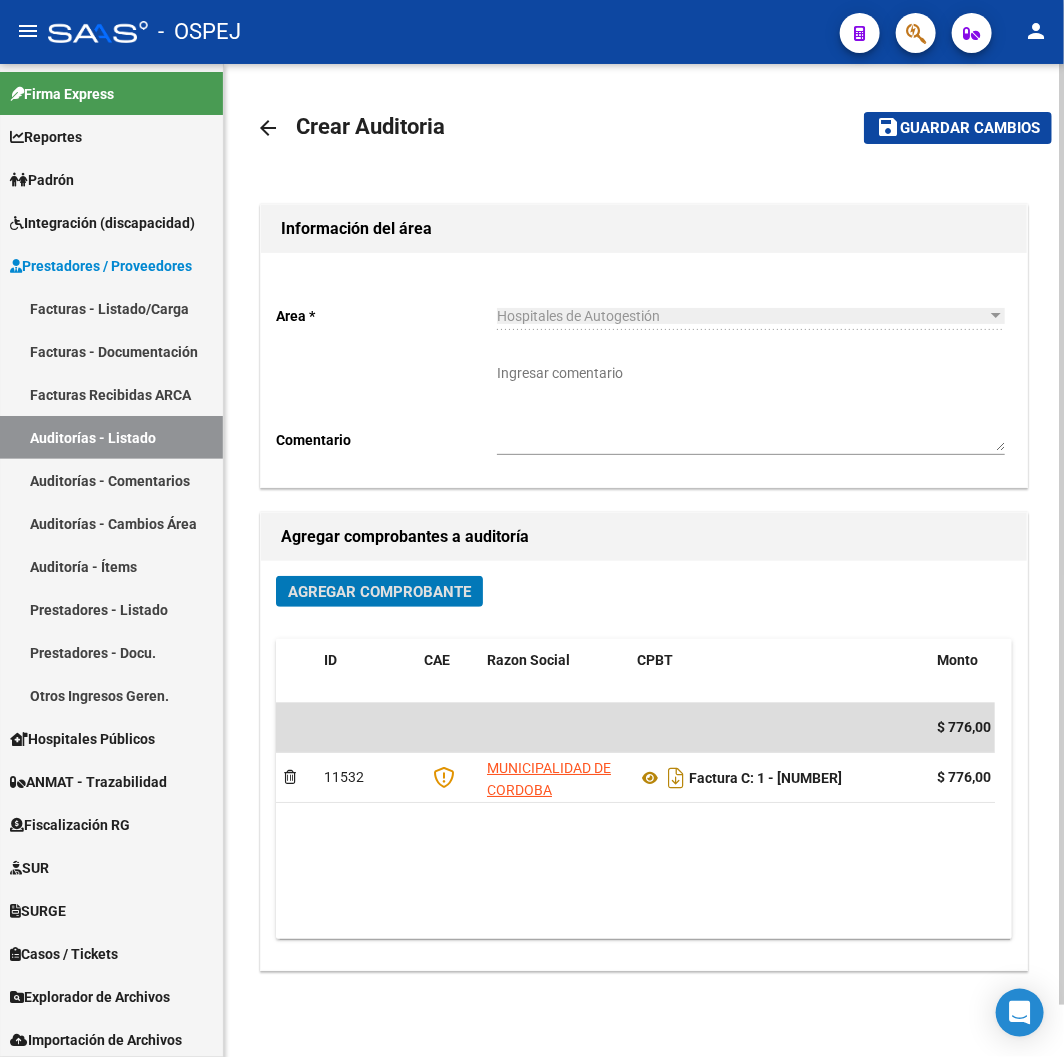 click on "Guardar cambios" 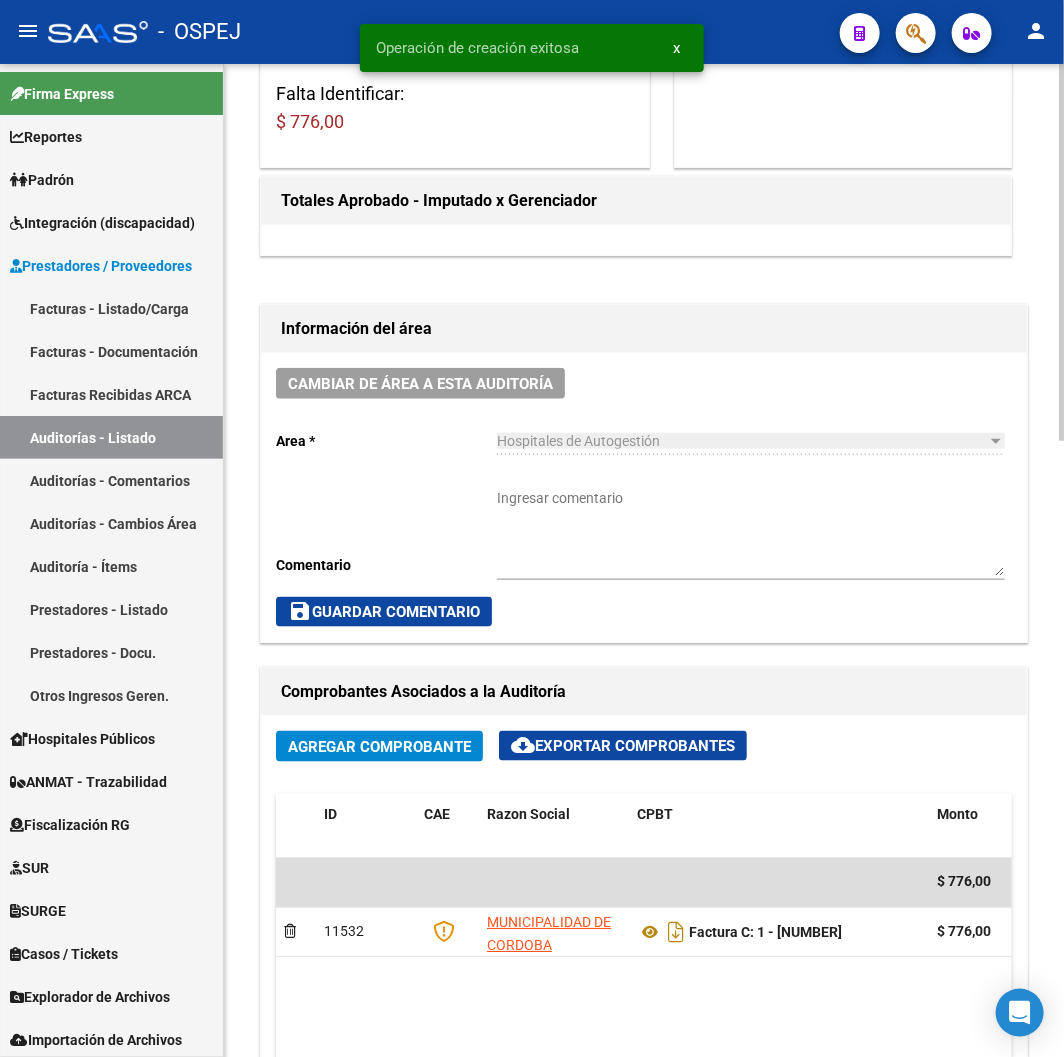 scroll, scrollTop: 777, scrollLeft: 0, axis: vertical 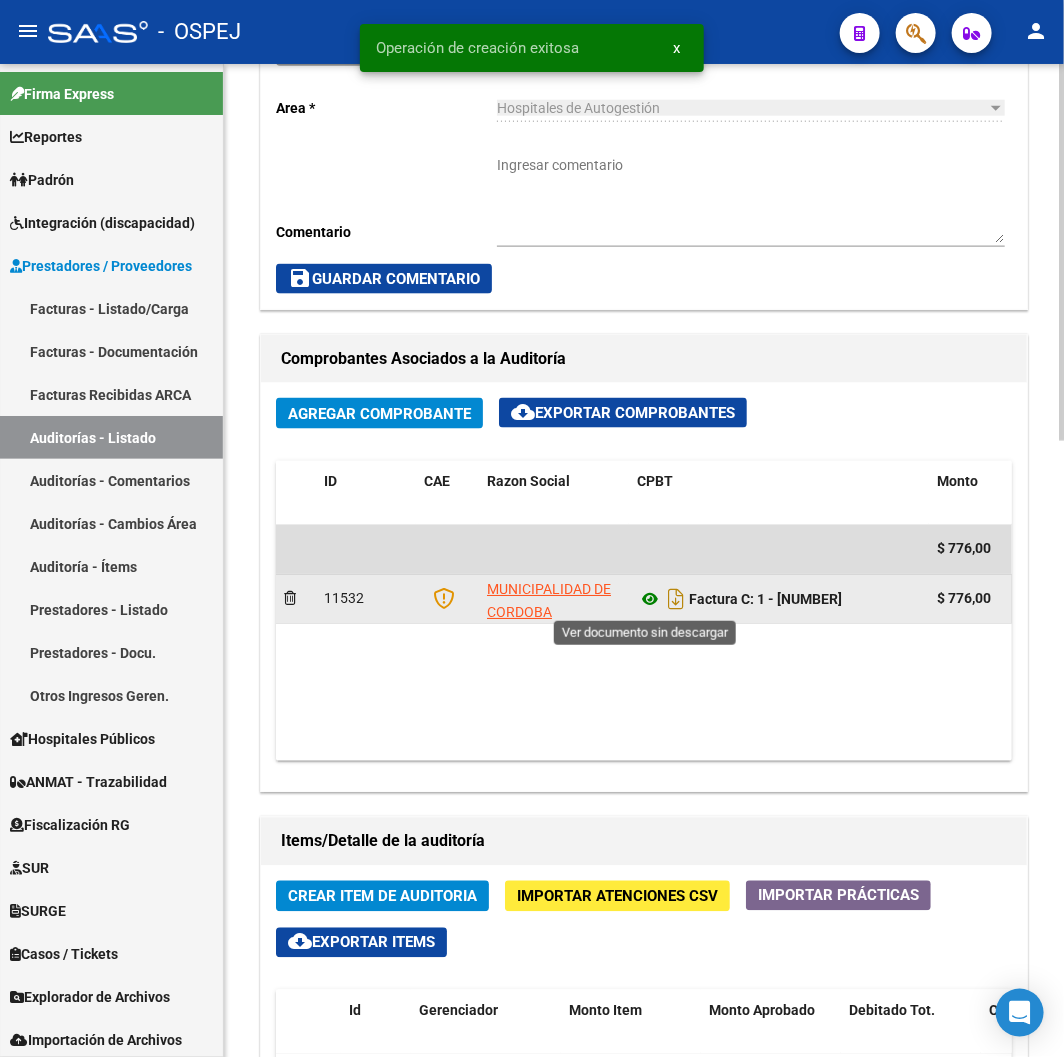 click 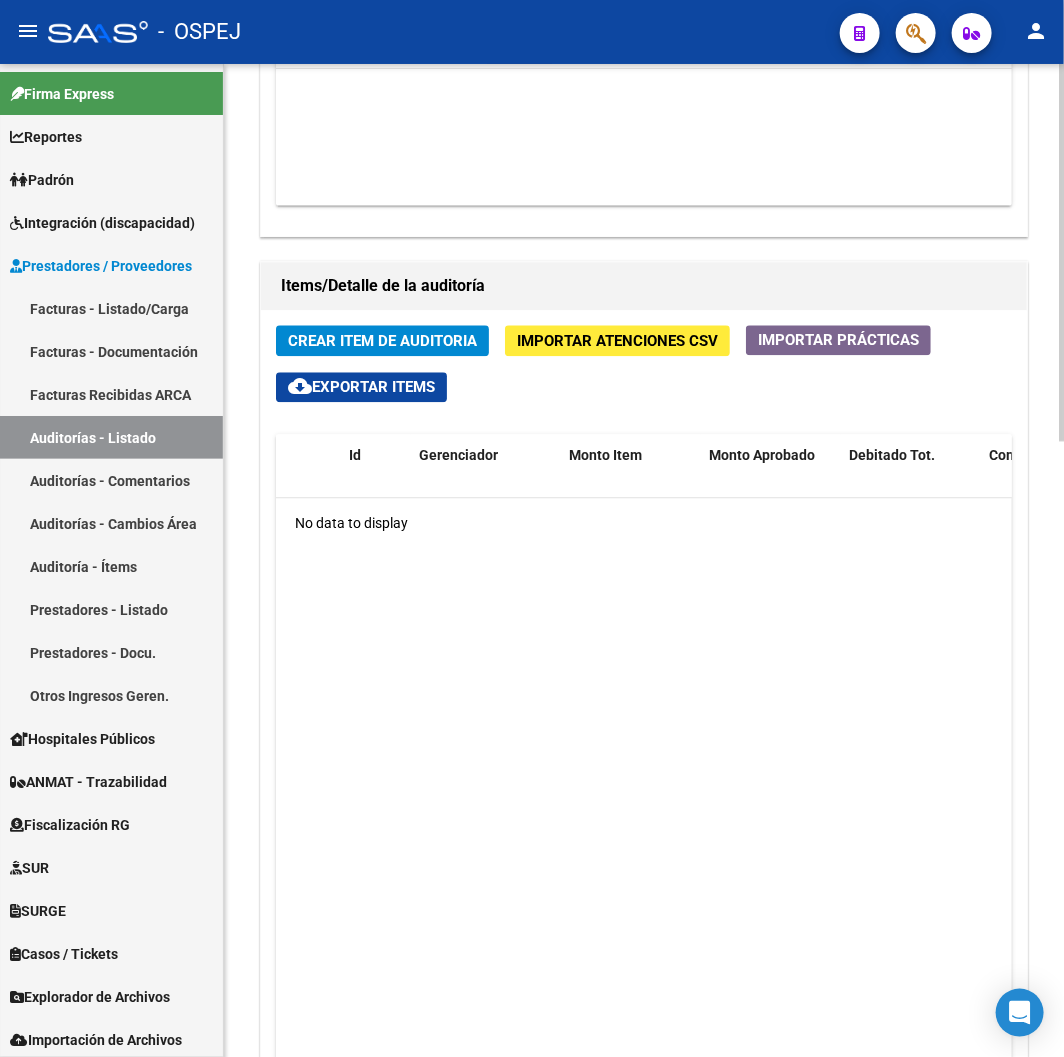 scroll, scrollTop: 1000, scrollLeft: 0, axis: vertical 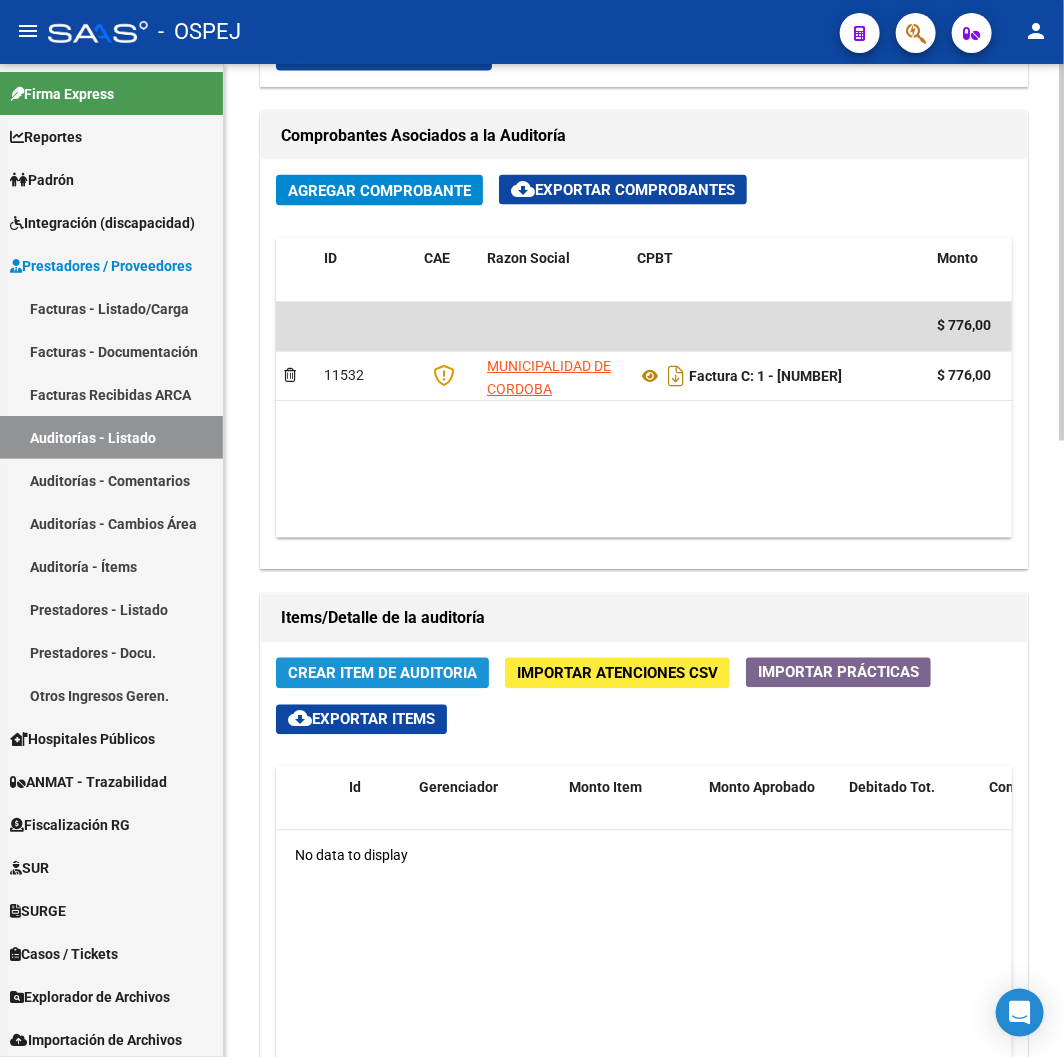 click on "Crear Item de Auditoria" 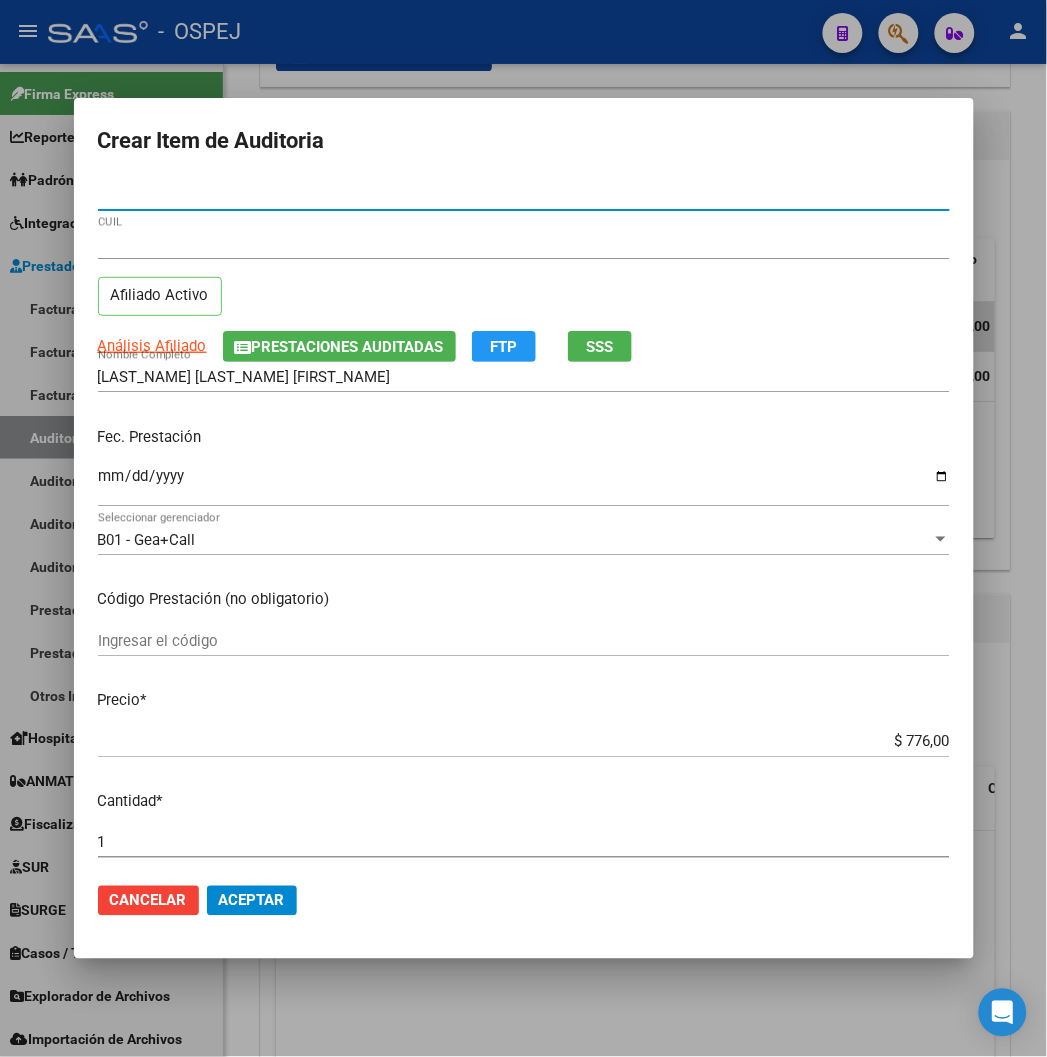click on "Aceptar" 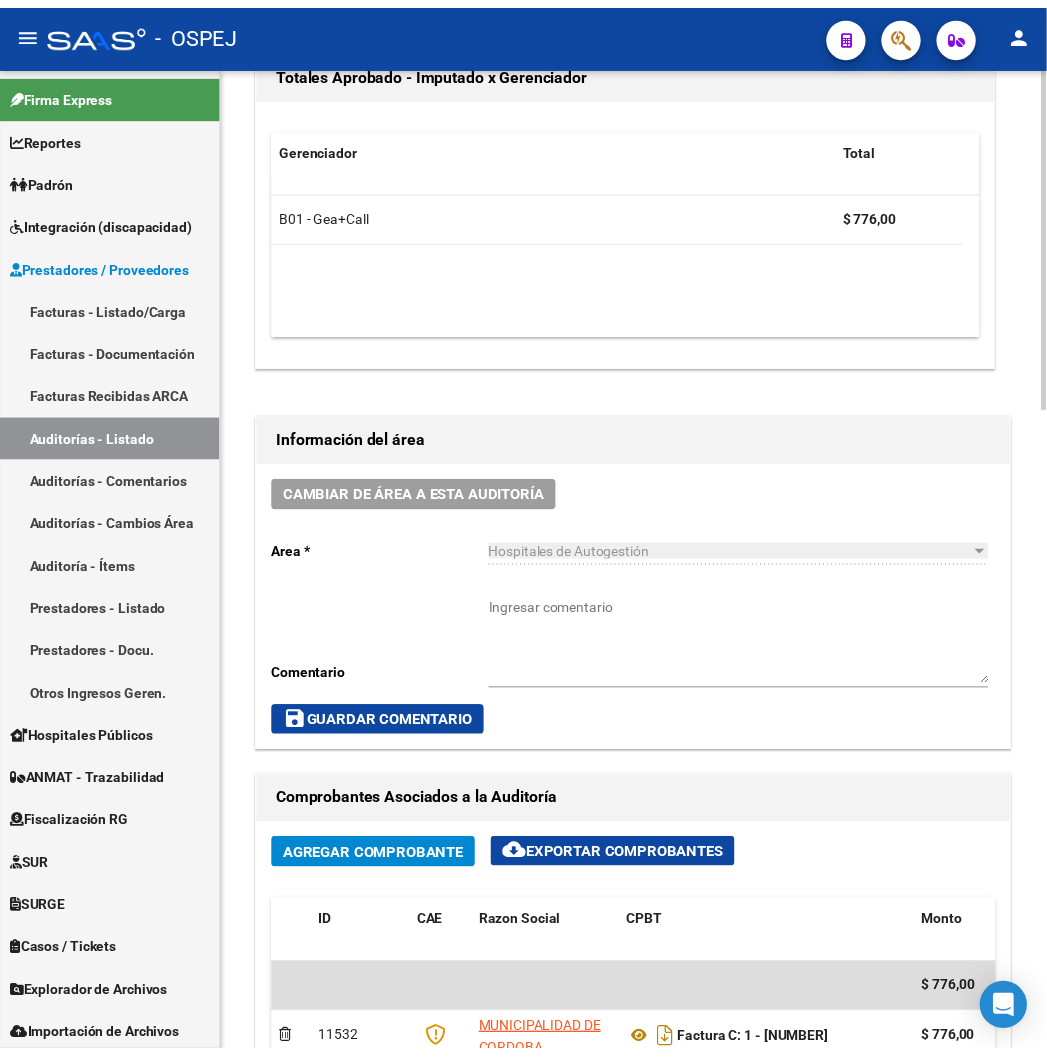 scroll, scrollTop: 0, scrollLeft: 0, axis: both 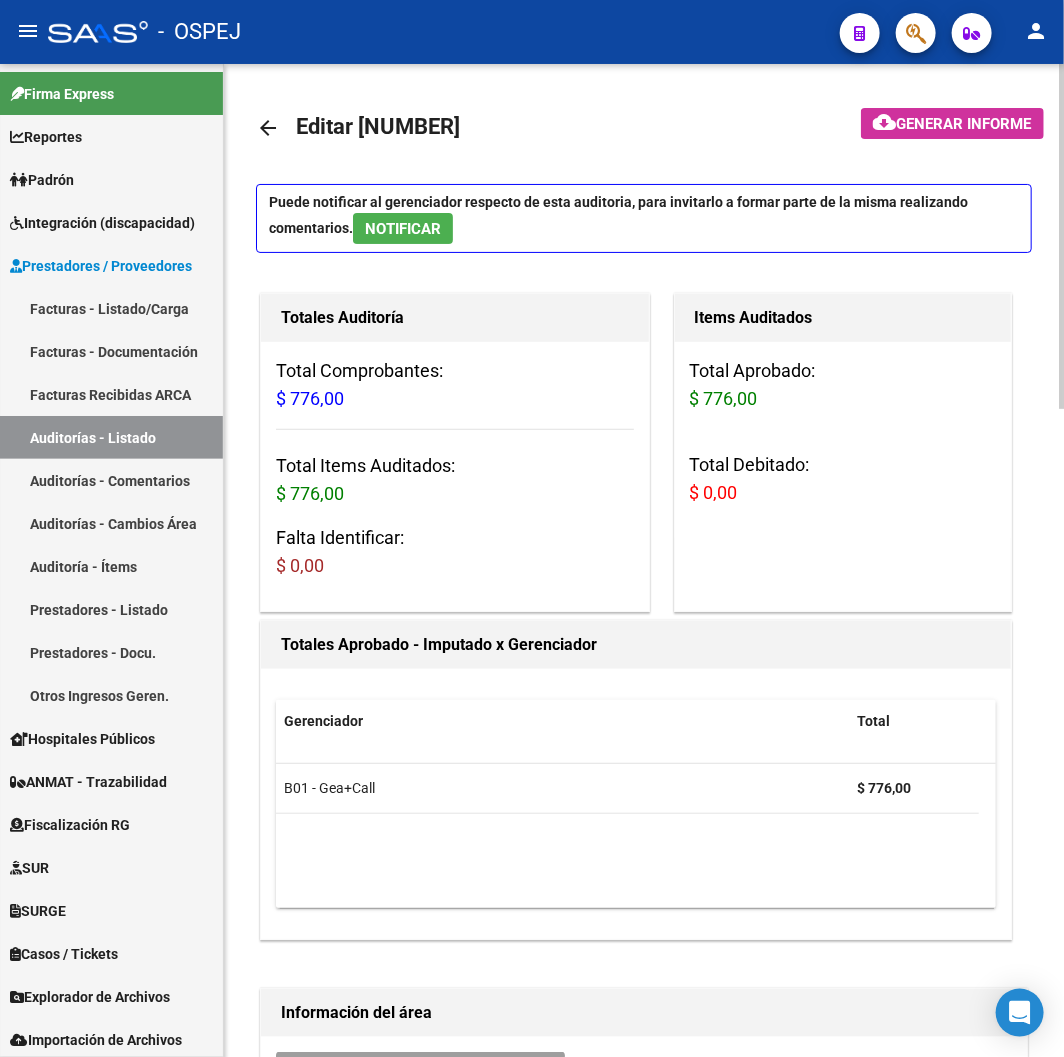 click on "arrow_back" 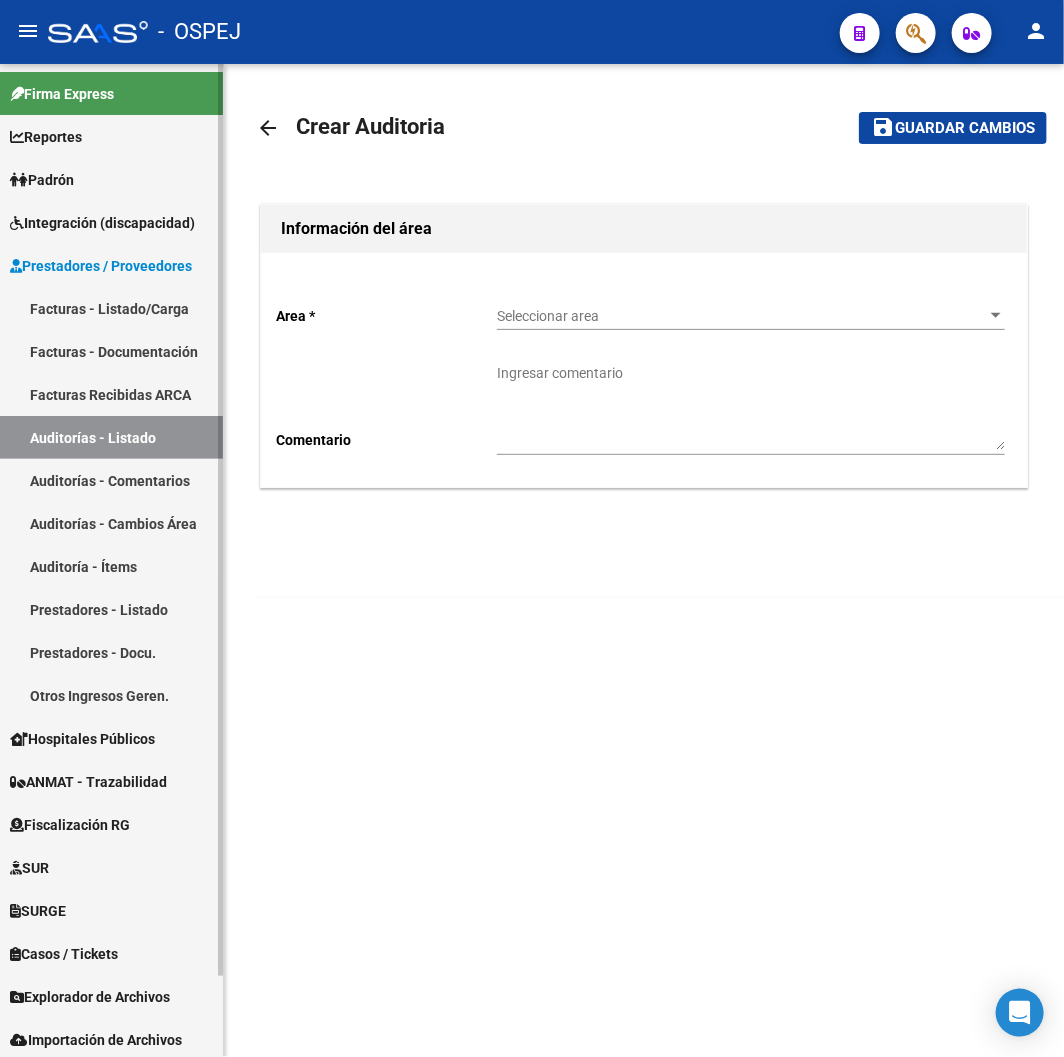 click on "Facturas - Listado/Carga" at bounding box center [111, 308] 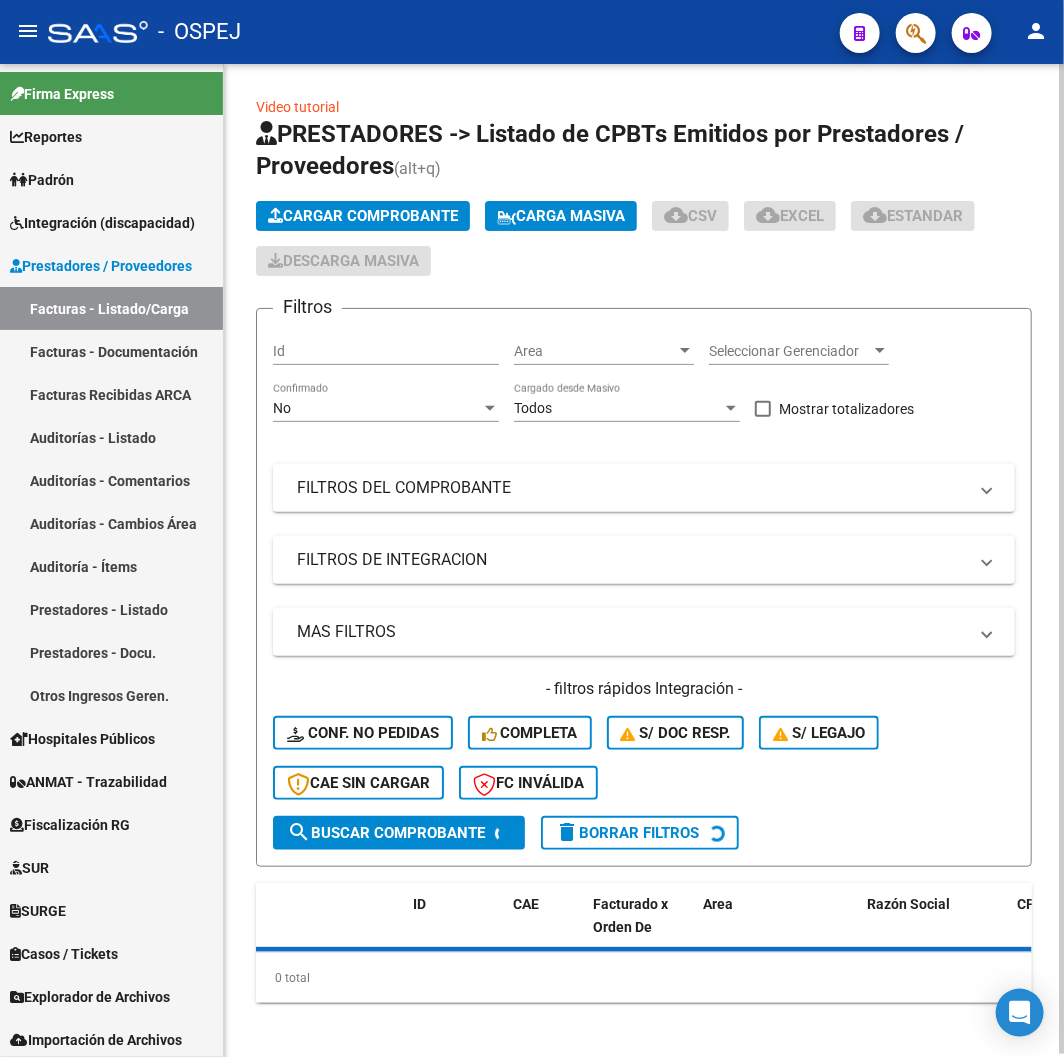 click on "Cargar Comprobante" 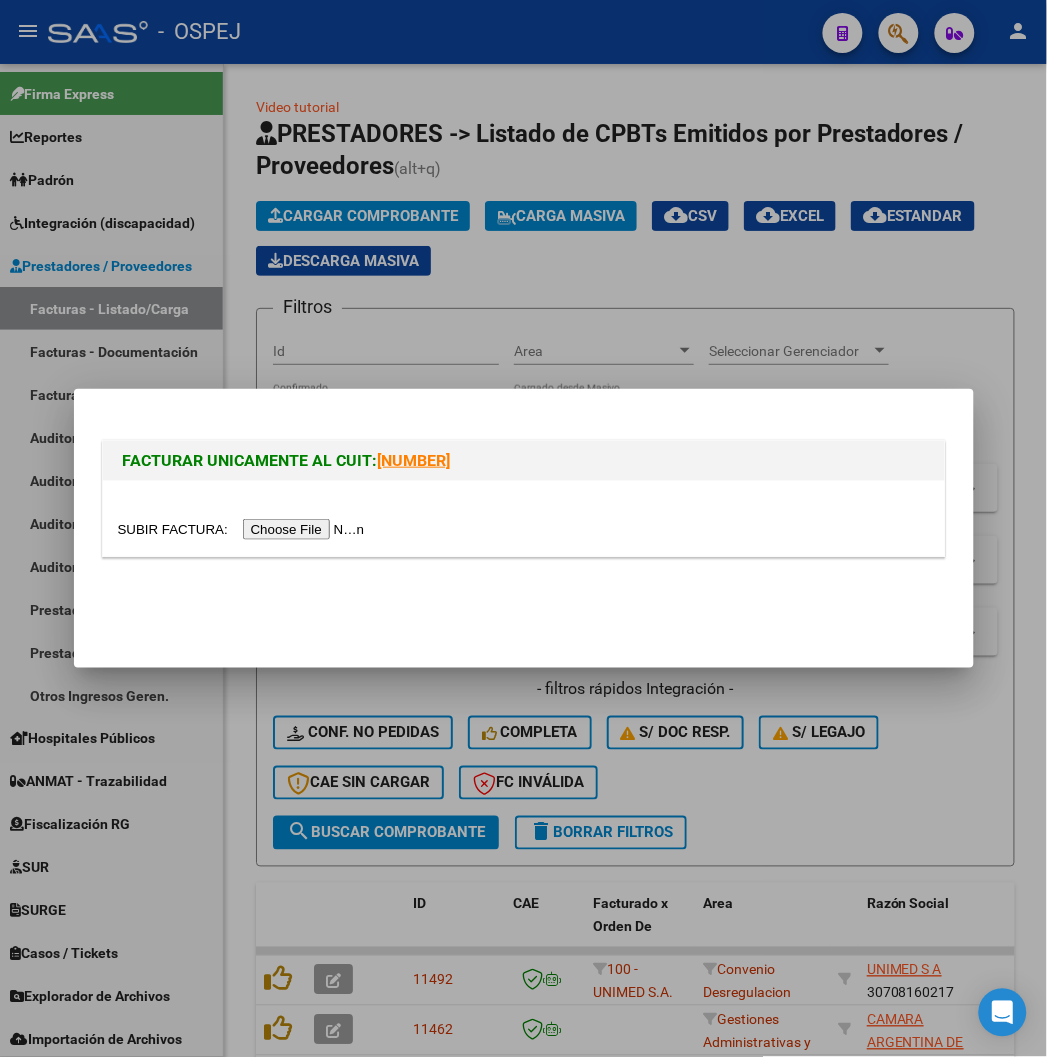 click at bounding box center (244, 529) 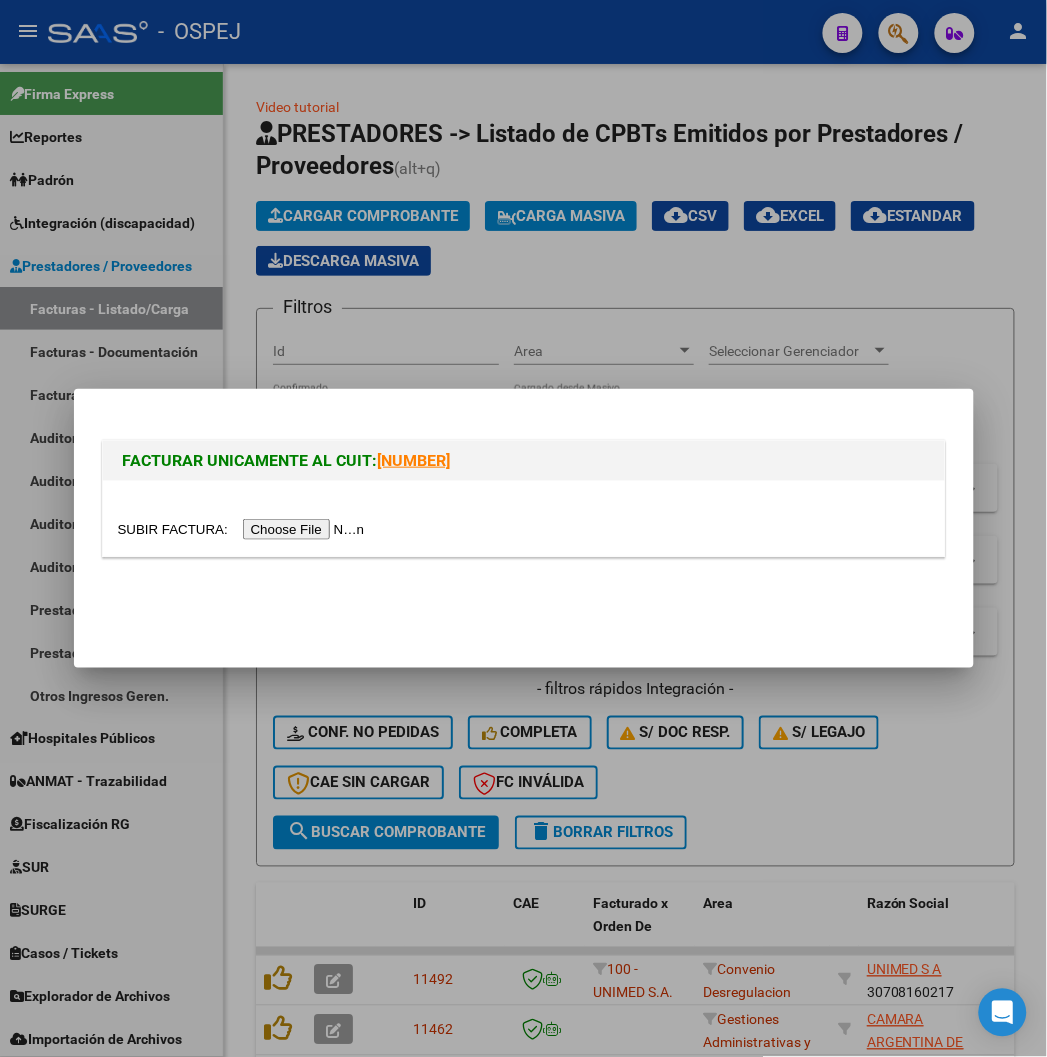click at bounding box center (244, 529) 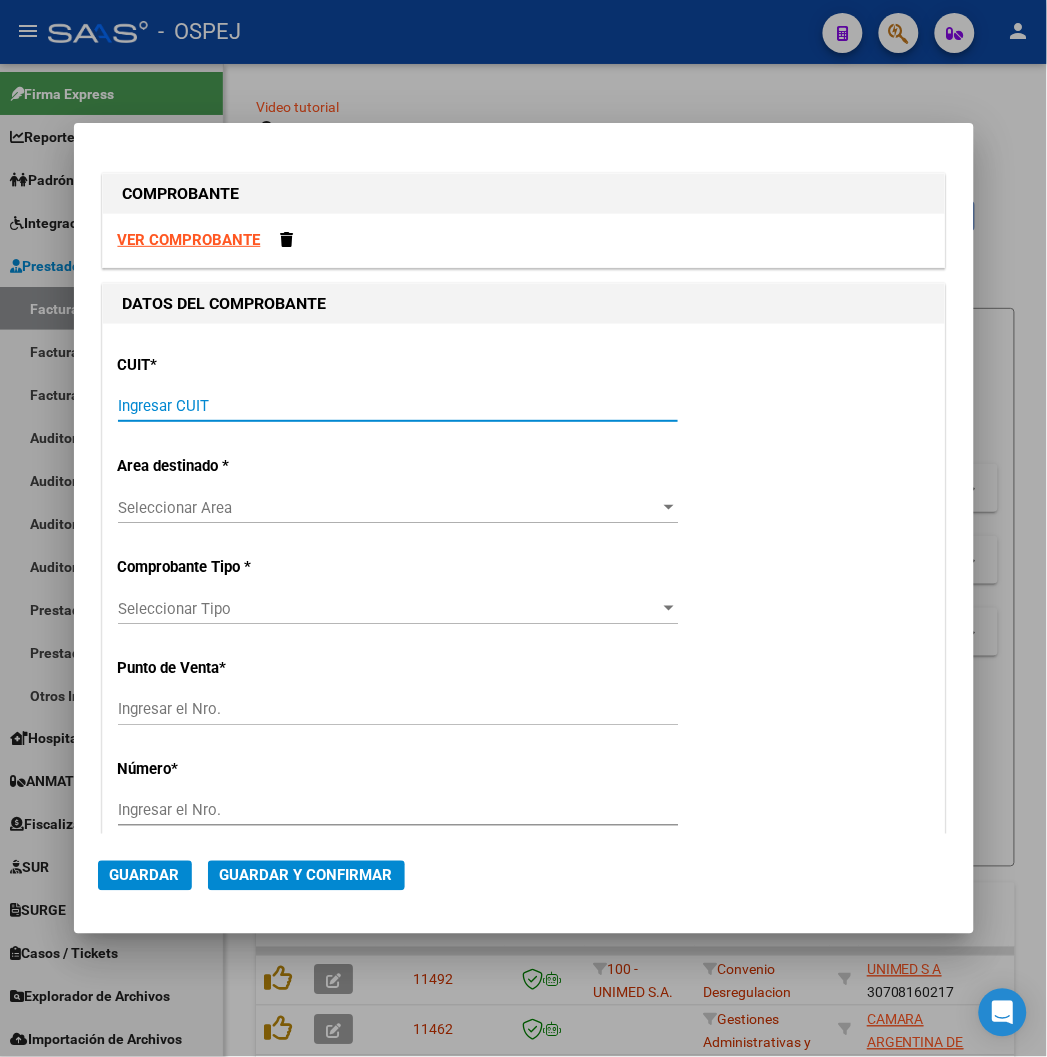 click on "Ingresar CUIT" at bounding box center [398, 406] 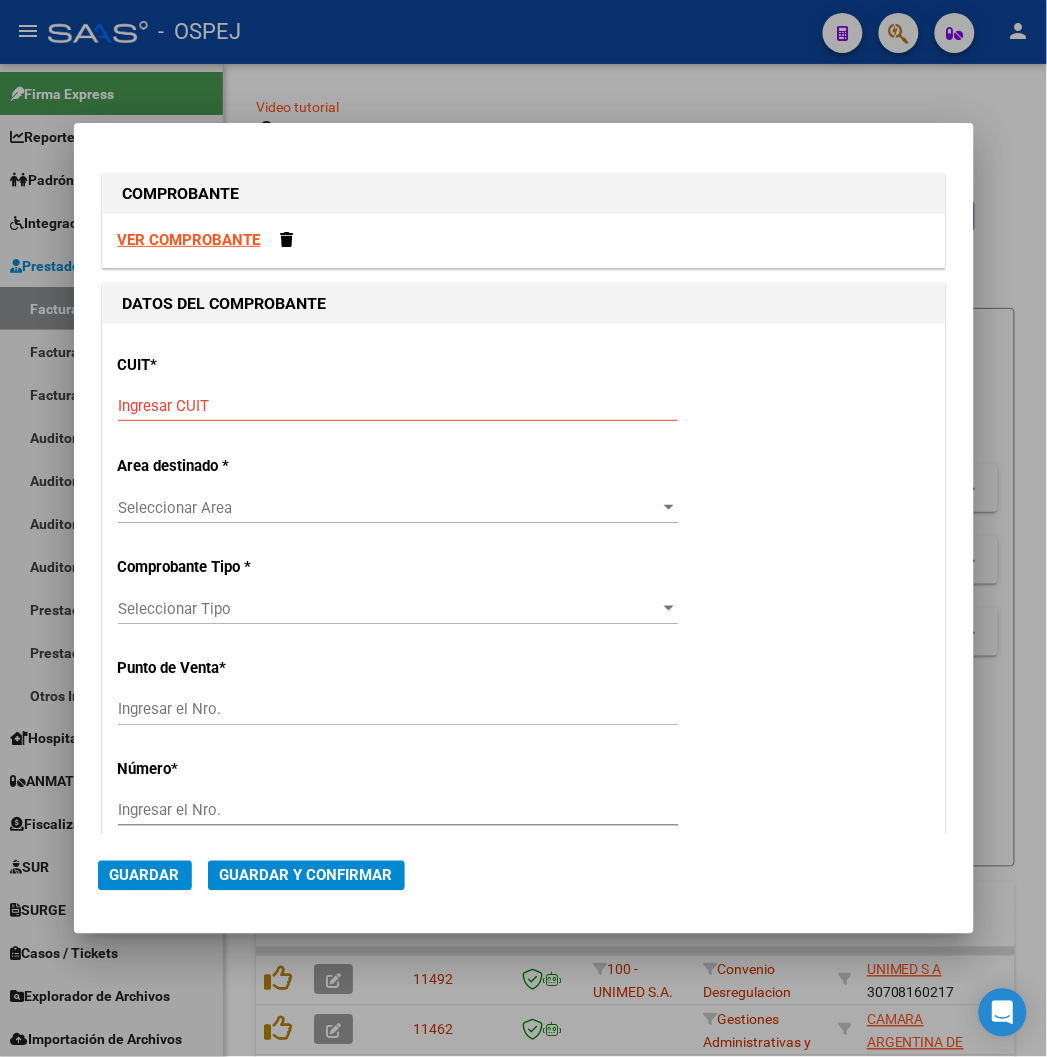click on "Ingresar CUIT" at bounding box center [398, 406] 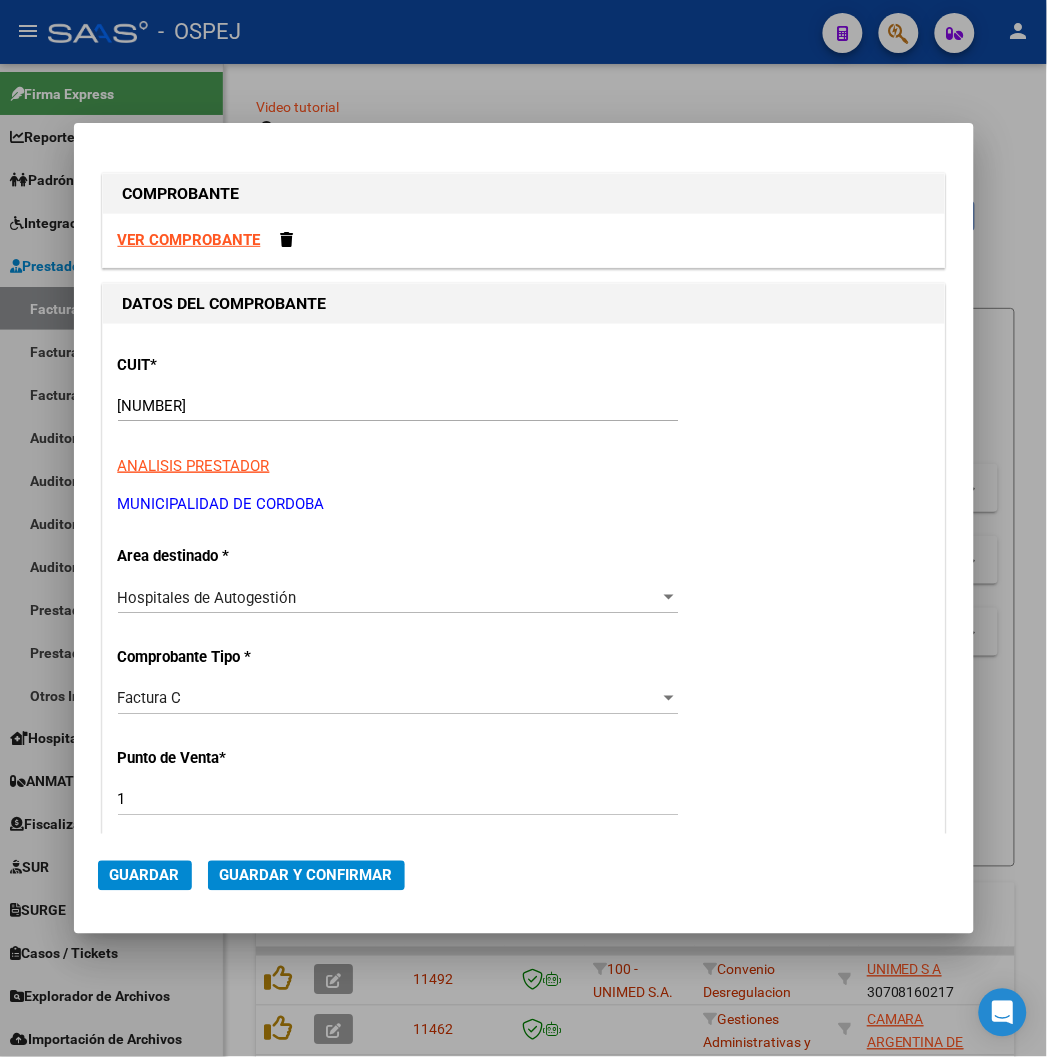 scroll, scrollTop: 411, scrollLeft: 0, axis: vertical 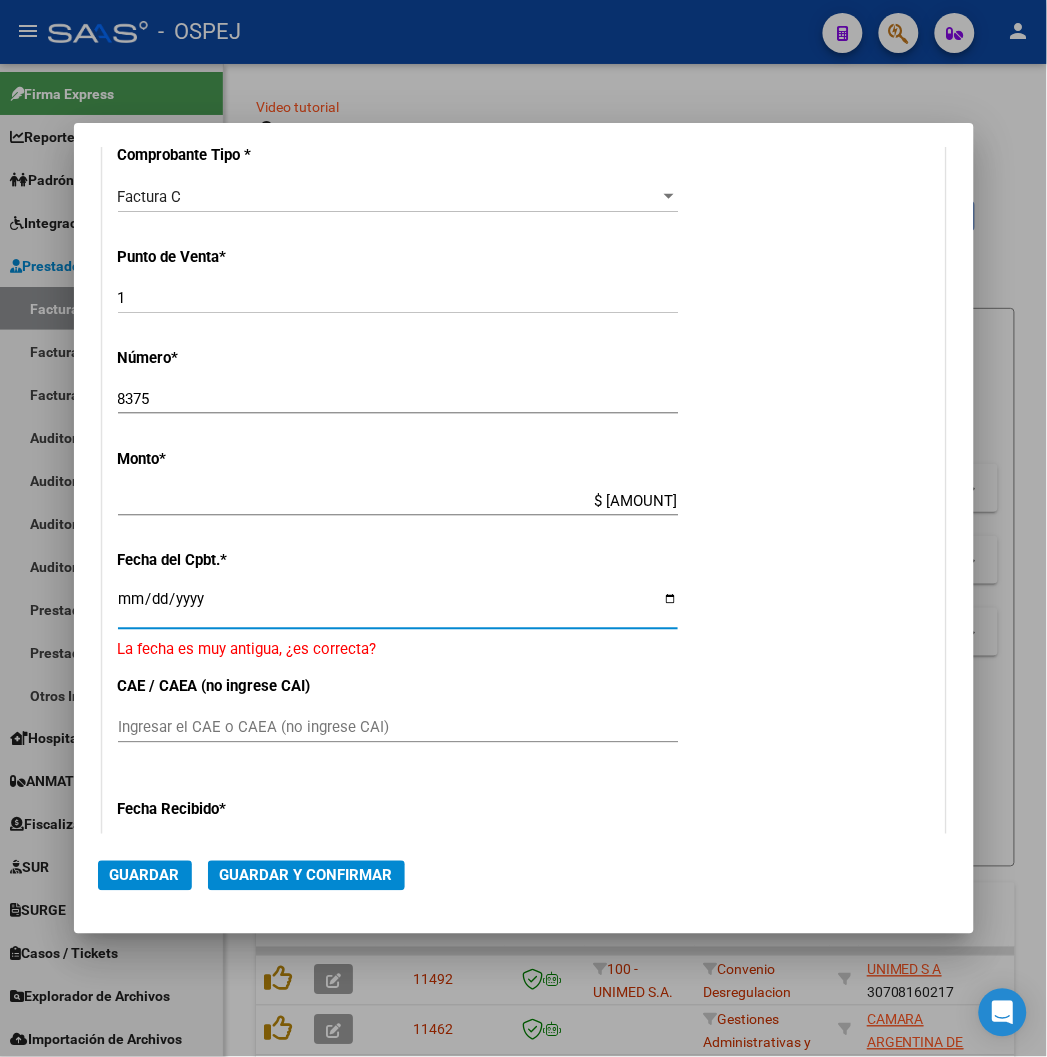 click on "Guardar y Confirmar" 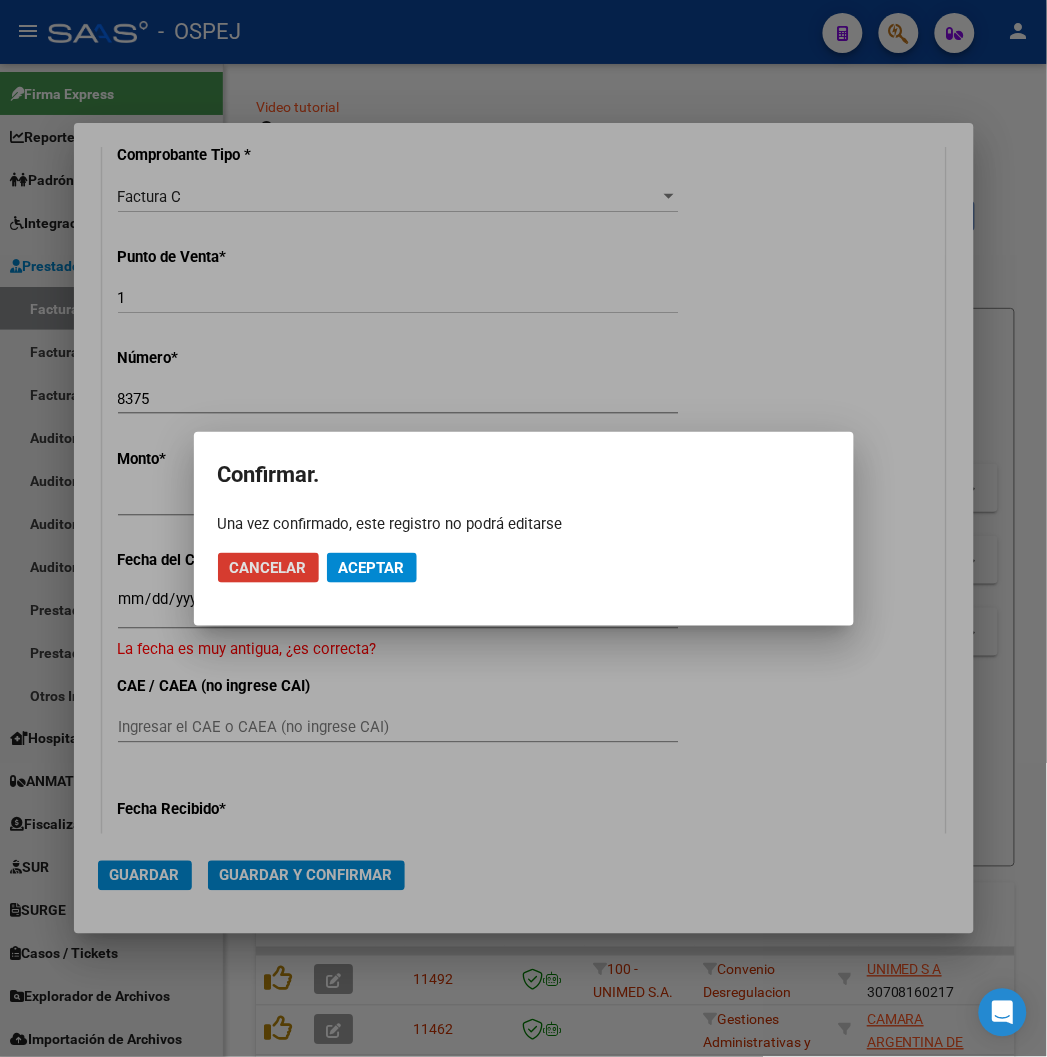 click on "Cancelar Aceptar" 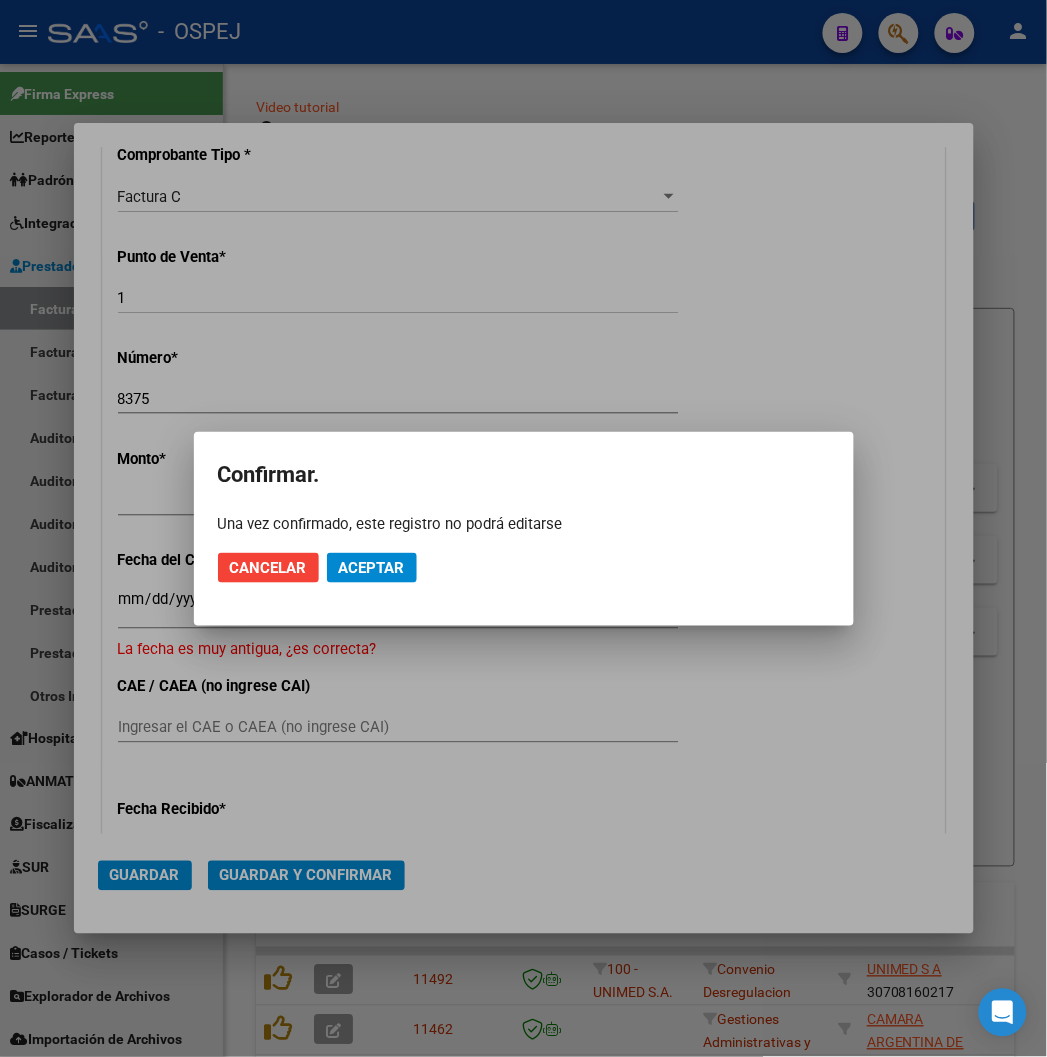 click on "Aceptar" 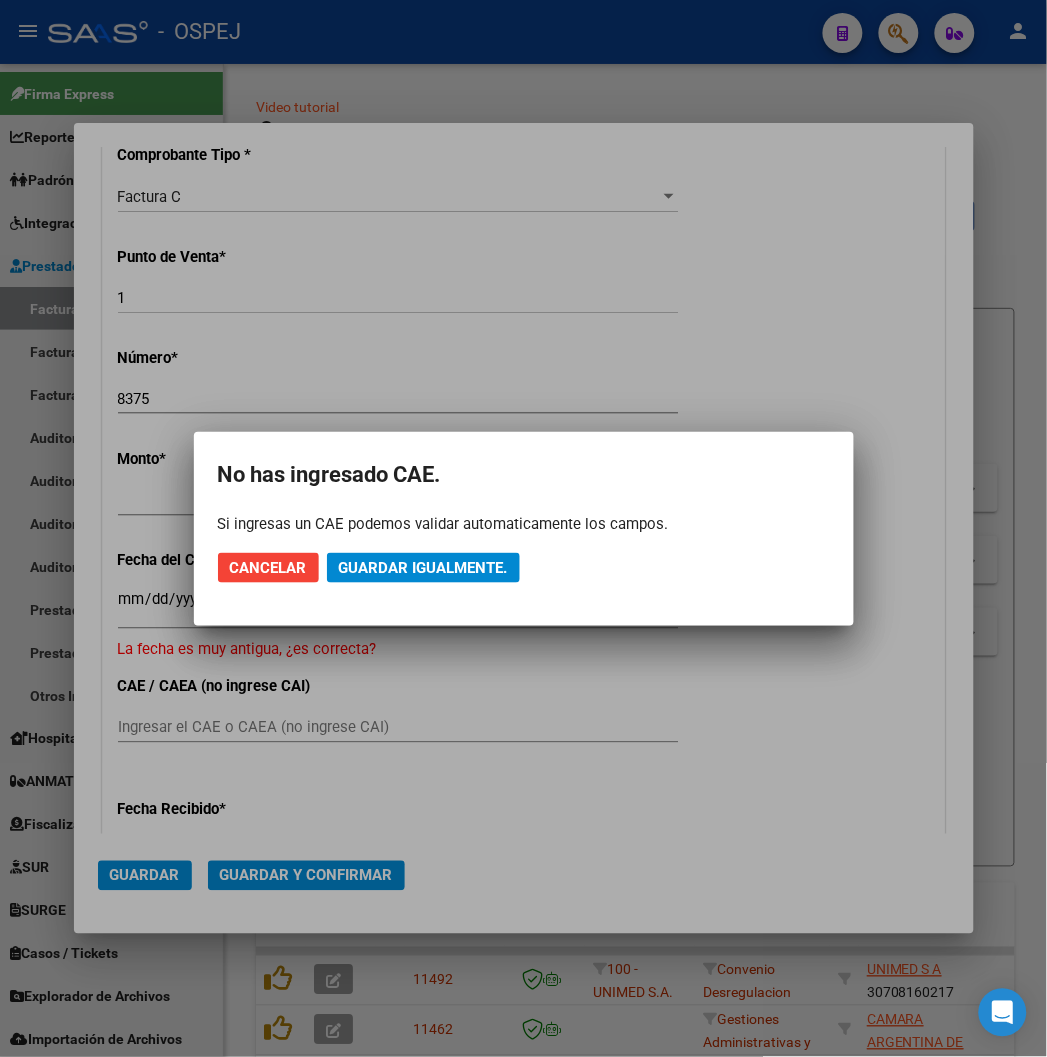 click on "Guardar igualmente." 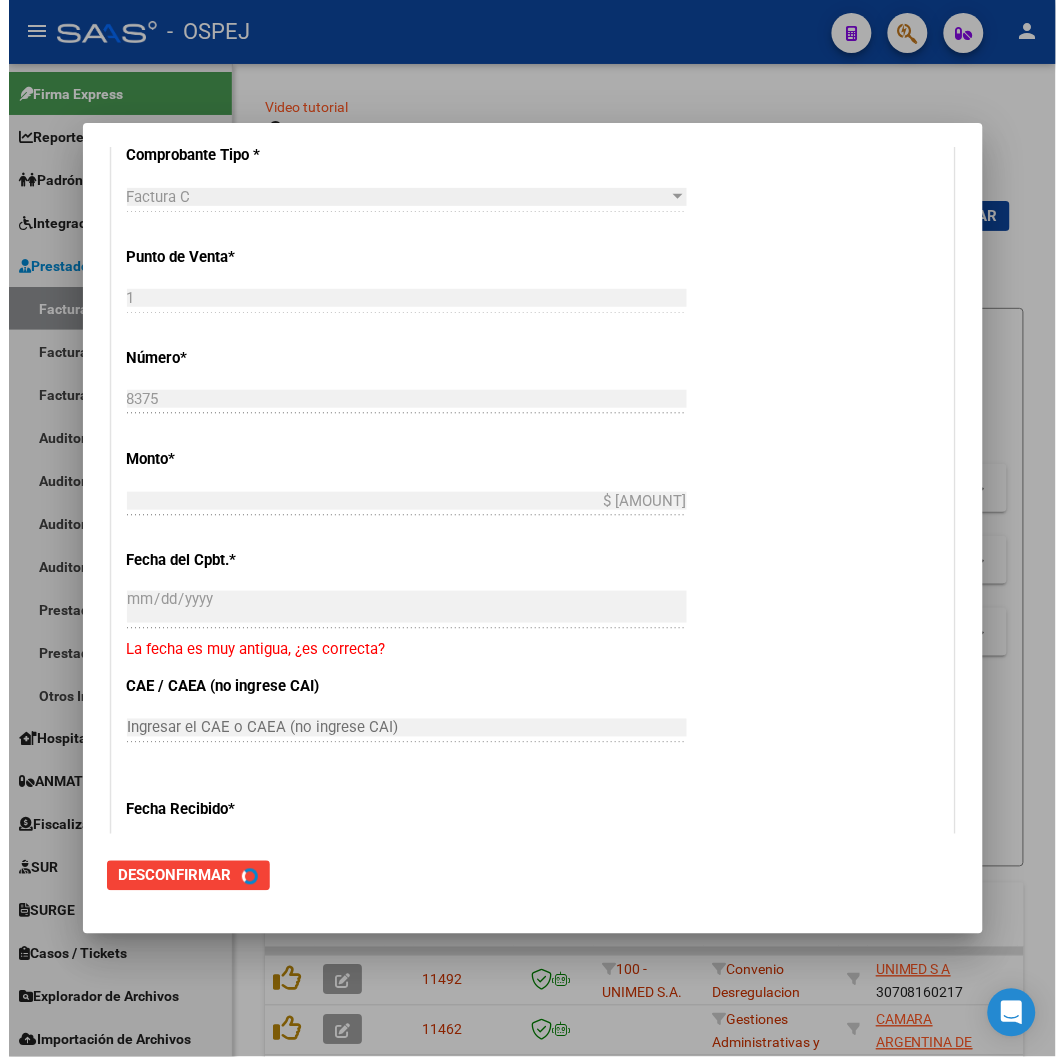 scroll, scrollTop: 0, scrollLeft: 0, axis: both 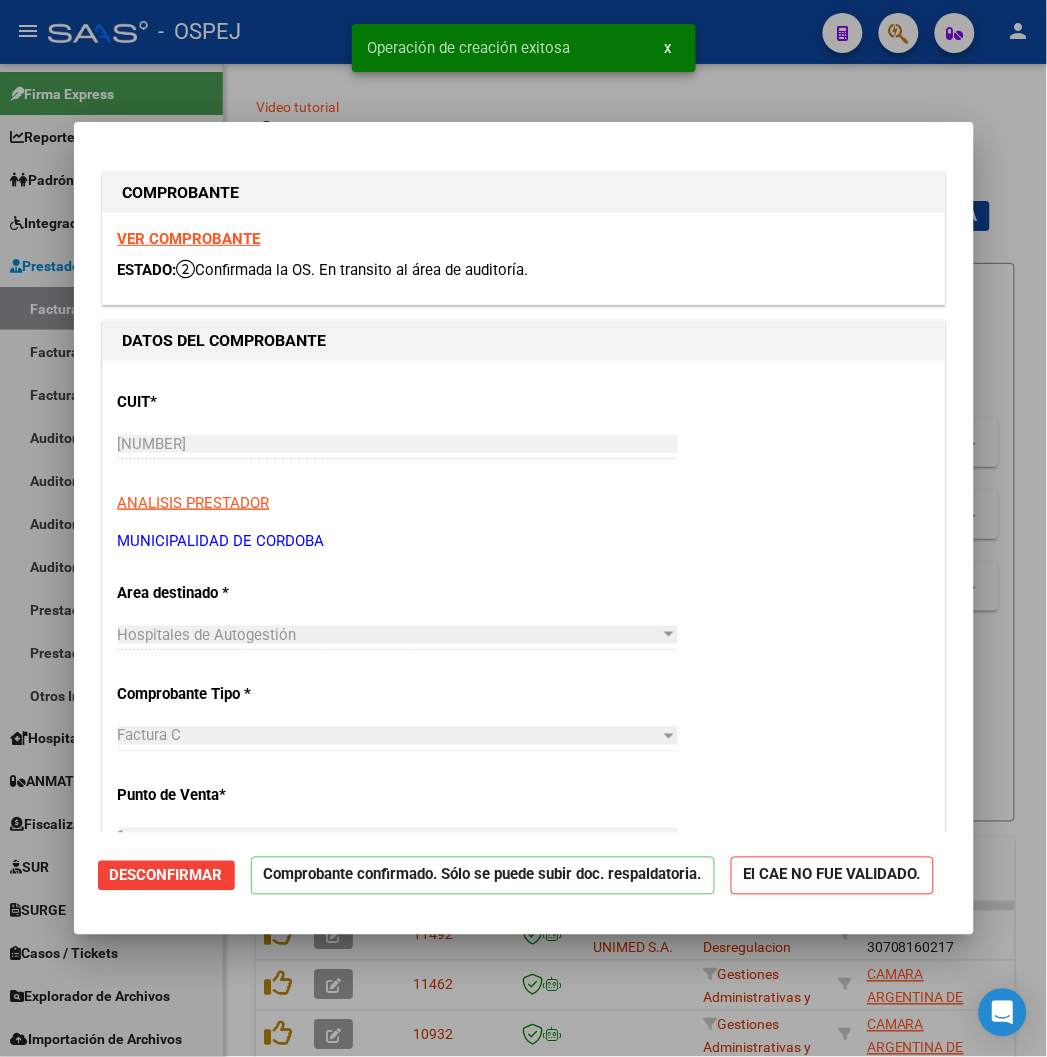click on "COMPROBANTE VER COMPROBANTE       ESTADO:   Confirmada la OS. En transito al área de auditoría.  DATOS DEL COMPROBANTE CUIT  *   30-99907484-3 Ingresar CUIT  ANALISIS PRESTADOR  MUNICIPALIDAD DE CORDOBA  ARCA Padrón ARCA Padrón  Area destinado * Hospitales de Autogestión Seleccionar Area  Comprobante Tipo * Factura C Seleccionar Tipo Punto de Venta  *   1 Ingresar el Nro.  Número  *   8375 Ingresar el Nro.  Monto  *   $ 26.027,18 Ingresar el monto  Fecha del Cpbt.  *   2022-03-23 Ingresar la fecha  La fecha es muy antigua, ¿es correcta? CAE / CAEA (no ingrese CAI)    Ingresar el CAE o CAEA (no ingrese CAI)  Fecha Recibido  *   2025-08-05 Ingresar la fecha  Fecha de Vencimiento    Ingresar la fecha  Ref. Externa    Ingresar la ref.  N° Liquidación    Ingresar el N° Liquidación   DOCUMENTACIÓN RESPALDATORIA  Agregar Documento ID Documento Usuario Subido Acción No data to display  0 total   1   TRAZABILIDAD ANMAT  Agregar Trazabilidad ID Estado Serial Lote C/ Rec Apellido Nombre DNI Medicamento" at bounding box center (524, 489) 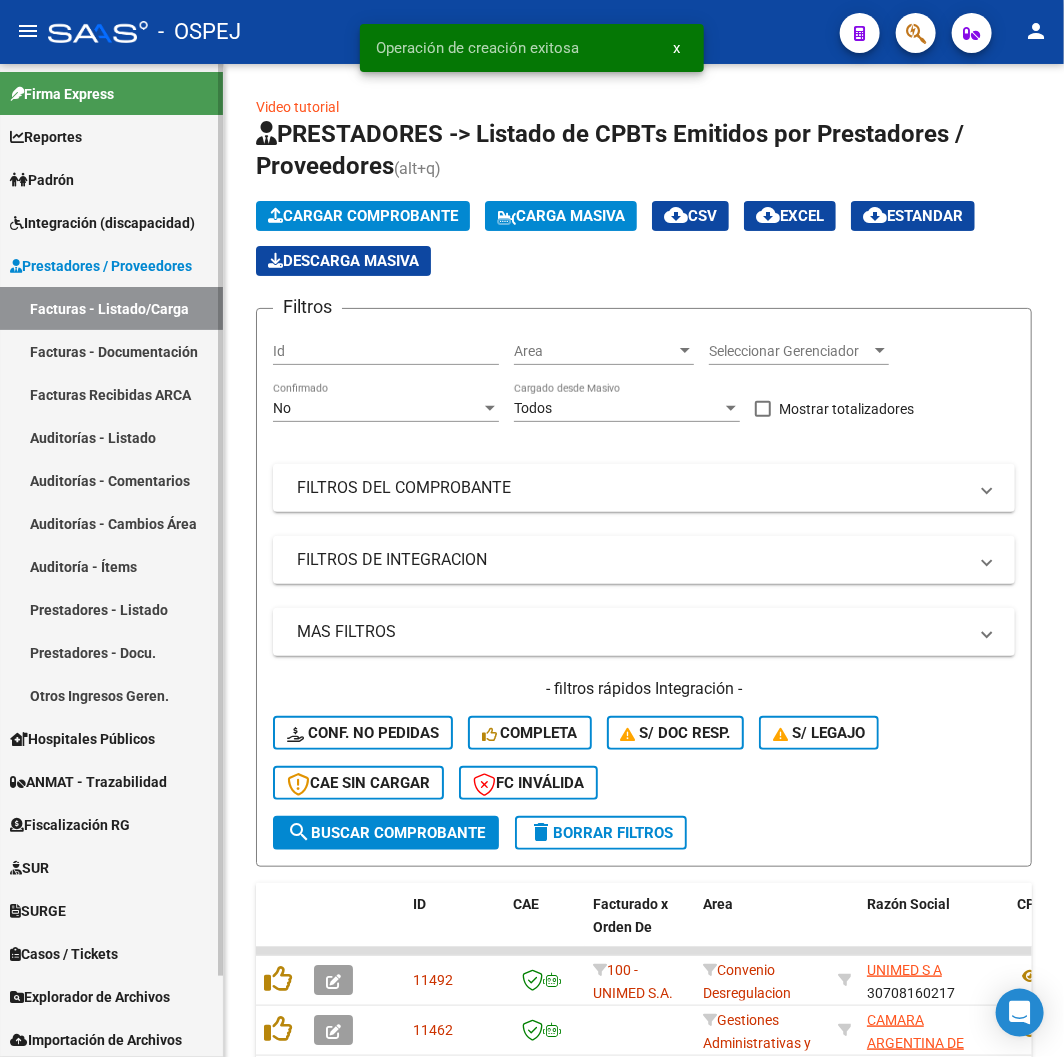 click on "Auditorías - Listado" at bounding box center (111, 437) 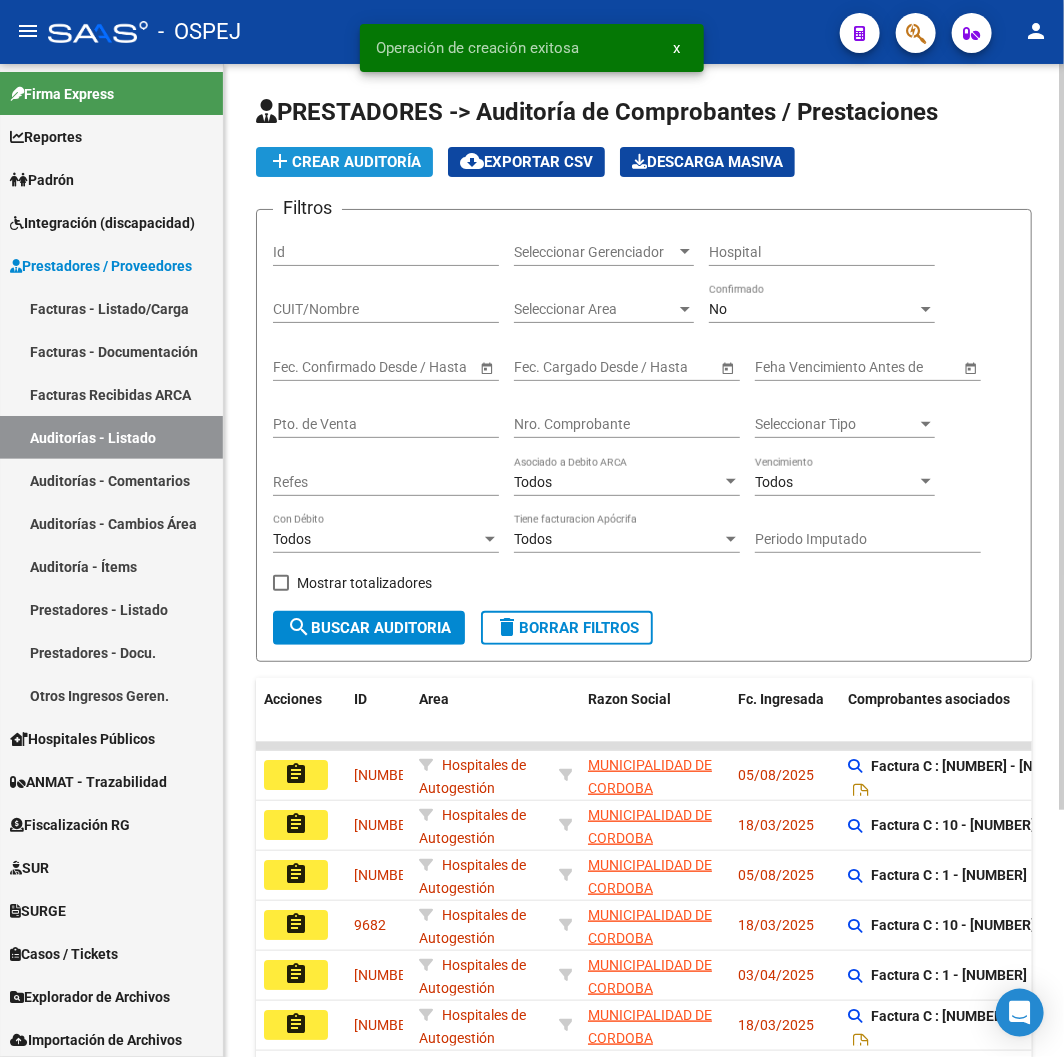 click on "add  Crear Auditoría" 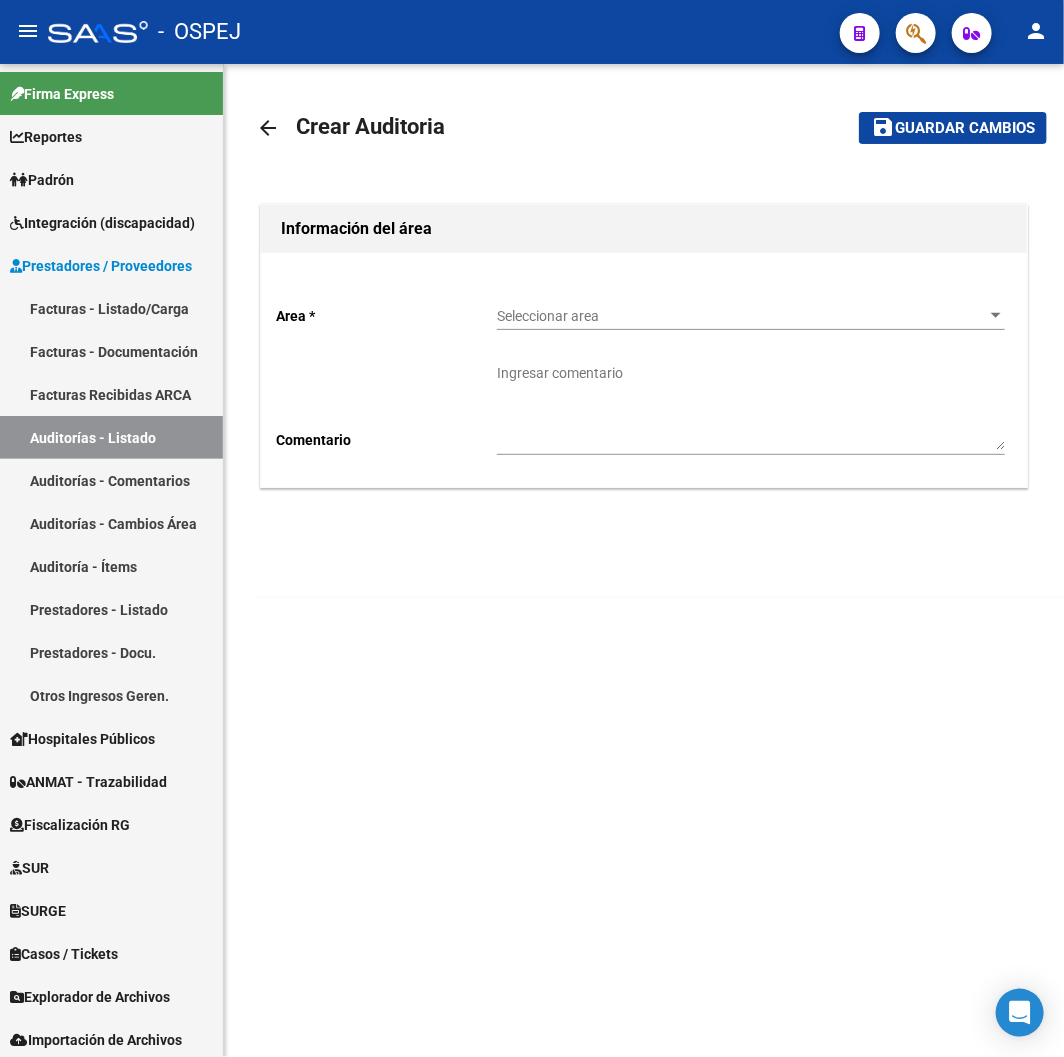 click on "Seleccionar area" at bounding box center (742, 316) 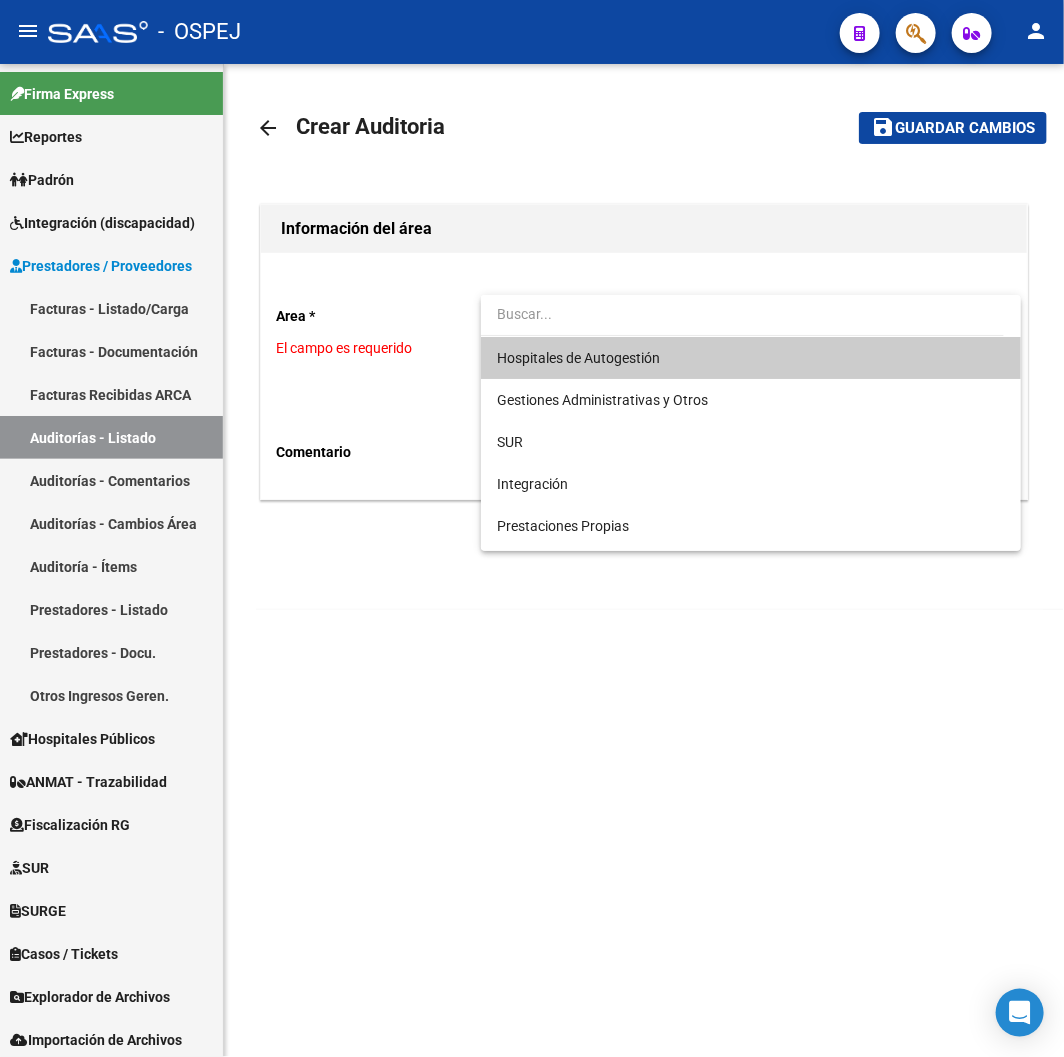 click on "Hospitales de Autogestión" at bounding box center [578, 358] 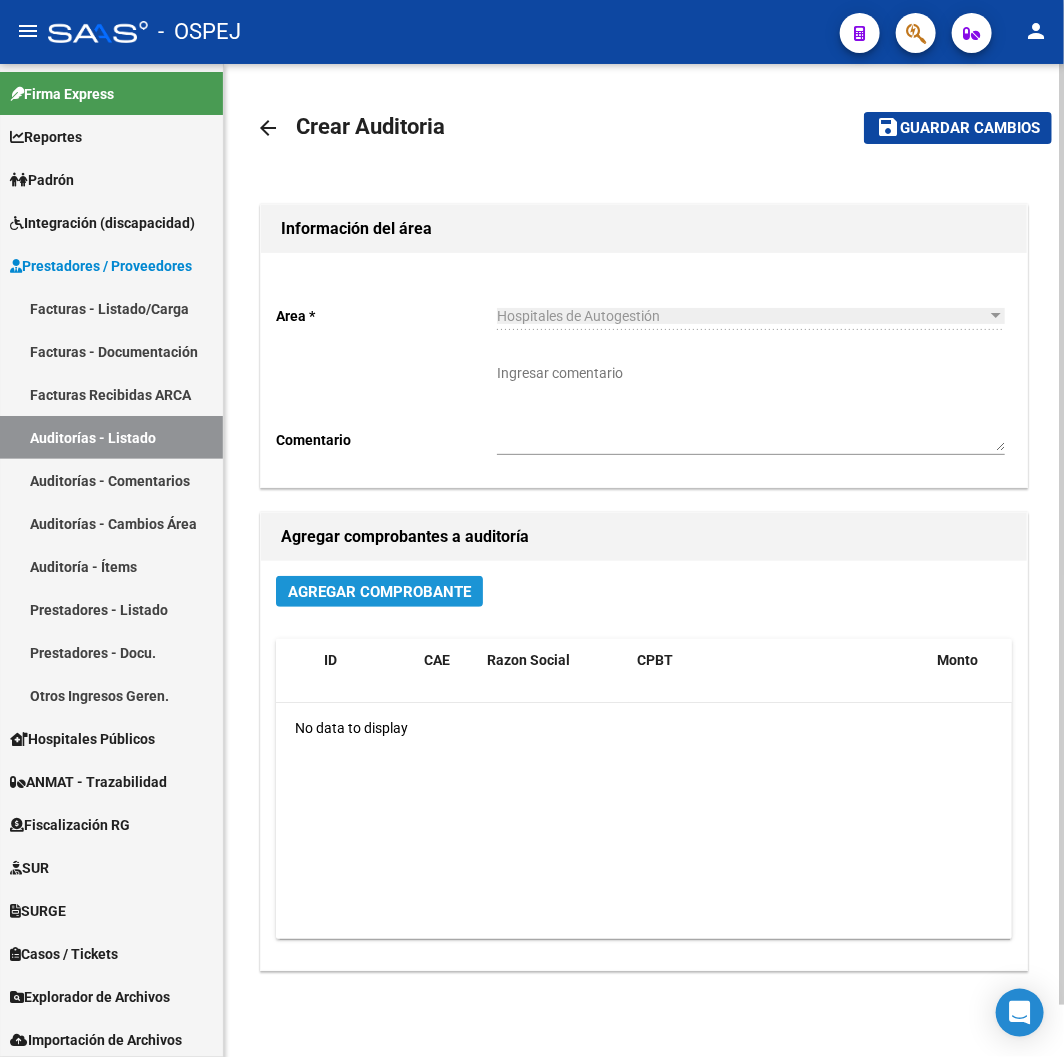 click on "Agregar Comprobante" 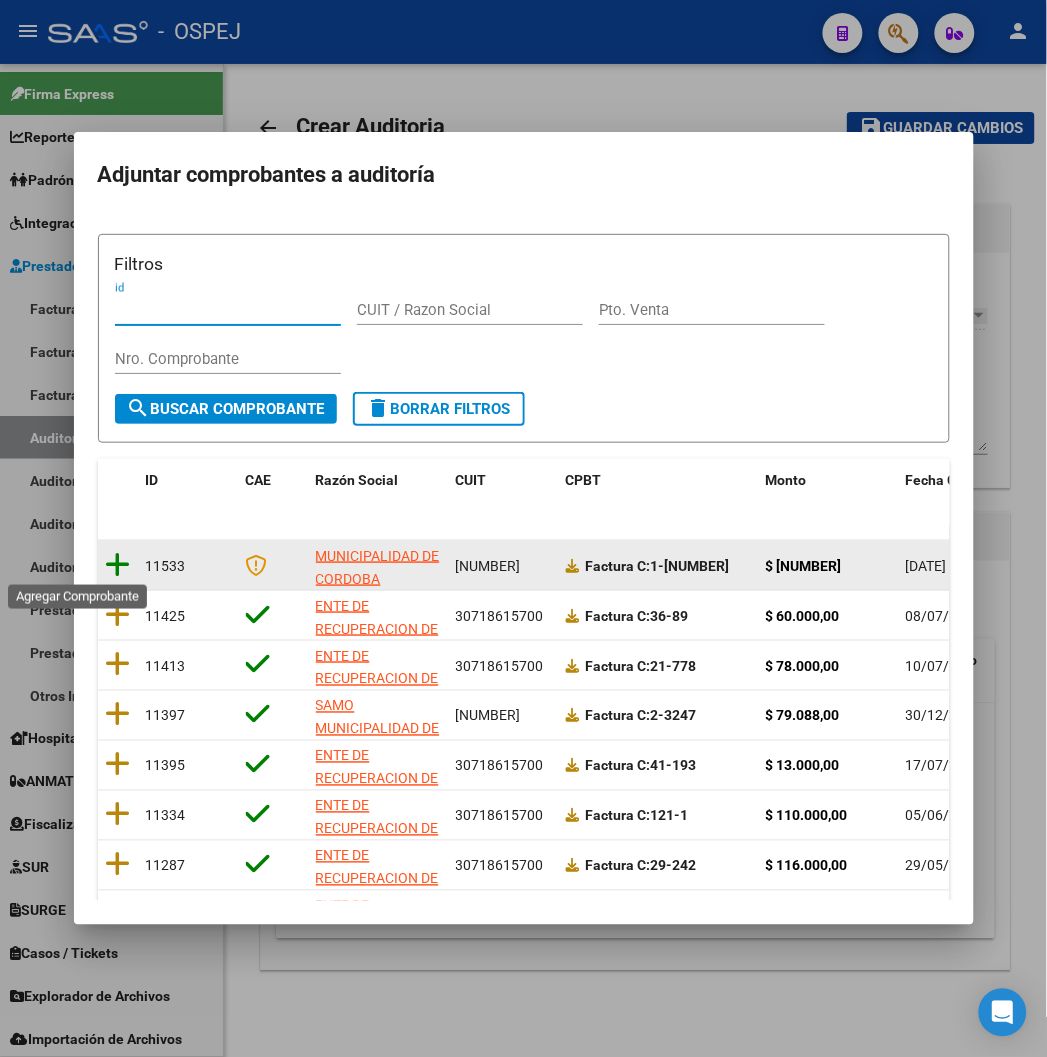 click 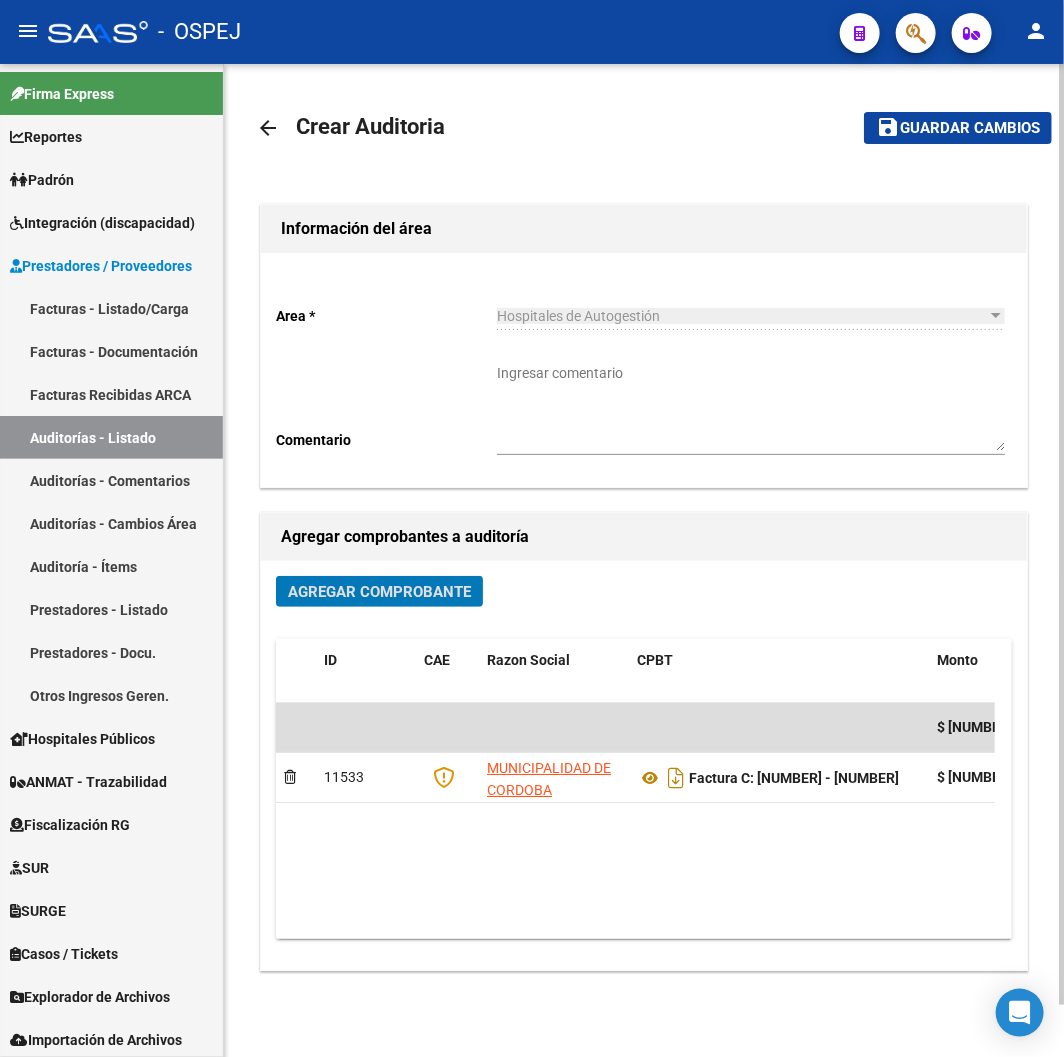 click on "save" 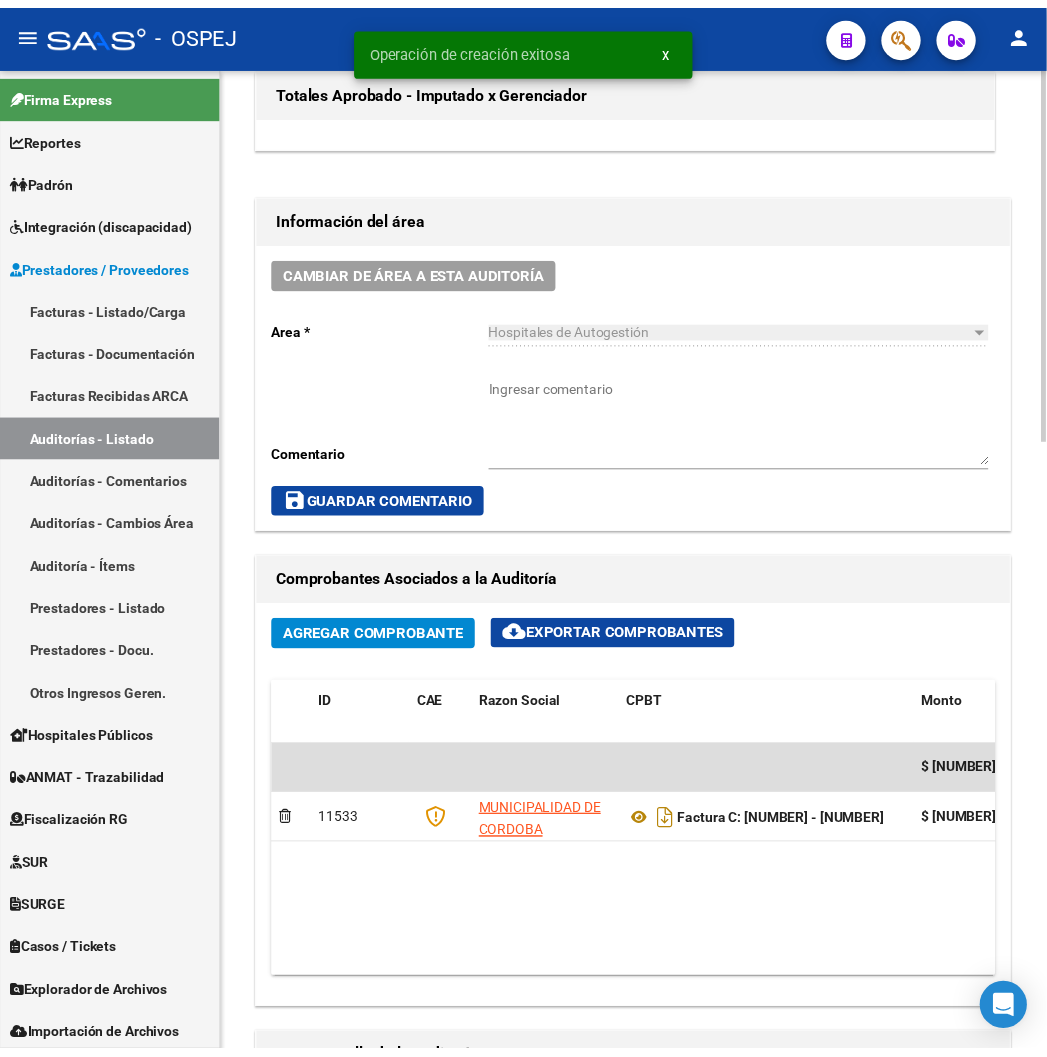 scroll, scrollTop: 1000, scrollLeft: 0, axis: vertical 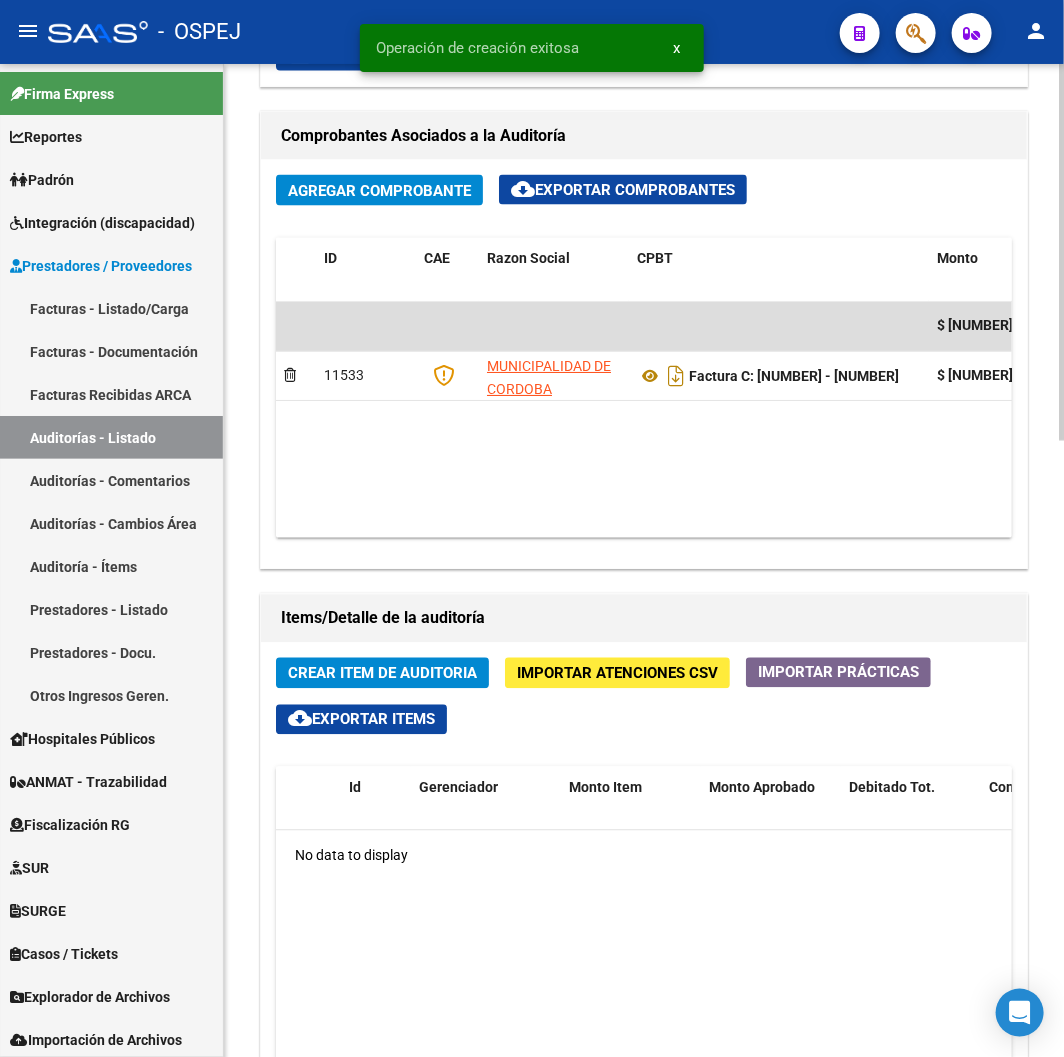 click on "Crear Item de Auditoria" 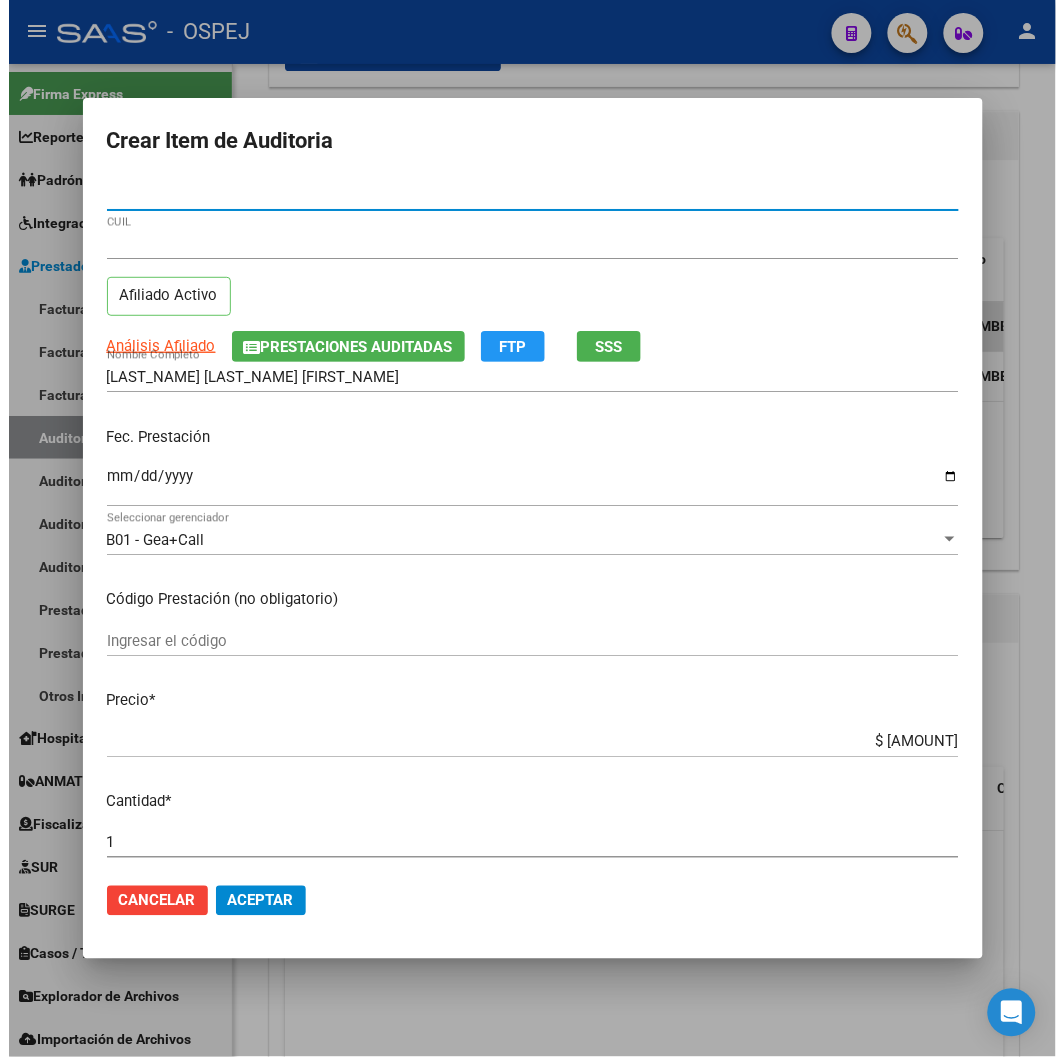 scroll, scrollTop: 222, scrollLeft: 0, axis: vertical 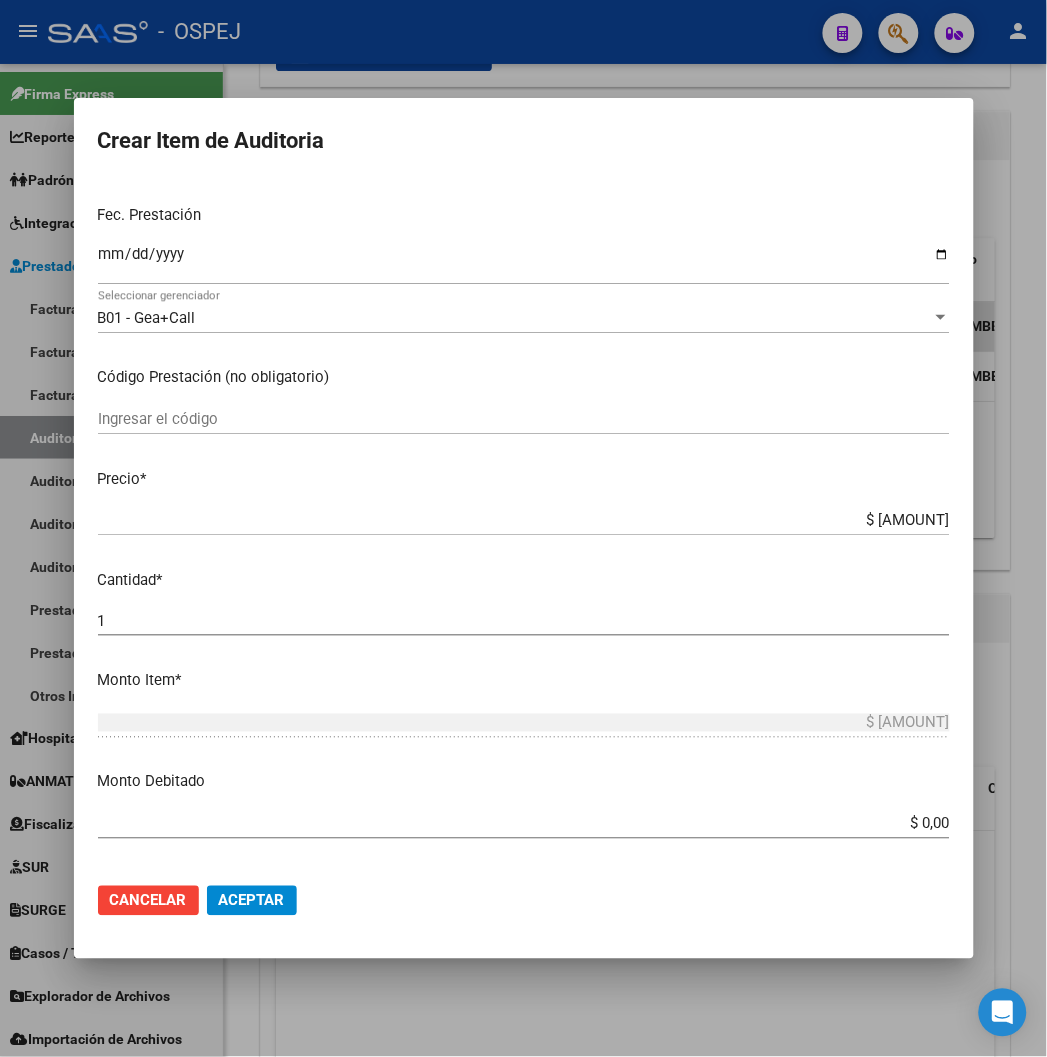 click on "$ 26.027,18" at bounding box center [524, 520] 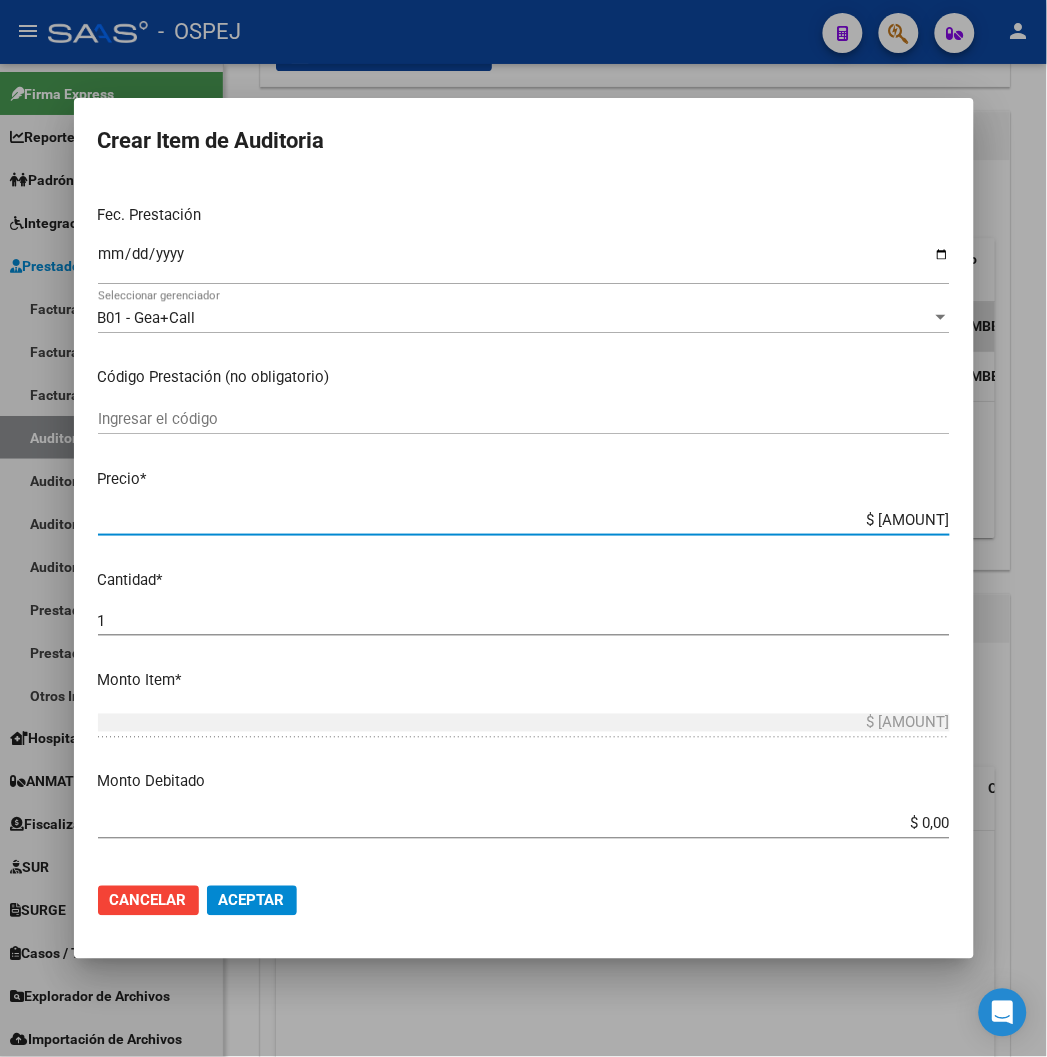 click on "$ 26.027,18" at bounding box center [524, 520] 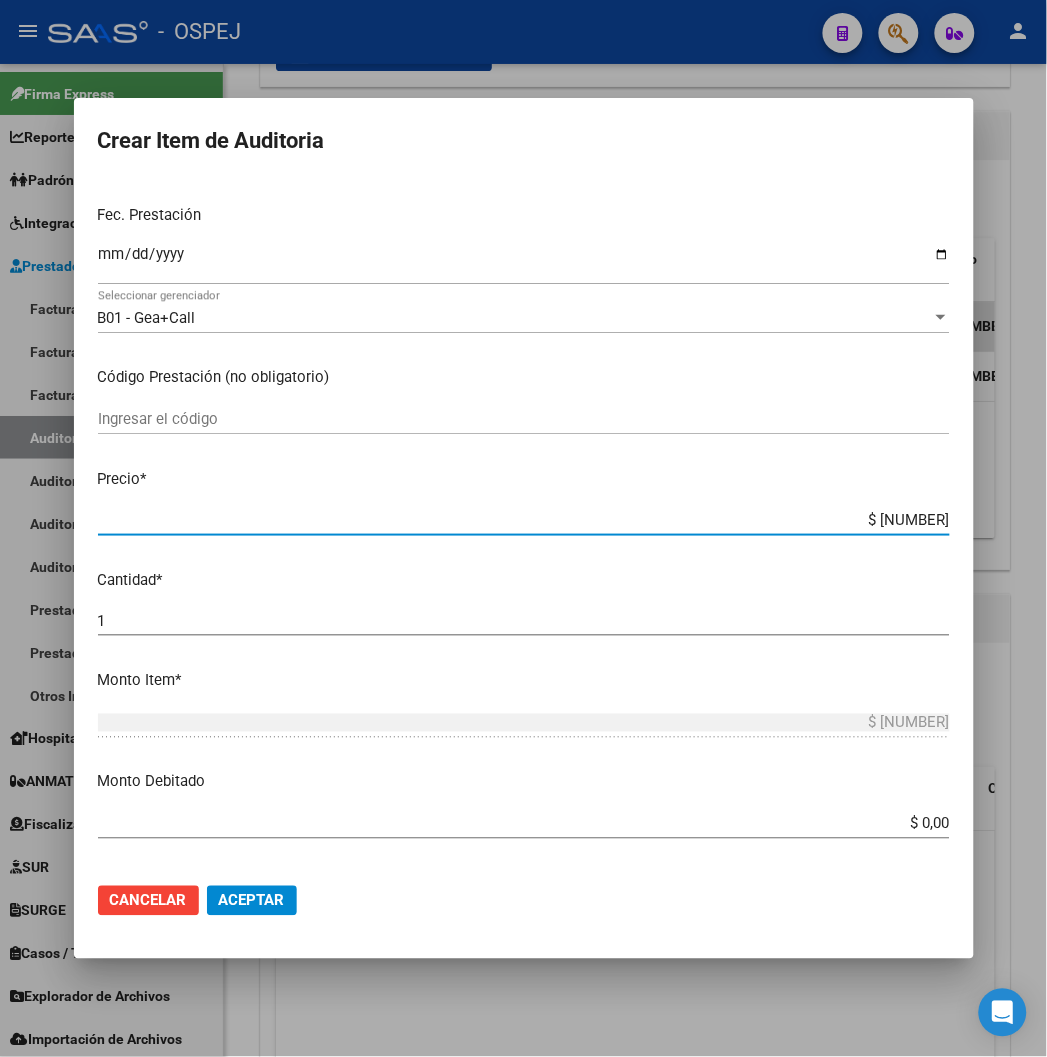 click on "Aceptar" 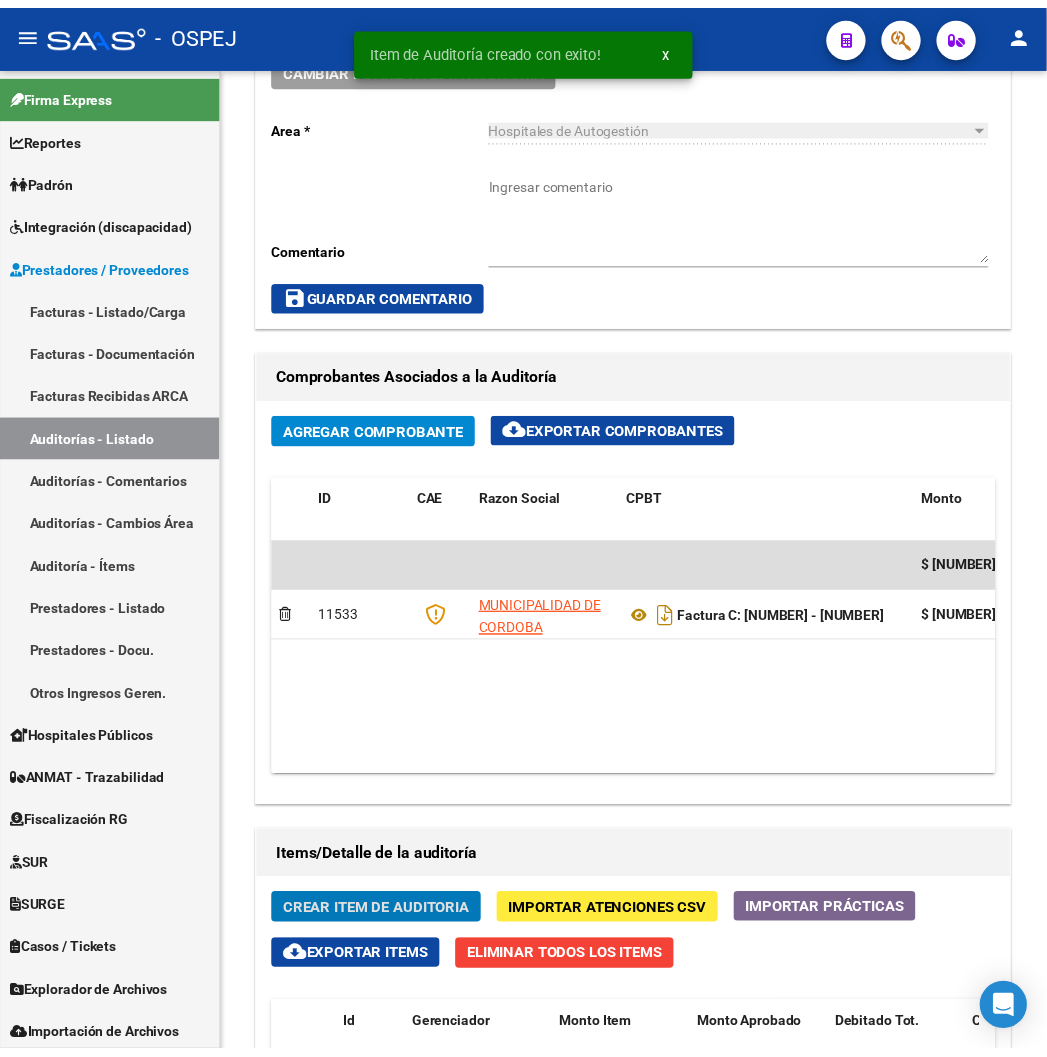 scroll, scrollTop: 1240, scrollLeft: 0, axis: vertical 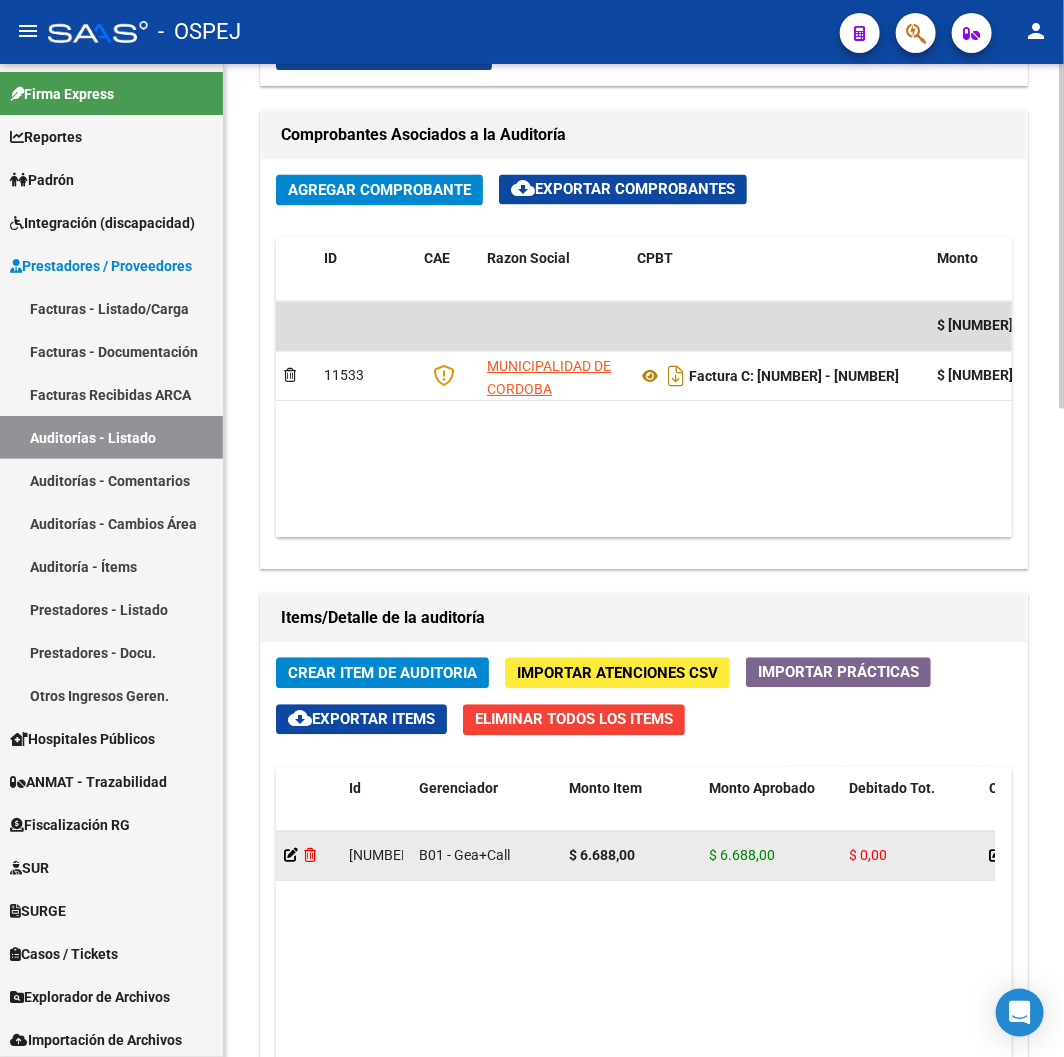 click 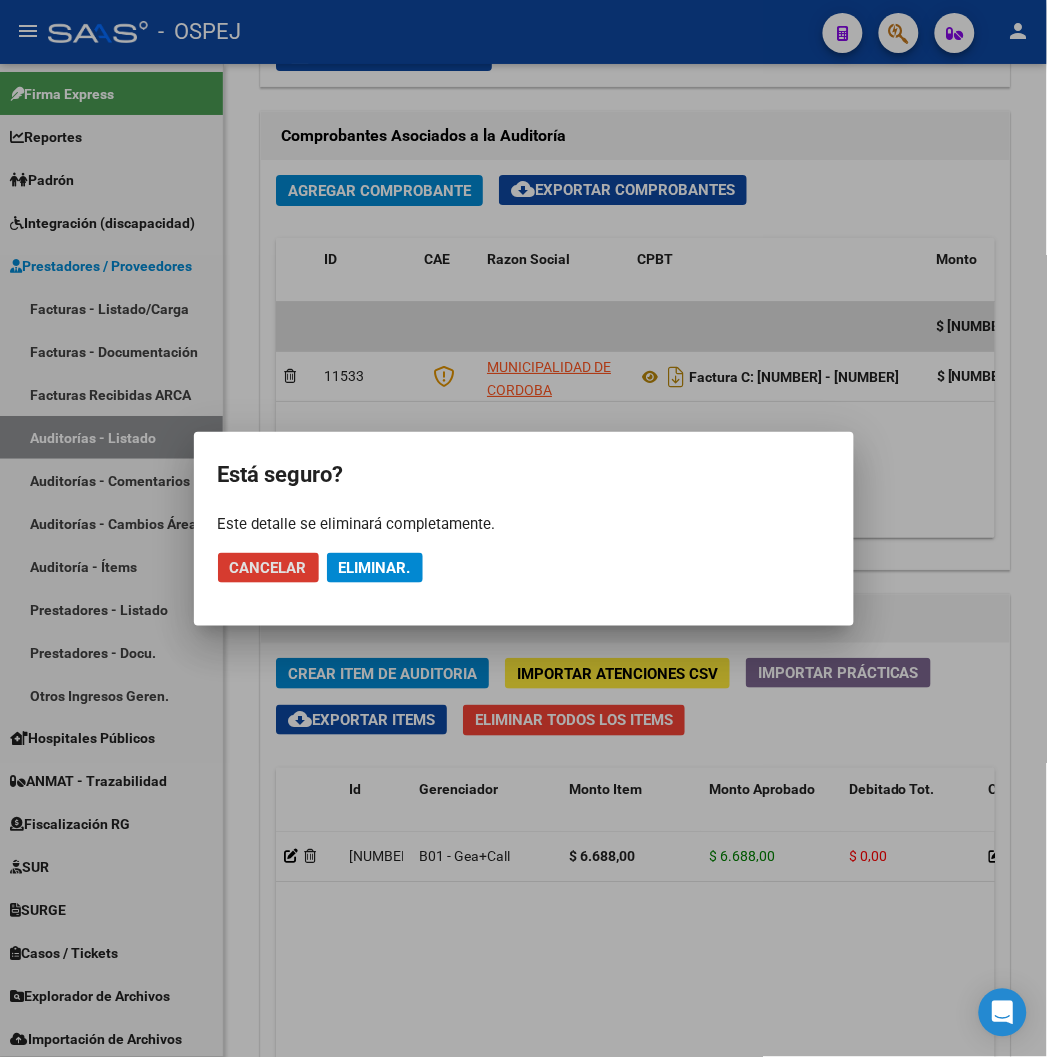 click on "Eliminar." 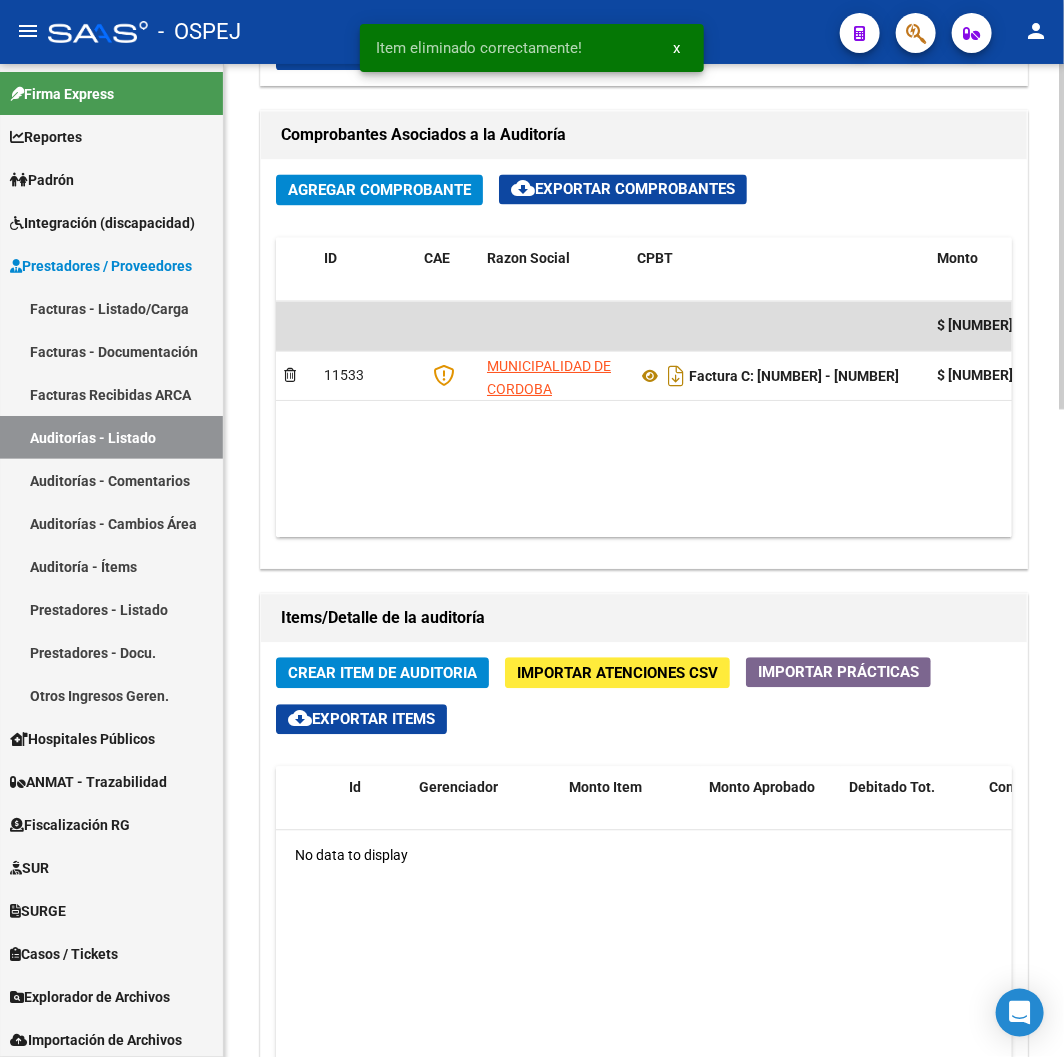 scroll, scrollTop: 1000, scrollLeft: 0, axis: vertical 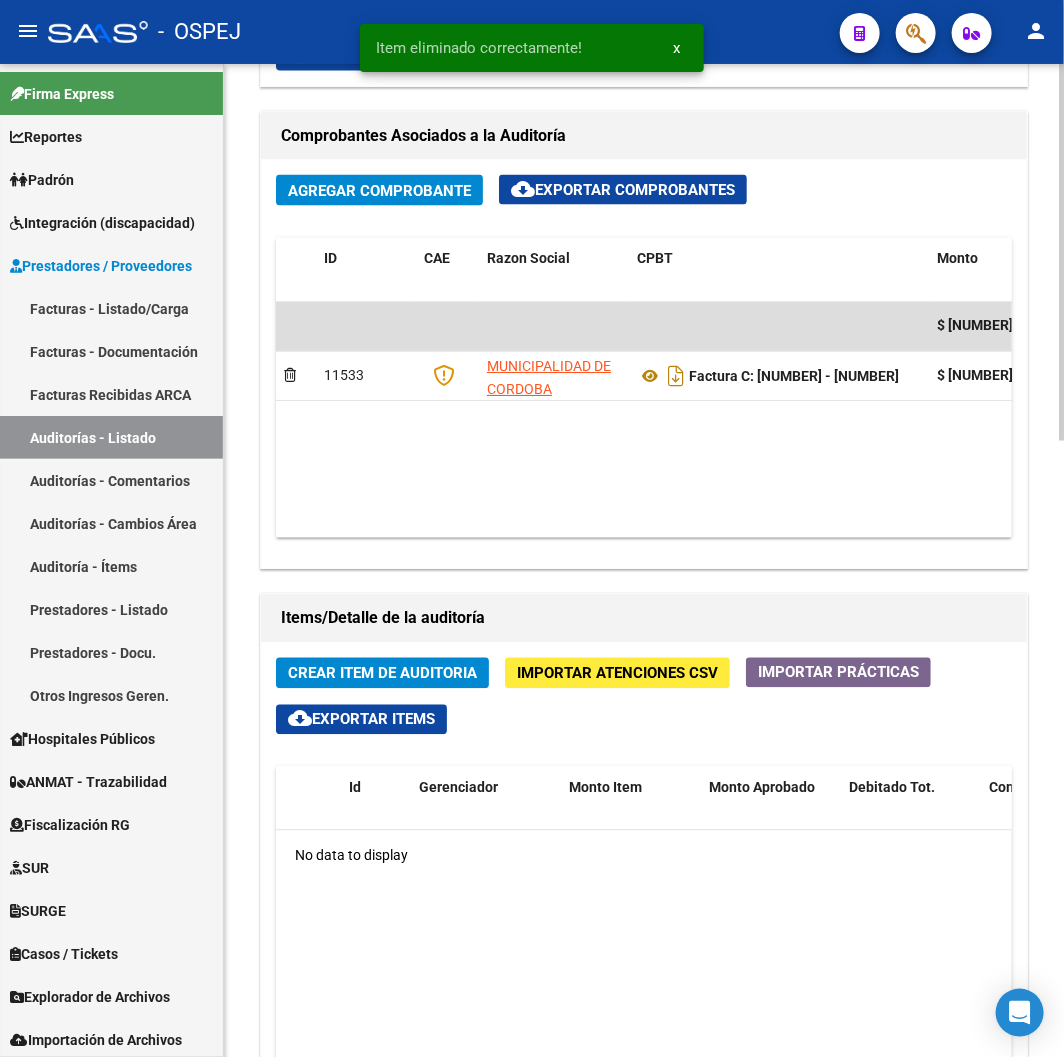 click on "Crear Item de Auditoria" 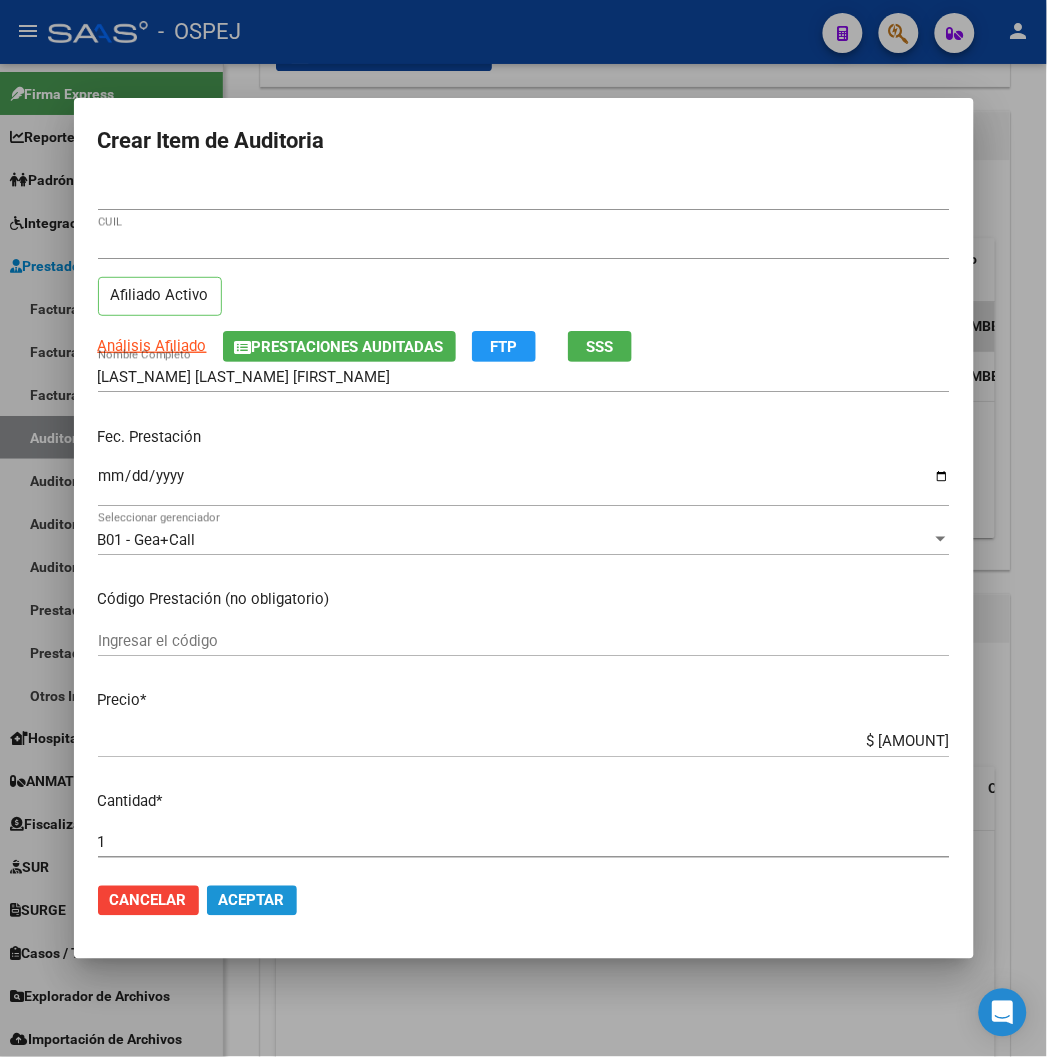 click on "Aceptar" 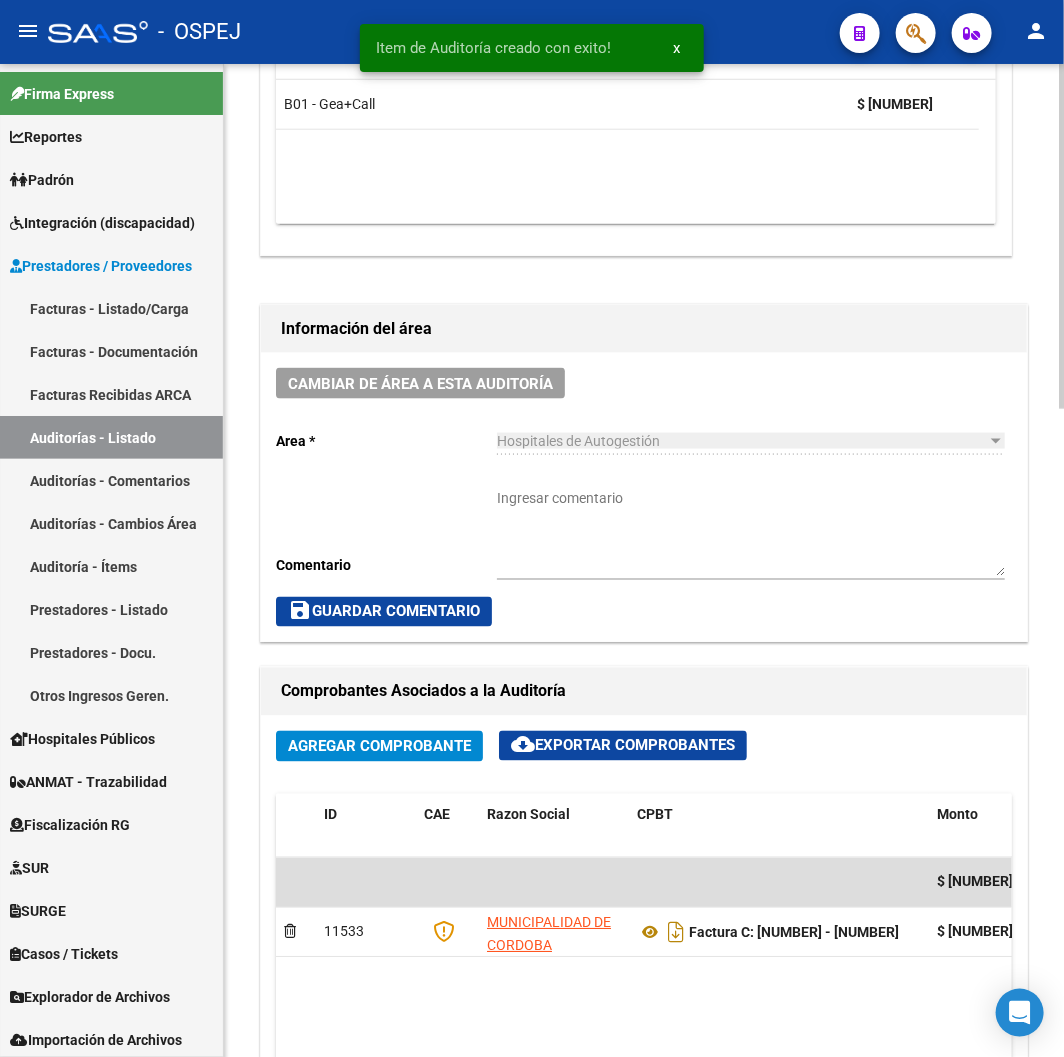 scroll, scrollTop: 17, scrollLeft: 0, axis: vertical 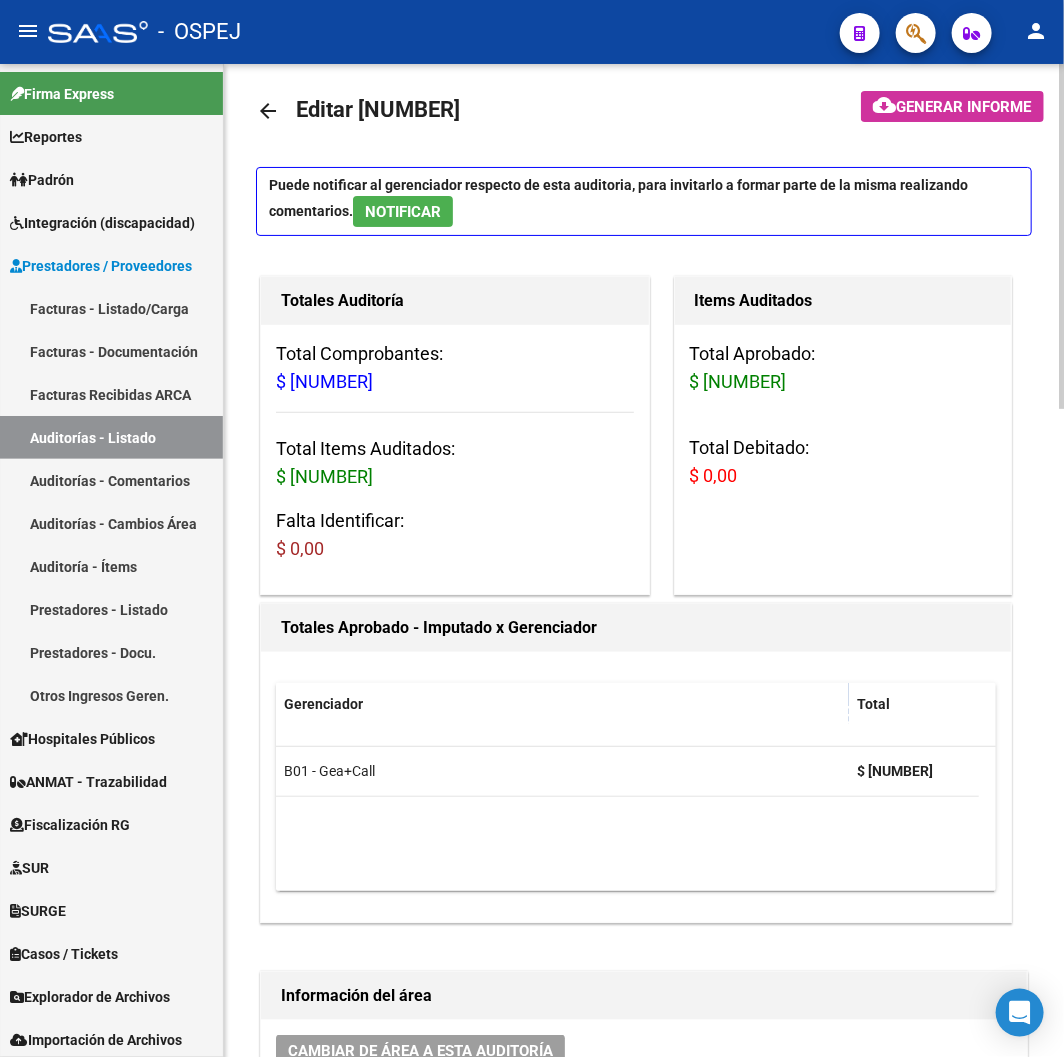 click on "arrow_back" 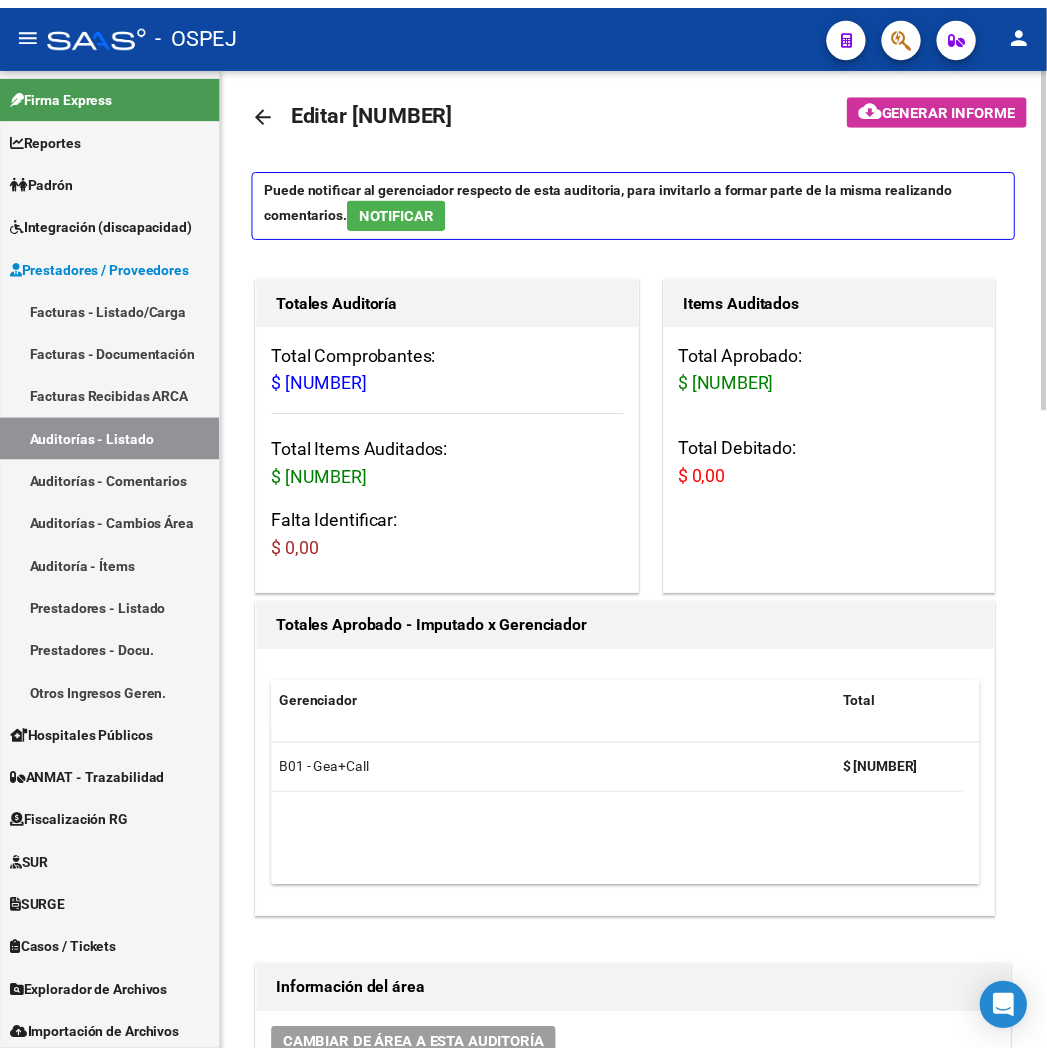 scroll, scrollTop: 0, scrollLeft: 0, axis: both 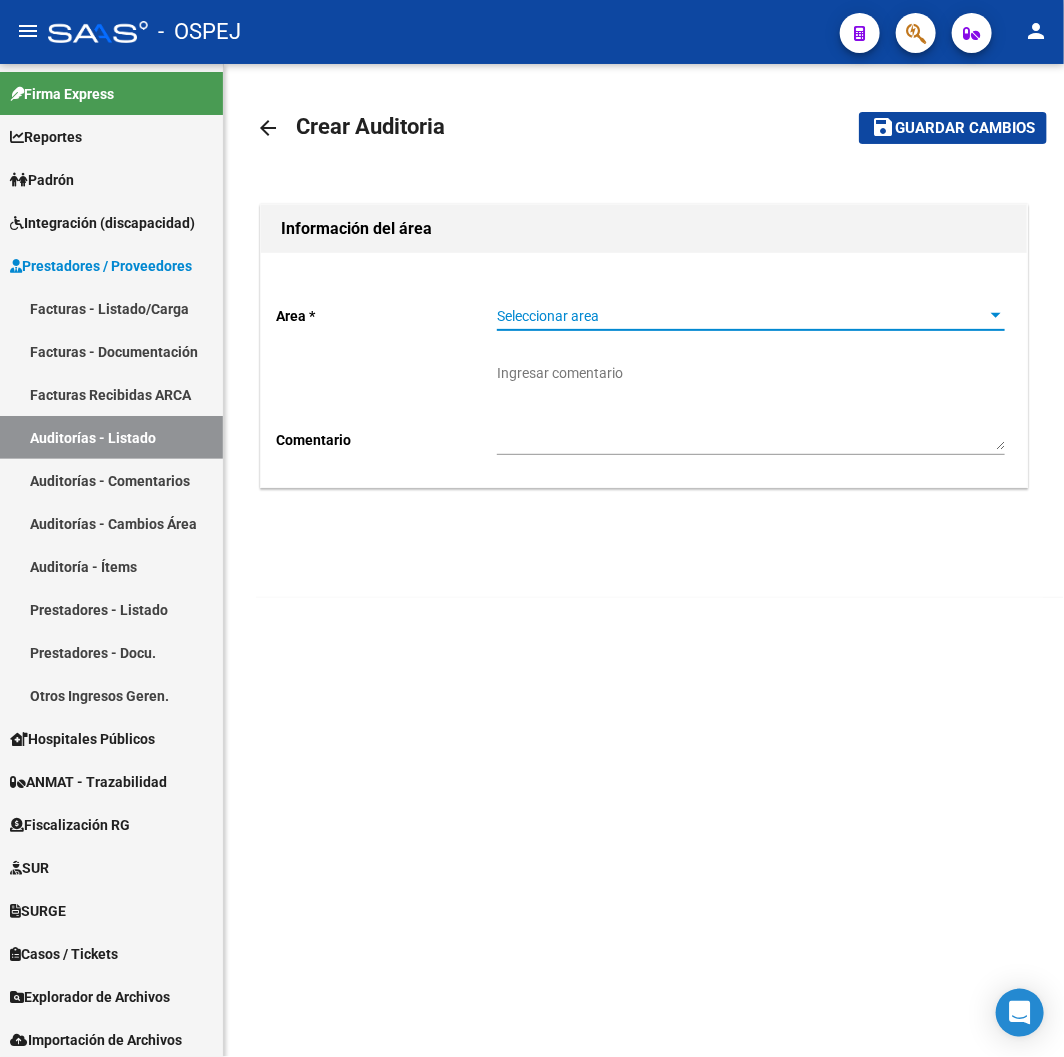 click on "Seleccionar area" at bounding box center [742, 316] 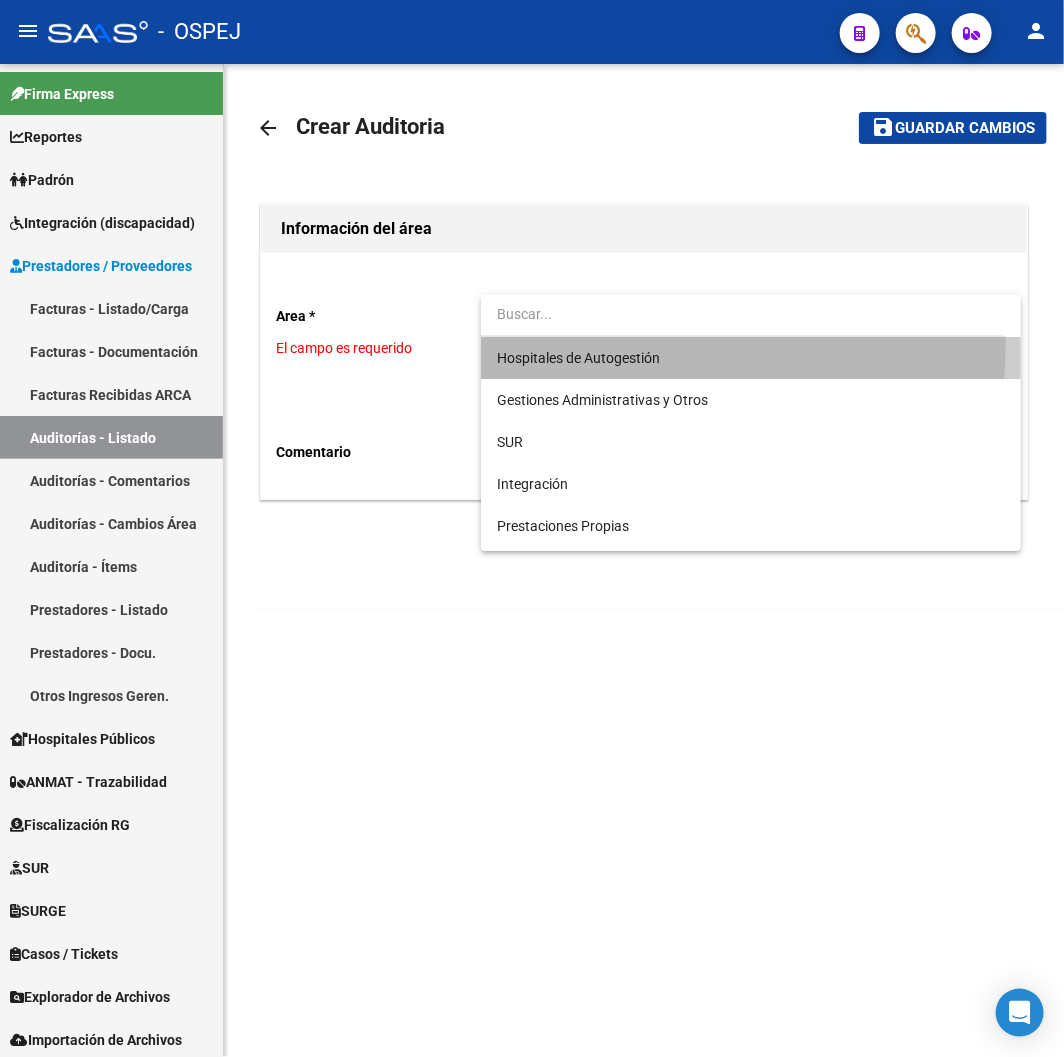 click on "Hospitales de Autogestión" at bounding box center (751, 358) 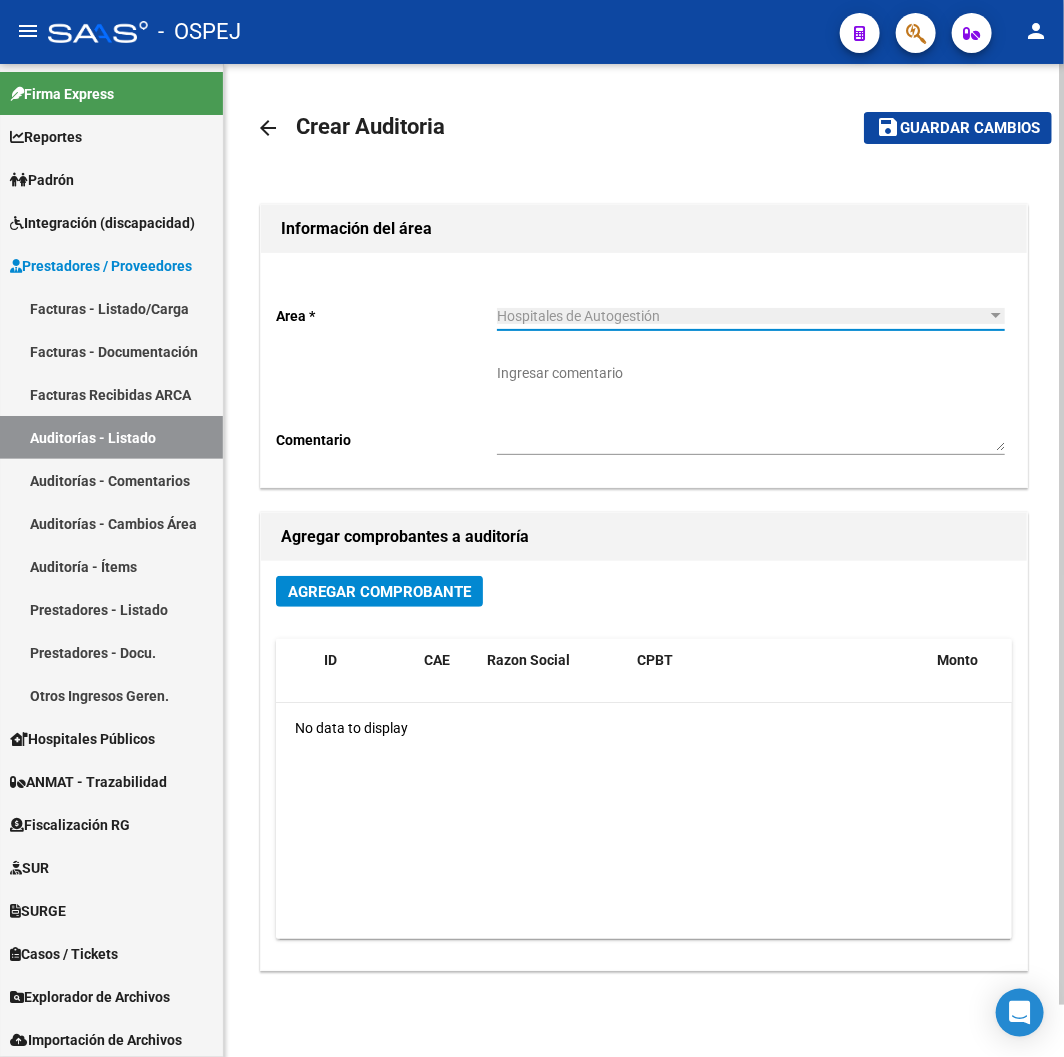click on "Agregar Comprobante" 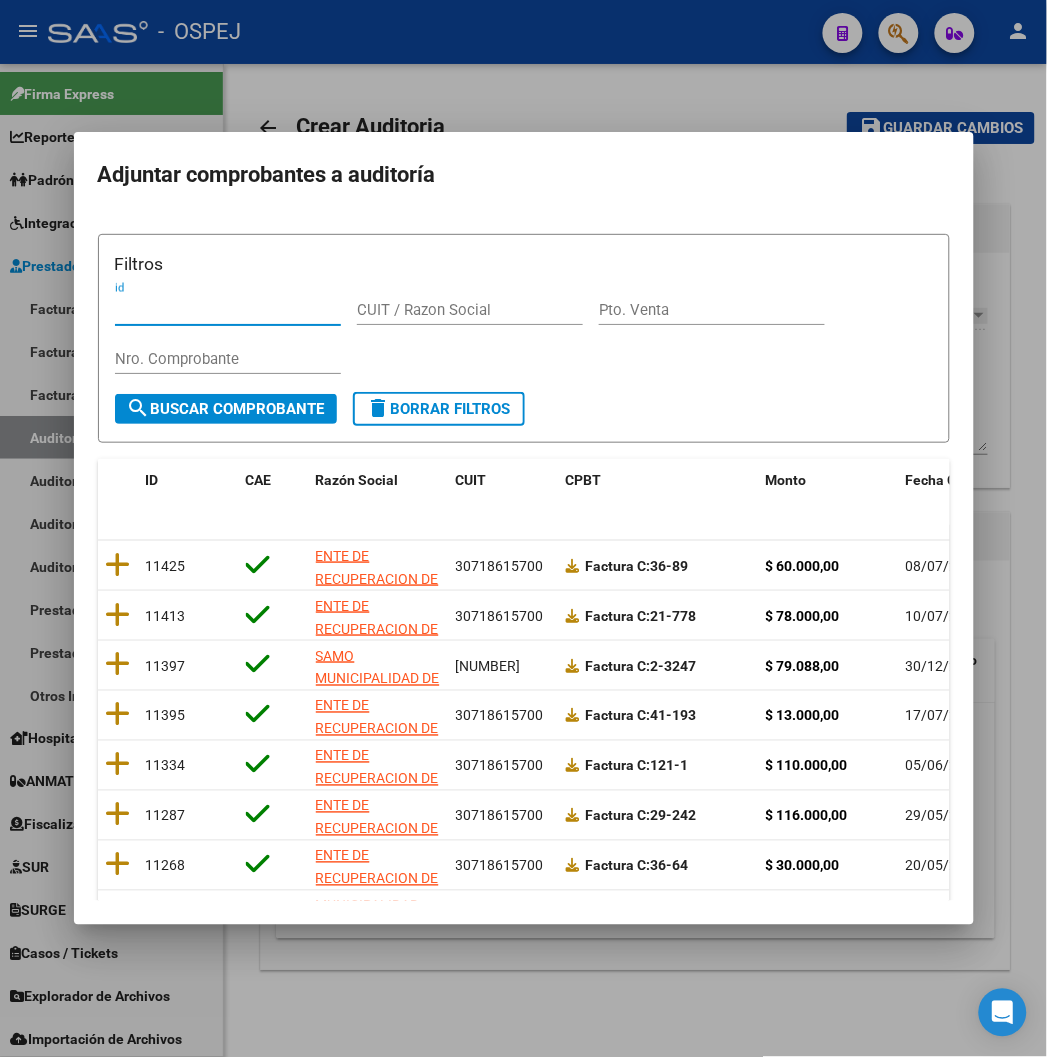 click on "Nro. Comprobante" at bounding box center [228, 359] 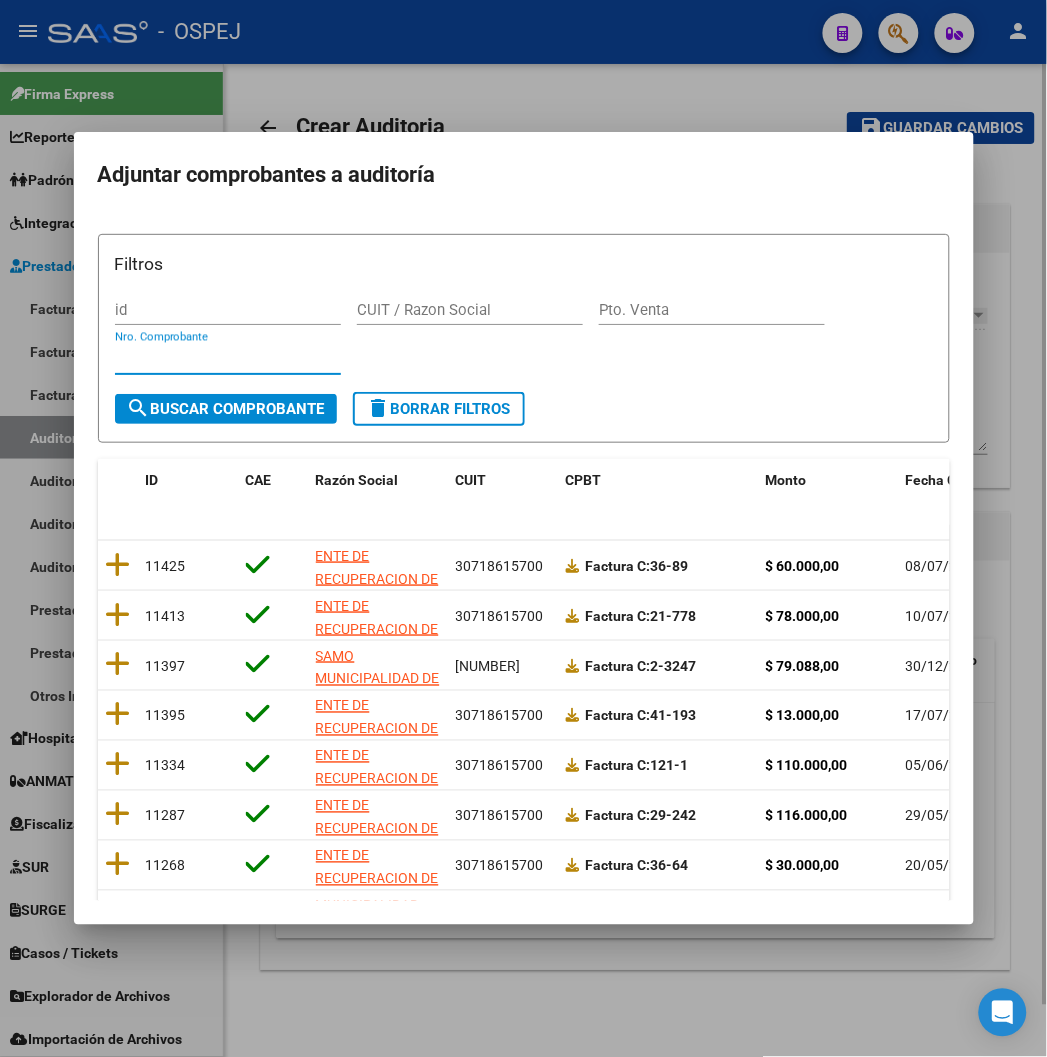 click at bounding box center [523, 528] 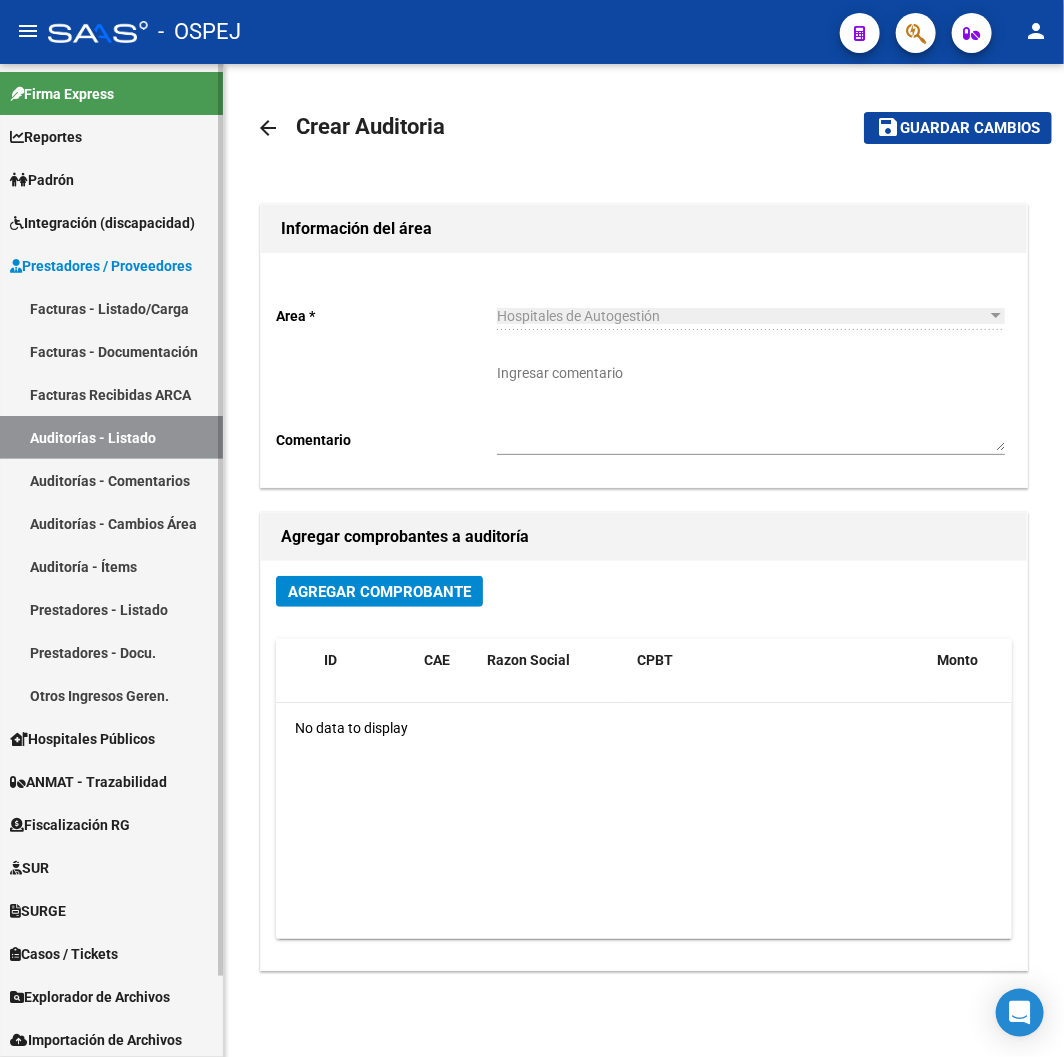 drag, startPoint x: 138, startPoint y: 315, endPoint x: 150, endPoint y: 316, distance: 12.0415945 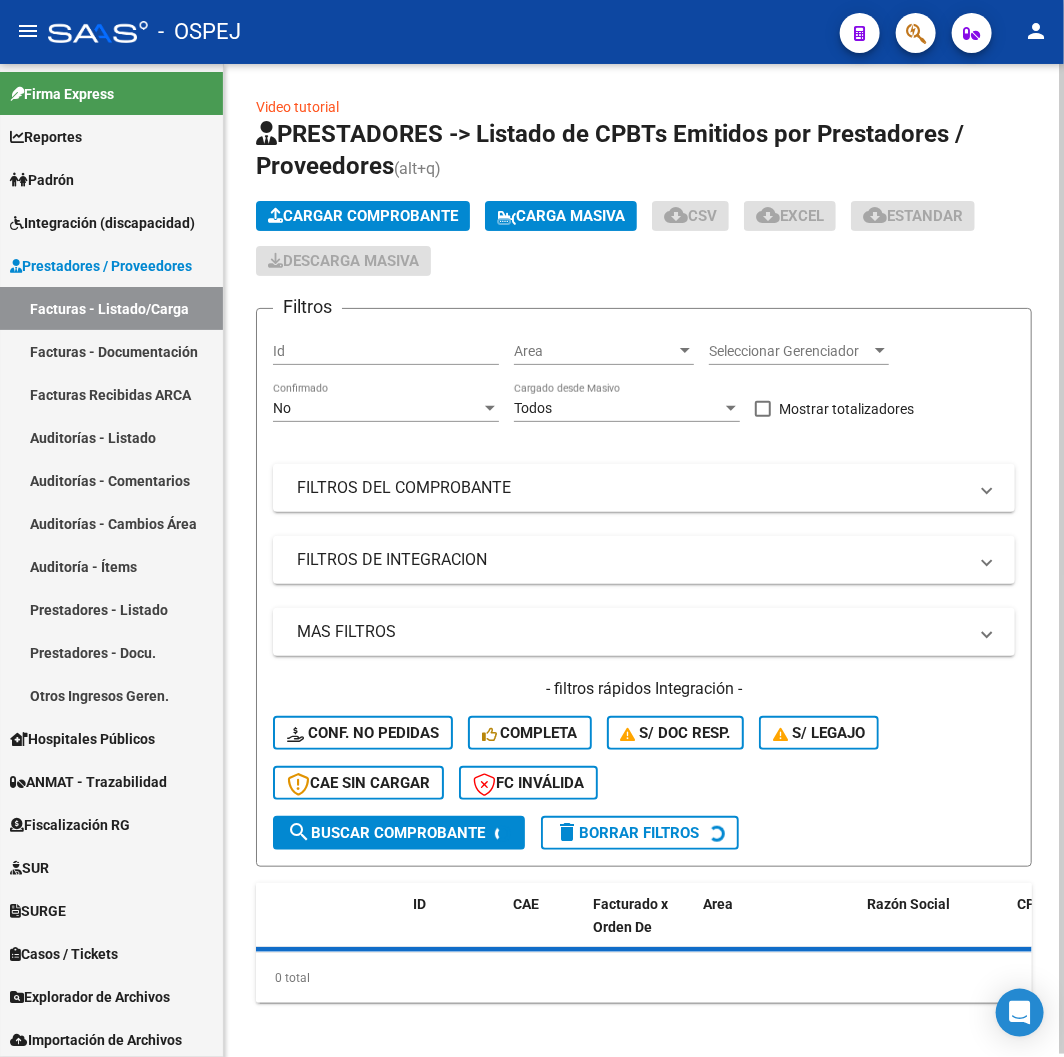 click on "Cargar Comprobante" 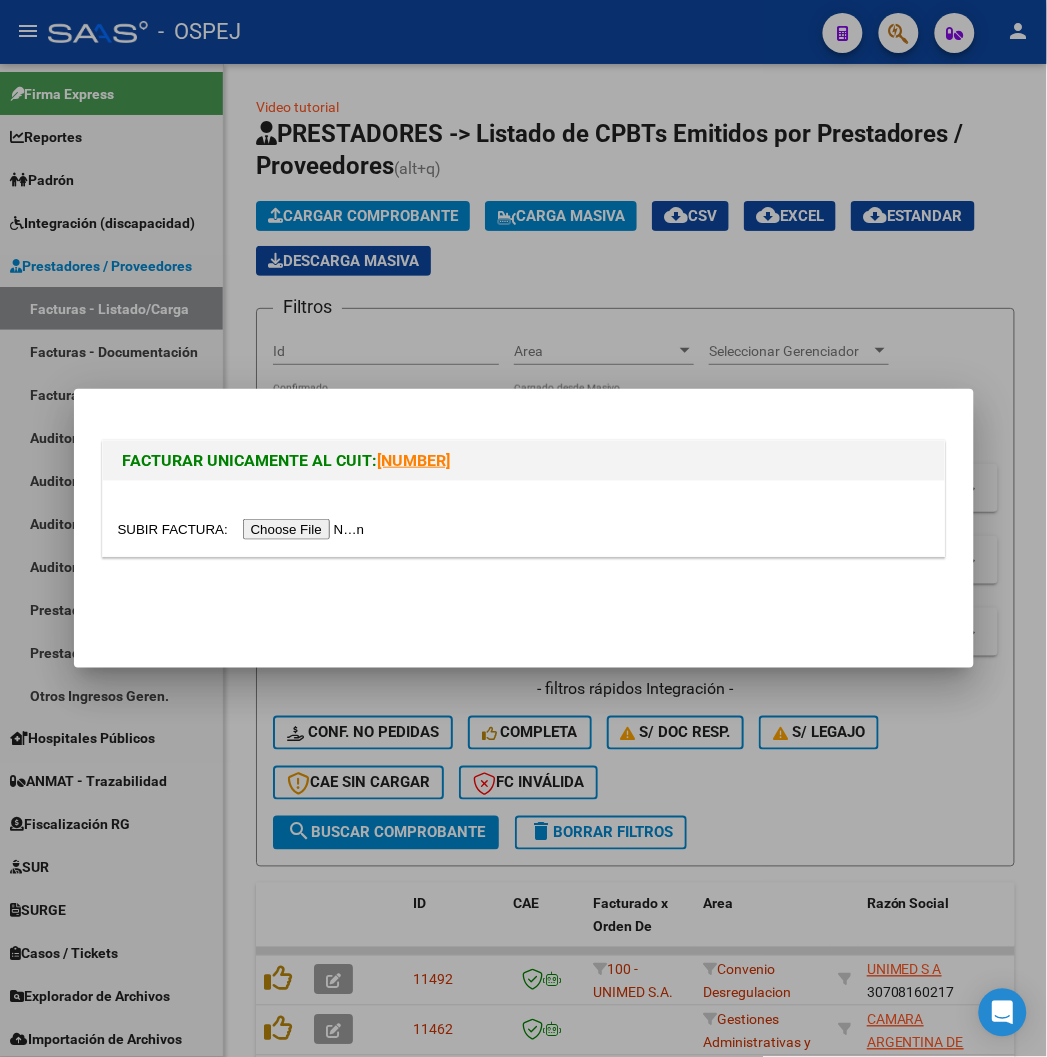 click at bounding box center (244, 529) 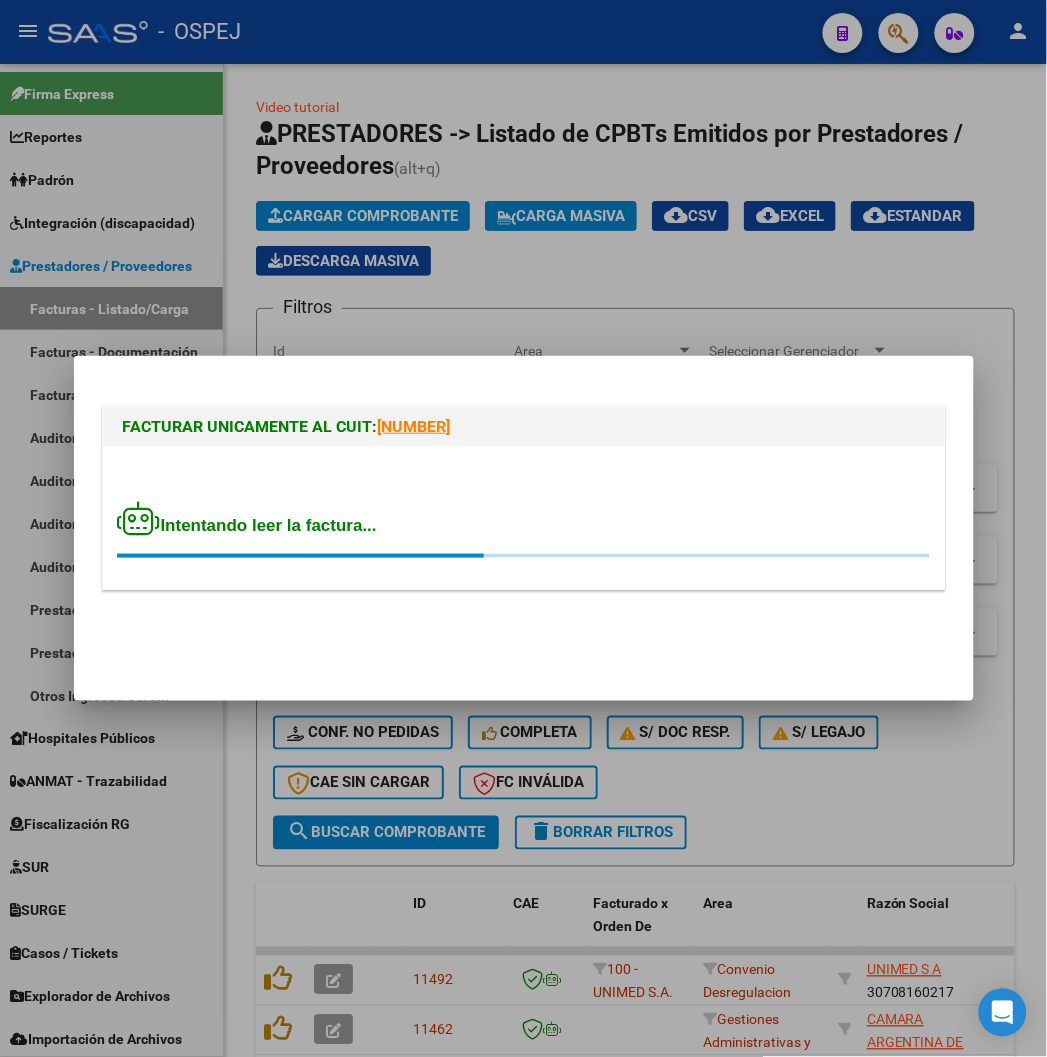 click on "Intentando leer la factura..." at bounding box center [247, 525] 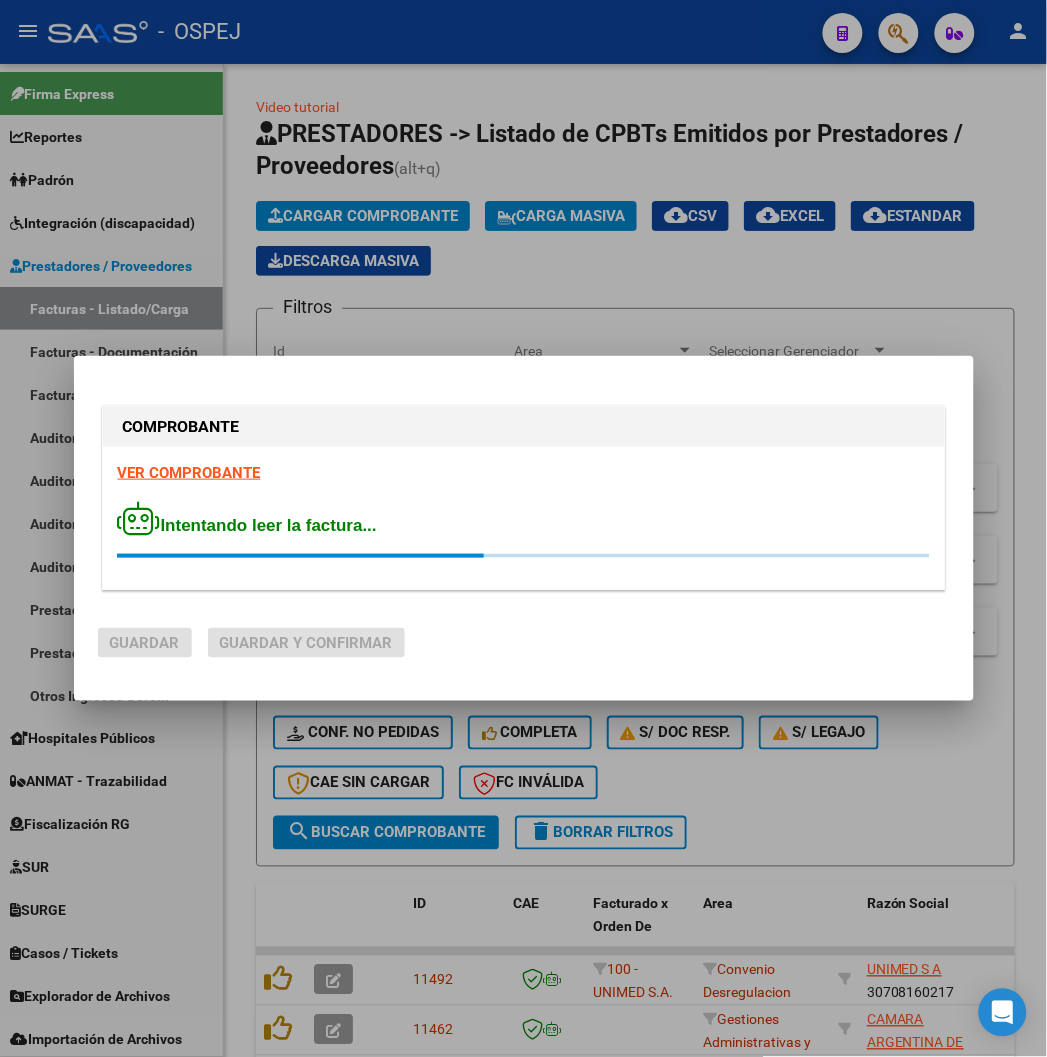 click on "VER COMPROBANTE" at bounding box center [189, 473] 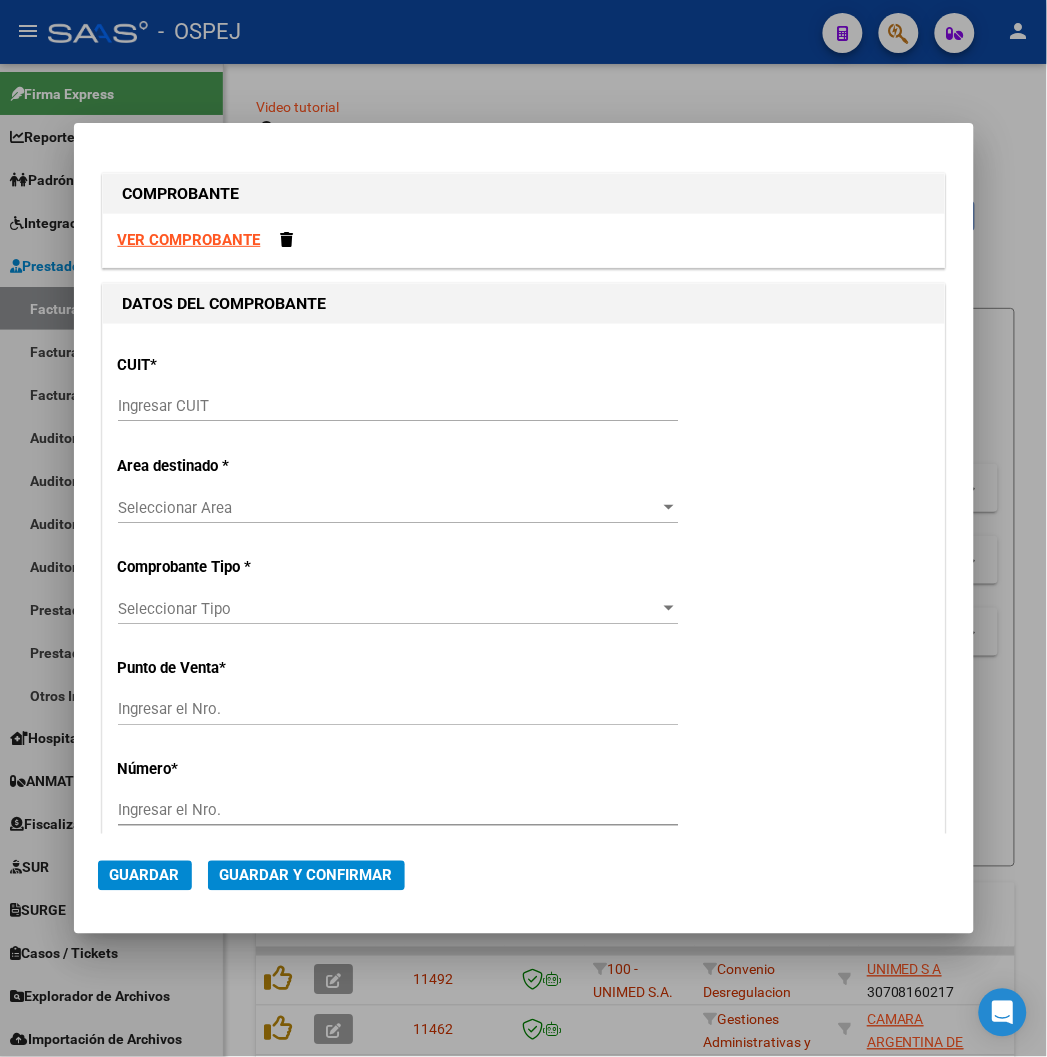 click on "Ingresar CUIT" at bounding box center (398, 406) 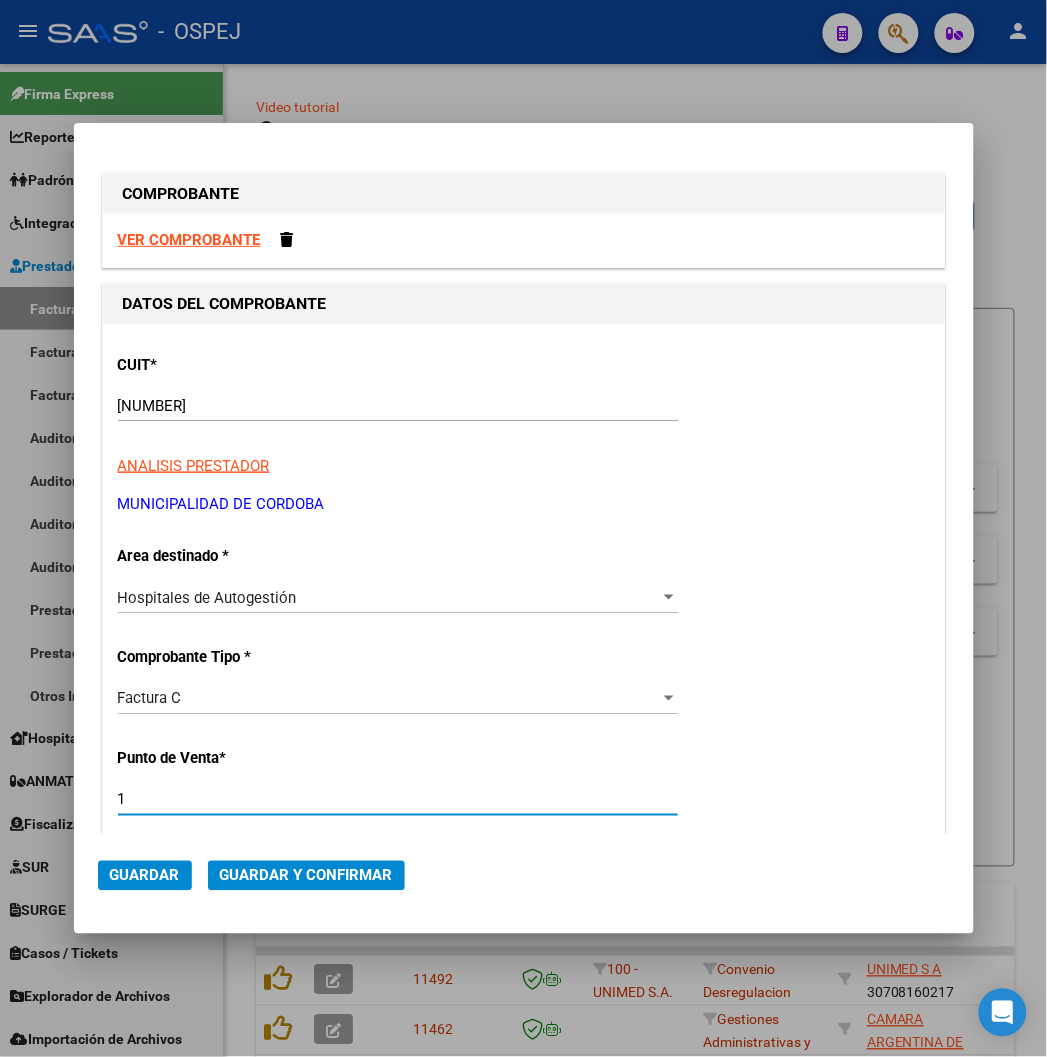 scroll, scrollTop: 411, scrollLeft: 0, axis: vertical 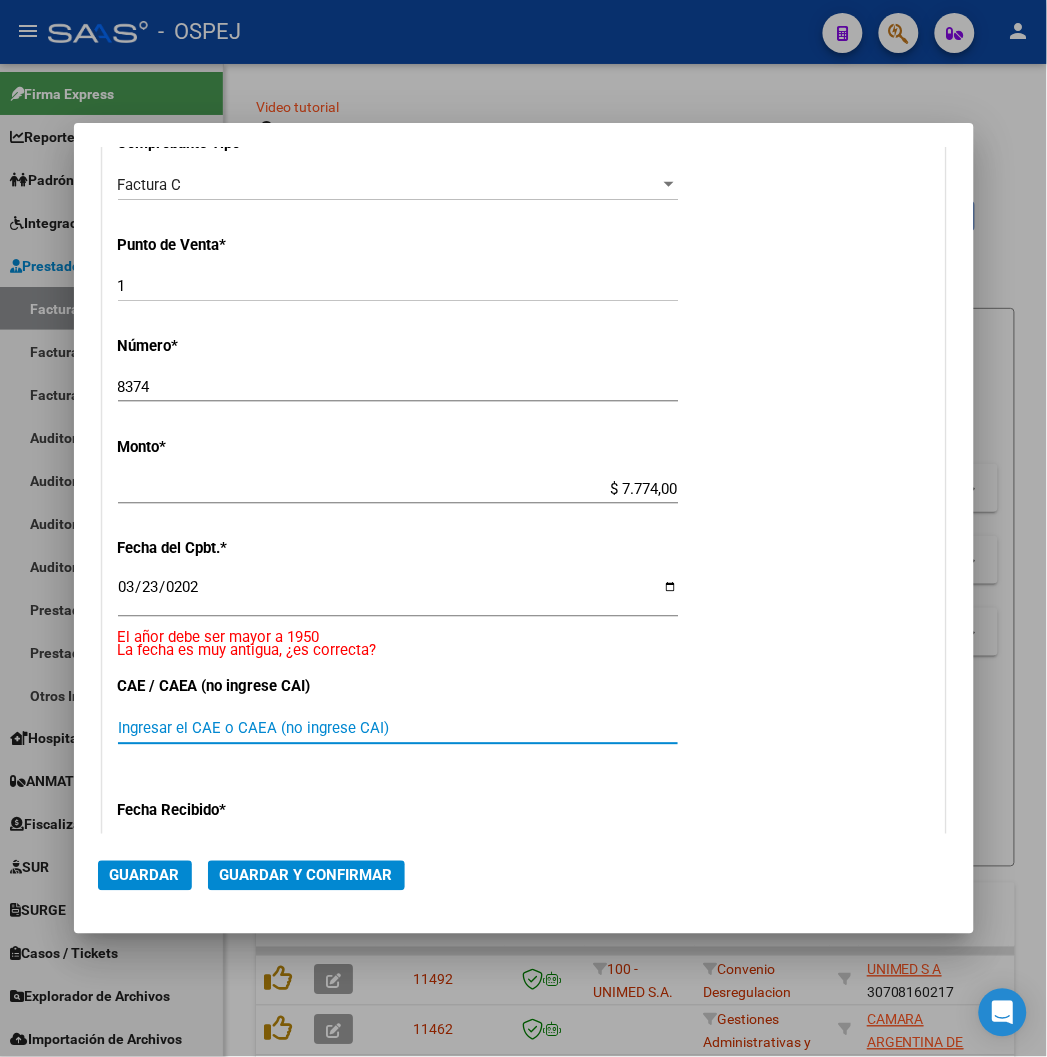 click on "0202-03-23" at bounding box center (398, 595) 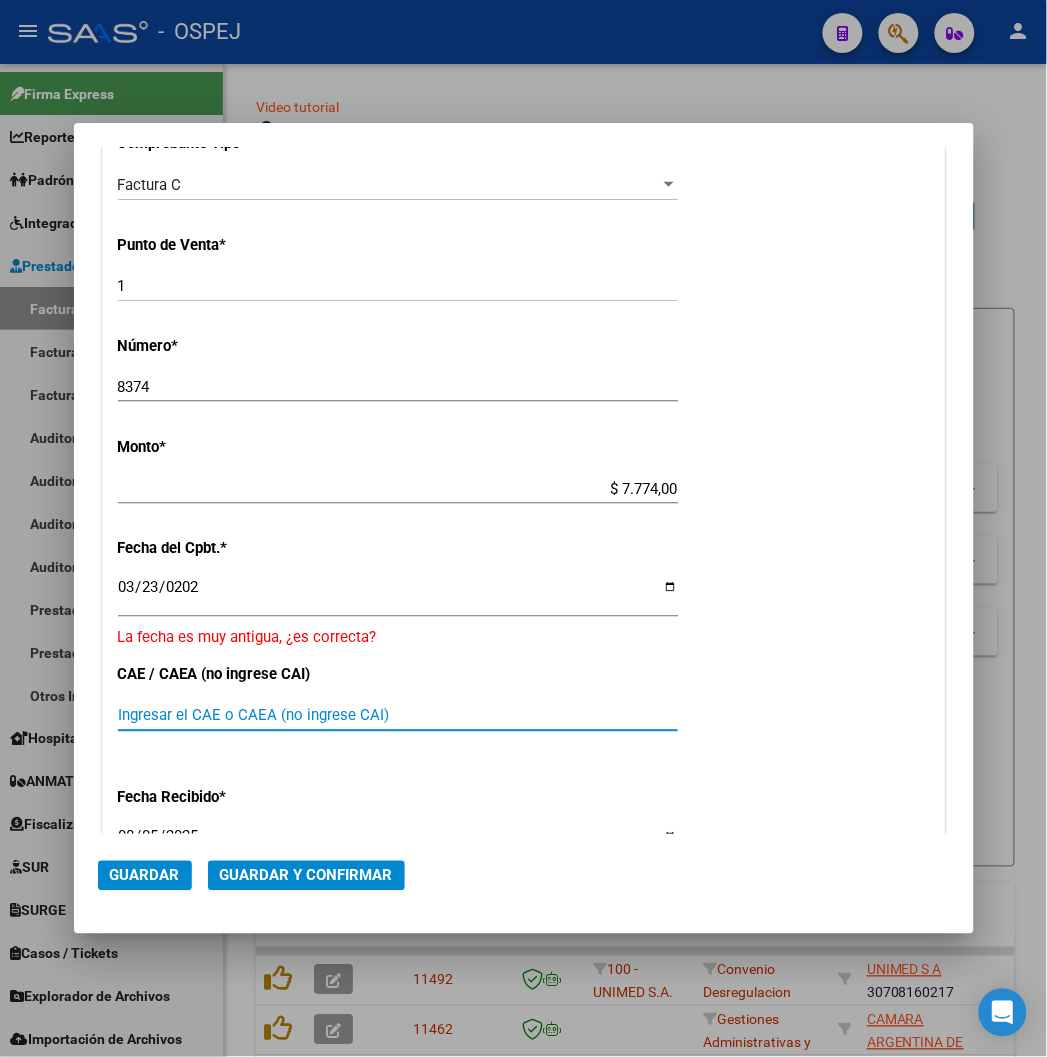 scroll, scrollTop: 736, scrollLeft: 0, axis: vertical 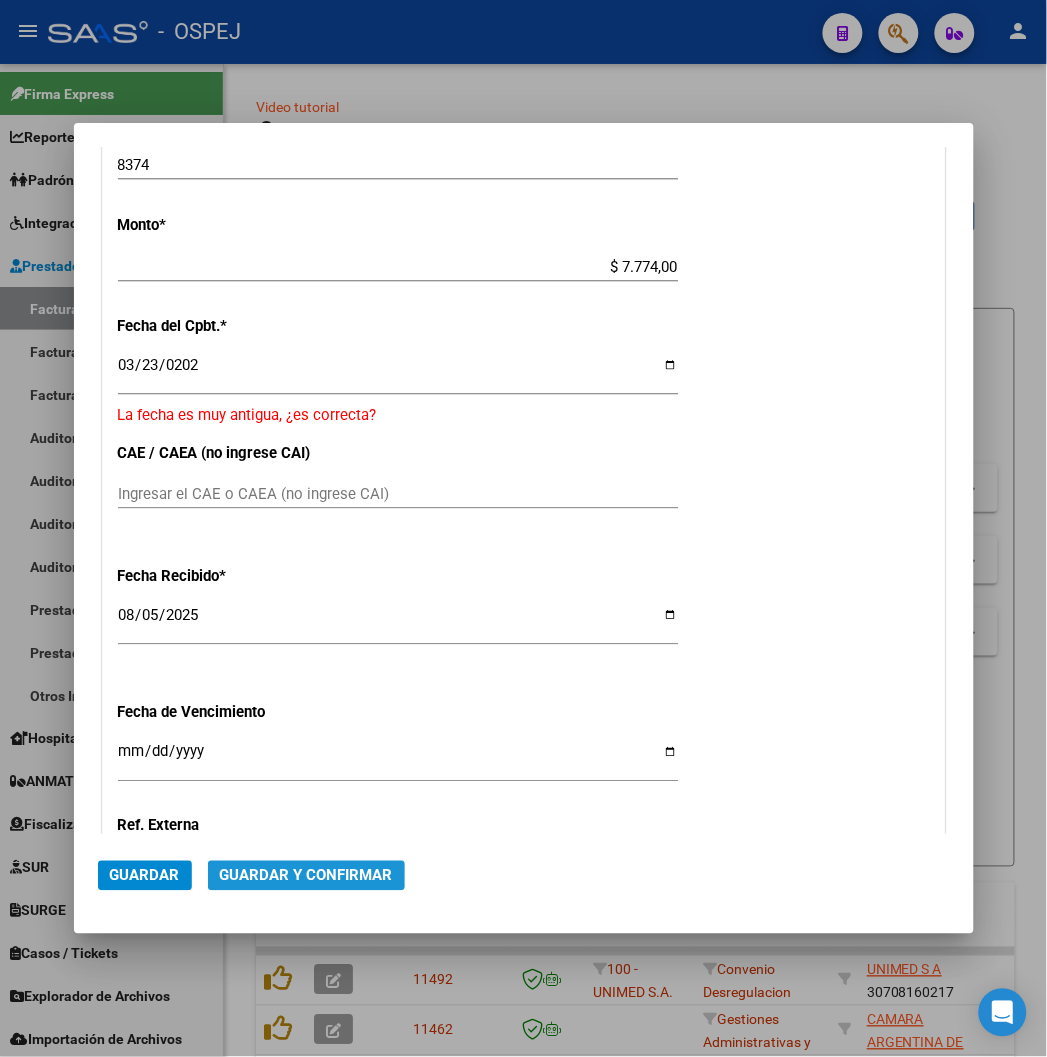 click on "Guardar y Confirmar" 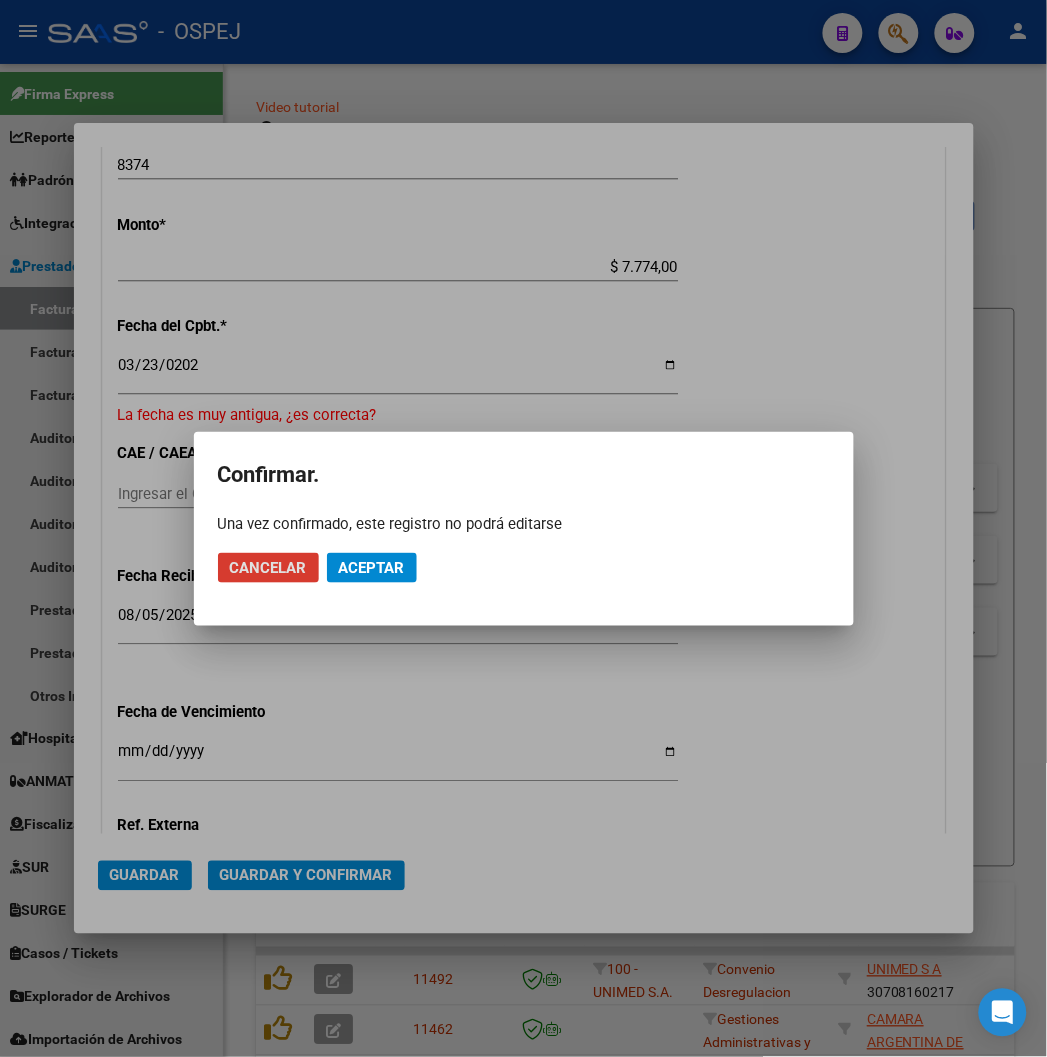 click on "Cancelar Aceptar" 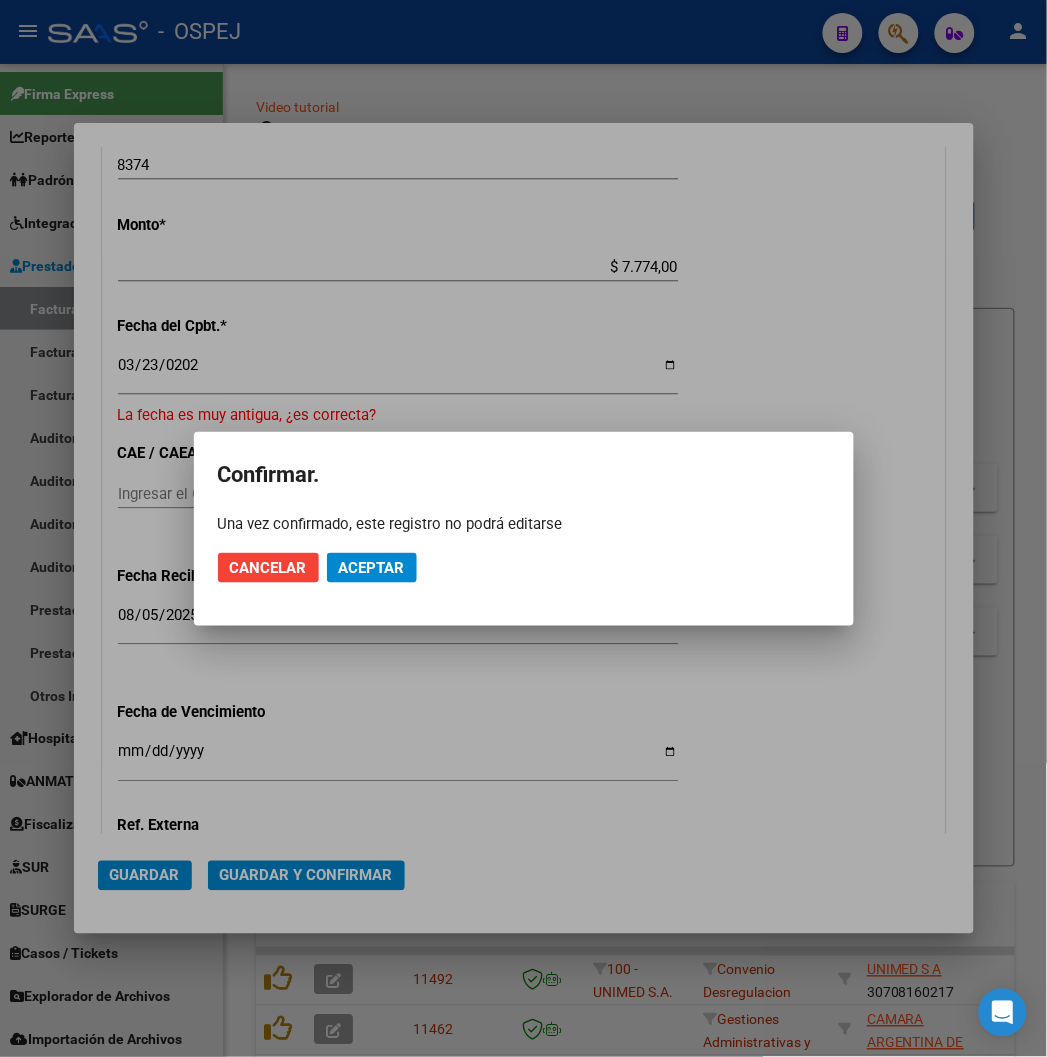 click on "Aceptar" 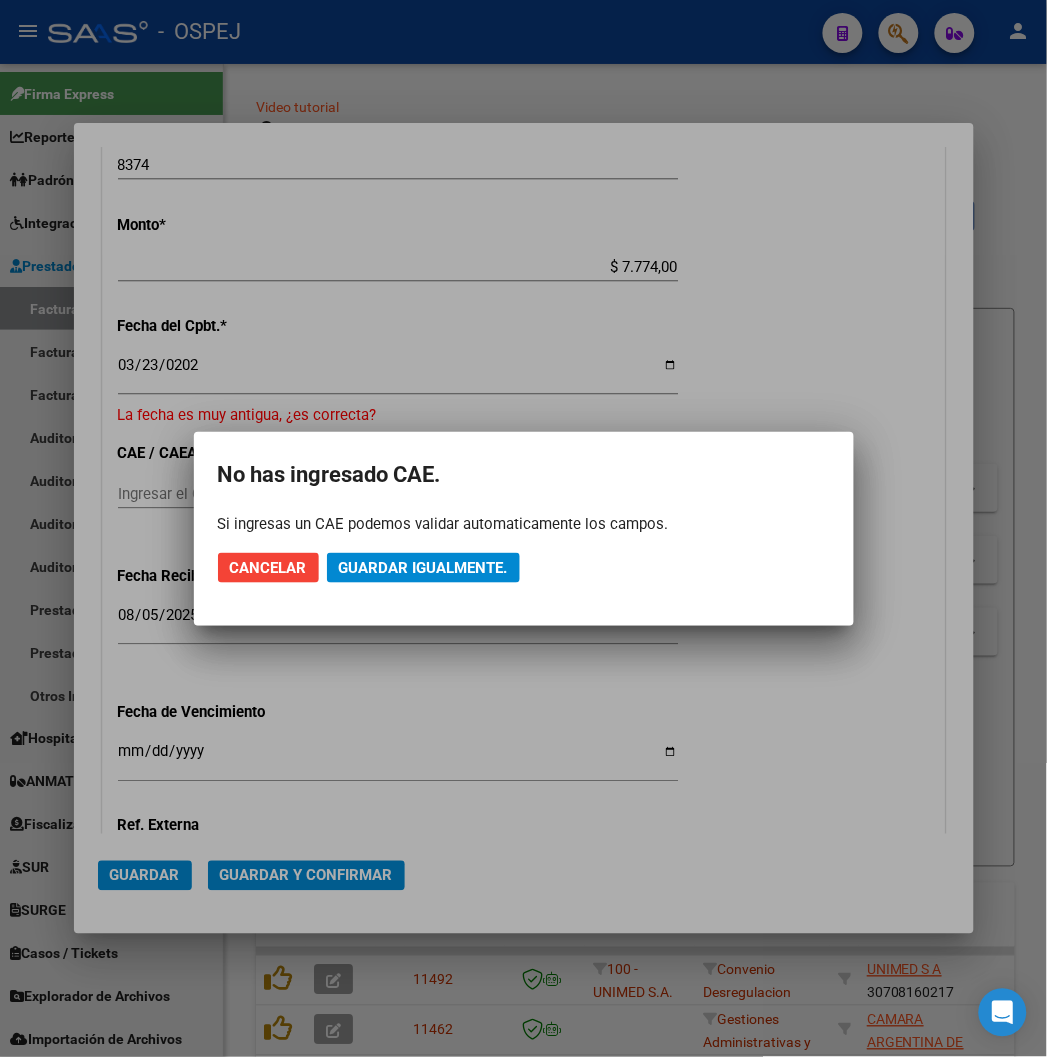 click on "Cancelar Guardar igualmente." 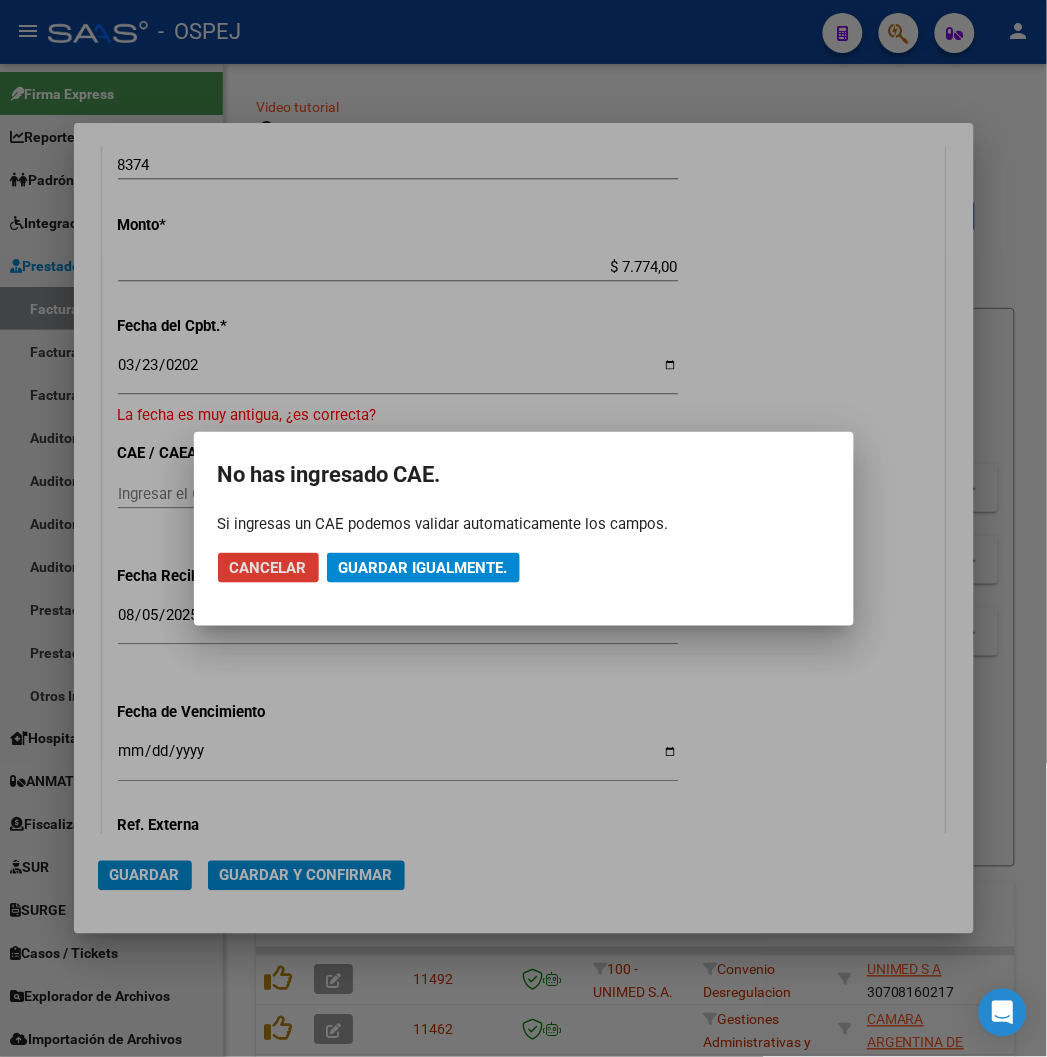 click on "Guardar igualmente." 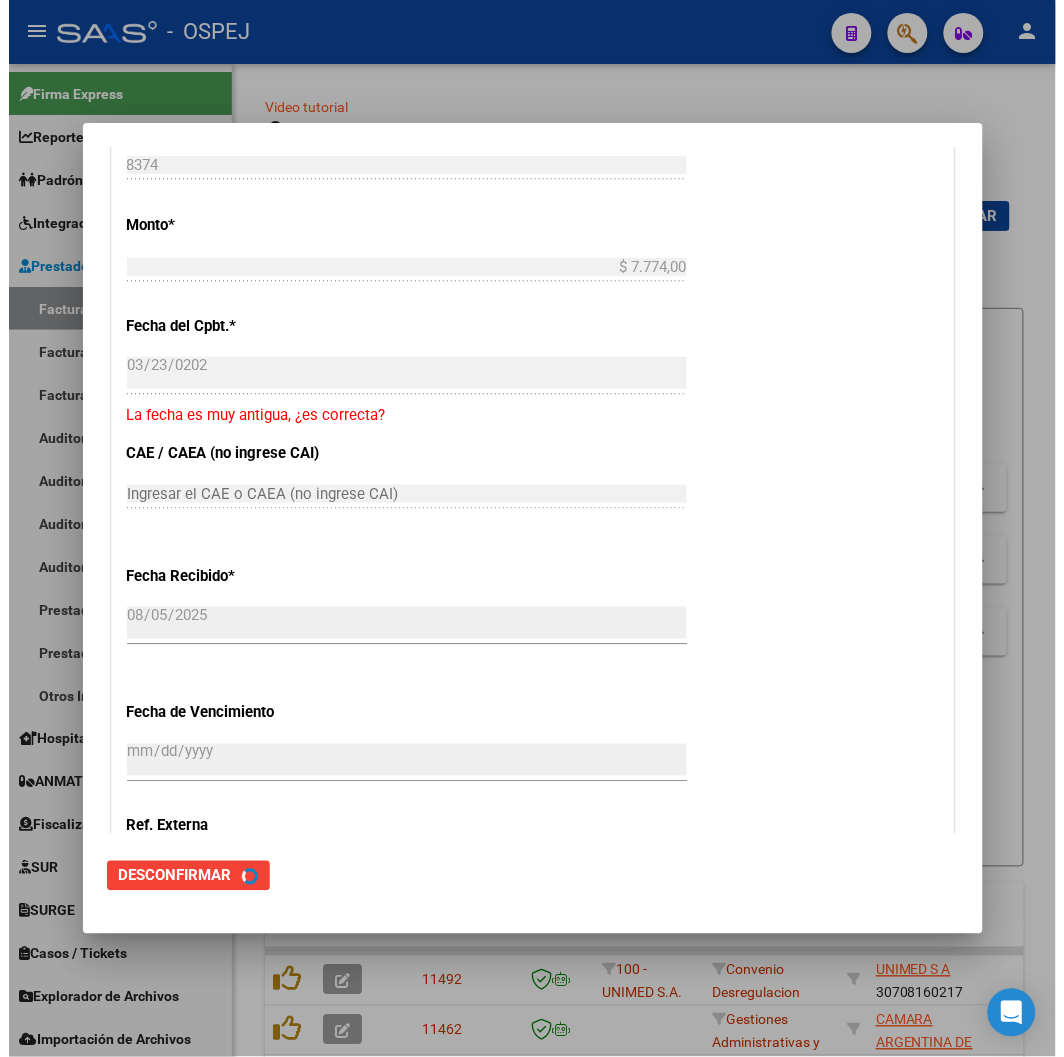 scroll, scrollTop: 0, scrollLeft: 0, axis: both 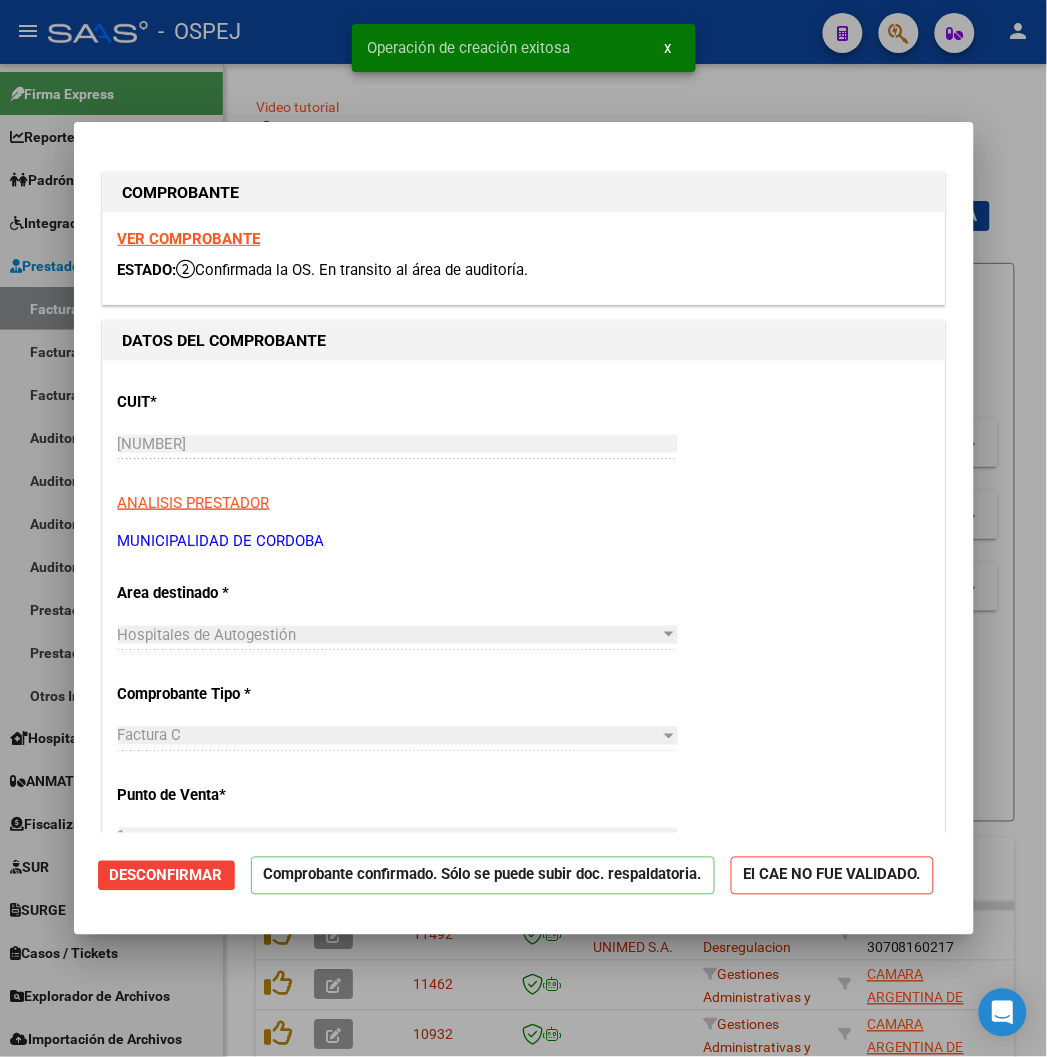 click at bounding box center (523, 528) 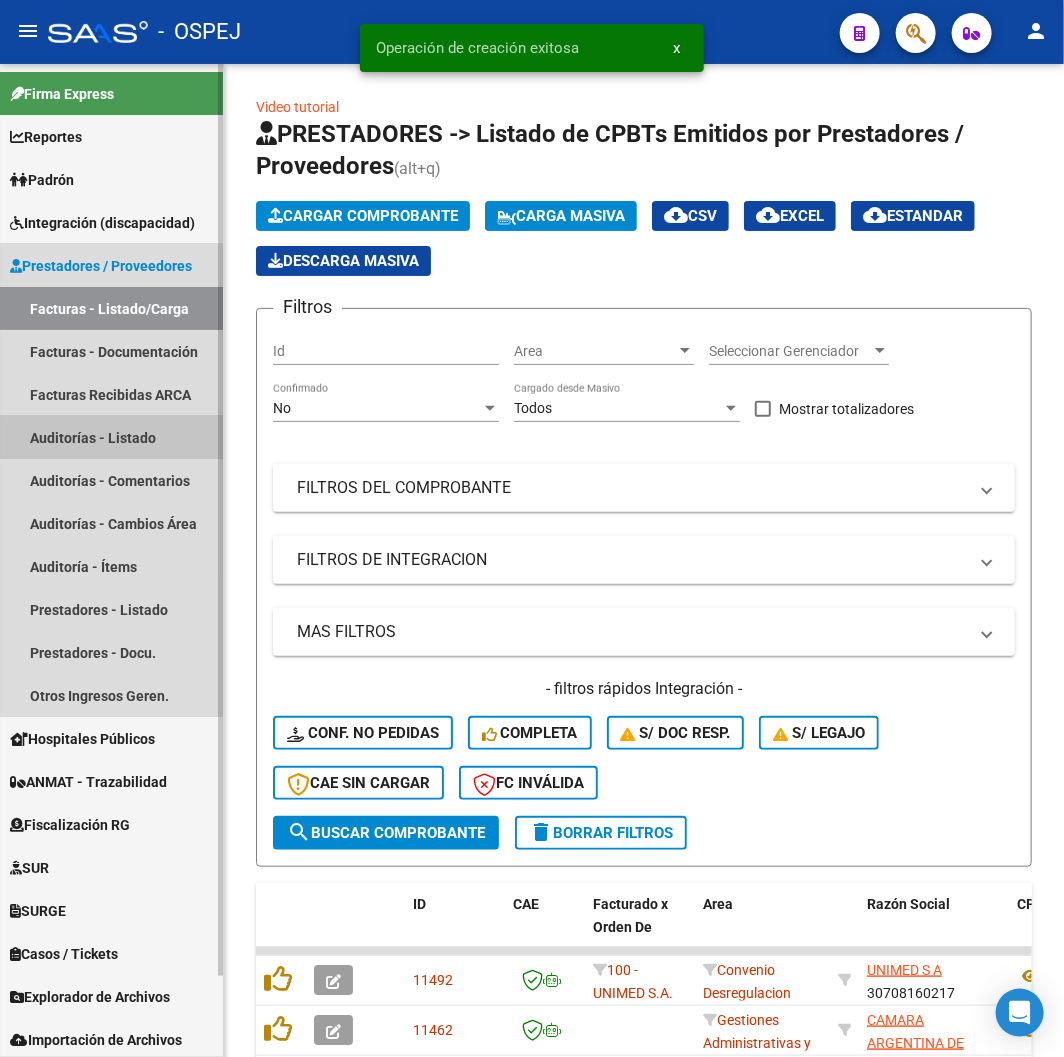 click on "Auditorías - Listado" at bounding box center (111, 437) 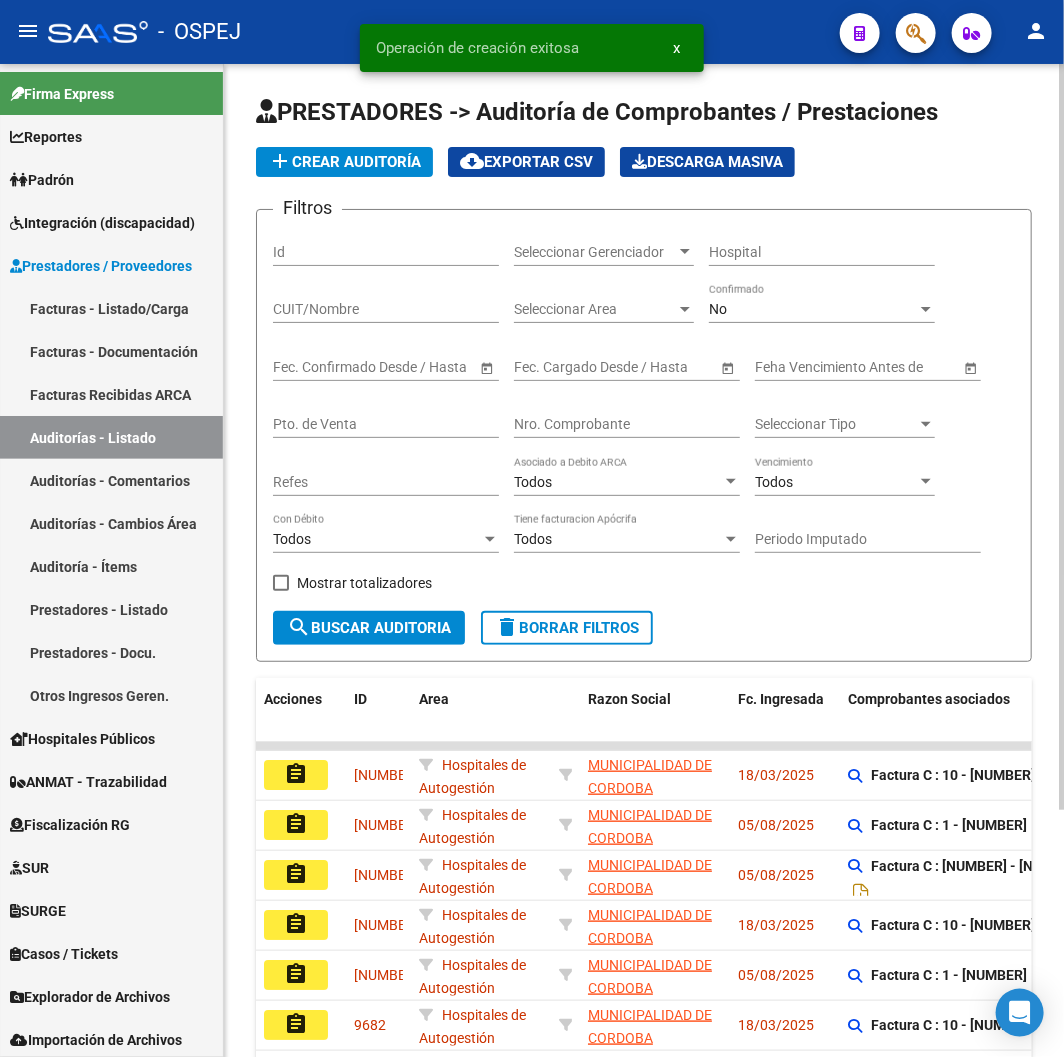 click on "add  Crear Auditoría" 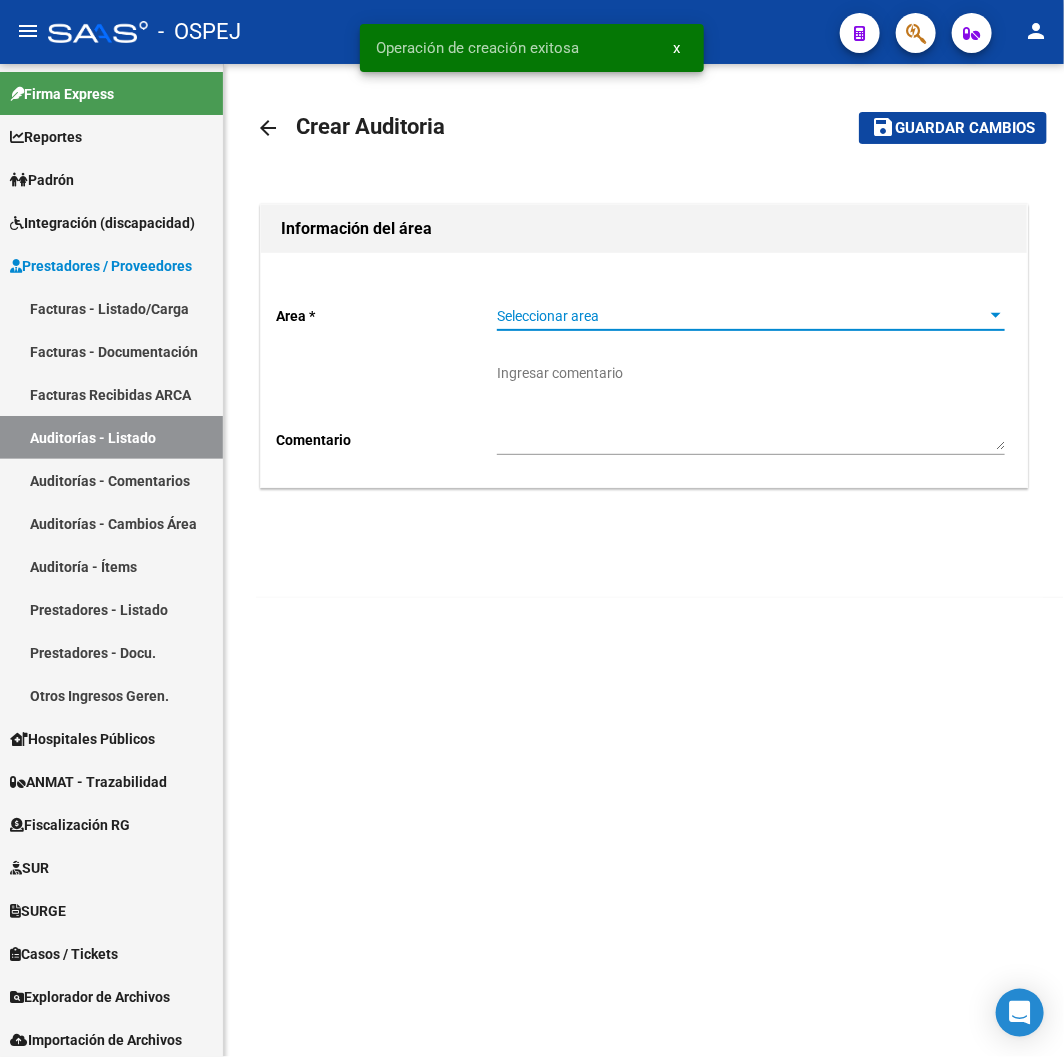 click on "Seleccionar area" at bounding box center (742, 316) 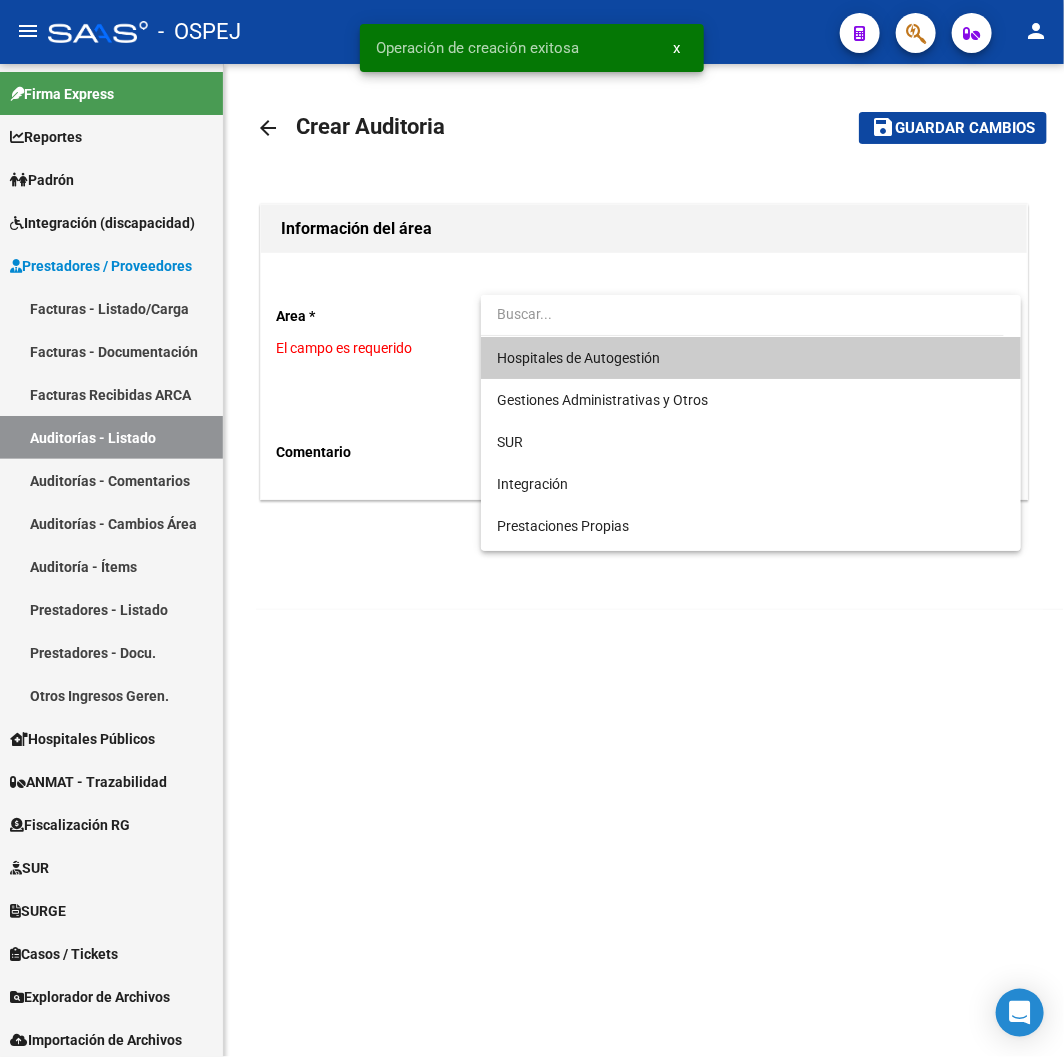 click on "Hospitales de Autogestión" at bounding box center (751, 358) 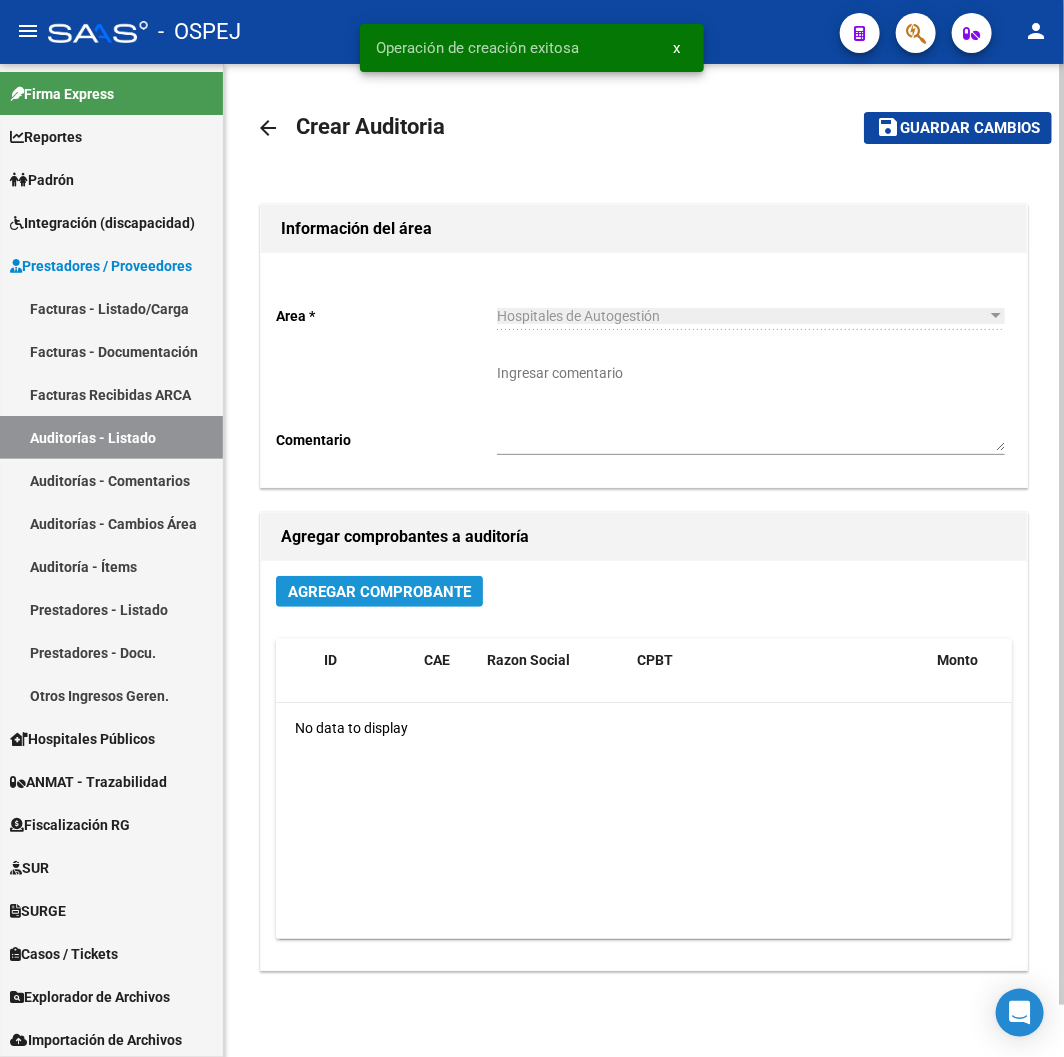 click on "Agregar Comprobante" 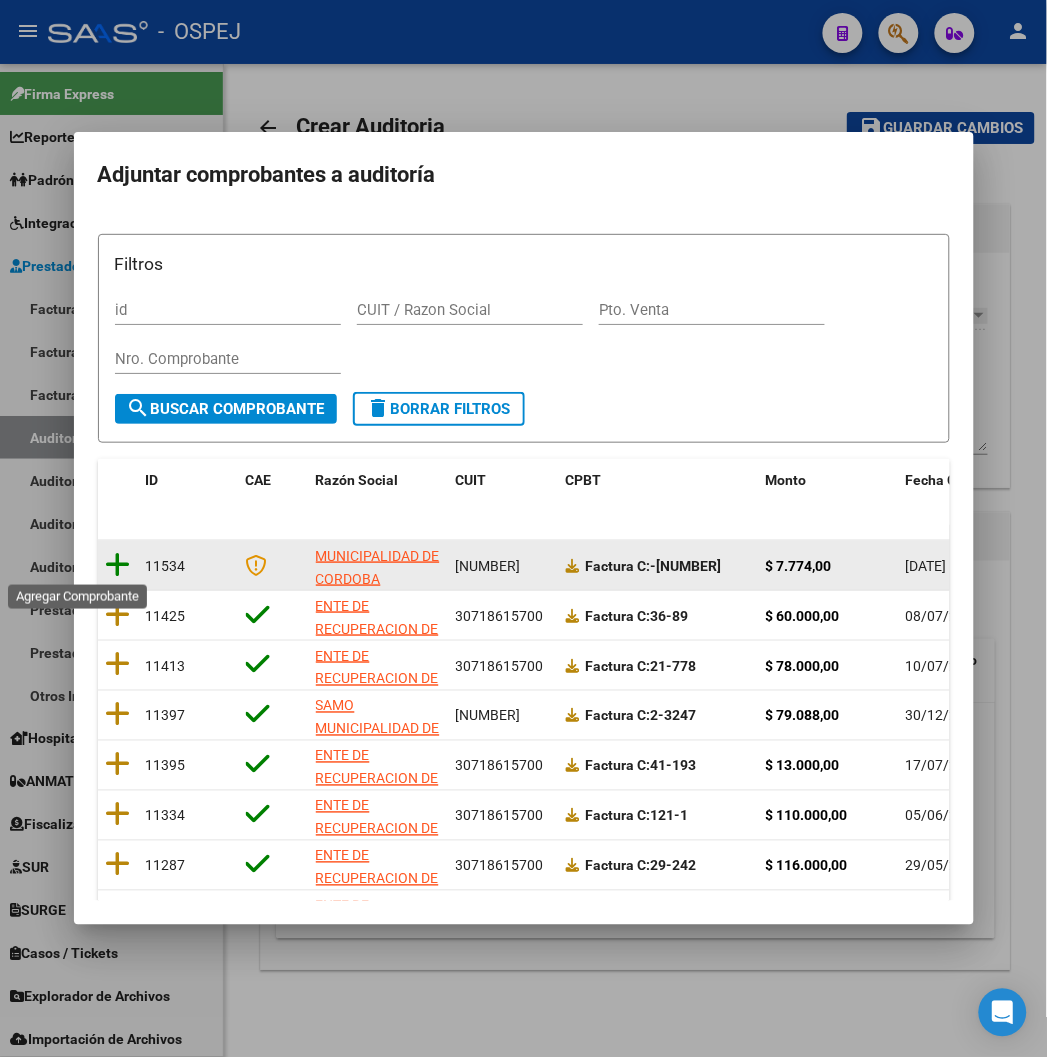 click 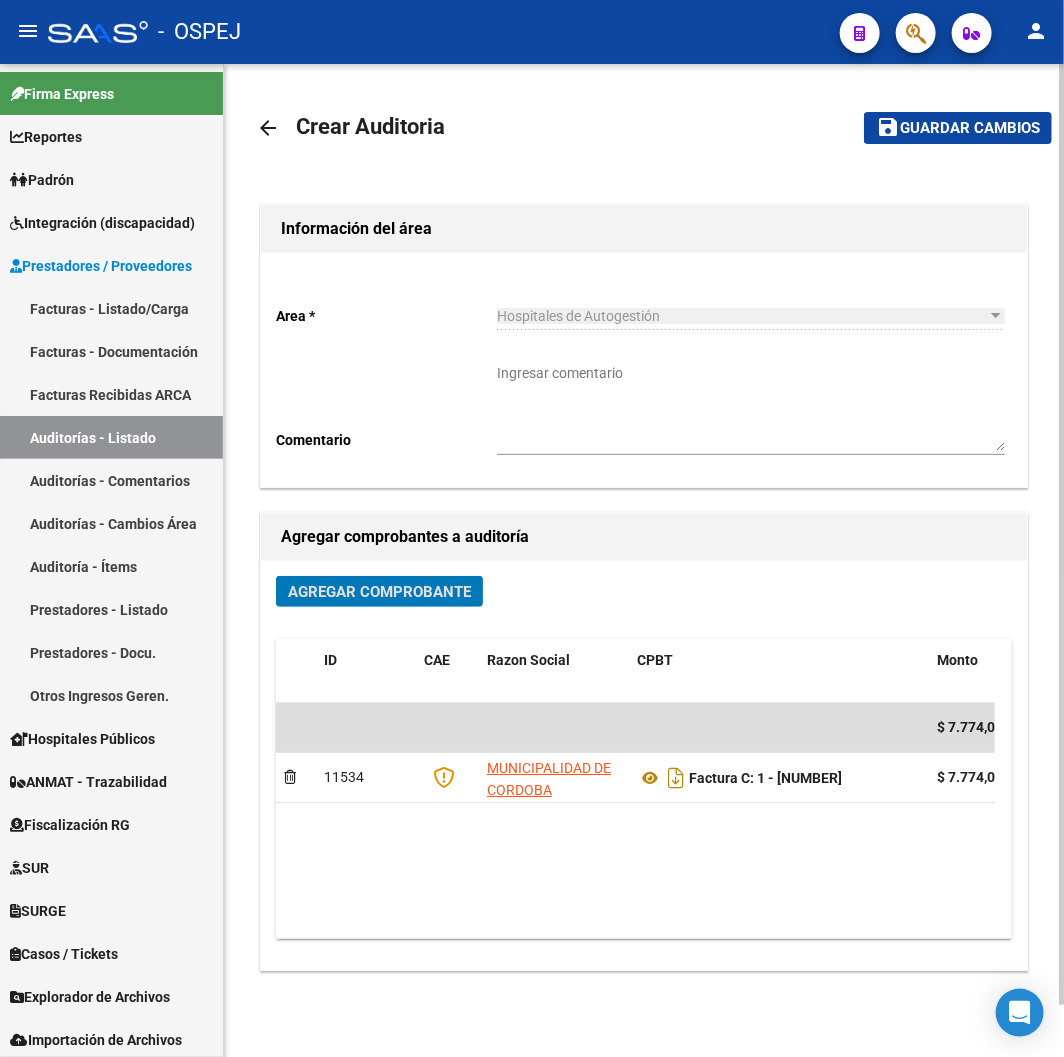 click on "Guardar cambios" 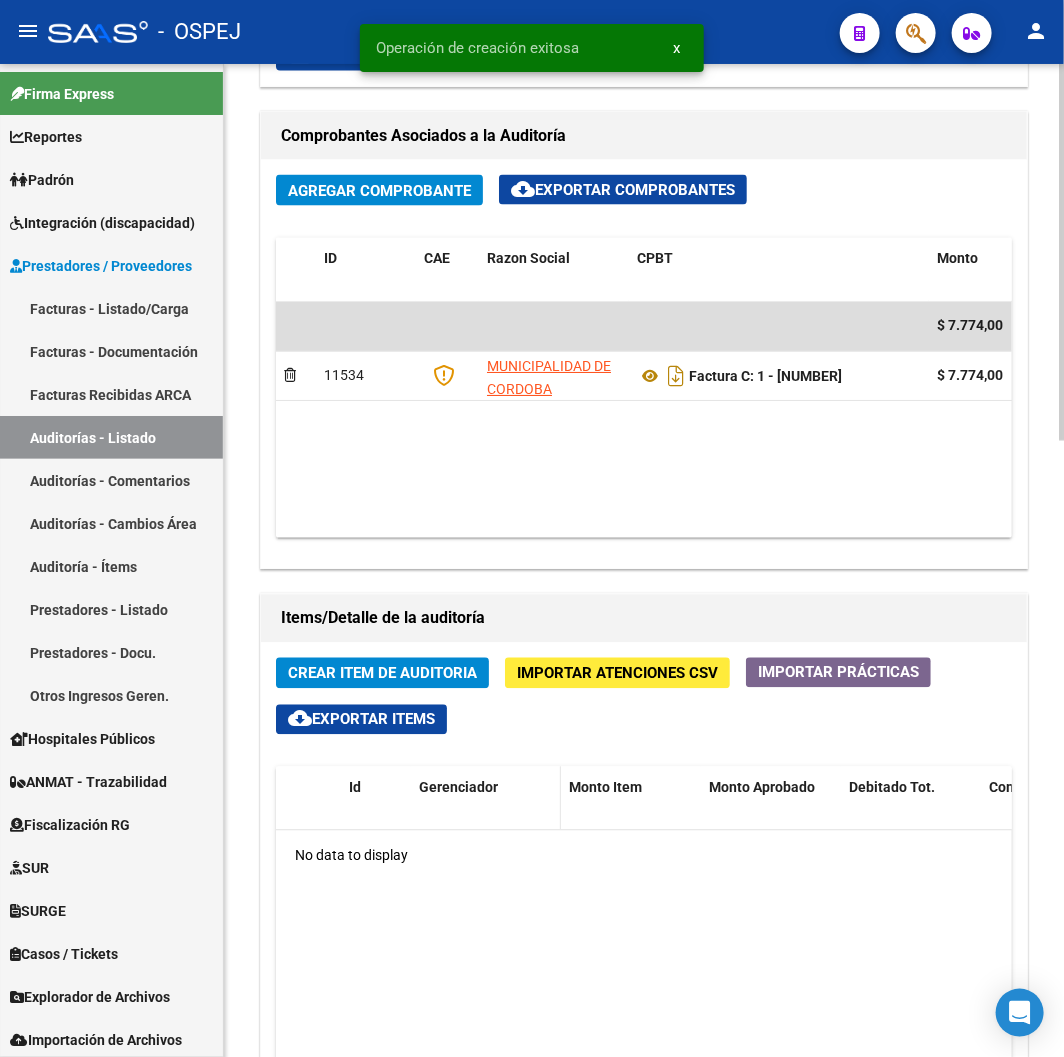 scroll, scrollTop: 1333, scrollLeft: 0, axis: vertical 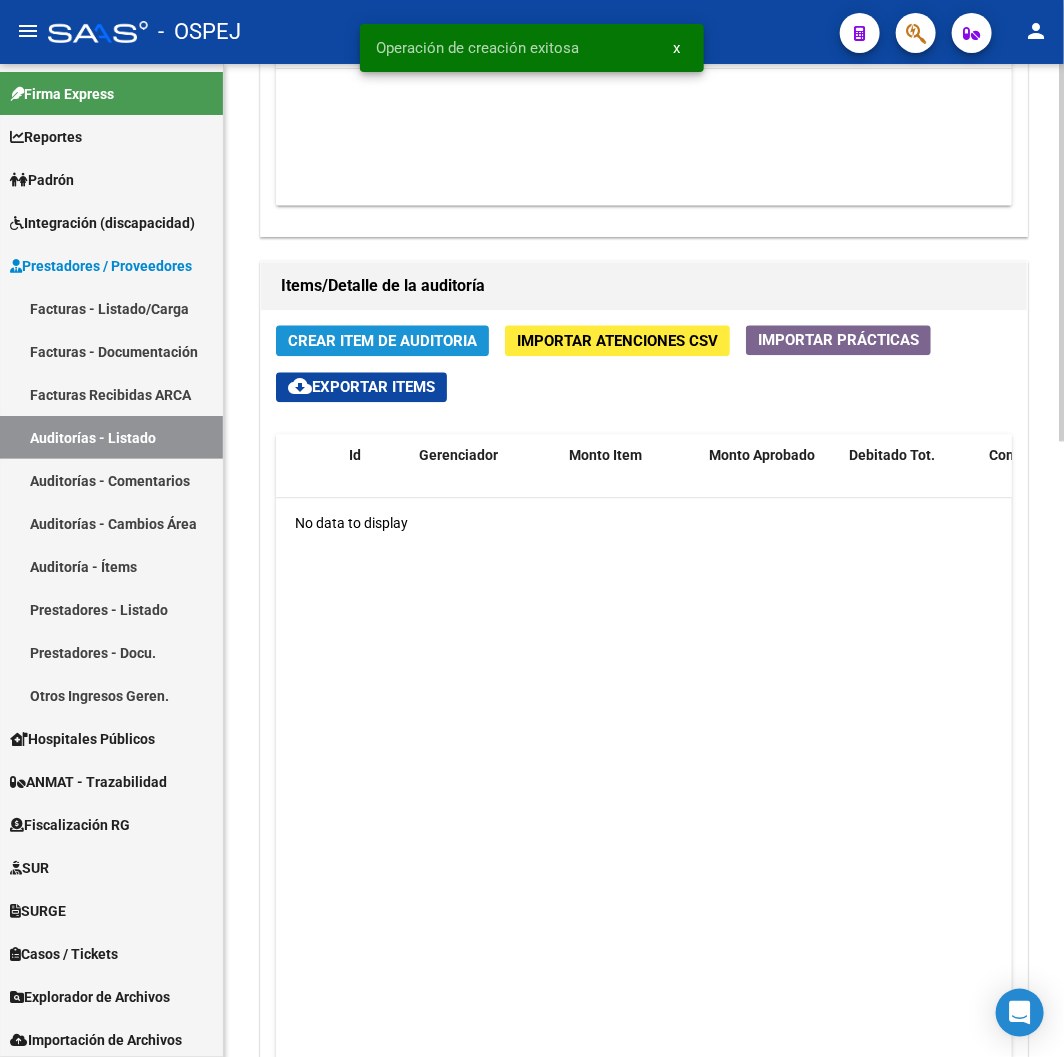 click on "Crear Item de Auditoria" 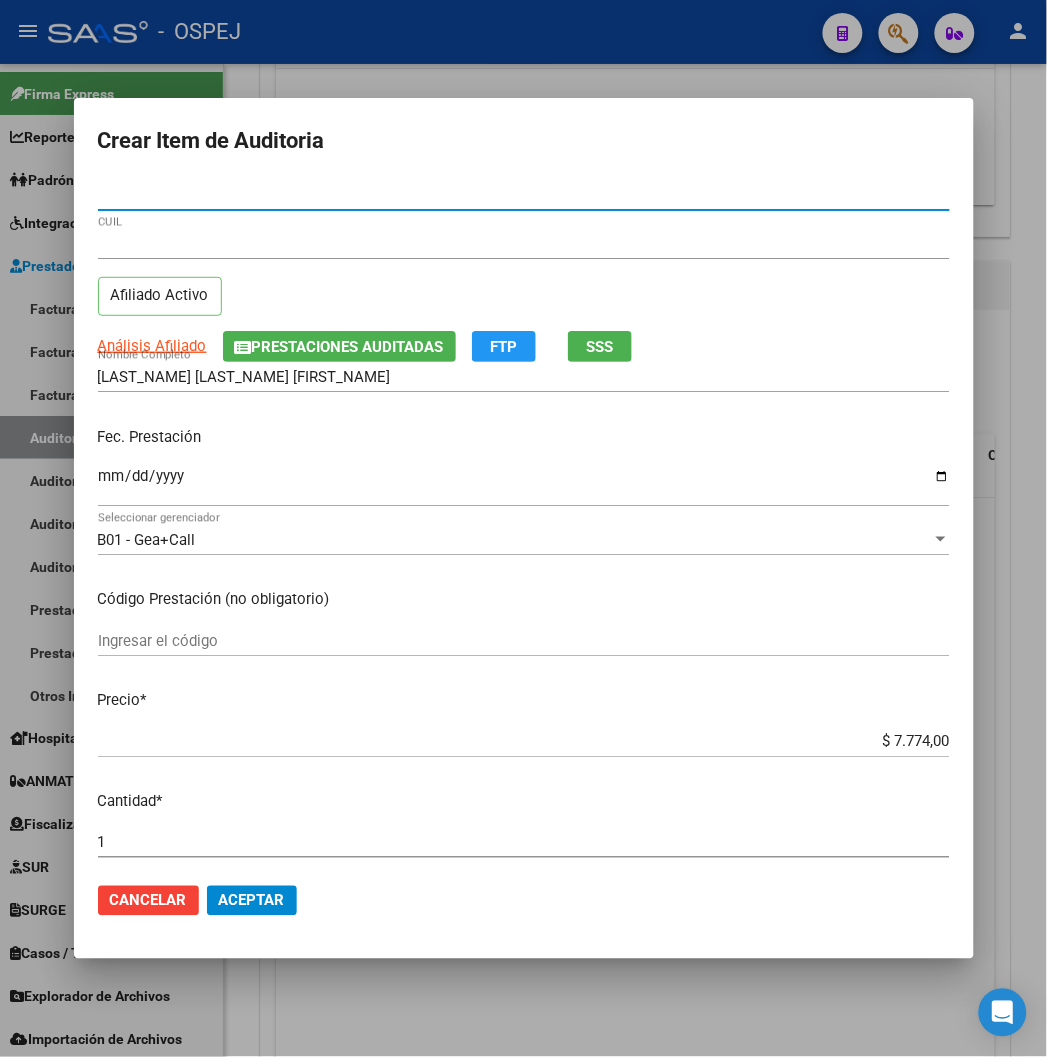 click on "Aceptar" 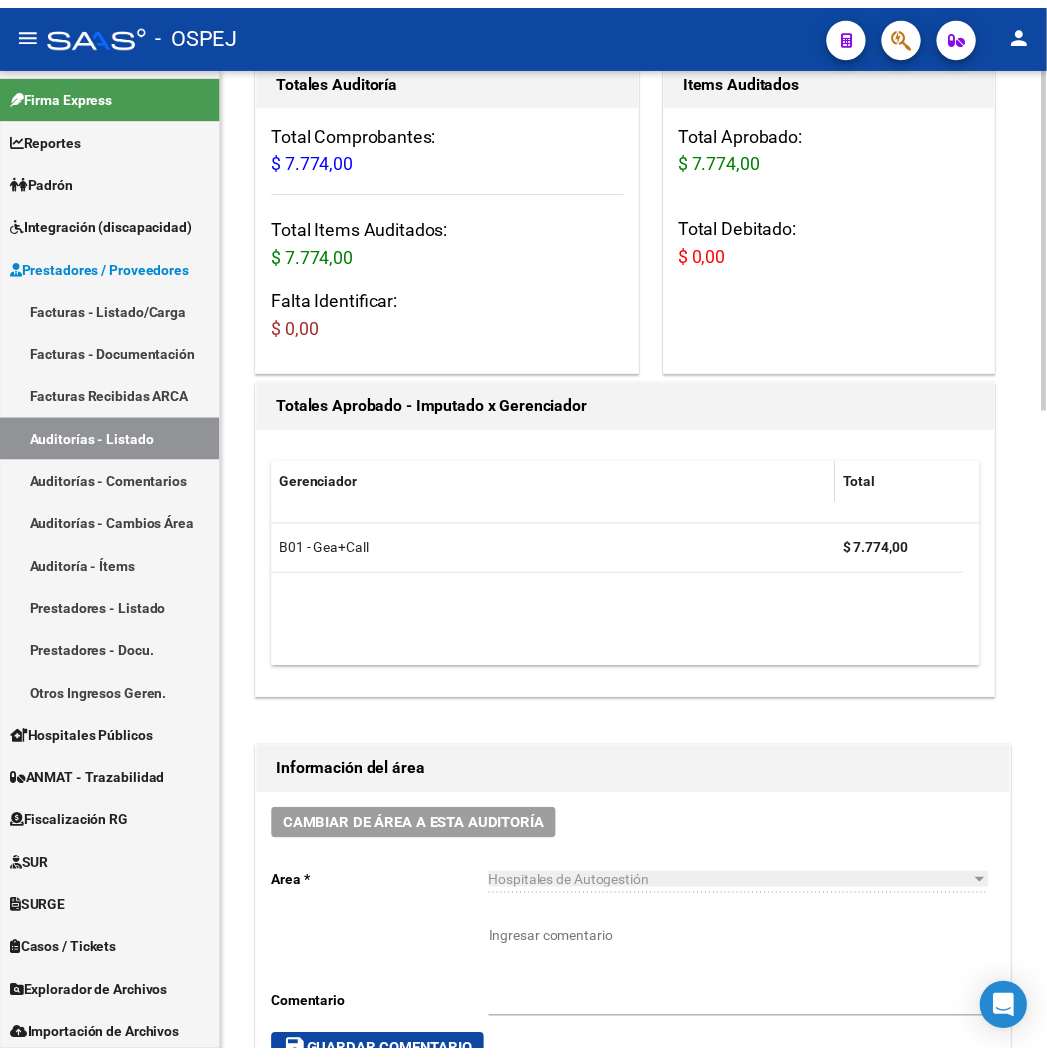 scroll, scrollTop: 0, scrollLeft: 0, axis: both 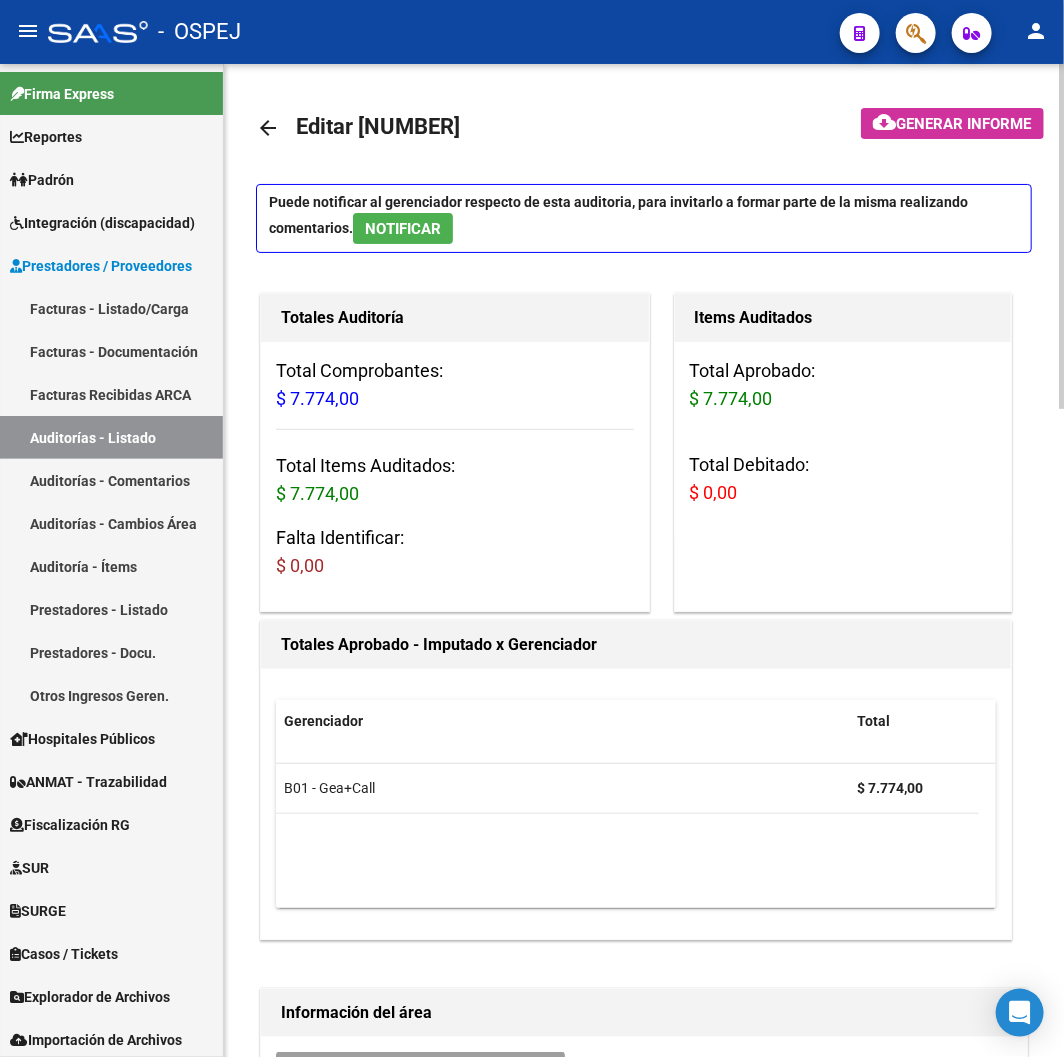 click on "arrow_back Editar 9688" 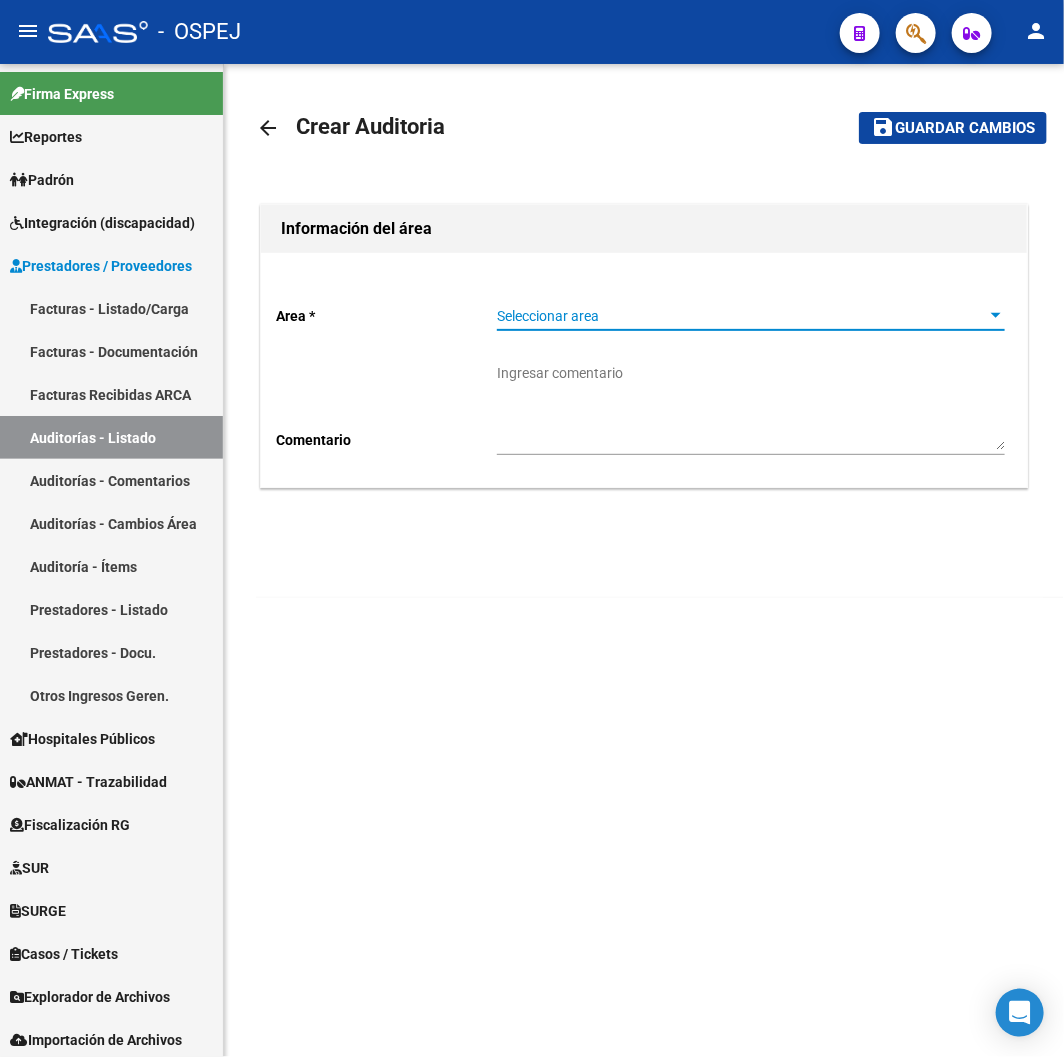click on "Seleccionar area" at bounding box center [742, 316] 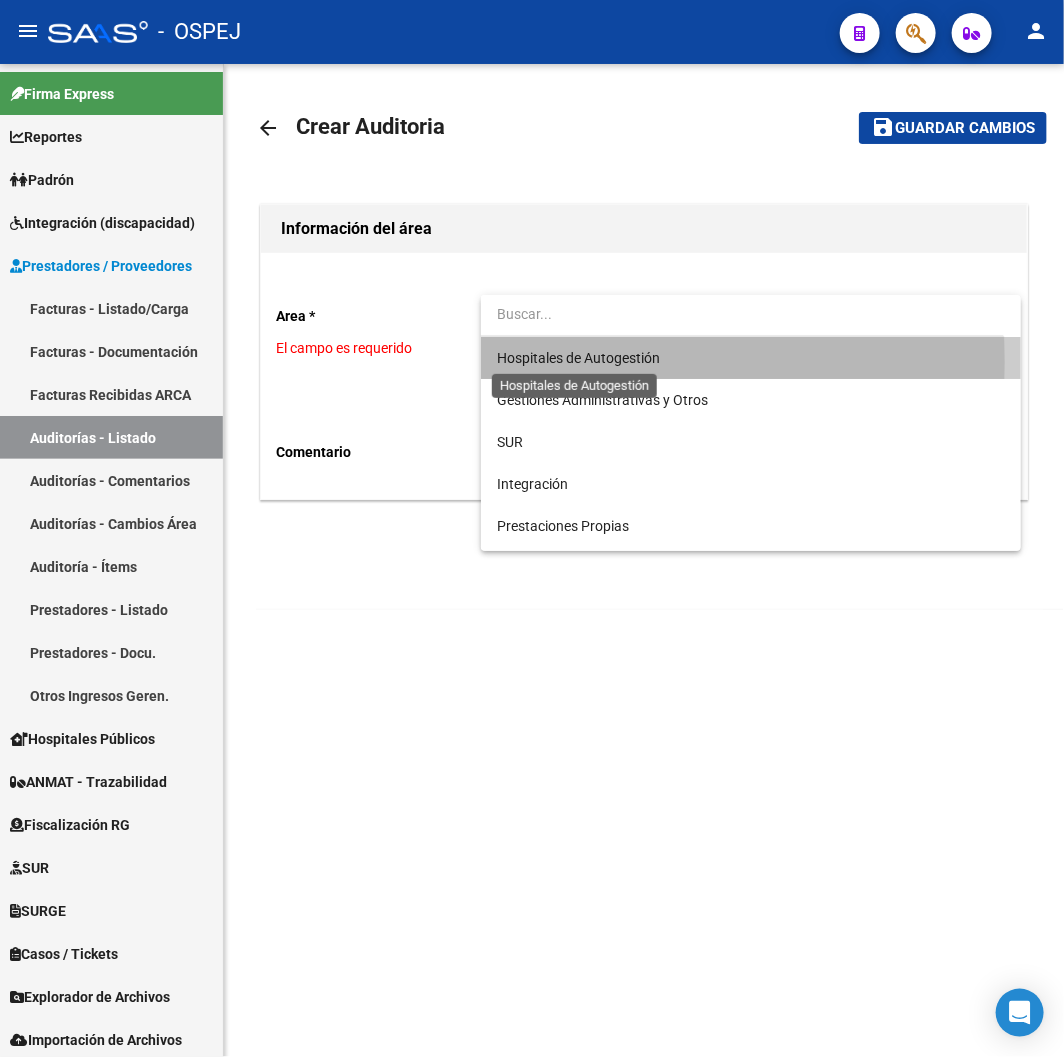 click on "Hospitales de Autogestión" at bounding box center [578, 358] 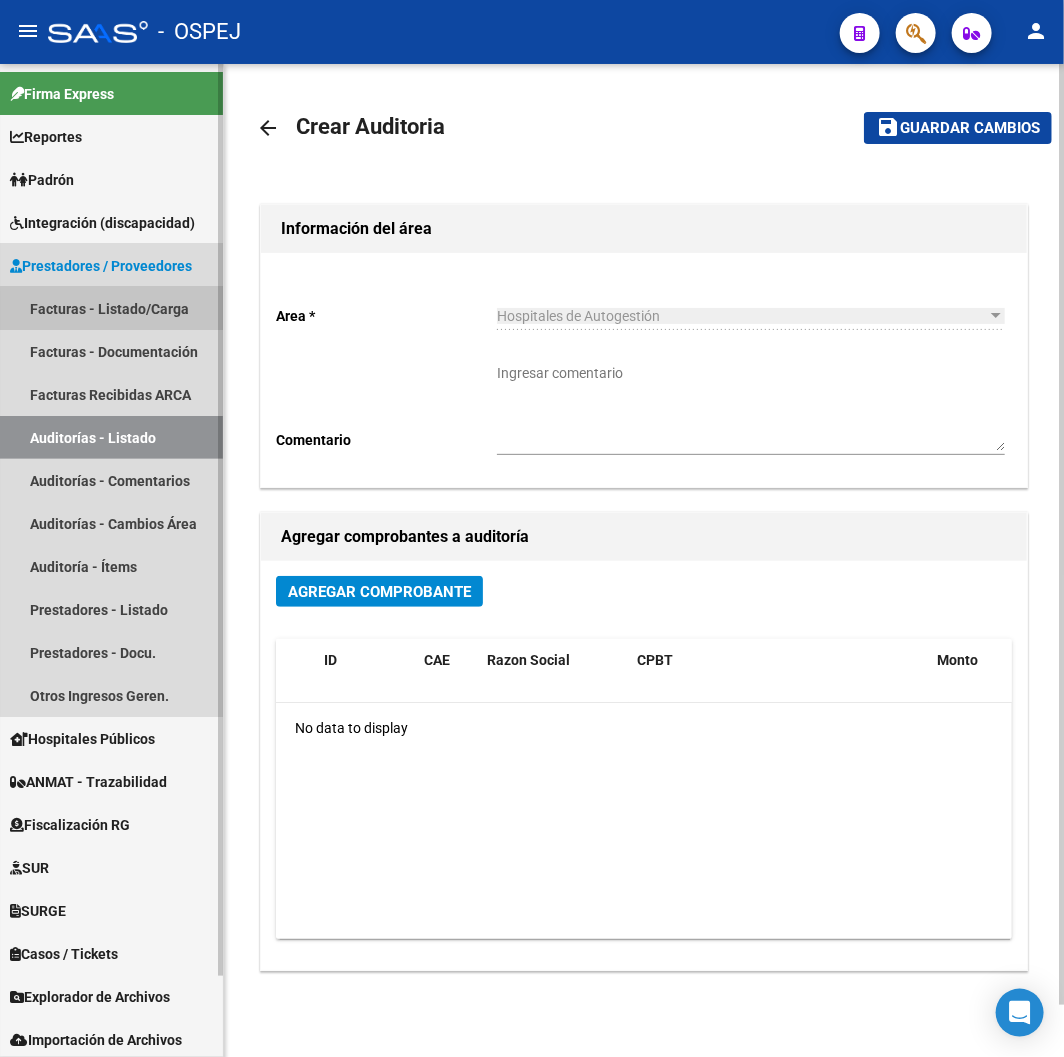 click on "Facturas - Listado/Carga" at bounding box center [111, 308] 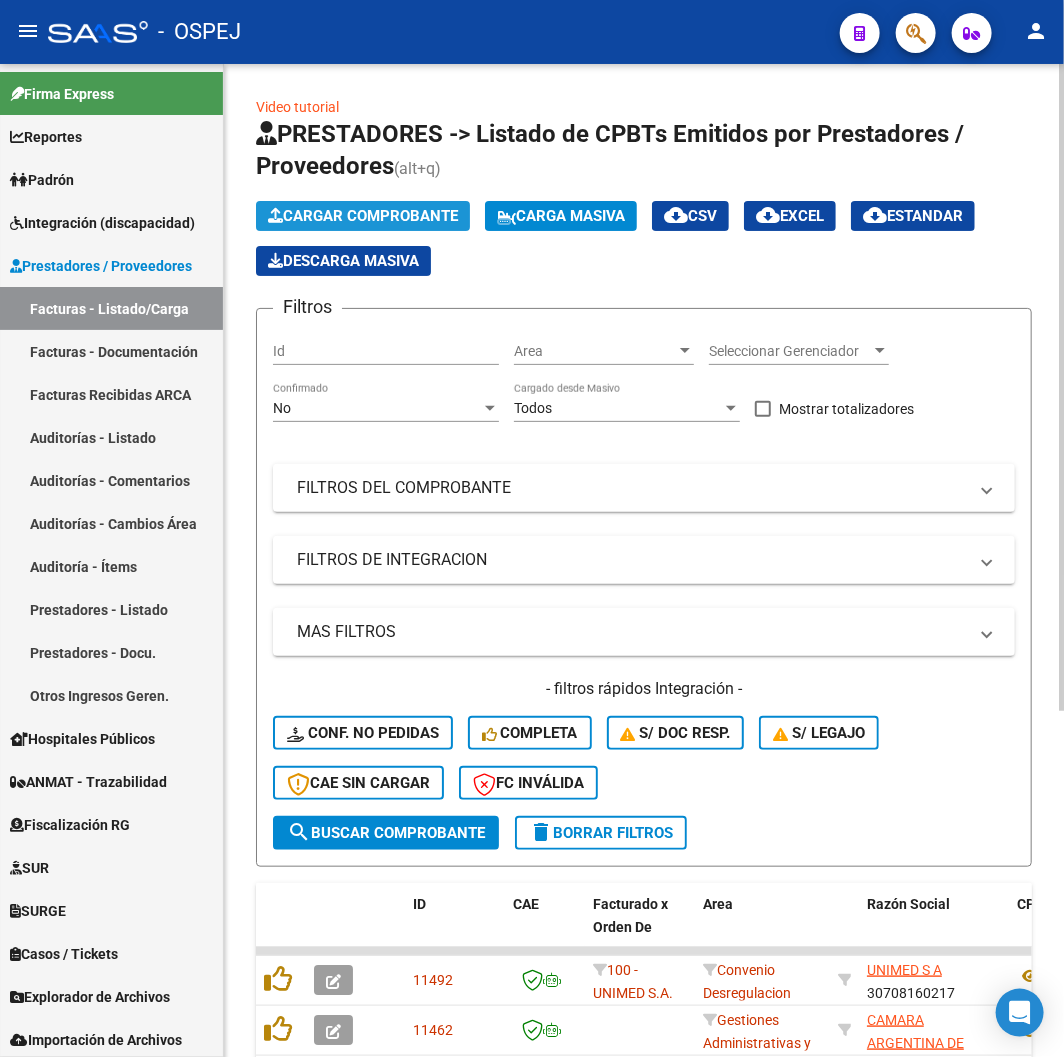 click on "Cargar Comprobante" 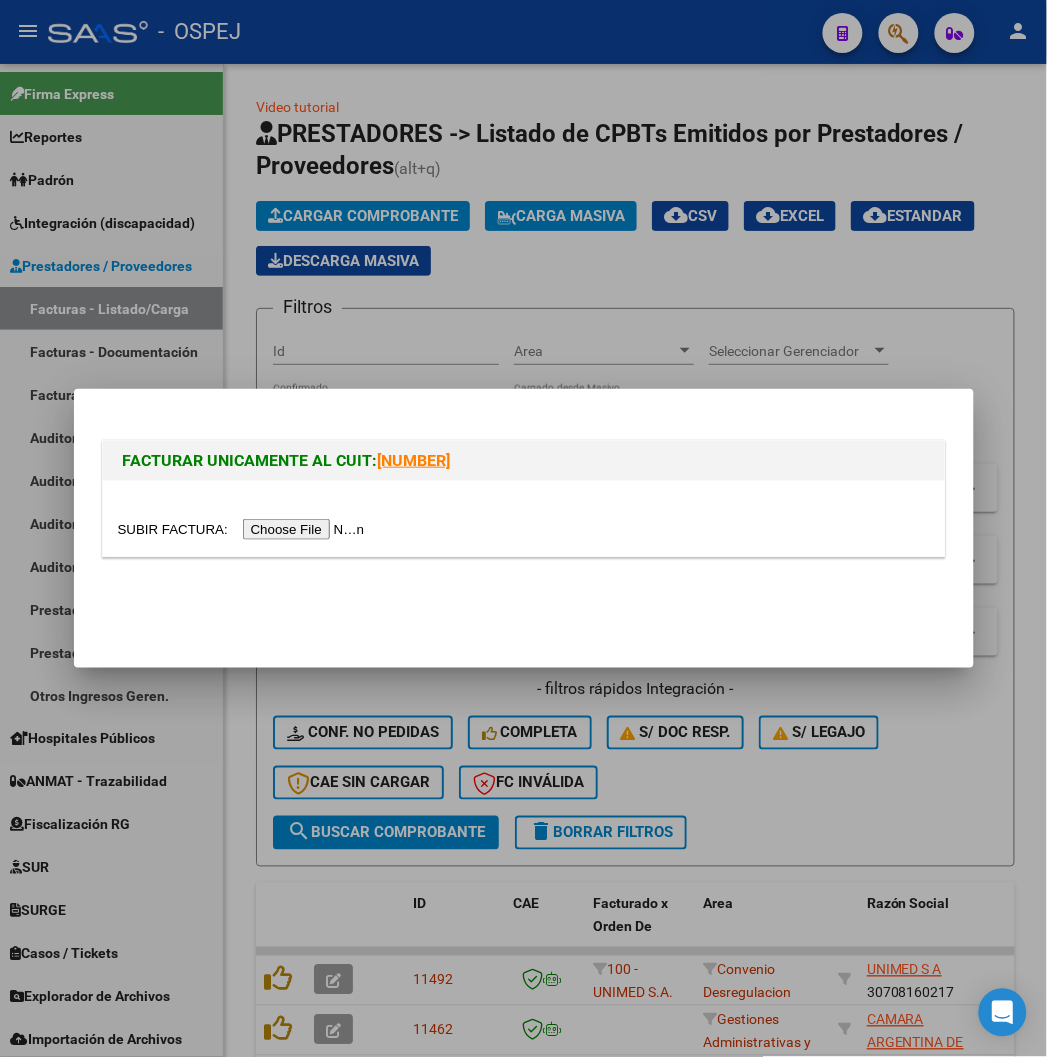 click at bounding box center (244, 529) 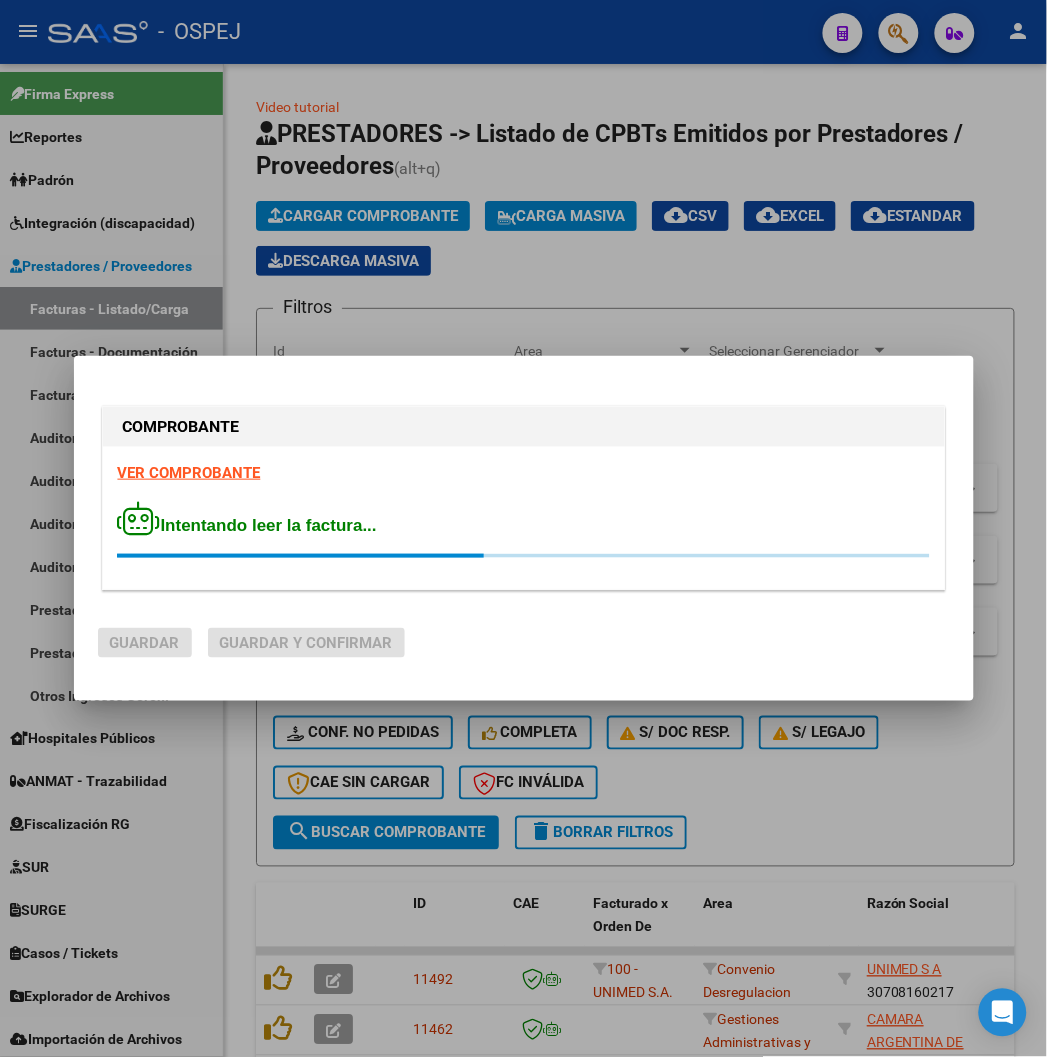 click on "VER COMPROBANTE          Intentando leer la factura..." at bounding box center [524, 518] 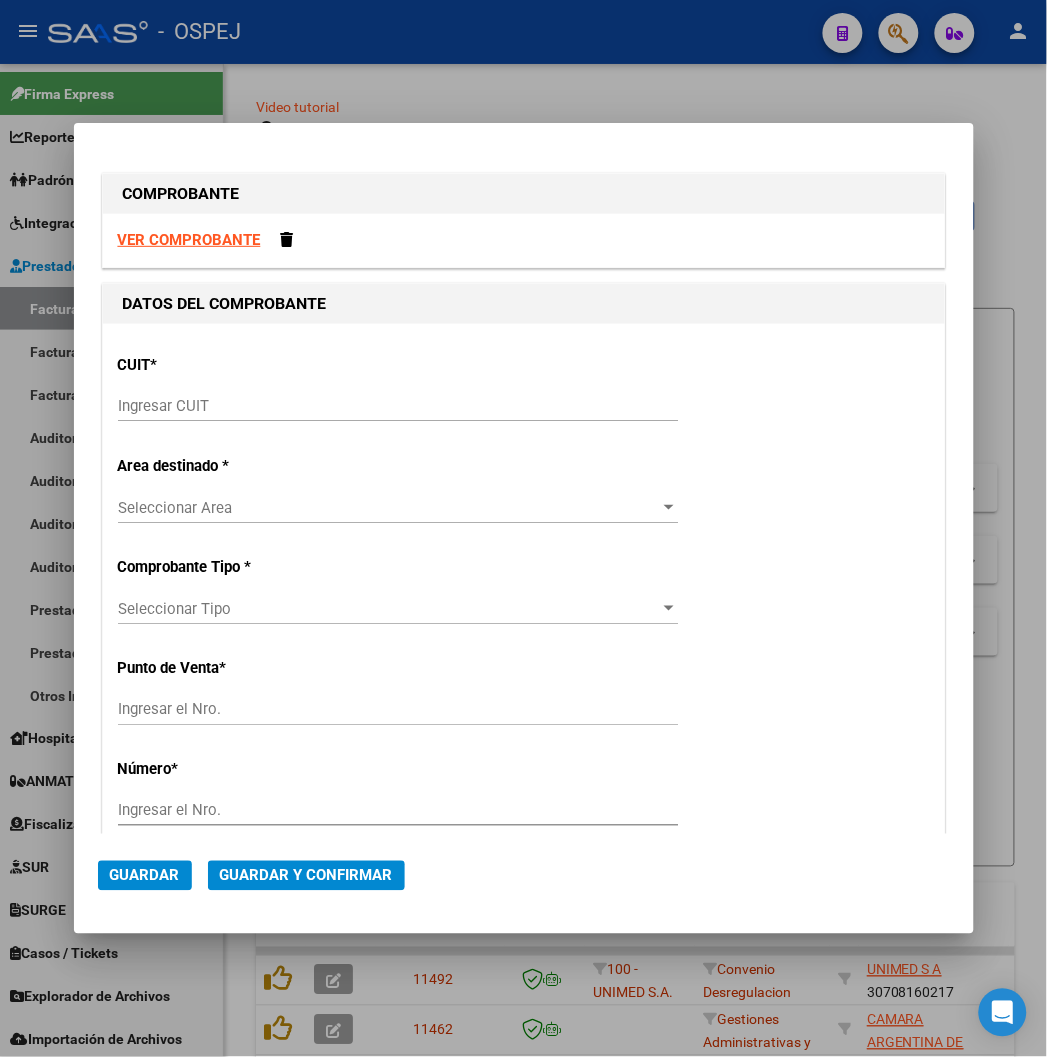 click on "Ingresar CUIT" at bounding box center (398, 406) 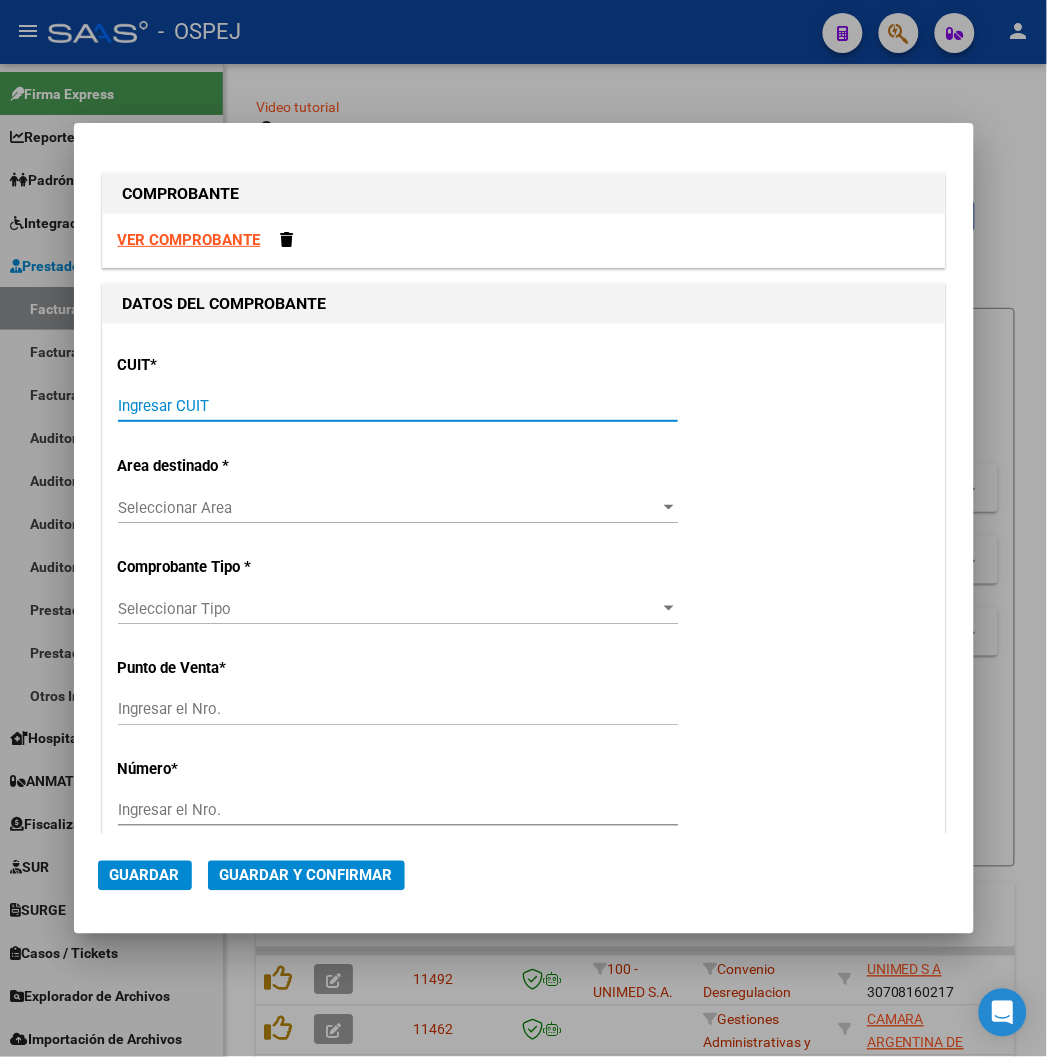 click on "Ingresar CUIT" at bounding box center [398, 406] 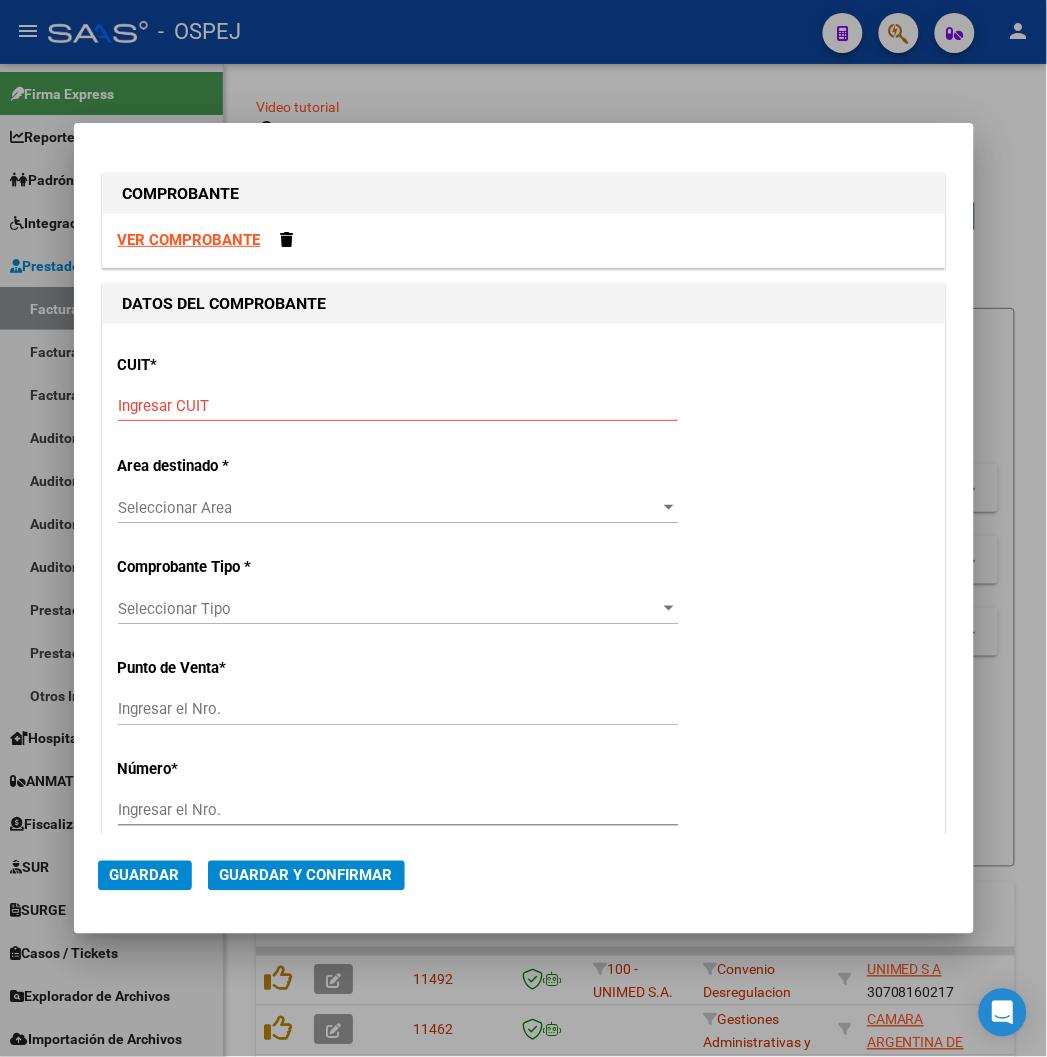 click on "VER COMPROBANTE" at bounding box center (524, 240) 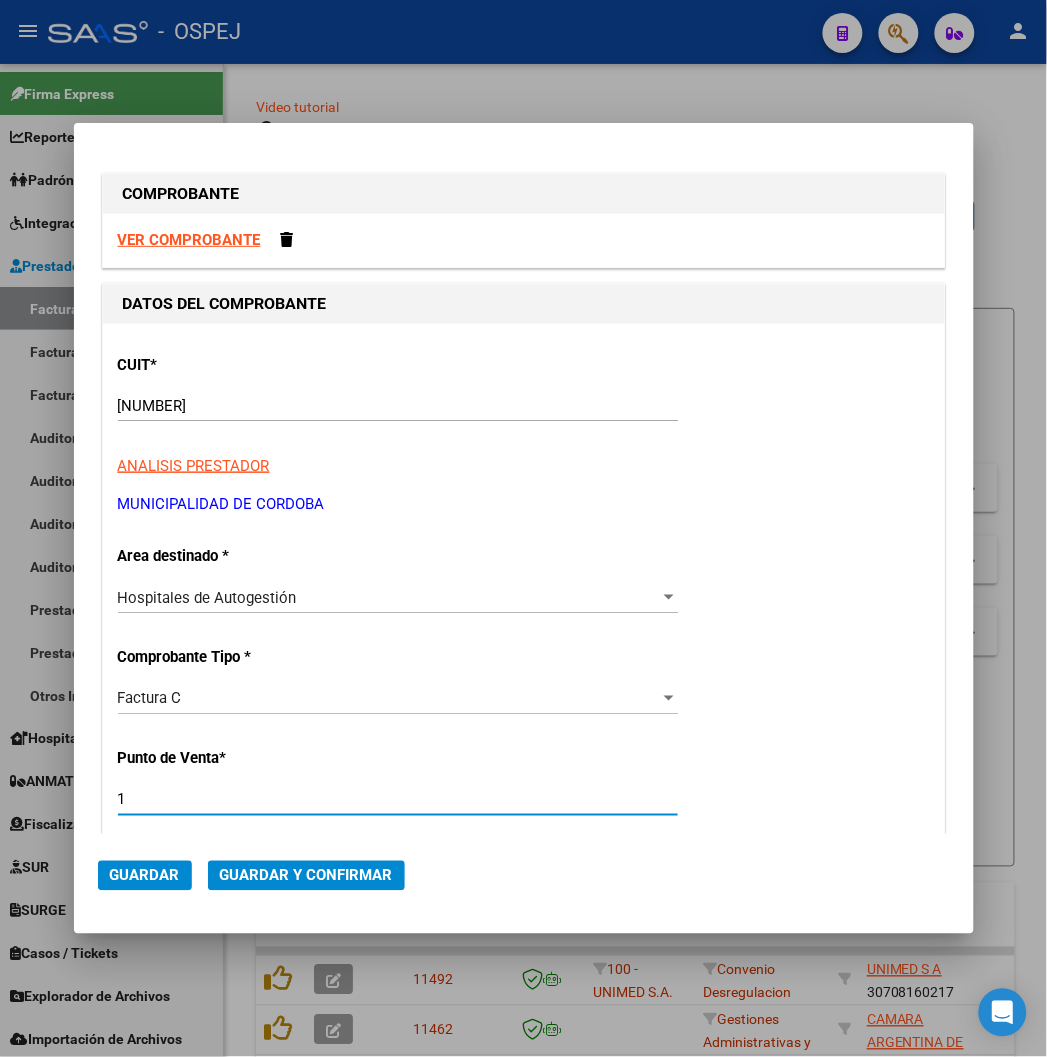 scroll, scrollTop: 411, scrollLeft: 0, axis: vertical 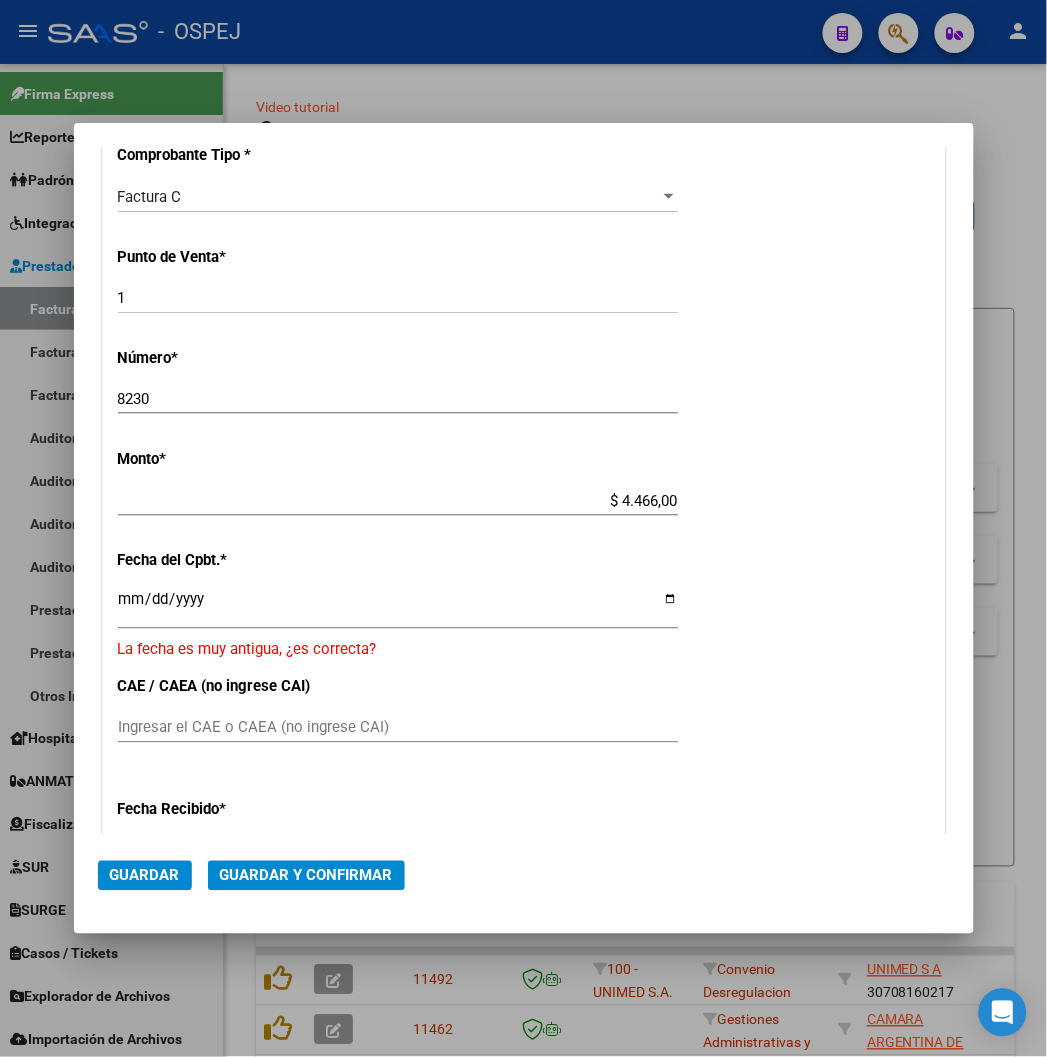 drag, startPoint x: 311, startPoint y: 902, endPoint x: 306, endPoint y: 882, distance: 20.615528 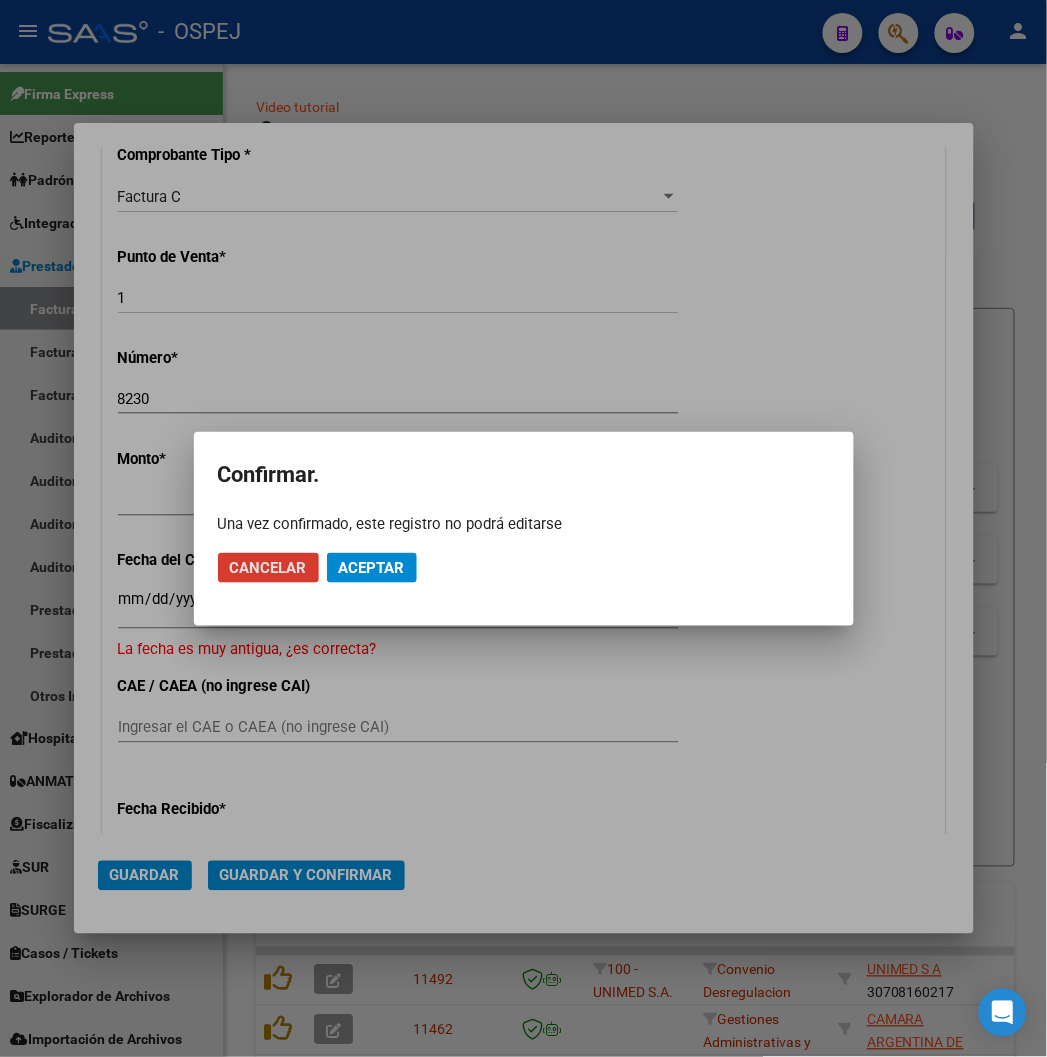 click on "Aceptar" 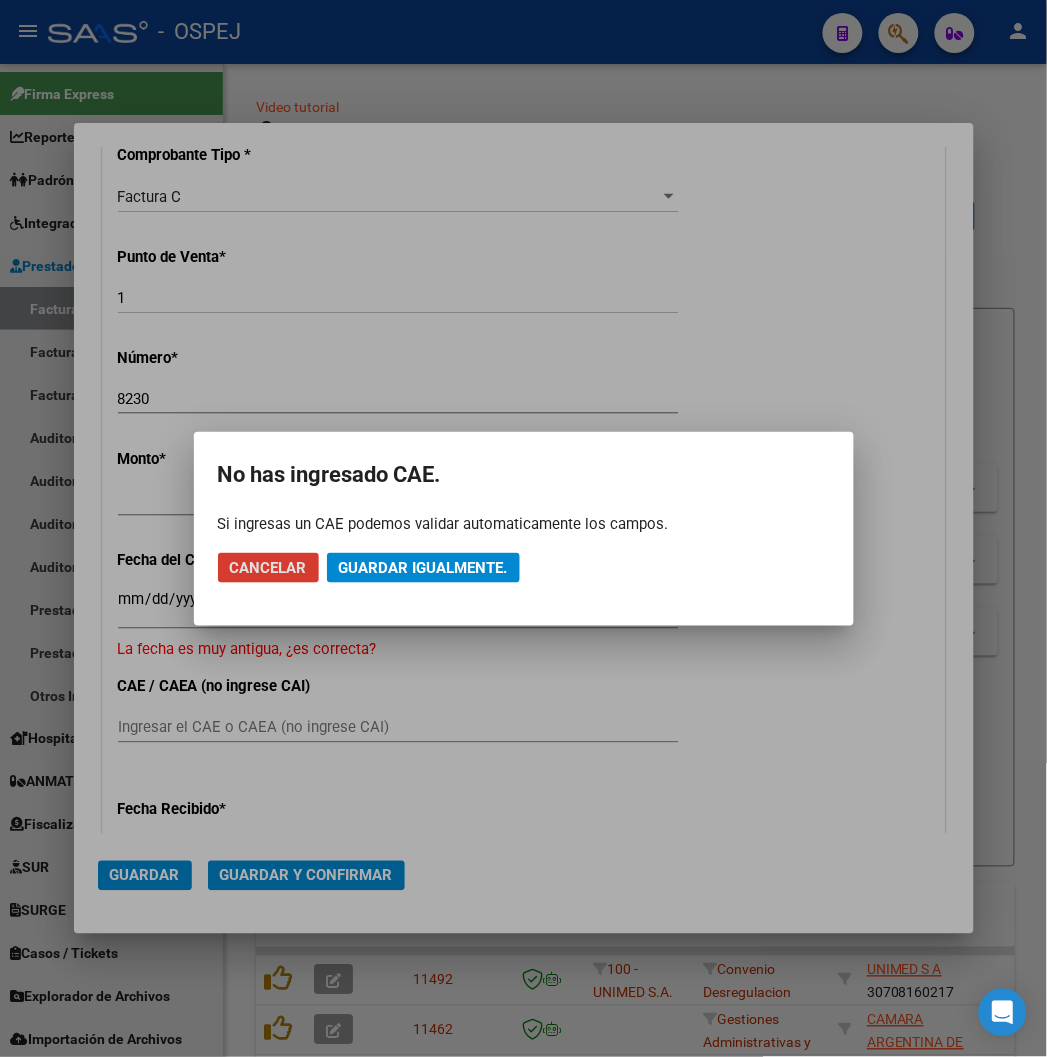 click on "Guardar igualmente." 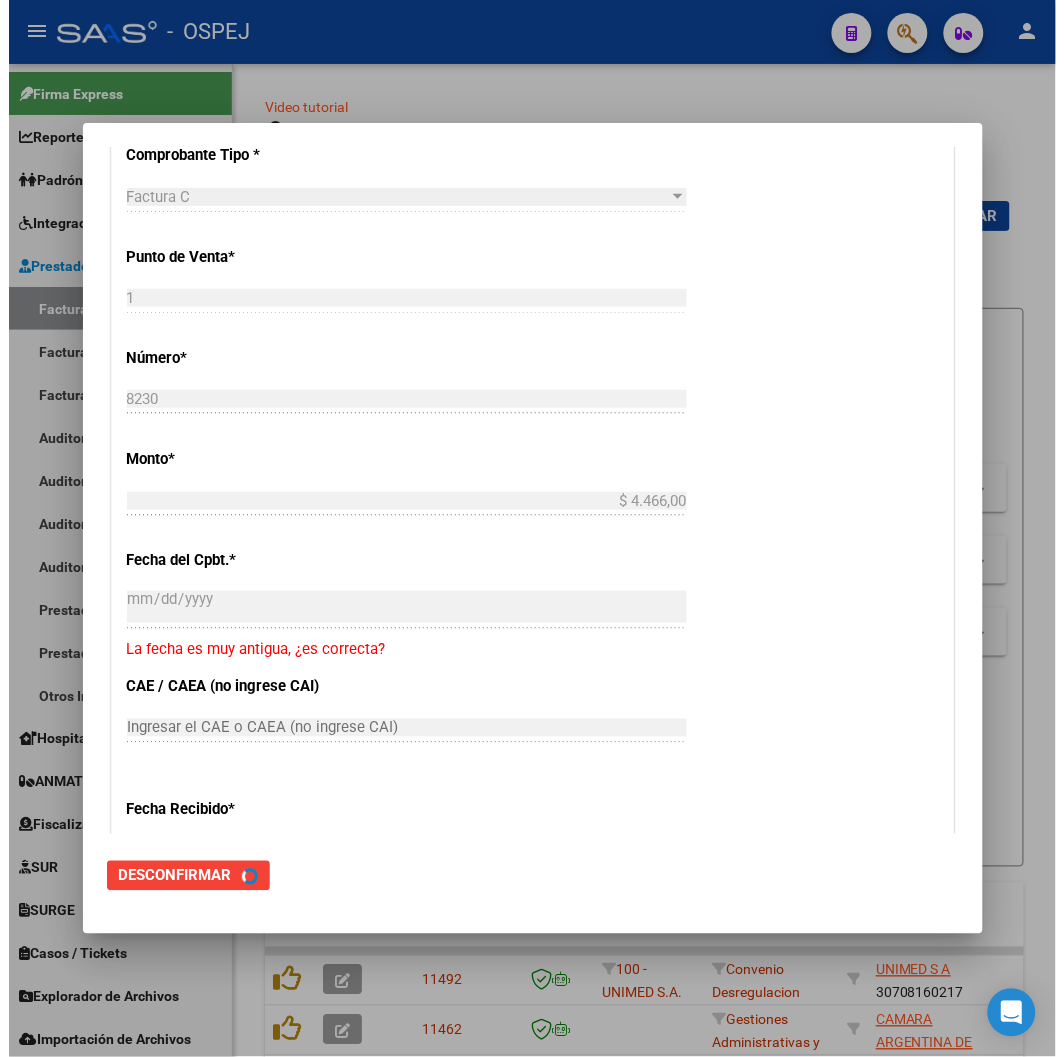 scroll, scrollTop: 0, scrollLeft: 0, axis: both 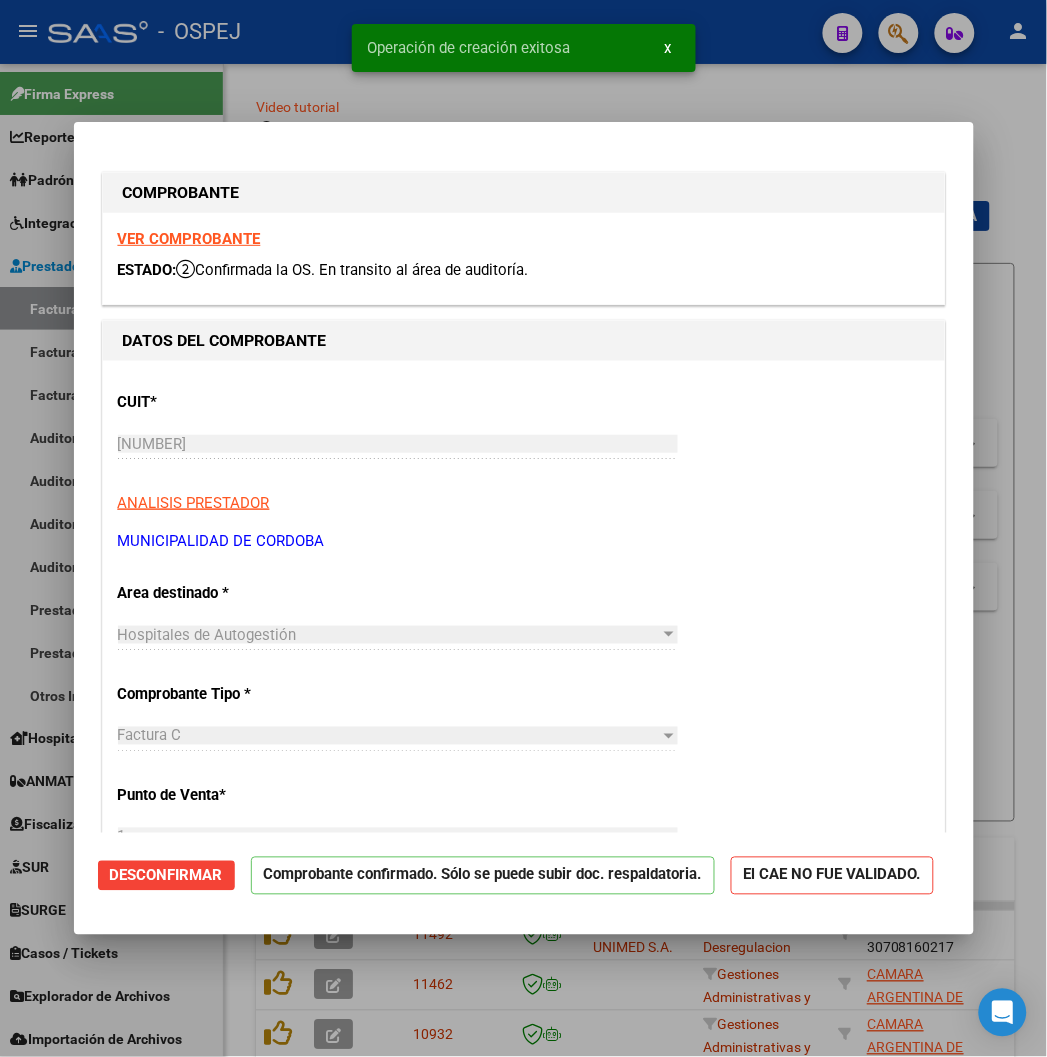 click at bounding box center (523, 528) 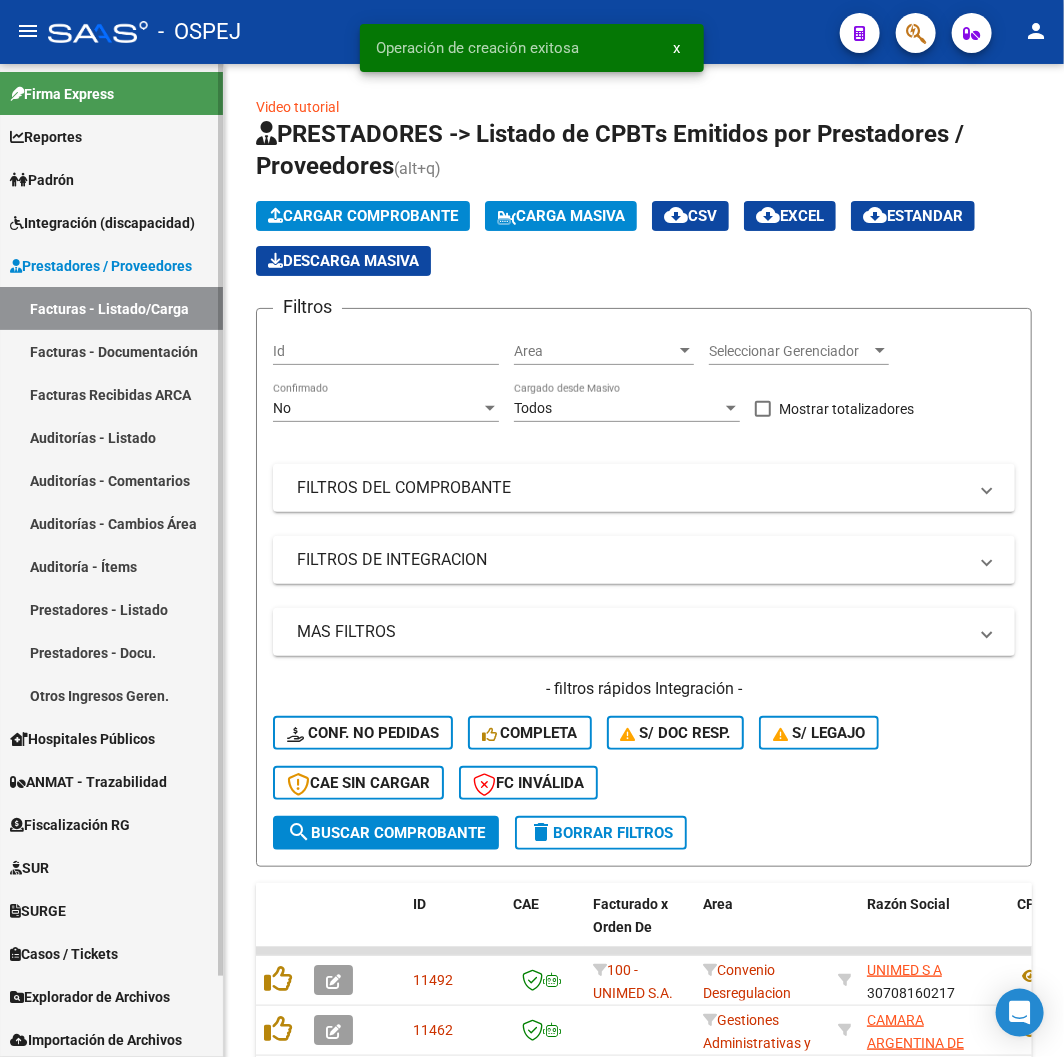 click on "Auditorías - Listado" at bounding box center [111, 437] 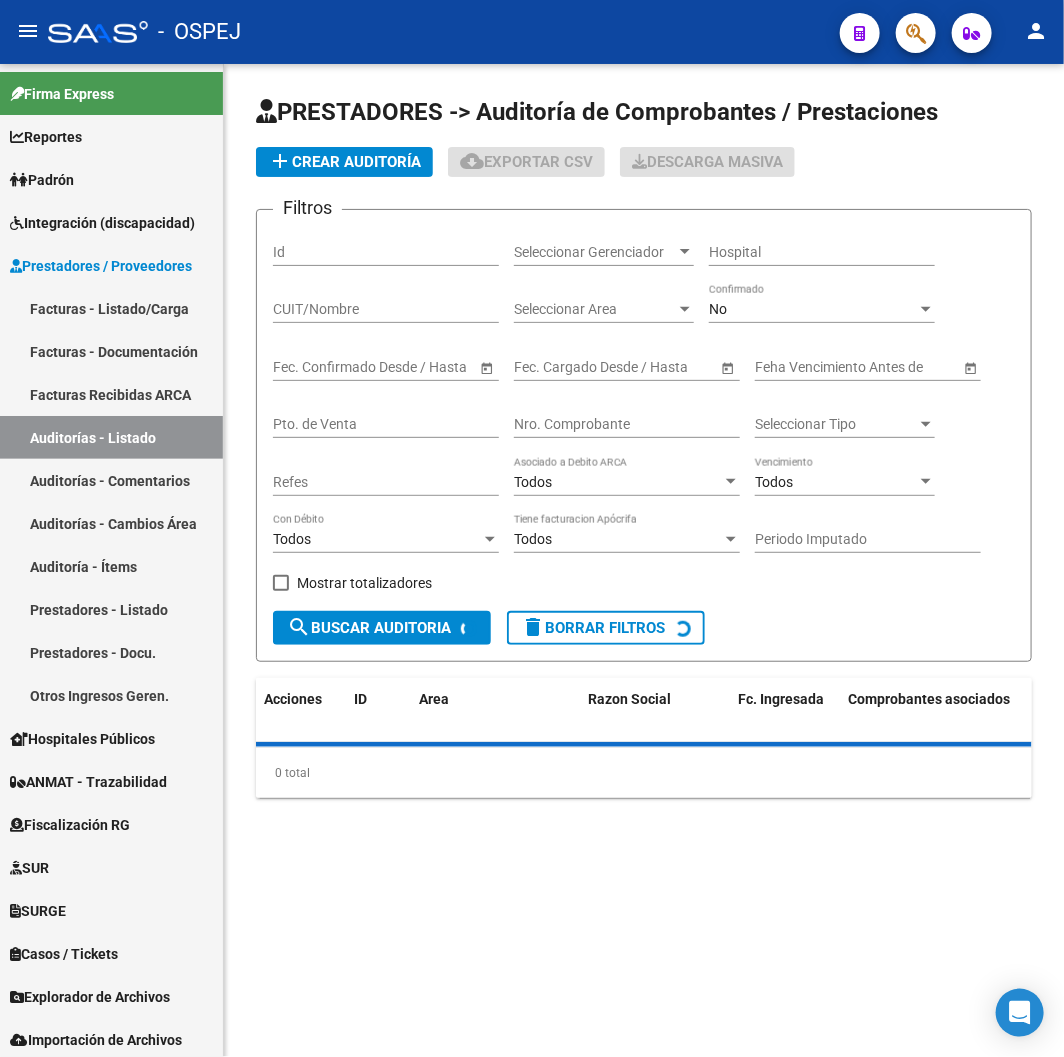 click on "add  Crear Auditoría" 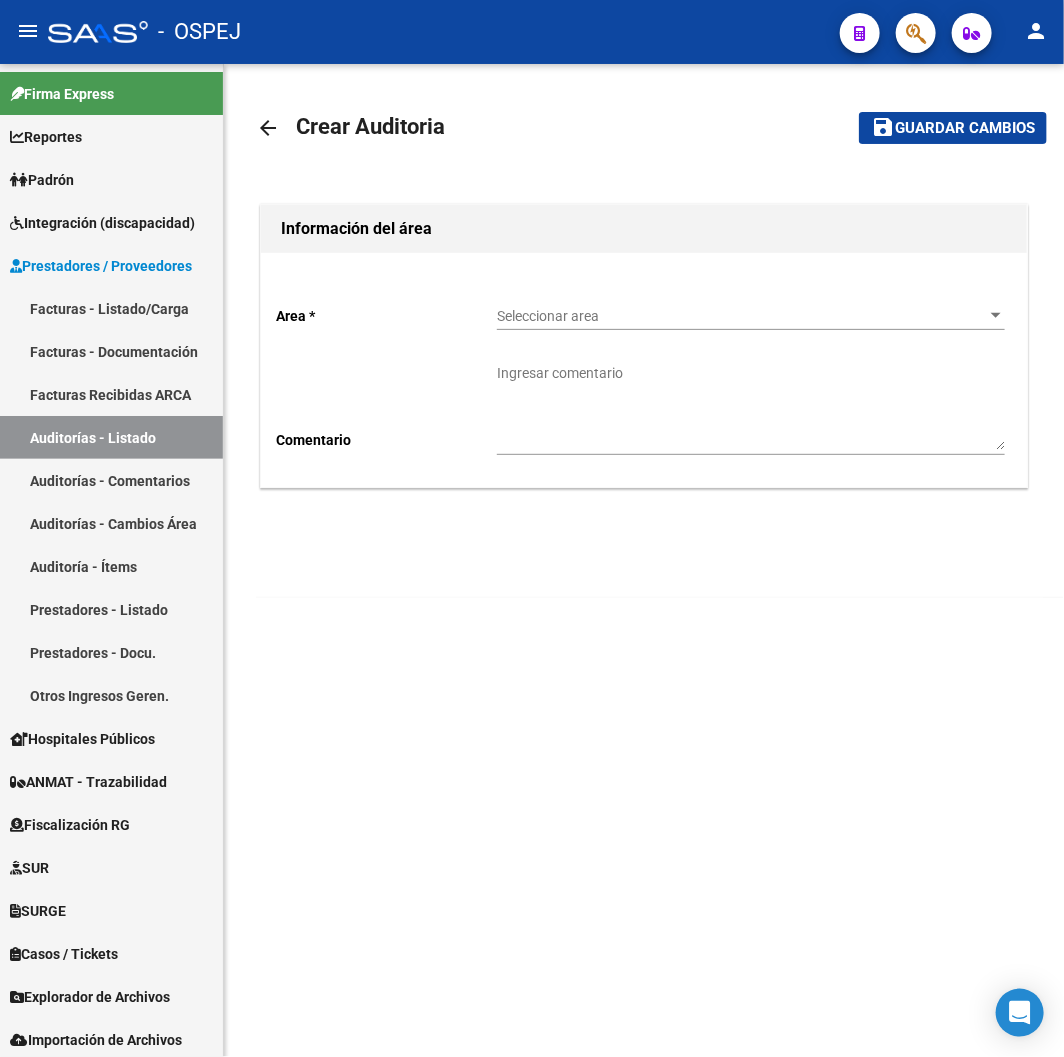 click on "Seleccionar area Seleccionar area" 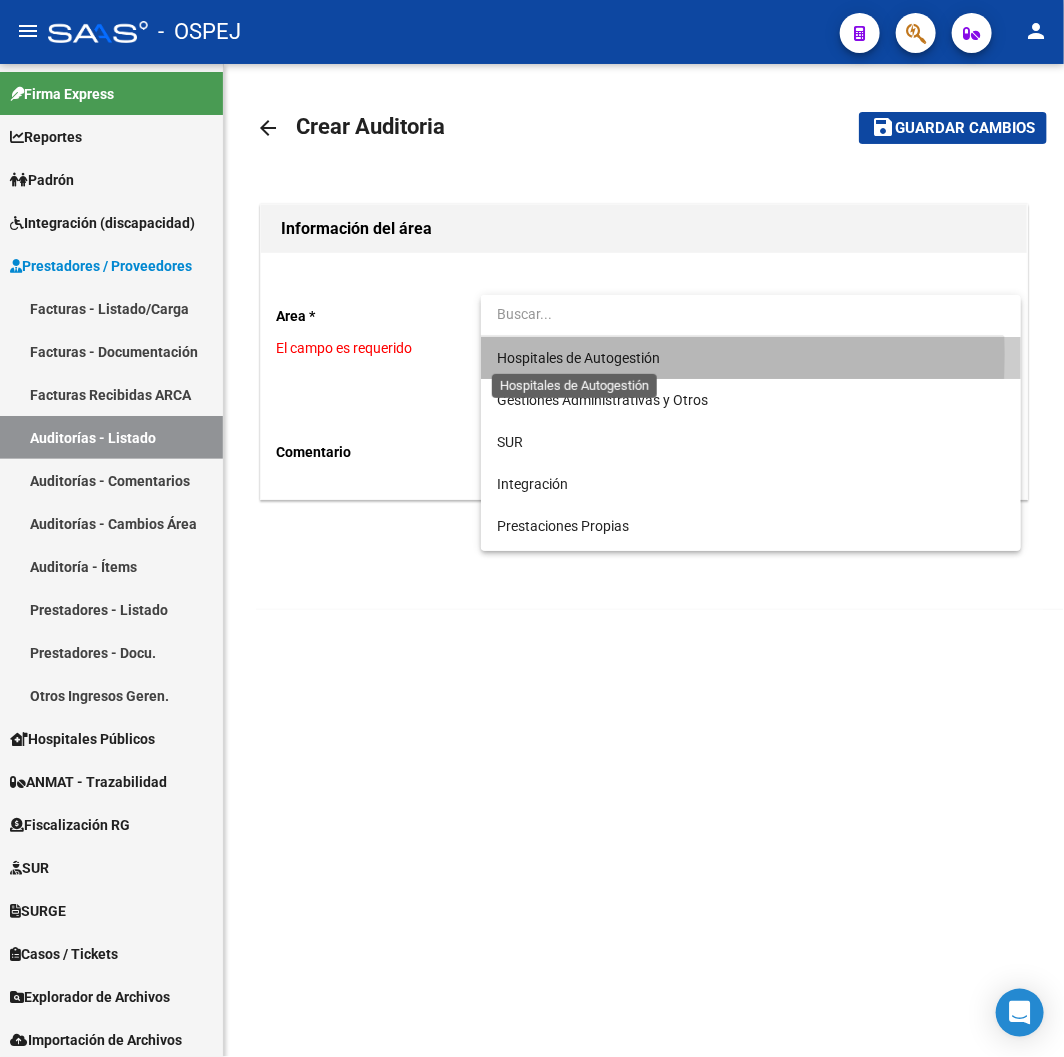 click on "Hospitales de Autogestión" at bounding box center [578, 358] 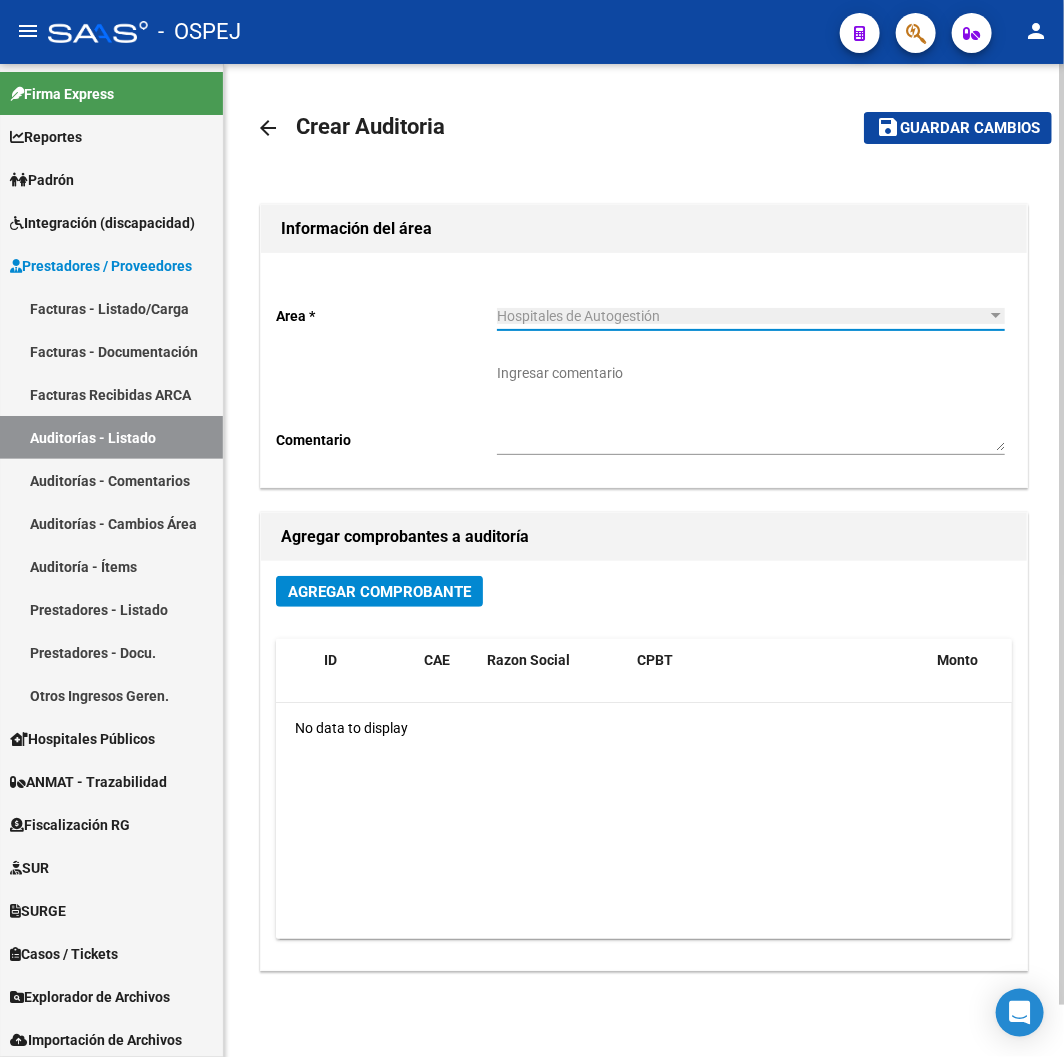 drag, startPoint x: 428, startPoint y: 571, endPoint x: 436, endPoint y: 583, distance: 14.422205 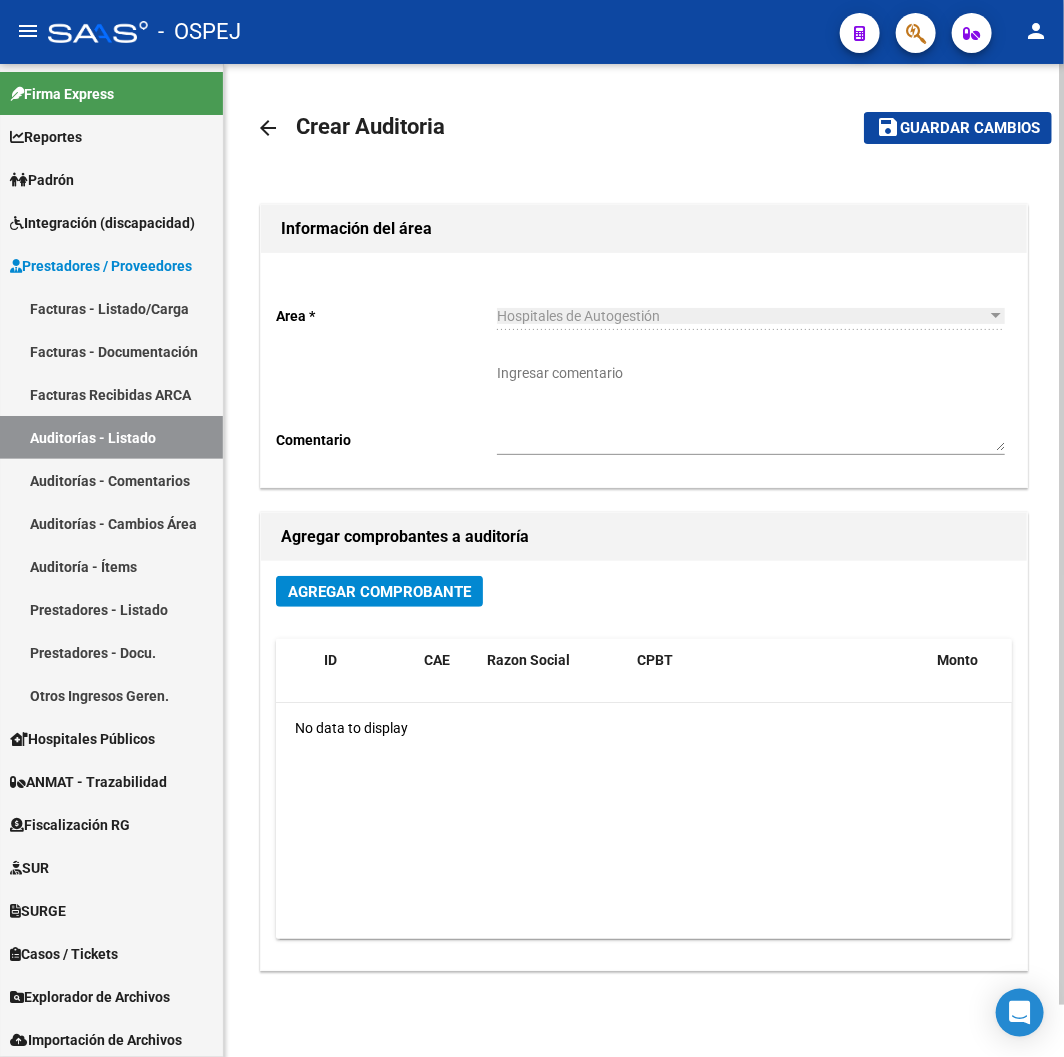 click on "Agregar Comprobante" 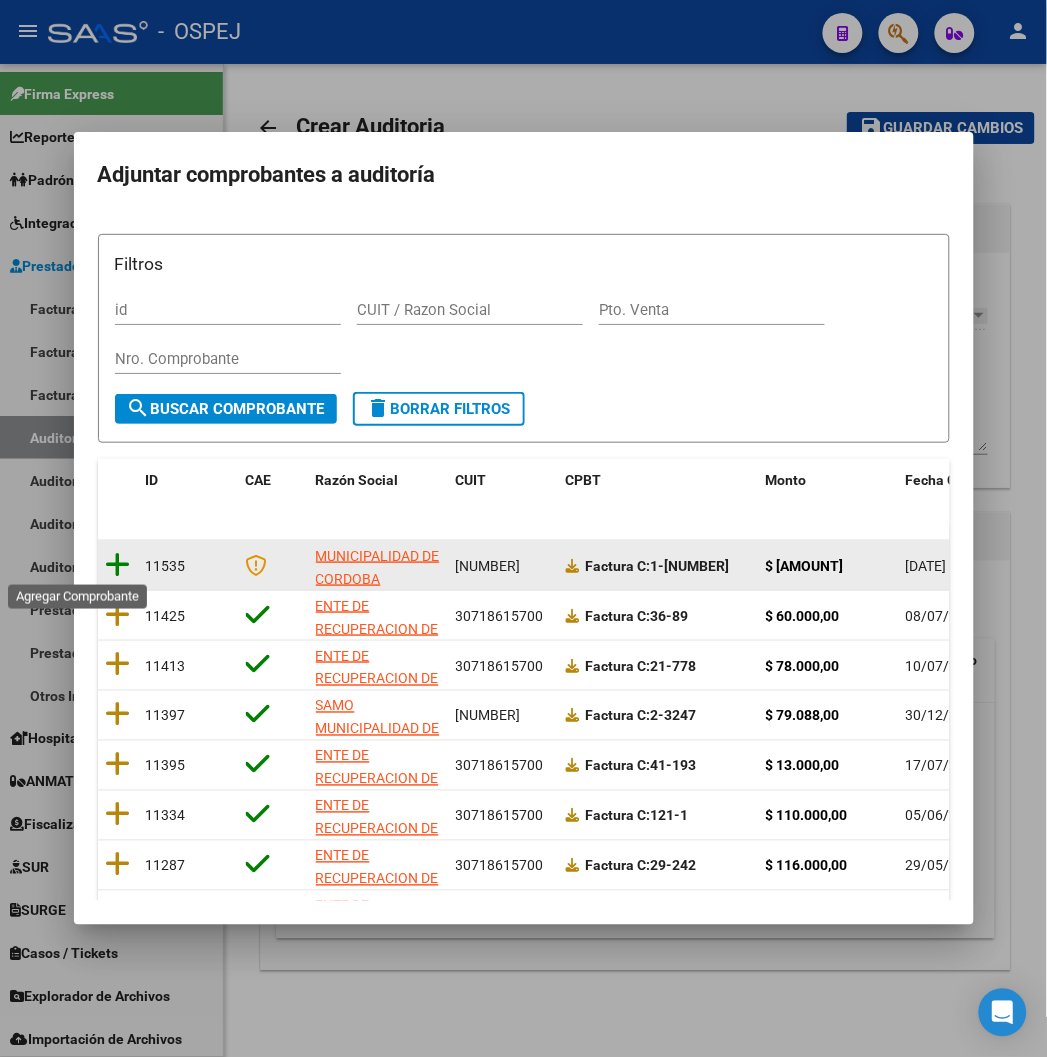 click 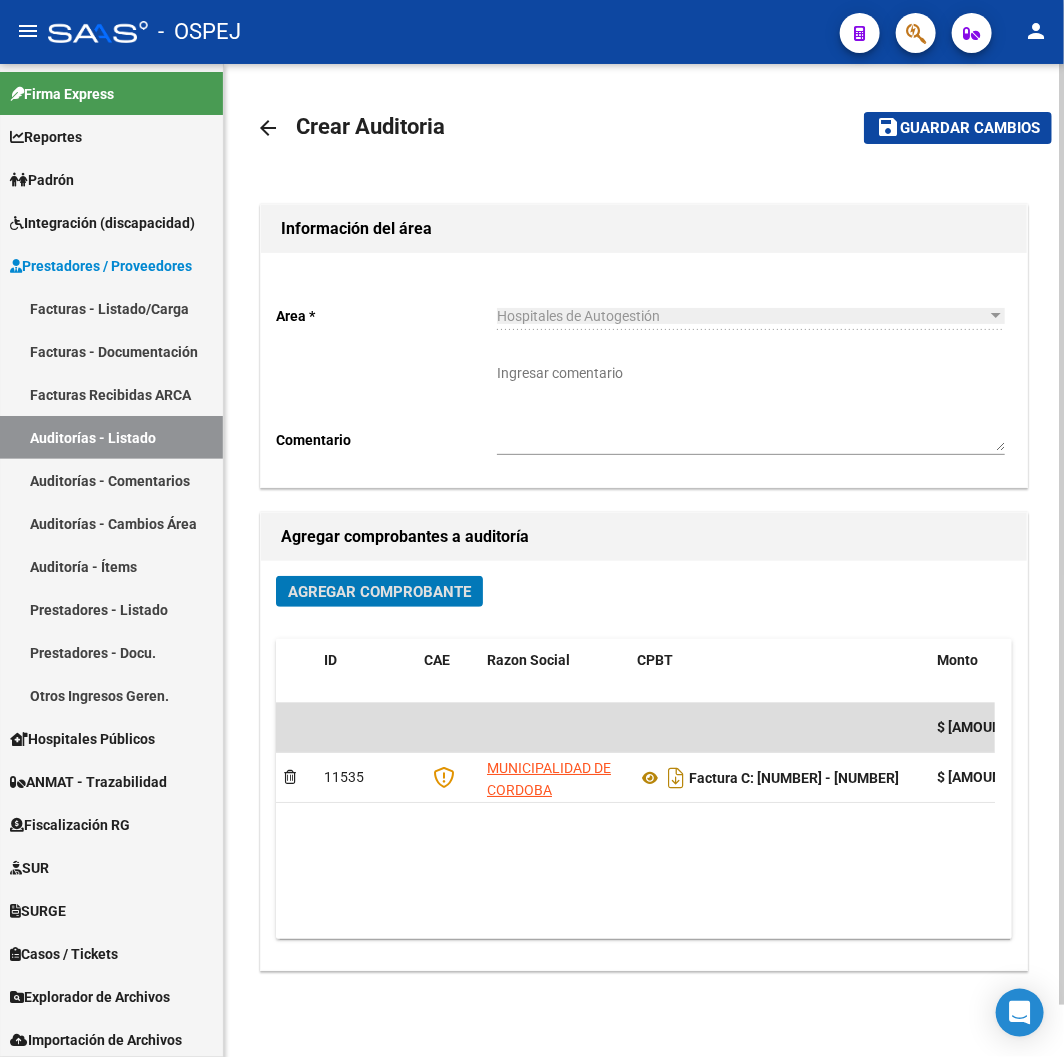 click on "Guardar cambios" 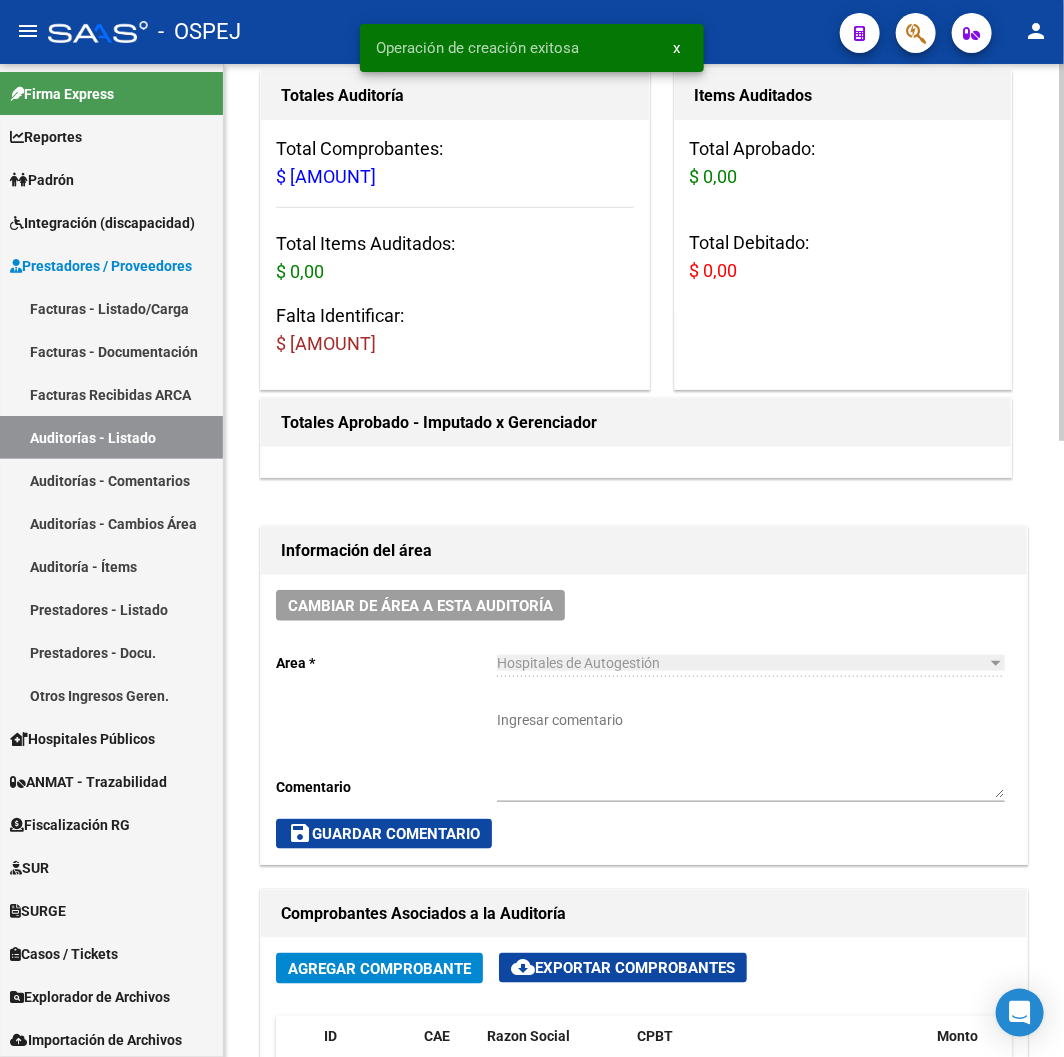 scroll, scrollTop: 777, scrollLeft: 0, axis: vertical 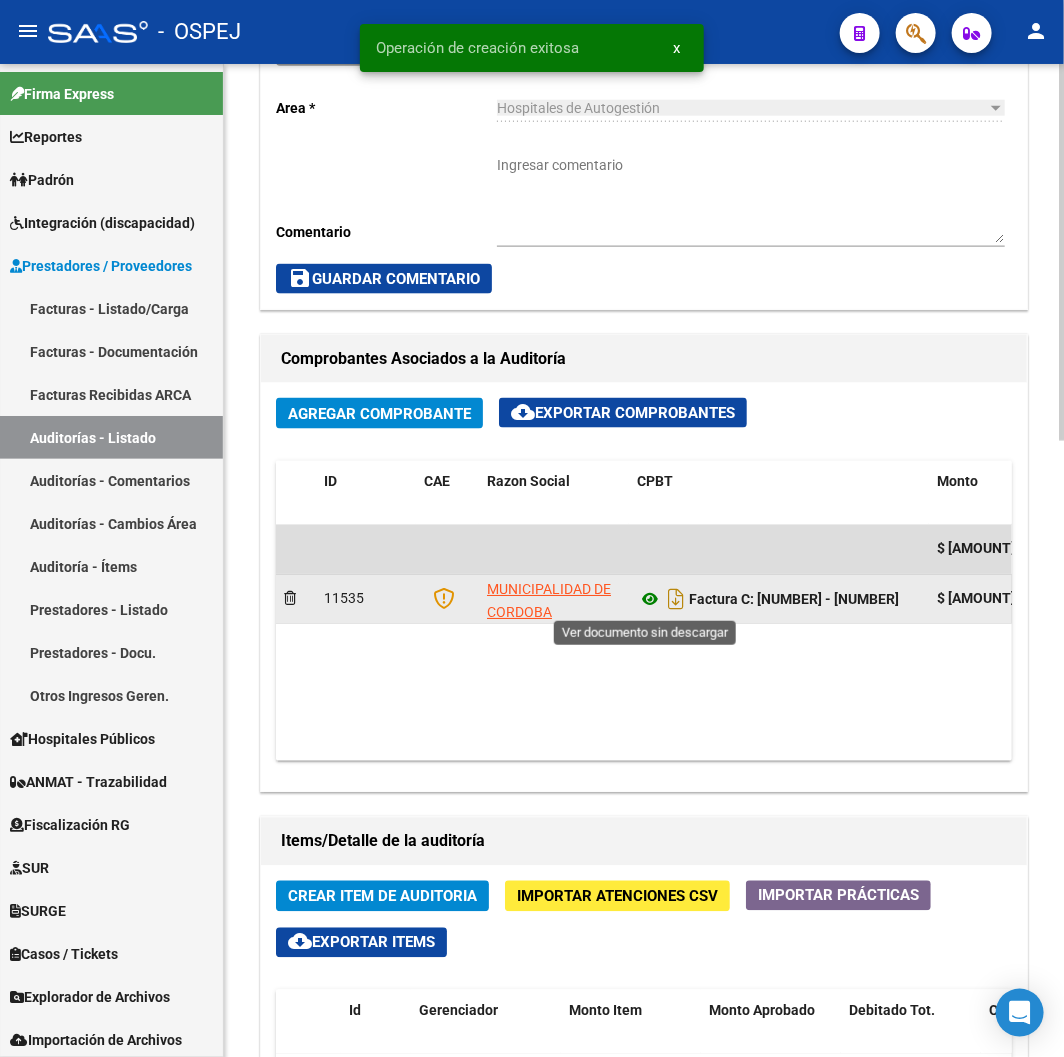 click 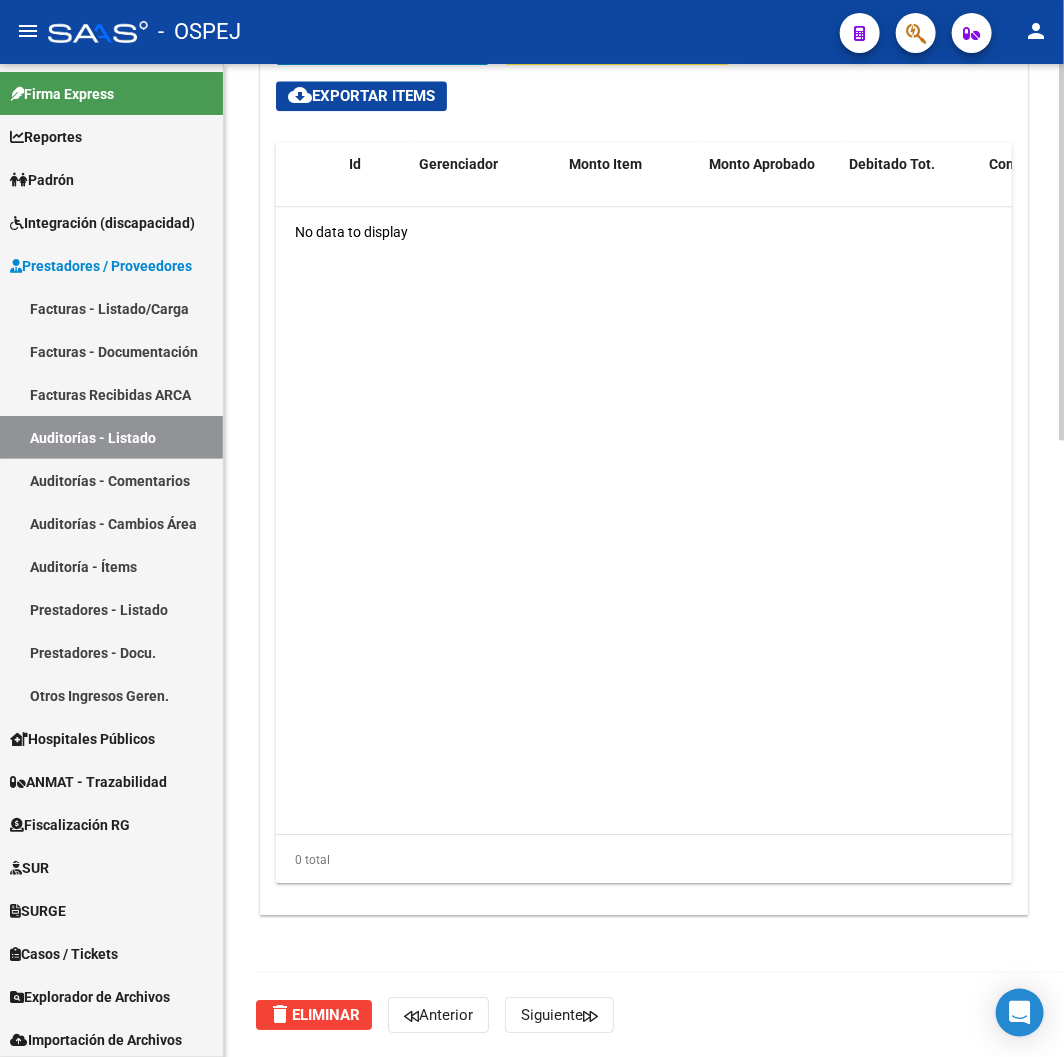 scroll, scrollTop: 1514, scrollLeft: 0, axis: vertical 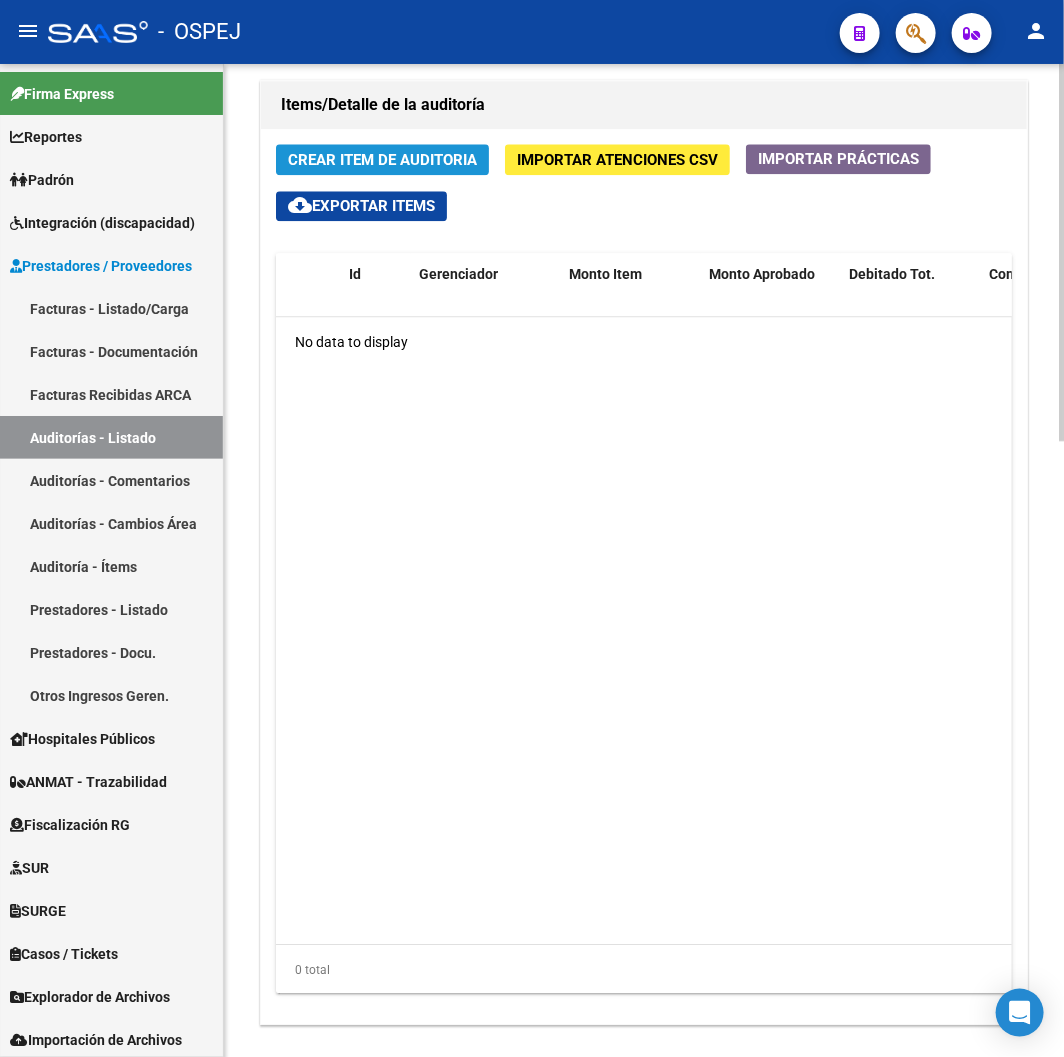 click on "Crear Item de Auditoria" 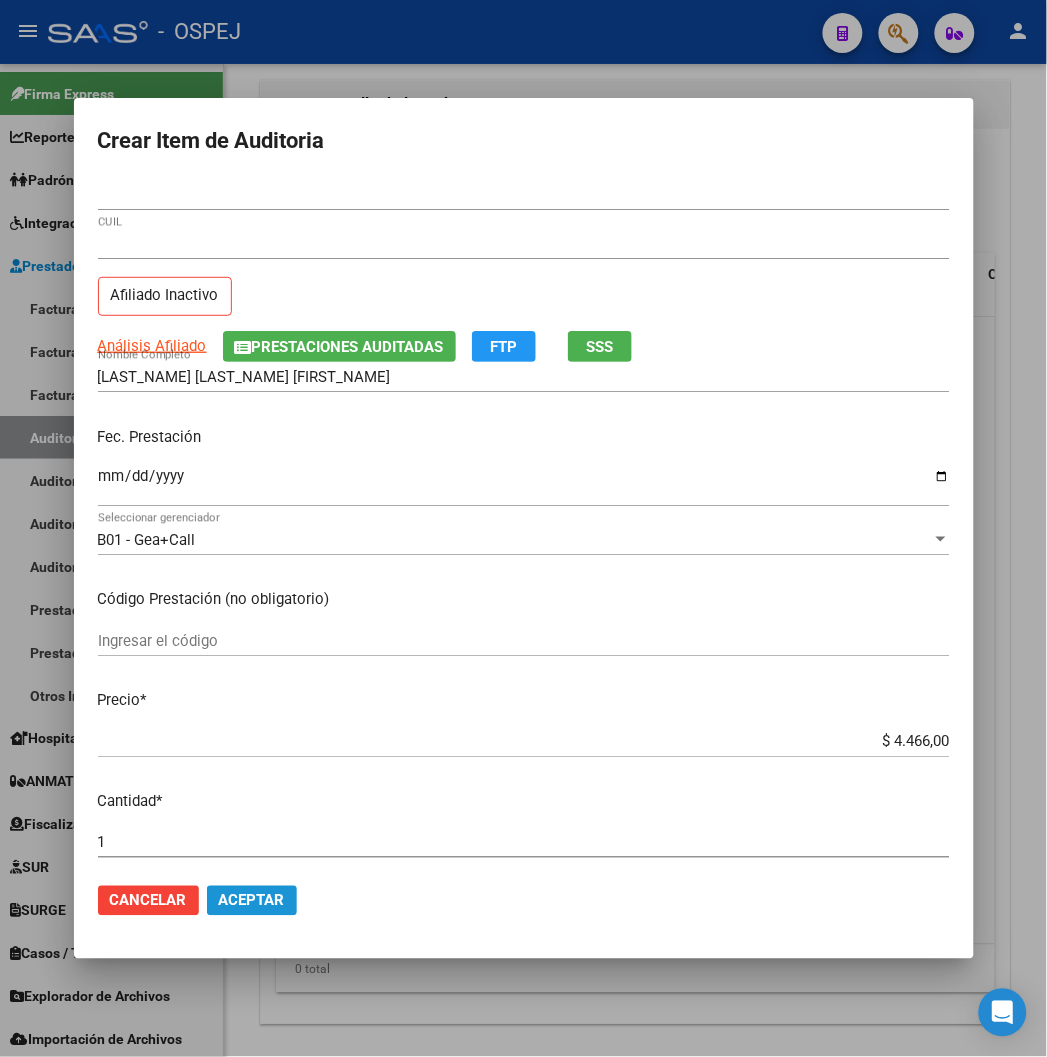 click on "Aceptar" 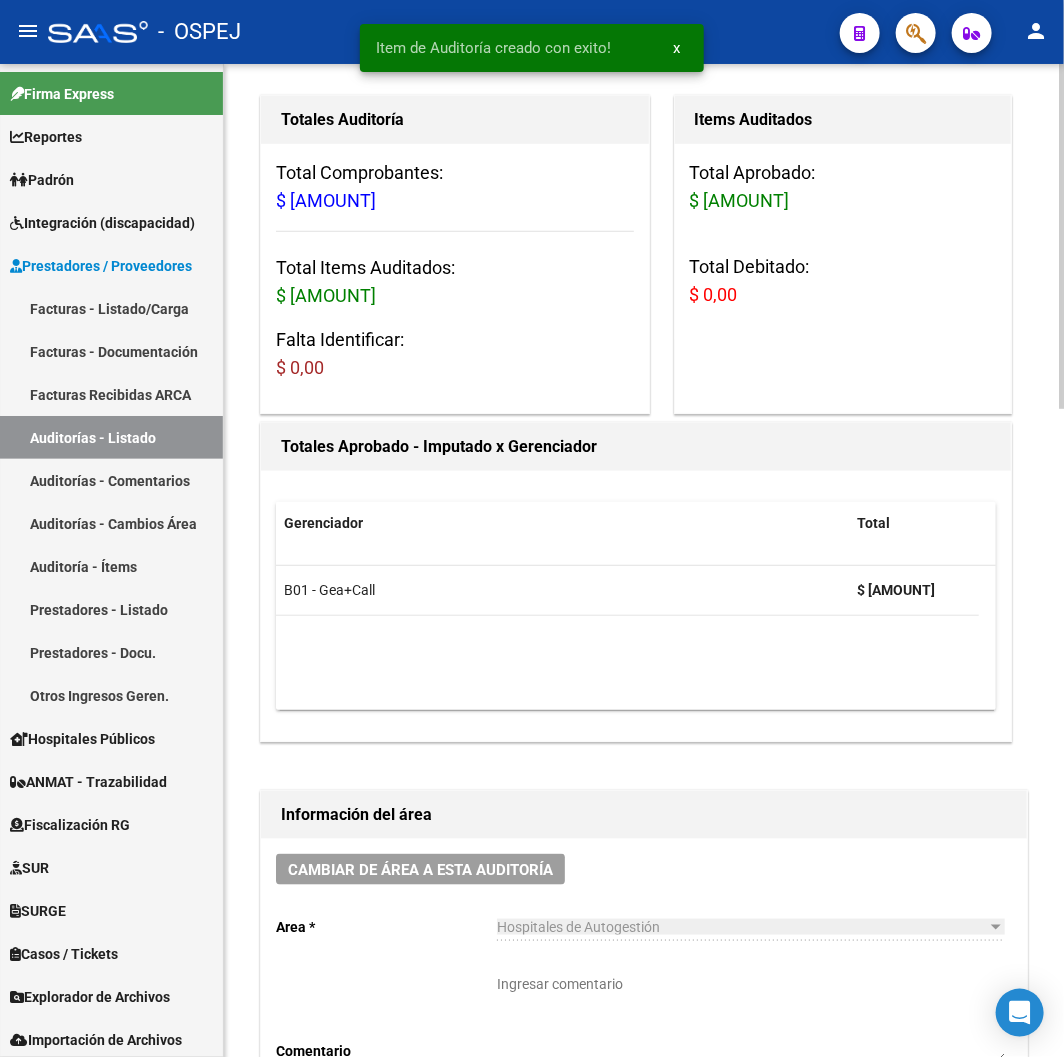 scroll, scrollTop: 0, scrollLeft: 0, axis: both 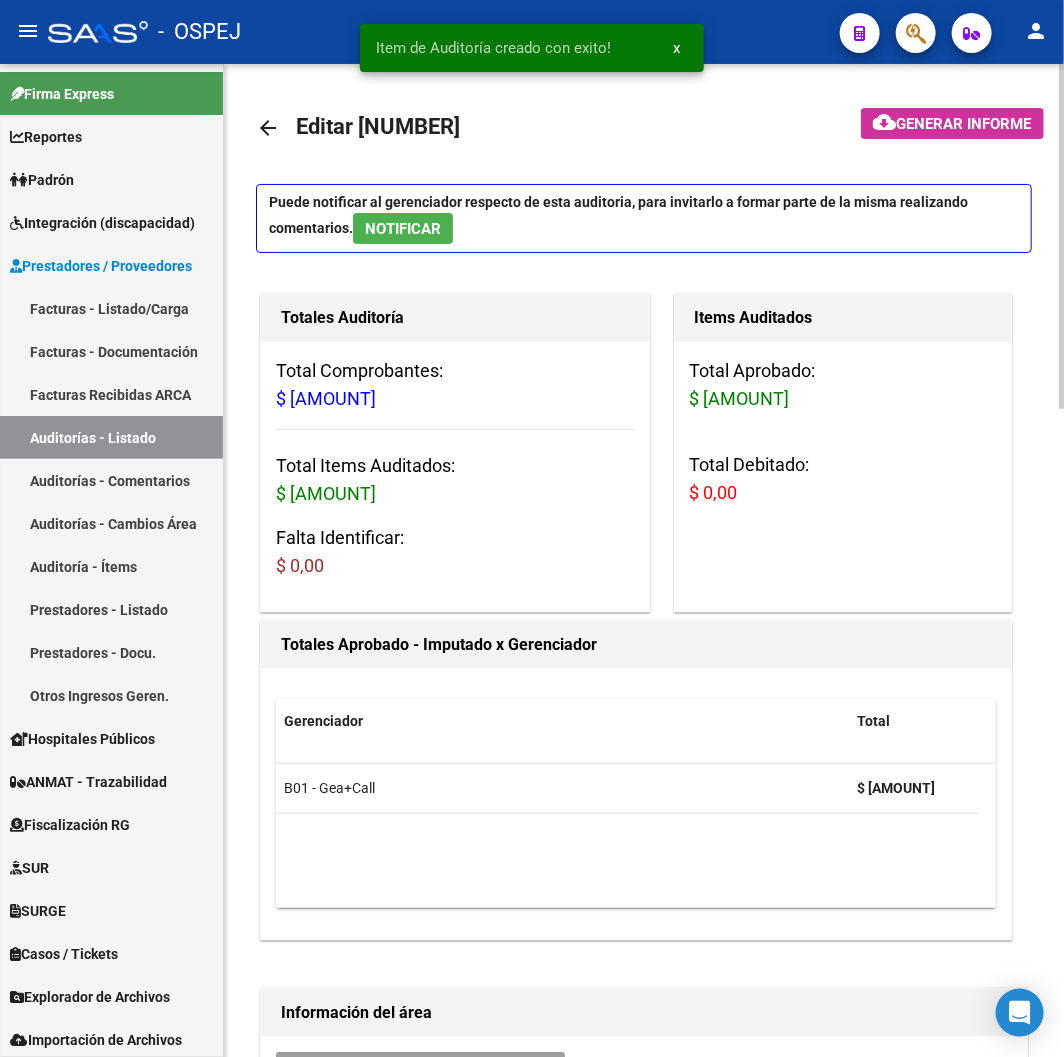 click on "arrow_back" 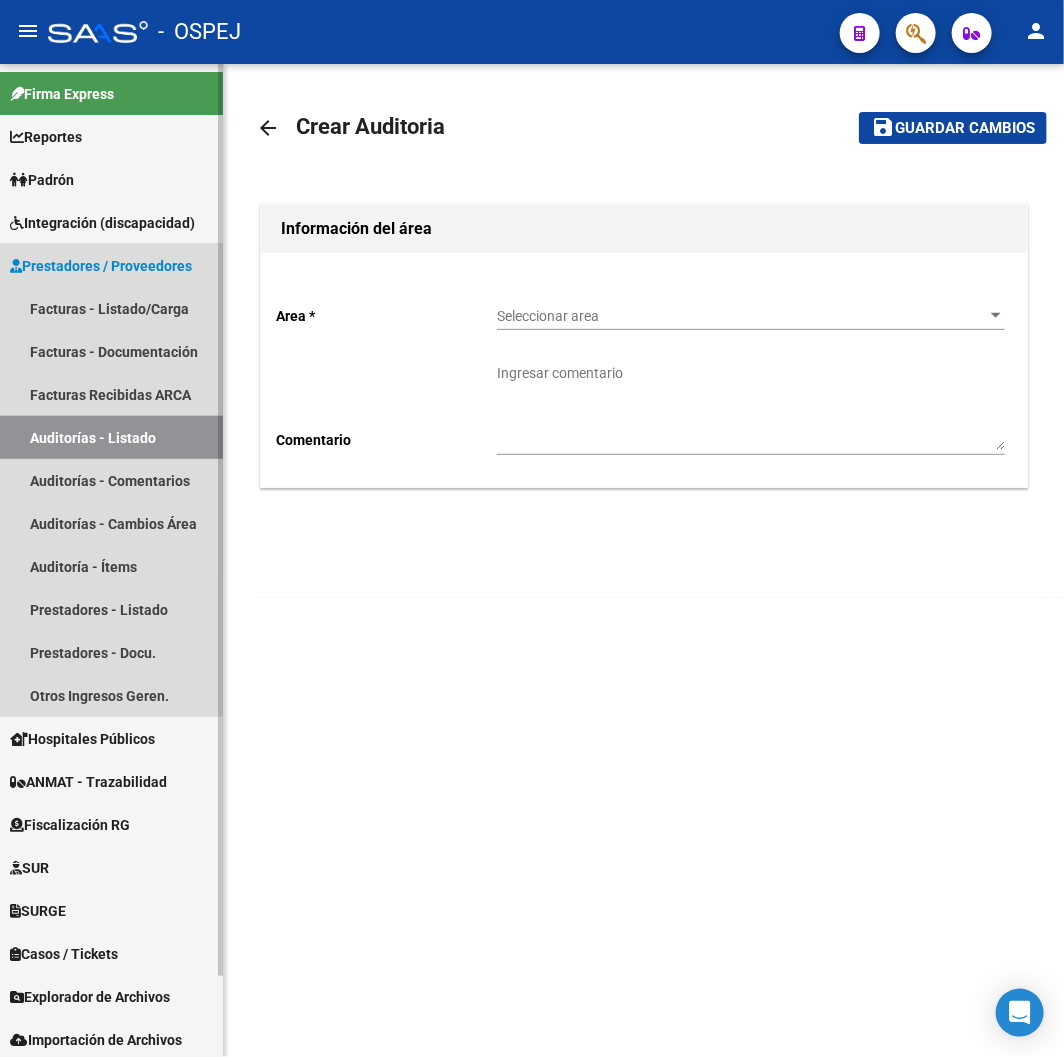 click on "Auditorías - Listado" at bounding box center (111, 437) 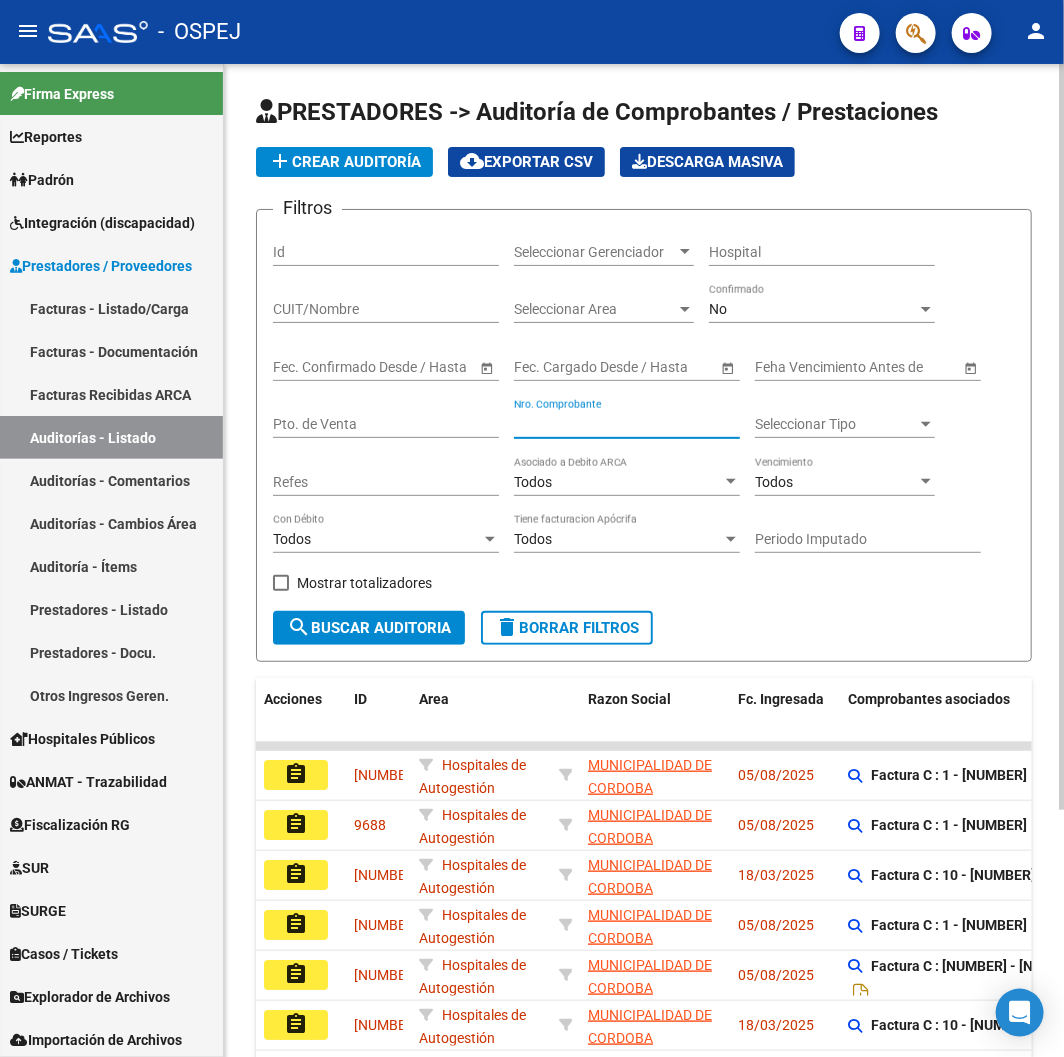 click on "Nro. Comprobante" at bounding box center [627, 424] 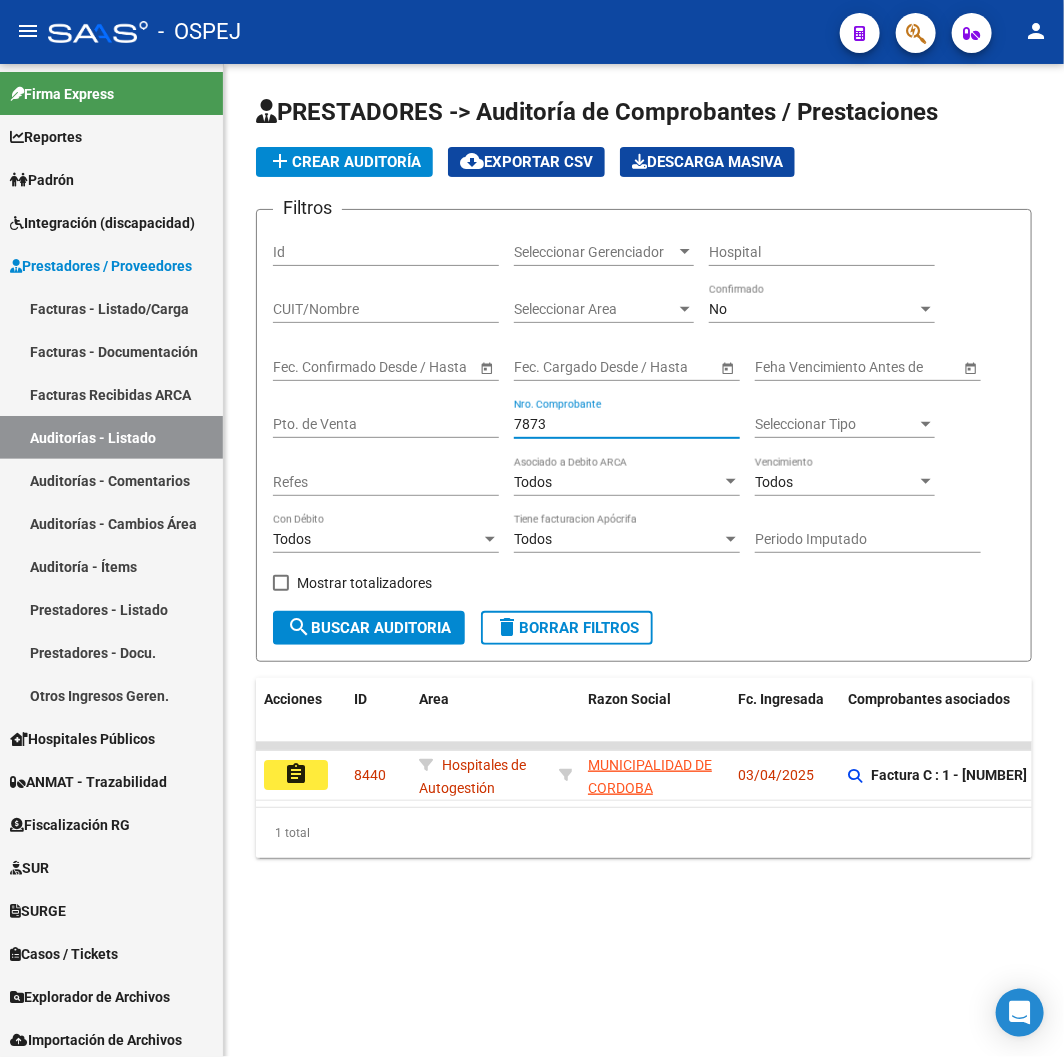drag, startPoint x: 564, startPoint y: 427, endPoint x: 305, endPoint y: 448, distance: 259.84995 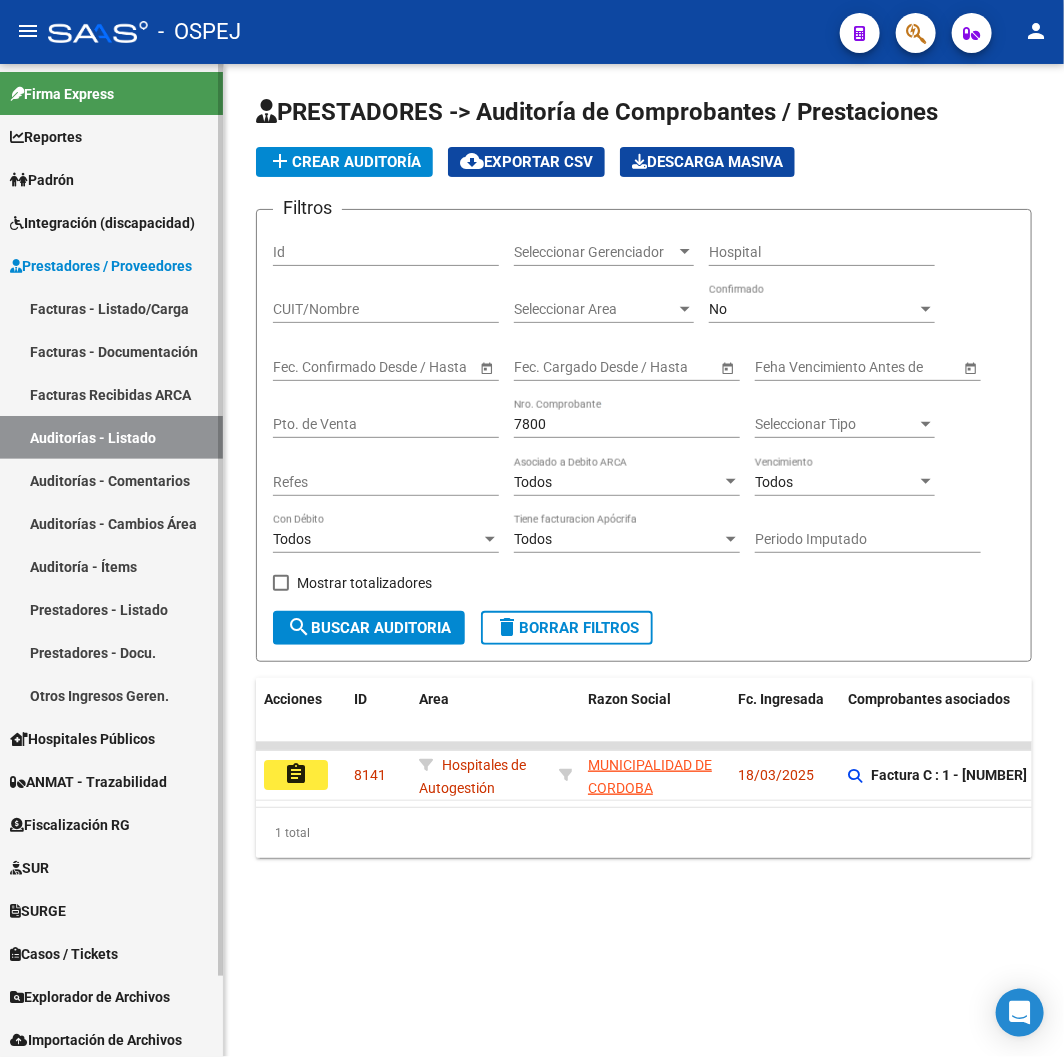 drag, startPoint x: 578, startPoint y: 432, endPoint x: 124, endPoint y: 423, distance: 454.0892 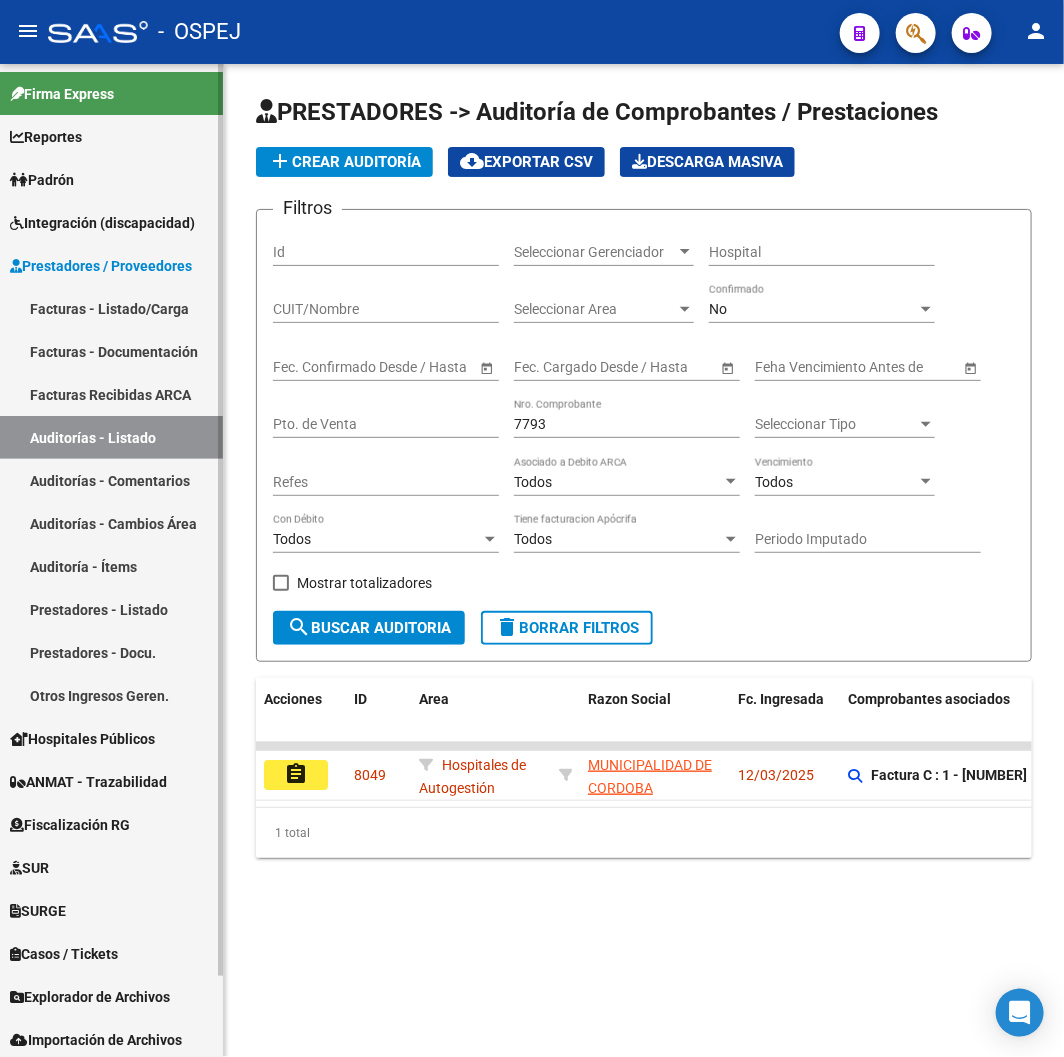 click on "Firma Express     Reportes Ingresos Devengados Detalles por CUIL RG Detalles - MT/PD MT morosos SUR Expedientes Internos Padrón Traspasos x O.S. Traspasos x Gerenciador Traspasos x Provincia Nuevos Aportantes Métricas - Padrón SSS Métricas - Crecimiento Población    Padrón Afiliados Empadronados Movimientos de Afiliados Cambios de Gerenciador Padrón Ágil Análisis Afiliado Doc. Respaldatoria Categorías Última DDJJ Último Aporte MT/PD    Integración (discapacidad) Estado Presentaciones SSS Rendición Certificado Discapacidad Pedido Integración a SSS Datos Contables de Facturas Facturas Liquidadas x SSS Legajos Legajos Documentación    Prestadores / Proveedores Facturas - Listado/Carga Facturas - Documentación Facturas Recibidas ARCA Auditorías - Listado Auditorías - Comentarios Auditorías - Cambios Área Auditoría - Ítems Prestadores - Listado Prestadores - Docu. Otros Ingresos Geren.    Hospitales Públicos SSS - Censo Hospitalario SSS - Preliquidación SSS - Comprobantes Actas Id" 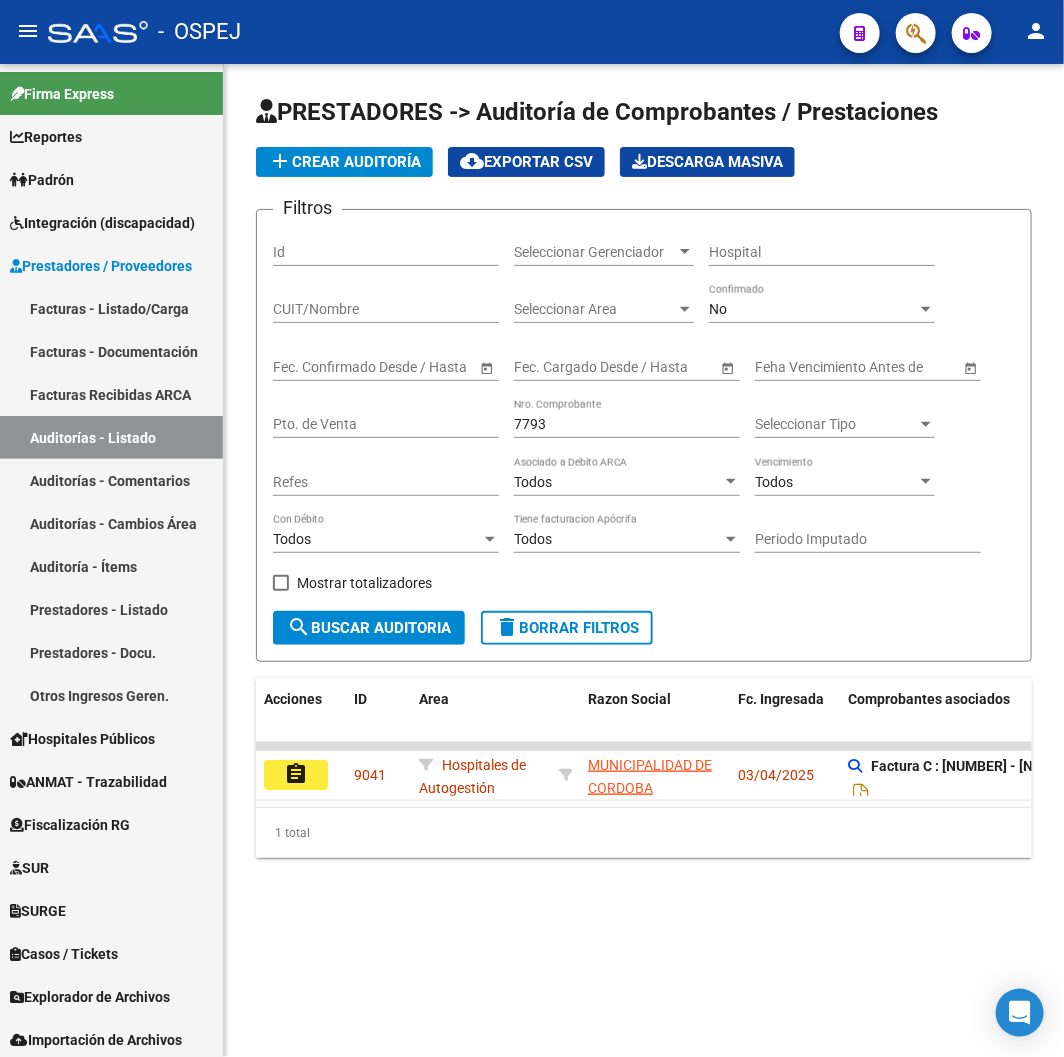 click on "7792" at bounding box center (627, 424) 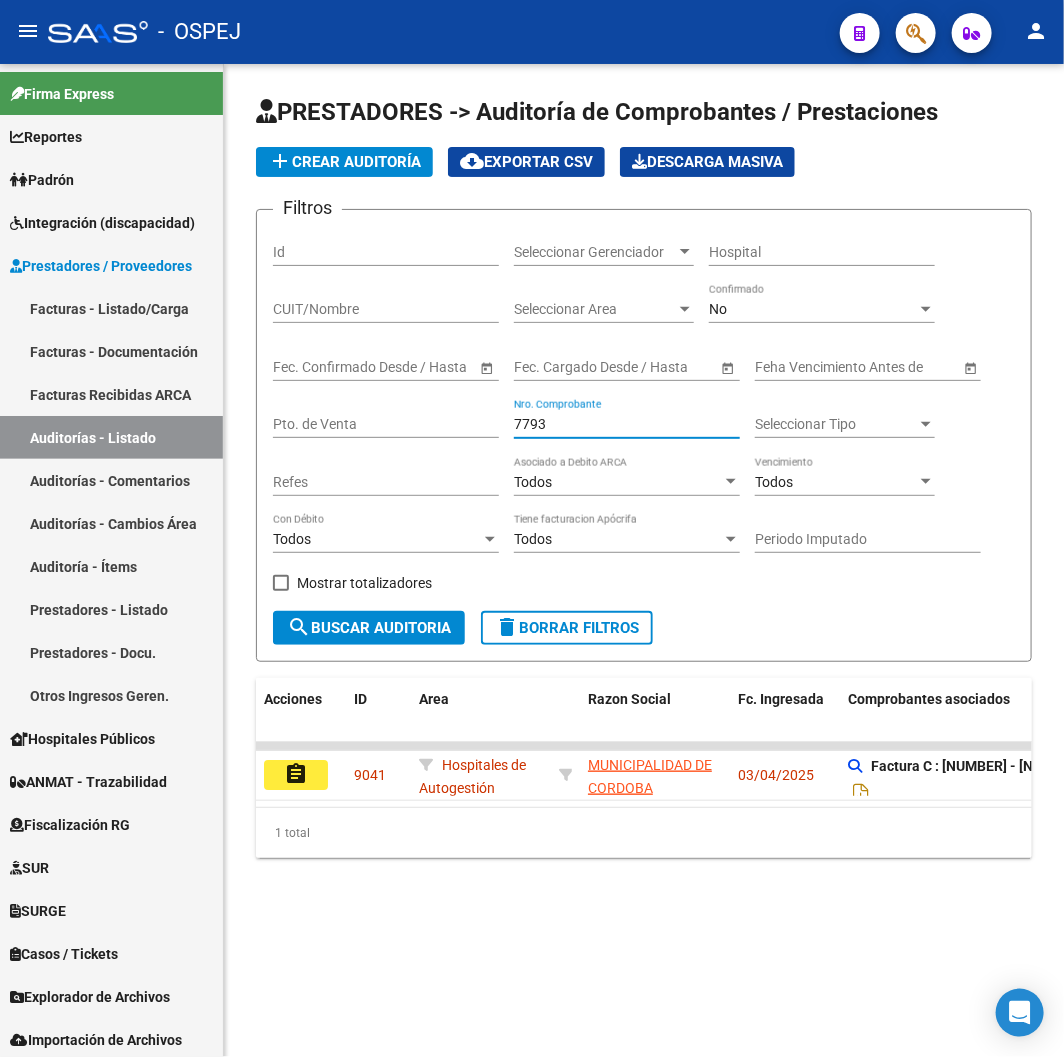 click on "7792" at bounding box center [627, 424] 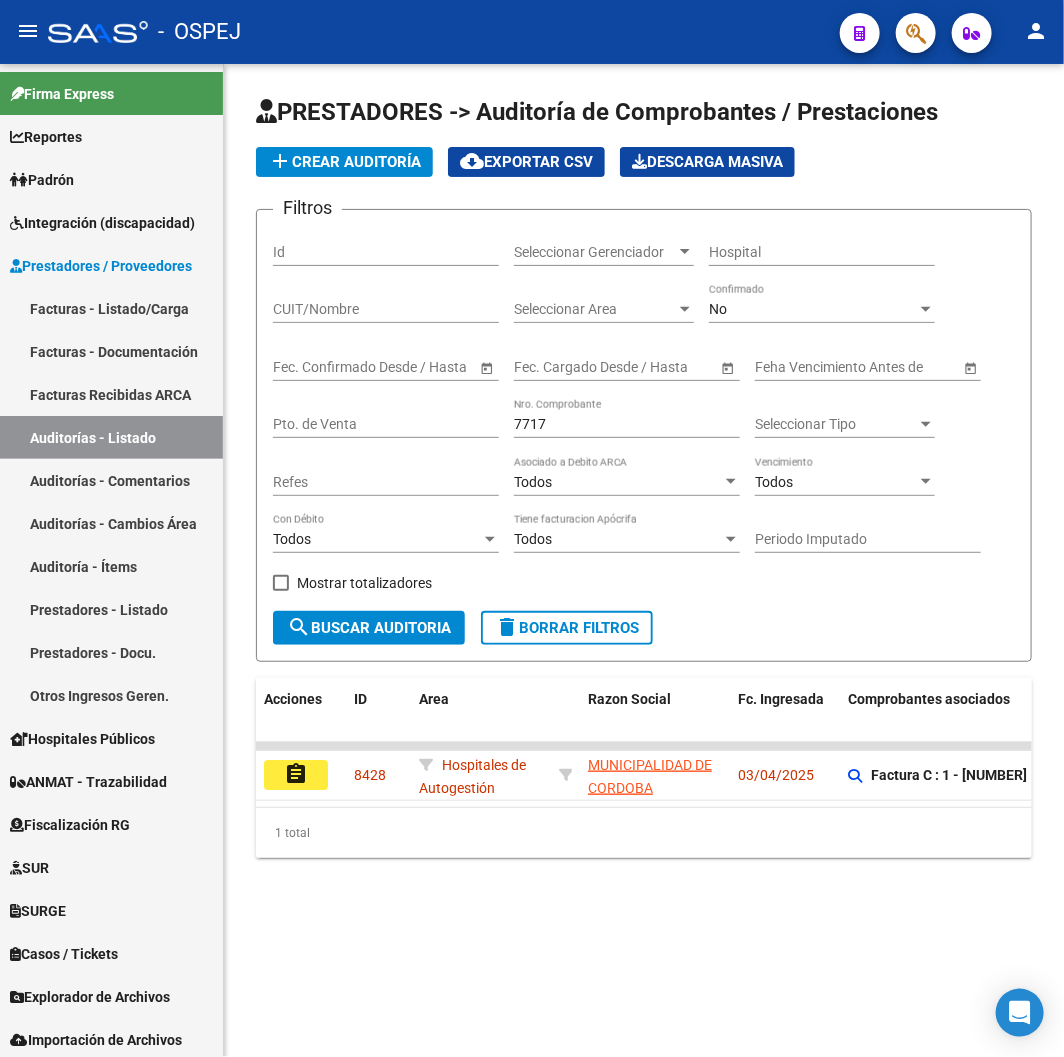drag, startPoint x: 647, startPoint y: 427, endPoint x: -2, endPoint y: 504, distance: 653.5518 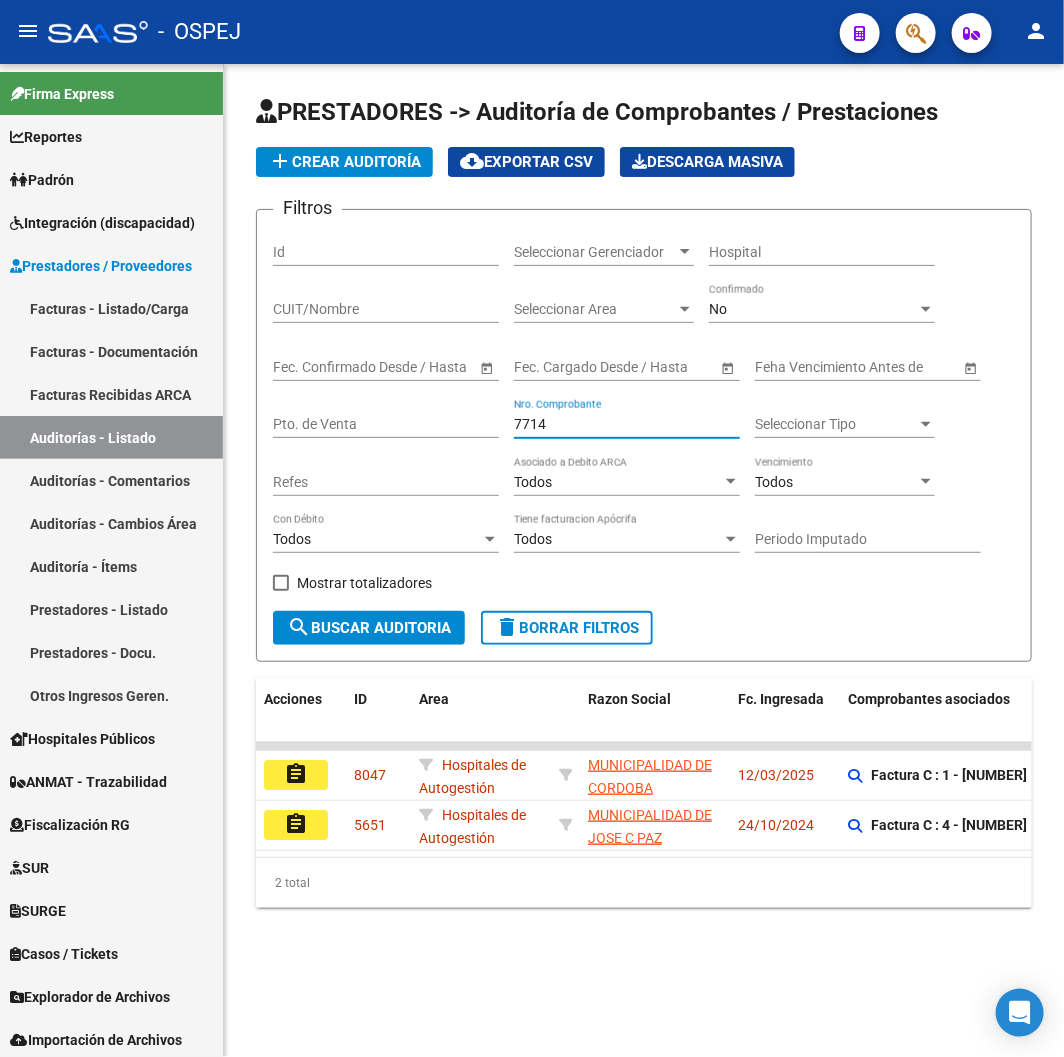 drag, startPoint x: 575, startPoint y: 433, endPoint x: 360, endPoint y: 411, distance: 216.12265 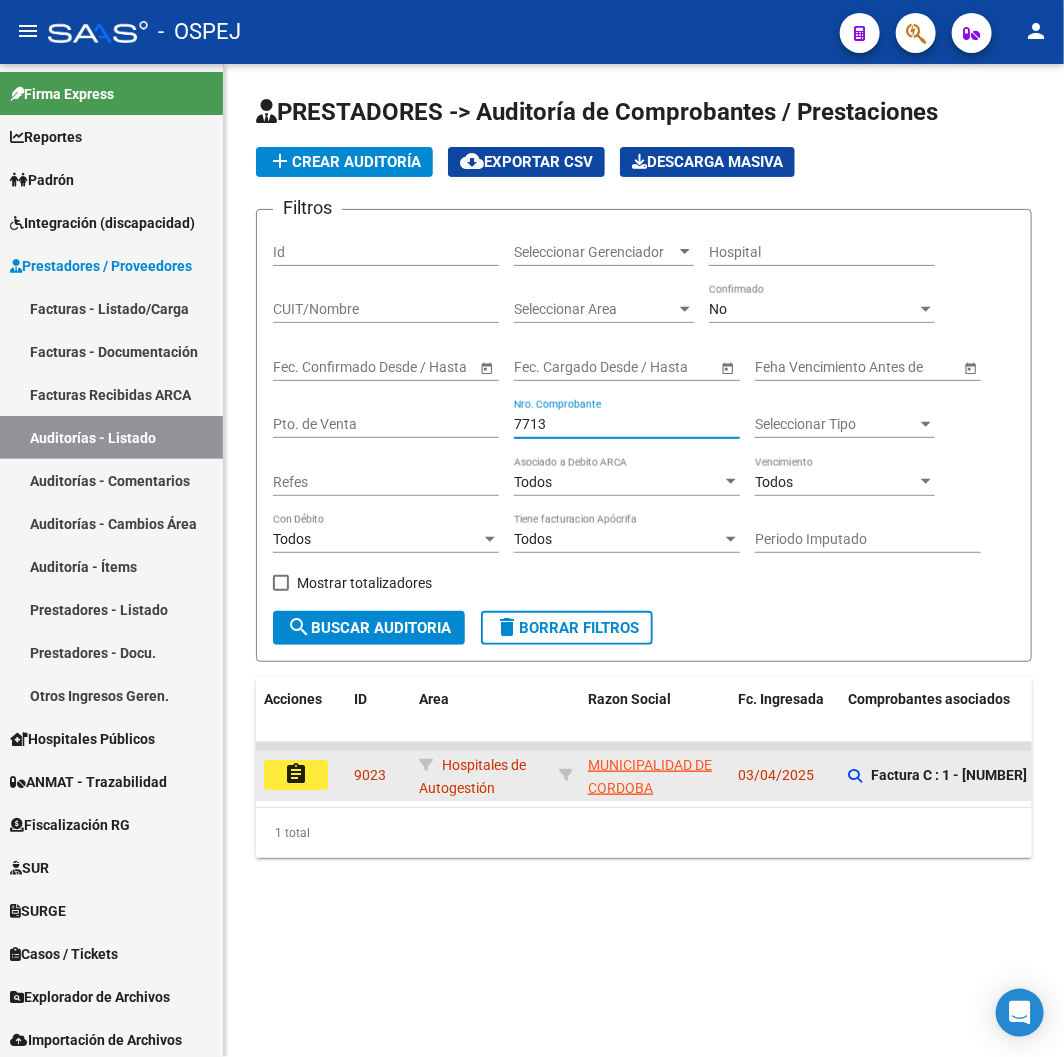 click on "assignment" 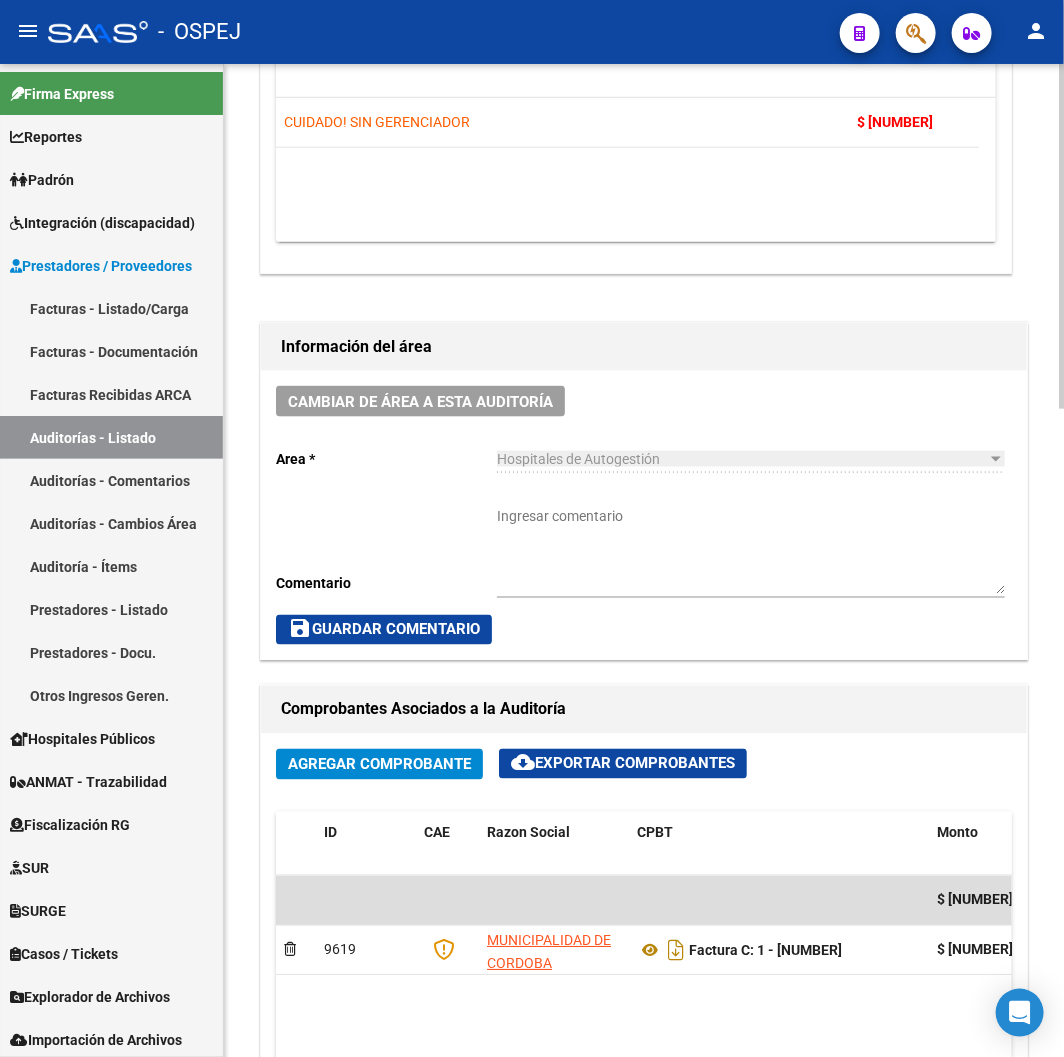 scroll, scrollTop: 1333, scrollLeft: 0, axis: vertical 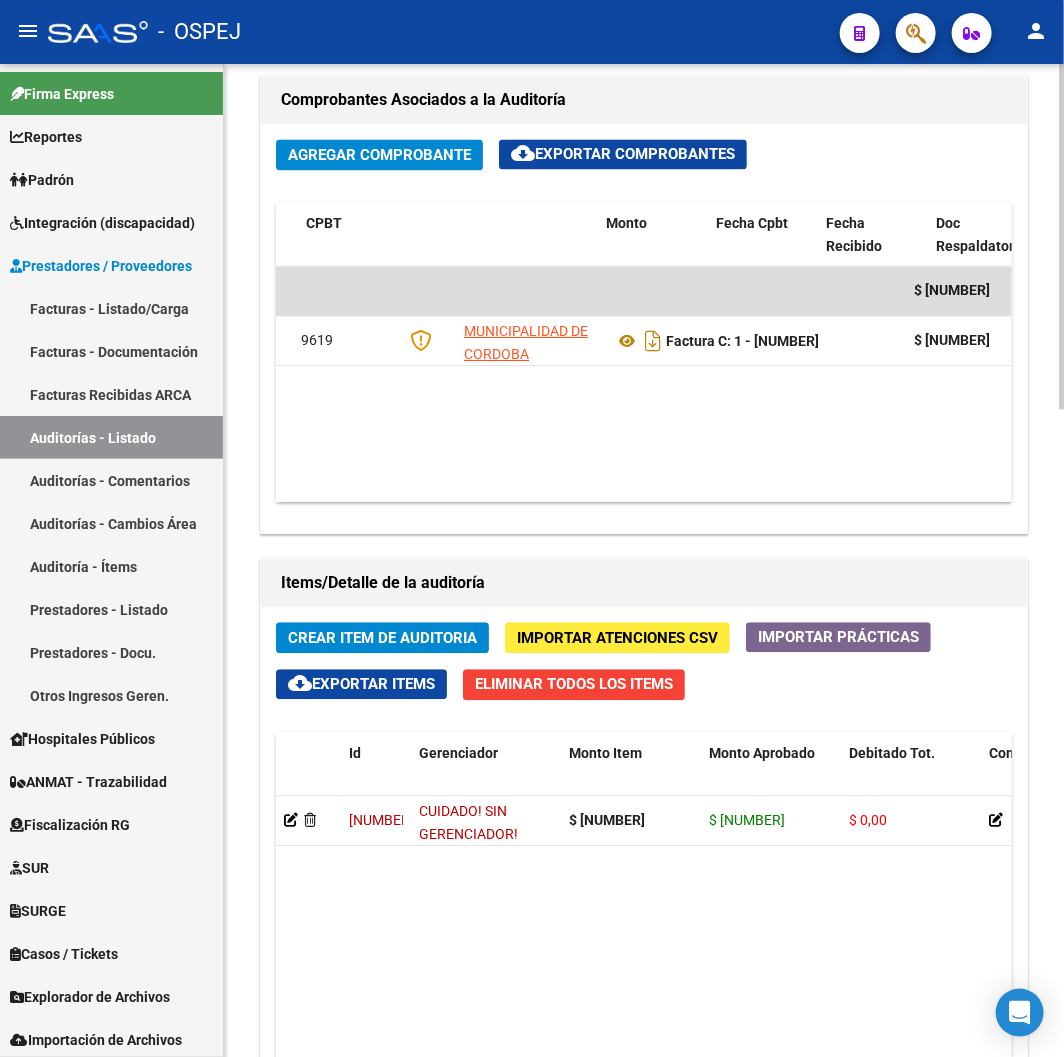 drag, startPoint x: 530, startPoint y: 402, endPoint x: 460, endPoint y: 380, distance: 73.37575 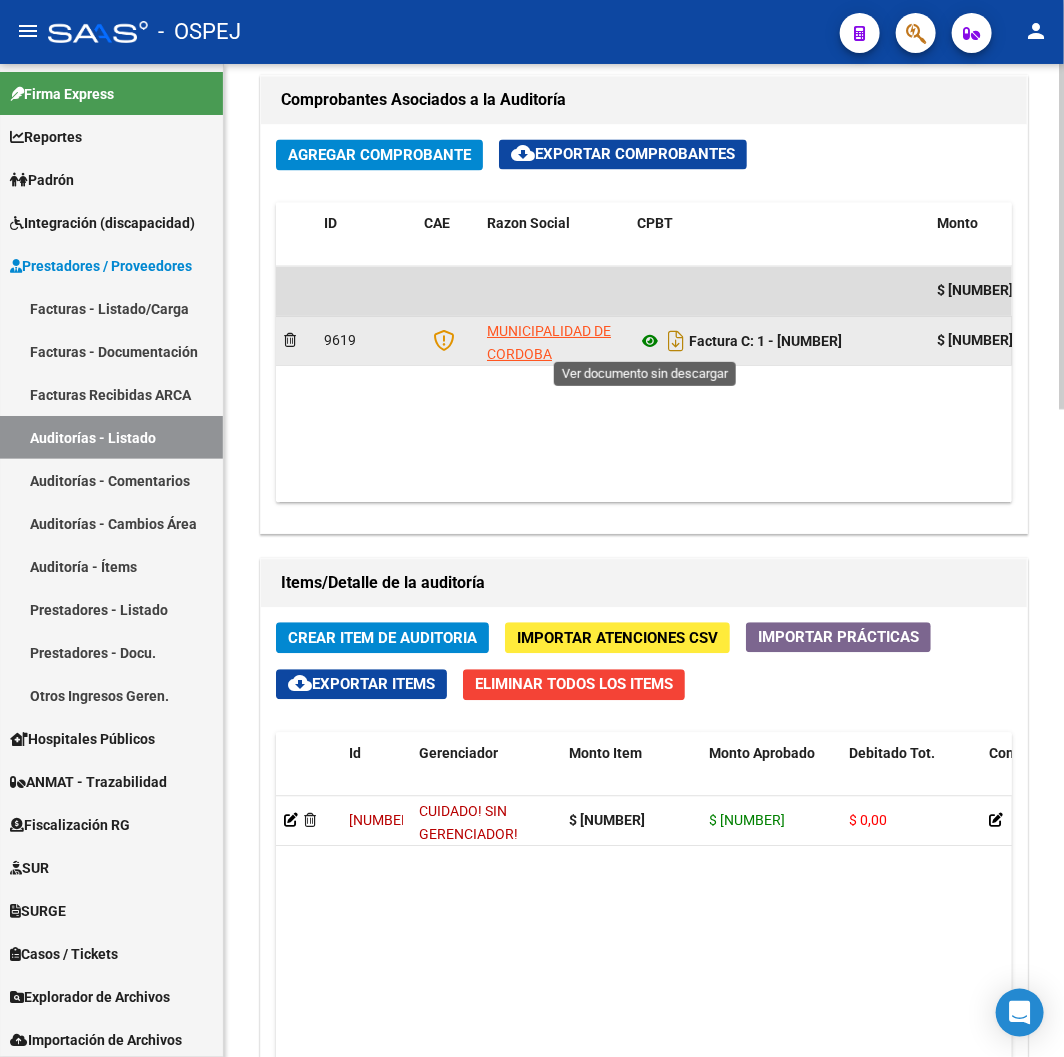 click 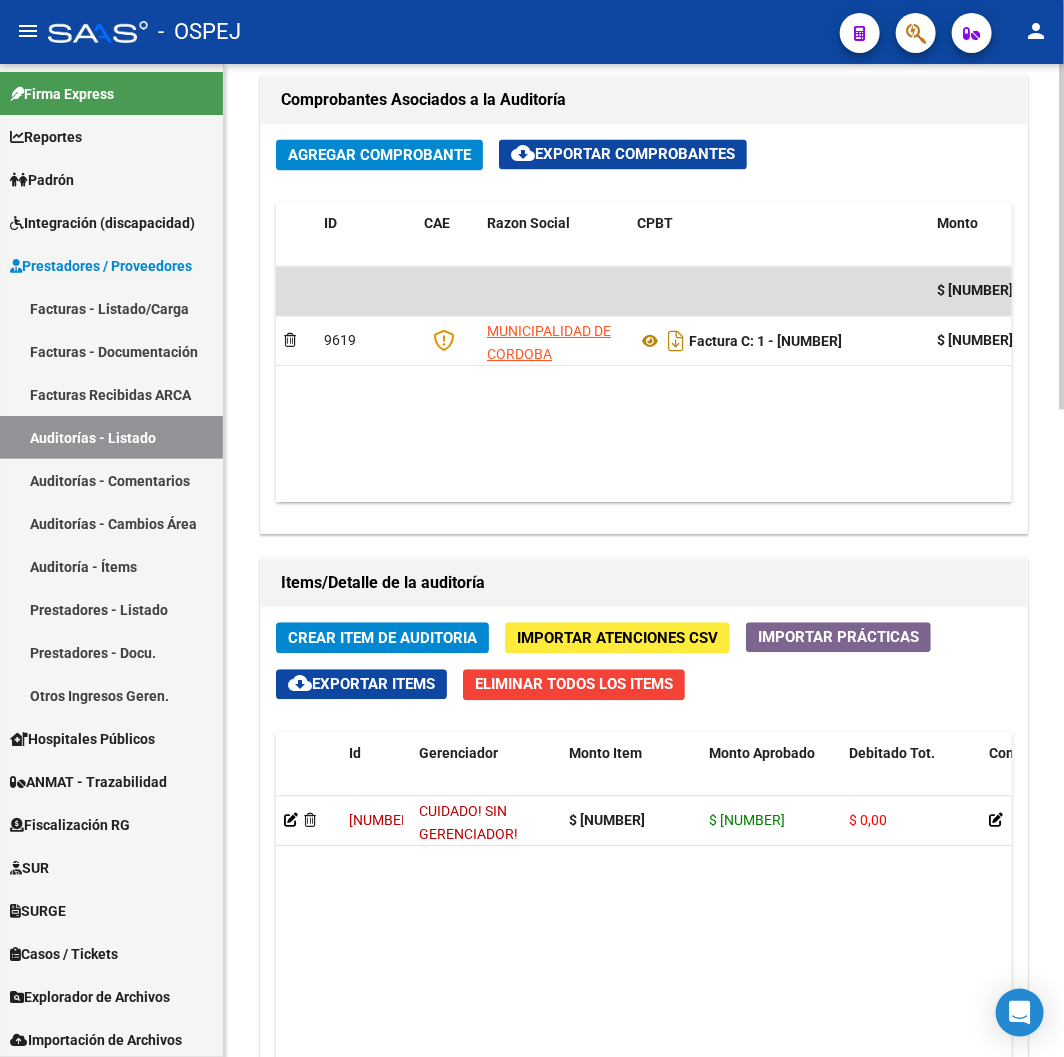 scroll, scrollTop: 1498, scrollLeft: 0, axis: vertical 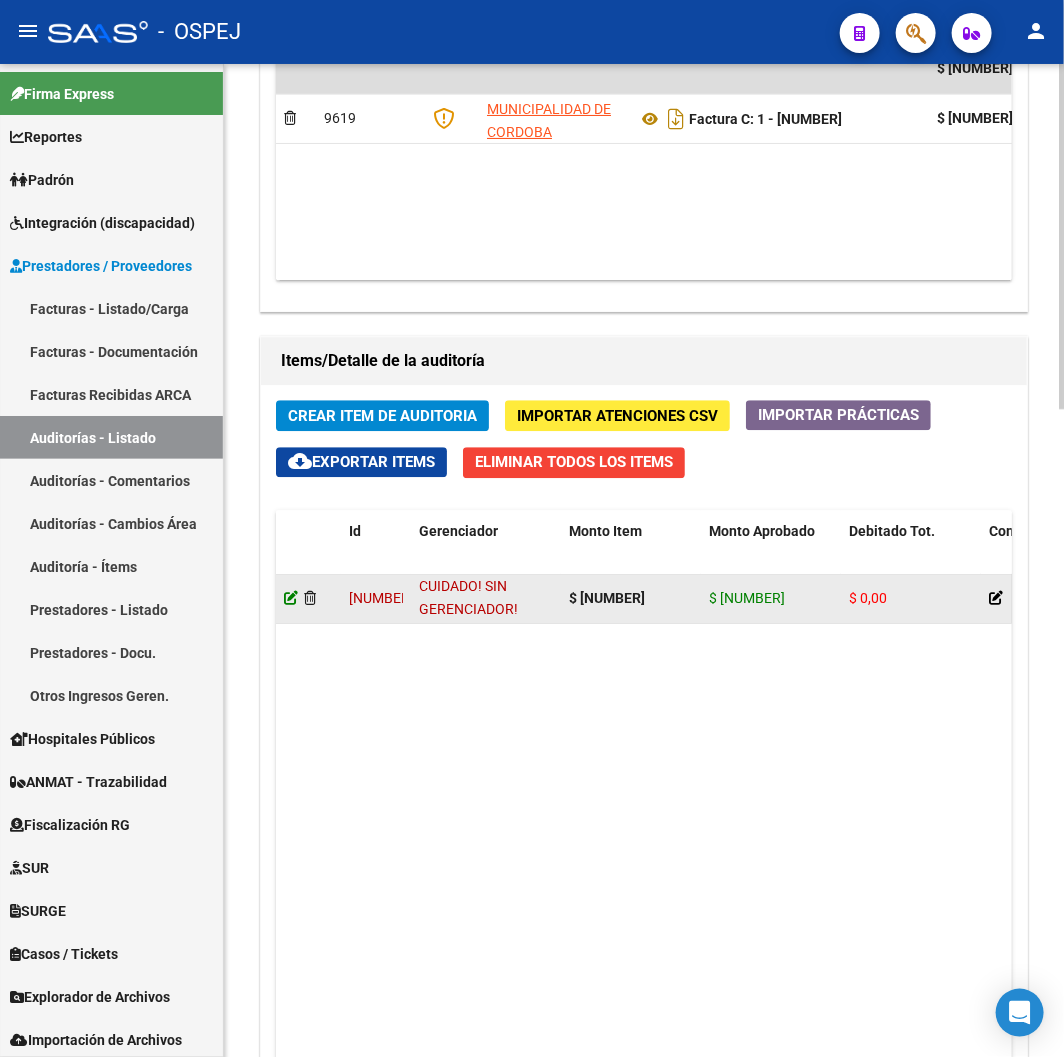 click 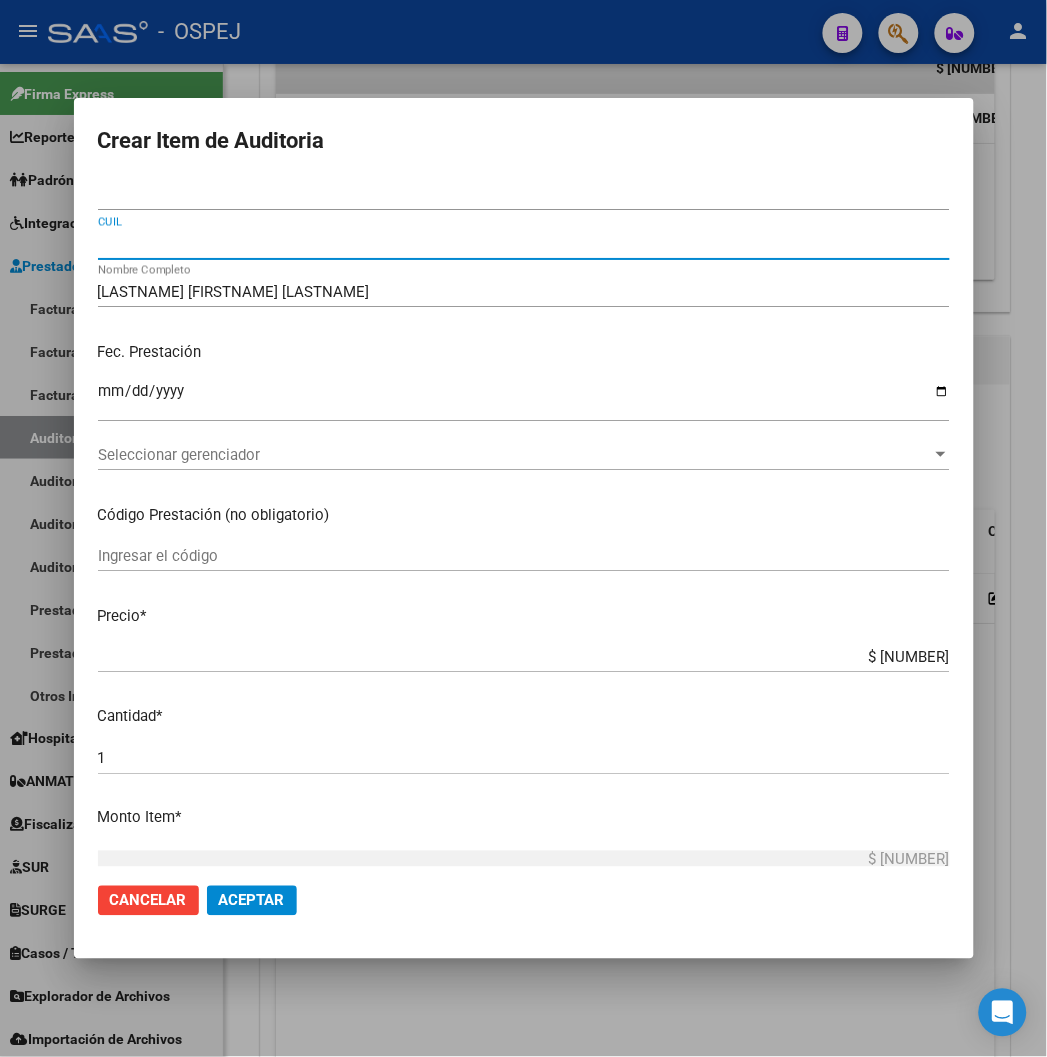click on "[CUIL]" at bounding box center (524, 244) 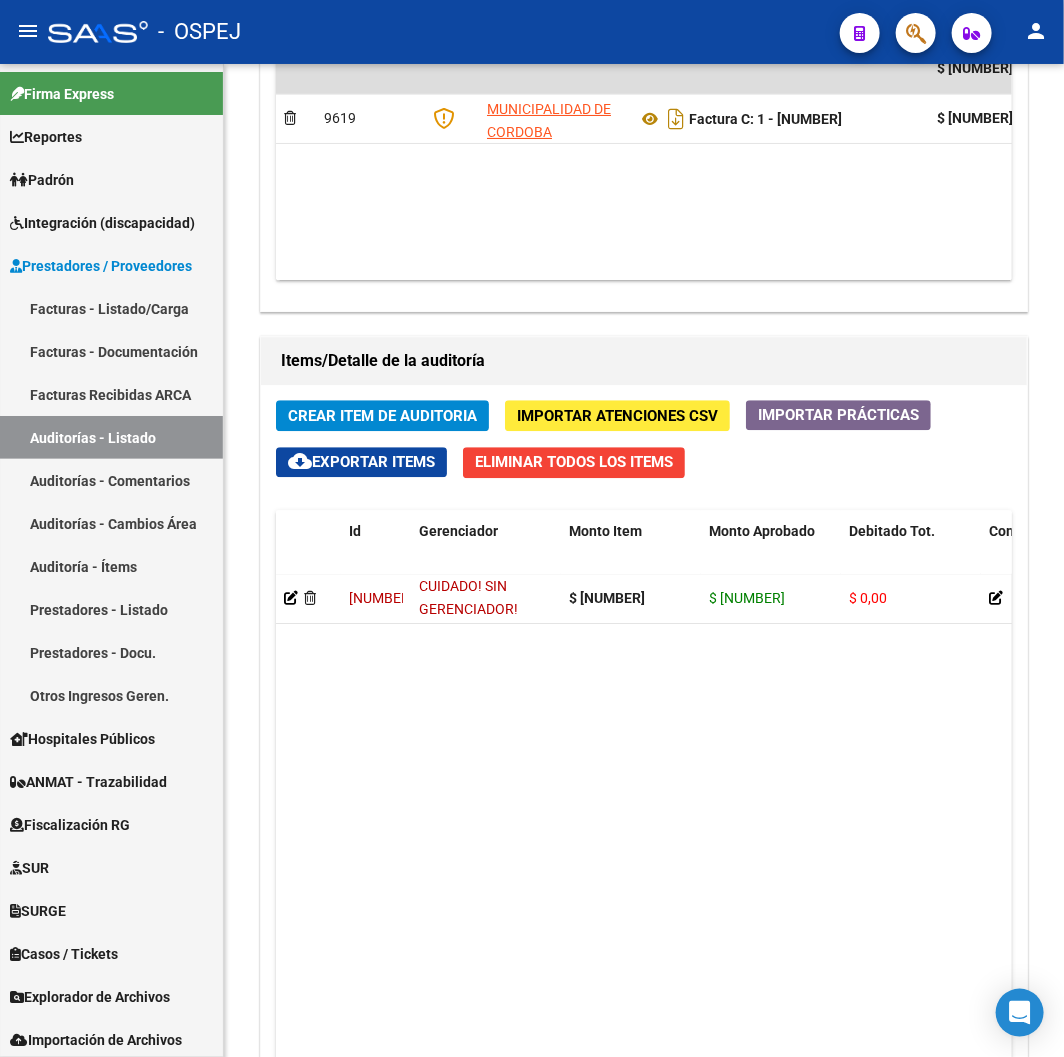 click 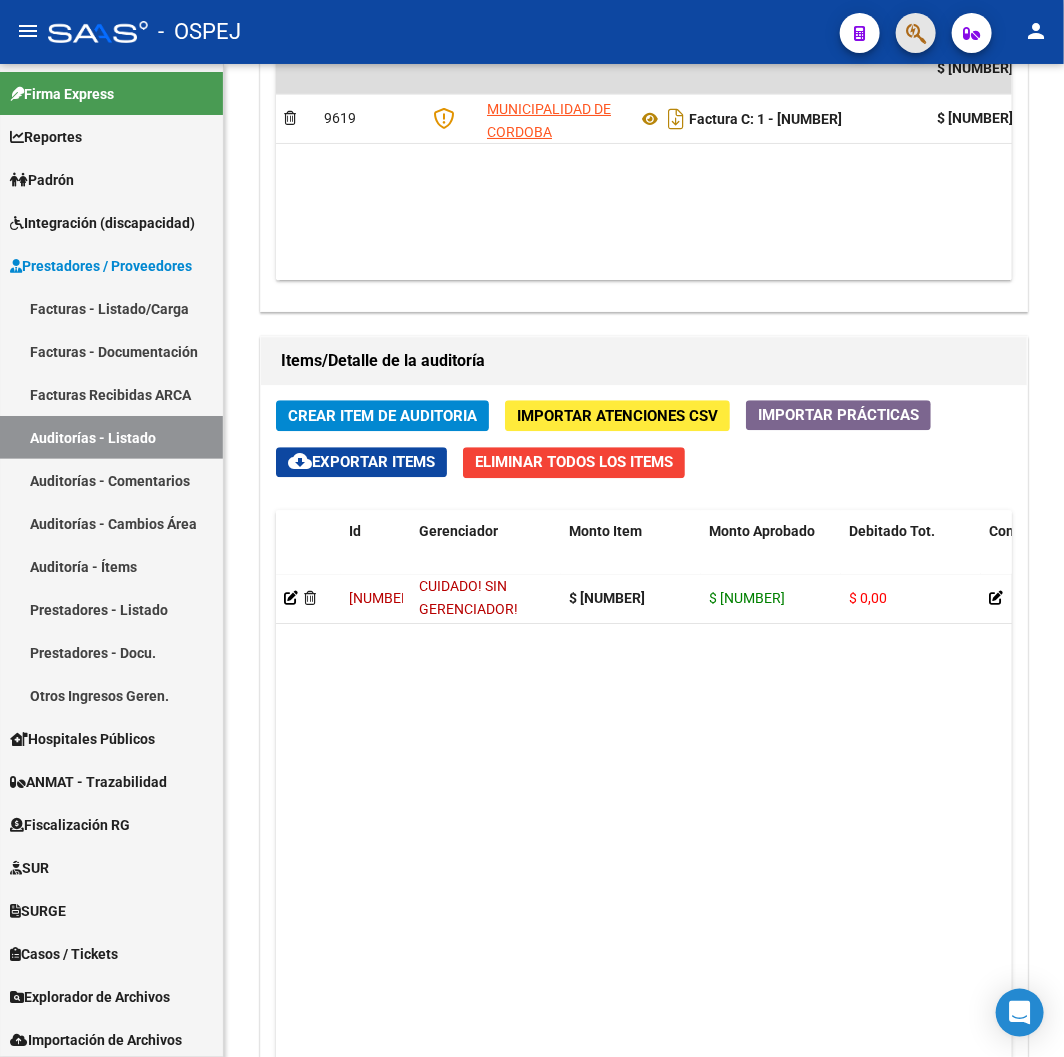 click 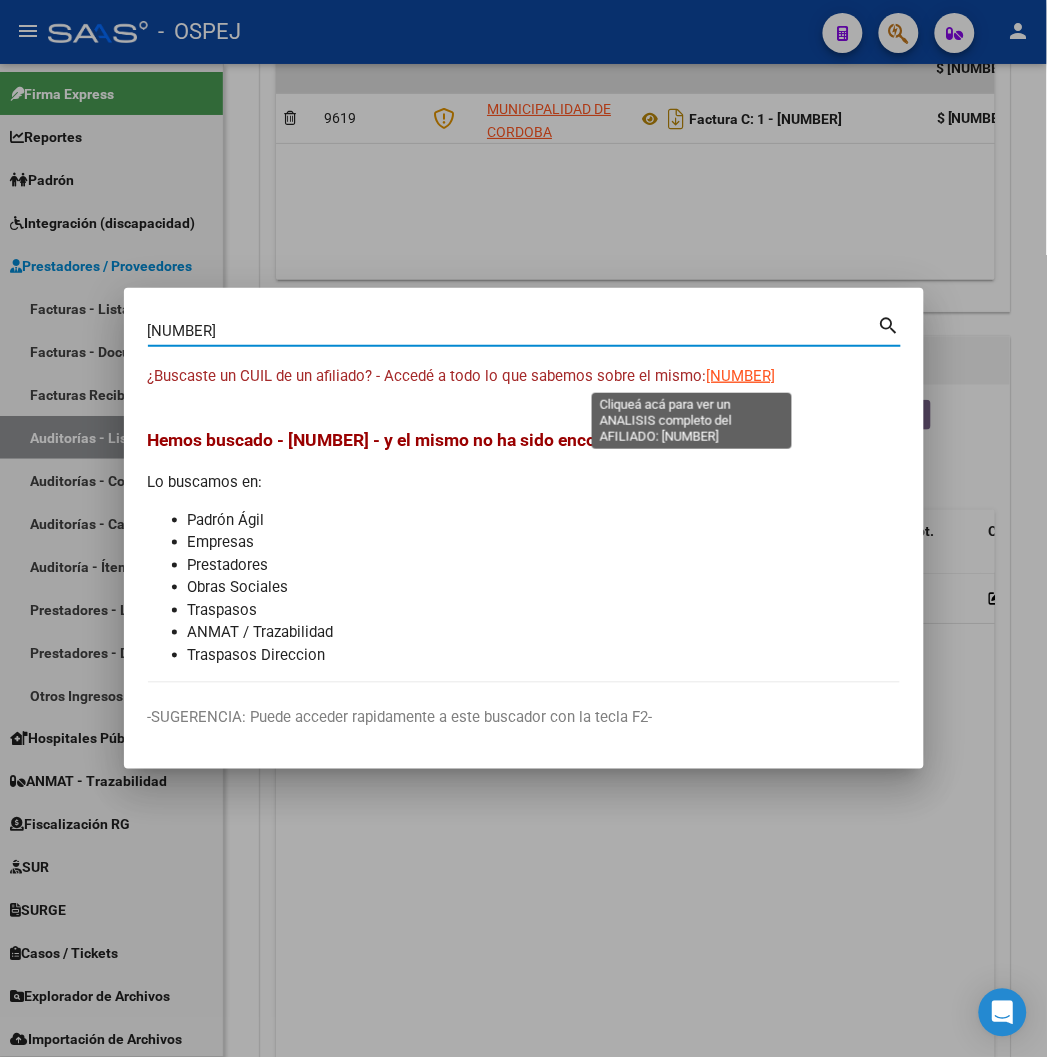 click on "[CUIL]" at bounding box center (741, 376) 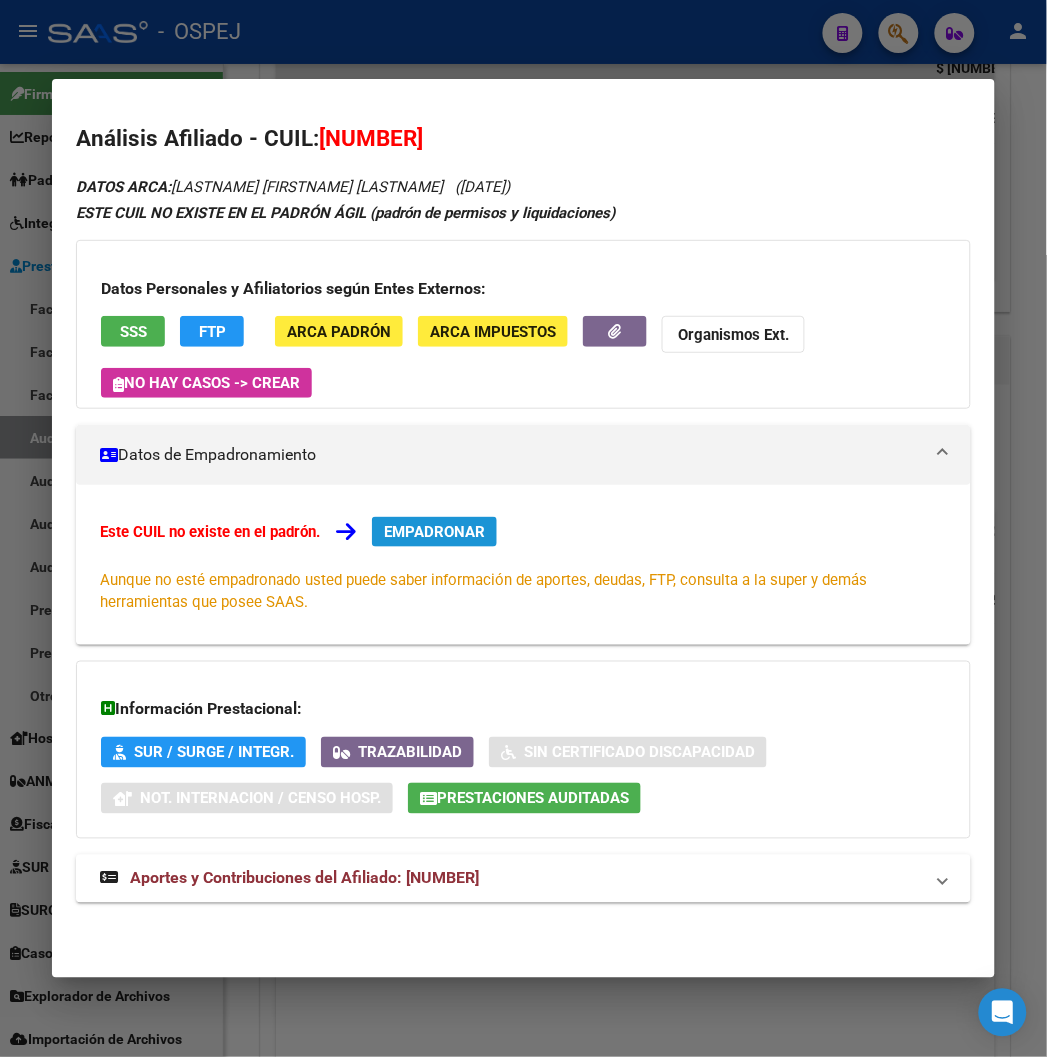 click on "EMPADRONAR" at bounding box center (434, 532) 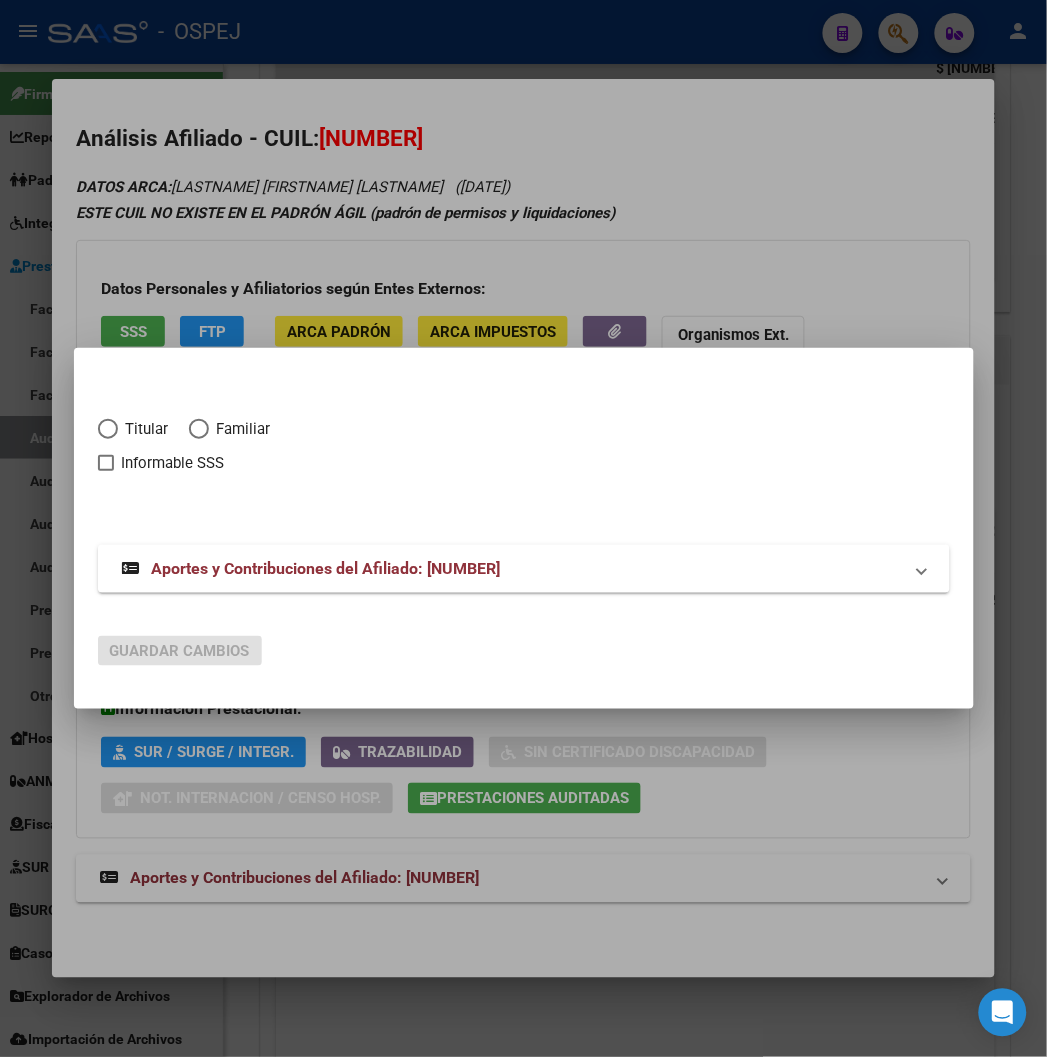 click at bounding box center [523, 528] 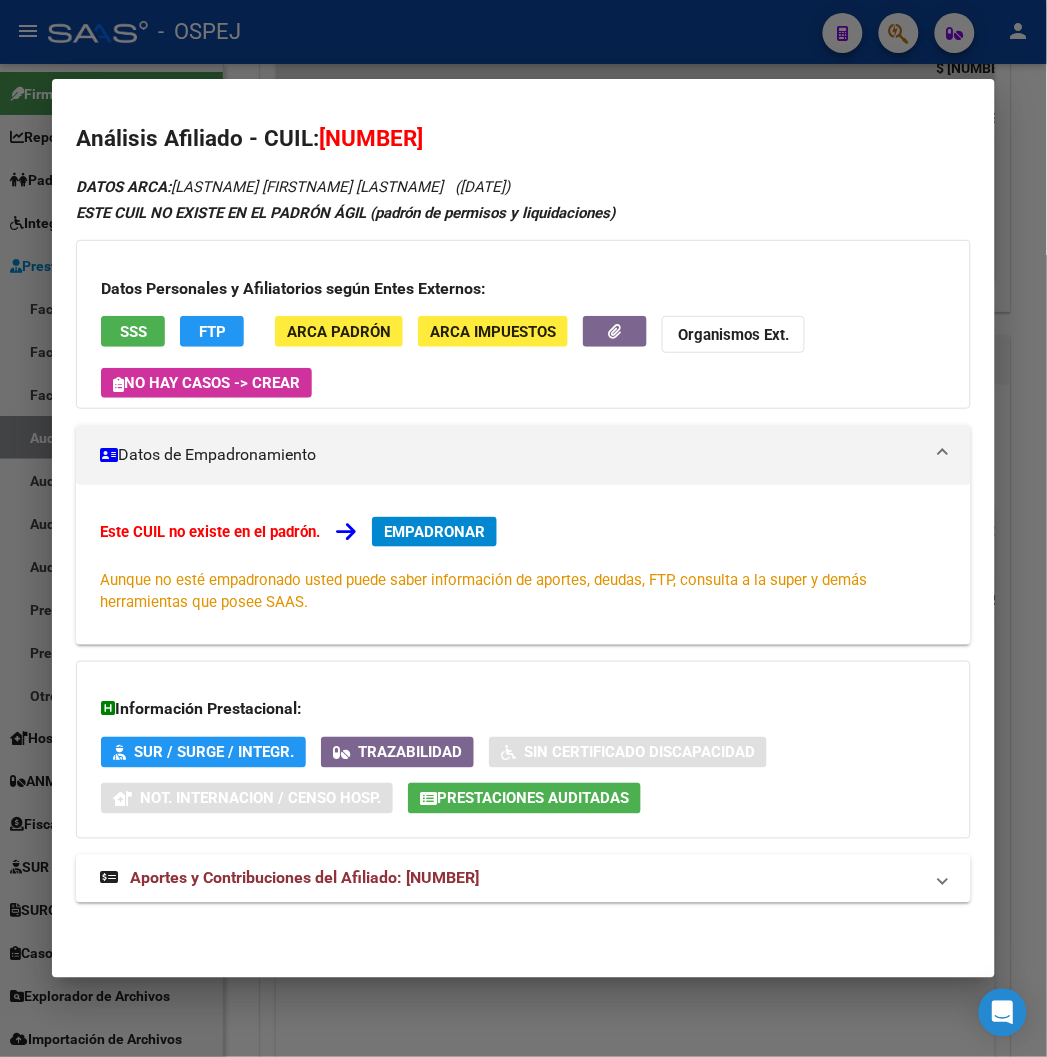 click at bounding box center (523, 528) 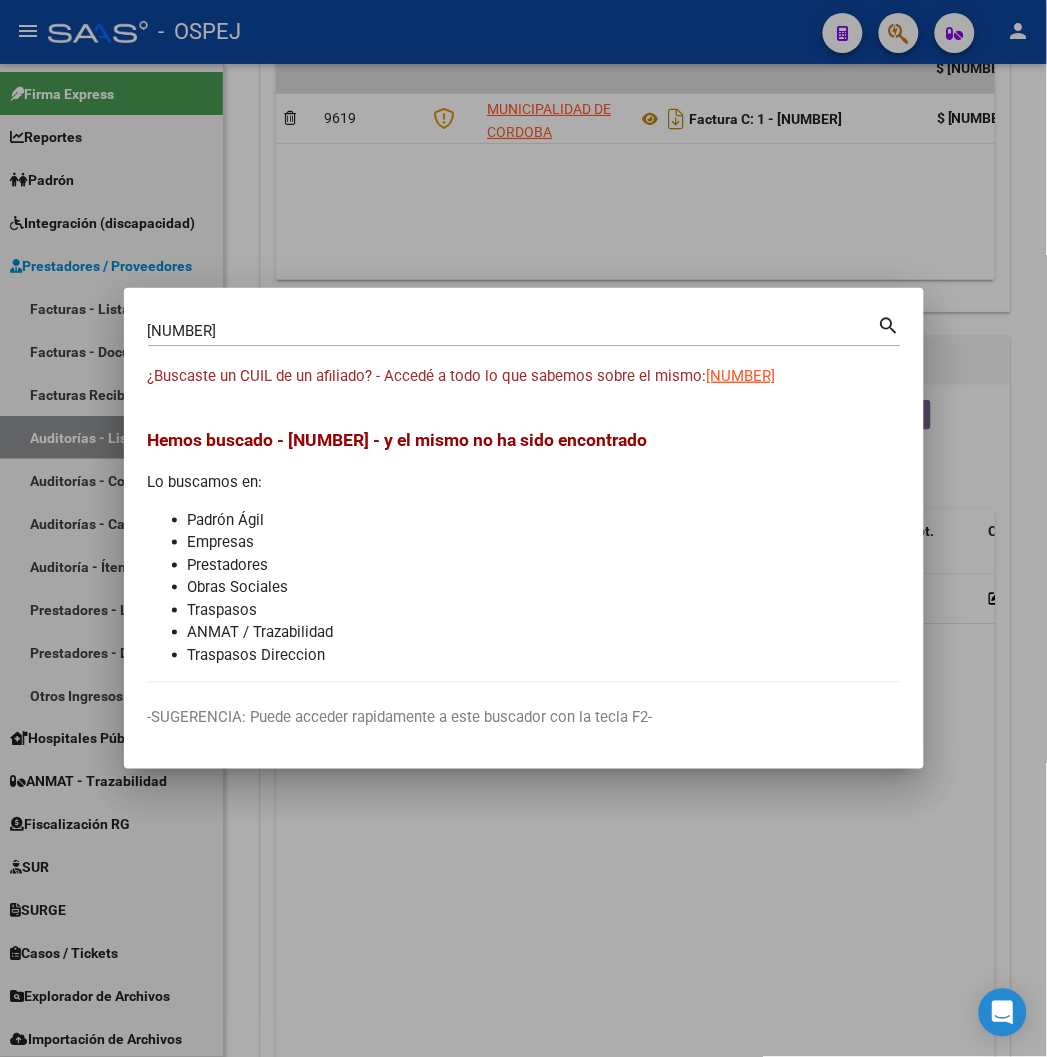 click at bounding box center [523, 528] 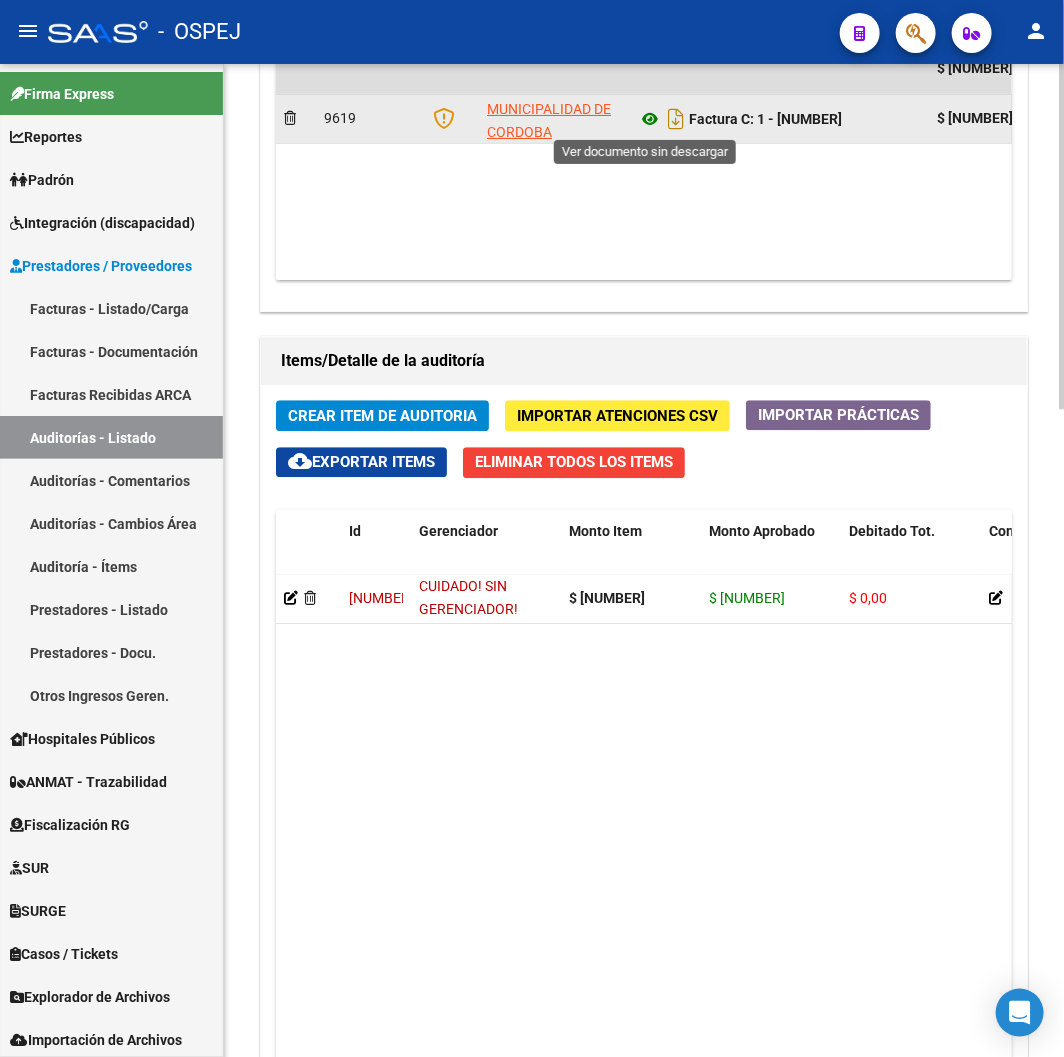 click 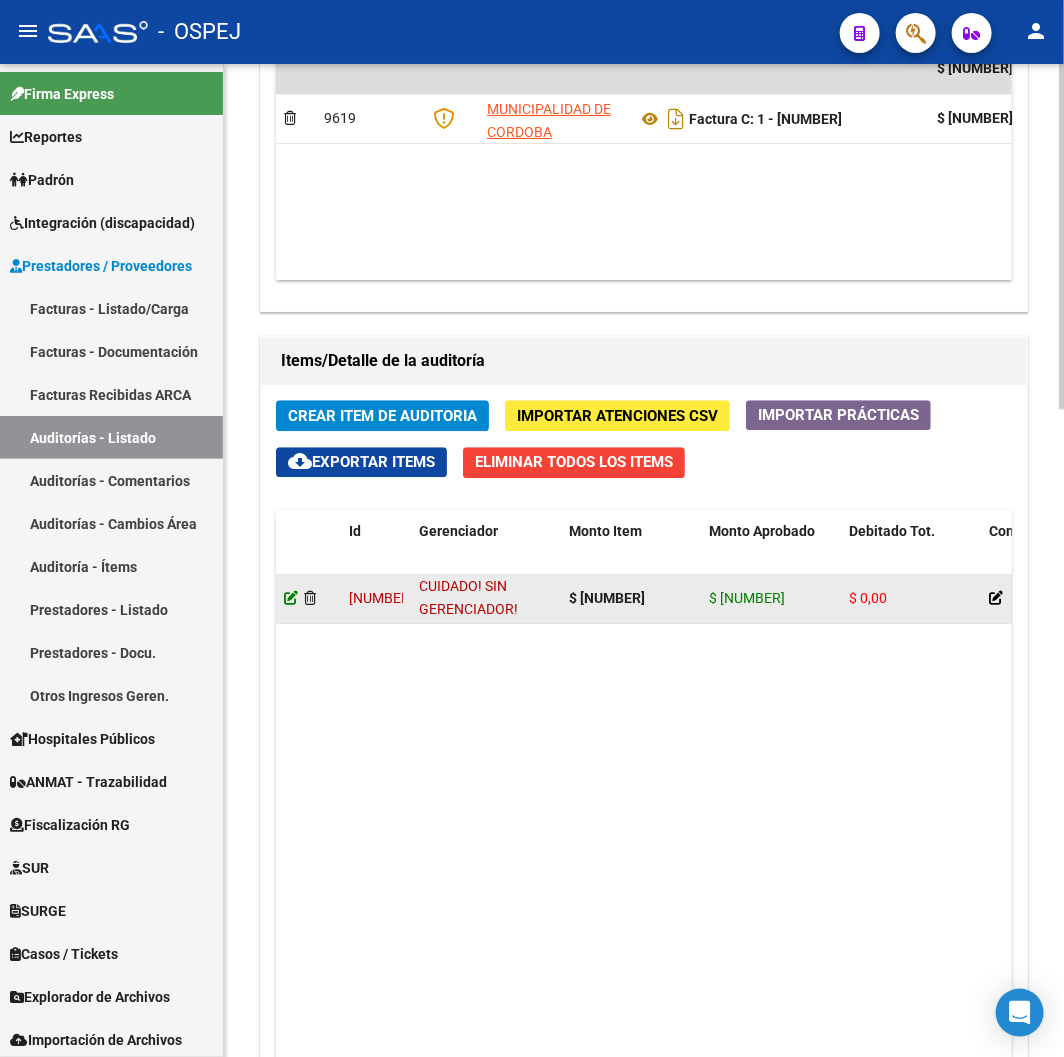 click 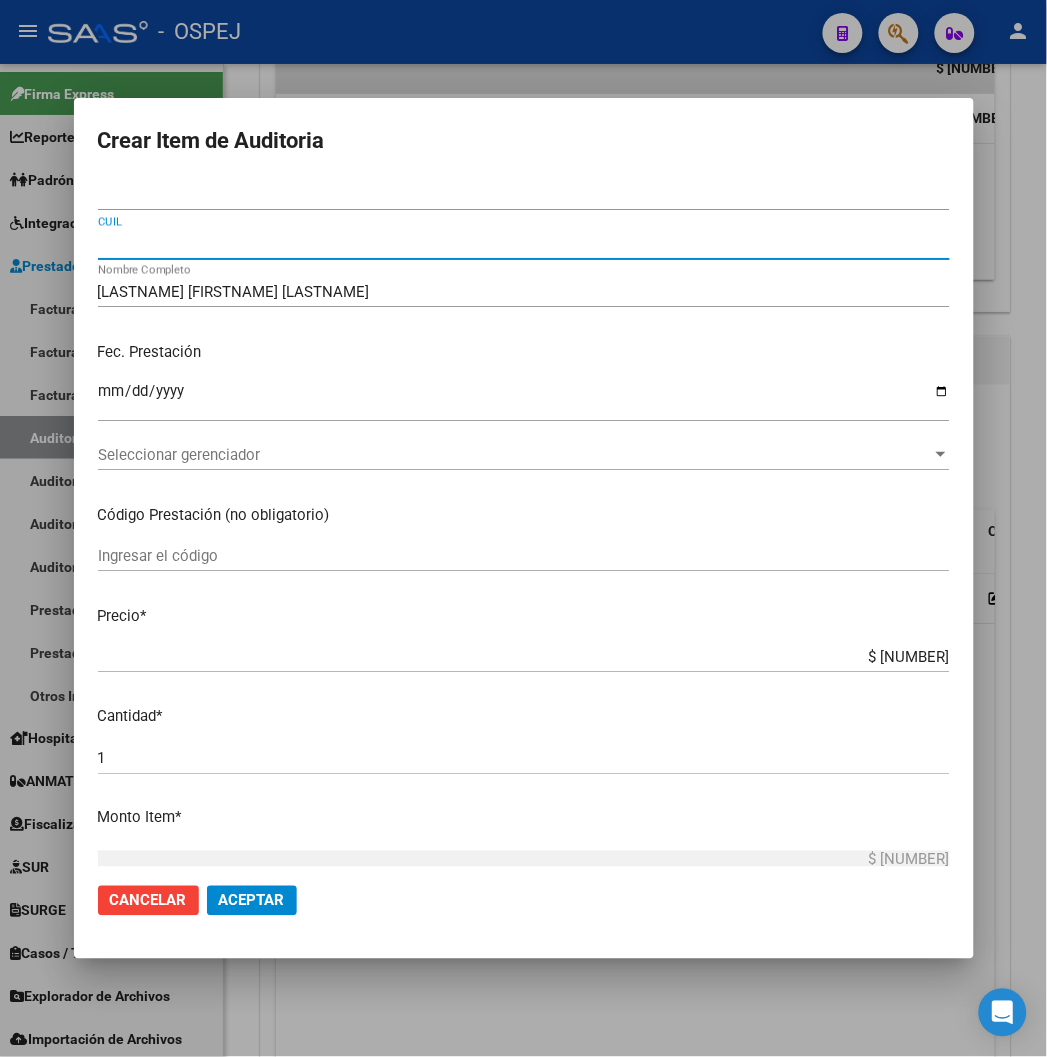 click on "[CUIL]" at bounding box center [524, 244] 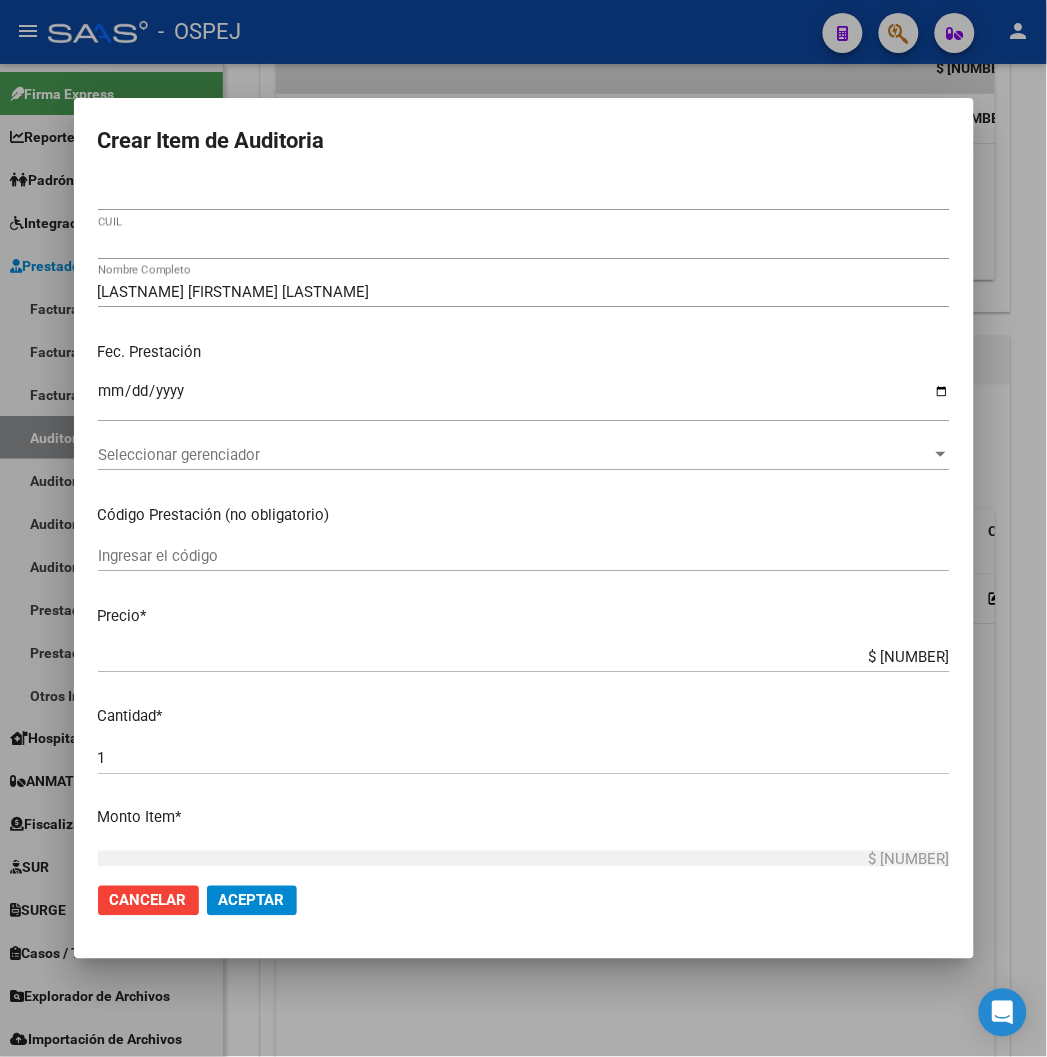click at bounding box center [523, 528] 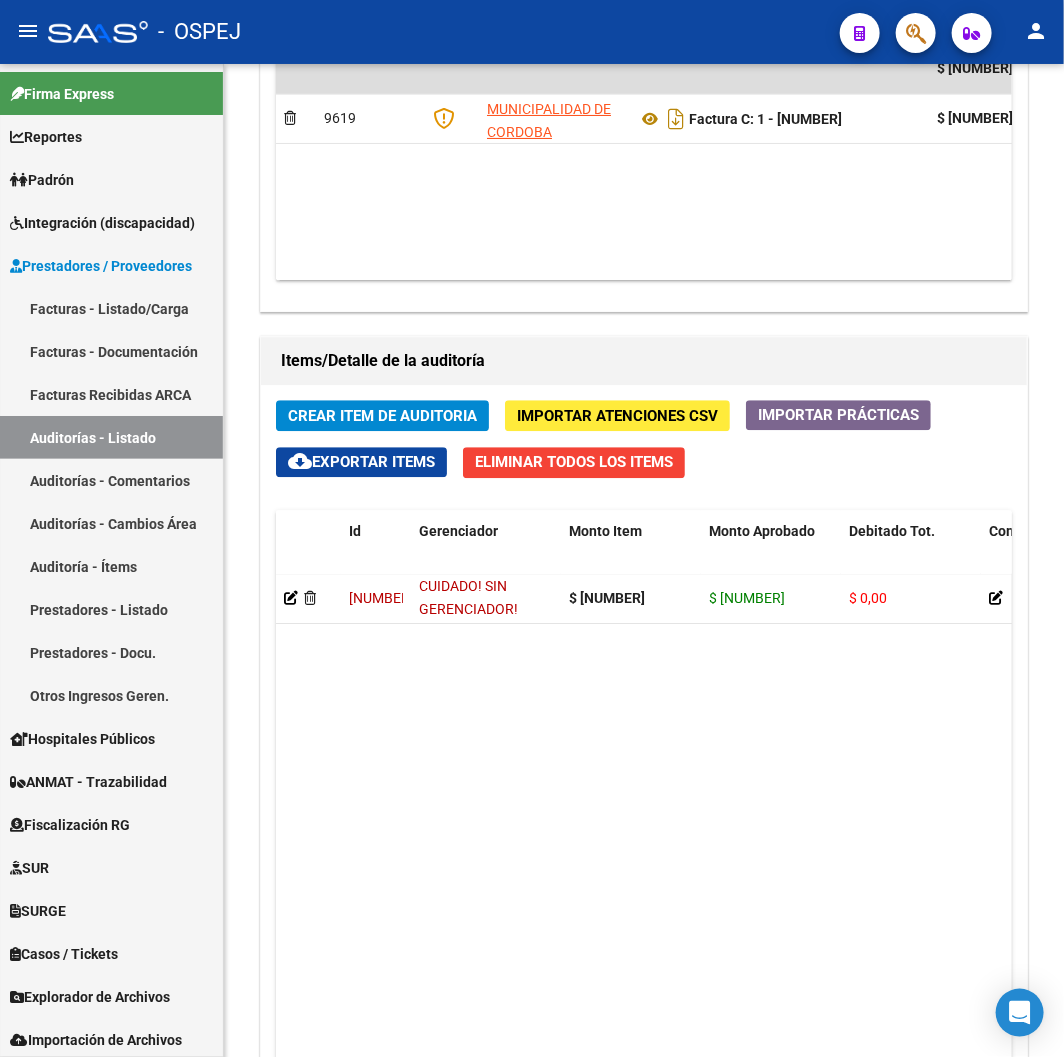 click 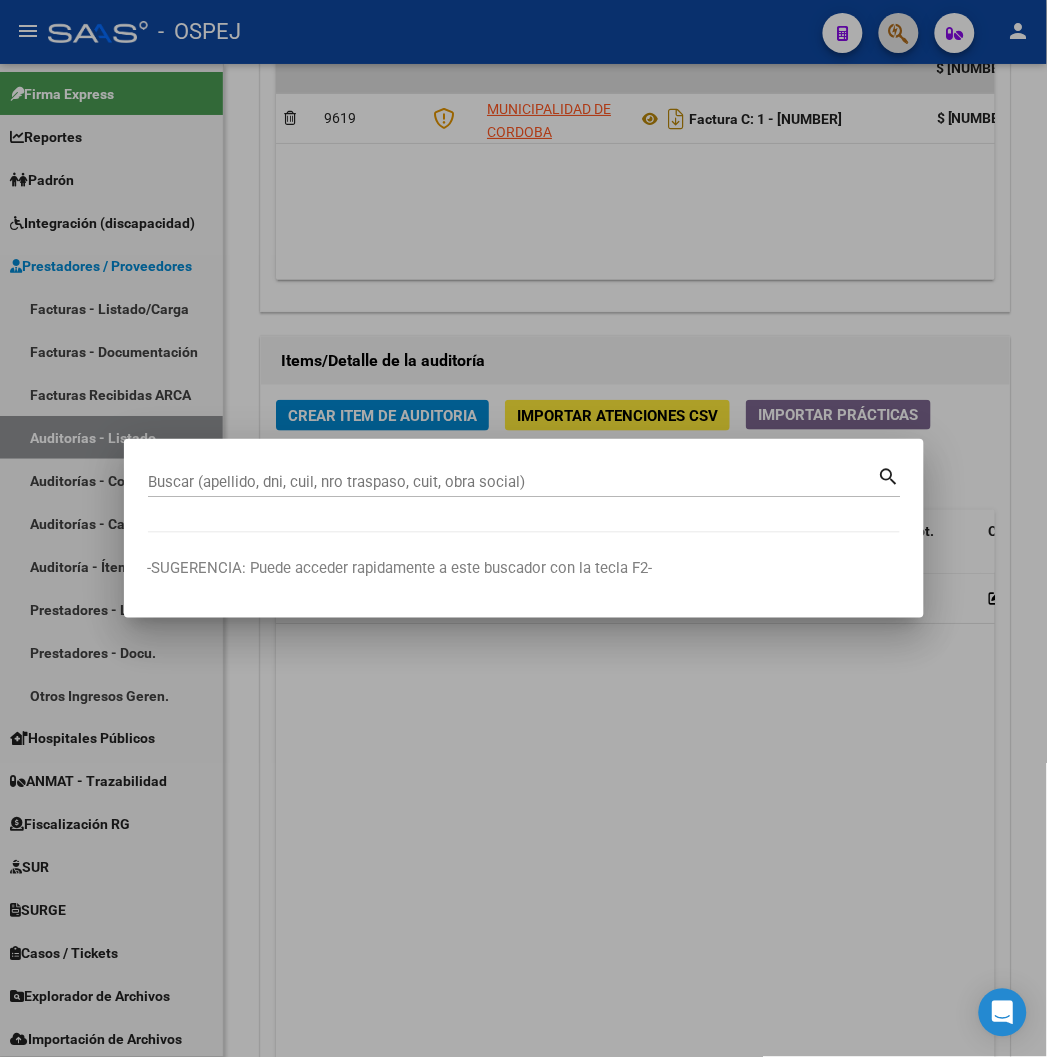 paste on "[CUIL]" 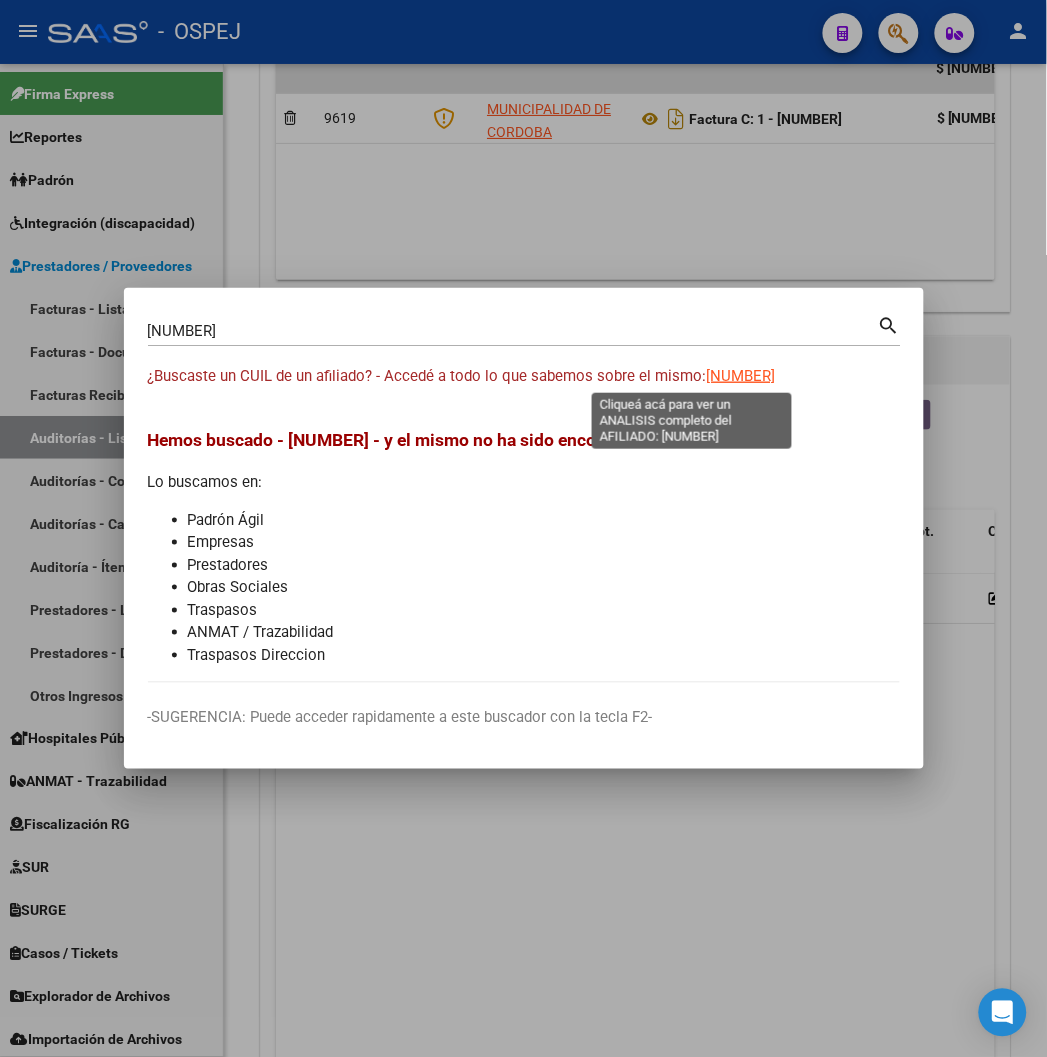 click on "[CUIL]" at bounding box center [741, 376] 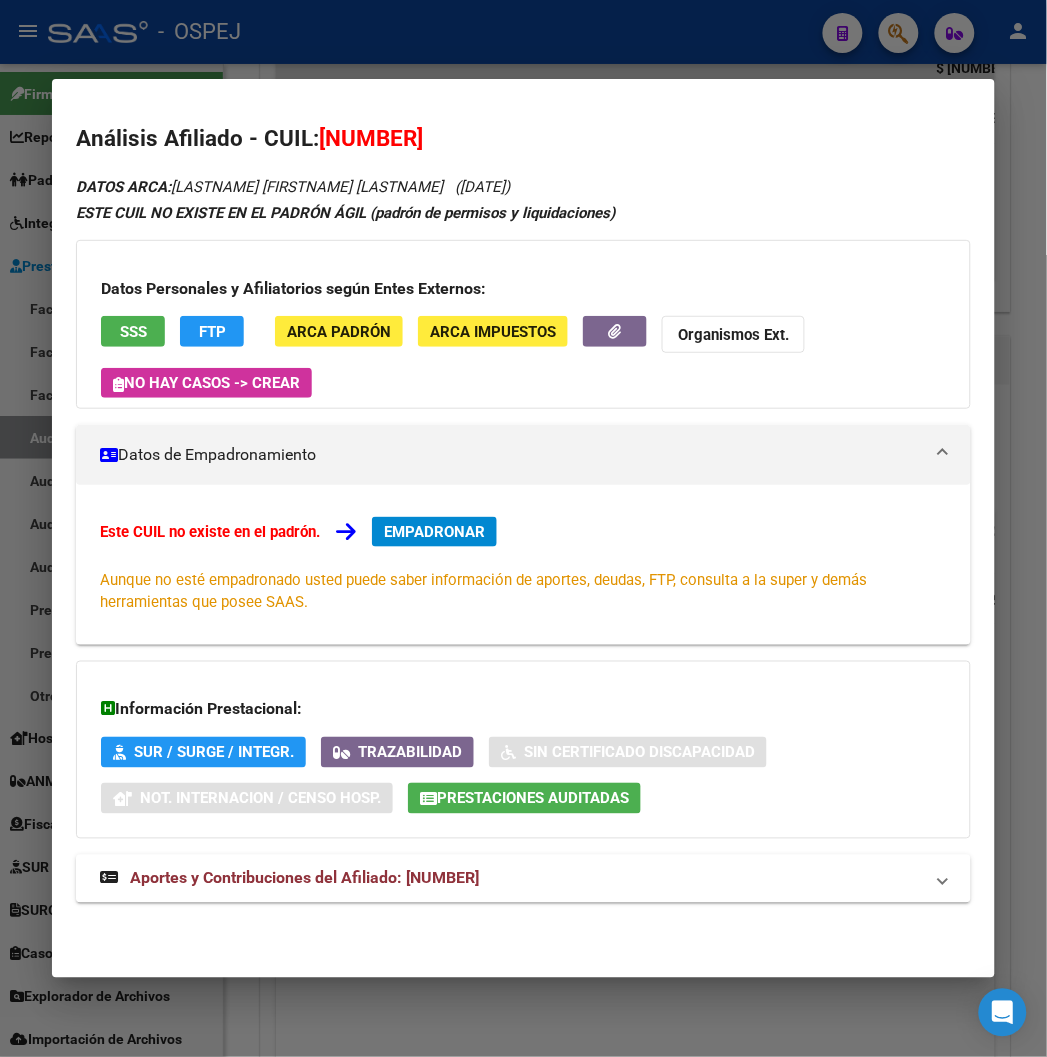 click on "EMPADRONAR" at bounding box center (434, 532) 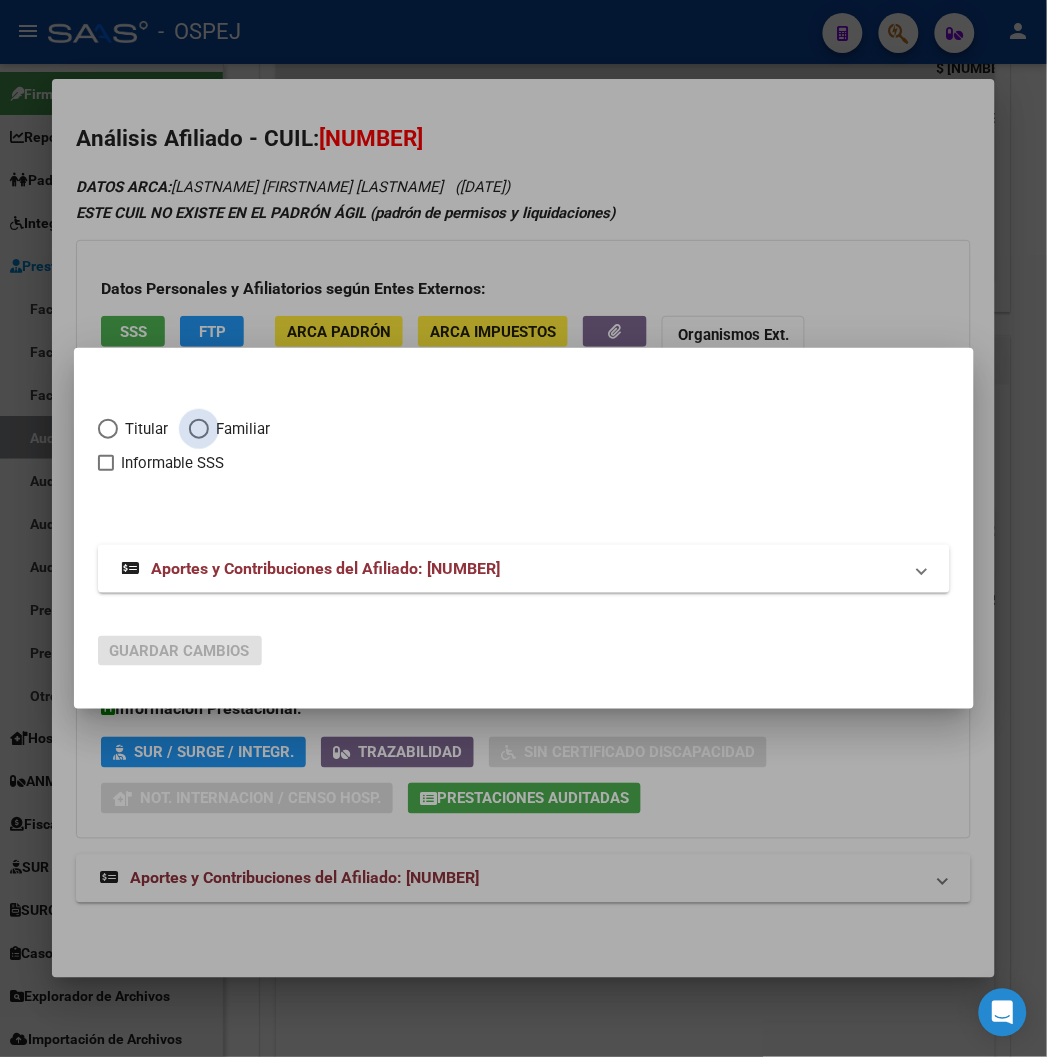 click at bounding box center [199, 429] 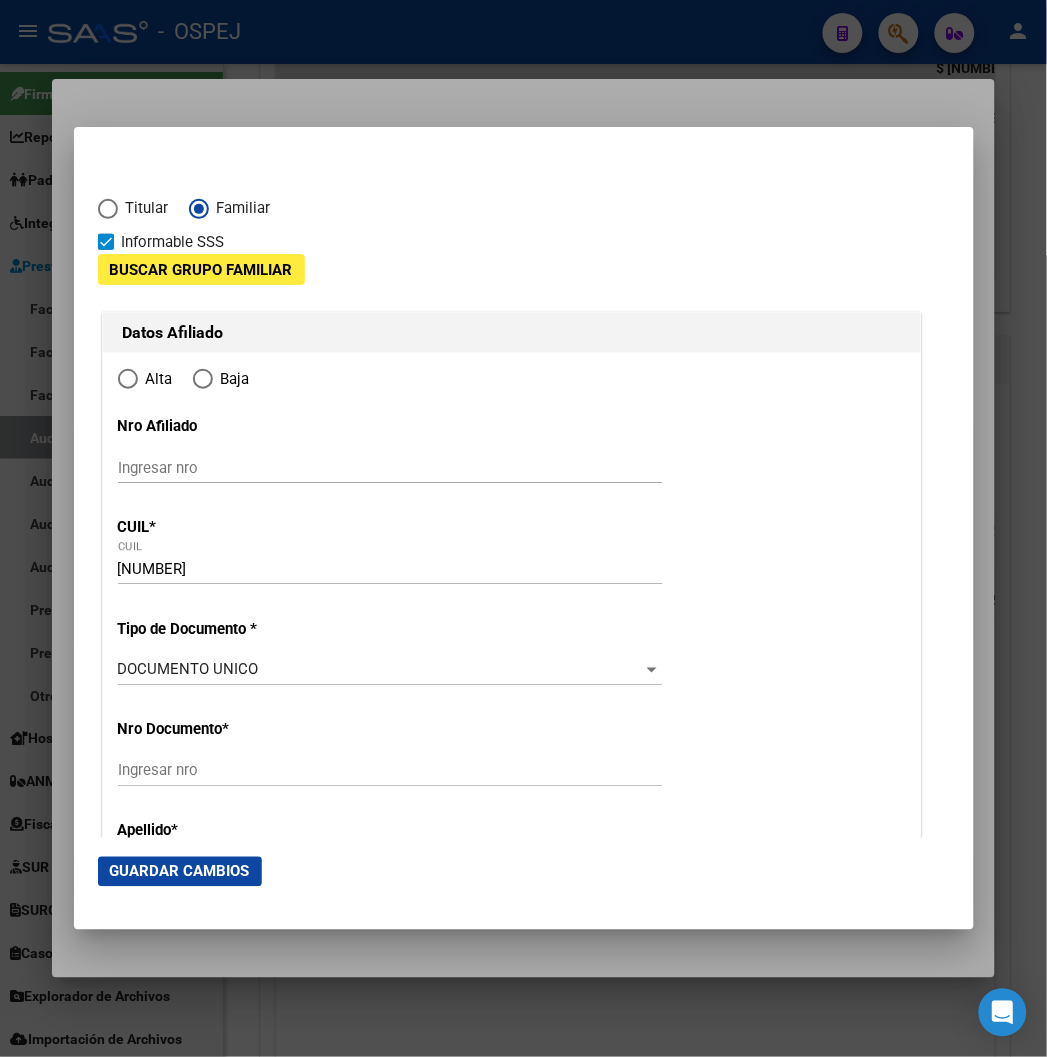 click on "Buscar Grupo Familiar Datos Afiliado   Alta   Baja Nro Afiliado    Ingresar nro  CUIL  *   20-52465056-9 CUIL  ARCA Padrón  Tipo de Documento * DOCUMENTO UNICO Seleccionar tipo Nro Documento  *   52465056 Ingresar nro  Apellido  *   MOYANO GUZMAN JUAN CRUZ Ingresar apellido  Nombre  *   Ingresar nombre  Fecha de nacimiento  *   2012-09-29 Ingresar fecha   Parentesco * Seleccionar parentesco Seleccionar parentesco  Estado Civil * Seleccionar tipo Seleccionar tipo  Sexo * Masculino Seleccionar sexo  Nacionalidad * ARGENTINA Seleccionar tipo  Discapacitado * No discapacitado Seleccionar tipo Vencimiento Certificado Estudio    Ingresar fecha   Tipo domicilio * Domicilio Completo Seleccionar tipo domicilio  Provincia * Seleccionar provincia Seleccionar provincia Localidad  *   CORDOBA Ingresar el nombre  Codigo Postal  *   5000 Ingresar el codigo  Calle  *   SANTISO Y MOSCOSO Ingresar calle  Numero  *   2219 Ingresar nro  Piso    Ingresar piso  Departamento    Ingresar depto  Teléfono celular    Ingresar tel" at bounding box center [512, 1613] 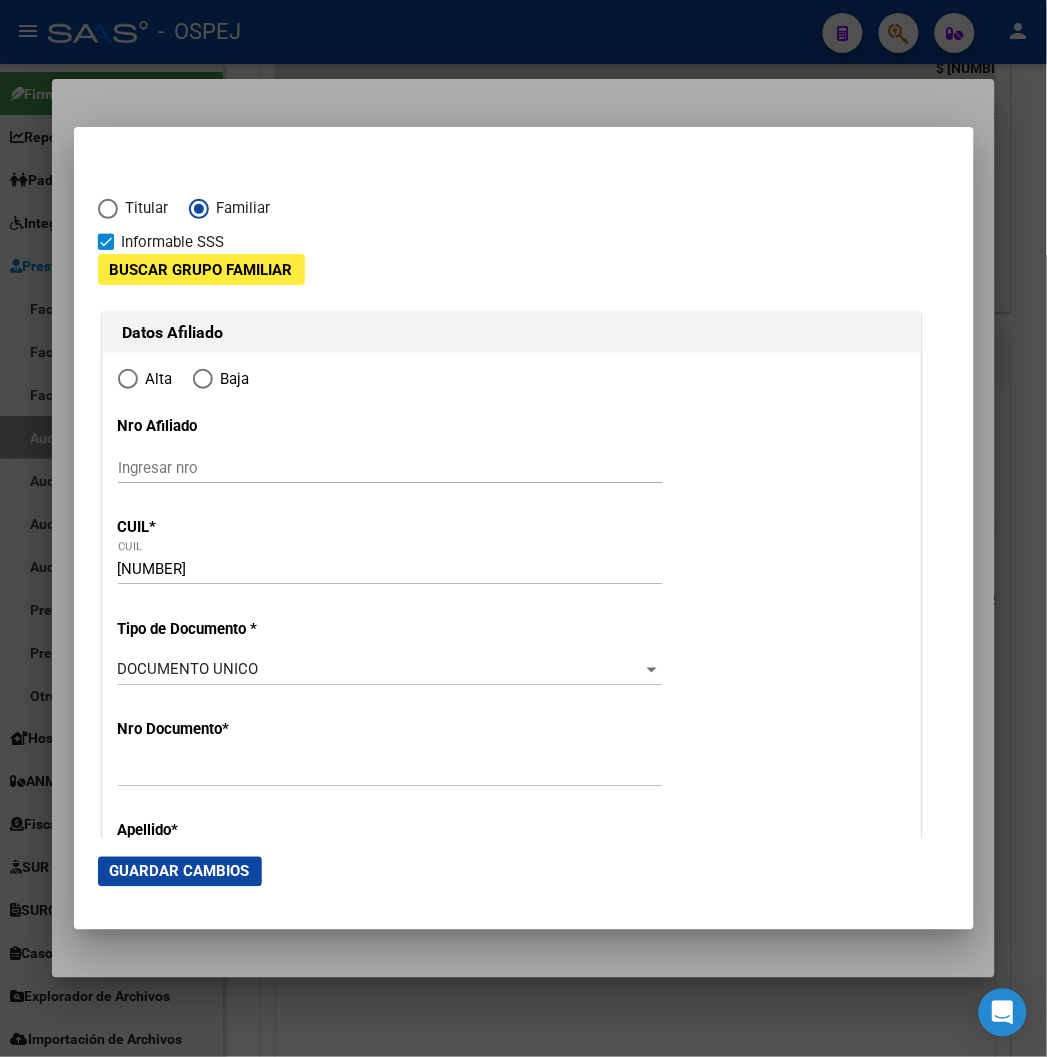 click on "Buscar Grupo Familiar" at bounding box center (201, 269) 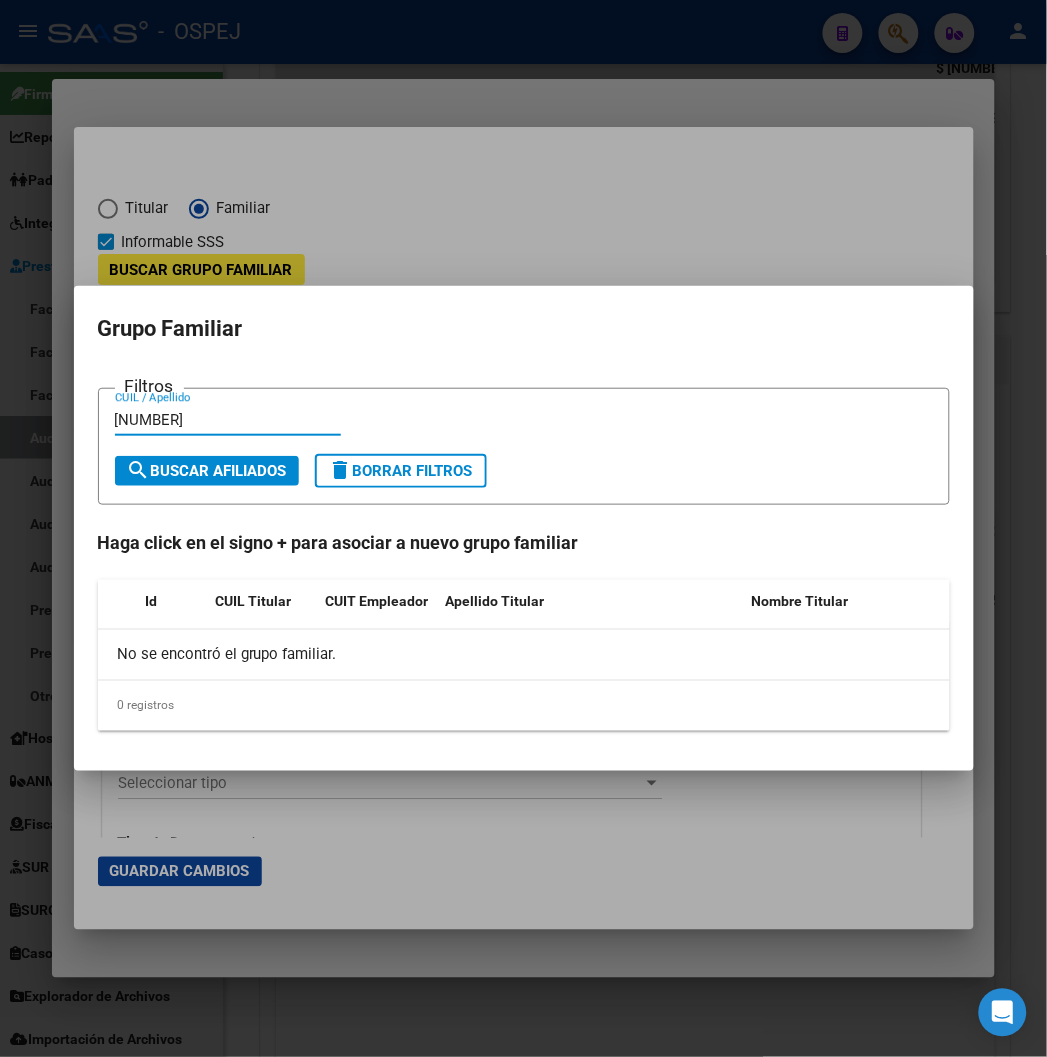 click on "search  Buscar Afiliados" at bounding box center (207, 471) 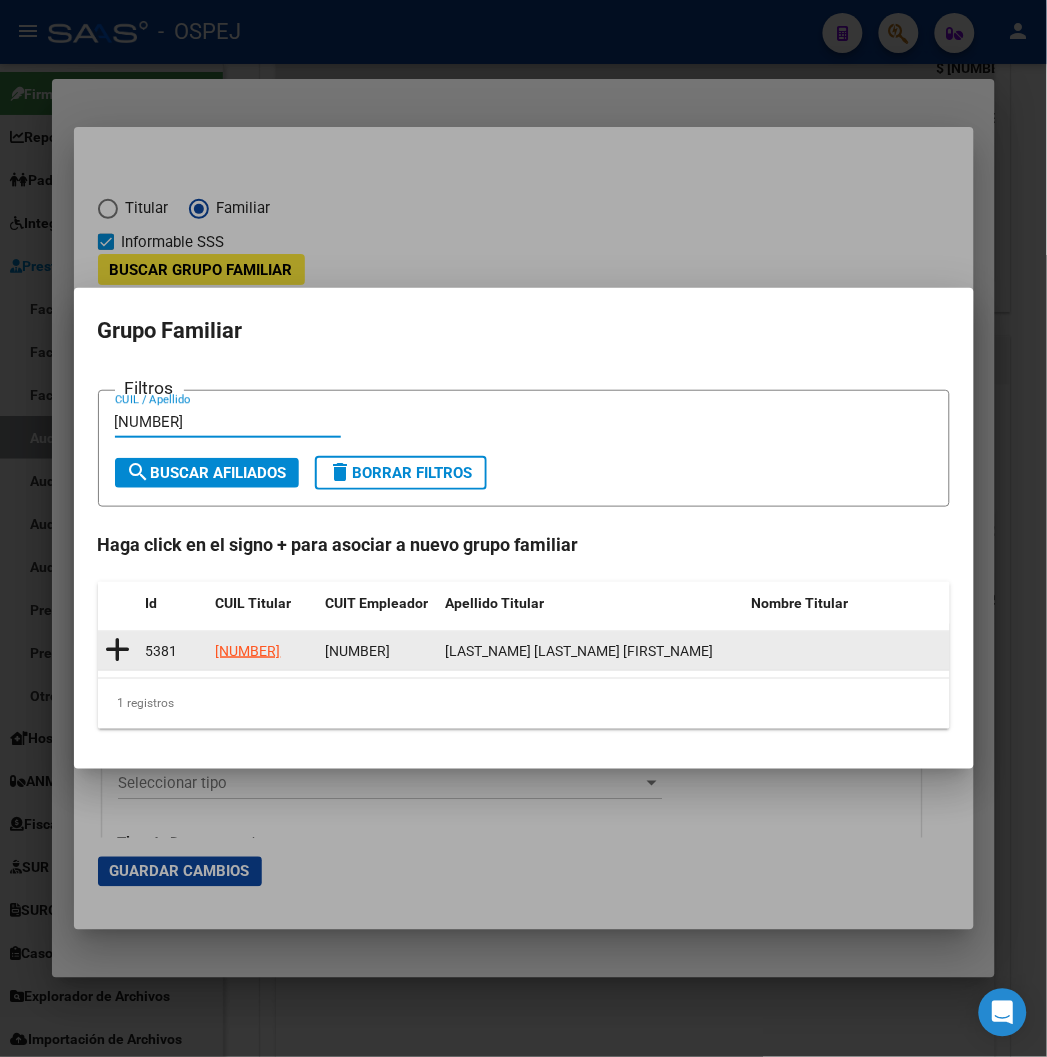 click 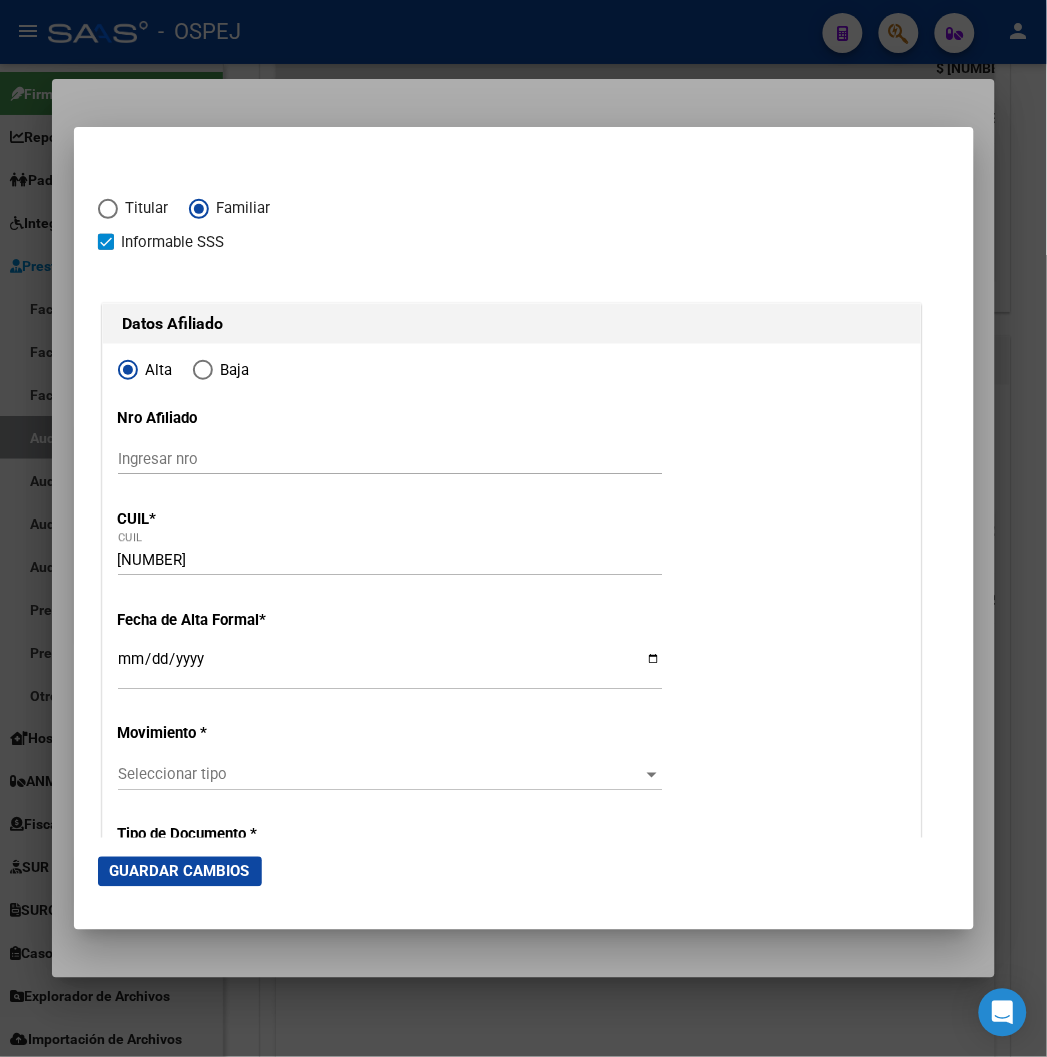 scroll, scrollTop: 111, scrollLeft: 0, axis: vertical 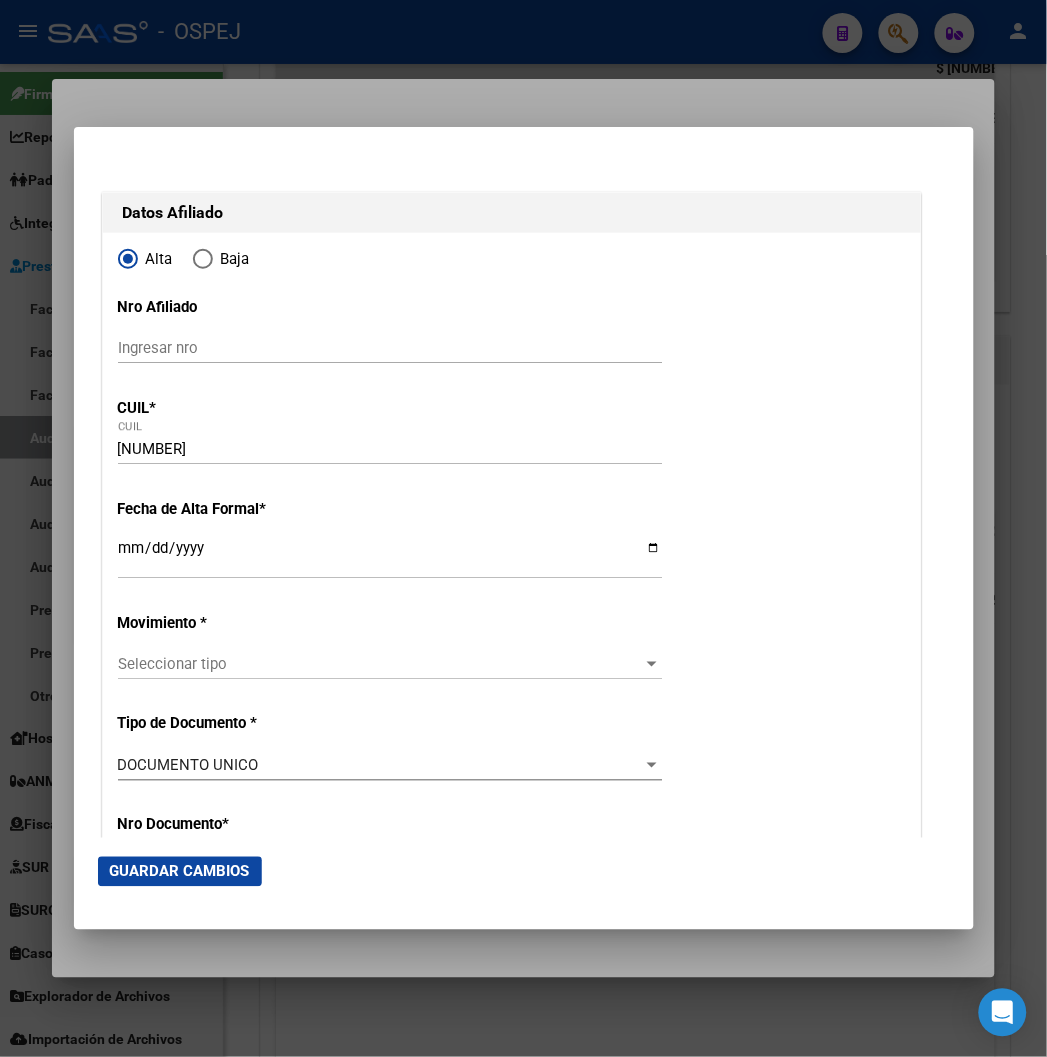 click on "Ingresar fecha" 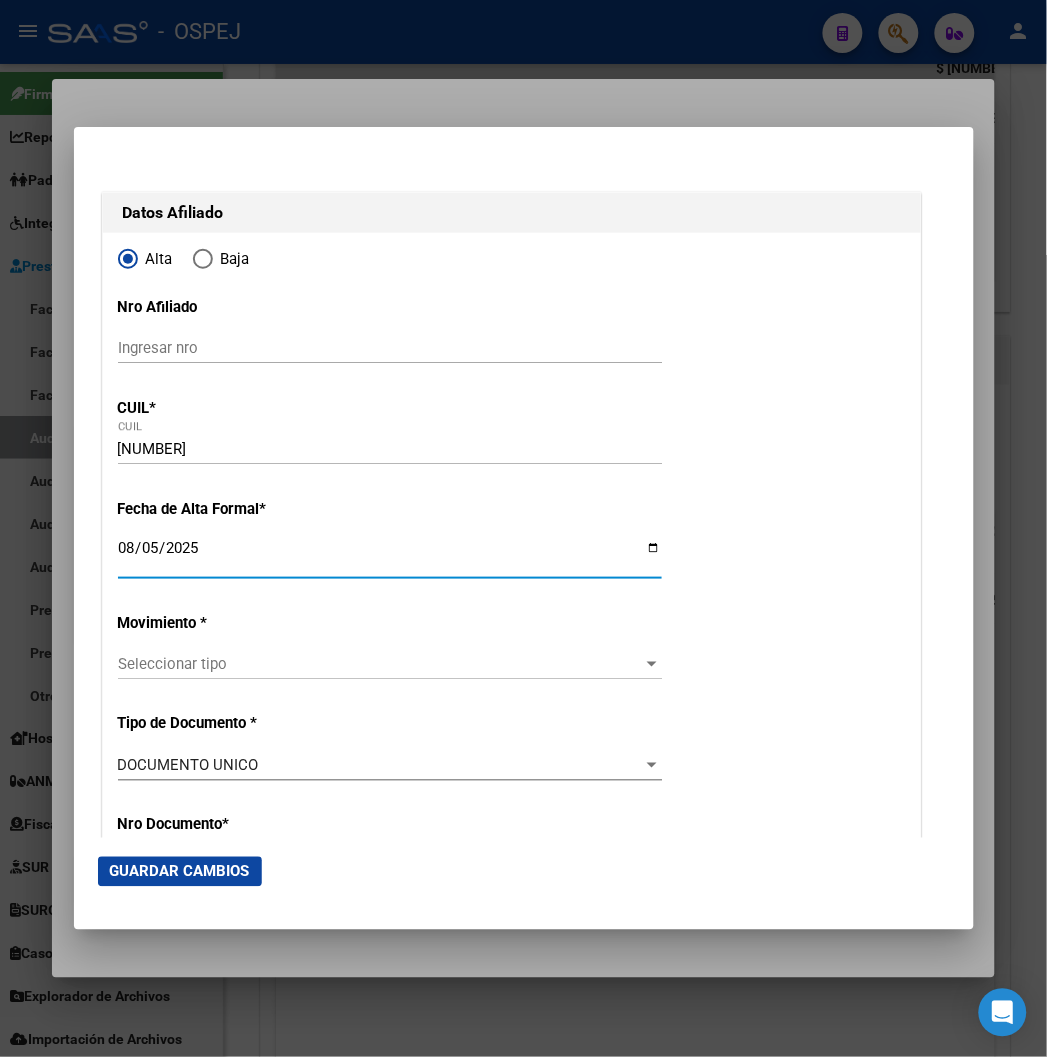 click on "Alta   Baja Nro Afiliado    Ingresar nro  CUIL  *   20-52465056-9 CUIL  ARCA Padrón Fecha de Alta Formal  *   2025-08-05 Ingresar fecha   Movimiento * Seleccionar tipo Seleccionar tipo  Tipo de Documento * DOCUMENTO UNICO Seleccionar tipo Nro Documento  *   52465056 Ingresar nro  Apellido  *   MOYANO GUZMAN JUAN CRUZ Ingresar apellido  Nombre  *   Ingresar nombre  Fecha de nacimiento  *   2012-09-29 Ingresar fecha   Parentesco * Seleccionar parentesco Seleccionar parentesco  Estado Civil * Seleccionar tipo Seleccionar tipo  Sexo * Masculino Seleccionar sexo  Nacionalidad * ARGENTINA Seleccionar tipo  Discapacitado * No discapacitado Seleccionar tipo Vencimiento Certificado Estudio    Ingresar fecha   Tipo domicilio * Domicilio Completo Seleccionar tipo domicilio  Provincia * Cordoba Seleccionar provincia Localidad  *   CORDOBA Ingresar el nombre  Codigo Postal  *   5000 Ingresar el codigo  Calle  *   SANTISO Y MOSCOSO Ingresar calle  Numero  *   2219 Ingresar nro  Piso    Ingresar piso  Departamento" at bounding box center [512, 1650] 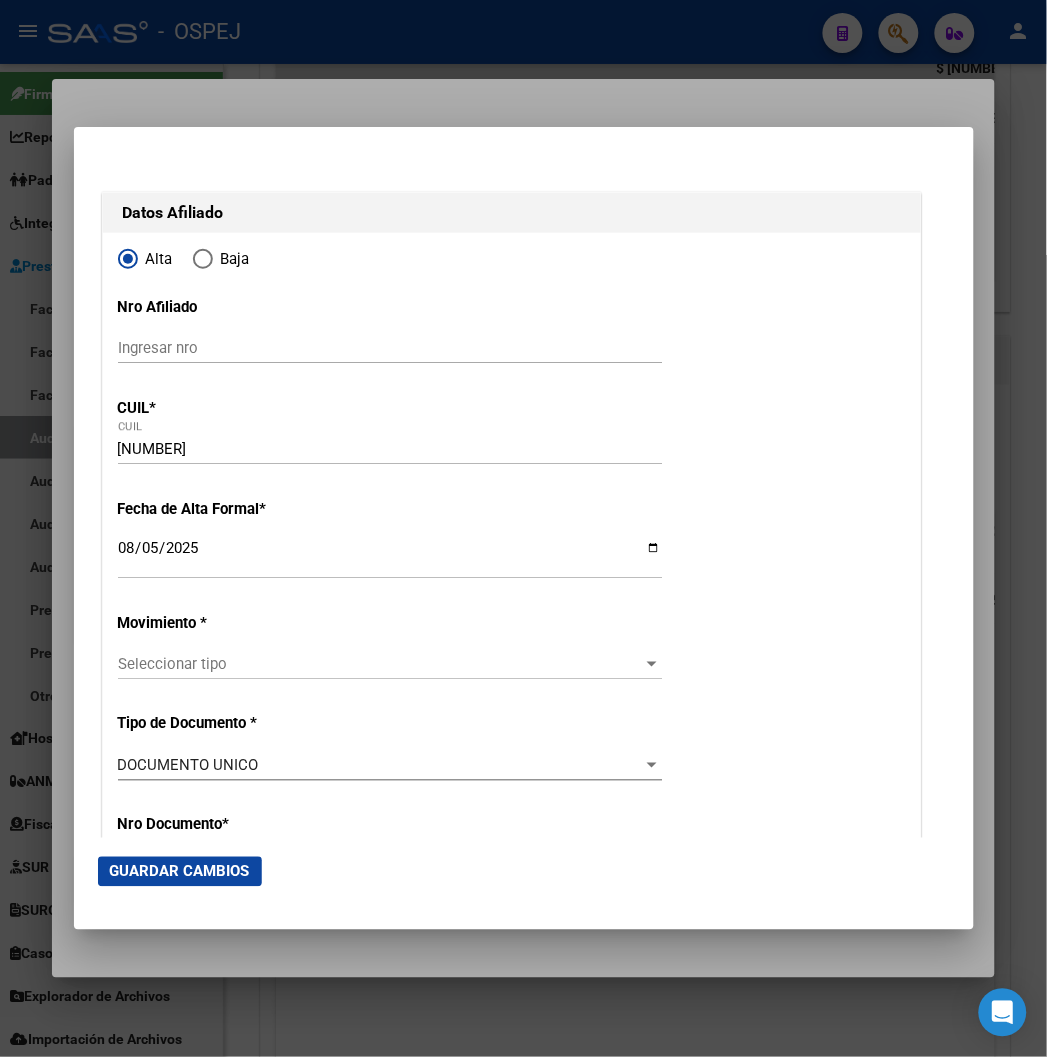 click on "Seleccionar tipo Seleccionar tipo" 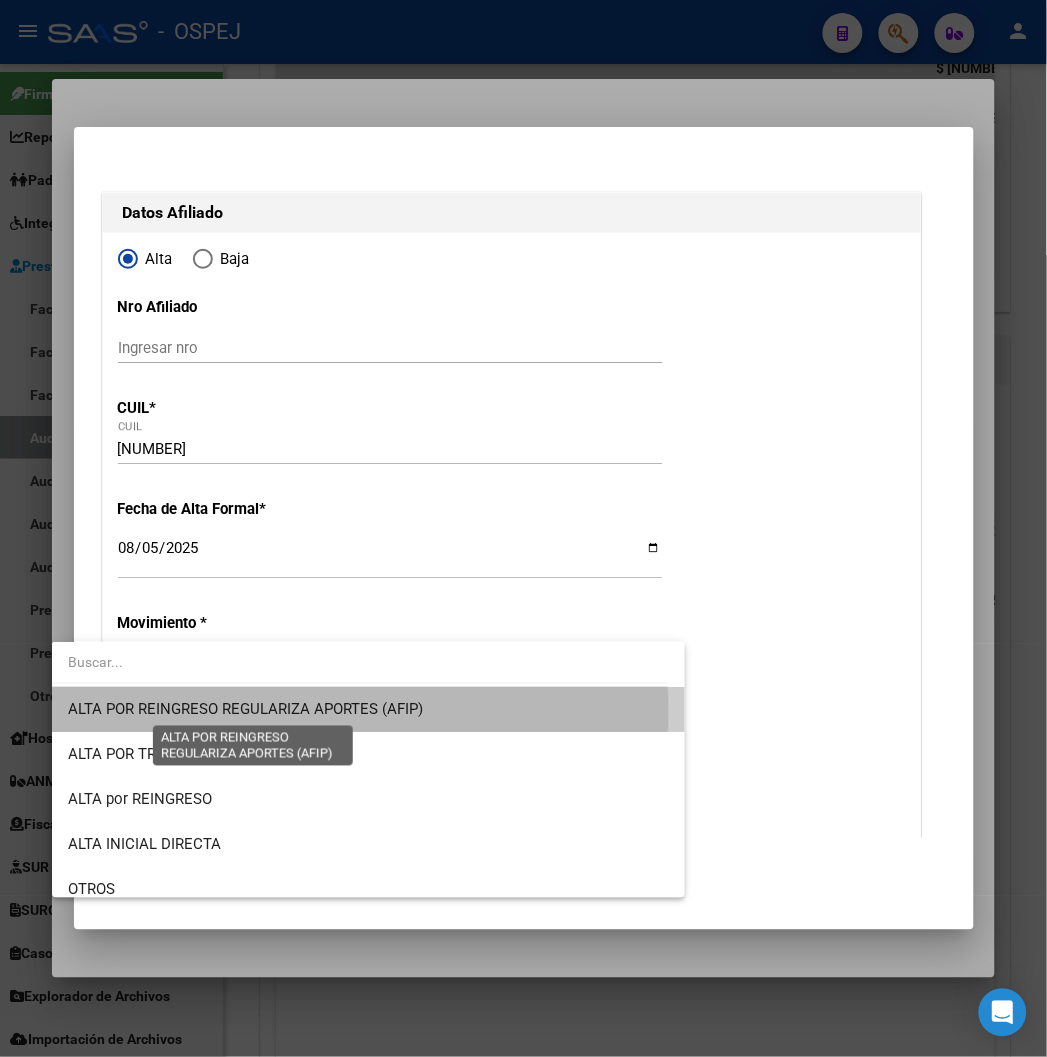 click on "ALTA POR REINGRESO REGULARIZA APORTES (AFIP)" at bounding box center [245, 709] 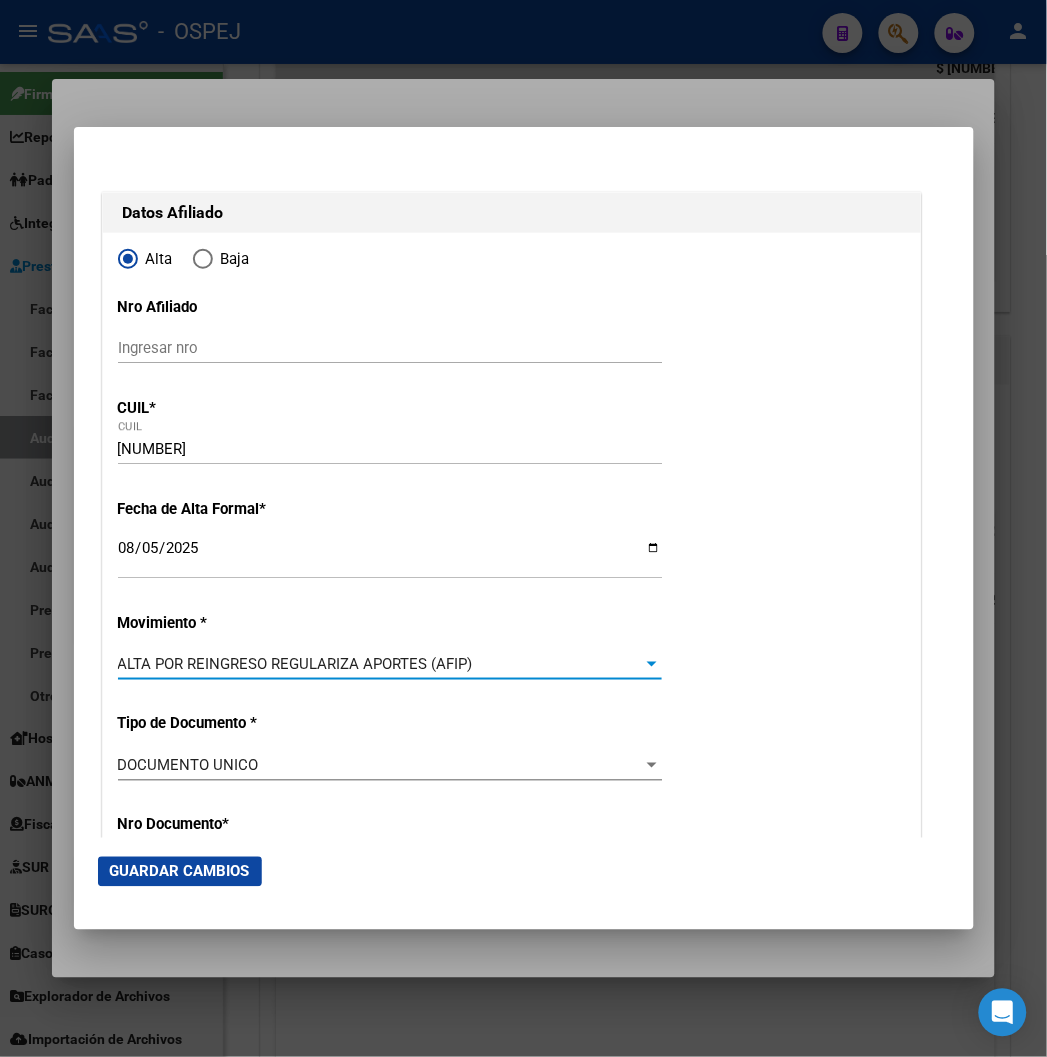 click on "ALTA POR REINGRESO REGULARIZA APORTES (AFIP)" at bounding box center [295, 664] 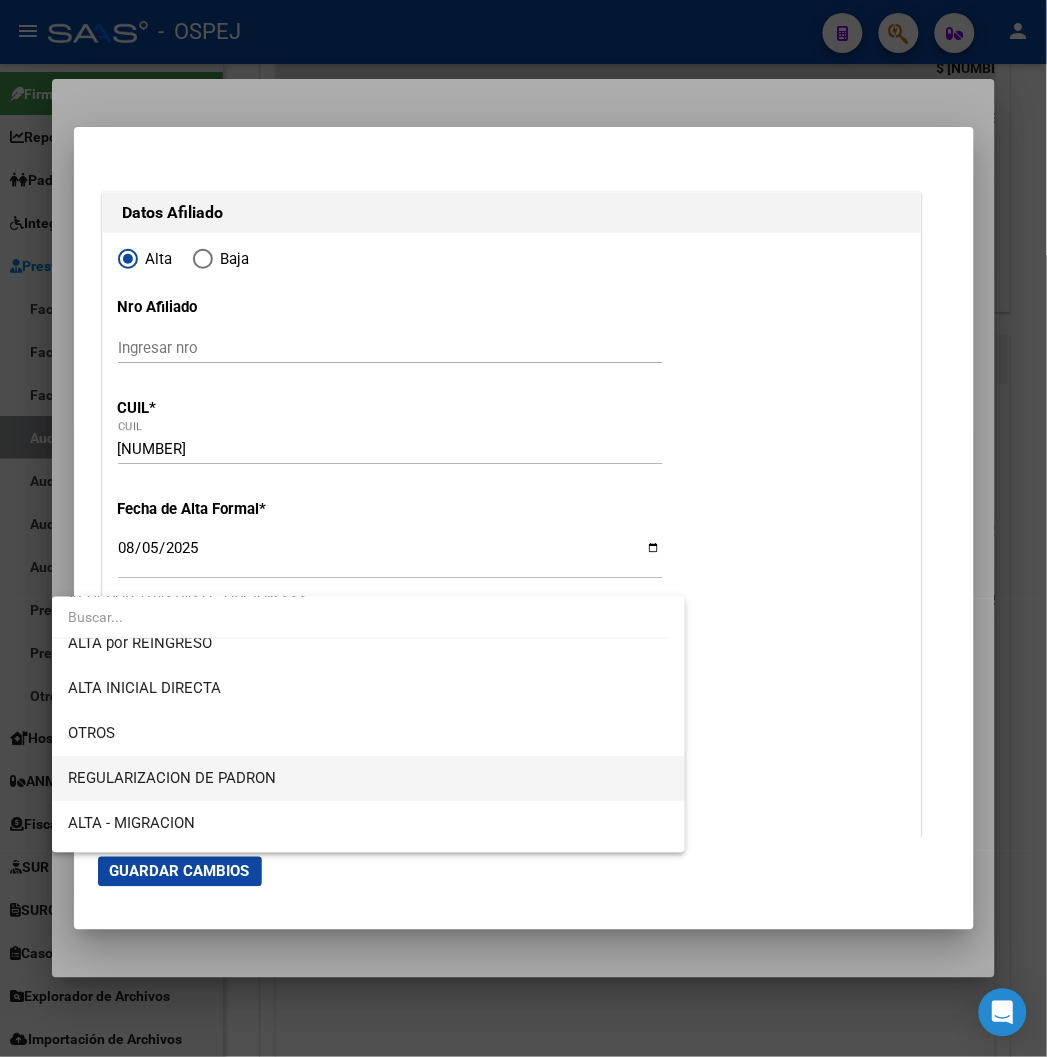 scroll, scrollTop: 222, scrollLeft: 0, axis: vertical 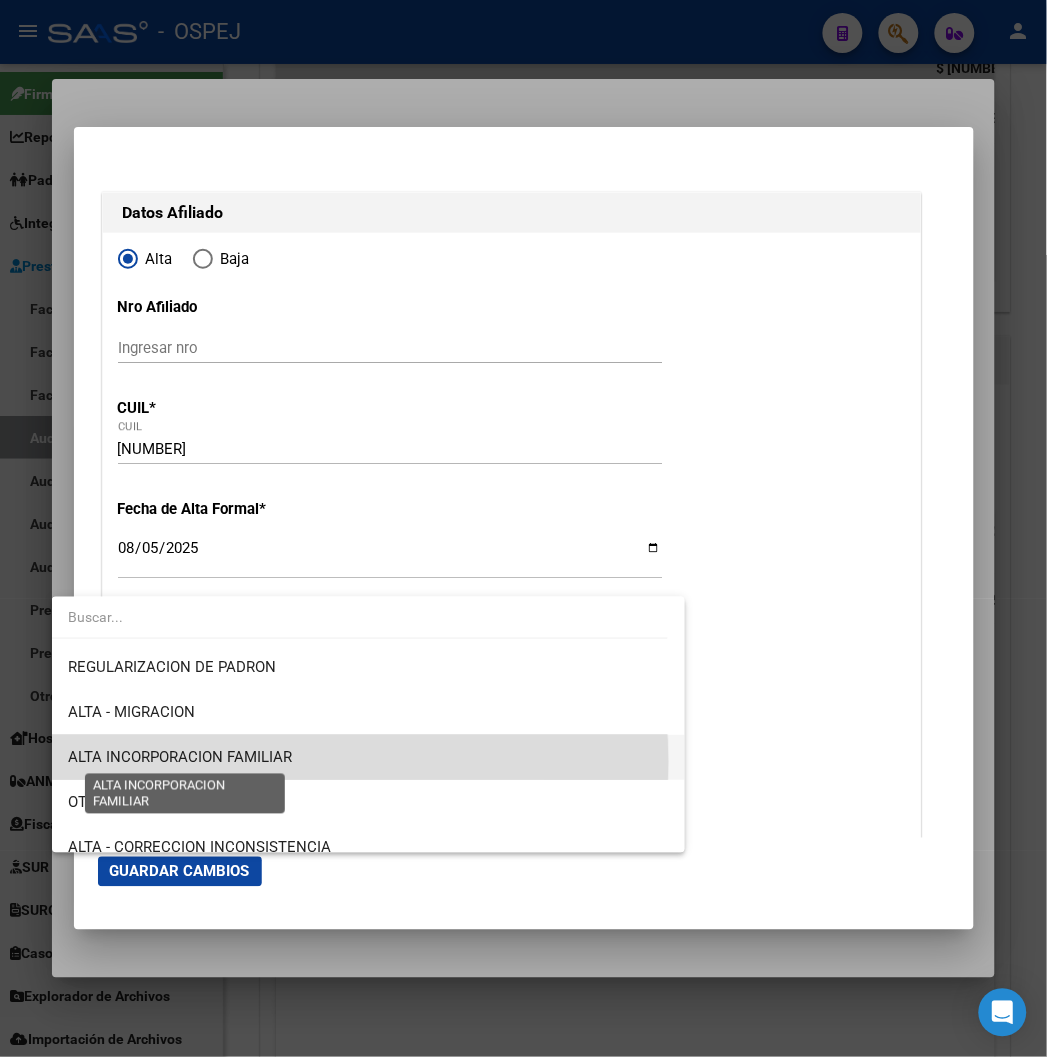 click on "ALTA INCORPORACION FAMILIAR" at bounding box center [180, 757] 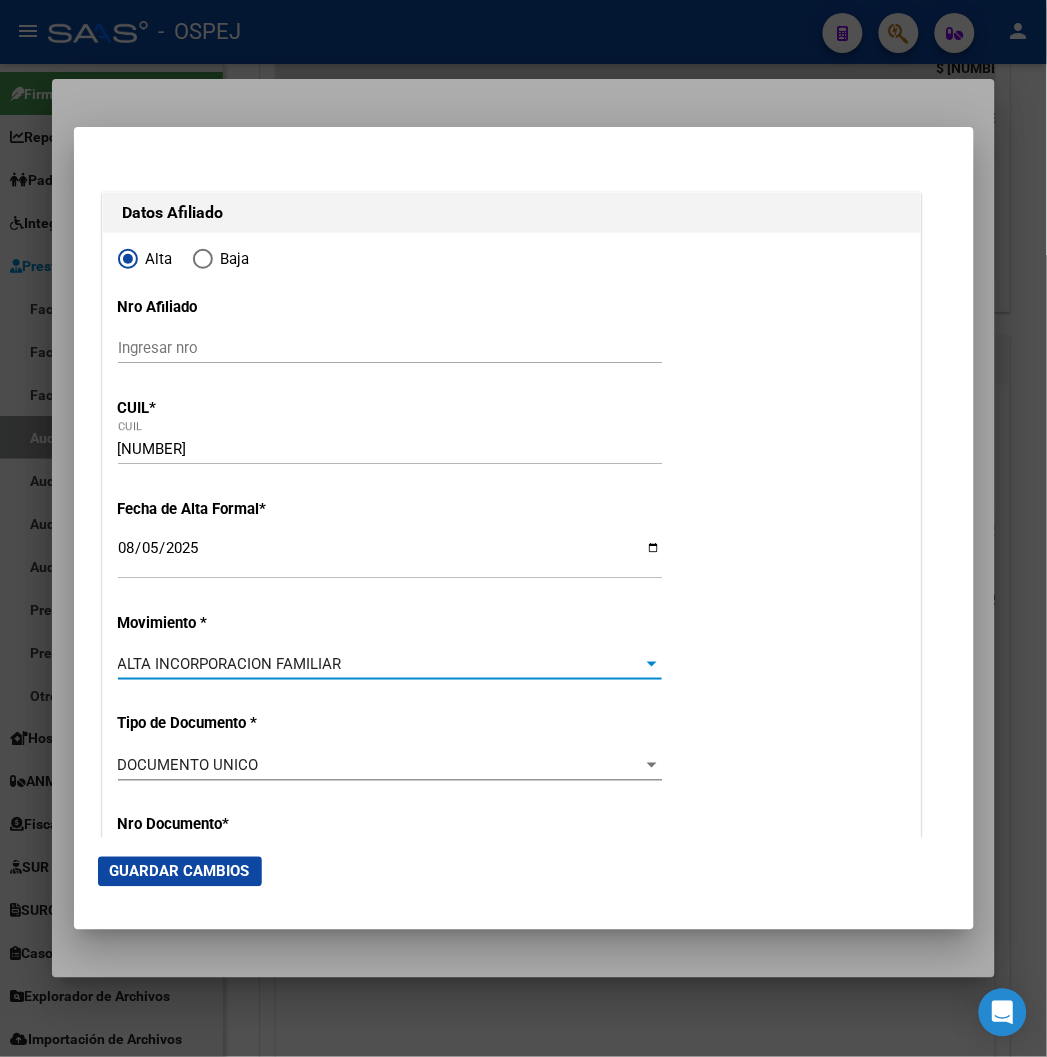 scroll, scrollTop: 444, scrollLeft: 0, axis: vertical 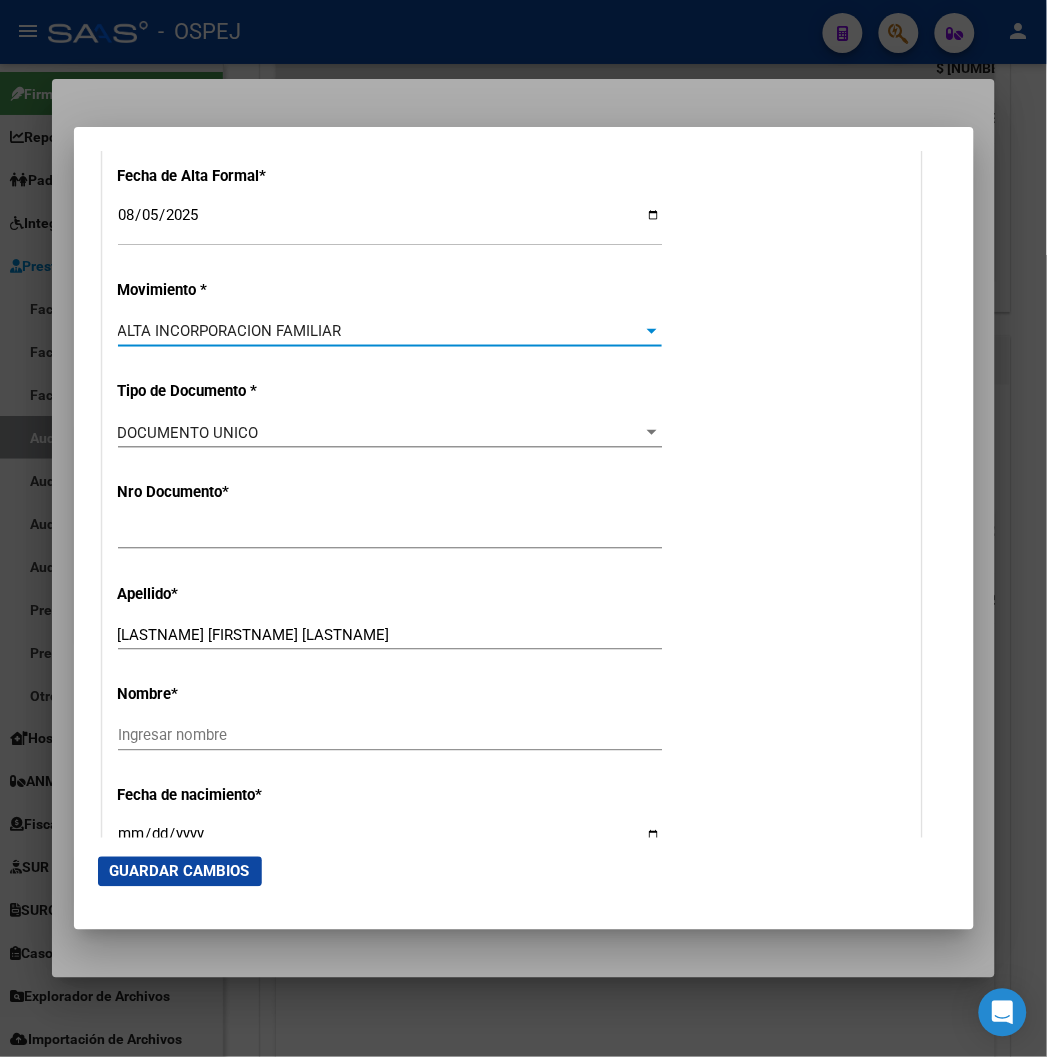 click on "ALTA INCORPORACION FAMILIAR" at bounding box center (230, 331) 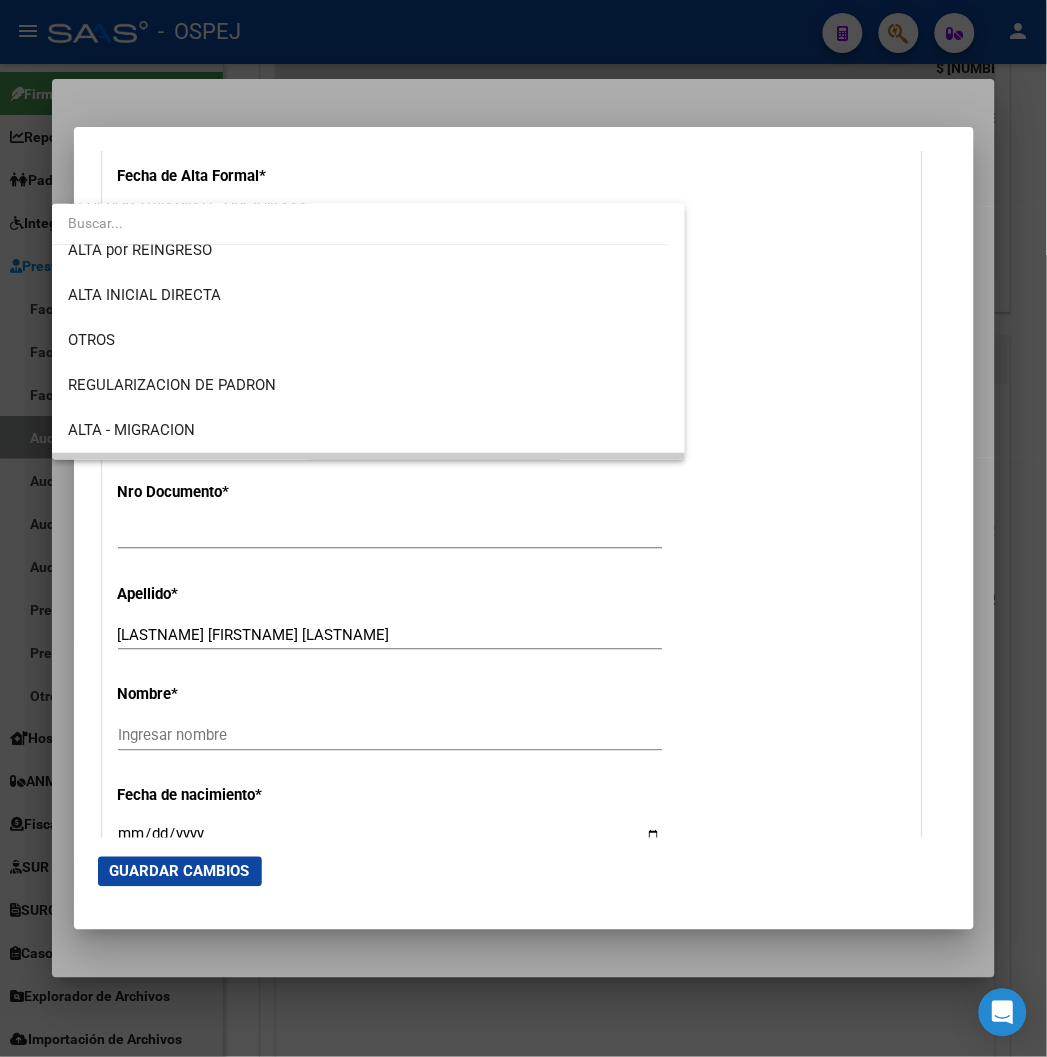 scroll, scrollTop: 222, scrollLeft: 0, axis: vertical 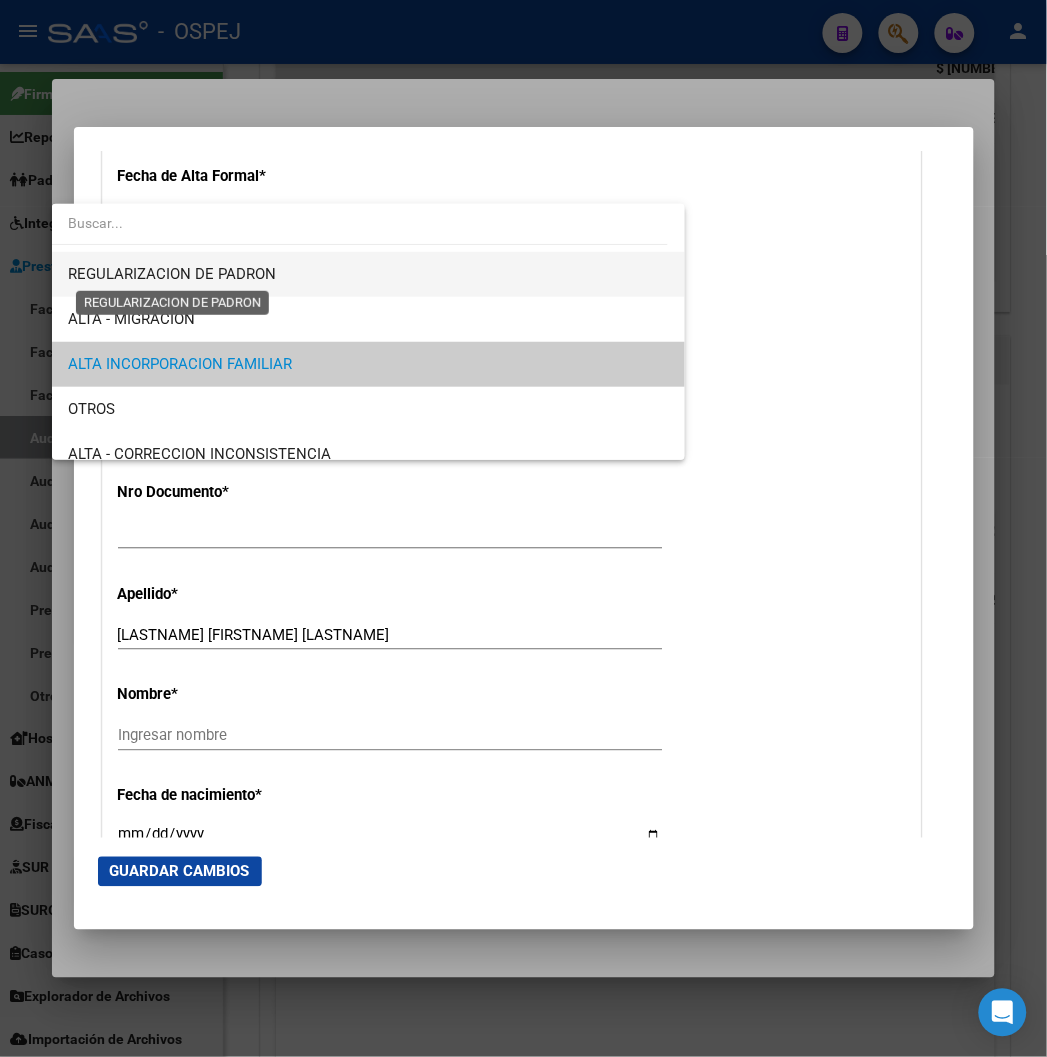 click on "REGULARIZACION DE PADRON" at bounding box center (172, 274) 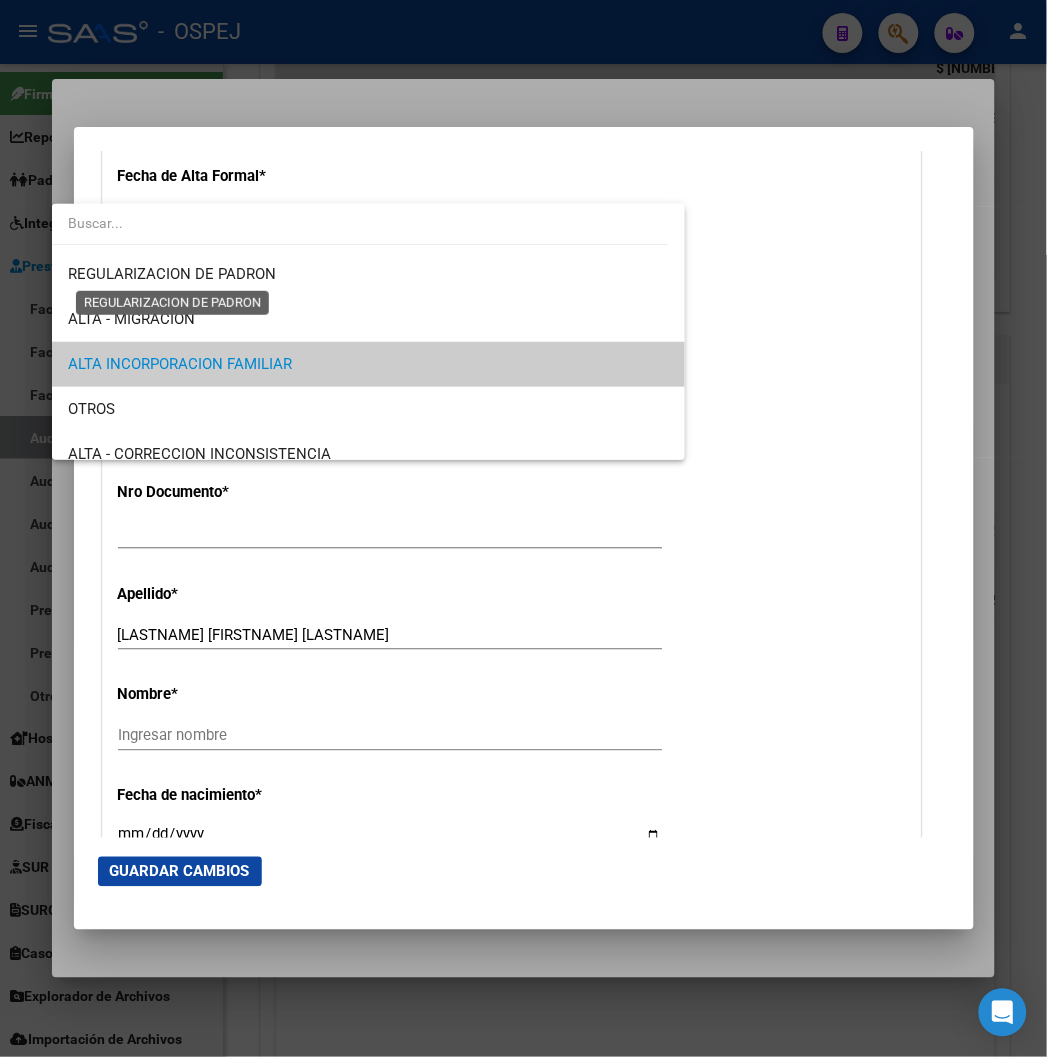 scroll, scrollTop: 225, scrollLeft: 0, axis: vertical 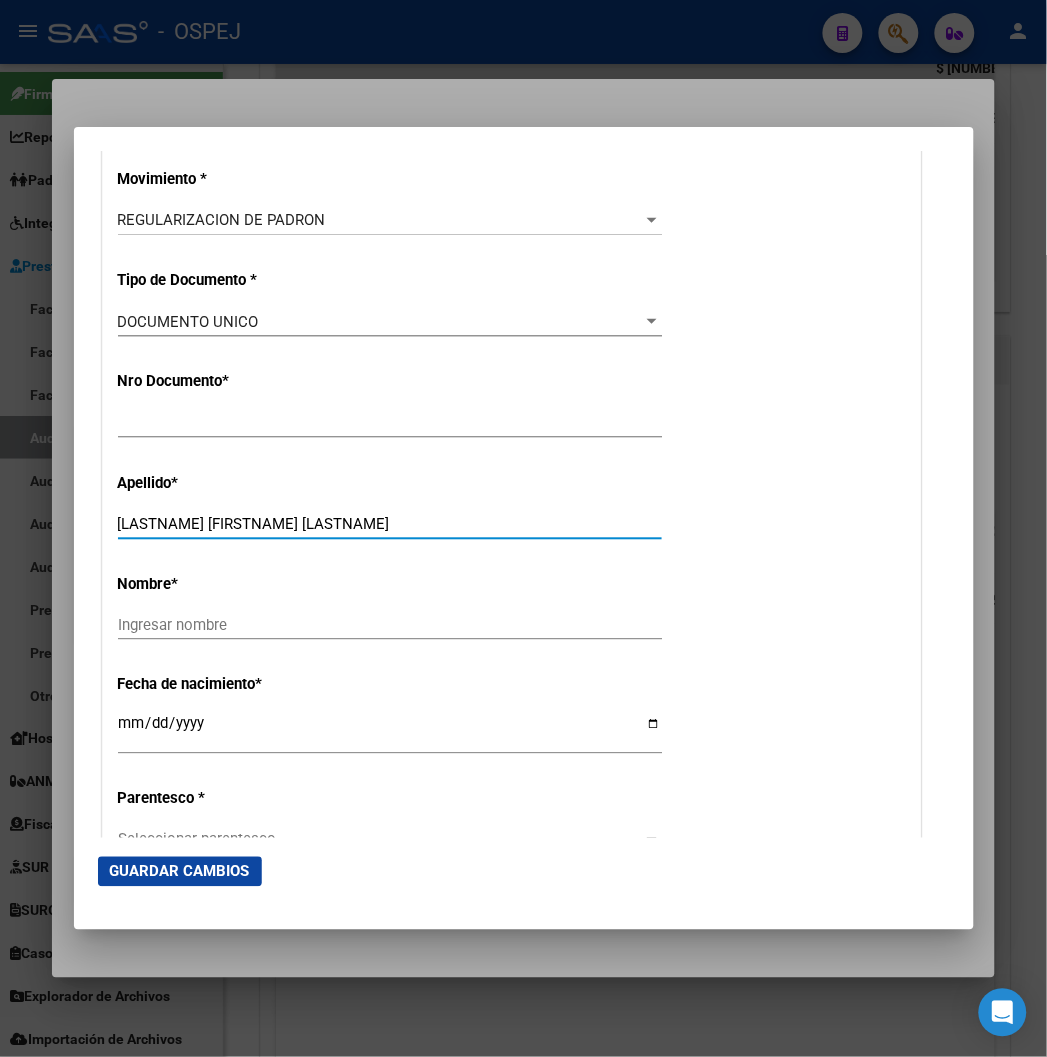 drag, startPoint x: 205, startPoint y: 522, endPoint x: 848, endPoint y: 578, distance: 645.43396 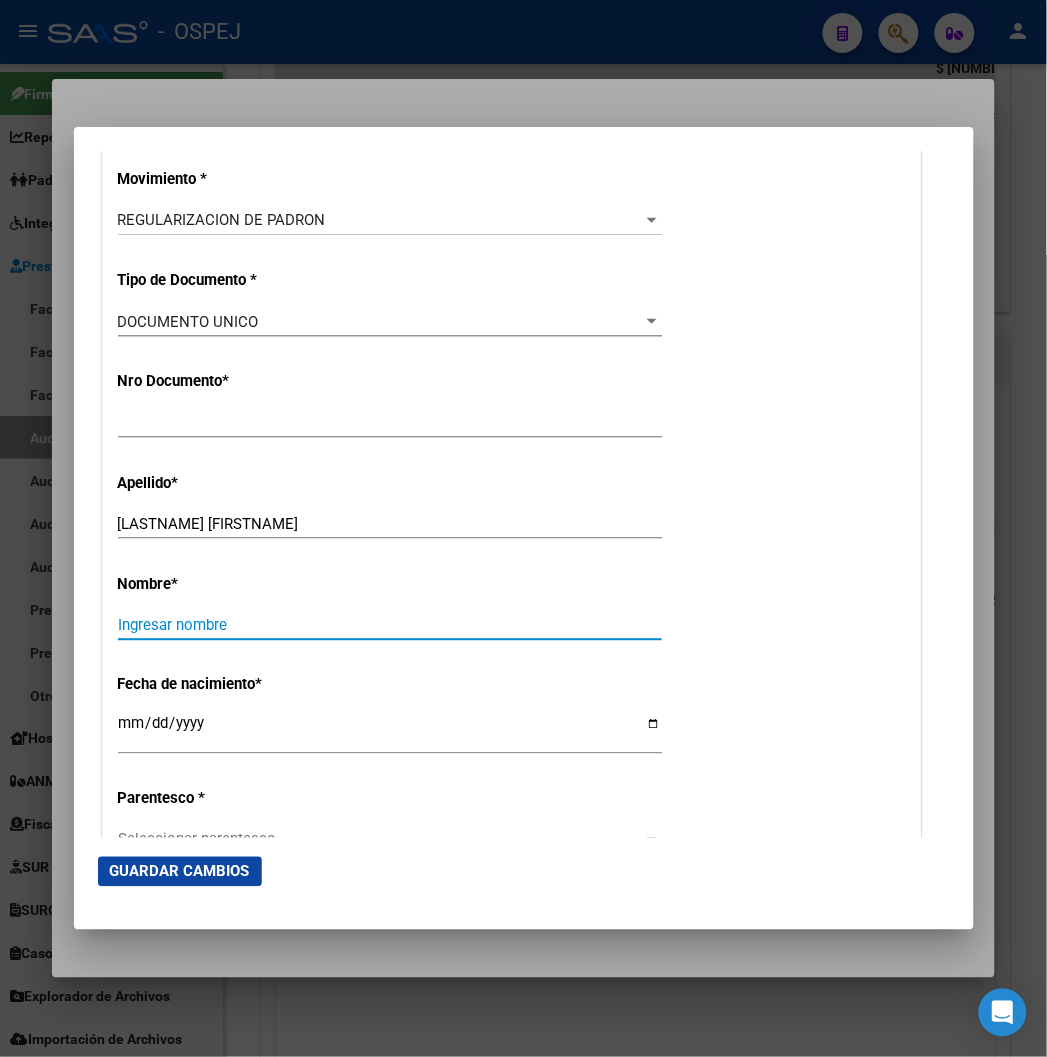 paste on "JUAN CRUZ" 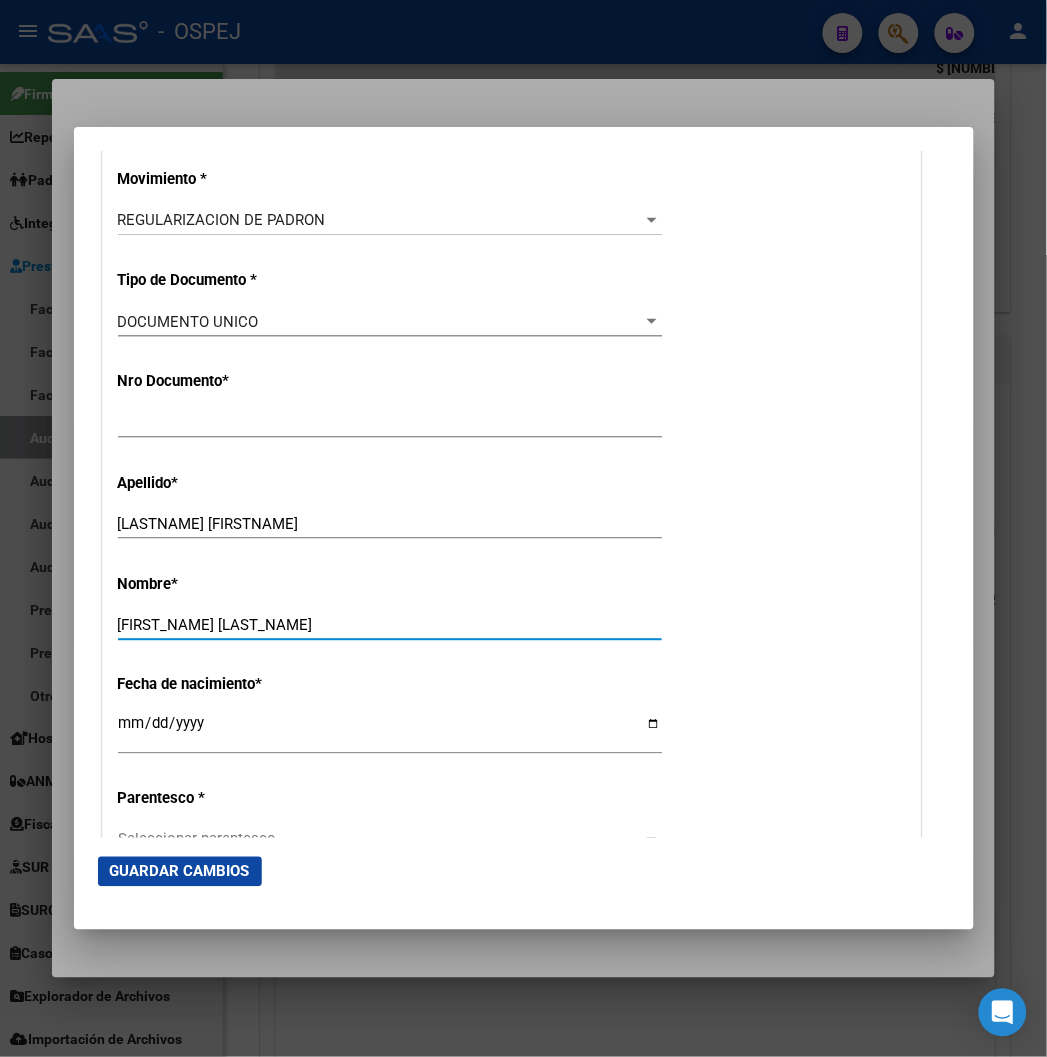 scroll, scrollTop: 777, scrollLeft: 0, axis: vertical 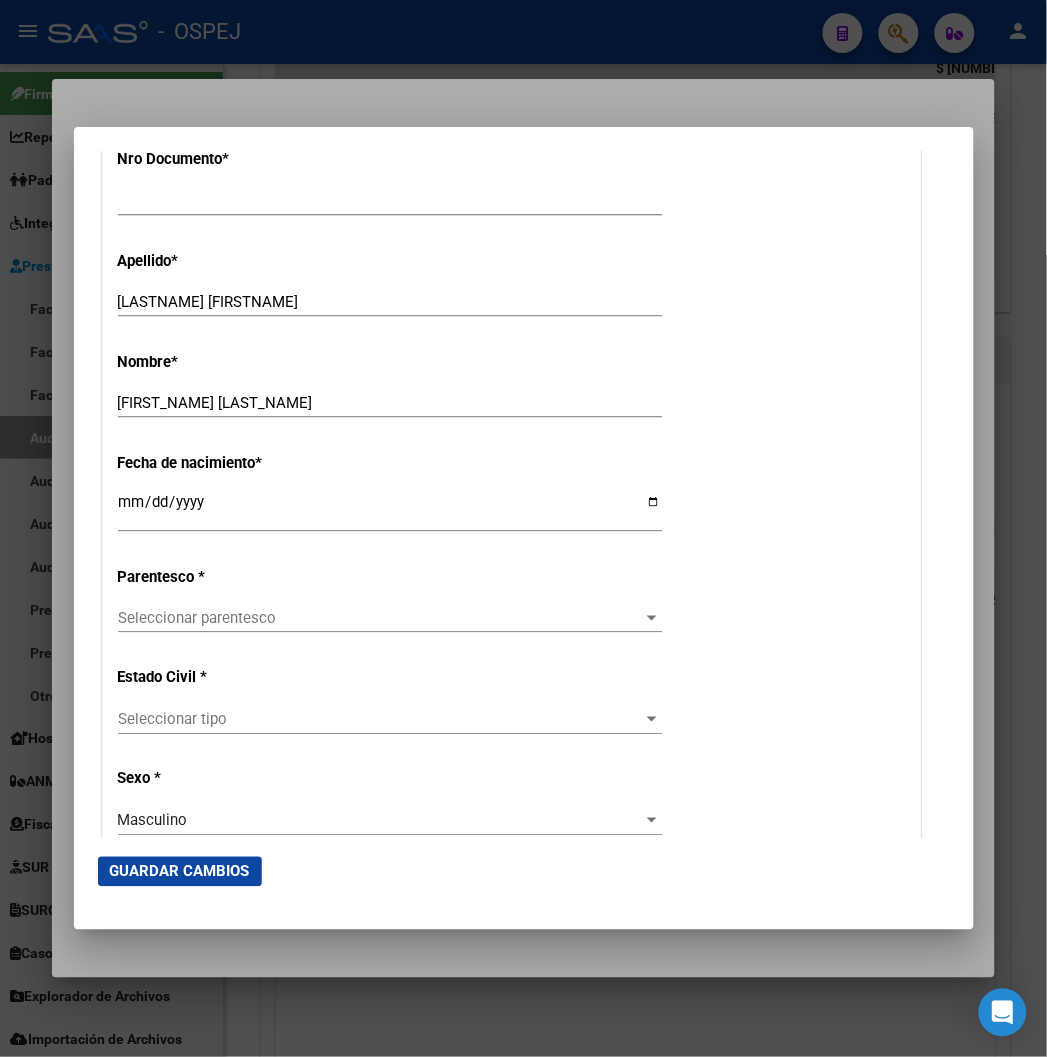 click on "Seleccionar parentesco Seleccionar parentesco" 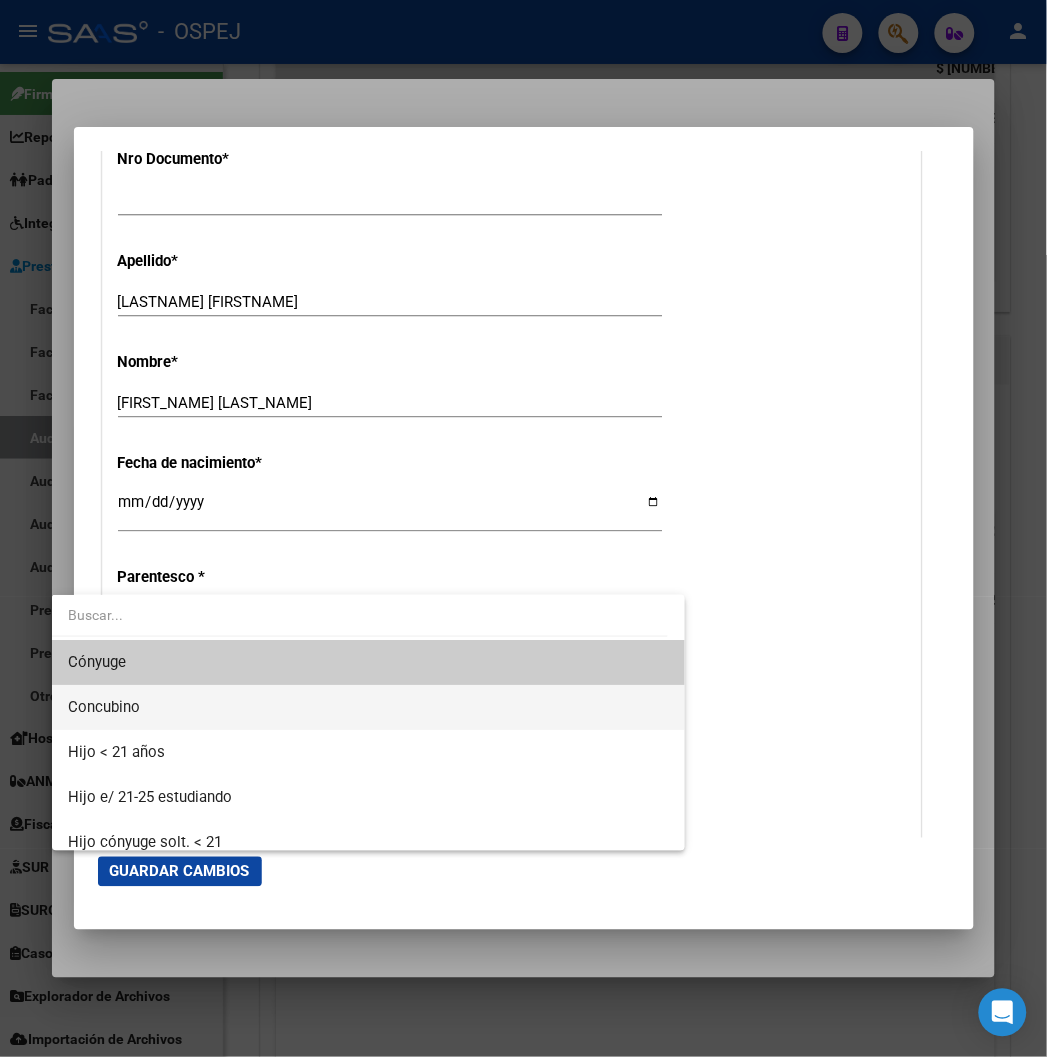 click on "Concubino" at bounding box center [368, 707] 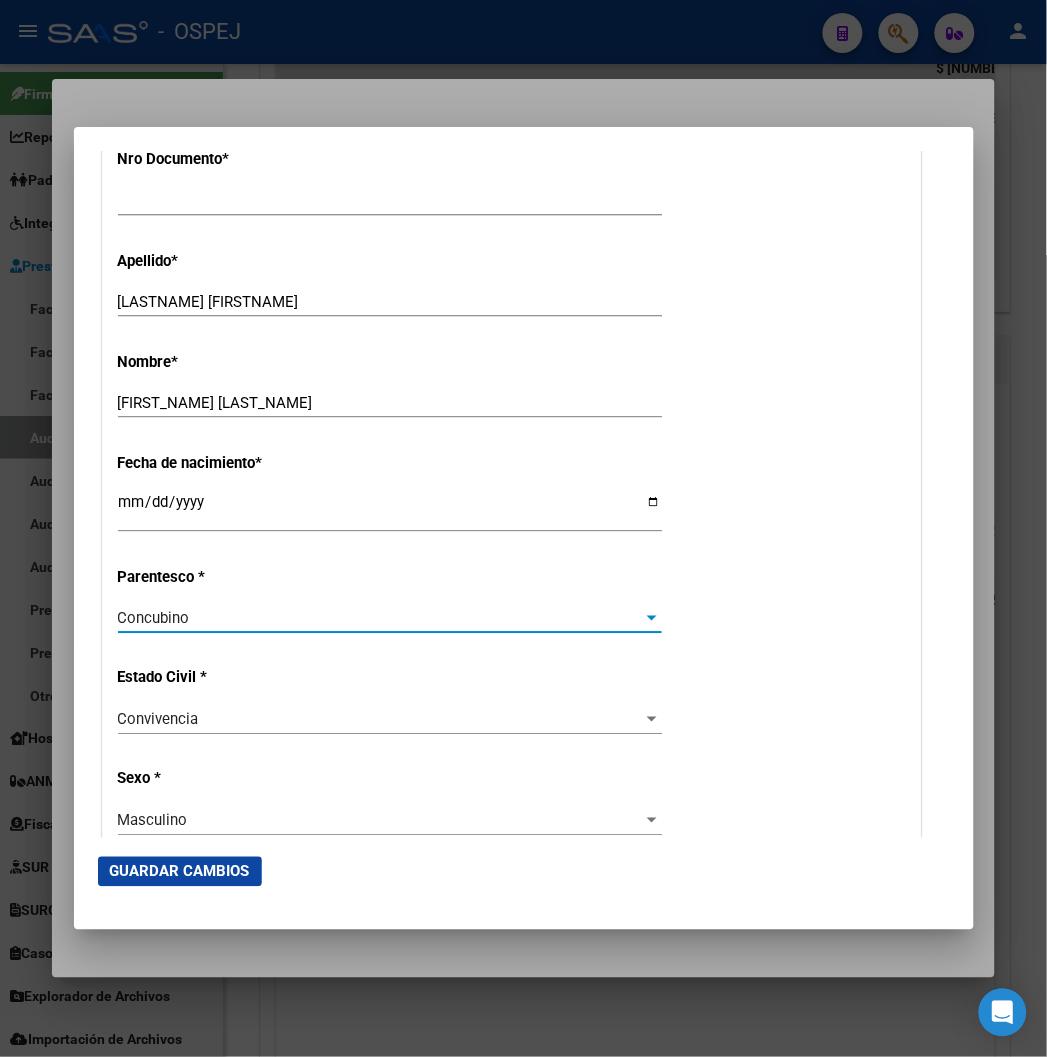 click on "Concubino Seleccionar parentesco" 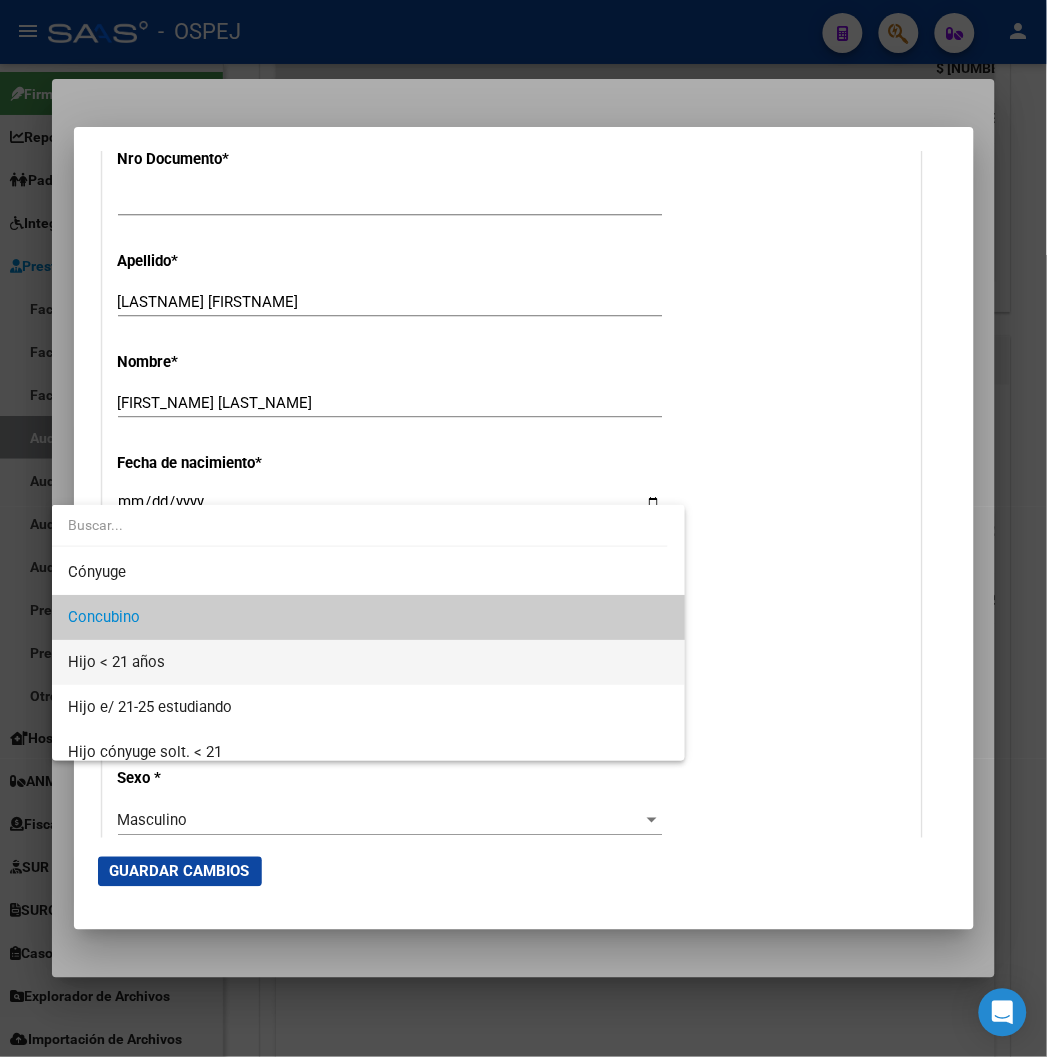 click on "Hijo < 21 años" at bounding box center (368, 662) 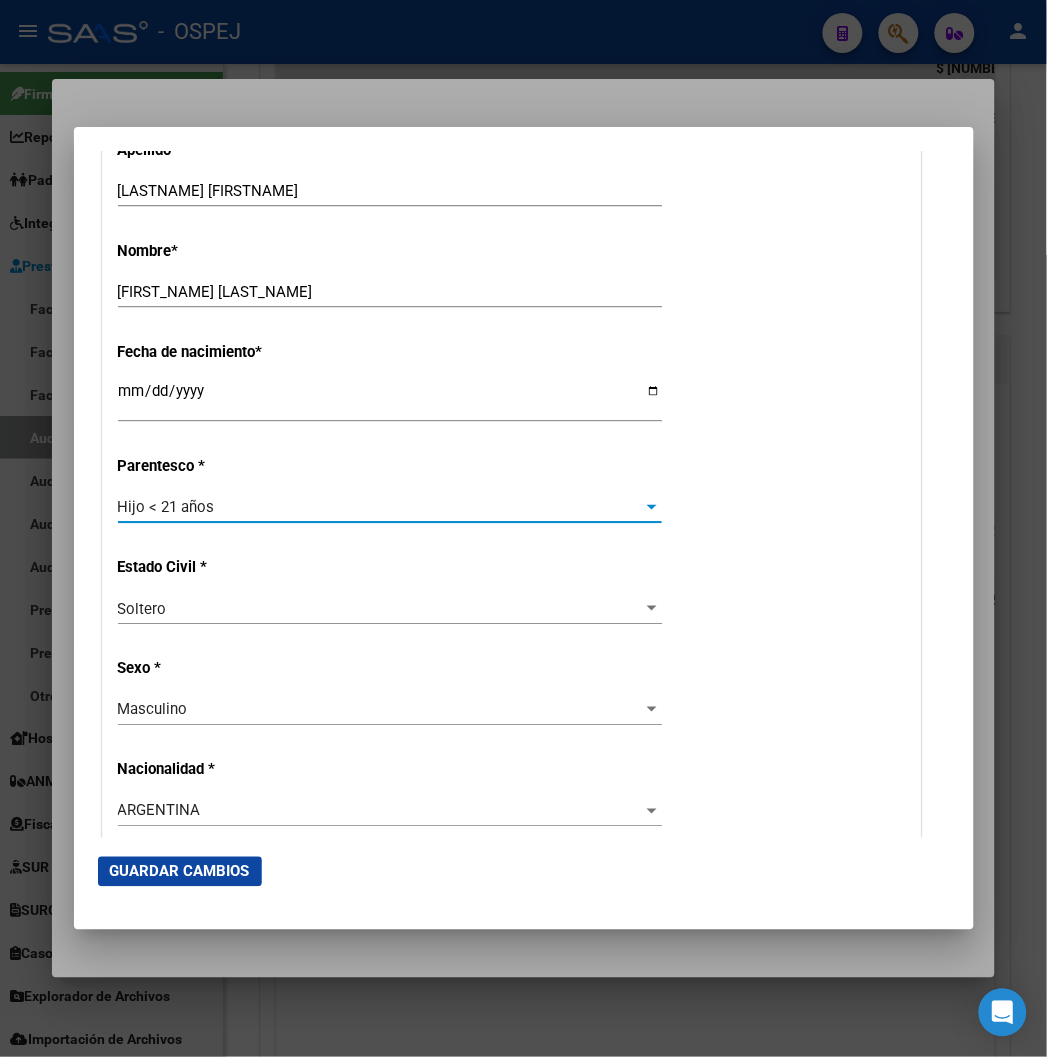 scroll, scrollTop: 1111, scrollLeft: 0, axis: vertical 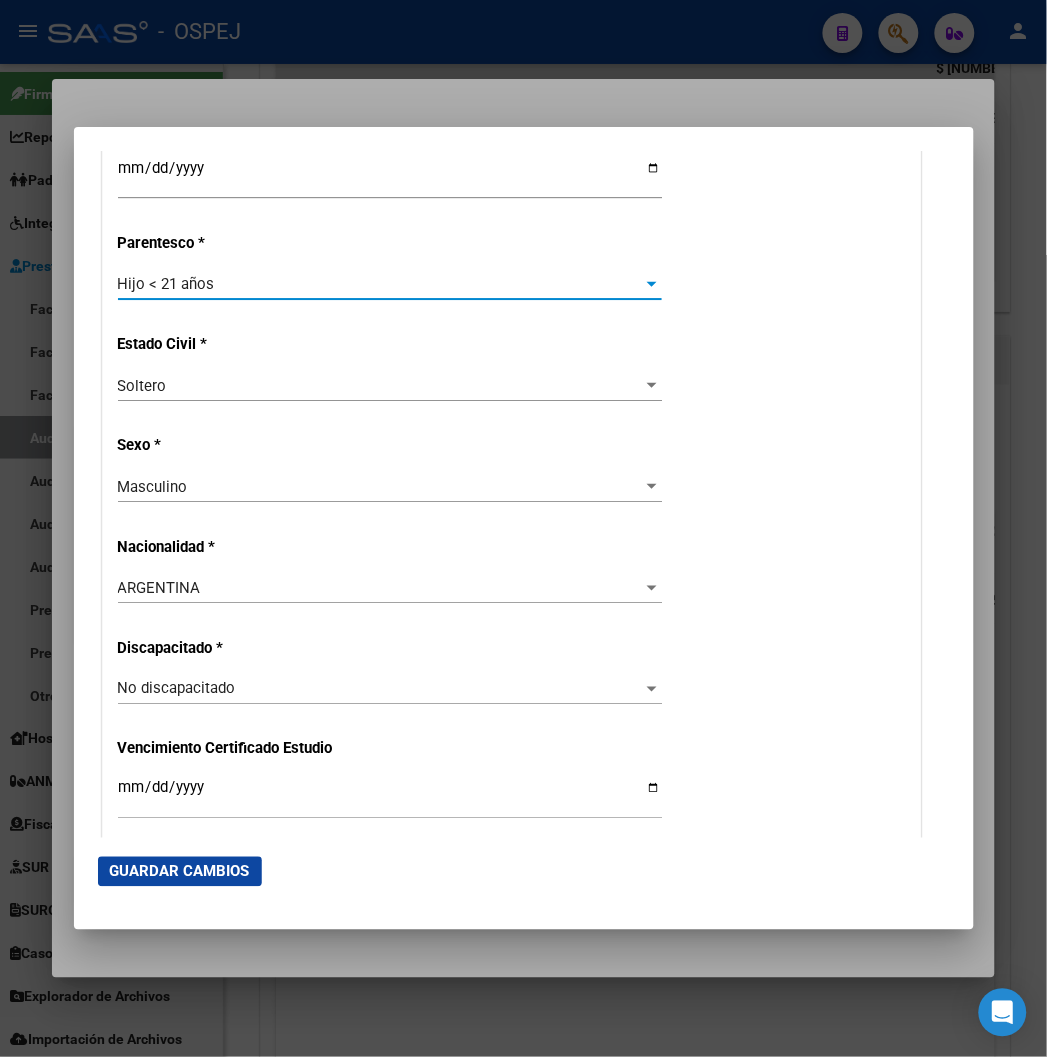 click on "Guardar Cambios" 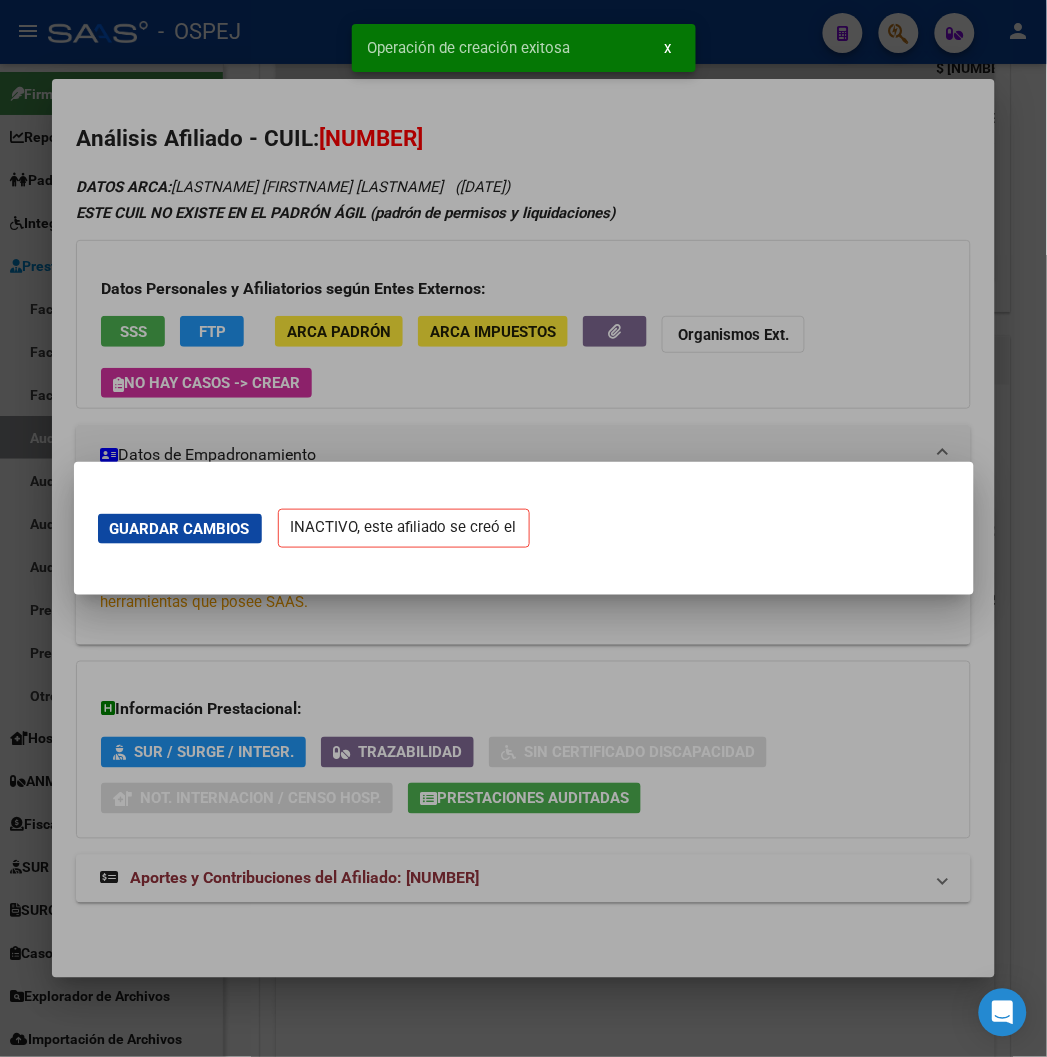 scroll, scrollTop: 0, scrollLeft: 0, axis: both 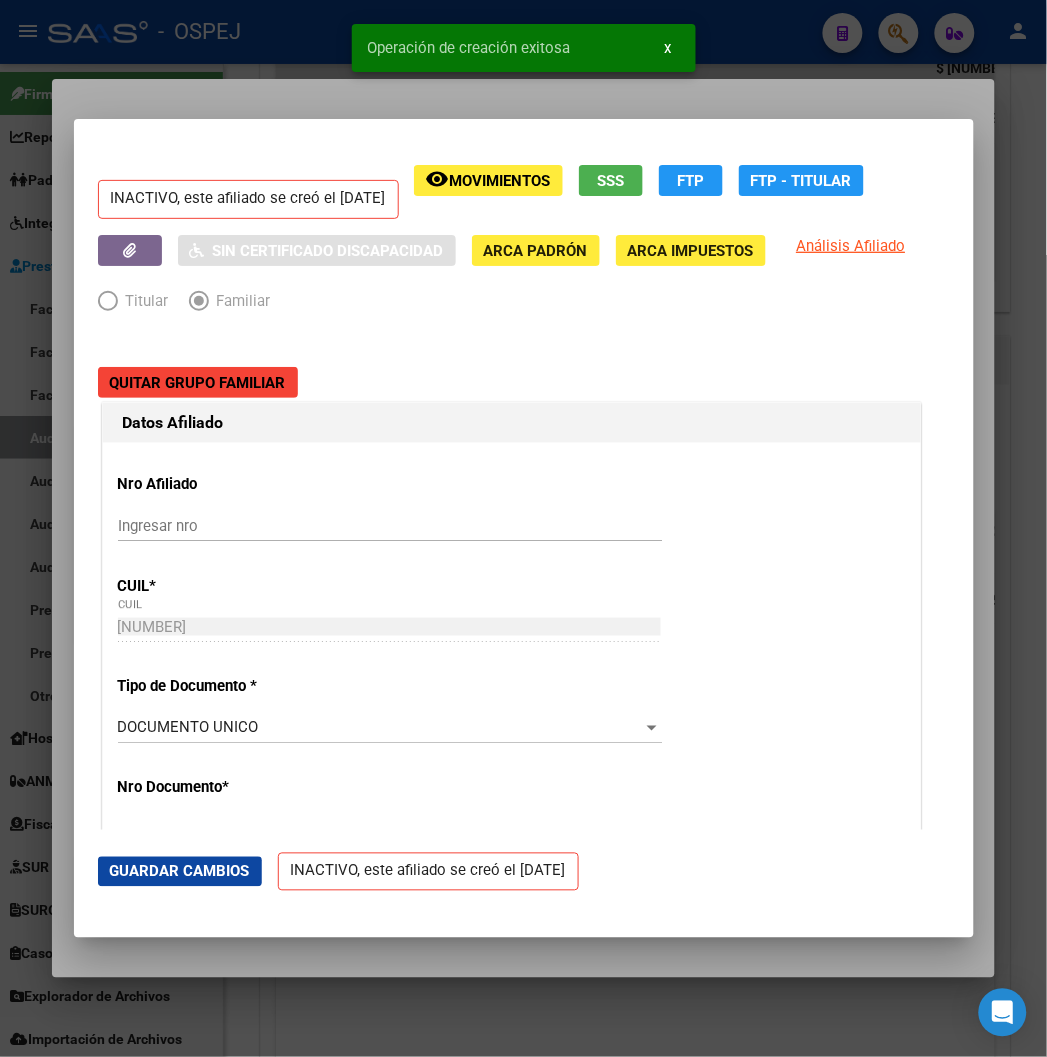 click at bounding box center [523, 528] 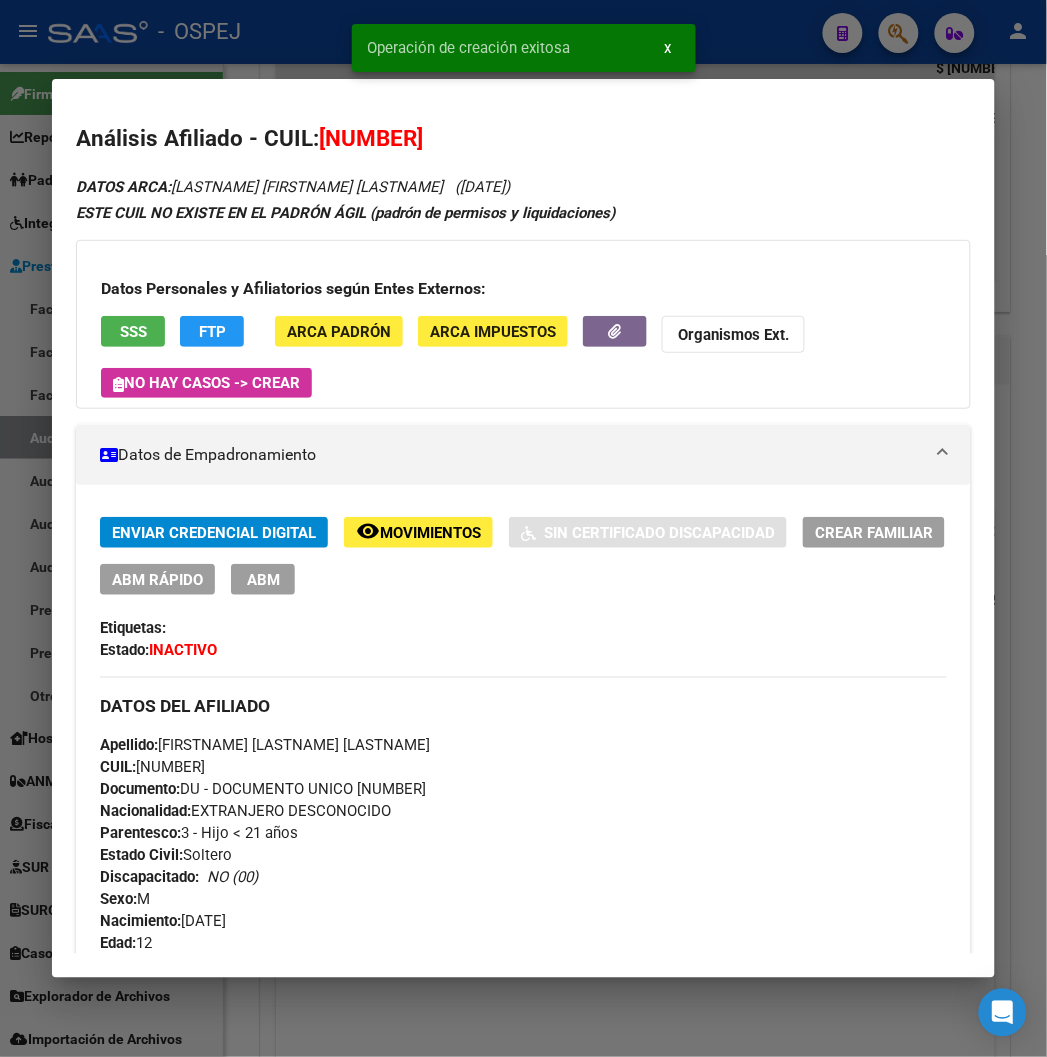 click at bounding box center (523, 528) 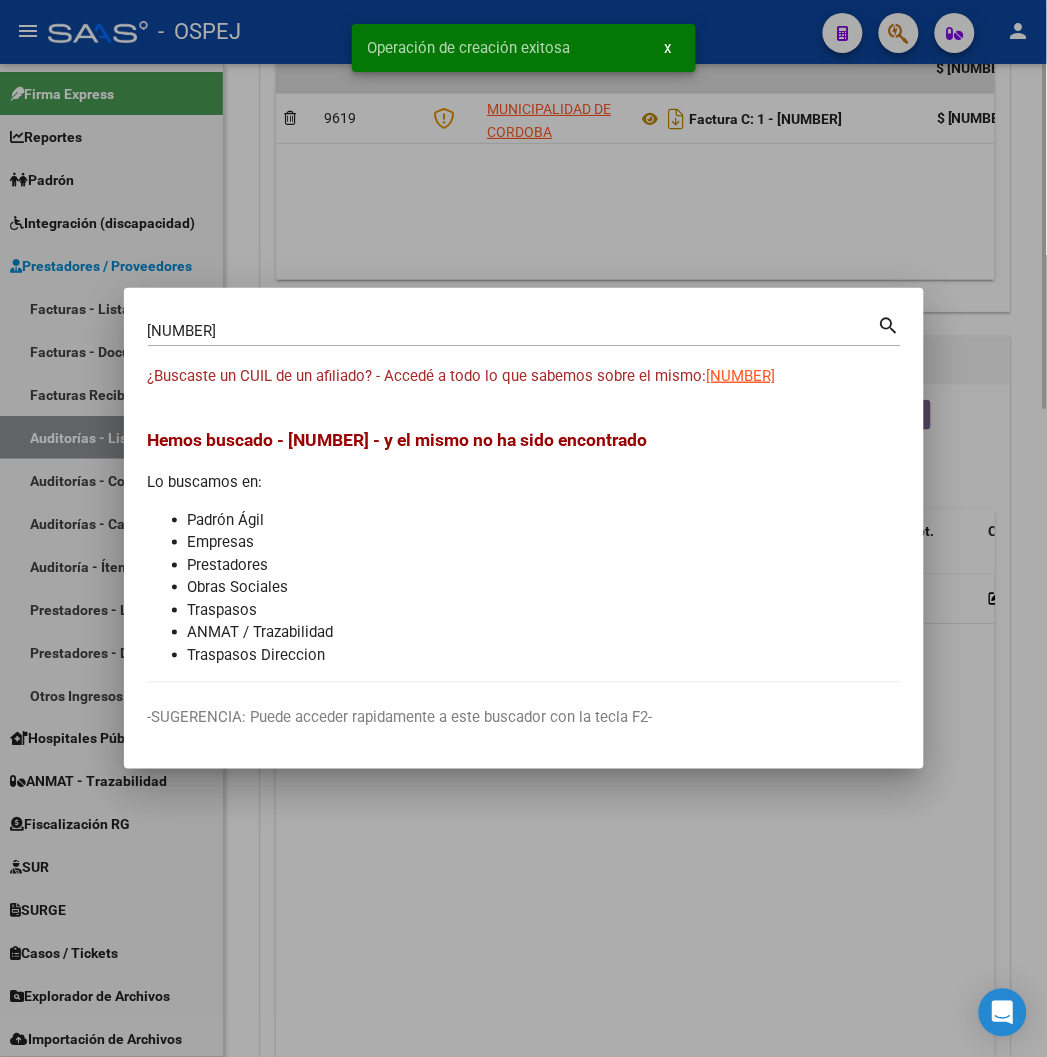 click at bounding box center (523, 528) 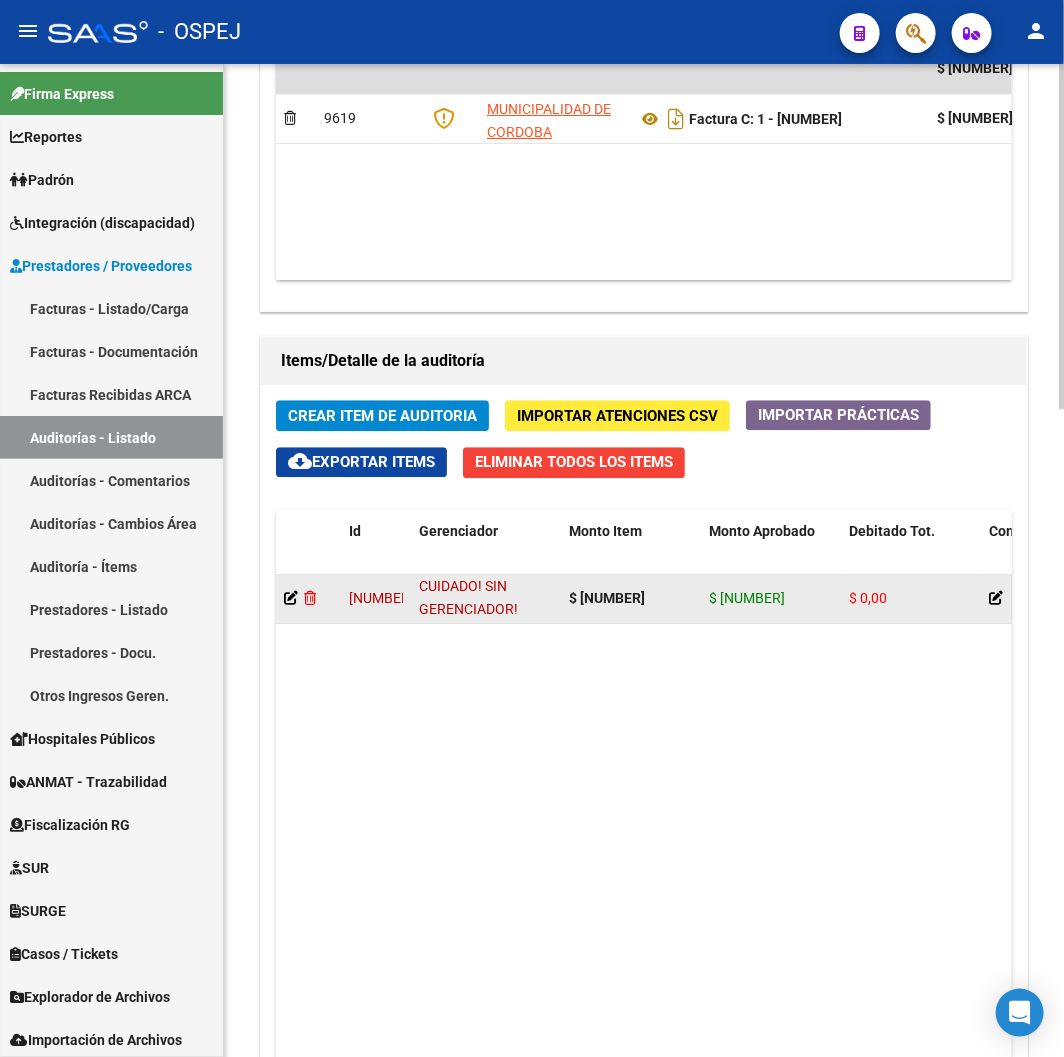 click 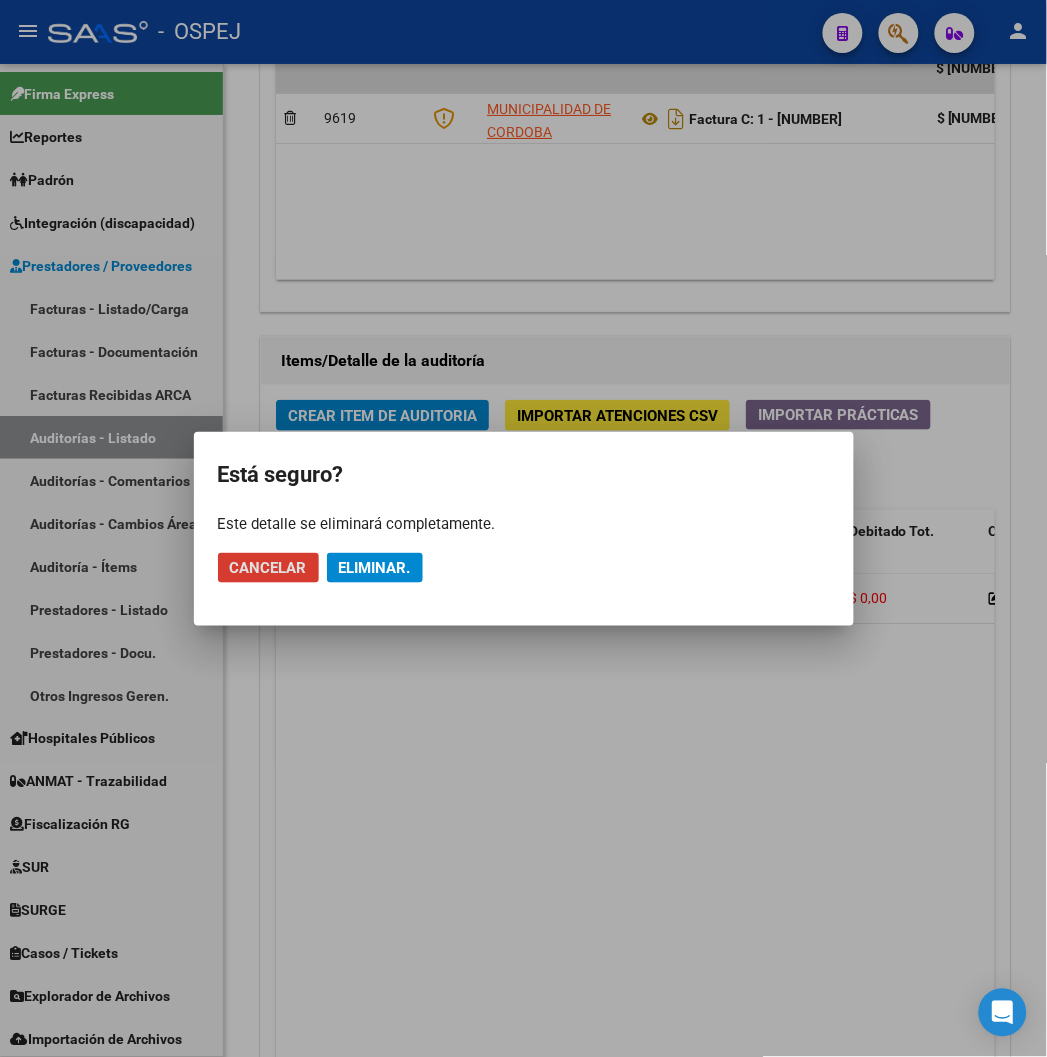 click on "Eliminar." 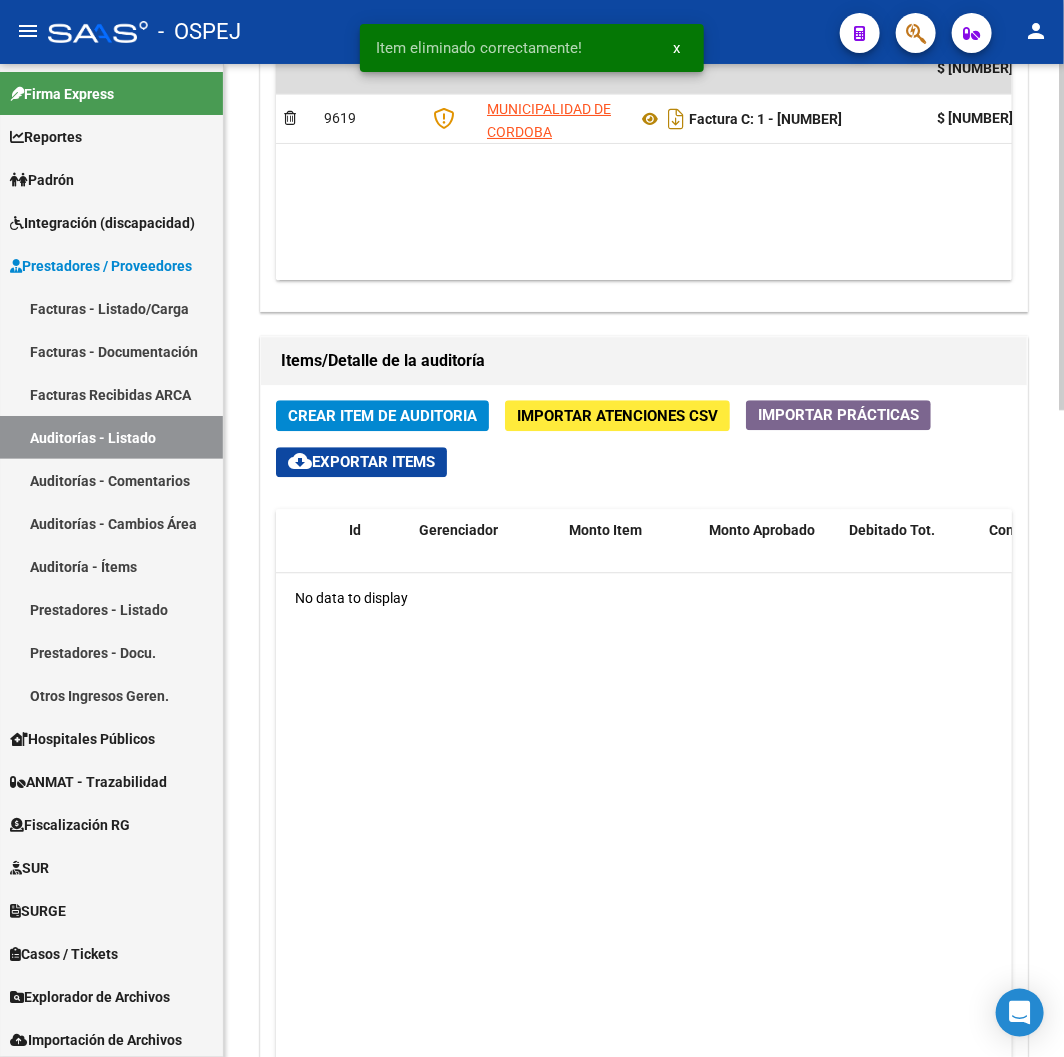 scroll, scrollTop: 1258, scrollLeft: 0, axis: vertical 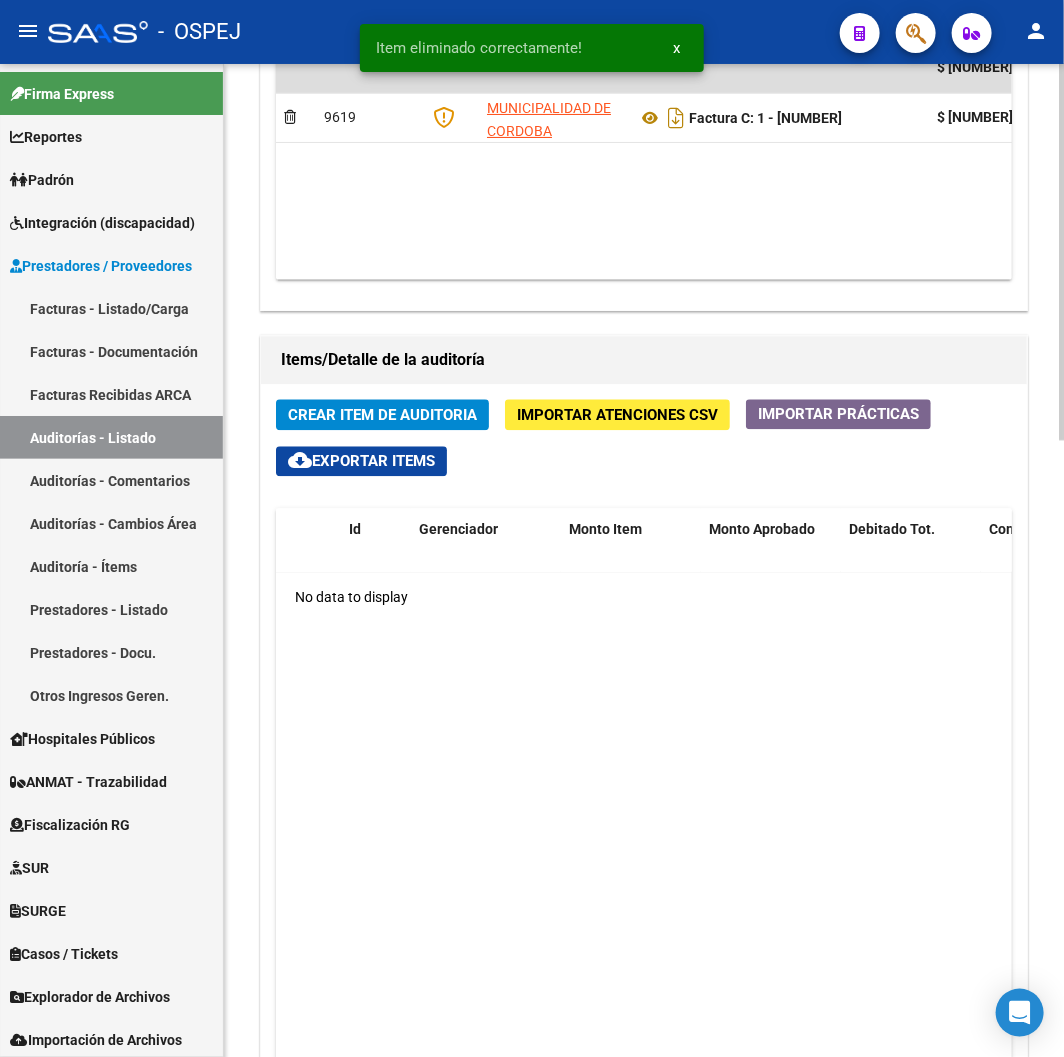 click on "Crear Item de Auditoria" 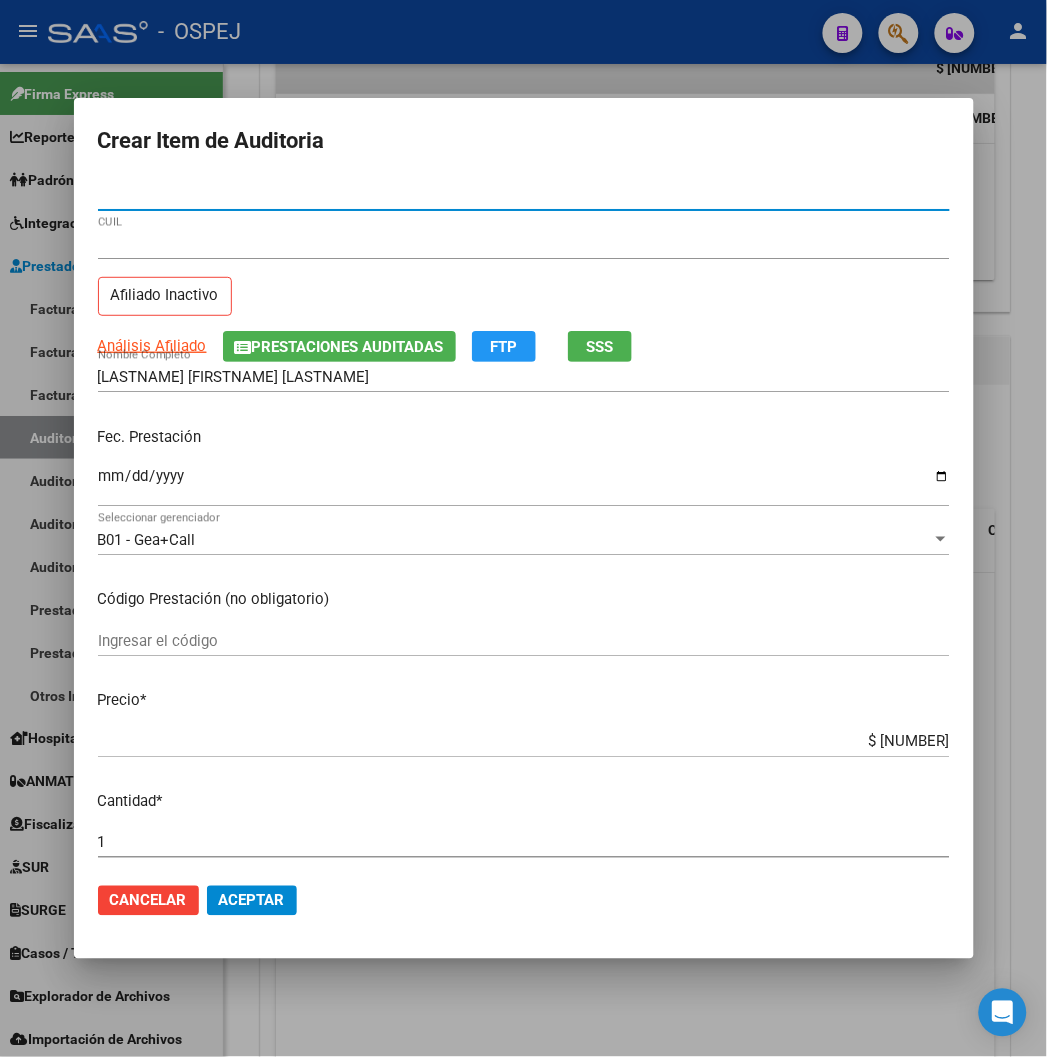 click on "Aceptar" 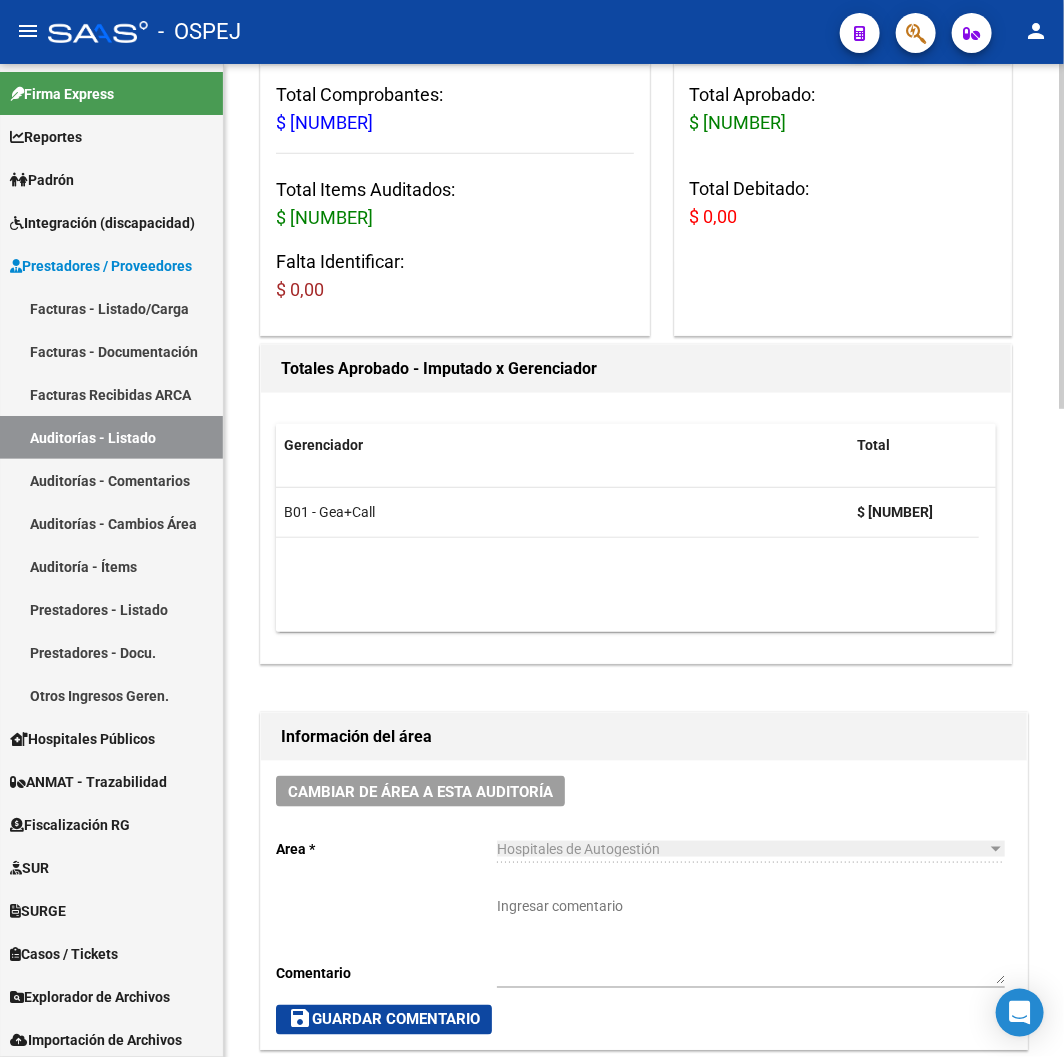 scroll, scrollTop: 0, scrollLeft: 0, axis: both 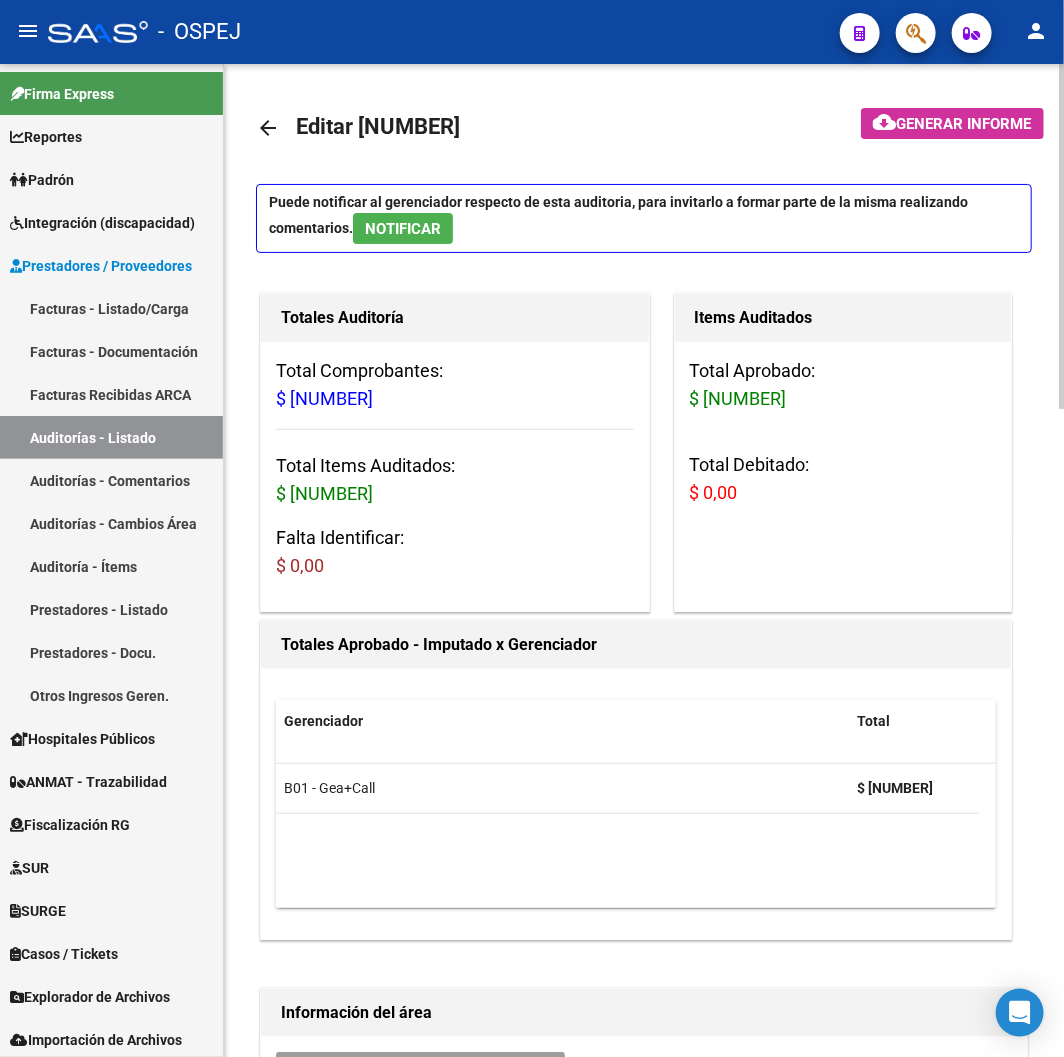 click on "arrow_back" 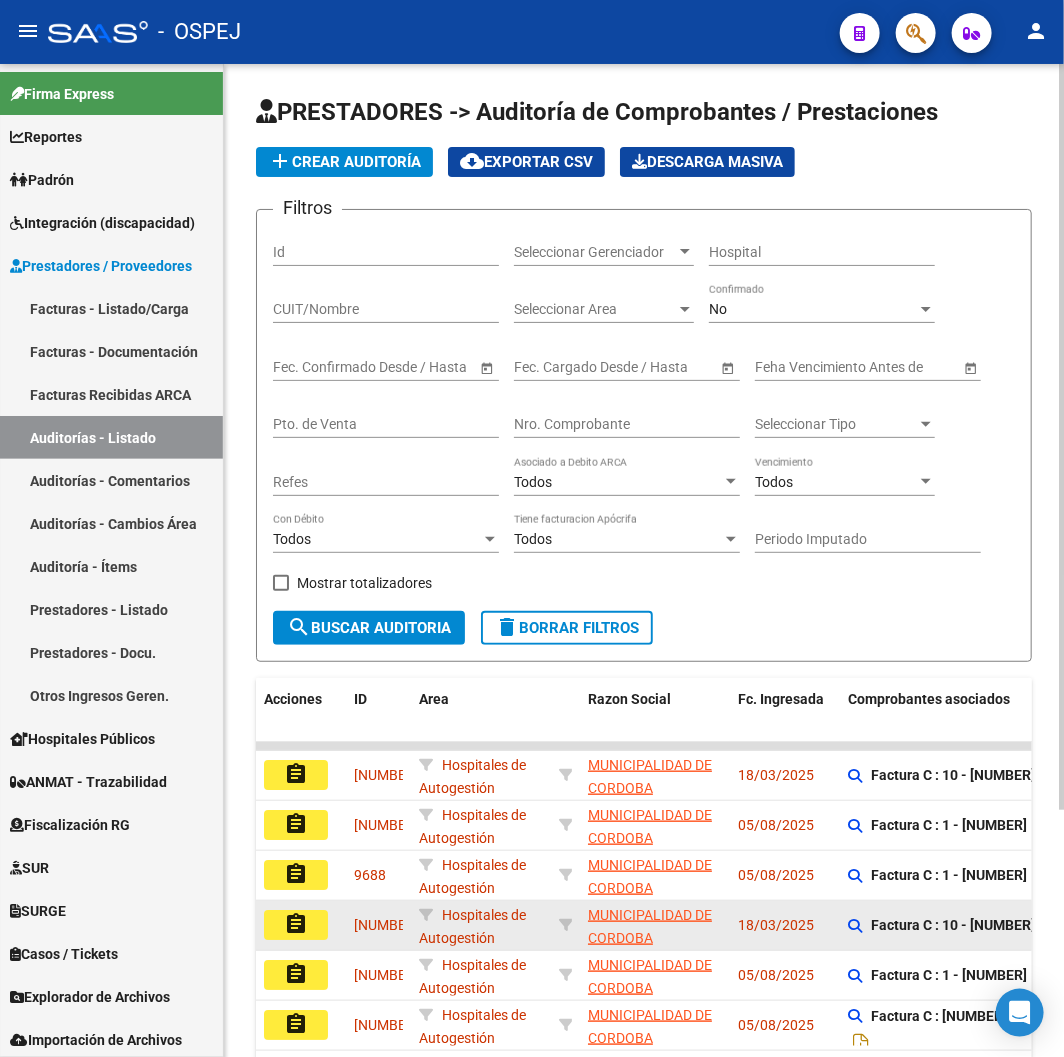 scroll, scrollTop: 222, scrollLeft: 0, axis: vertical 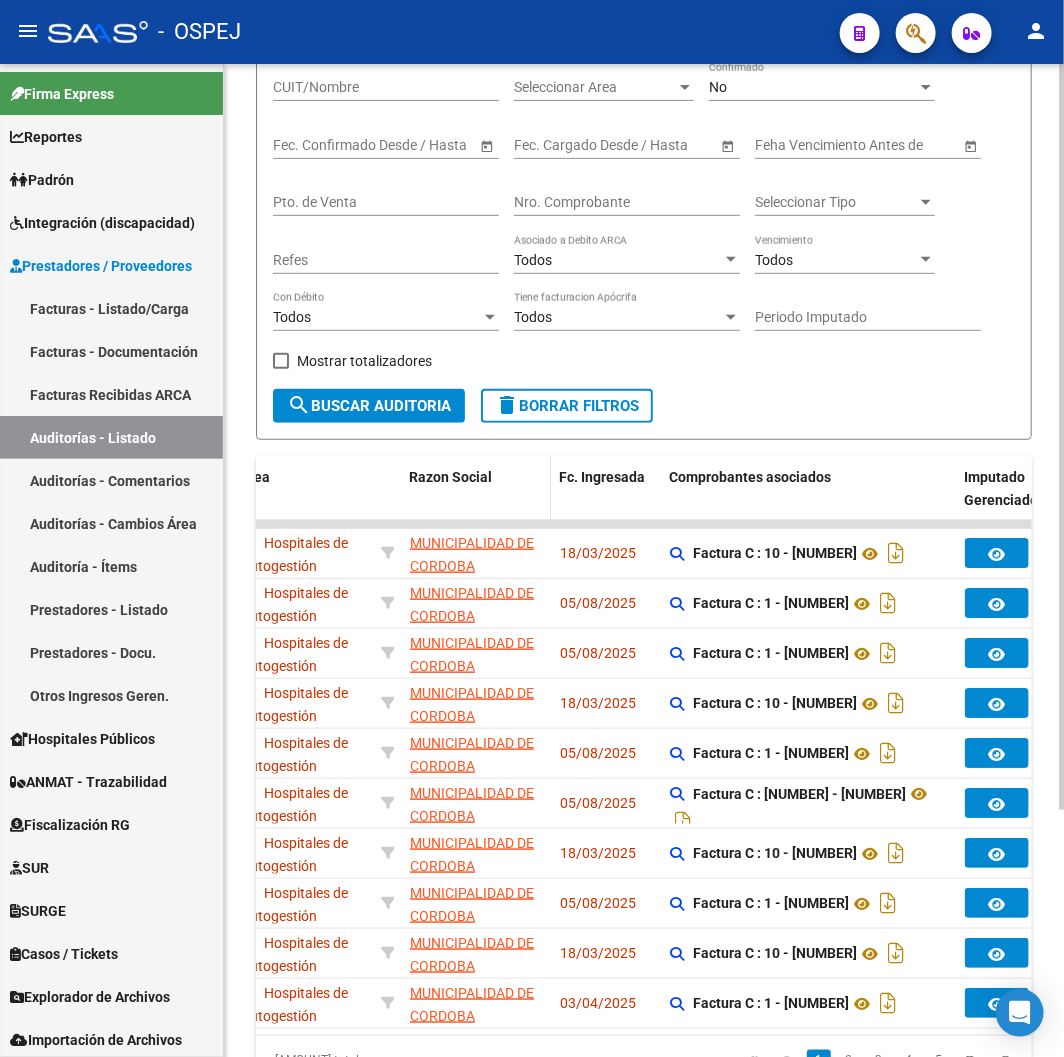 drag, startPoint x: 417, startPoint y: 497, endPoint x: 495, endPoint y: 497, distance: 78 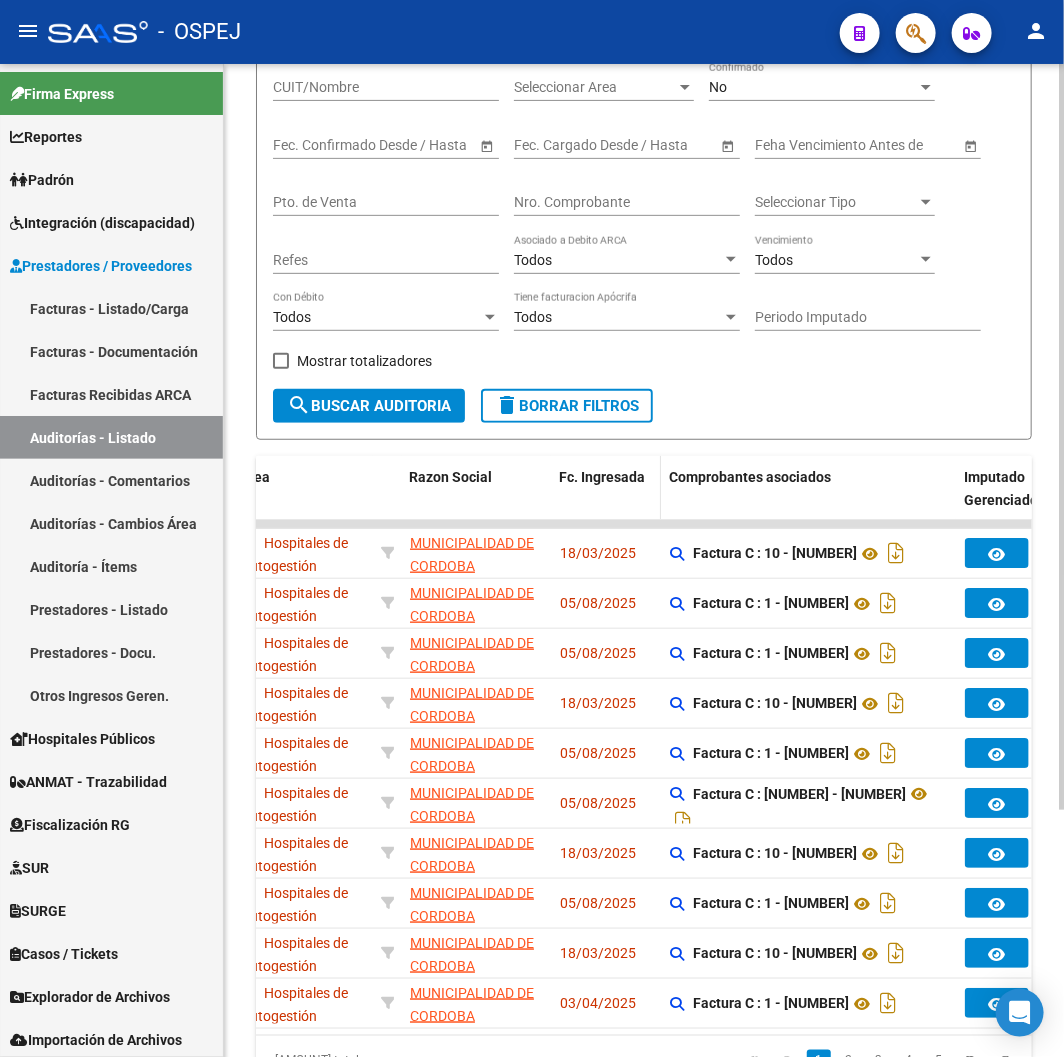 scroll, scrollTop: 0, scrollLeft: 335, axis: horizontal 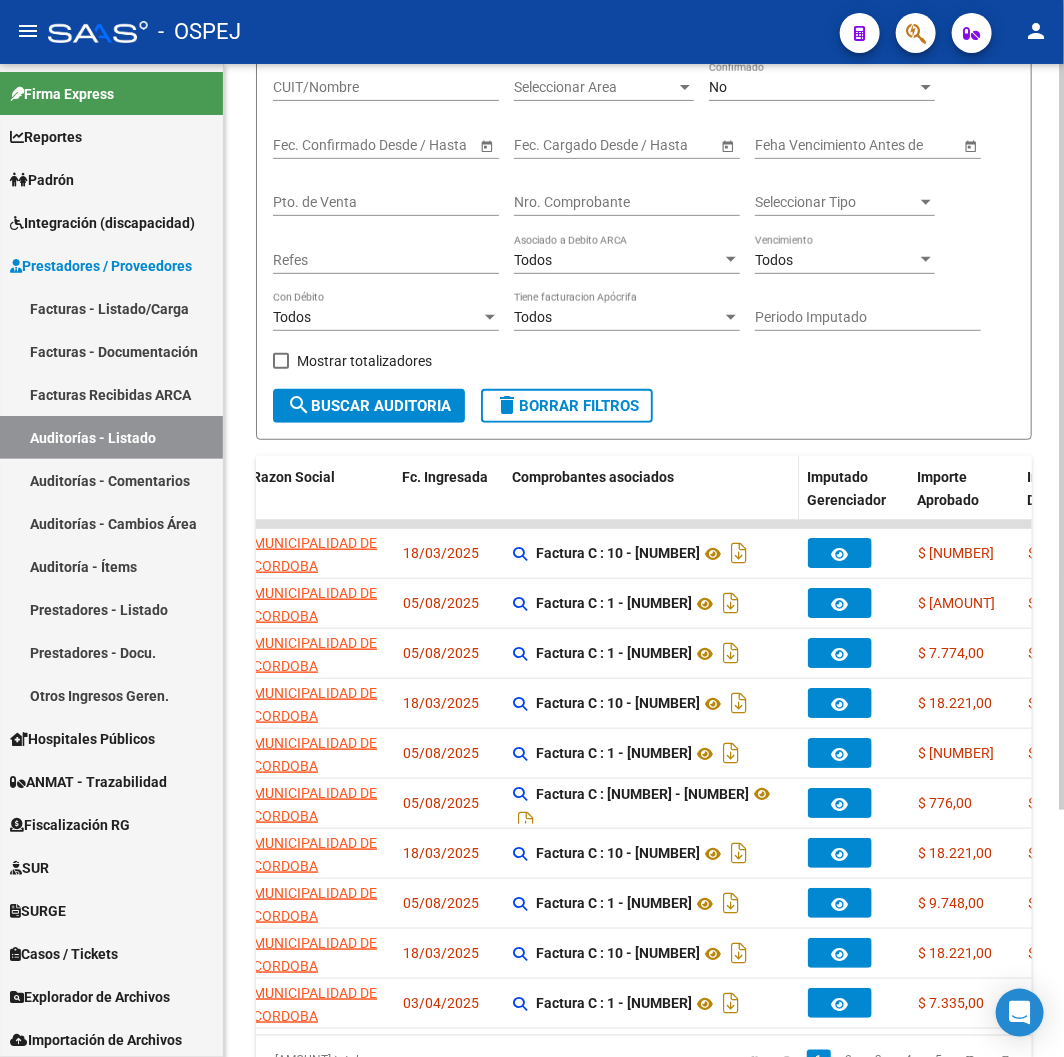 click on "Comprobantes asociados" 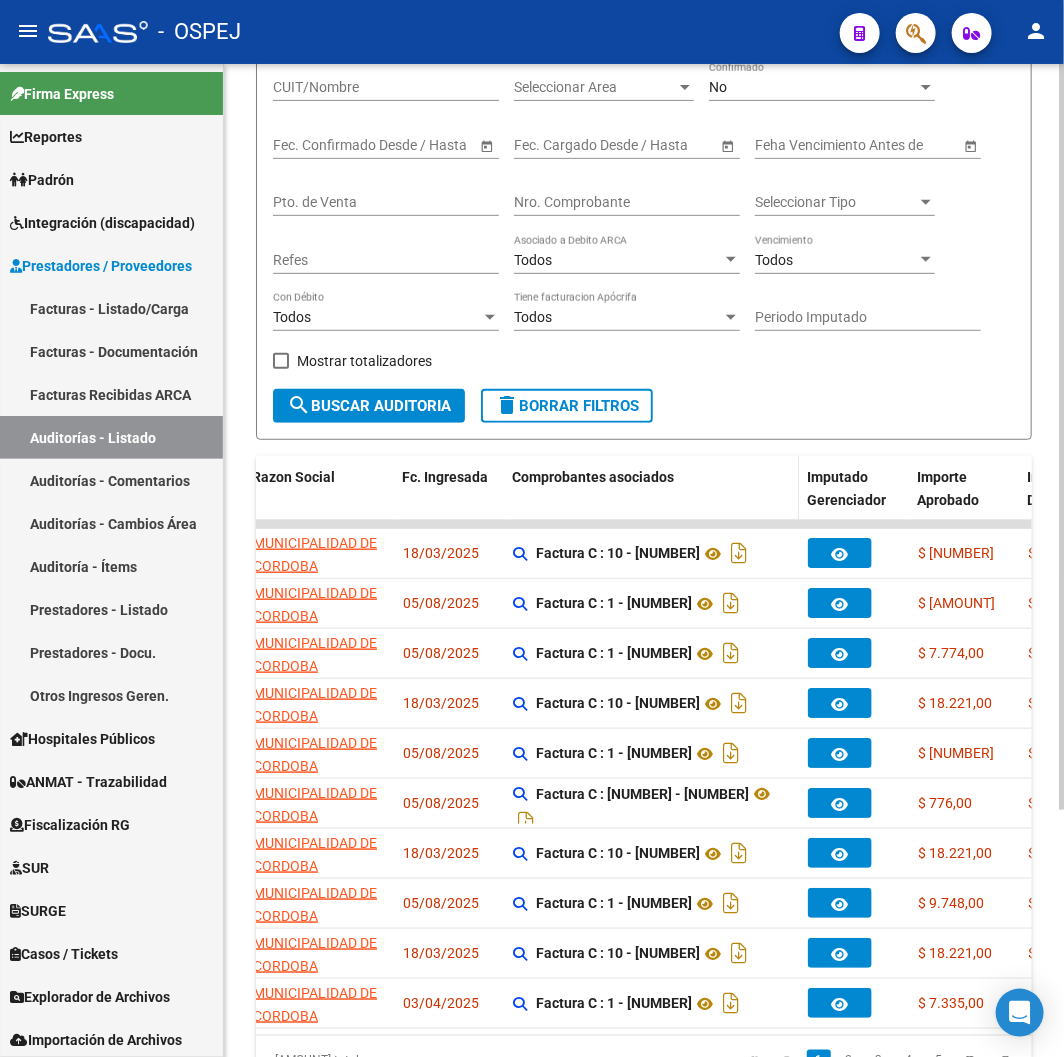 click on "Comprobantes asociados" 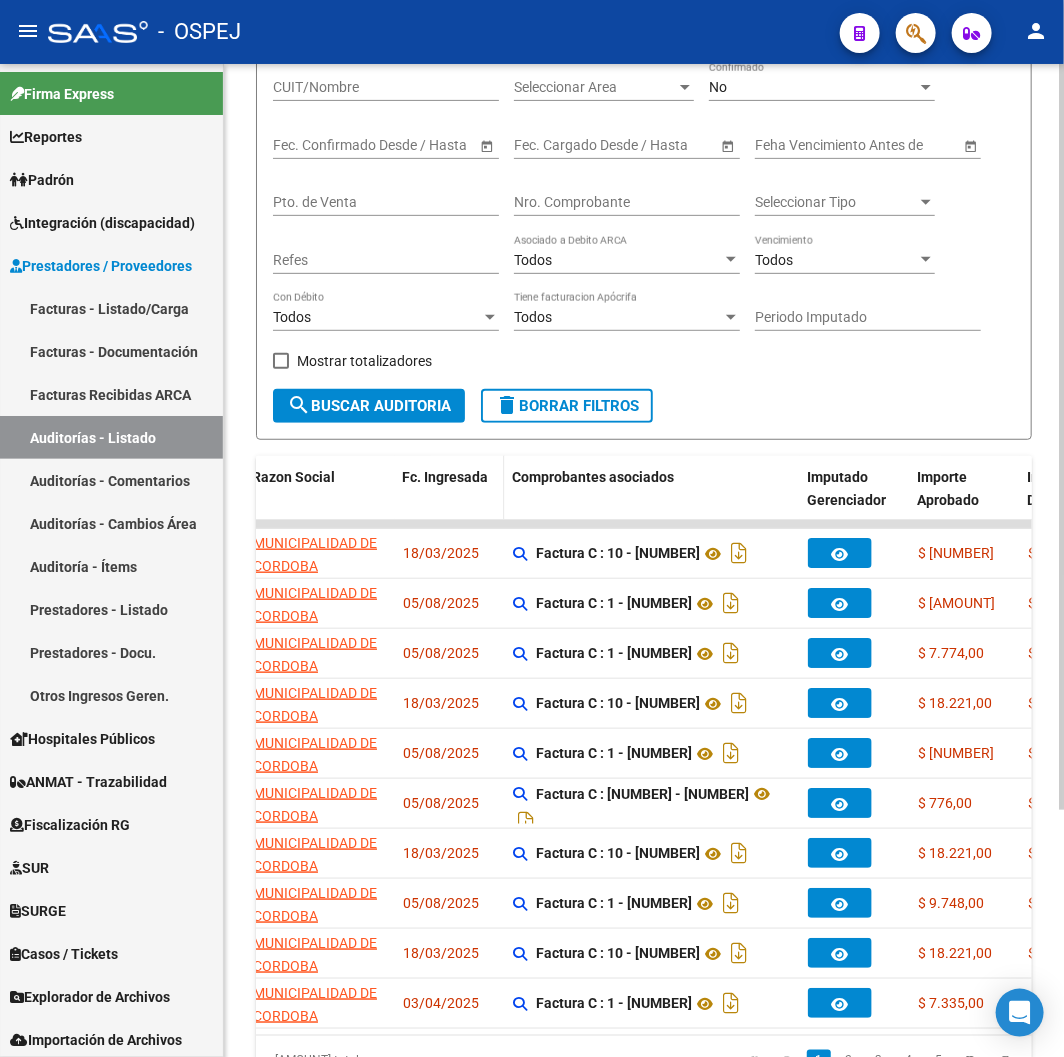 click on "Fc. Ingresada" 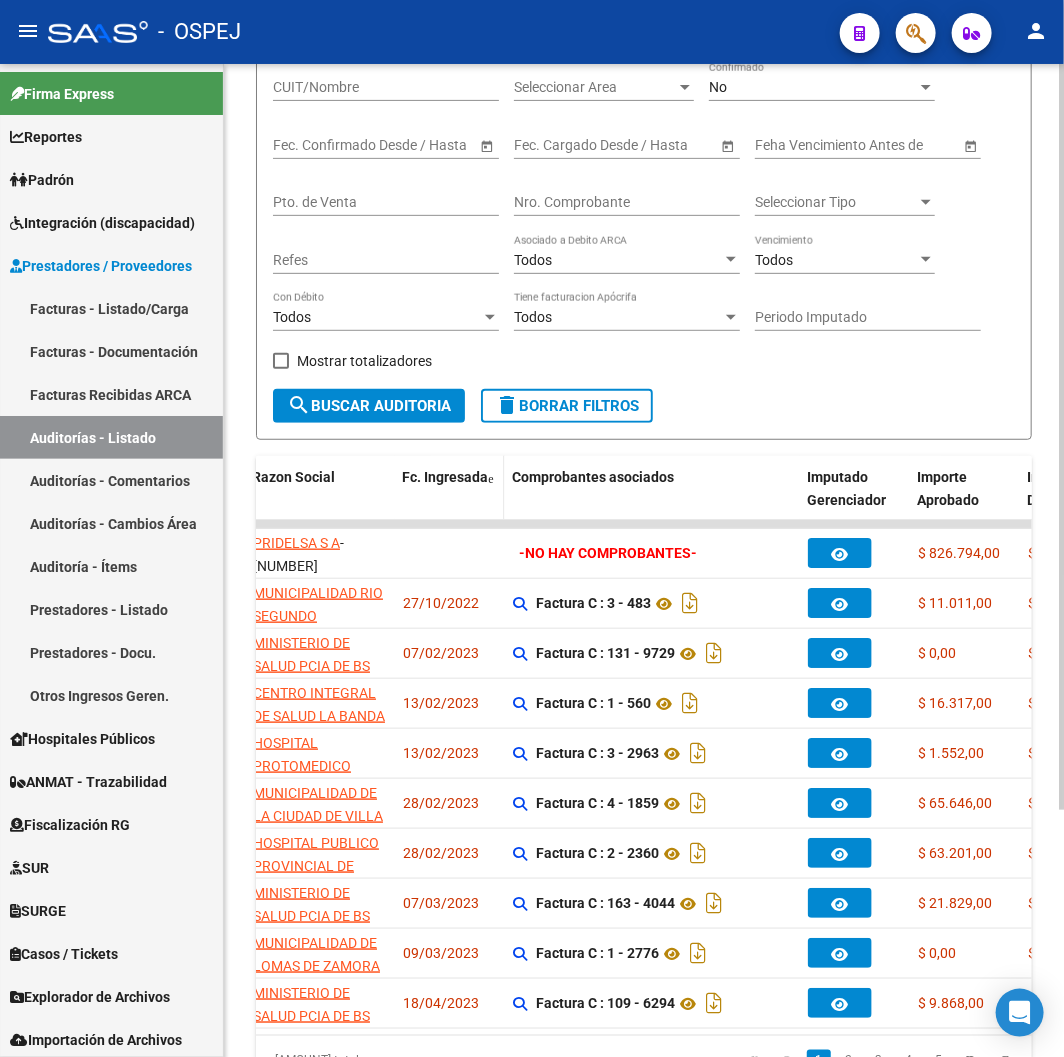 click on "Fc. Ingresada" 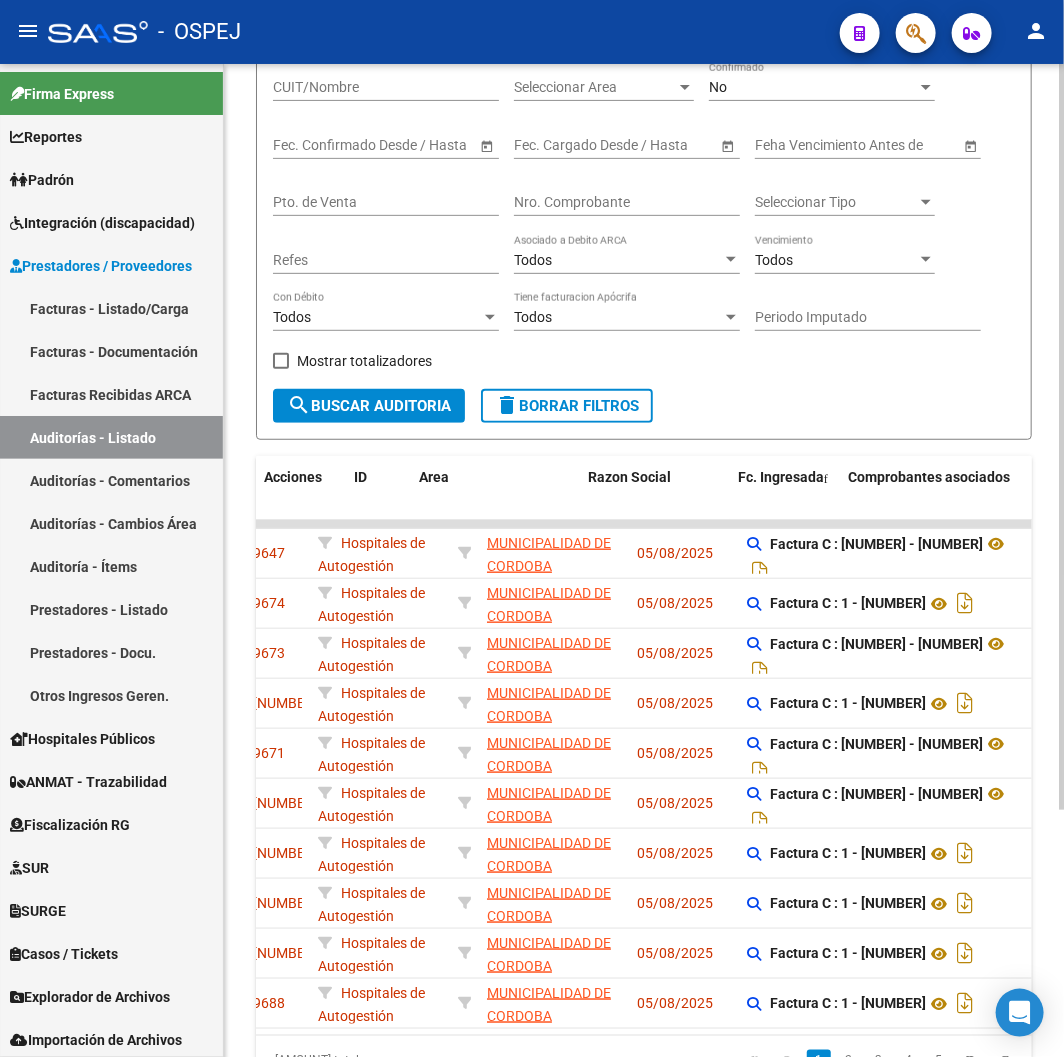 scroll, scrollTop: 0, scrollLeft: 0, axis: both 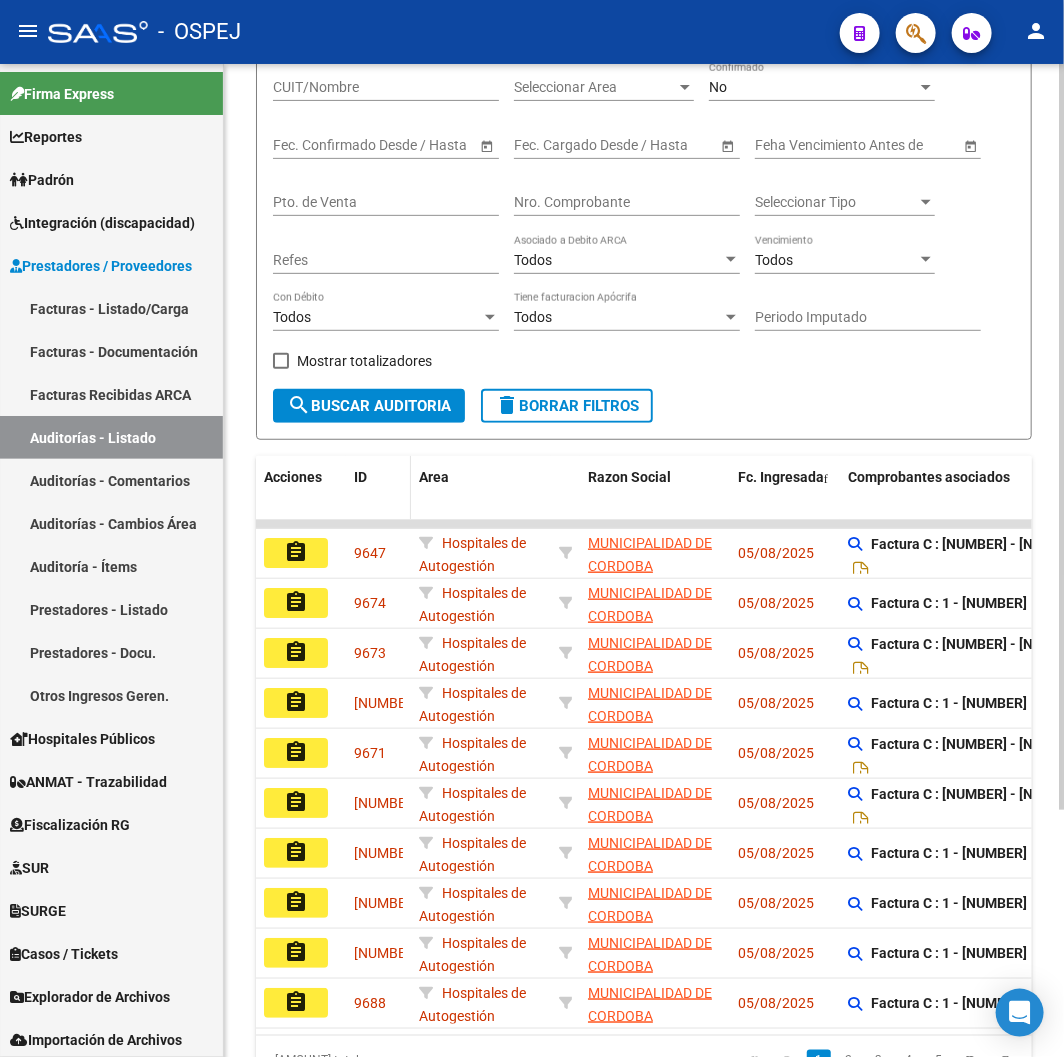 click on "ID" 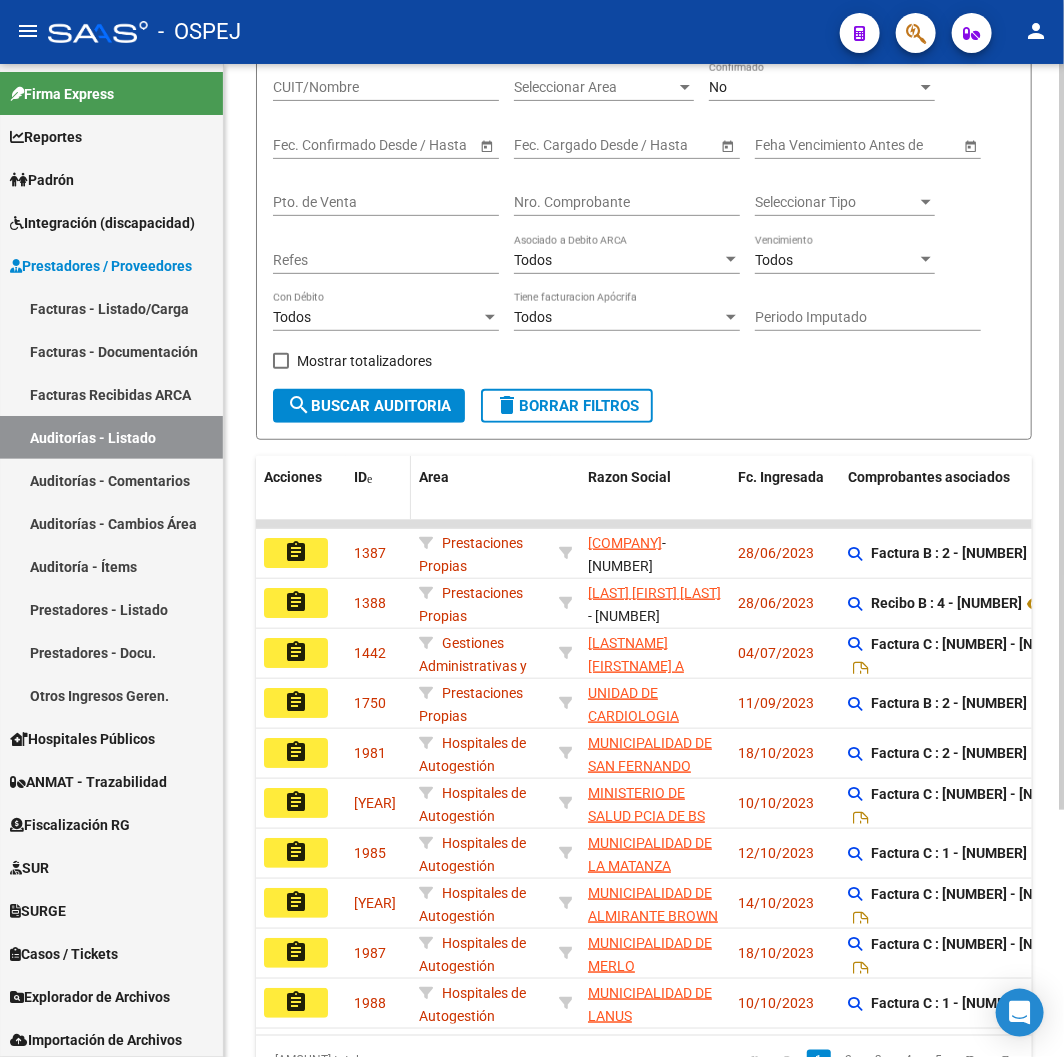 click on "ID" 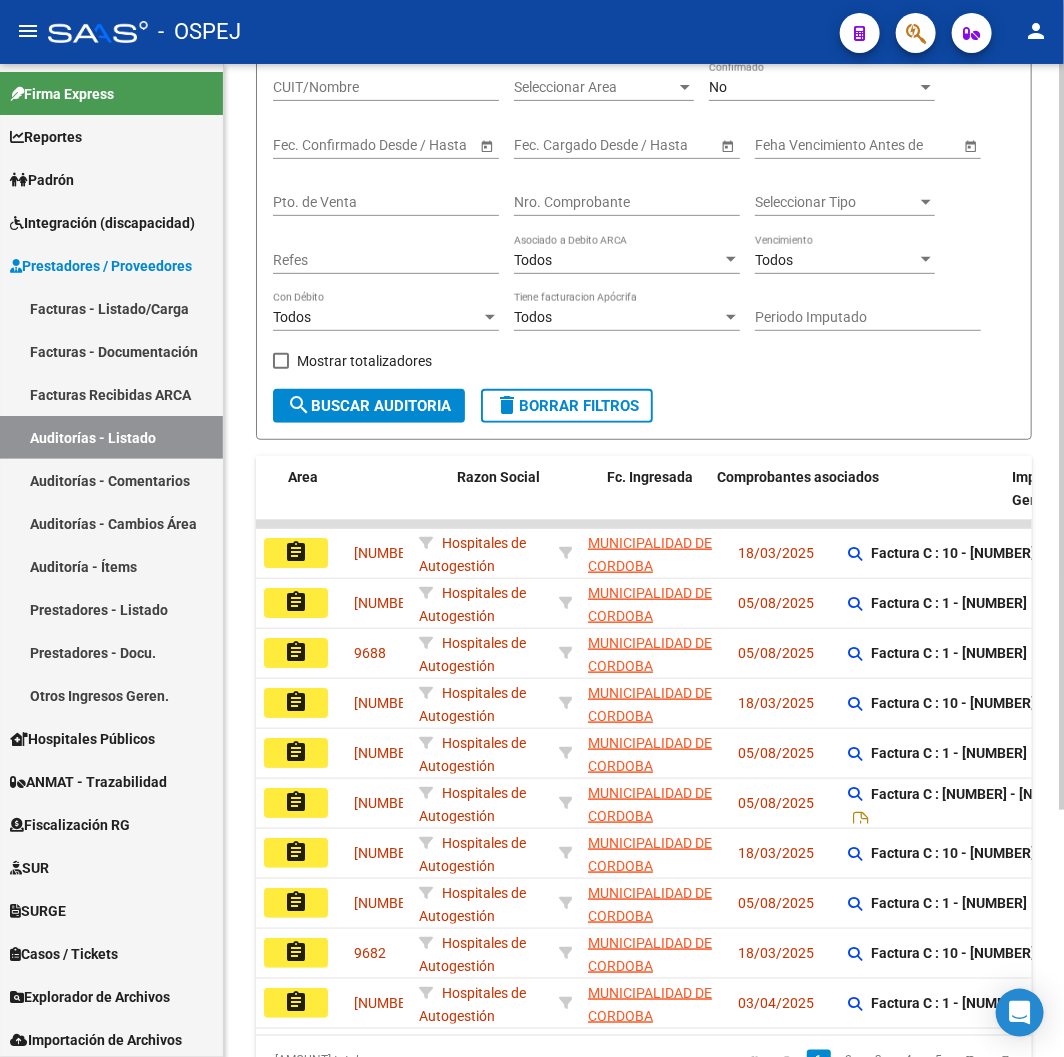 scroll, scrollTop: 0, scrollLeft: 316, axis: horizontal 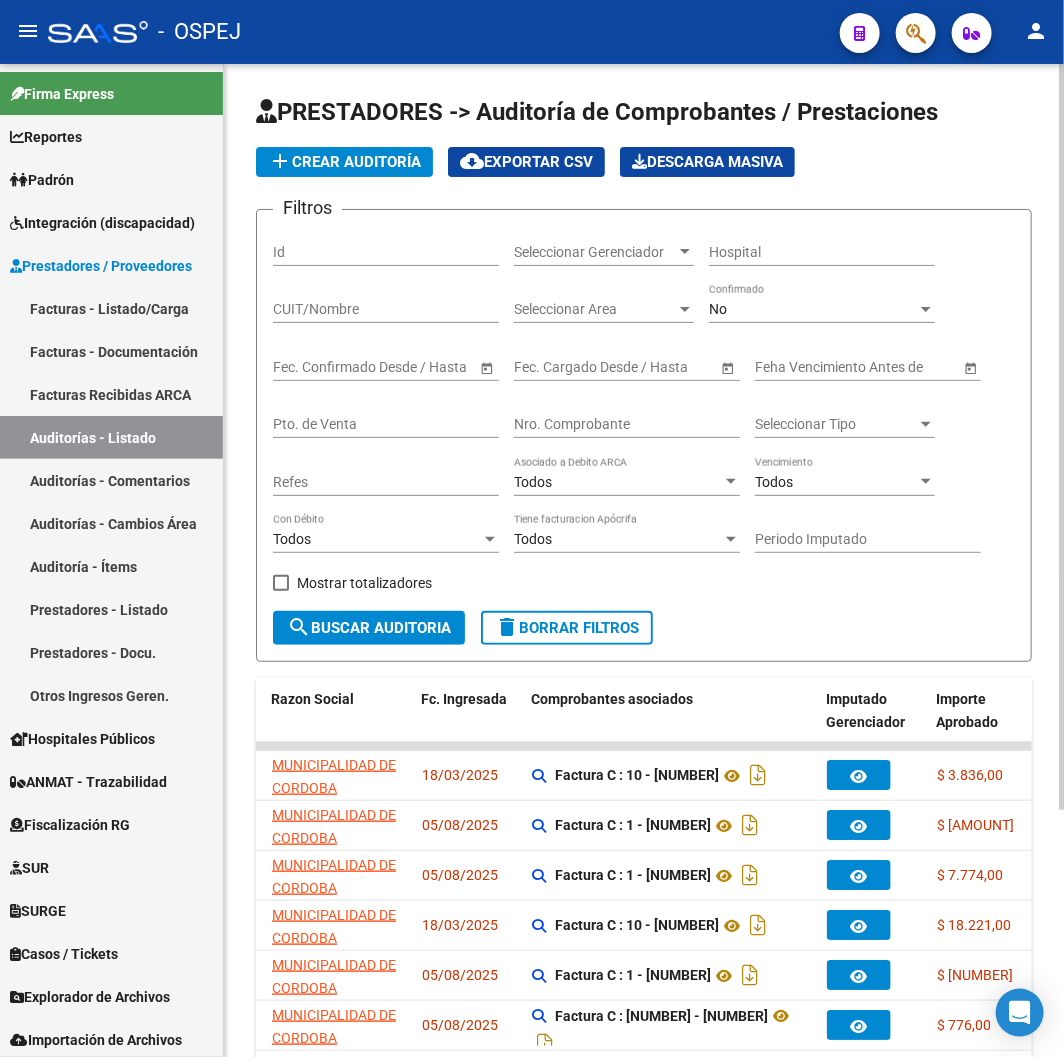 click on "Nro. Comprobante" at bounding box center [627, 424] 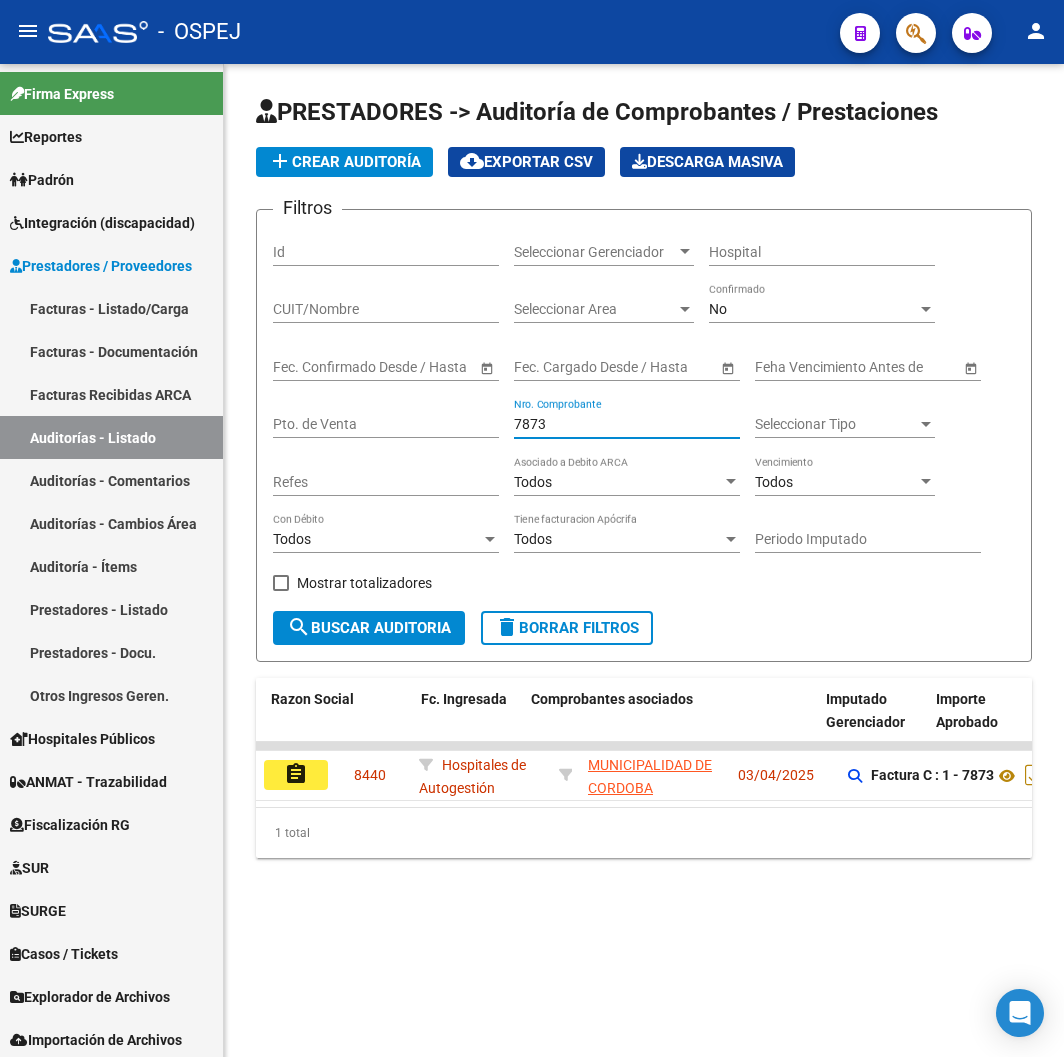 scroll, scrollTop: 0, scrollLeft: 0, axis: both 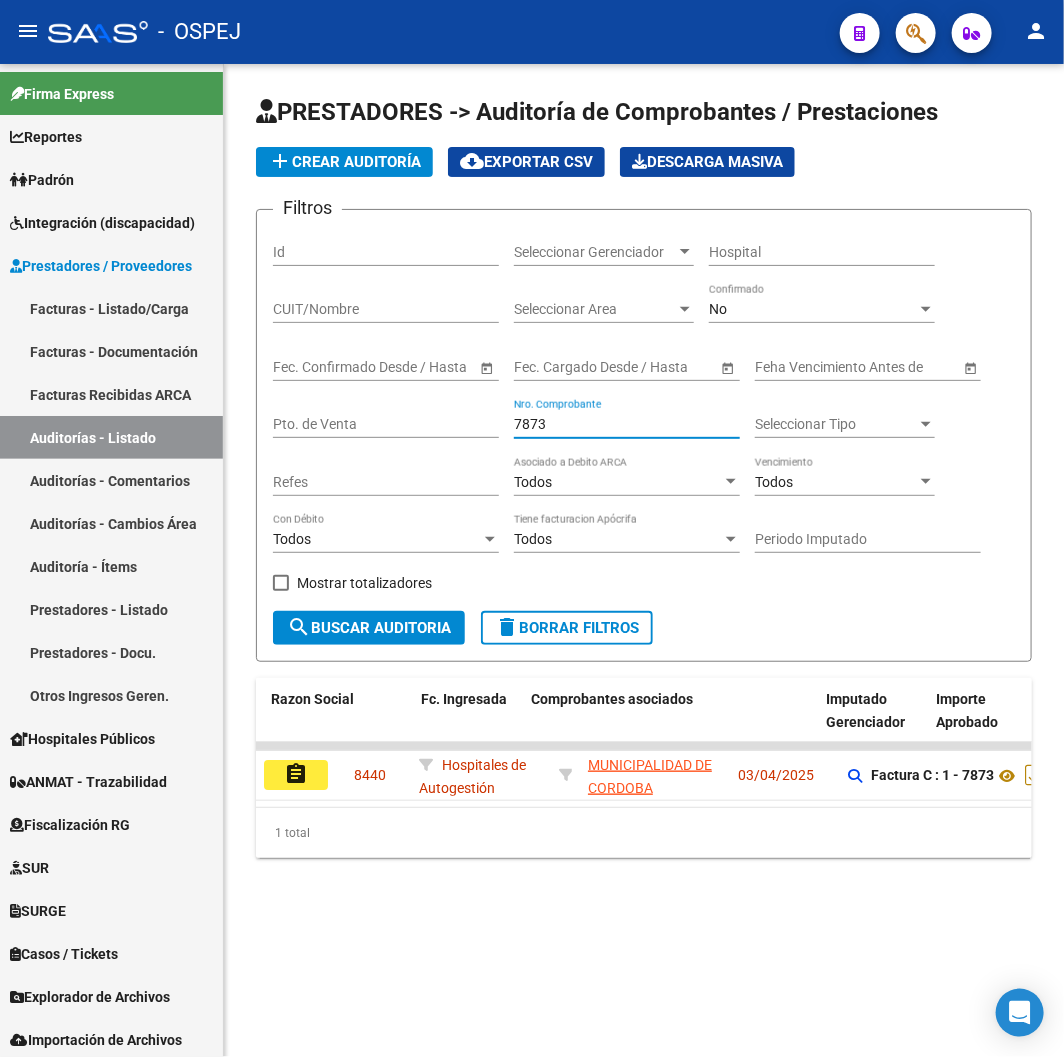 click on "Filtros Id Seleccionar Gerenciador Seleccionar Gerenciador Hospital CUIT/Nombre Seleccionar Area Seleccionar Area No Confirmado Start date – End date Fec. Confirmado Desde / Hasta Start date – End date Fec. Cargado Desde / Hasta Feha Vencimiento Antes de Pto. de Venta 7873 Nro. Comprobante Seleccionar Tipo Seleccionar Tipo Refes Todos Asociado a Debito ARCA Todos Vencimiento Todos Con Débito Todos Tiene facturacion Apócrifa Periodo Imputado    Mostrar totalizadores" 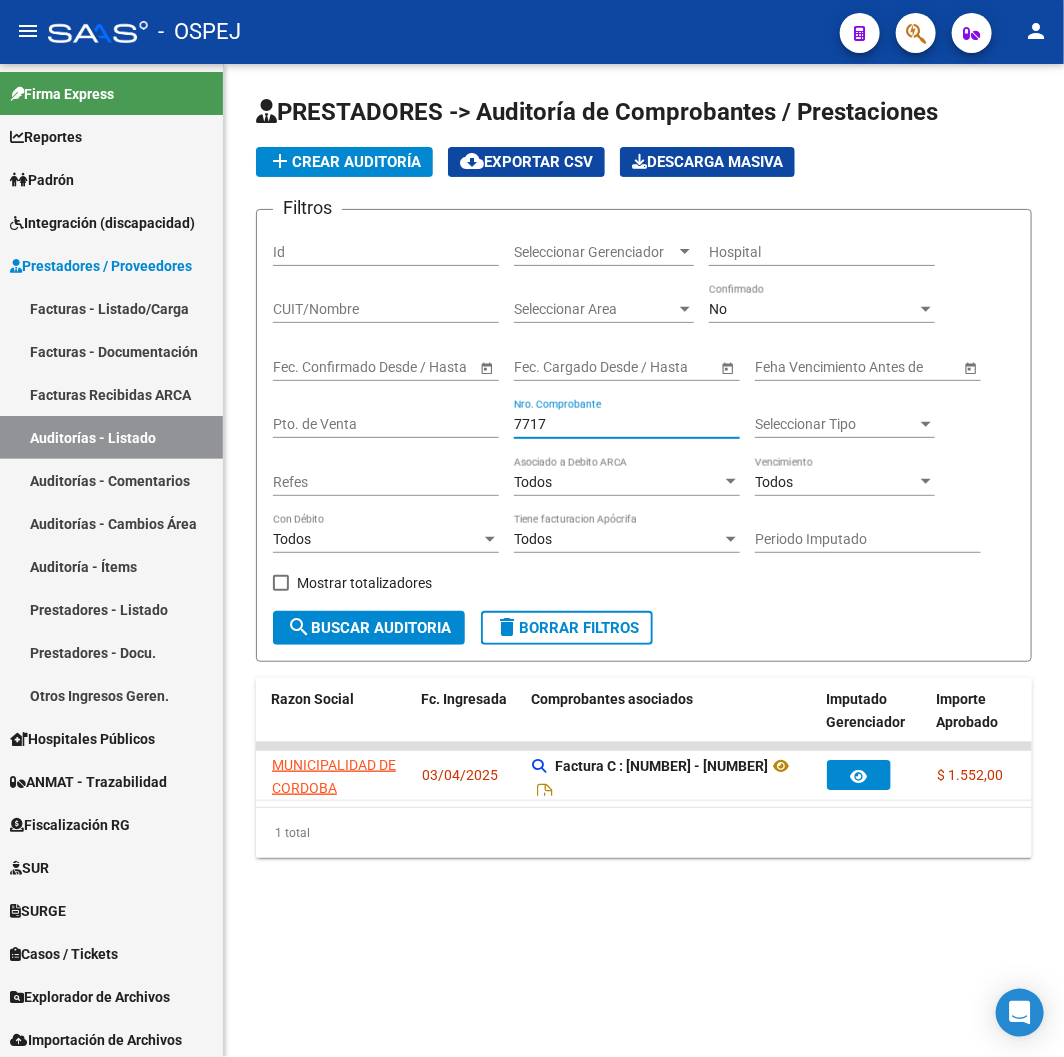 click on "Filtros Id Seleccionar Gerenciador Seleccionar Gerenciador Hospital CUIT/Nombre Seleccionar Area Seleccionar Area No Confirmado Start date – End date Fec. Confirmado Desde / Hasta Start date – End date Fec. Cargado Desde / Hasta Feha Vencimiento Antes de Pto. de Venta [NUMBER] Nro. Comprobante Seleccionar Tipo Seleccionar Tipo Refes Todos Asociado a Debito ARCA Todos Vencimiento Todos Con Débito Todos Tiene facturacion Apócrifa Periodo Imputado    Mostrar totalizadores" 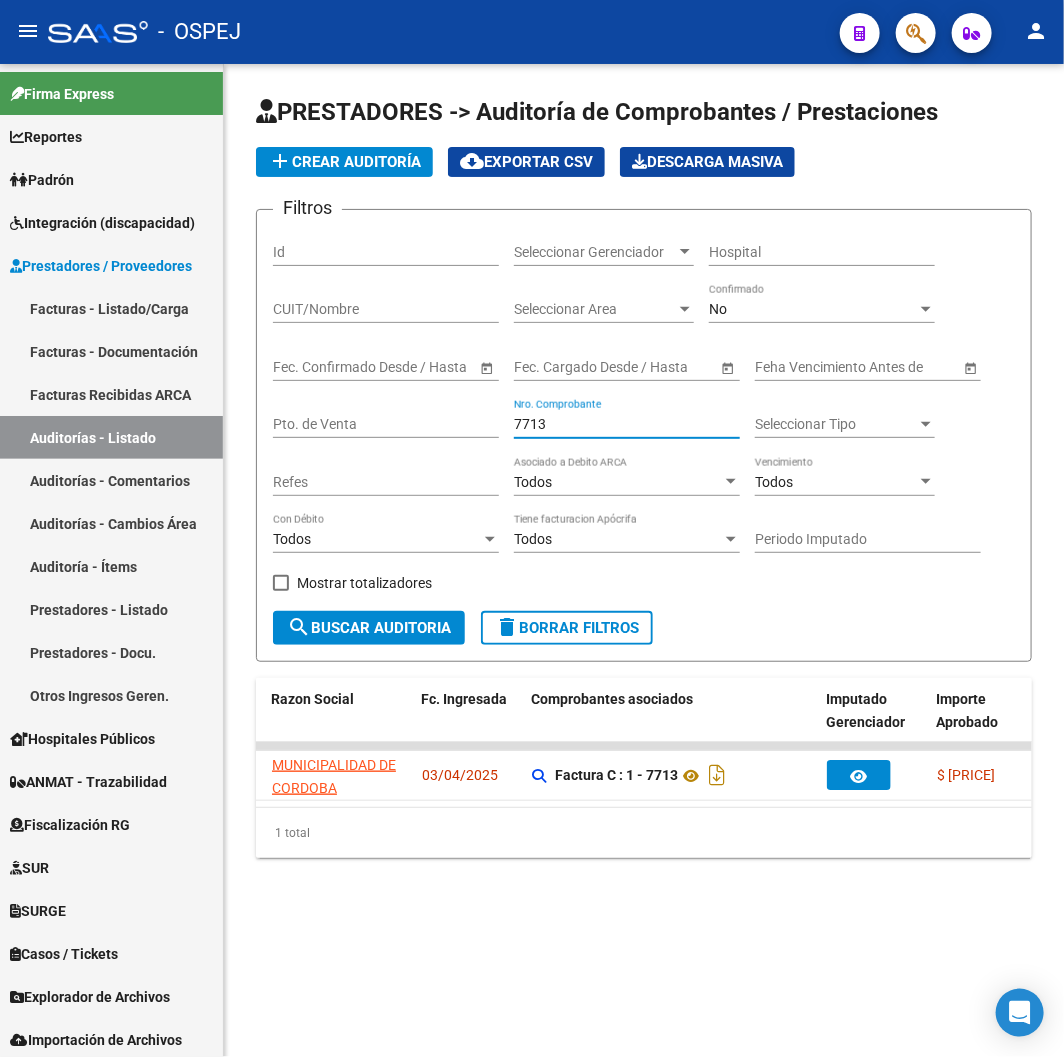 drag, startPoint x: 608, startPoint y: 426, endPoint x: 401, endPoint y: 448, distance: 208.1658 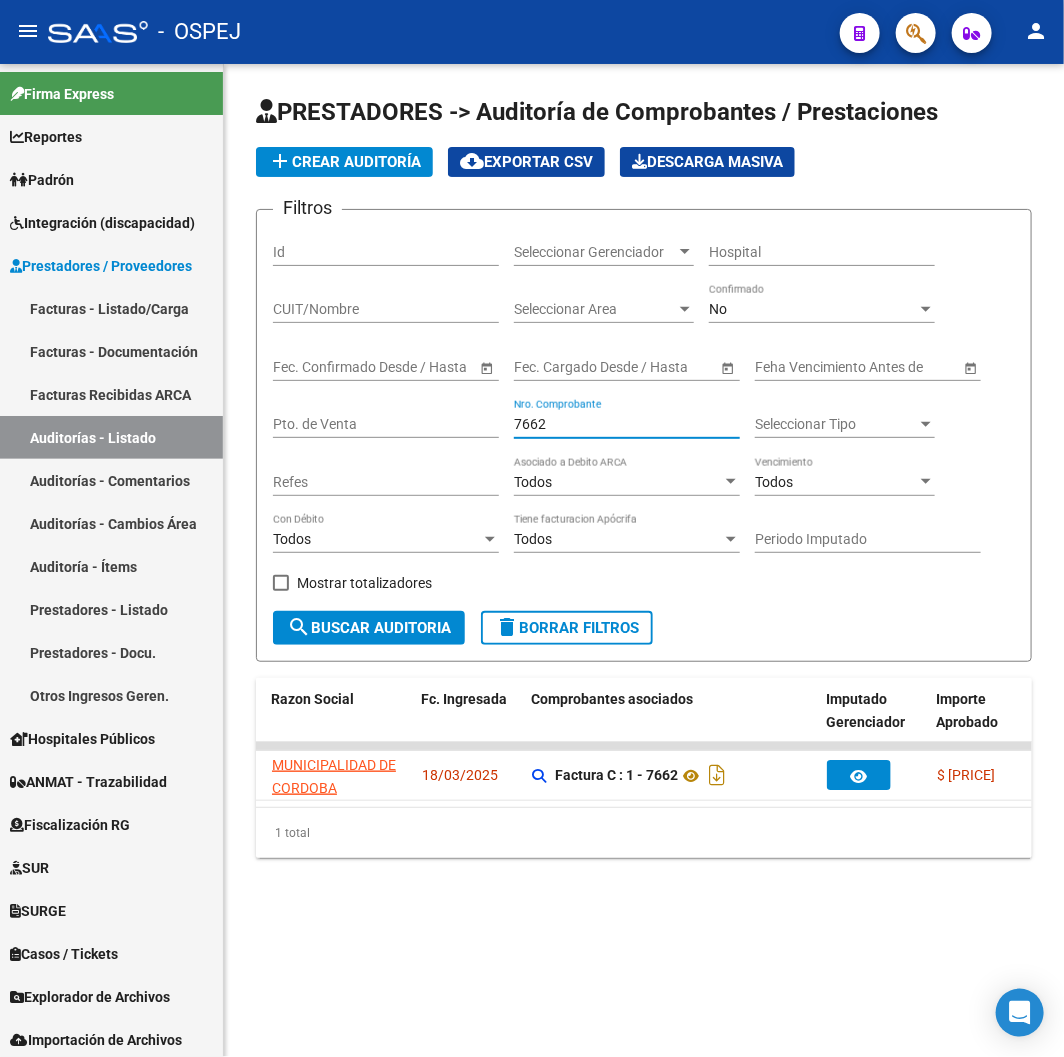 drag, startPoint x: 592, startPoint y: 431, endPoint x: 388, endPoint y: 455, distance: 205.4069 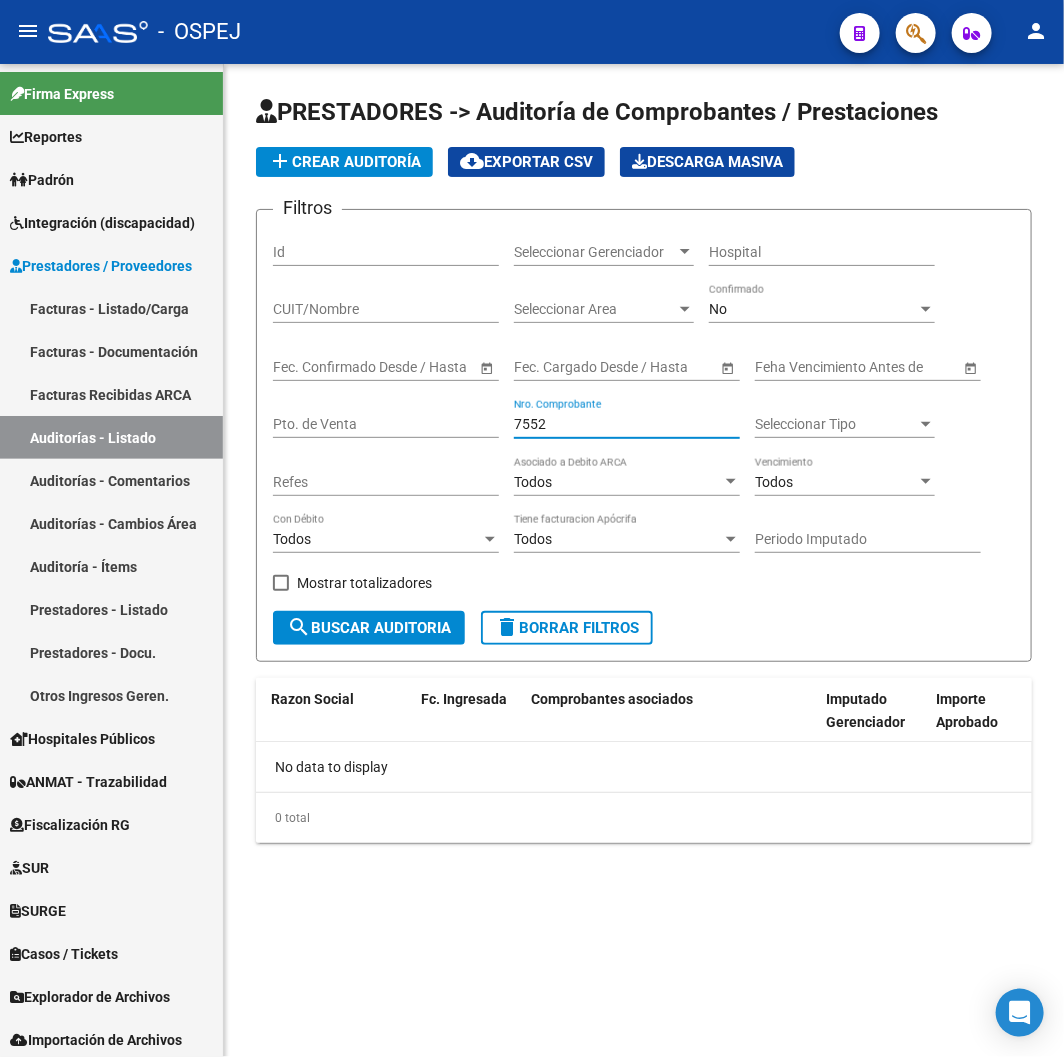 scroll, scrollTop: 0, scrollLeft: 0, axis: both 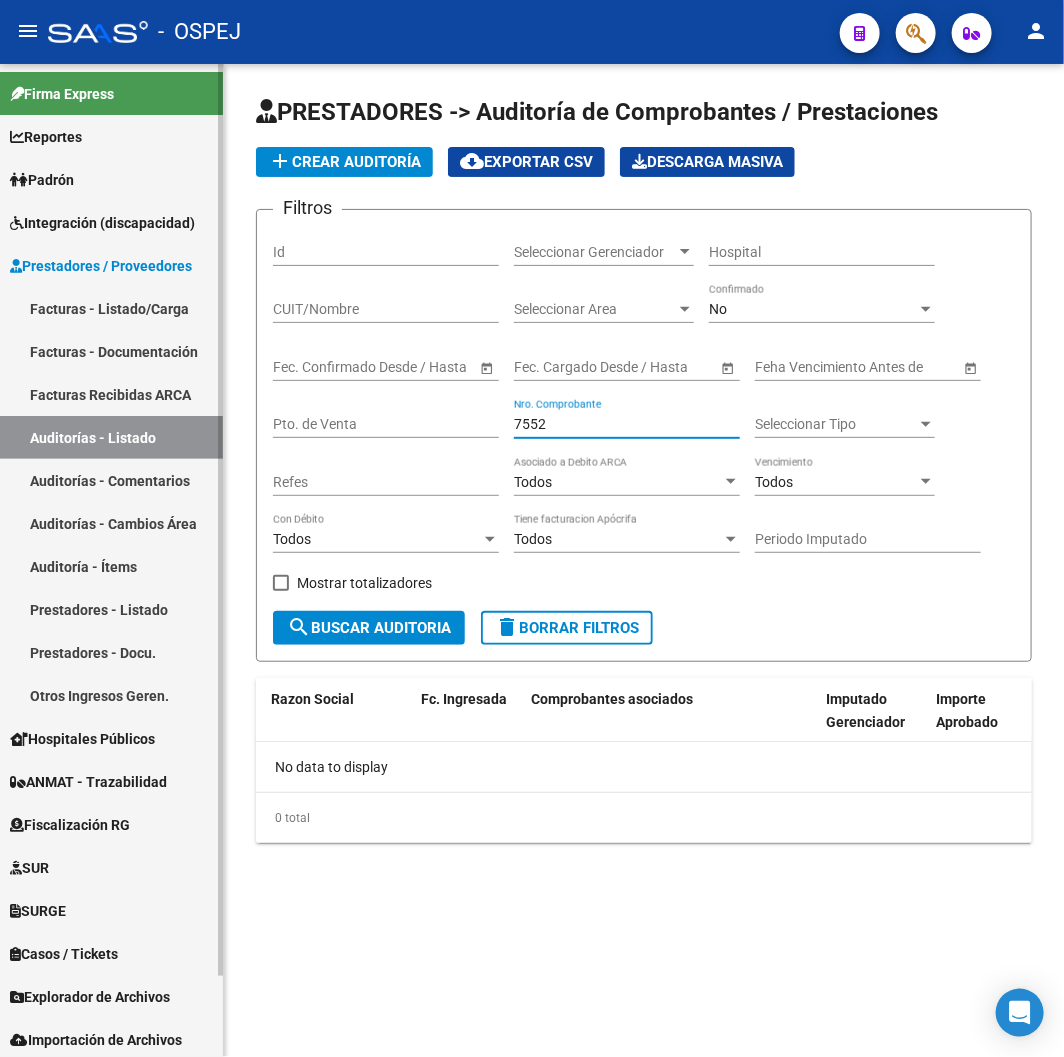 type on "7552" 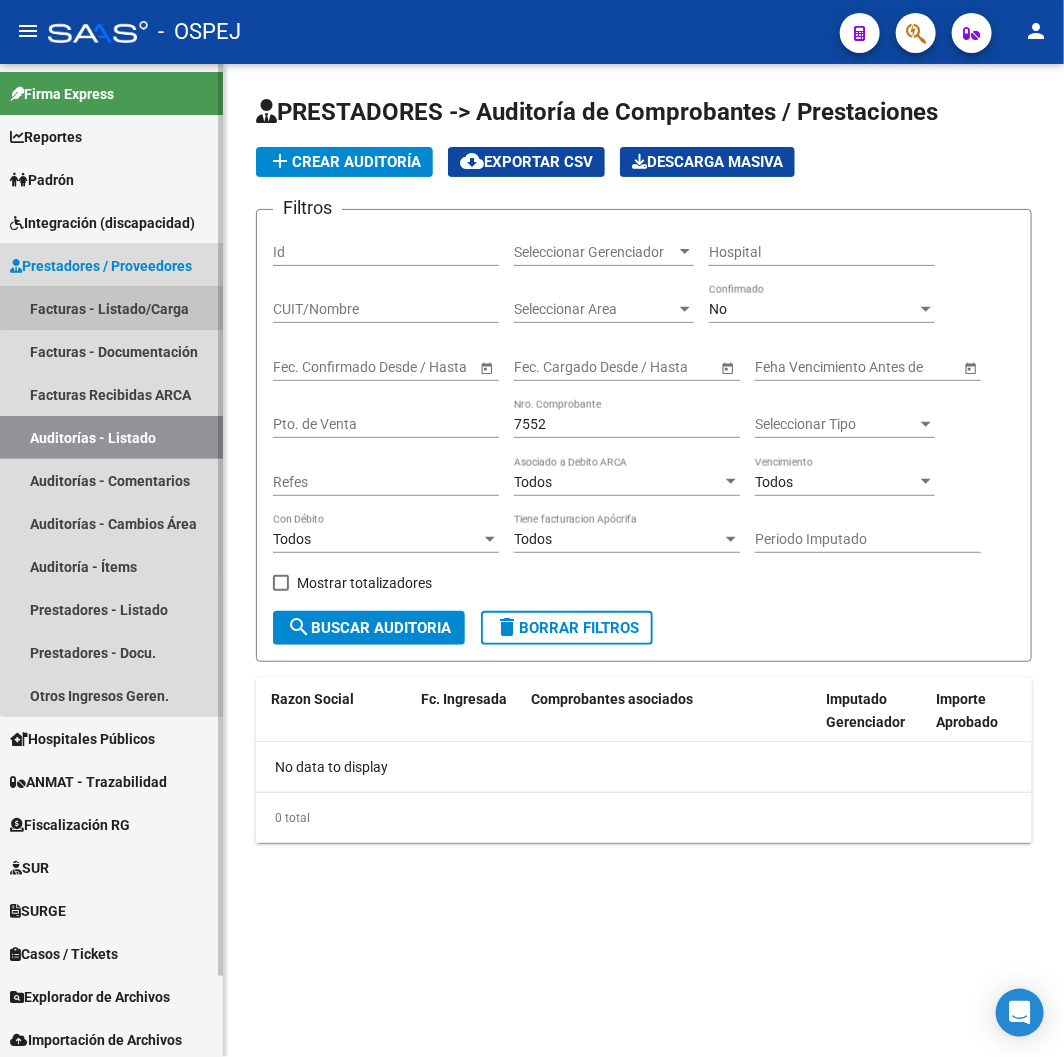 click on "Facturas - Listado/Carga" at bounding box center (111, 308) 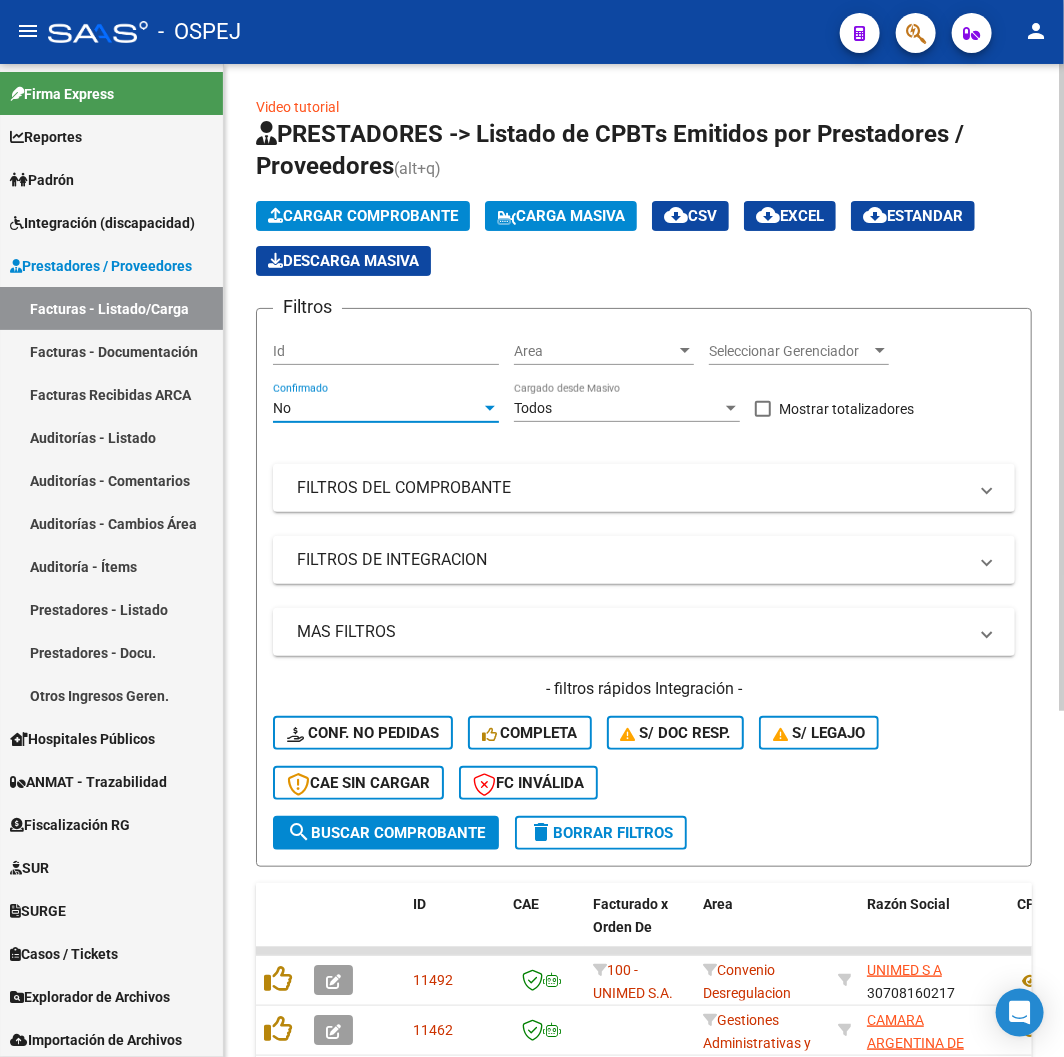 click on "No" at bounding box center [377, 408] 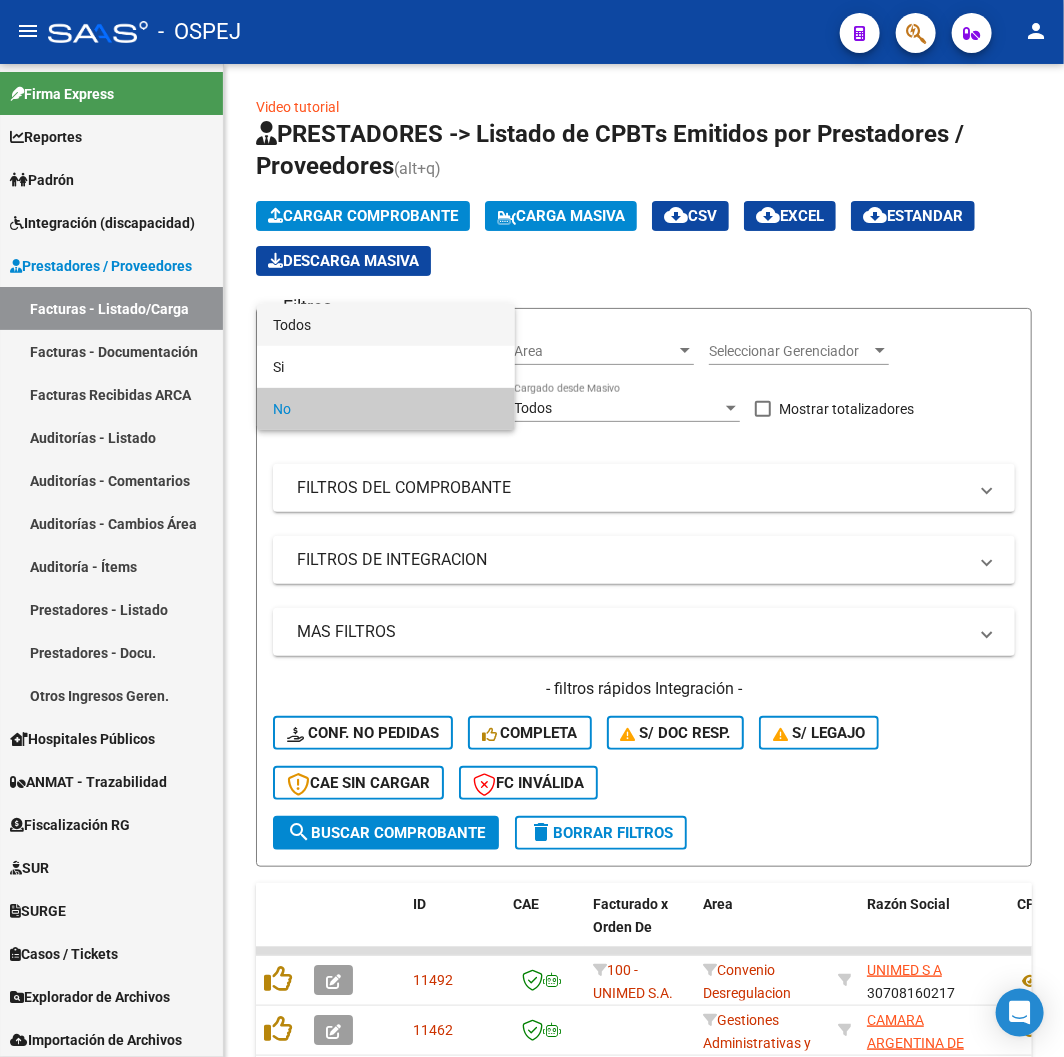 click on "Todos" at bounding box center [386, 325] 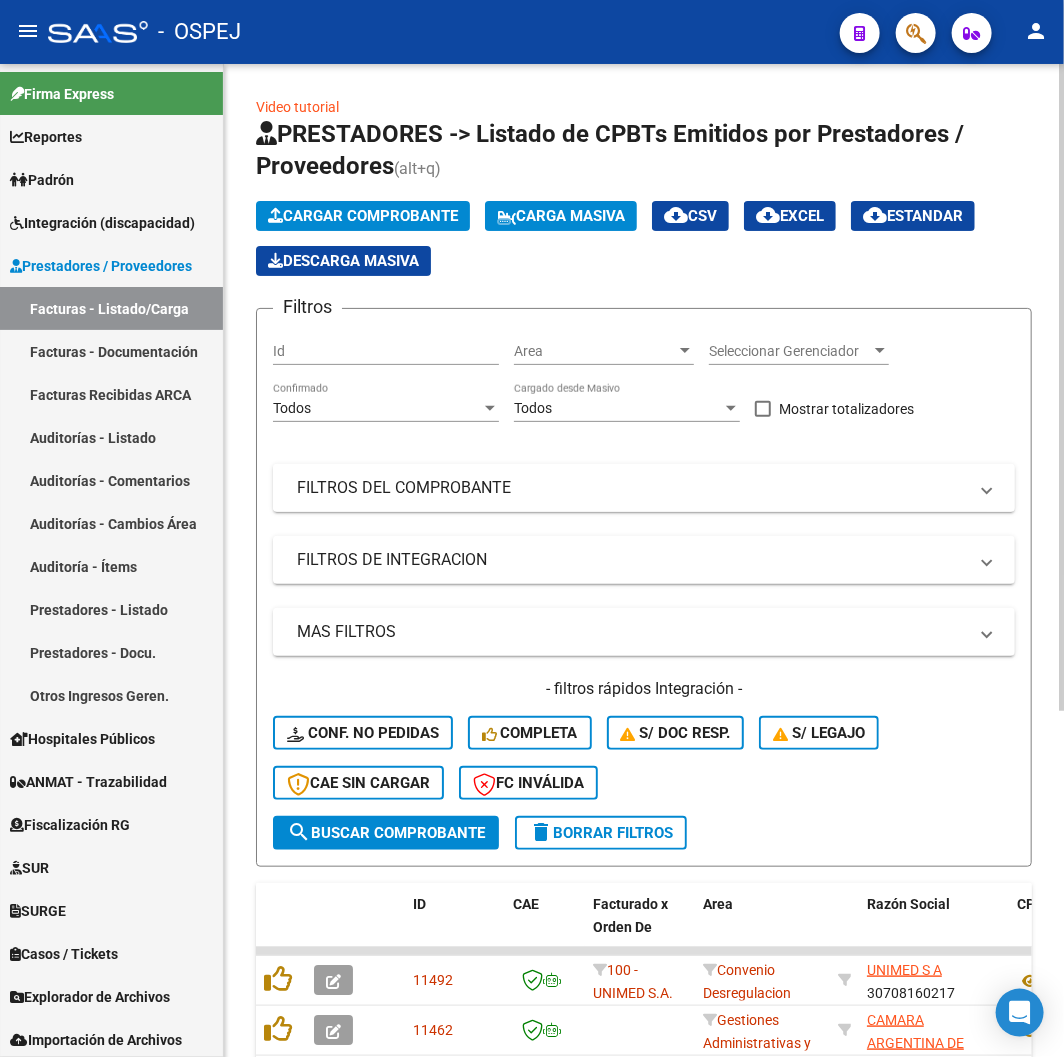 click on "FILTROS DEL COMPROBANTE" at bounding box center [644, 488] 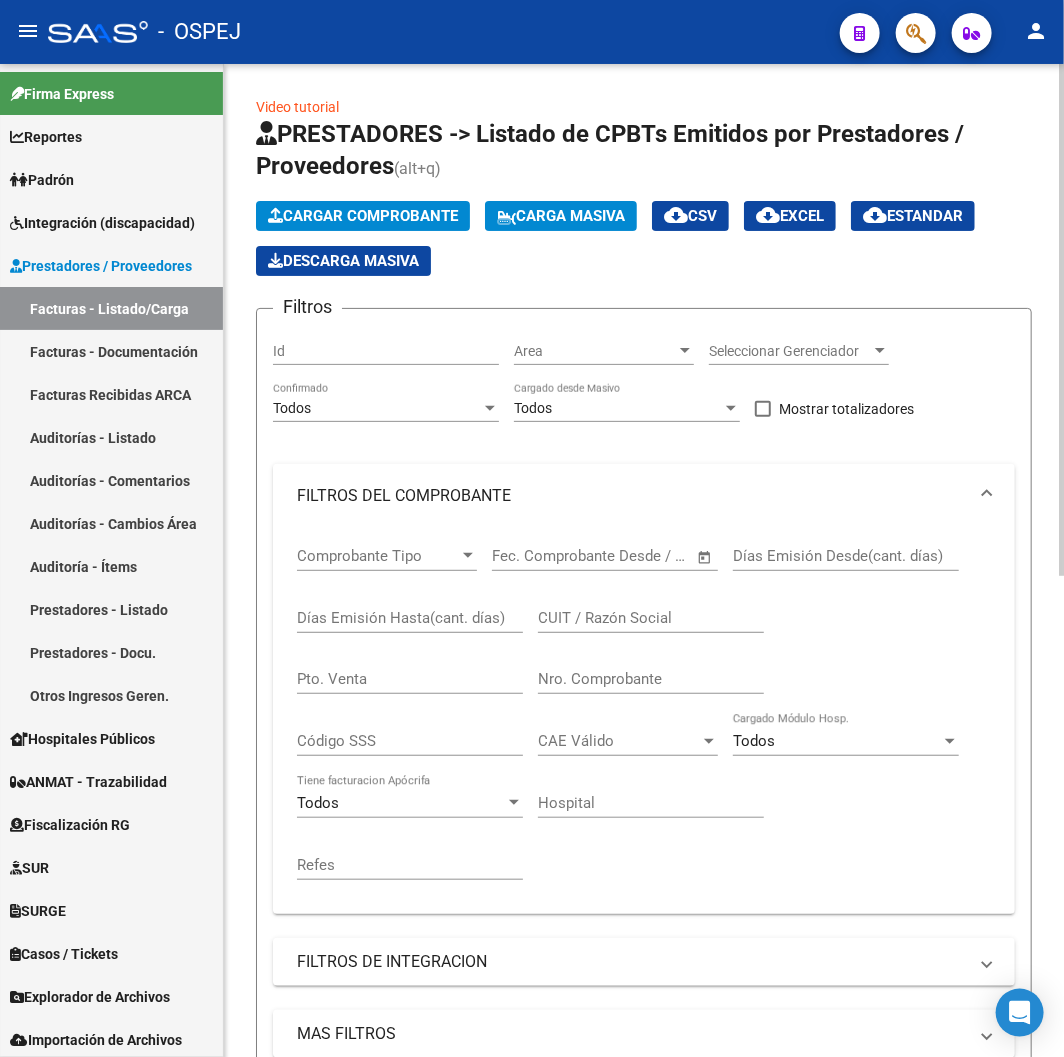 drag, startPoint x: 587, startPoint y: 670, endPoint x: 595, endPoint y: 617, distance: 53.600372 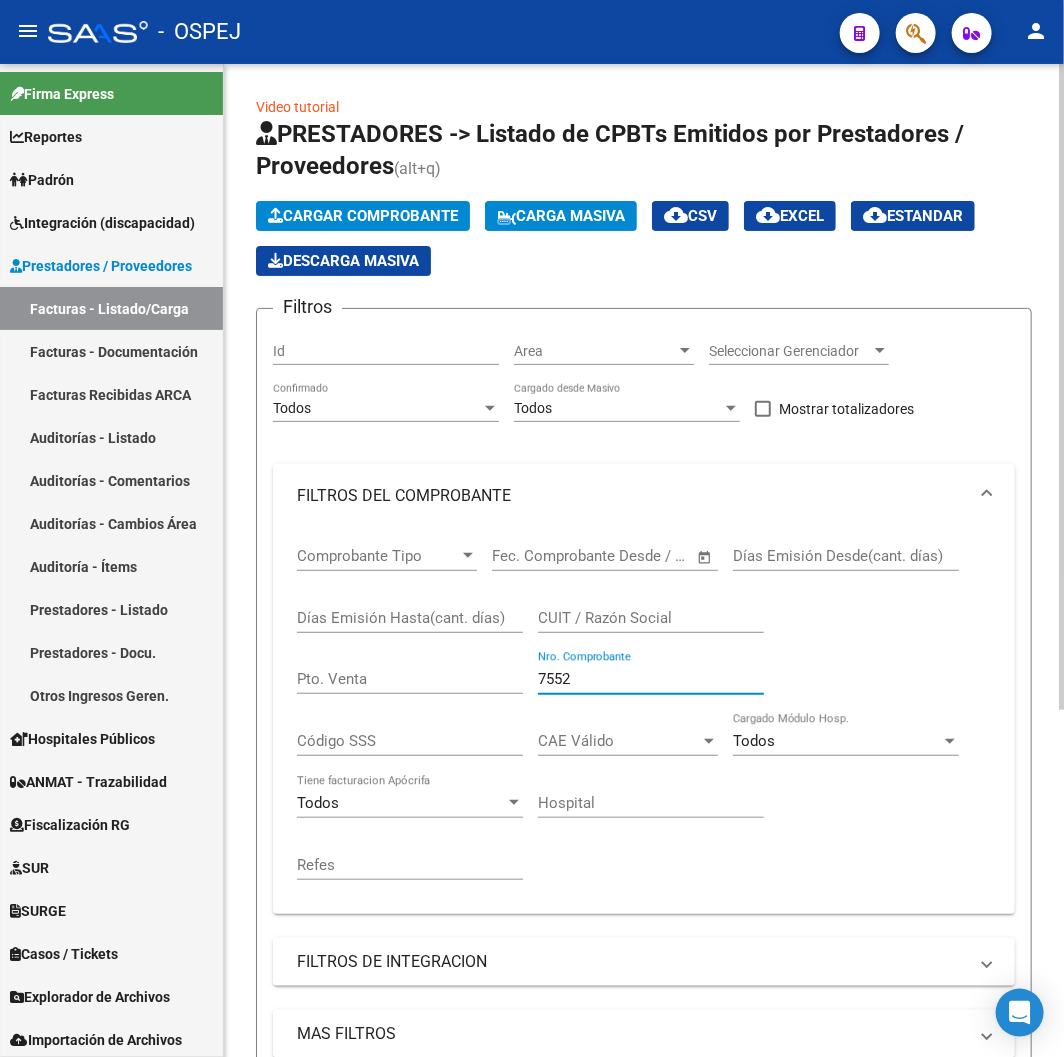 scroll, scrollTop: 222, scrollLeft: 0, axis: vertical 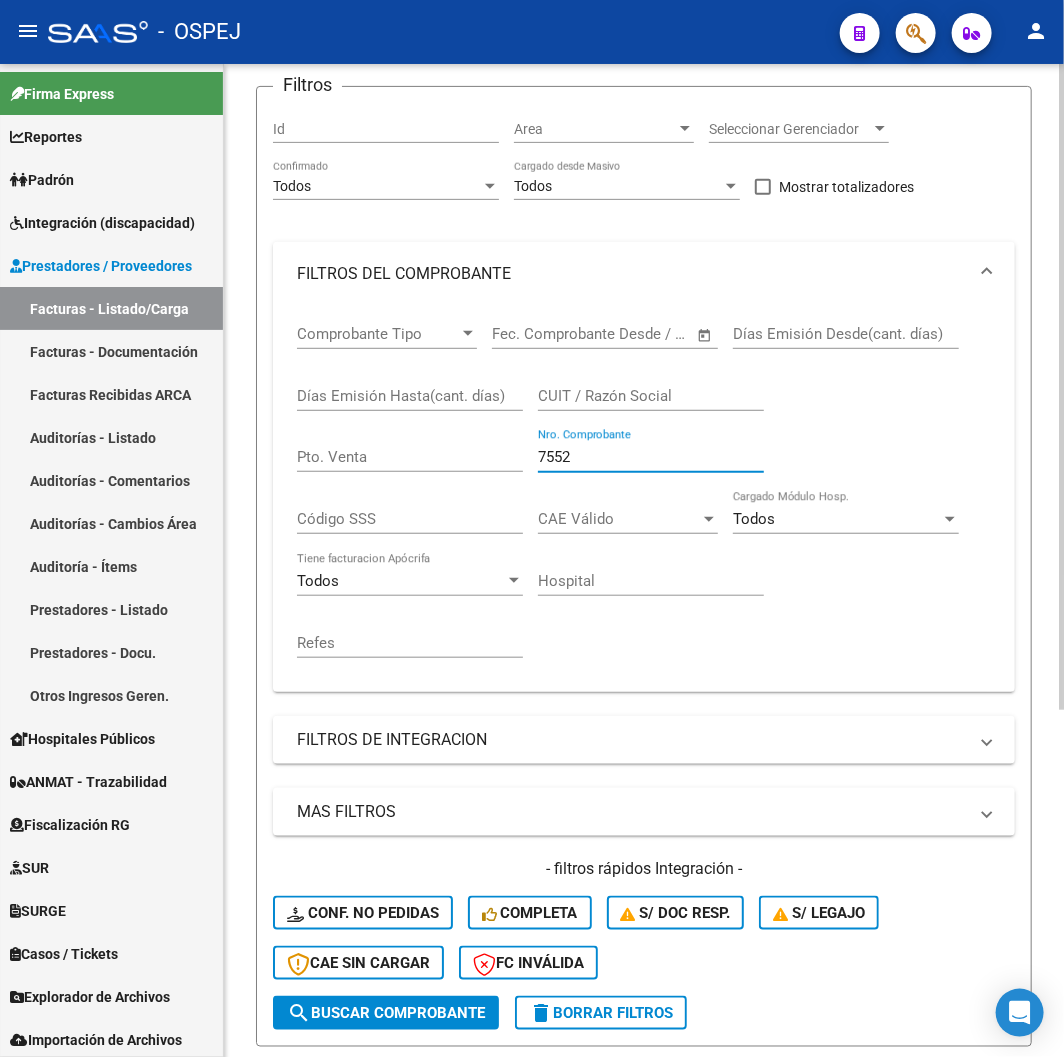 type on "7552" 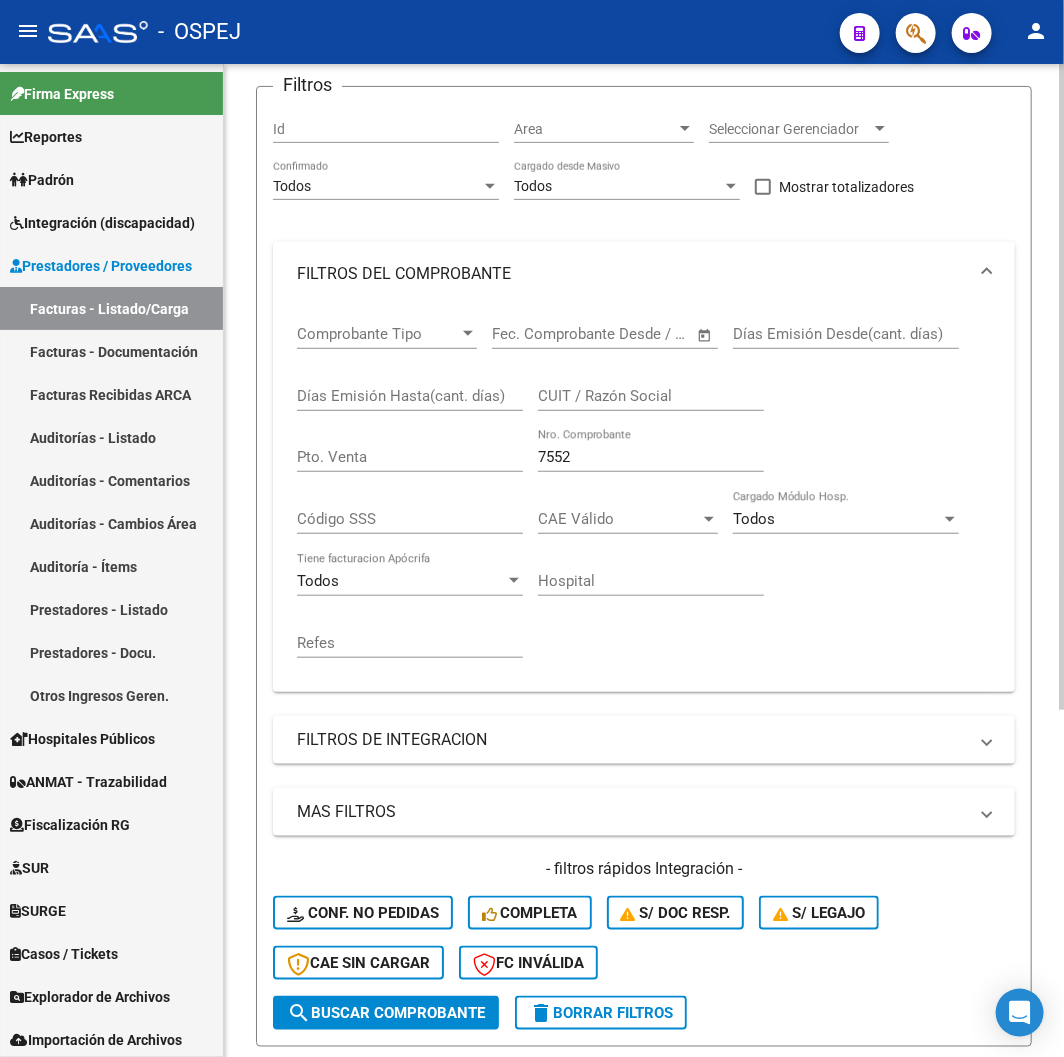 scroll, scrollTop: 536, scrollLeft: 0, axis: vertical 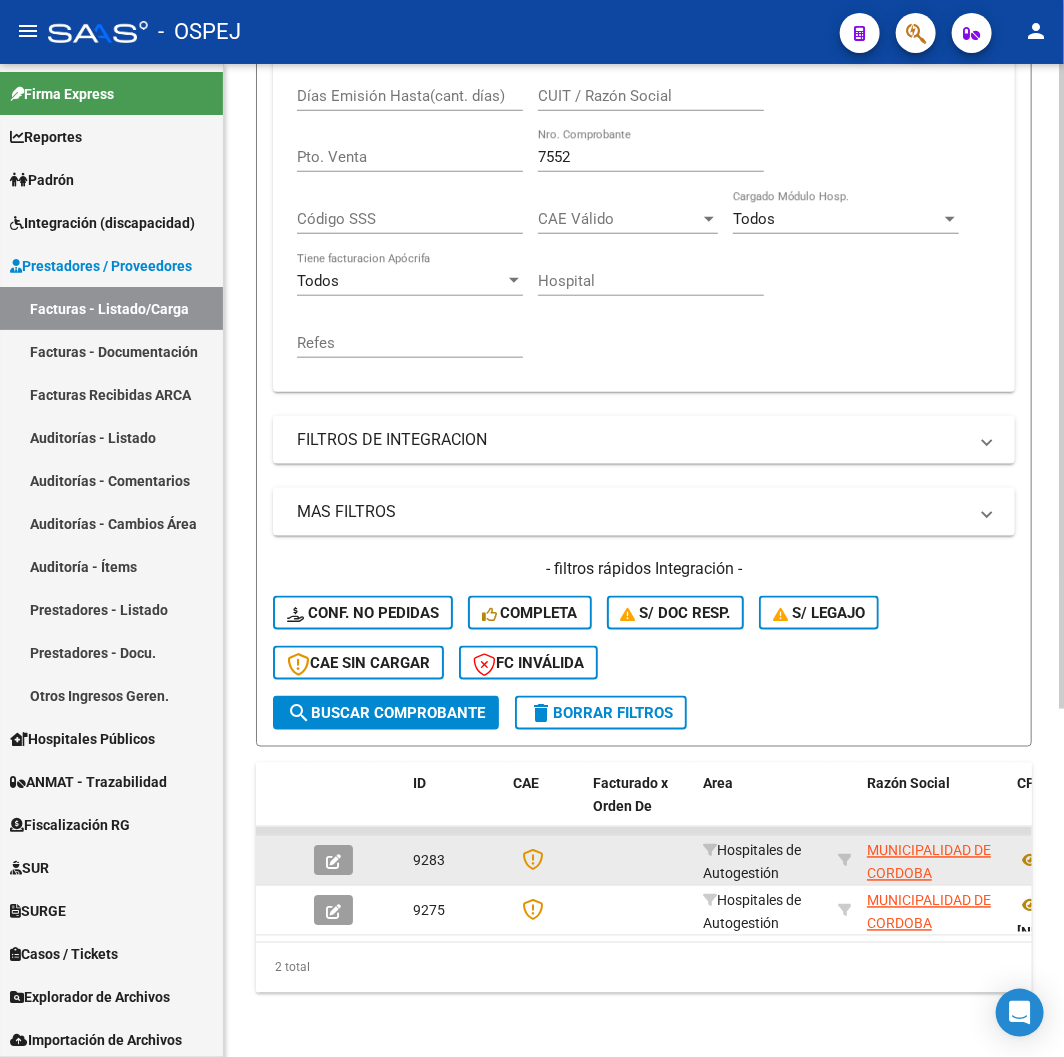 drag, startPoint x: 425, startPoint y: 851, endPoint x: 260, endPoint y: 864, distance: 165.51132 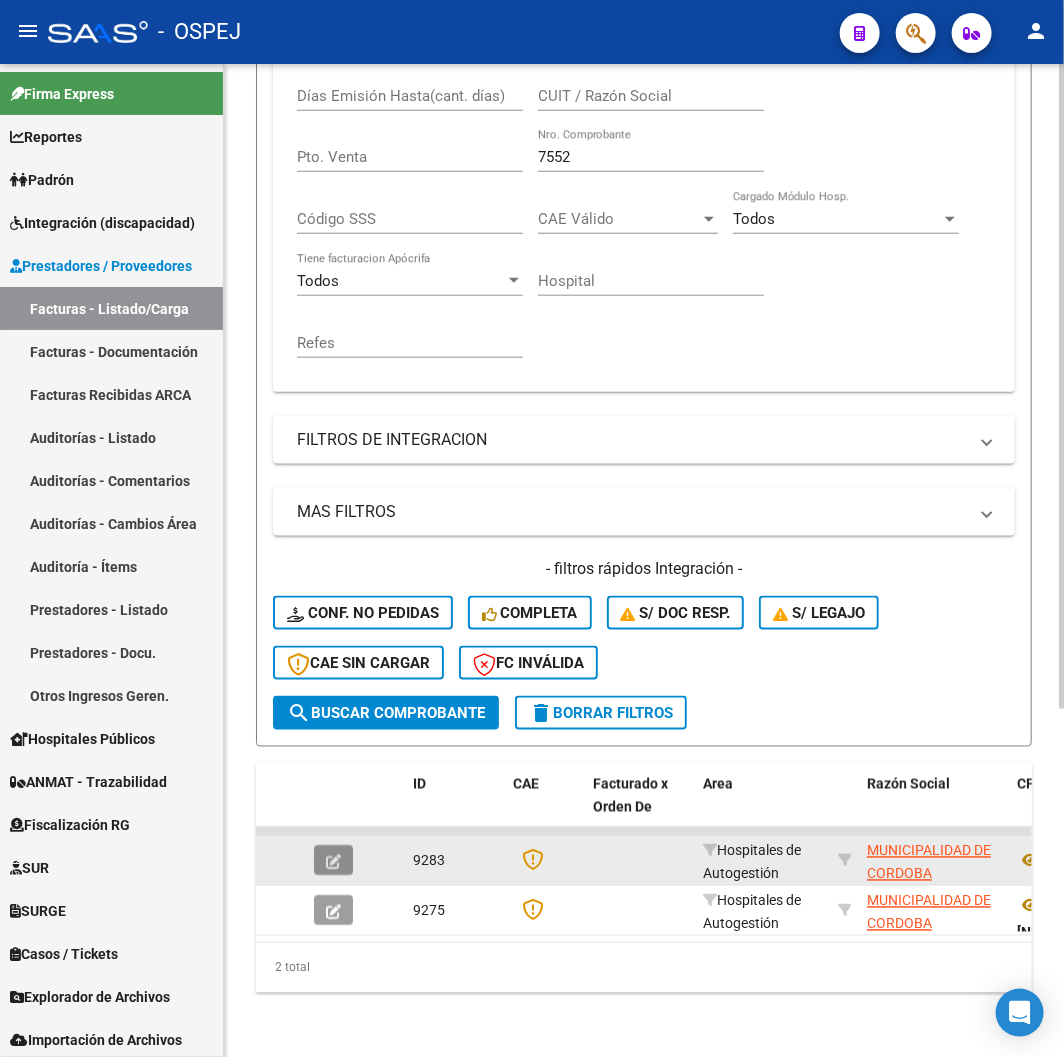 click 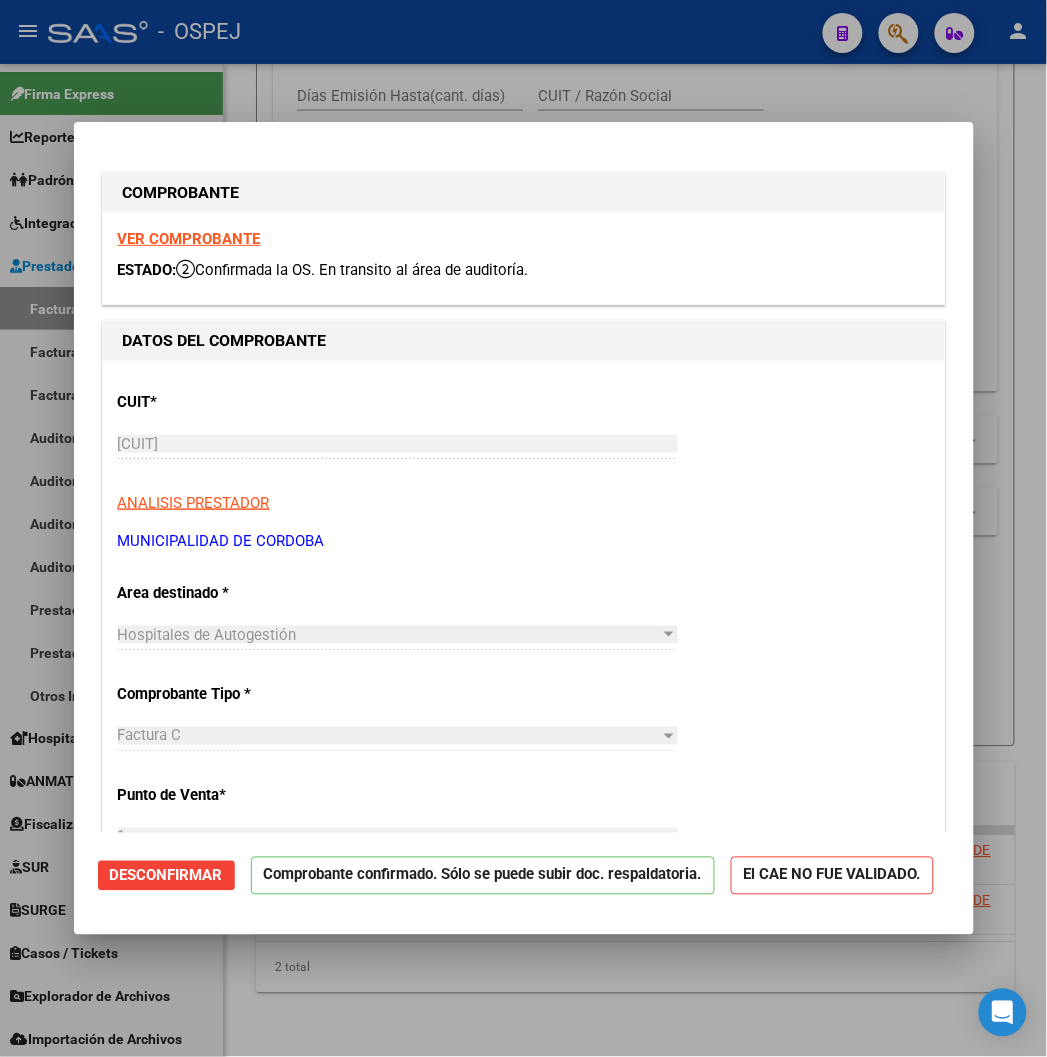 click at bounding box center (523, 528) 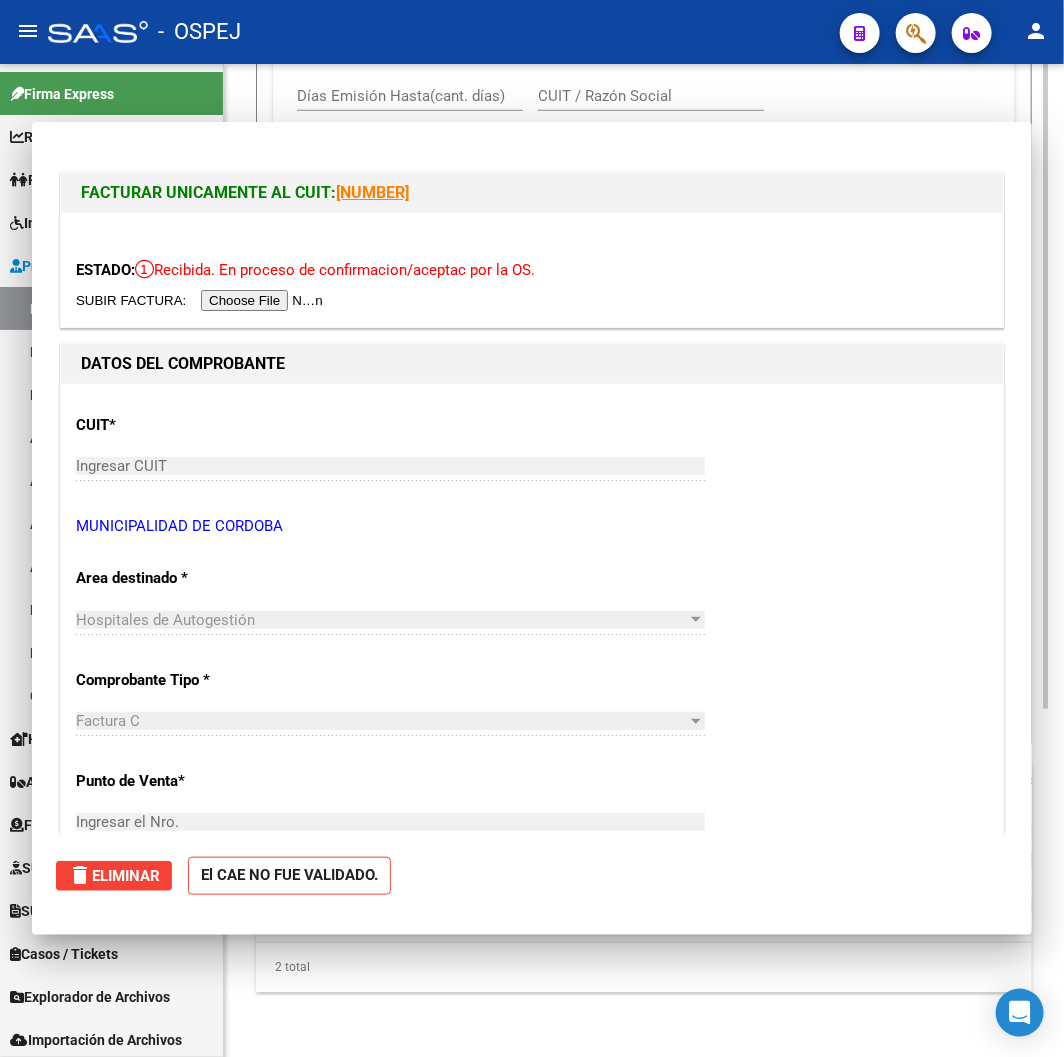 scroll, scrollTop: 536, scrollLeft: 0, axis: vertical 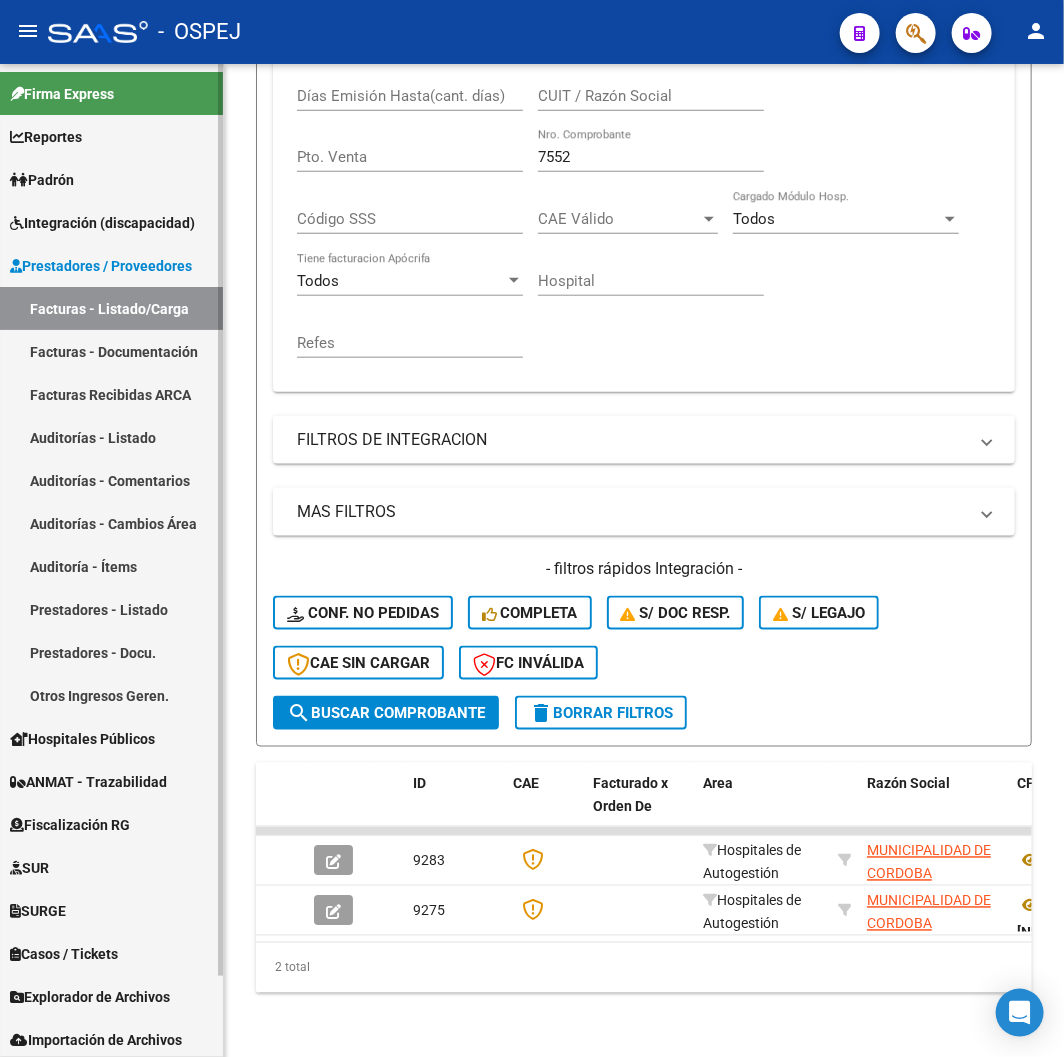 click on "Auditorías - Listado" at bounding box center (111, 437) 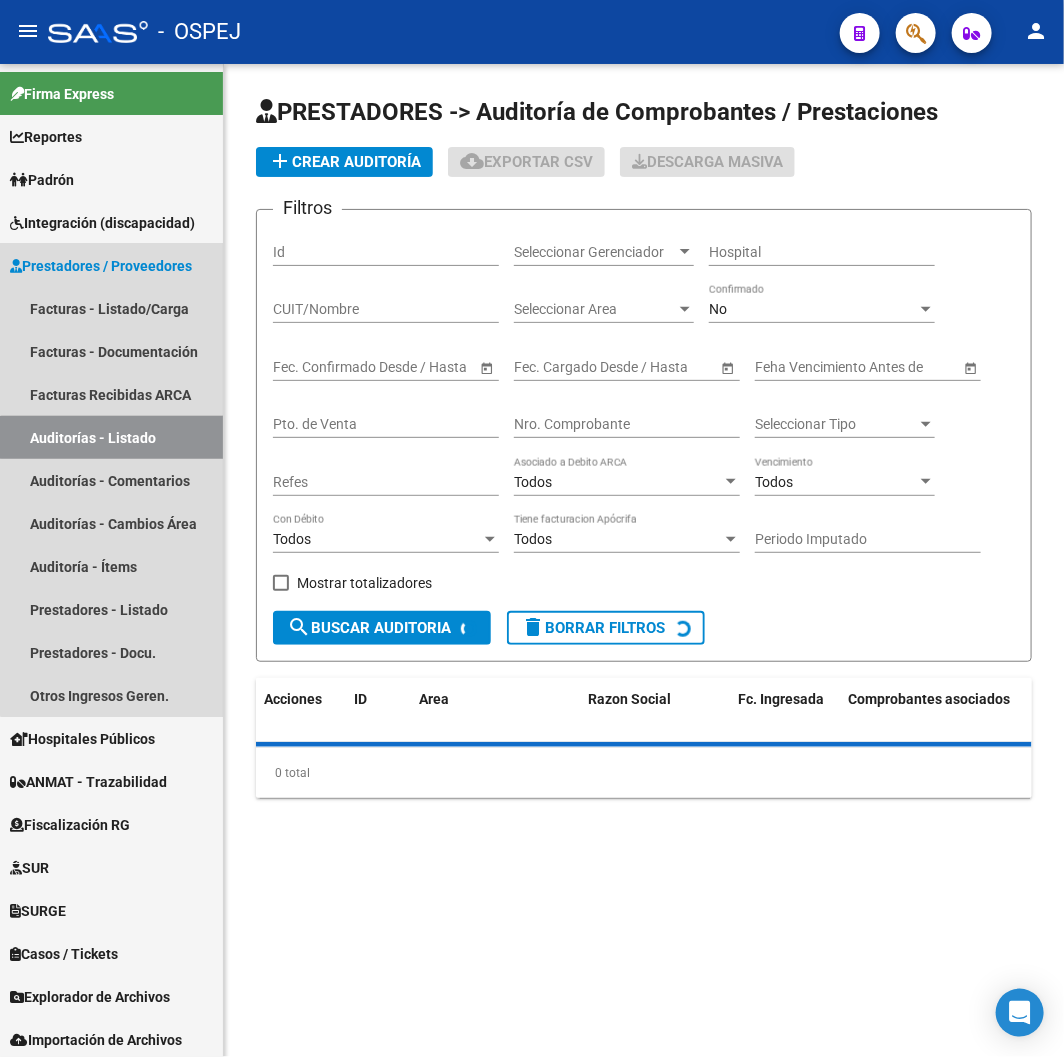 scroll, scrollTop: 0, scrollLeft: 0, axis: both 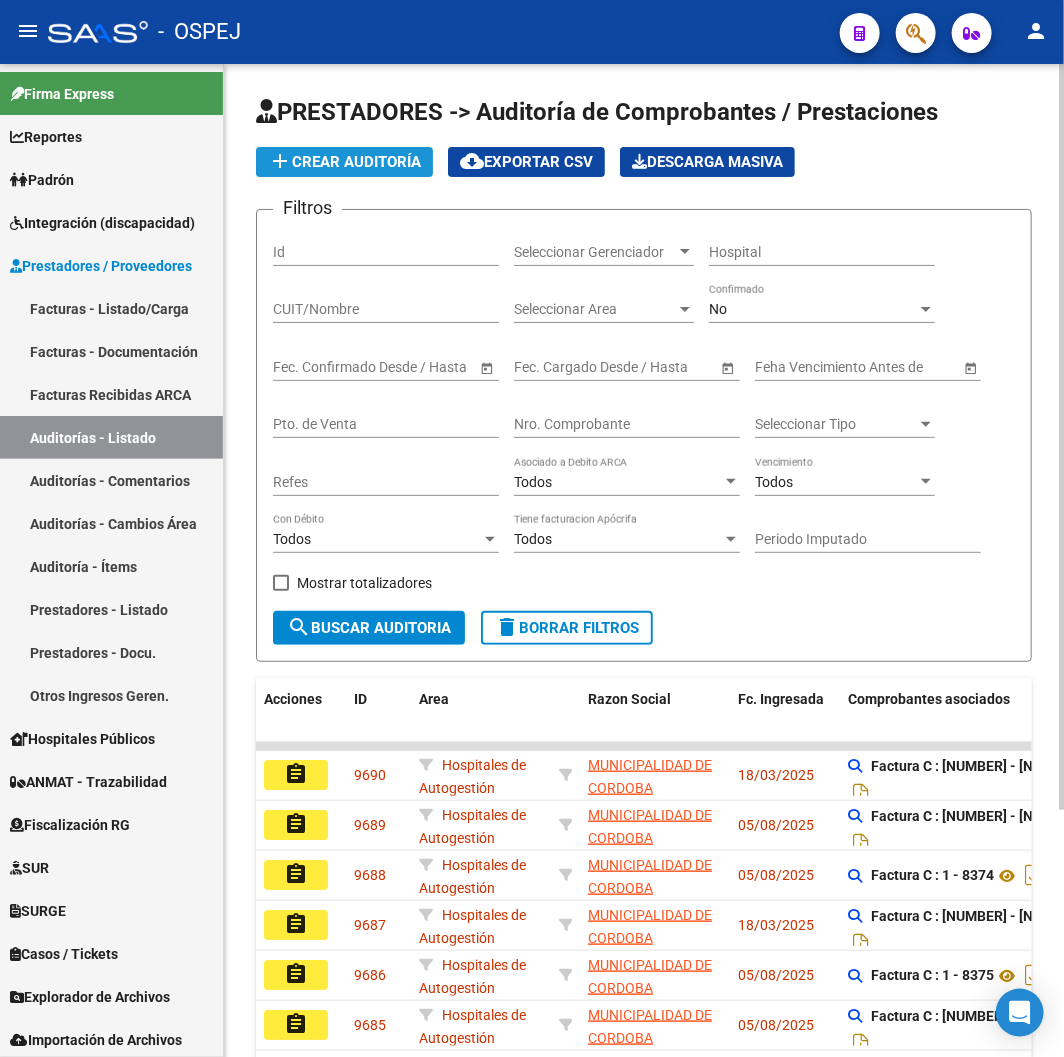 click on "add  Crear Auditoría" 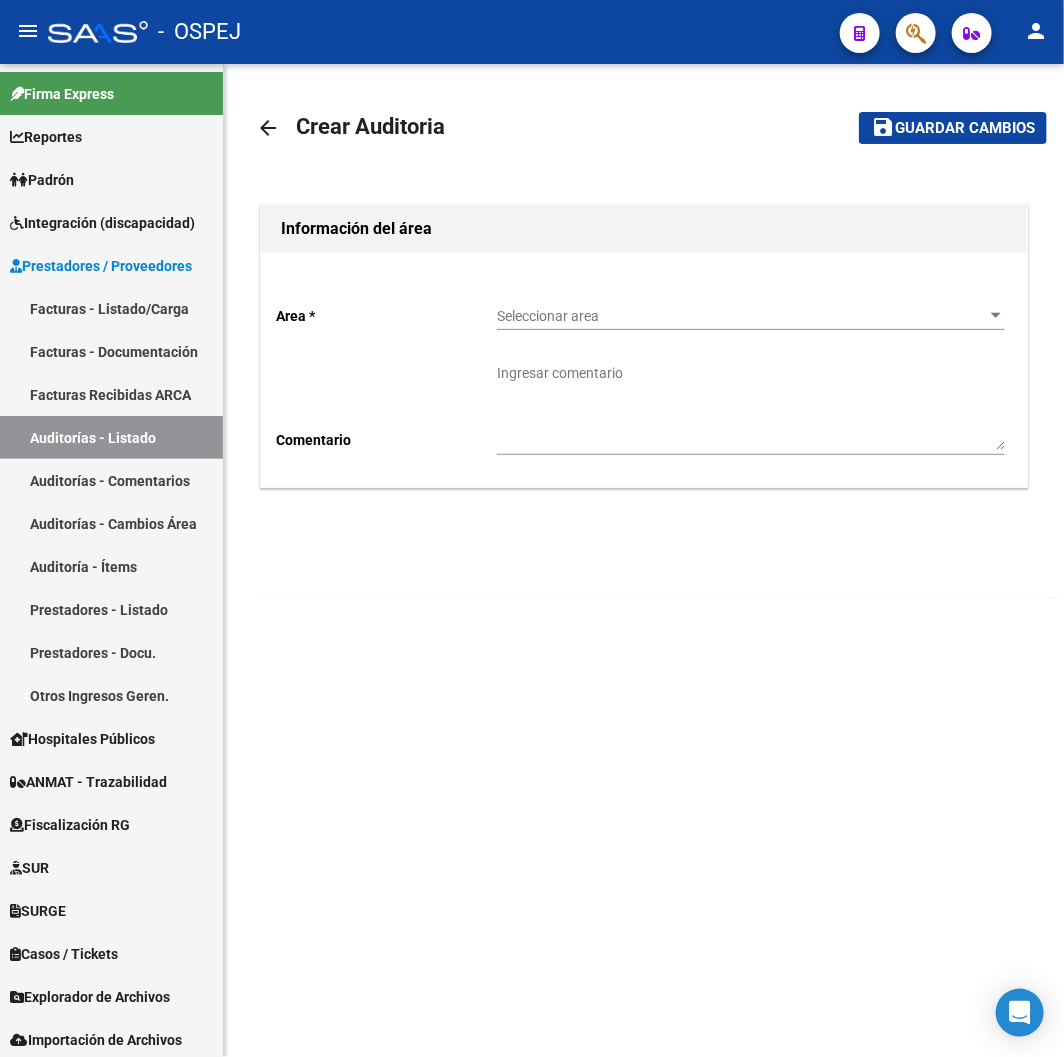 click on "Seleccionar area Seleccionar area" 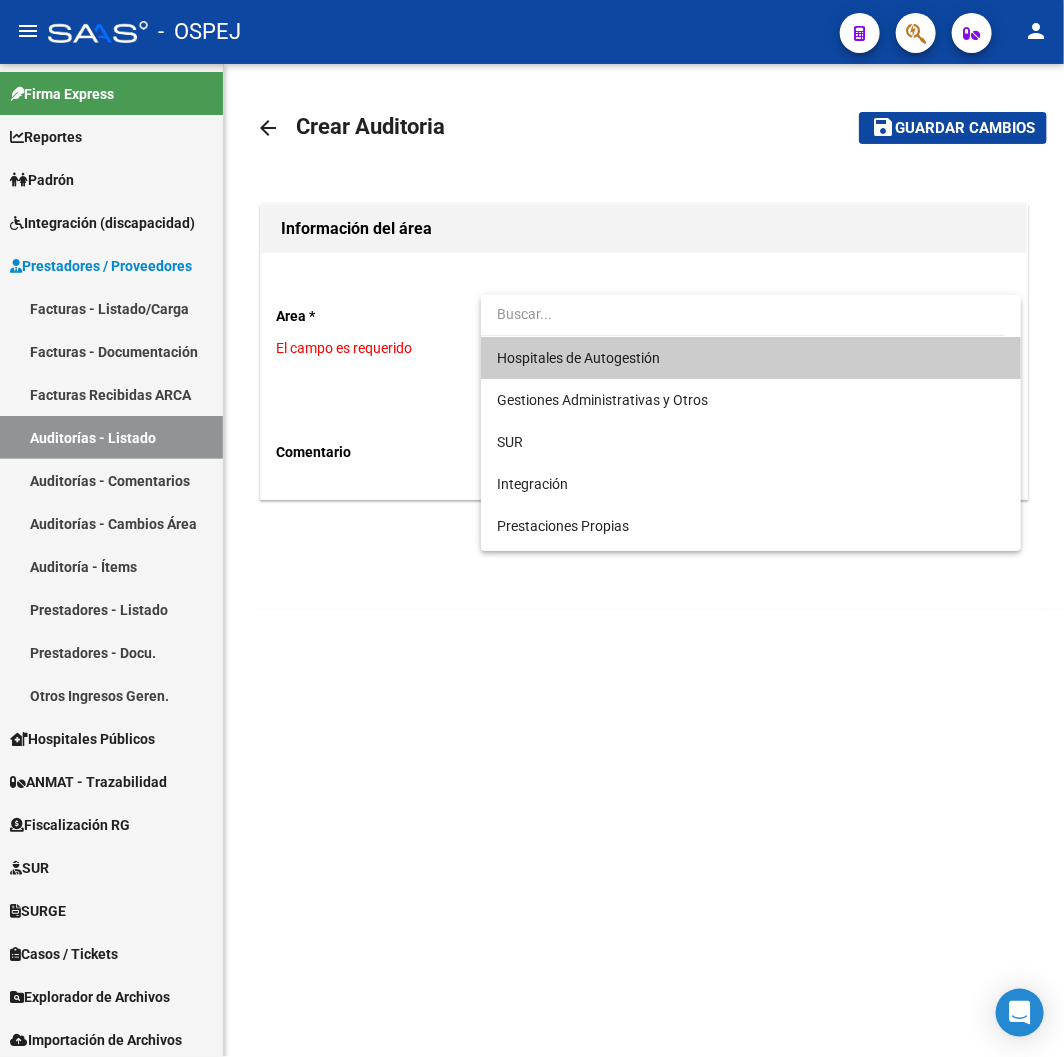 click on "Hospitales de Autogestión" at bounding box center (578, 358) 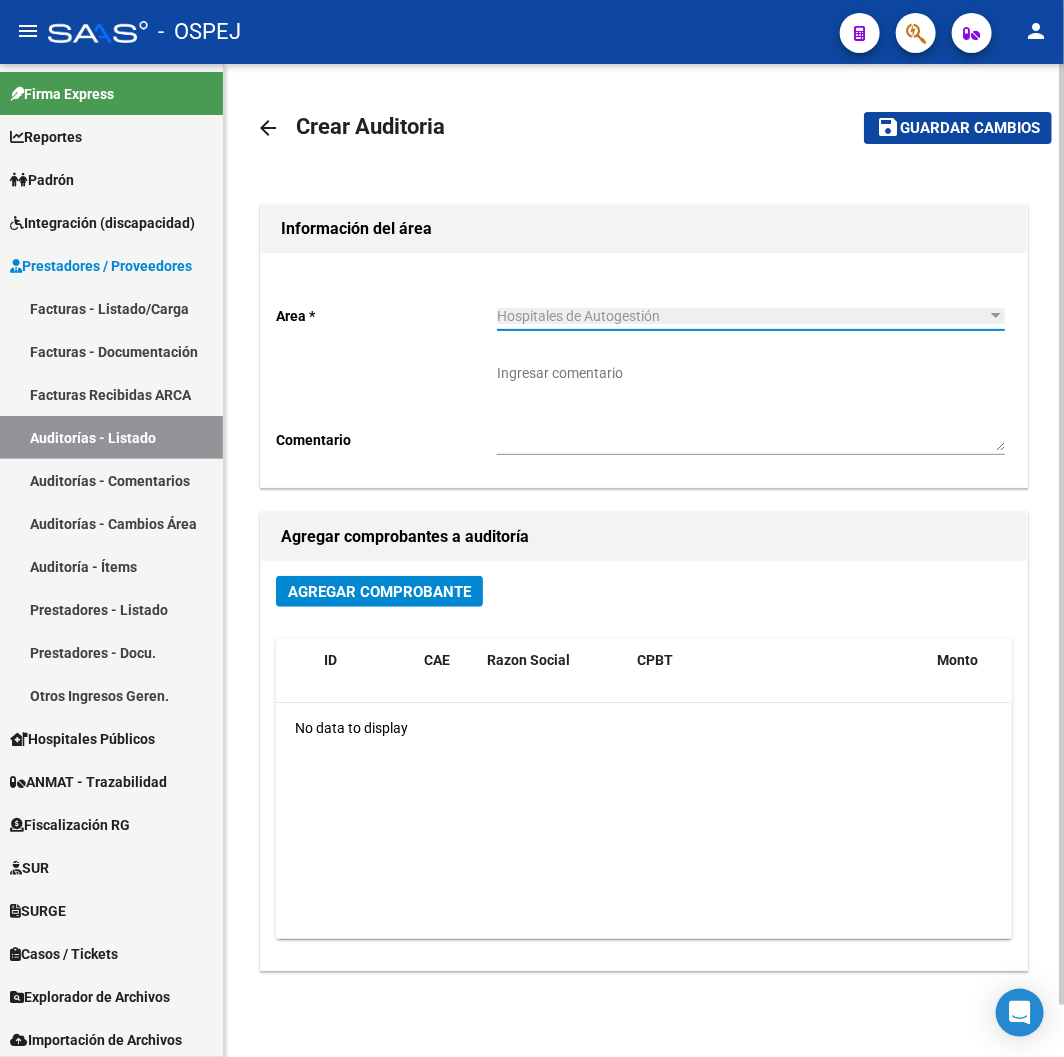 click on "Agregar Comprobante" 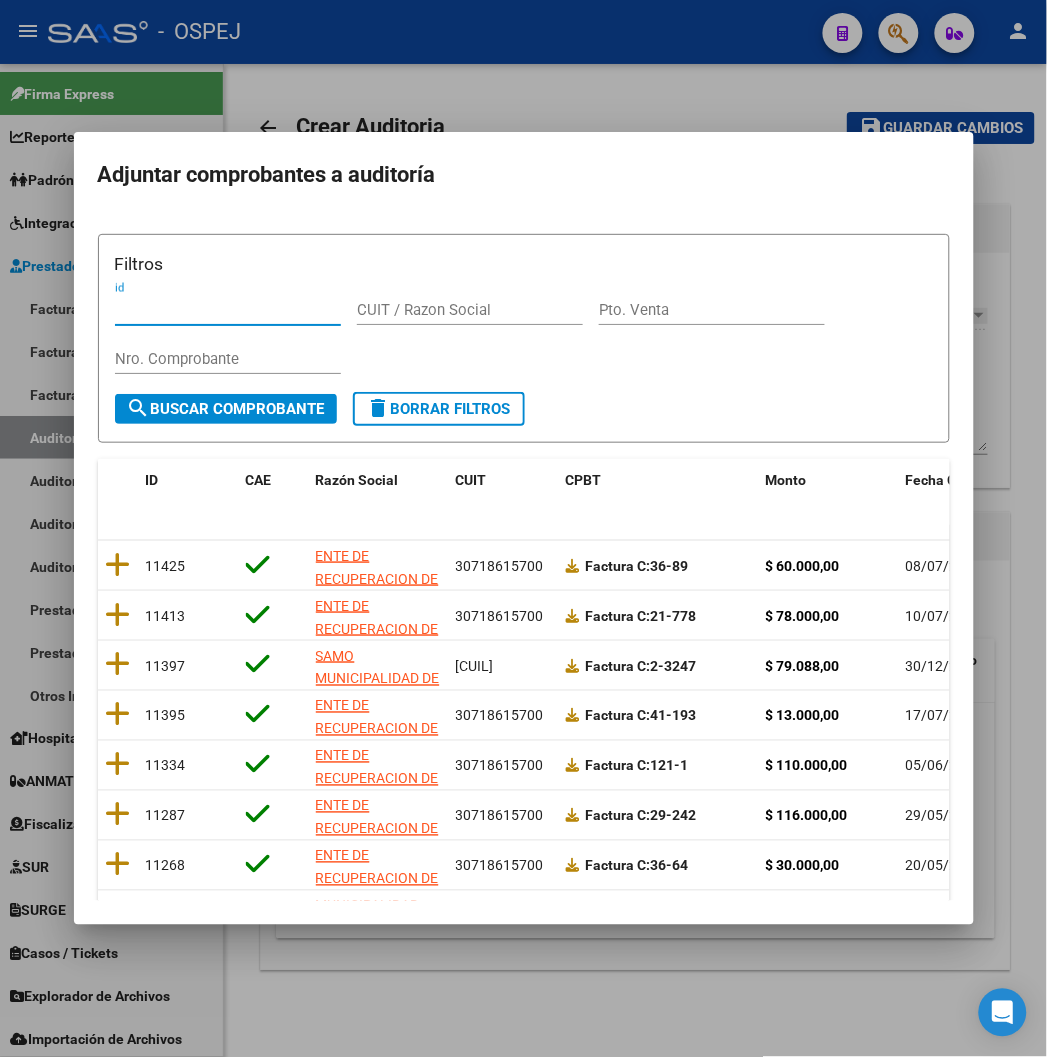 click on "Nro. Comprobante" at bounding box center (228, 359) 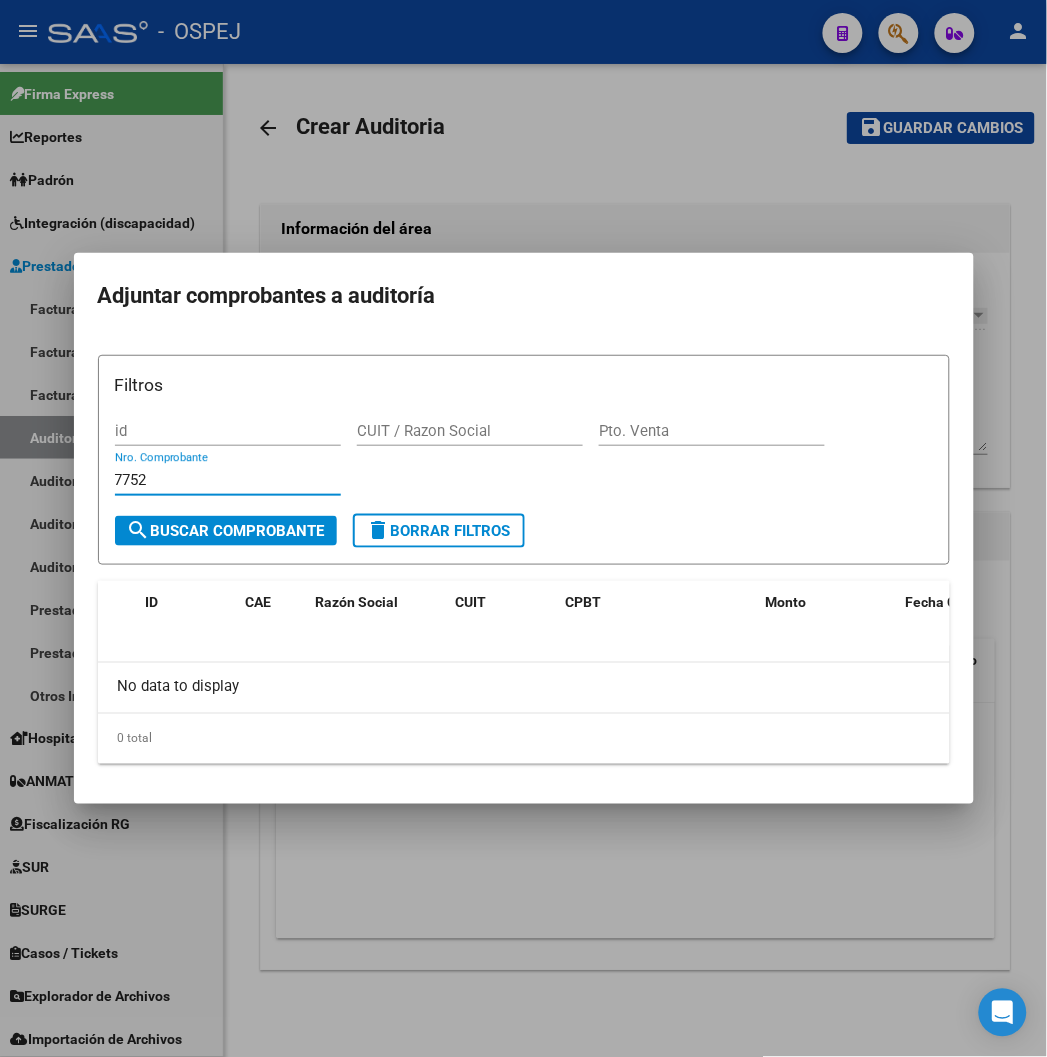 click on "7752" at bounding box center [228, 480] 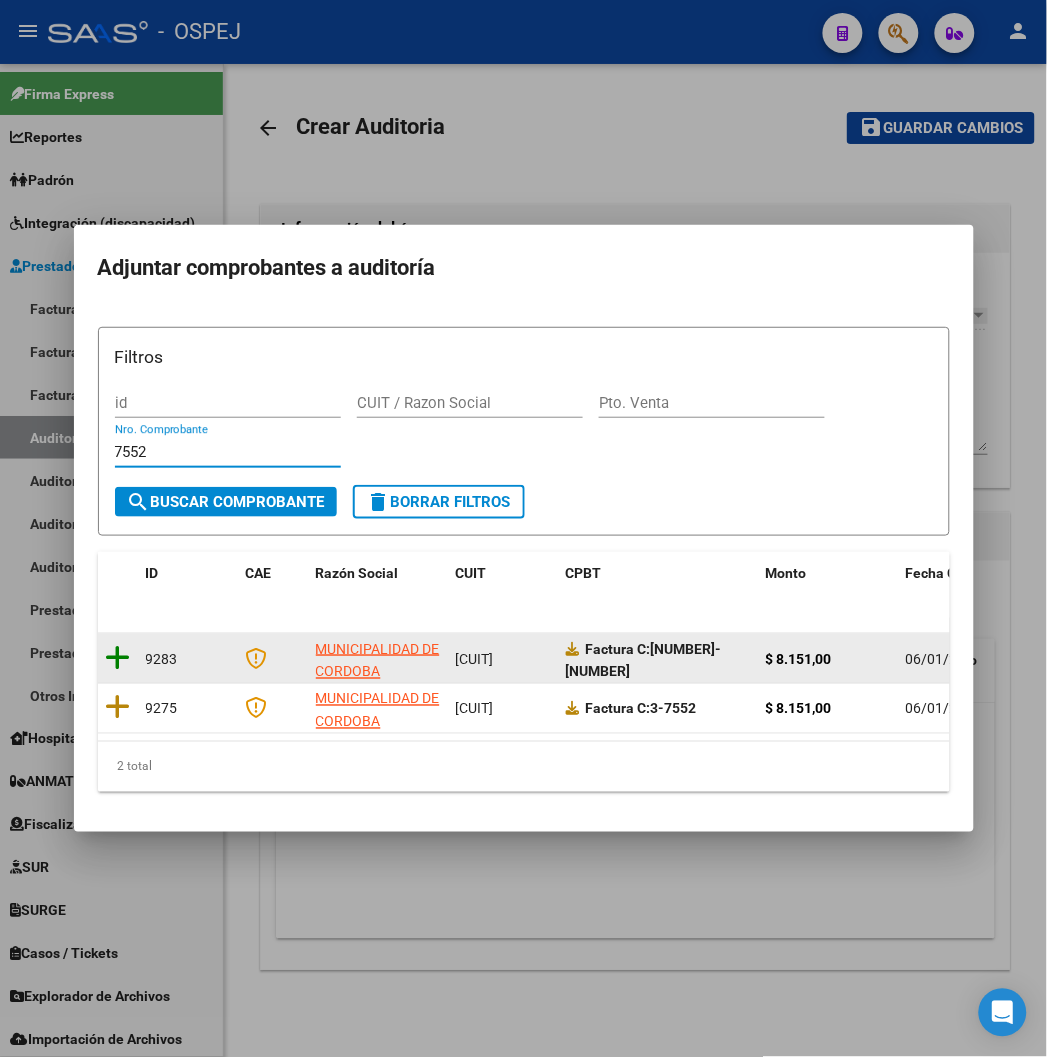 type on "7552" 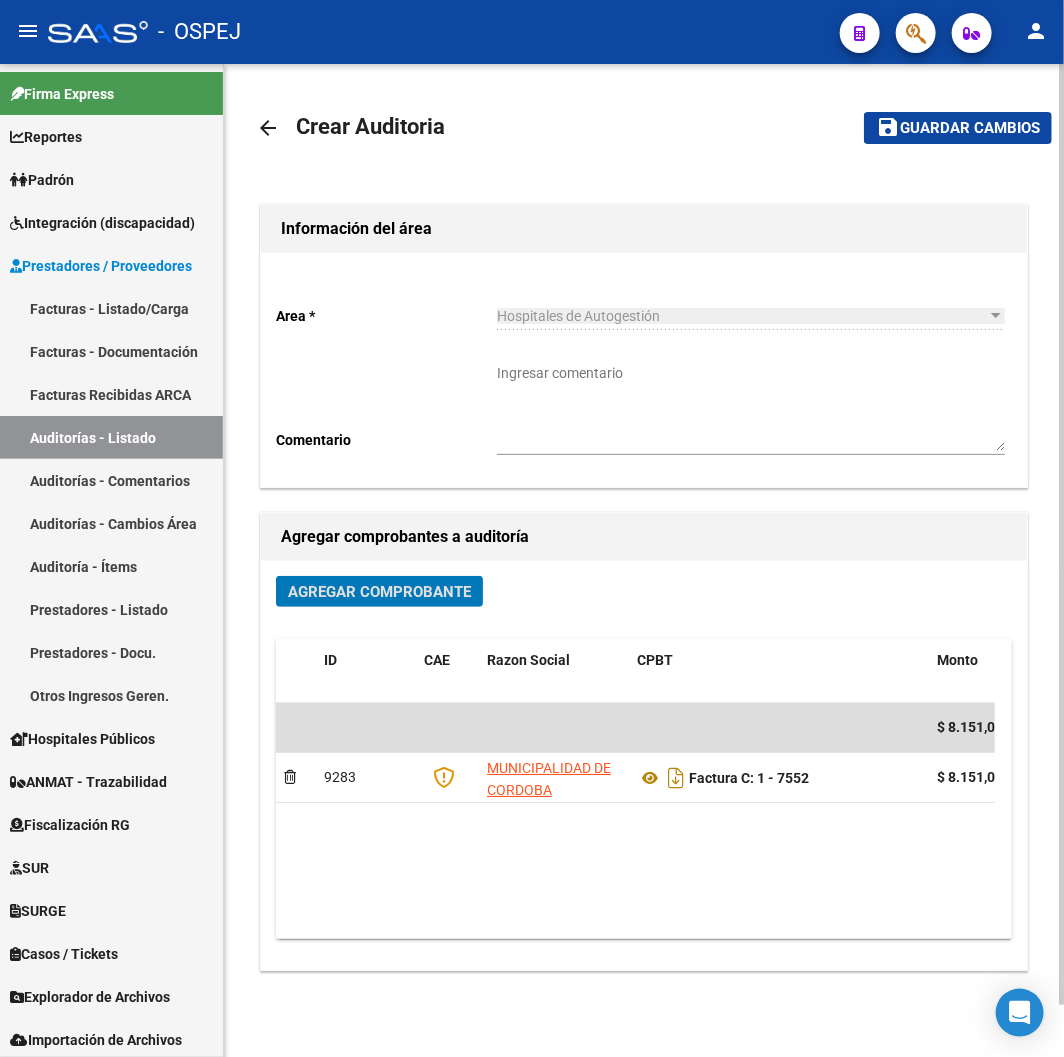 click on "save Guardar cambios" 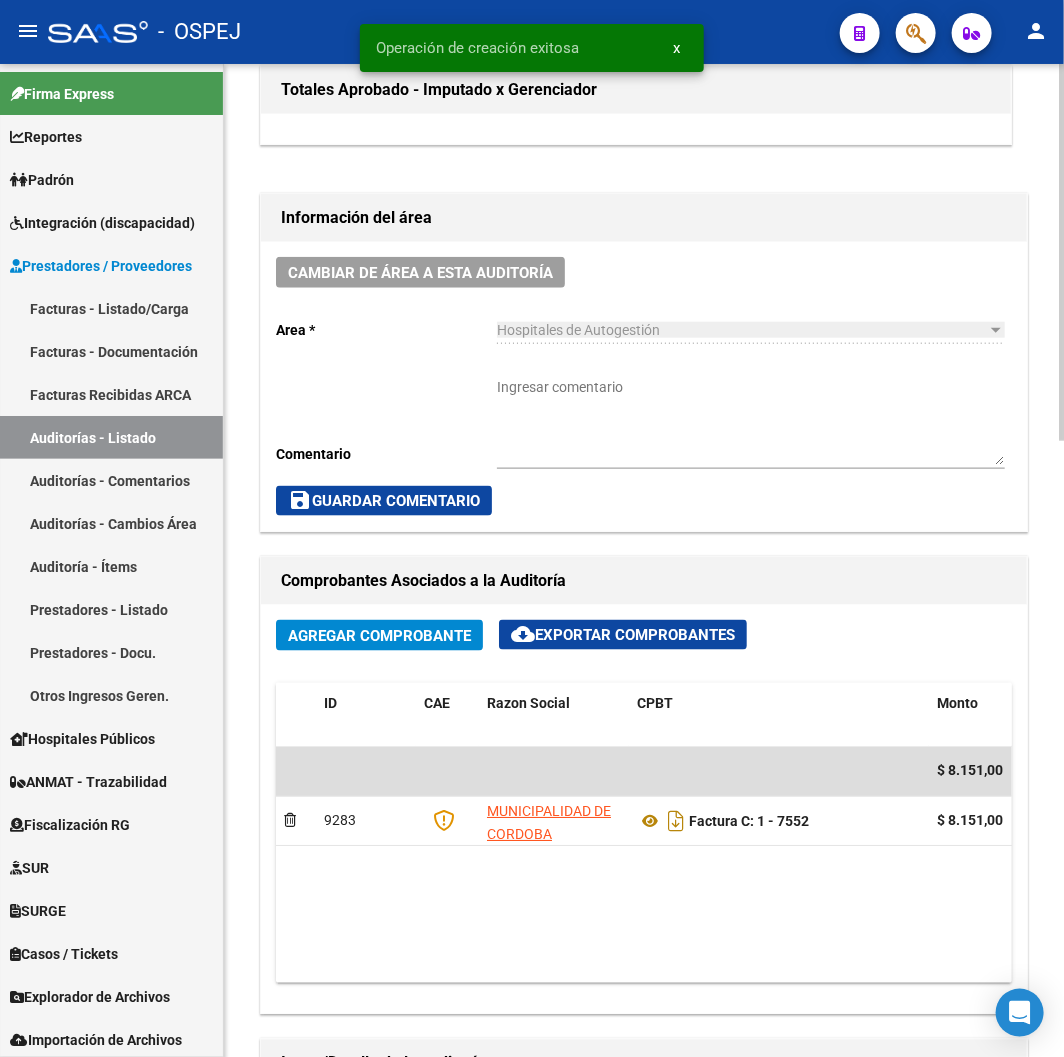 scroll, scrollTop: 888, scrollLeft: 0, axis: vertical 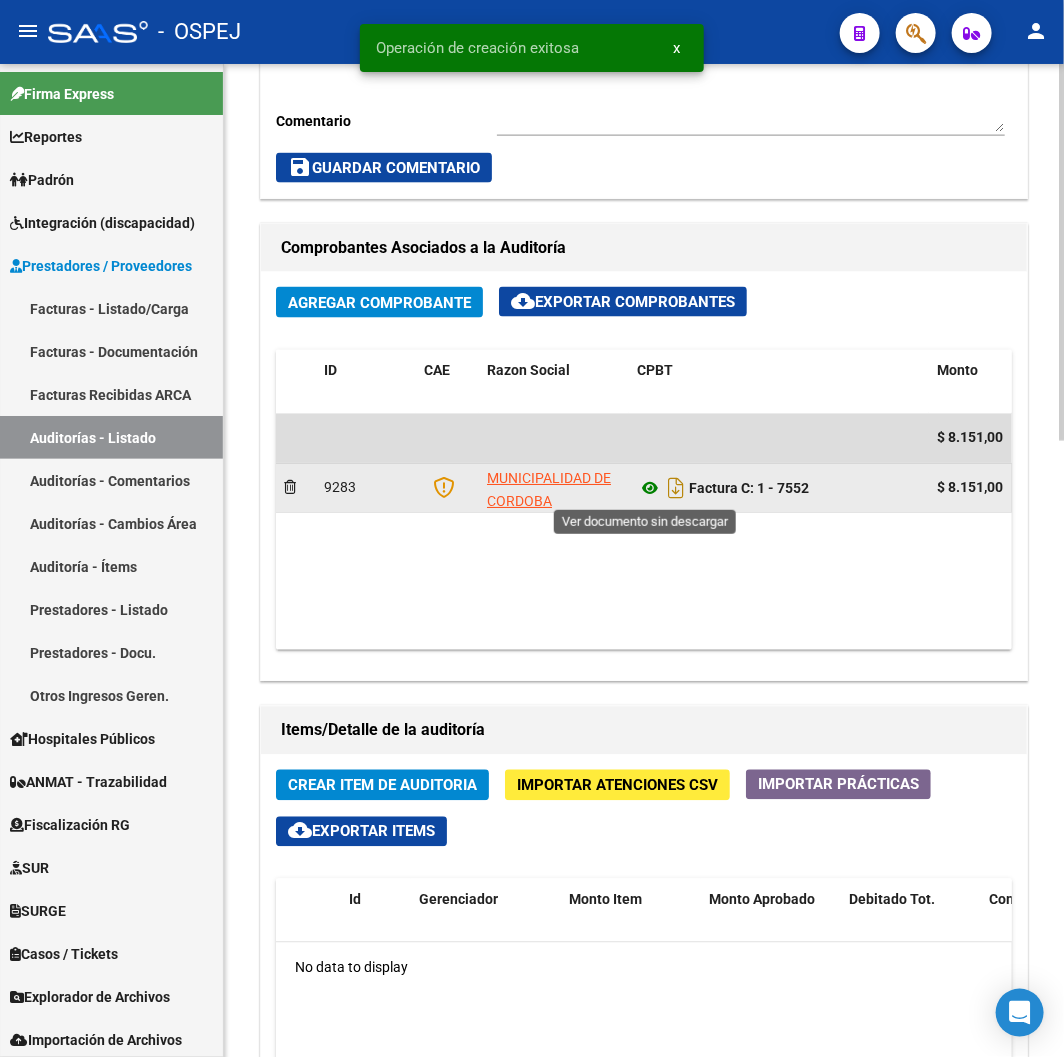 click 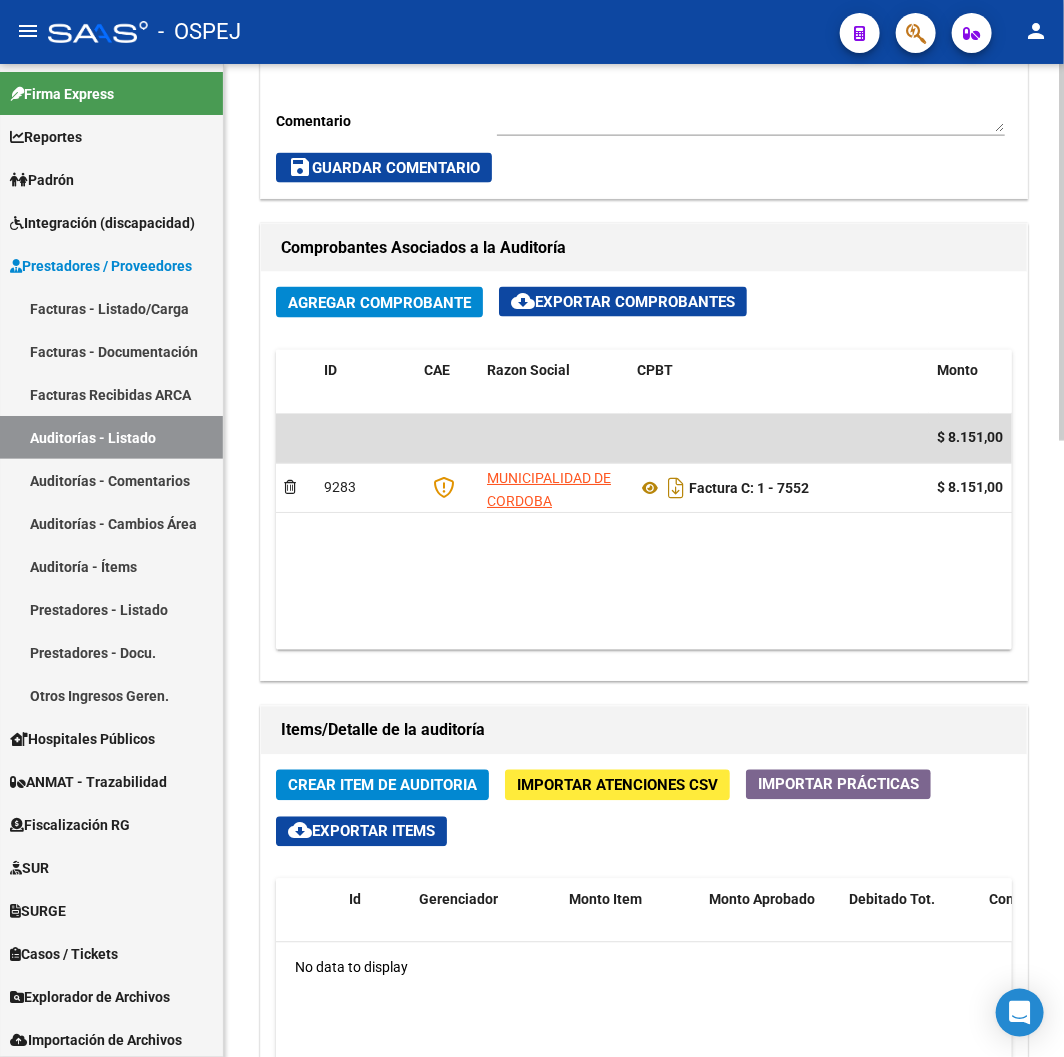 scroll, scrollTop: 1000, scrollLeft: 0, axis: vertical 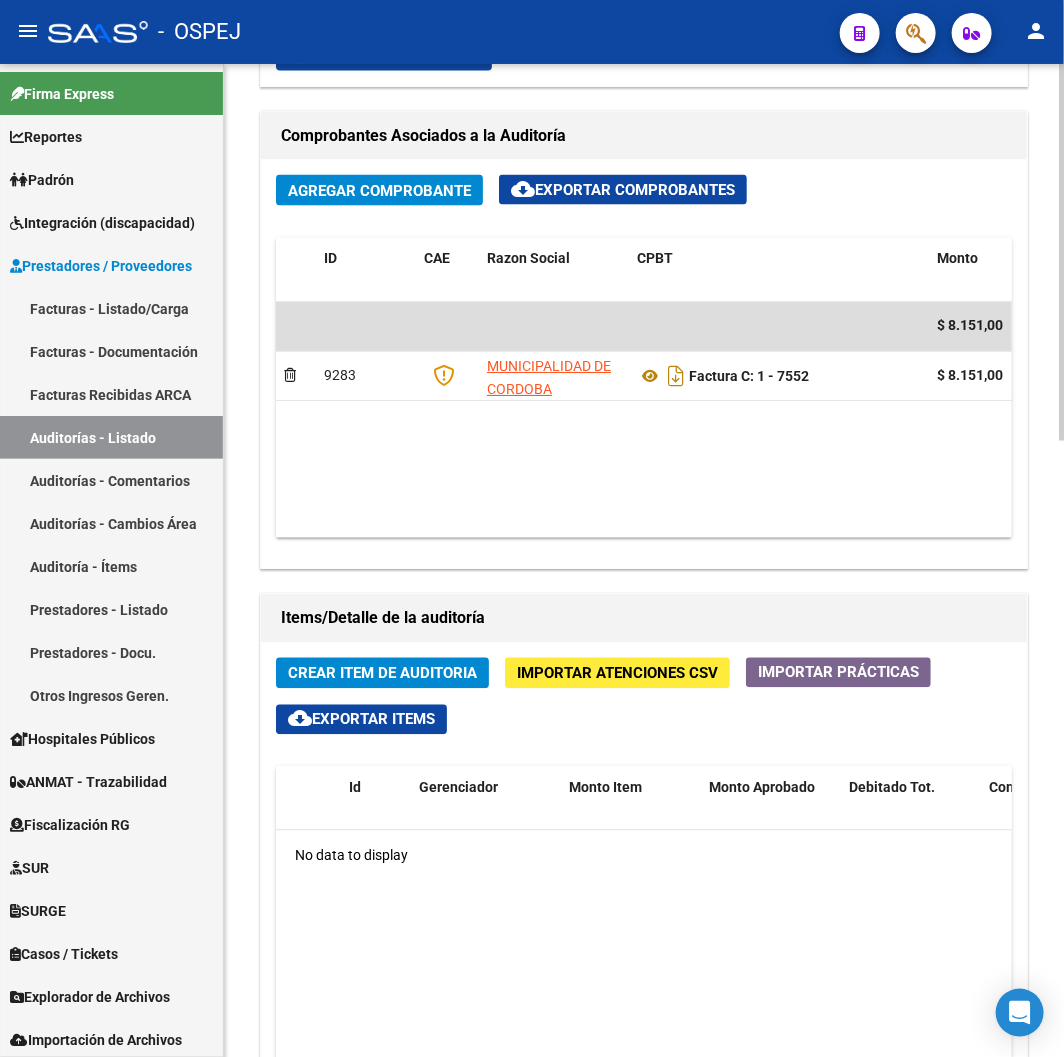 click on "Crear Item de Auditoria" 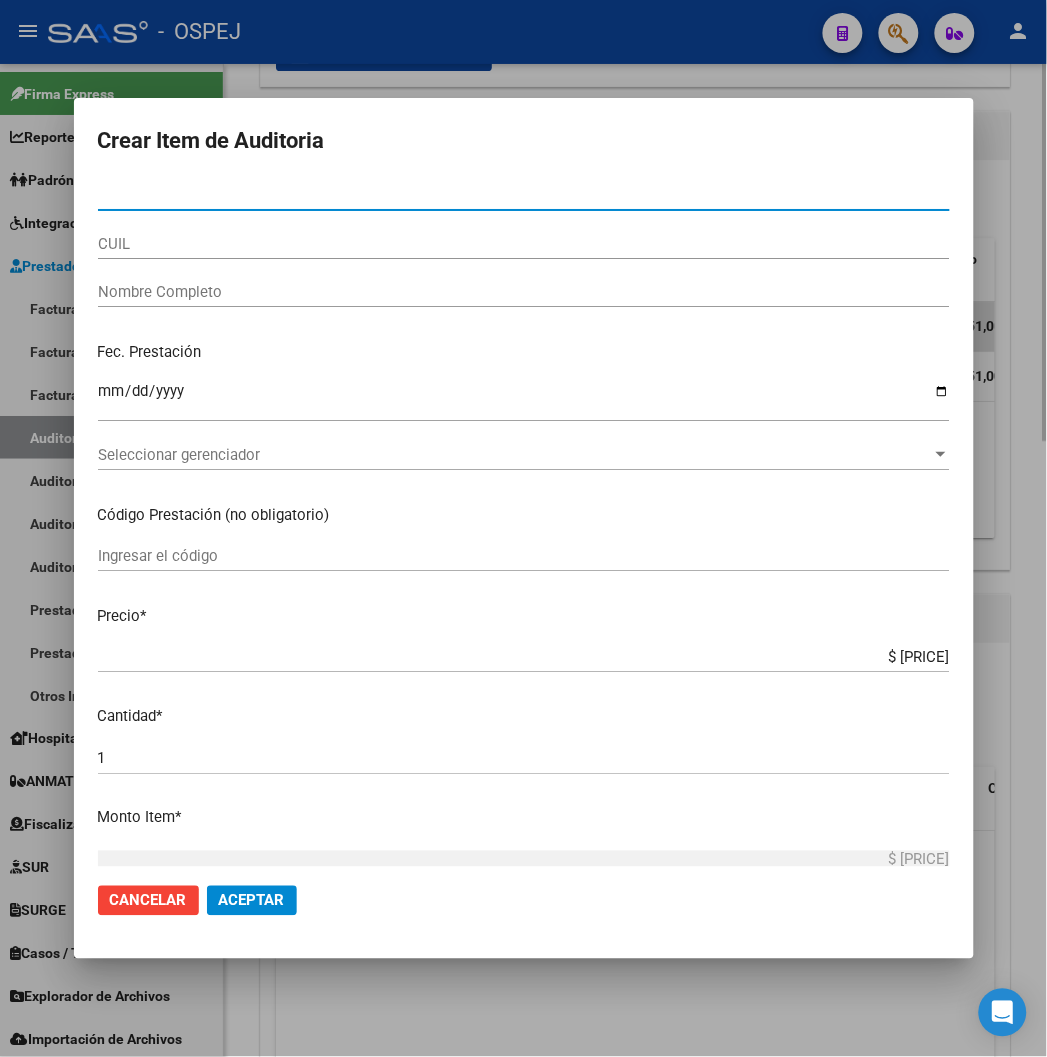 type on "[NUMBER]" 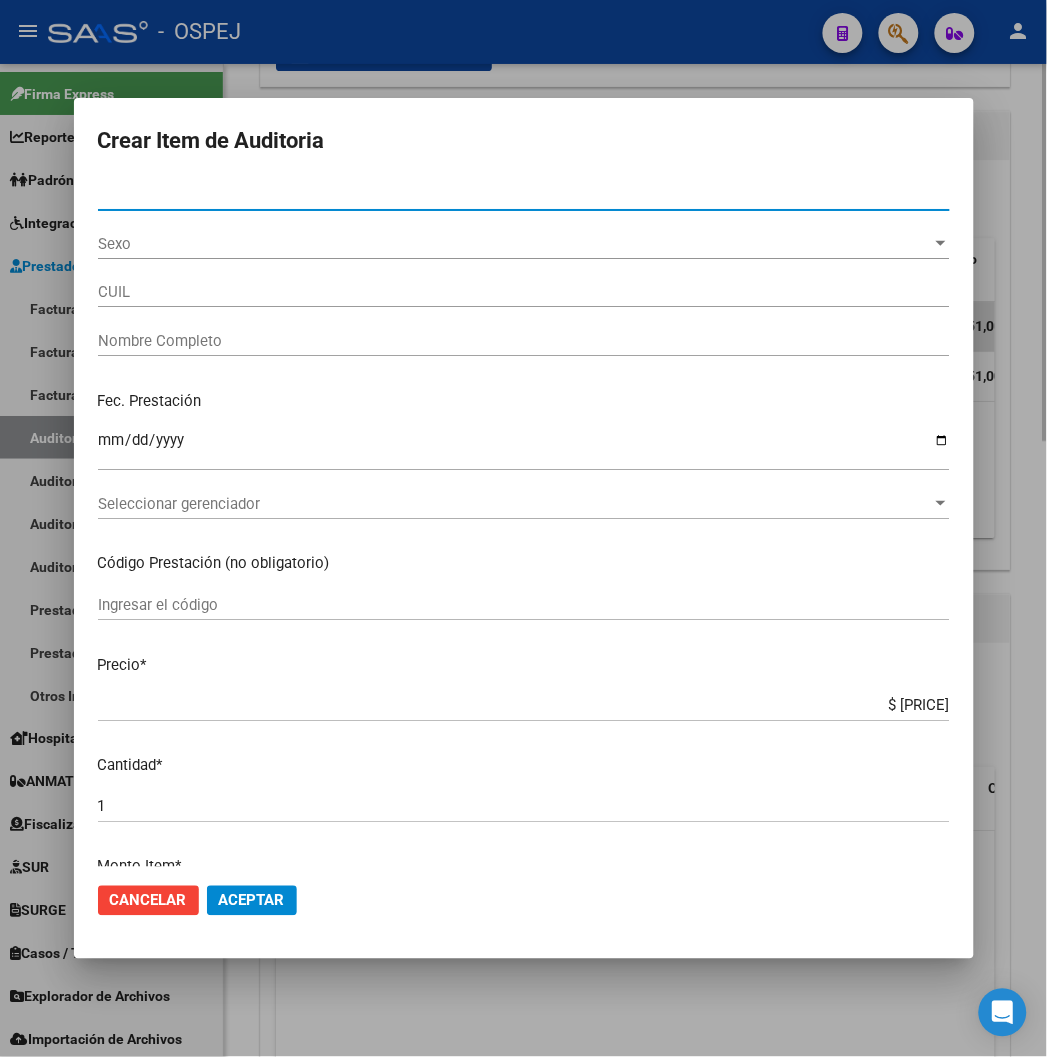 type on "[CUIL]" 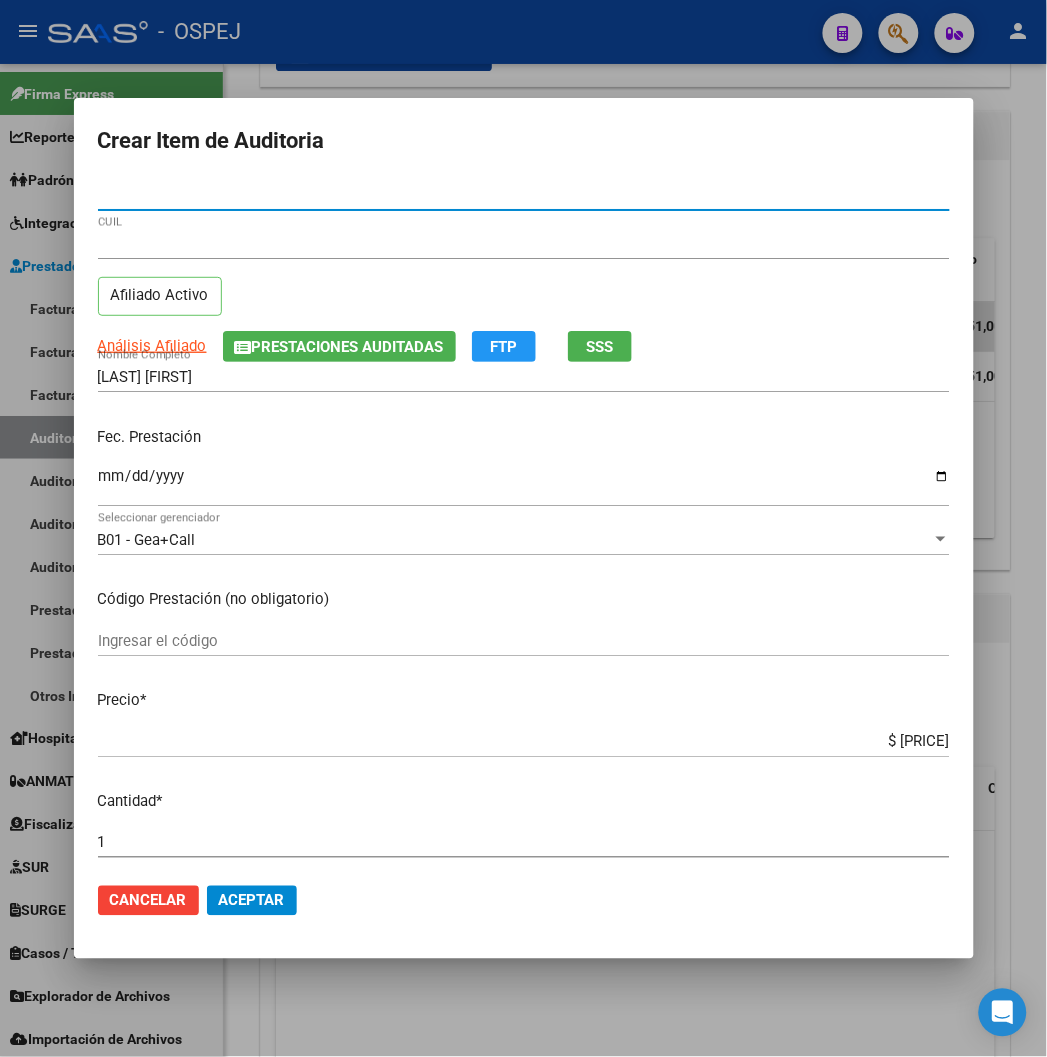 type on "[NUMBER]" 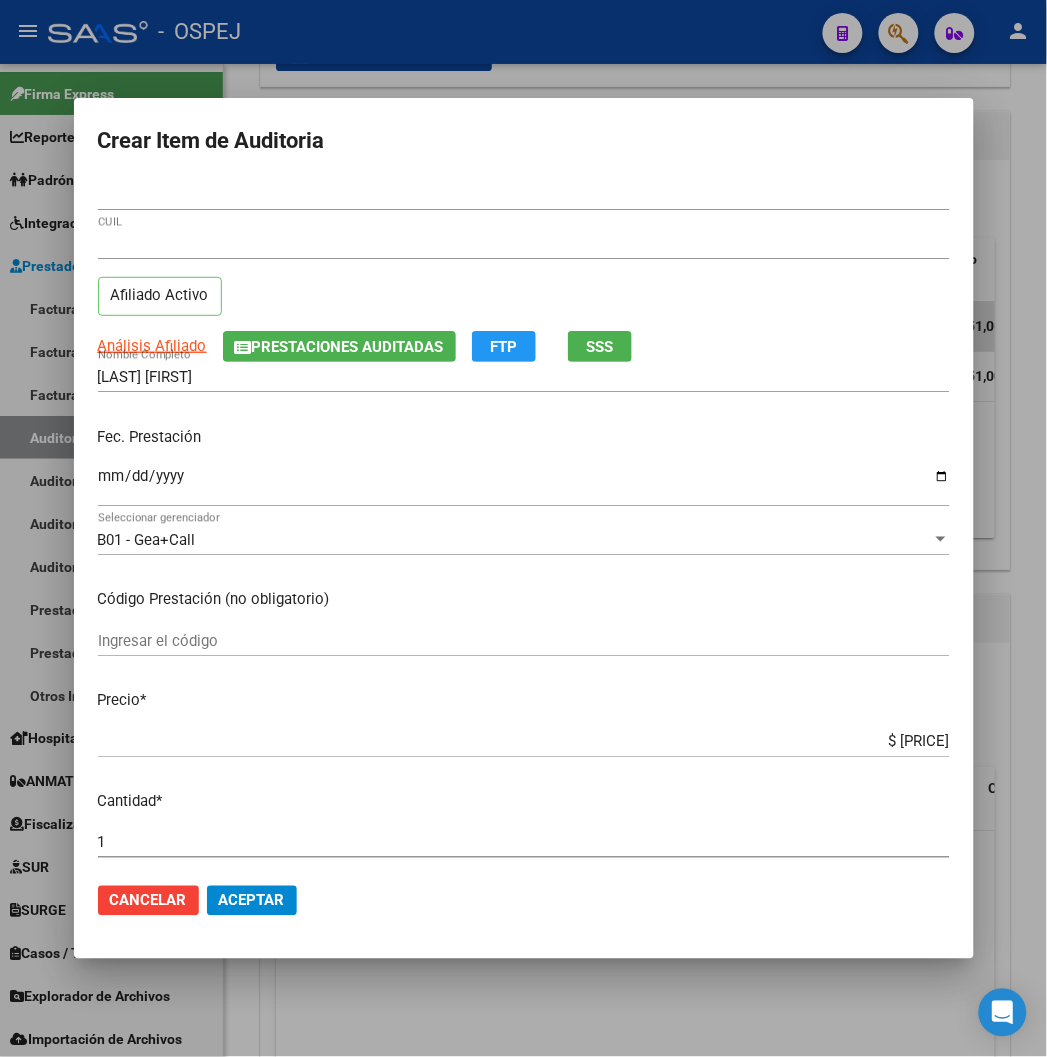 click on "Aceptar" 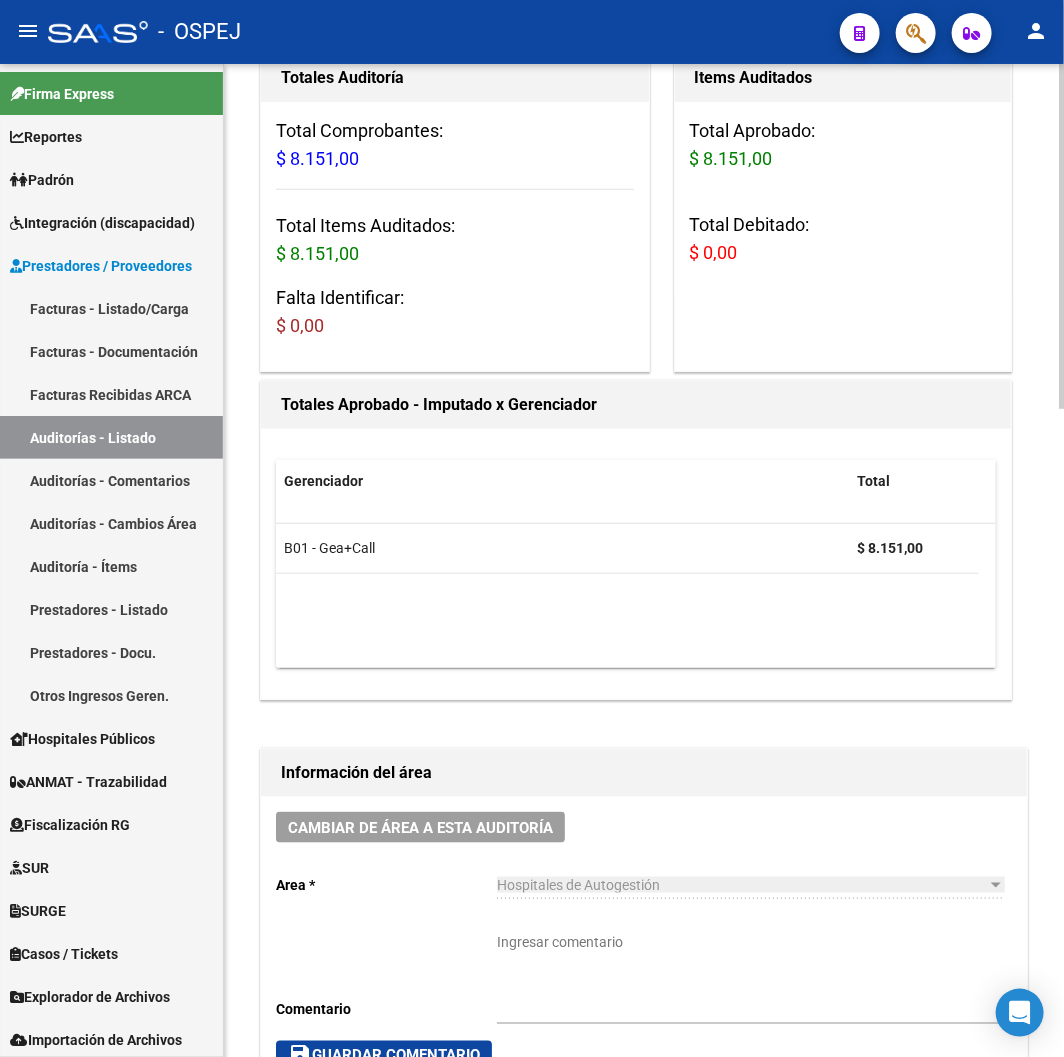 scroll, scrollTop: 0, scrollLeft: 0, axis: both 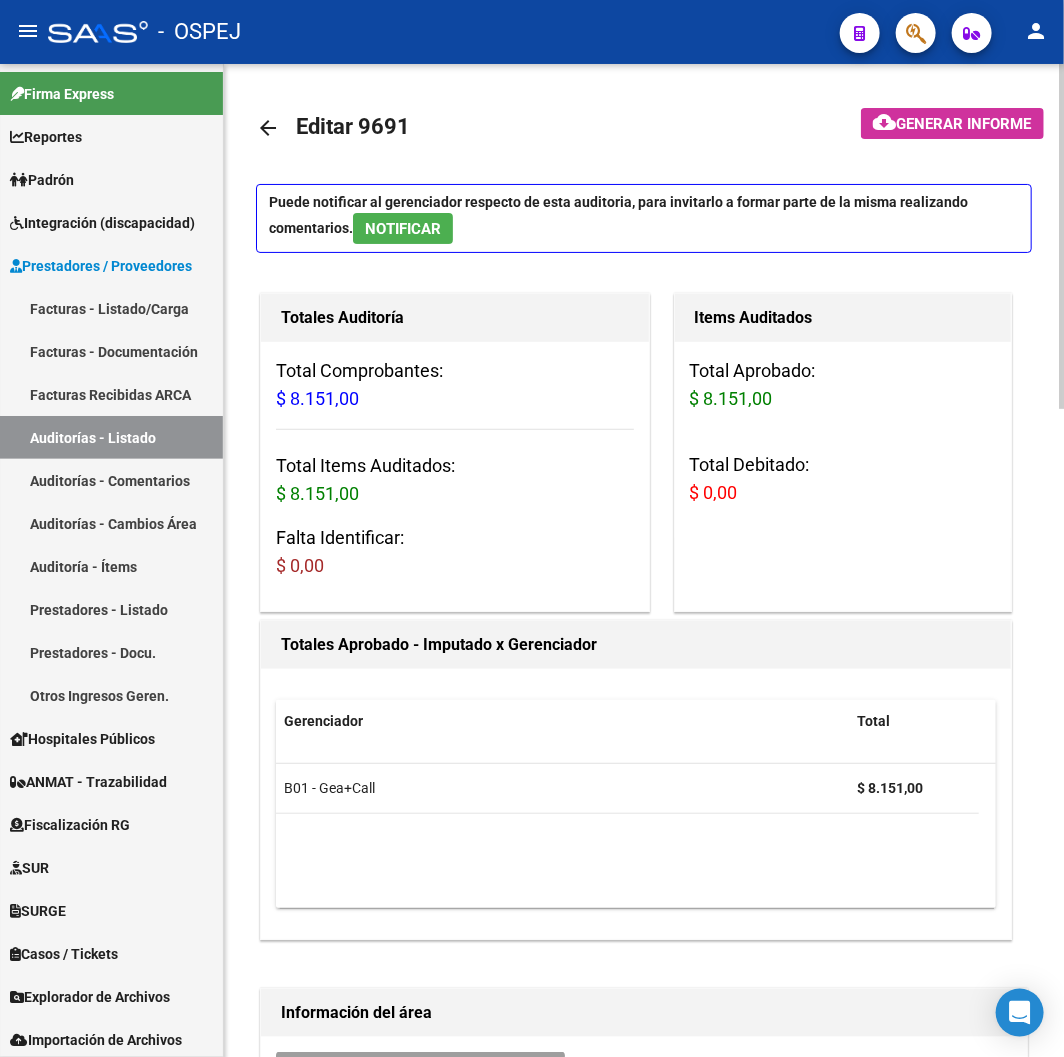 click on "arrow_back" 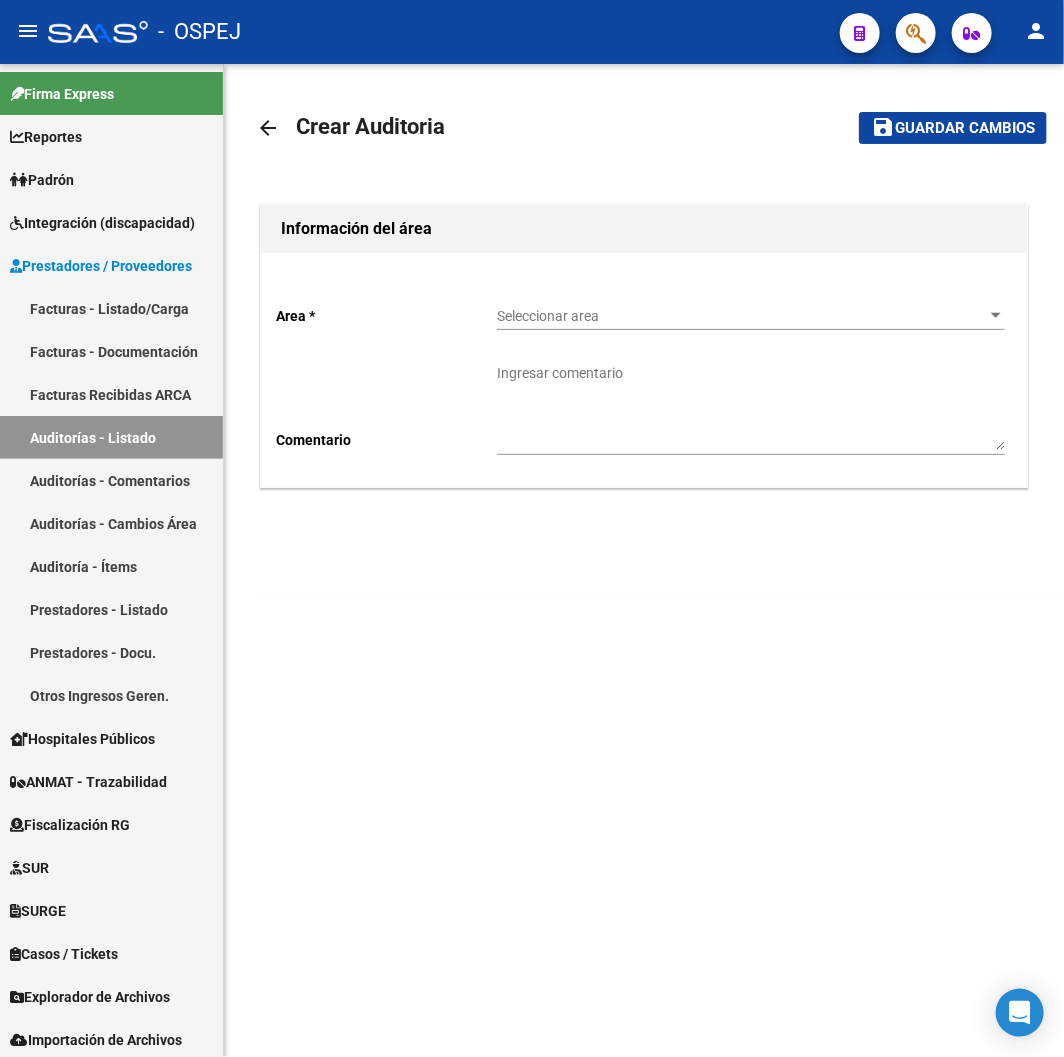 click on "Seleccionar area Seleccionar area" 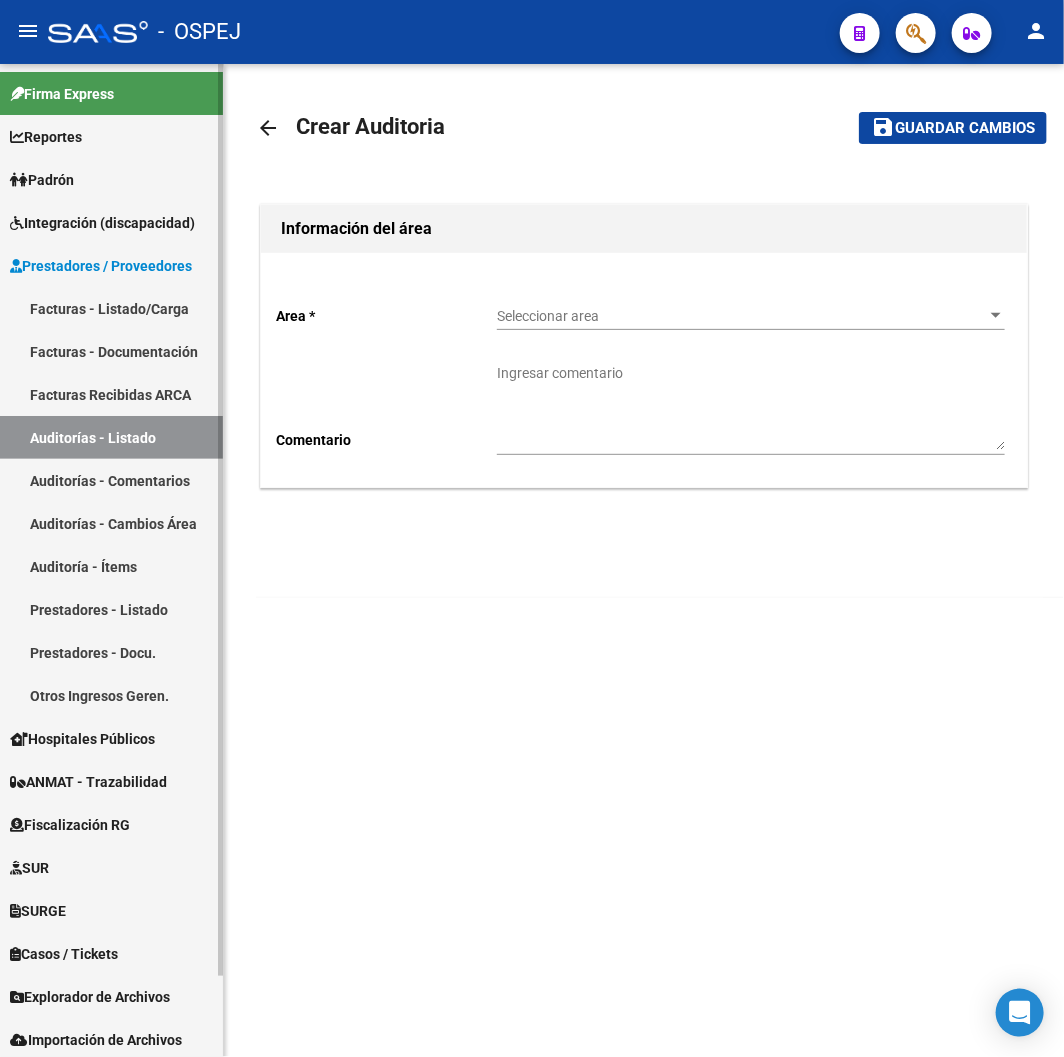 click on "Auditorías - Listado" at bounding box center [111, 437] 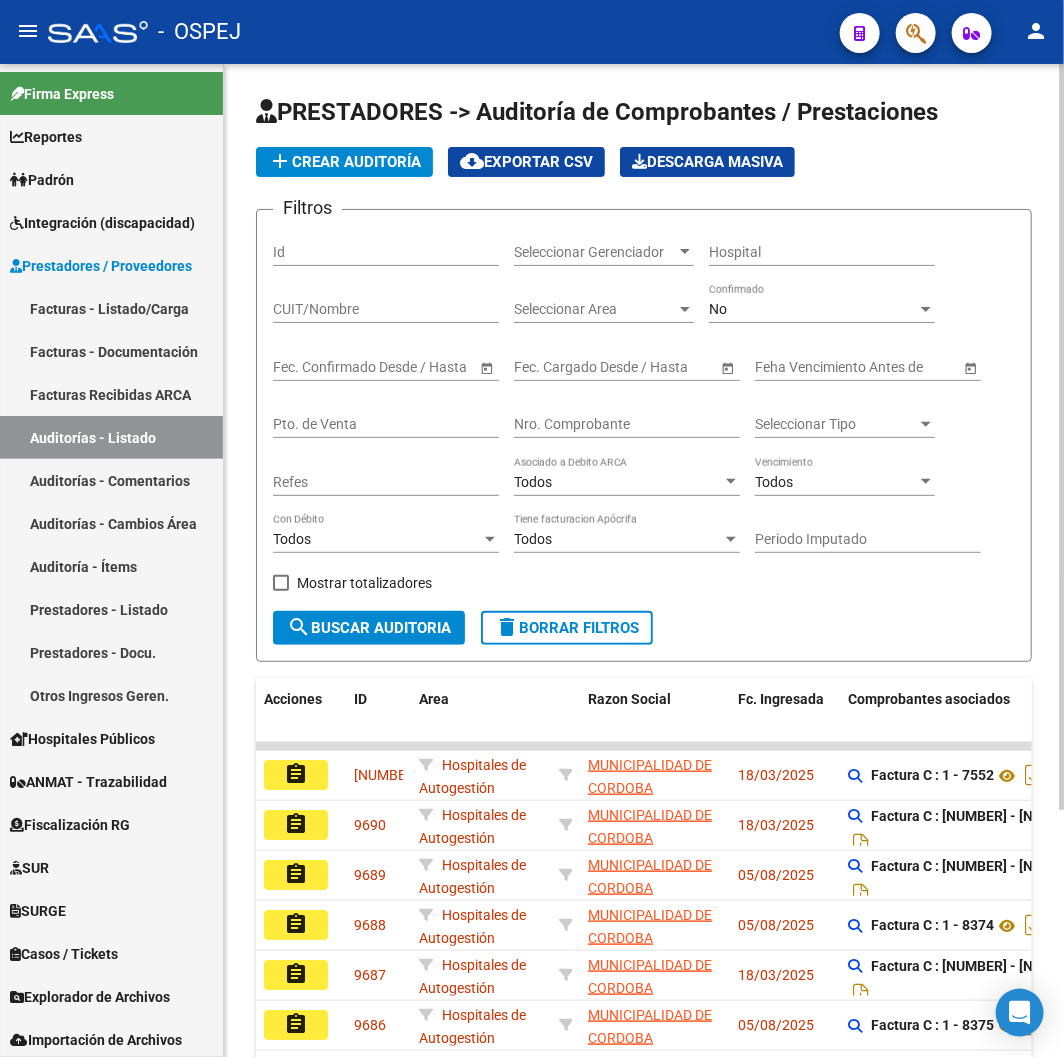 click on "Nro. Comprobante" at bounding box center [627, 424] 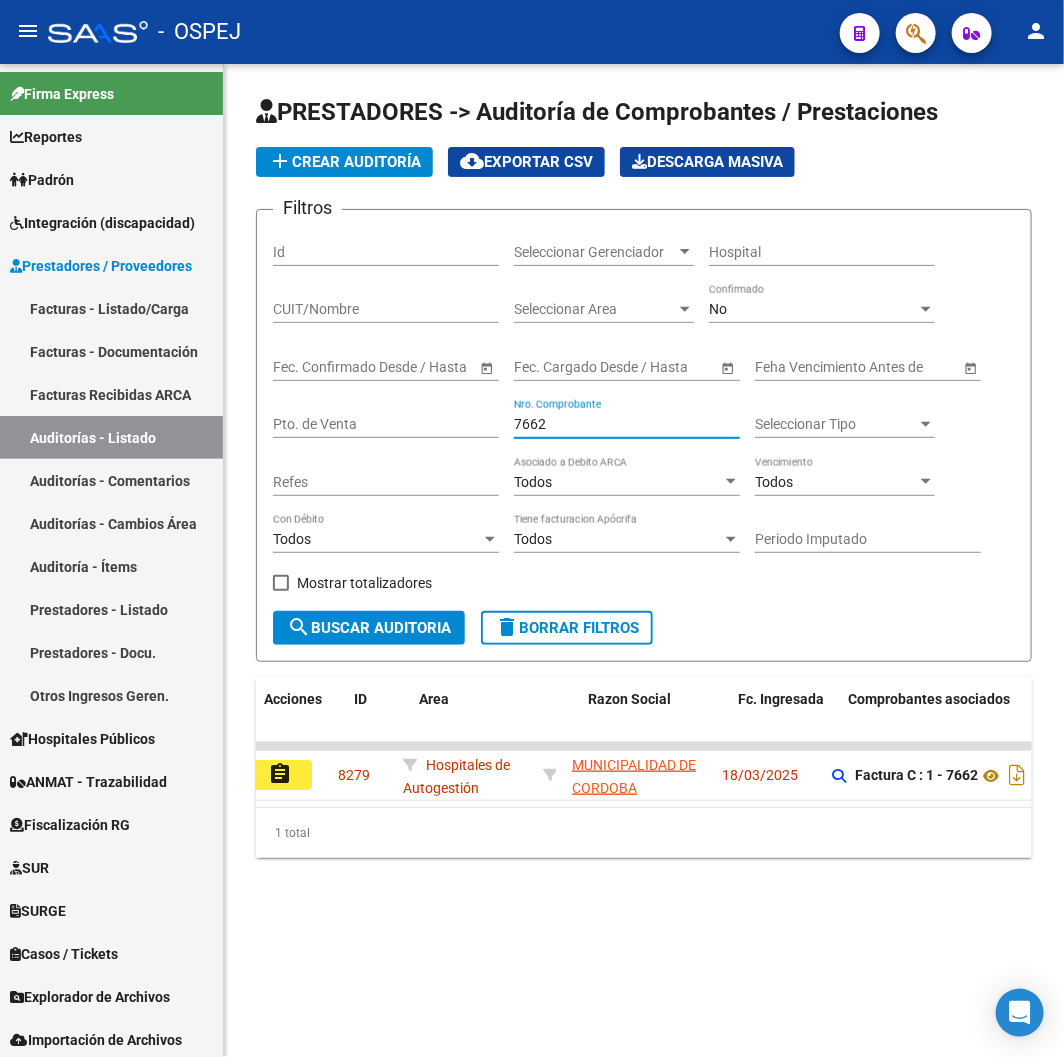 scroll, scrollTop: 0, scrollLeft: 0, axis: both 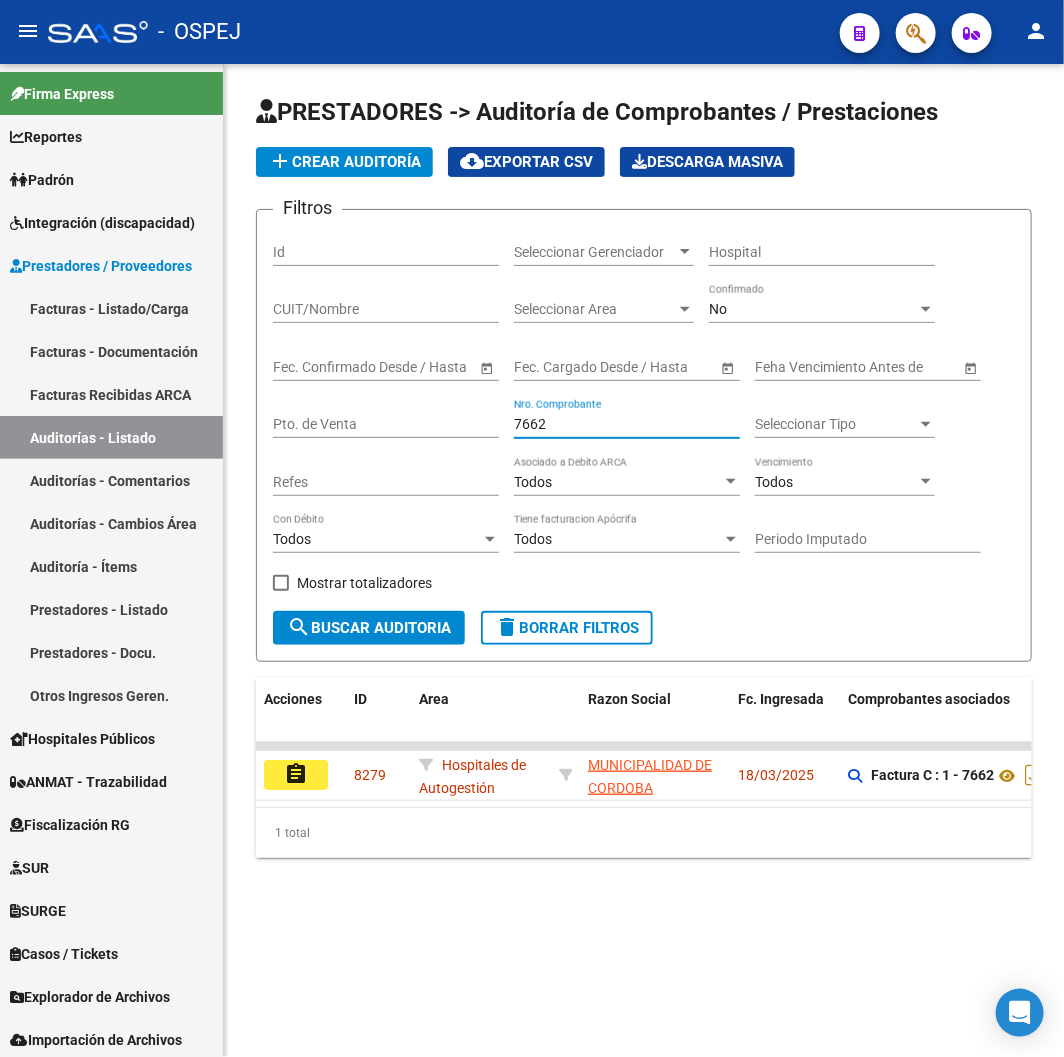 drag, startPoint x: 492, startPoint y: 434, endPoint x: 367, endPoint y: 424, distance: 125.39936 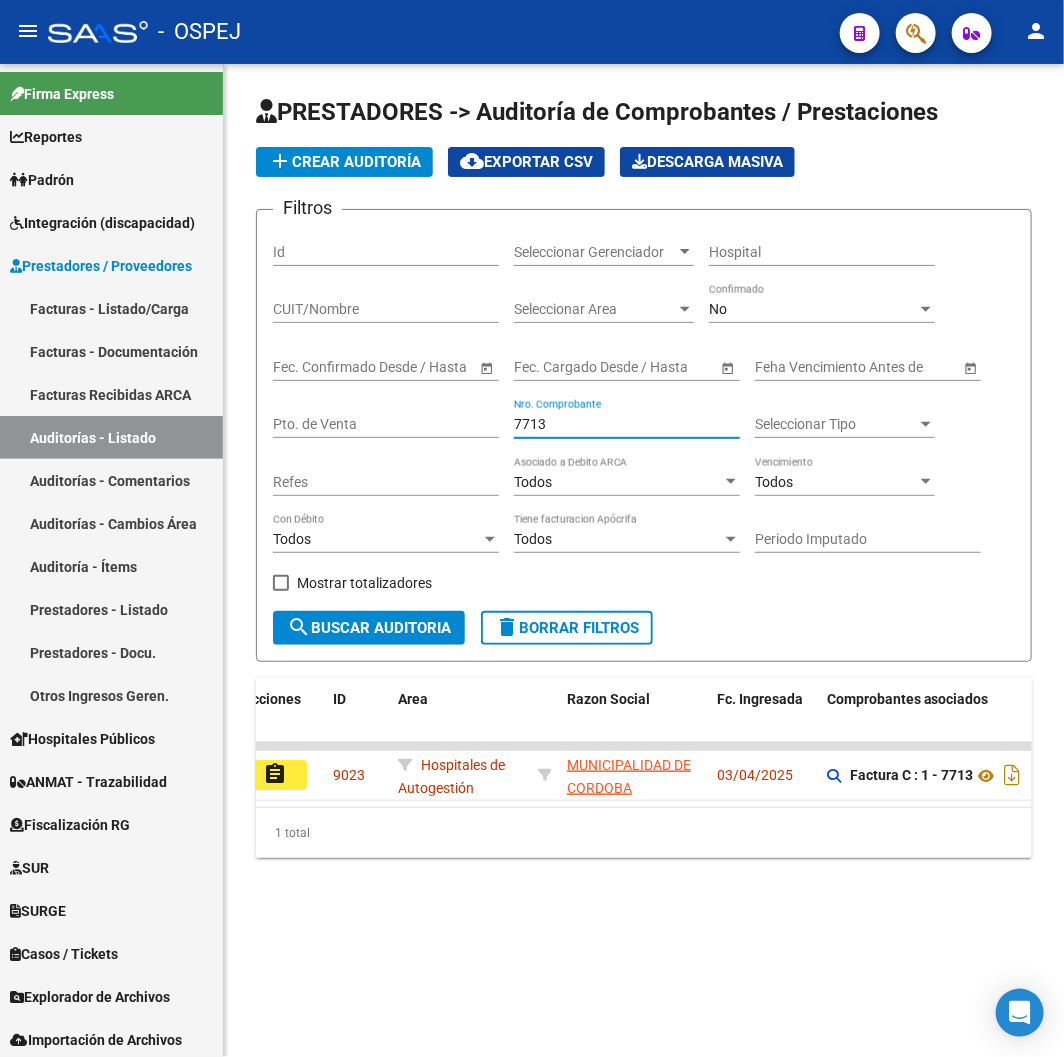 scroll, scrollTop: 0, scrollLeft: 0, axis: both 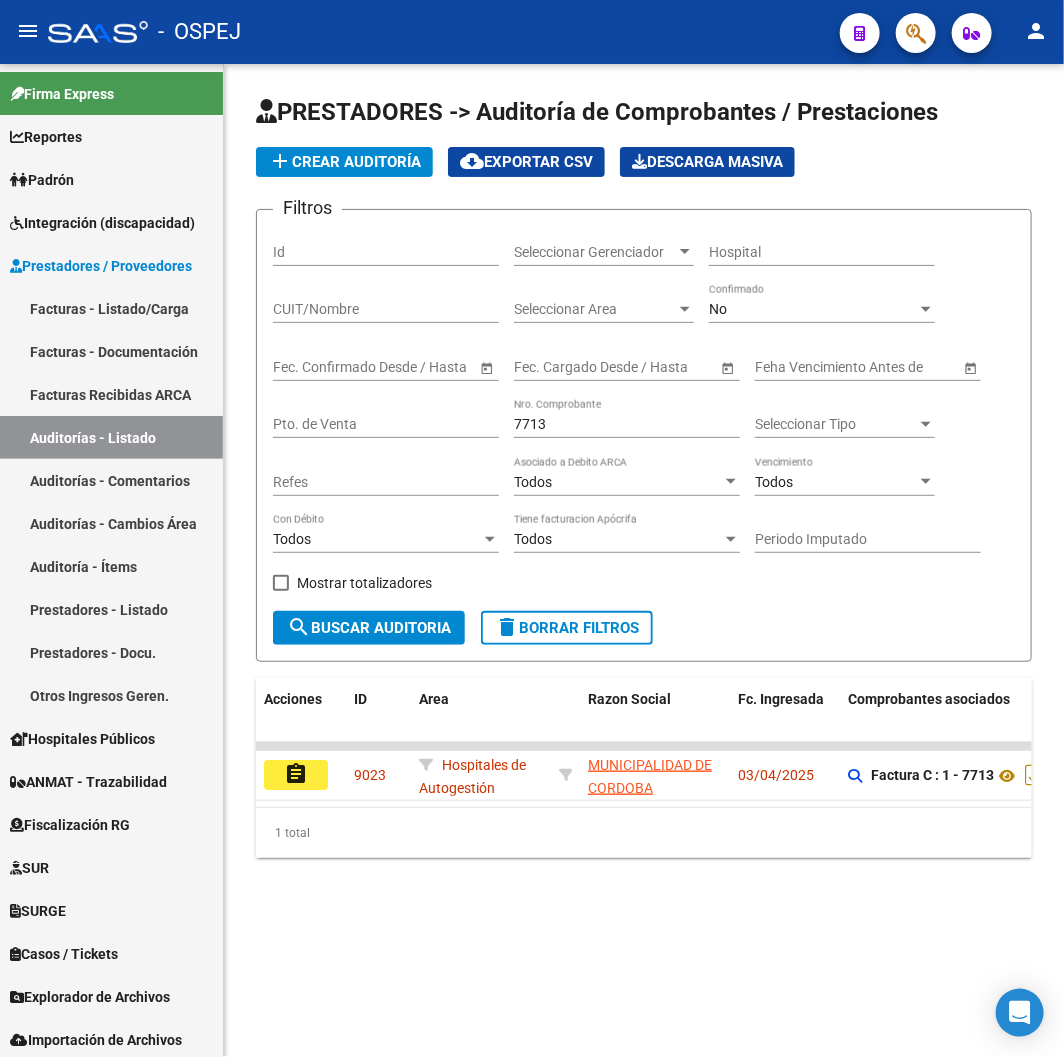 drag, startPoint x: 624, startPoint y: 426, endPoint x: 464, endPoint y: 425, distance: 160.00313 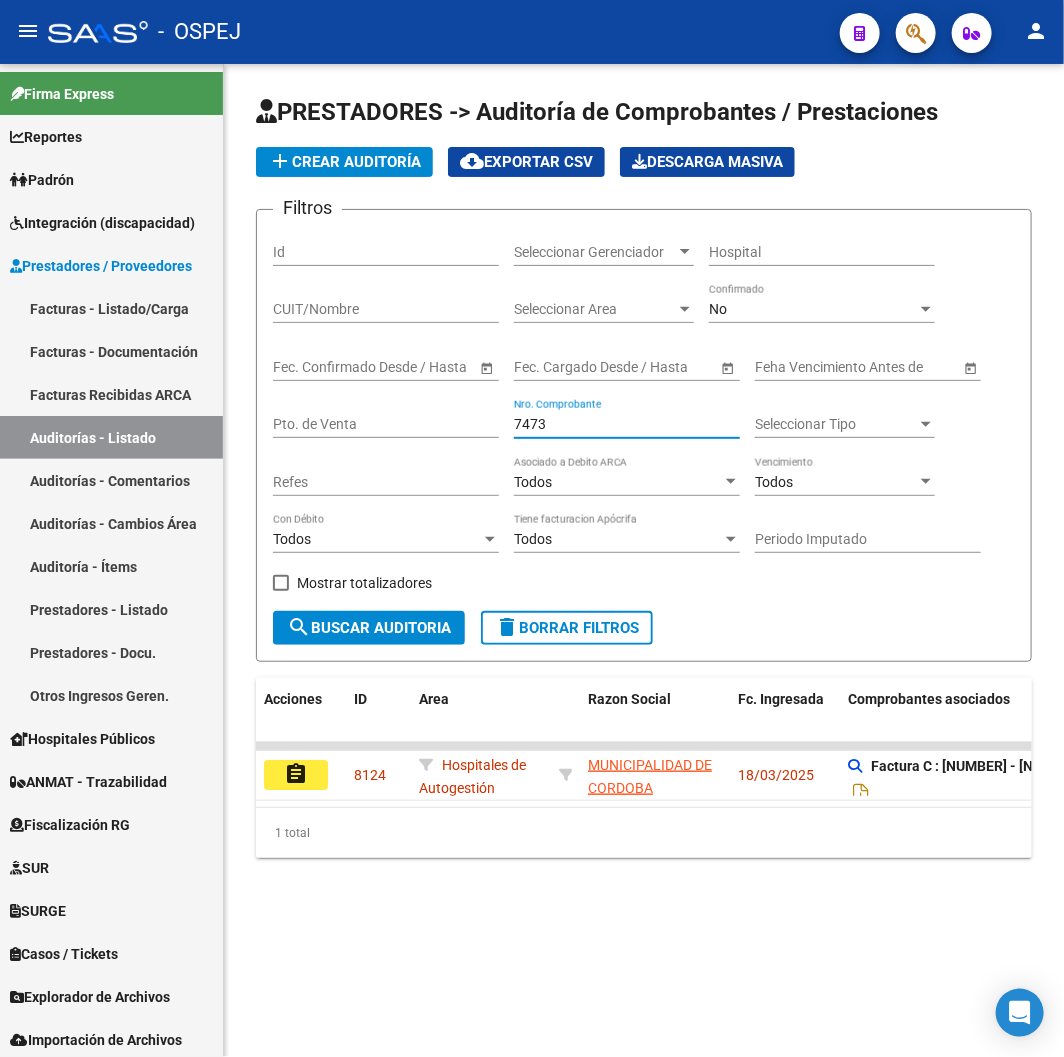 drag, startPoint x: 610, startPoint y: 425, endPoint x: 484, endPoint y: 452, distance: 128.86038 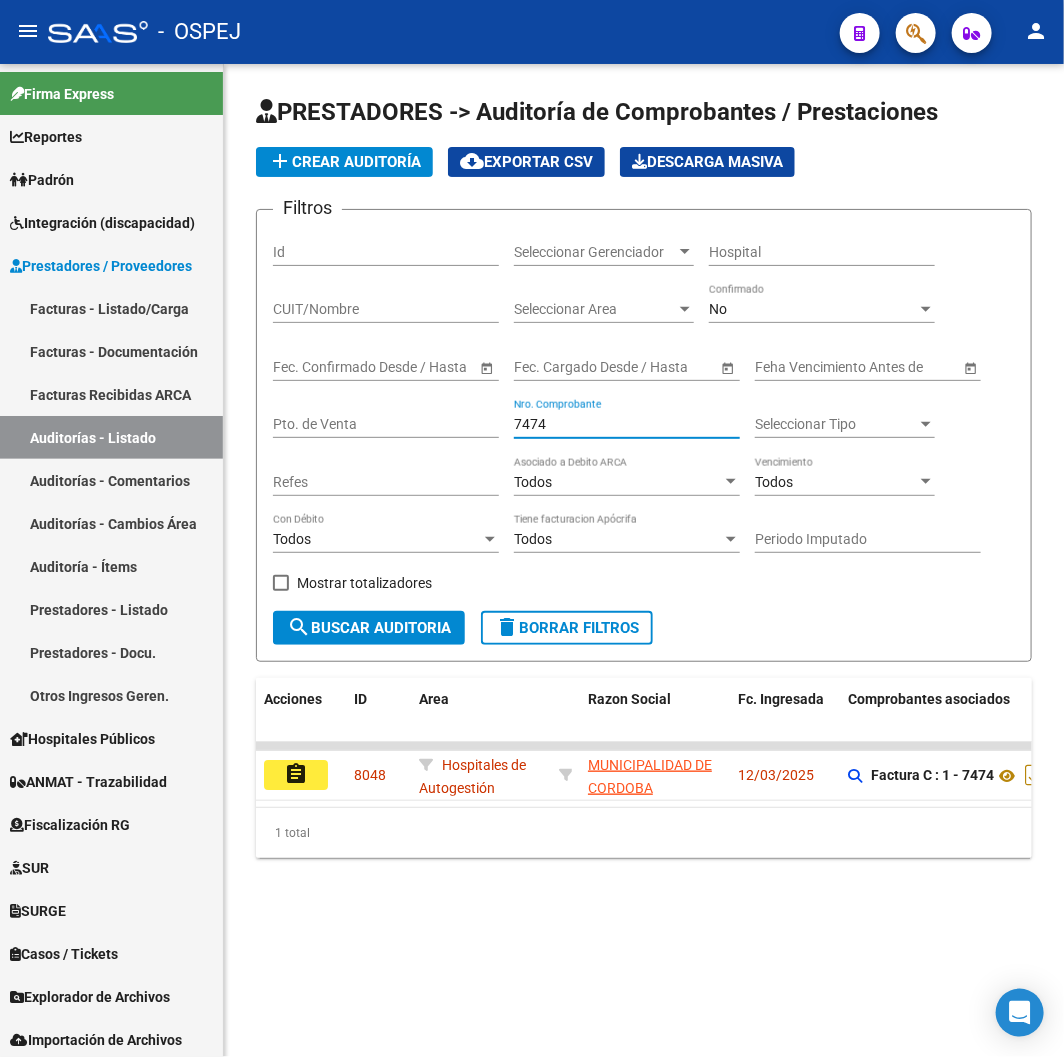 type on "7474" 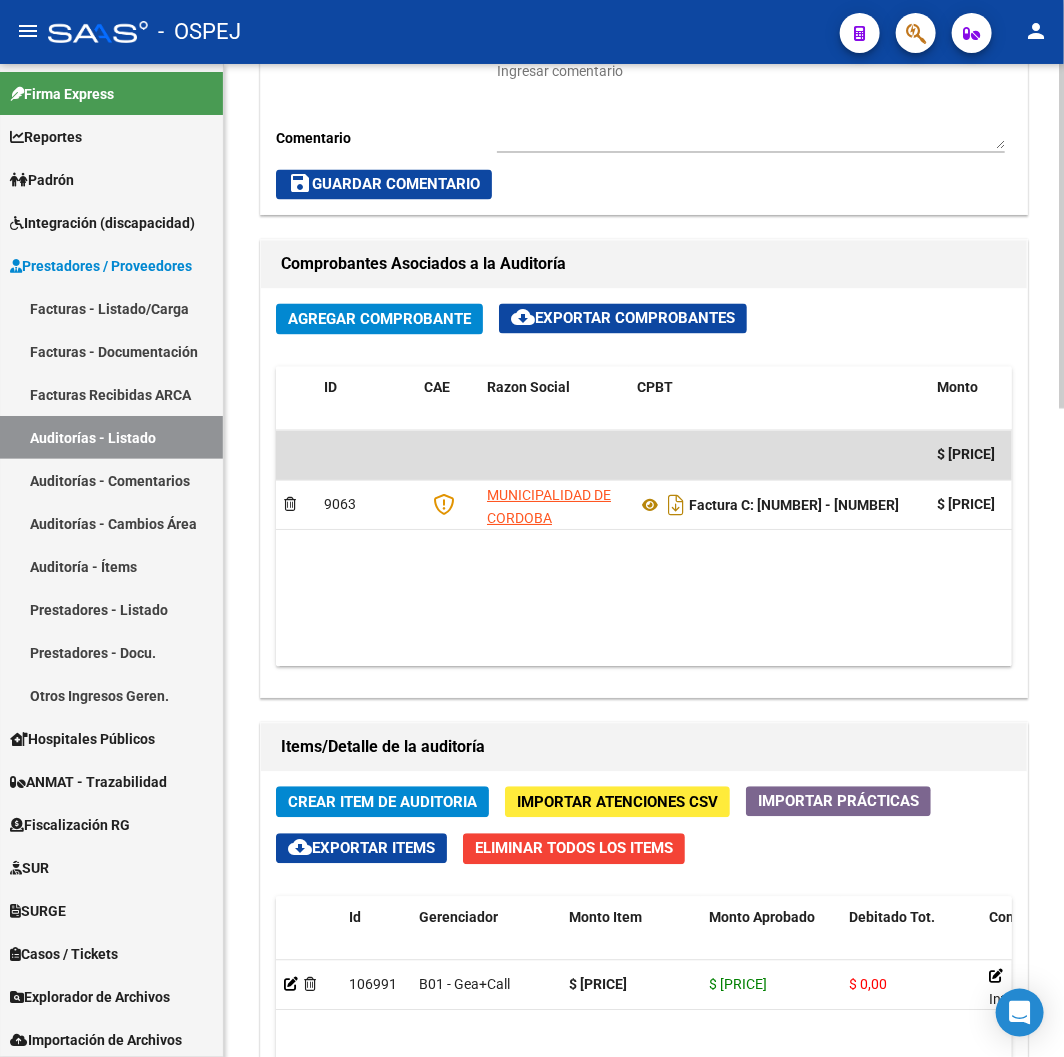 scroll, scrollTop: 1333, scrollLeft: 0, axis: vertical 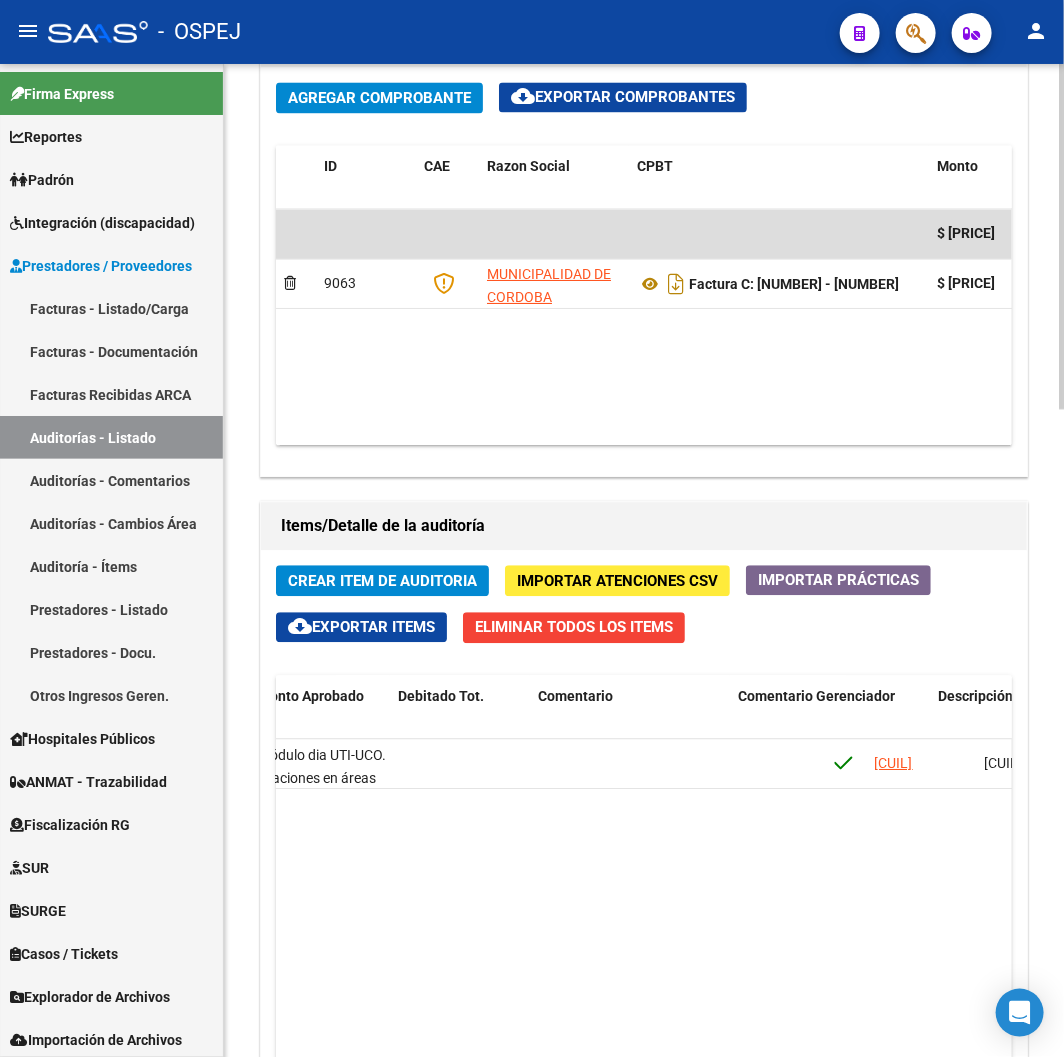 drag, startPoint x: 640, startPoint y: 841, endPoint x: 770, endPoint y: 841, distance: 130 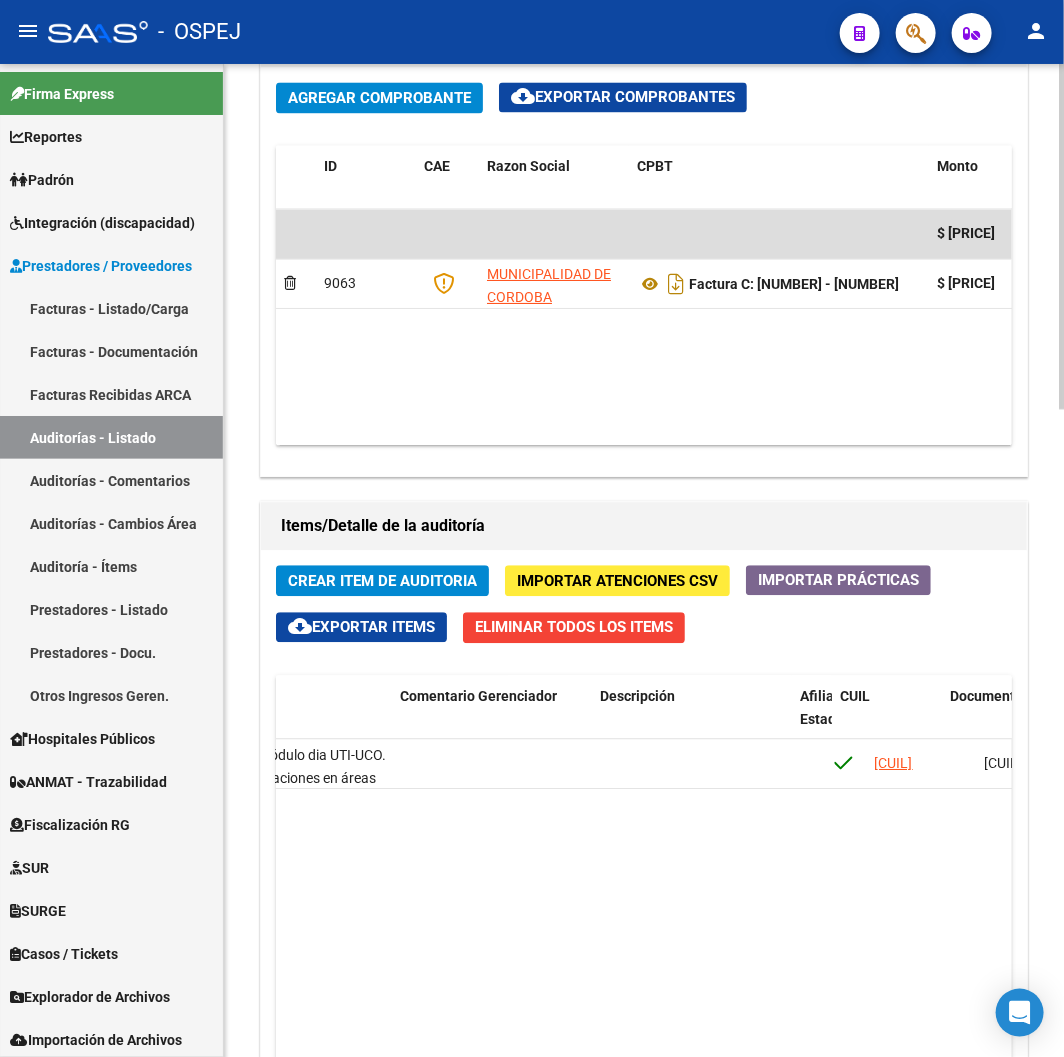 scroll, scrollTop: 0, scrollLeft: 788, axis: horizontal 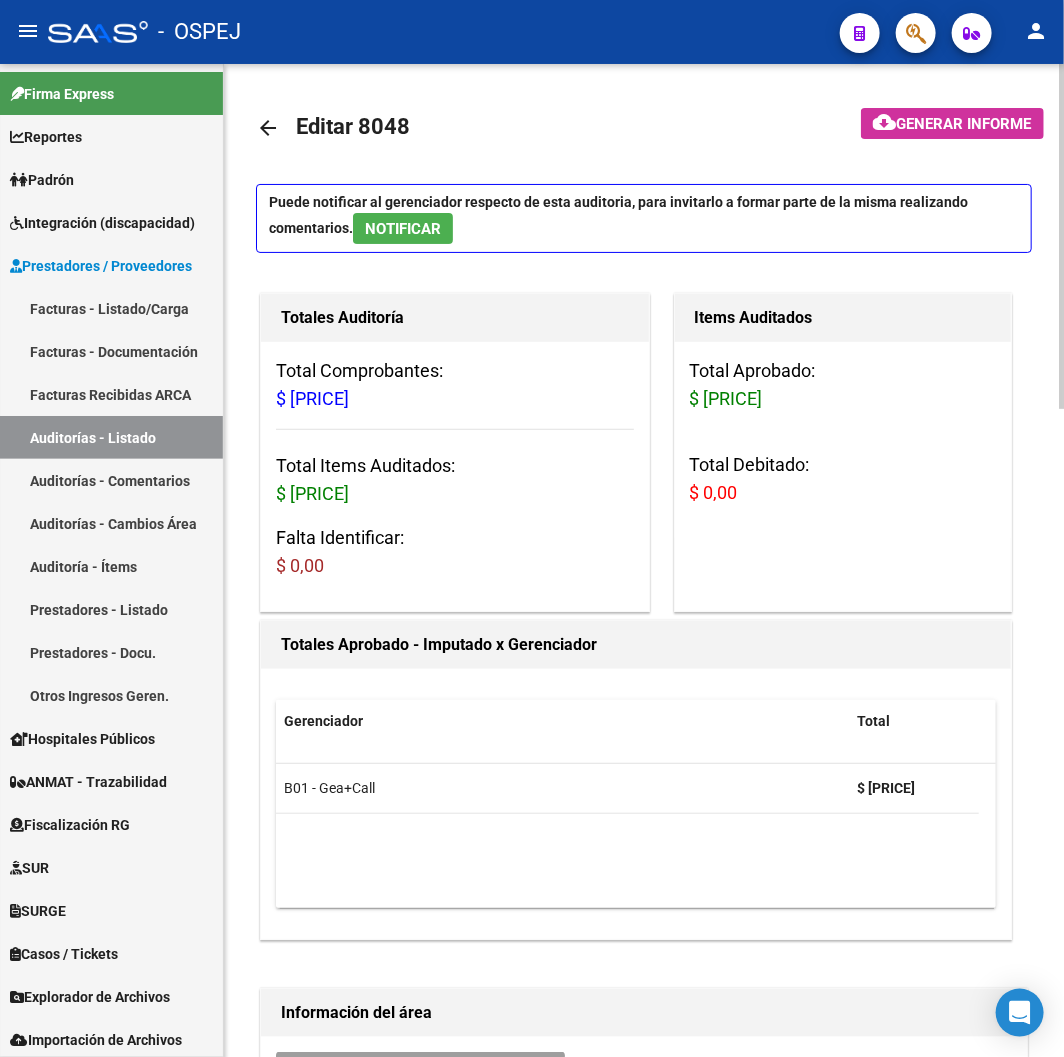 click on "arrow_back" 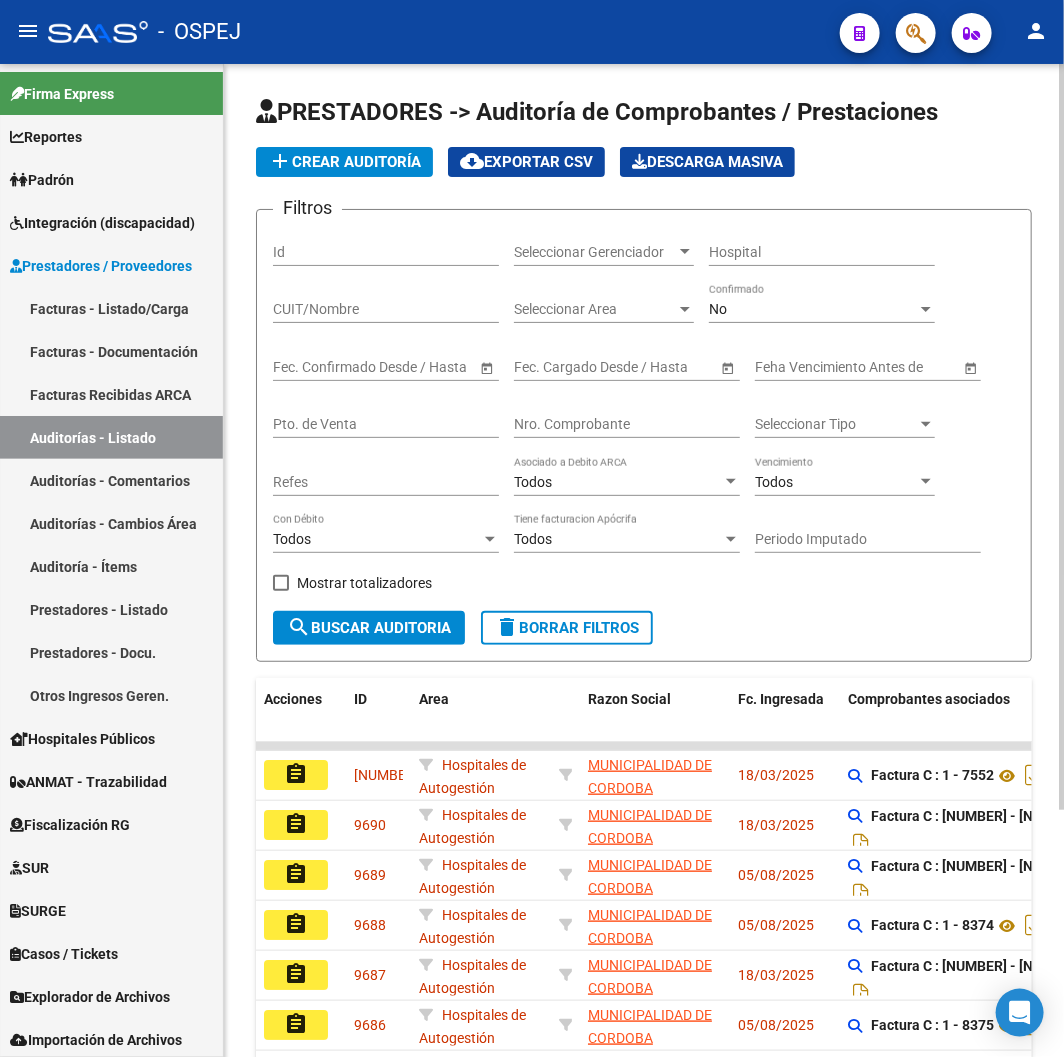 click on "Nro. Comprobante" at bounding box center [627, 424] 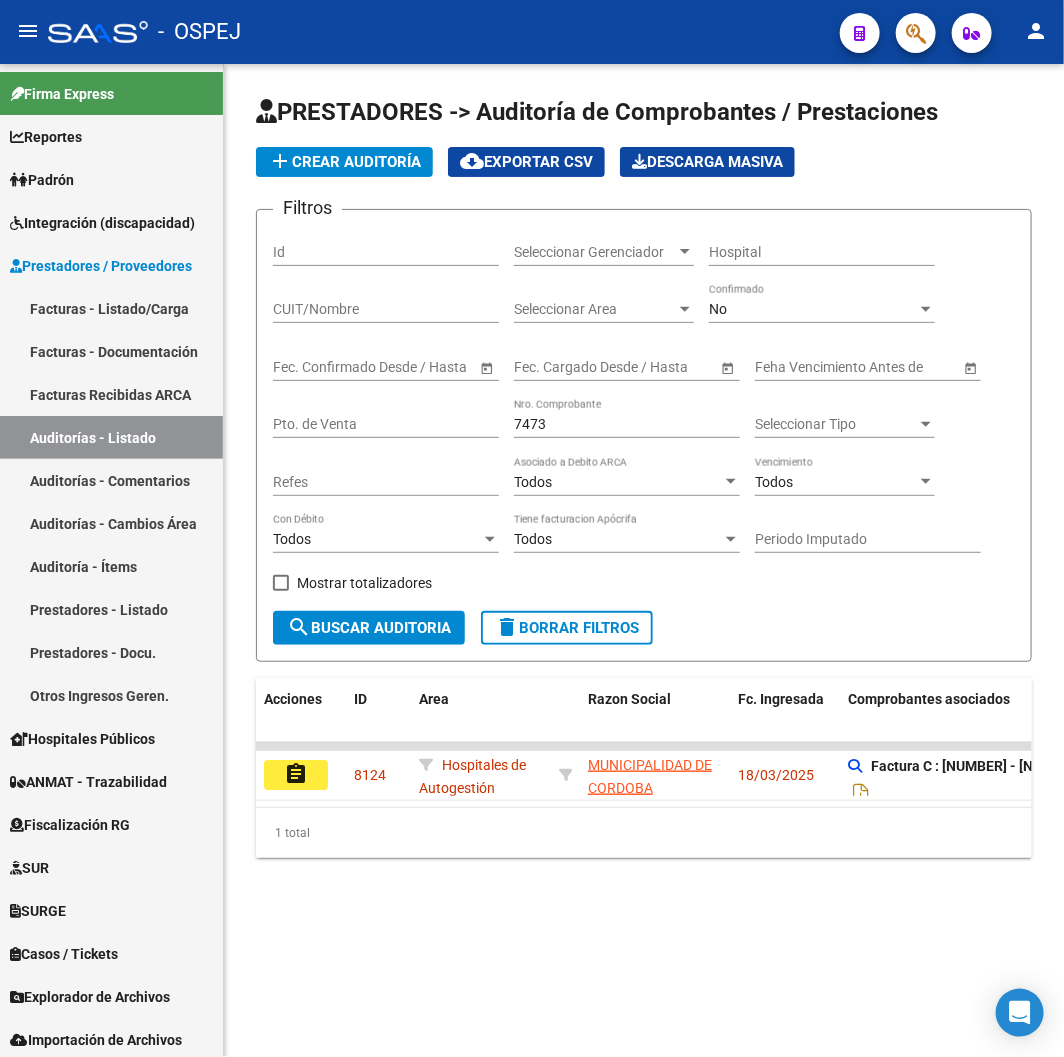 drag, startPoint x: 545, startPoint y: 427, endPoint x: 356, endPoint y: 424, distance: 189.0238 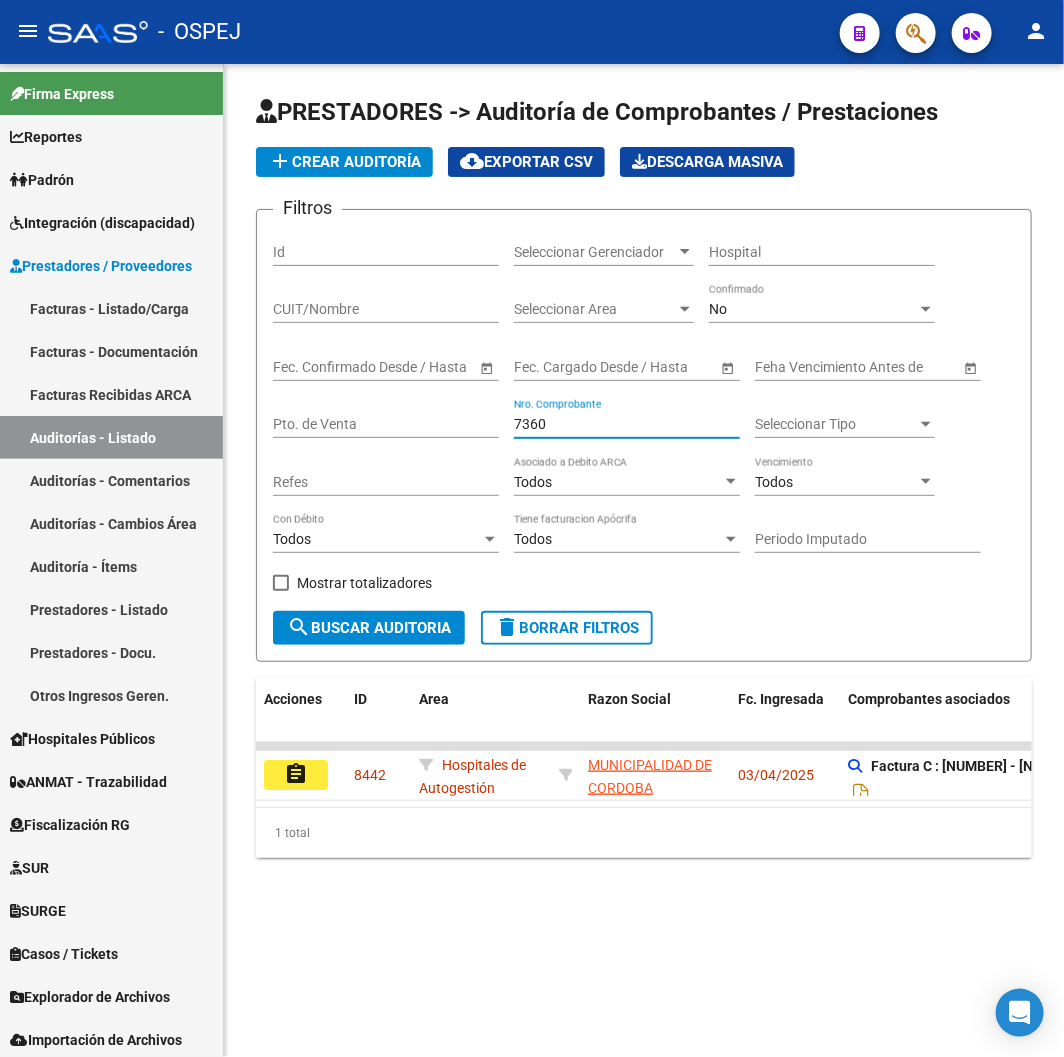 drag, startPoint x: 584, startPoint y: 432, endPoint x: 476, endPoint y: 440, distance: 108.29589 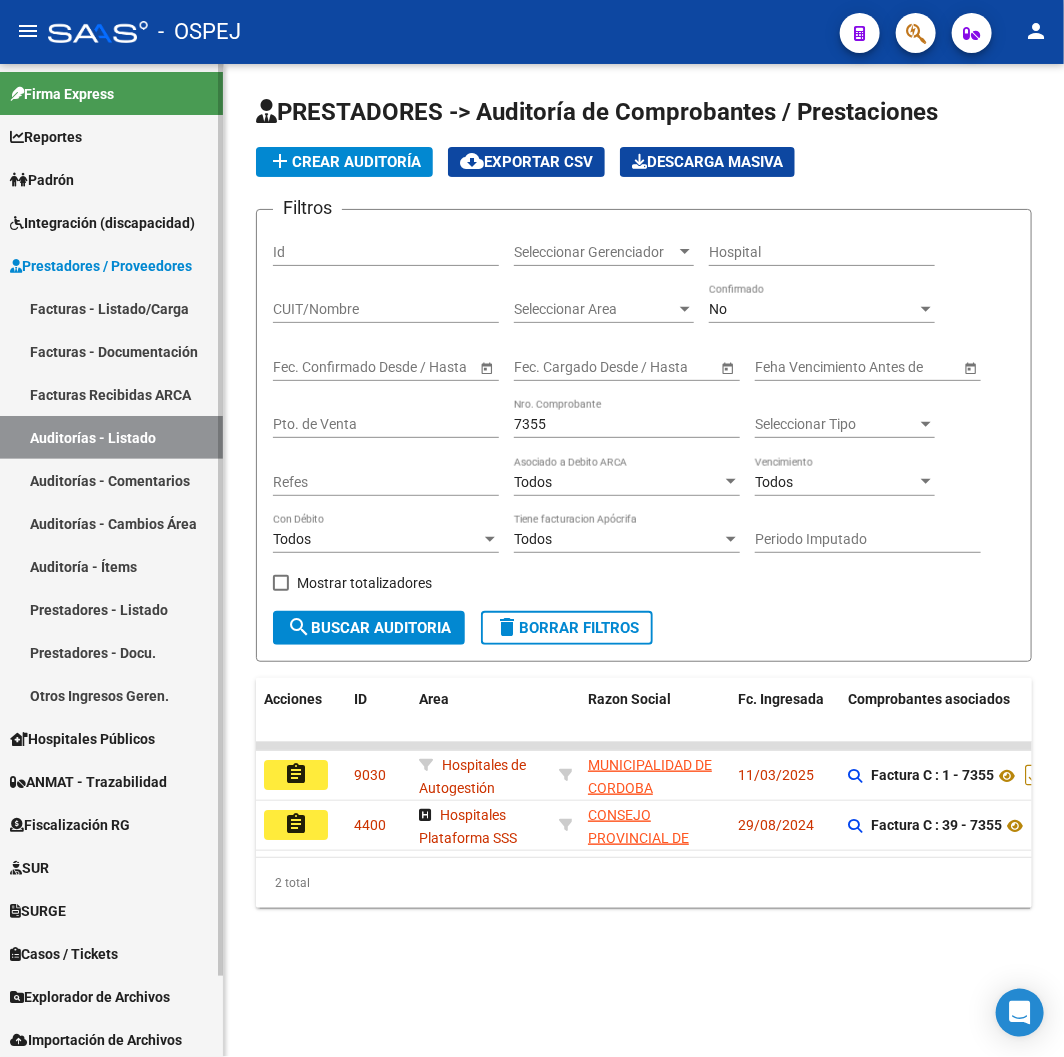 click on "Firma Express     Reportes Ingresos Devengados Detalles por CUIL RG Detalles - MT/PD MT morosos SUR Expedientes Internos Padrón Traspasos x O.S. Traspasos x Gerenciador Traspasos x Provincia Nuevos Aportantes Métricas - Padrón SSS Métricas - Crecimiento Población    Padrón Afiliados Empadronados Movimientos de Afiliados Cambios de Gerenciador Padrón Ágil Análisis Afiliado Doc. Respaldatoria Categorías Última DDJJ Último Aporte MT/PD    Integración (discapacidad) Estado Presentaciones SSS Rendición Certificado Discapacidad Pedido Integración a SSS Datos Contables de Facturas Facturas Liquidadas x SSS Legajos Legajos Documentación    Prestadores / Proveedores Facturas - Listado/Carga Facturas - Documentación Facturas Recibidas ARCA Auditorías - Listado Auditorías - Comentarios Auditorías - Cambios Área Auditoría - Ítems Prestadores - Listado Prestadores - Docu. Otros Ingresos Geren.    Hospitales Públicos SSS - Censo Hospitalario SSS - Preliquidación SSS - Comprobantes Actas Id" 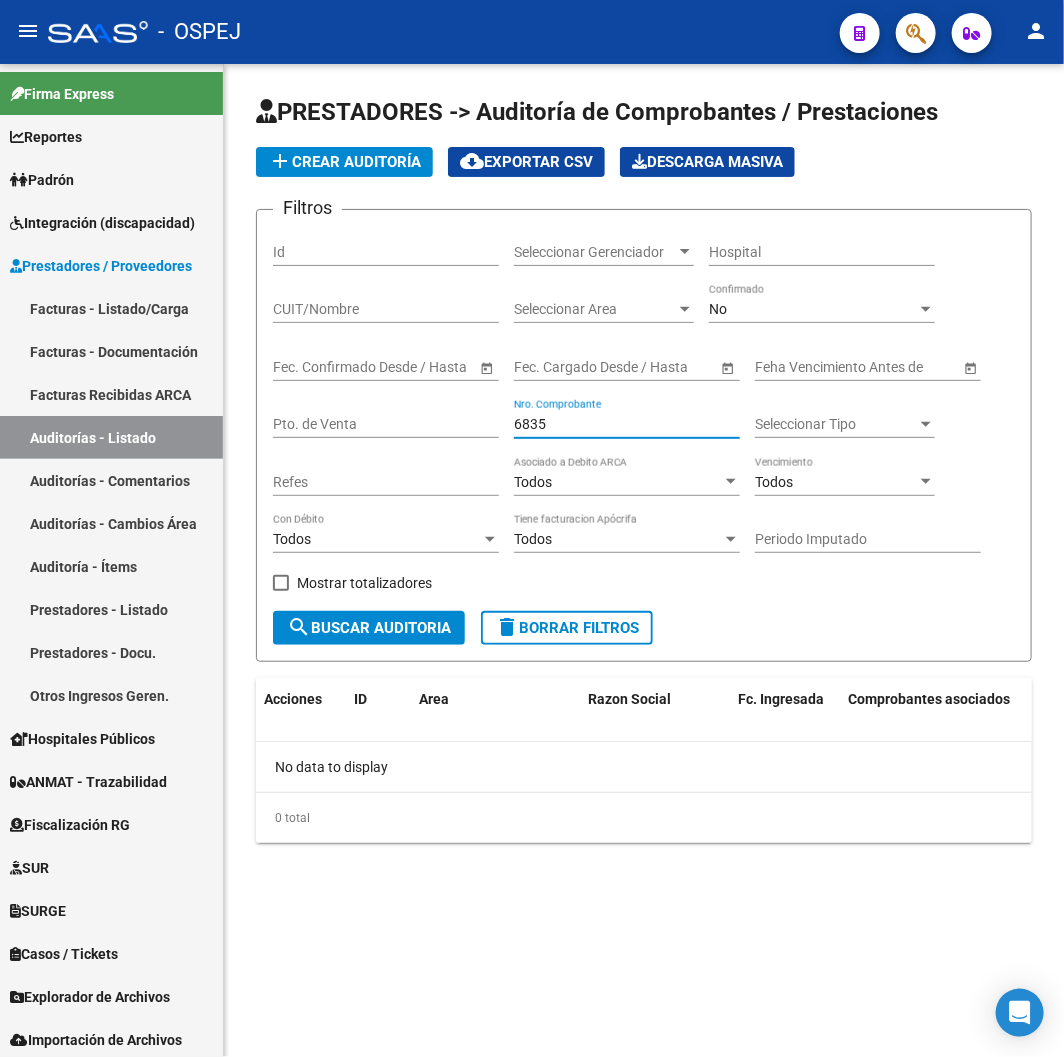 drag, startPoint x: 590, startPoint y: 421, endPoint x: 216, endPoint y: 455, distance: 375.54227 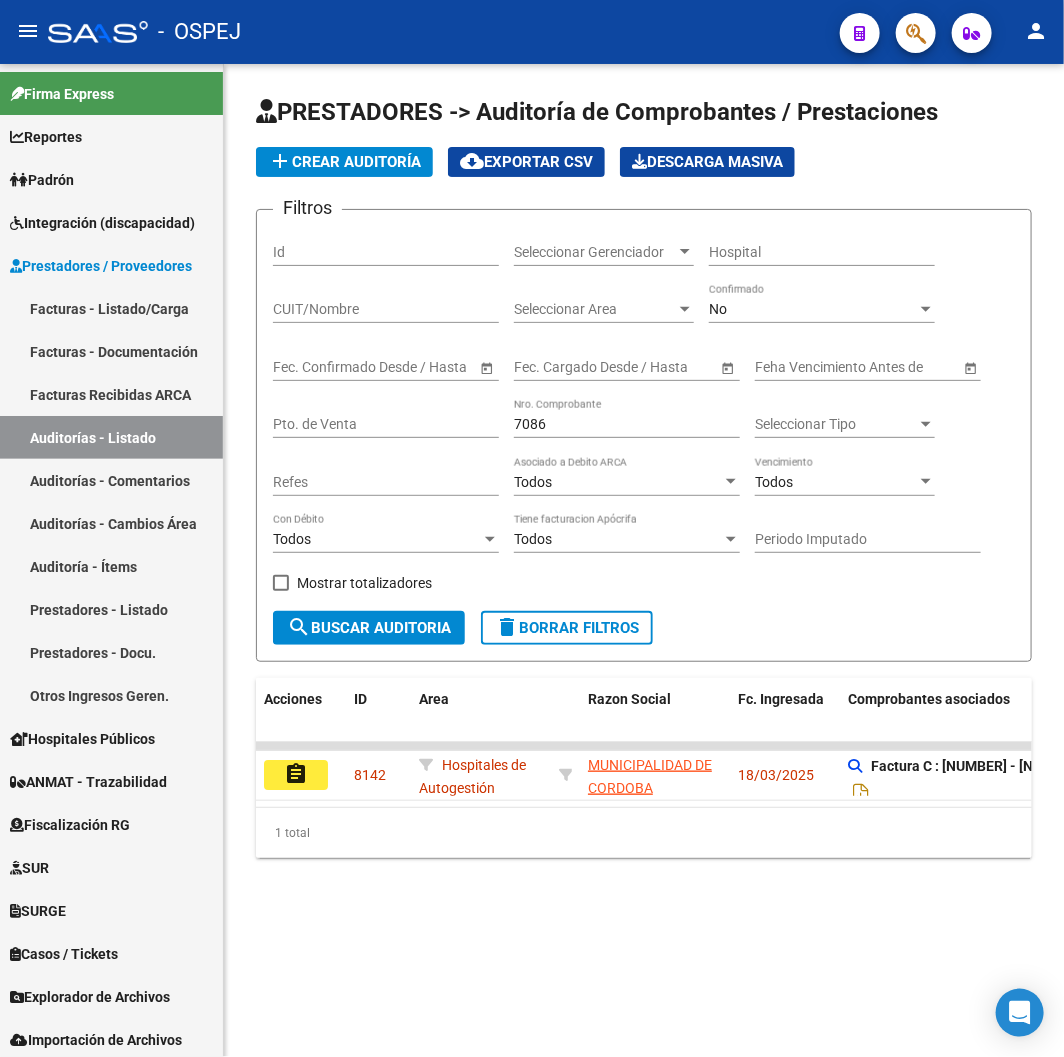 drag, startPoint x: 572, startPoint y: 427, endPoint x: 331, endPoint y: 423, distance: 241.03319 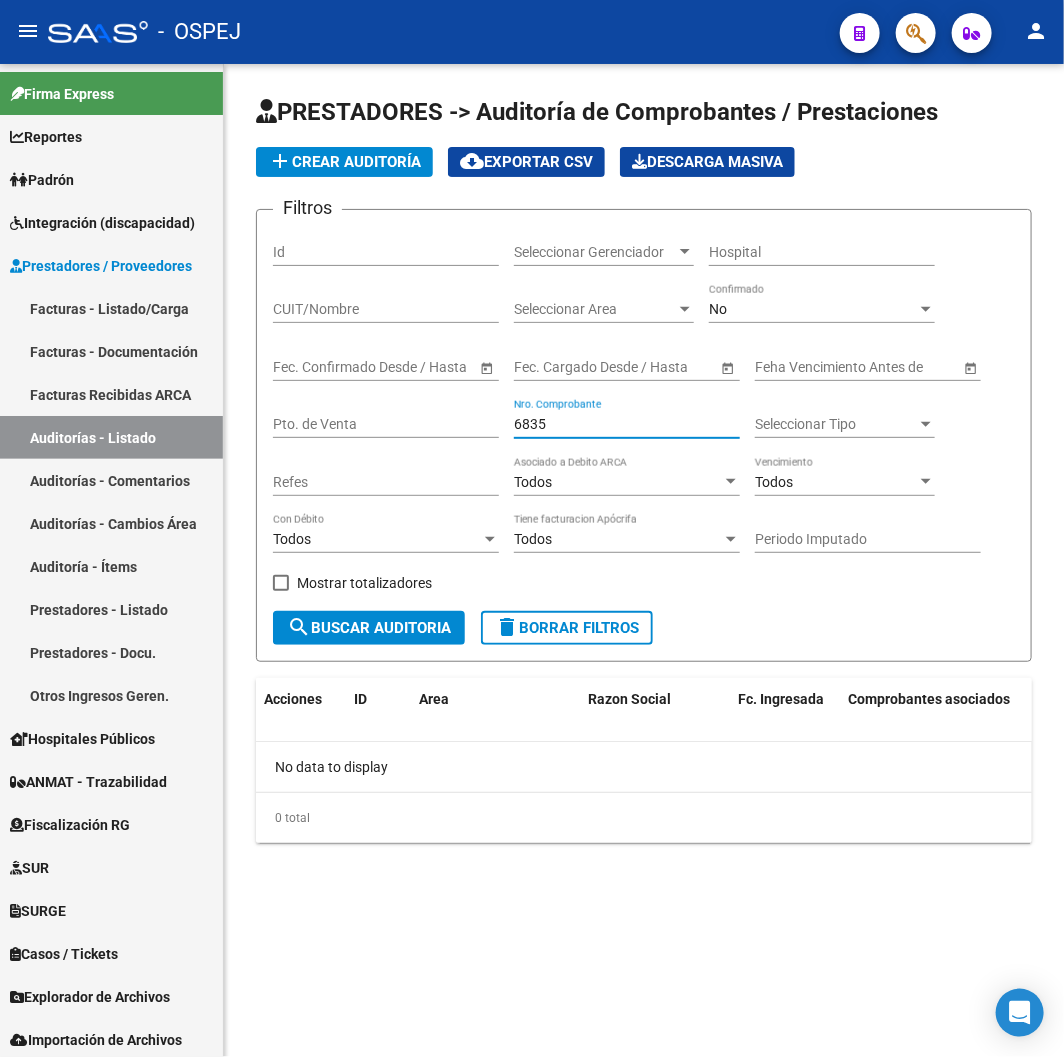 type on "6835" 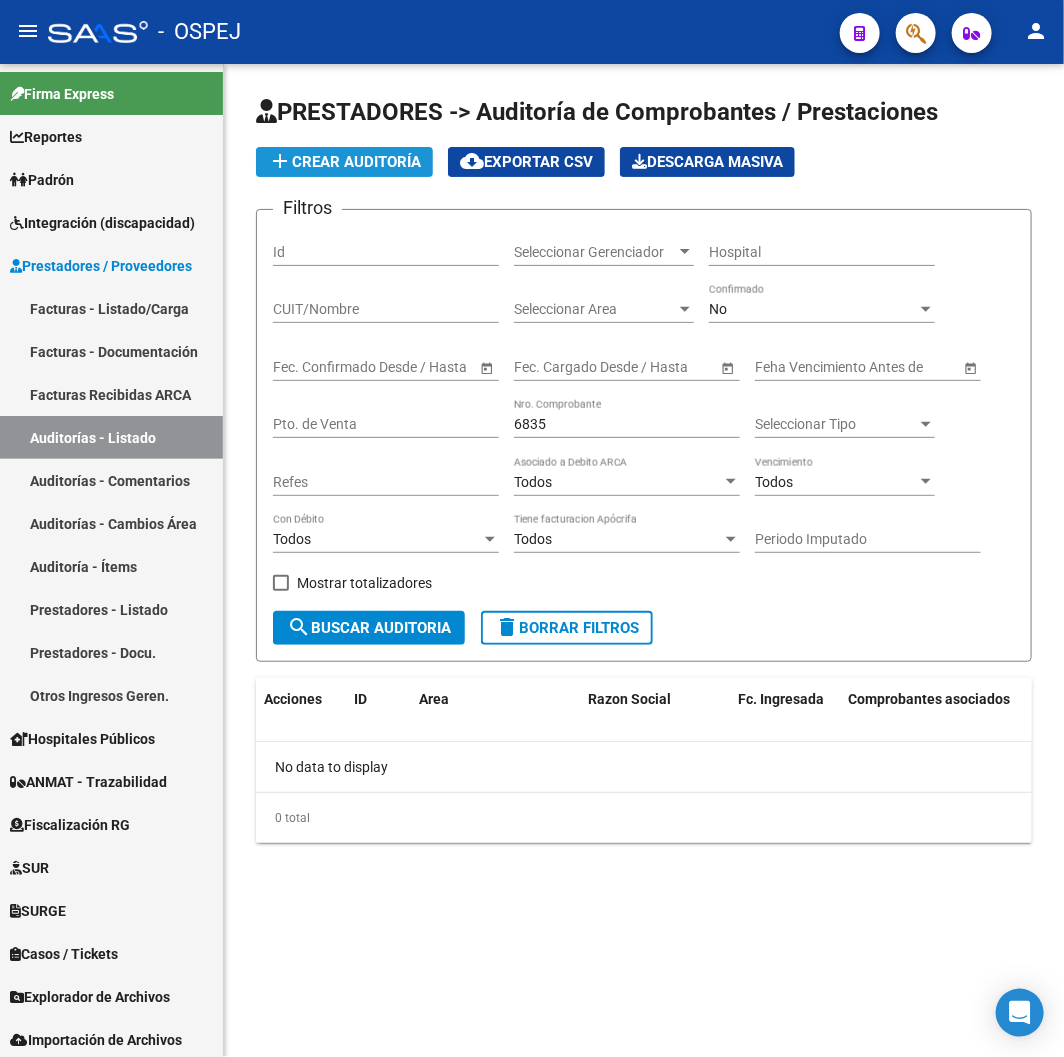 click on "add  Crear Auditoría" 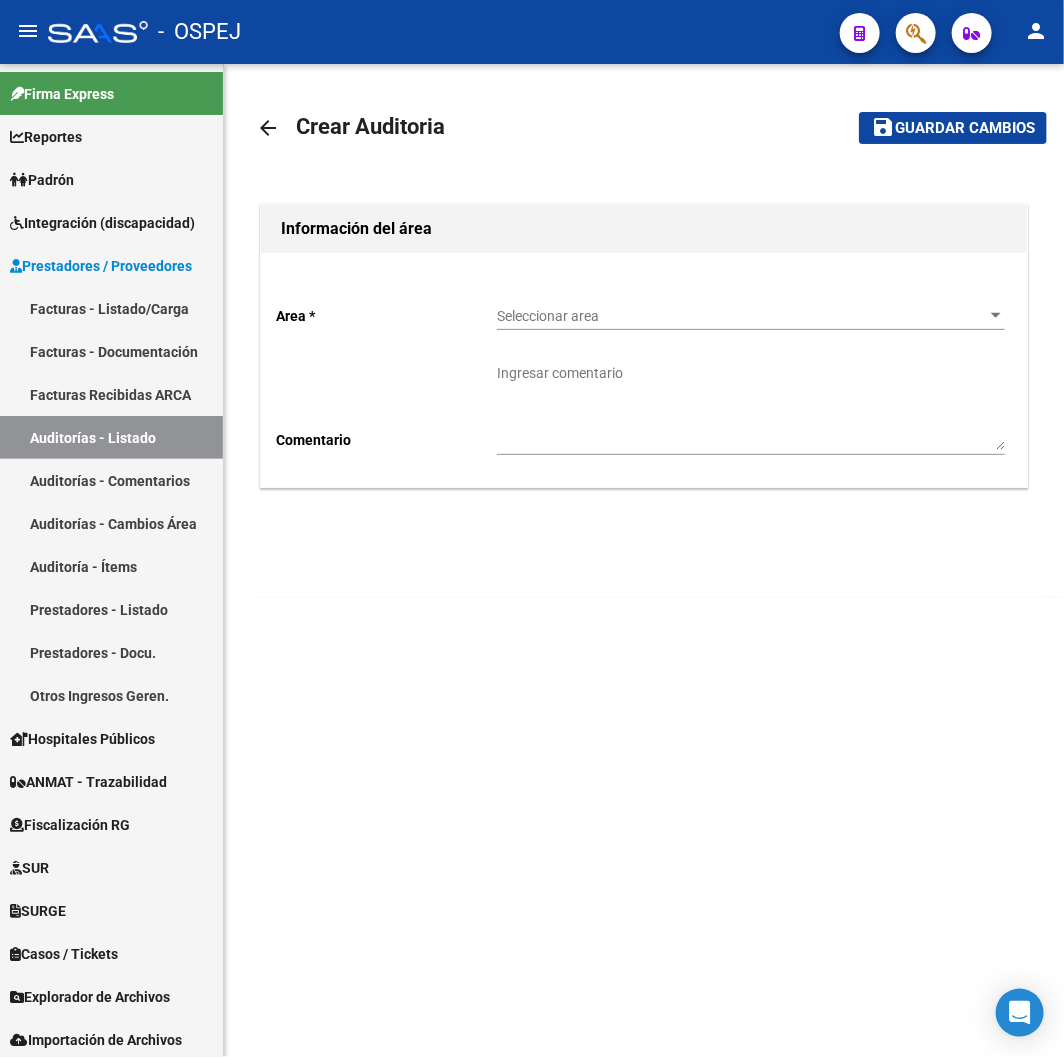 click on "Seleccionar area" at bounding box center [742, 316] 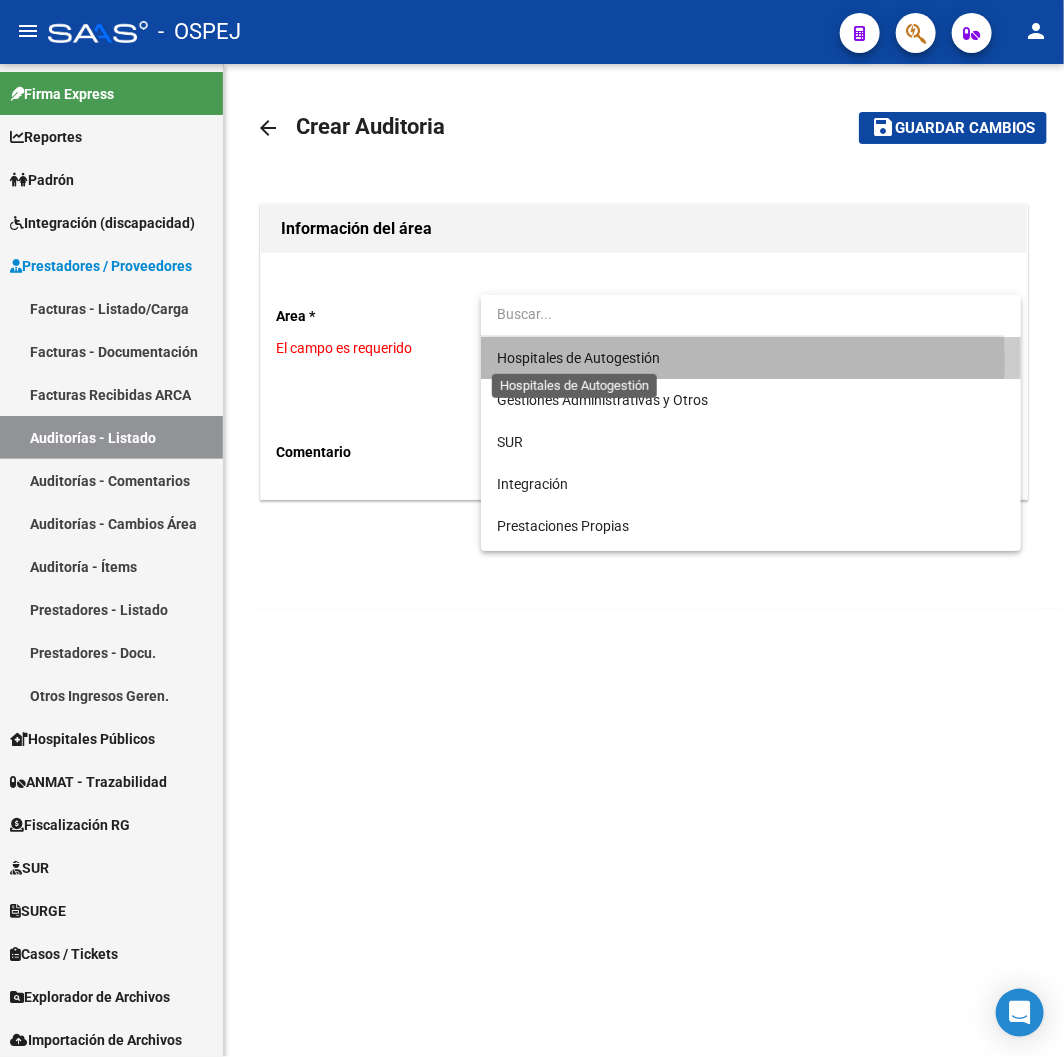 click on "Hospitales de Autogestión" at bounding box center [578, 358] 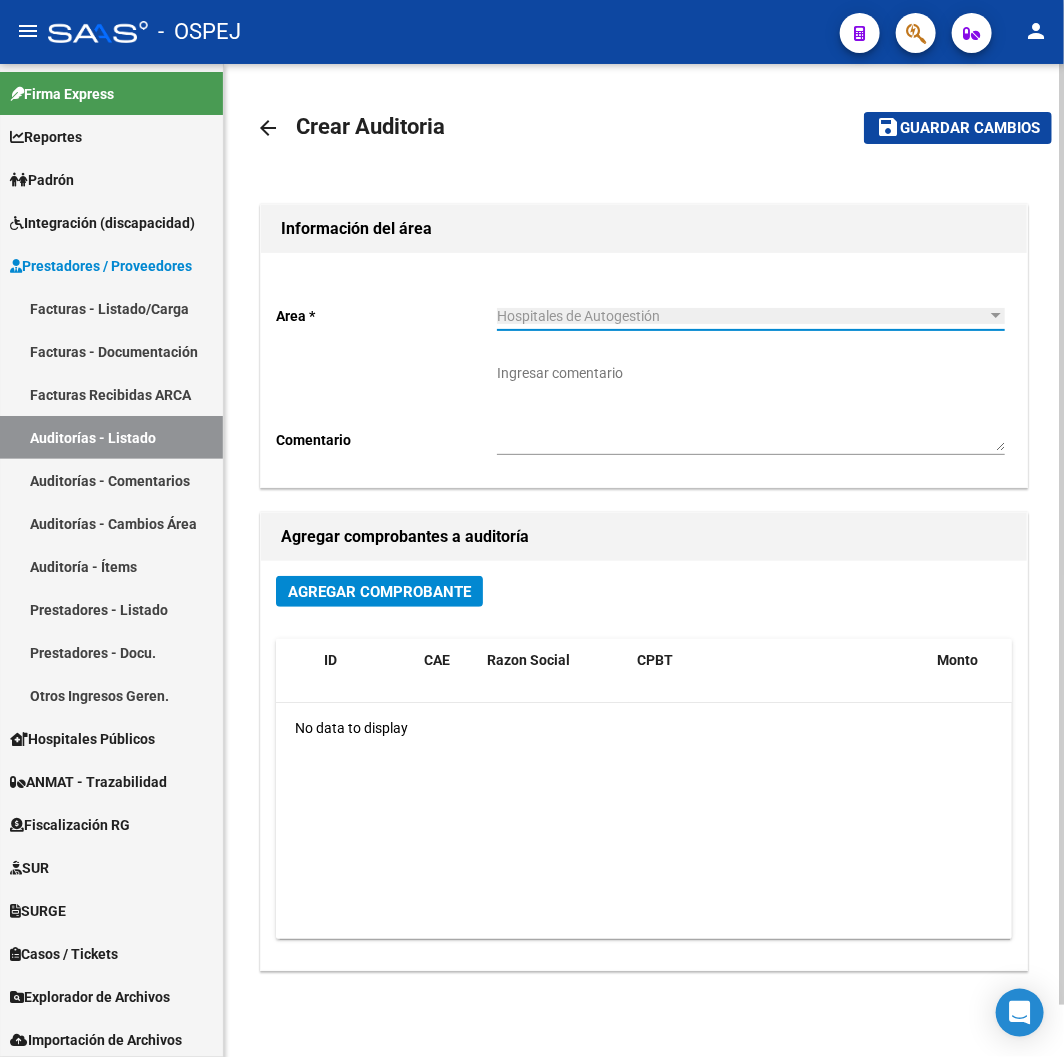 click on "Agregar Comprobante" 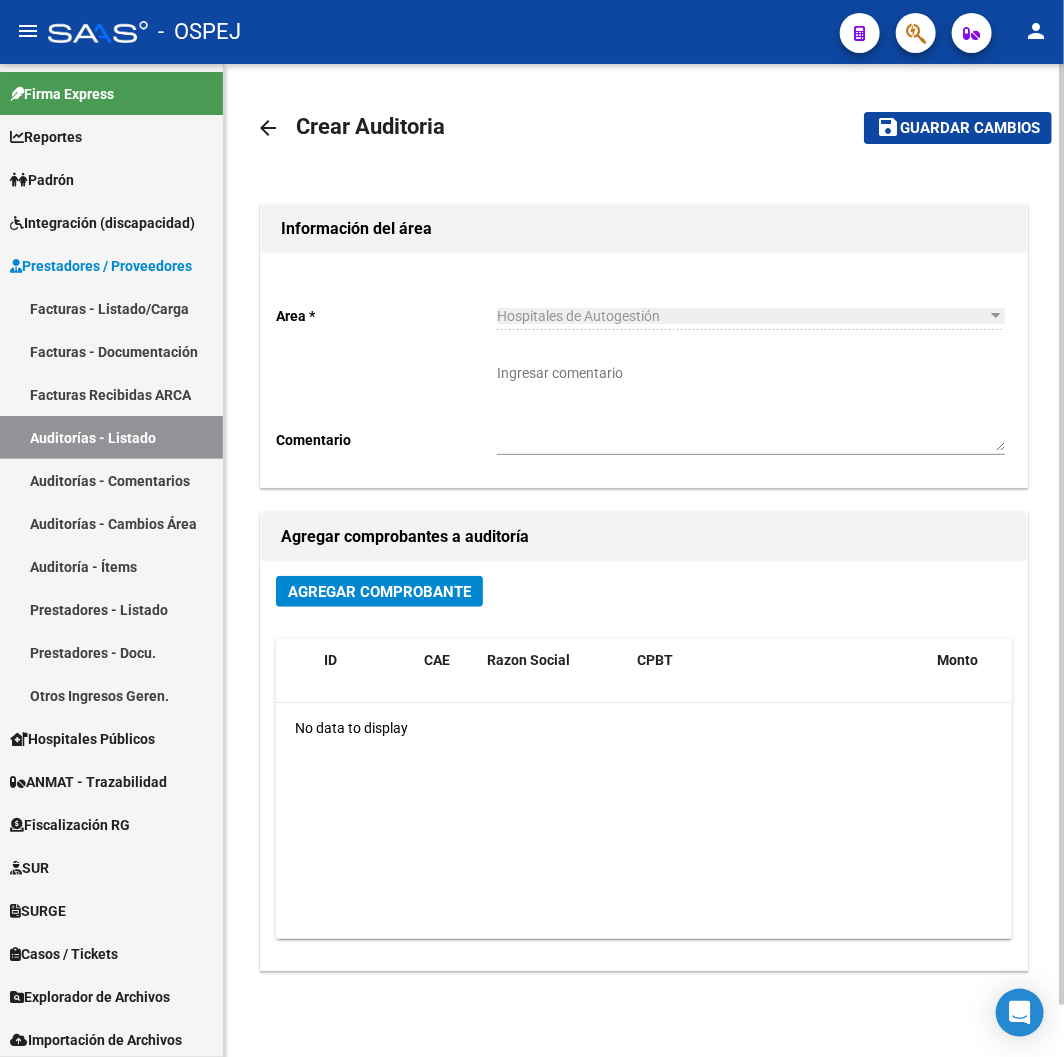 click on "Agregar Comprobante" 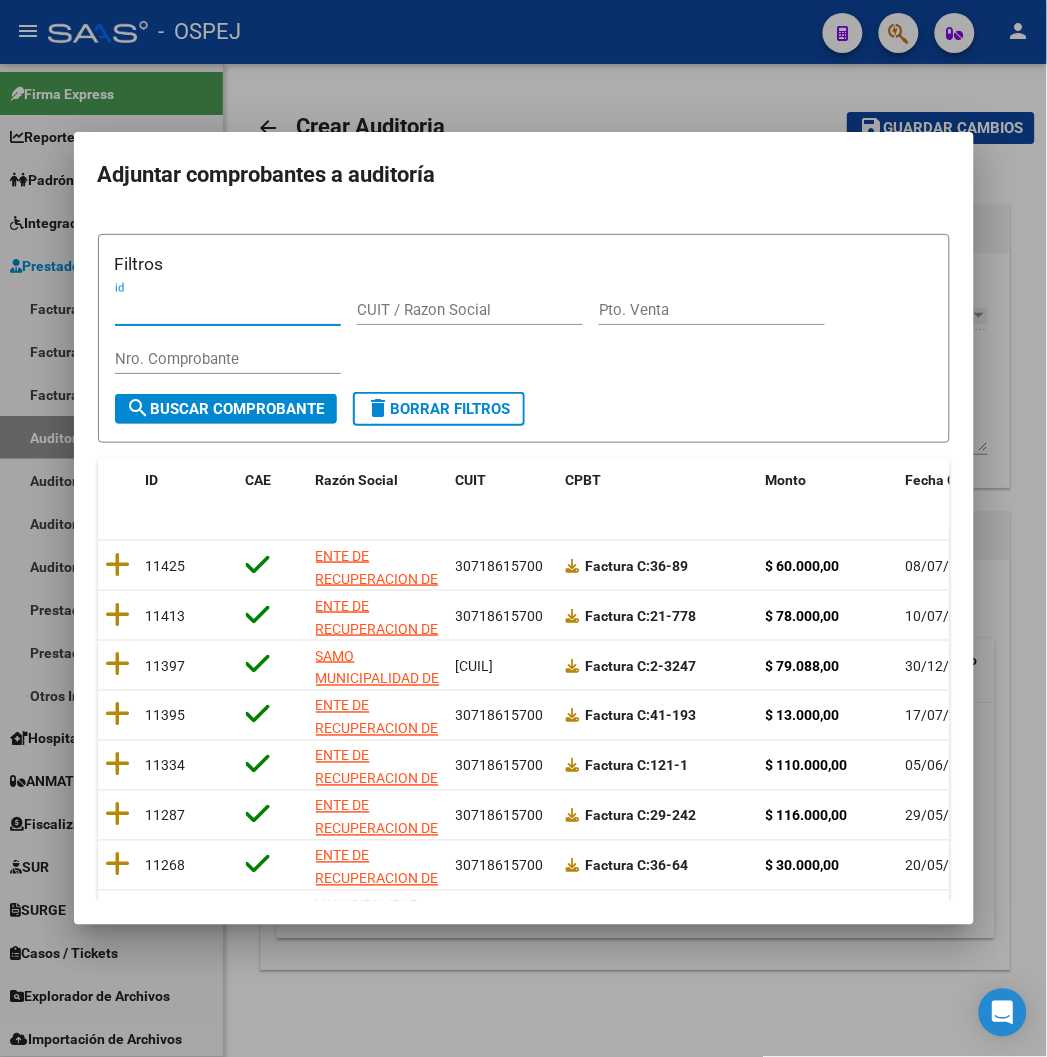 click on "Nro. Comprobante" at bounding box center [228, 359] 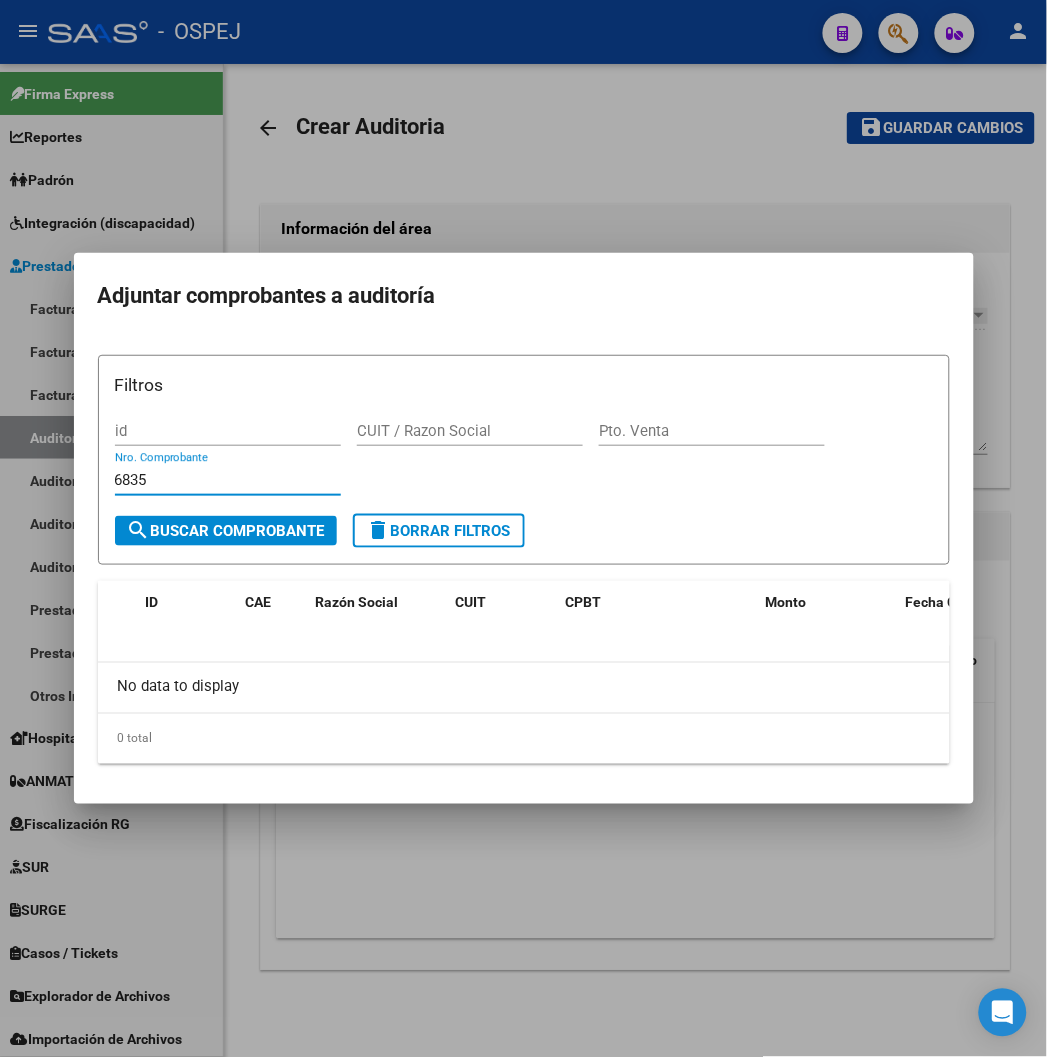 type on "6835" 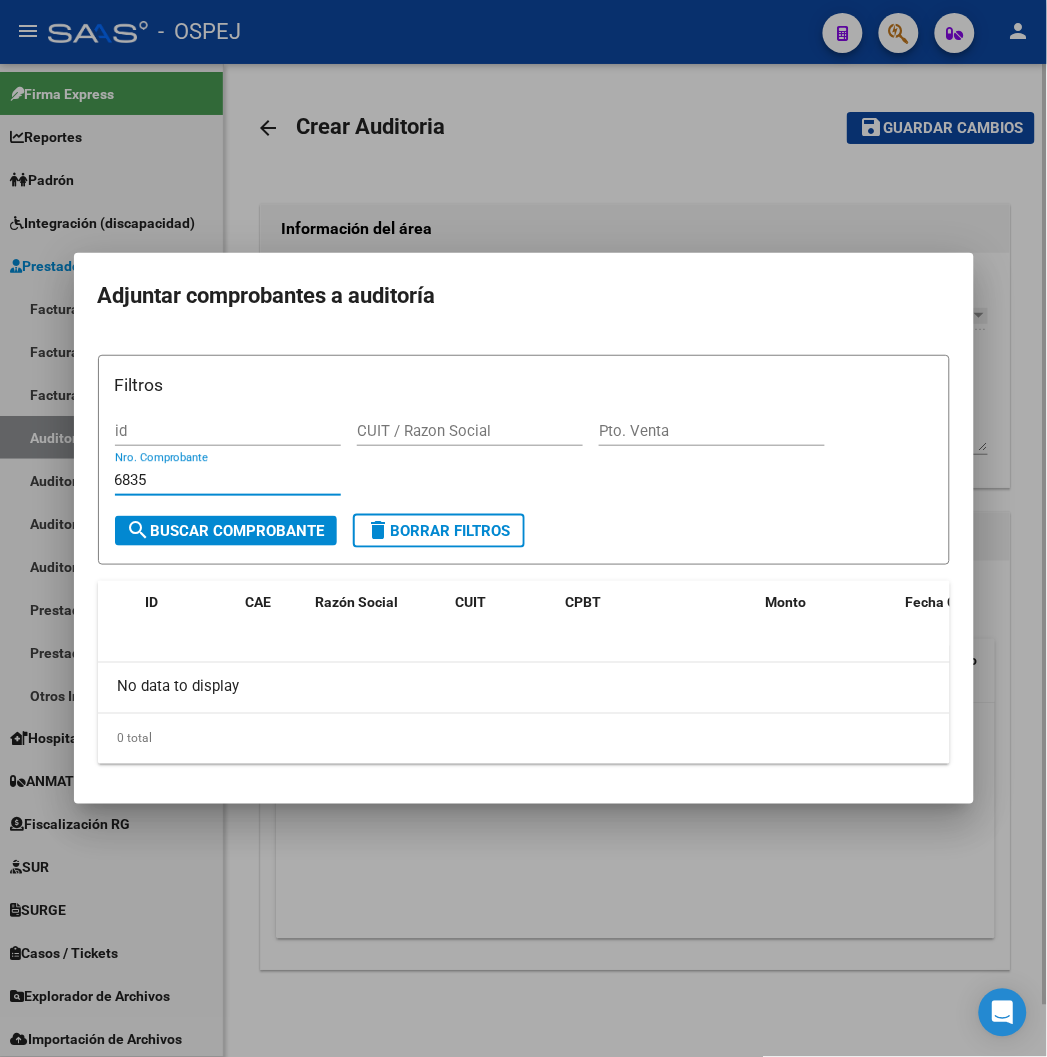 click at bounding box center [523, 528] 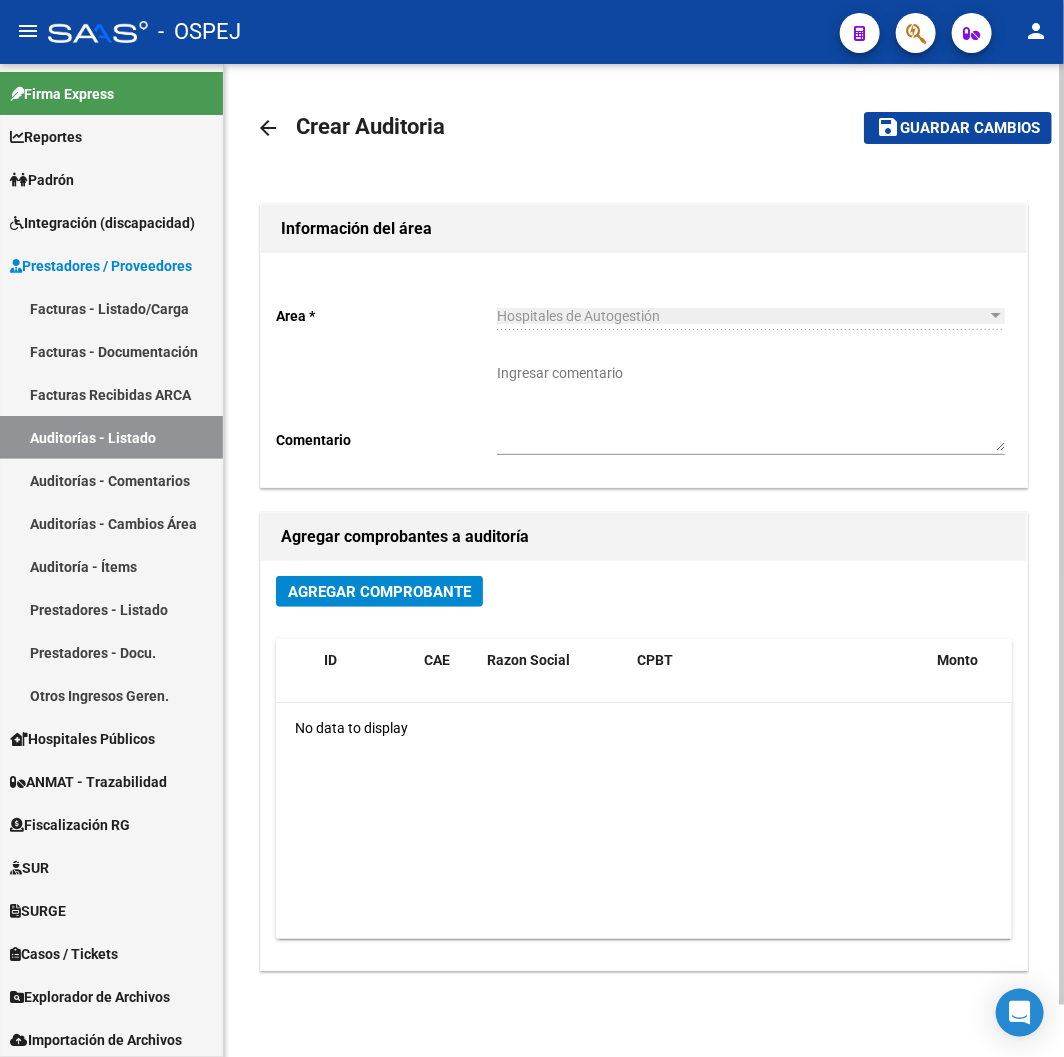 click on "arrow_back" 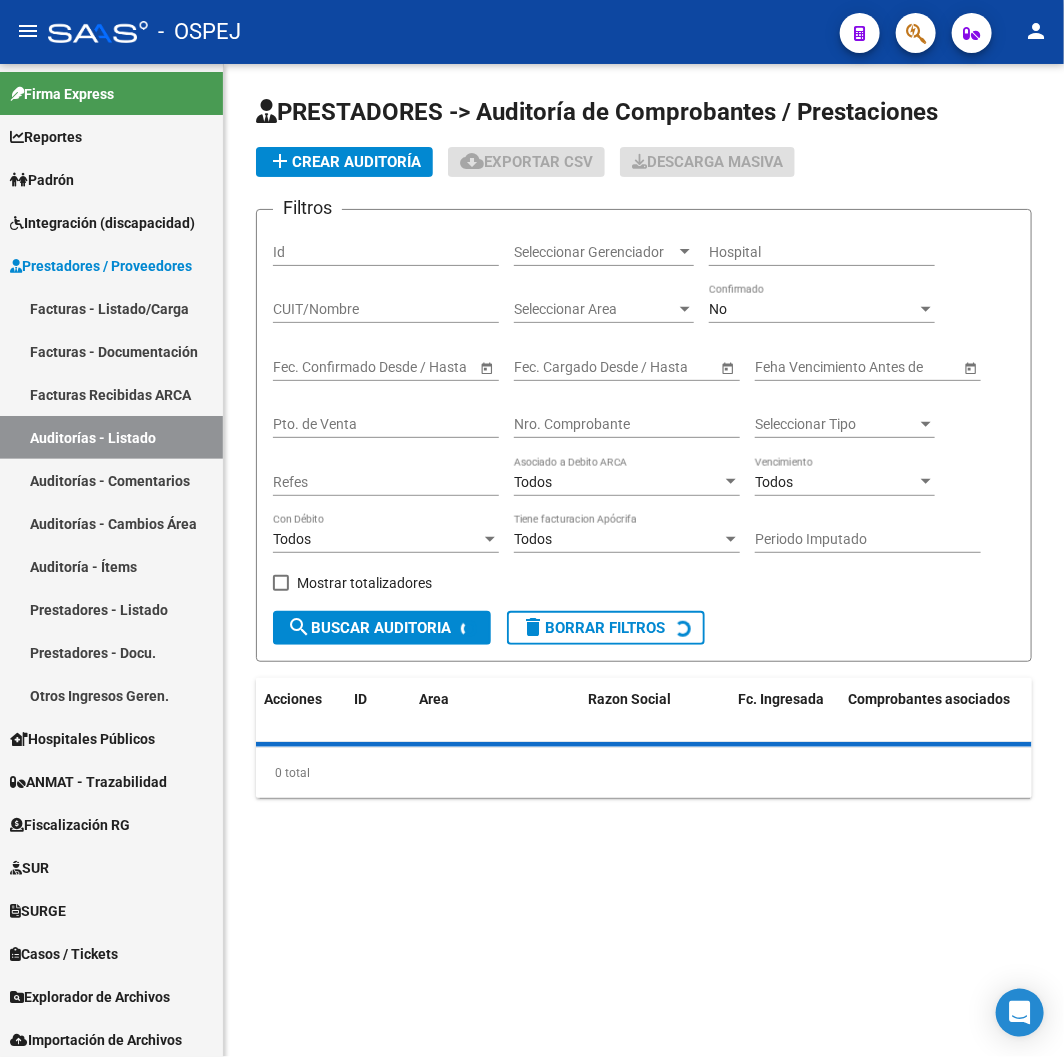 click on "Nro. Comprobante" at bounding box center (627, 424) 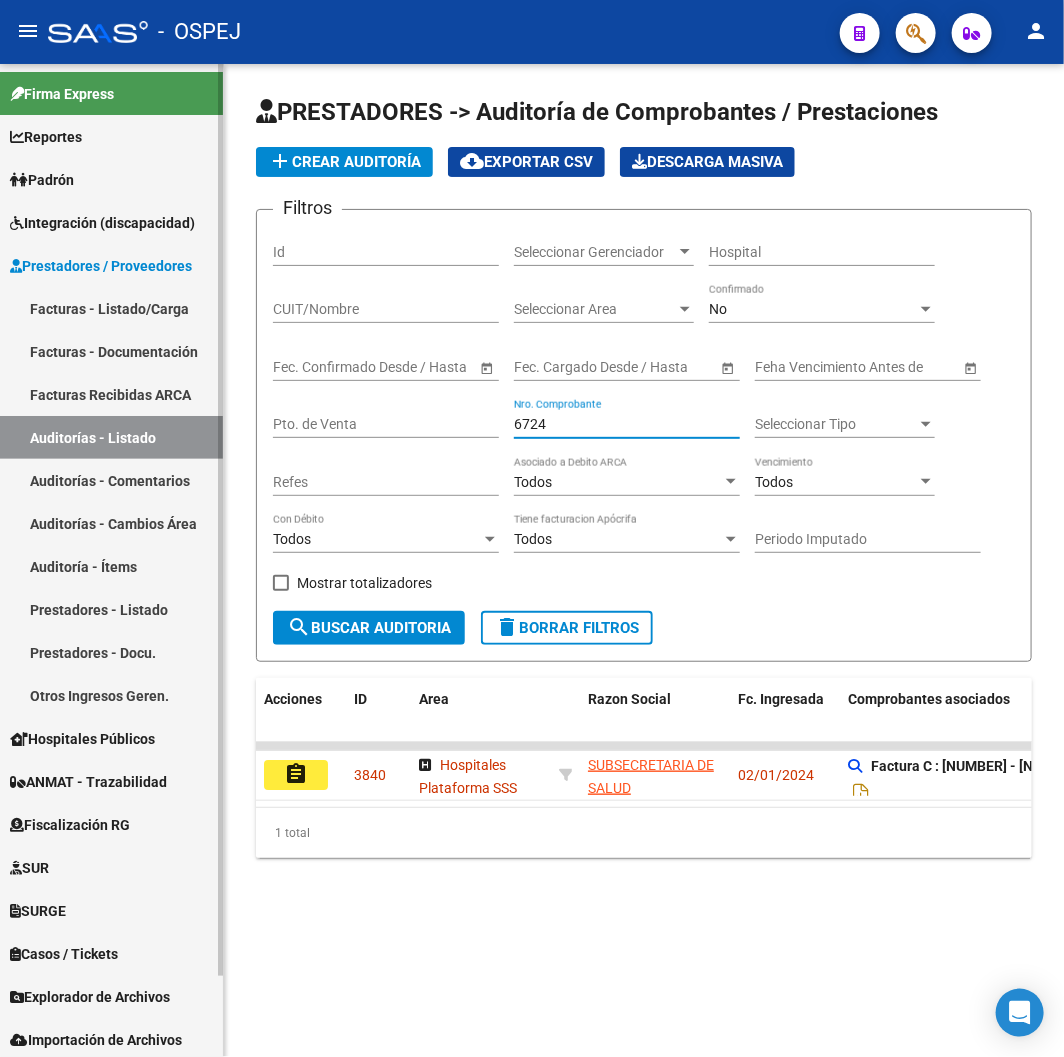 drag, startPoint x: 380, startPoint y: 432, endPoint x: 127, endPoint y: 432, distance: 253 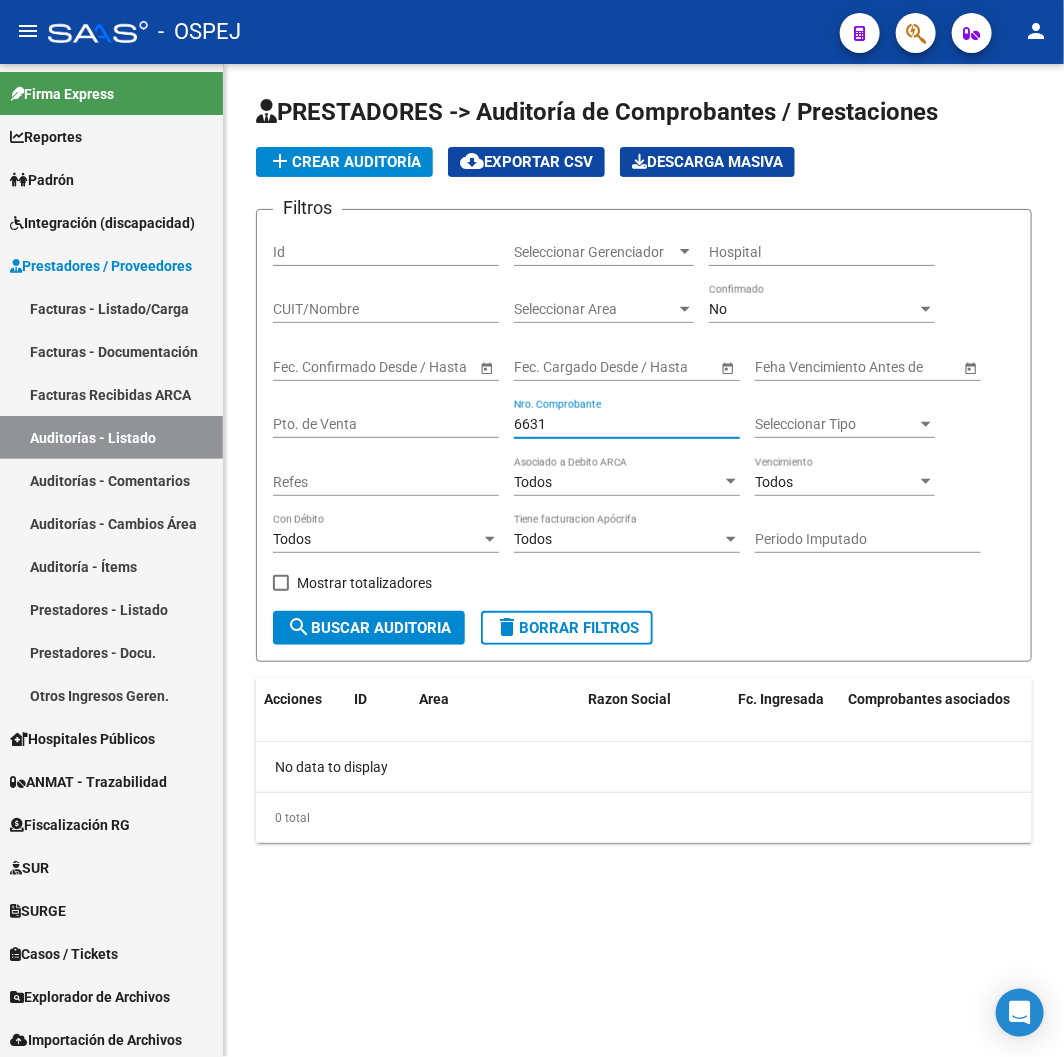 drag, startPoint x: 576, startPoint y: 424, endPoint x: 540, endPoint y: 430, distance: 36.496574 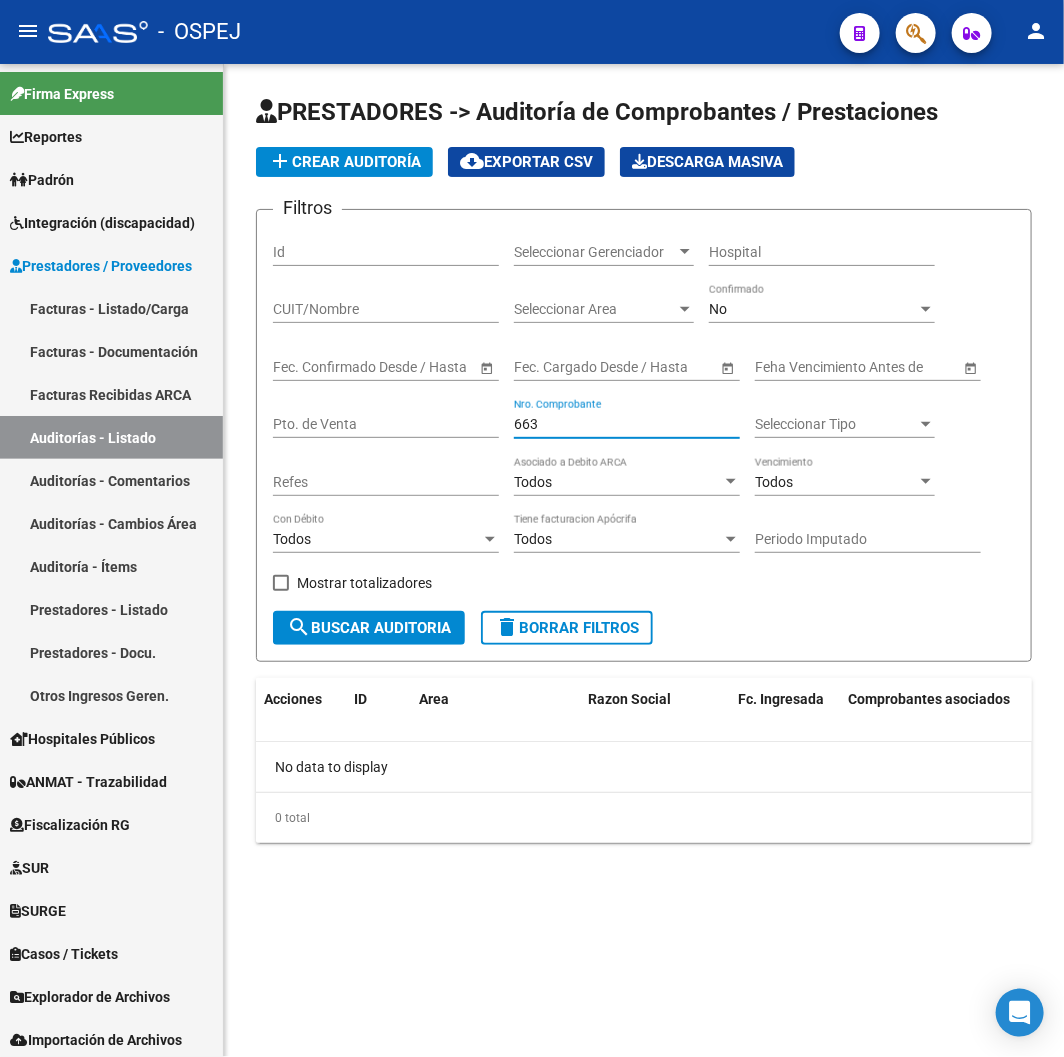 type on "1" 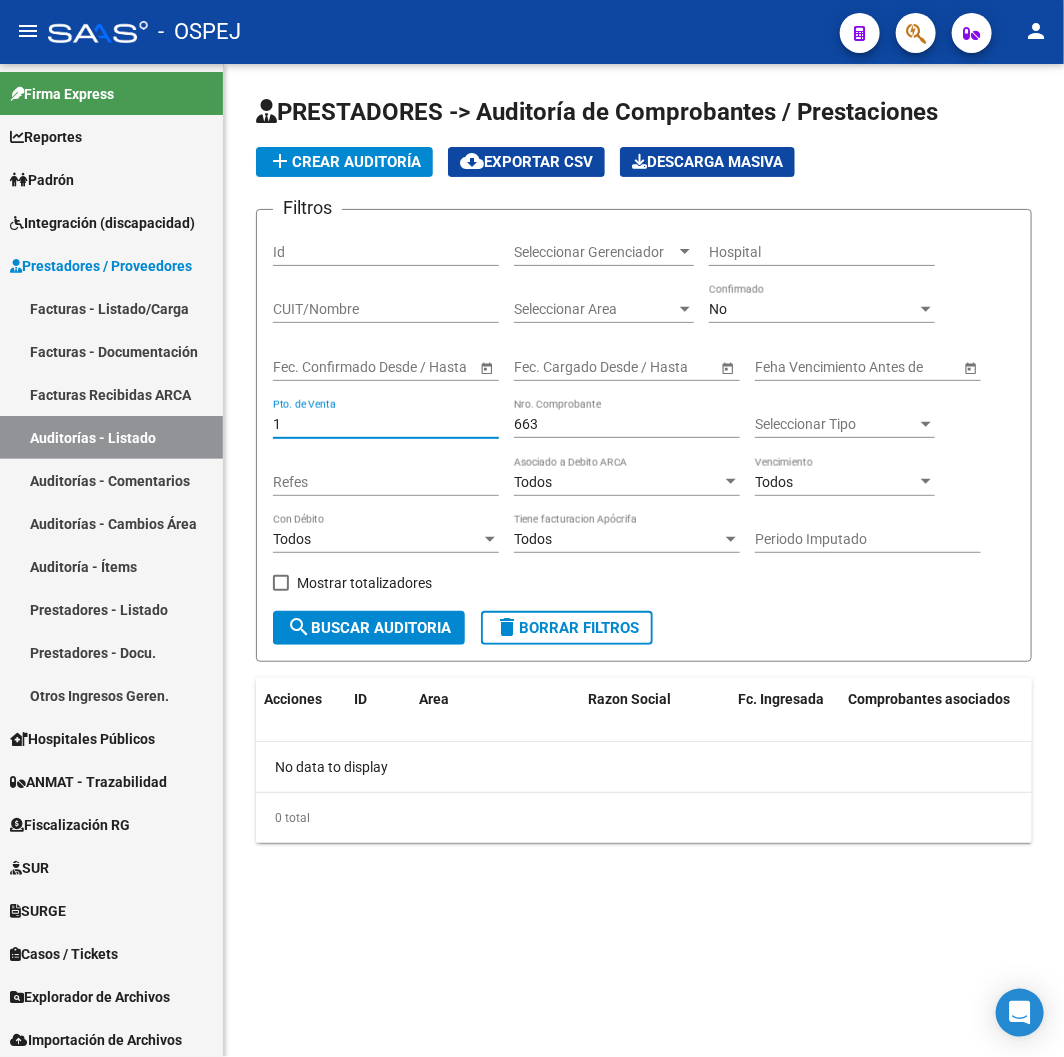 type 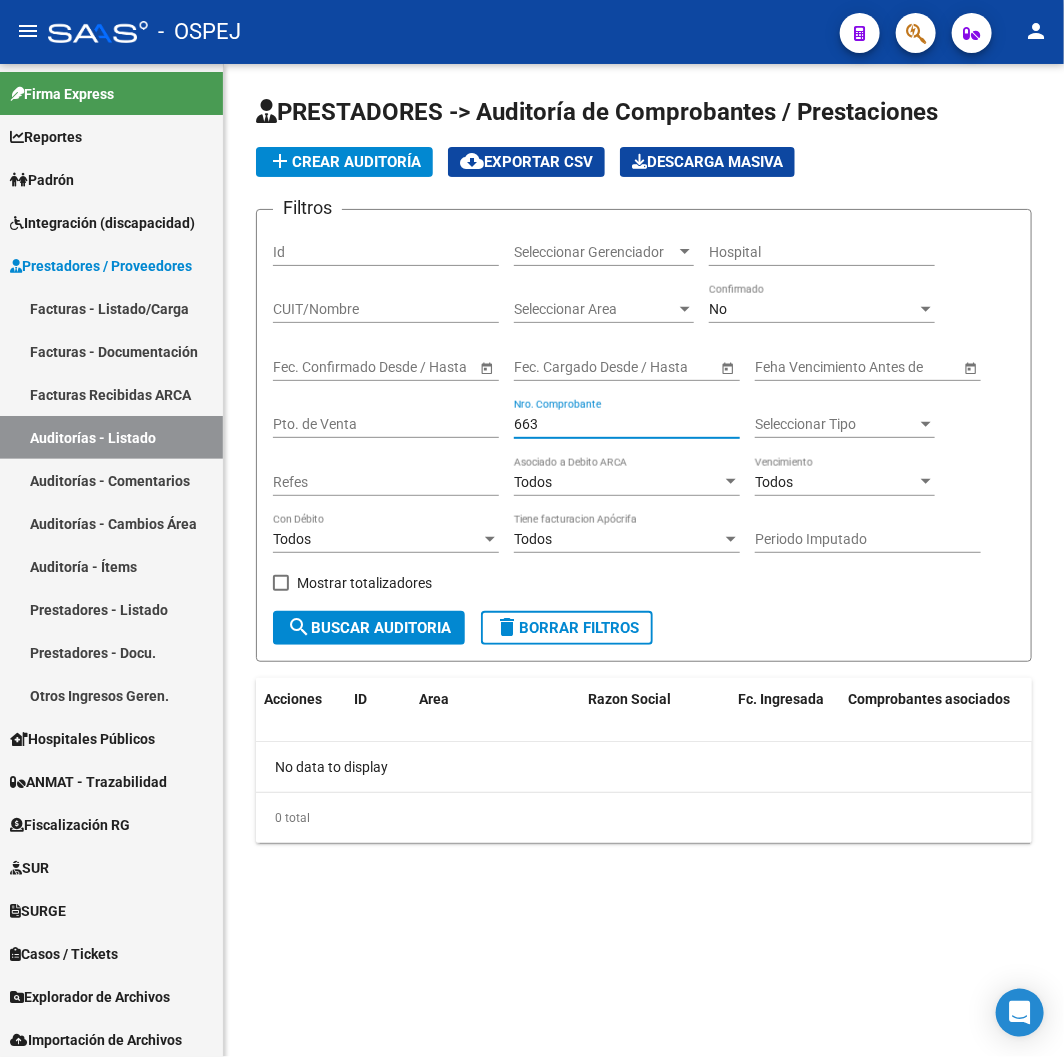 drag, startPoint x: 548, startPoint y: 425, endPoint x: 331, endPoint y: 435, distance: 217.23029 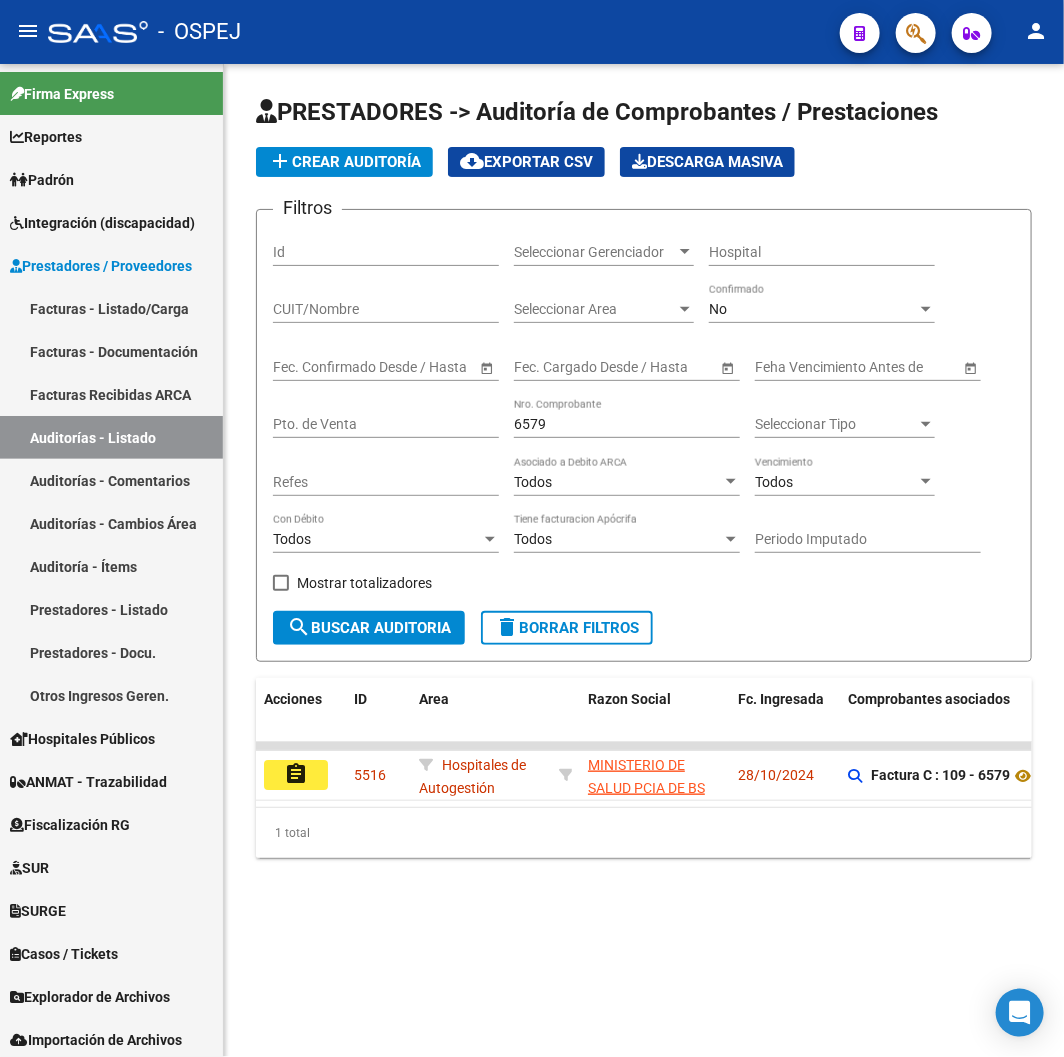 click on "Filtros Id Seleccionar Gerenciador Seleccionar Gerenciador Hospital CUIT/Nombre Seleccionar Area Seleccionar Area No Confirmado Start date – End date Fec. Confirmado Desde / Hasta Start date – End date Fec. Cargado Desde / Hasta Feha Vencimiento Antes de Pto. de Venta [NUMBER] Nro. Comprobante Seleccionar Tipo Seleccionar Tipo Refes Todos Asociado a Debito ARCA Todos Vencimiento Todos Con Débito Todos Tiene facturacion Apócrifa Periodo Imputado    Mostrar totalizadores" 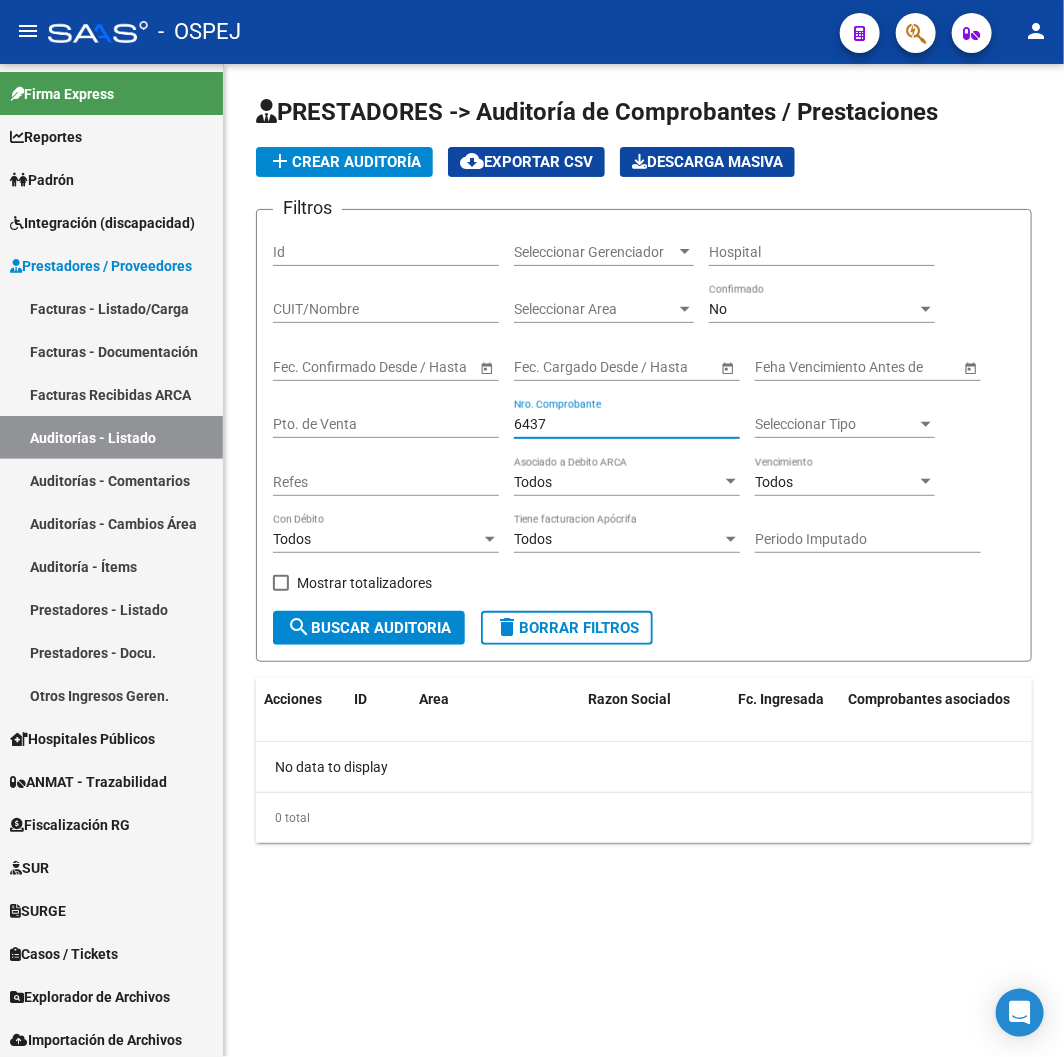drag, startPoint x: 575, startPoint y: 423, endPoint x: 287, endPoint y: 425, distance: 288.00696 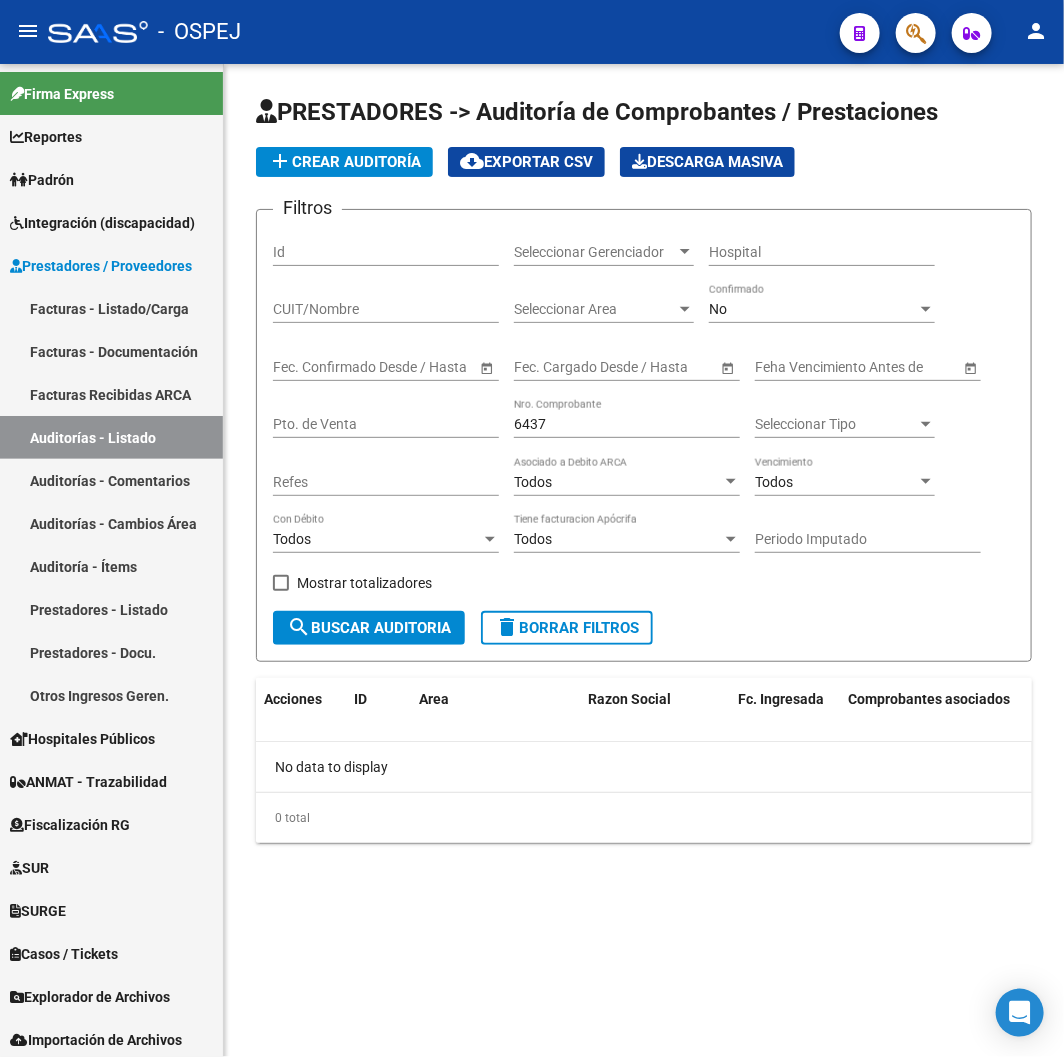 click on "6437" at bounding box center (627, 424) 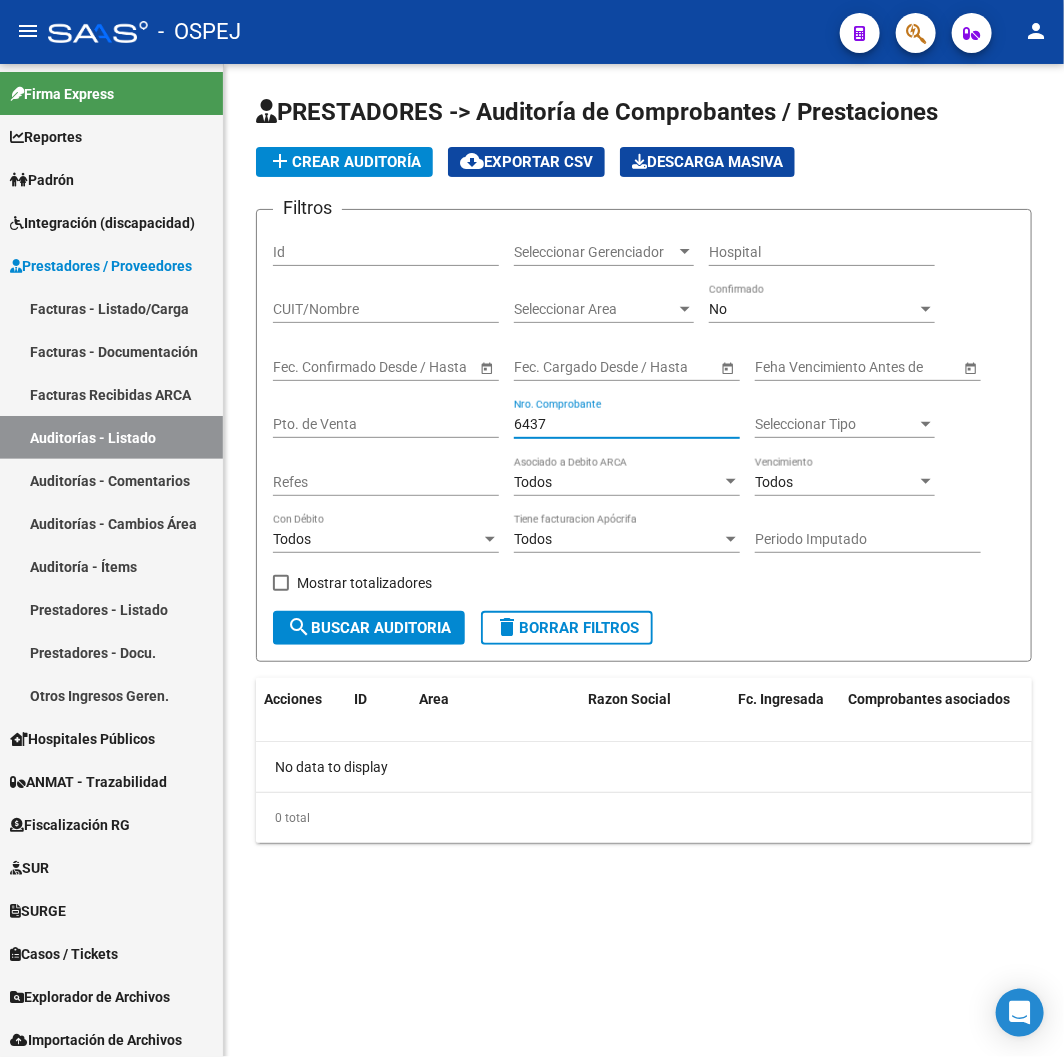 click on "6437" at bounding box center (627, 424) 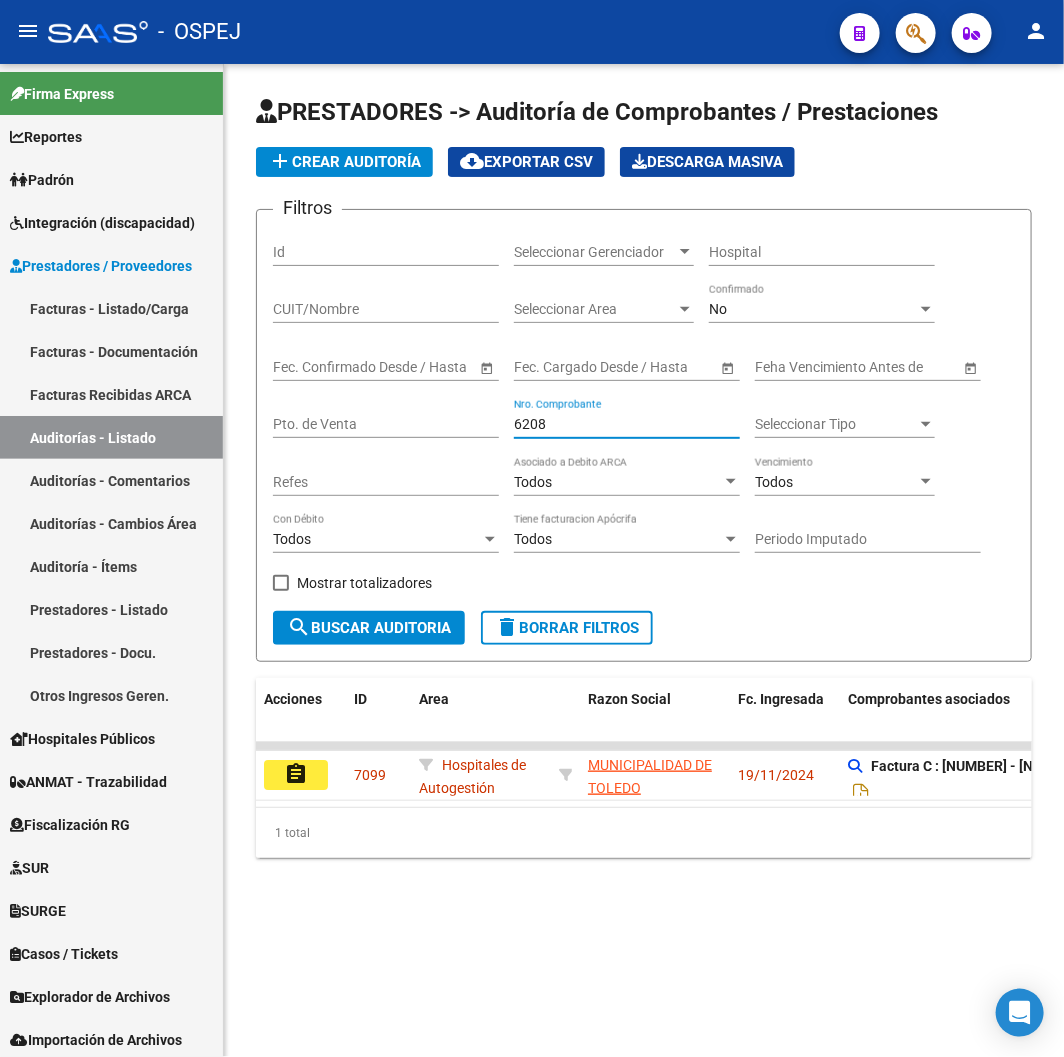 type on "6208" 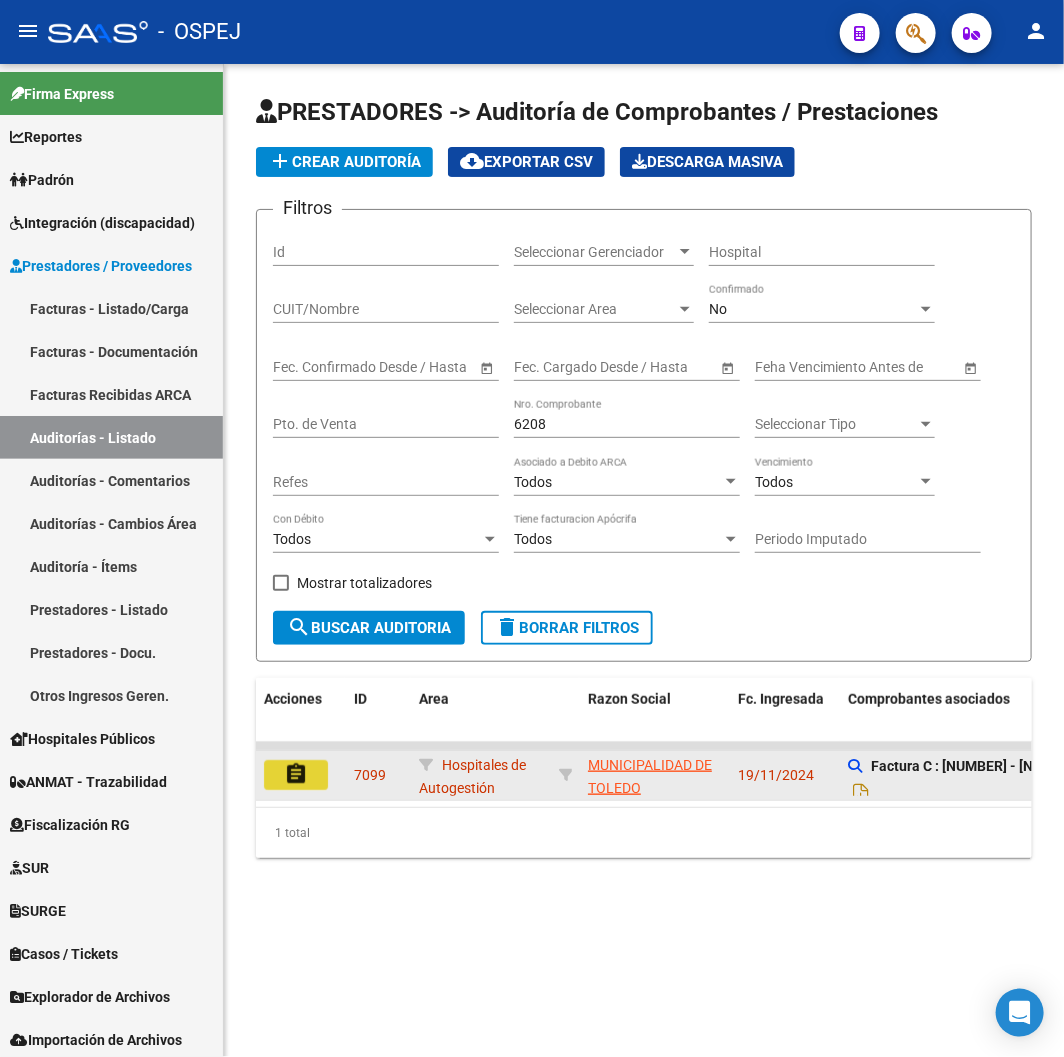 click on "assignment" 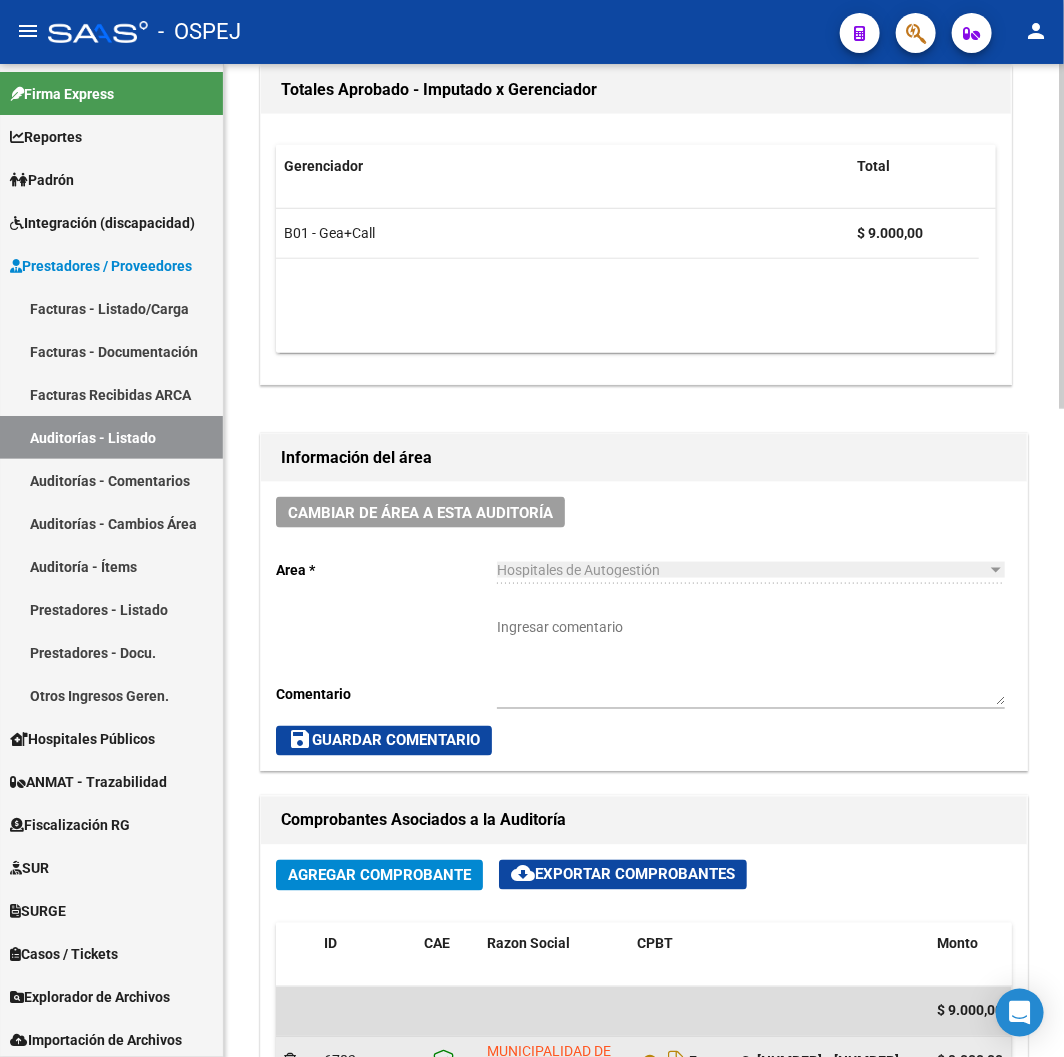 scroll, scrollTop: 1111, scrollLeft: 0, axis: vertical 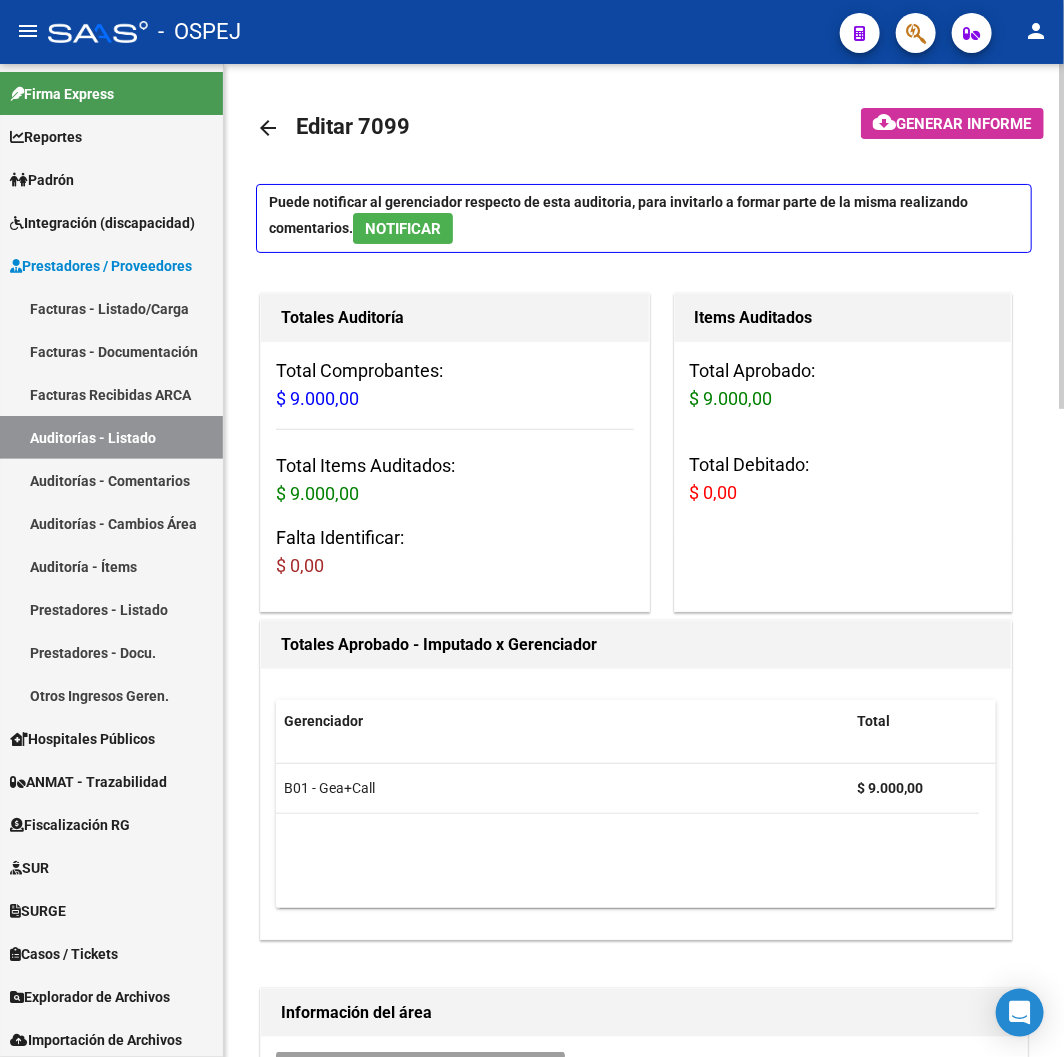 click on "arrow_back" 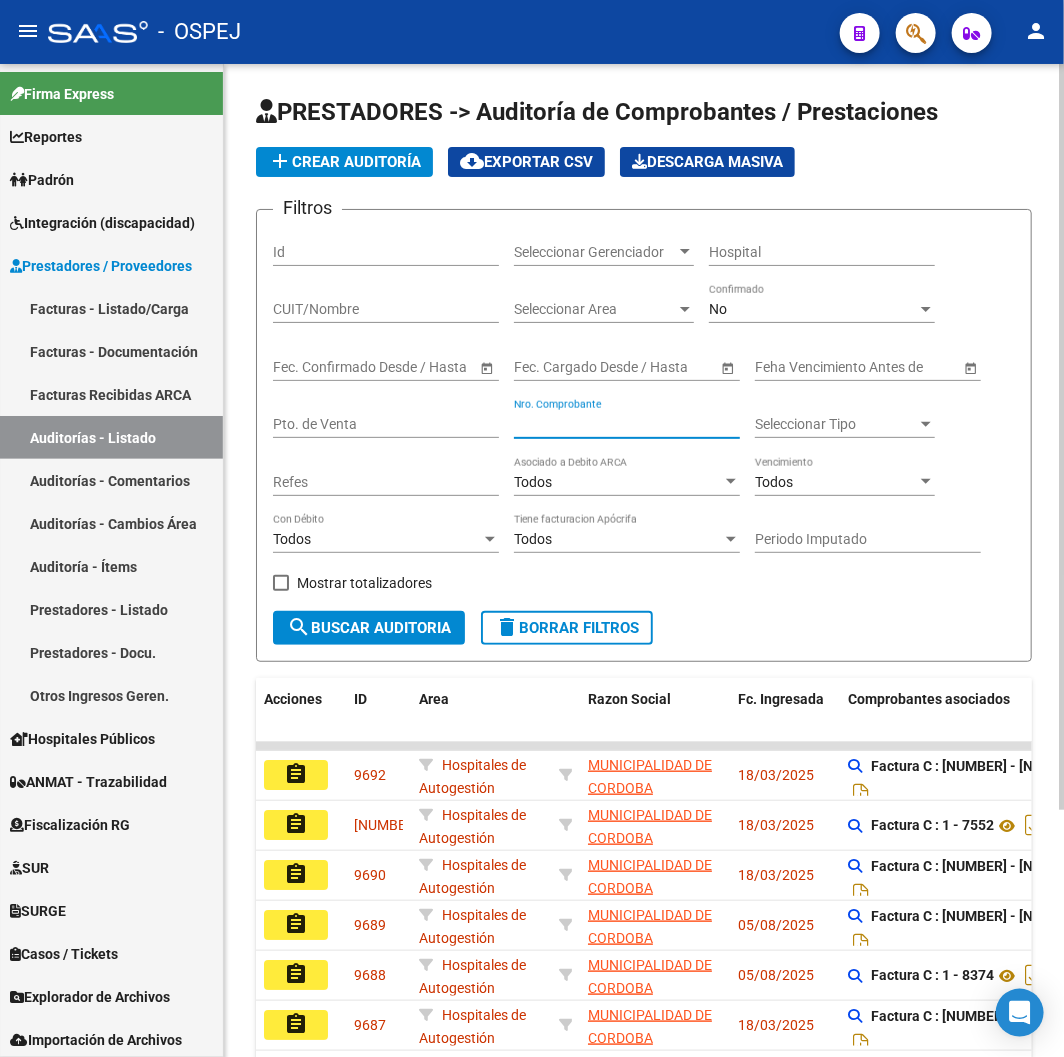 click on "Nro. Comprobante" at bounding box center [627, 424] 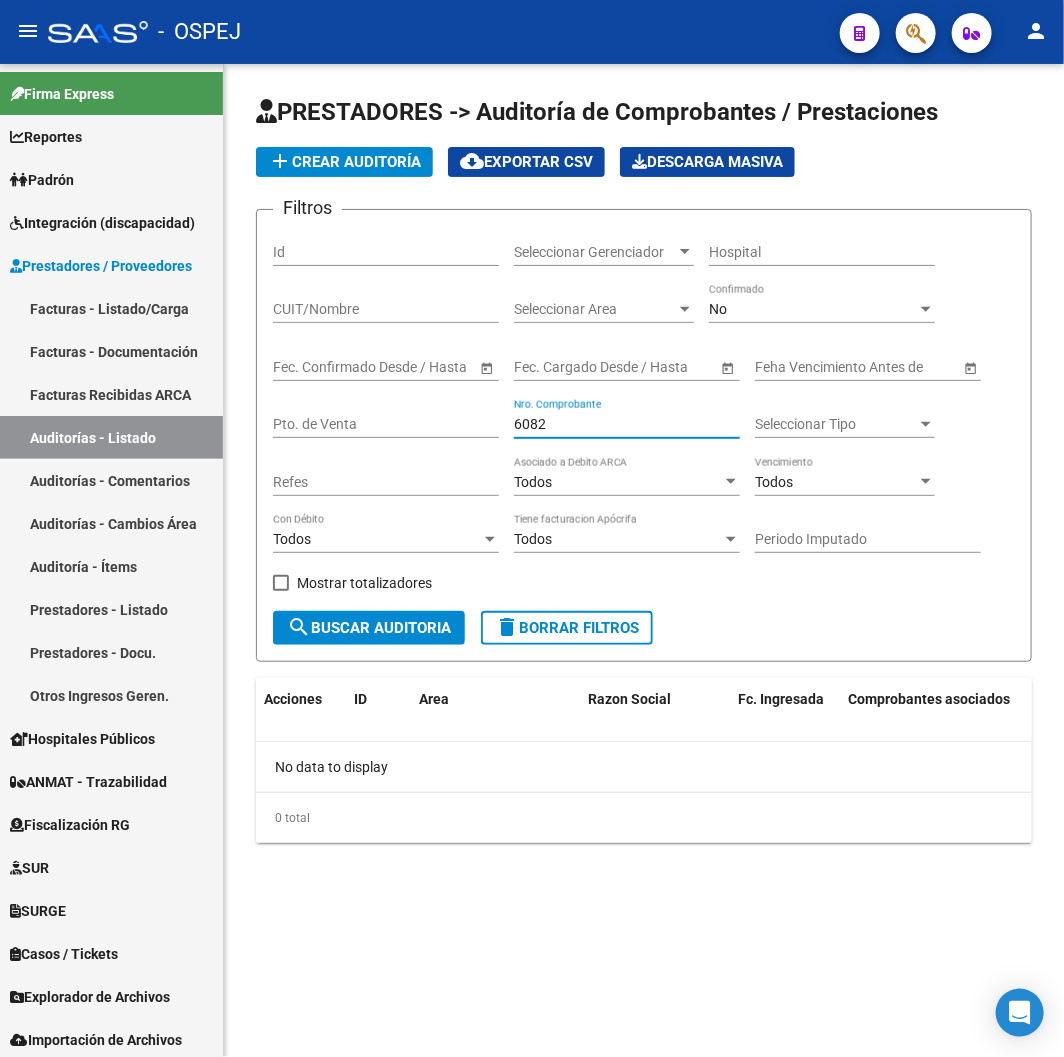 drag, startPoint x: 553, startPoint y: 418, endPoint x: 365, endPoint y: 377, distance: 192.41881 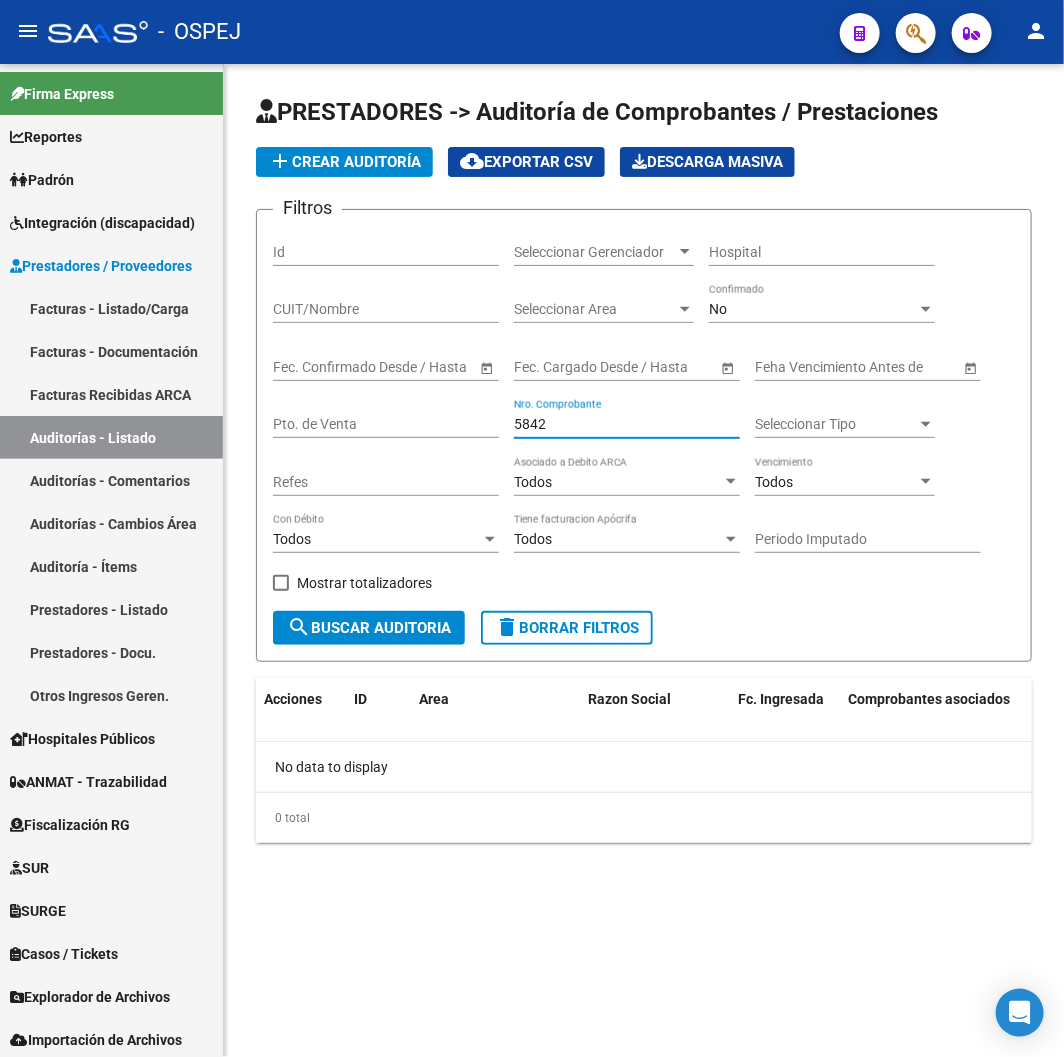 click on "5842" at bounding box center [627, 424] 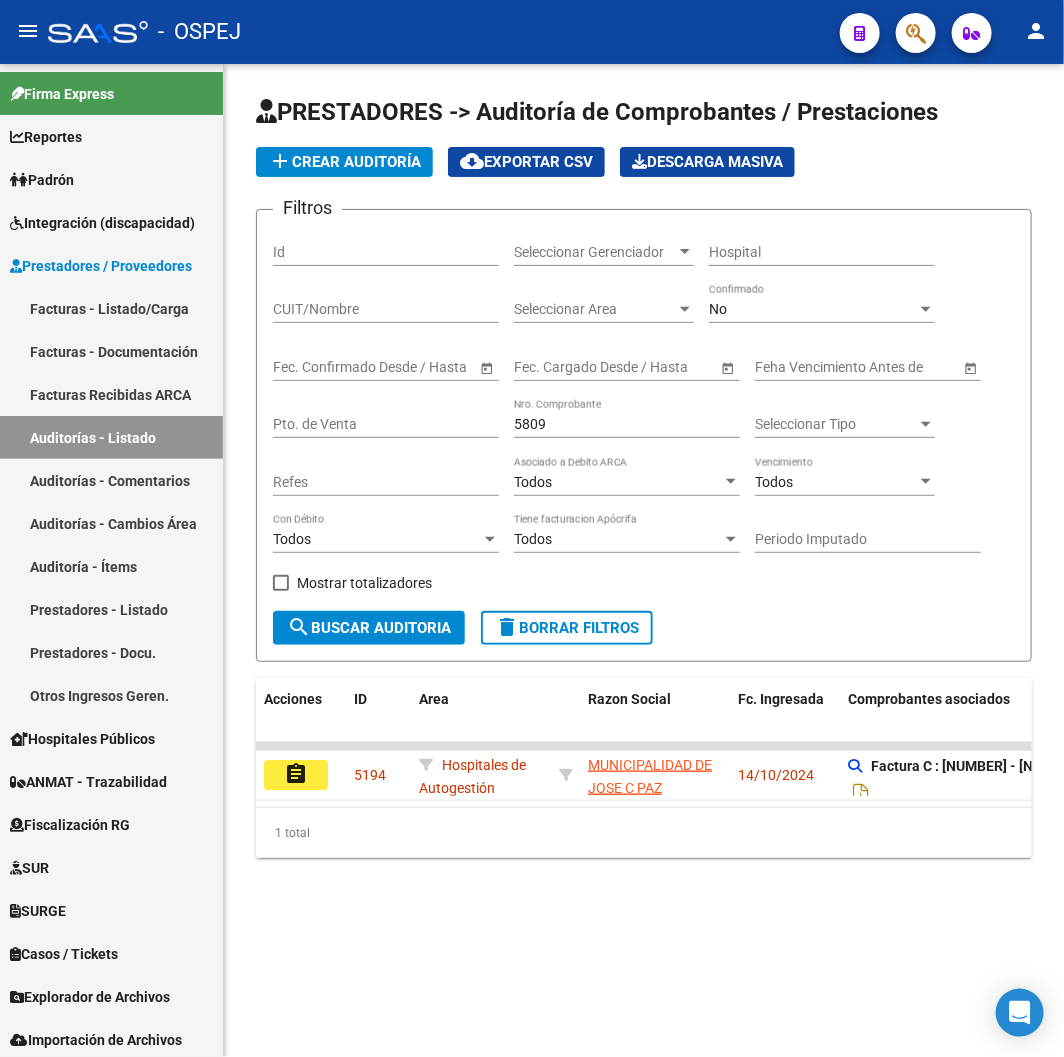 drag, startPoint x: 564, startPoint y: 435, endPoint x: 498, endPoint y: 435, distance: 66 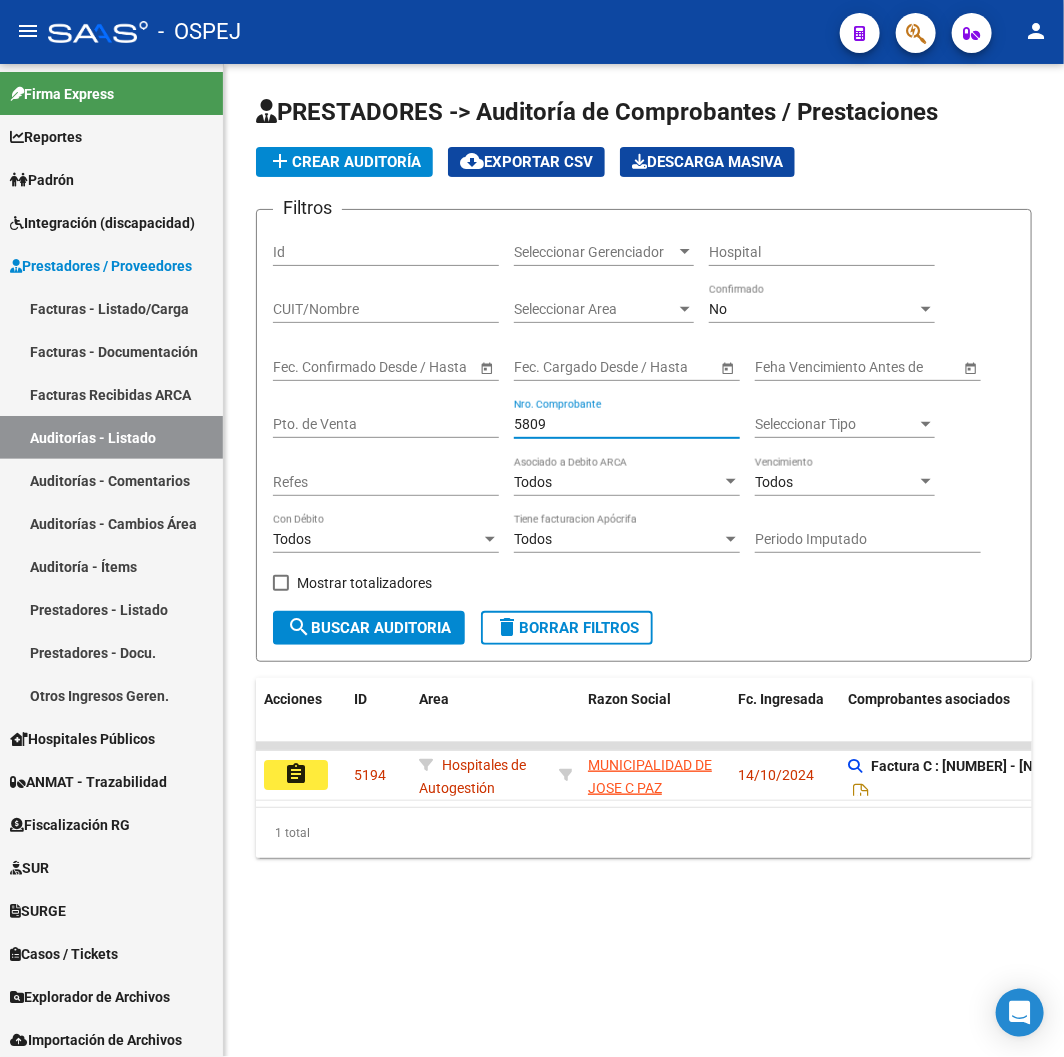 click on "5809" at bounding box center [627, 424] 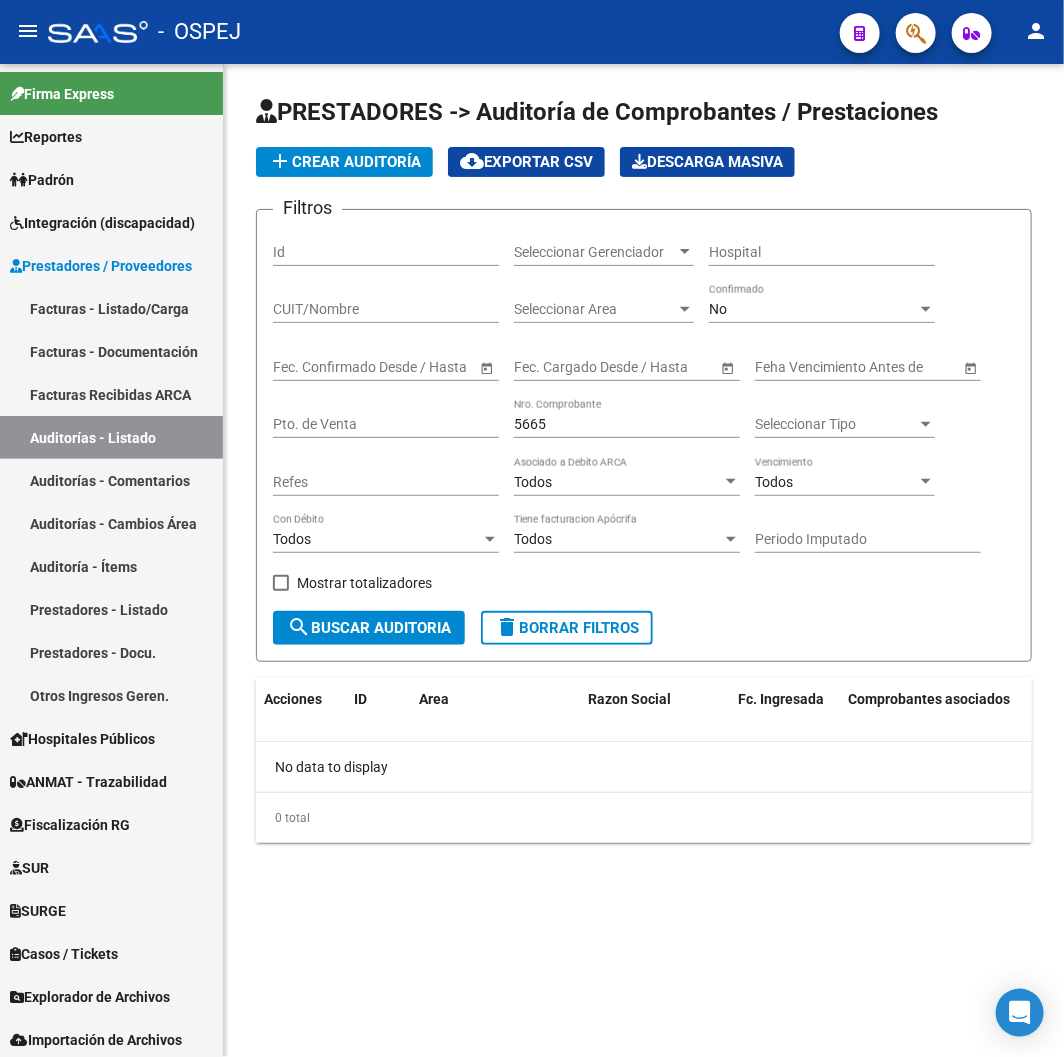 click on "[NUMBER] Nro. Comprobante" 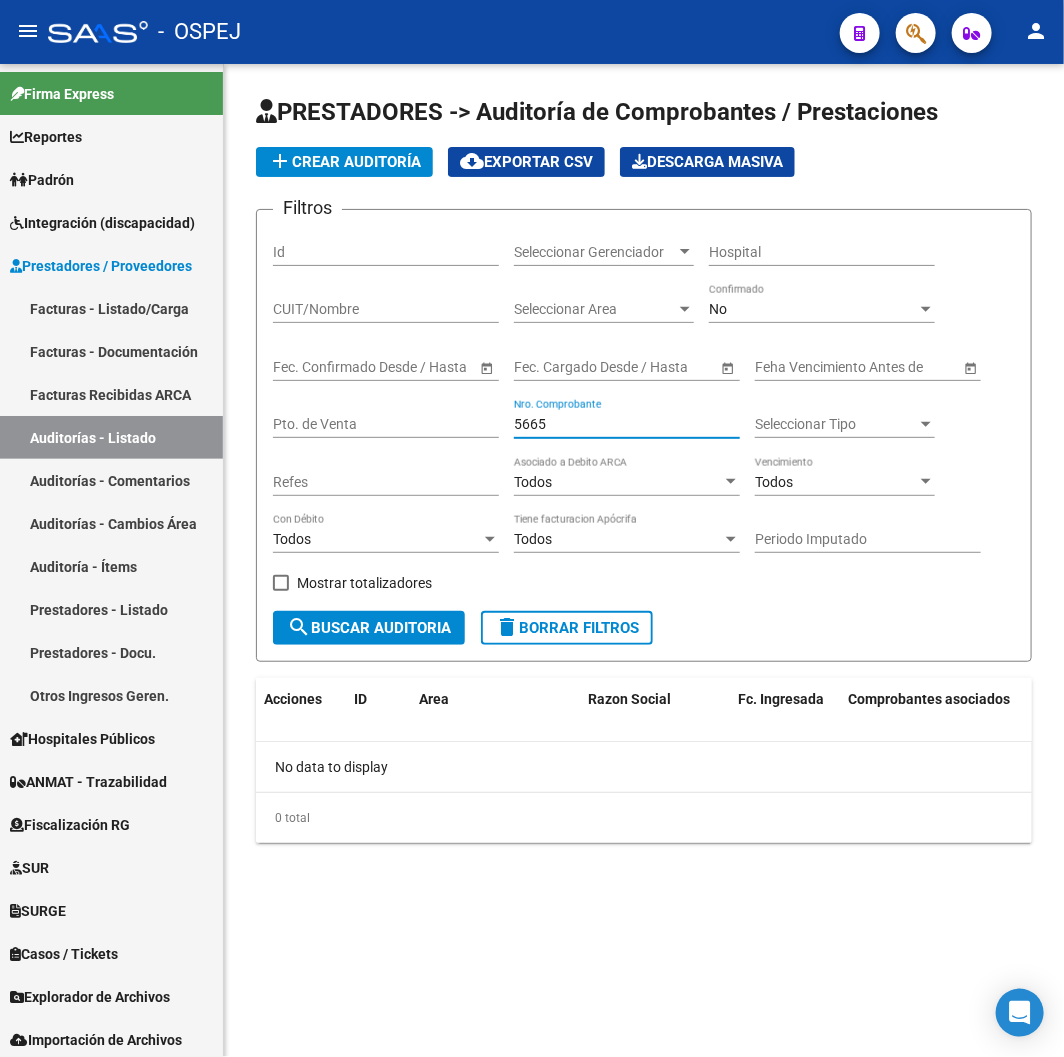 drag, startPoint x: 581, startPoint y: 427, endPoint x: 430, endPoint y: 410, distance: 151.95393 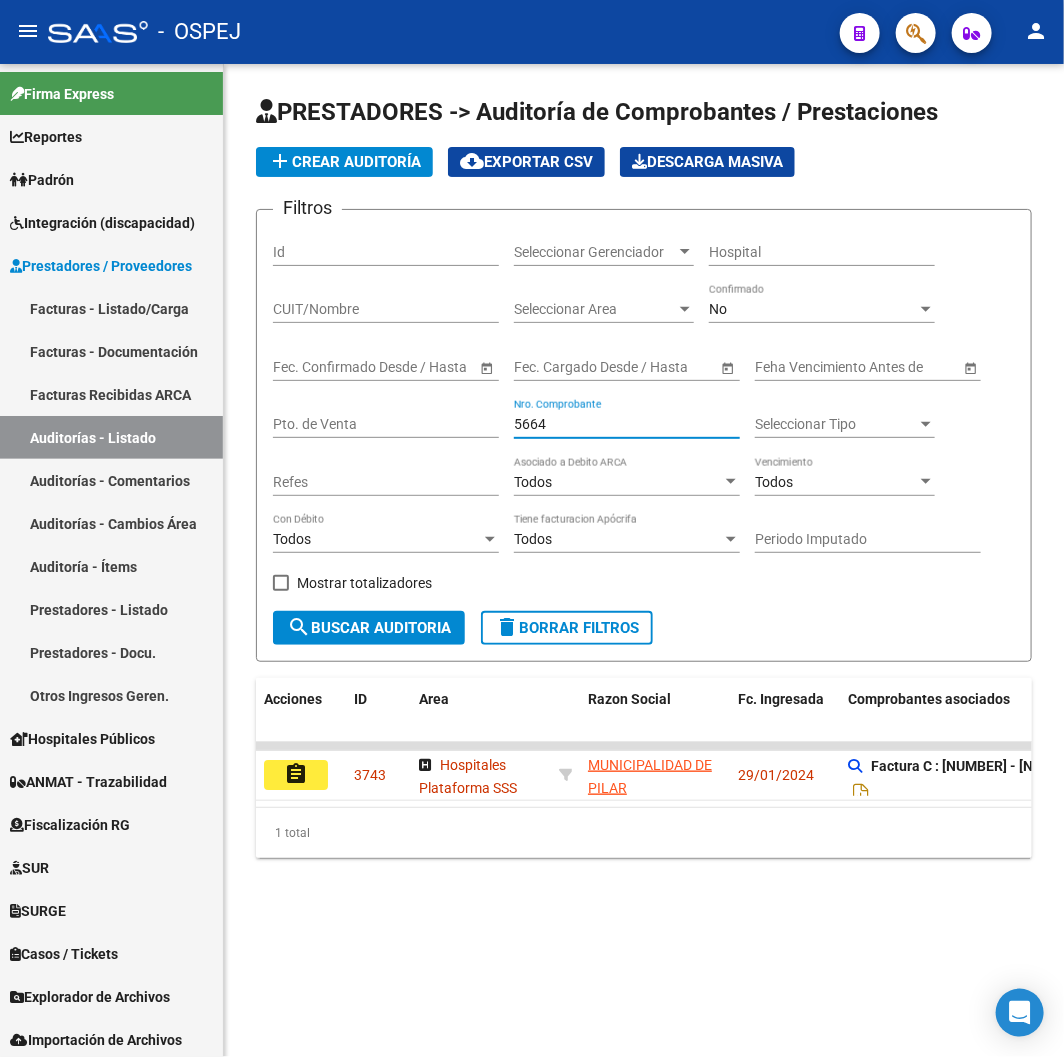 drag, startPoint x: 585, startPoint y: 417, endPoint x: 401, endPoint y: 426, distance: 184.21997 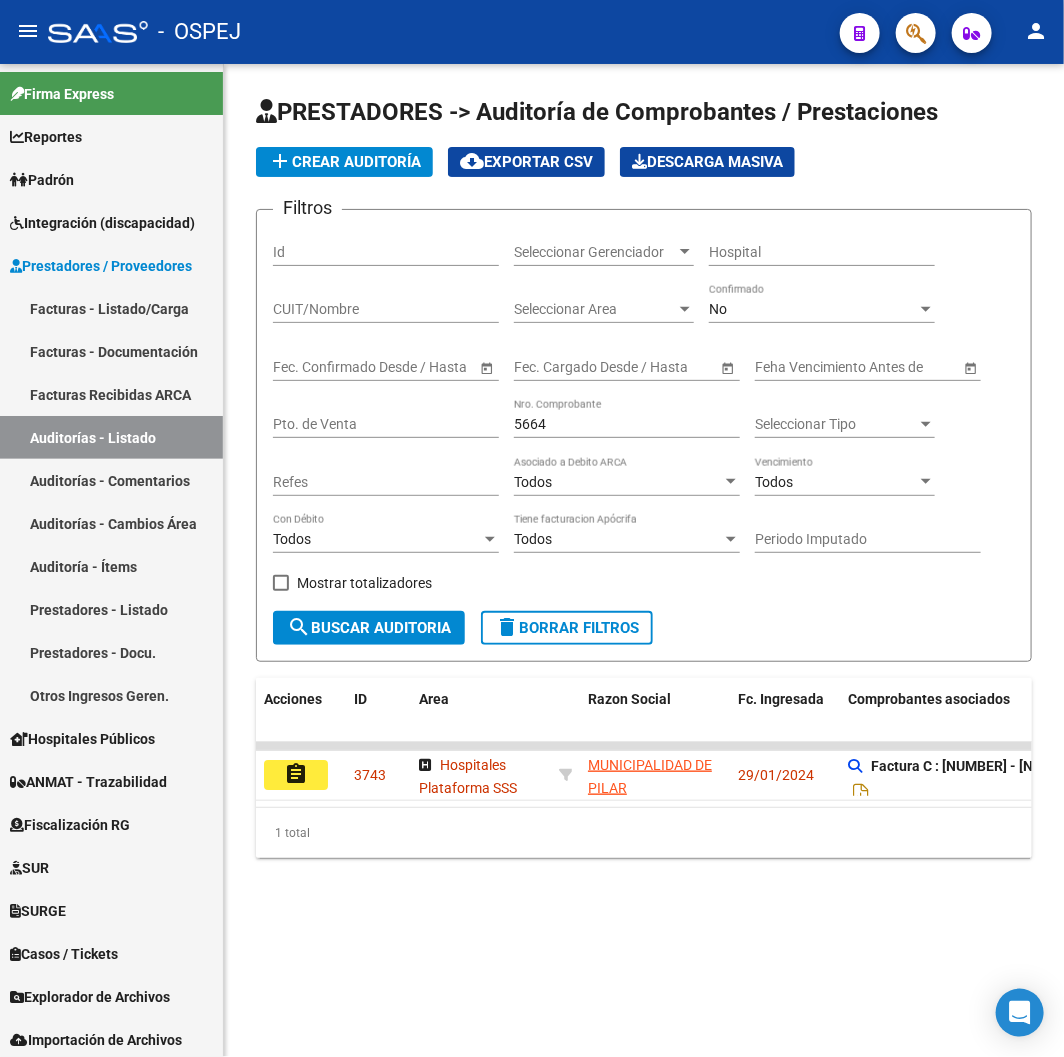 click on "5664" at bounding box center (627, 424) 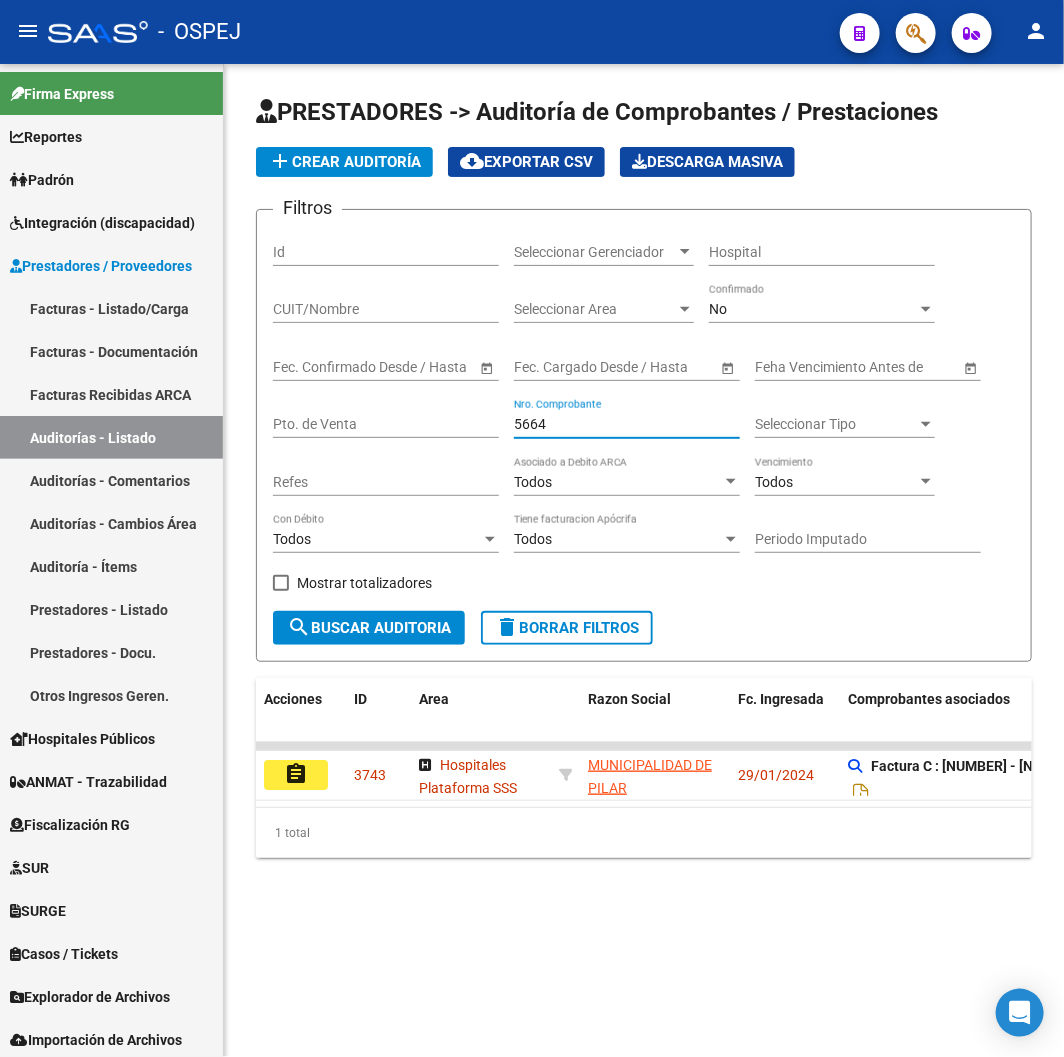 click on "5664" at bounding box center (627, 424) 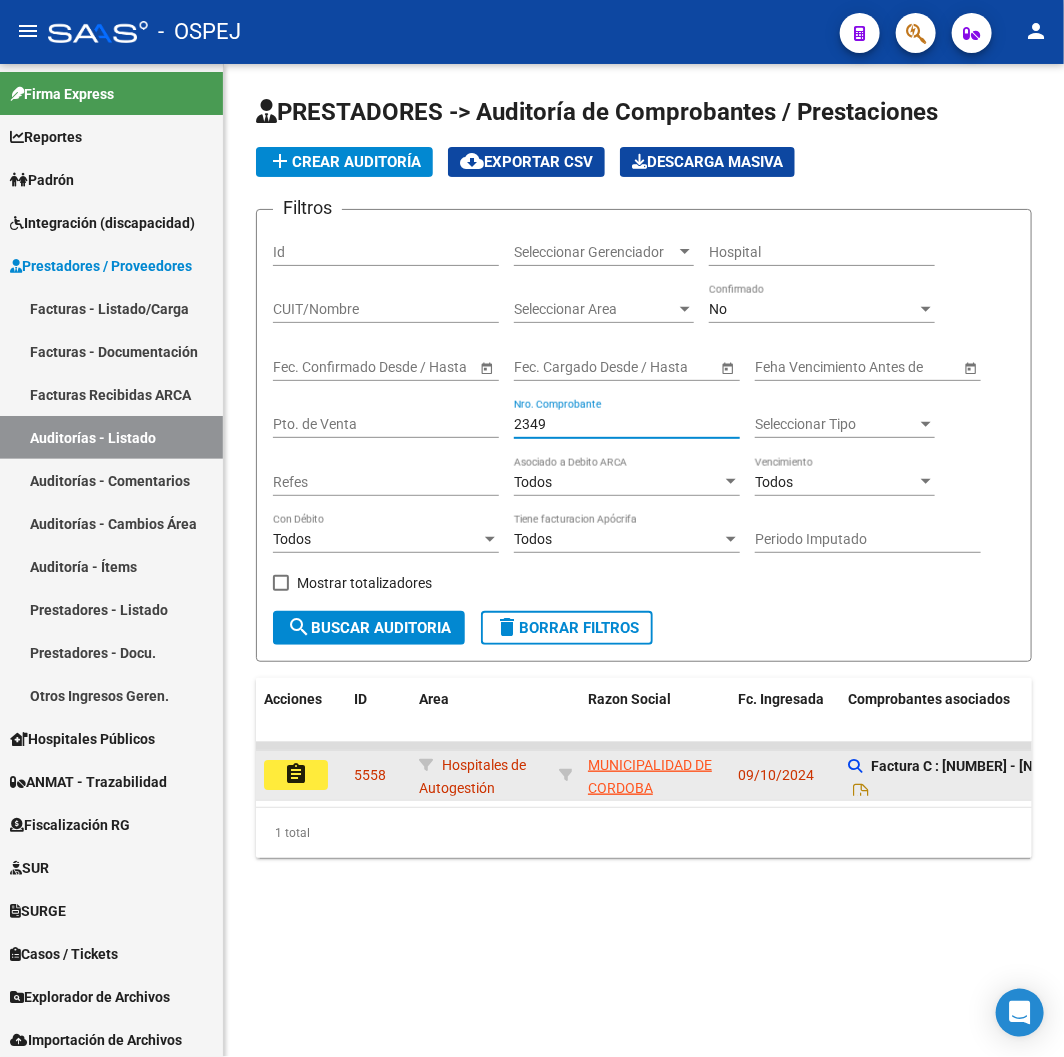 type on "2349" 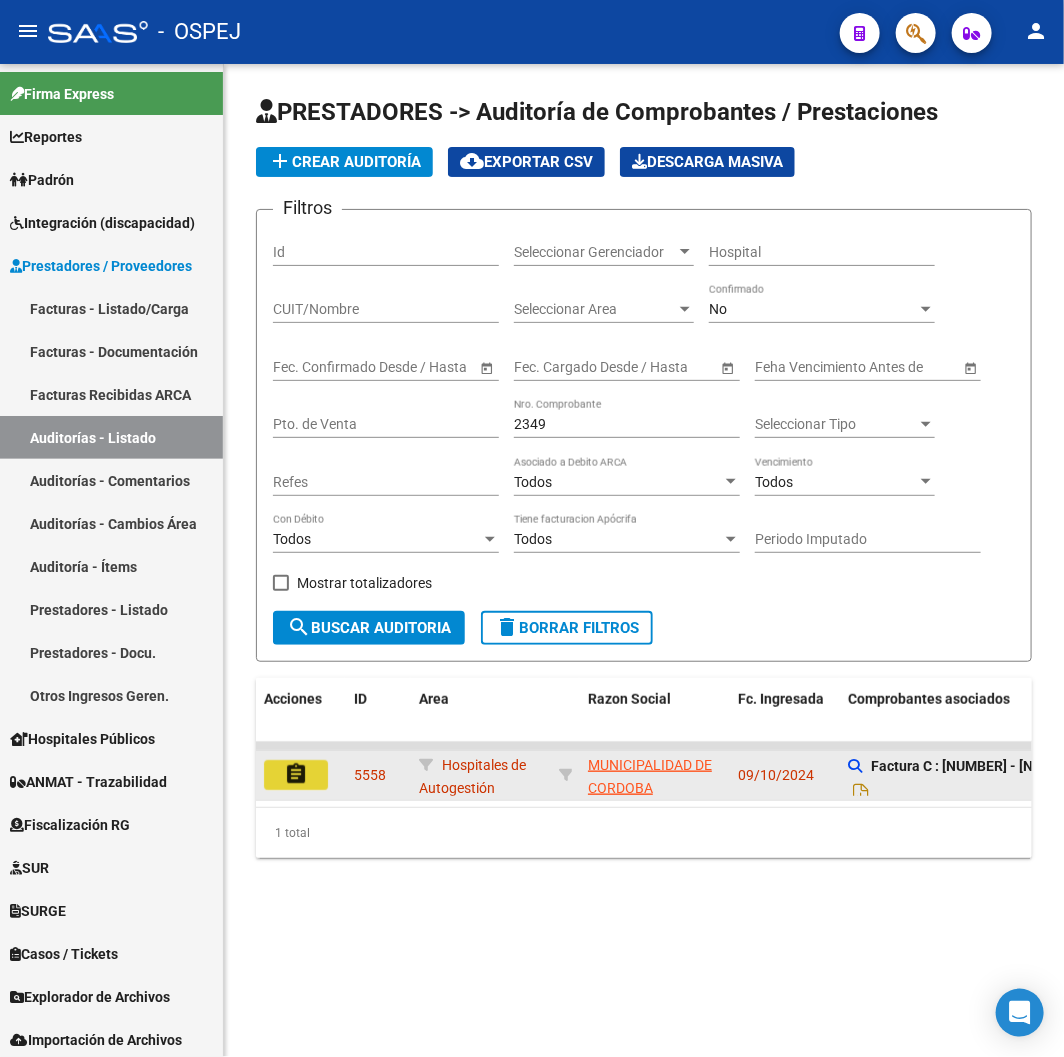 click on "assignment" 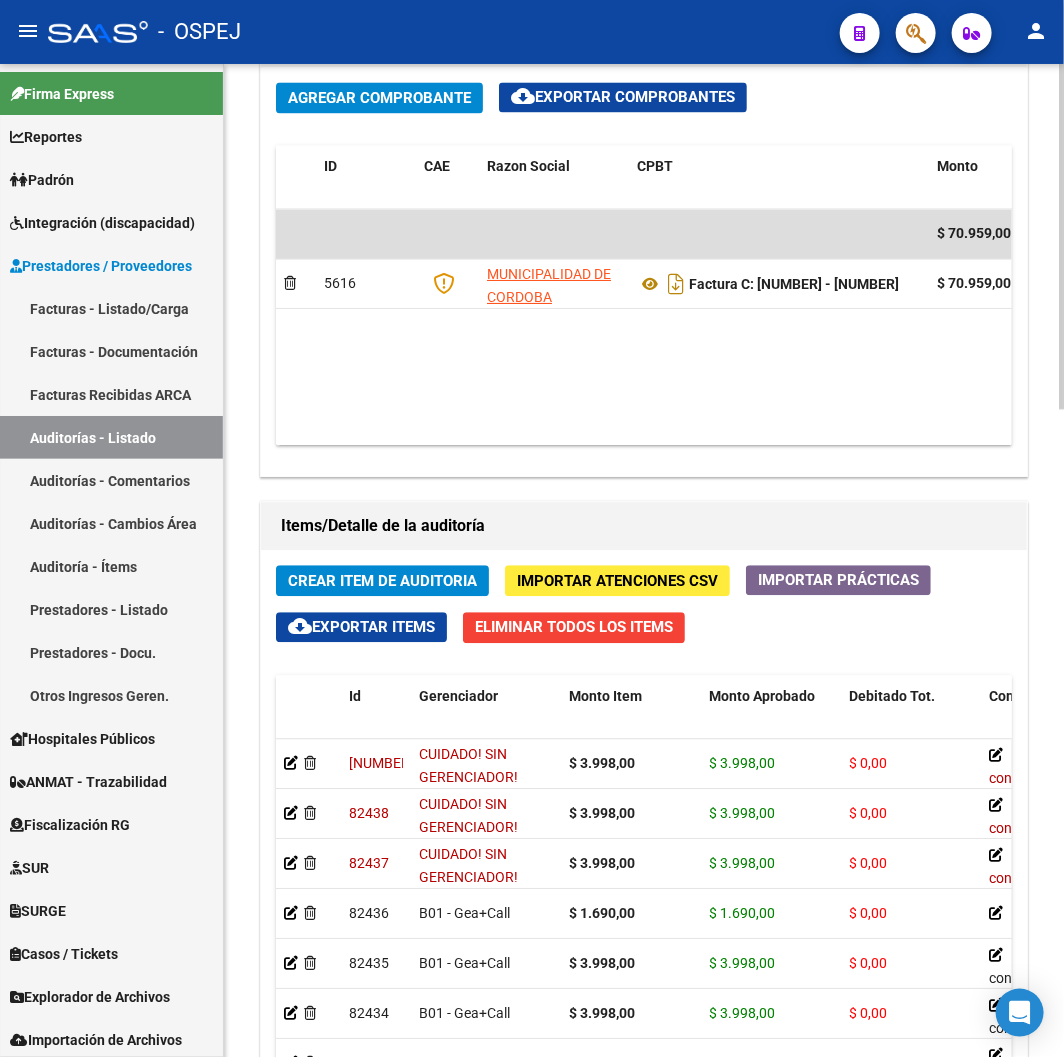 scroll, scrollTop: 1866, scrollLeft: 0, axis: vertical 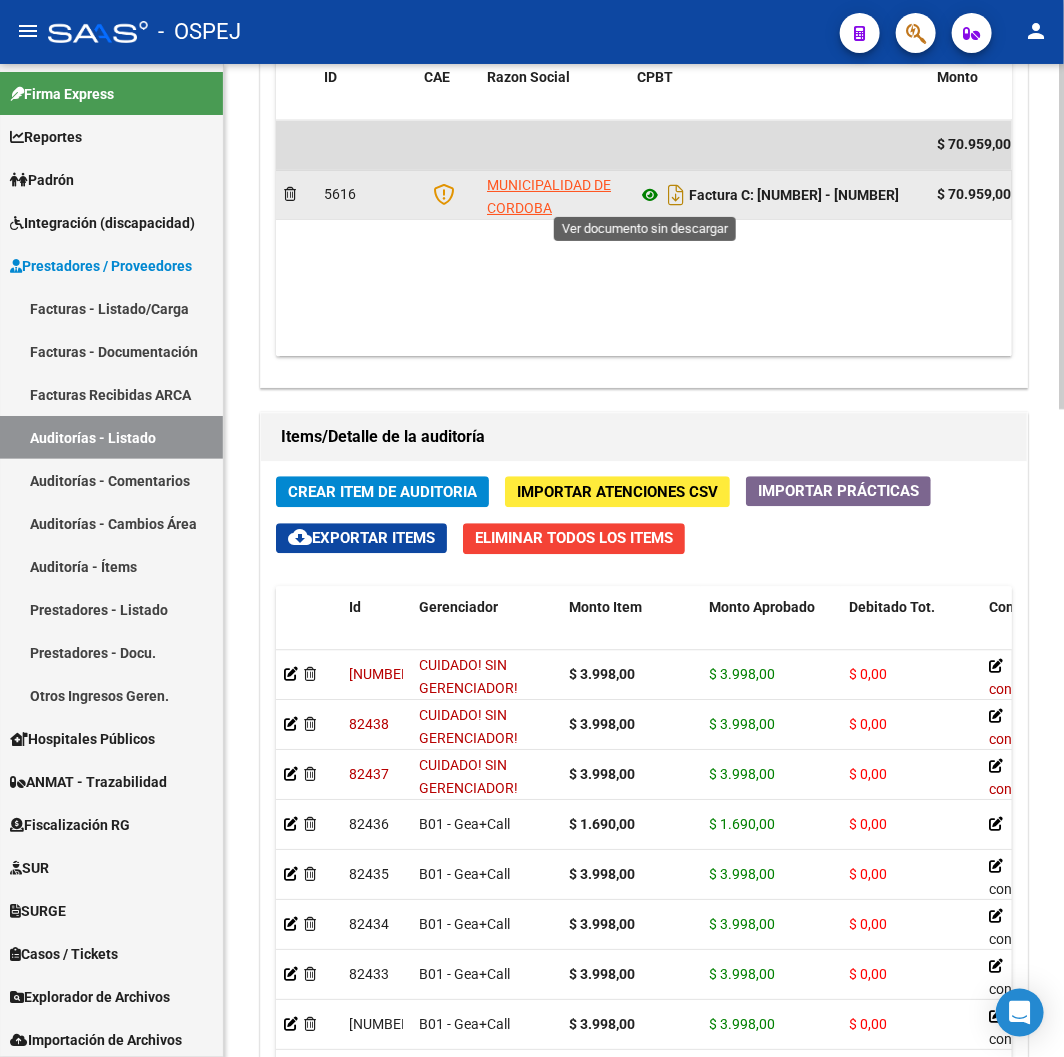 click 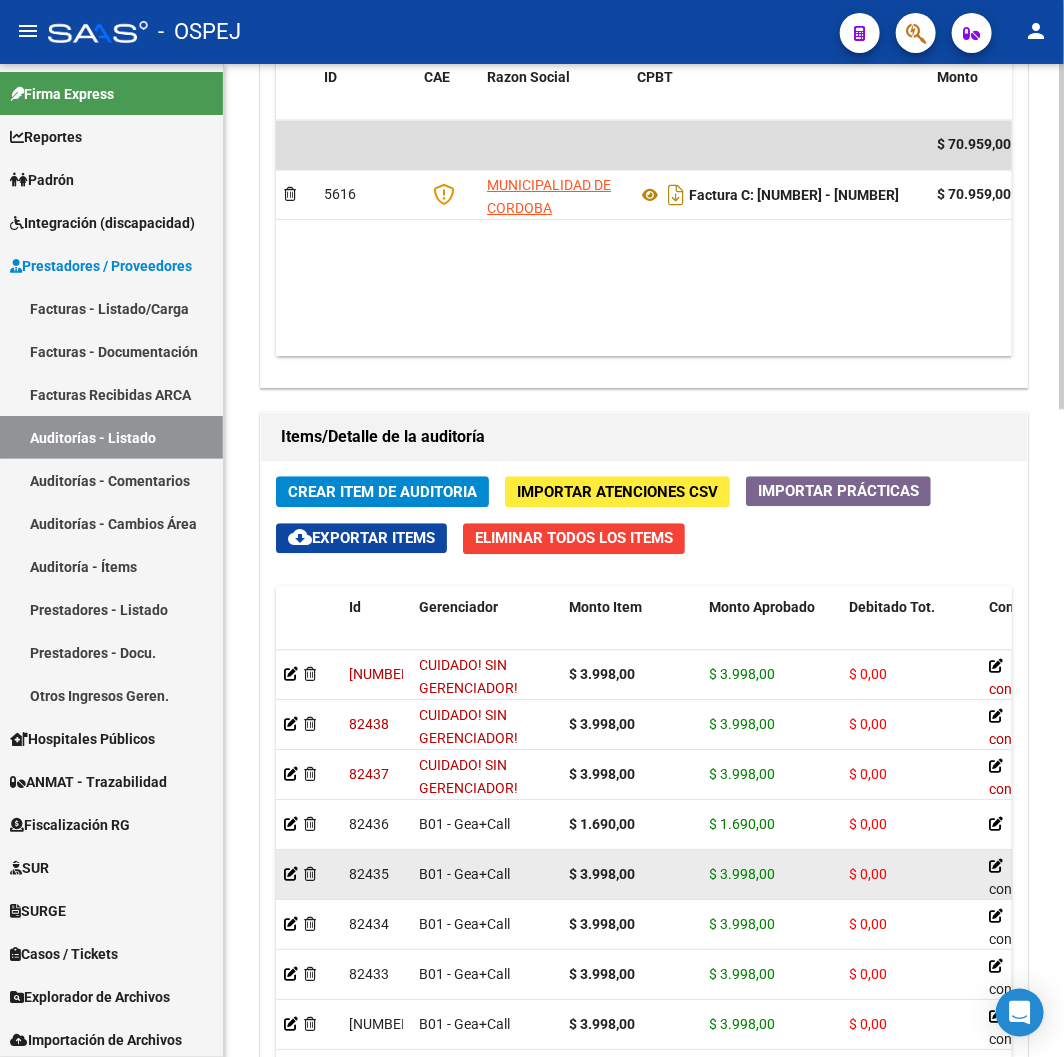 scroll, scrollTop: 1866, scrollLeft: 0, axis: vertical 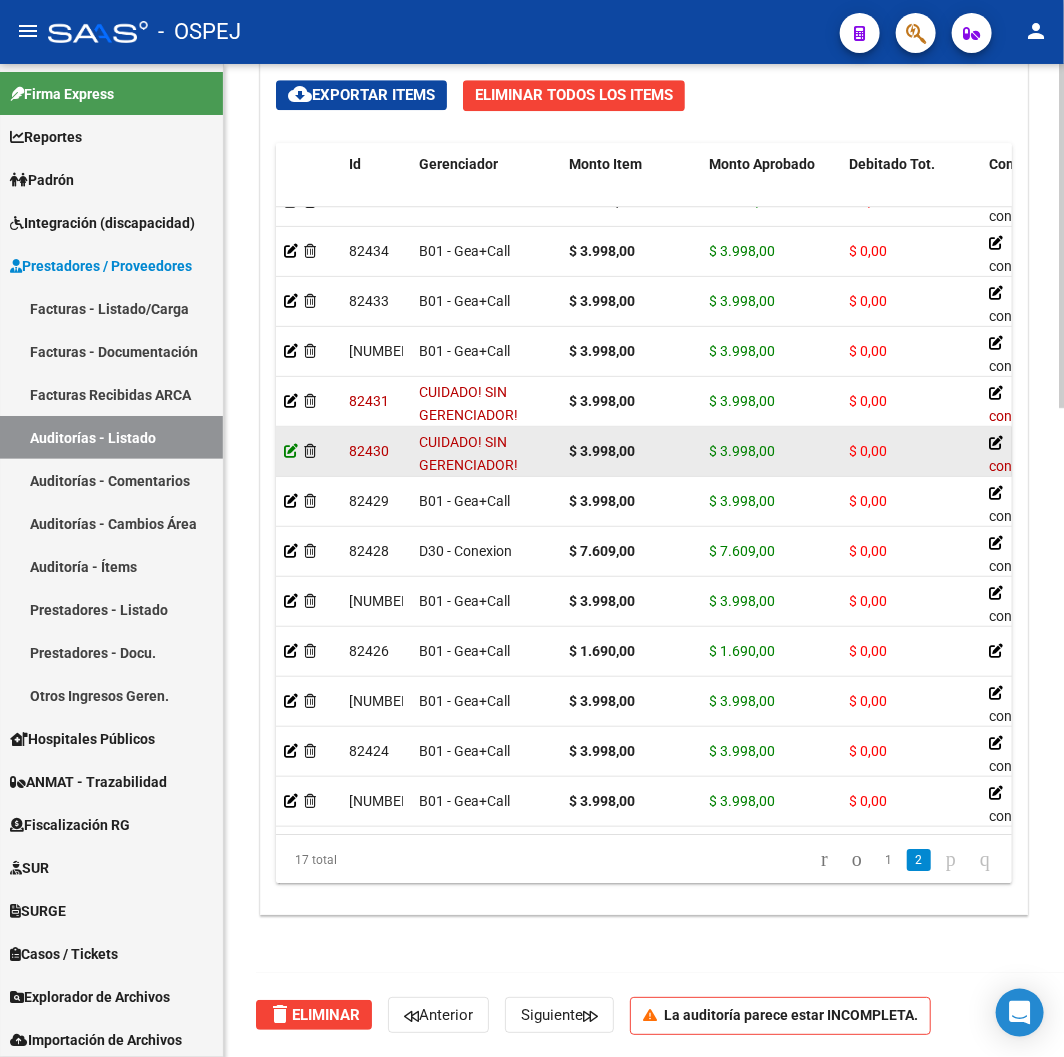 click 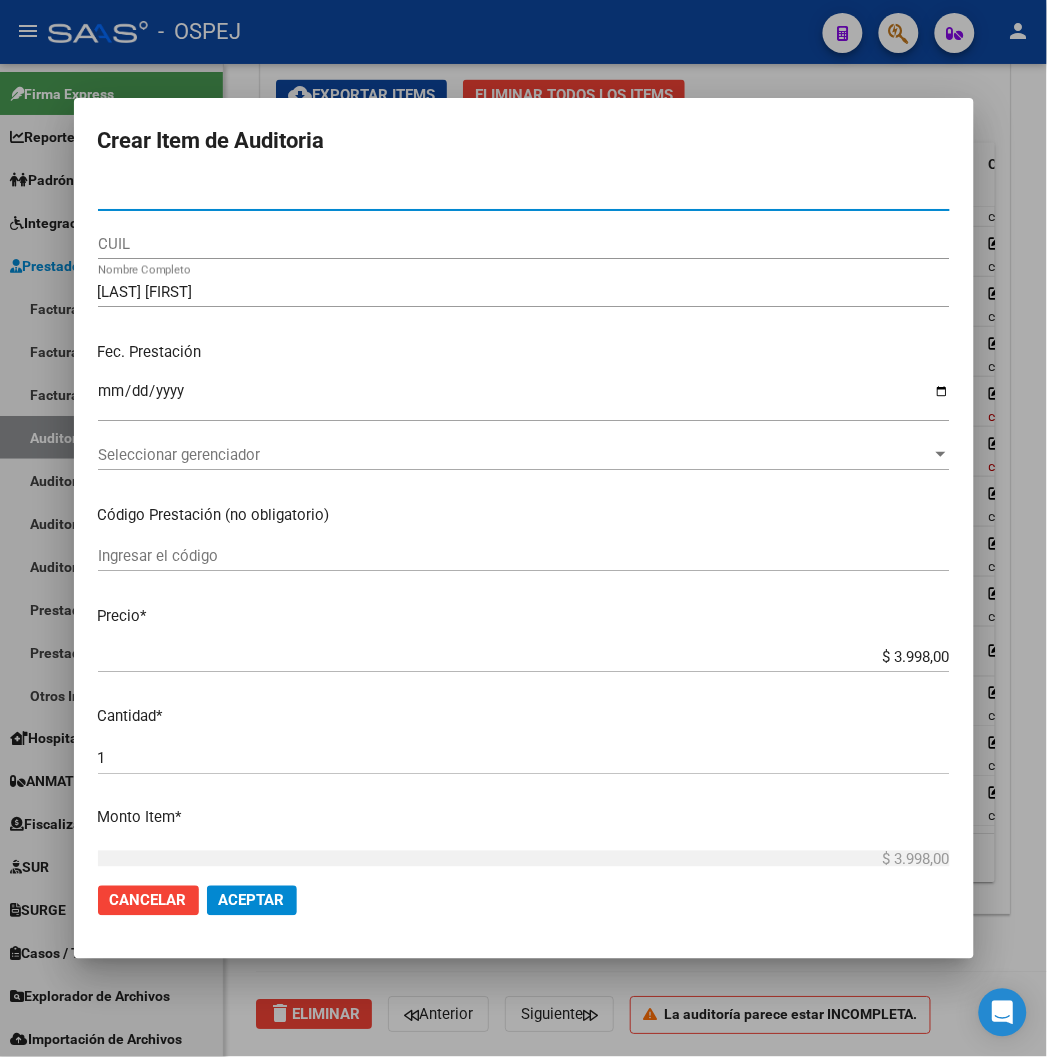 click on "[NUMBER]" at bounding box center [524, 195] 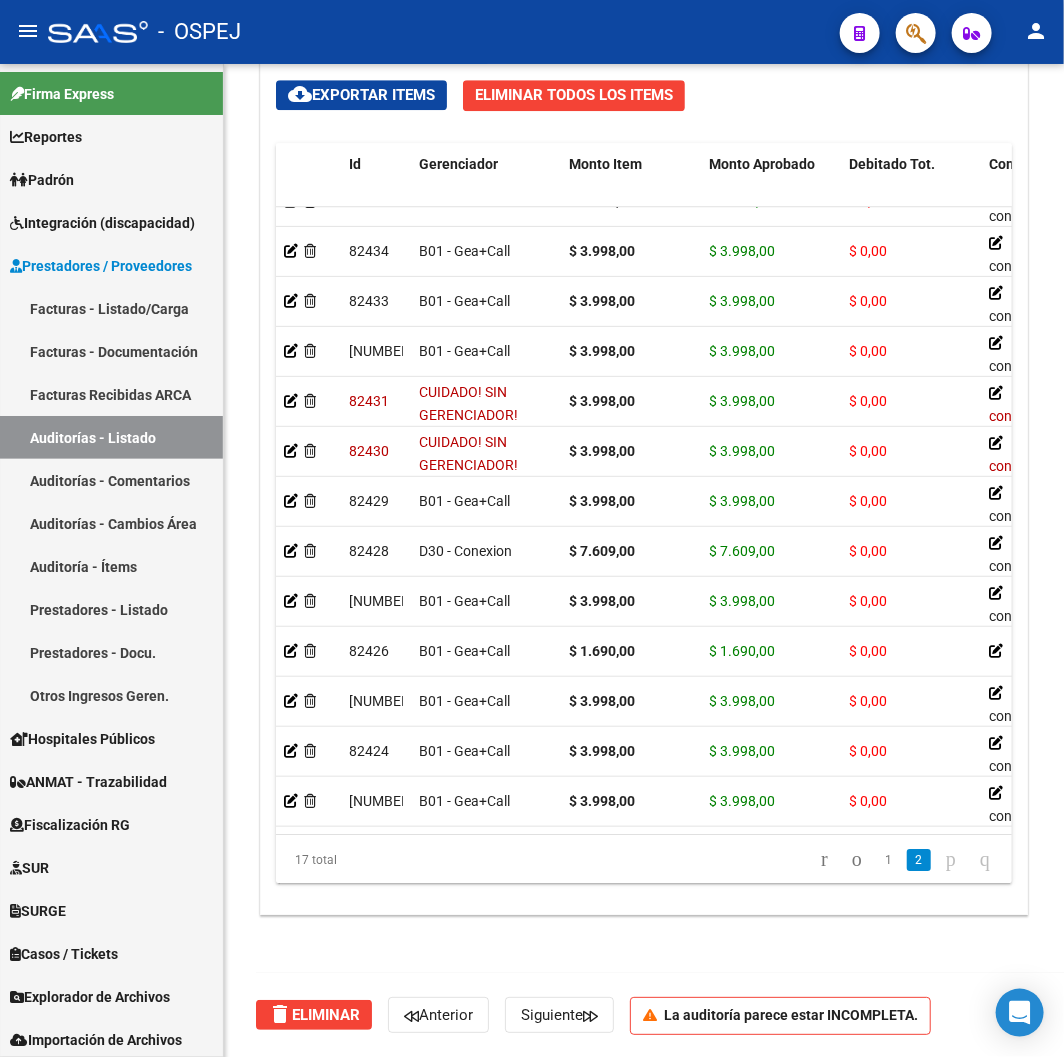 click 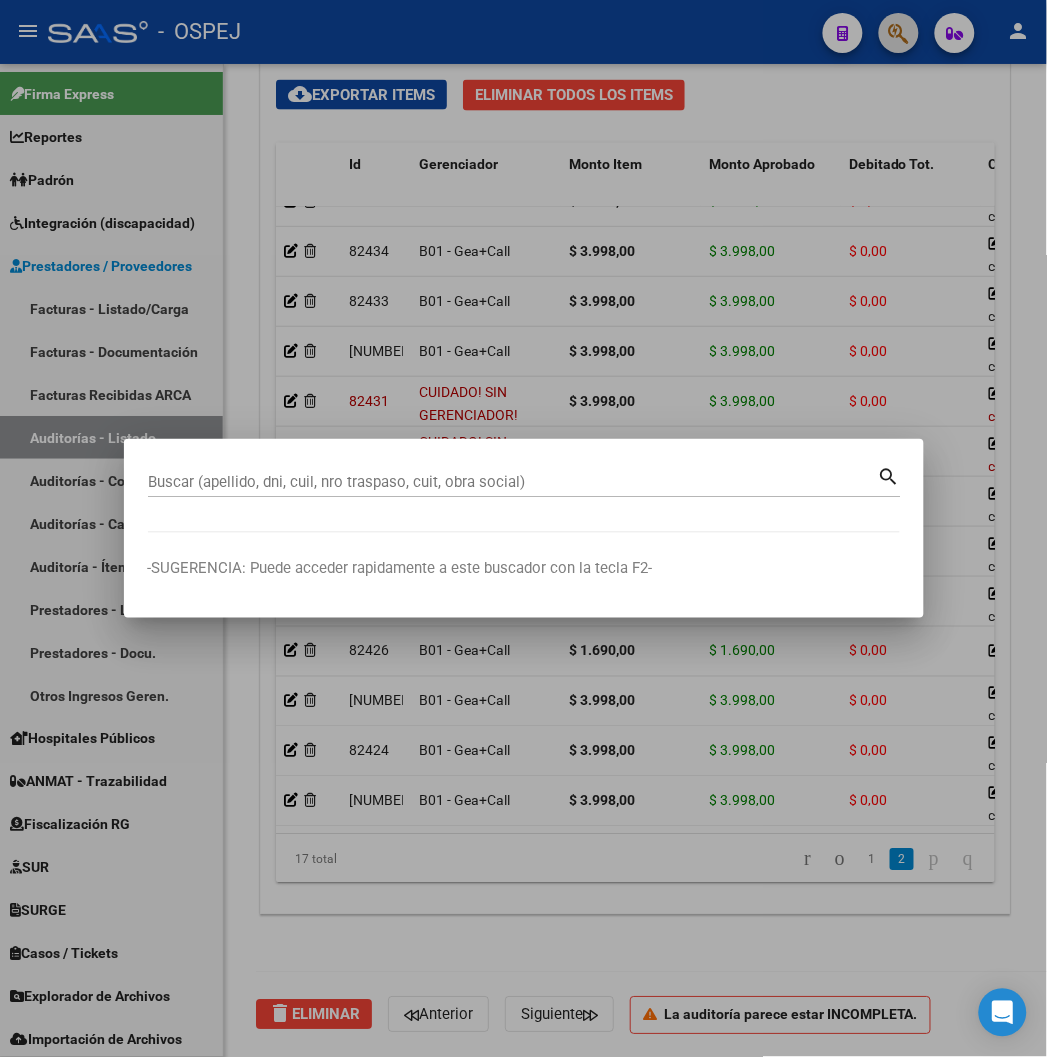 paste on "[NUMBER]" 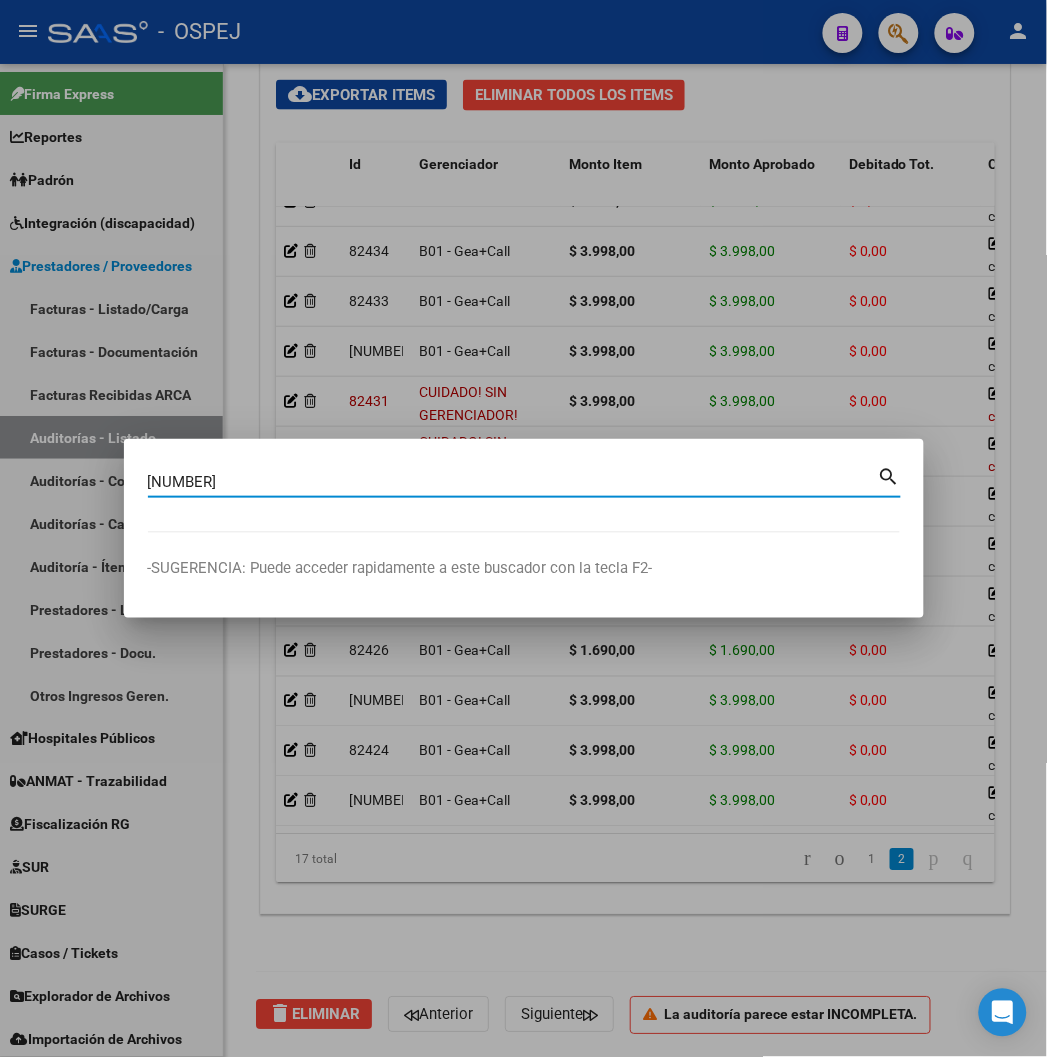type on "[NUMBER]" 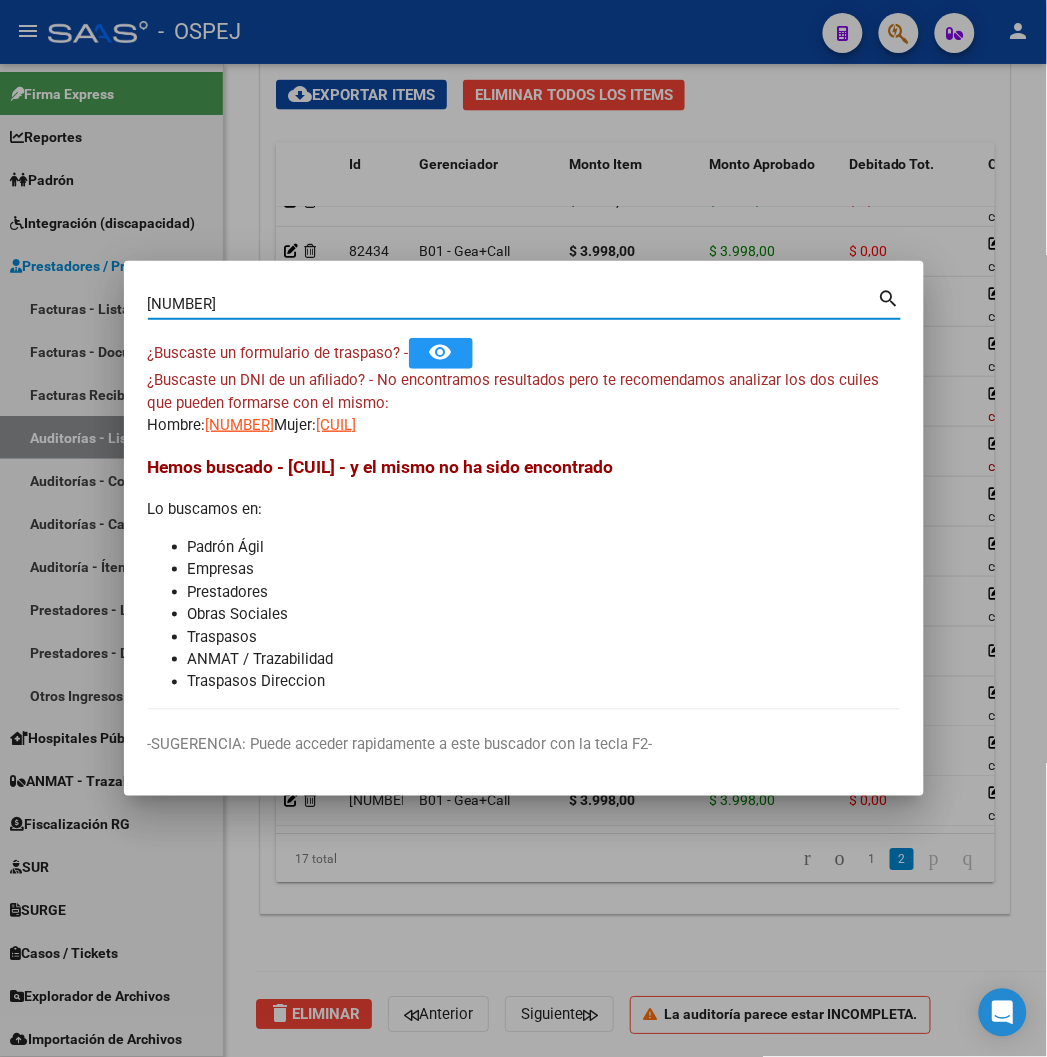 click on "Buscar (apellido, dni, cuil, nro traspaso, cuit, obra social) search ¿Buscaste un formulario de traspaso? -   remove_red_eye ¿Buscaste un DNI de un afiliado? - No encontramos resultados pero te recomendamos analizar los dos cuiles que pueden formarse con el mismo: Hombre:    Mujer:  Hemos buscado - [NUMBER] - y el mismo no ha sido encontrado  Lo buscamos en:  Padrón Ágil Empresas Prestadores Obras Sociales Traspasos ANMAT / Trazabilidad Traspasos Direccion" at bounding box center [524, 497] 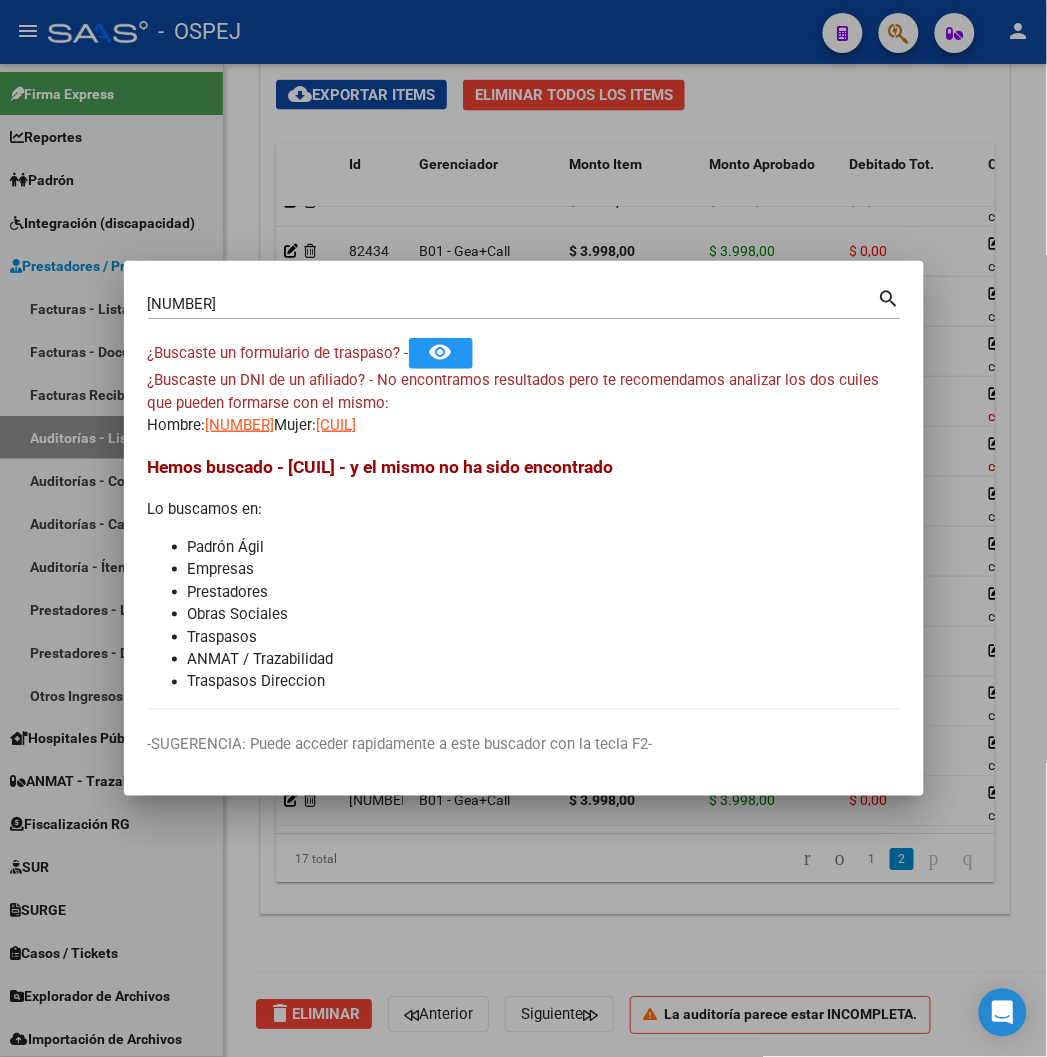 click on "[NUMBER]" at bounding box center [240, 425] 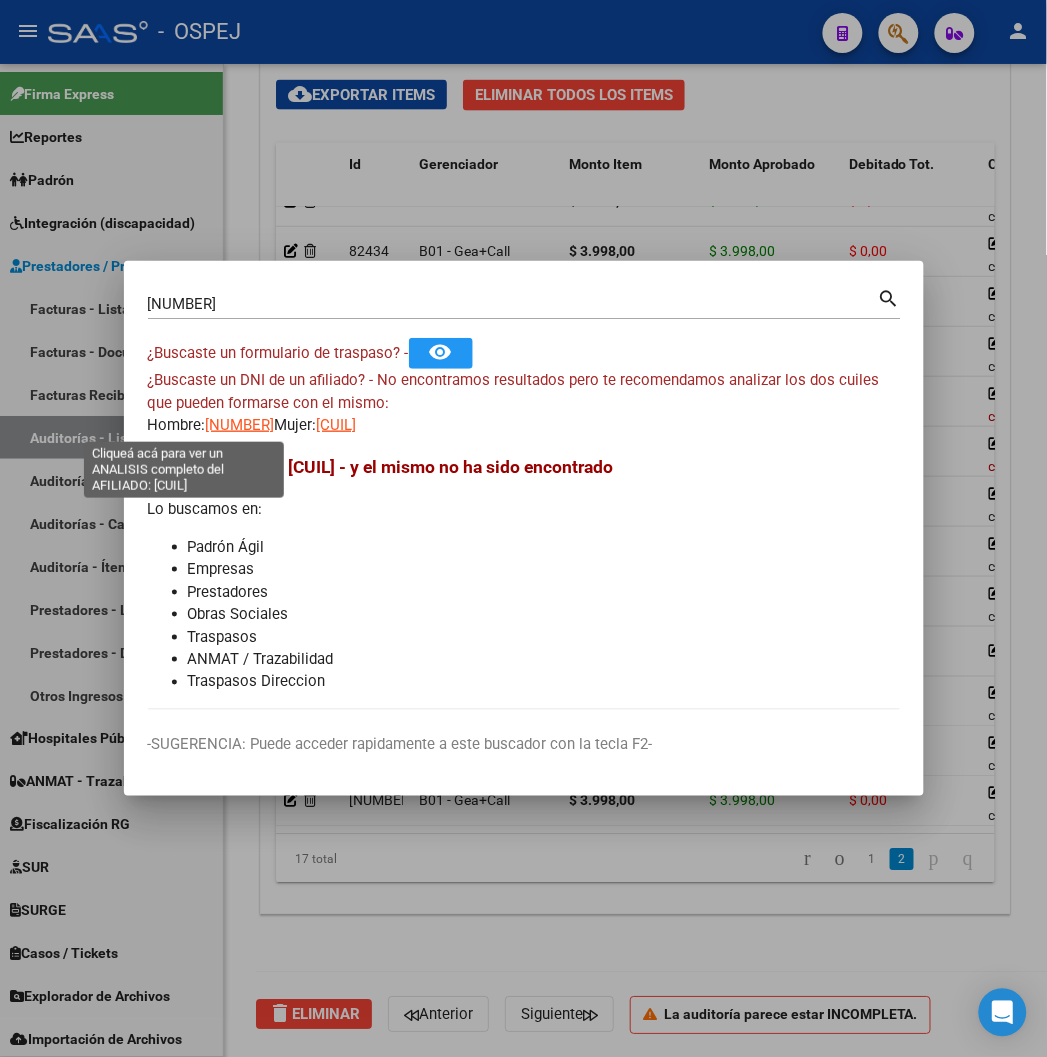 click on "[NUMBER]" at bounding box center [240, 425] 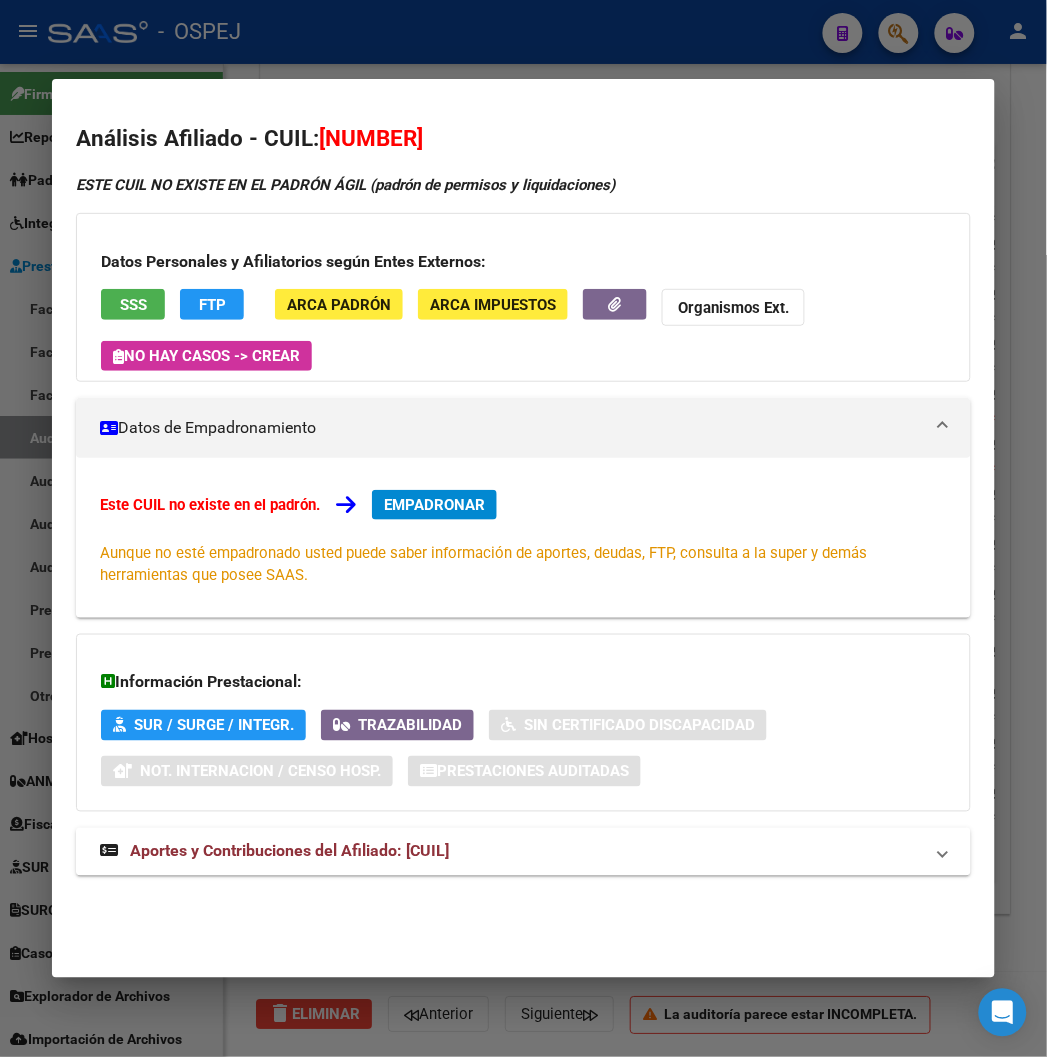 drag, startPoint x: 468, startPoint y: 846, endPoint x: 477, endPoint y: 792, distance: 54.74486 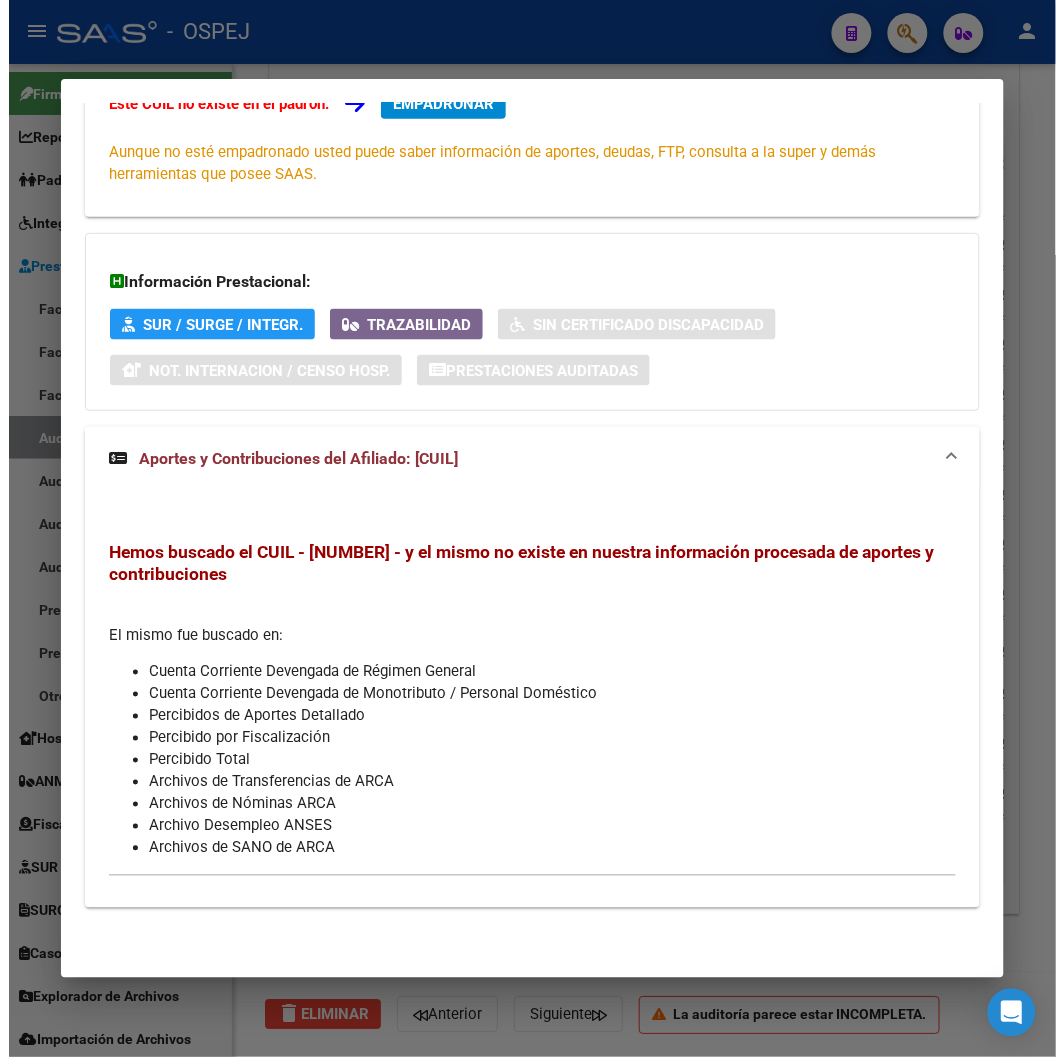scroll, scrollTop: 0, scrollLeft: 0, axis: both 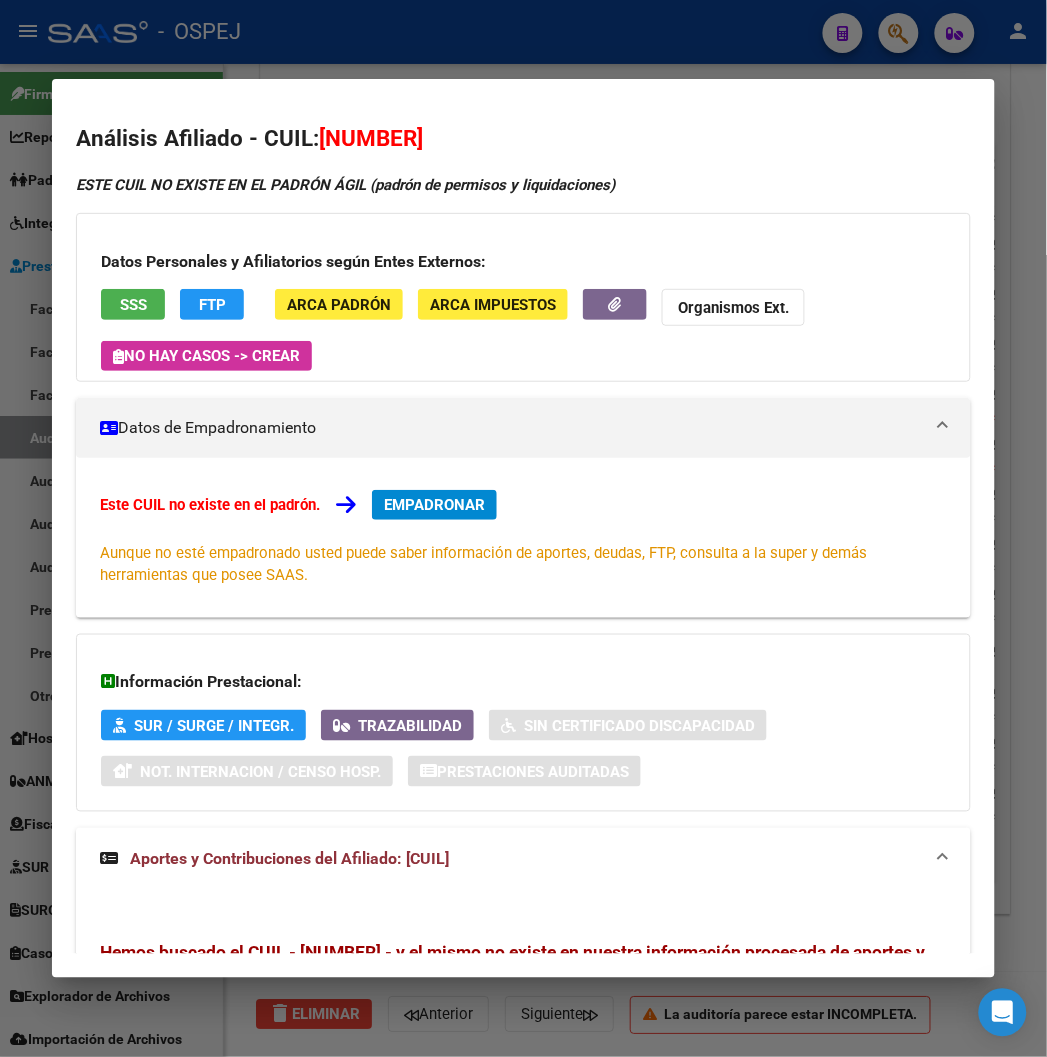 click at bounding box center (523, 528) 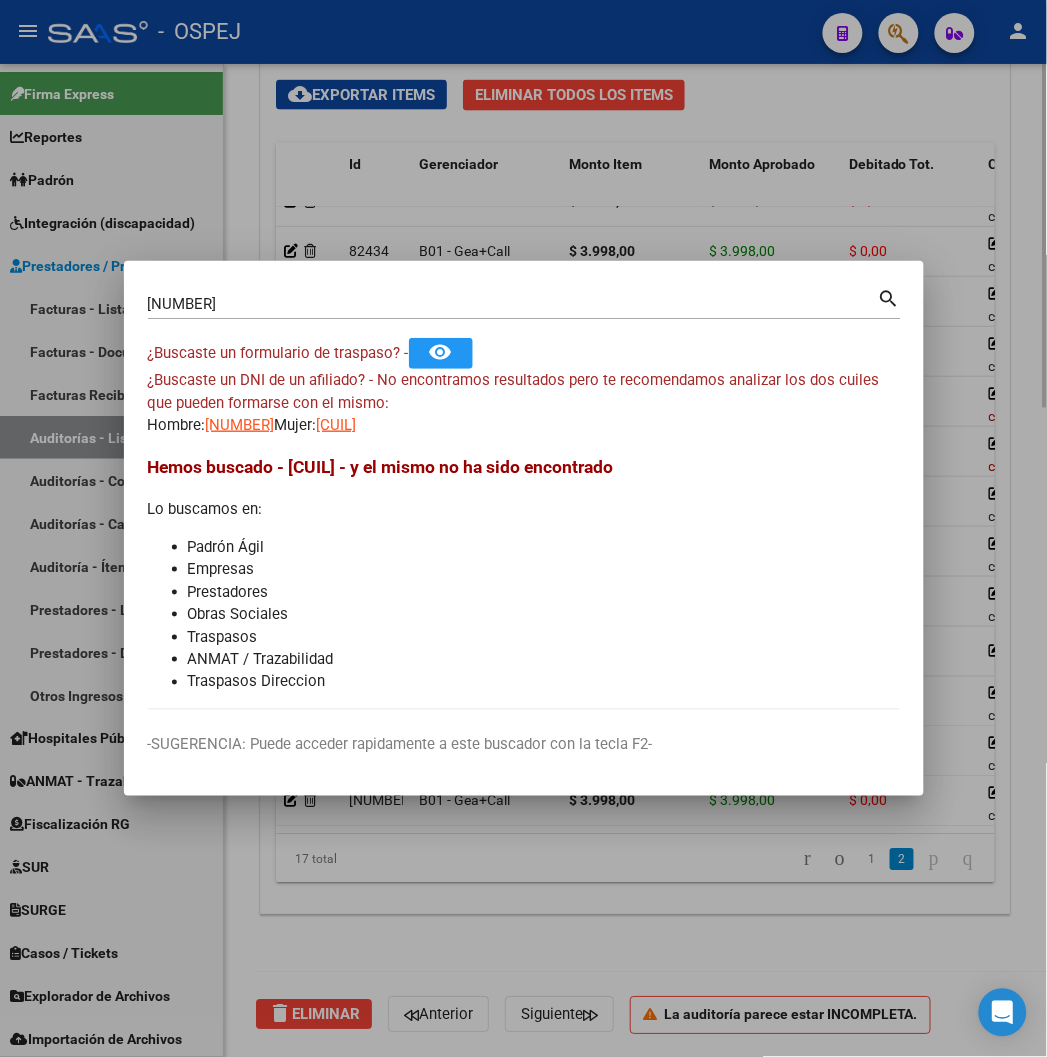 click at bounding box center (523, 528) 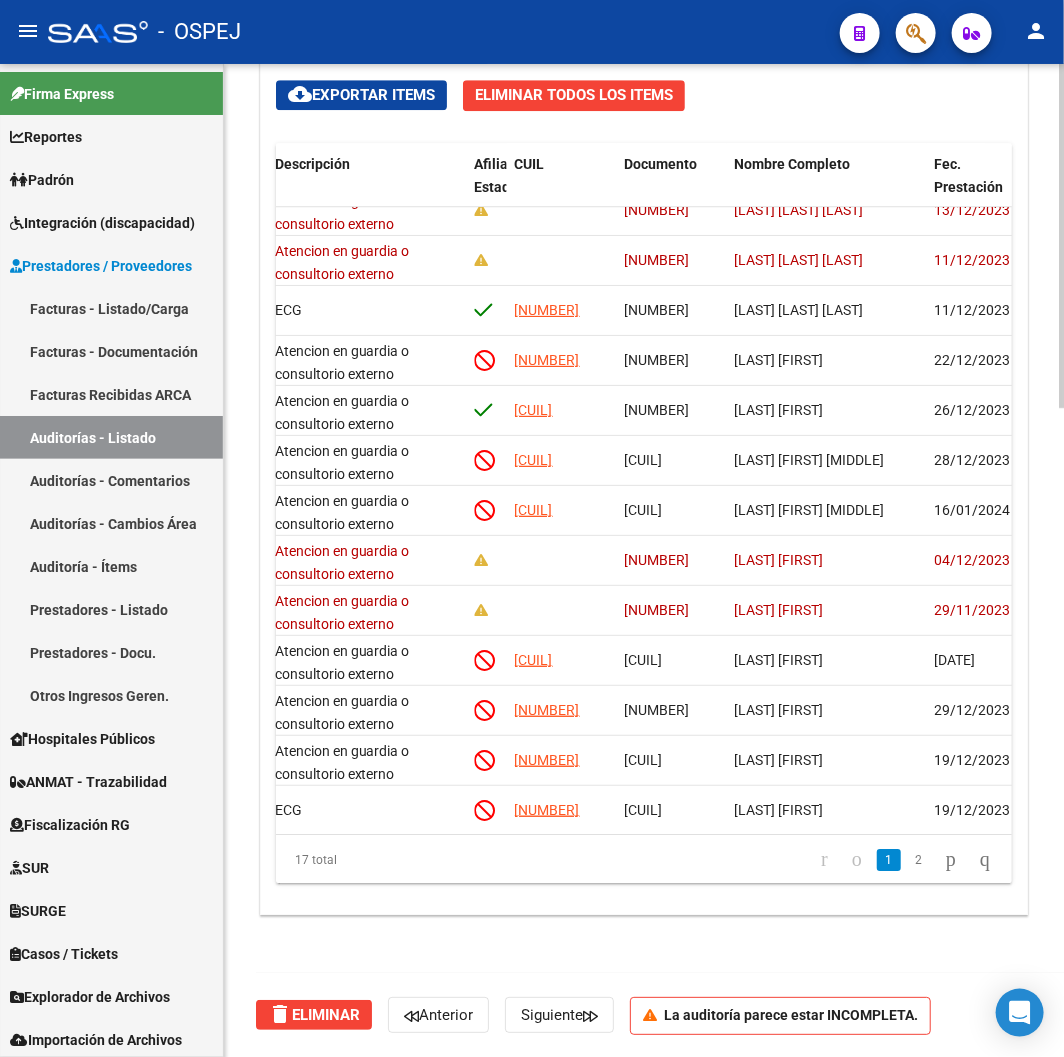 scroll, scrollTop: 0, scrollLeft: 1114, axis: horizontal 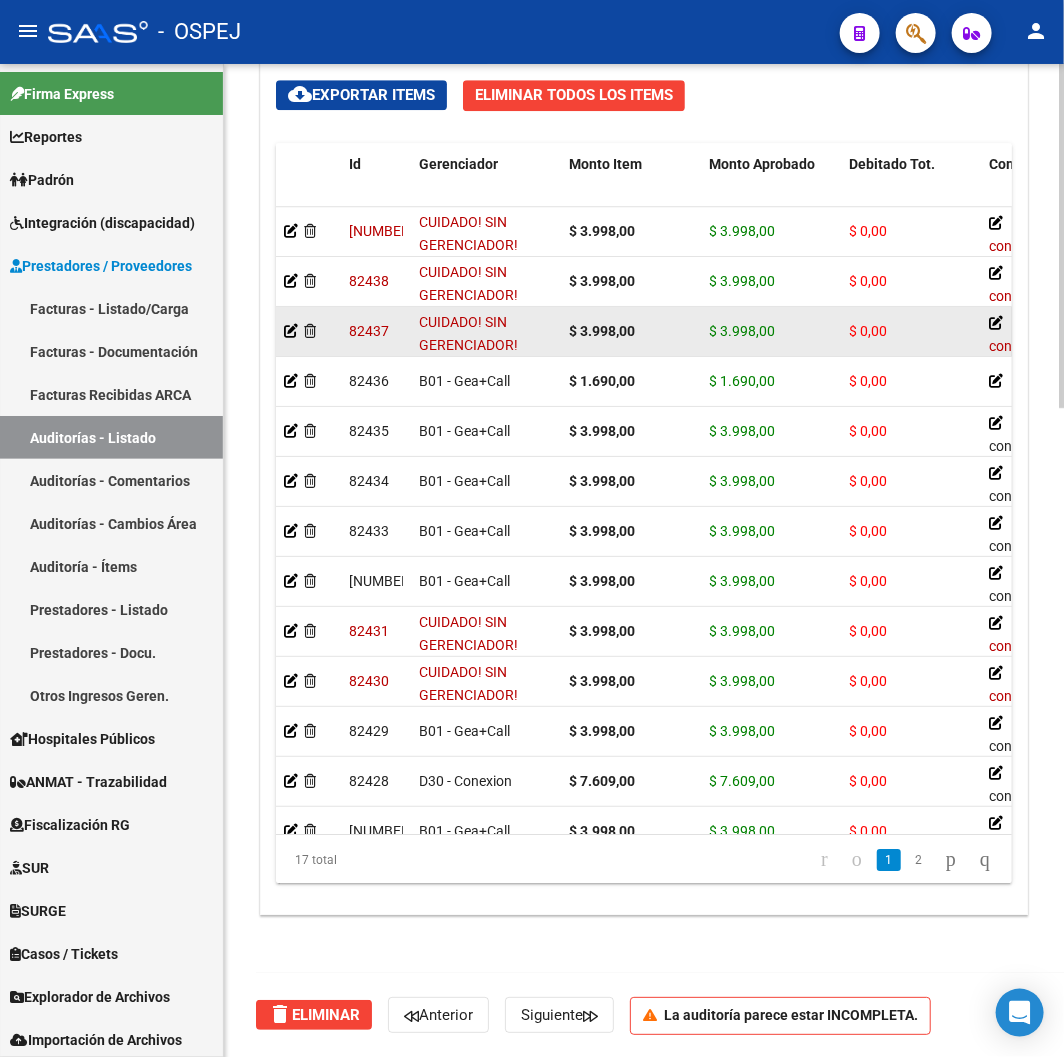 drag, startPoint x: 798, startPoint y: 333, endPoint x: 516, endPoint y: 315, distance: 282.57388 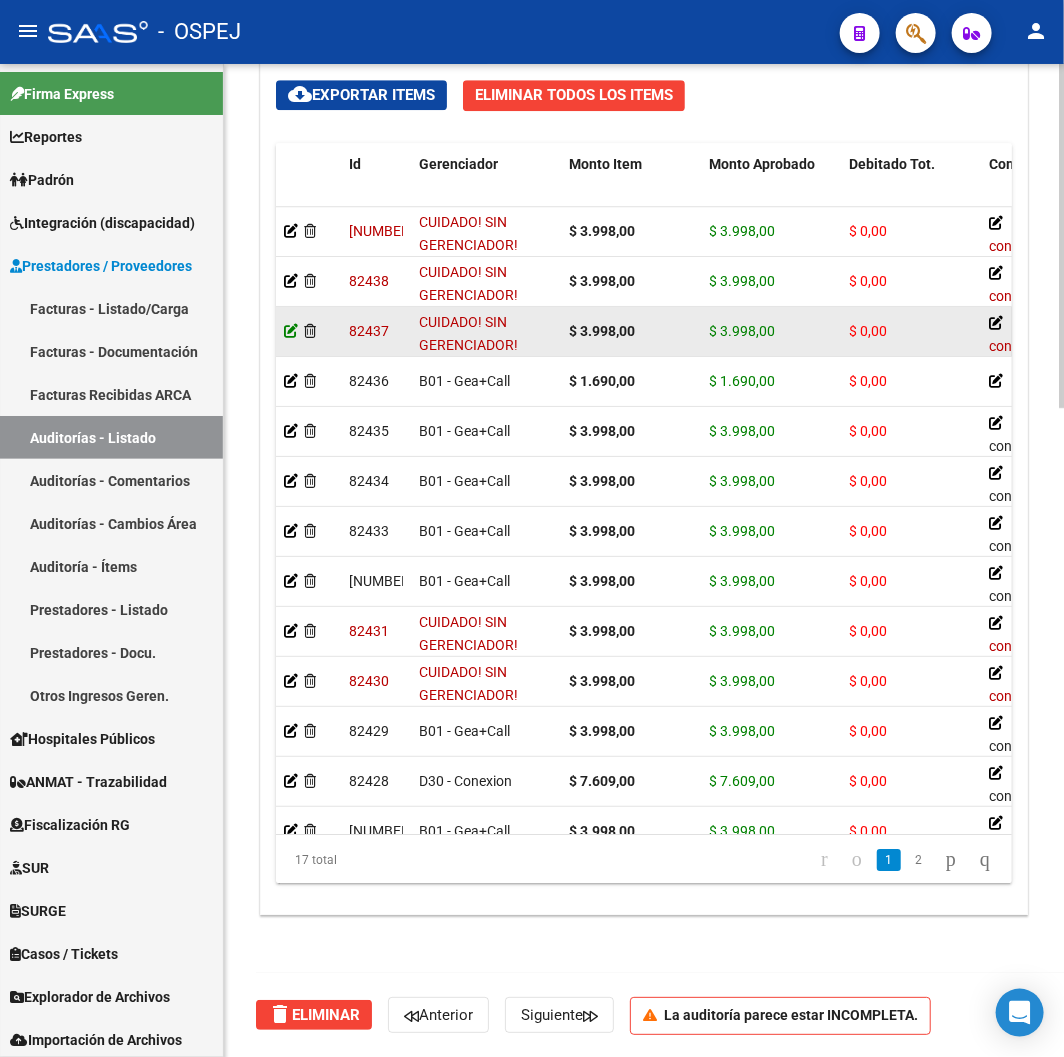 click 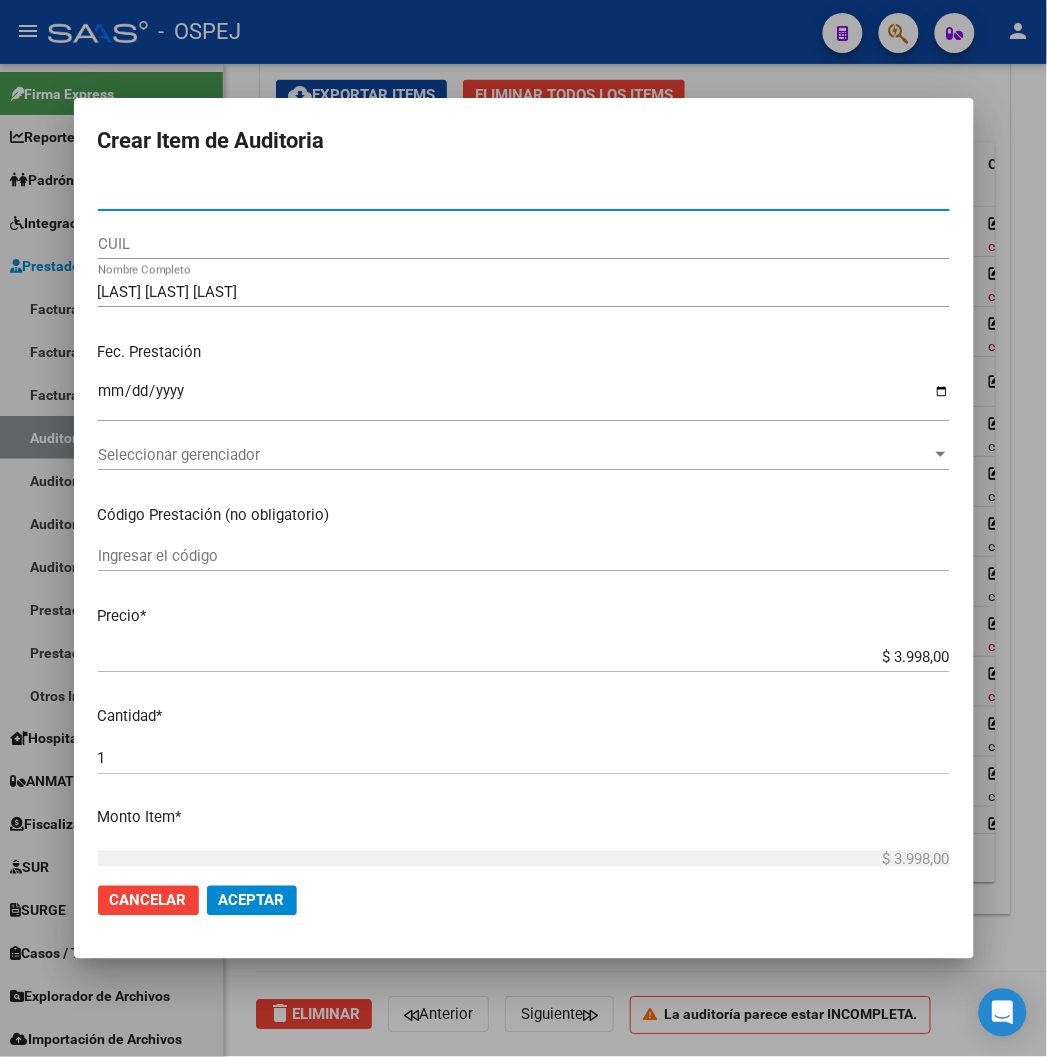 click on "[NUMBER]" at bounding box center (524, 195) 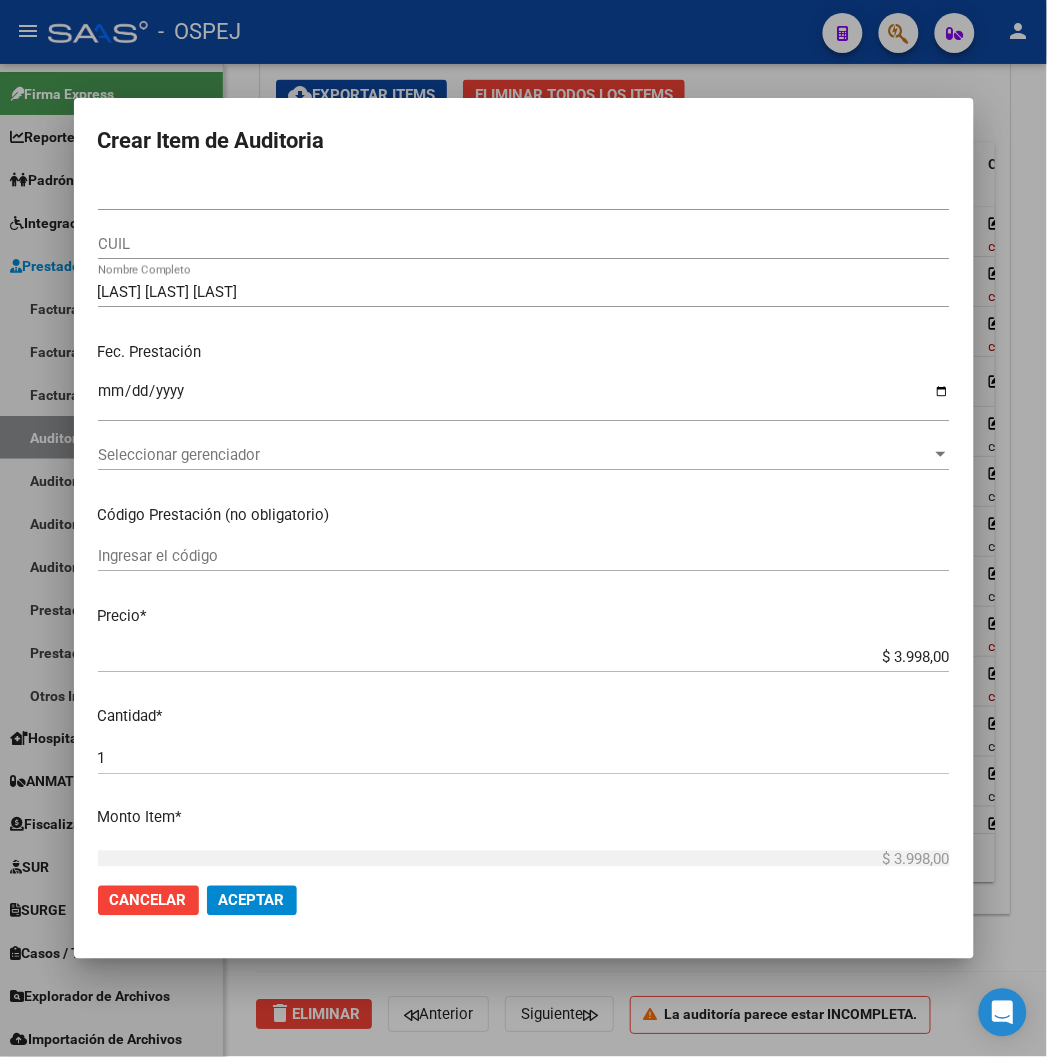 click at bounding box center [523, 528] 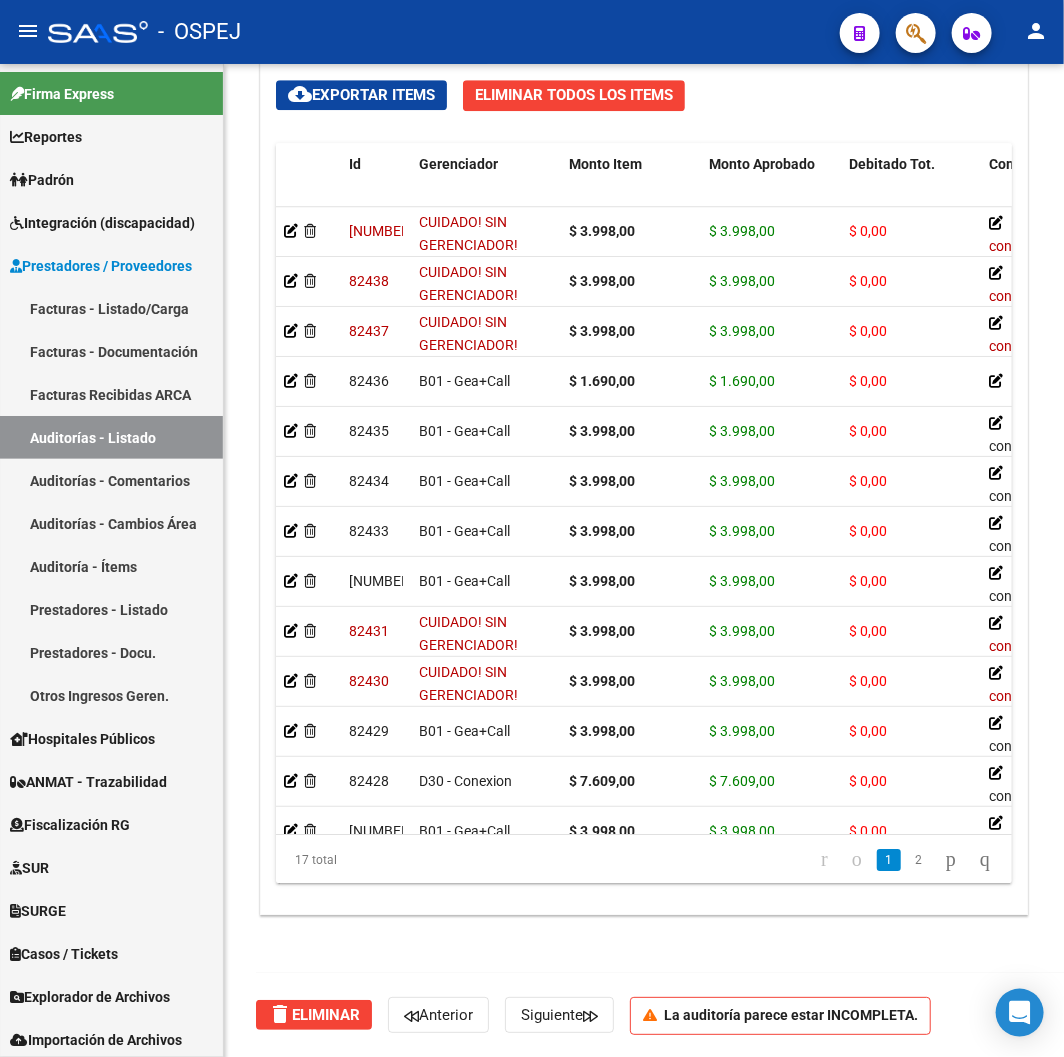 click 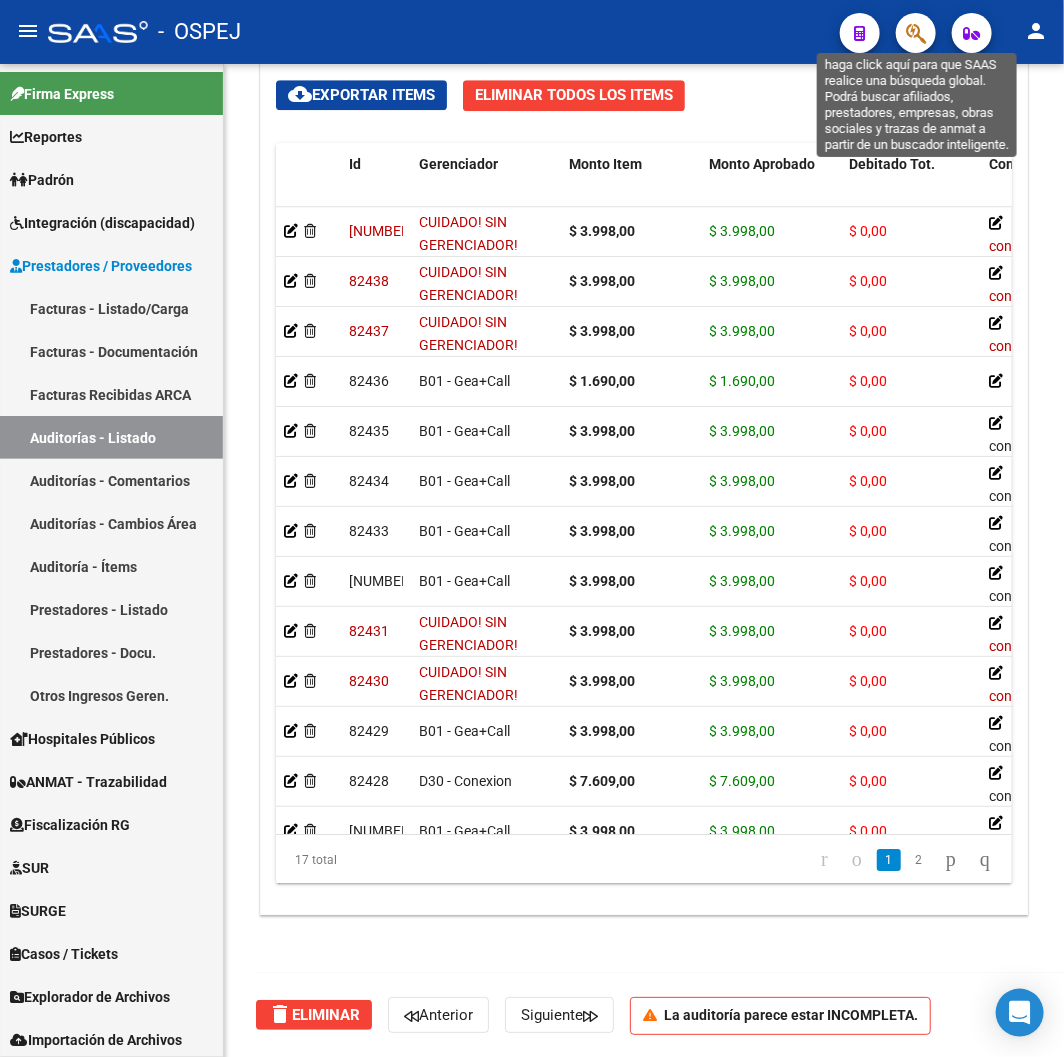 click 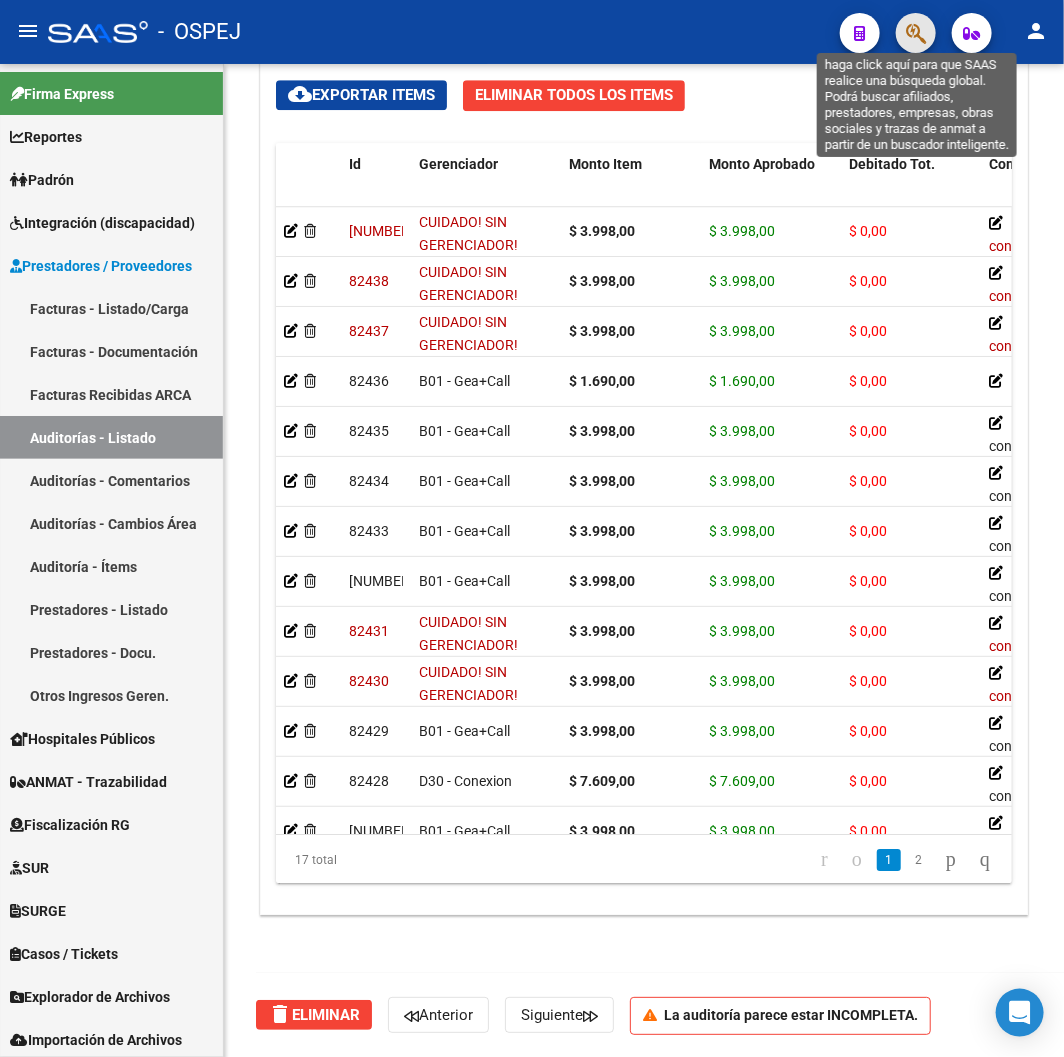 click 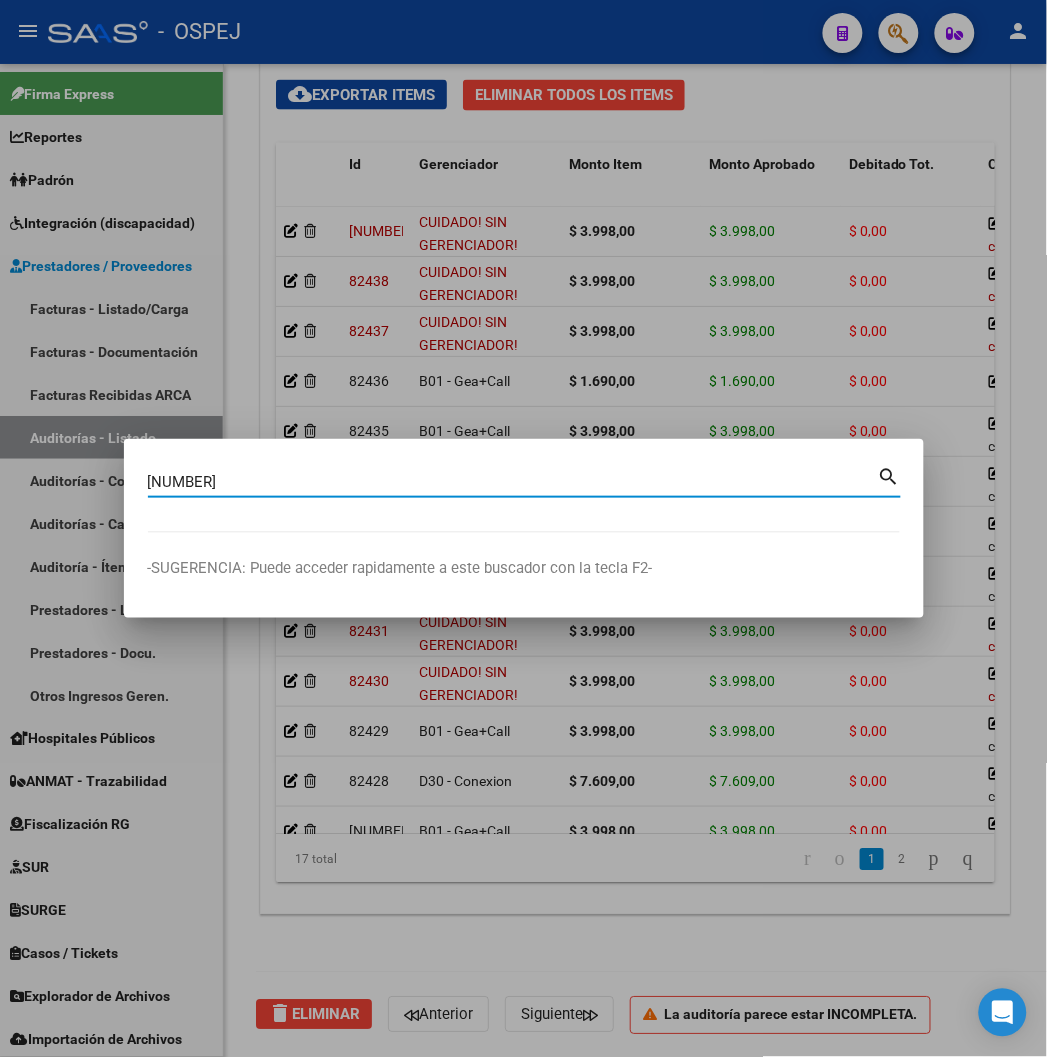 type on "[NUMBER]" 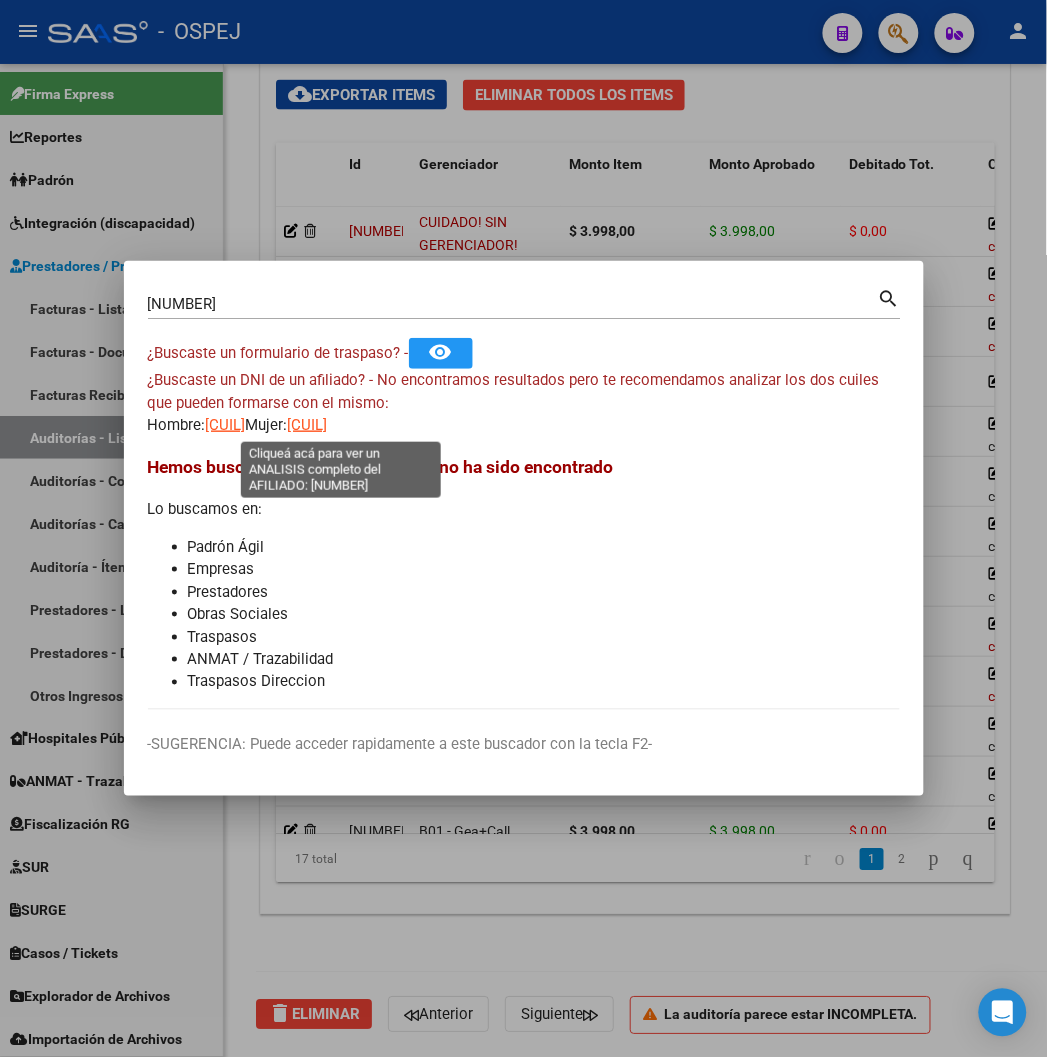 click on "[CUIL]" at bounding box center (308, 425) 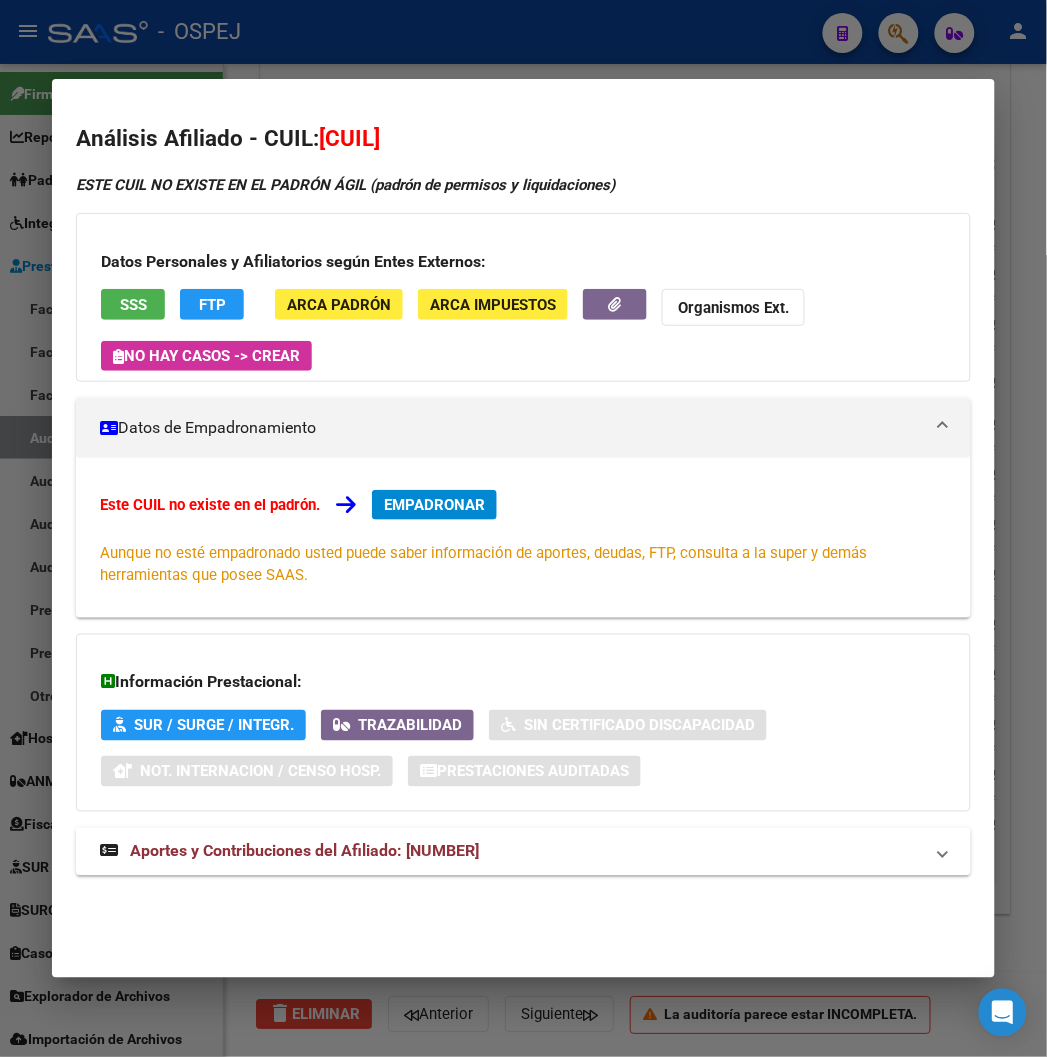 click at bounding box center [523, 528] 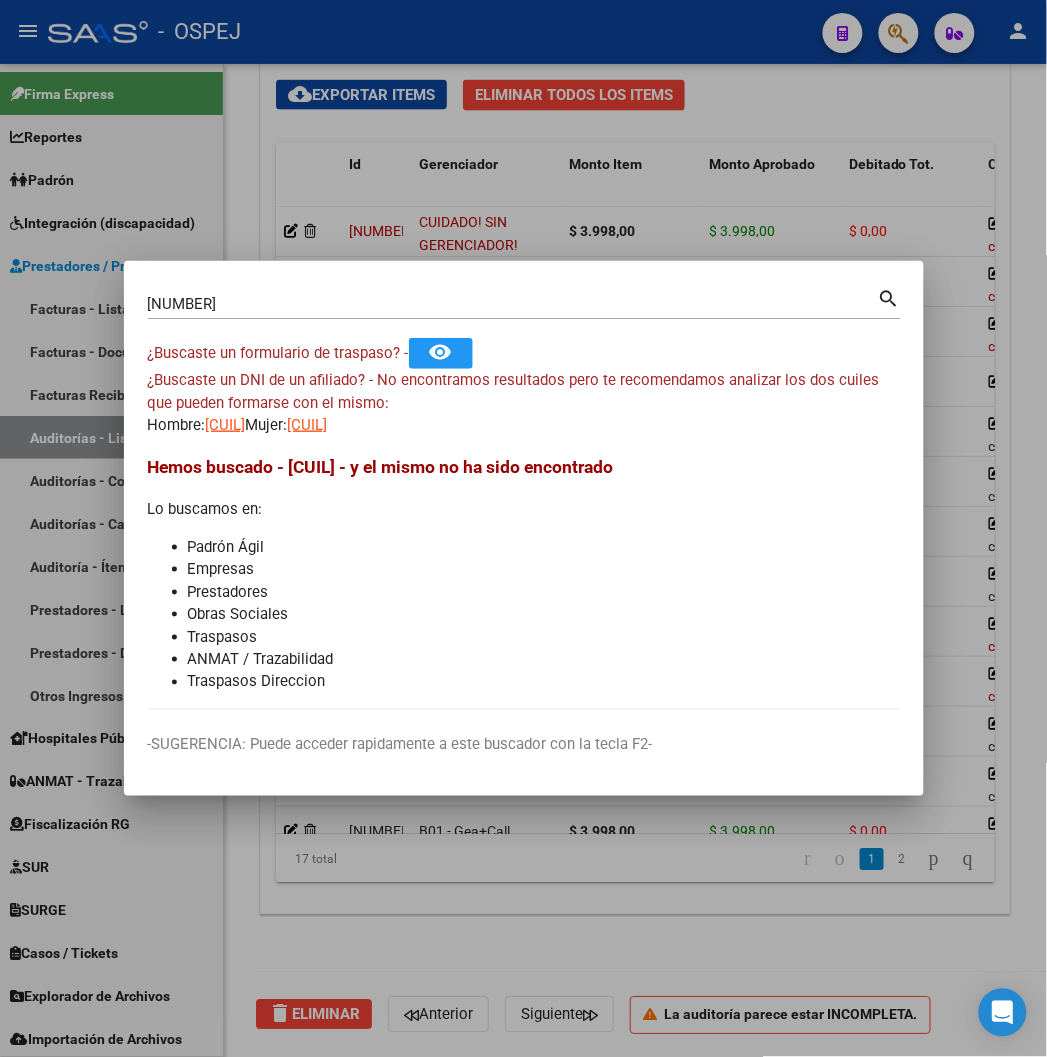 click on "[CUIL]" at bounding box center (226, 425) 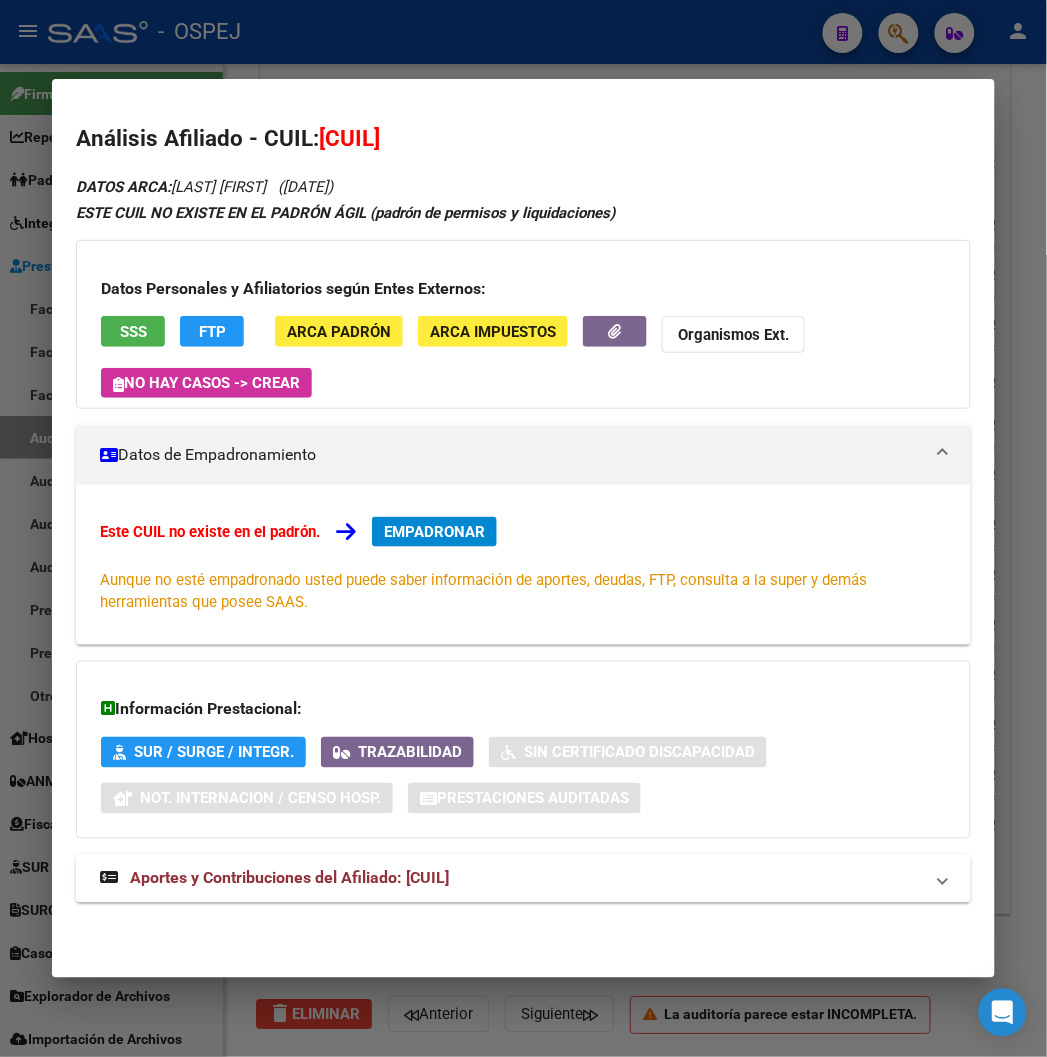 click at bounding box center (523, 528) 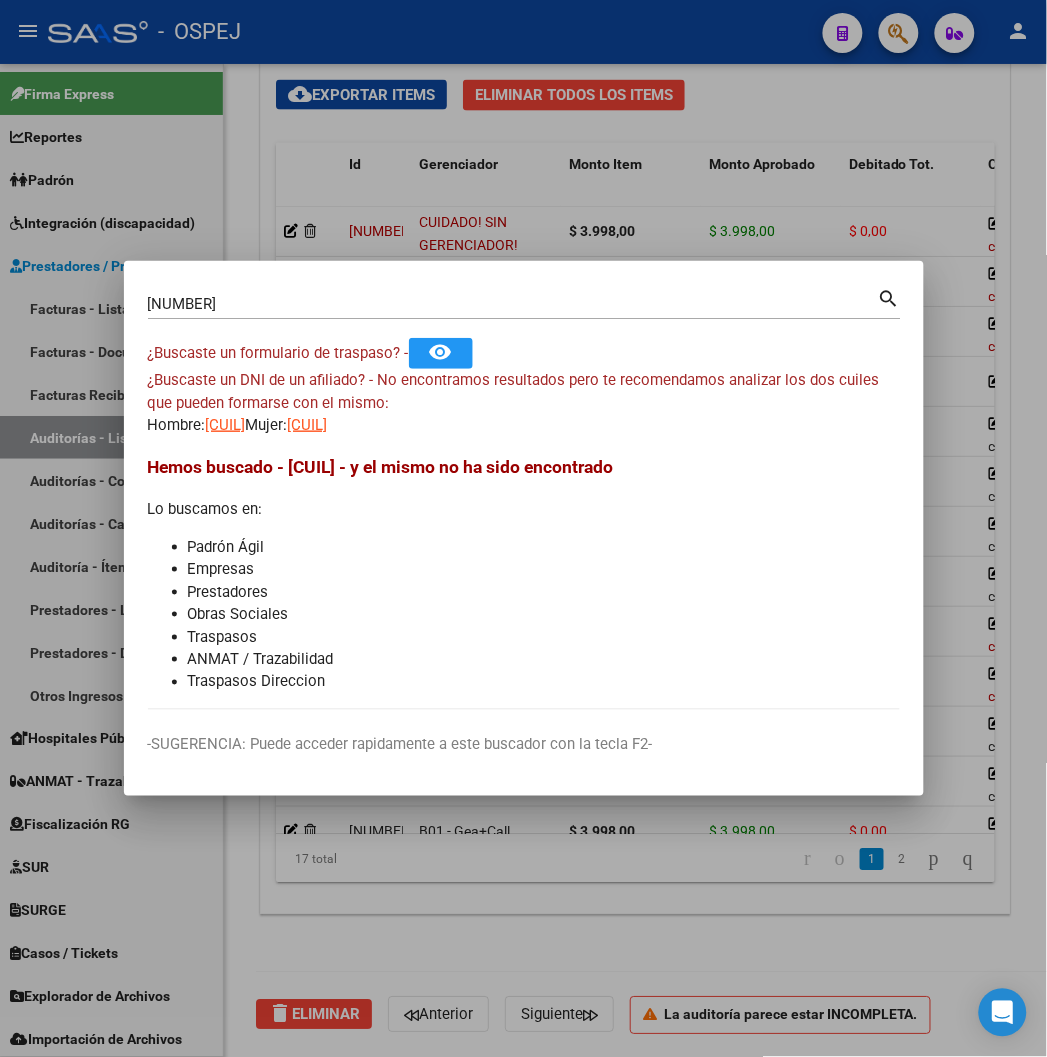 drag, startPoint x: 562, startPoint y: 857, endPoint x: 561, endPoint y: 756, distance: 101.00495 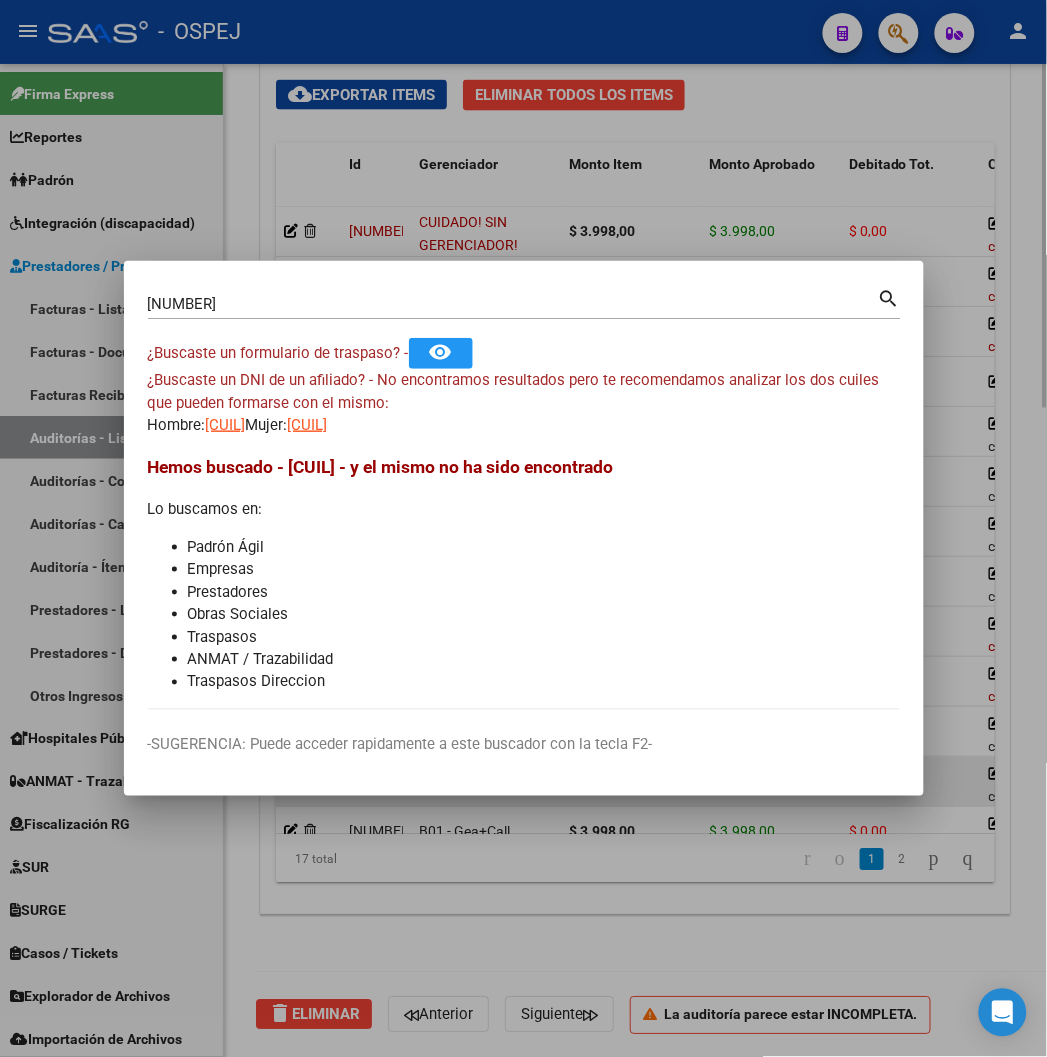 type 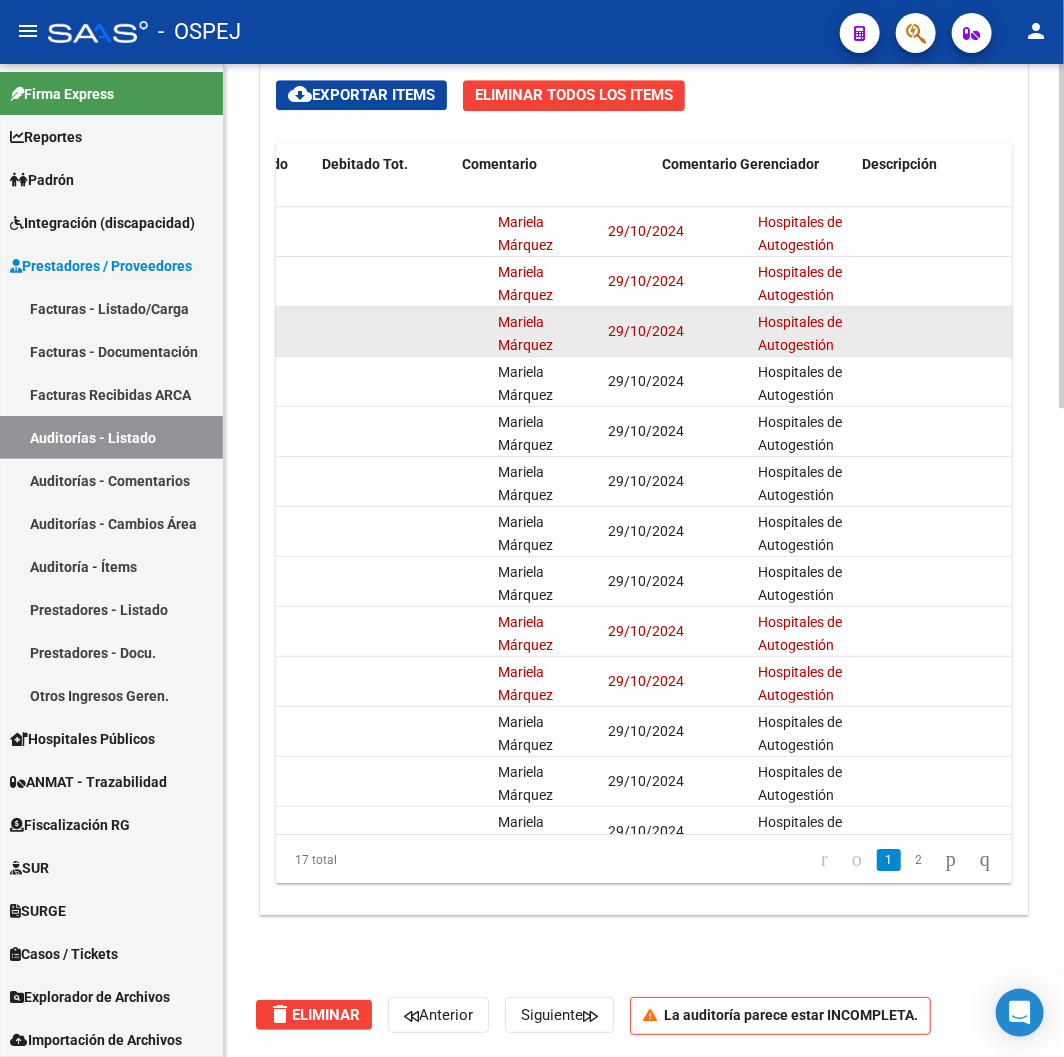 drag, startPoint x: 830, startPoint y: 311, endPoint x: 873, endPoint y: 311, distance: 43 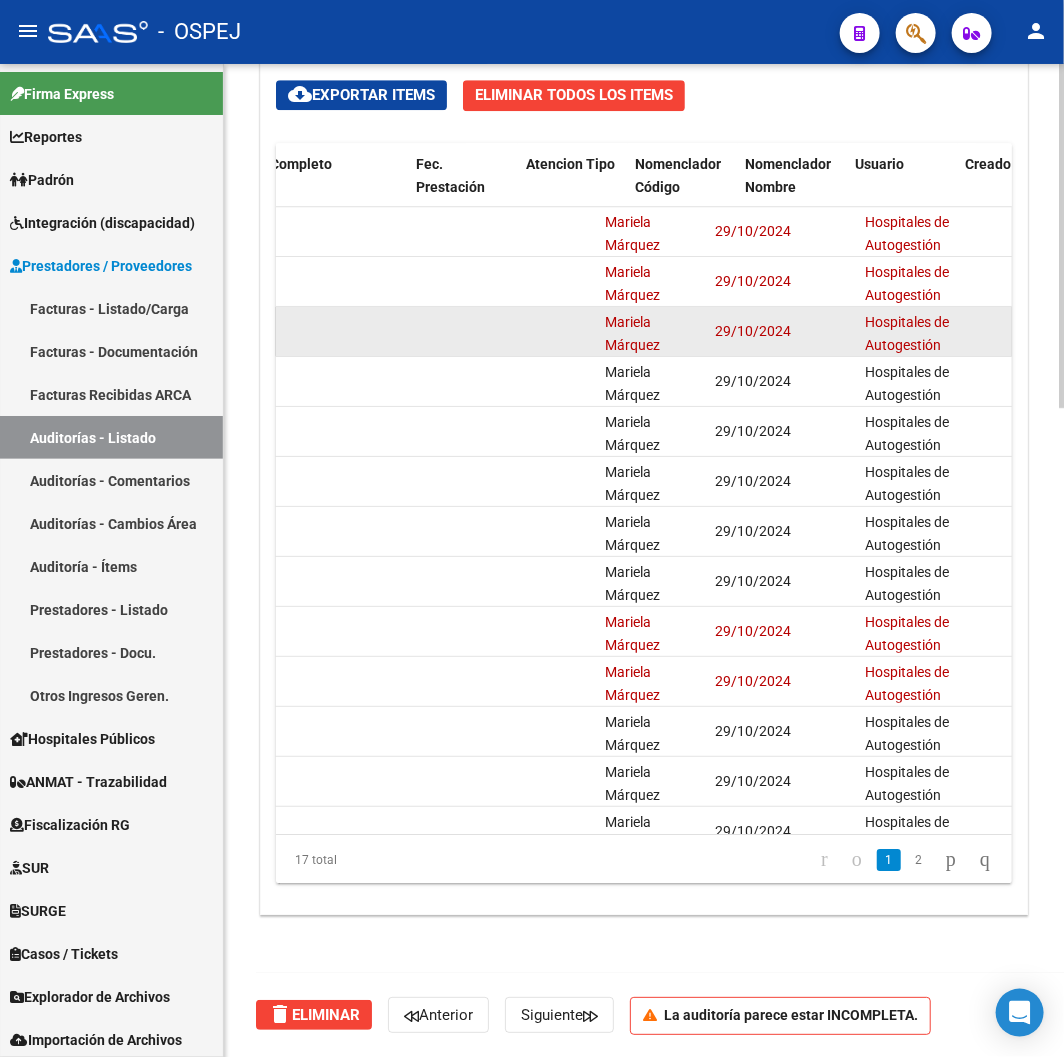 drag, startPoint x: 861, startPoint y: 310, endPoint x: 705, endPoint y: 306, distance: 156.05127 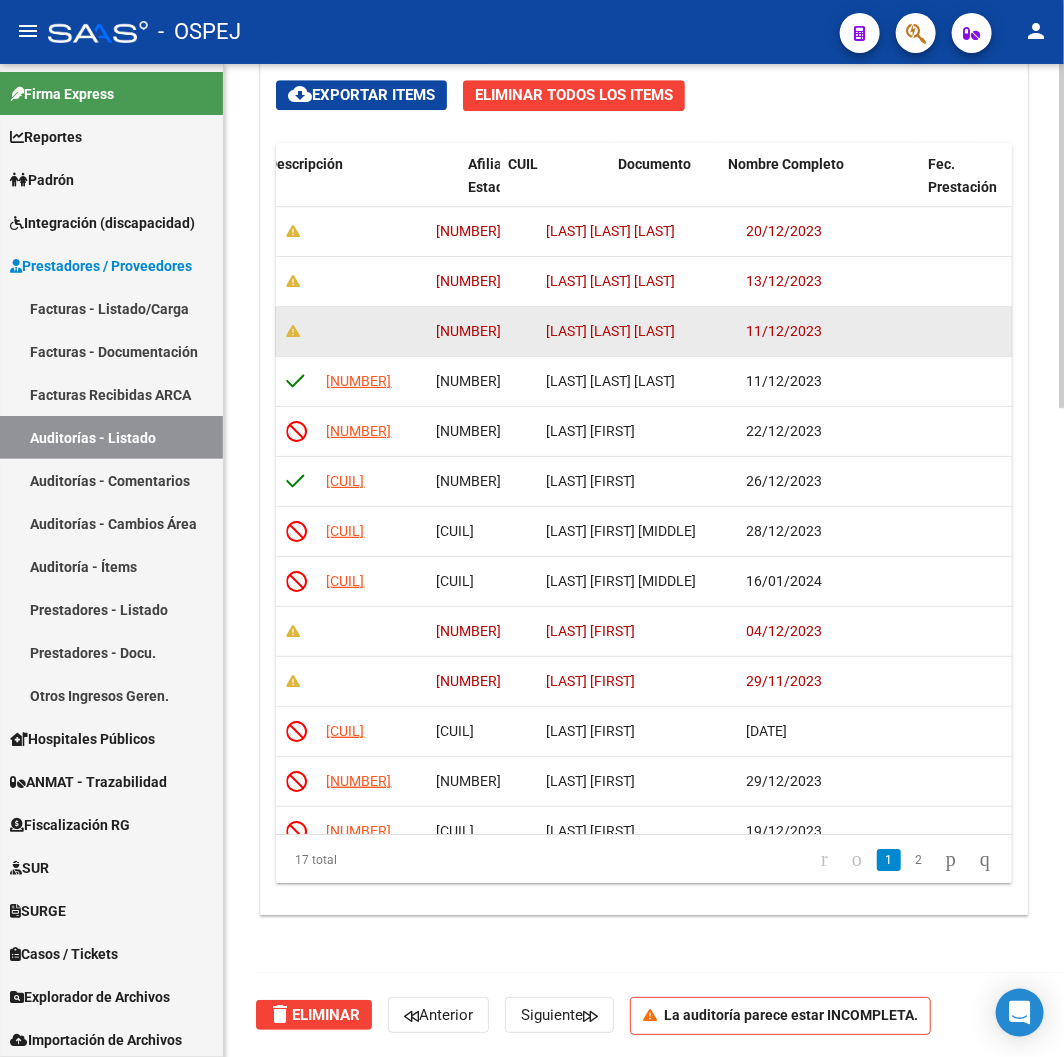 drag, startPoint x: 646, startPoint y: 314, endPoint x: 636, endPoint y: 313, distance: 10.049875 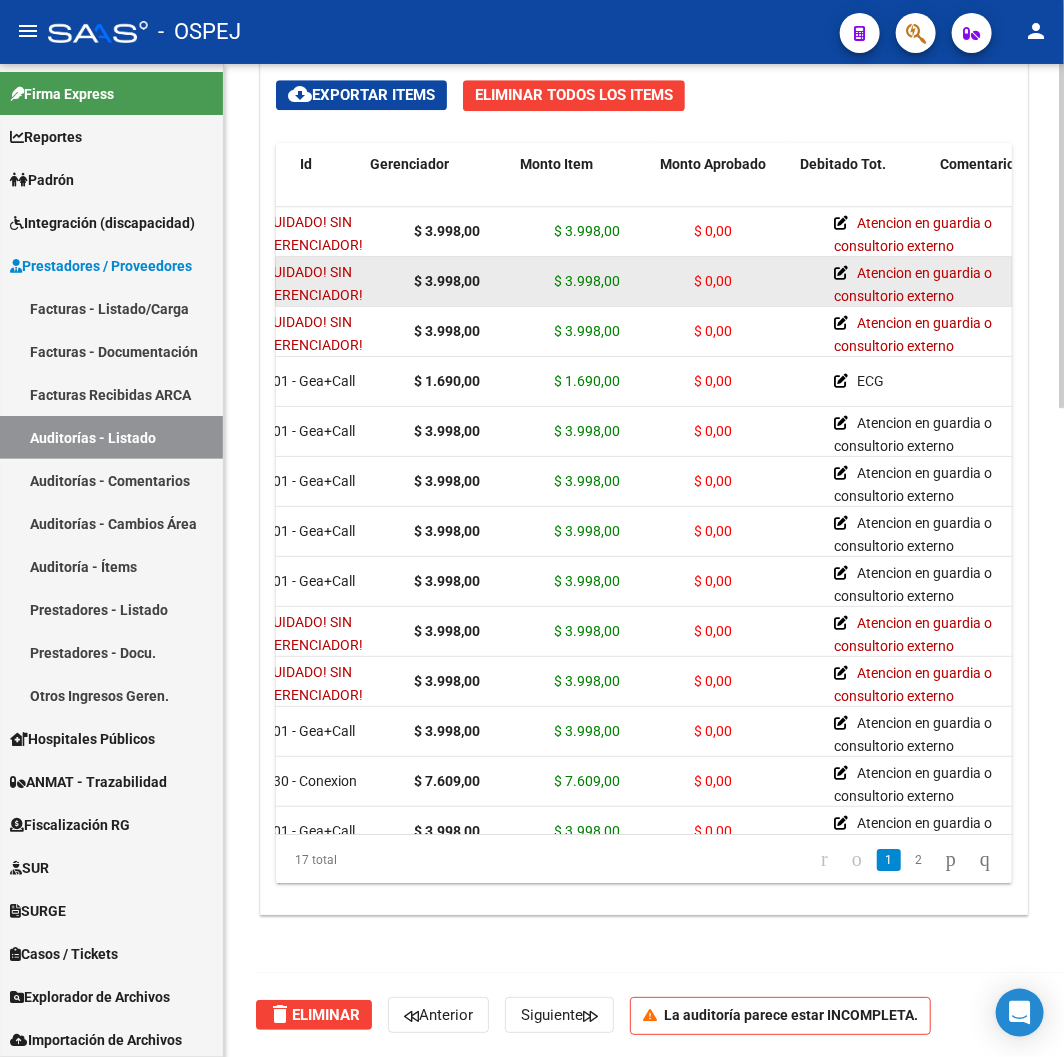 scroll, scrollTop: 0, scrollLeft: 0, axis: both 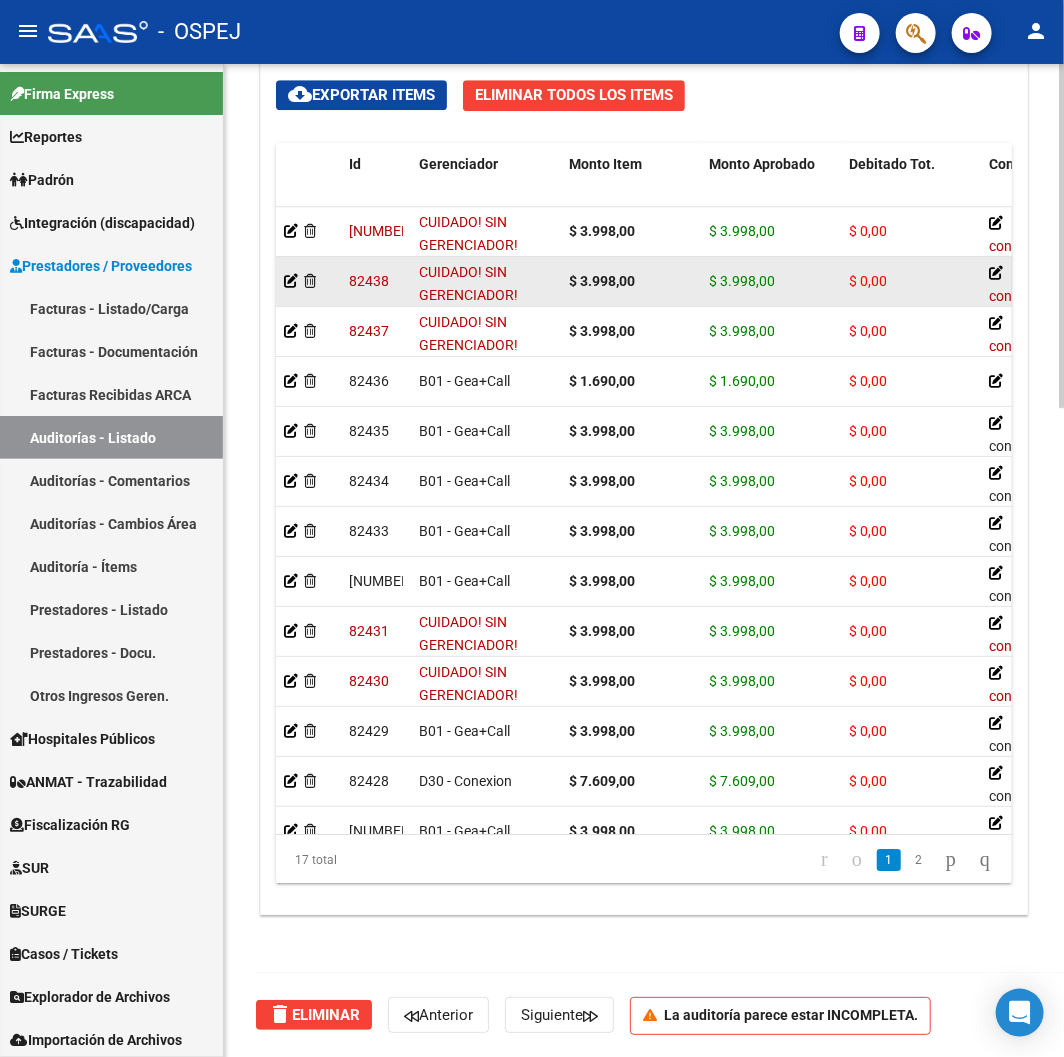 drag, startPoint x: 866, startPoint y: 322, endPoint x: 422, endPoint y: 297, distance: 444.70328 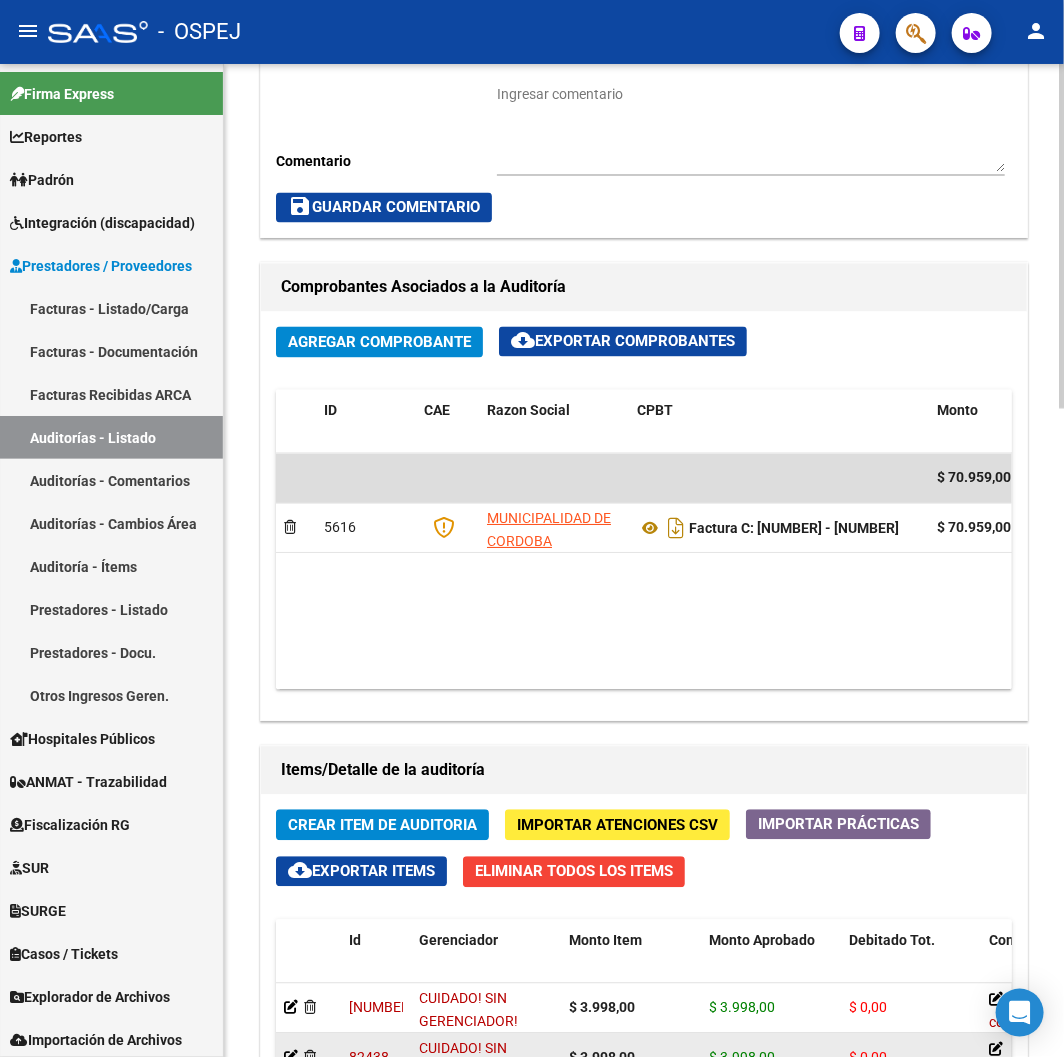 scroll, scrollTop: 1866, scrollLeft: 0, axis: vertical 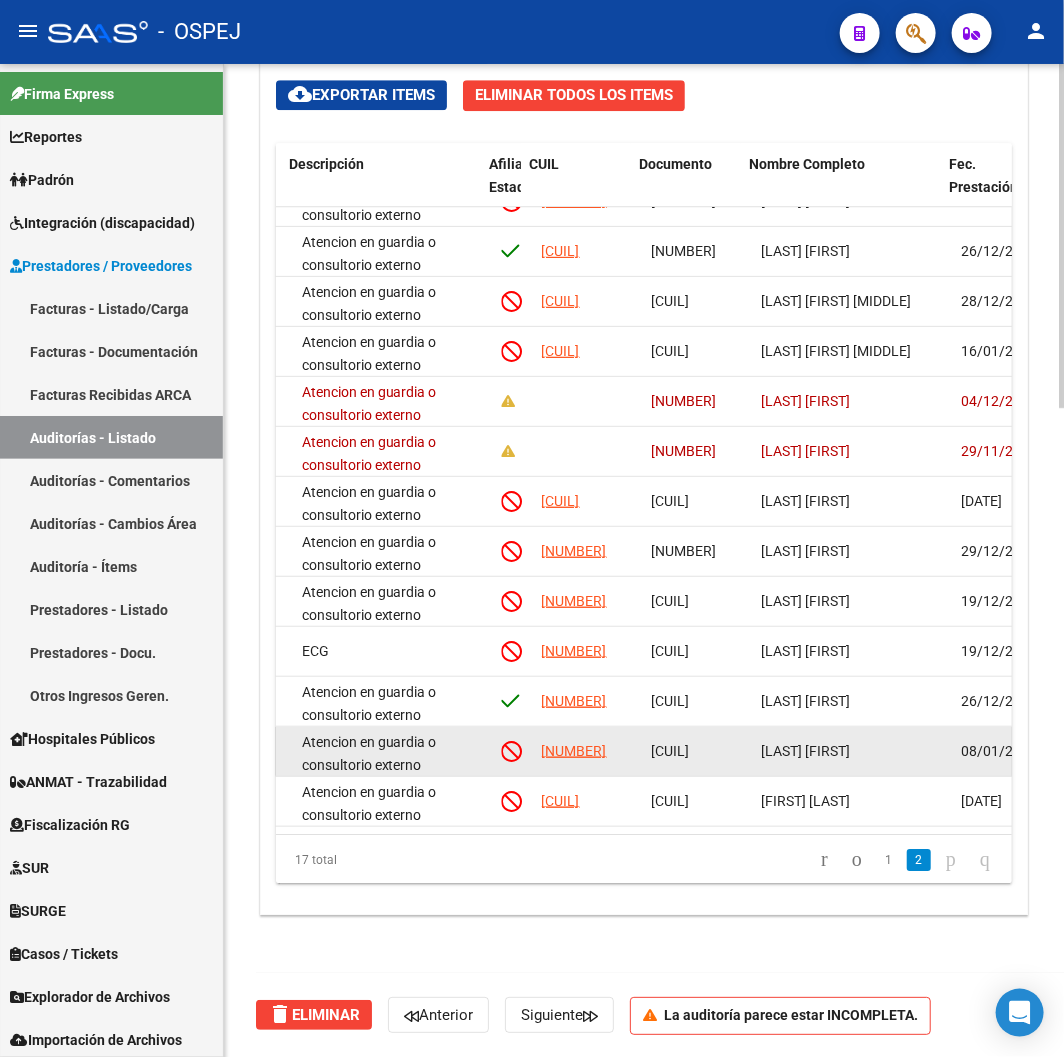 drag, startPoint x: 665, startPoint y: 730, endPoint x: 635, endPoint y: 737, distance: 30.805843 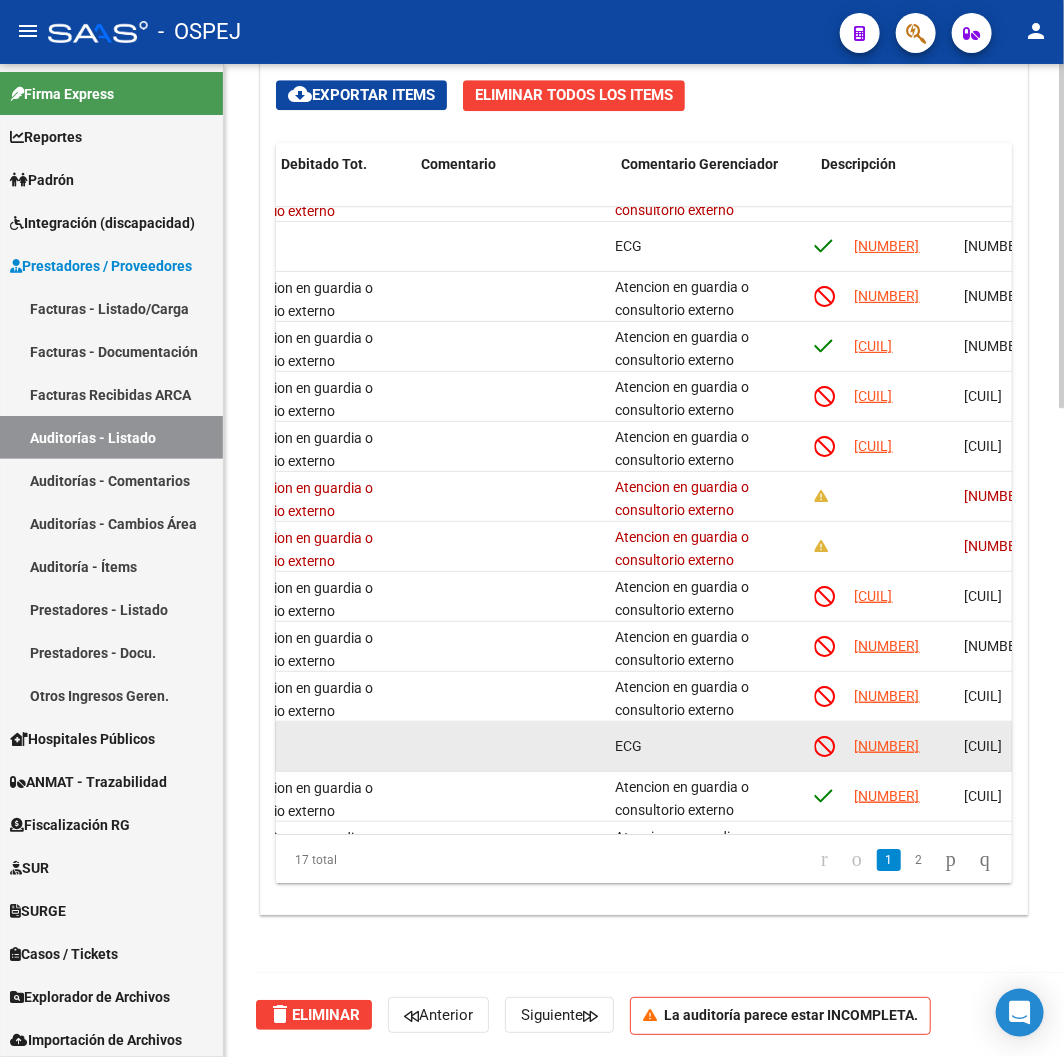 scroll, scrollTop: 135, scrollLeft: 445, axis: both 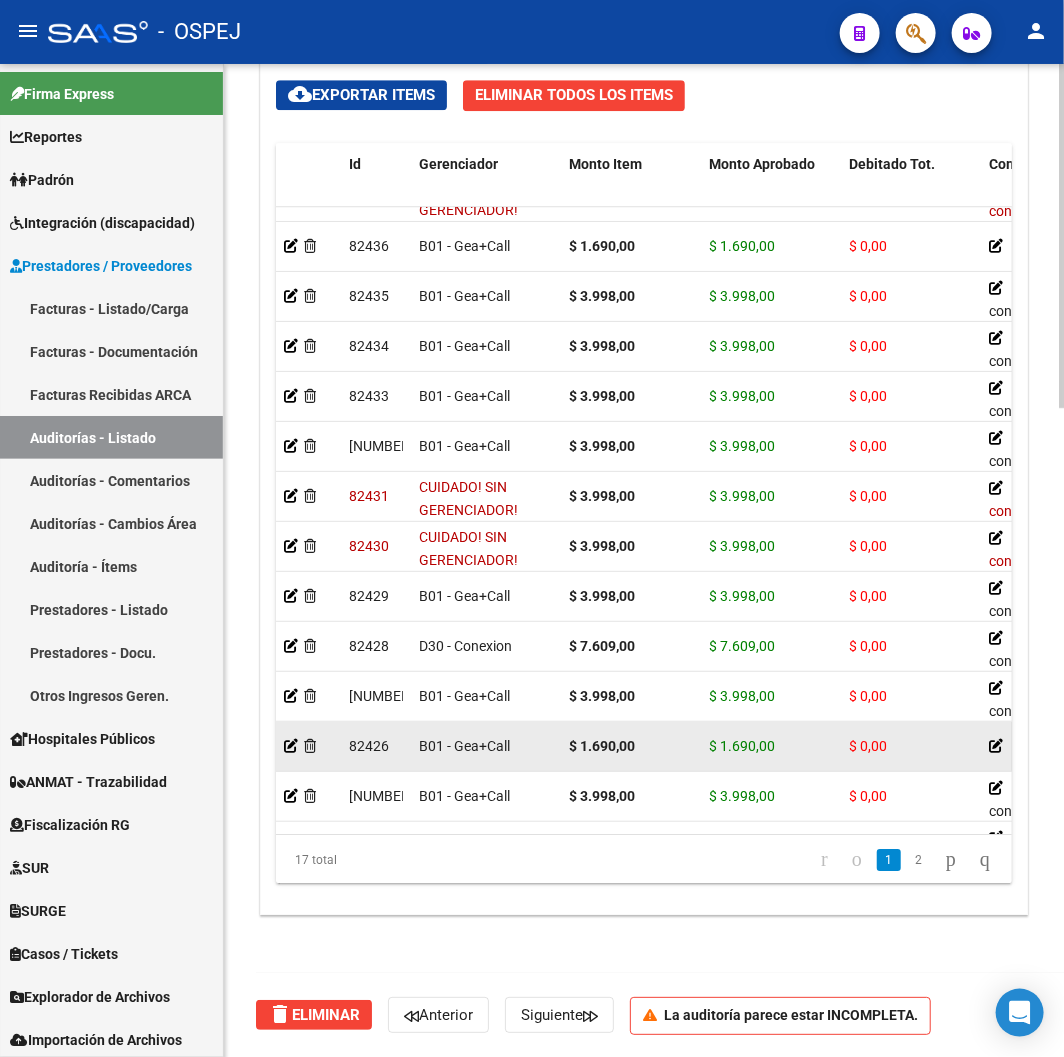 drag, startPoint x: 594, startPoint y: 753, endPoint x: 513, endPoint y: 747, distance: 81.22192 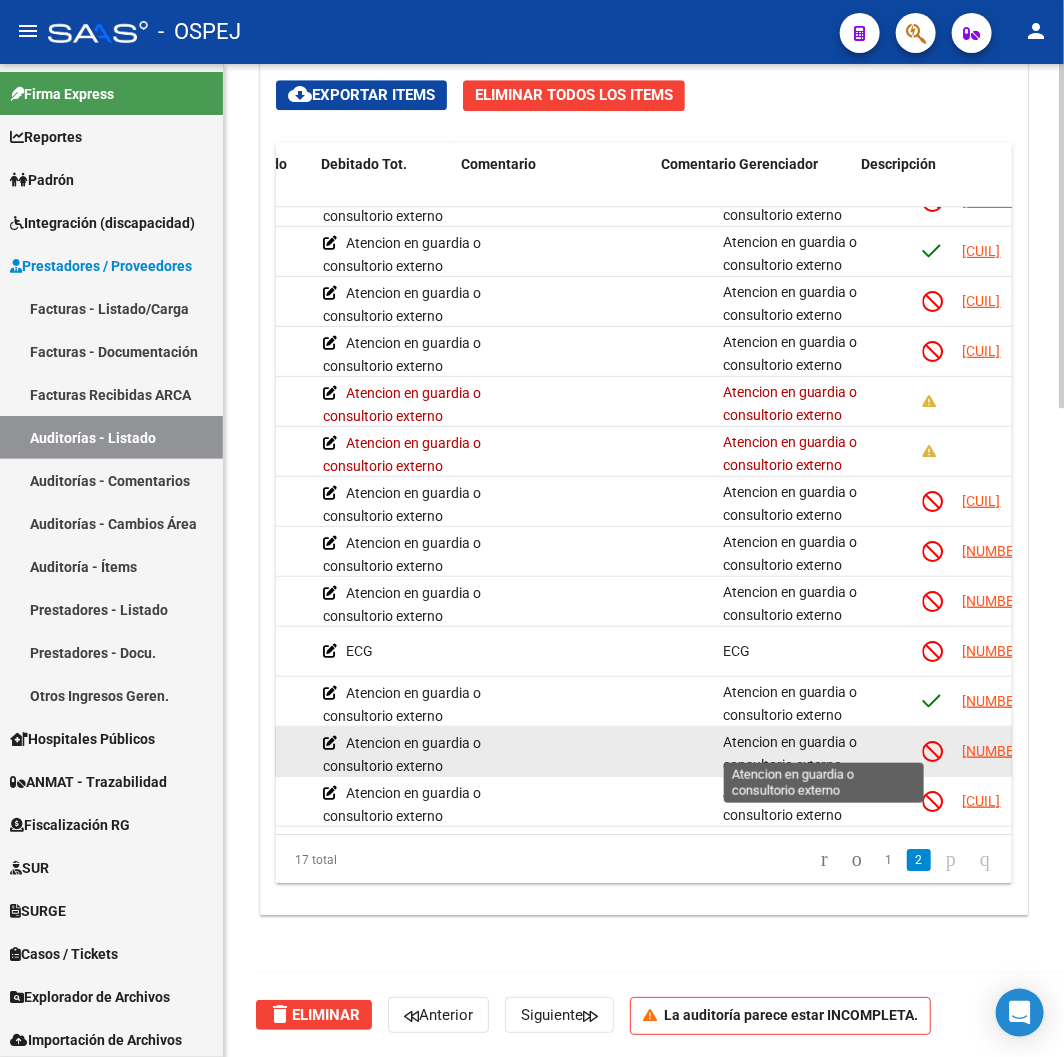 drag, startPoint x: 592, startPoint y: 712, endPoint x: 743, endPoint y: 721, distance: 151.26797 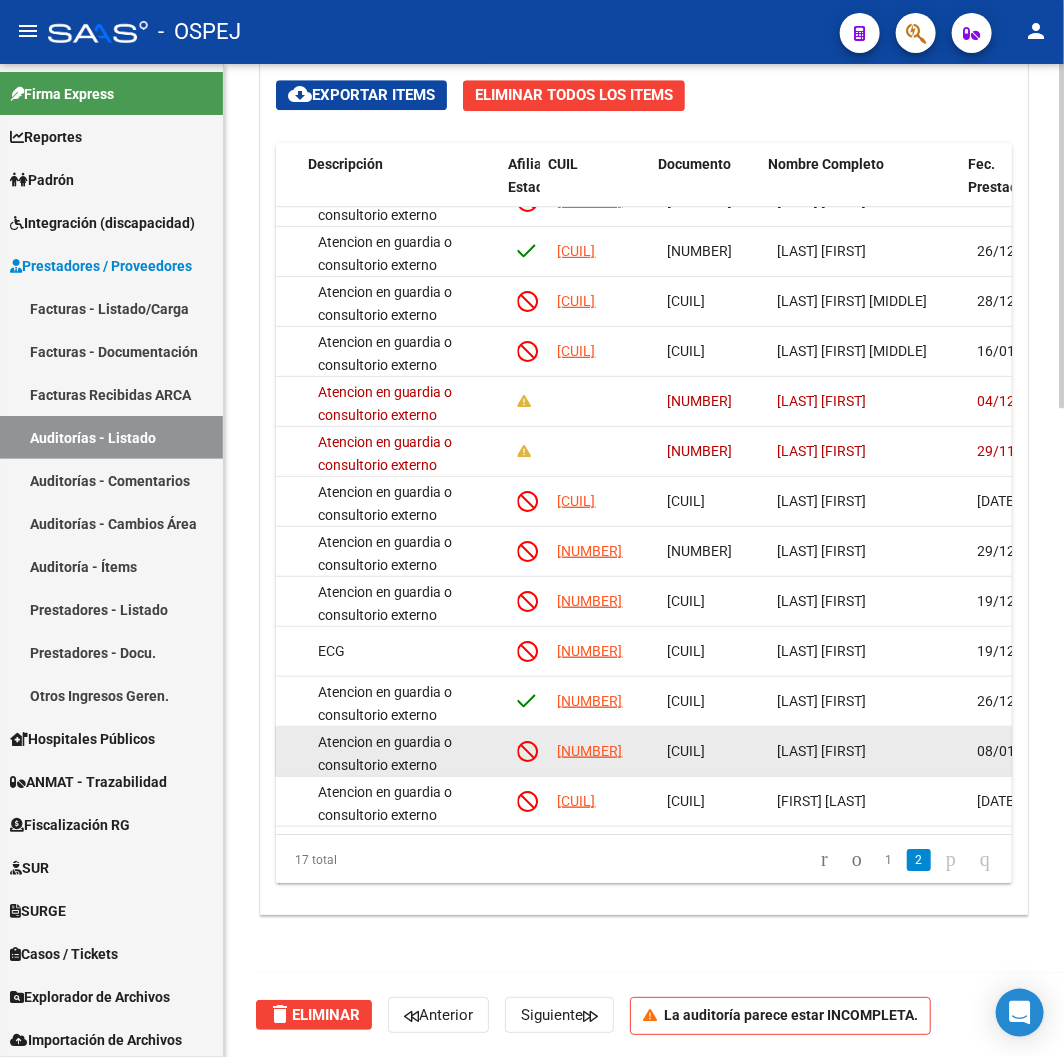 scroll, scrollTop: 246, scrollLeft: 1081, axis: both 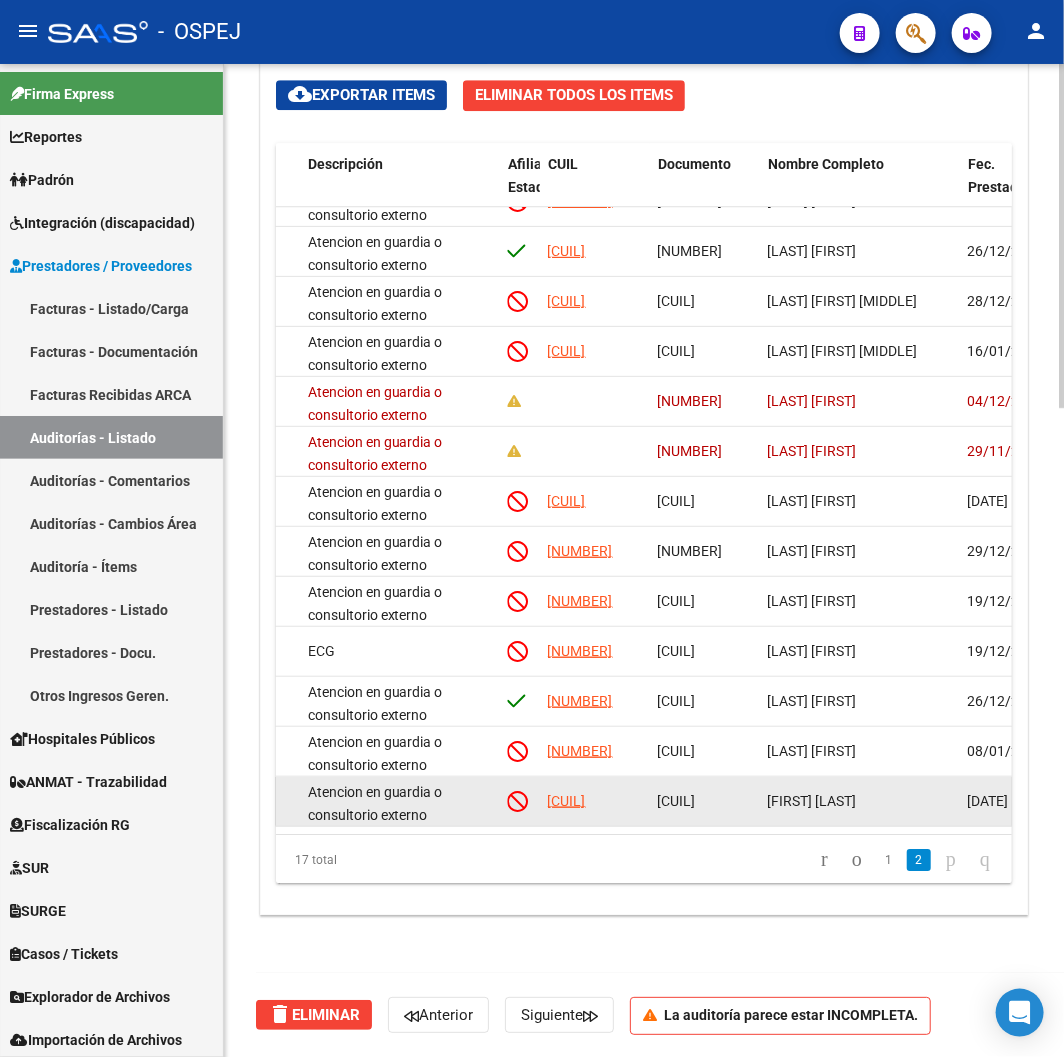 drag, startPoint x: 880, startPoint y: 733, endPoint x: 880, endPoint y: 768, distance: 35 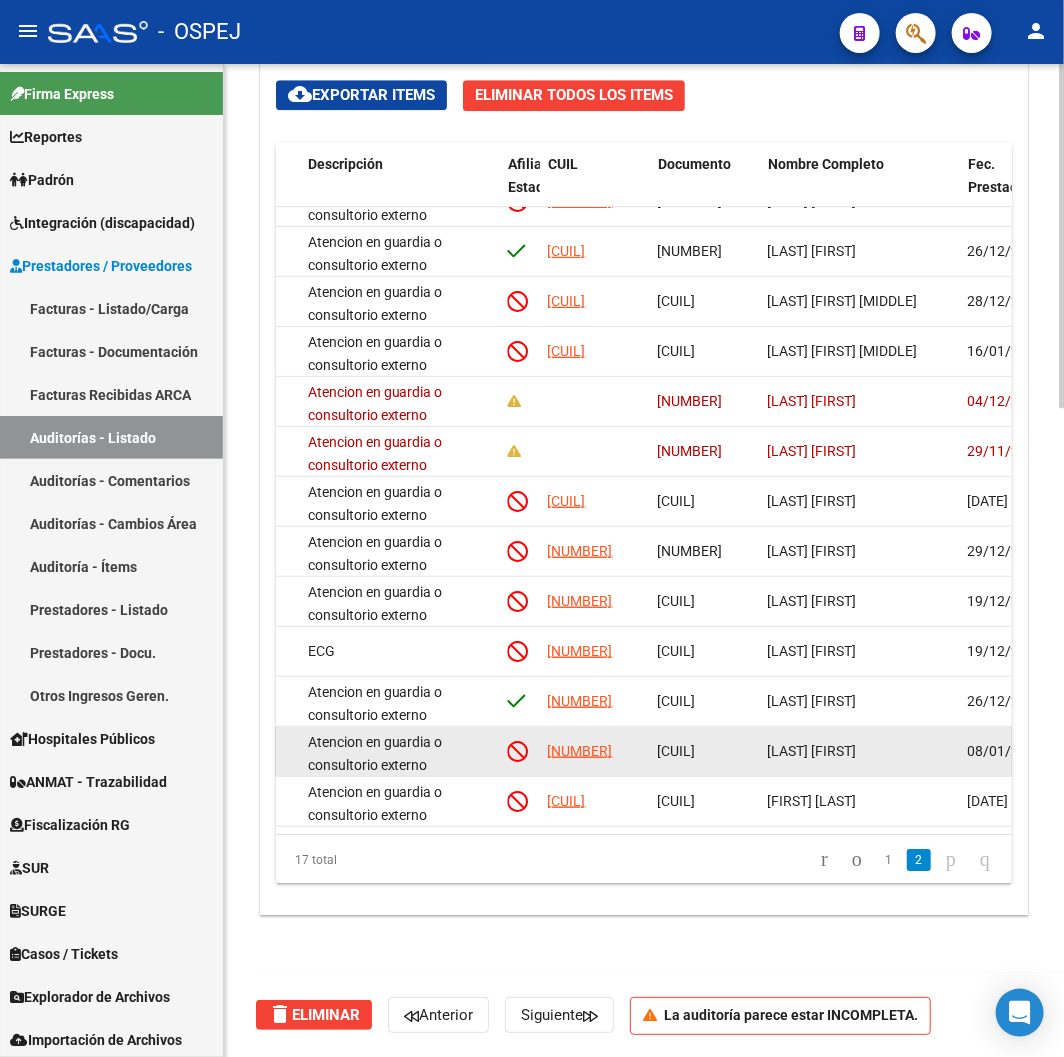click on "[CUIL]" 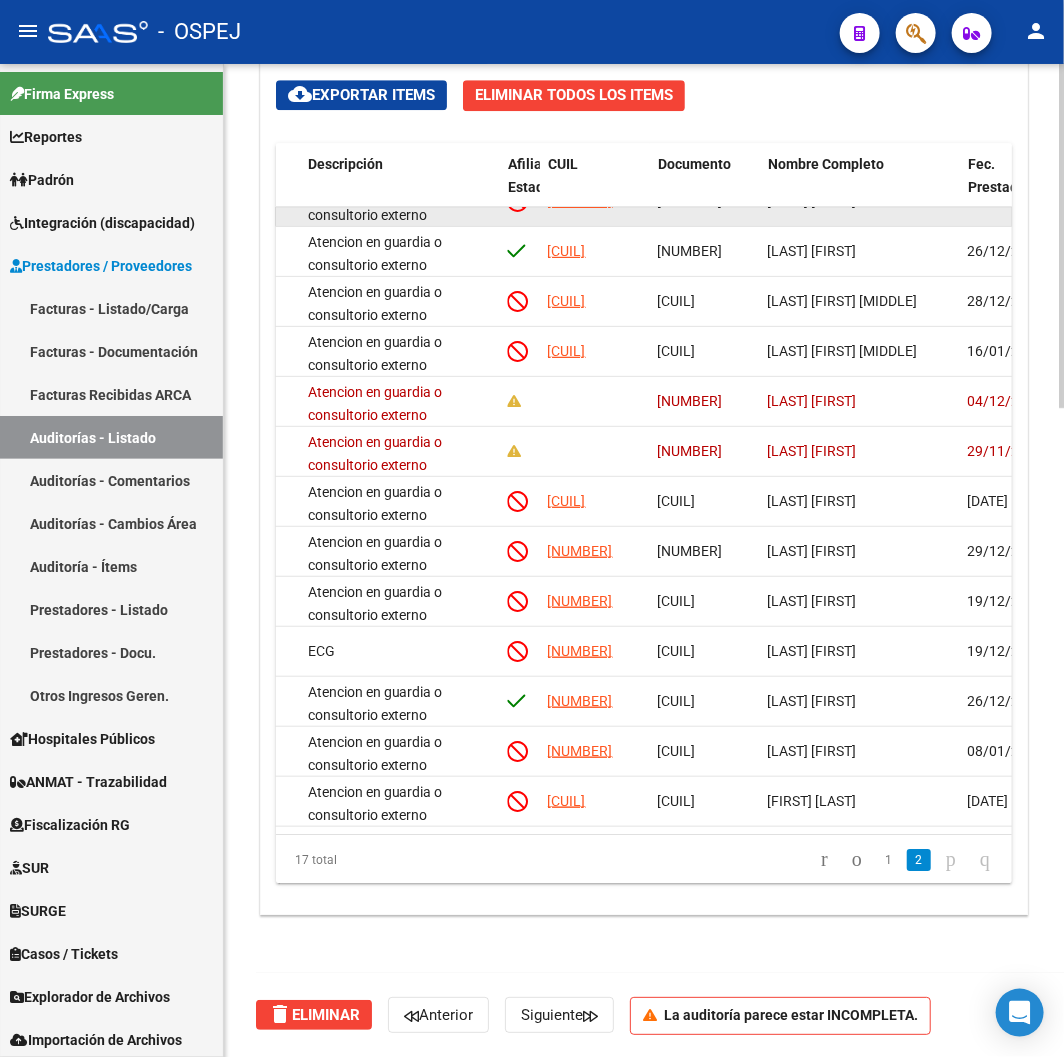 scroll, scrollTop: 0, scrollLeft: 1081, axis: horizontal 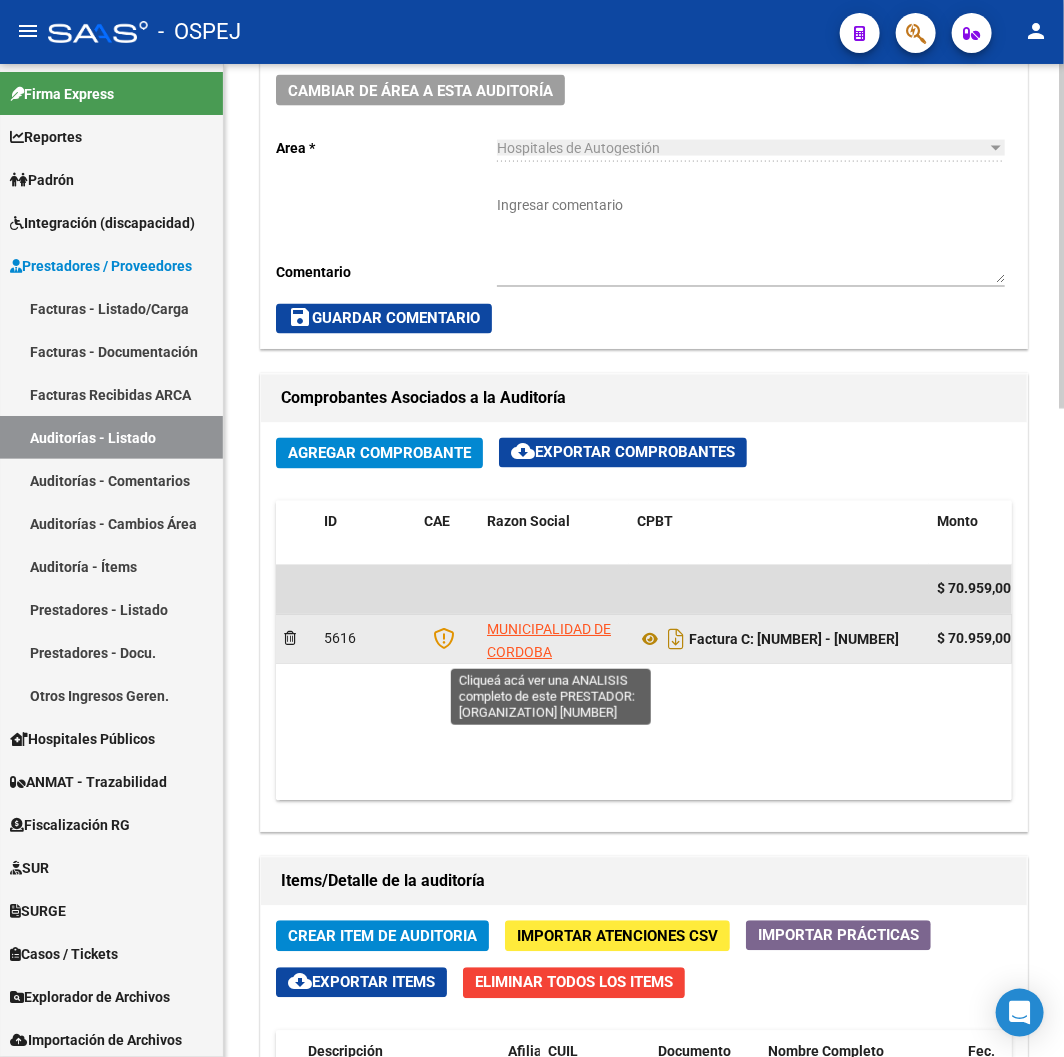 click on "MUNICIPALIDAD DE CORDOBA" 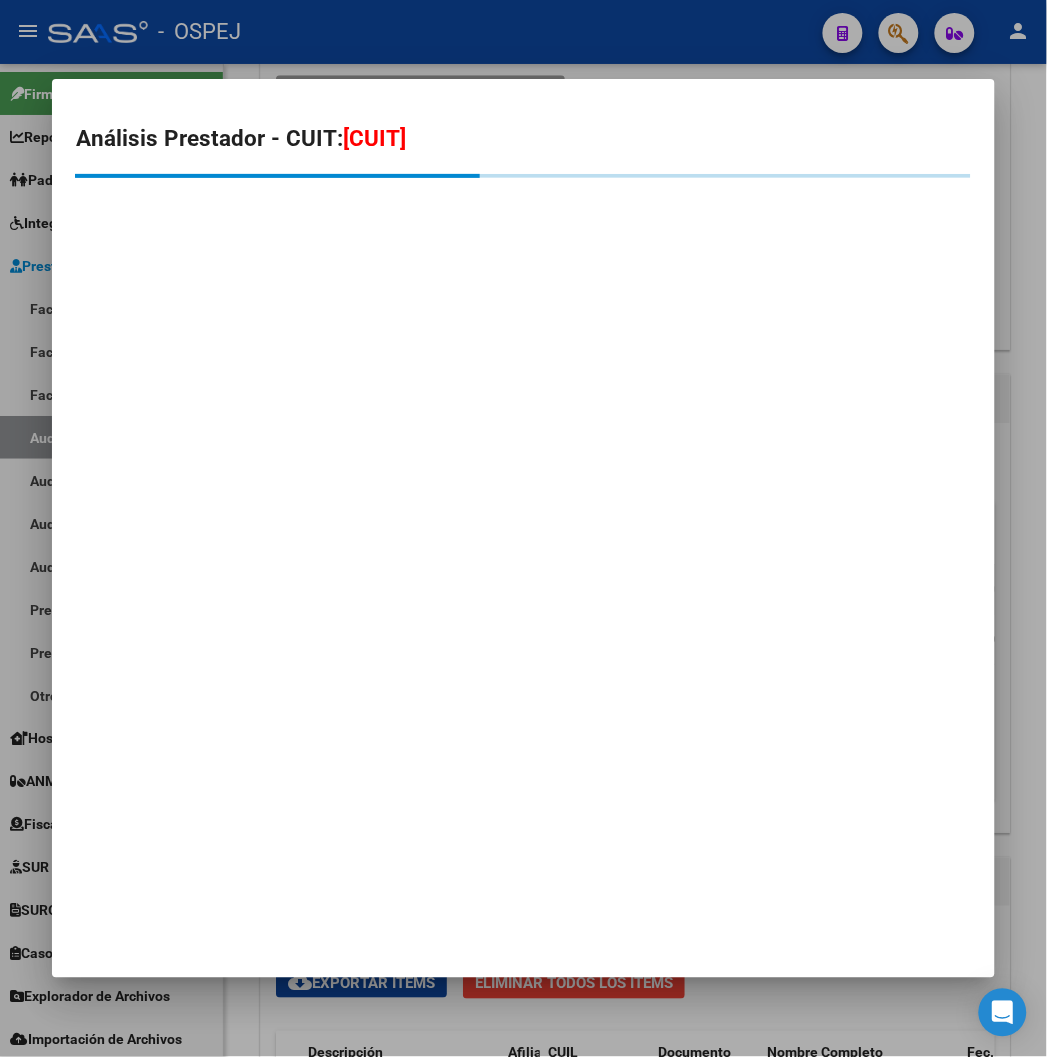 click on "Análisis Prestador - CUIT:  [CUIT]" at bounding box center [523, 528] 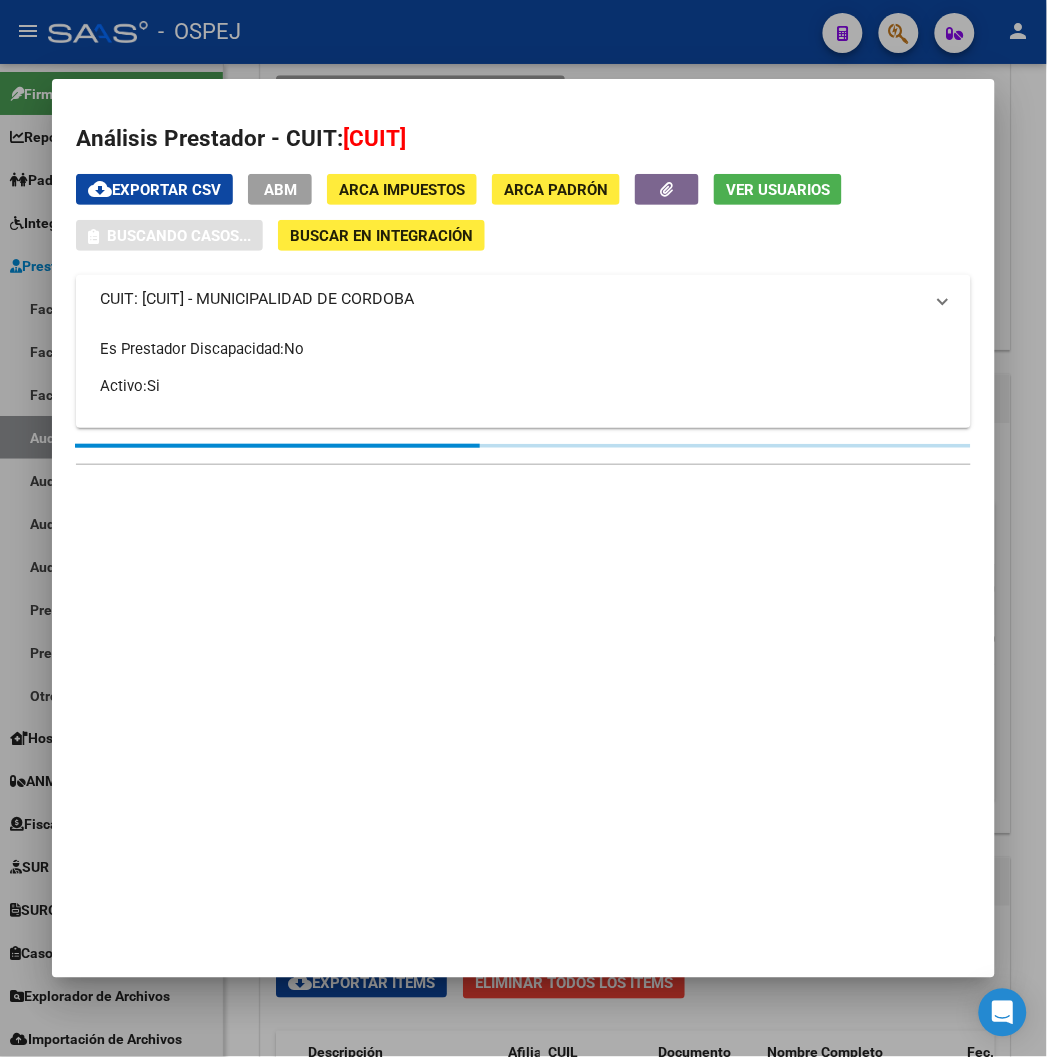 click at bounding box center [523, 528] 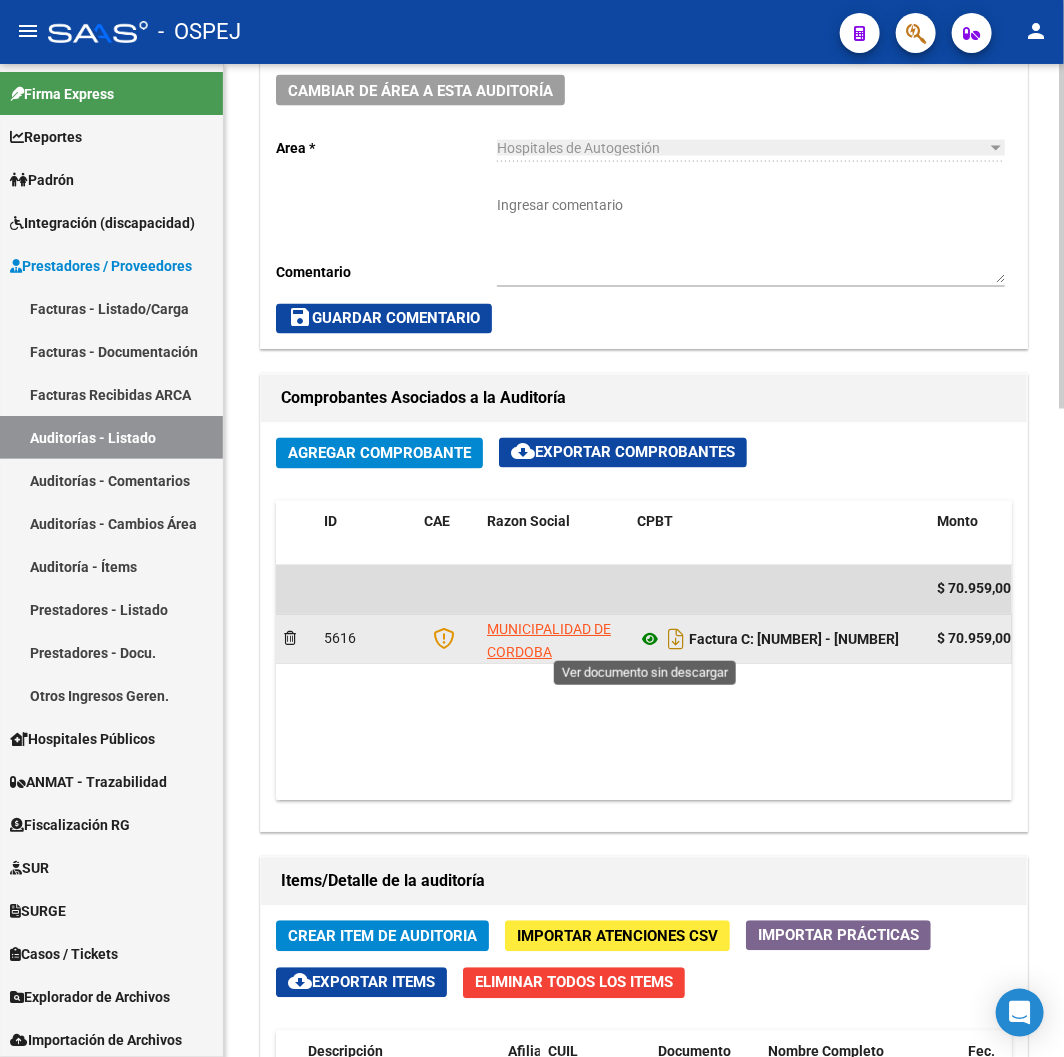 click 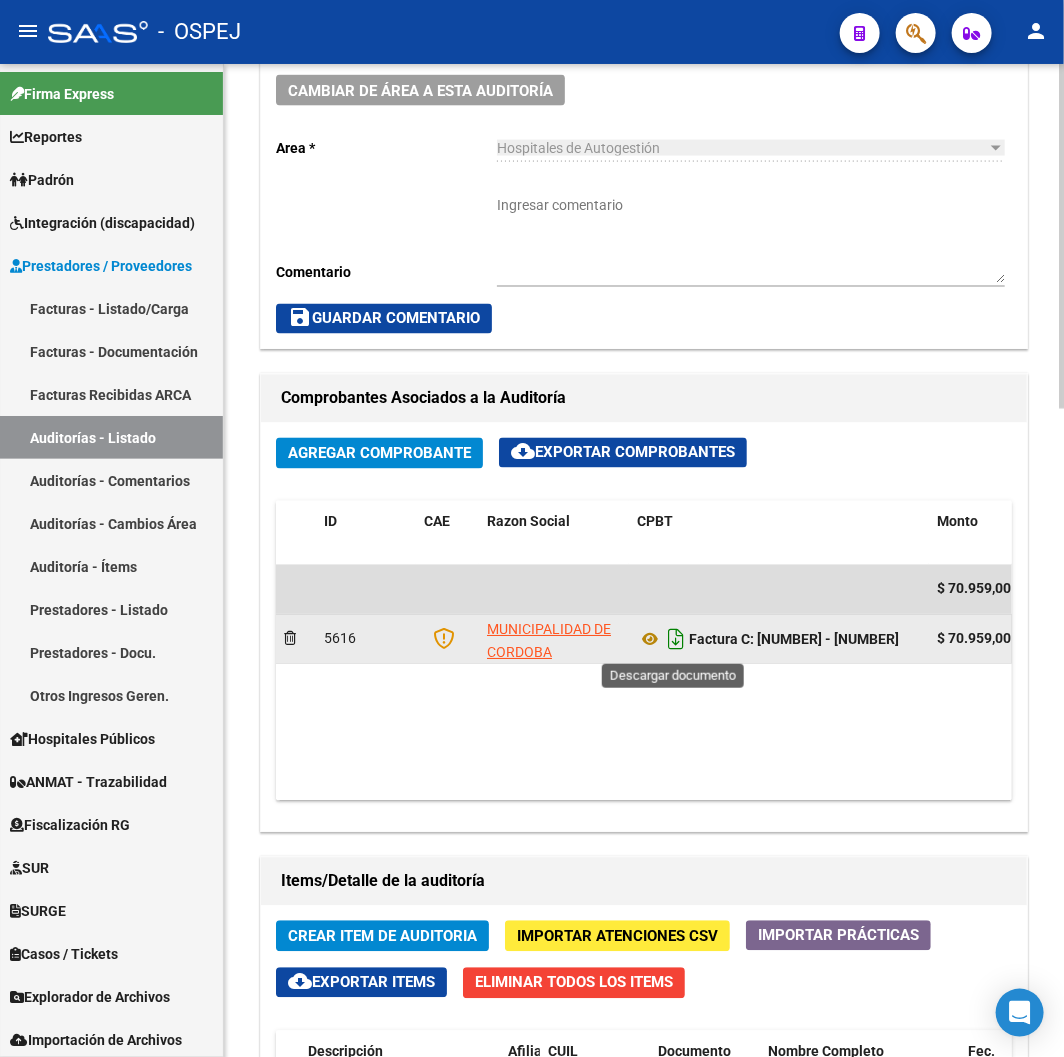 click 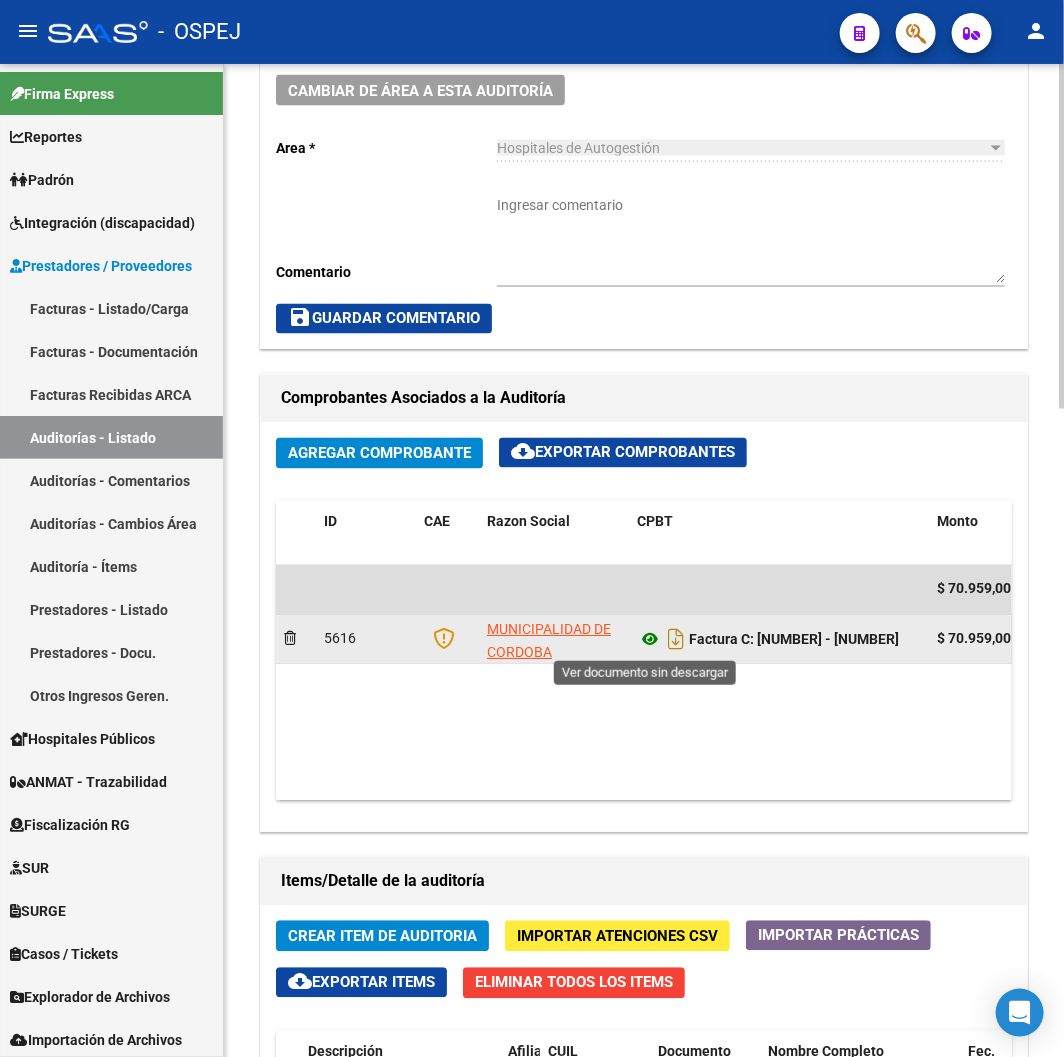 click 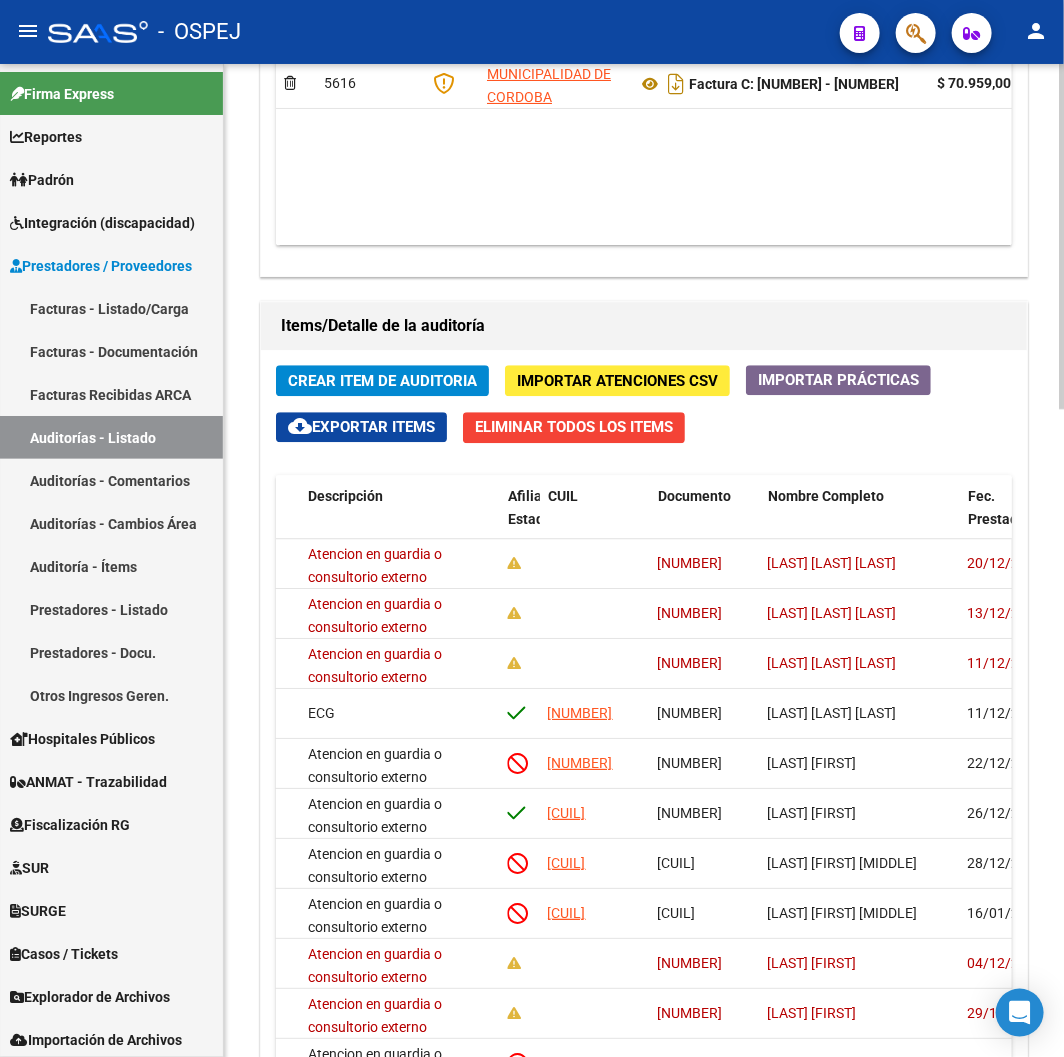 scroll, scrollTop: 1866, scrollLeft: 0, axis: vertical 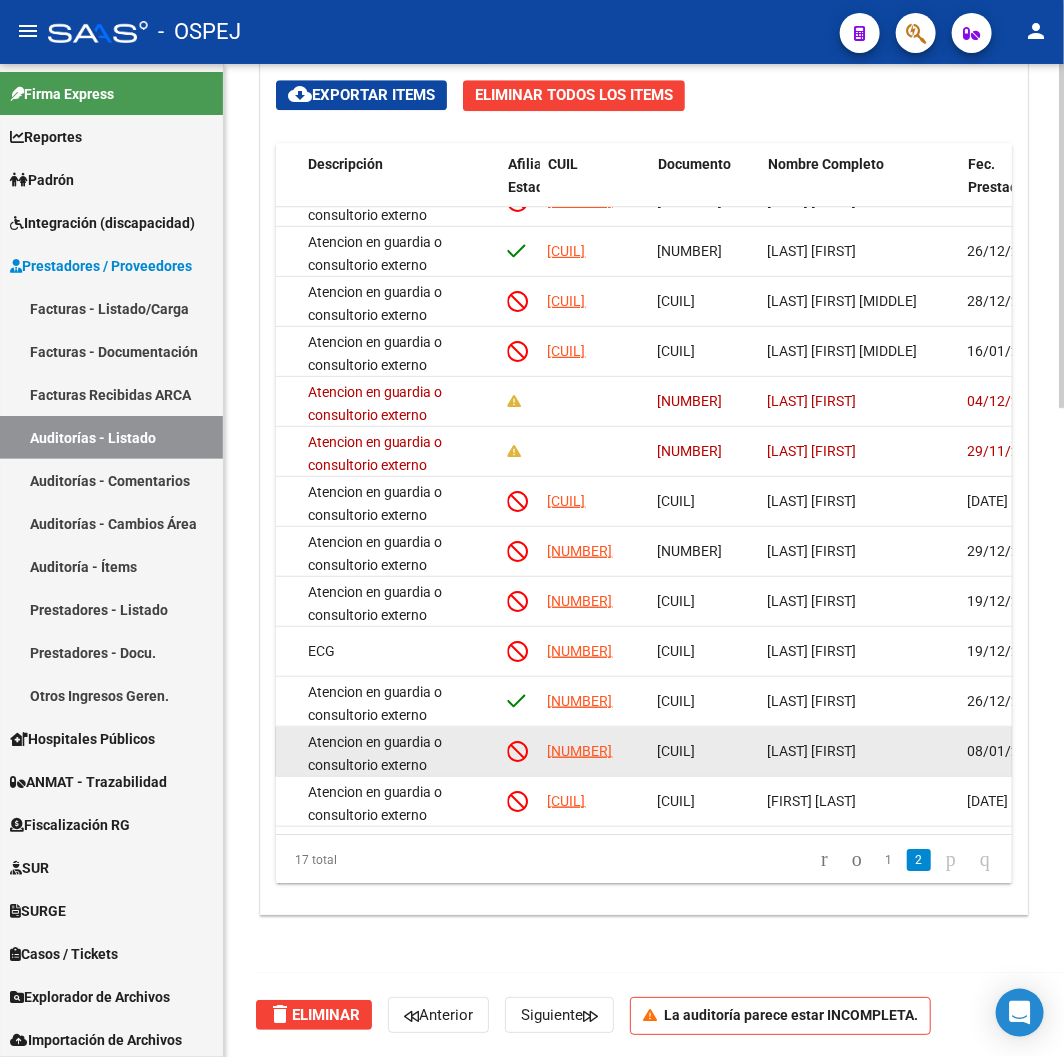 drag, startPoint x: 622, startPoint y: 740, endPoint x: 622, endPoint y: 753, distance: 13 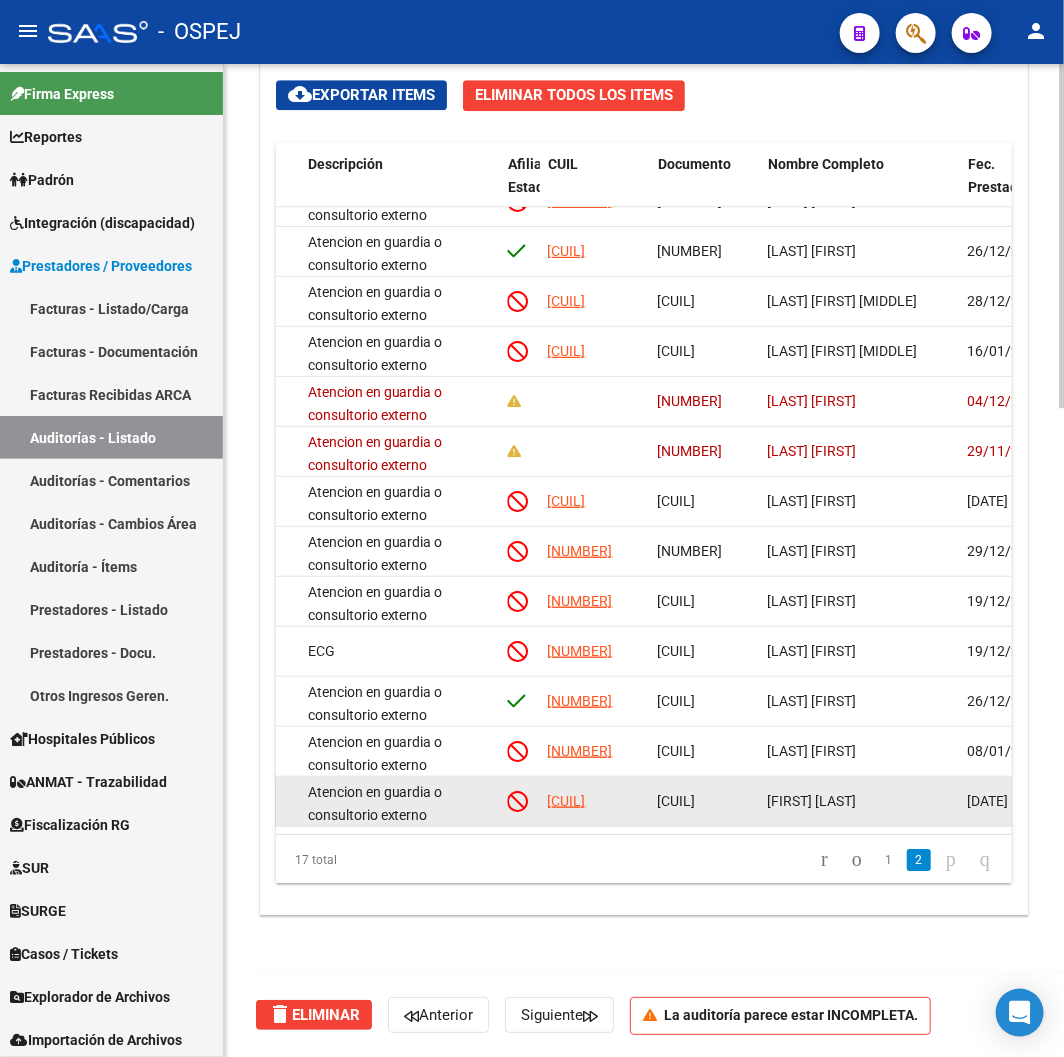 drag, startPoint x: 870, startPoint y: 751, endPoint x: 673, endPoint y: 760, distance: 197.20547 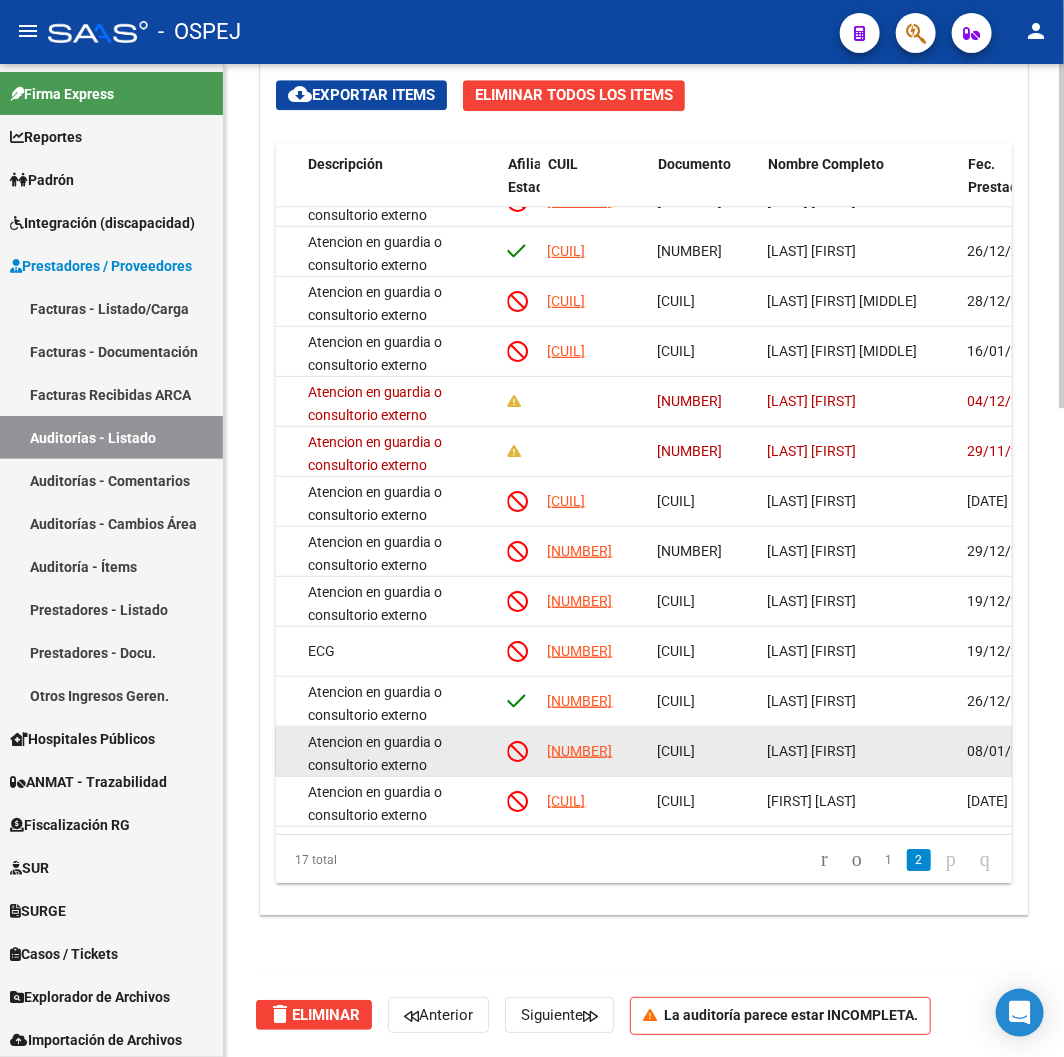 click on "[CUIL]" 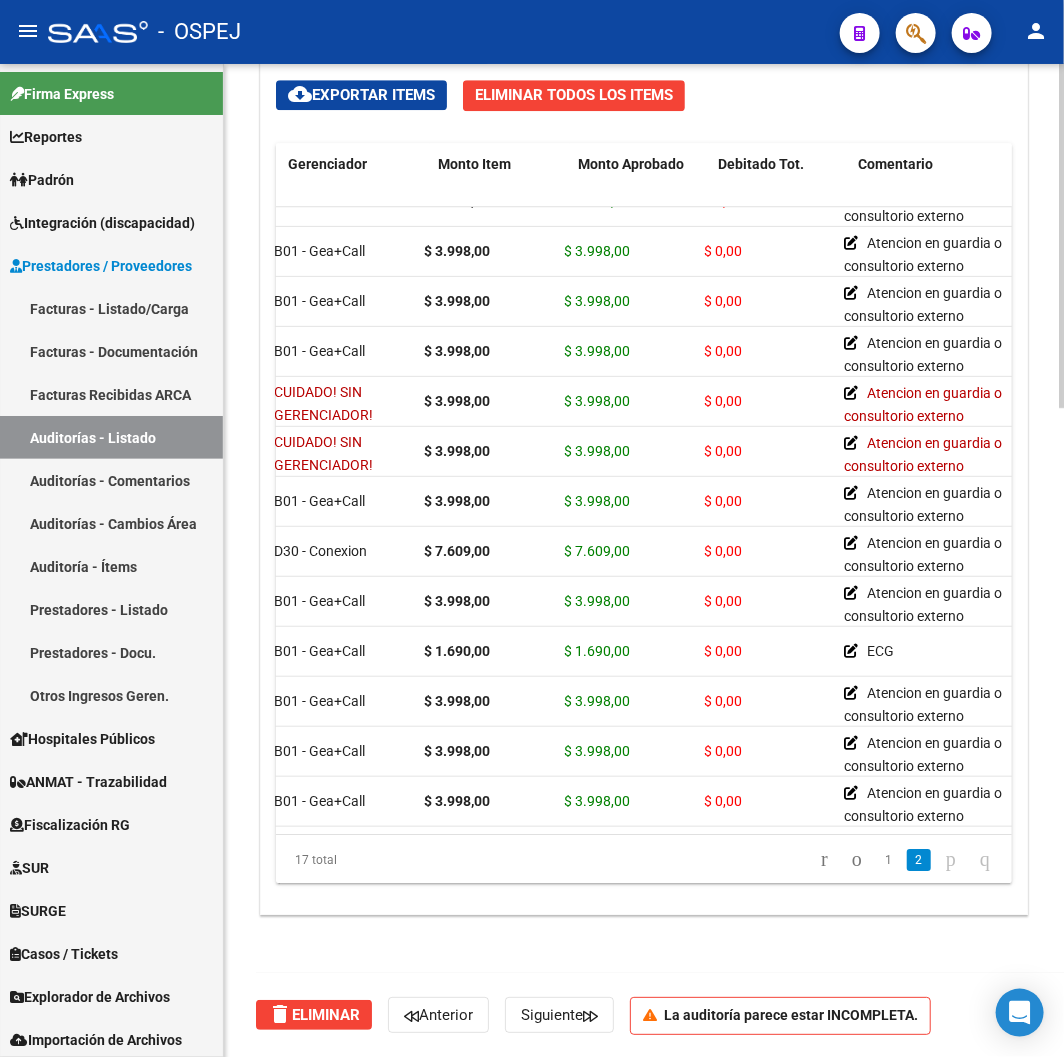 scroll, scrollTop: 246, scrollLeft: 131, axis: both 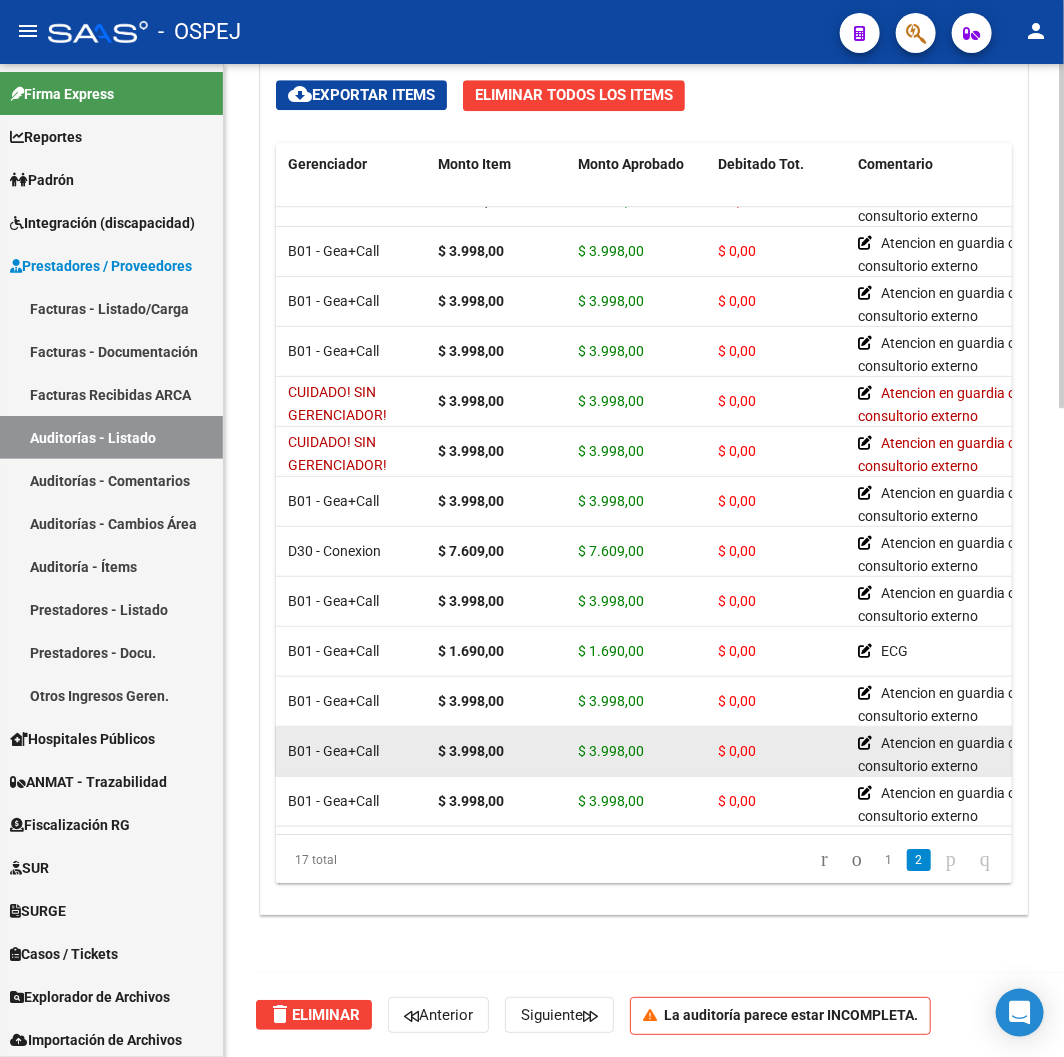 copy on "$ 3.998,00" 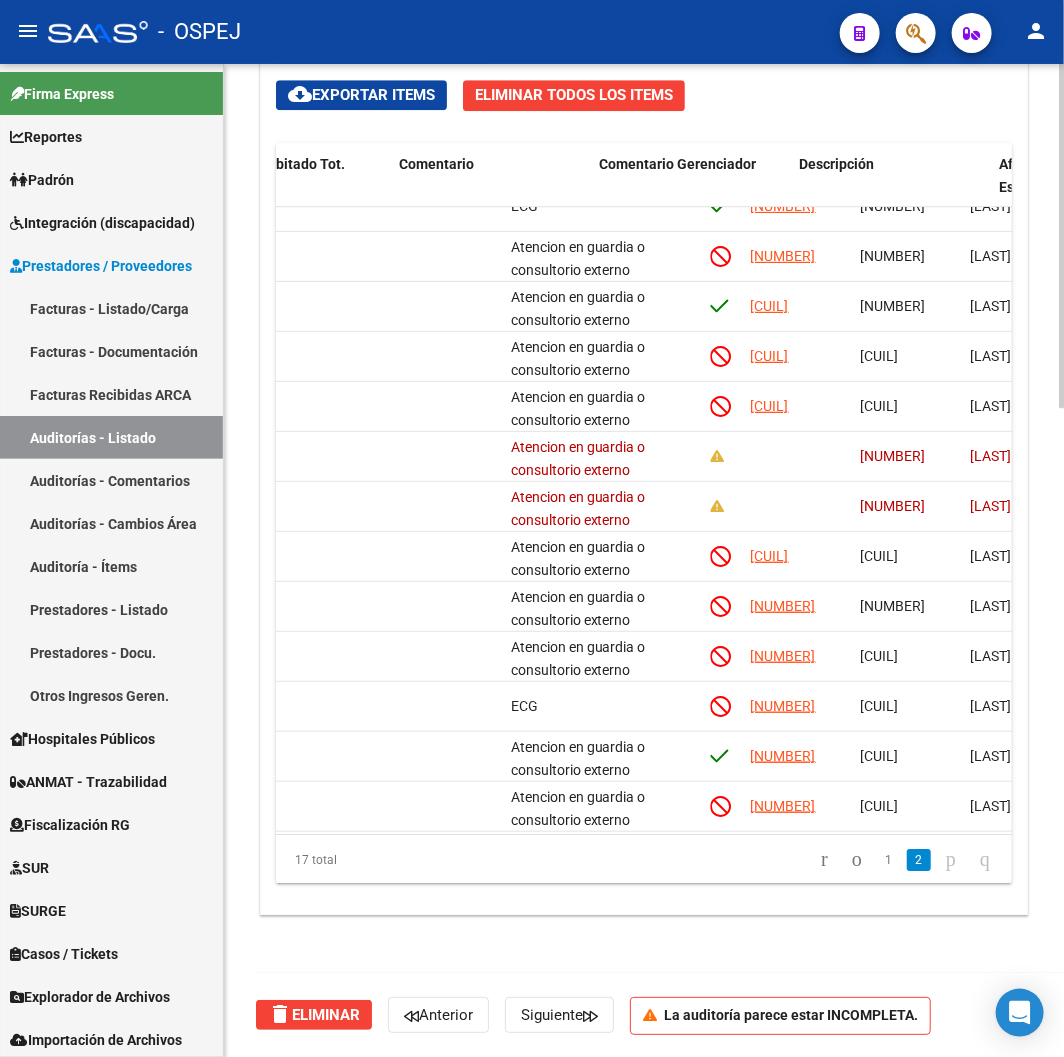 drag, startPoint x: 617, startPoint y: 735, endPoint x: 840, endPoint y: 818, distance: 237.94537 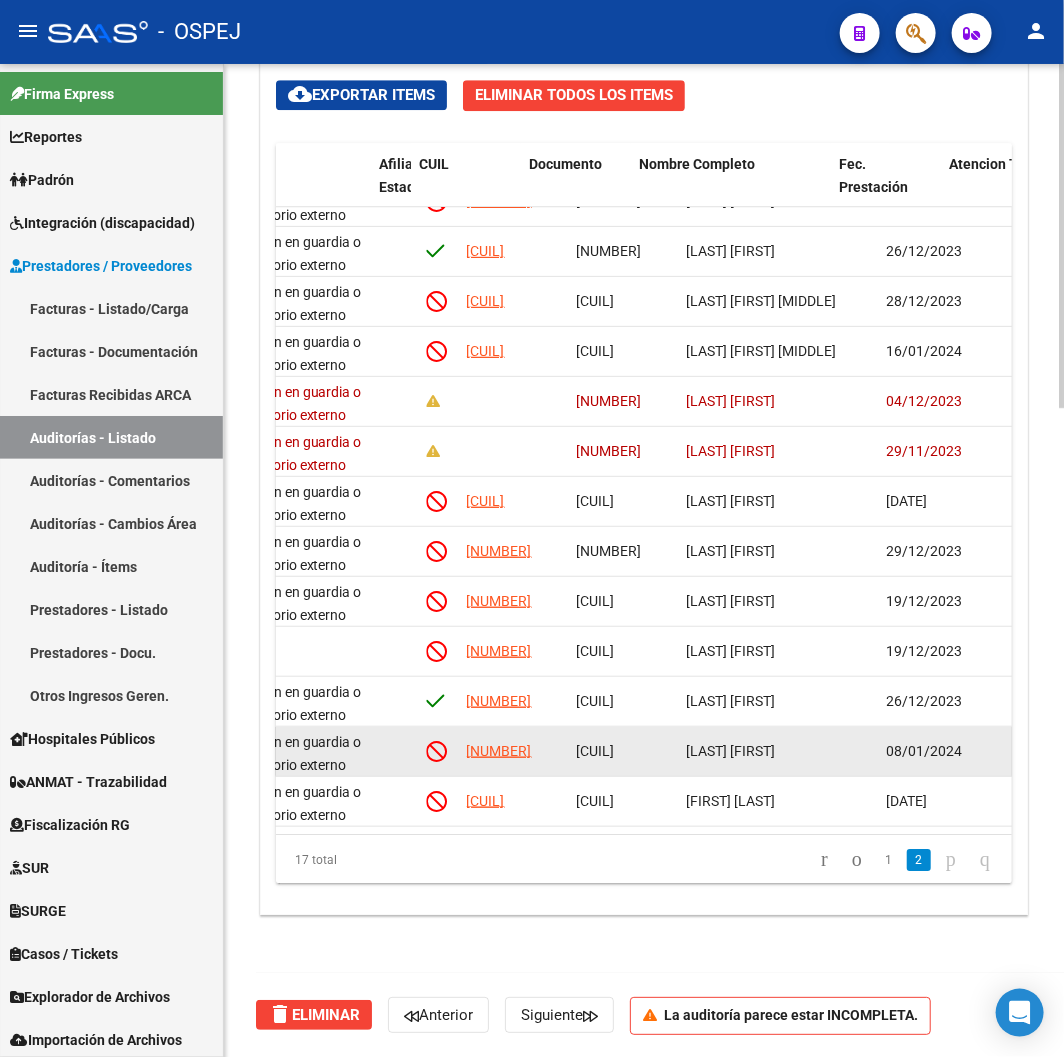 drag, startPoint x: 780, startPoint y: 728, endPoint x: 686, endPoint y: 735, distance: 94.26028 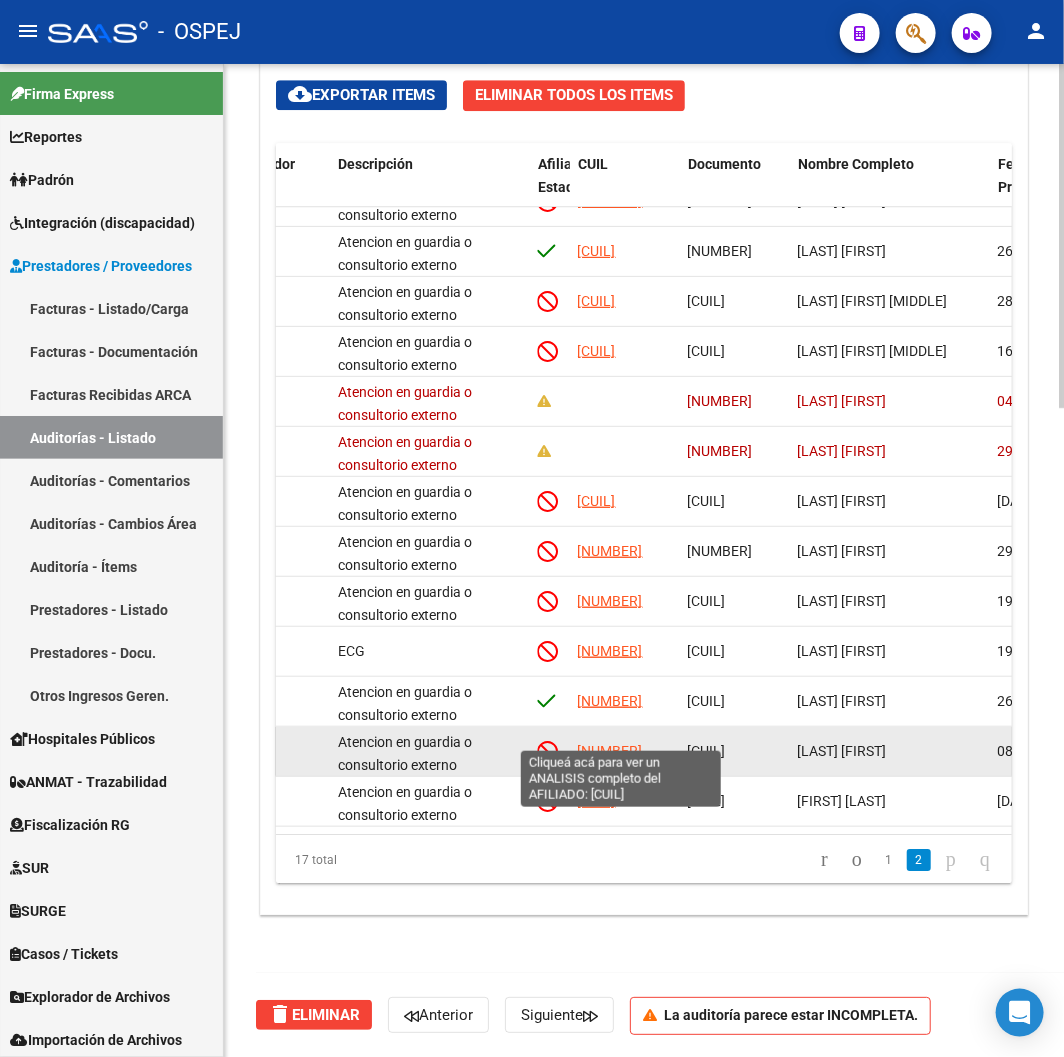 click on "[NUMBER]" 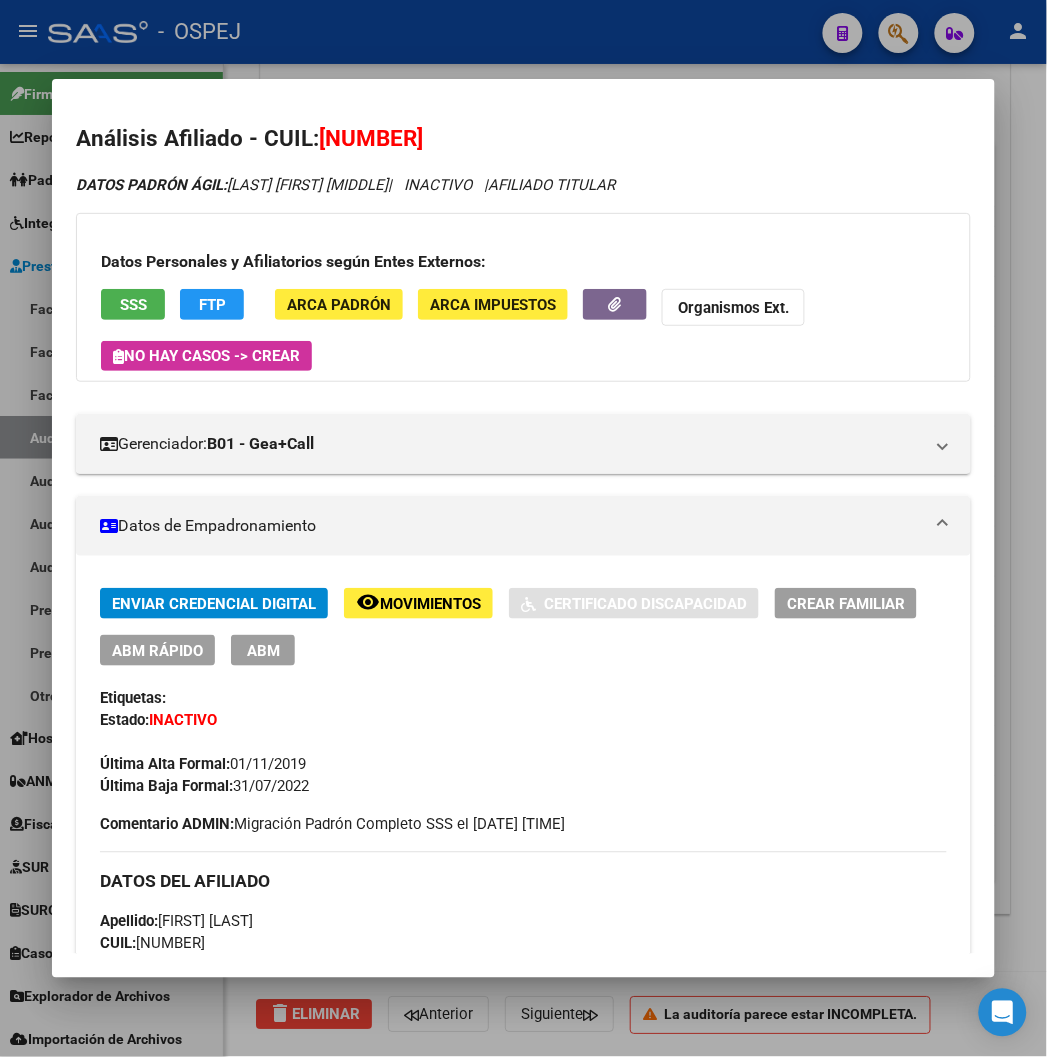 click on "SSS" at bounding box center (133, 305) 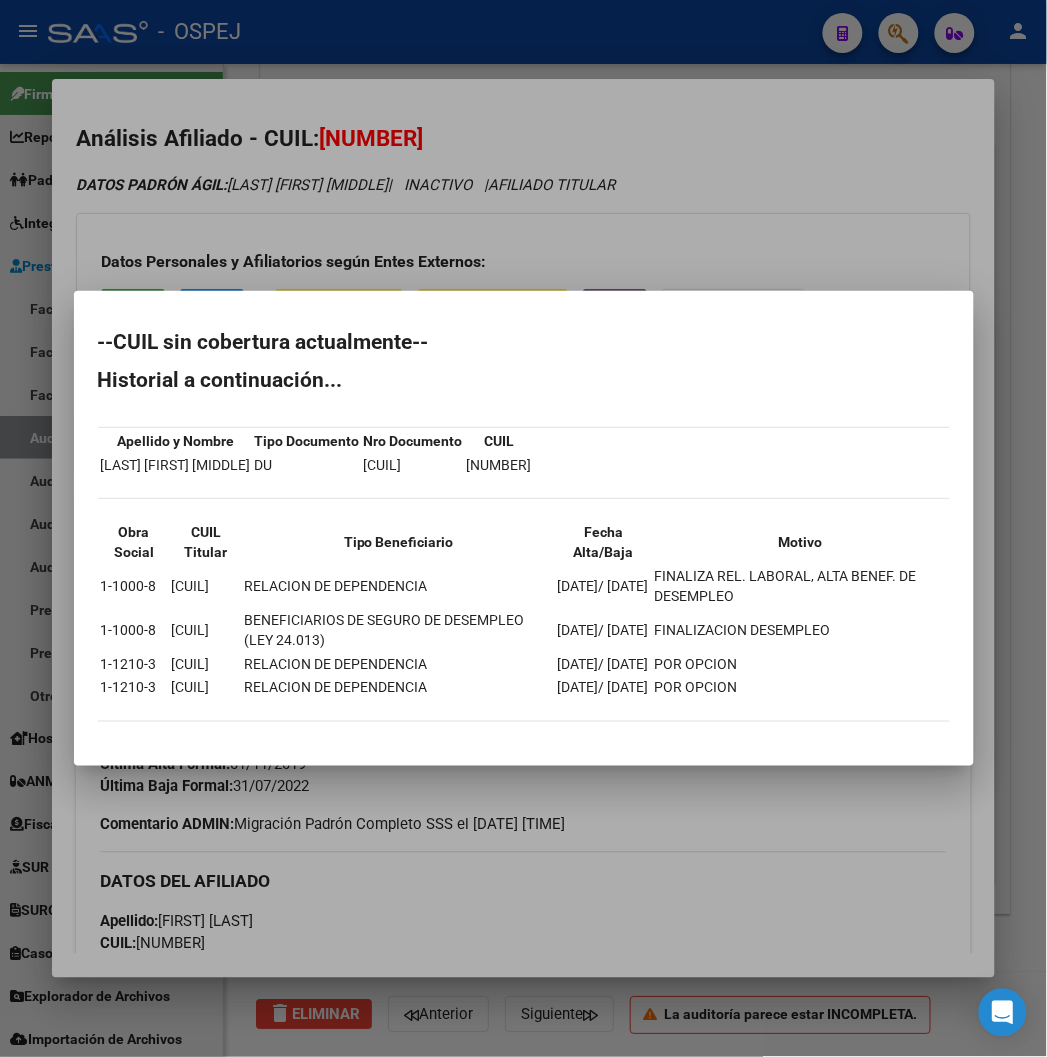 drag, startPoint x: 51, startPoint y: 327, endPoint x: 650, endPoint y: 762, distance: 740.2878 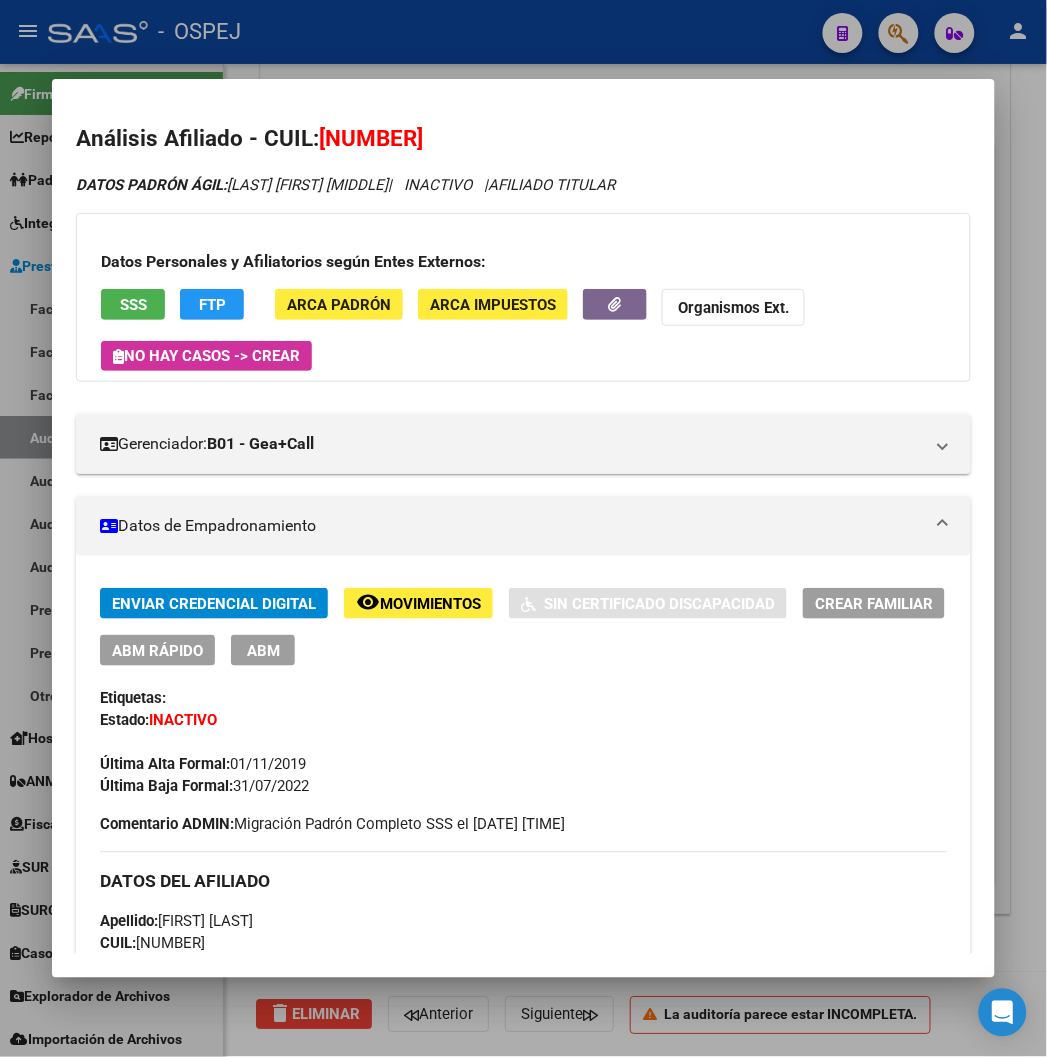 click at bounding box center (523, 528) 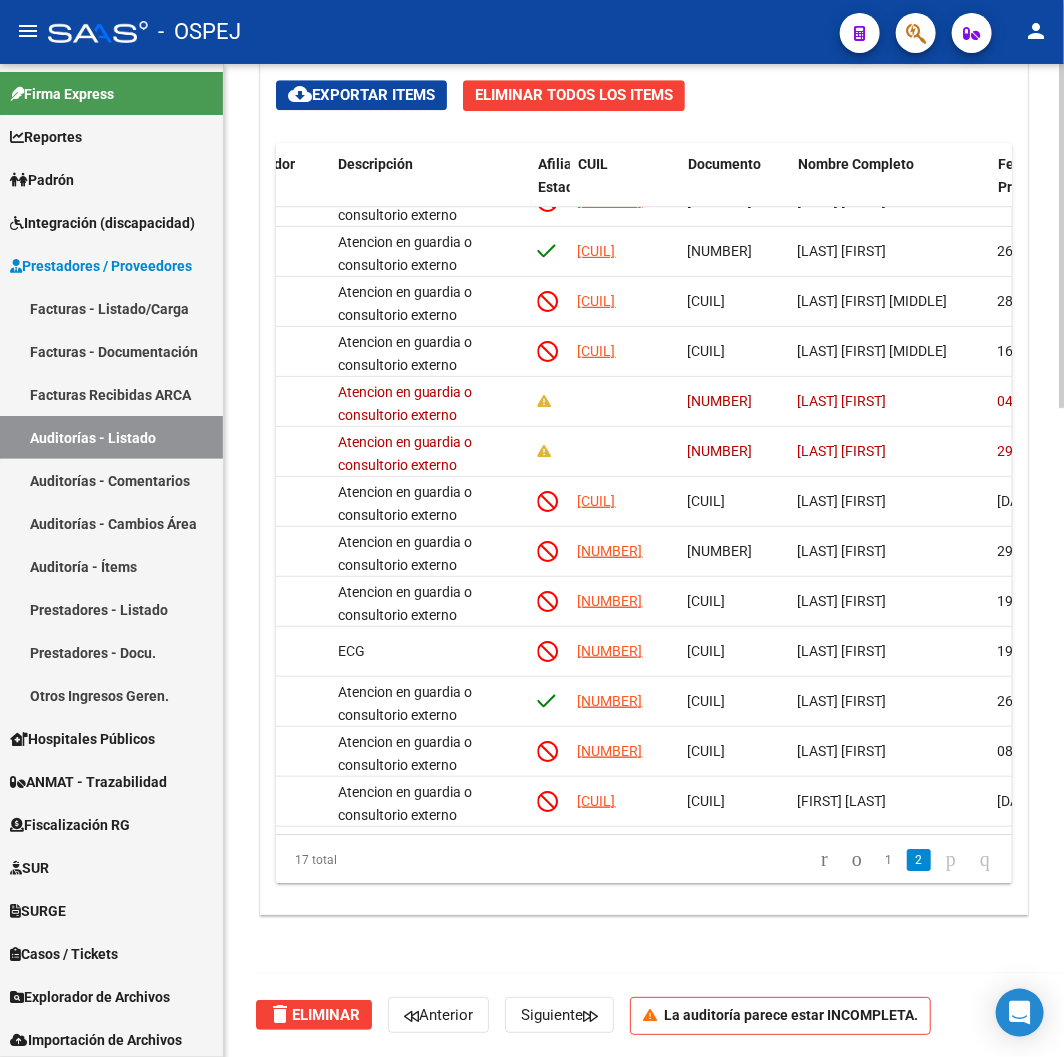 scroll, scrollTop: 0, scrollLeft: 1051, axis: horizontal 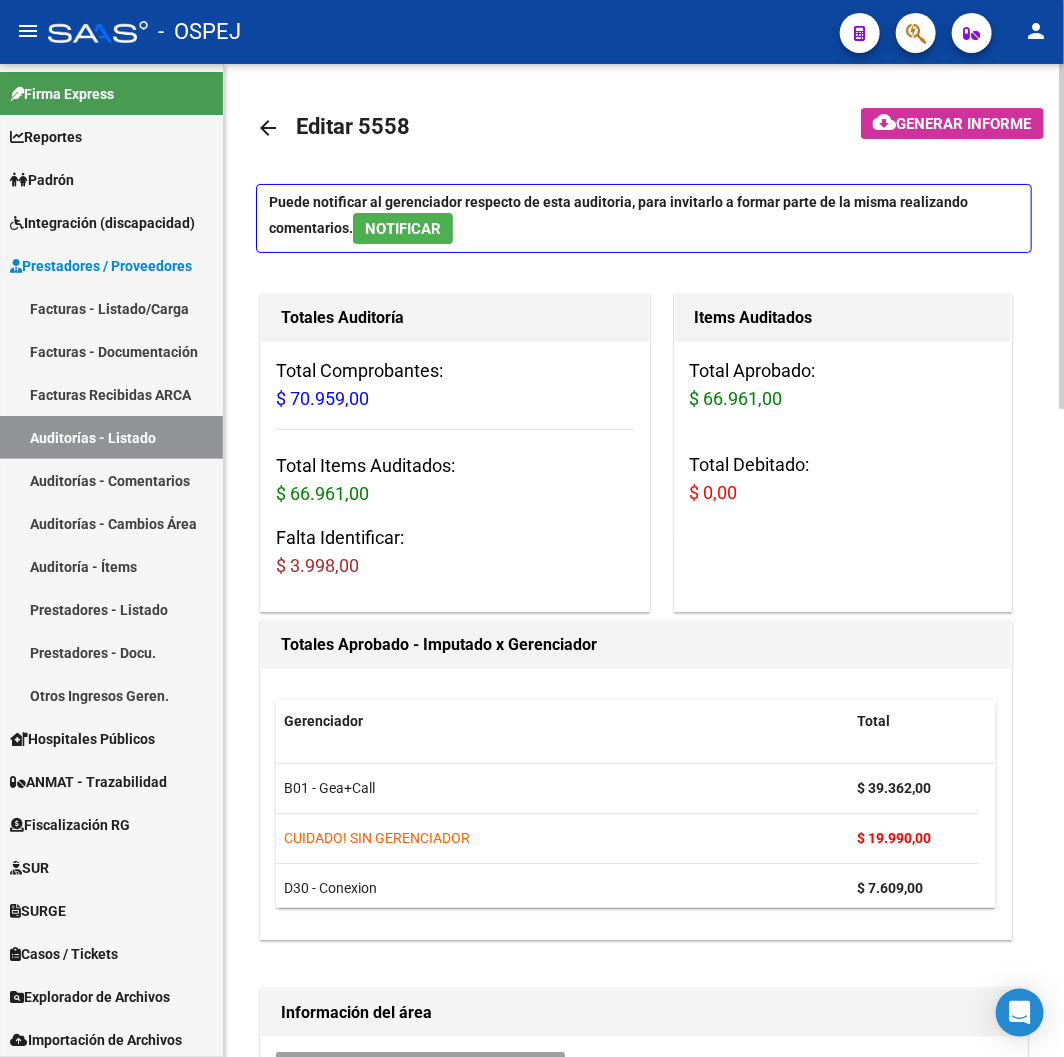 click on "arrow_back" 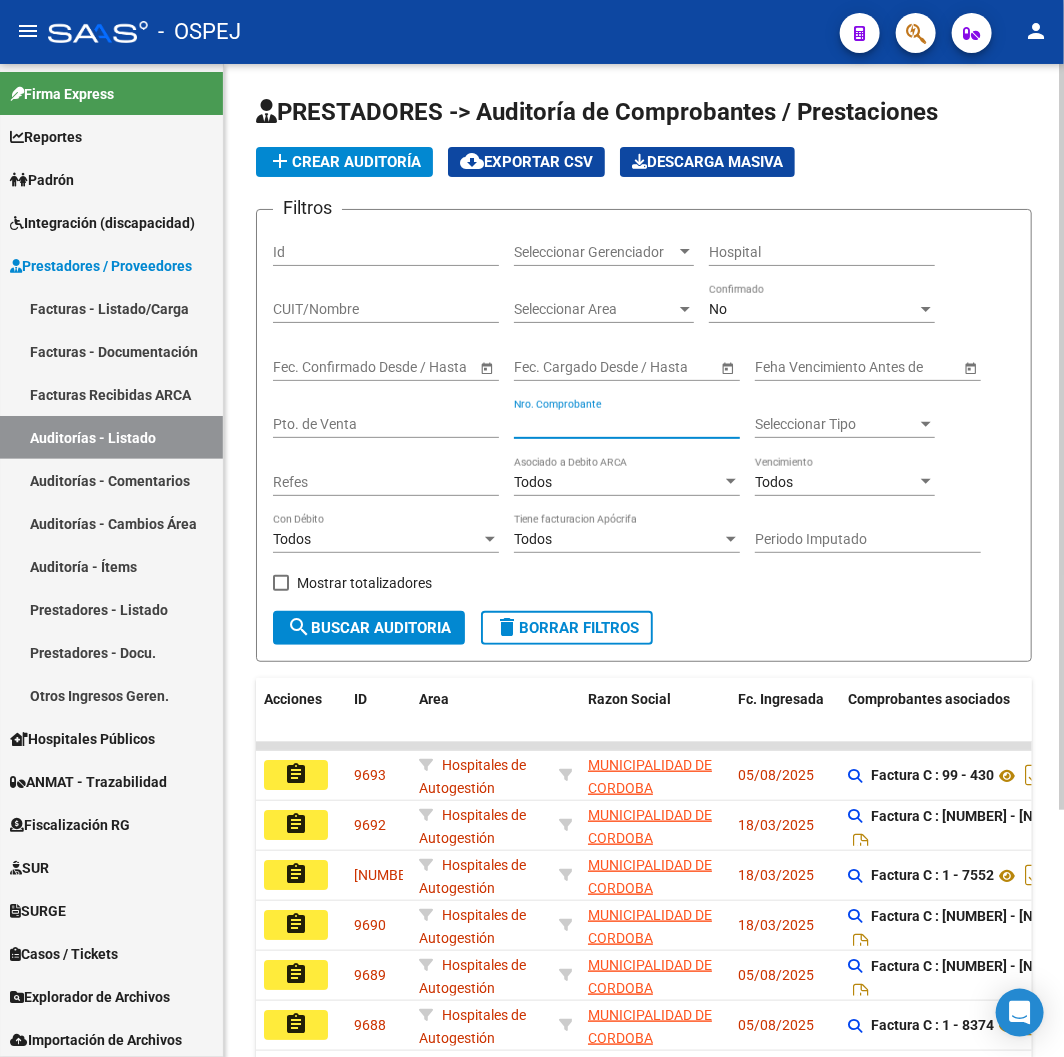 click on "Nro. Comprobante" at bounding box center [627, 424] 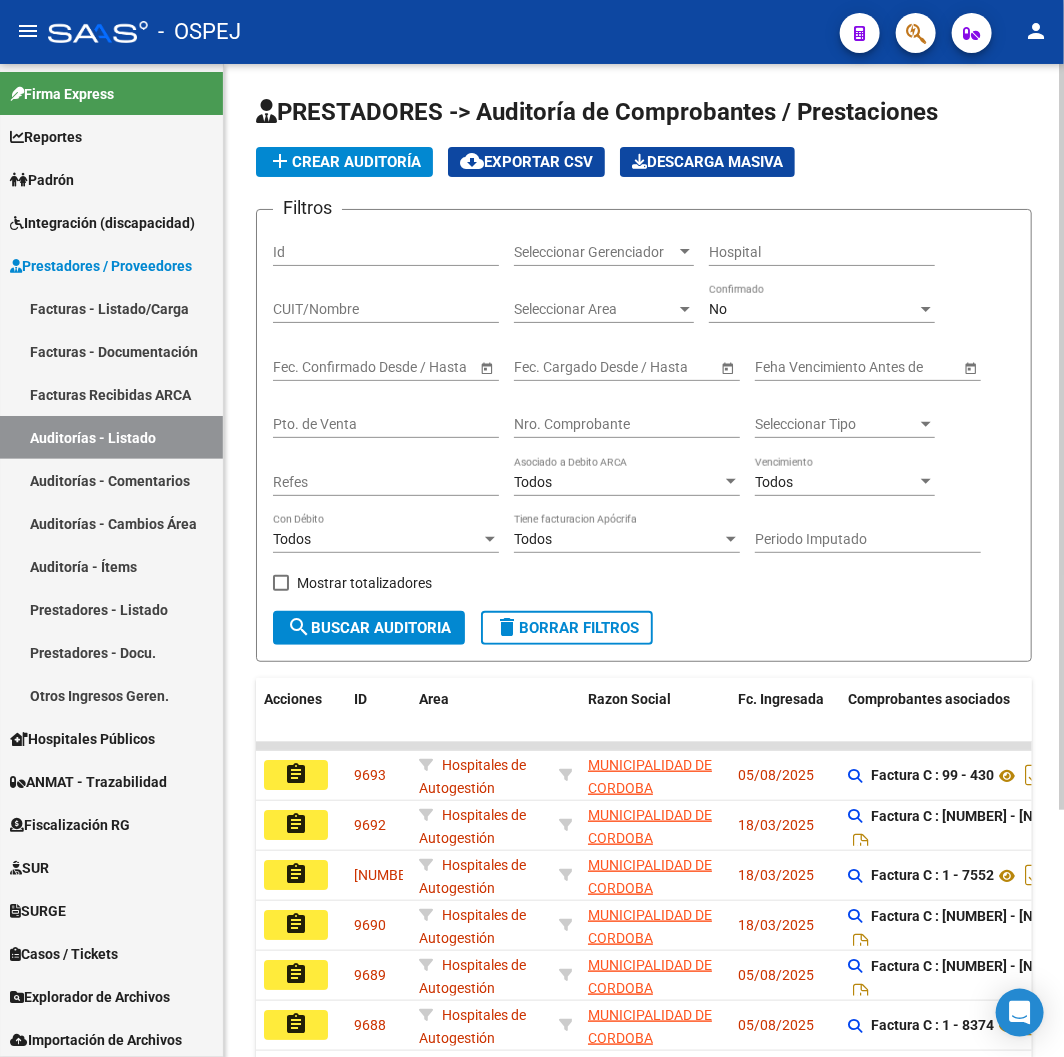 click on "Nro. Comprobante" at bounding box center (627, 424) 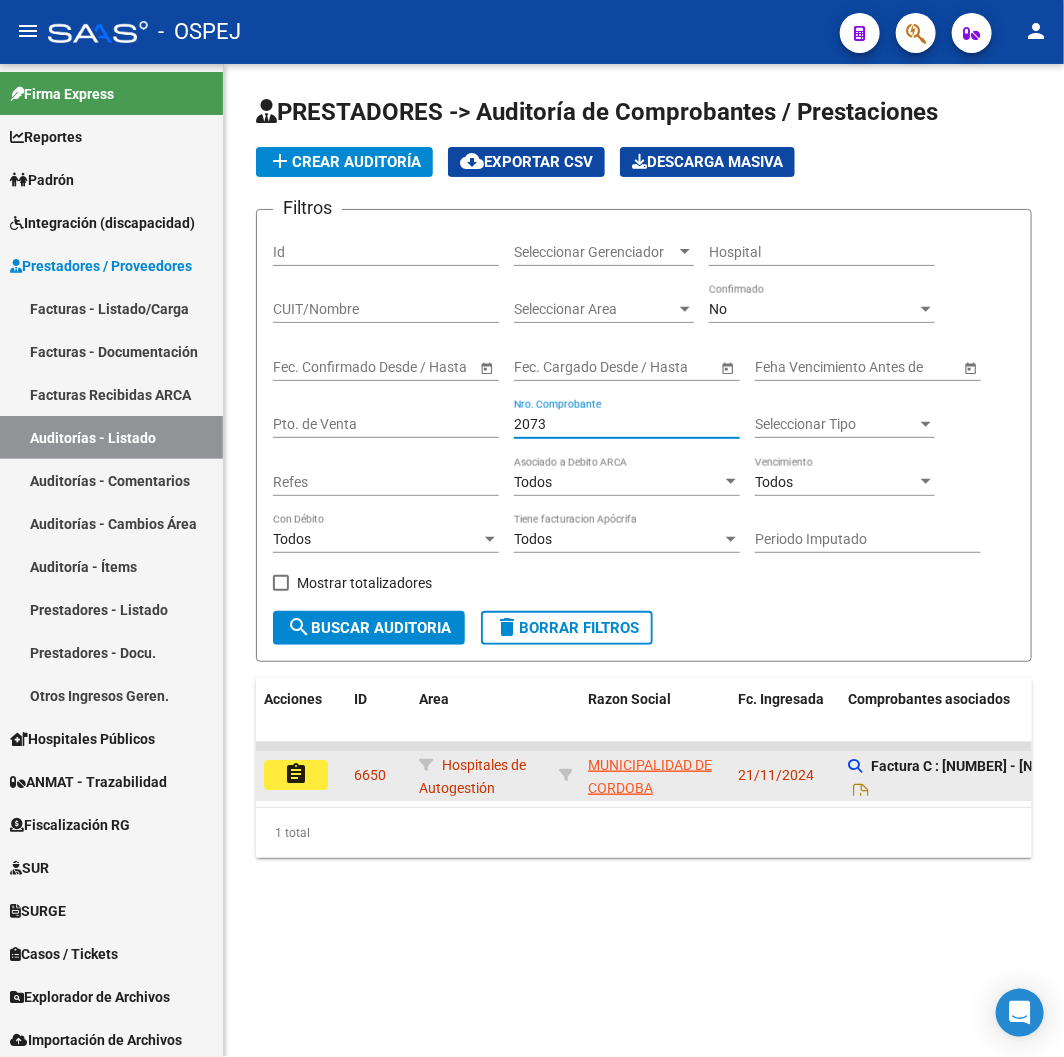 type on "2073" 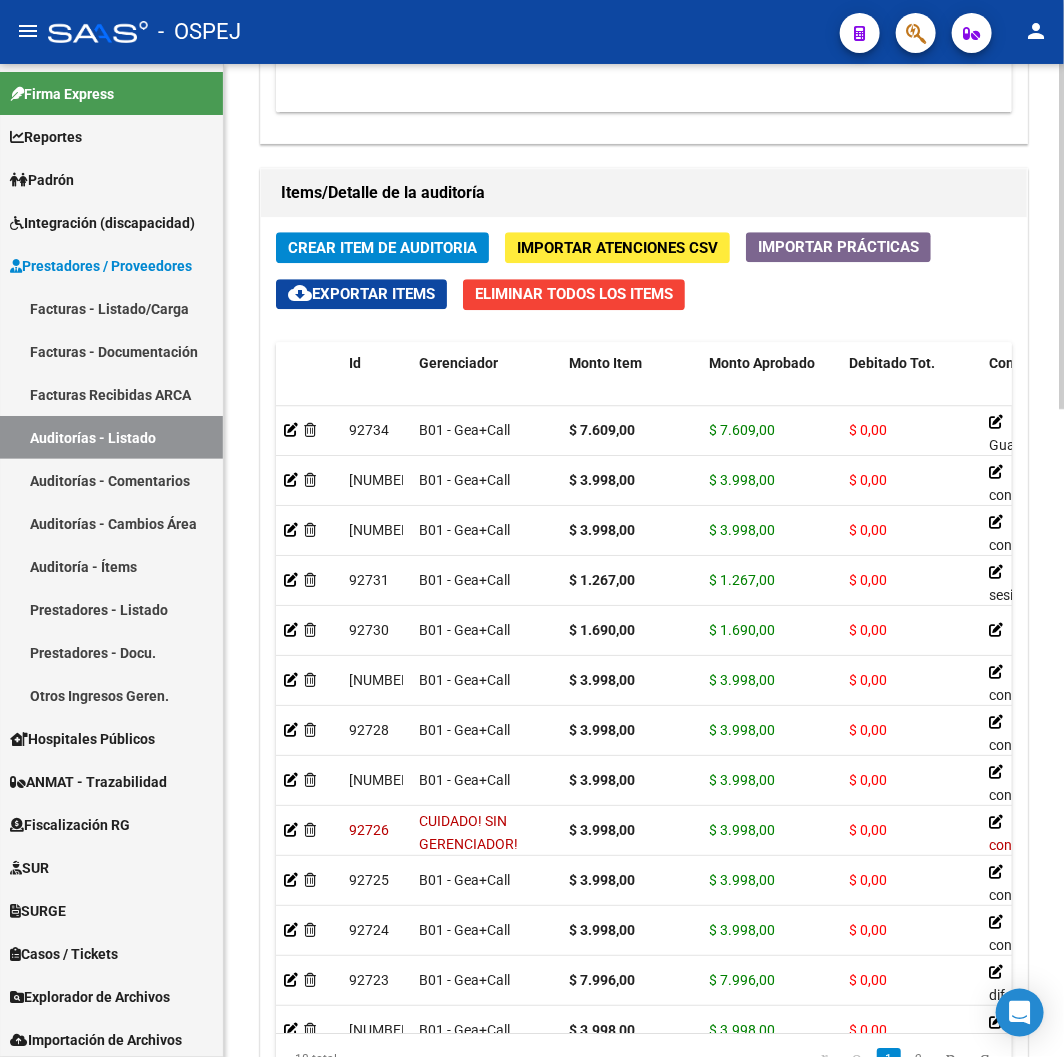 scroll, scrollTop: 1866, scrollLeft: 0, axis: vertical 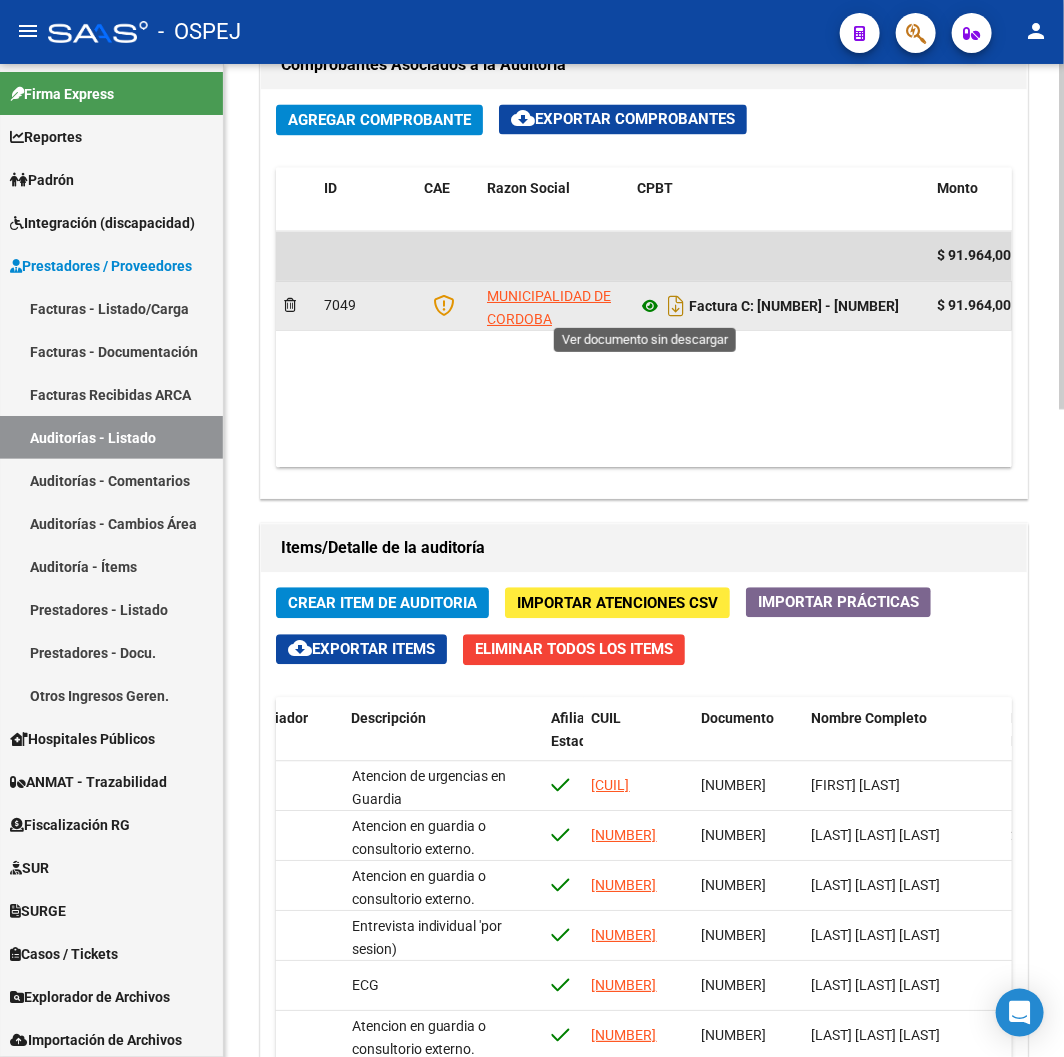 click 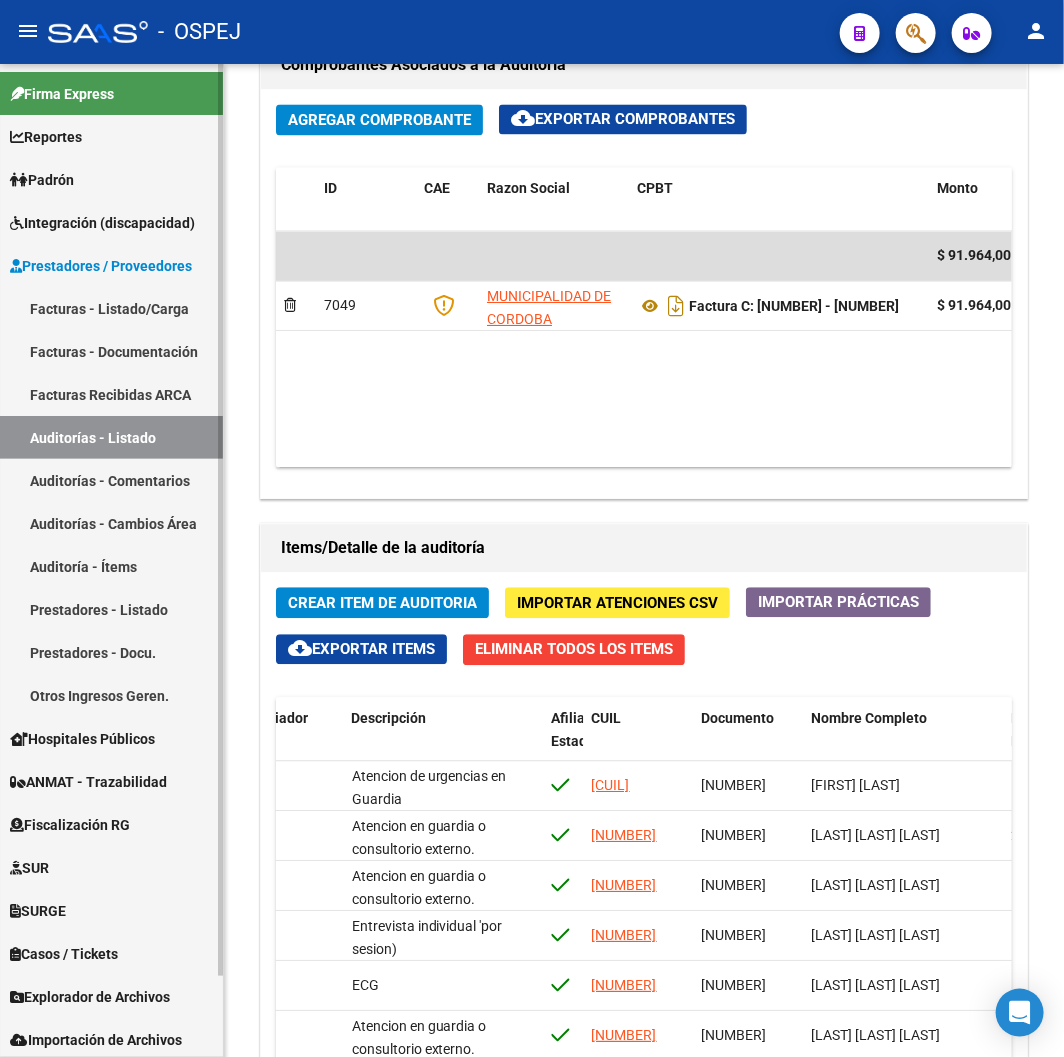 scroll, scrollTop: 88, scrollLeft: 0, axis: vertical 